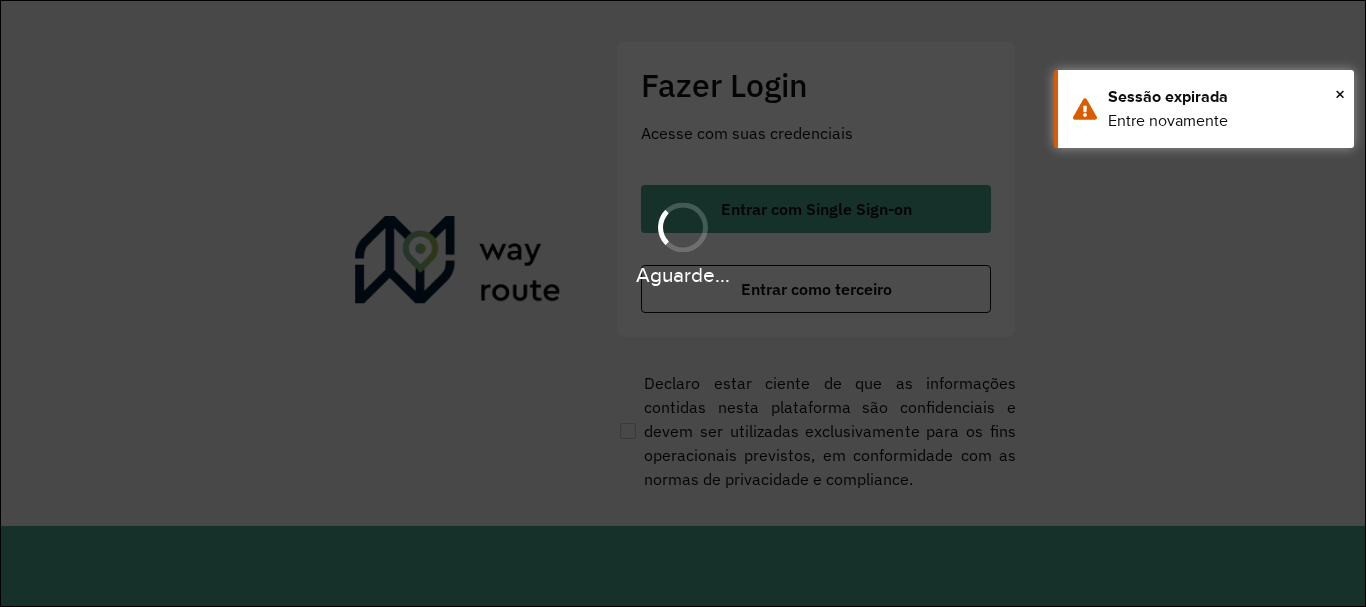 scroll, scrollTop: 0, scrollLeft: 0, axis: both 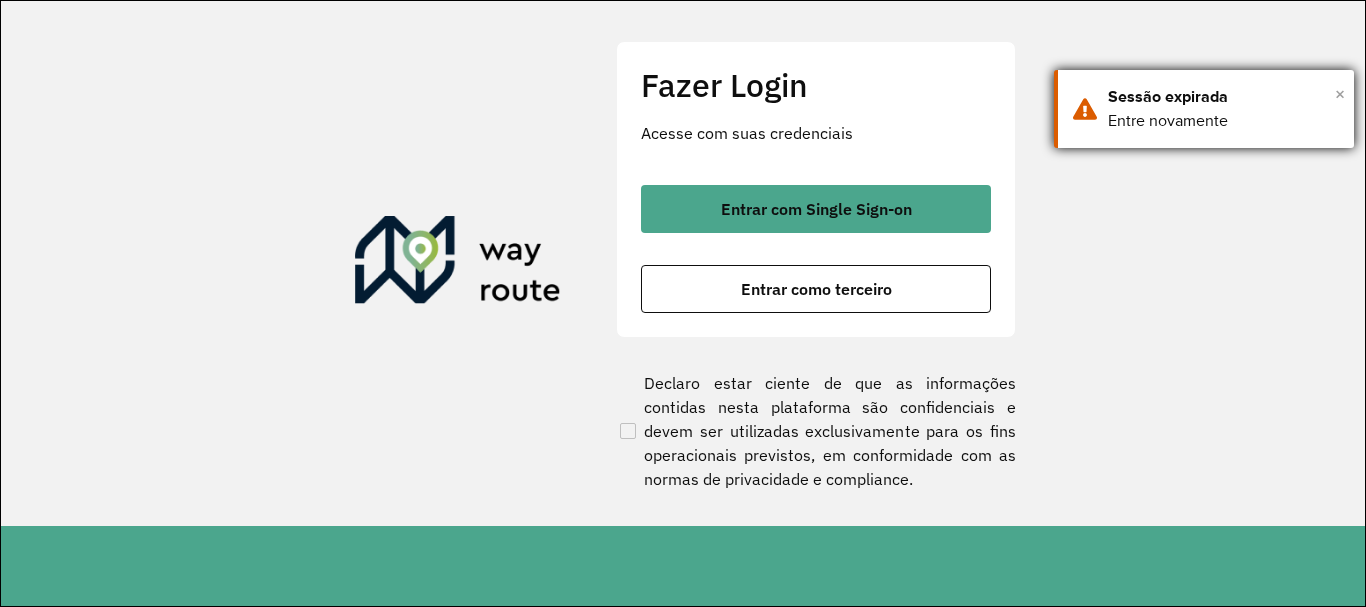 click on "×" at bounding box center (1340, 94) 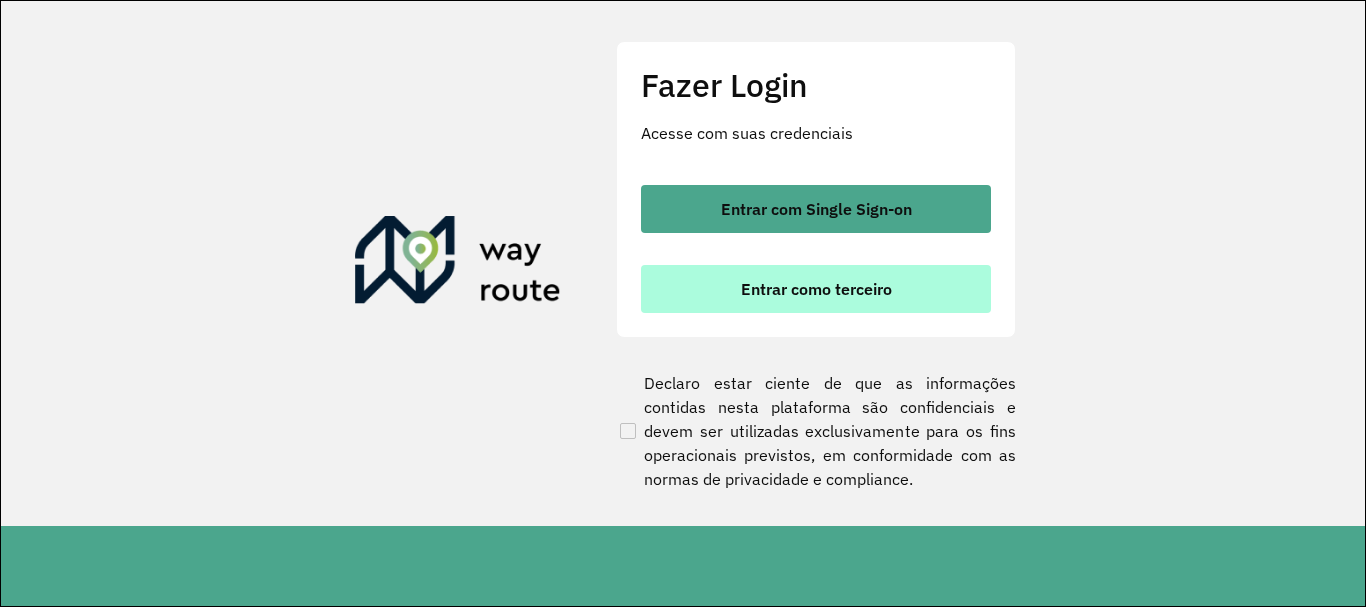 click on "Entrar como terceiro" at bounding box center (816, 289) 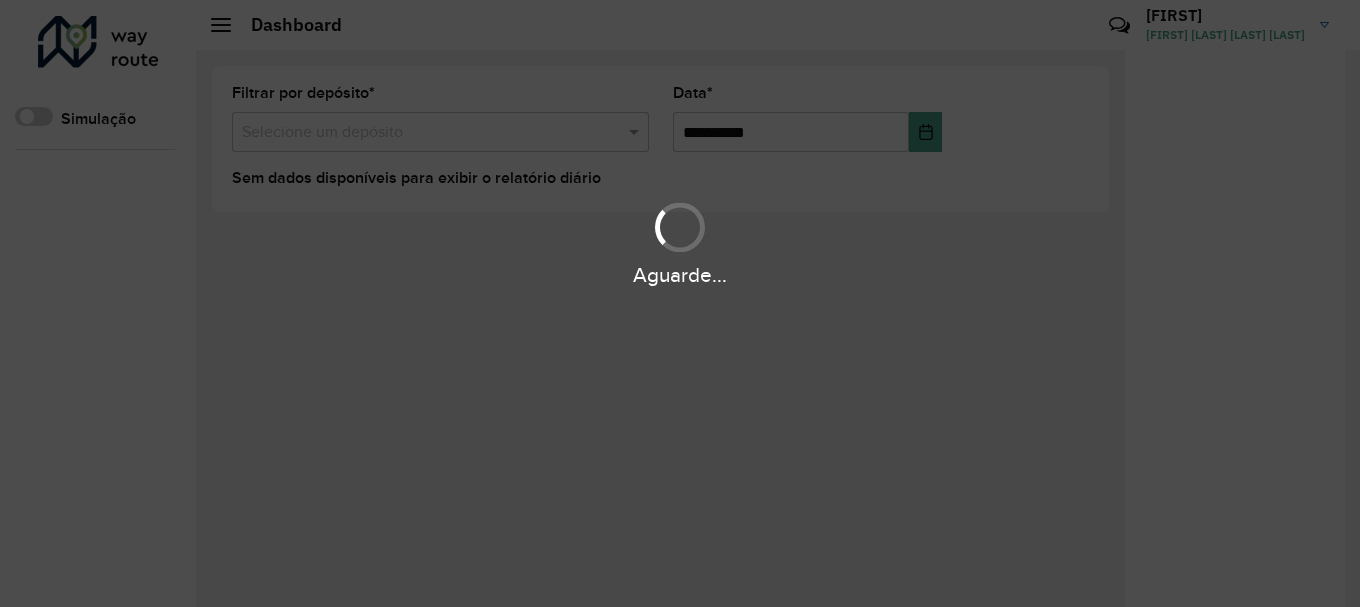 scroll, scrollTop: 0, scrollLeft: 0, axis: both 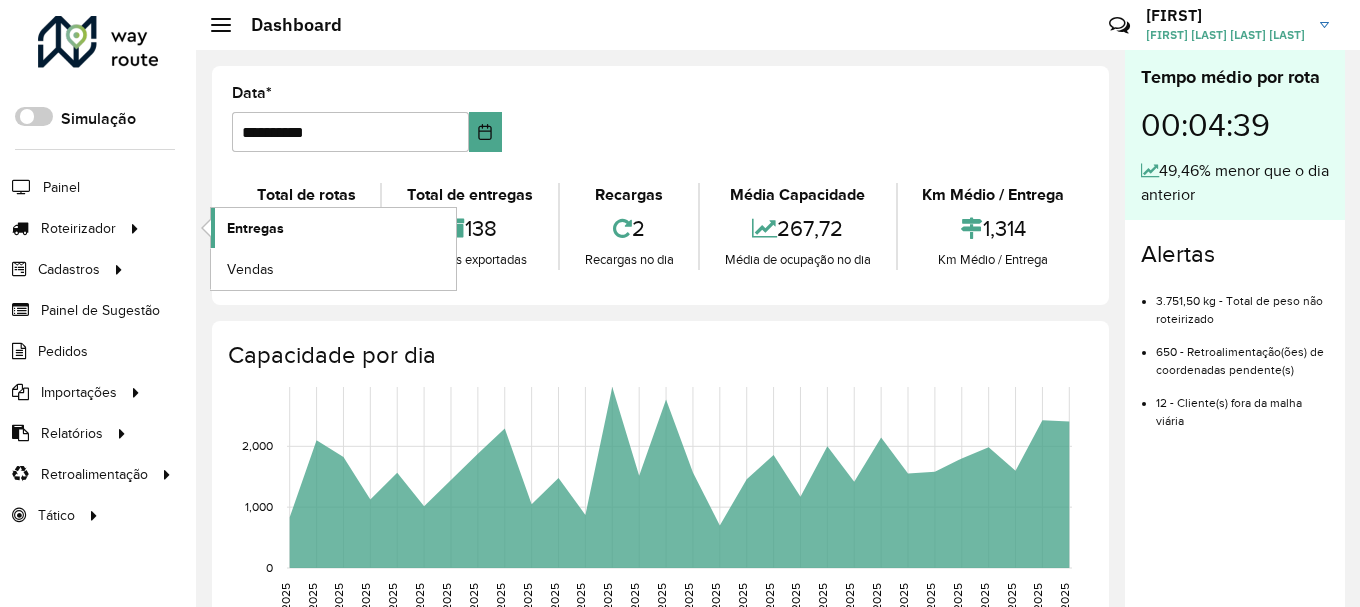 click on "Entregas" 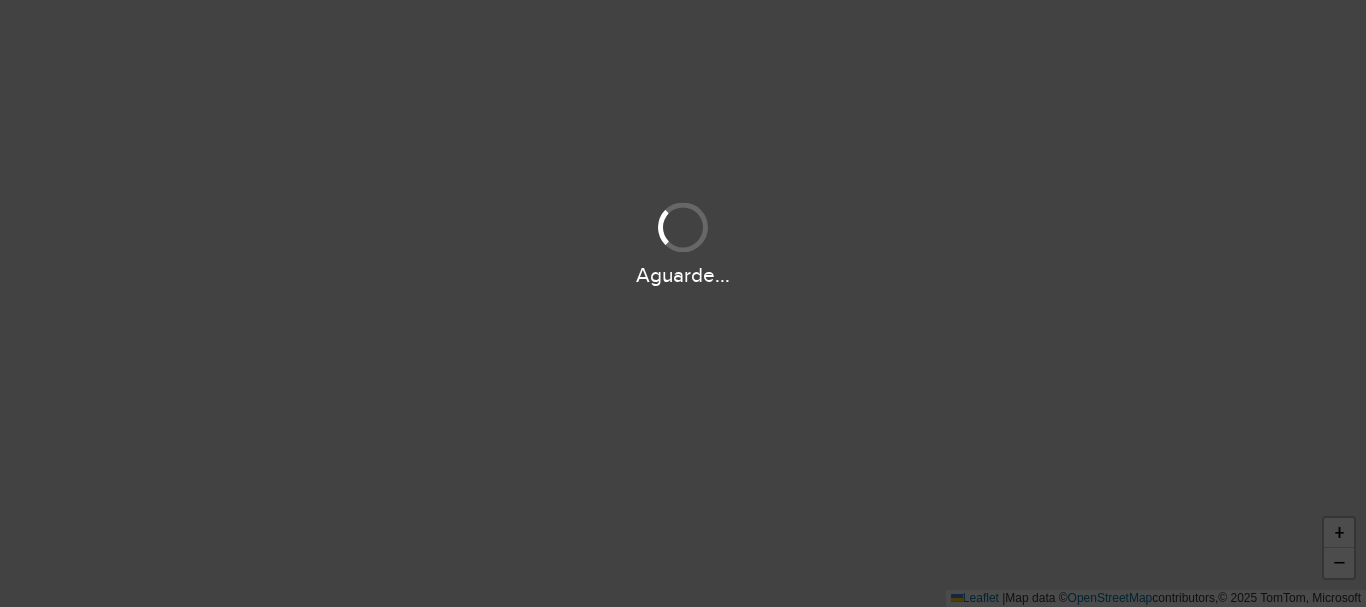 scroll, scrollTop: 0, scrollLeft: 0, axis: both 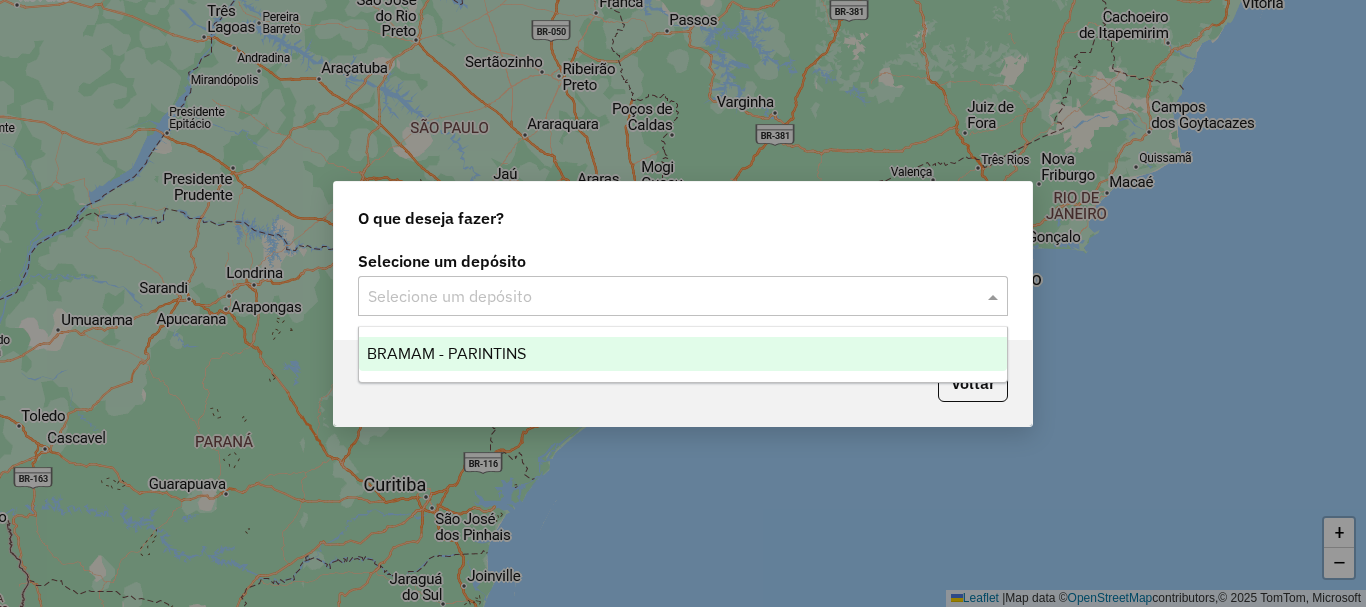click on "Selecione um depósito" 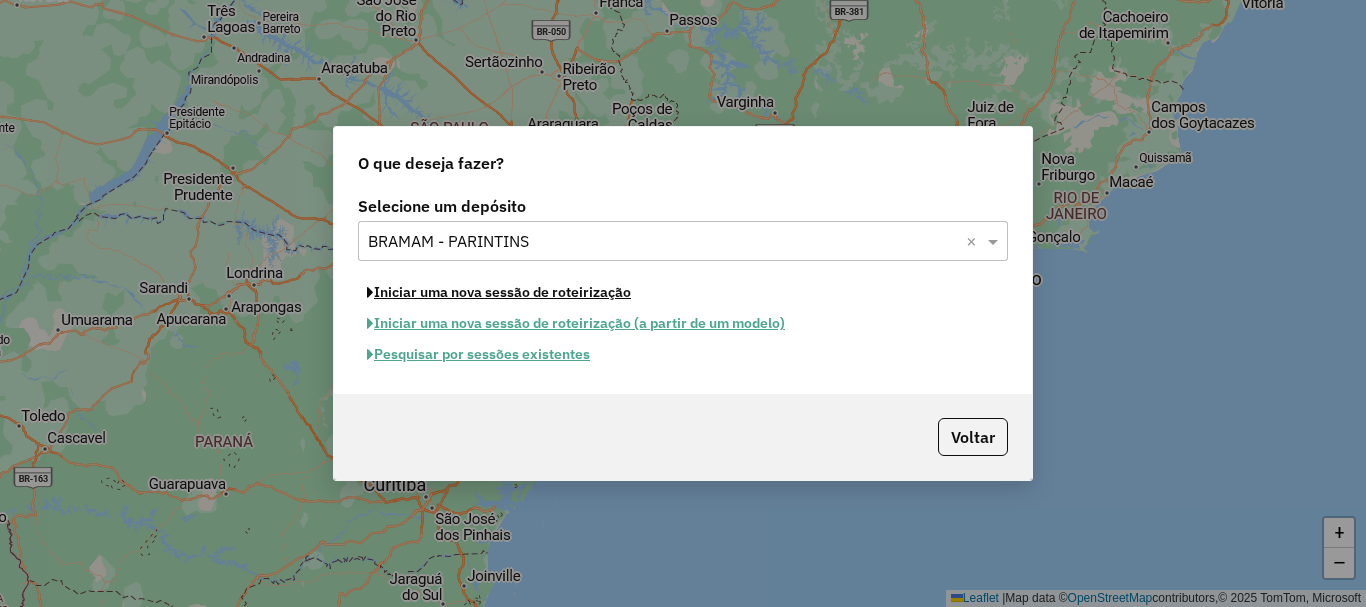 click on "Iniciar uma nova sessão de roteirização" 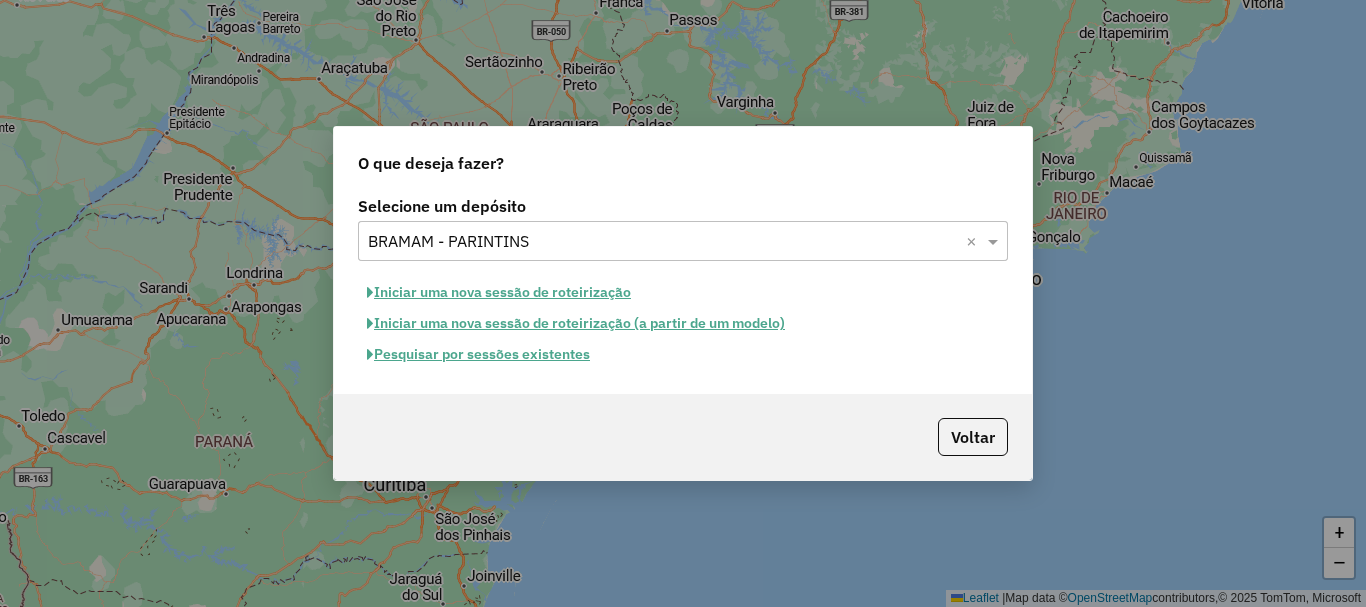 select on "*" 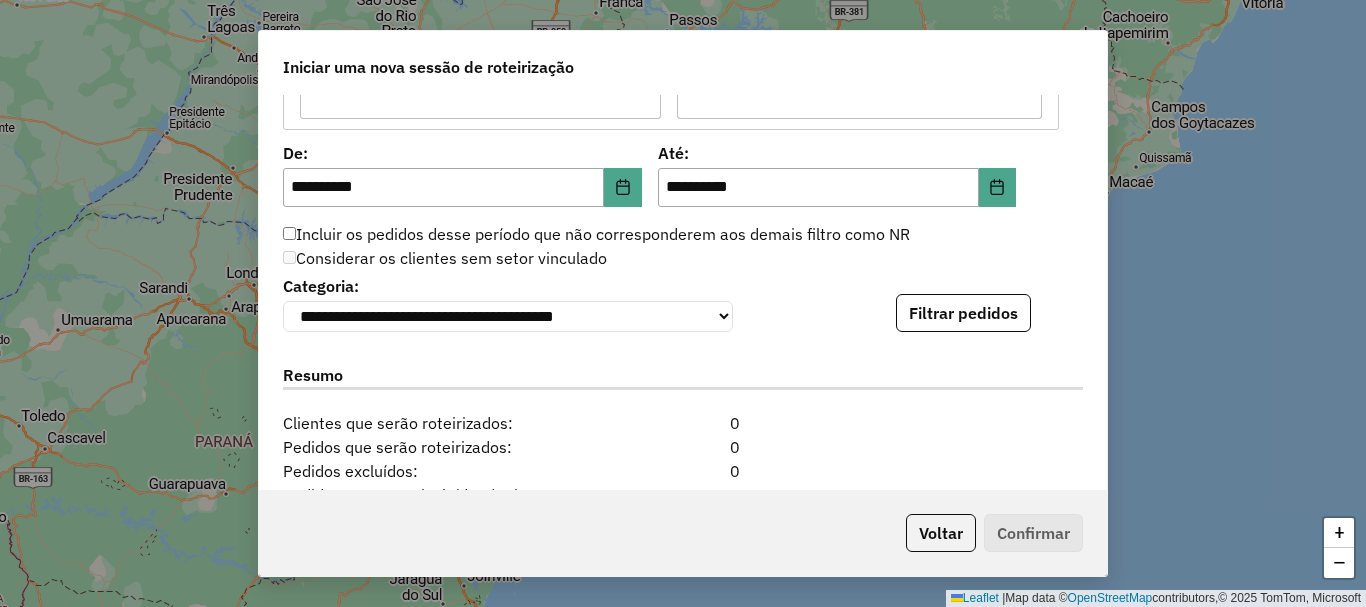 scroll, scrollTop: 1900, scrollLeft: 0, axis: vertical 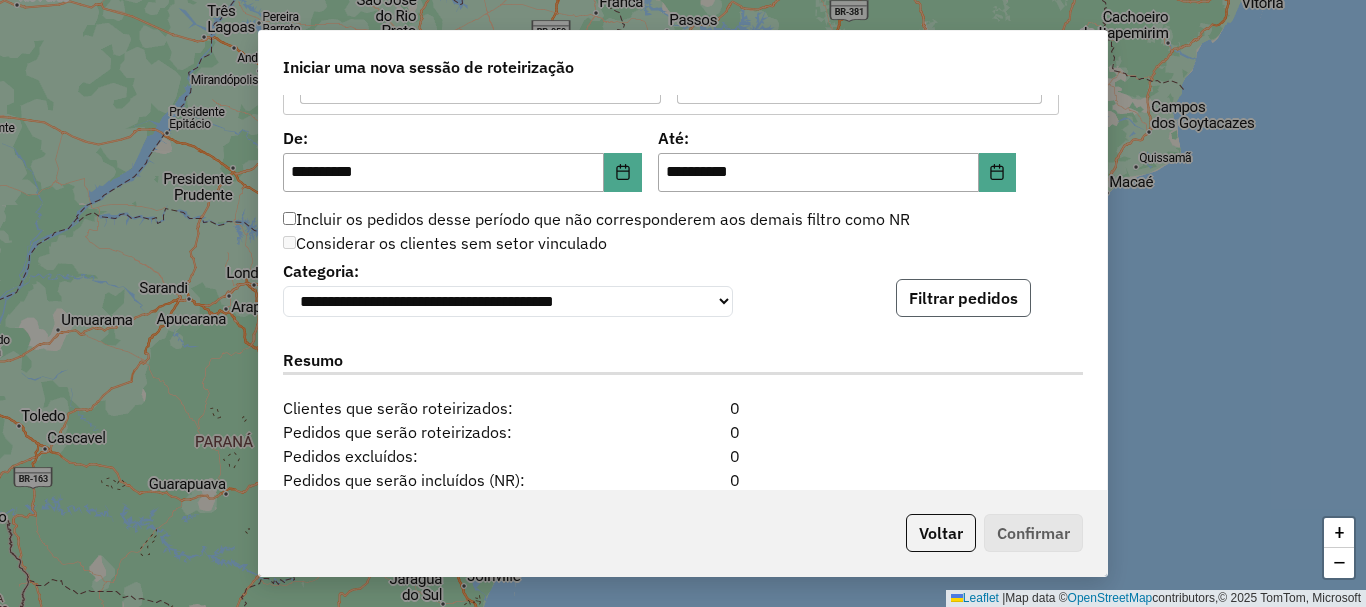 click on "Filtrar pedidos" 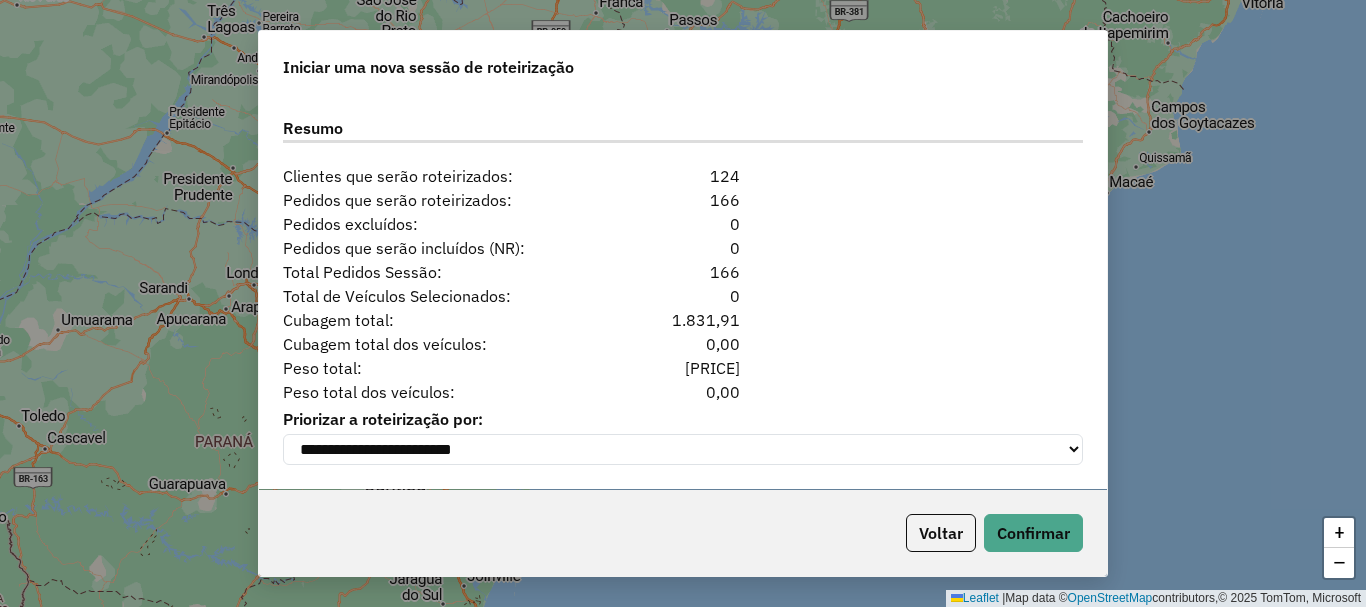 scroll, scrollTop: 2554, scrollLeft: 0, axis: vertical 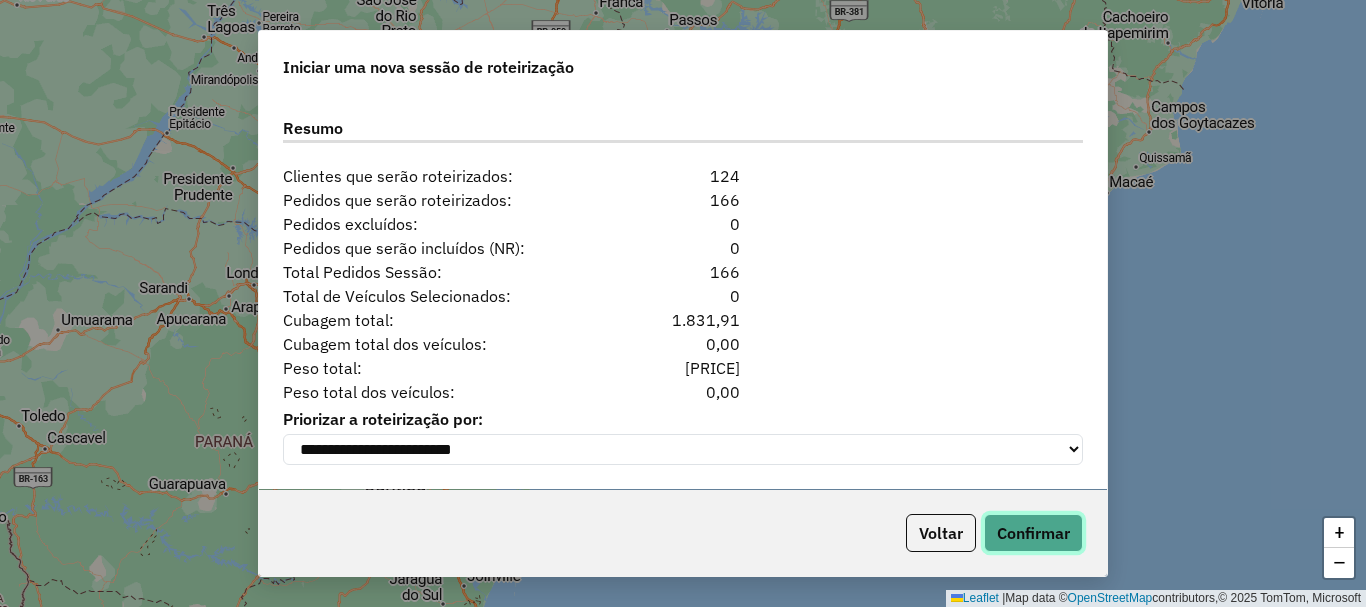 click on "Confirmar" 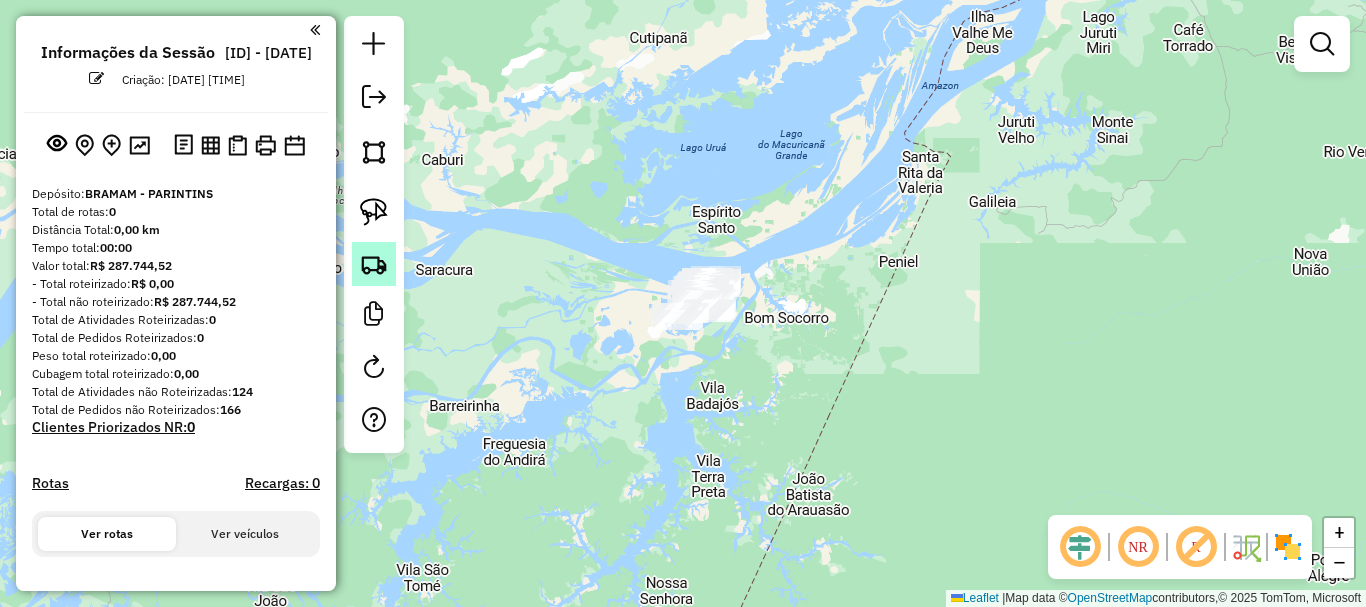 click 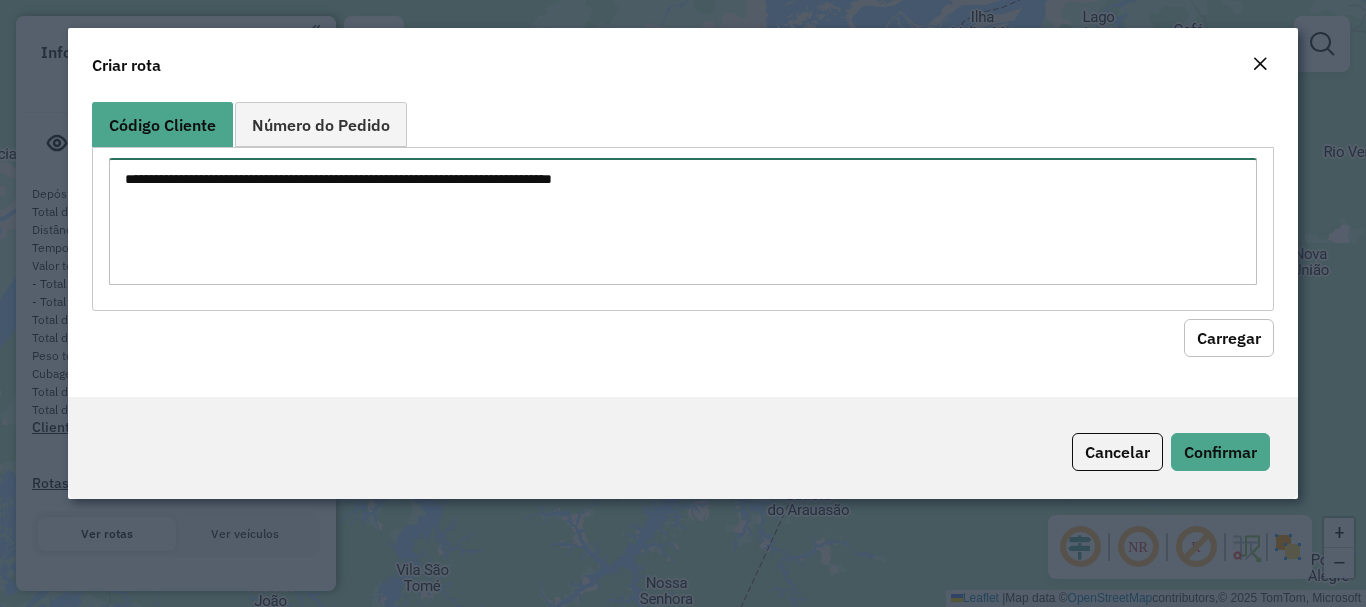click at bounding box center (682, 221) 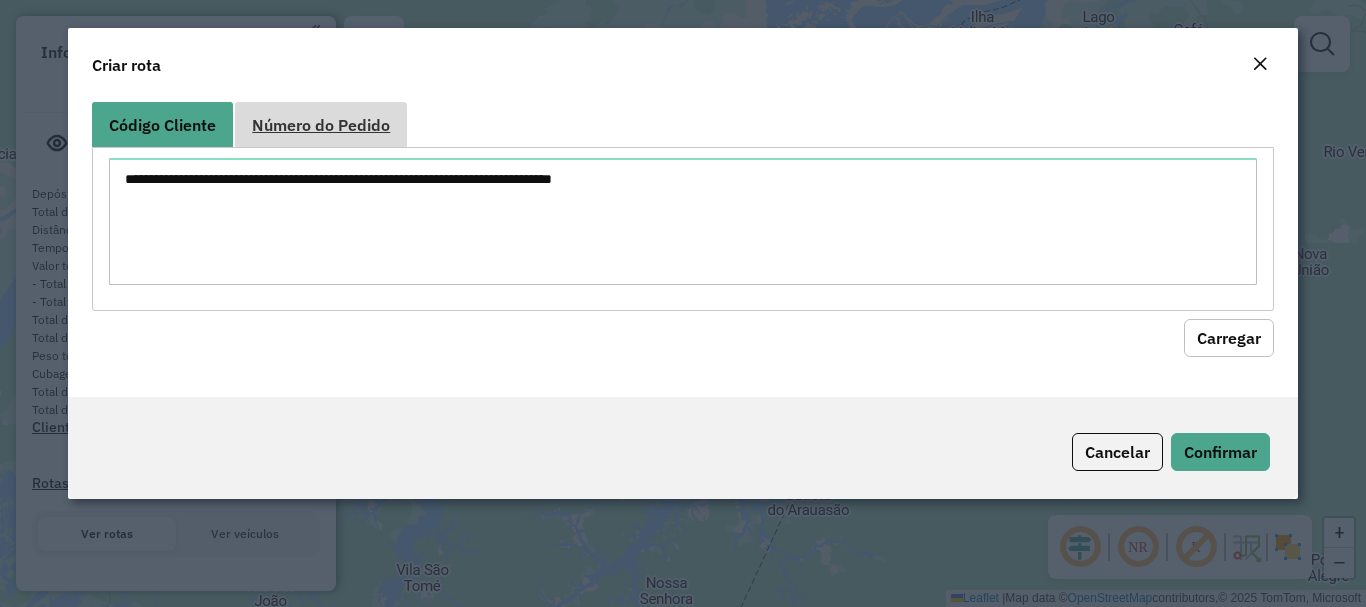 click on "Número do Pedido" at bounding box center [321, 124] 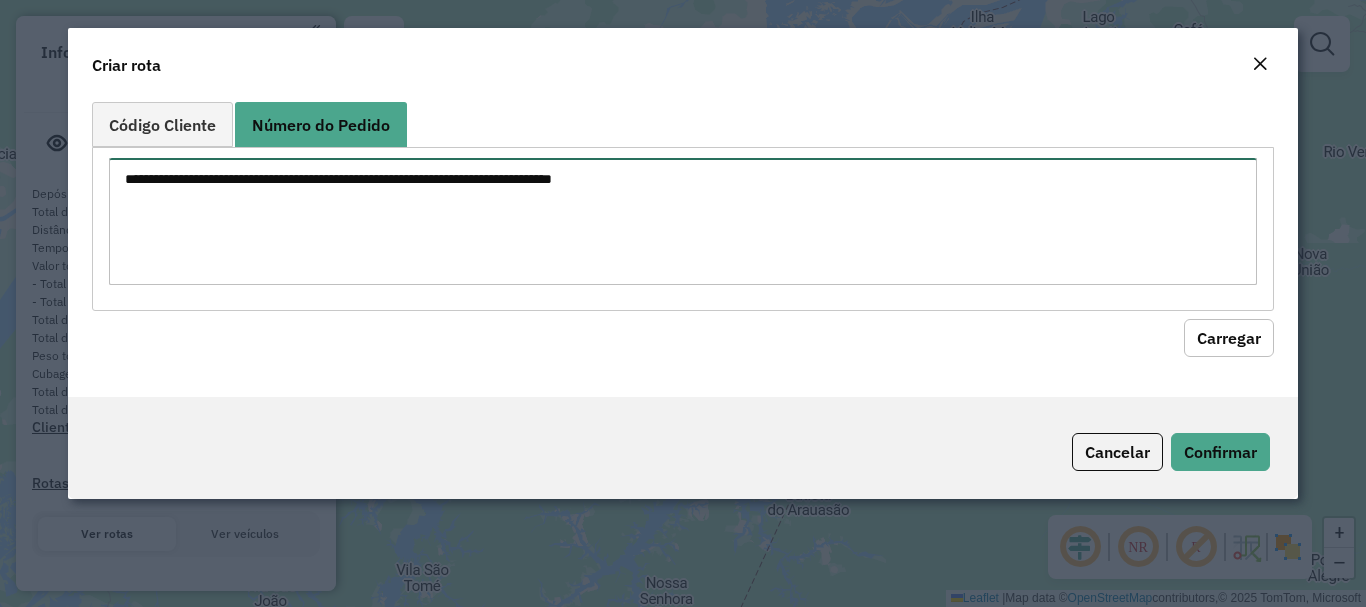 click at bounding box center (682, 221) 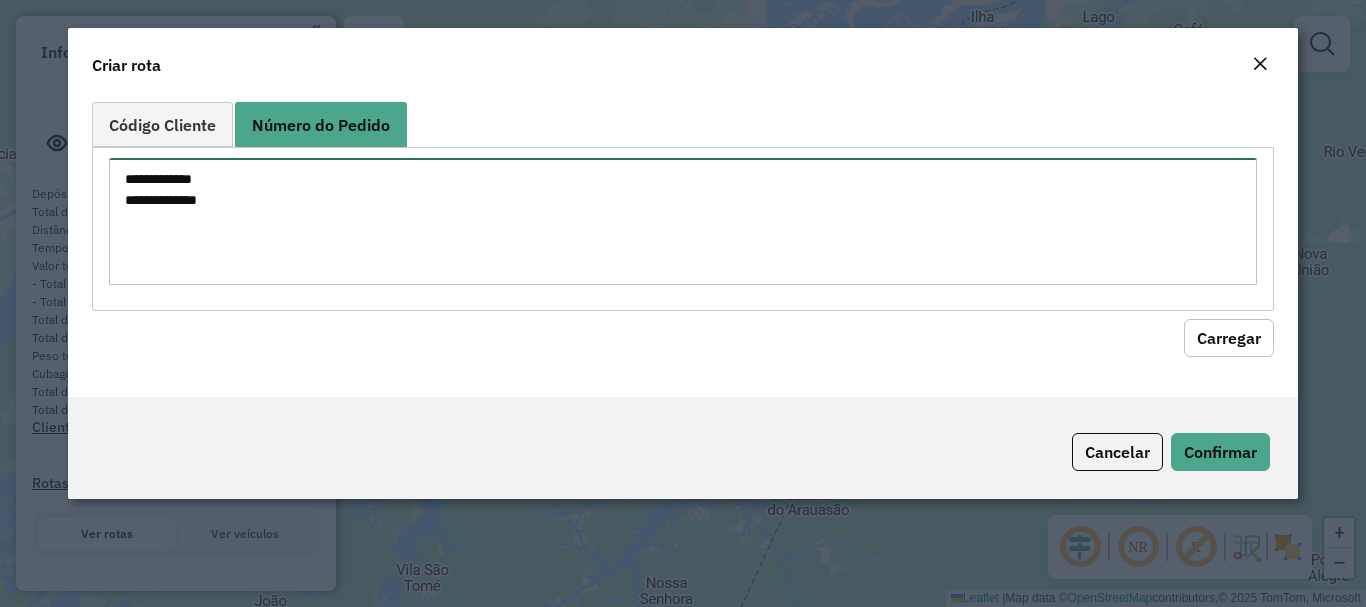 drag, startPoint x: 165, startPoint y: 201, endPoint x: 93, endPoint y: 205, distance: 72.11102 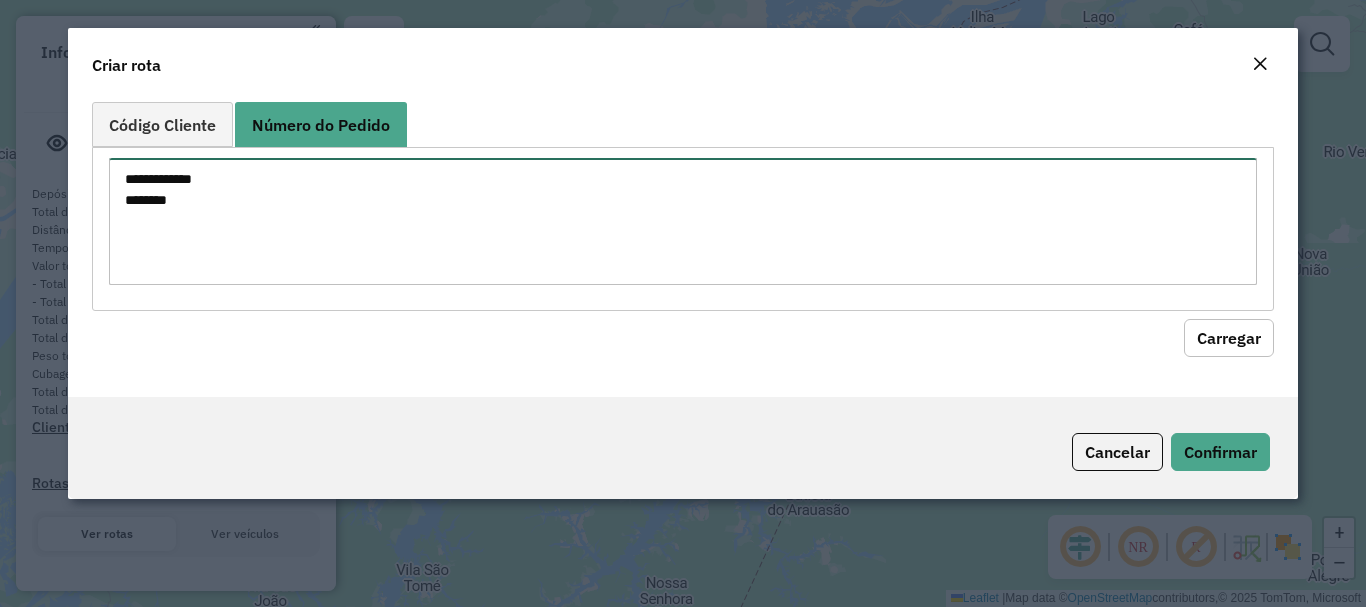 drag, startPoint x: 170, startPoint y: 178, endPoint x: 73, endPoint y: 184, distance: 97.18539 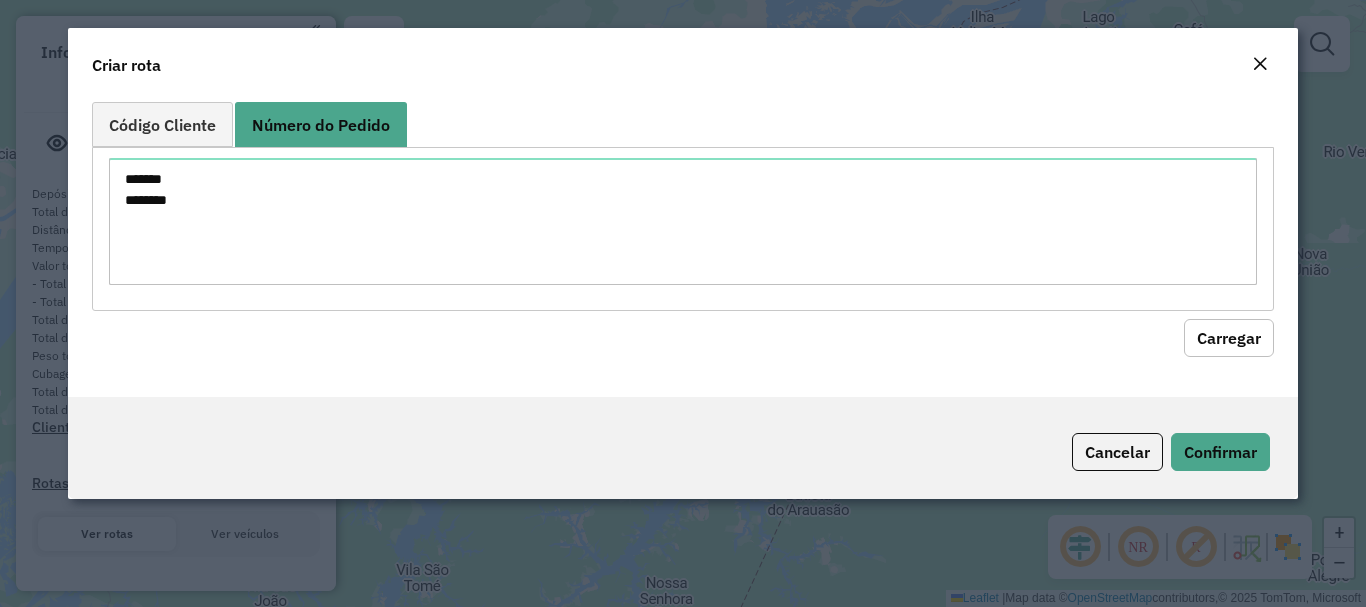 click on "Carregar" 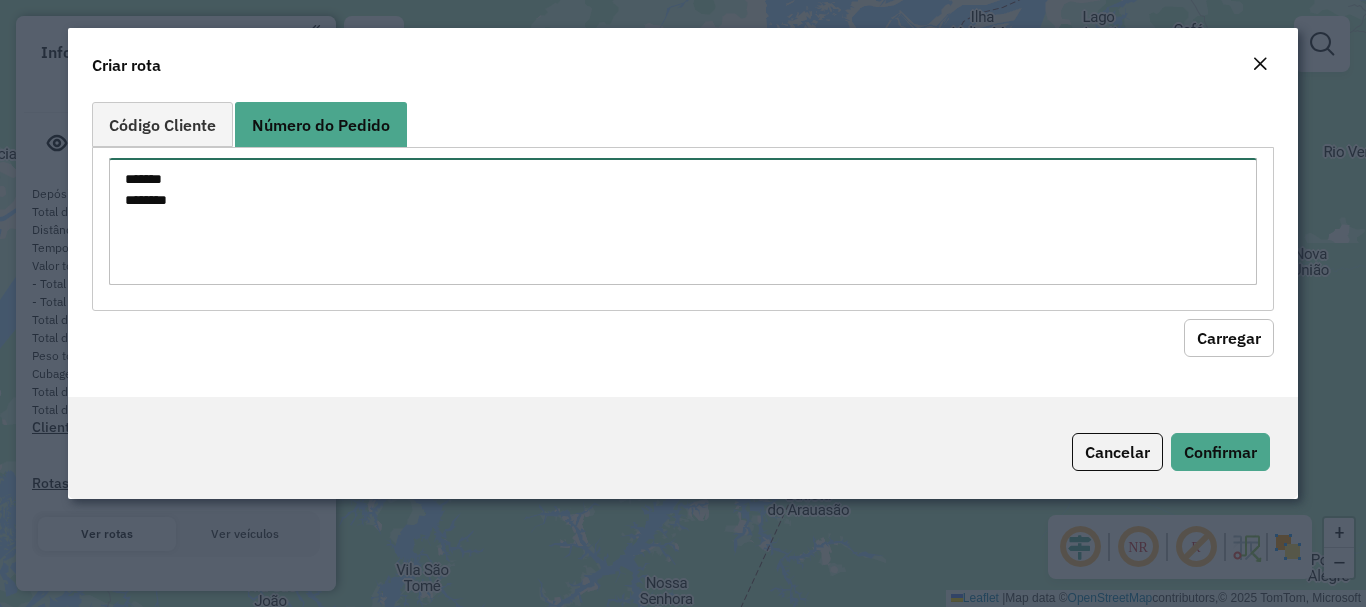 click on "*******
*******" at bounding box center [682, 221] 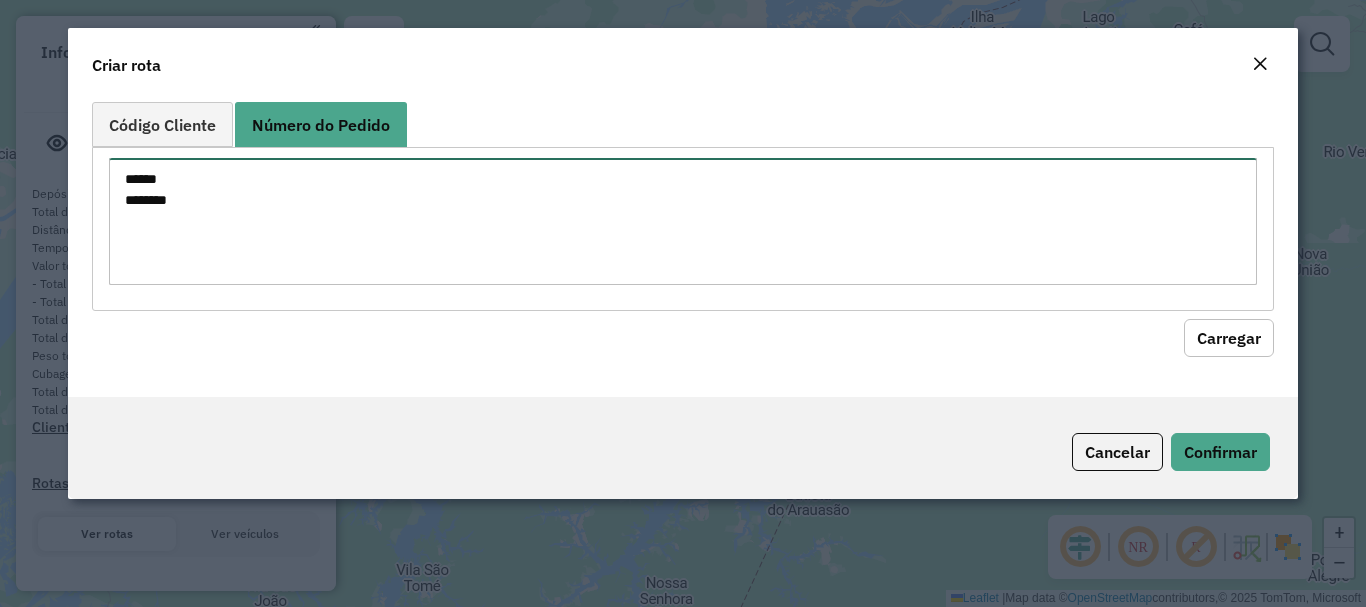 click on "******
*******" at bounding box center [682, 221] 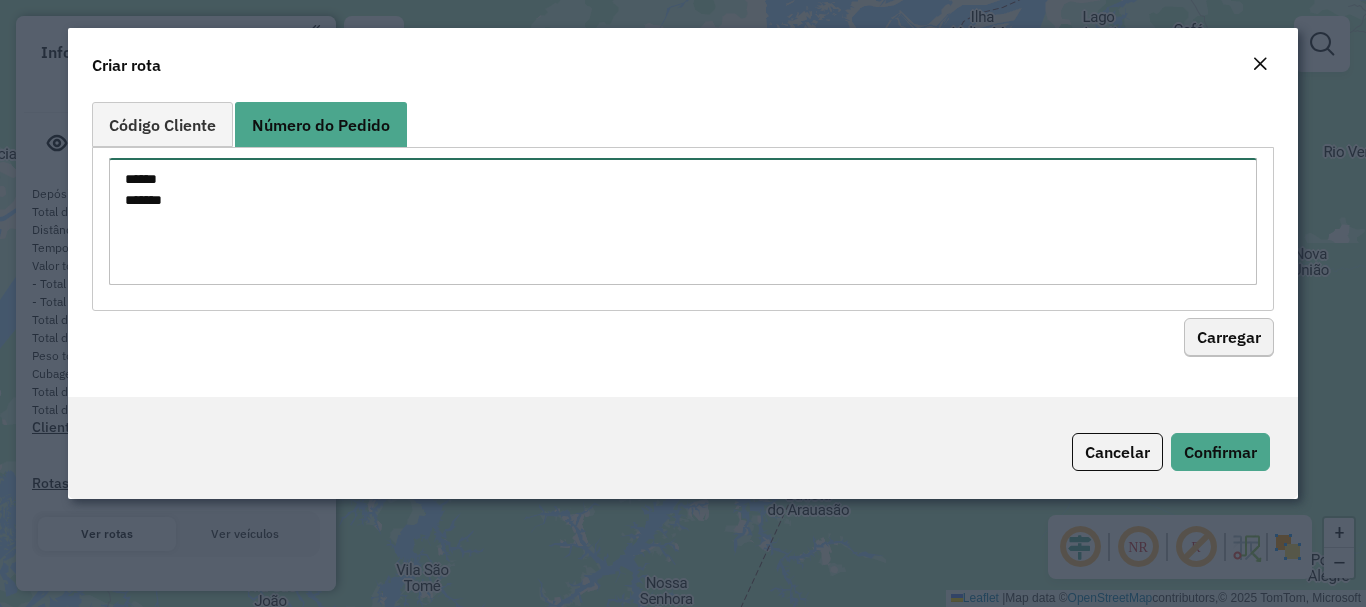type on "******
******" 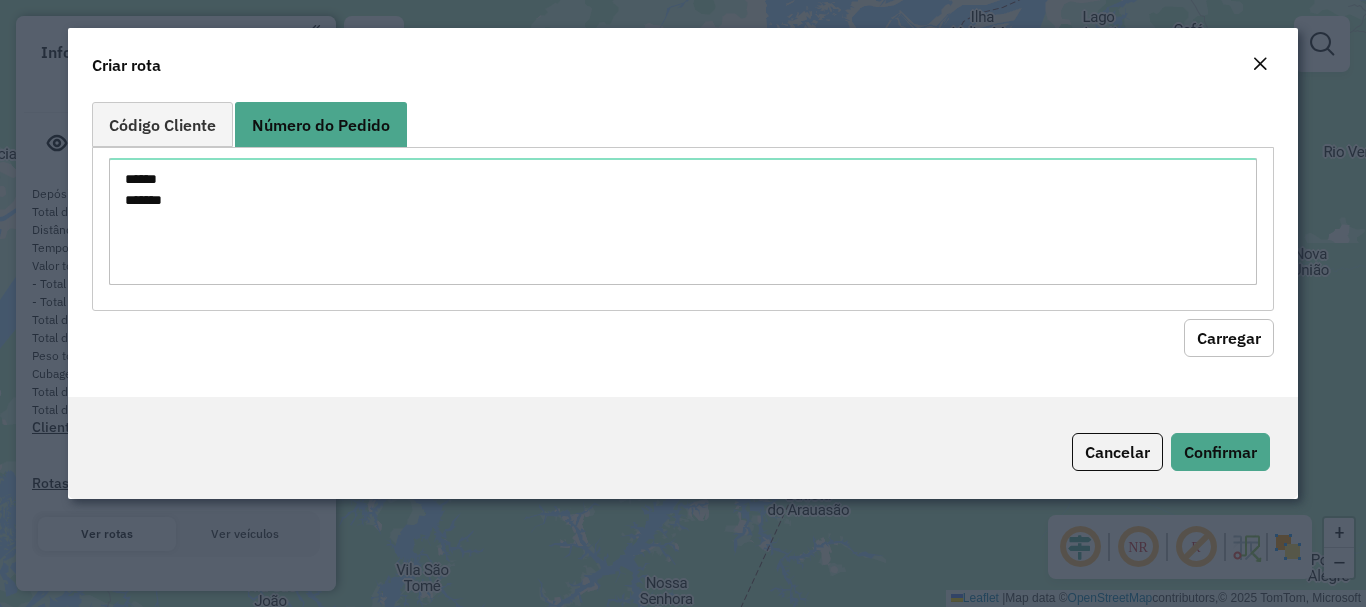click on "Carregar" 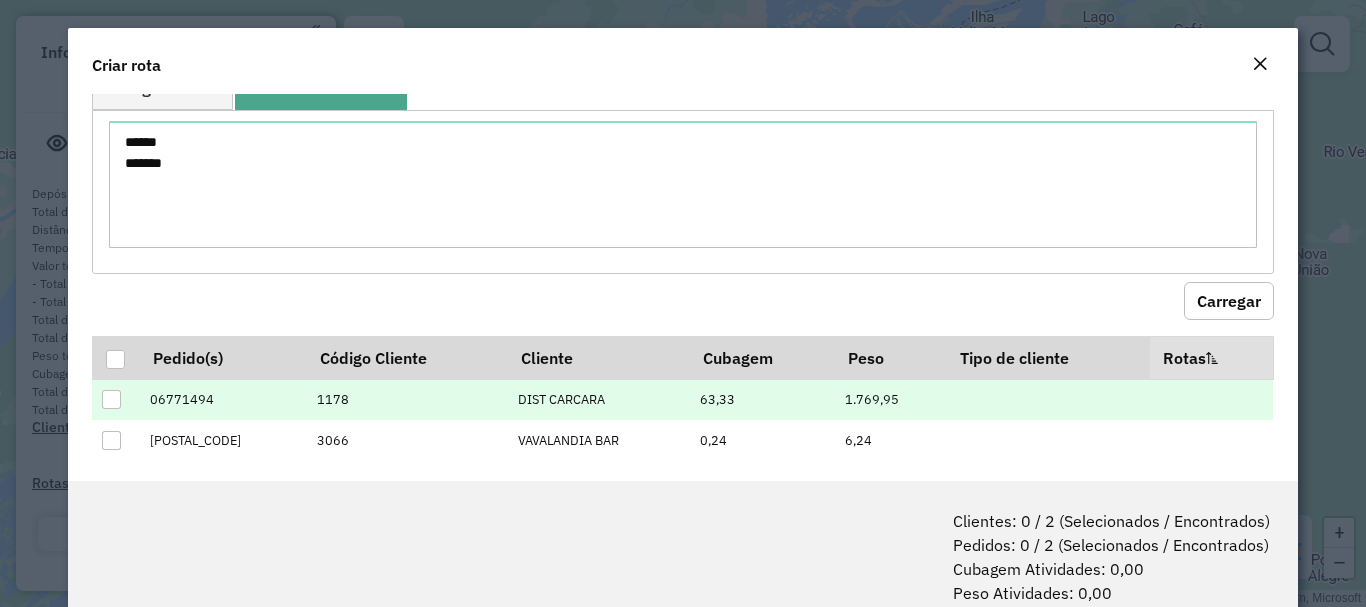 scroll, scrollTop: 56, scrollLeft: 0, axis: vertical 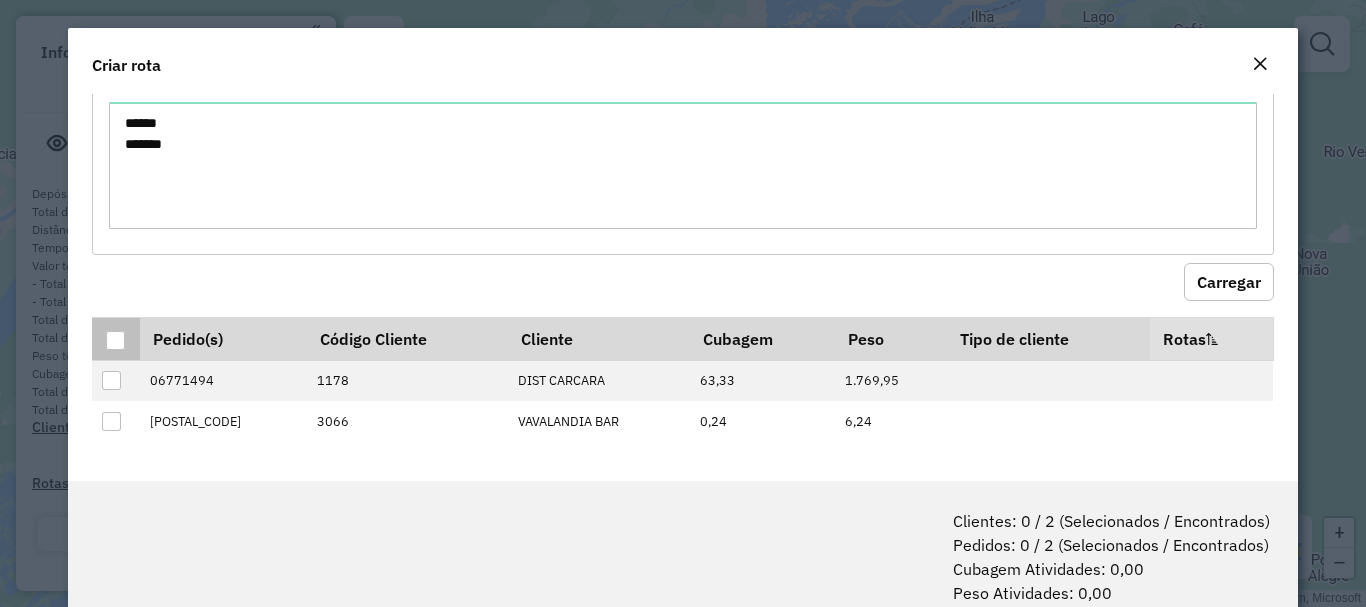 click at bounding box center [115, 338] 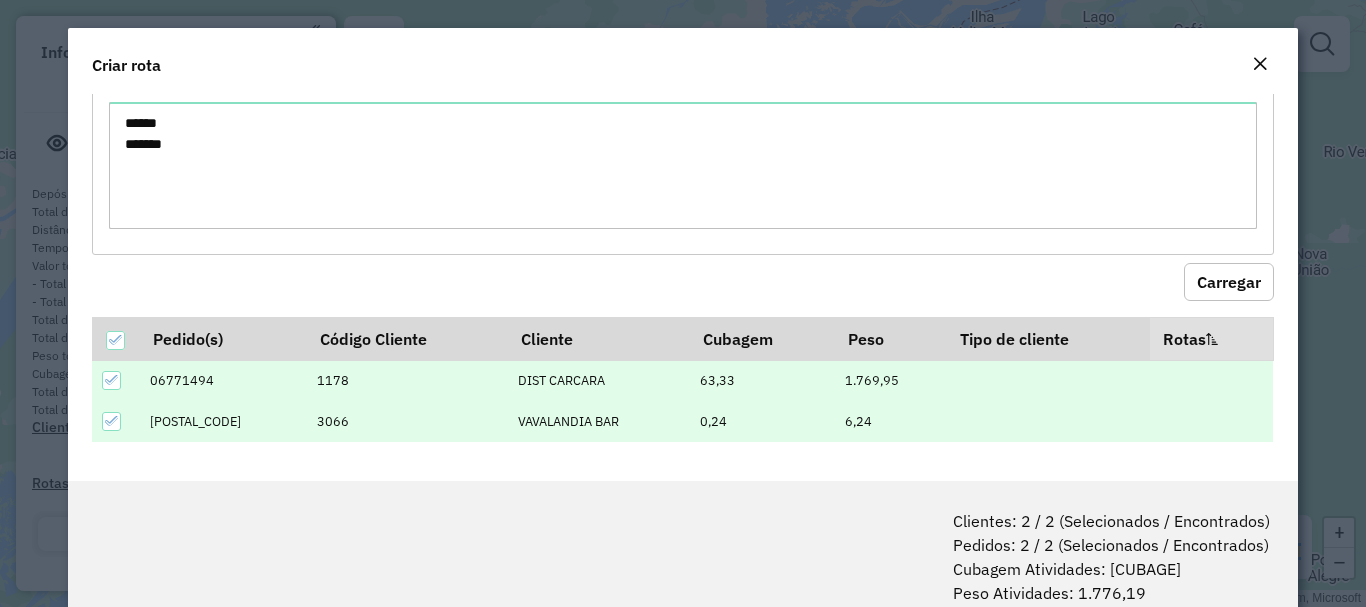 scroll, scrollTop: 100, scrollLeft: 0, axis: vertical 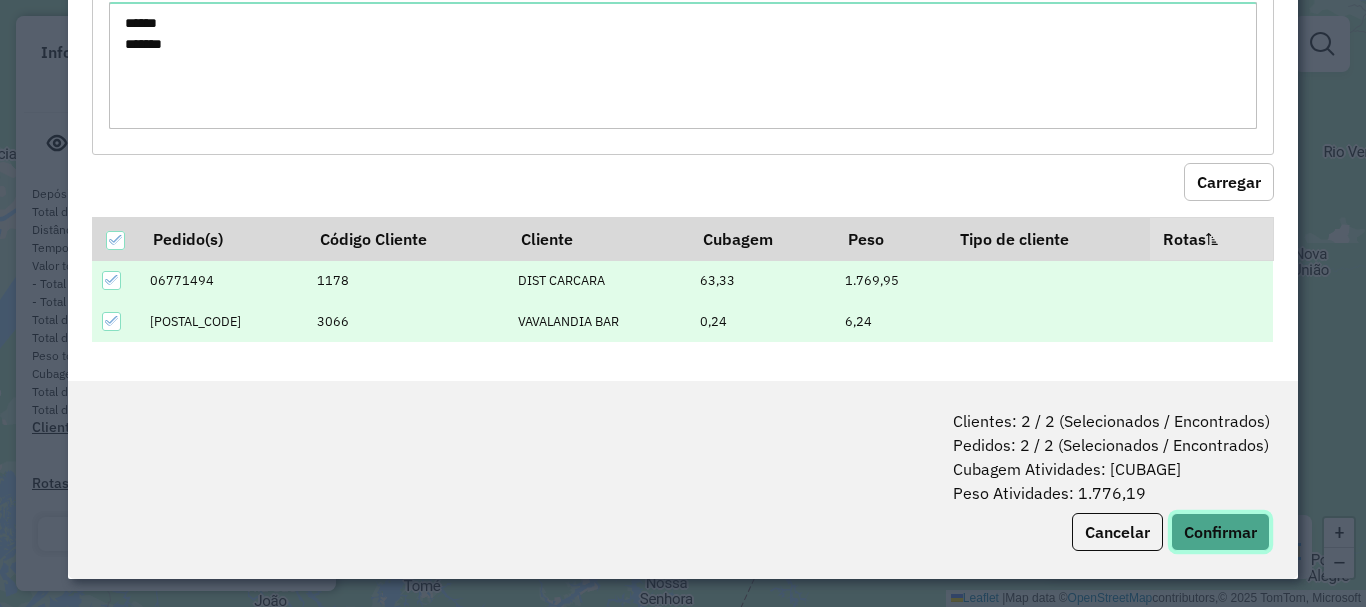 click on "Confirmar" 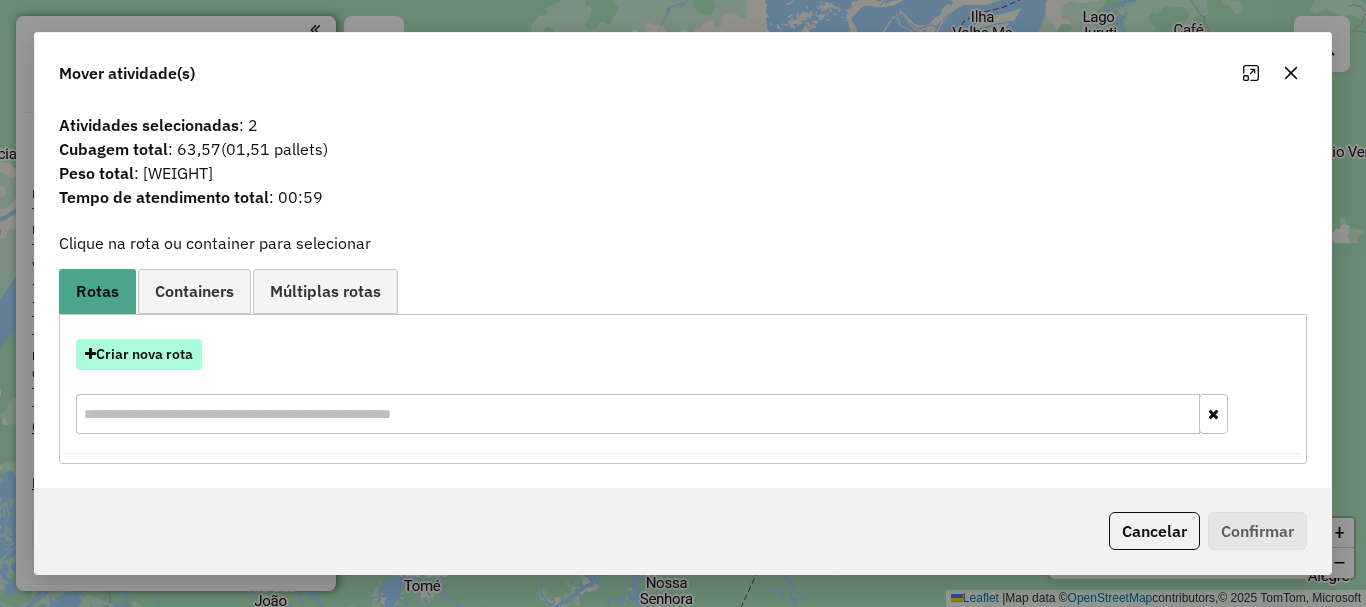 click on "Criar nova rota" at bounding box center (139, 354) 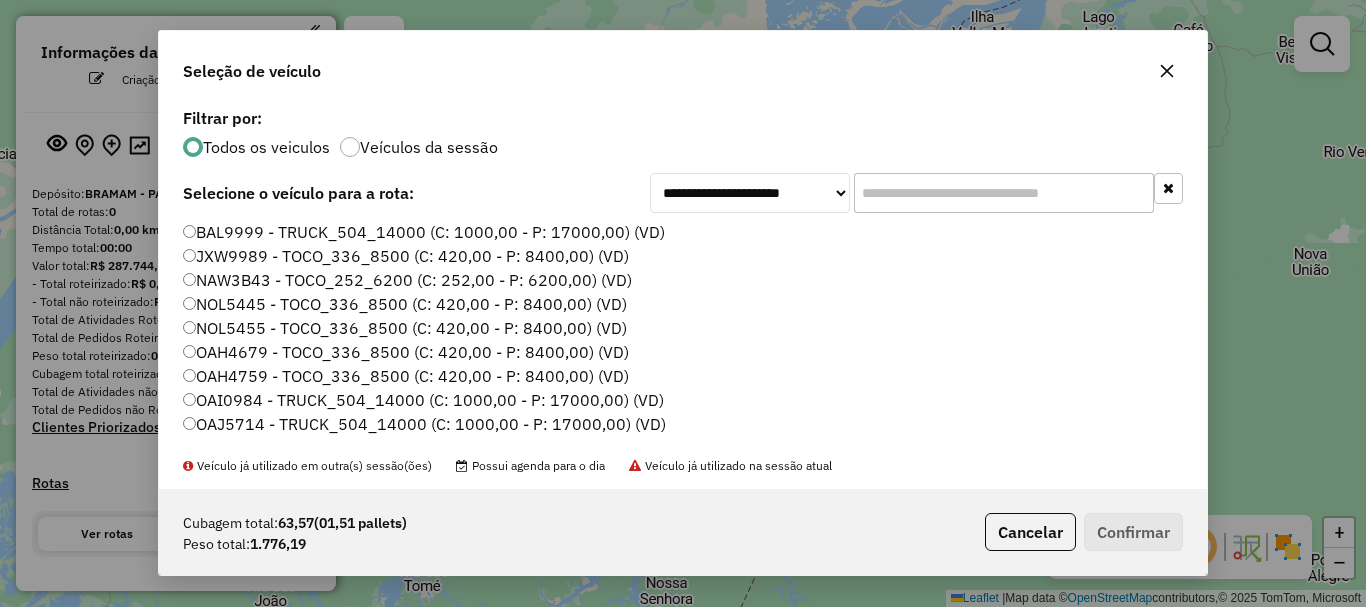 scroll, scrollTop: 11, scrollLeft: 6, axis: both 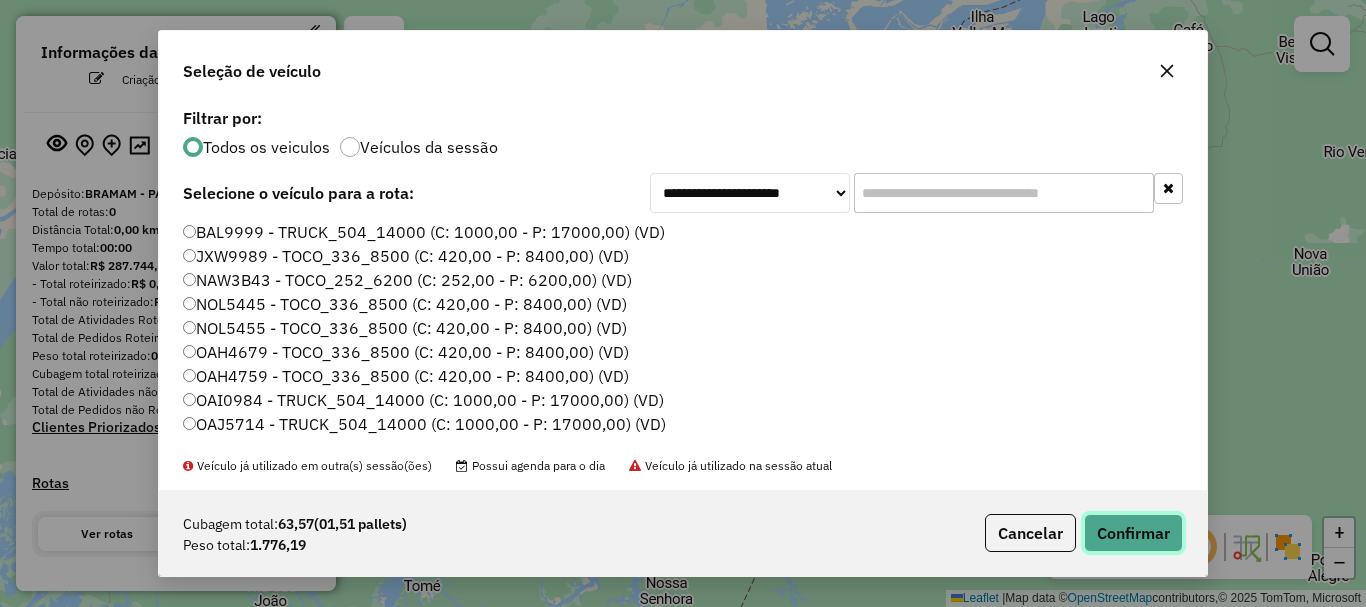 click on "Confirmar" 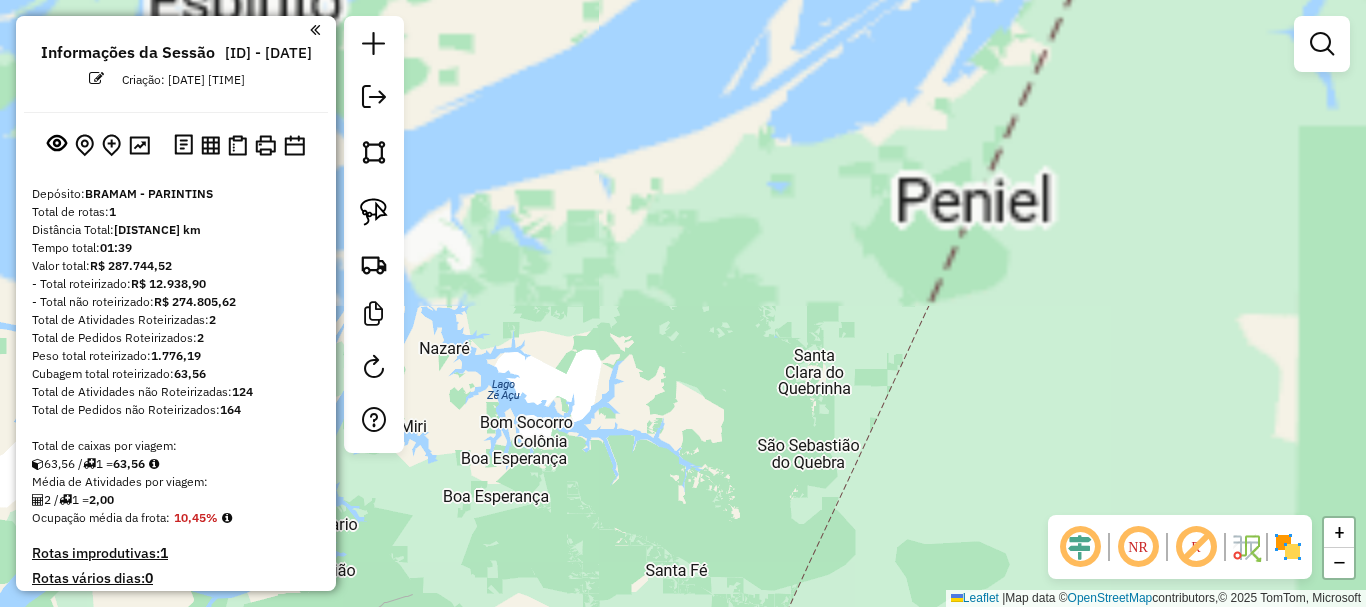 drag, startPoint x: 617, startPoint y: 239, endPoint x: 688, endPoint y: 570, distance: 338.52917 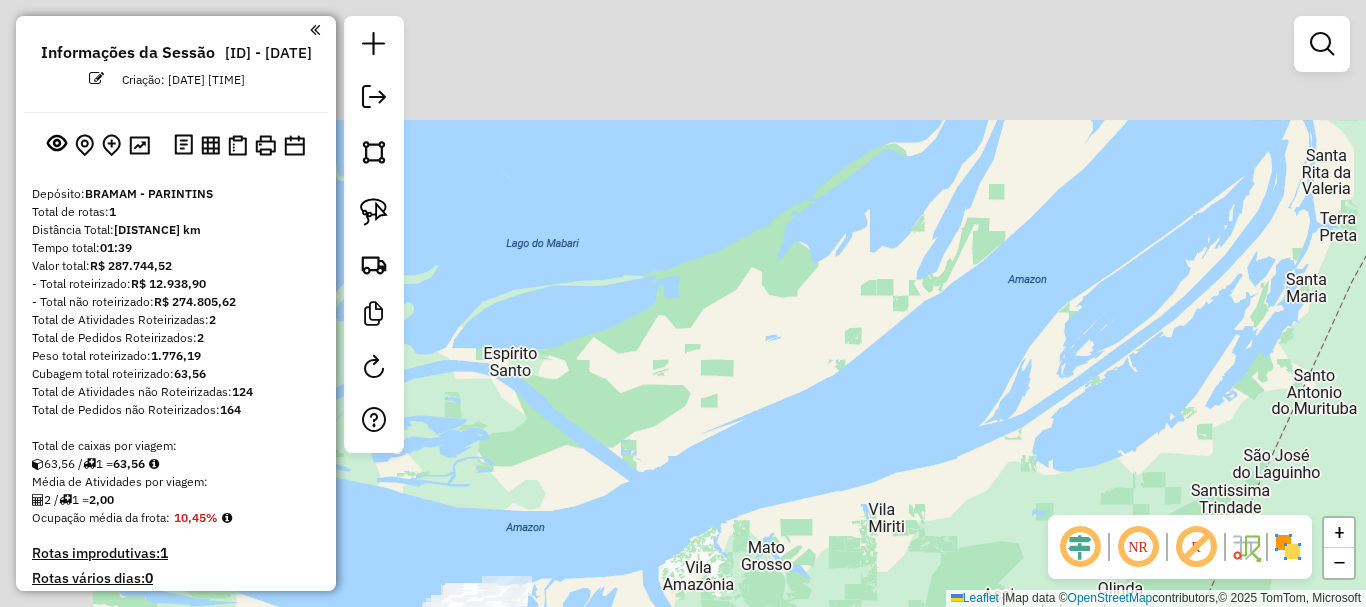 drag, startPoint x: 485, startPoint y: 269, endPoint x: 825, endPoint y: 549, distance: 440.4543 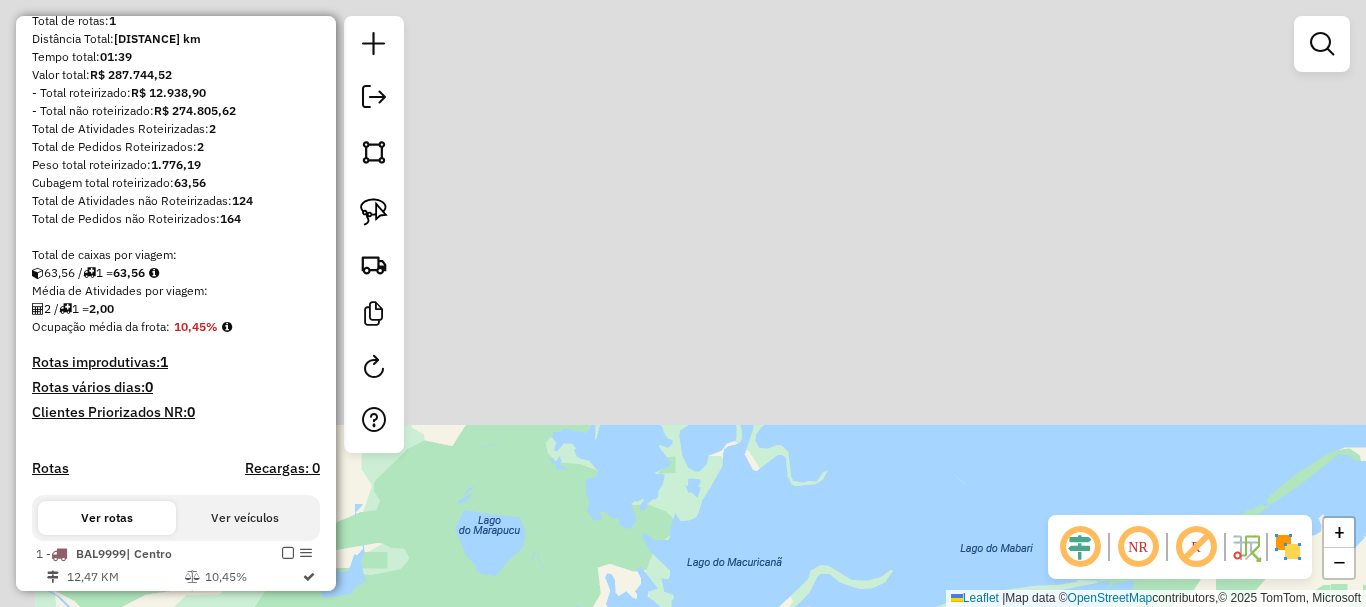 scroll, scrollTop: 400, scrollLeft: 0, axis: vertical 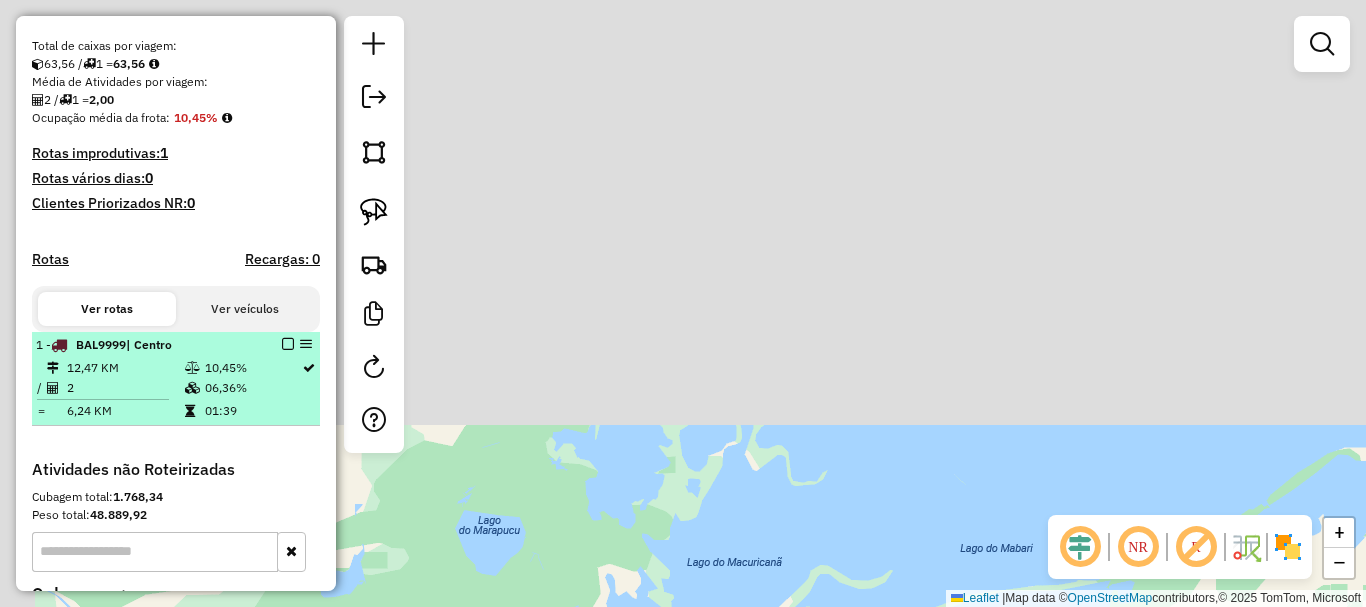 click on "12,47 KM" at bounding box center [125, 368] 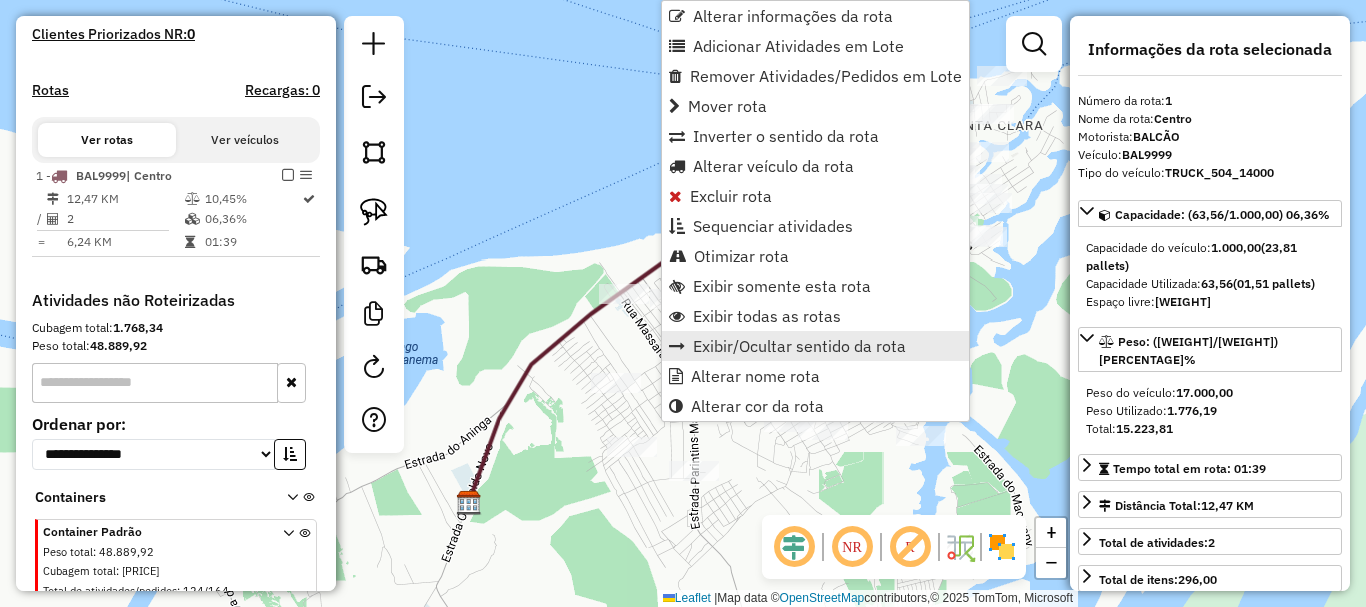 scroll, scrollTop: 647, scrollLeft: 0, axis: vertical 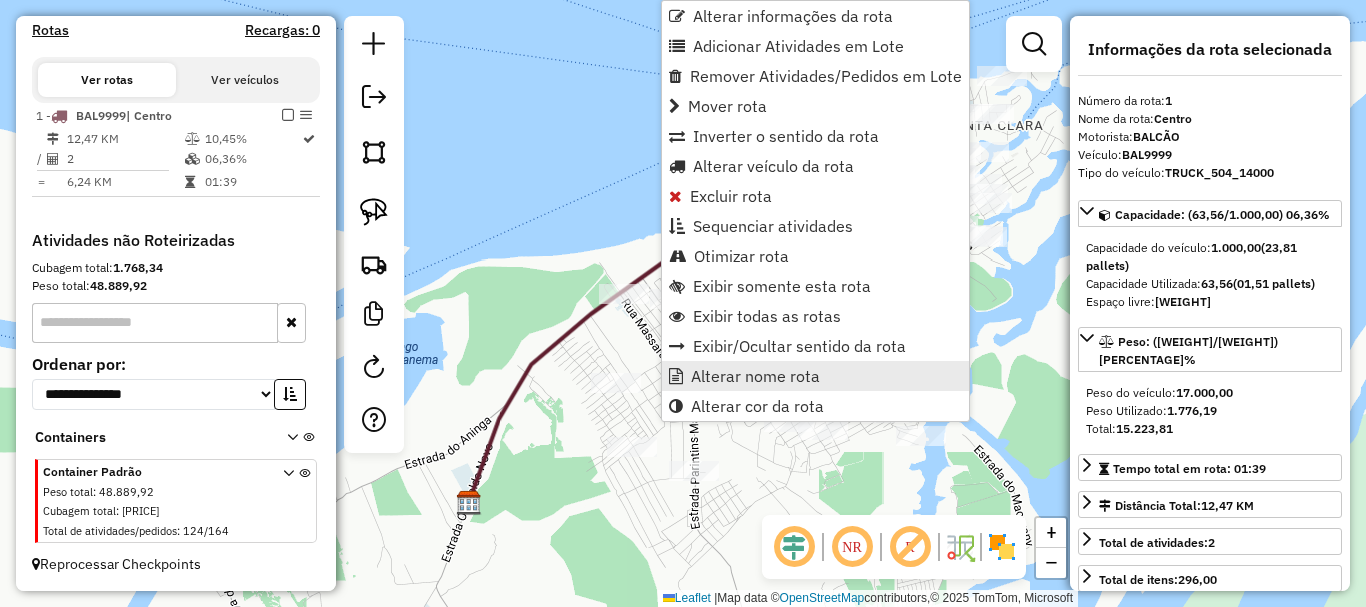 click on "Alterar nome rota" at bounding box center [755, 376] 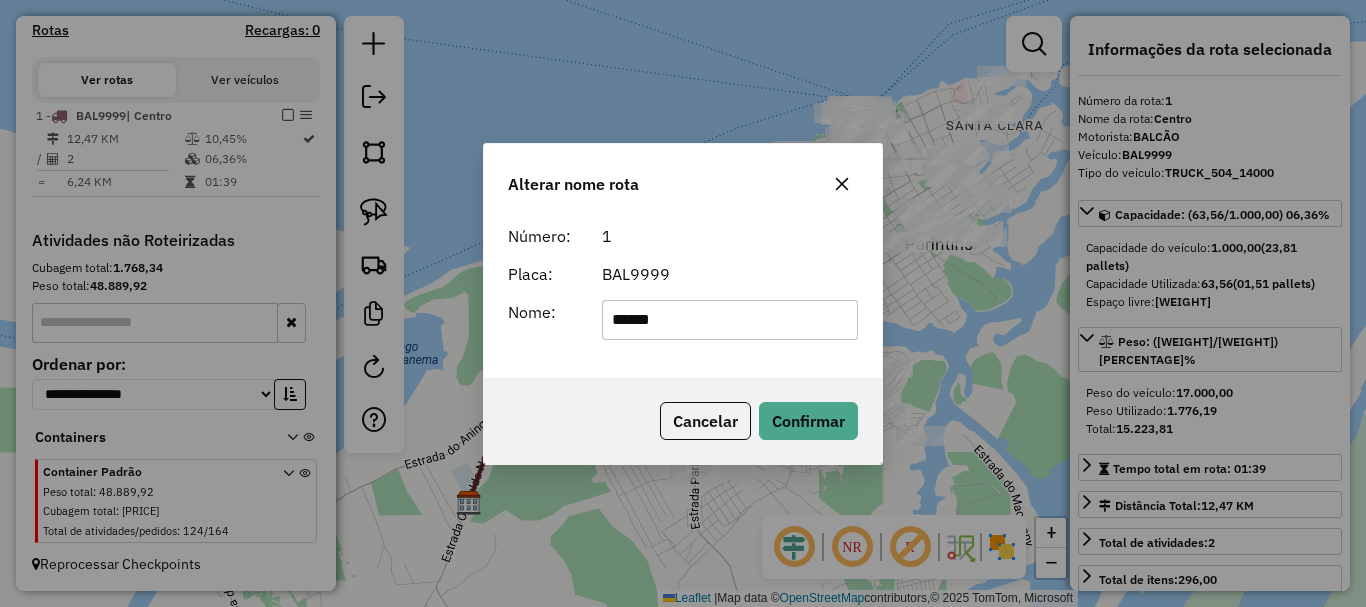 drag, startPoint x: 726, startPoint y: 312, endPoint x: 413, endPoint y: 338, distance: 314.078 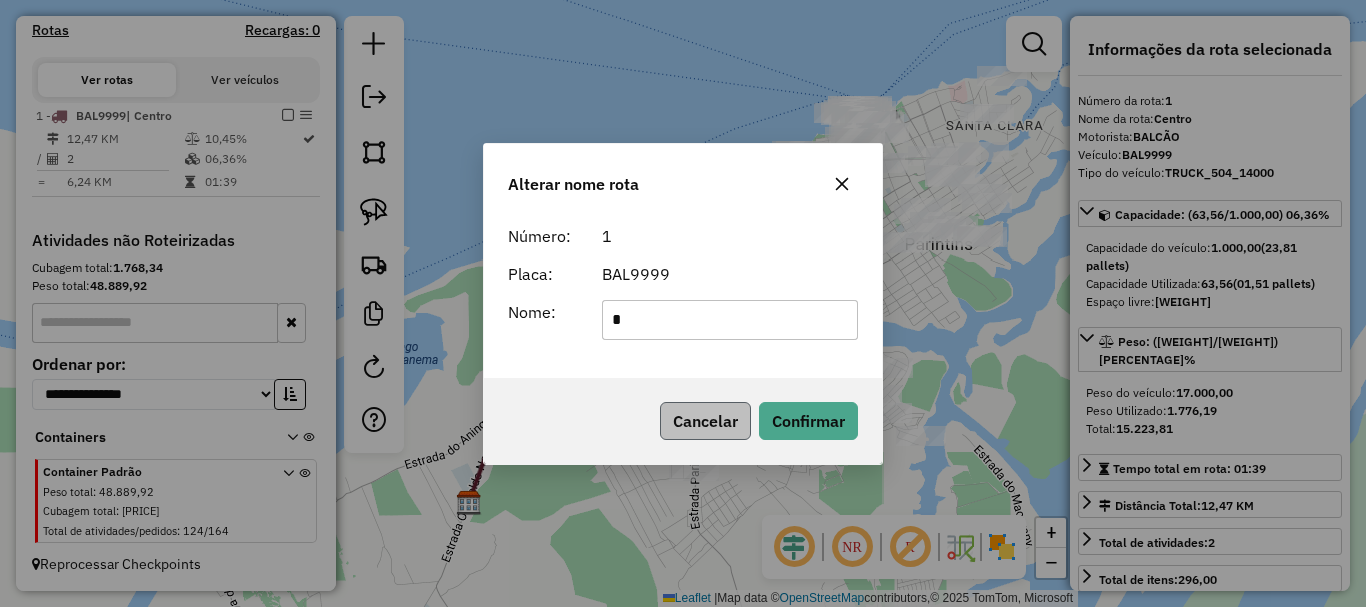 type on "**********" 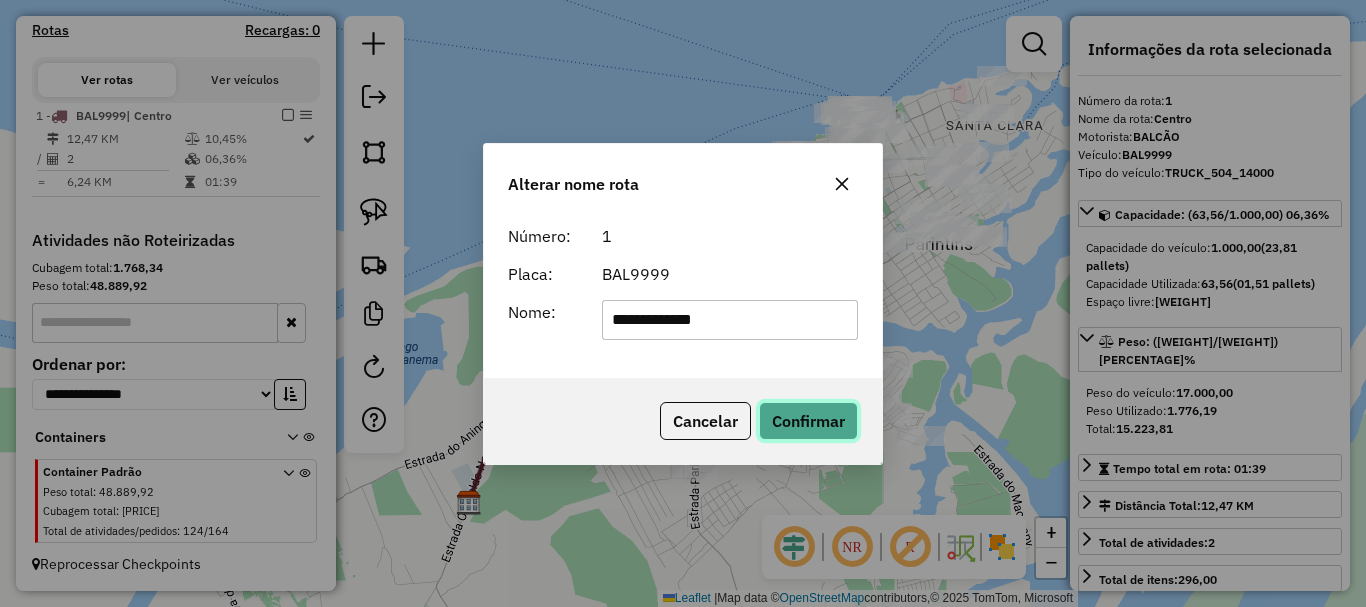 click on "Confirmar" 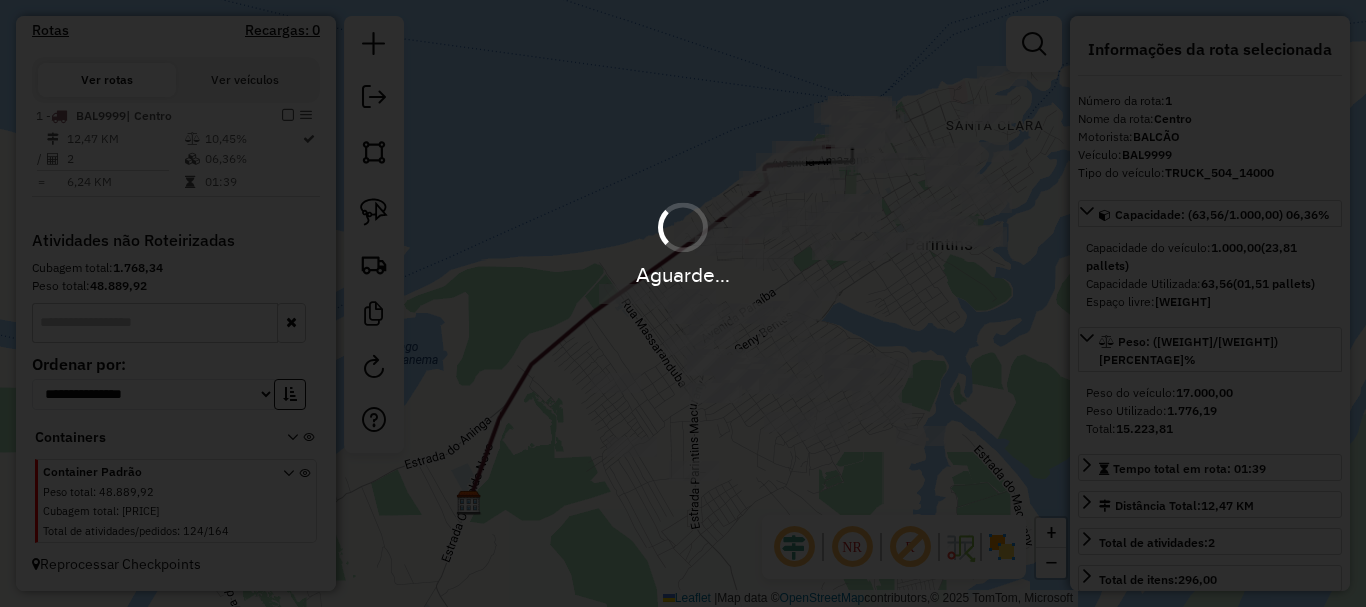 type 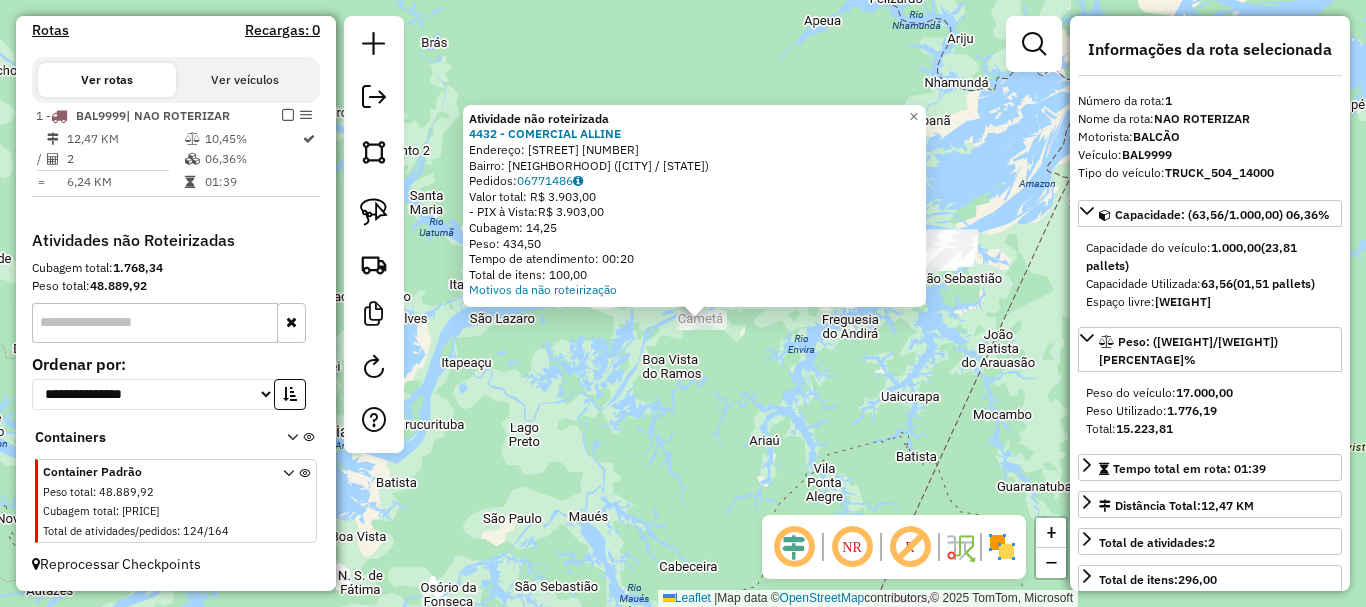drag, startPoint x: 772, startPoint y: 404, endPoint x: 921, endPoint y: 466, distance: 161.38463 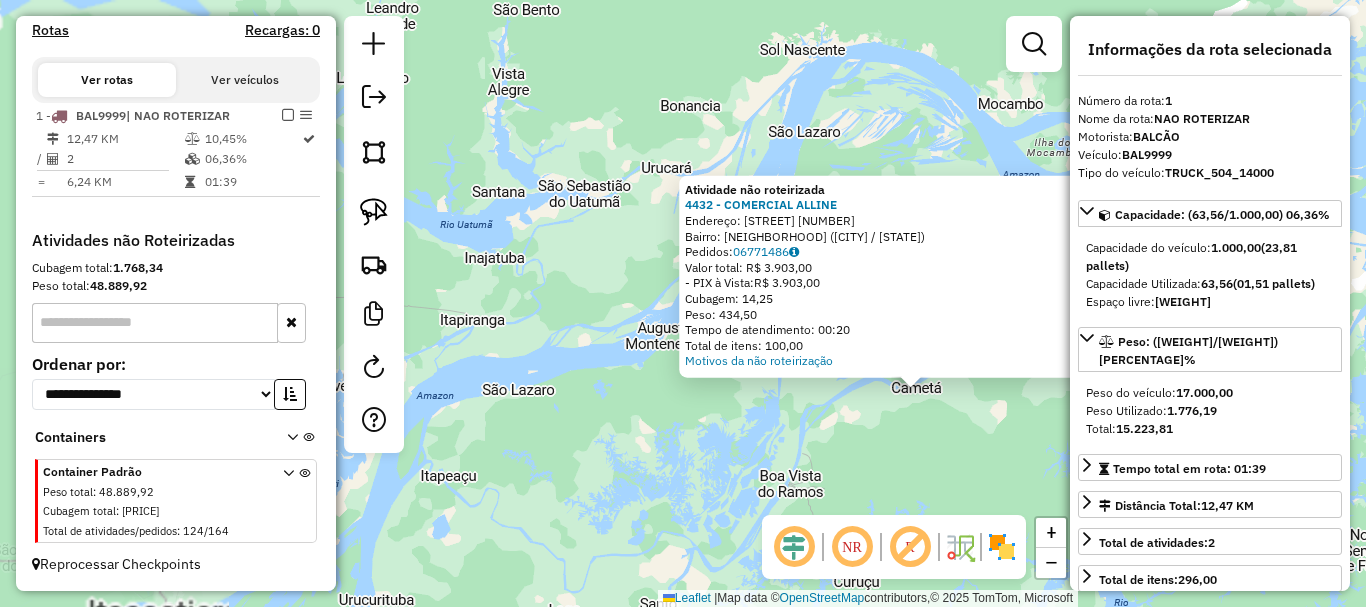 drag, startPoint x: 888, startPoint y: 468, endPoint x: 713, endPoint y: 439, distance: 177.38658 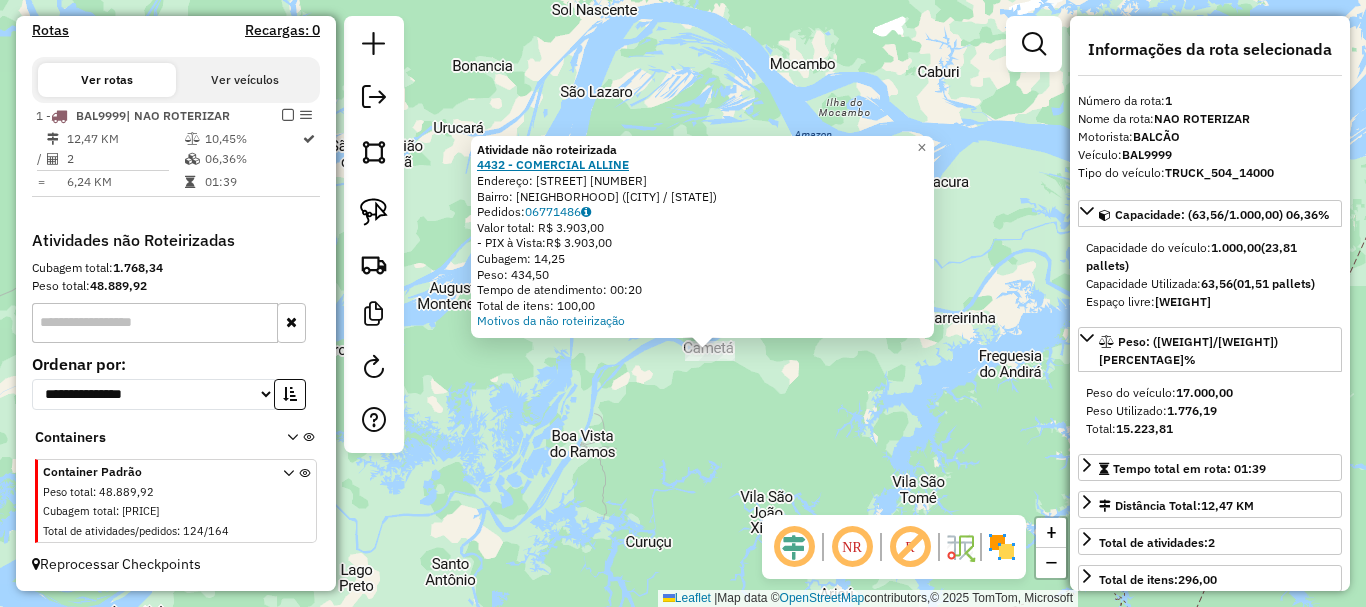 click on "4432 - COMERCIAL ALLINE" 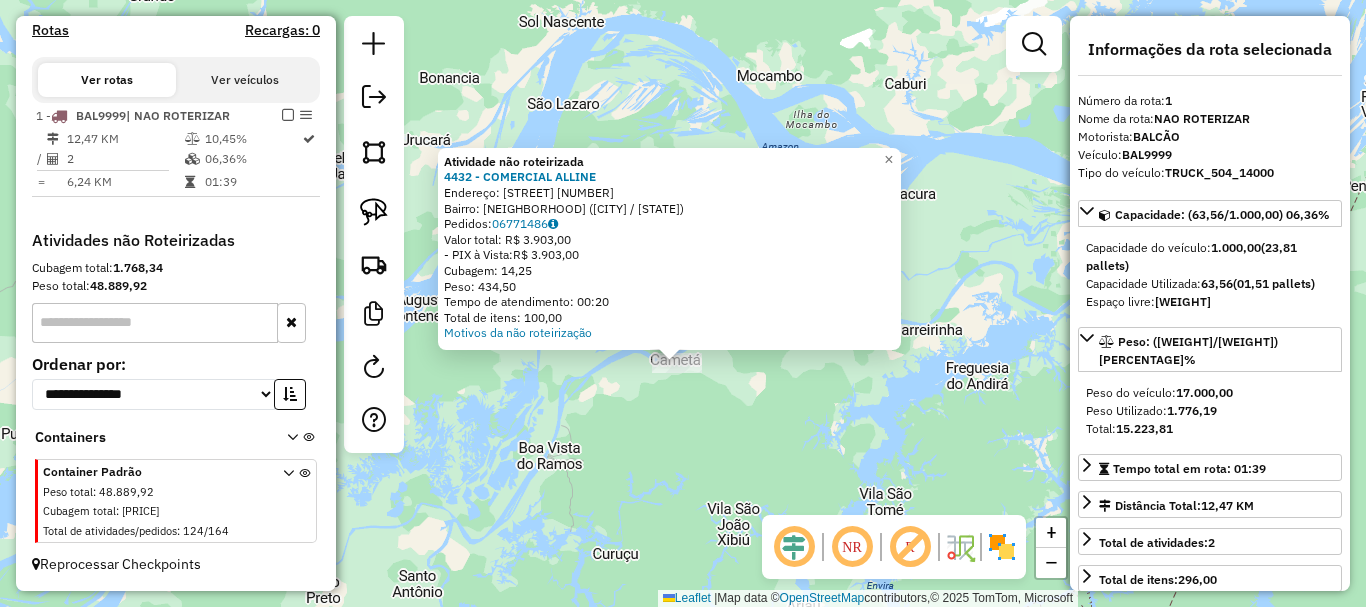 drag, startPoint x: 762, startPoint y: 407, endPoint x: 727, endPoint y: 419, distance: 37 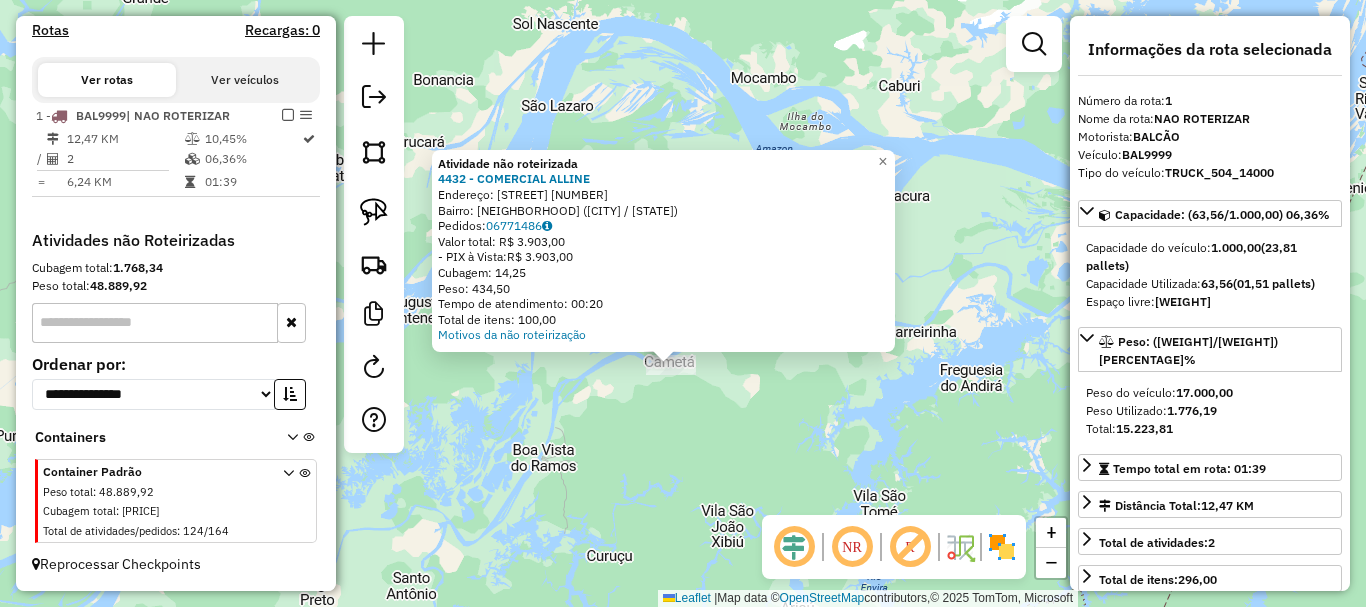 drag, startPoint x: 926, startPoint y: 440, endPoint x: 674, endPoint y: 438, distance: 252.00793 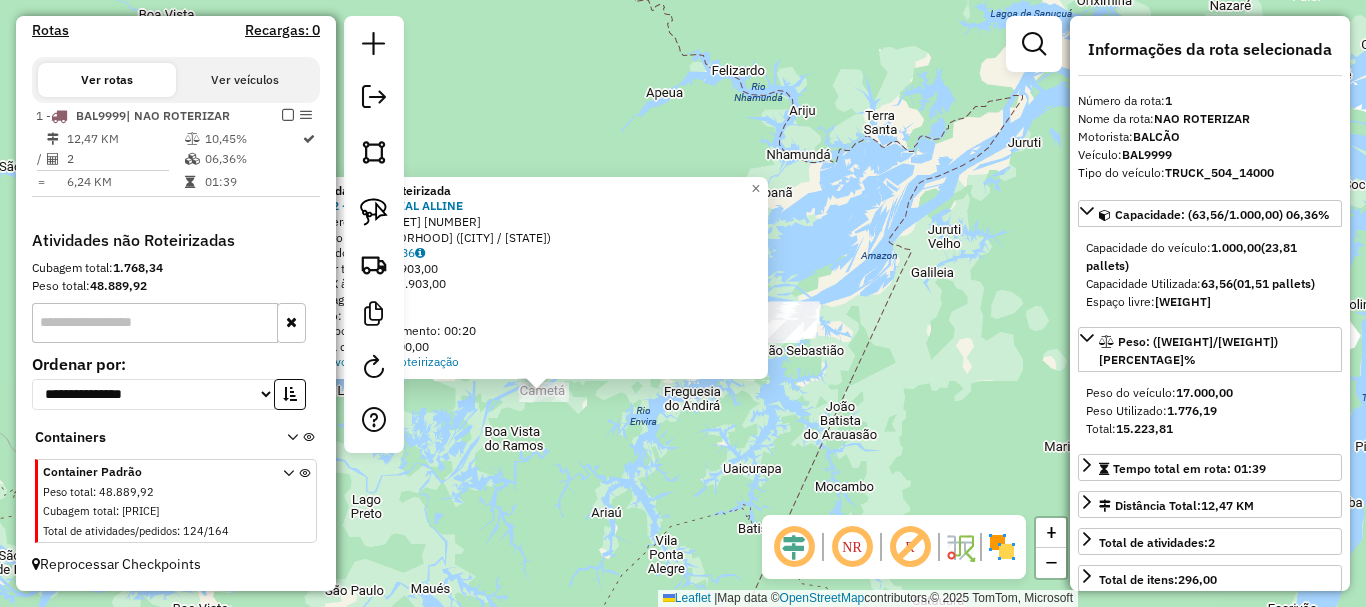 click on "Atividade não roteirizada 4432 - COMERCIAL ALLINE  Endereço:  Rua Amazonas 501   Bairro: CENTRO (BARREIRINHA / AM)   Pedidos:  06771486   Valor total: R$ 3.903,00   - PIX à Vista:  R$ 3.903,00   Cubagem: 14,25   Peso: 434,50   Tempo de atendimento: 00:20   Total de itens: 100,00  Motivos da não roteirização × Janela de atendimento Grade de atendimento Capacidade Transportadoras Veículos Cliente Pedidos  Rotas Selecione os dias de semana para filtrar as janelas de atendimento  Seg   Ter   Qua   Qui   Sex   Sáb   Dom  Informe o período da janela de atendimento: De: Até:  Filtrar exatamente a janela do cliente  Considerar janela de atendimento padrão  Selecione os dias de semana para filtrar as grades de atendimento  Seg   Ter   Qua   Qui   Sex   Sáb   Dom   Considerar clientes sem dia de atendimento cadastrado  Clientes fora do dia de atendimento selecionado Filtrar as atividades entre os valores definidos abaixo:  Peso mínimo:   Peso máximo:   Cubagem mínima:   Cubagem máxima:   De:   Até:  +" 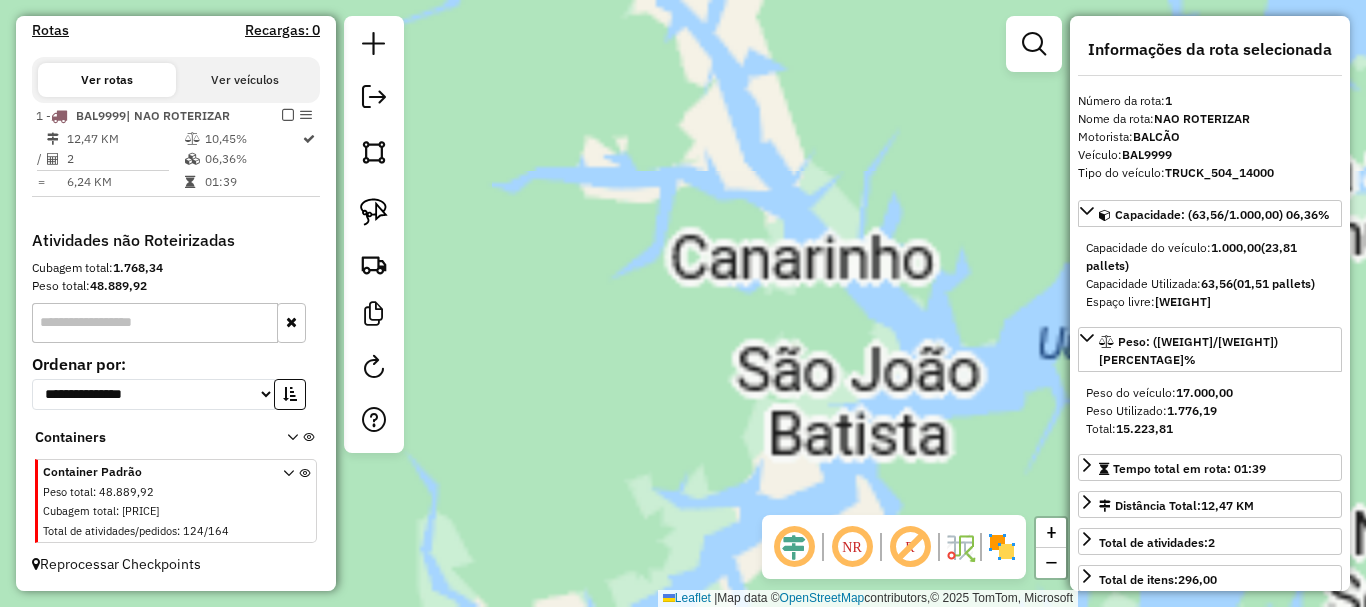 drag, startPoint x: 746, startPoint y: 367, endPoint x: 732, endPoint y: 644, distance: 277.35358 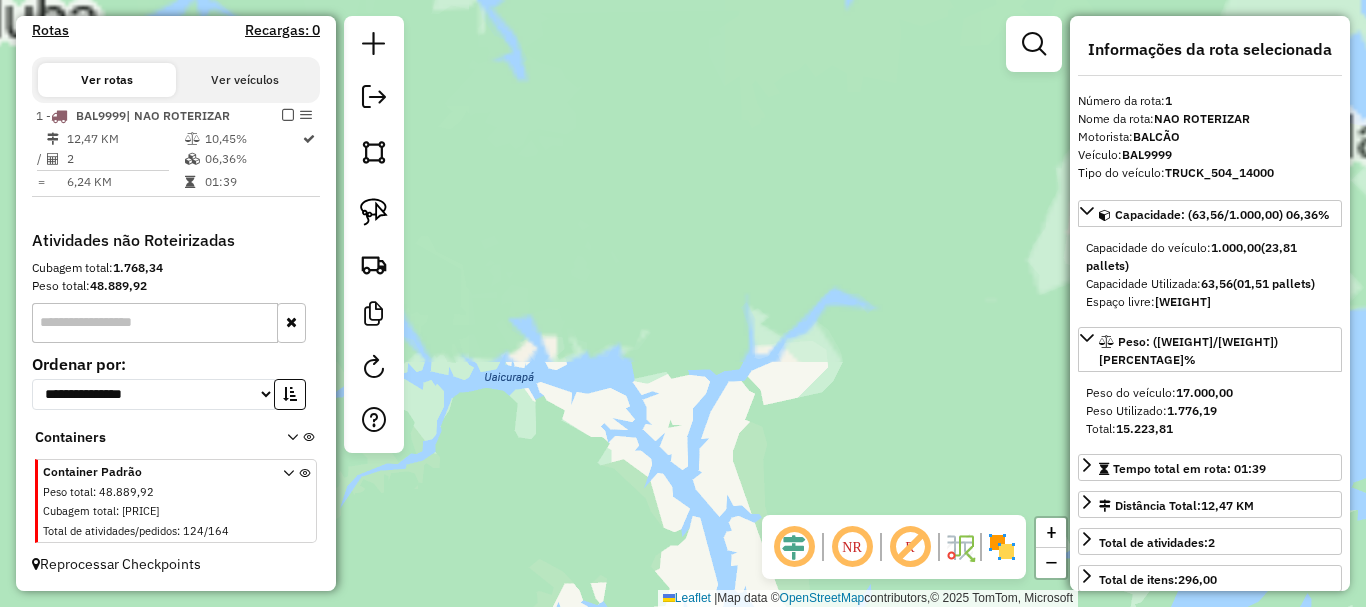 drag, startPoint x: 720, startPoint y: 416, endPoint x: 730, endPoint y: 421, distance: 11.18034 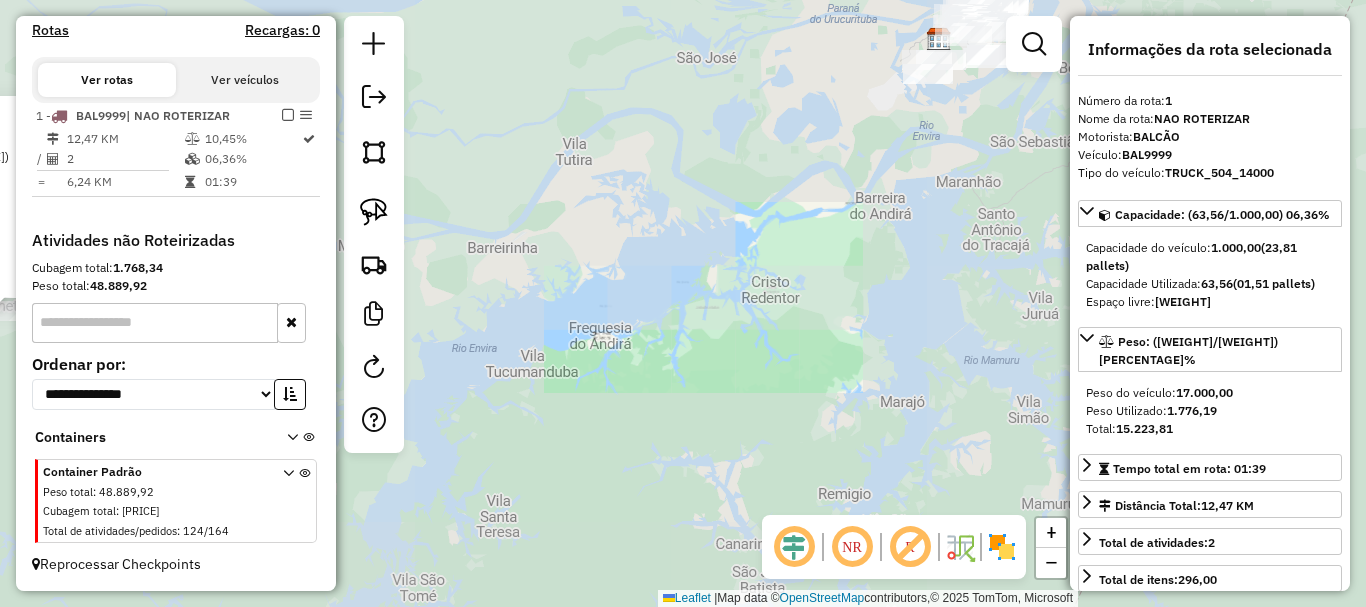 click on "Atividade não roteirizada 4432 - COMERCIAL ALLINE  Endereço:  Rua Amazonas 501   Bairro: CENTRO (BARREIRINHA / AM)   Pedidos:  06771486   Valor total: R$ 3.903,00   - PIX à Vista:  R$ 3.903,00   Cubagem: 14,25   Peso: 434,50   Tempo de atendimento: 00:20   Total de itens: 100,00  Motivos da não roteirização × Janela de atendimento Grade de atendimento Capacidade Transportadoras Veículos Cliente Pedidos  Rotas Selecione os dias de semana para filtrar as janelas de atendimento  Seg   Ter   Qua   Qui   Sex   Sáb   Dom  Informe o período da janela de atendimento: De: Até:  Filtrar exatamente a janela do cliente  Considerar janela de atendimento padrão  Selecione os dias de semana para filtrar as grades de atendimento  Seg   Ter   Qua   Qui   Sex   Sáb   Dom   Considerar clientes sem dia de atendimento cadastrado  Clientes fora do dia de atendimento selecionado Filtrar as atividades entre os valores definidos abaixo:  Peso mínimo:   Peso máximo:   Cubagem mínima:   Cubagem máxima:   De:   Até:  +" 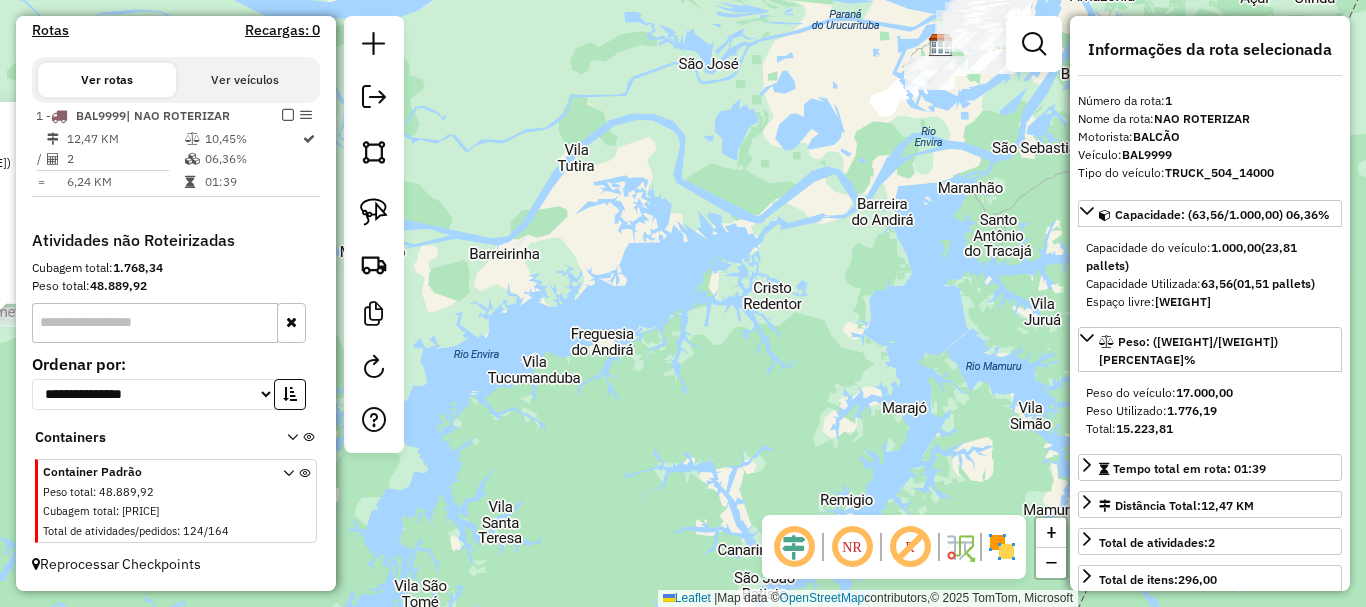drag, startPoint x: 754, startPoint y: 477, endPoint x: 735, endPoint y: 511, distance: 38.948685 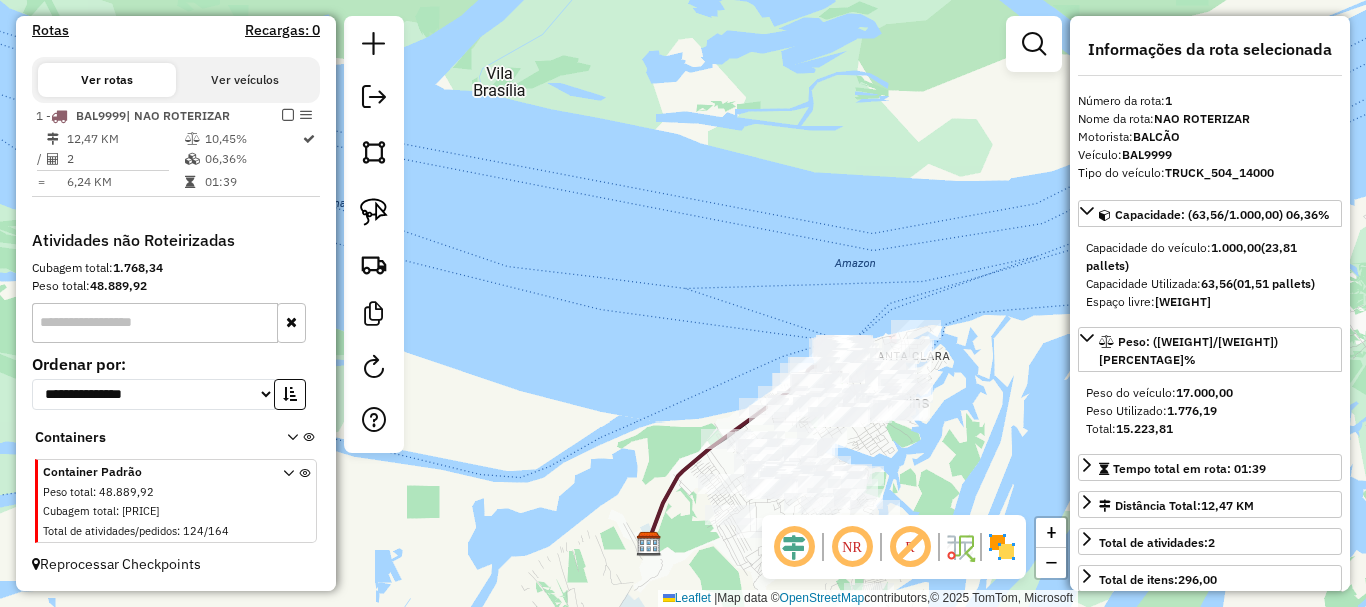 drag, startPoint x: 946, startPoint y: 199, endPoint x: 853, endPoint y: 339, distance: 168.07439 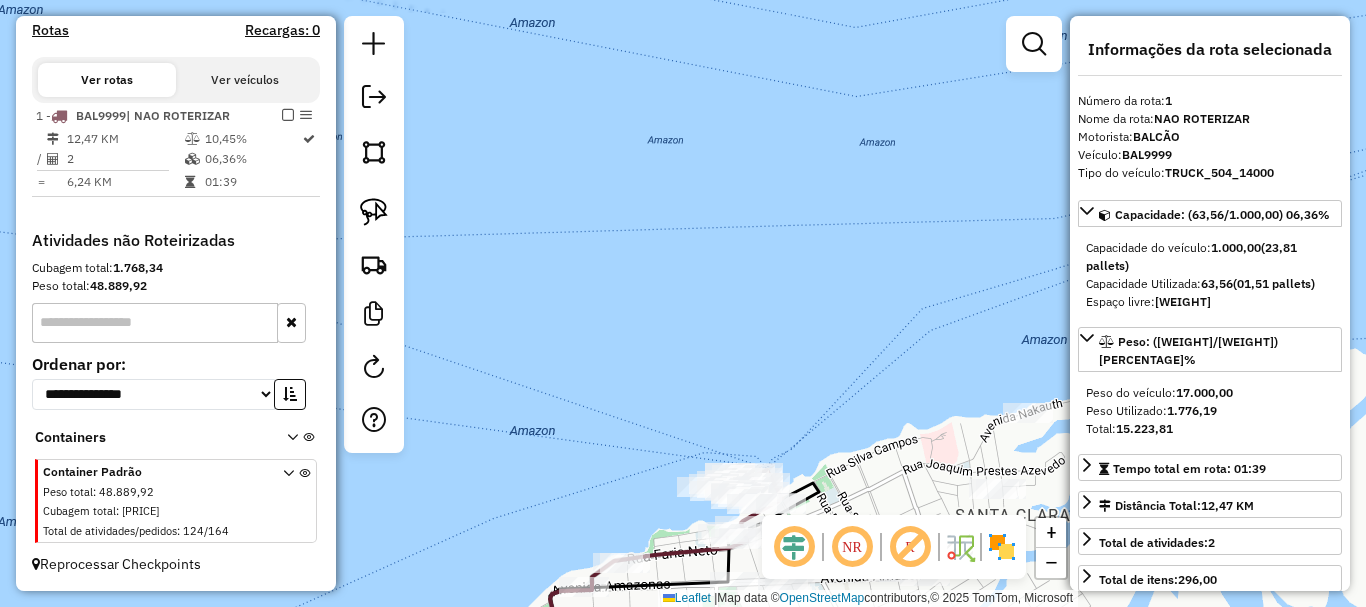 drag, startPoint x: 791, startPoint y: 448, endPoint x: 828, endPoint y: 306, distance: 146.74127 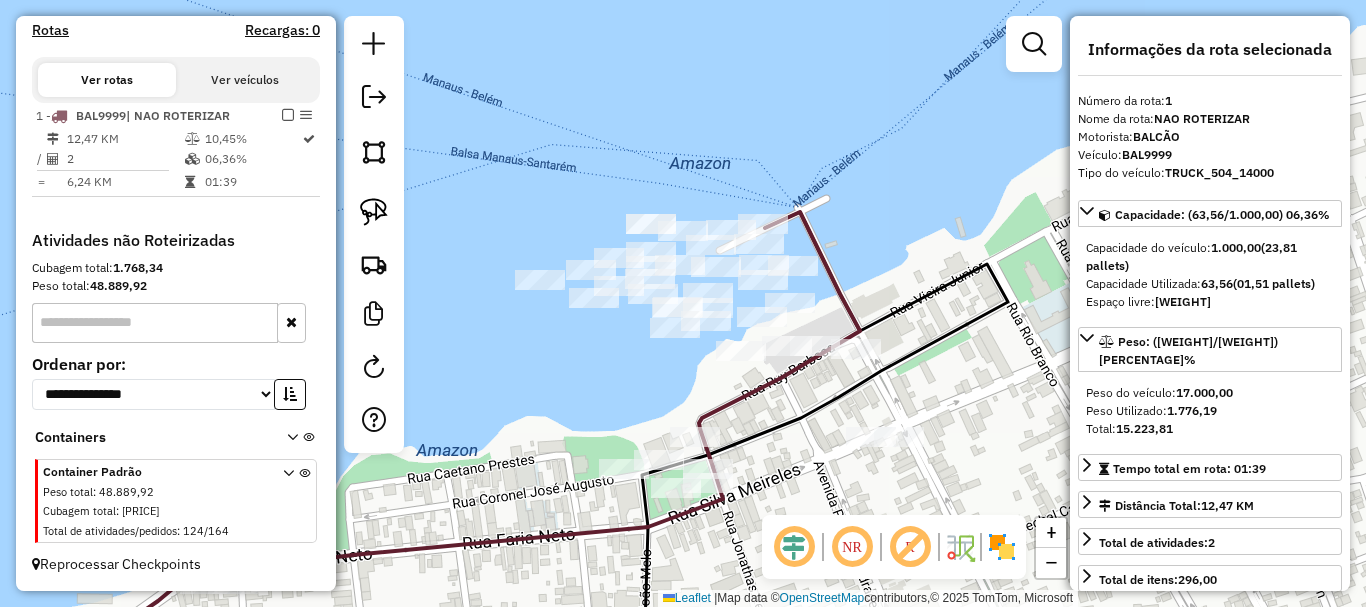 drag, startPoint x: 867, startPoint y: 233, endPoint x: 888, endPoint y: 300, distance: 70.21396 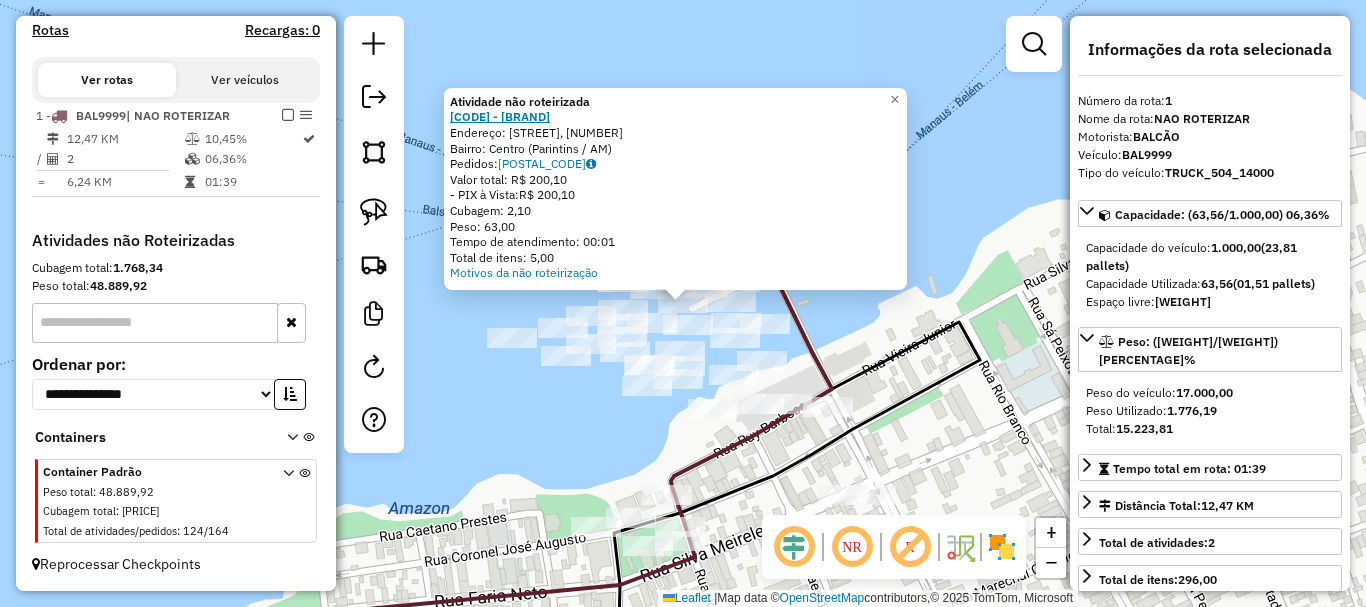 click on "1106 - DIST. MESTRaO" 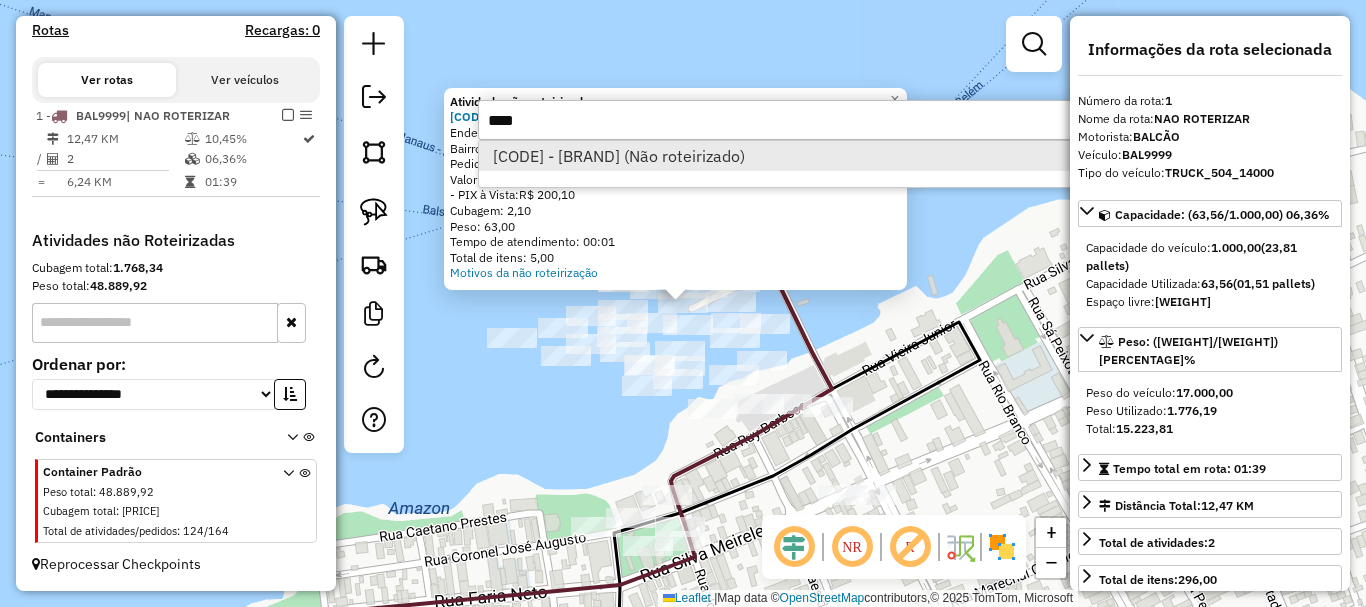 type on "****" 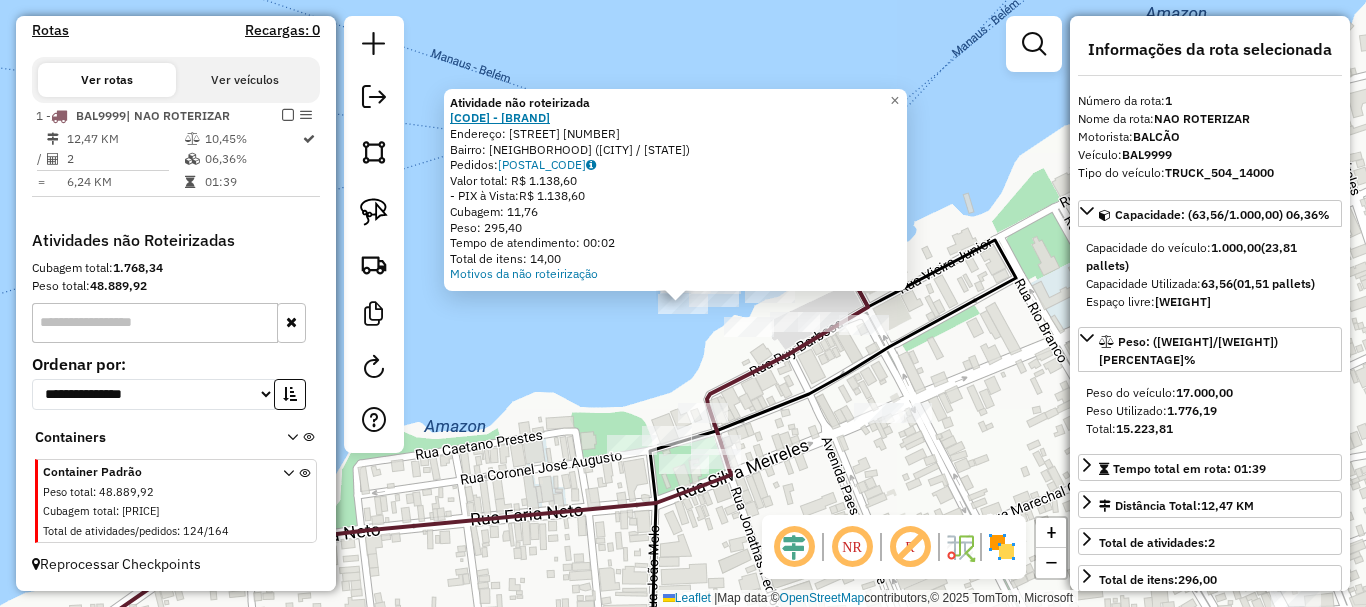 click on "4284 - [FIRST] [LAST]" 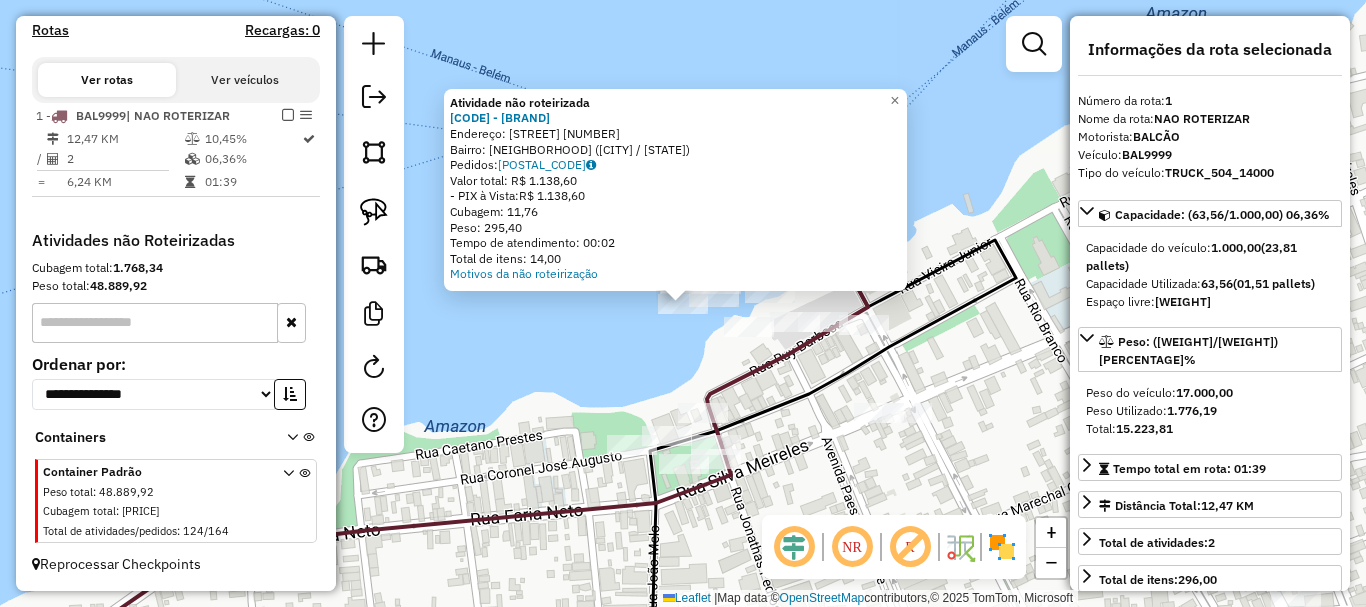 click on "Atividade não roteirizada 4284 - RODRIGO ANSELMO  Endereço:  GOMES DE CASTRO 7877   Bairro: CENTRO (PARINTINS / AM)   Pedidos:  06771522   Valor total: R$ 1.138,60   - PIX à Vista:  R$ 1.138,60   Cubagem: 11,76   Peso: 295,40   Tempo de atendimento: 00:02   Total de itens: 14,00  Motivos da não roteirização × Janela de atendimento Grade de atendimento Capacidade Transportadoras Veículos Cliente Pedidos  Rotas Selecione os dias de semana para filtrar as janelas de atendimento  Seg   Ter   Qua   Qui   Sex   Sáb   Dom  Informe o período da janela de atendimento: De: Até:  Filtrar exatamente a janela do cliente  Considerar janela de atendimento padrão  Selecione os dias de semana para filtrar as grades de atendimento  Seg   Ter   Qua   Qui   Sex   Sáb   Dom   Considerar clientes sem dia de atendimento cadastrado  Clientes fora do dia de atendimento selecionado Filtrar as atividades entre os valores definidos abaixo:  Peso mínimo:   Peso máximo:   Cubagem mínima:   Cubagem máxima:   De:   Até:  +" 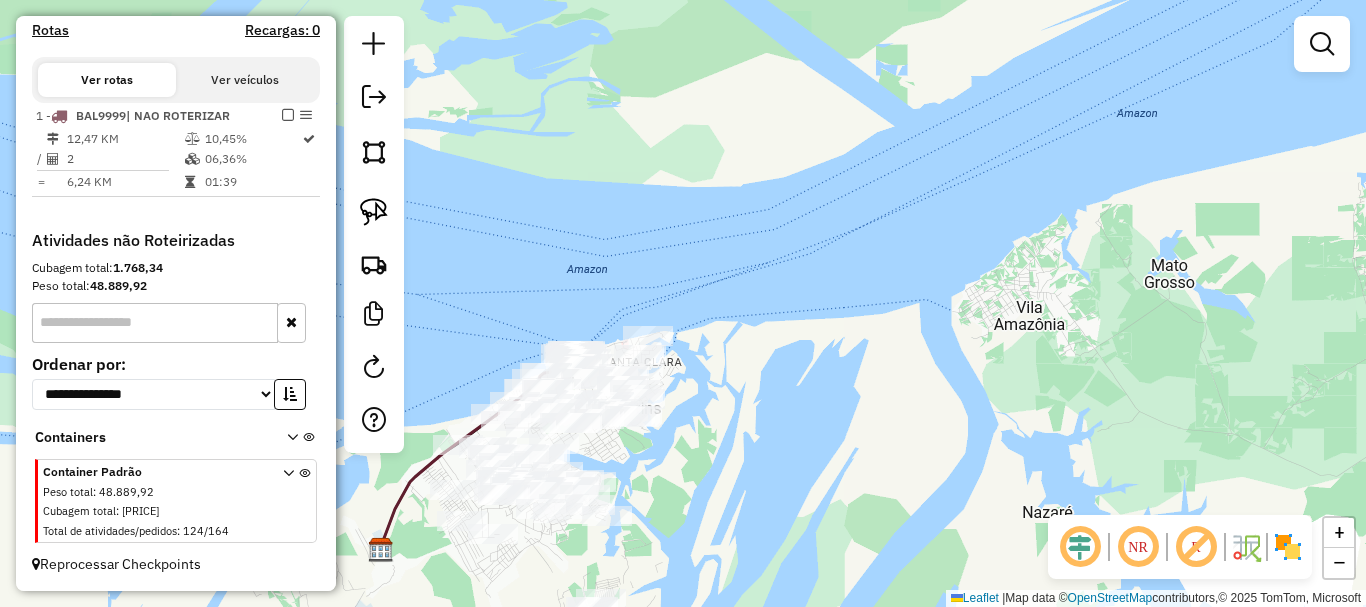drag, startPoint x: 585, startPoint y: 284, endPoint x: 1365, endPoint y: -5, distance: 831.8179 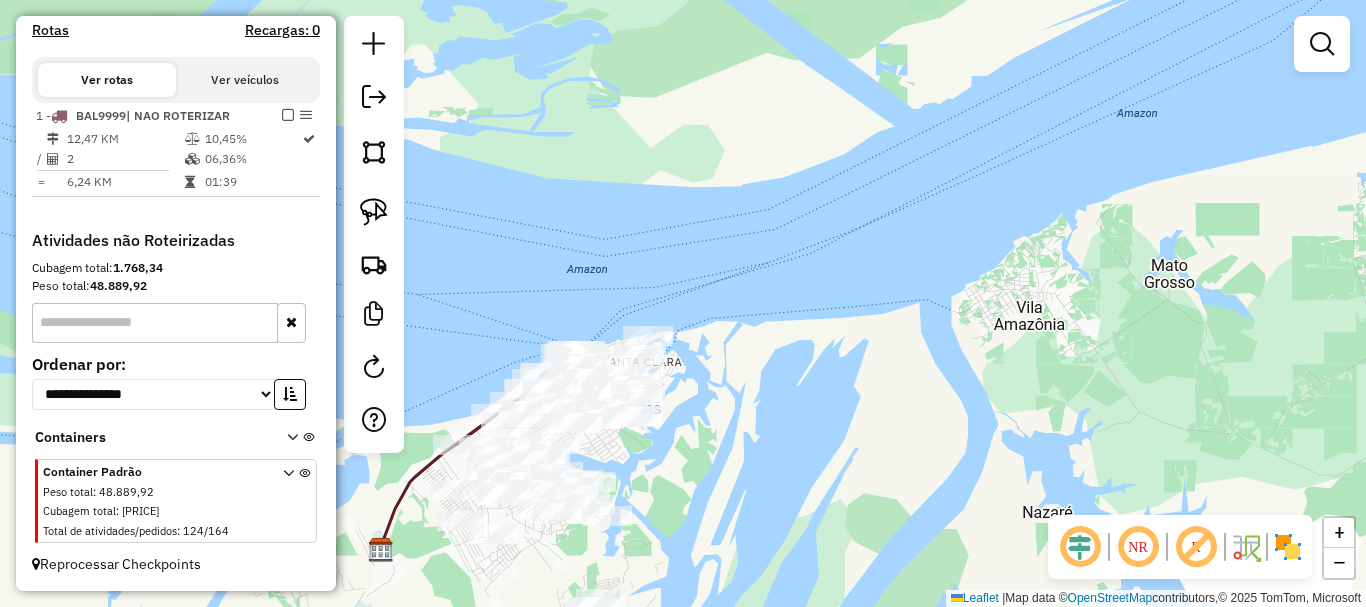click on "Aguarde...  Pop-up bloqueado!  Seu navegador bloqueou automáticamente a abertura de uma nova janela.   Acesse as configurações e adicione o endereço do sistema a lista de permissão.   Fechar  Informações da Sessão 976173 - 07/08/2025     Criação: 06/08/2025 19:40   Depósito:  BRAMAM - PARINTINS  Total de rotas:  1  Distância Total:  12,47 km  Tempo total:  01:39  Valor total:  R$ 287.744,52  - Total roteirizado:  R$ 12.938,90  - Total não roteirizado:  R$ 274.805,62  Total de Atividades Roteirizadas:  2  Total de Pedidos Roteirizados:  2  Peso total roteirizado:  1.776,19  Cubagem total roteirizado:  63,56  Total de Atividades não Roteirizadas:  124  Total de Pedidos não Roteirizados:  164 Total de caixas por viagem:  63,56 /   1 =  63,56 Média de Atividades por viagem:  2 /   1 =  2,00 Ocupação média da frota:  10,45%   Rotas improdutivas:  1  Rotas vários dias:  0  Clientes Priorizados NR:  0 Rotas  Recargas: 0   Ver rotas   Ver veículos   1 -       BAL9999   12,47 KM  /" at bounding box center (683, 303) 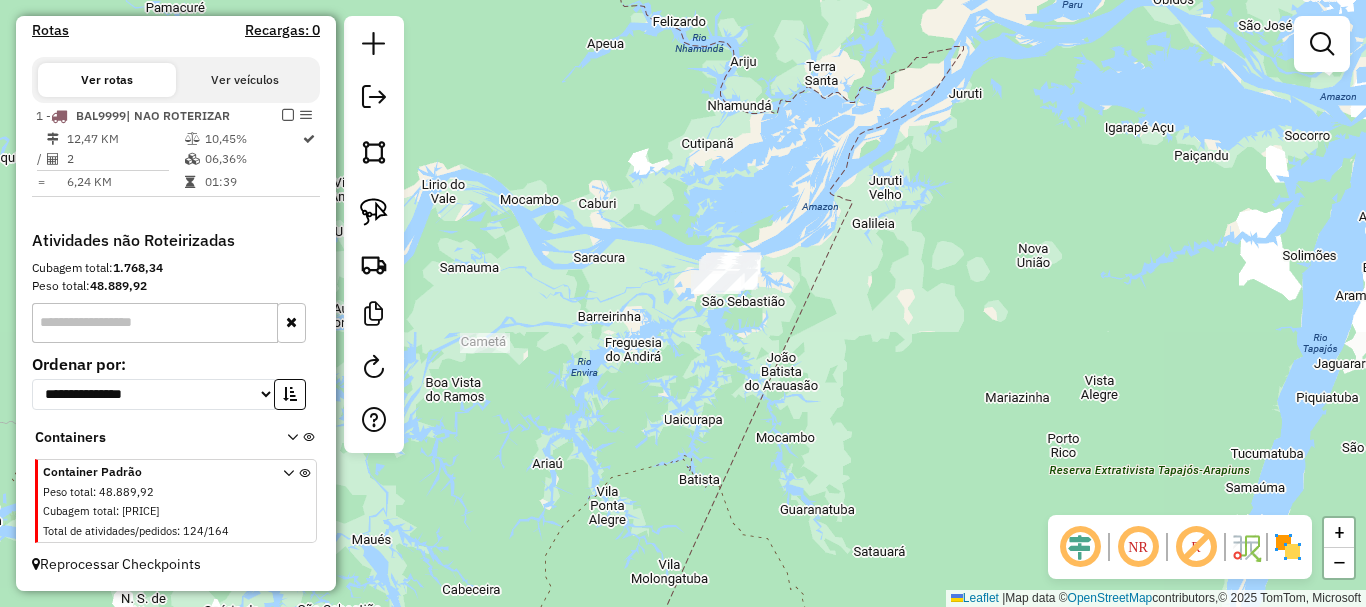 drag, startPoint x: 609, startPoint y: 324, endPoint x: 490, endPoint y: 364, distance: 125.54282 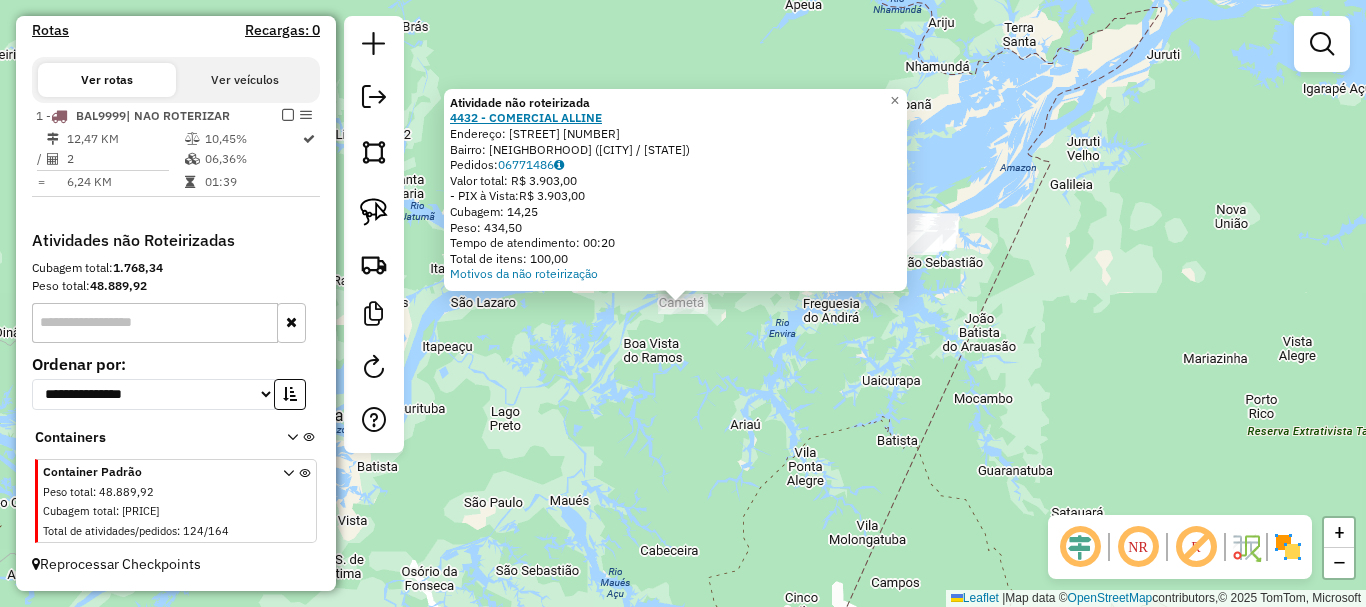 click on "4432 - COMERCIAL ALLINE" 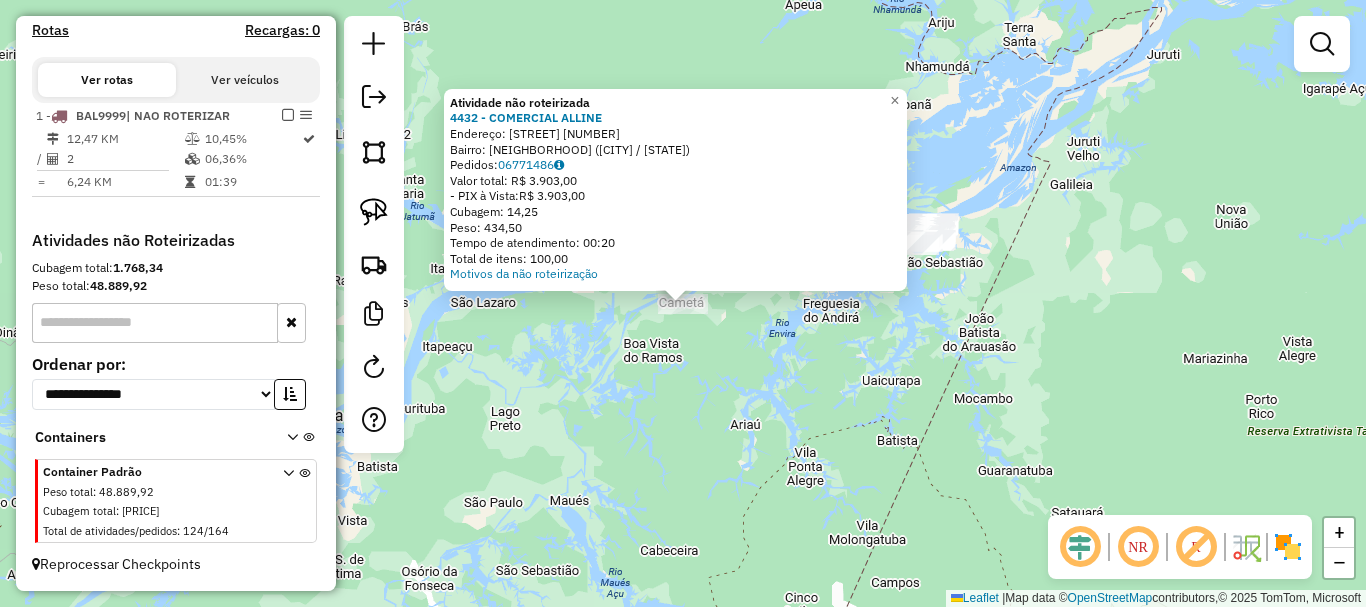 click on "Atividade não roteirizada 4432 - COMERCIAL ALLINE  Endereço:  Rua Amazonas 501   Bairro: CENTRO (BARREIRINHA / AM)   Pedidos:  06771486   Valor total: R$ 3.903,00   - PIX à Vista:  R$ 3.903,00   Cubagem: 14,25   Peso: 434,50   Tempo de atendimento: 00:20   Total de itens: 100,00  Motivos da não roteirização × Janela de atendimento Grade de atendimento Capacidade Transportadoras Veículos Cliente Pedidos  Rotas Selecione os dias de semana para filtrar as janelas de atendimento  Seg   Ter   Qua   Qui   Sex   Sáb   Dom  Informe o período da janela de atendimento: De: Até:  Filtrar exatamente a janela do cliente  Considerar janela de atendimento padrão  Selecione os dias de semana para filtrar as grades de atendimento  Seg   Ter   Qua   Qui   Sex   Sáb   Dom   Considerar clientes sem dia de atendimento cadastrado  Clientes fora do dia de atendimento selecionado Filtrar as atividades entre os valores definidos abaixo:  Peso mínimo:   Peso máximo:   Cubagem mínima:   Cubagem máxima:   De:   Até:  +" 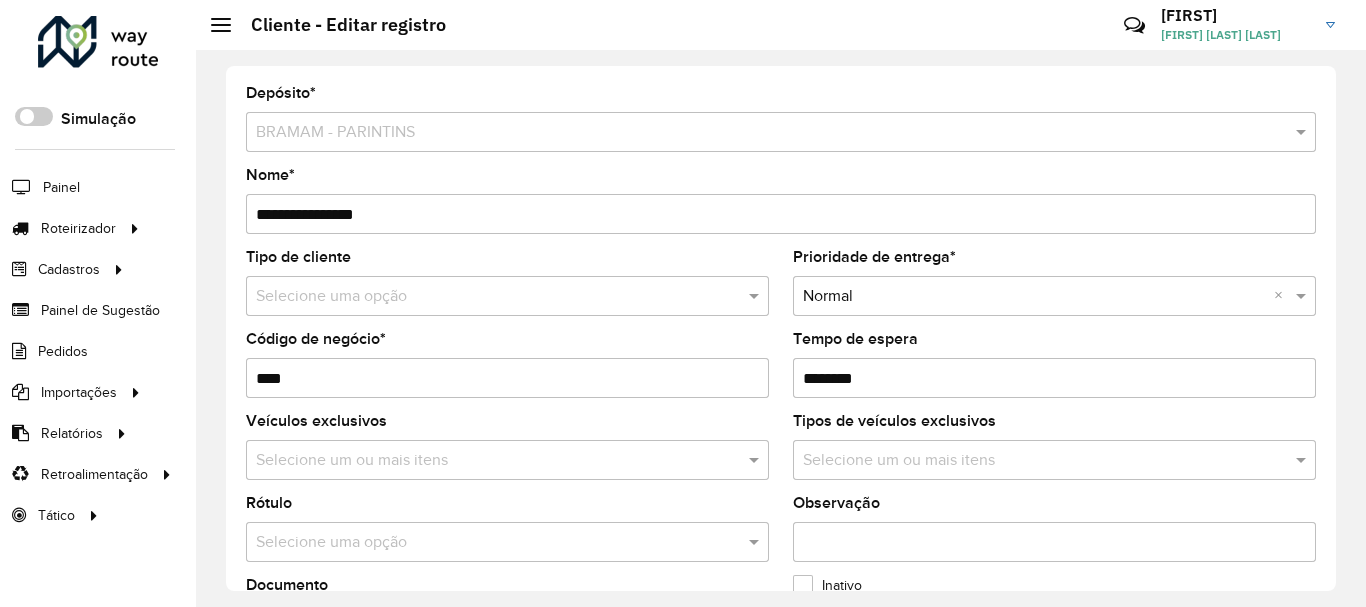 scroll, scrollTop: 0, scrollLeft: 0, axis: both 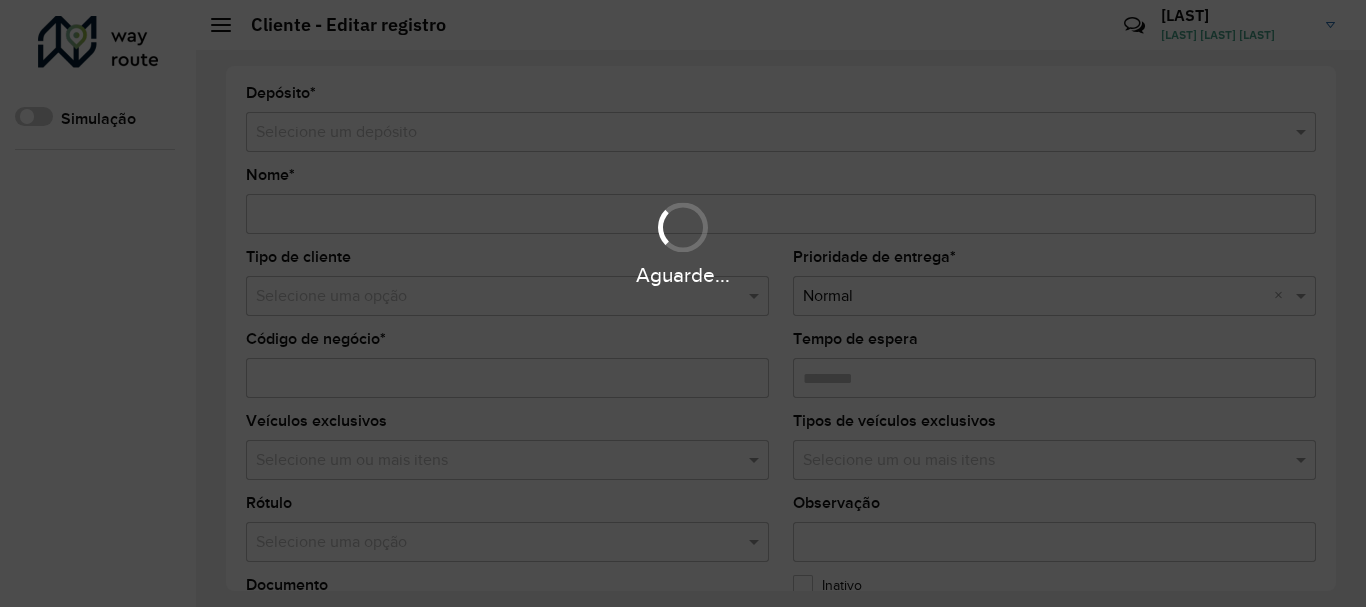 type on "**********" 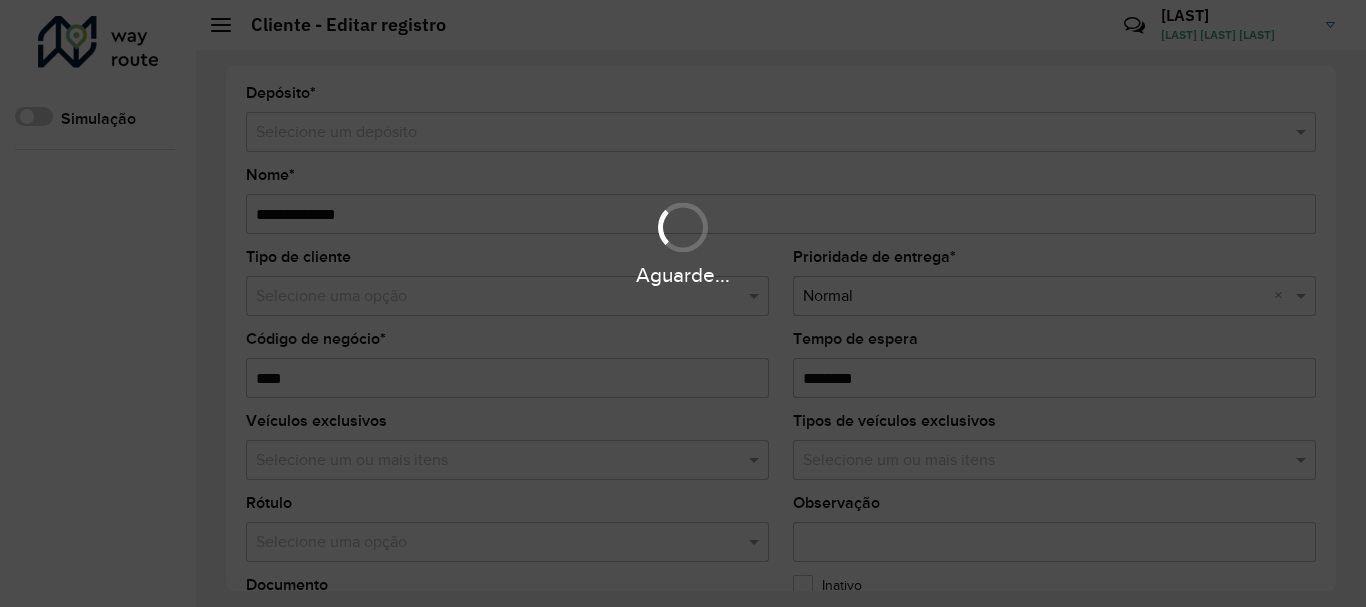 type on "**********" 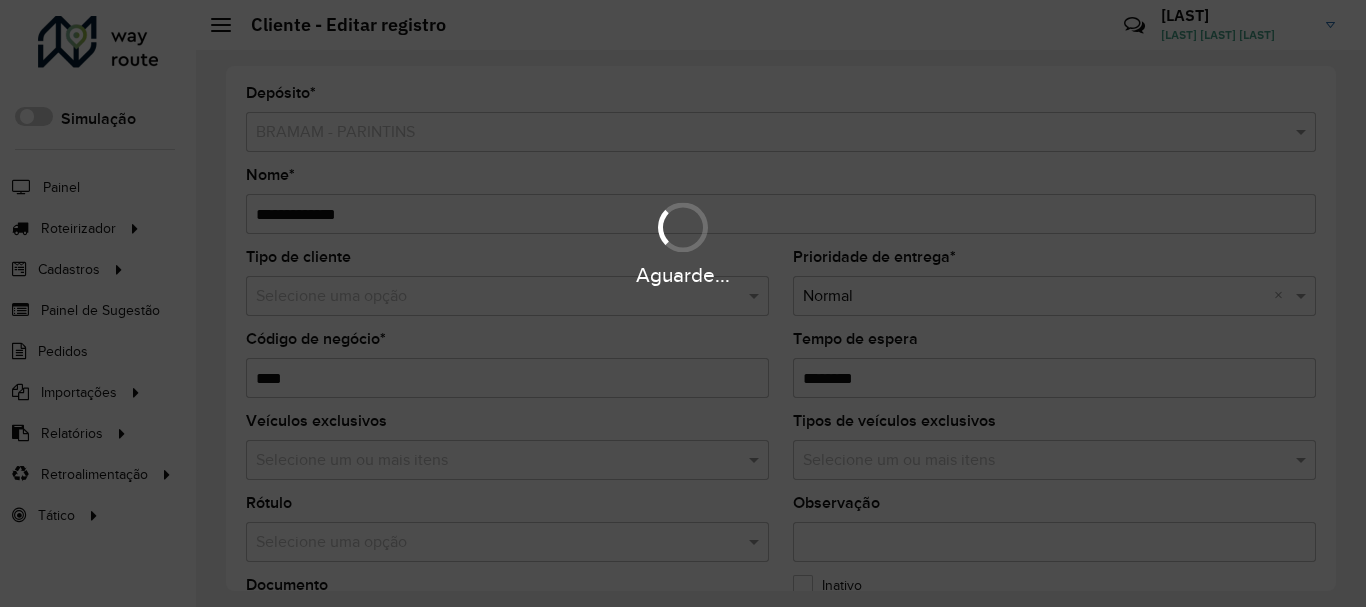 scroll, scrollTop: 0, scrollLeft: 0, axis: both 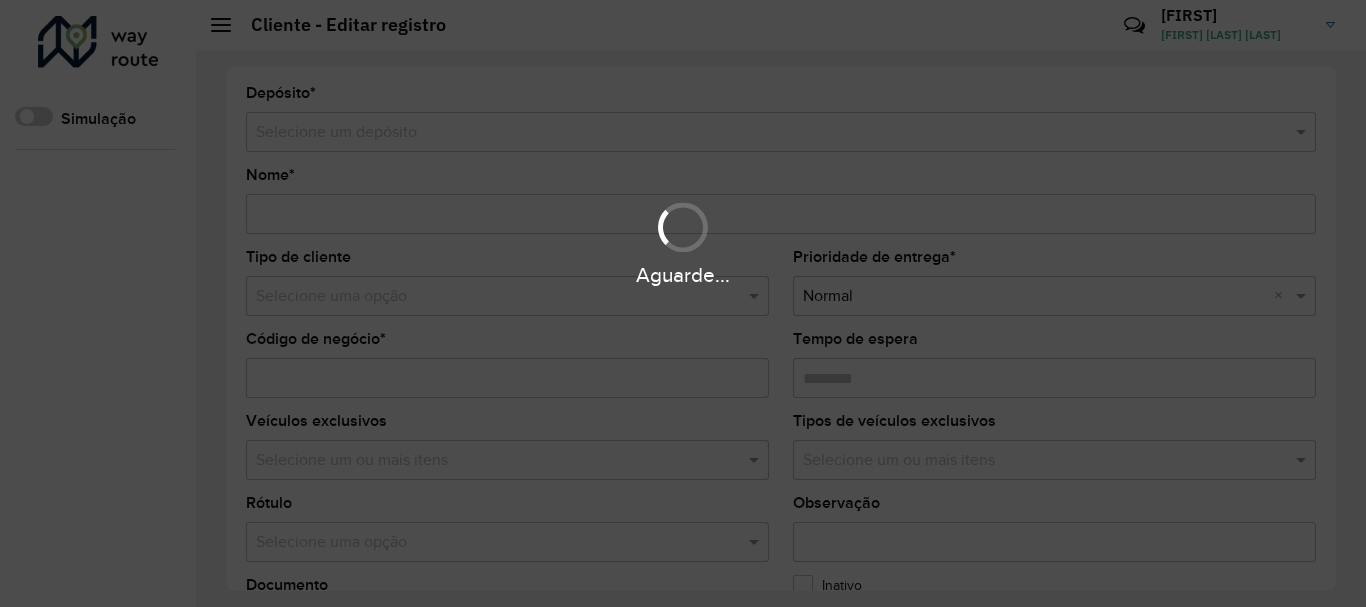 type on "**********" 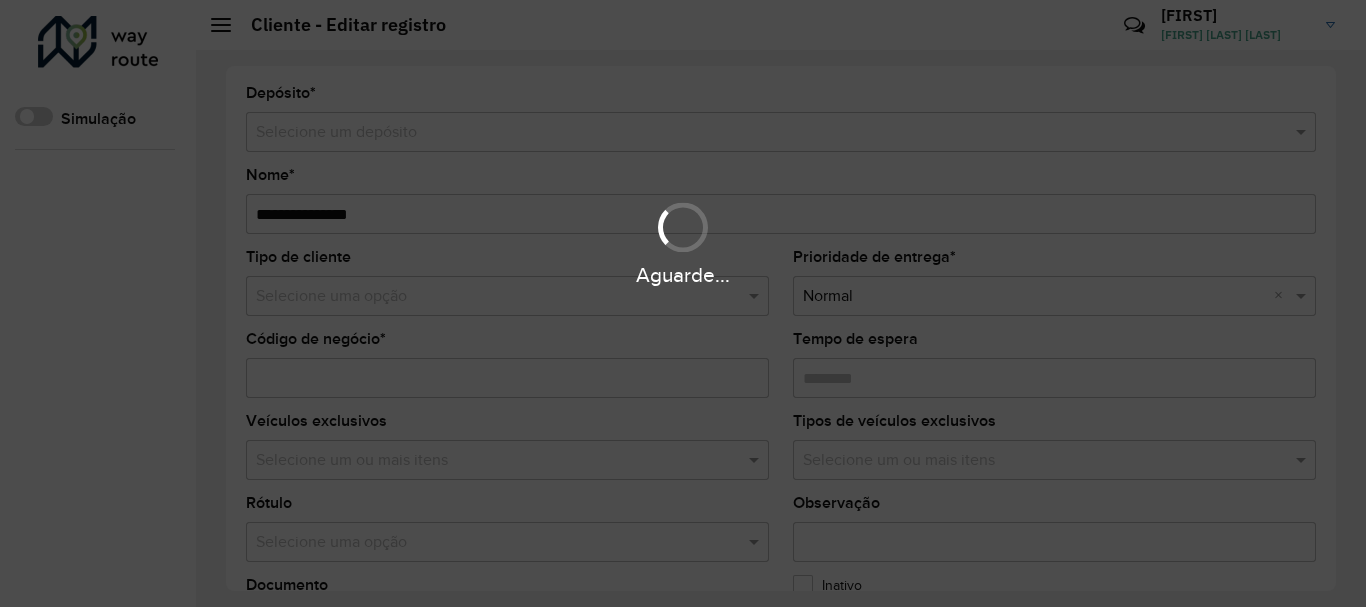 type on "****" 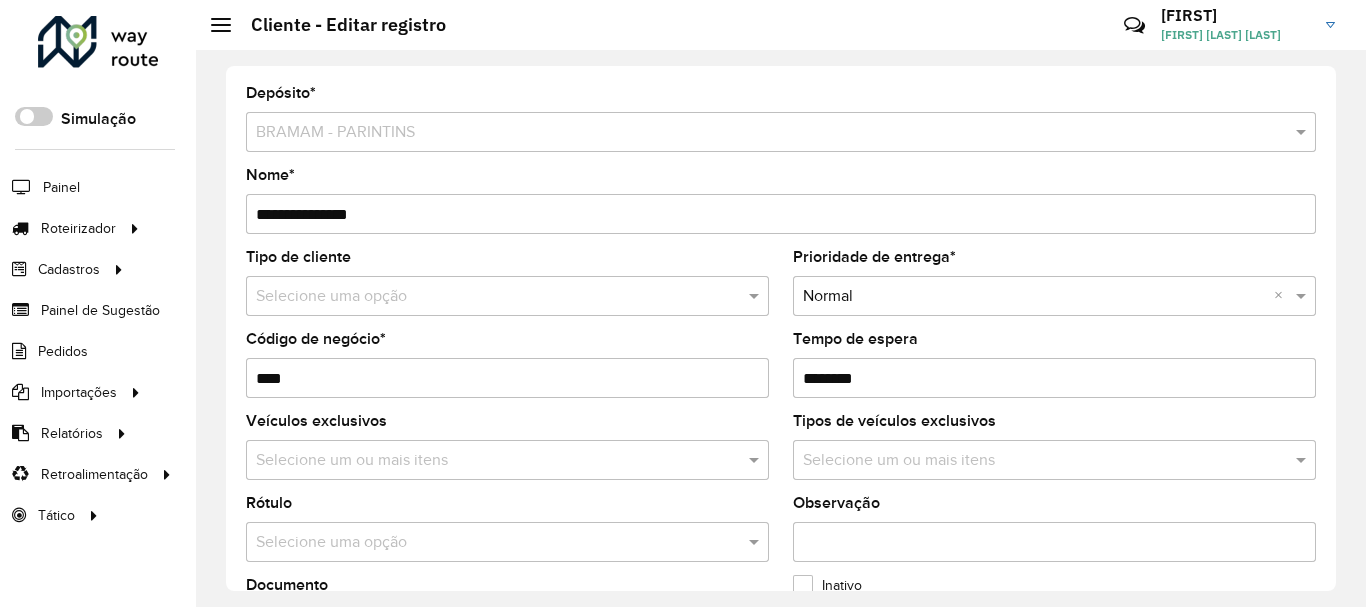 scroll, scrollTop: 0, scrollLeft: 0, axis: both 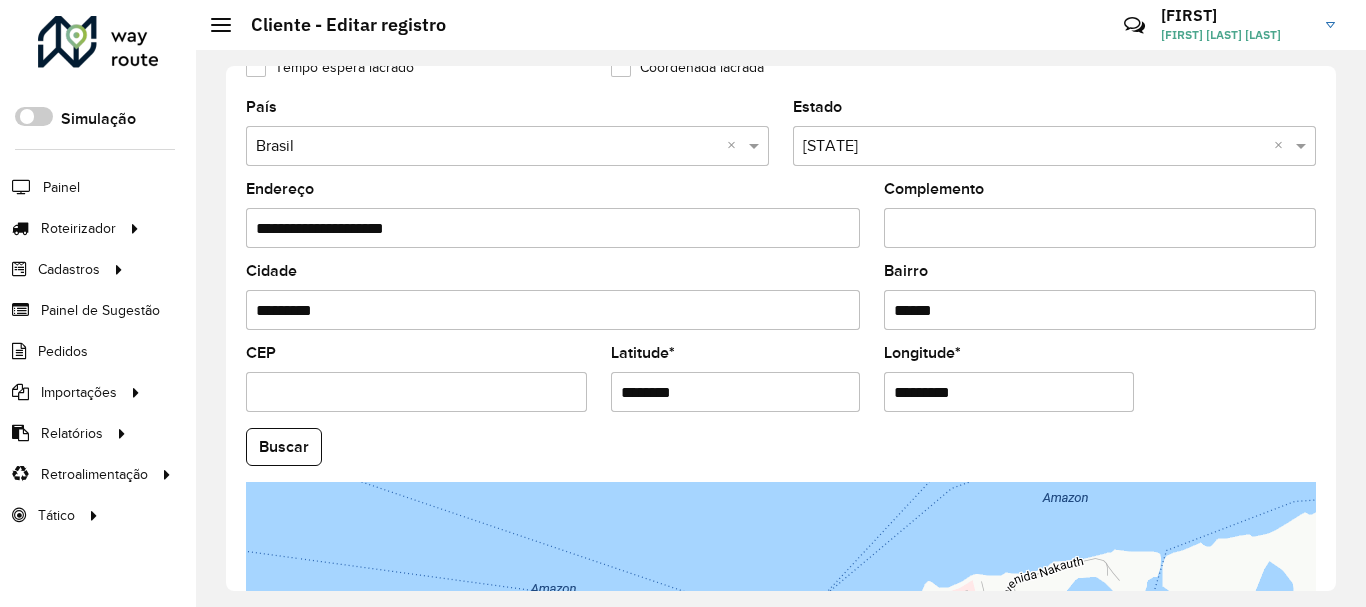 drag, startPoint x: 709, startPoint y: 397, endPoint x: 580, endPoint y: 408, distance: 129.46814 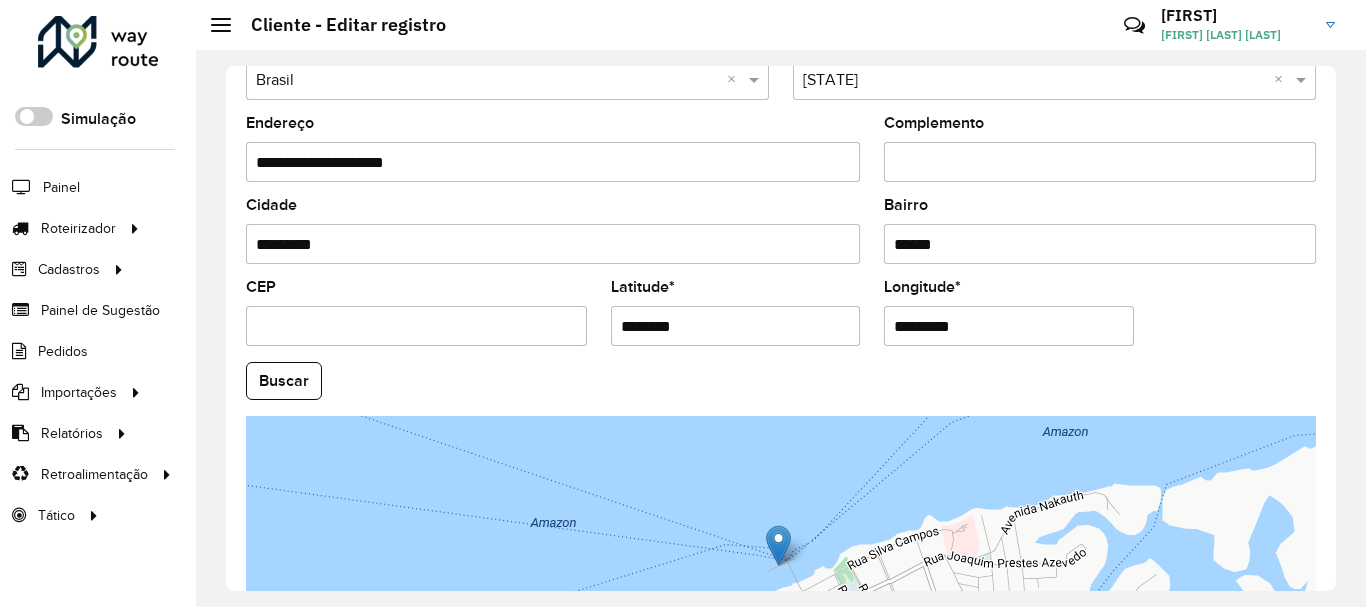 scroll, scrollTop: 700, scrollLeft: 0, axis: vertical 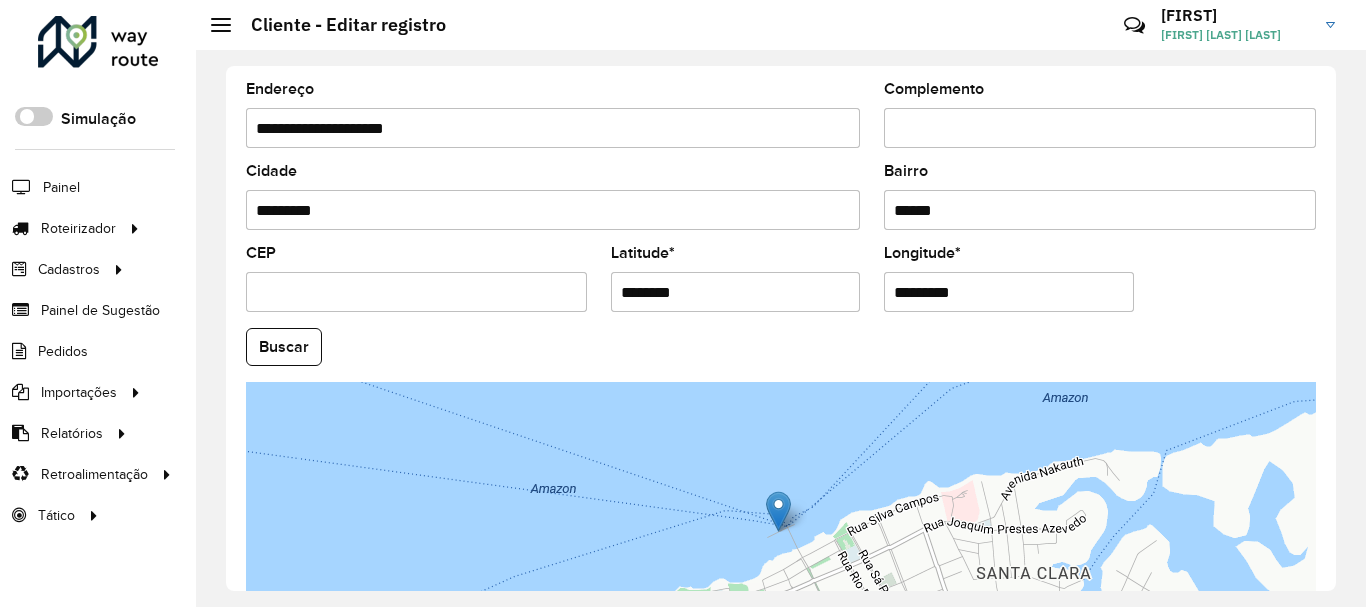 drag, startPoint x: 977, startPoint y: 283, endPoint x: 808, endPoint y: 302, distance: 170.0647 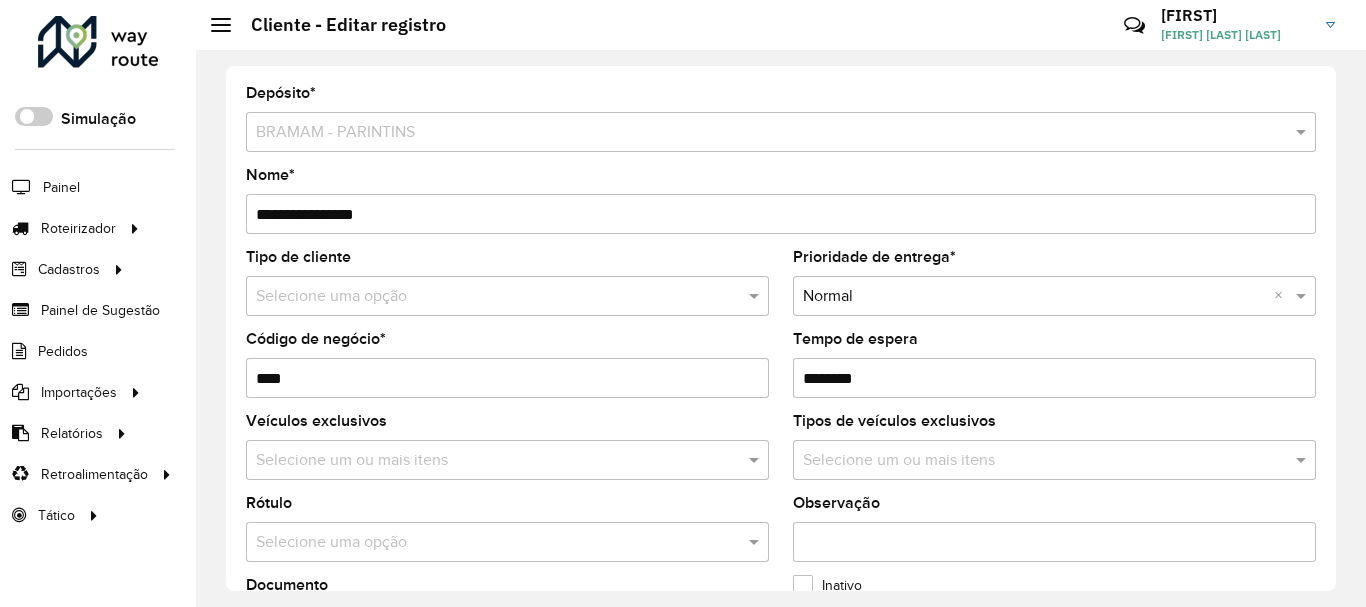 scroll, scrollTop: 0, scrollLeft: 0, axis: both 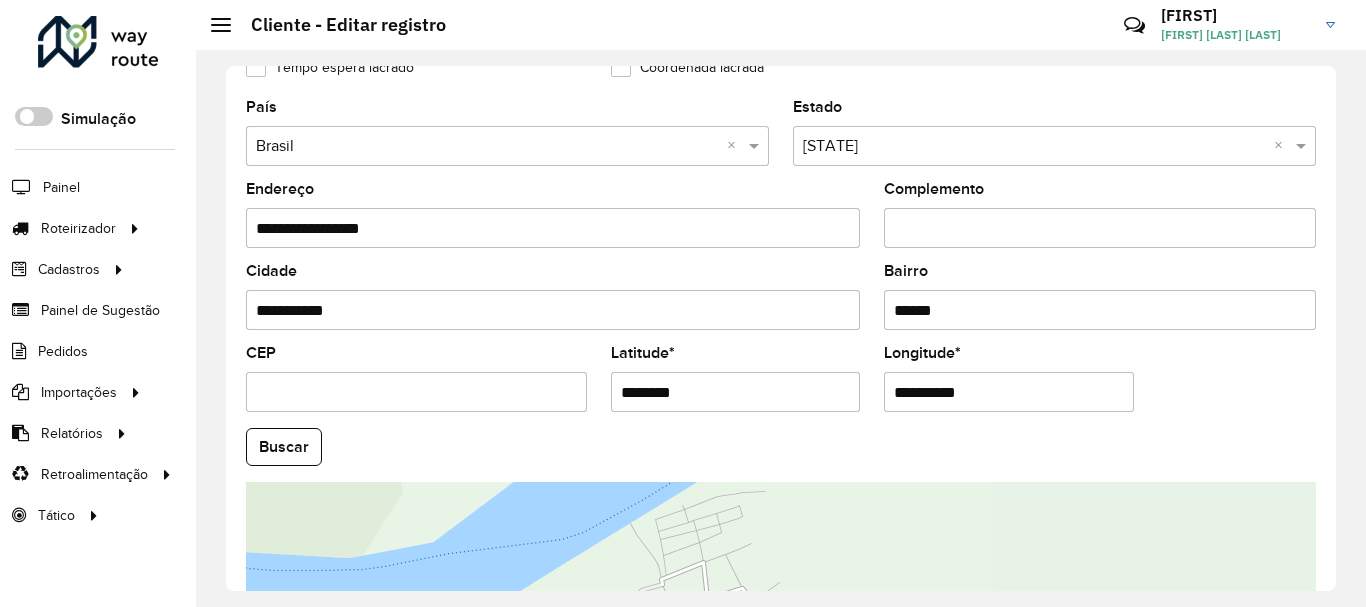 drag, startPoint x: 718, startPoint y: 394, endPoint x: 583, endPoint y: 412, distance: 136.19472 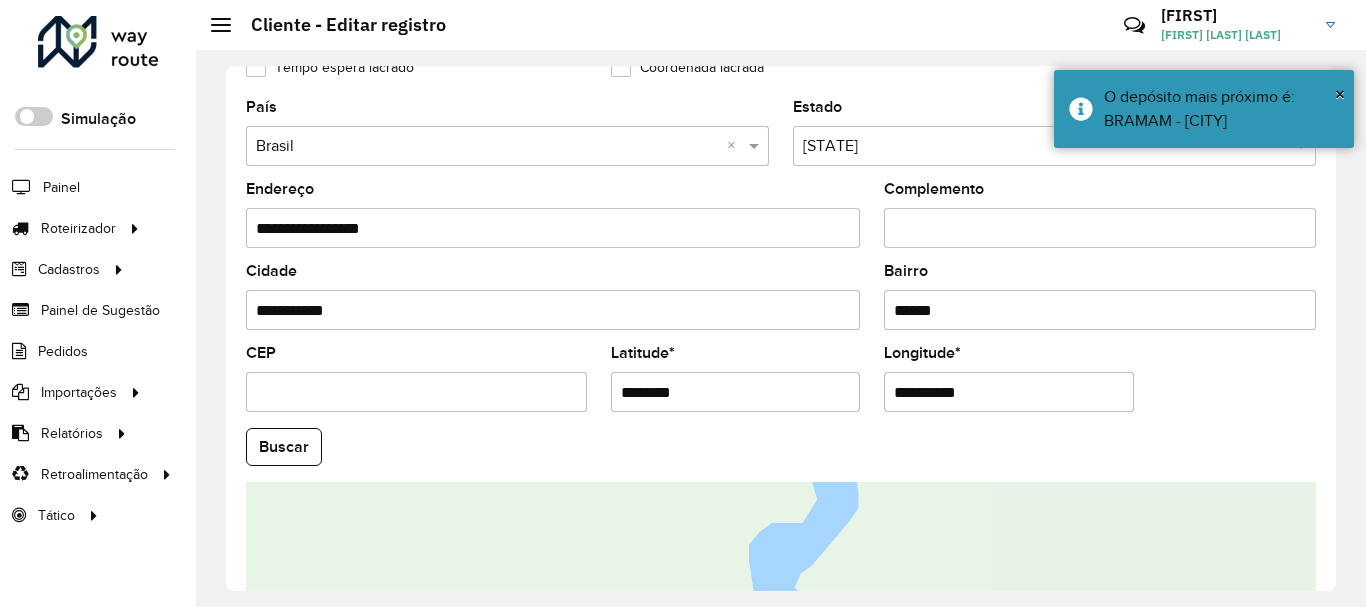drag, startPoint x: 974, startPoint y: 398, endPoint x: 695, endPoint y: 418, distance: 279.71594 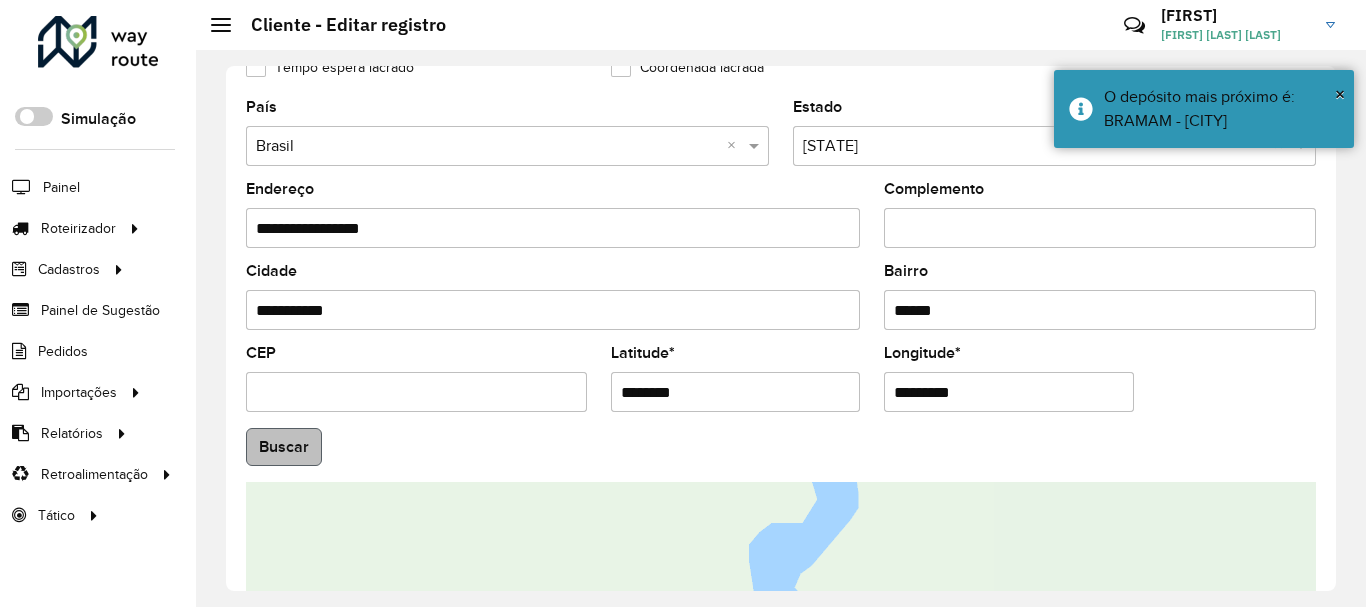 type on "*********" 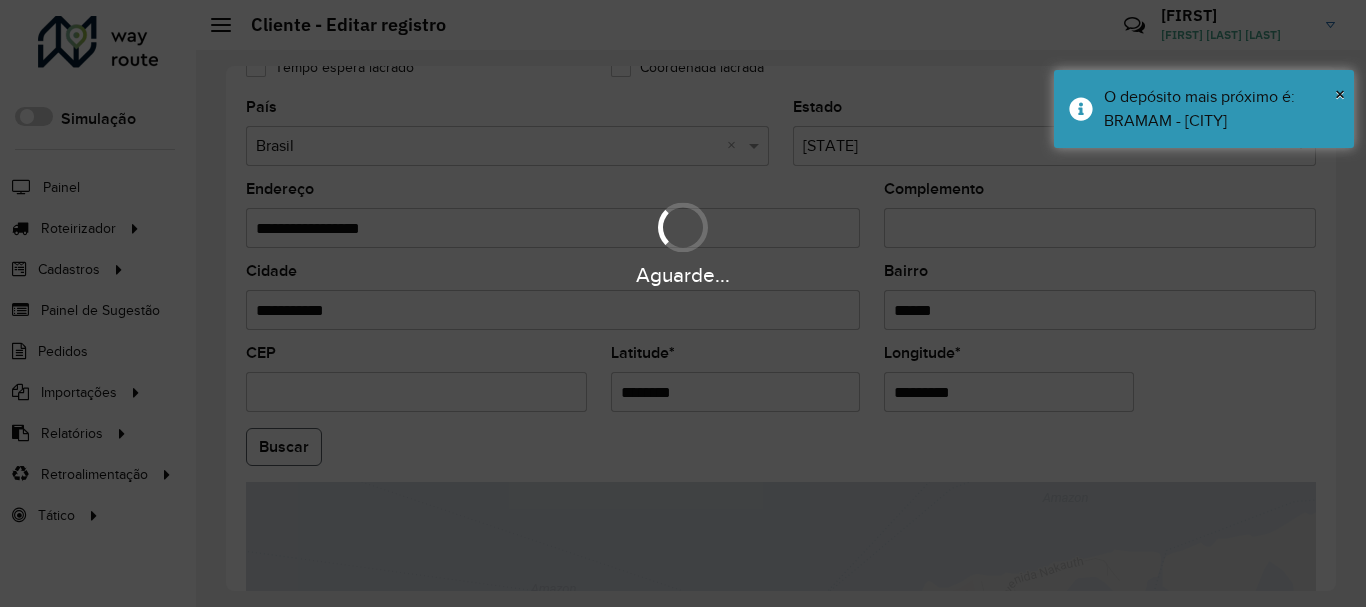 click on "Aguarde...  Pop-up bloqueado!  Seu navegador bloqueou automáticamente a abertura de uma nova janela.   Acesse as configurações e adicione o endereço do sistema a lista de permissão.   Fechar  Roteirizador AmbevTech Simulação Painel Roteirizador Entregas Vendas Cadastros Checkpoint Cliente Condição de pagamento Consulta de setores Depósito Disponibilidade de veículos Fator tipo de produto Grupo Rota Fator Tipo Produto Grupo de Depósito Grupo de rotas exclusiva Grupo de setores Jornada Layout integração Modelo Motorista Multi Depósito Painel de sugestão Parada Pedágio Perfil de Vendedor Ponto de apoio Ponto de apoio FAD Prioridade pedido Produto Restrição de Atendimento Planner Rodízio de placa Rota exclusiva FAD Rótulo Setor Setor Planner Tempo de parada de refeição Tipo de cliente Tipo de jornada Tipo de produto Tipo de veículo Tipo de veículo RN Transportadora Usuário Vendedor Veículo Painel de Sugestão Pedidos Importações Clientes Fator tipo produto Grade de atendimento Setor" at bounding box center [683, 303] 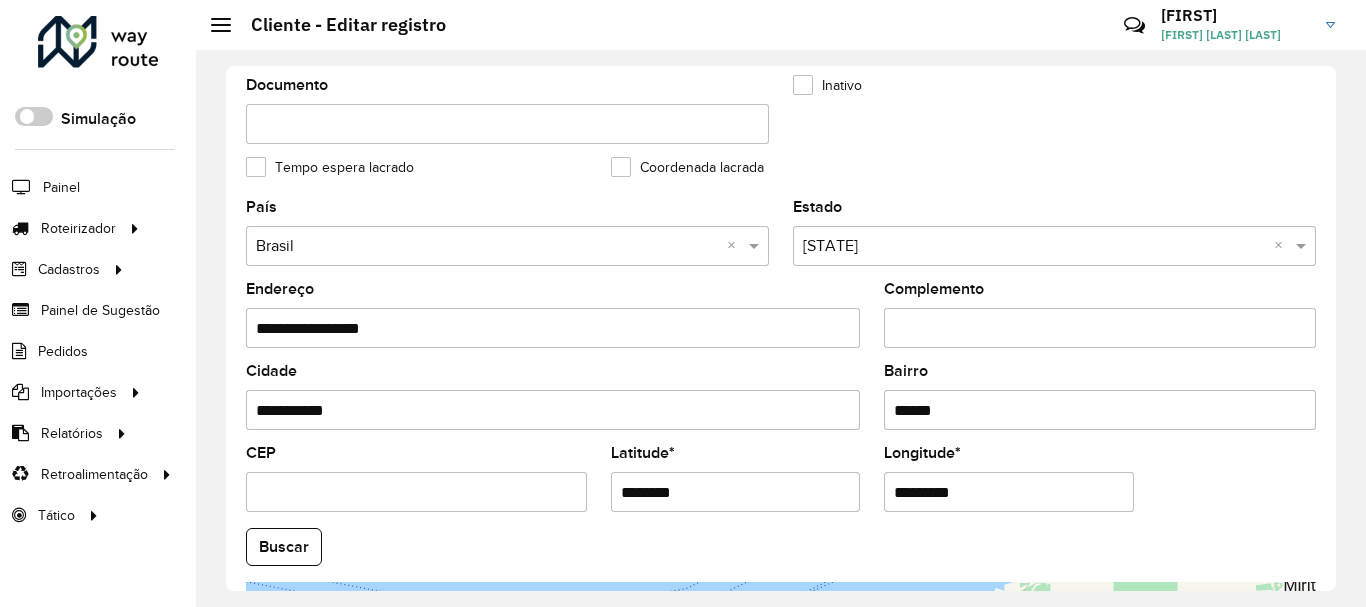 scroll, scrollTop: 881, scrollLeft: 0, axis: vertical 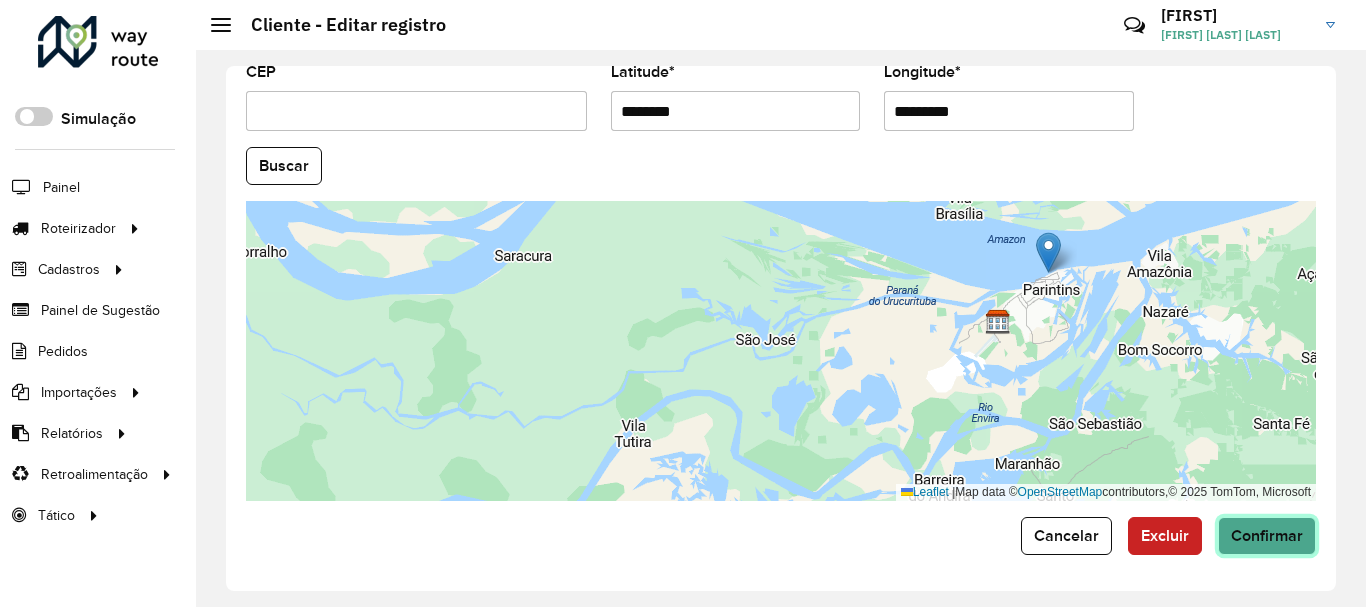 click on "Confirmar" 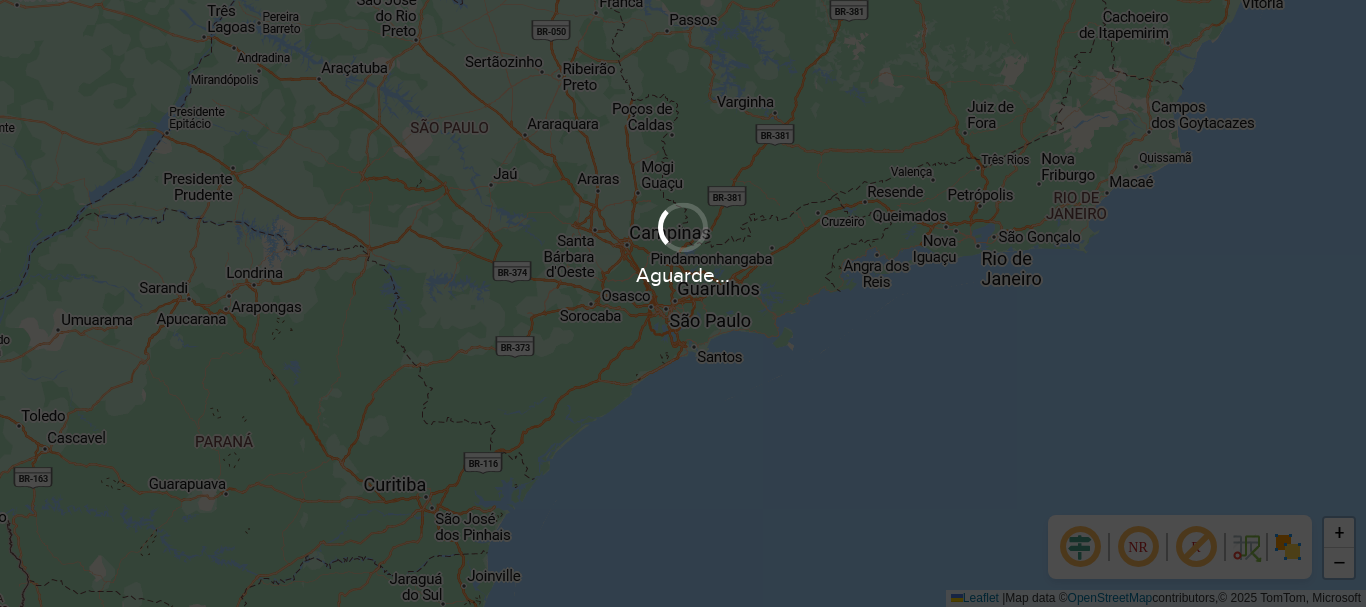 scroll, scrollTop: 0, scrollLeft: 0, axis: both 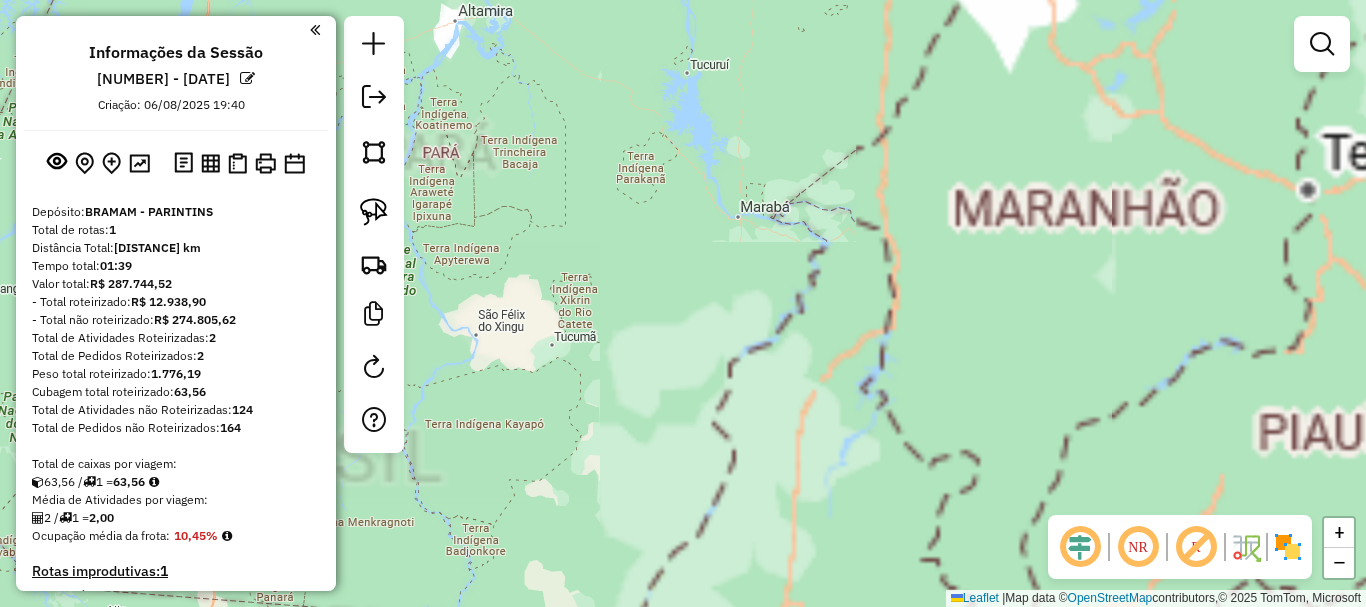 drag, startPoint x: 777, startPoint y: 344, endPoint x: 978, endPoint y: 444, distance: 224.50166 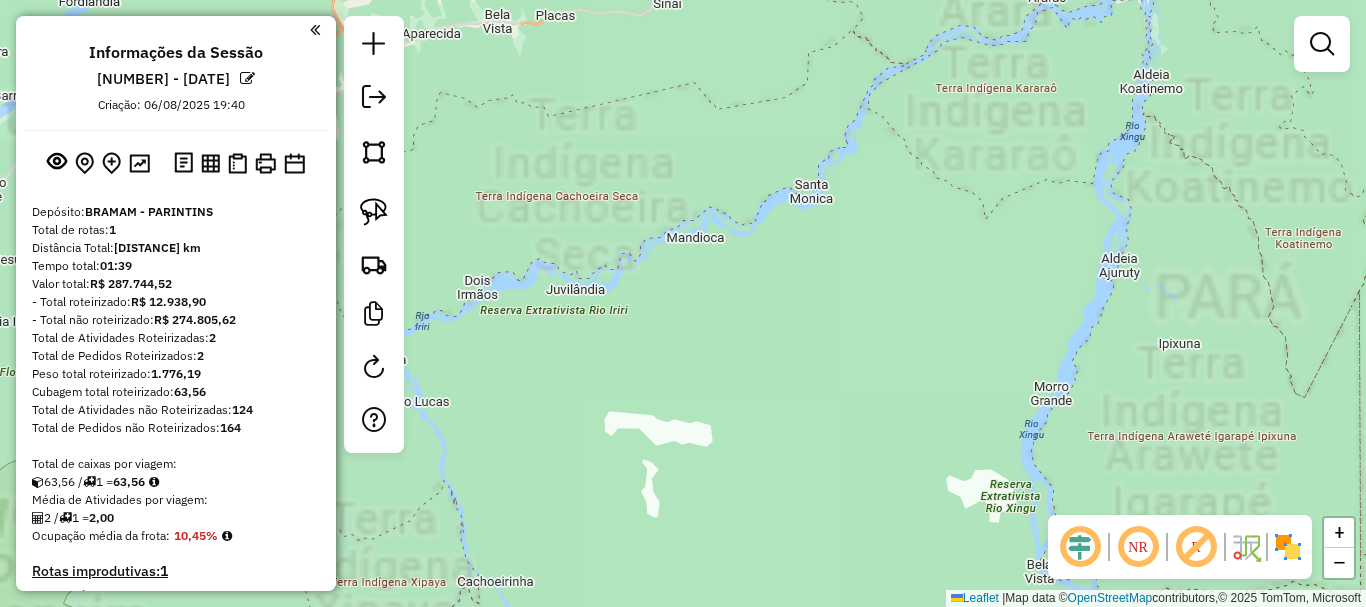 drag, startPoint x: 593, startPoint y: 249, endPoint x: 1319, endPoint y: 440, distance: 750.70435 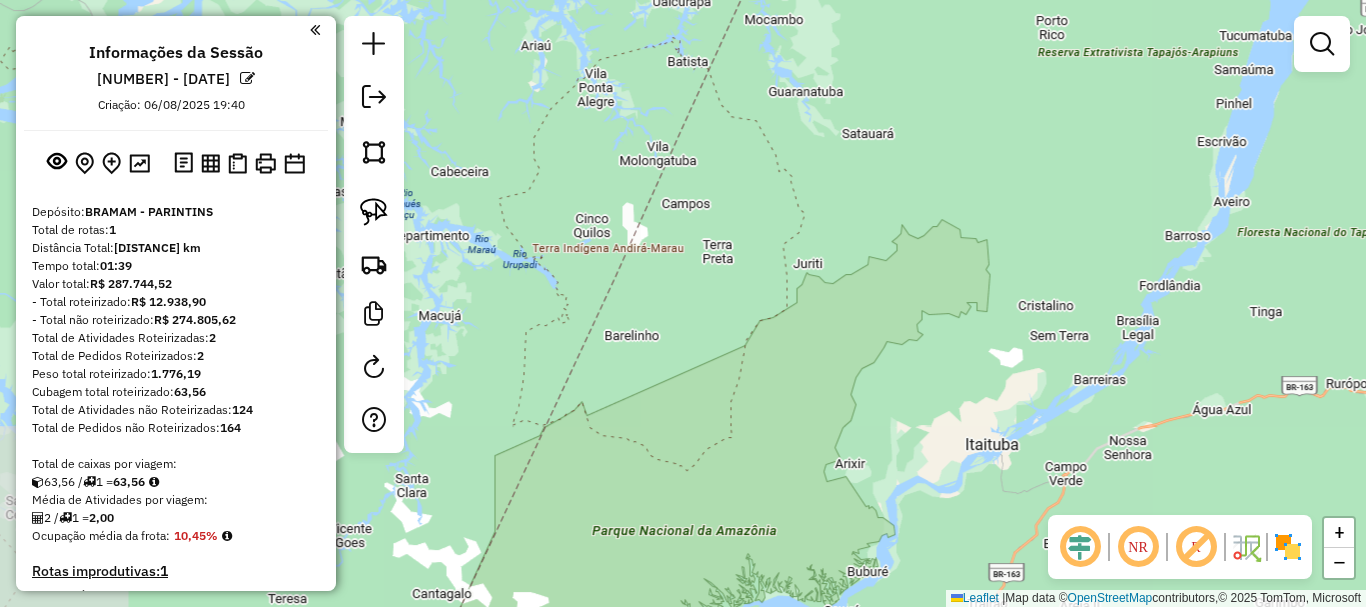 drag, startPoint x: 752, startPoint y: 273, endPoint x: 920, endPoint y: 364, distance: 191.06282 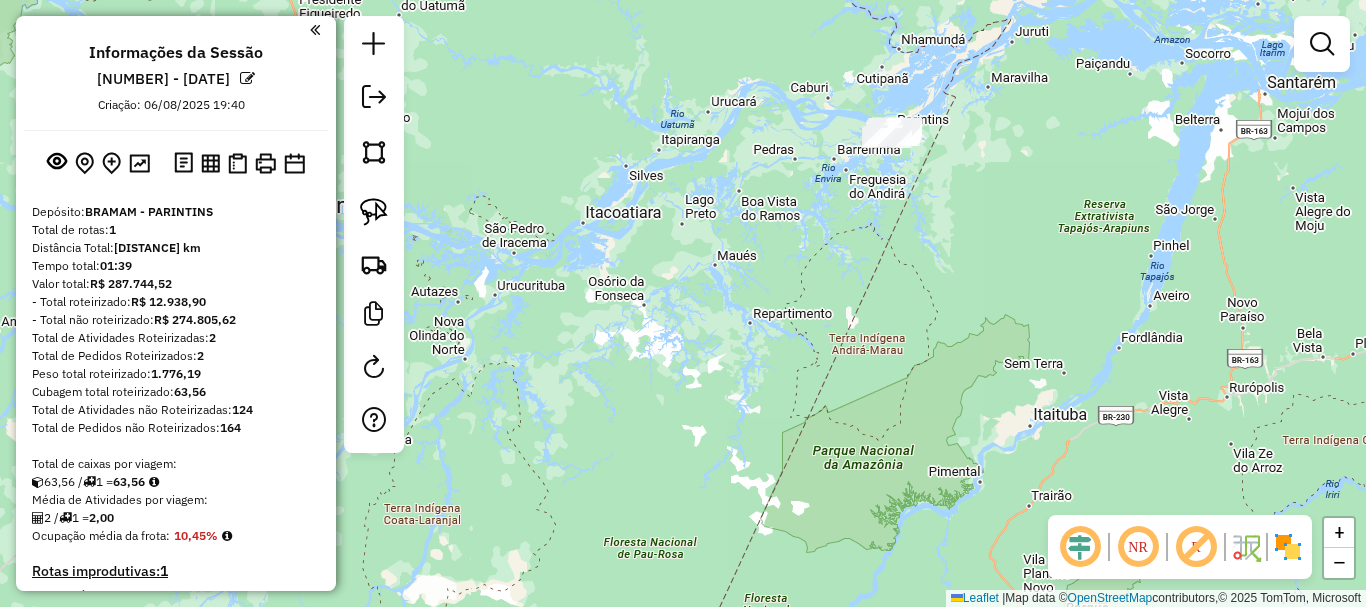 drag, startPoint x: 971, startPoint y: 195, endPoint x: 1002, endPoint y: 360, distance: 167.88687 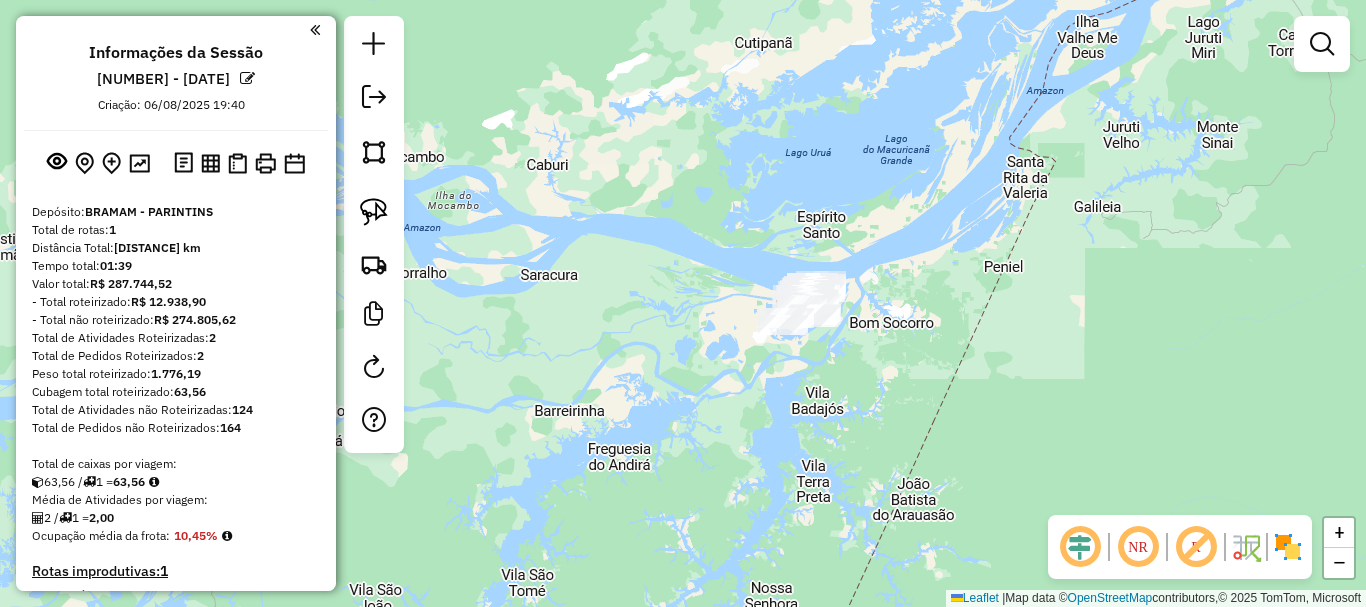drag, startPoint x: 919, startPoint y: 343, endPoint x: 989, endPoint y: 354, distance: 70.85902 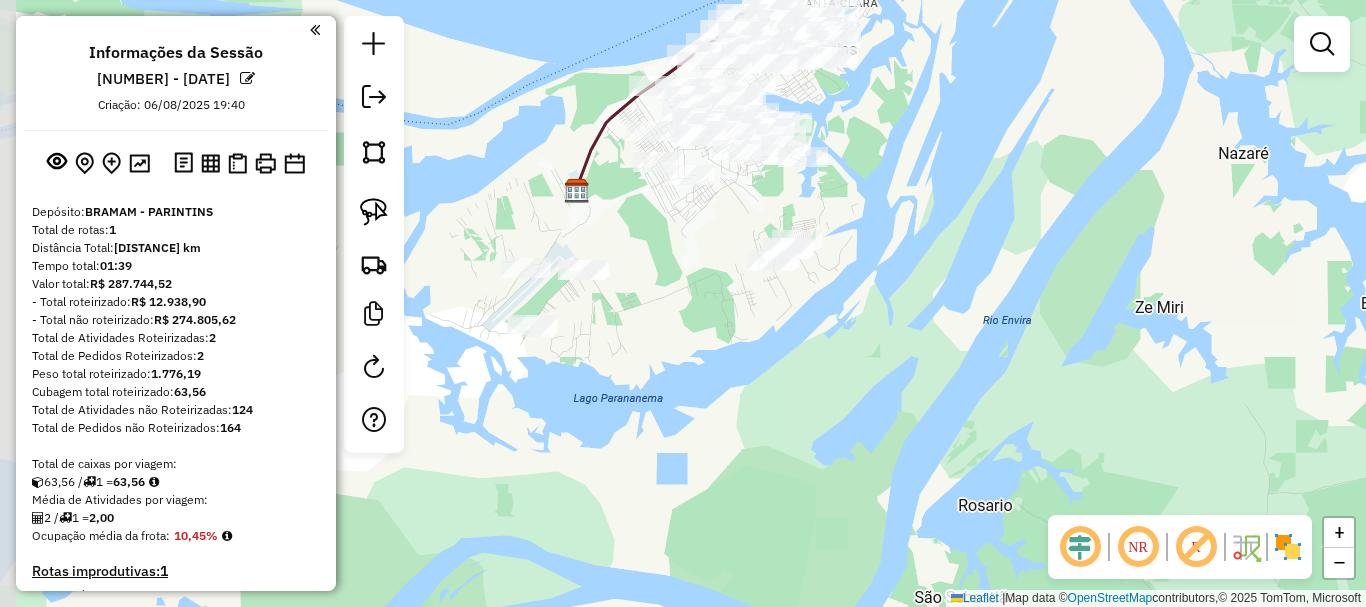 drag, startPoint x: 927, startPoint y: 394, endPoint x: 1000, endPoint y: 465, distance: 101.8332 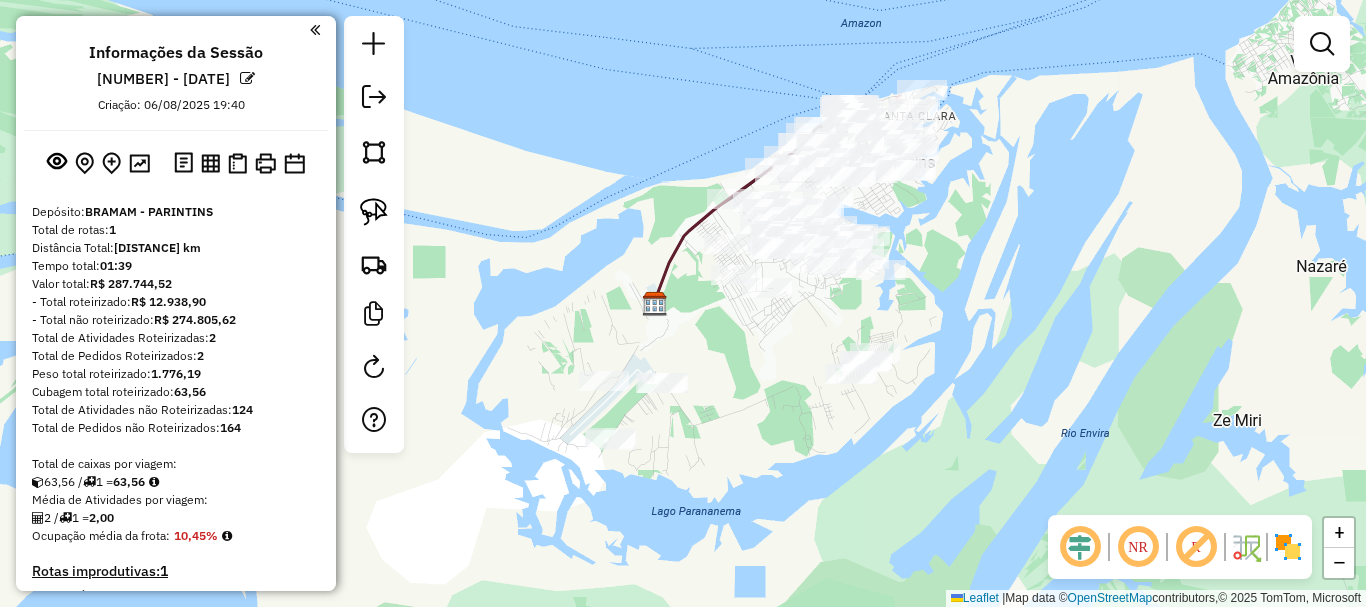 drag, startPoint x: 984, startPoint y: 330, endPoint x: 1020, endPoint y: 418, distance: 95.07891 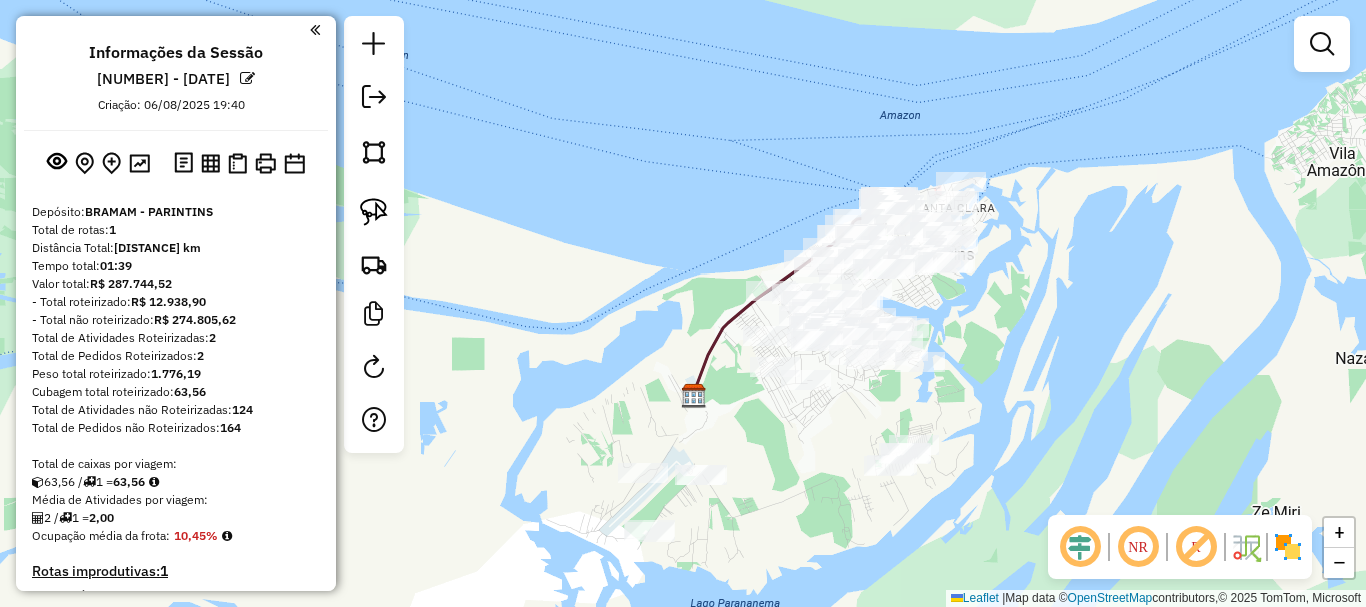 drag, startPoint x: 824, startPoint y: 456, endPoint x: 827, endPoint y: 503, distance: 47.095646 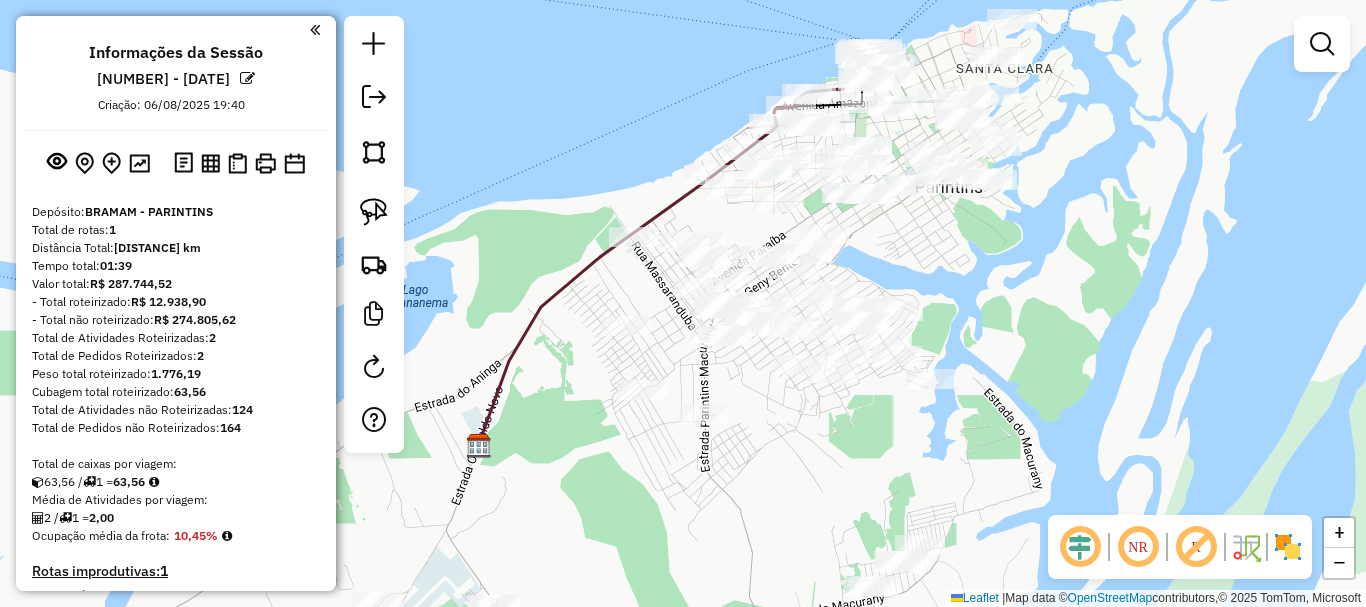 drag, startPoint x: 1152, startPoint y: 399, endPoint x: 1147, endPoint y: 328, distance: 71.17584 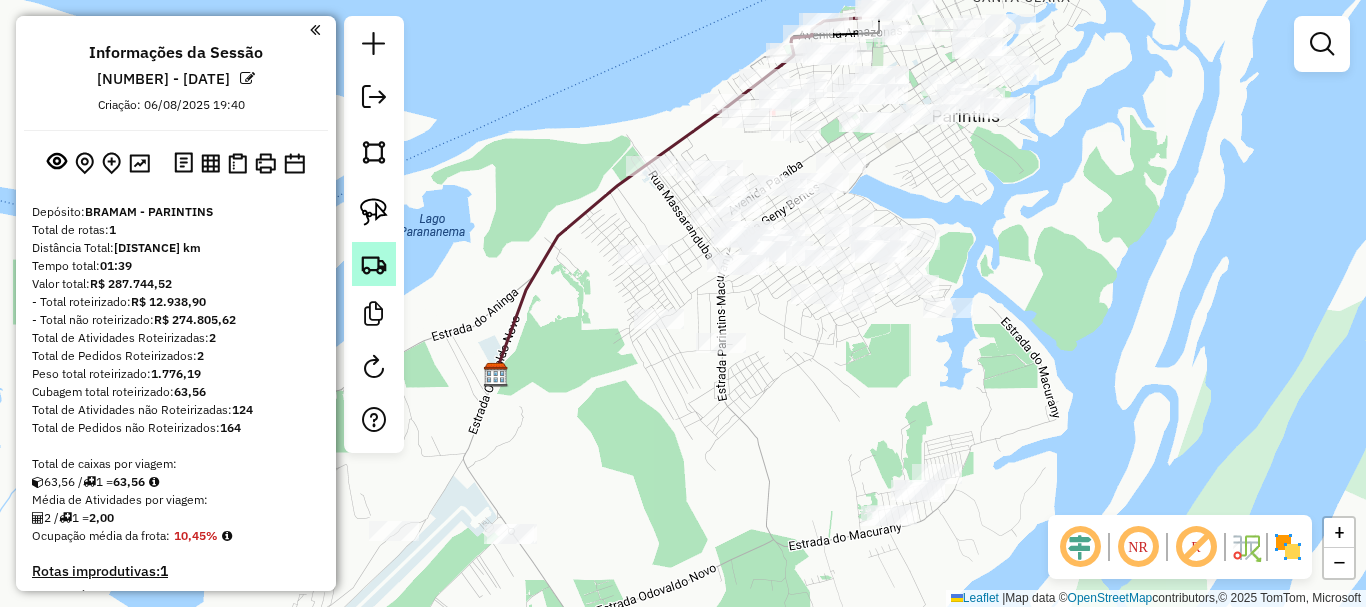click 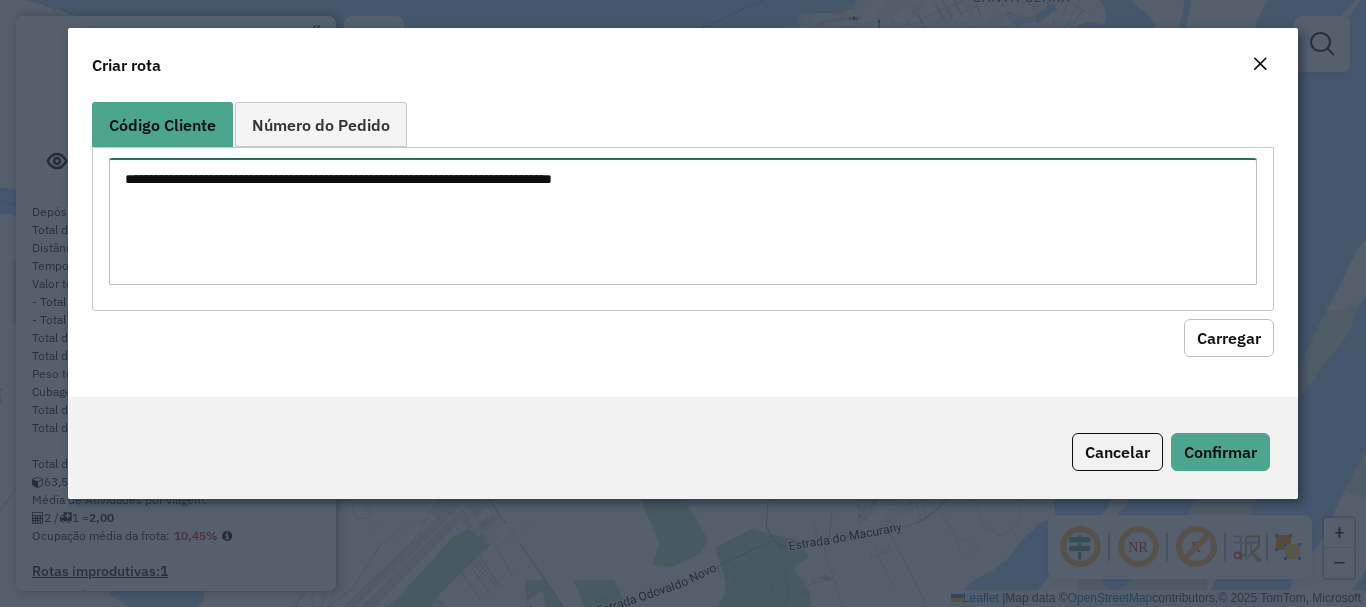 click at bounding box center [682, 221] 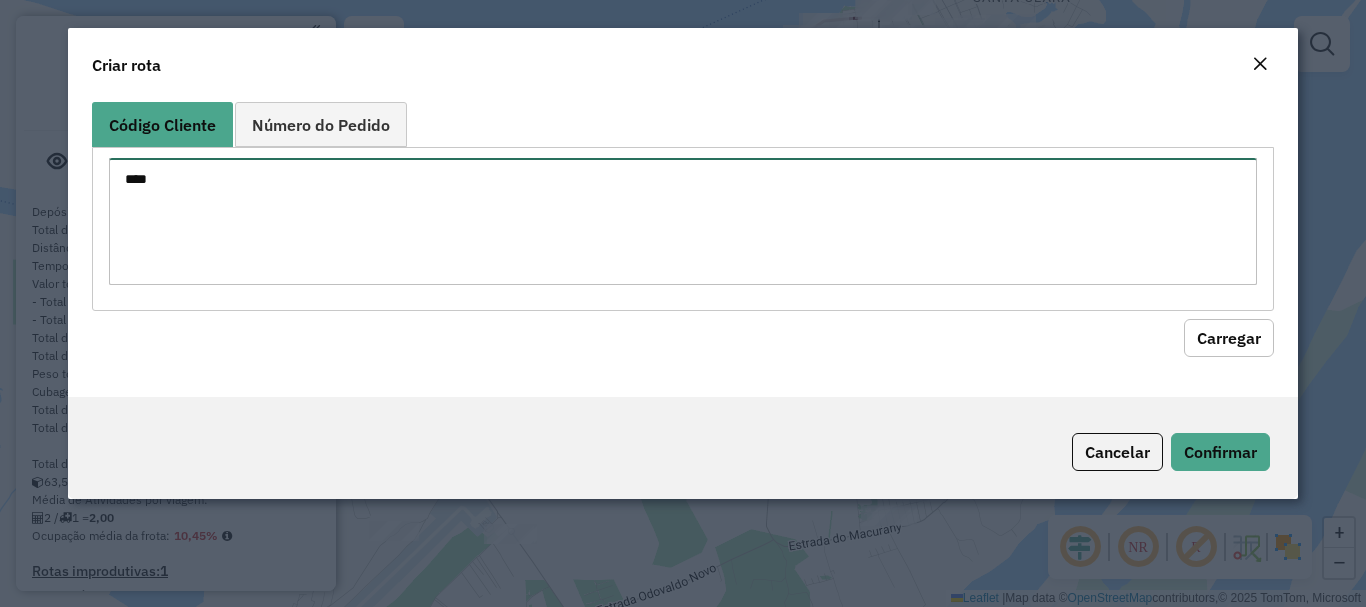 type on "****" 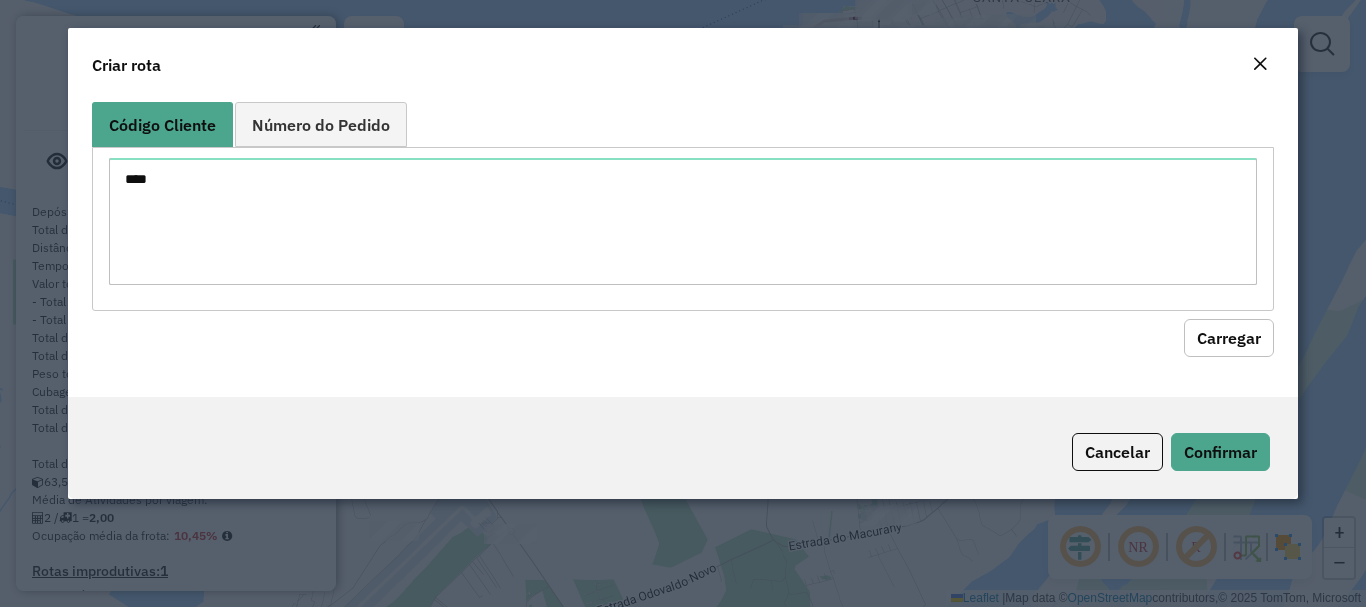 type 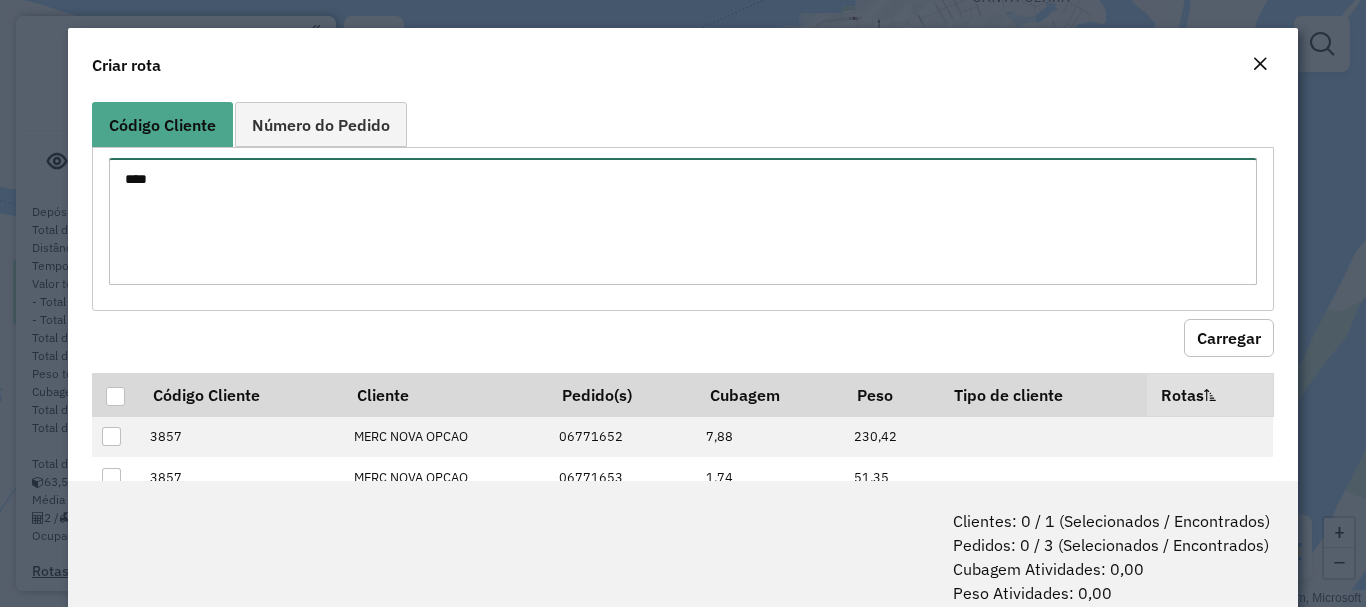 click on "****" at bounding box center [682, 221] 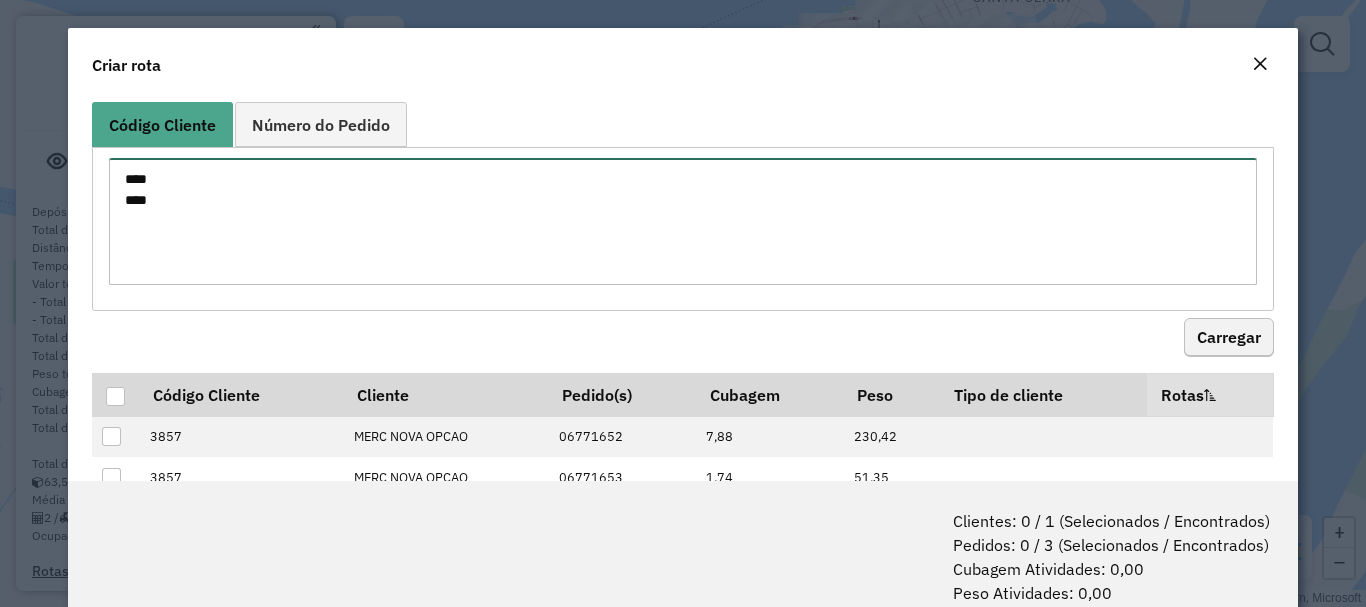 type on "****
****" 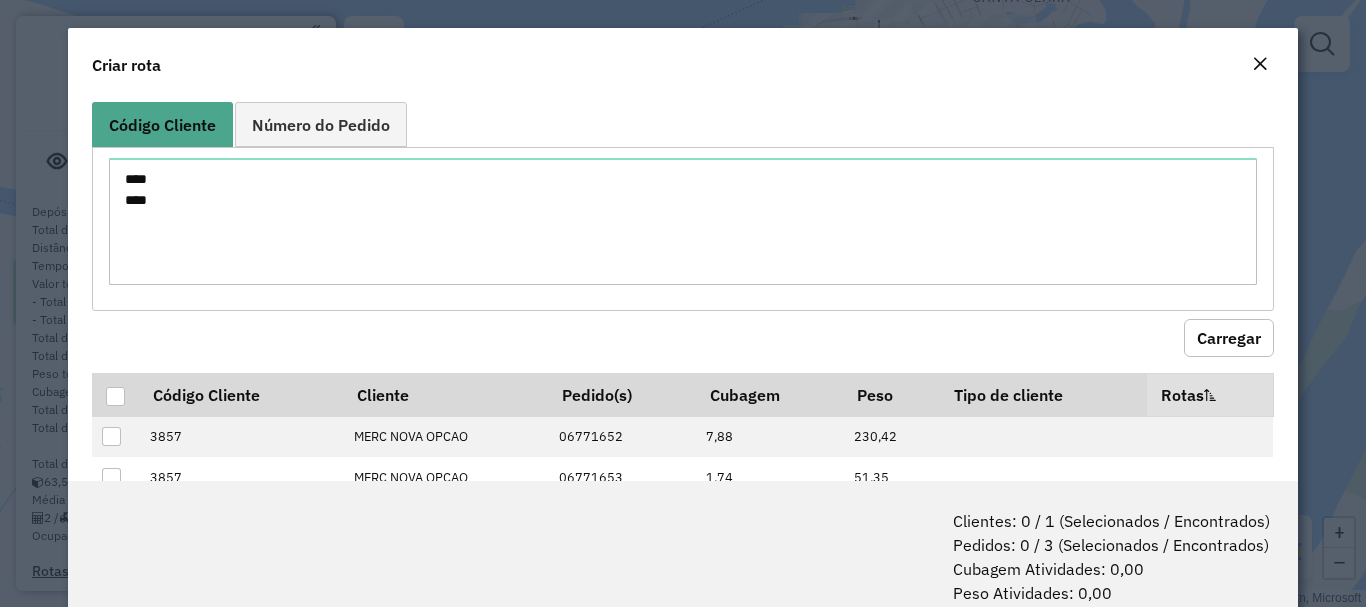 click on "Carregar" 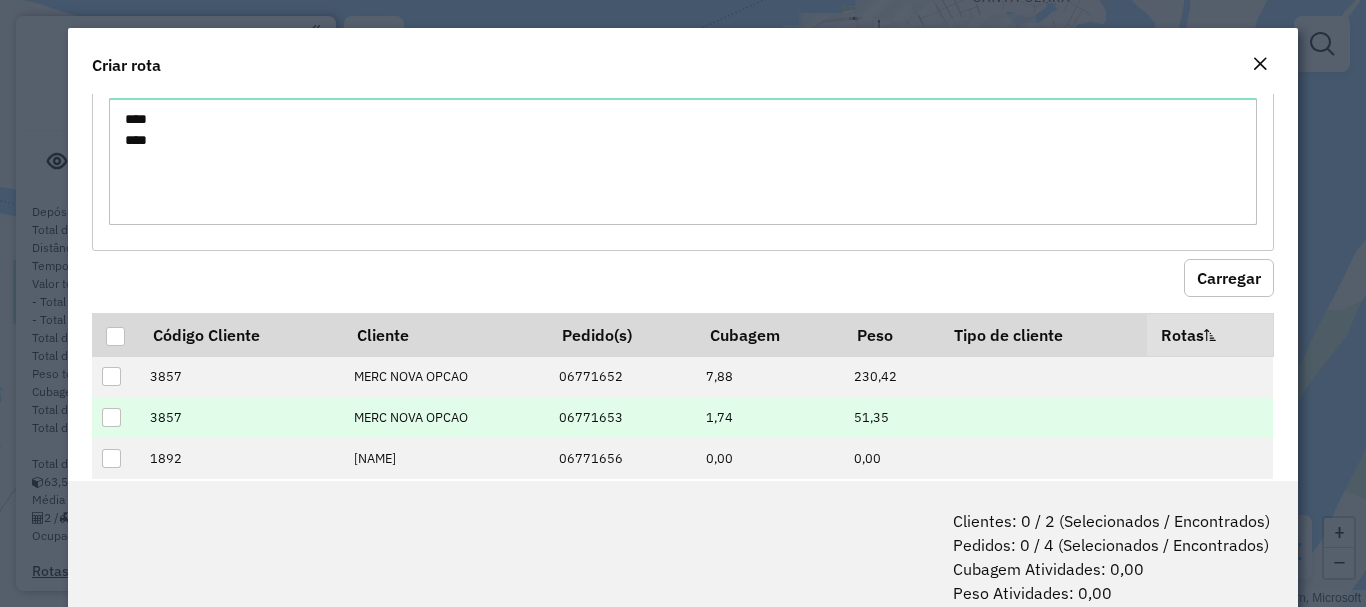 scroll, scrollTop: 138, scrollLeft: 0, axis: vertical 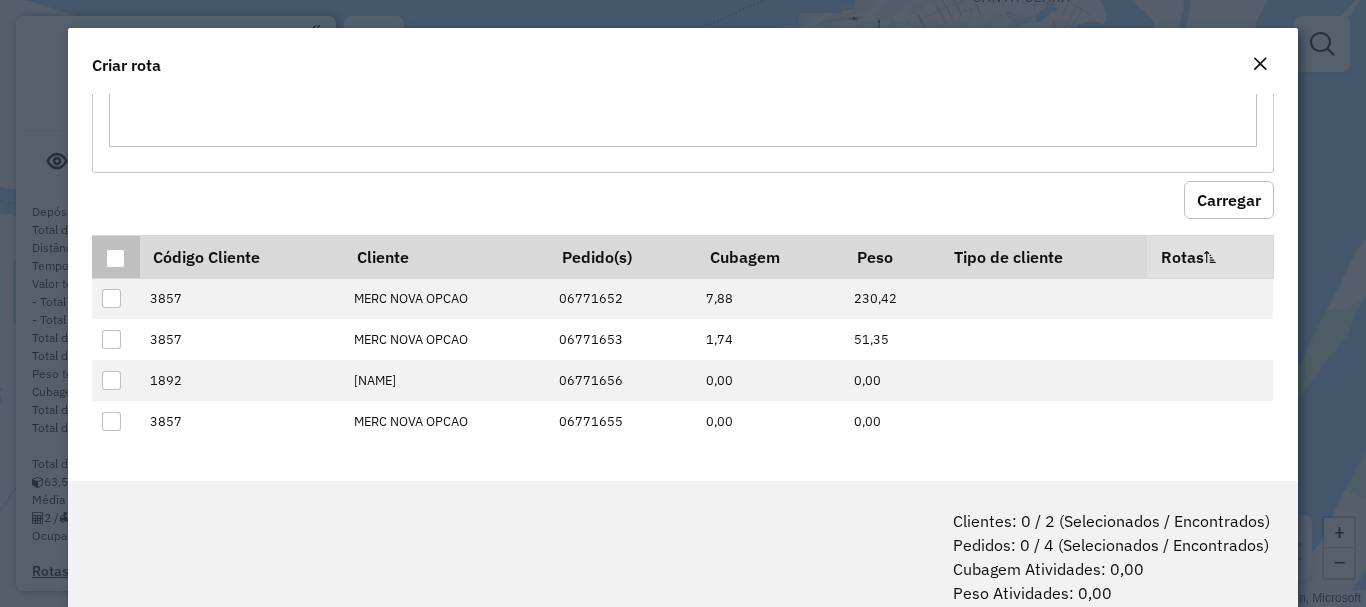 click at bounding box center (115, 258) 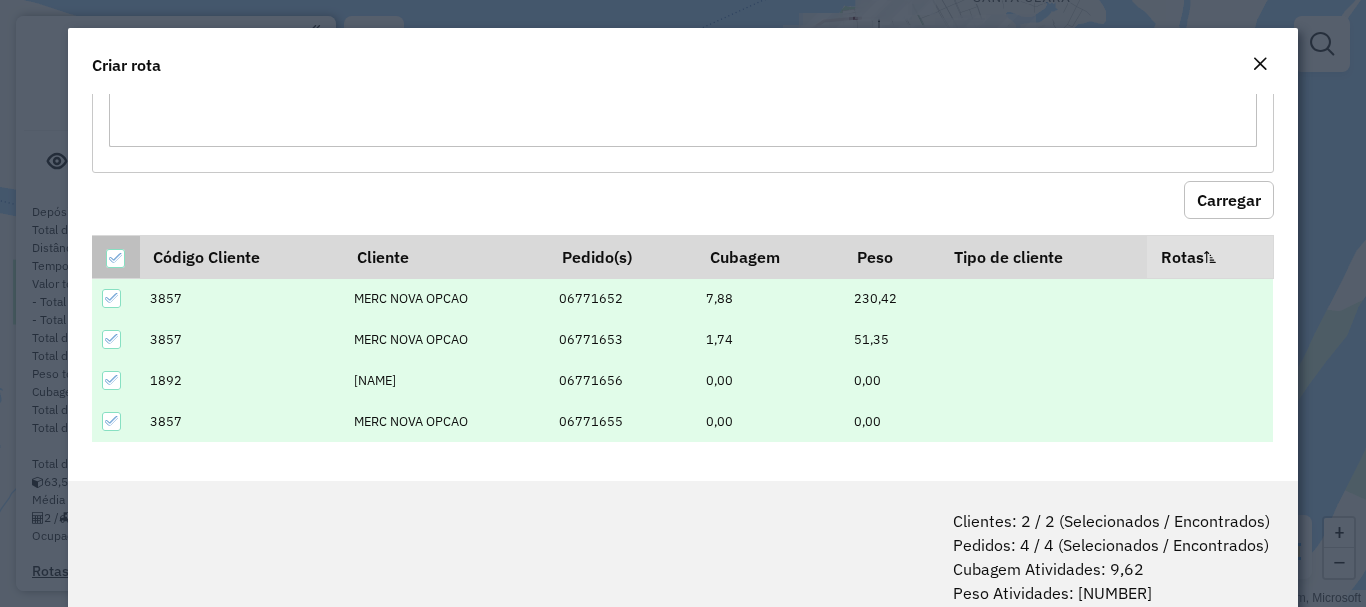click at bounding box center [115, 256] 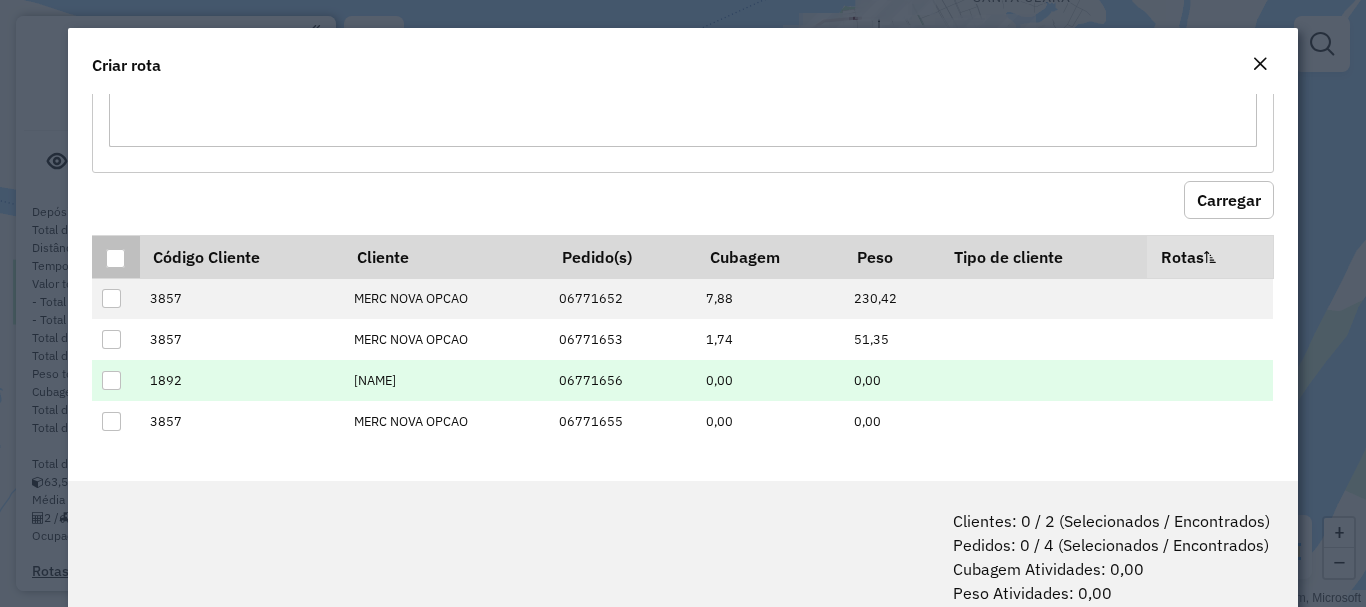 click at bounding box center [111, 380] 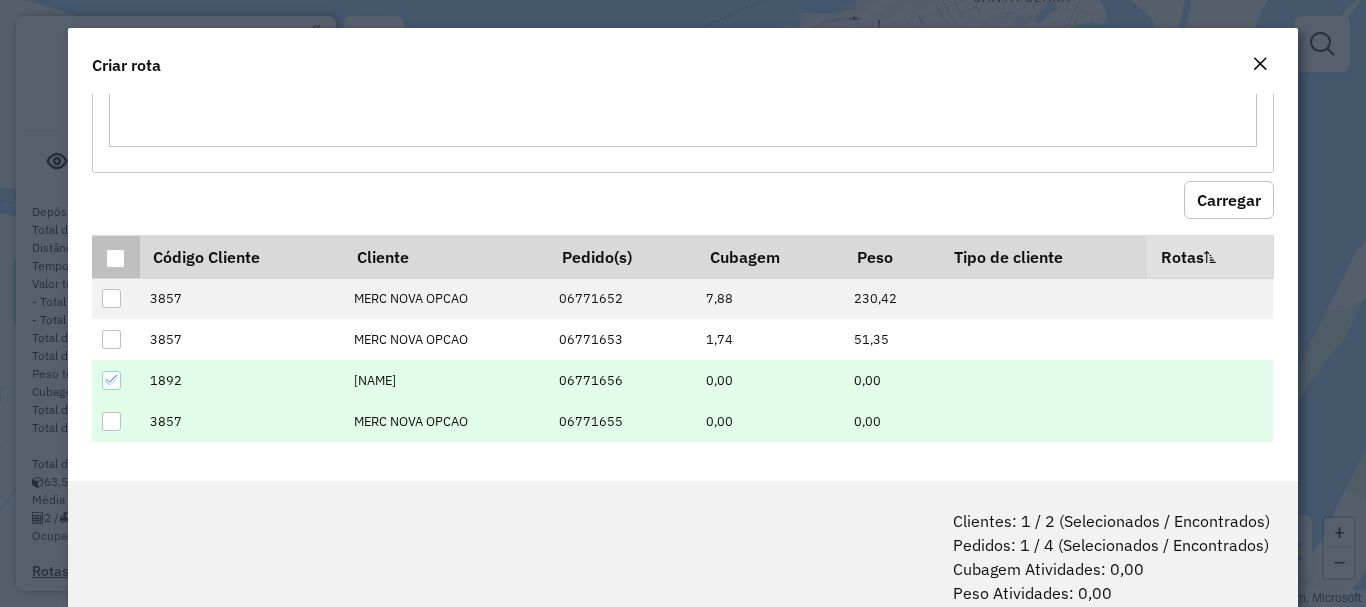 click at bounding box center (111, 421) 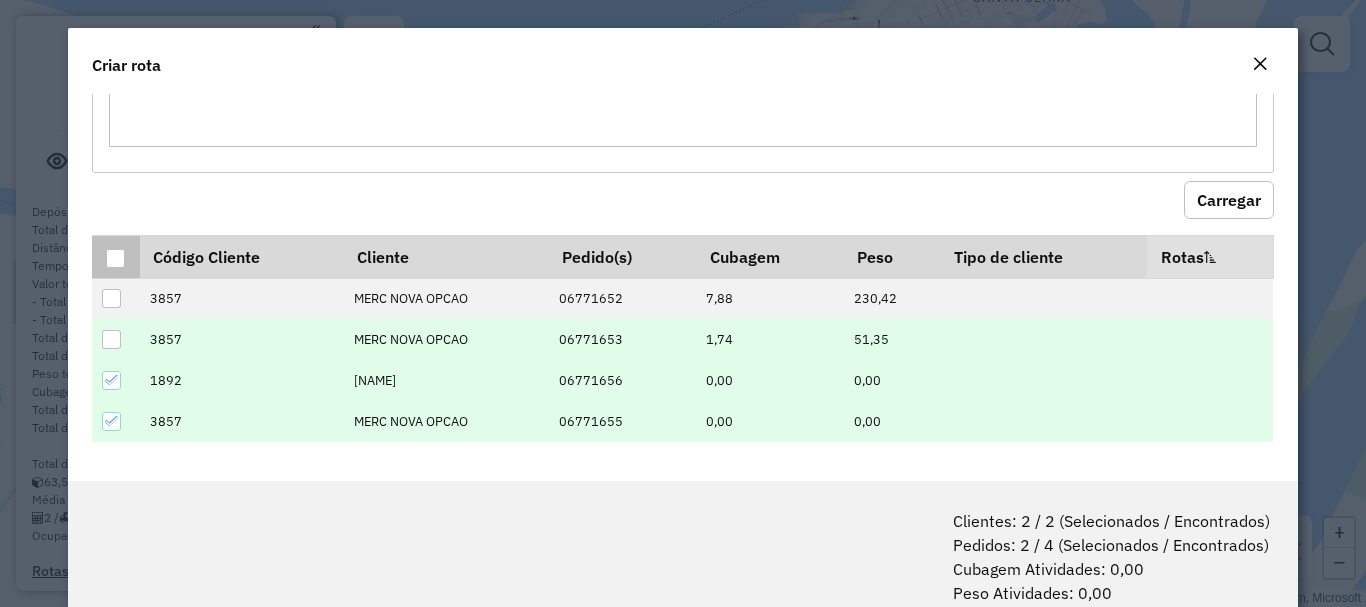 scroll, scrollTop: 100, scrollLeft: 0, axis: vertical 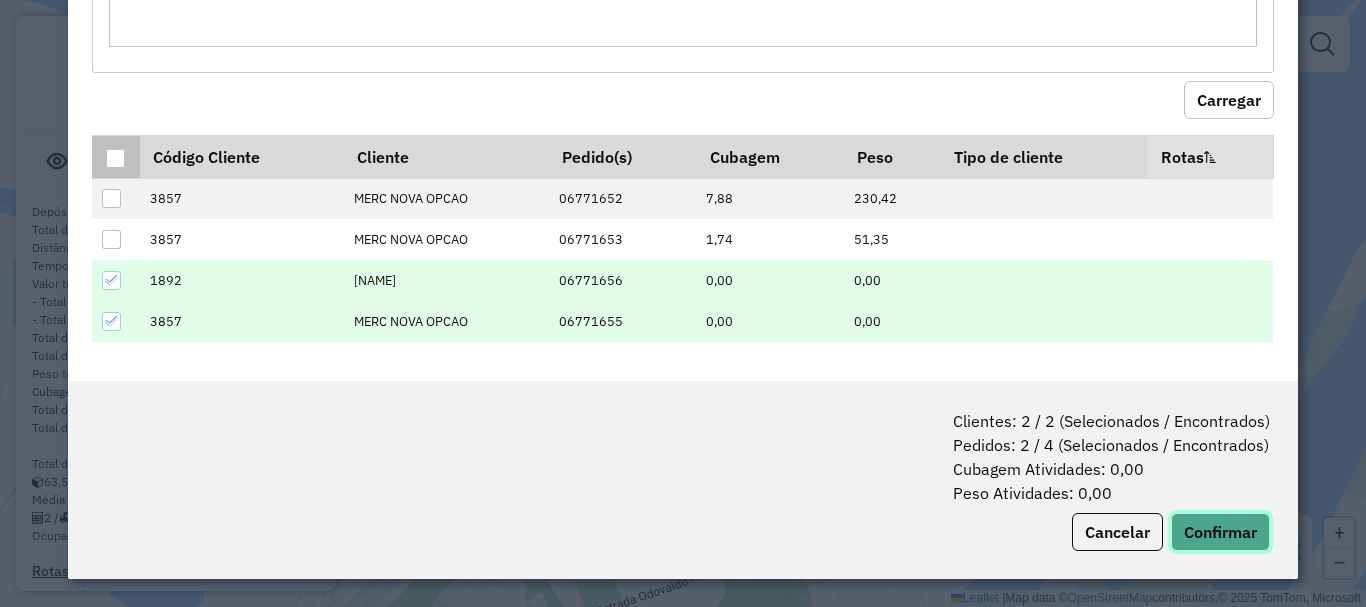 click on "Confirmar" 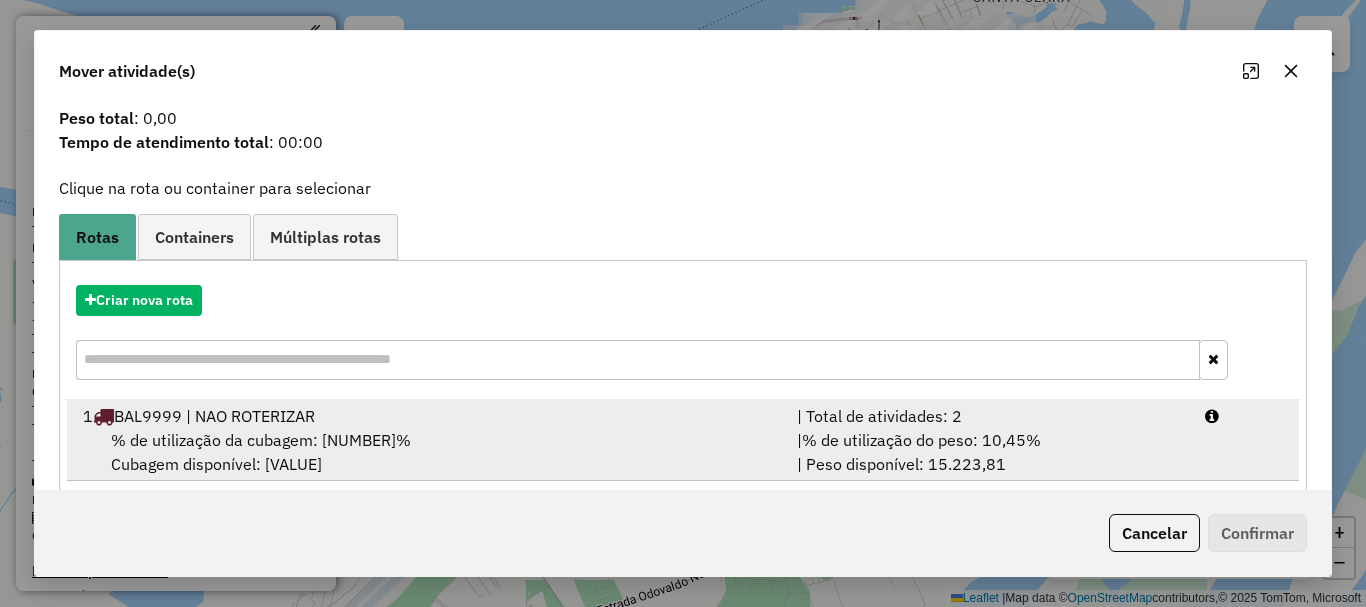 scroll, scrollTop: 78, scrollLeft: 0, axis: vertical 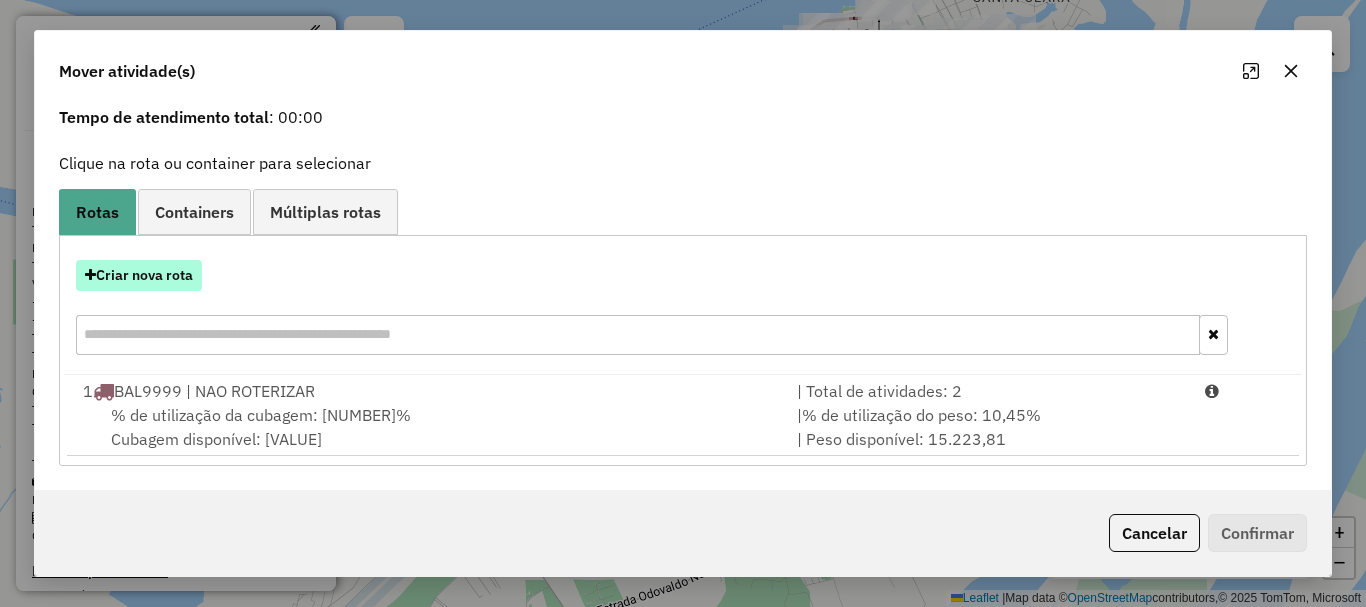 click on "Criar nova rota" at bounding box center (139, 275) 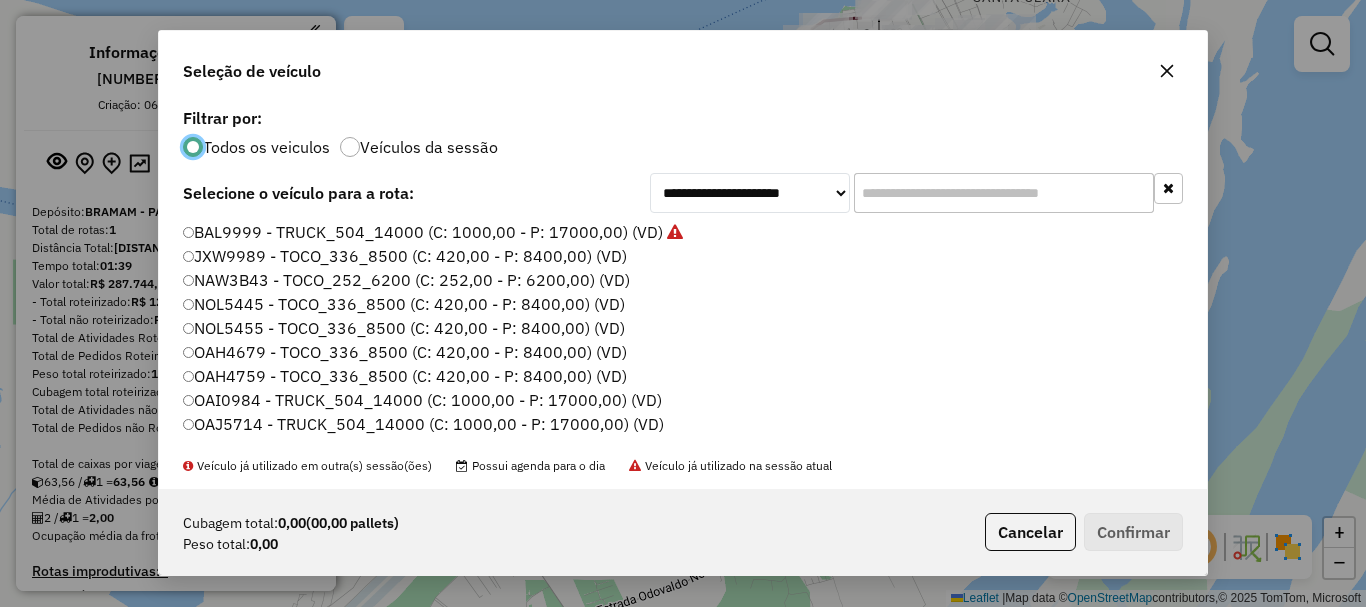 scroll, scrollTop: 11, scrollLeft: 6, axis: both 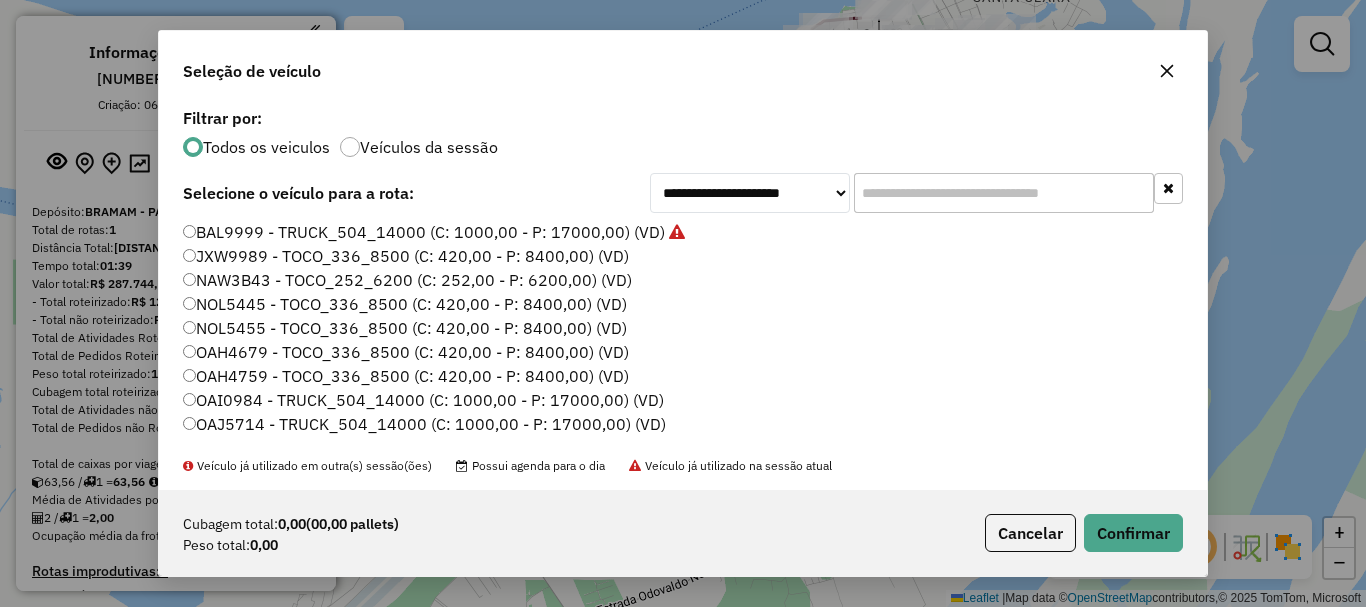 click on "Cubagem total:  0,00   (00,00 pallets)  Peso total: 0,00  Cancelar   Confirmar" 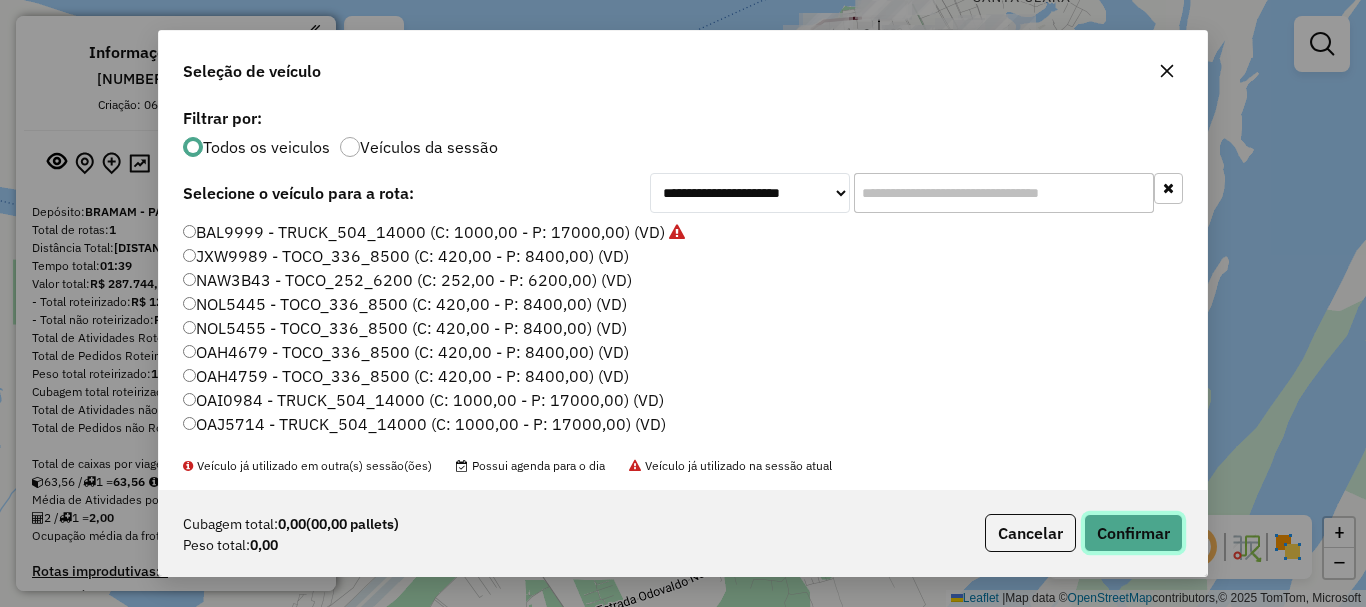 click on "Confirmar" 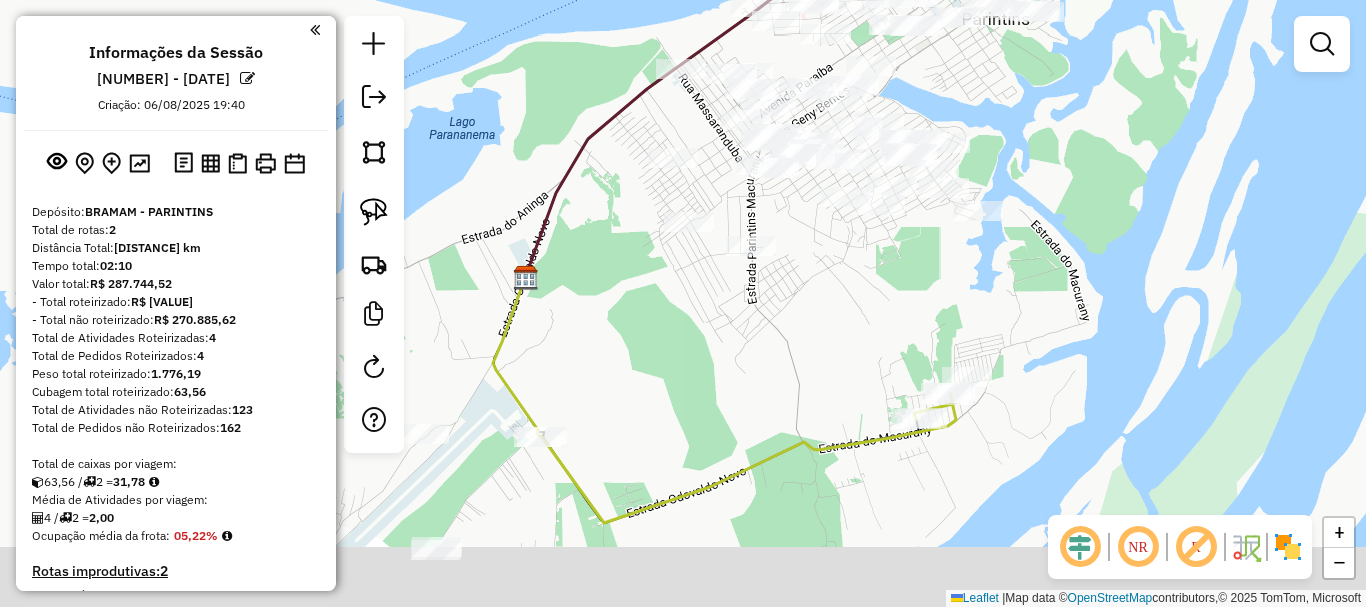 drag, startPoint x: 737, startPoint y: 410, endPoint x: 545, endPoint y: 305, distance: 218.83556 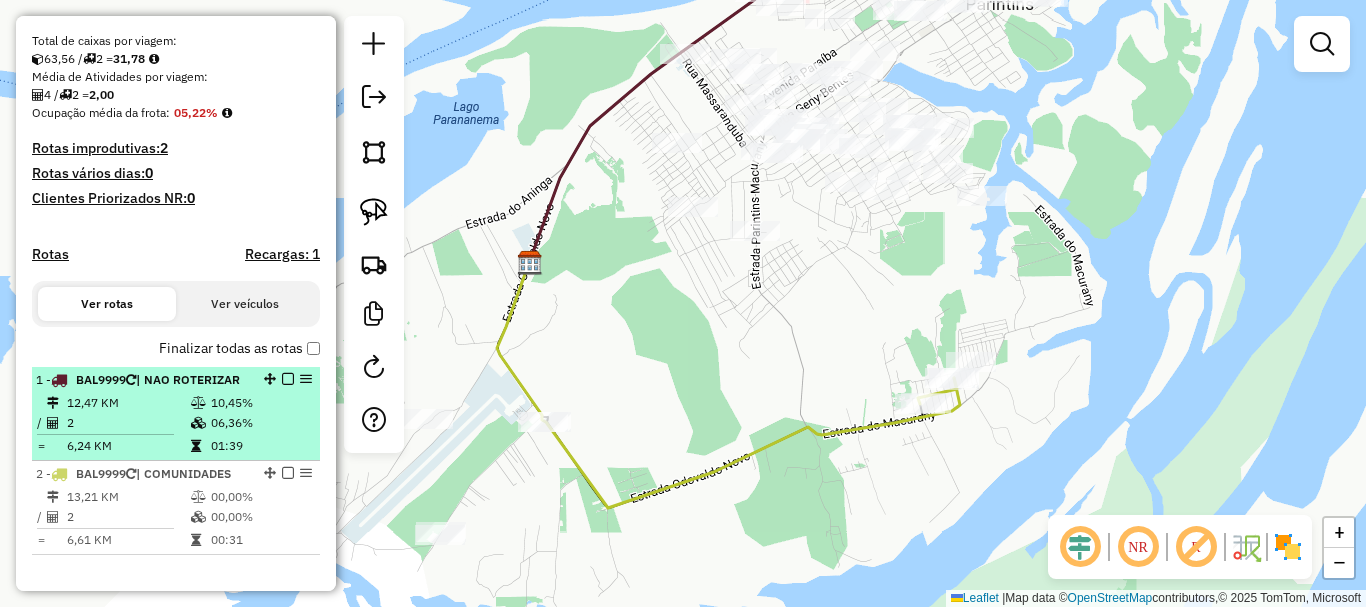 scroll, scrollTop: 500, scrollLeft: 0, axis: vertical 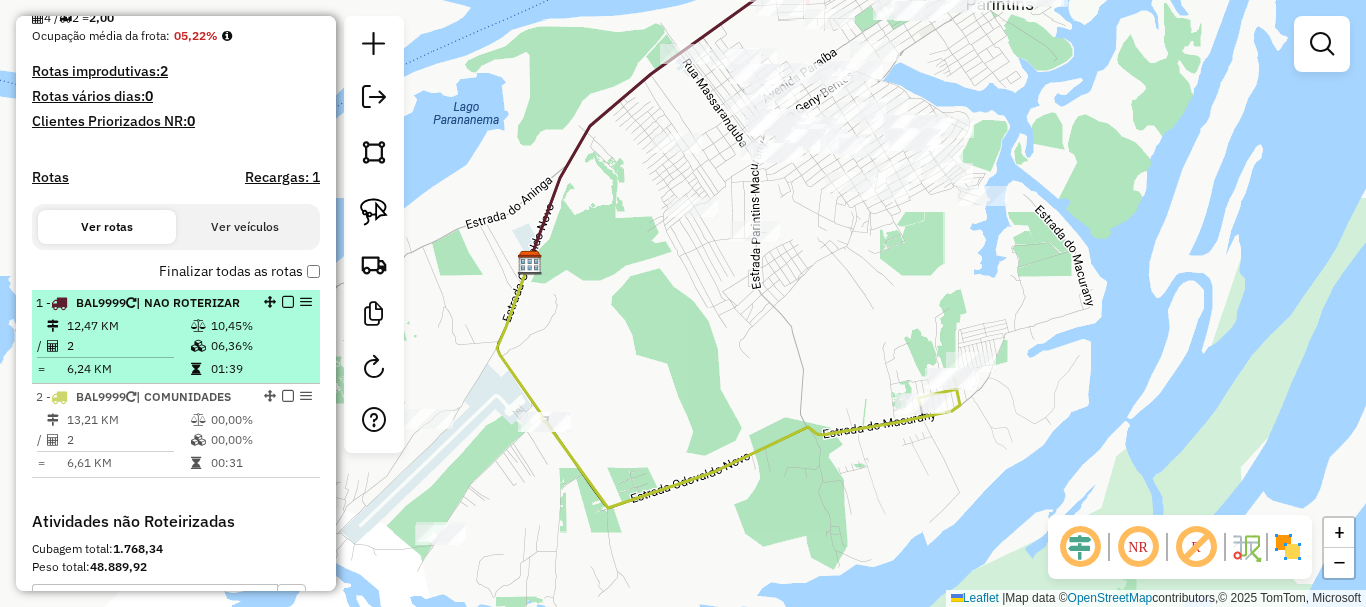 drag, startPoint x: 207, startPoint y: 307, endPoint x: 256, endPoint y: 308, distance: 49.010204 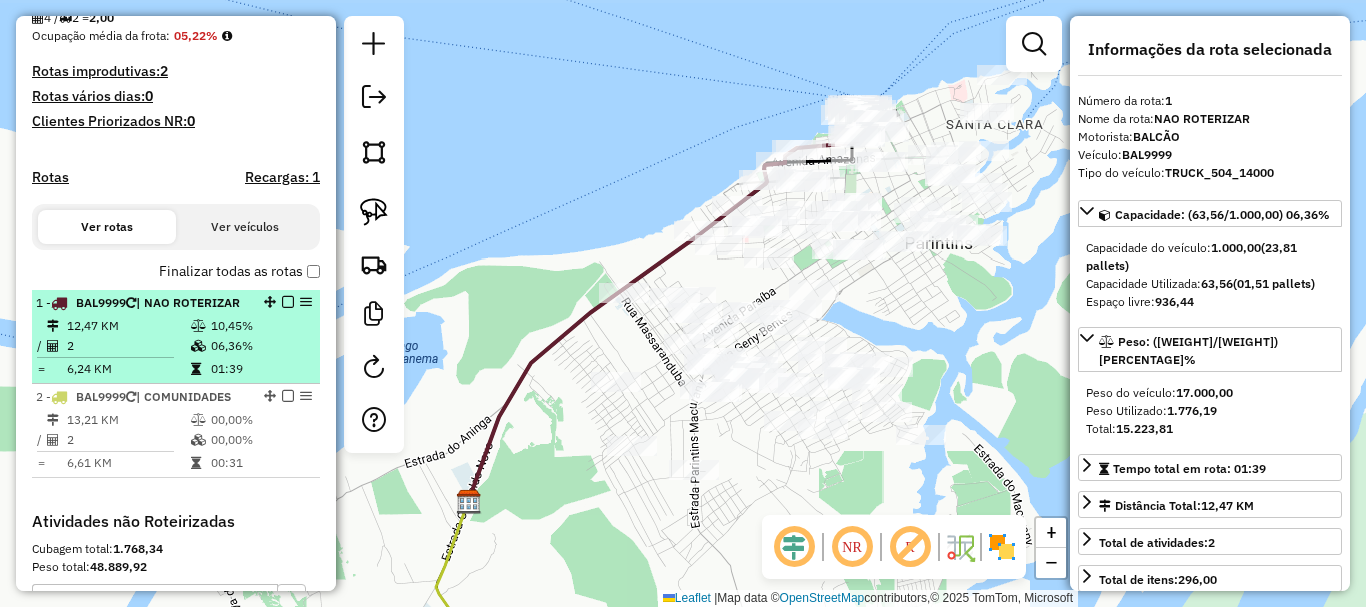 click at bounding box center (288, 302) 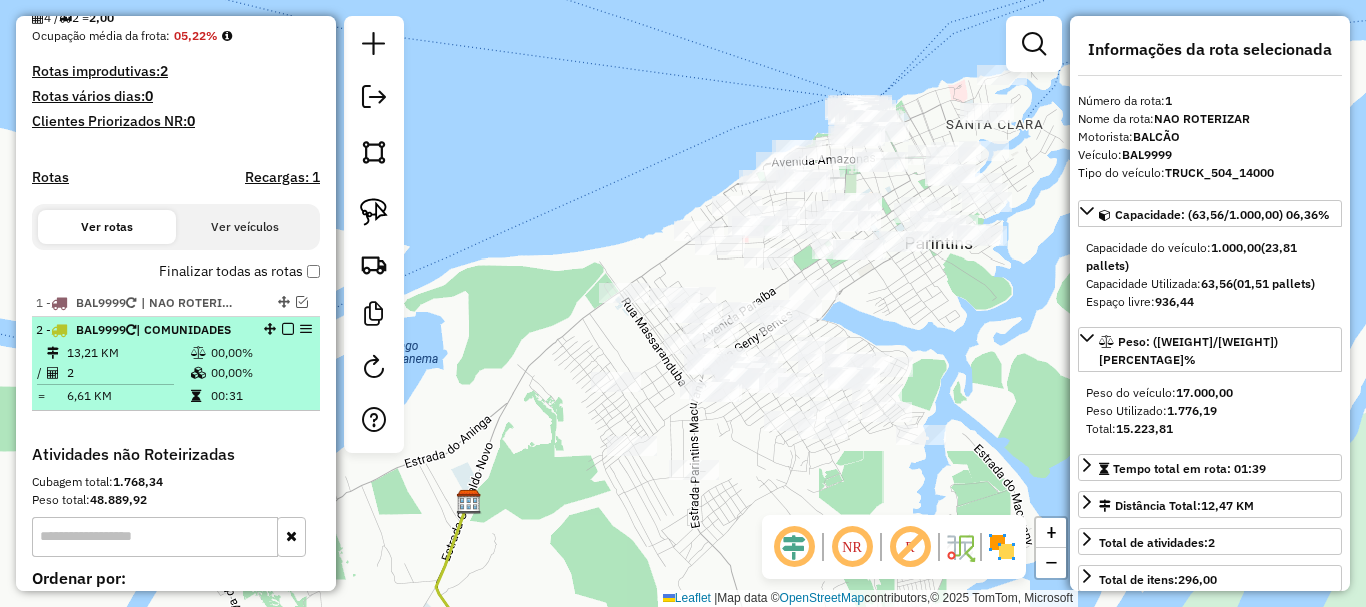 click on "[NUMBER]       BAL9999   | COMUNIDADES" at bounding box center (176, 330) 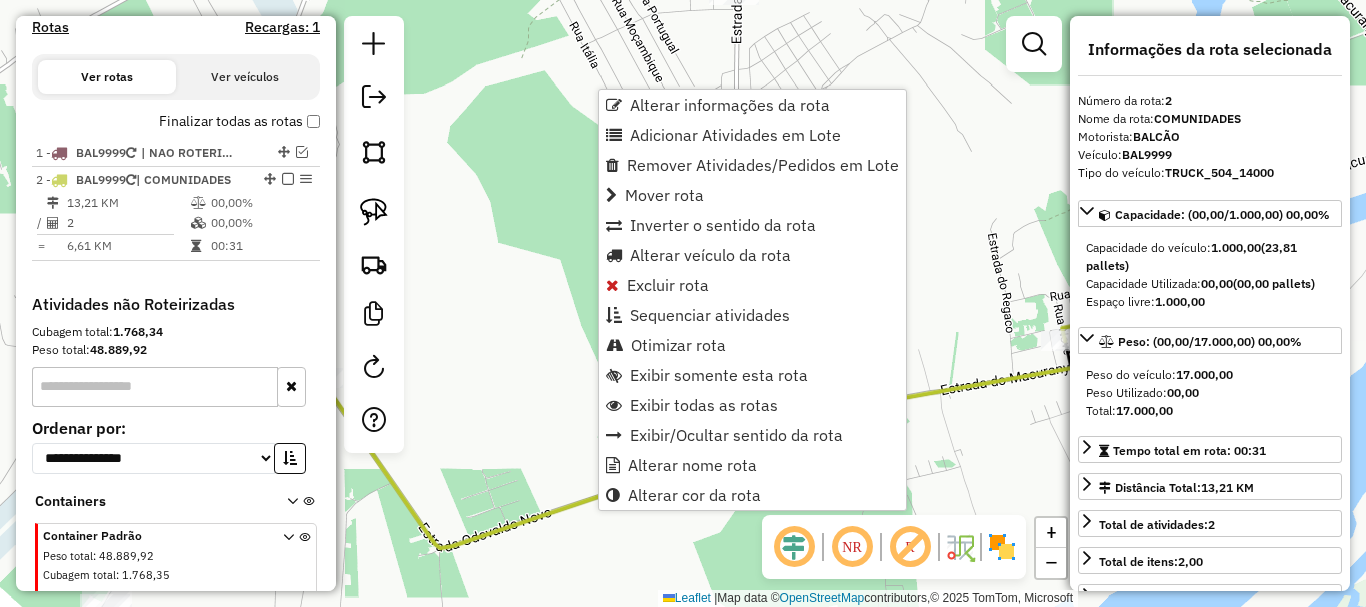 scroll, scrollTop: 714, scrollLeft: 0, axis: vertical 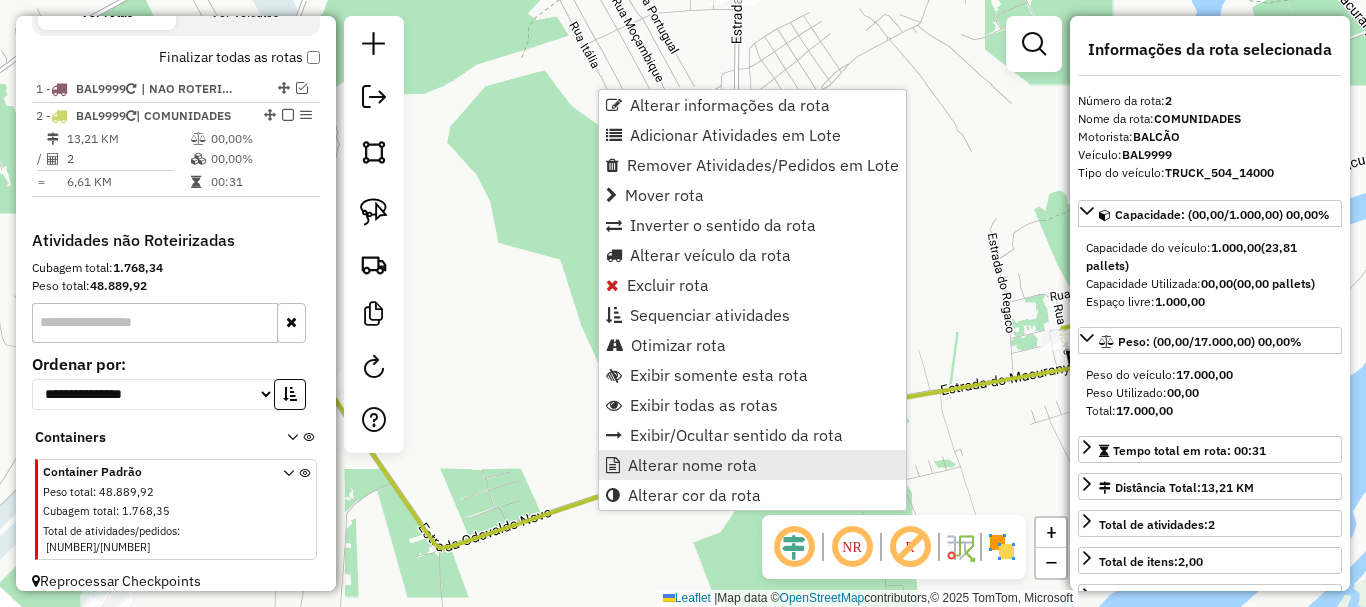 click on "Alterar nome rota" at bounding box center [692, 465] 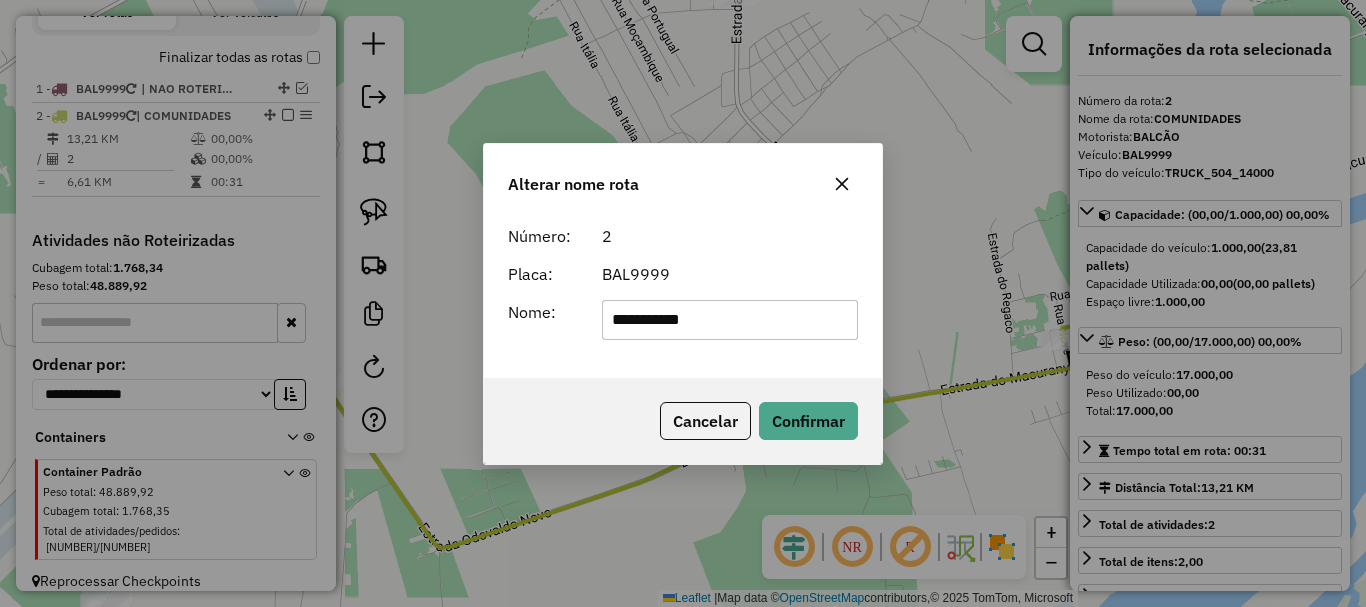 drag, startPoint x: 731, startPoint y: 318, endPoint x: 241, endPoint y: 352, distance: 491.17816 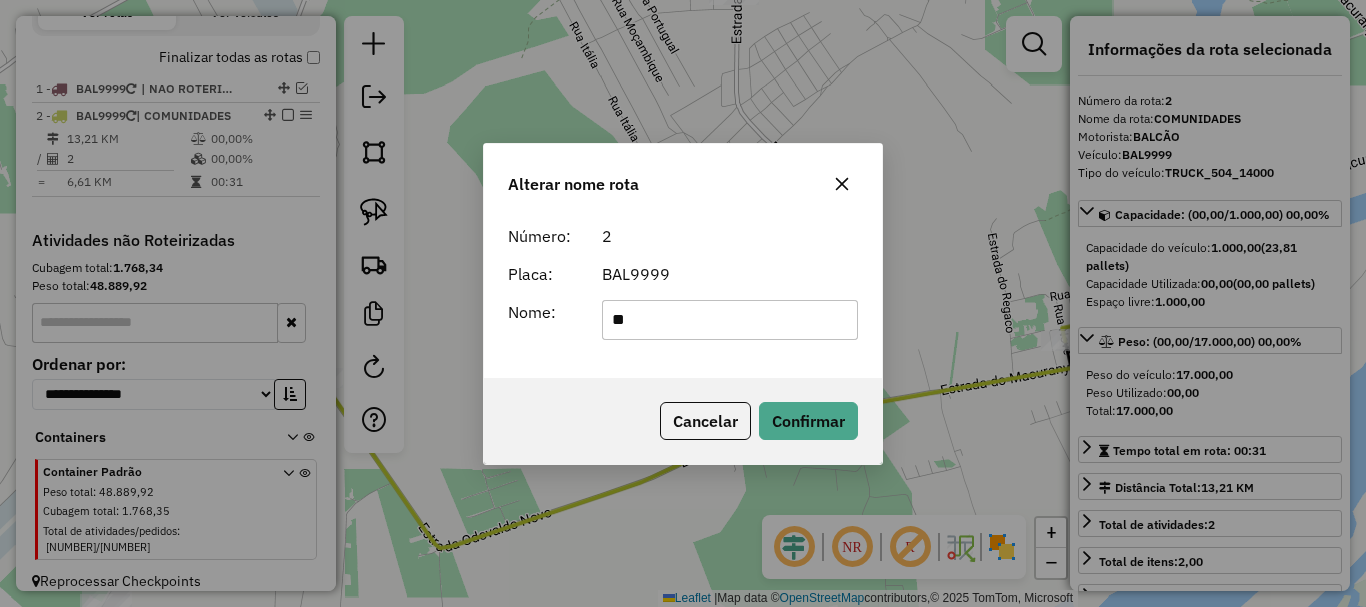 type on "********" 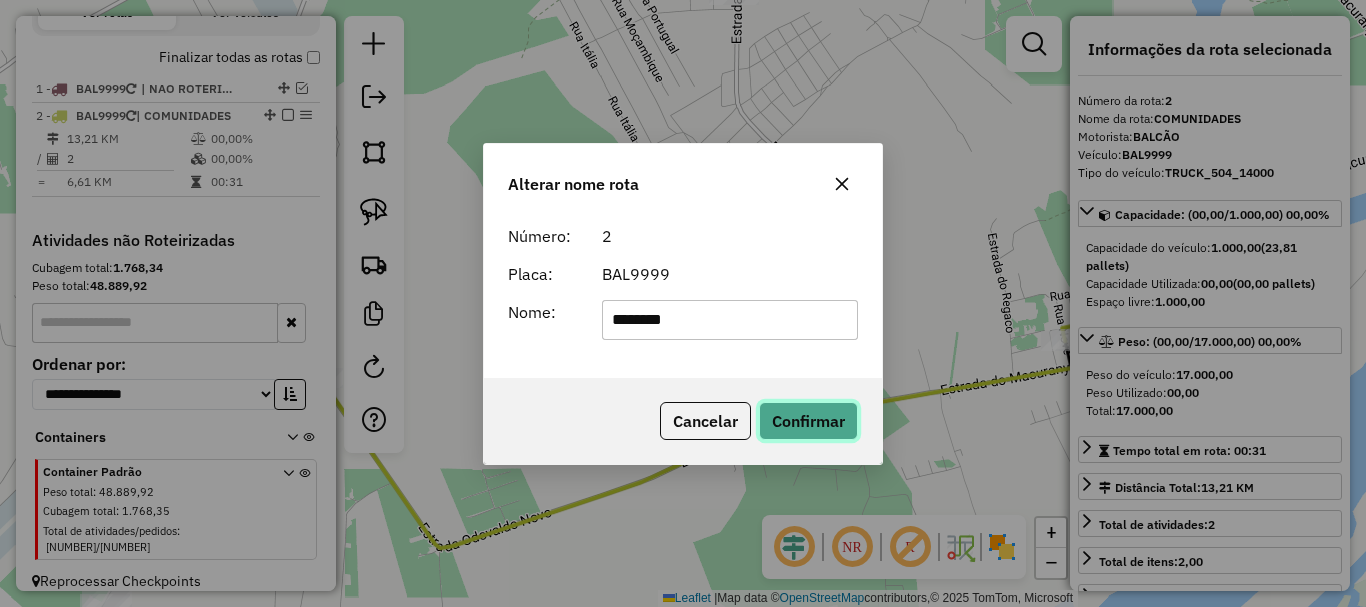 click on "Confirmar" 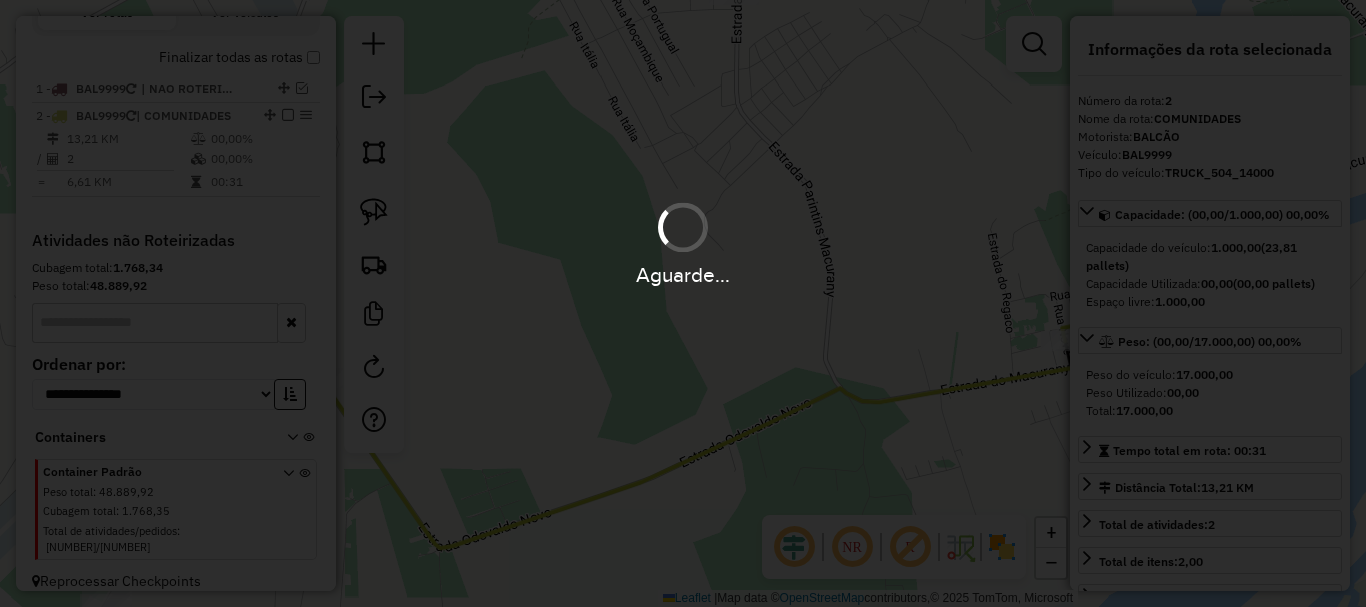 type 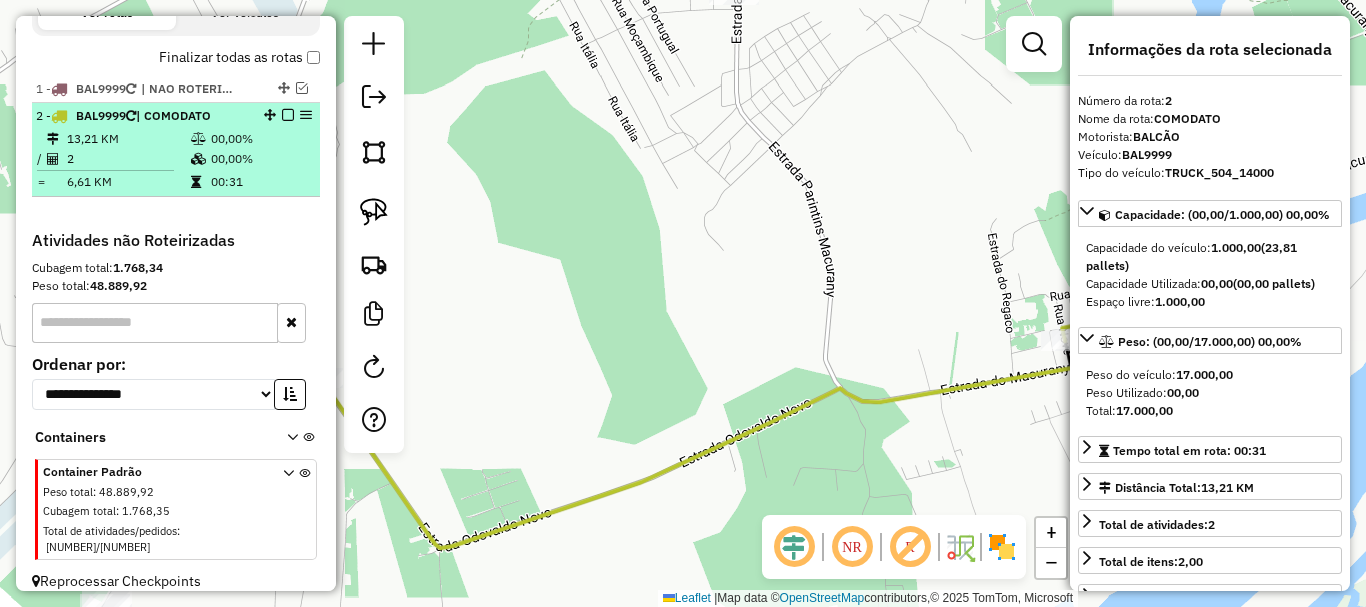 click at bounding box center (288, 115) 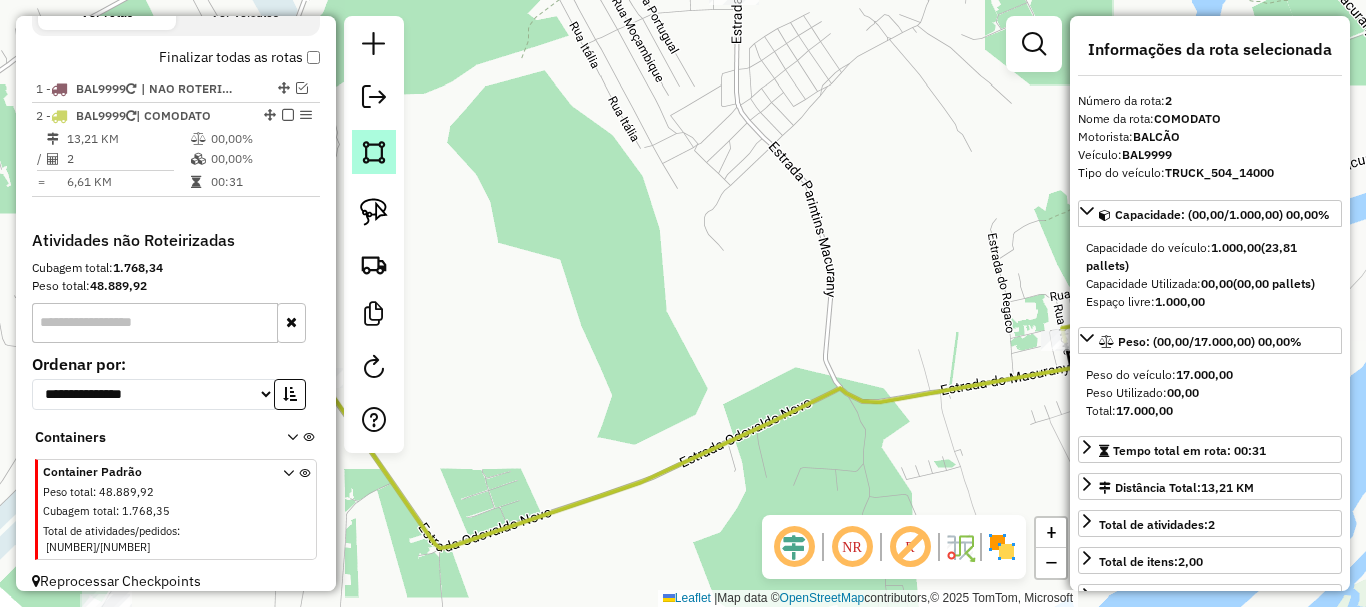 scroll, scrollTop: 647, scrollLeft: 0, axis: vertical 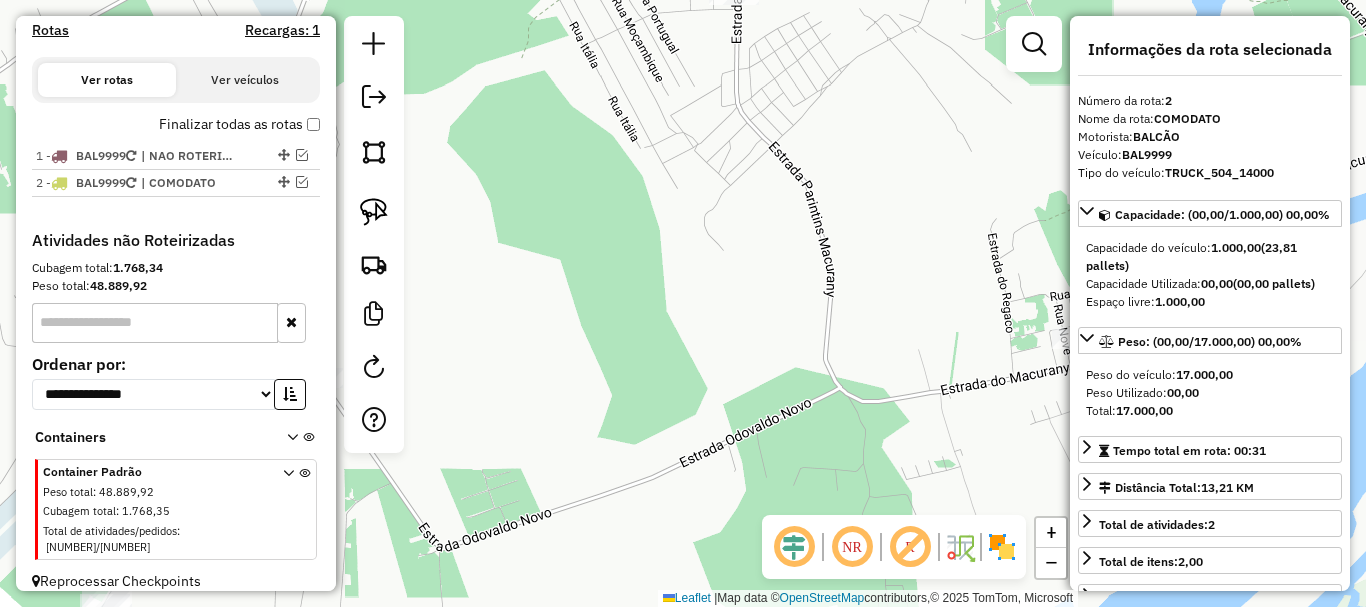 drag, startPoint x: 690, startPoint y: 260, endPoint x: 784, endPoint y: 285, distance: 97.26767 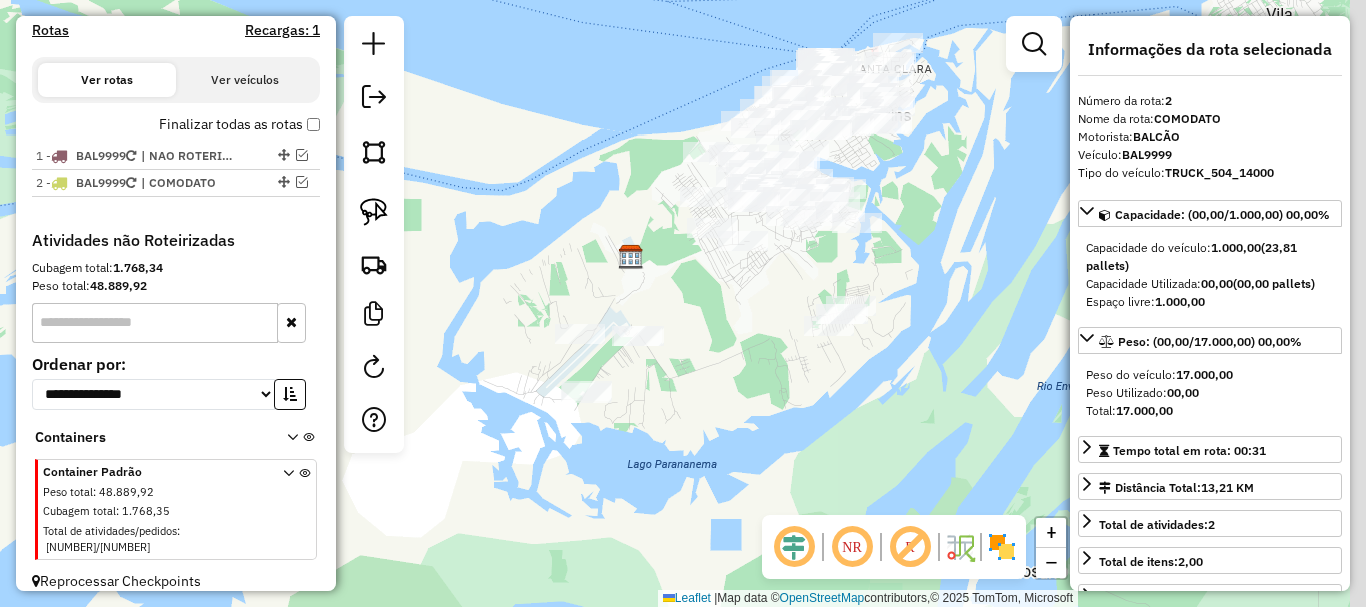 drag, startPoint x: 822, startPoint y: 302, endPoint x: 751, endPoint y: 340, distance: 80.529495 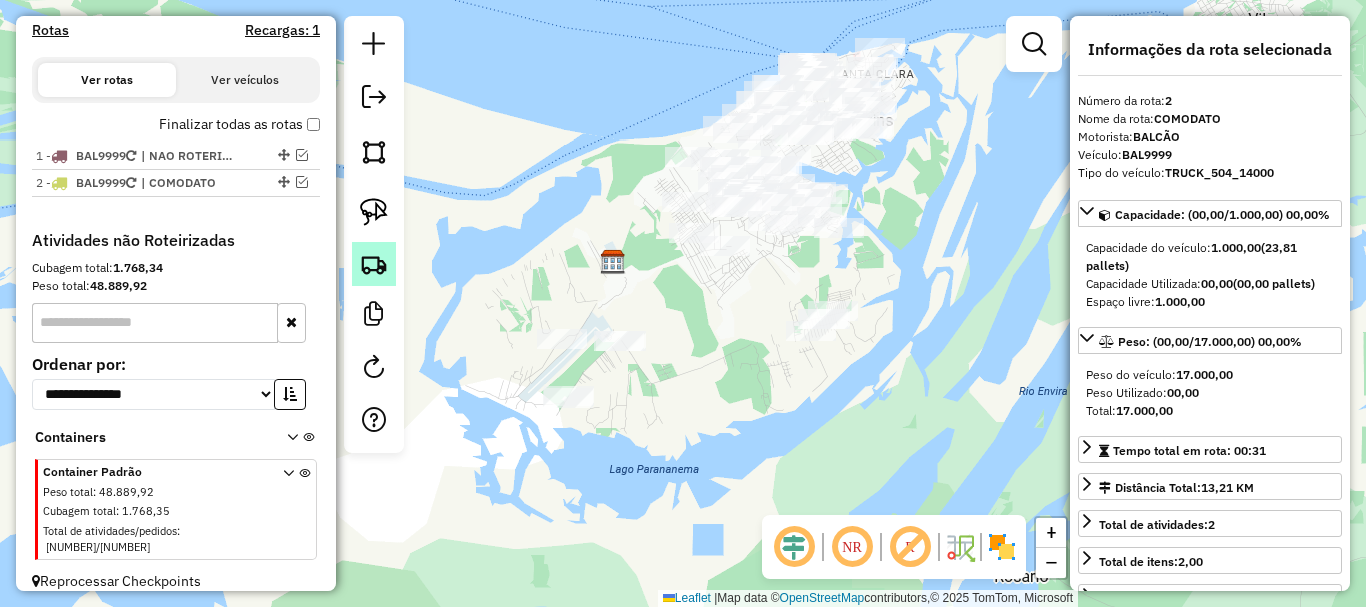 click 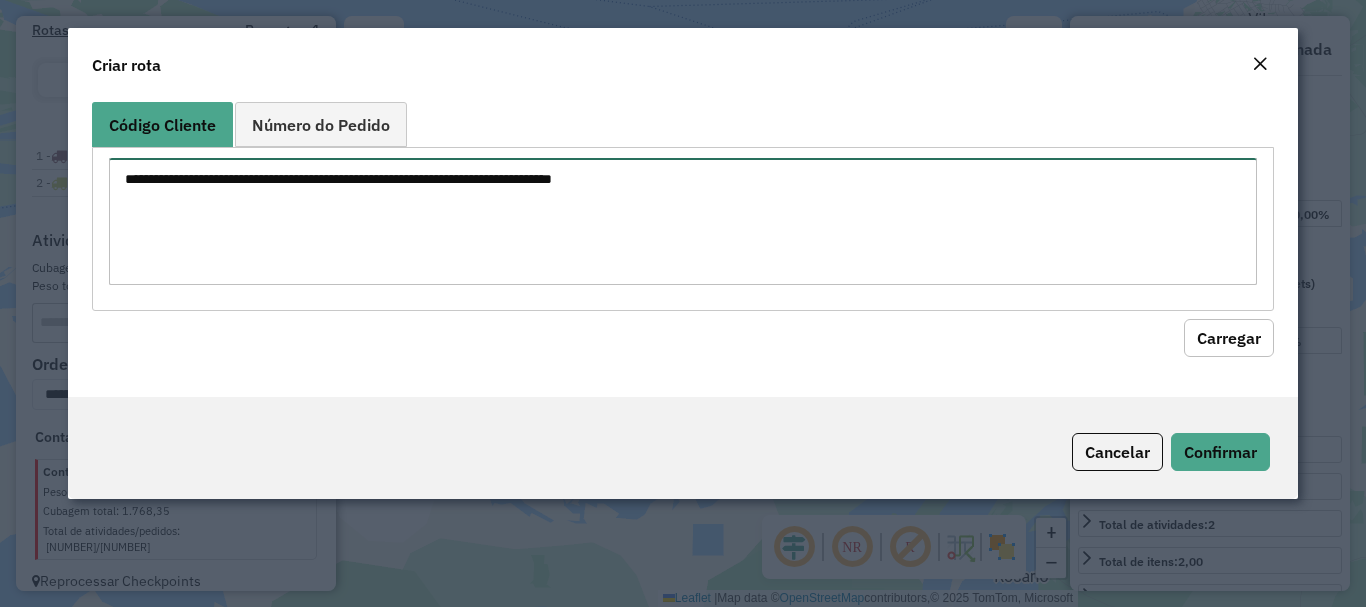 click at bounding box center [682, 221] 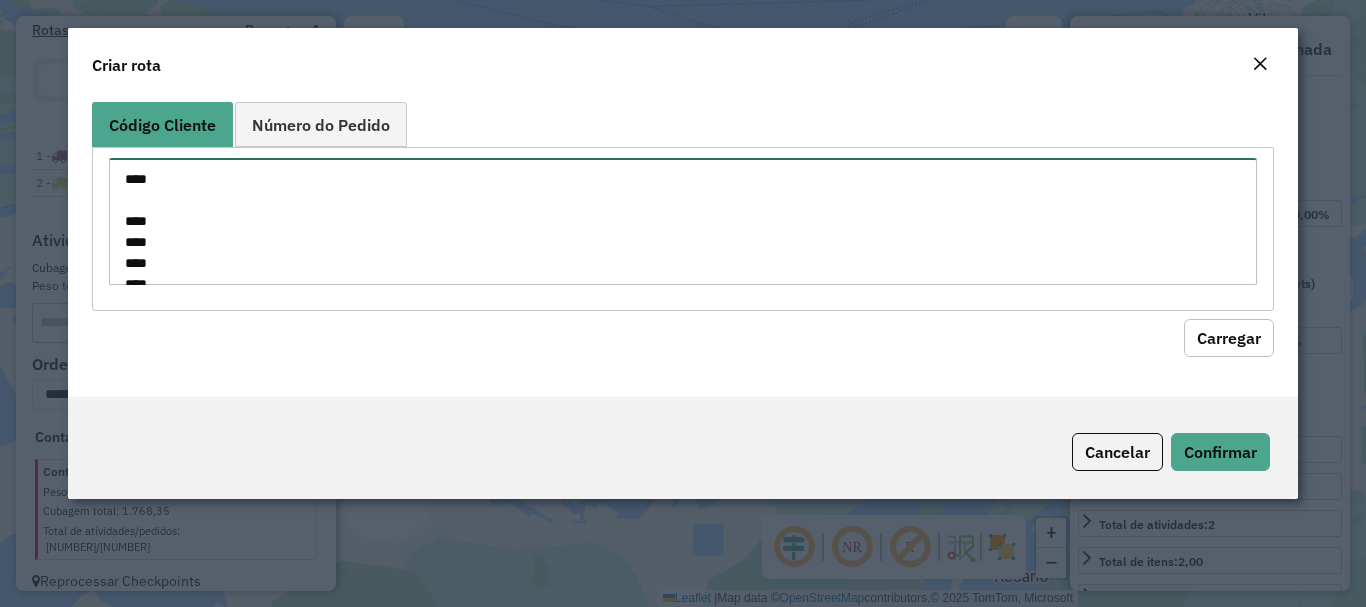 scroll, scrollTop: 617, scrollLeft: 0, axis: vertical 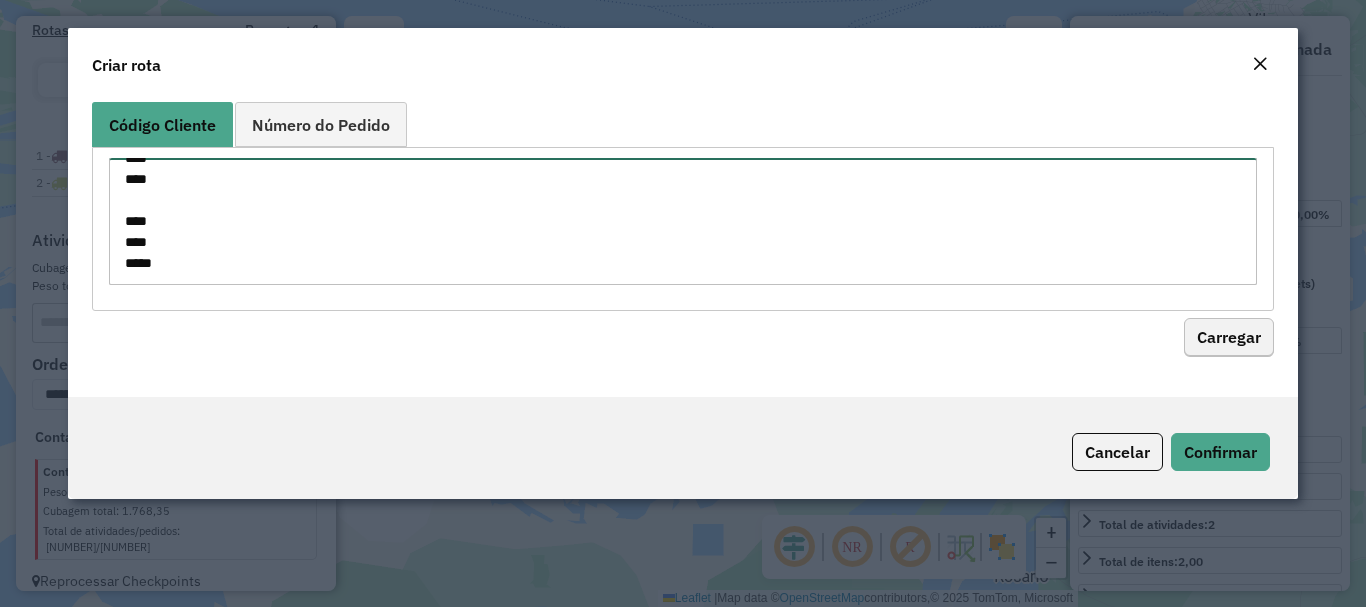type on "****
****
****
****
****
****
****
****
****
****
****
****
****
***
****
****
****
****
****
****
****
****
****
****
****
****
****
****" 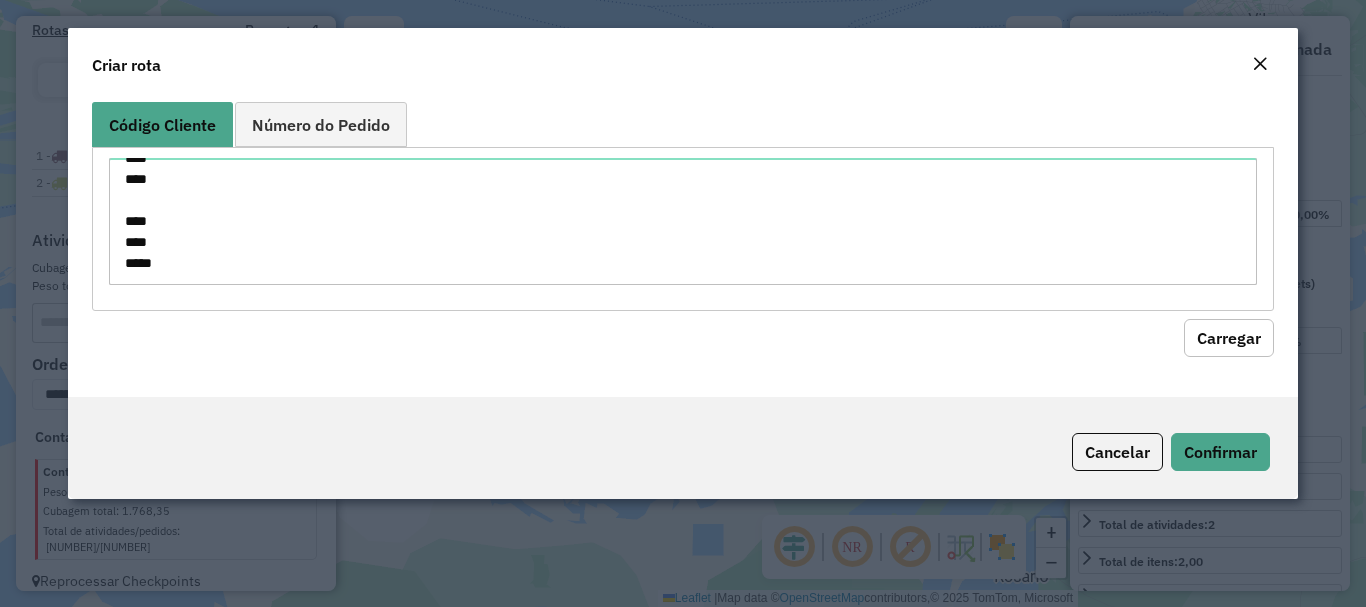 click on "Carregar" 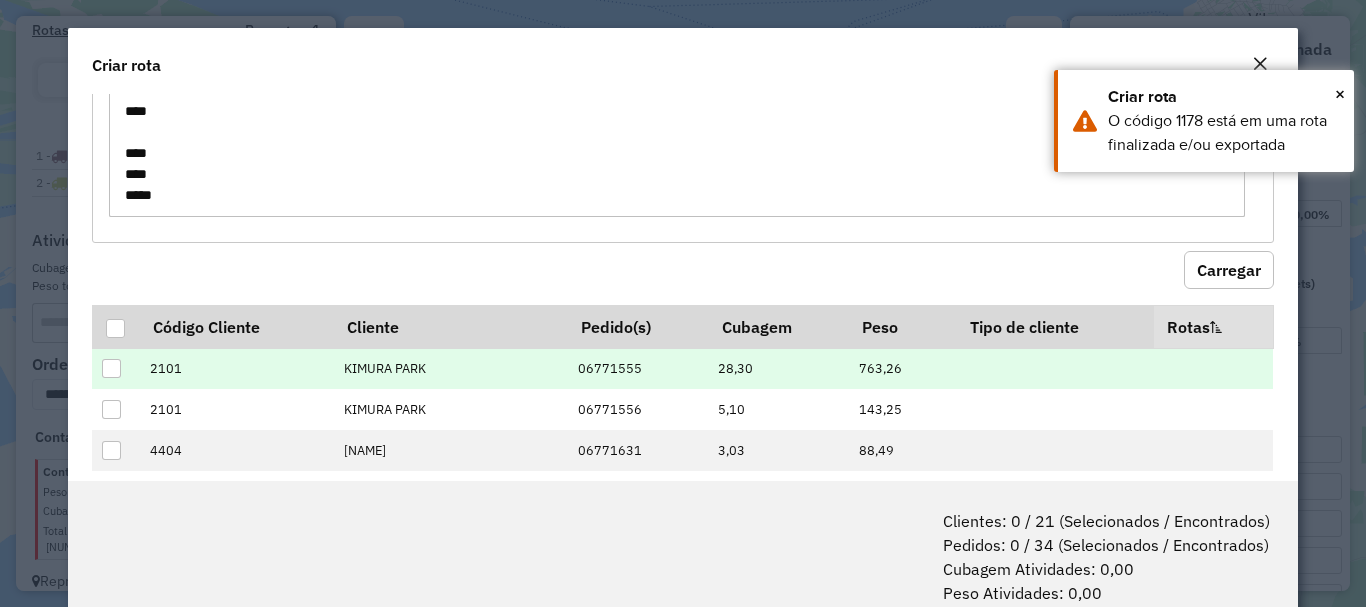scroll, scrollTop: 100, scrollLeft: 0, axis: vertical 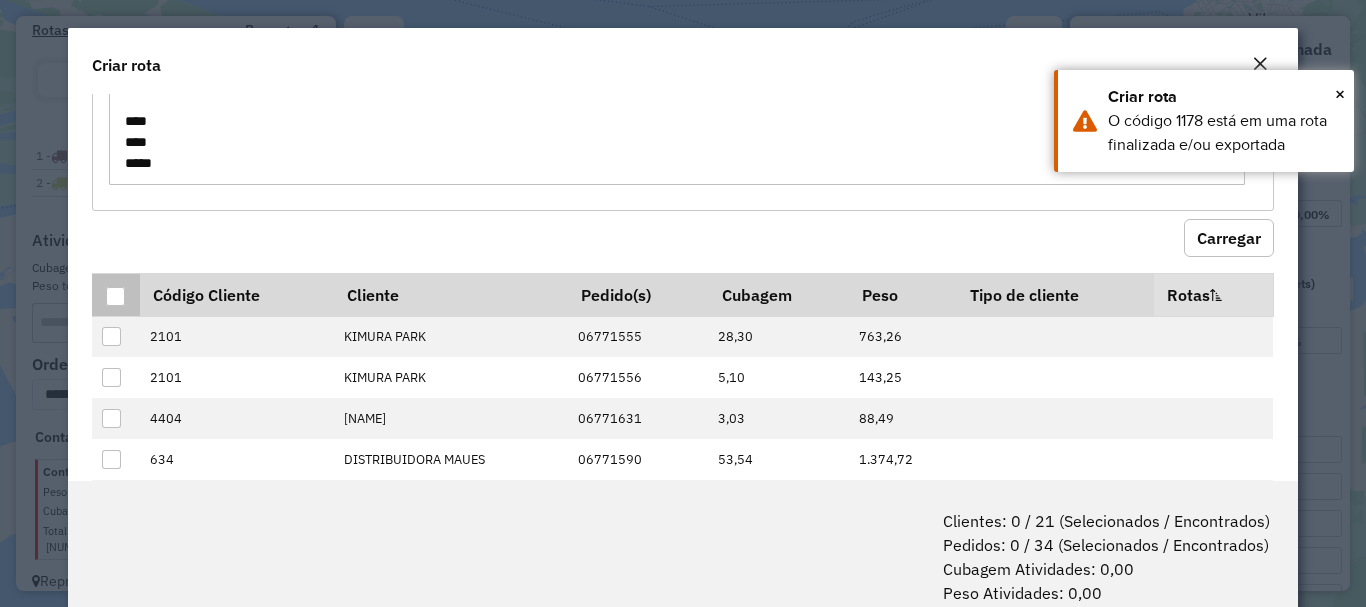 click at bounding box center (115, 294) 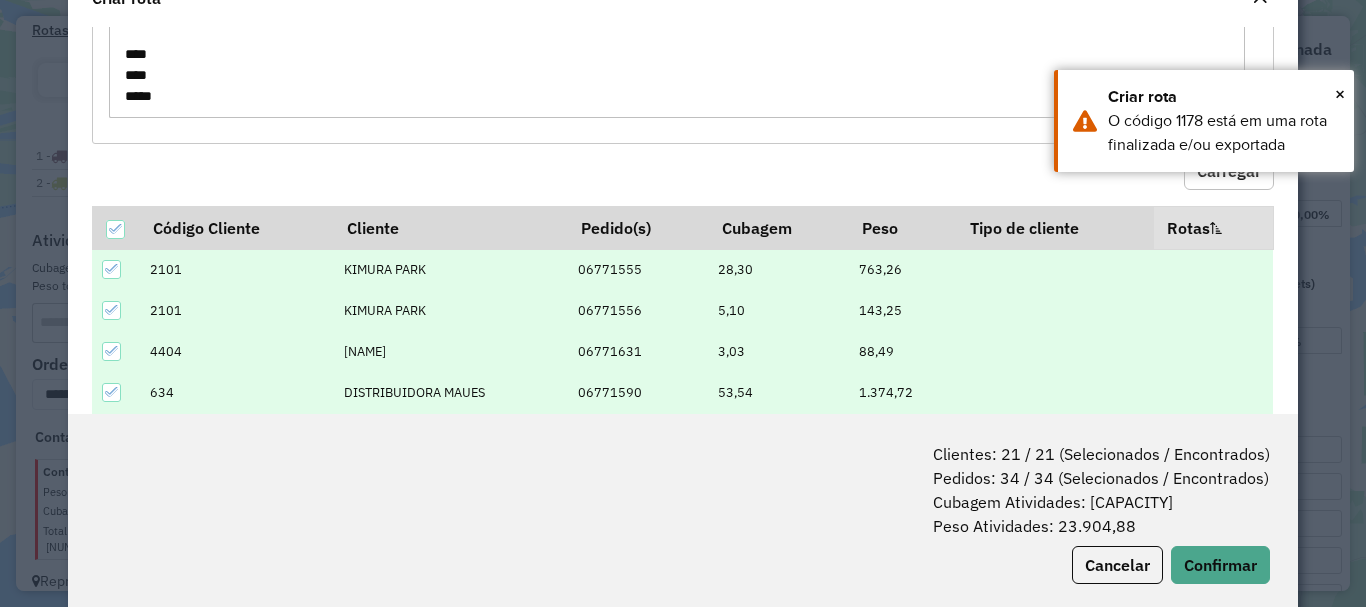 scroll, scrollTop: 100, scrollLeft: 0, axis: vertical 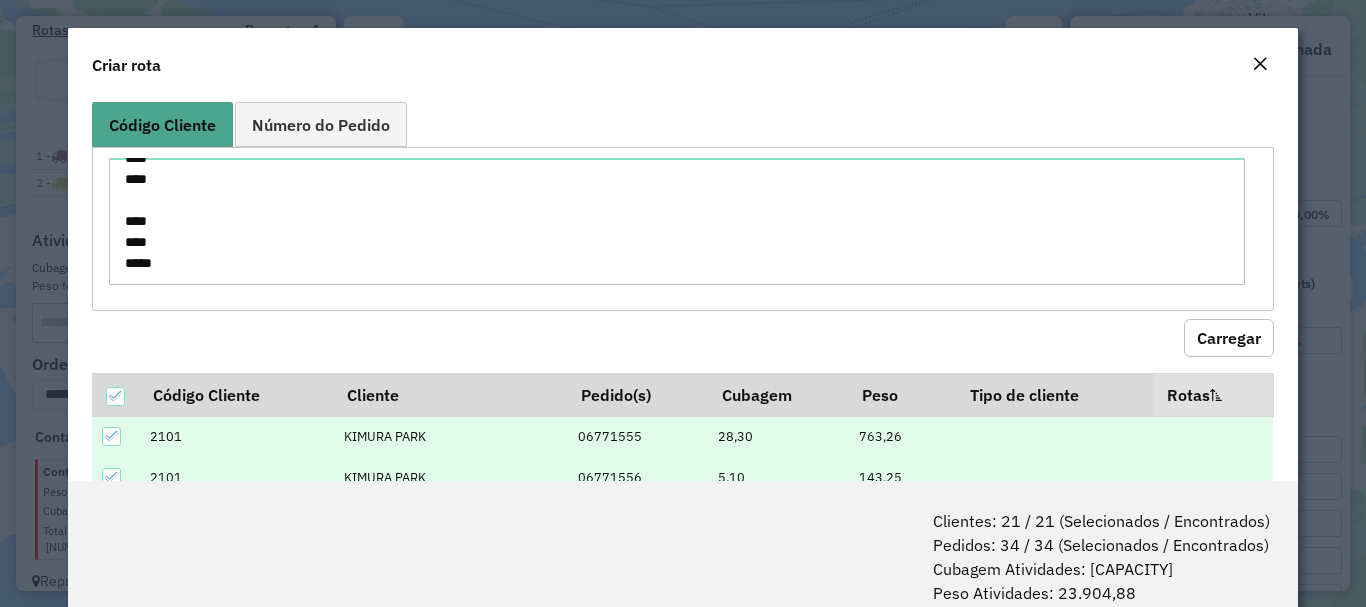 click 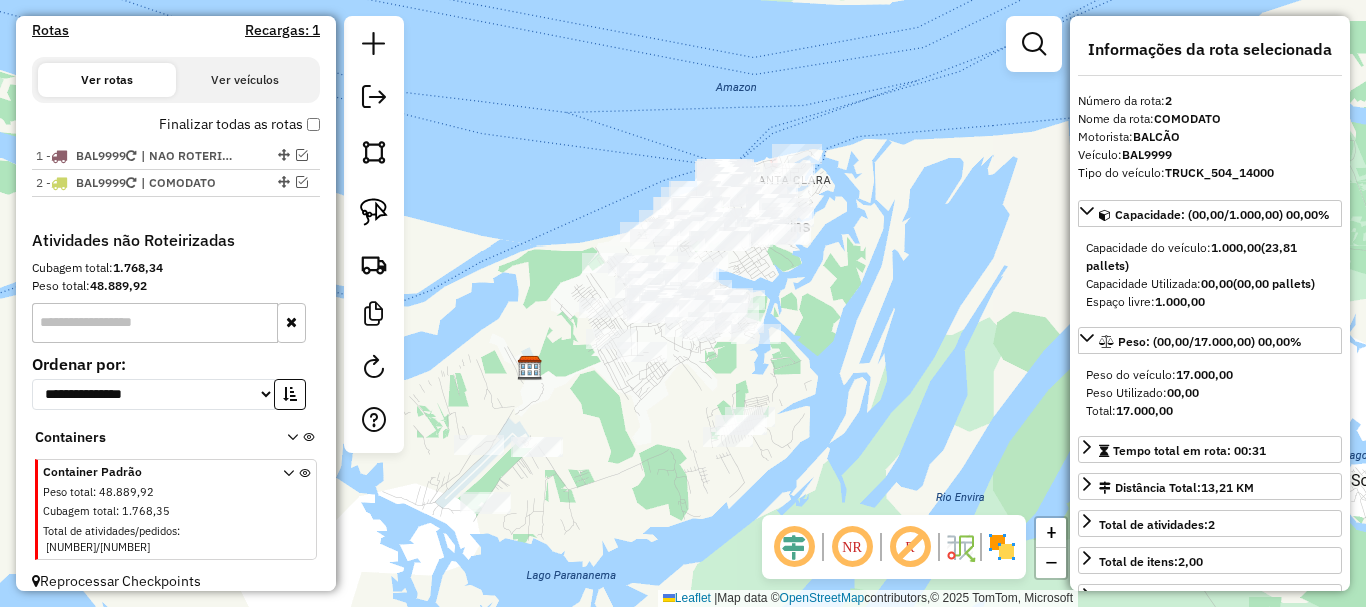 drag, startPoint x: 611, startPoint y: 264, endPoint x: 527, endPoint y: 371, distance: 136.03308 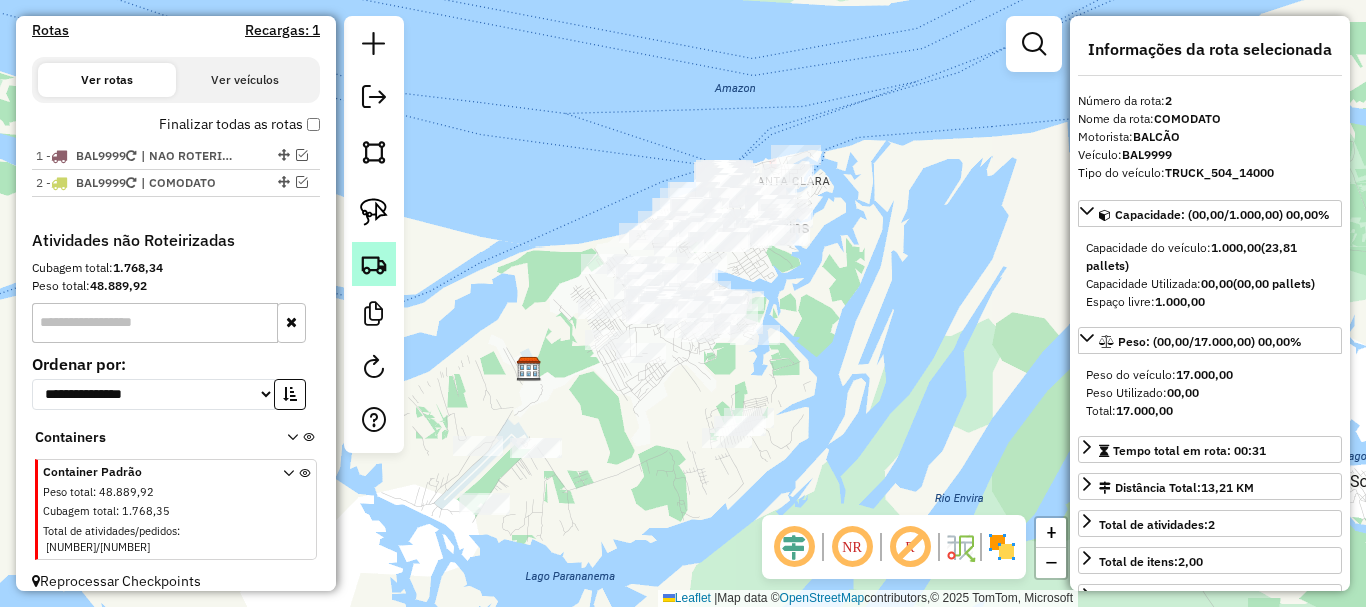 click 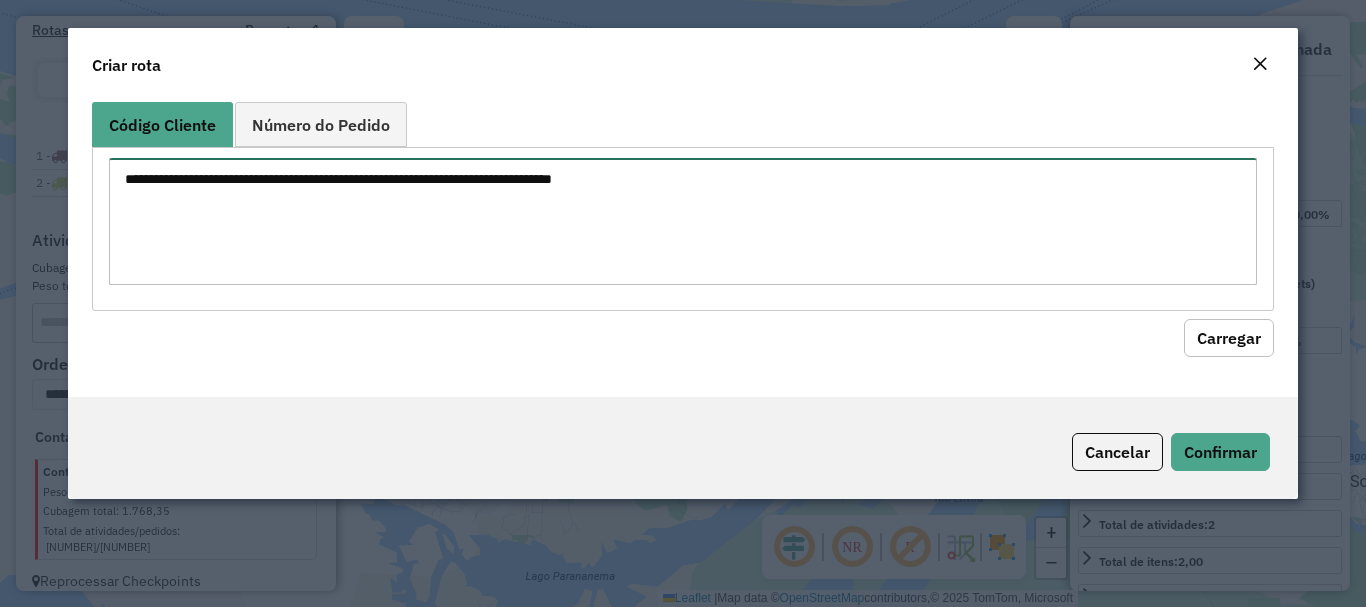 click at bounding box center [682, 221] 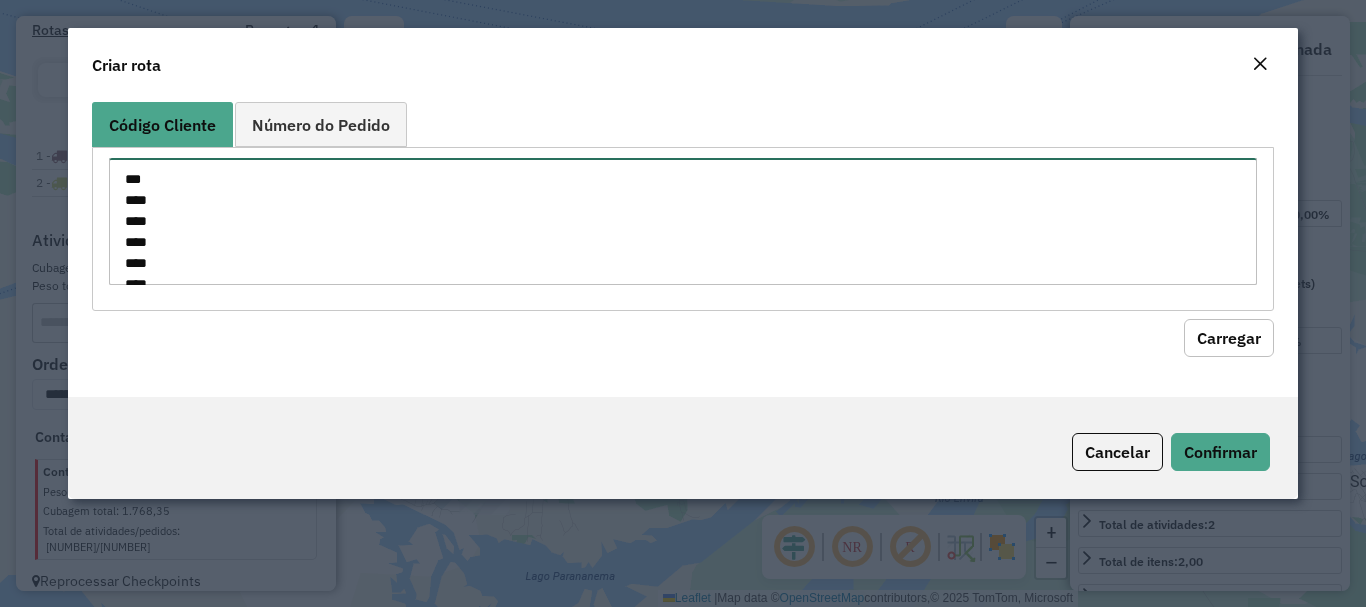 scroll, scrollTop: 155, scrollLeft: 0, axis: vertical 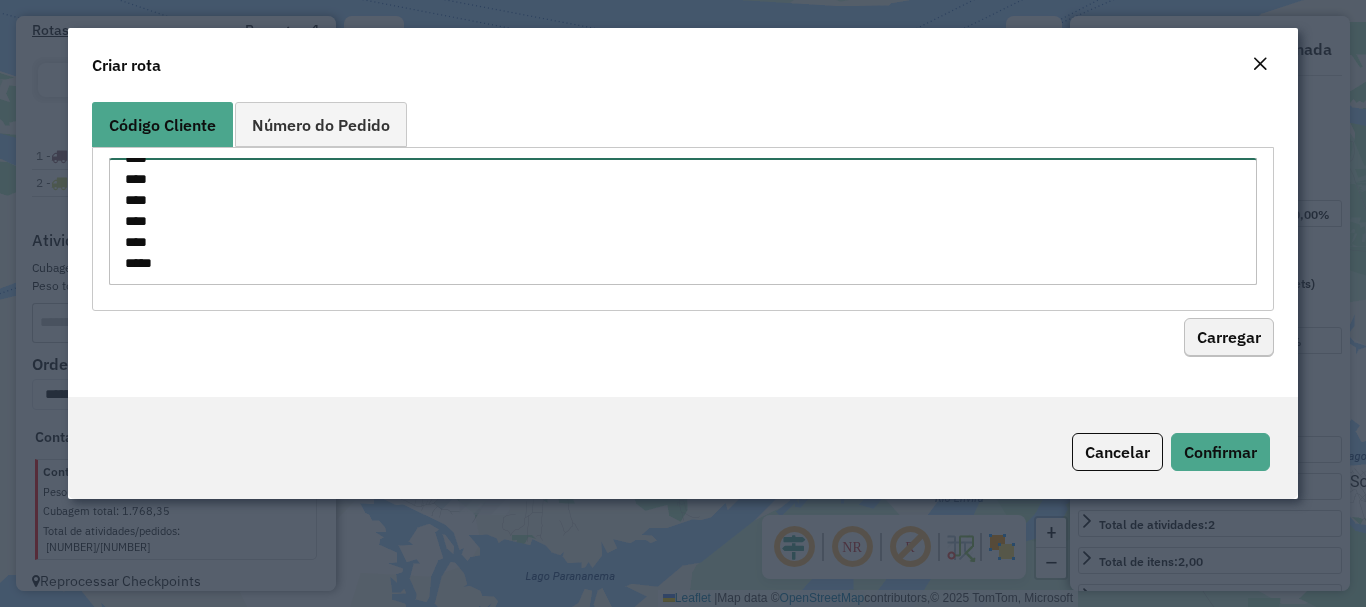 type on "**********" 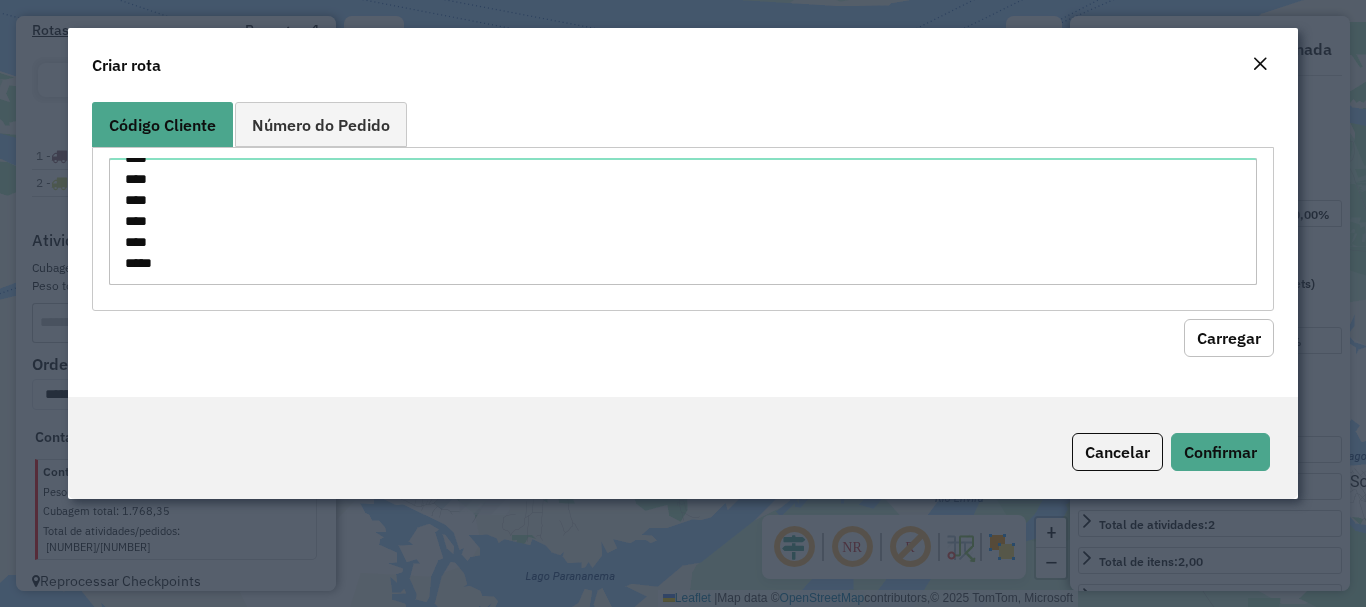 click on "Carregar" 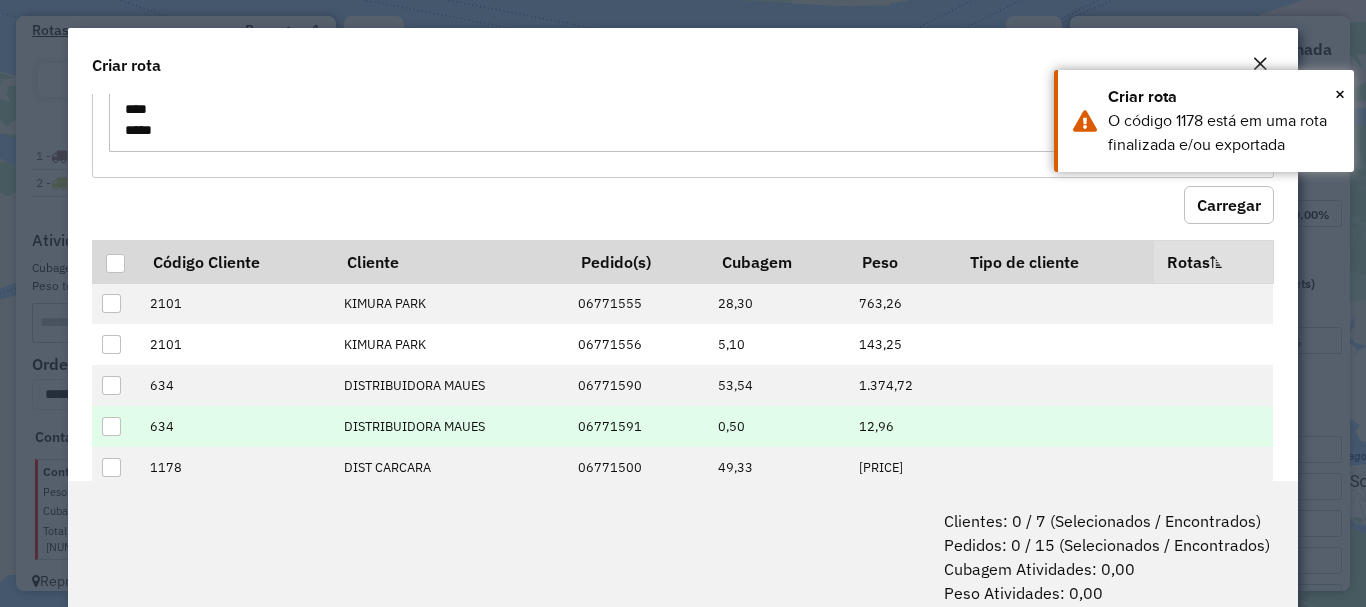 scroll, scrollTop: 200, scrollLeft: 0, axis: vertical 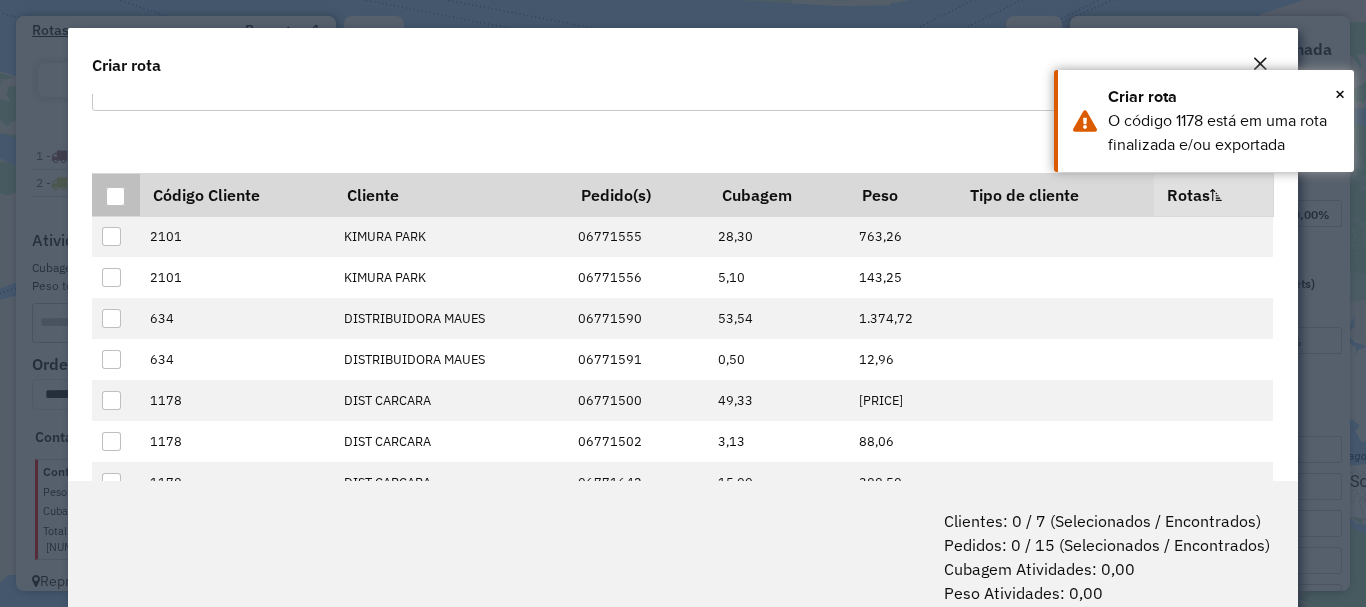 click at bounding box center [115, 196] 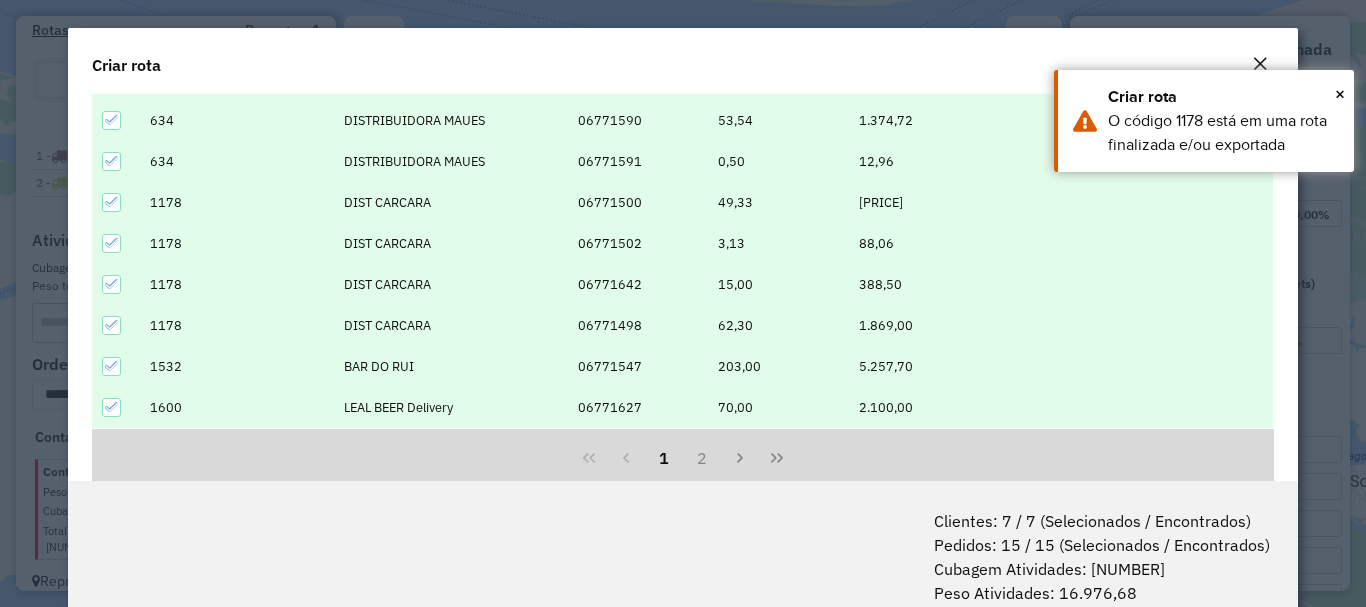 scroll, scrollTop: 400, scrollLeft: 0, axis: vertical 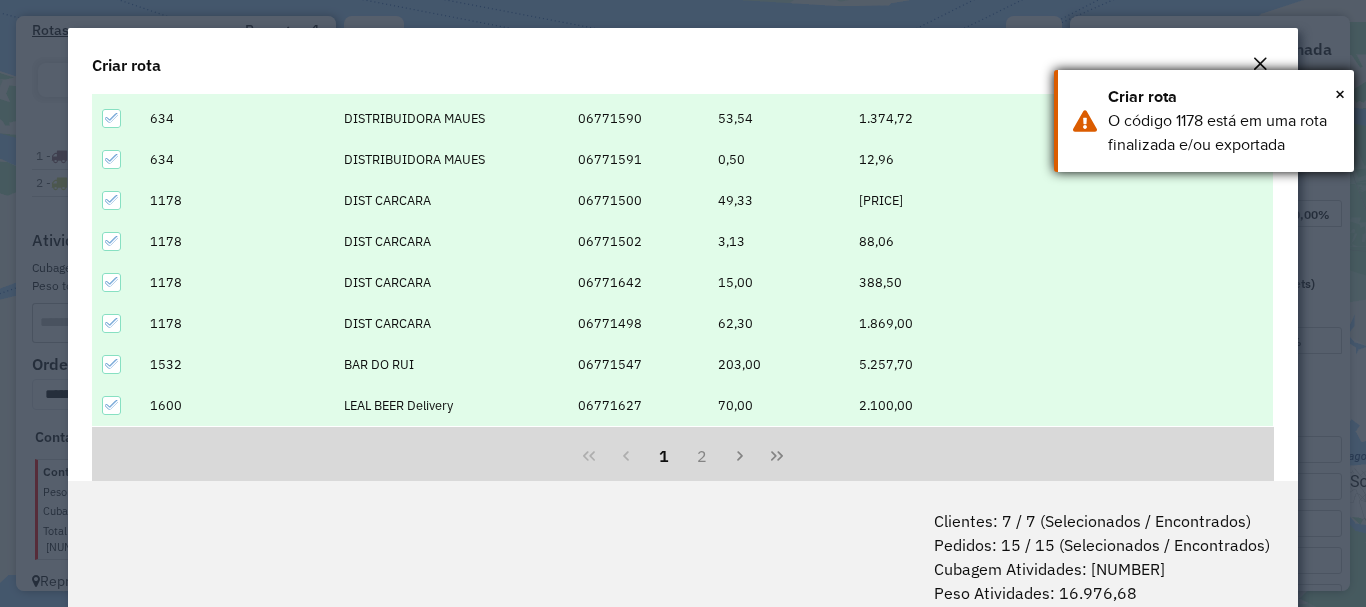 click on "×  Criar rota  O código [CODE] está em uma rota finalizada e/ou exportada" at bounding box center (1204, 121) 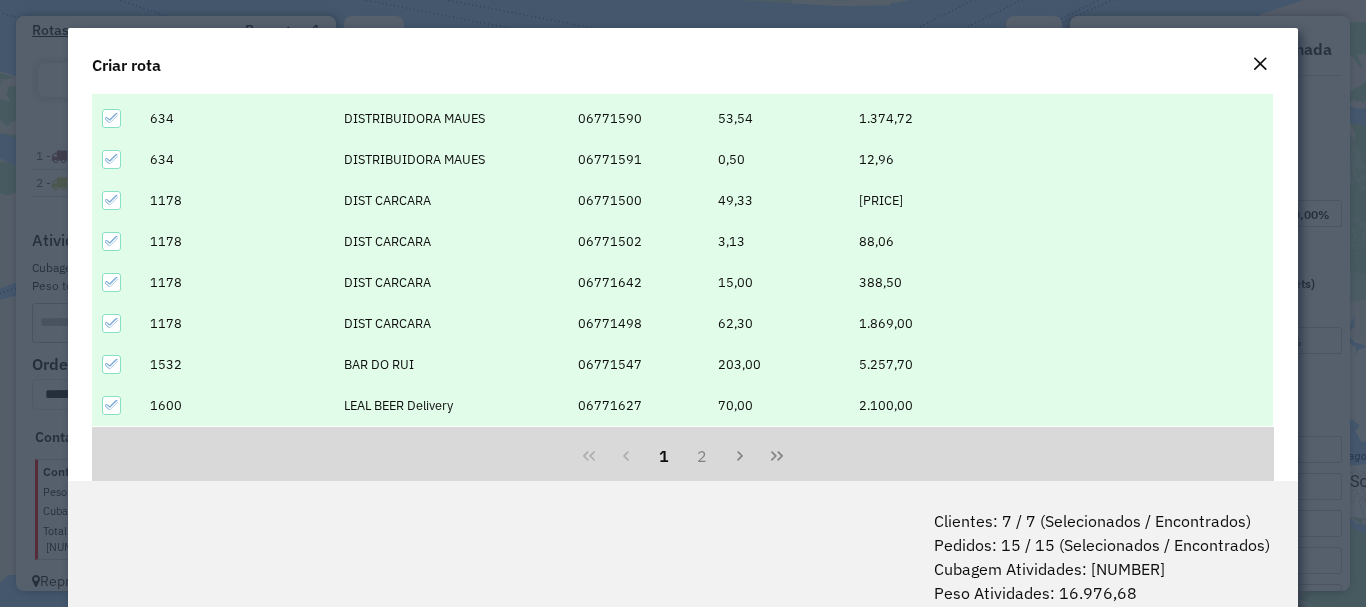 click 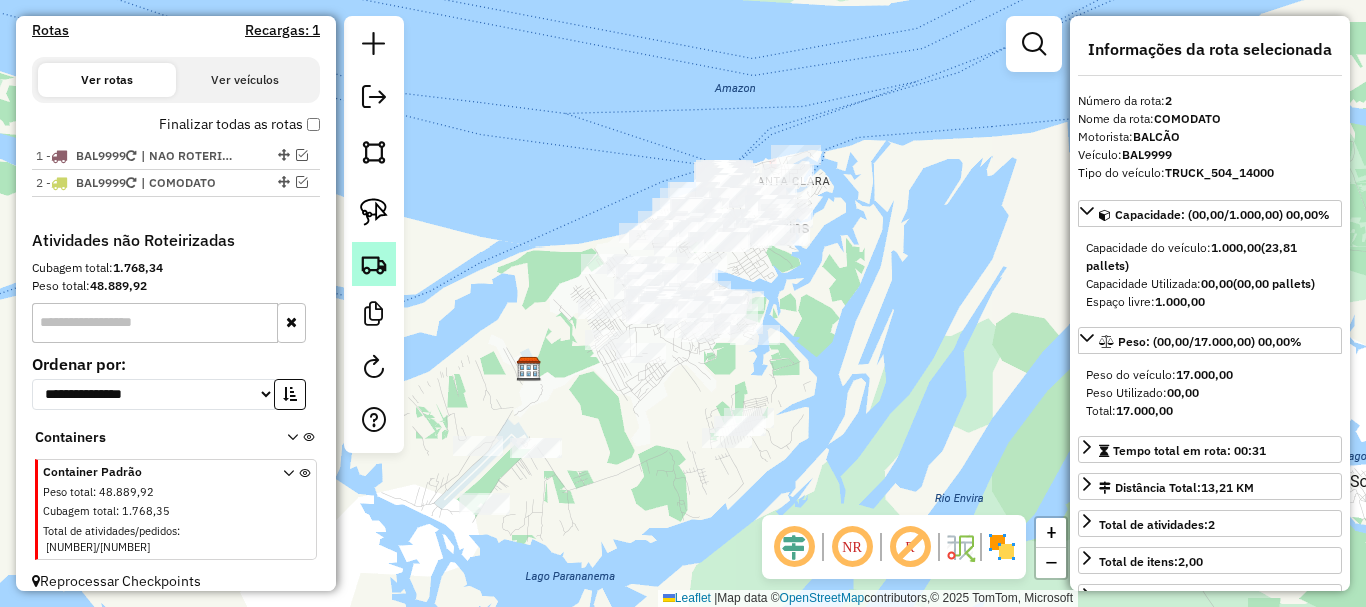 click 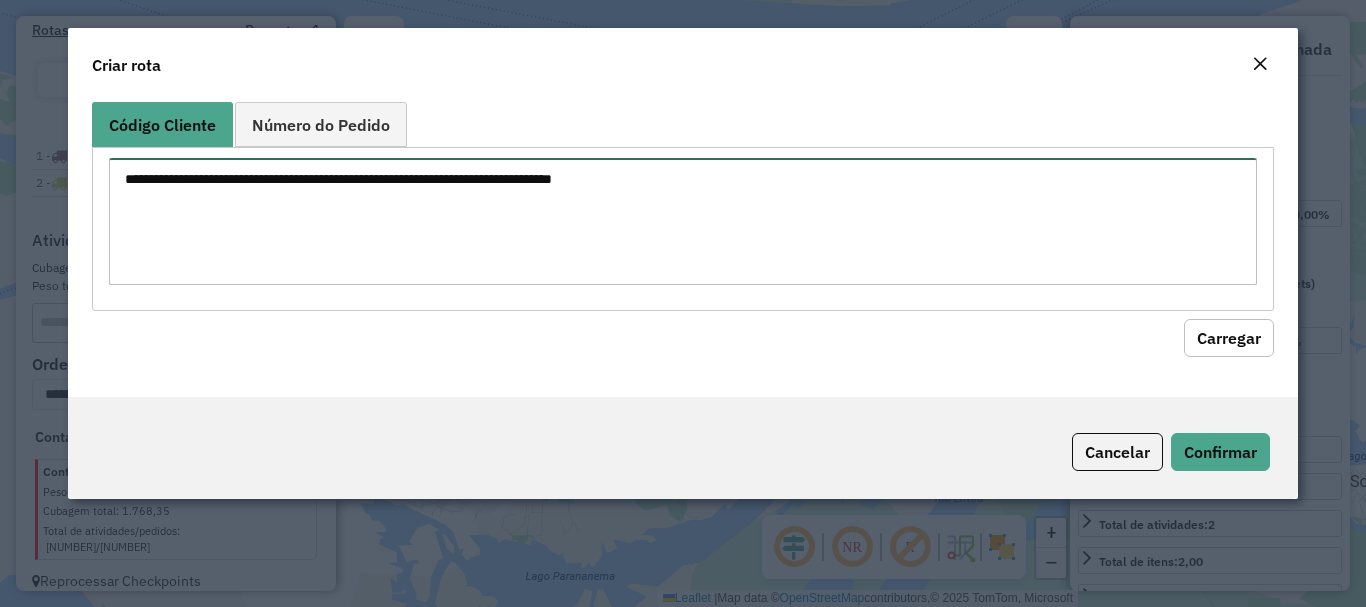 click at bounding box center (682, 221) 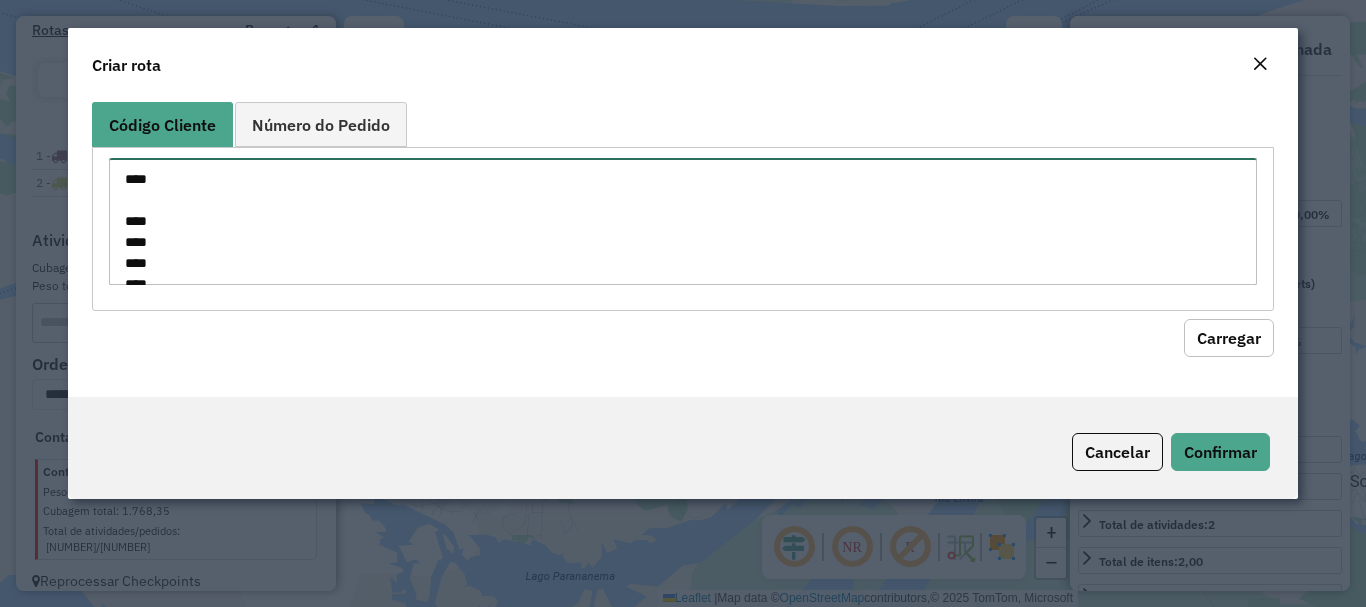 scroll, scrollTop: 260, scrollLeft: 0, axis: vertical 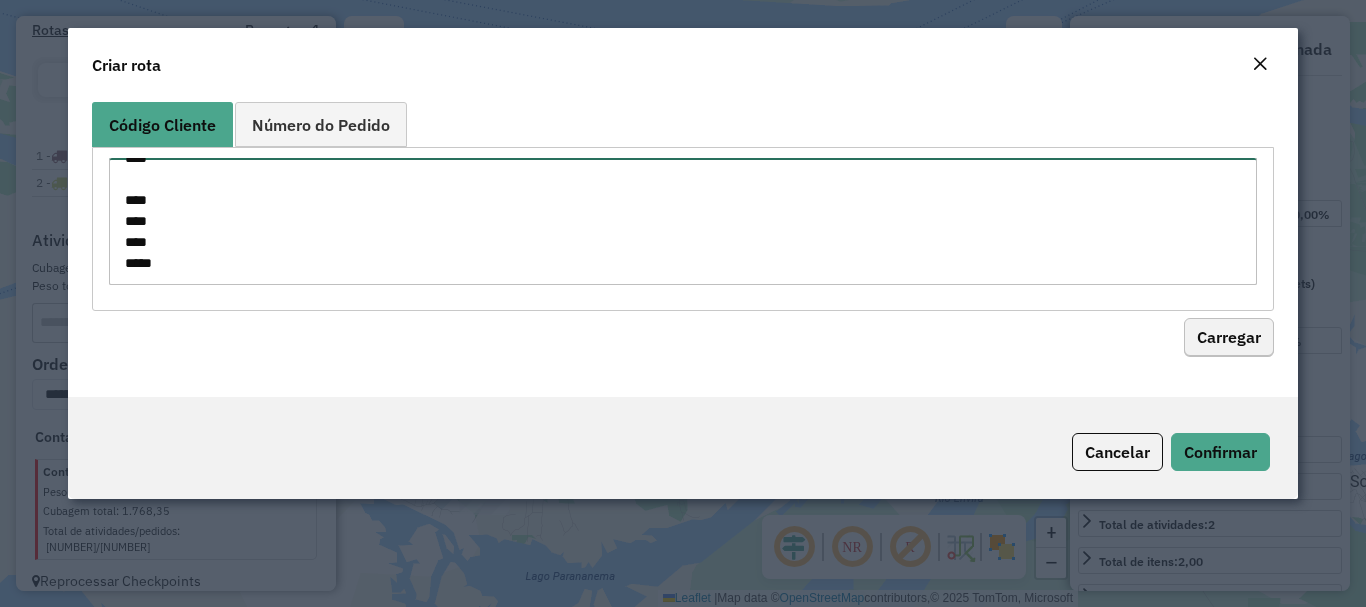 type on "****
****
****
****
****
****
****
****
****
****
****
****
****" 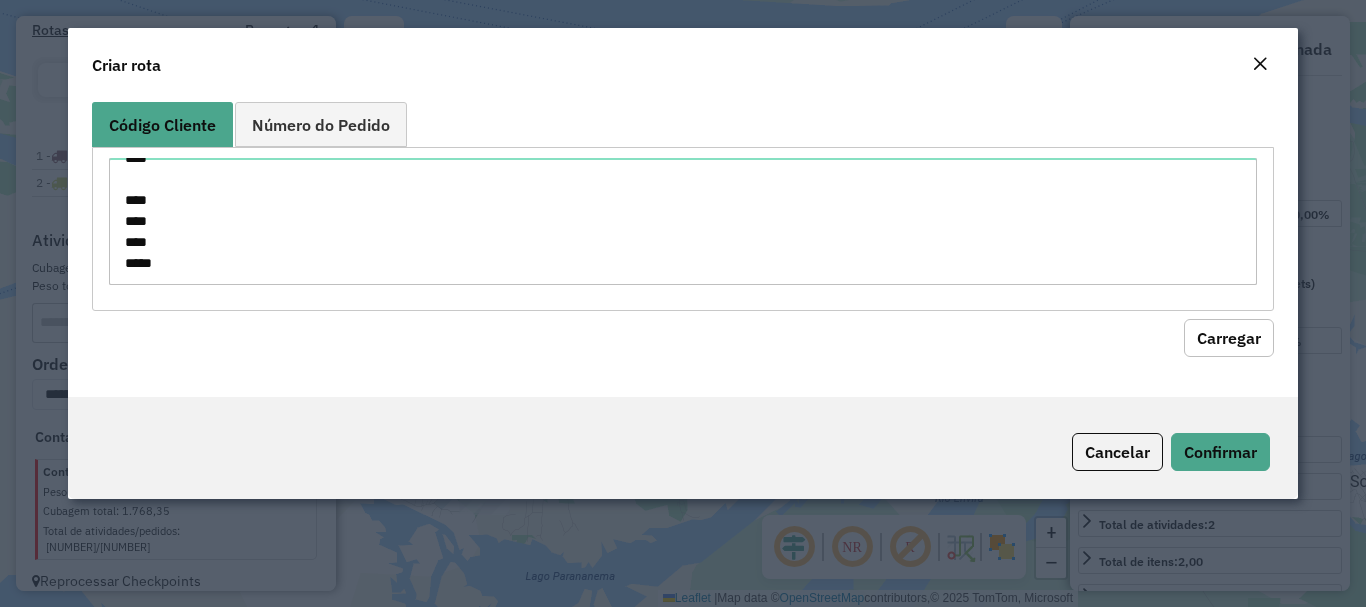 click on "Carregar" 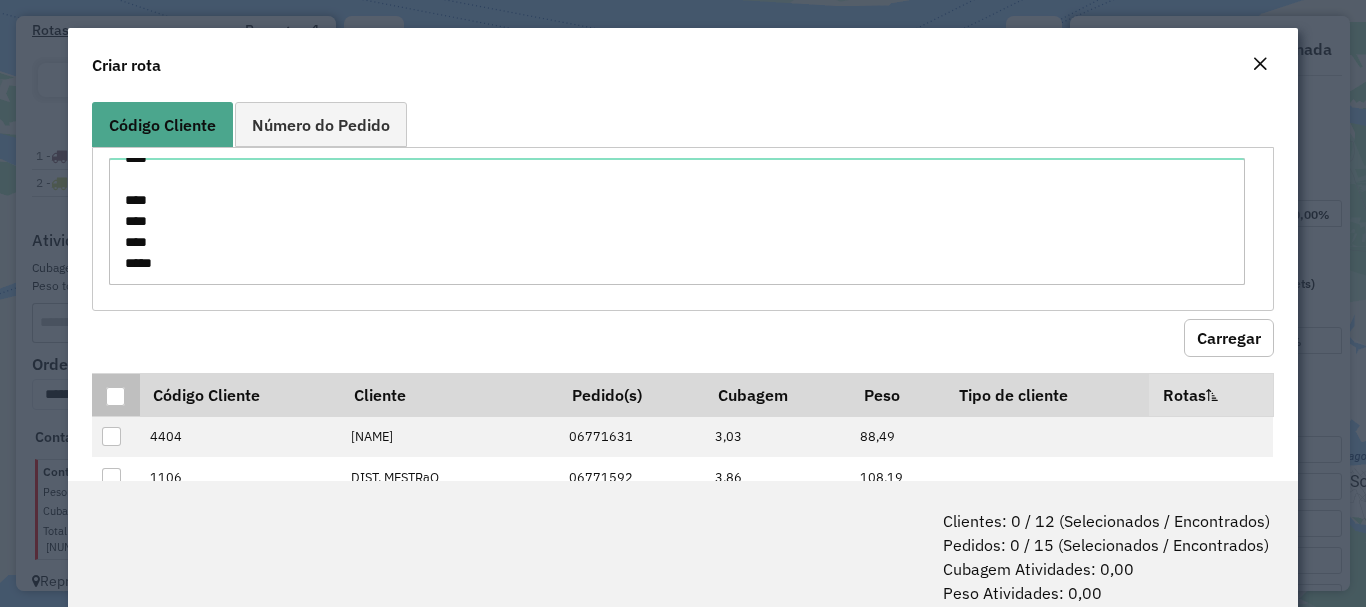 click at bounding box center (115, 396) 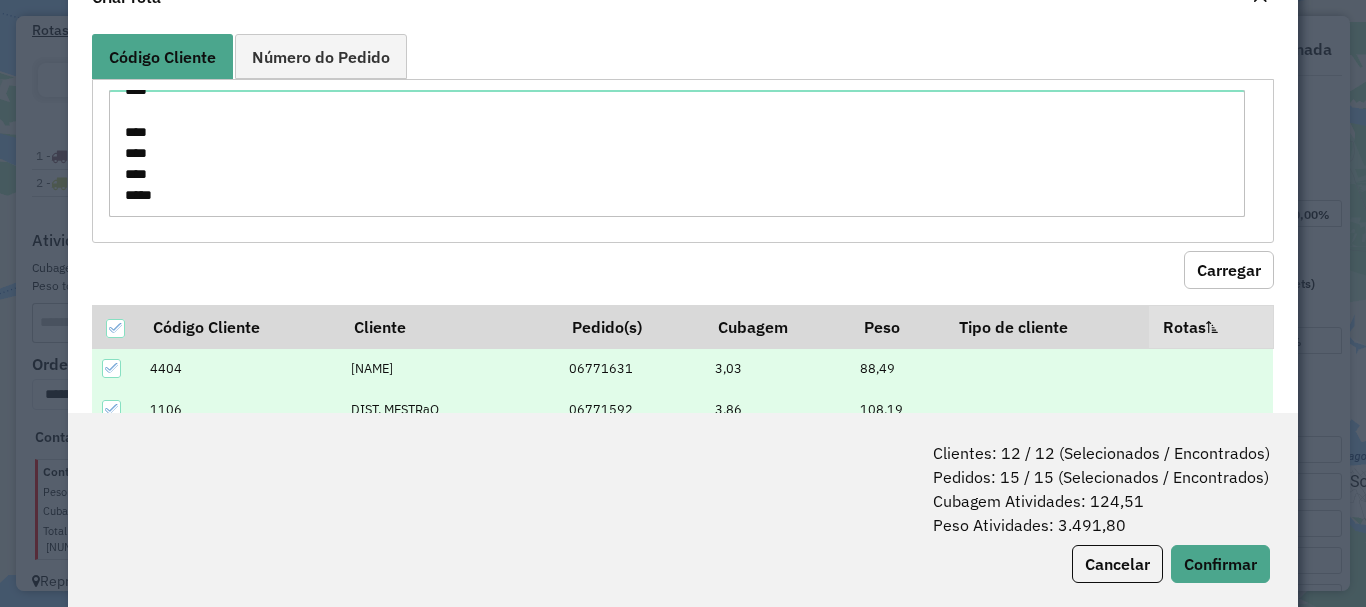 scroll, scrollTop: 100, scrollLeft: 0, axis: vertical 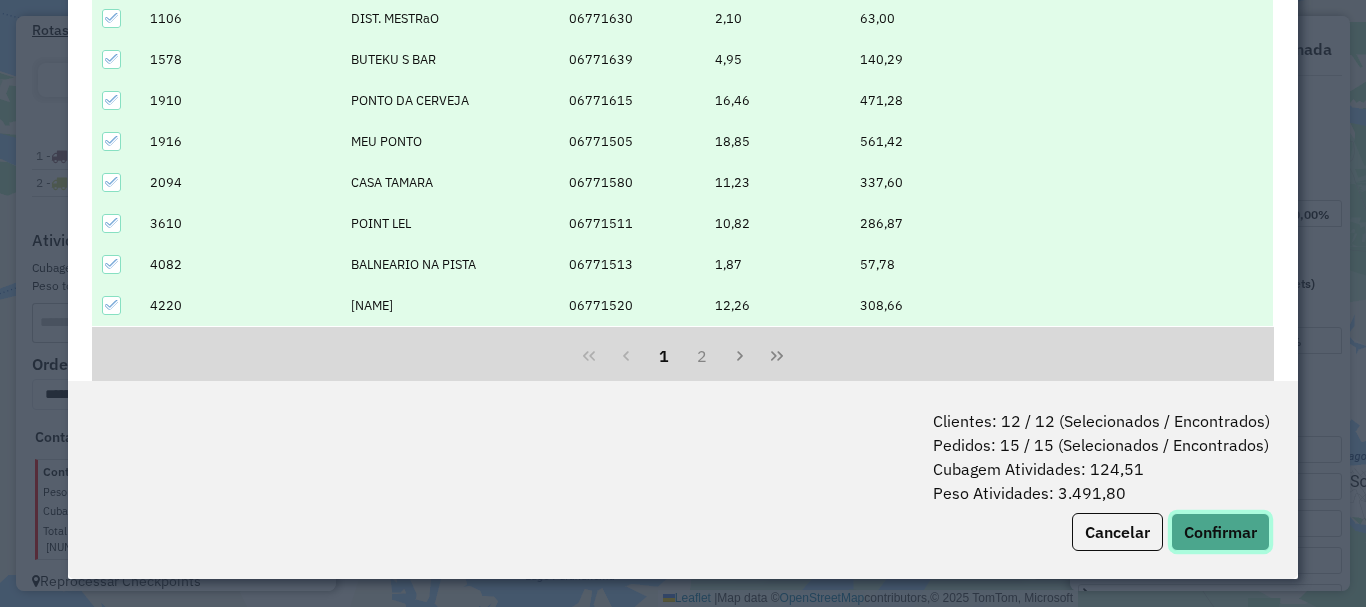 click on "Confirmar" 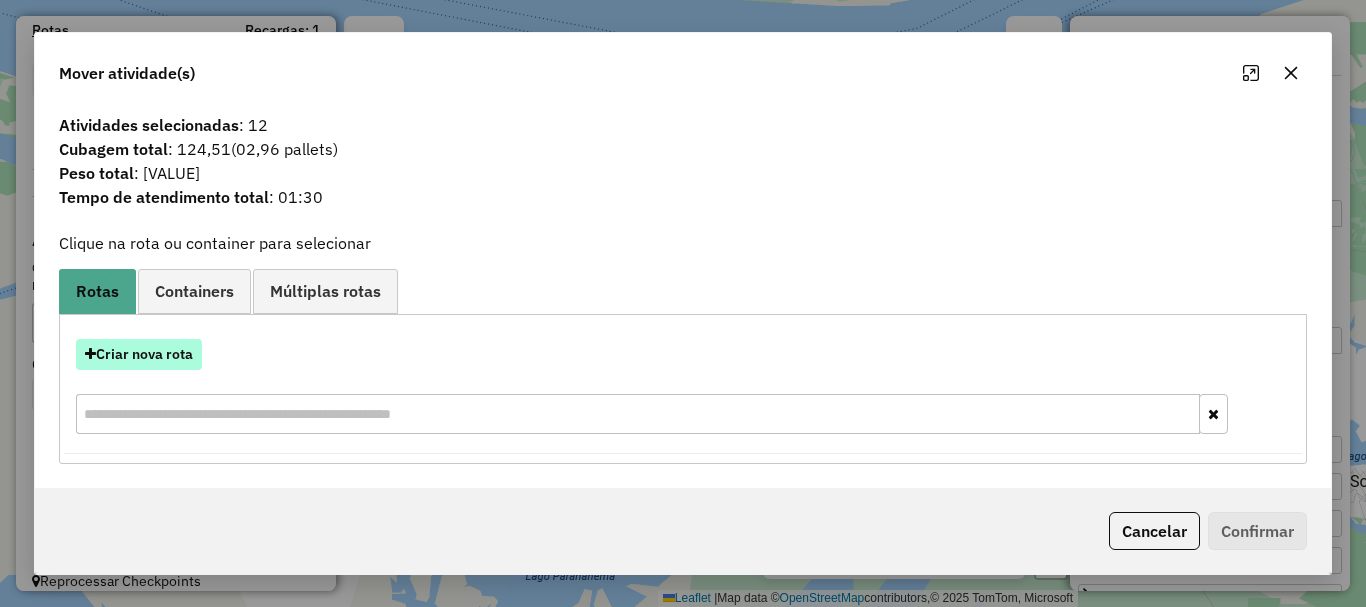 click on "Criar nova rota" at bounding box center [139, 354] 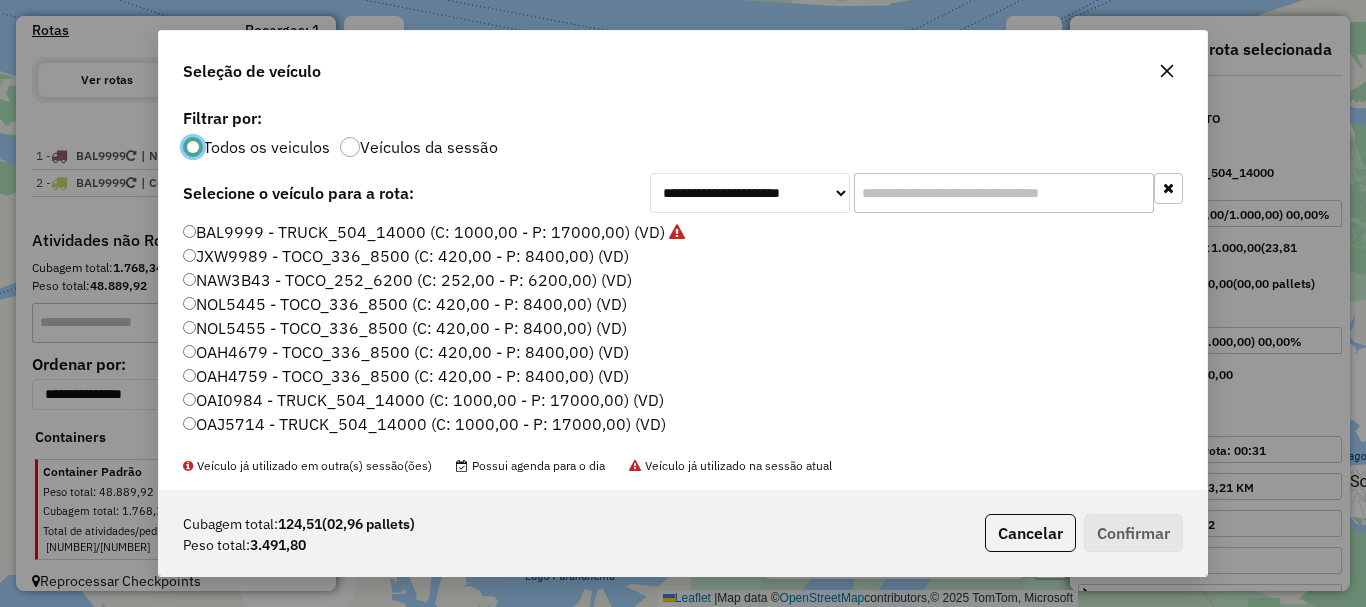 scroll, scrollTop: 11, scrollLeft: 6, axis: both 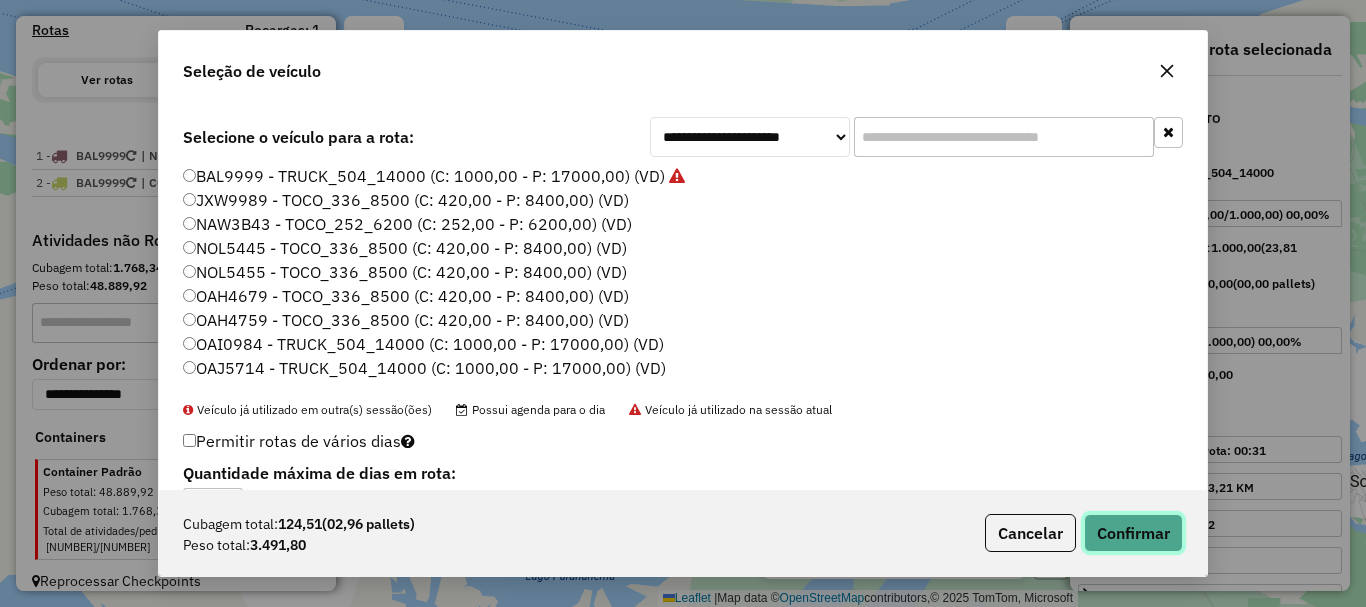click on "Confirmar" 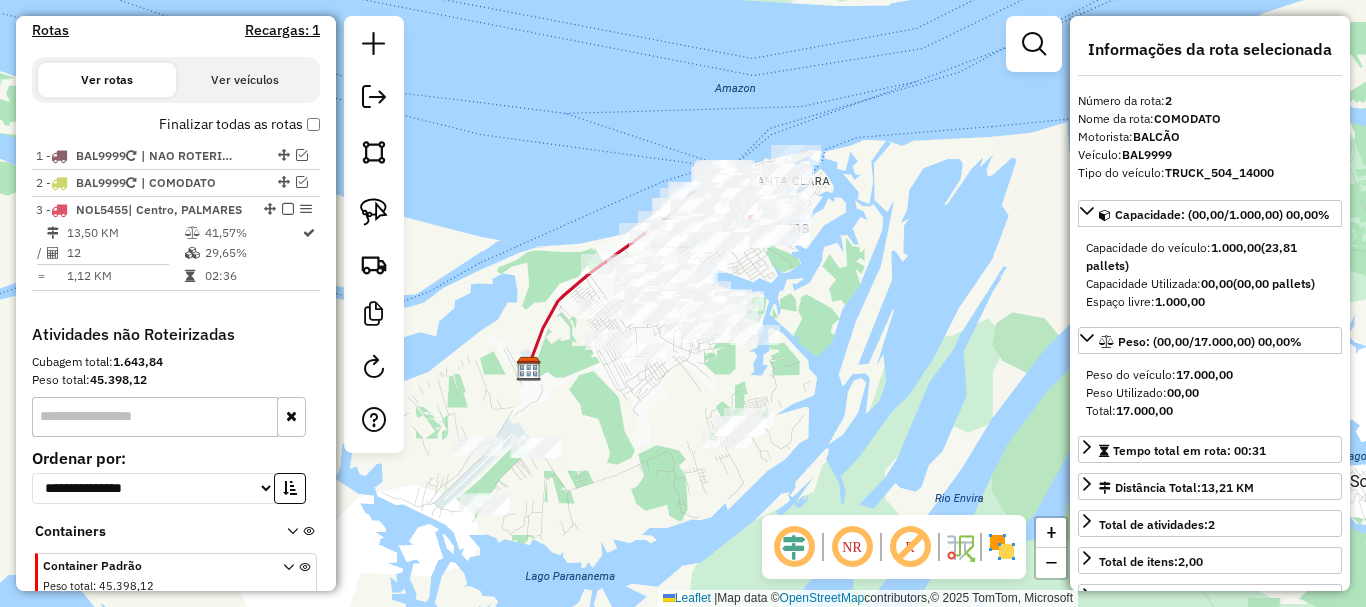 scroll, scrollTop: 759, scrollLeft: 0, axis: vertical 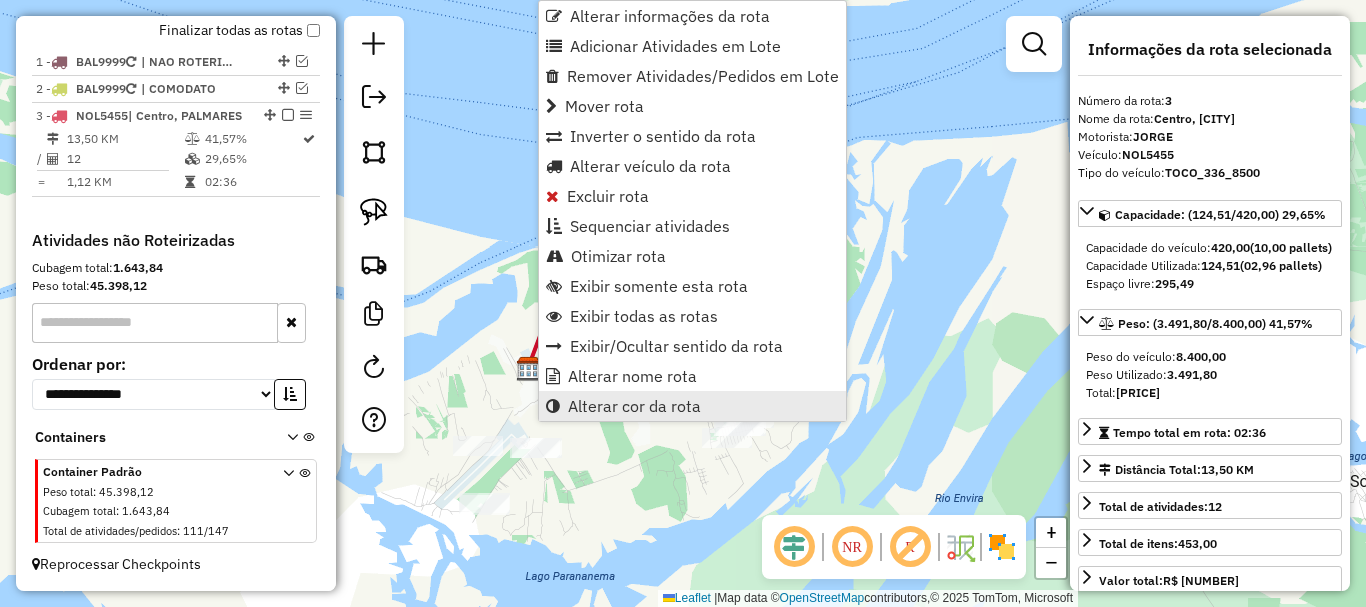 click on "Alterar cor da rota" at bounding box center (634, 406) 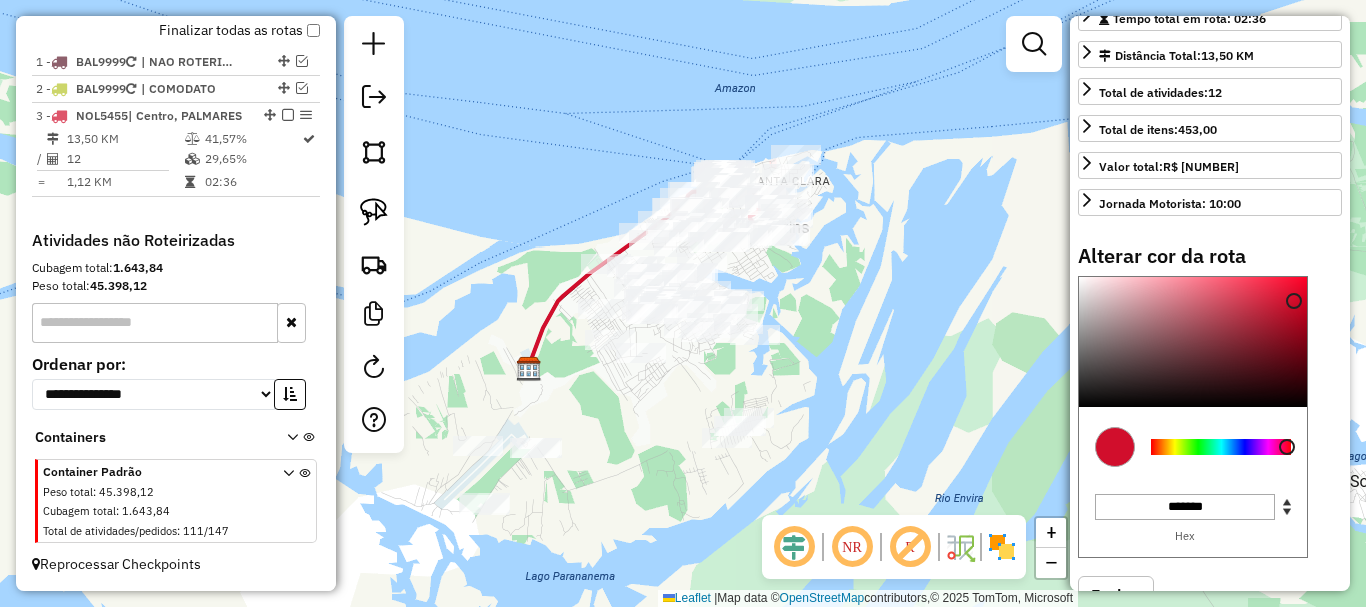 scroll, scrollTop: 500, scrollLeft: 0, axis: vertical 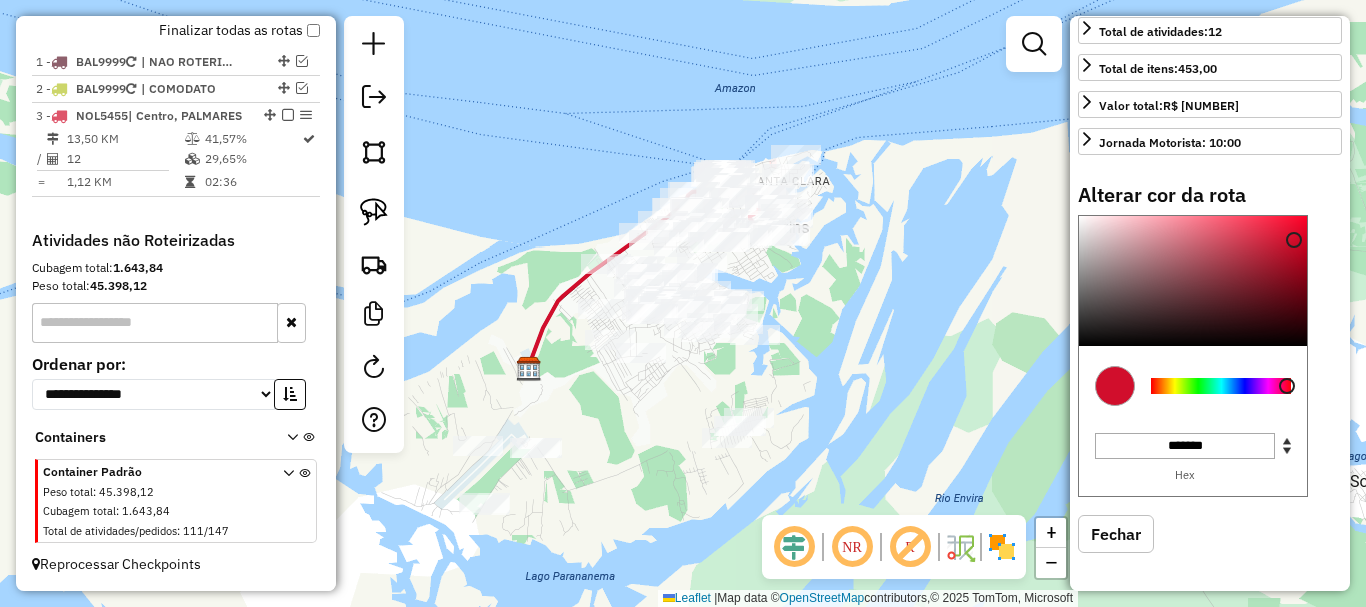 click at bounding box center (1221, 386) 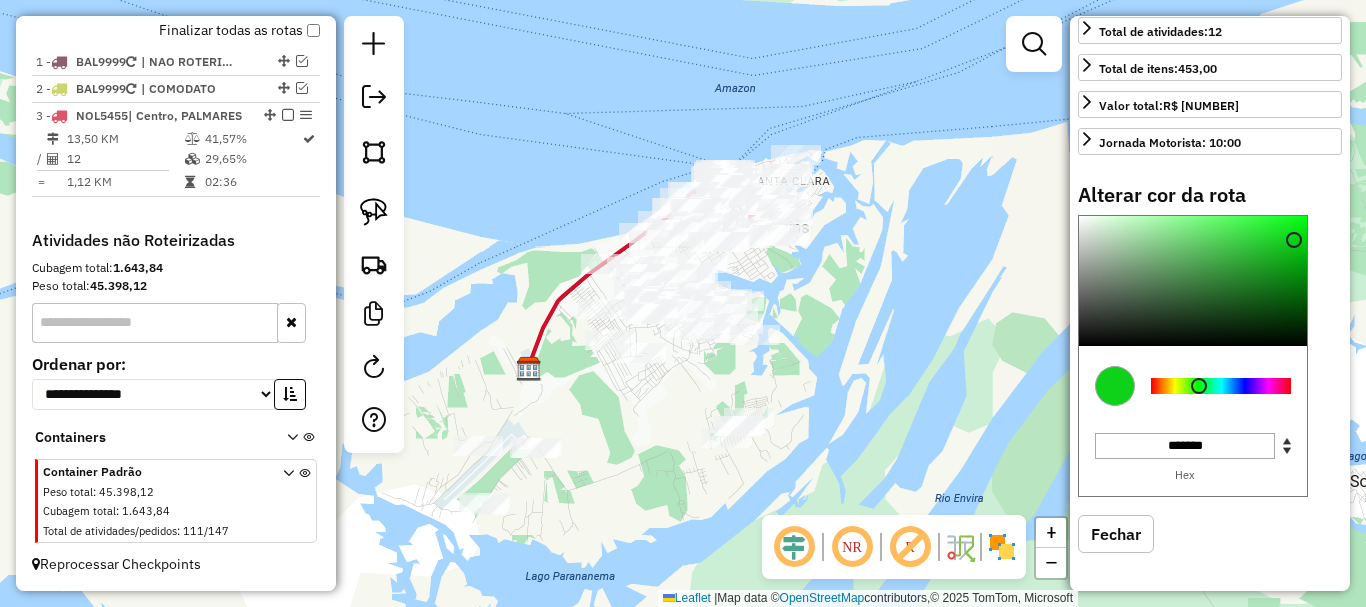 type on "*******" 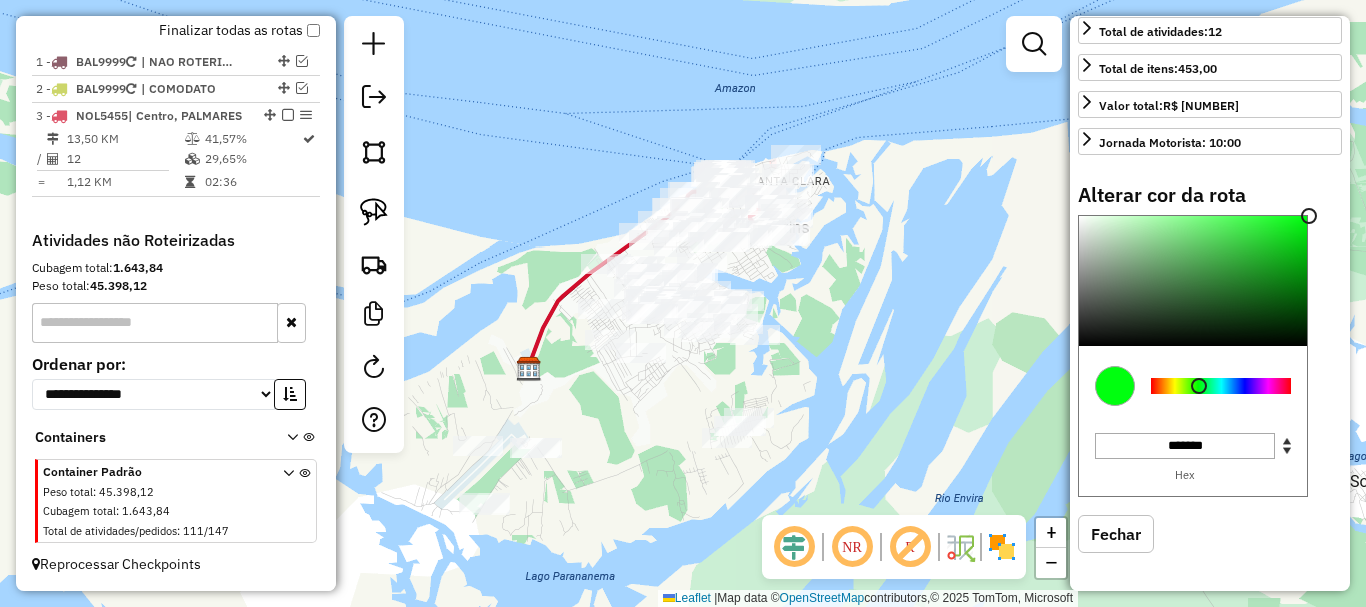 drag, startPoint x: 1292, startPoint y: 245, endPoint x: 1322, endPoint y: 186, distance: 66.189125 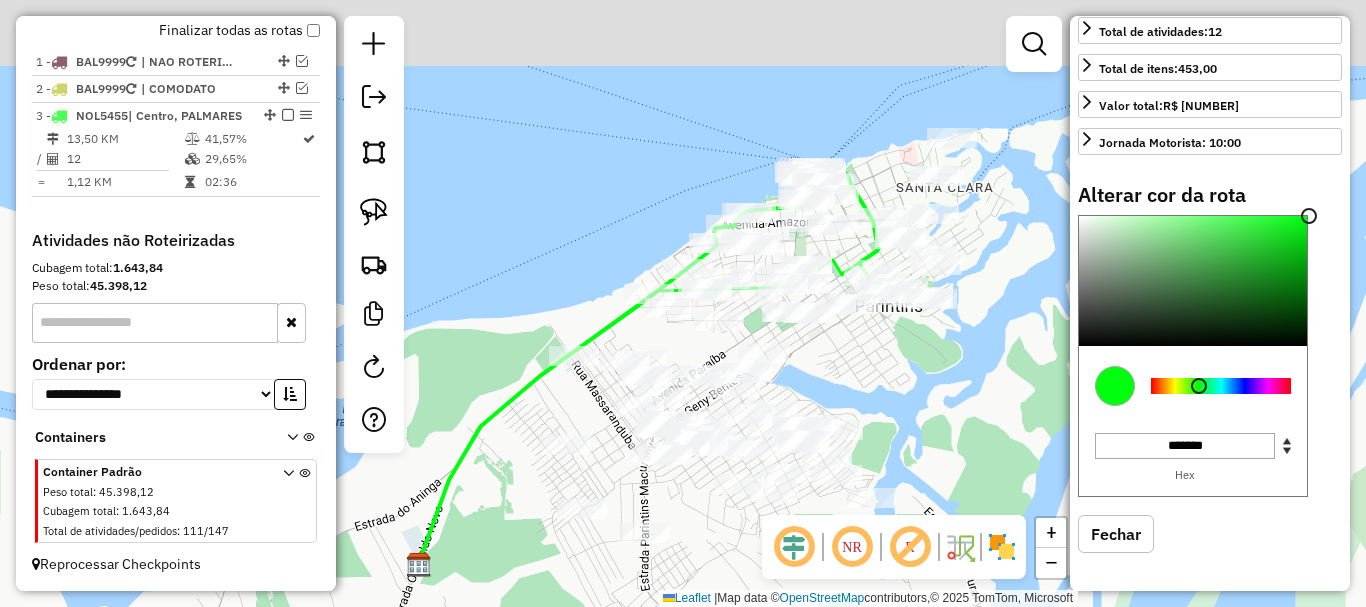 drag, startPoint x: 935, startPoint y: 246, endPoint x: 919, endPoint y: 391, distance: 145.88008 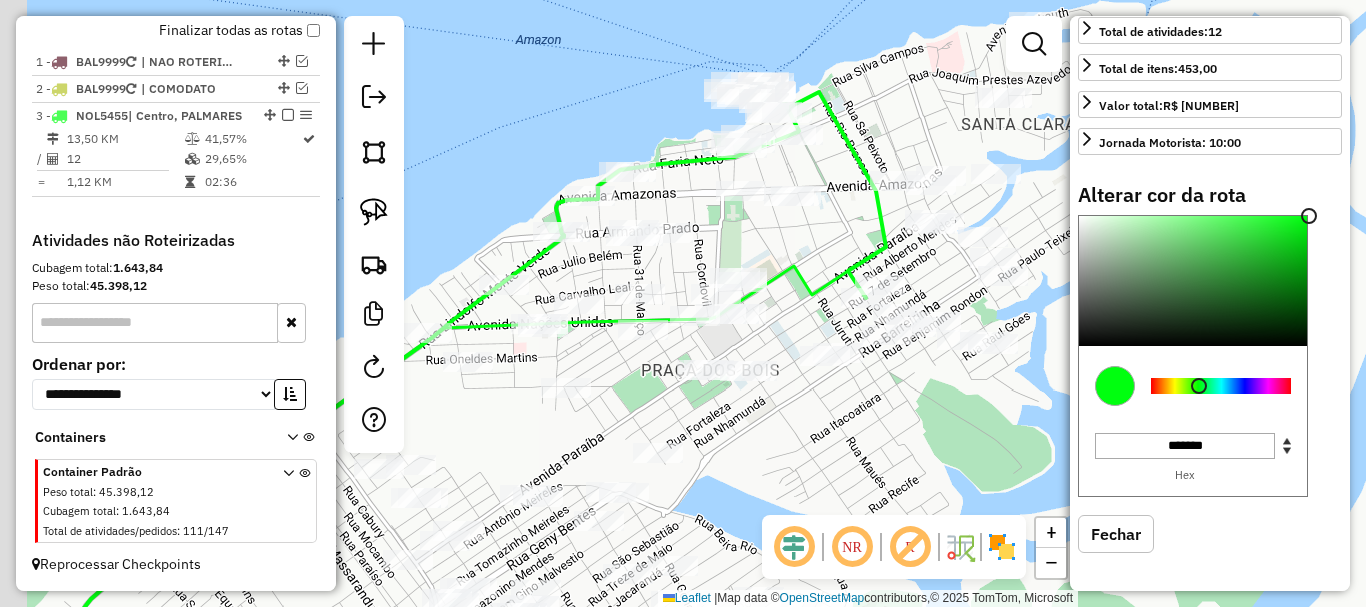 drag, startPoint x: 882, startPoint y: 442, endPoint x: 888, endPoint y: 428, distance: 15.231546 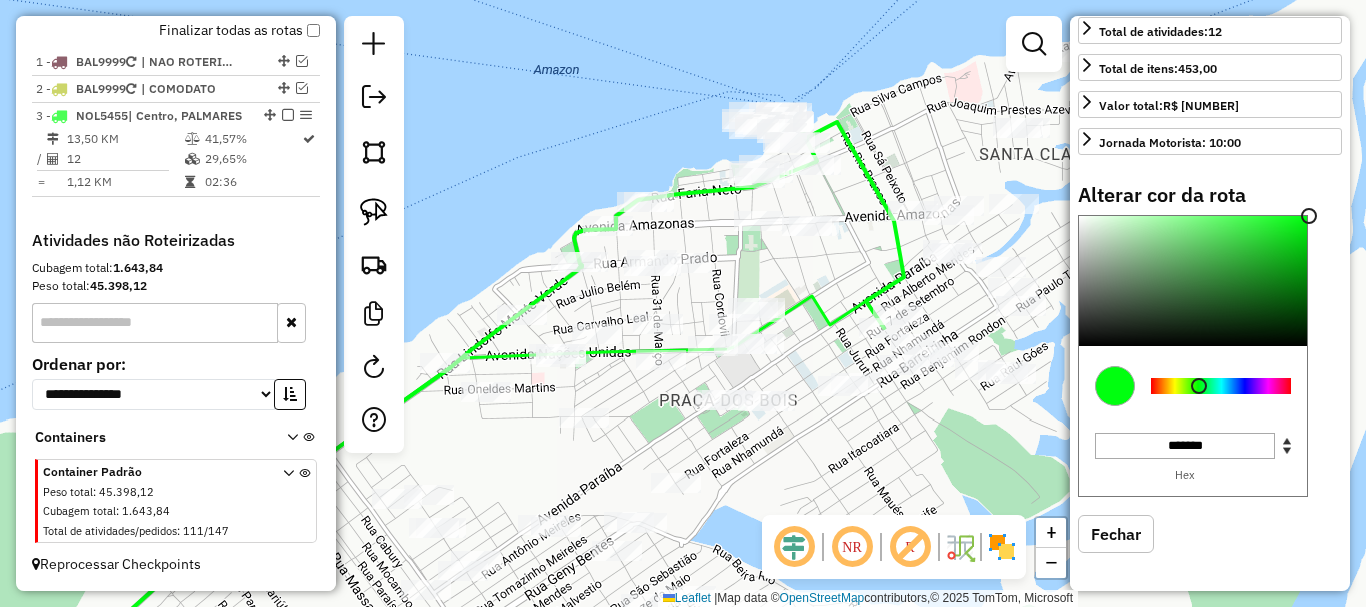 drag, startPoint x: 819, startPoint y: 249, endPoint x: 822, endPoint y: 265, distance: 16.27882 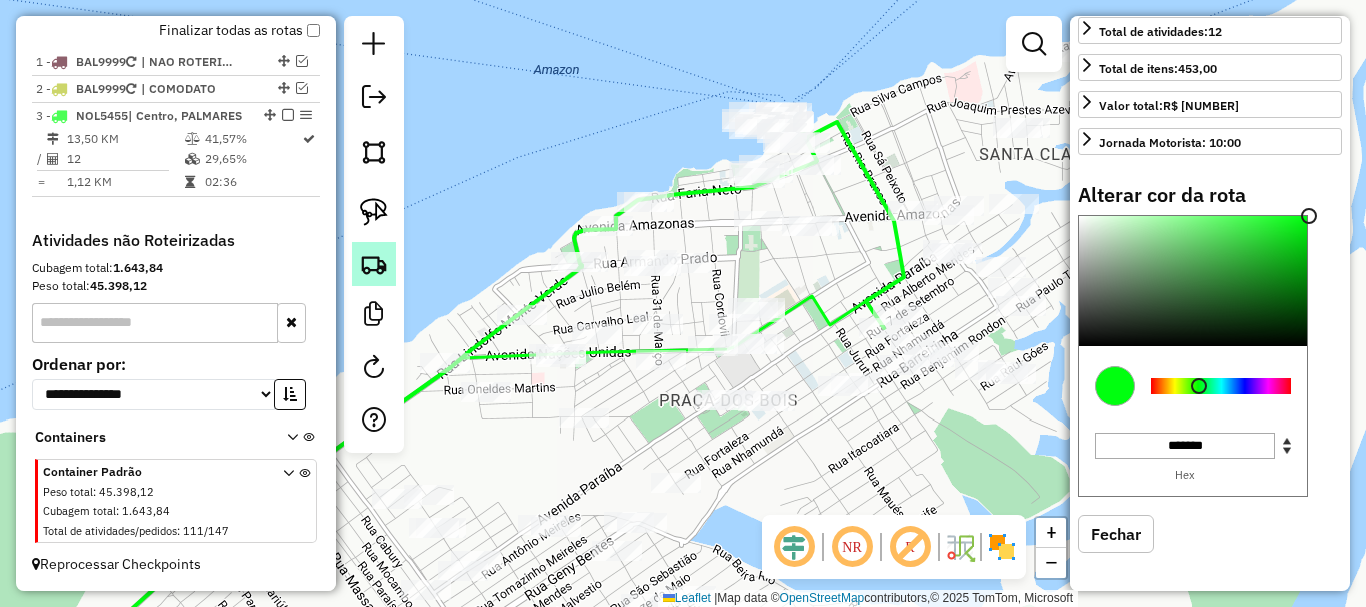 click 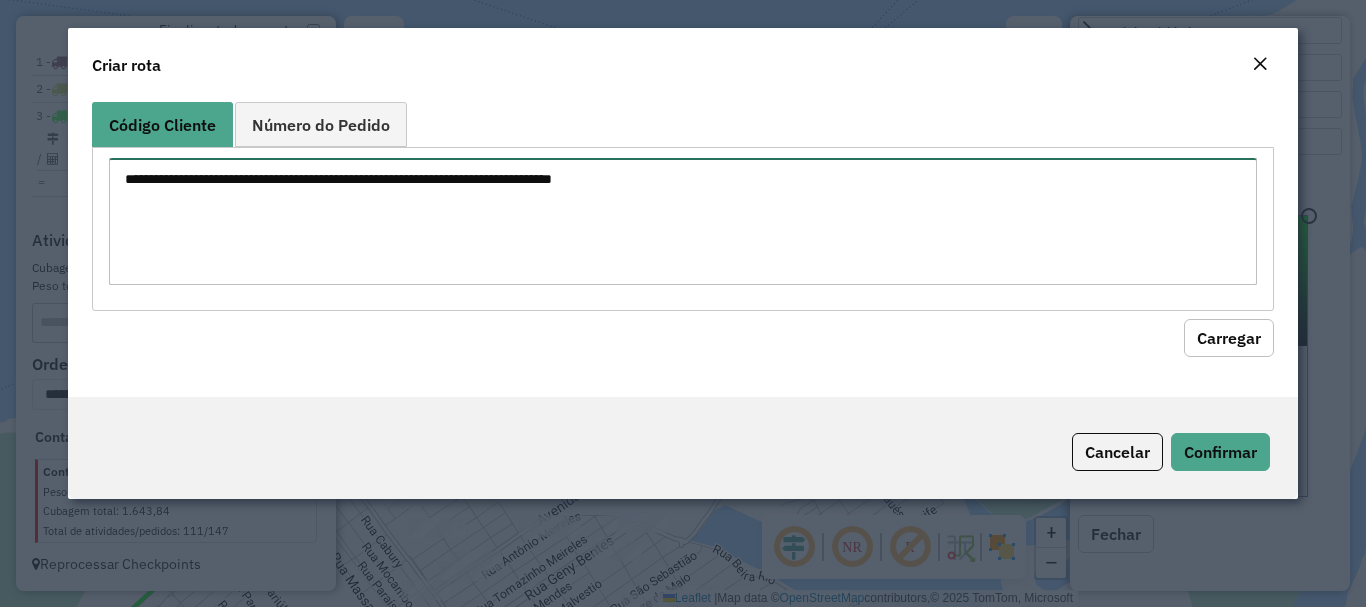 click at bounding box center (682, 221) 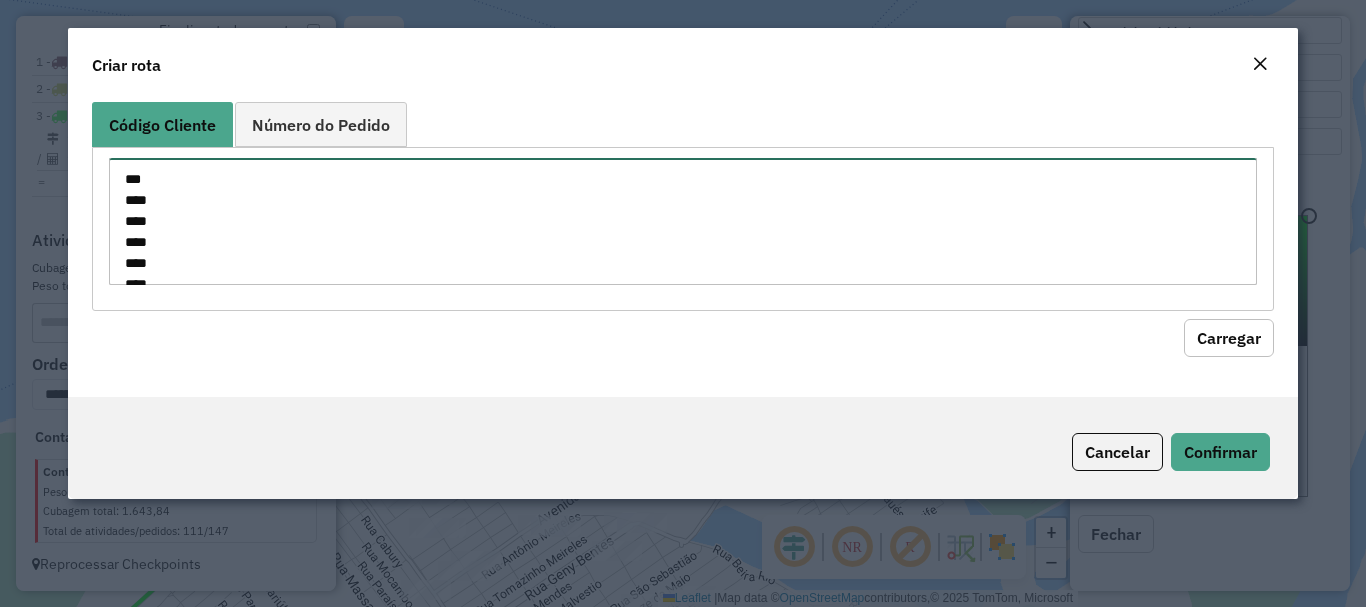 scroll, scrollTop: 155, scrollLeft: 0, axis: vertical 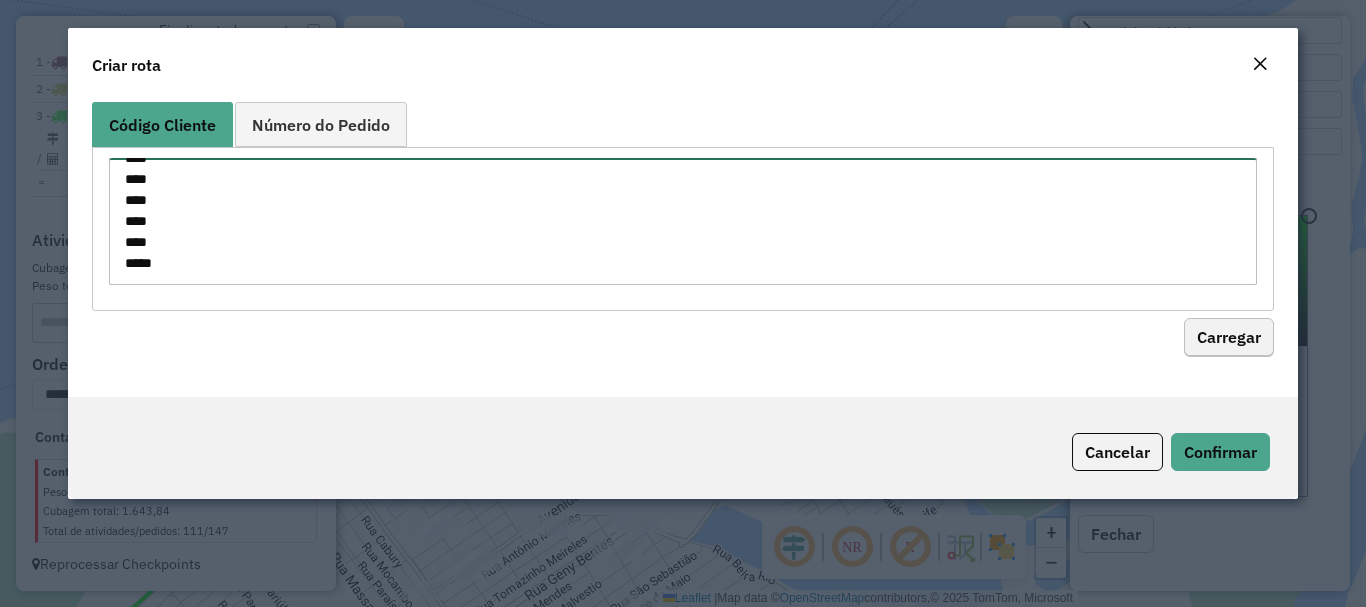 type on "**********" 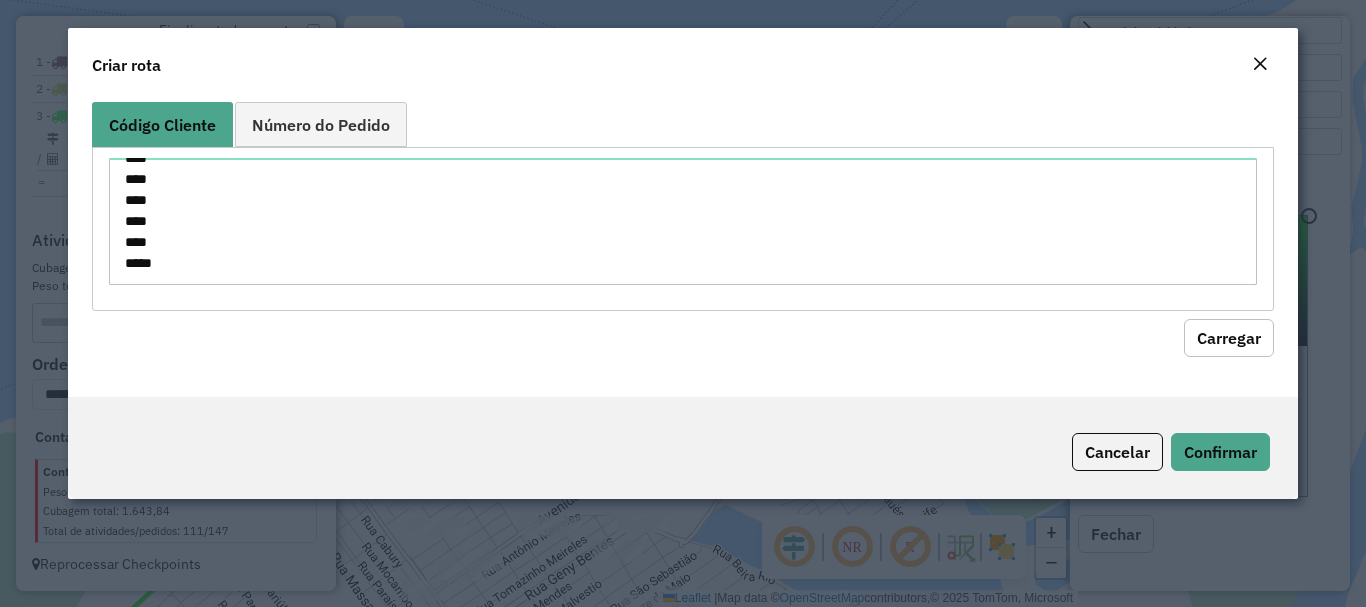 click on "Carregar" 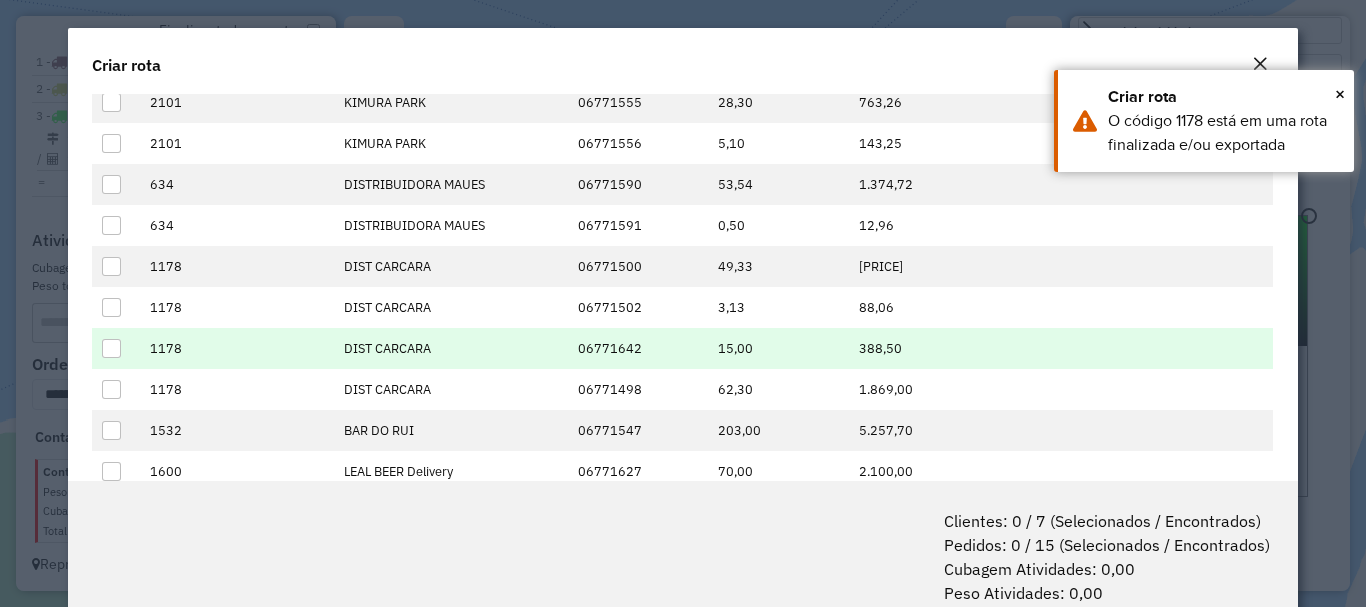 scroll, scrollTop: 300, scrollLeft: 0, axis: vertical 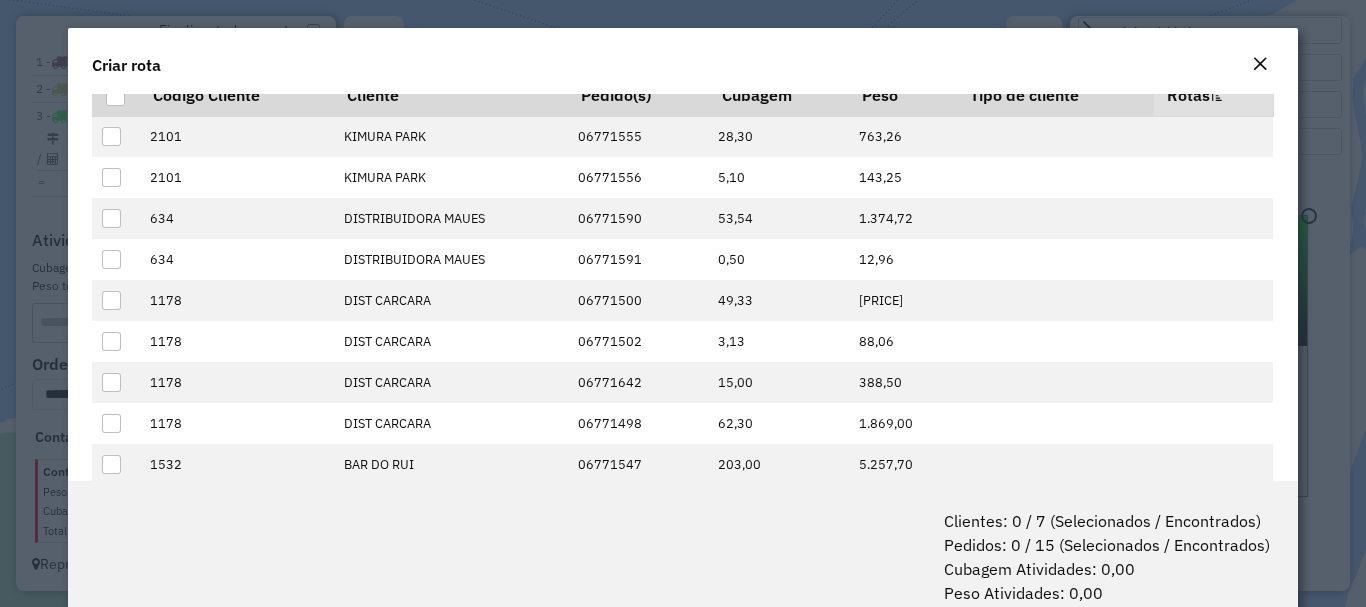 click 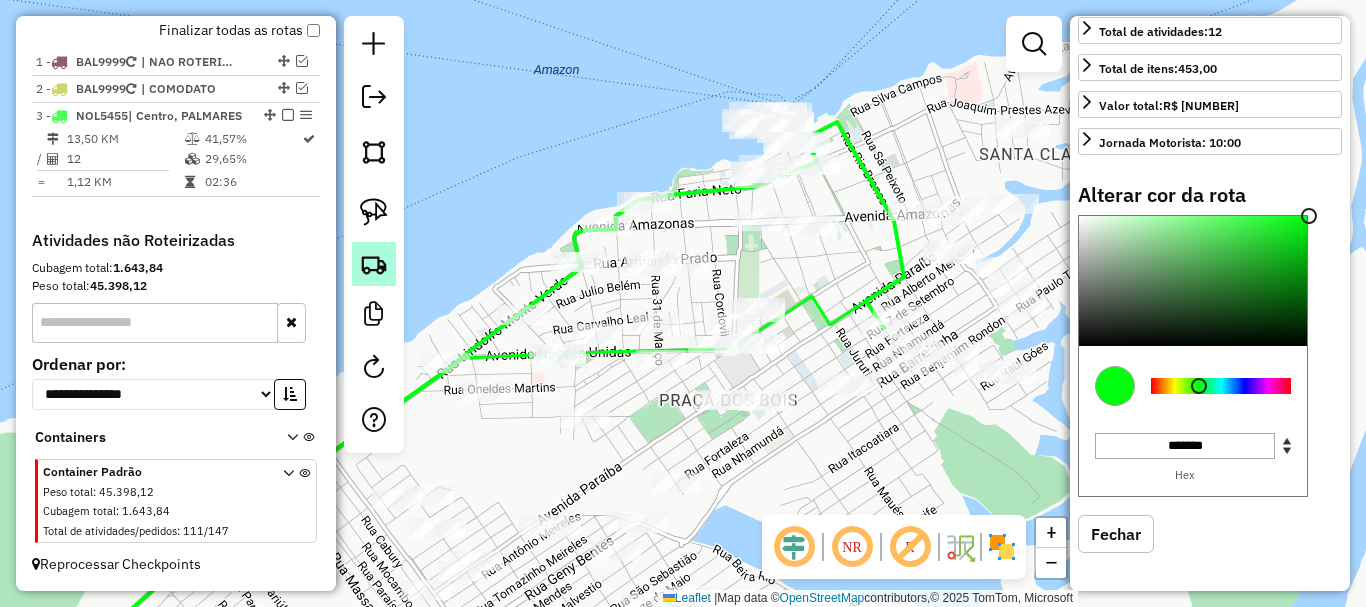 click 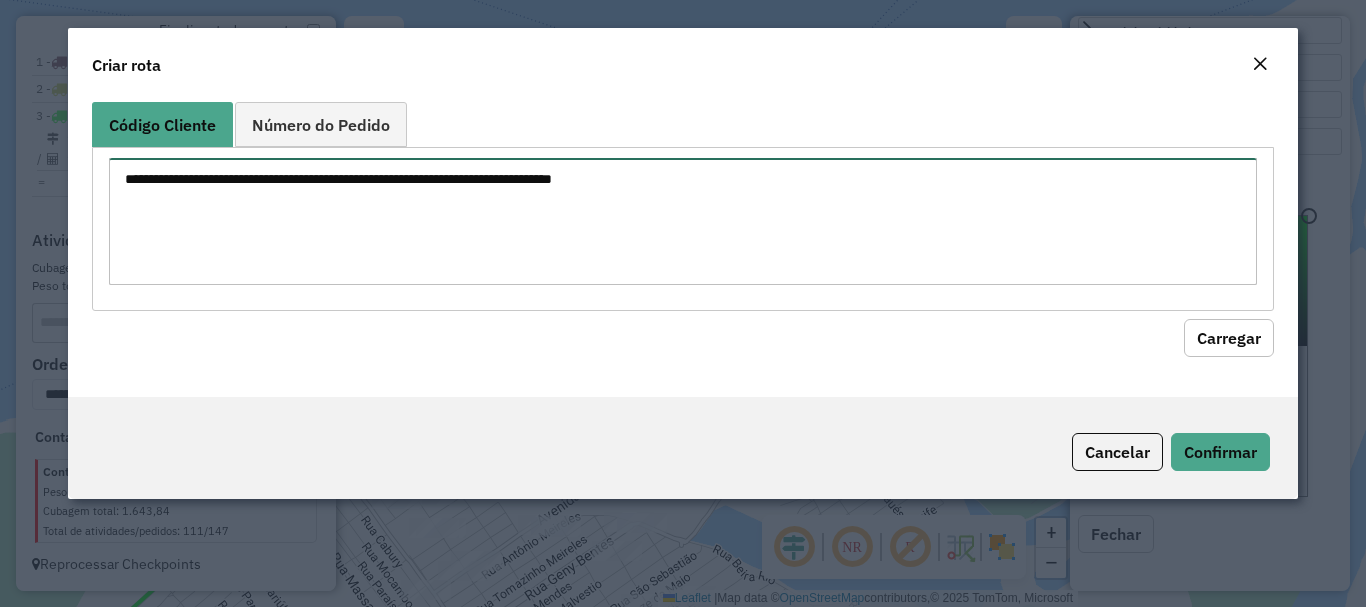click at bounding box center (682, 221) 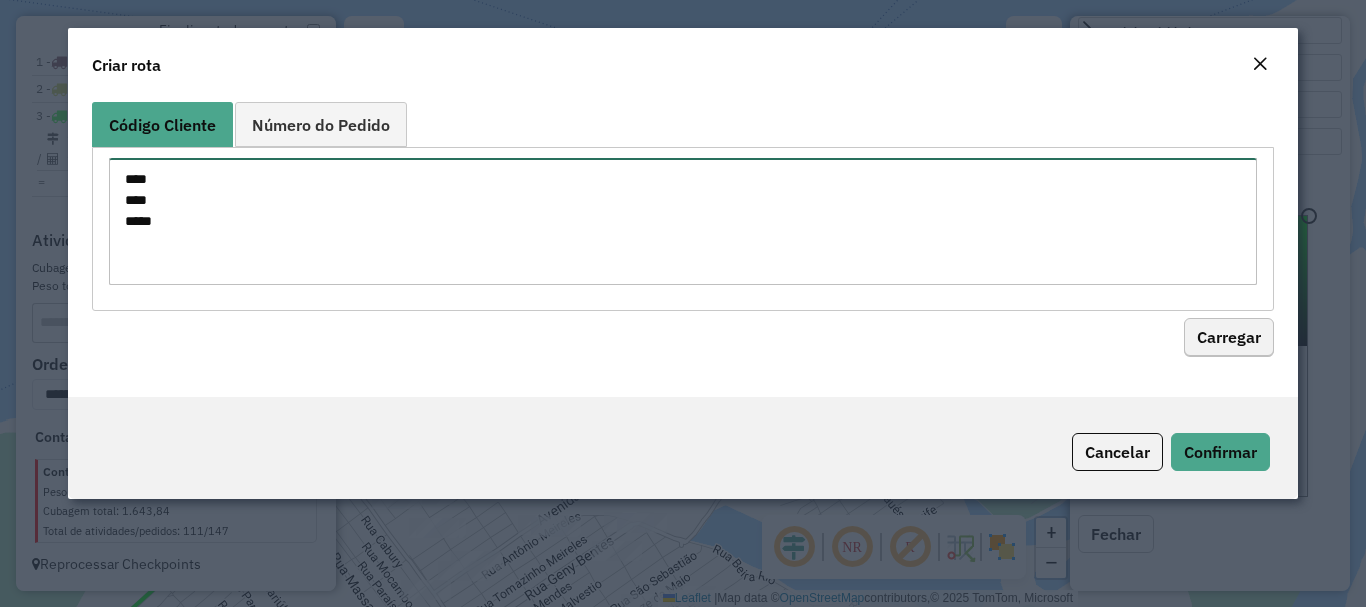 type on "****
****
****" 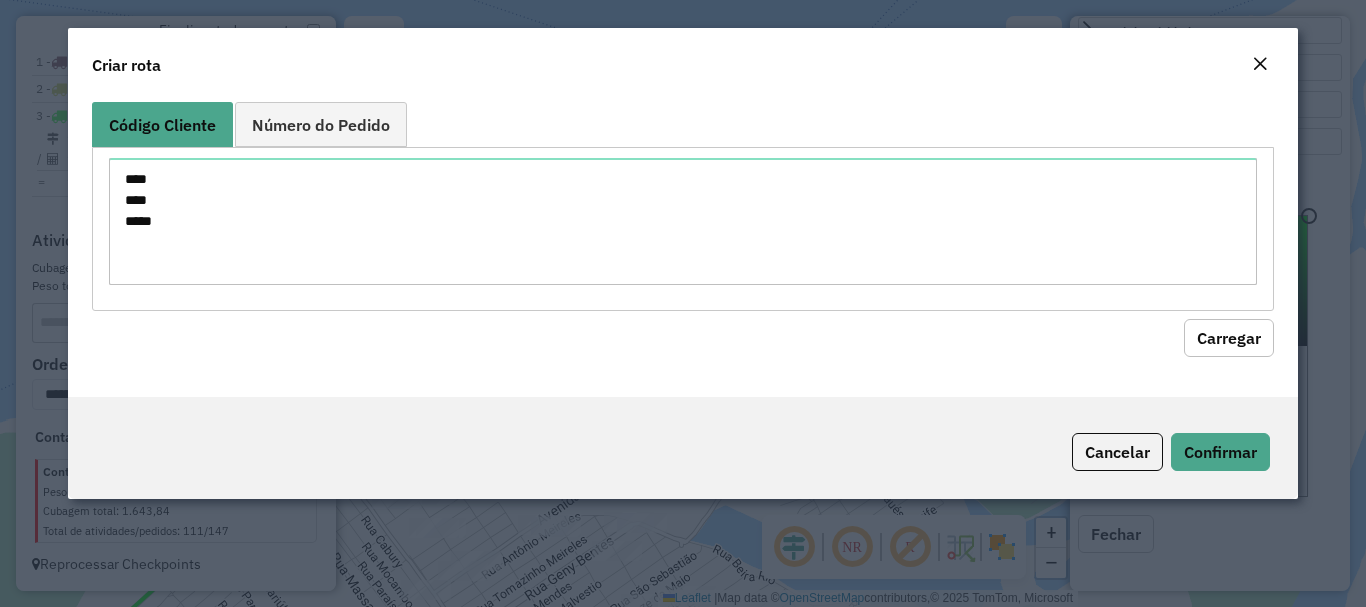 click on "Carregar" 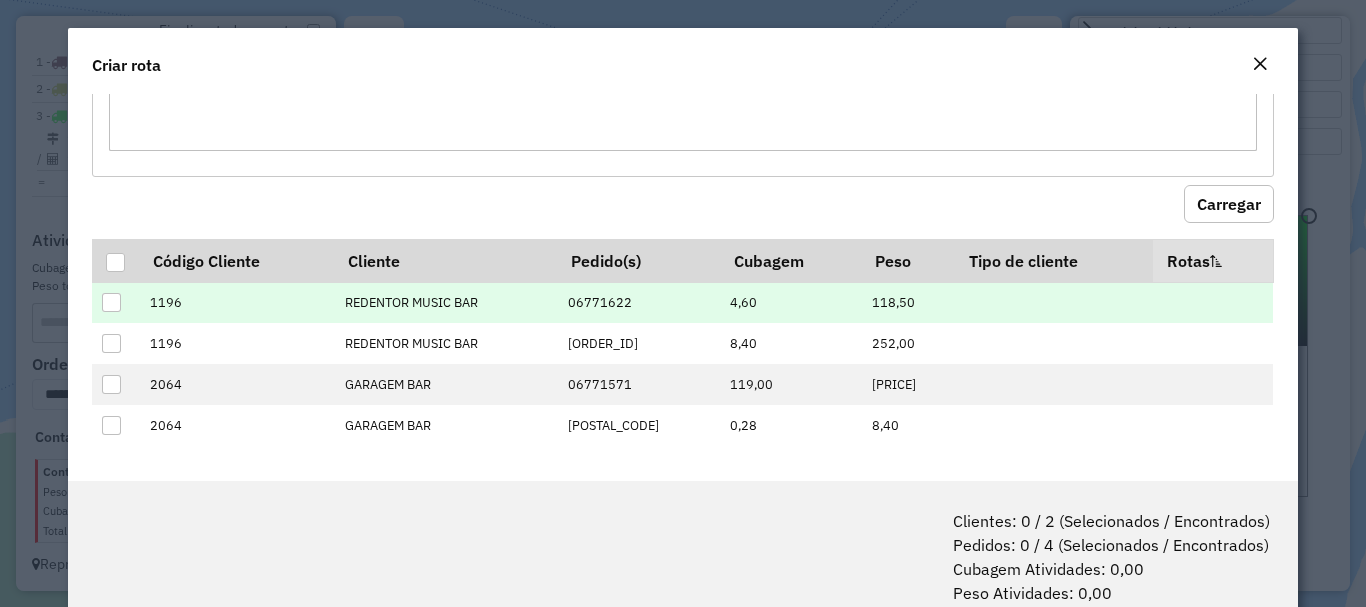 scroll, scrollTop: 138, scrollLeft: 0, axis: vertical 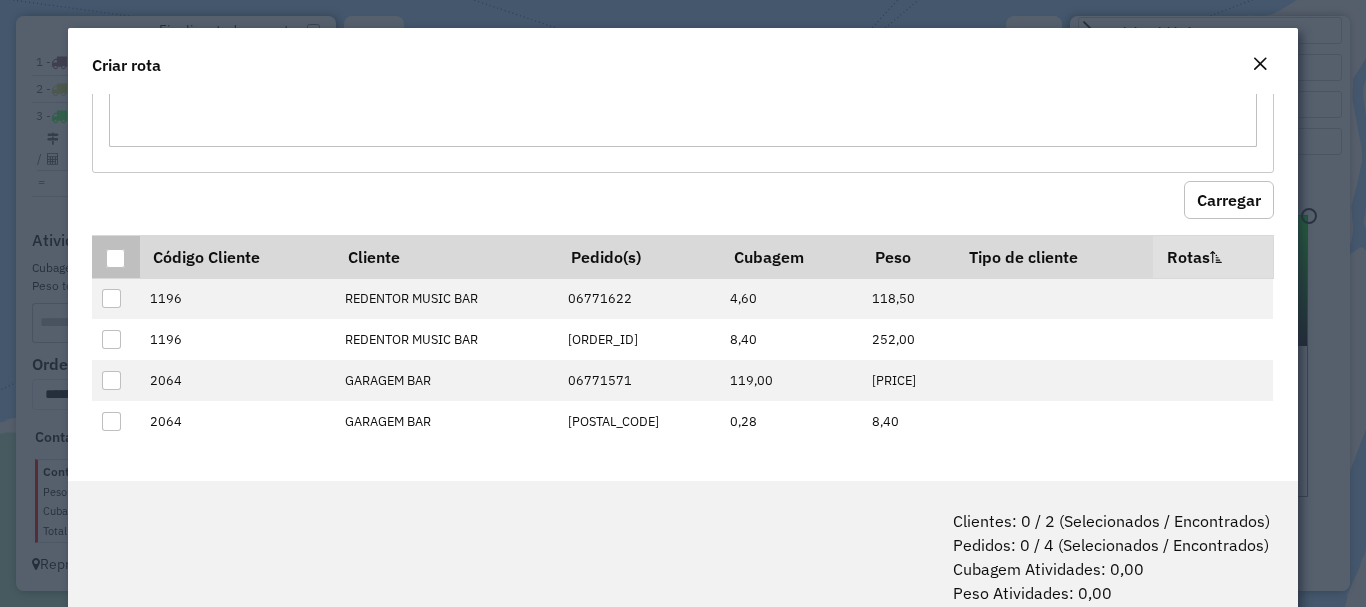 click at bounding box center (115, 258) 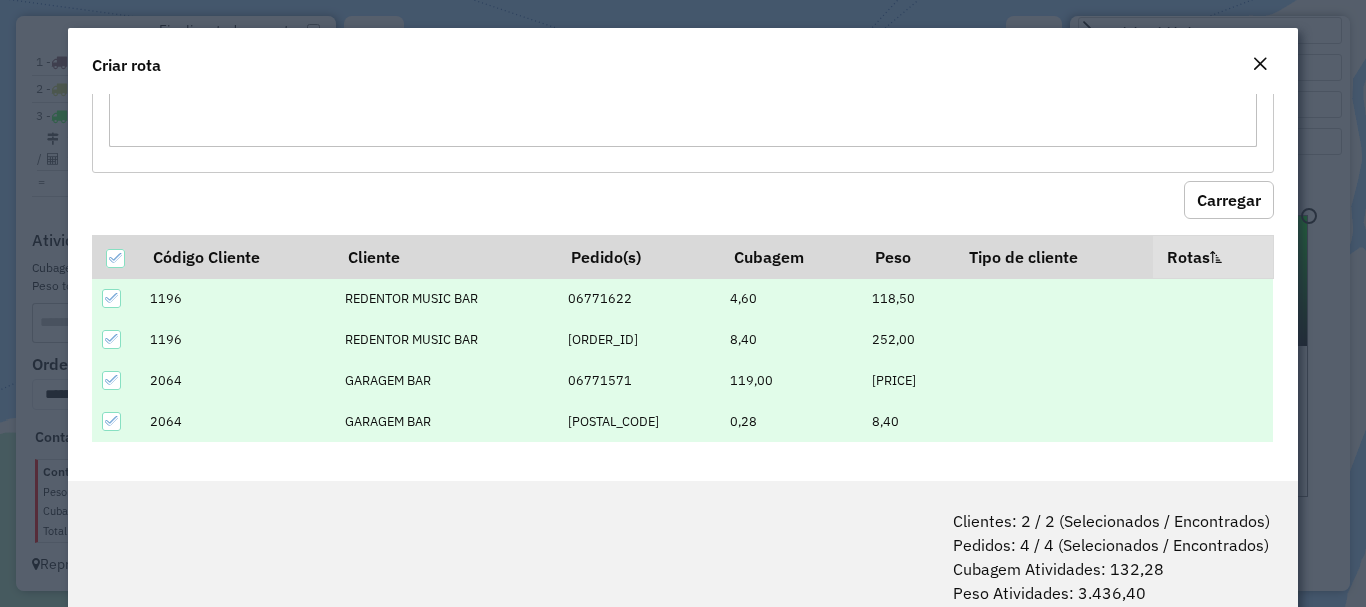 scroll, scrollTop: 100, scrollLeft: 0, axis: vertical 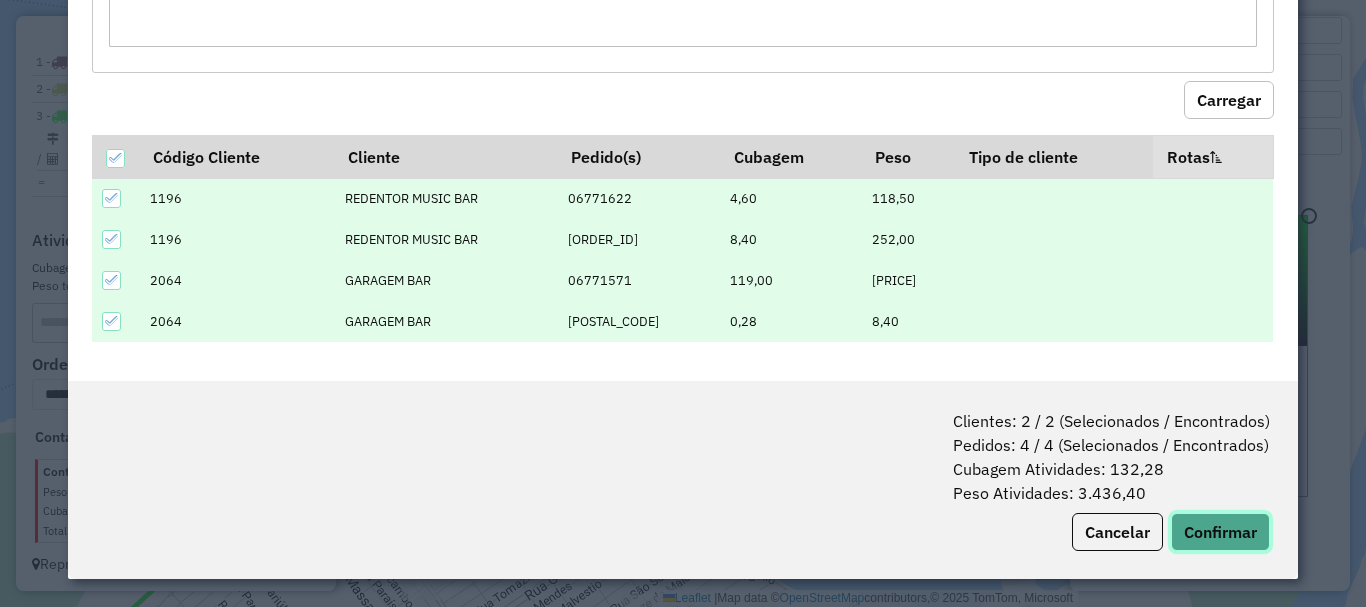 click on "Confirmar" 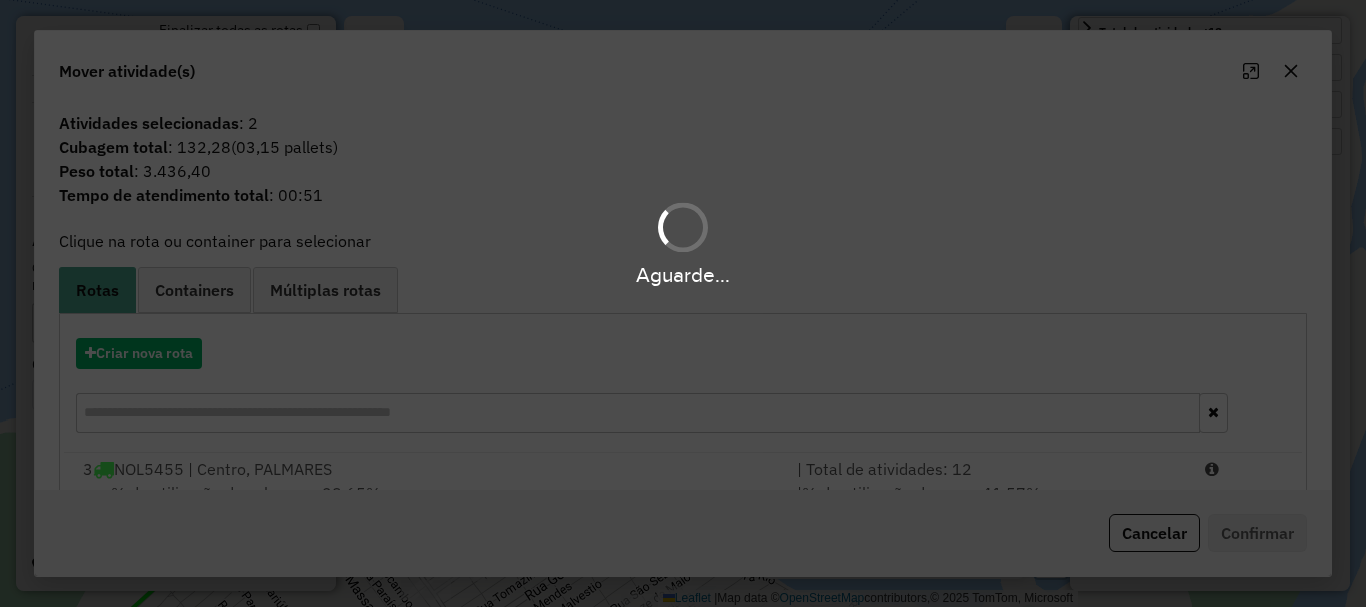 click on "Aguarde..." at bounding box center [683, 303] 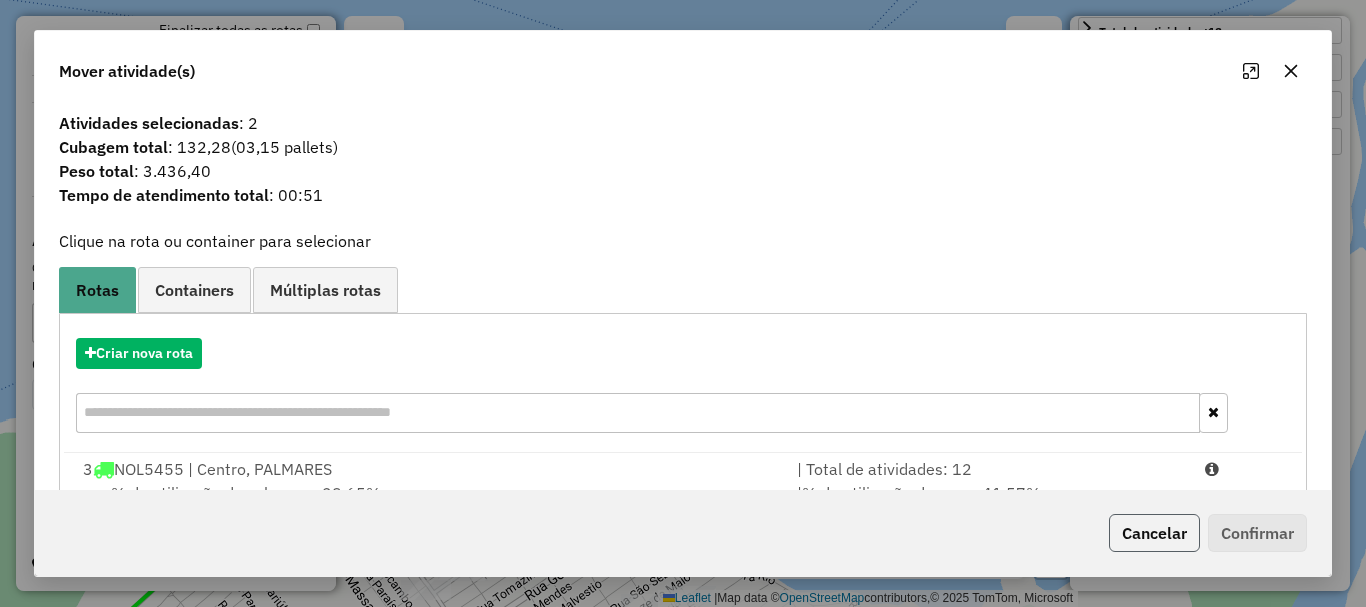 click on "Cancelar" 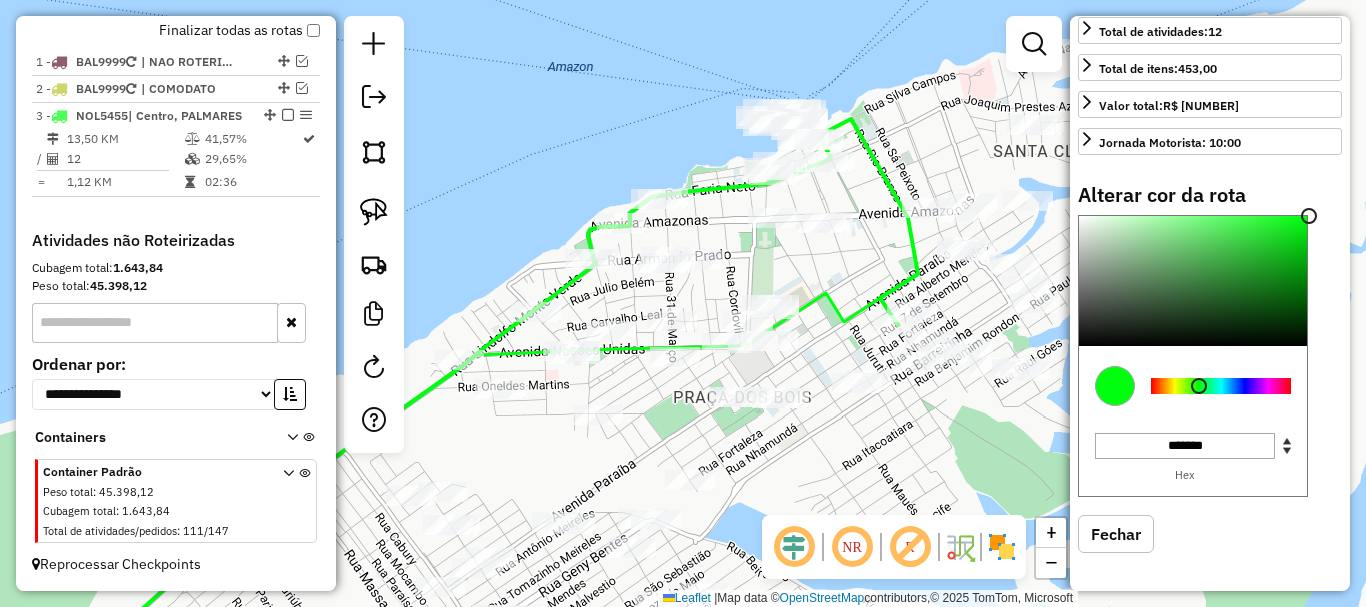 drag, startPoint x: 535, startPoint y: 222, endPoint x: 606, endPoint y: 195, distance: 75.96052 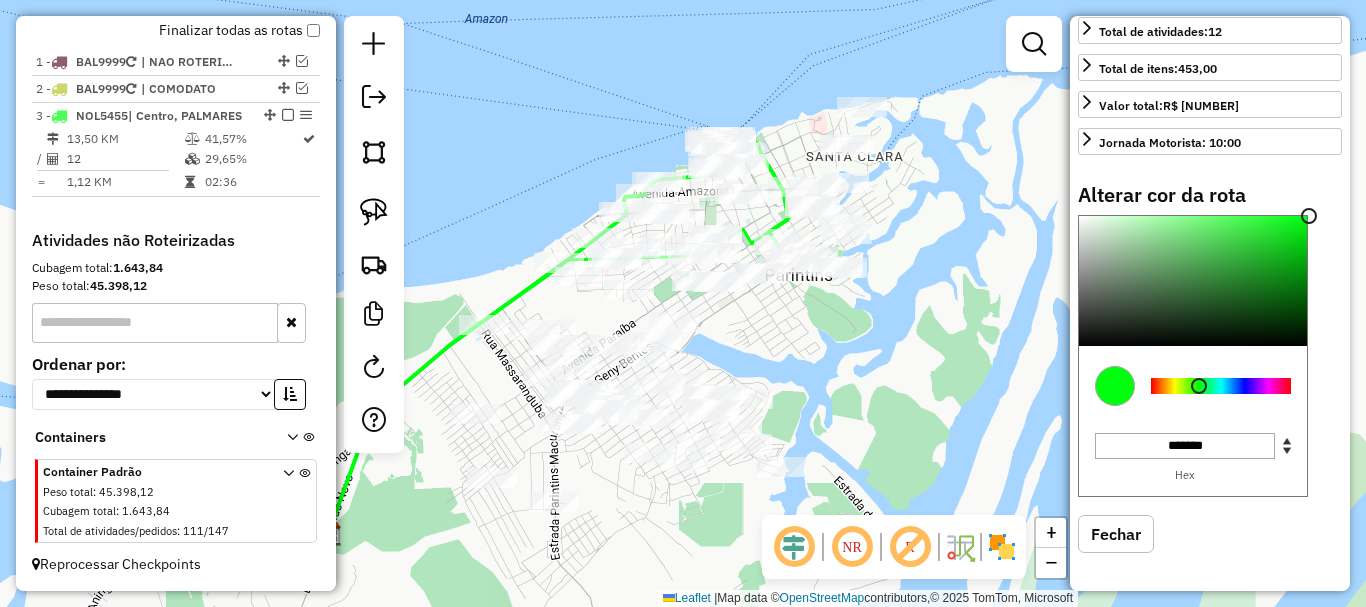 drag, startPoint x: 779, startPoint y: 148, endPoint x: 822, endPoint y: 125, distance: 48.76474 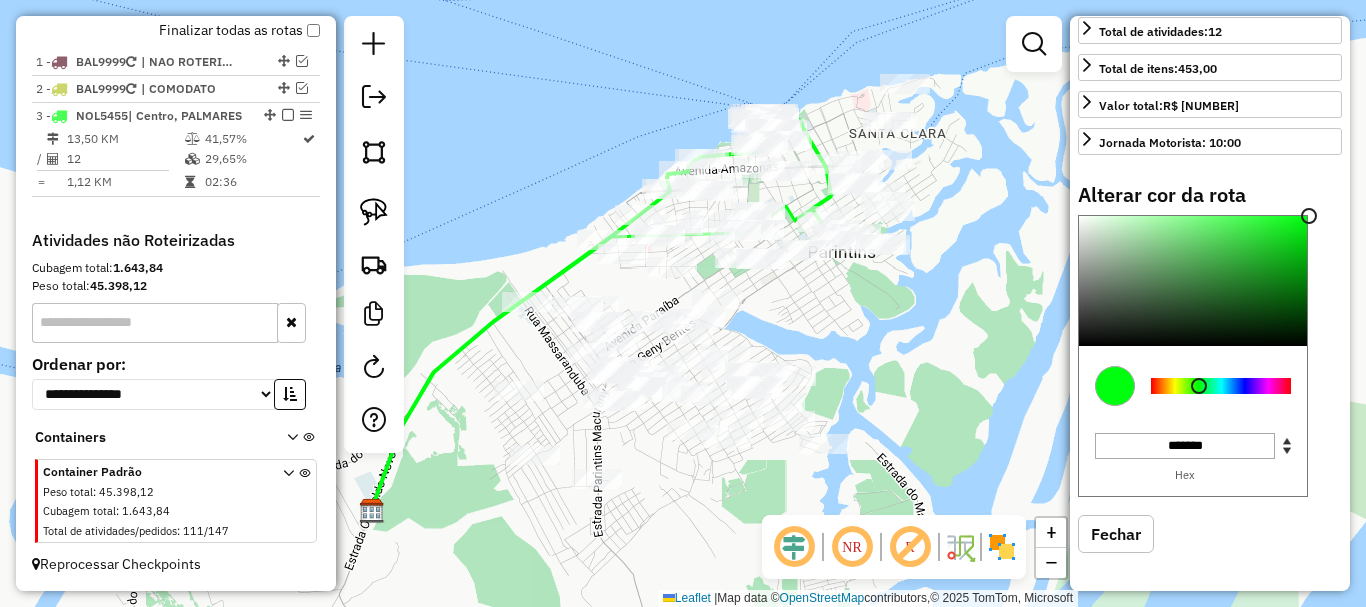 select on "**********" 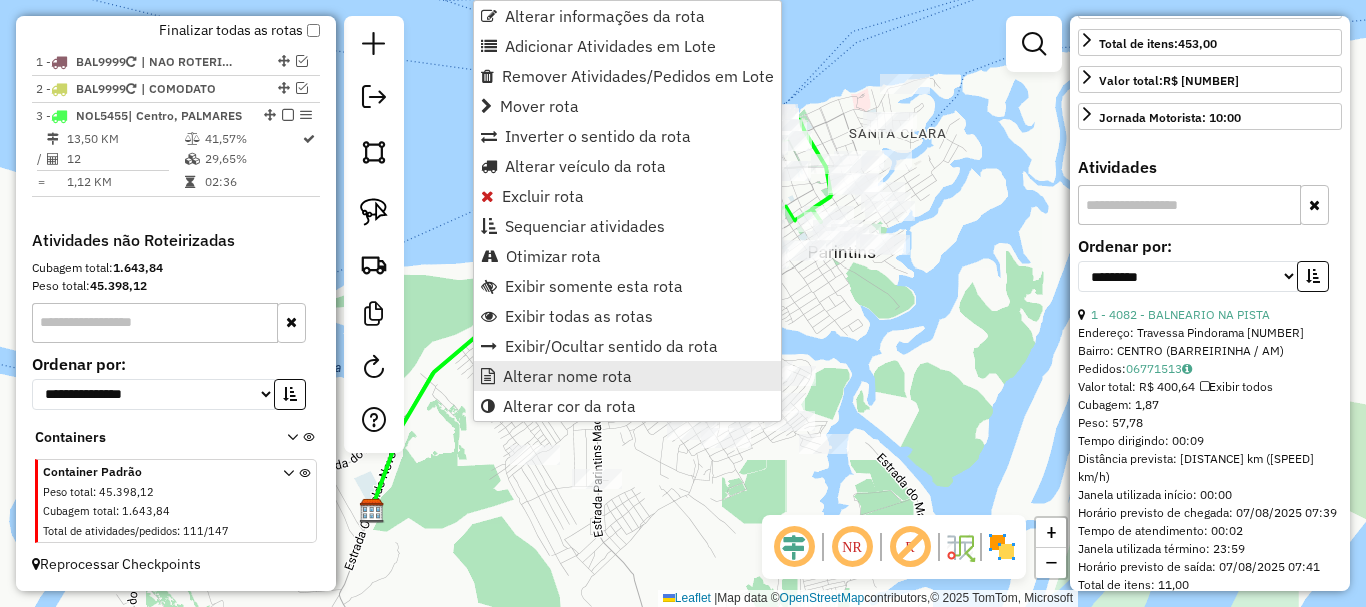 click on "Alterar nome rota" at bounding box center [567, 376] 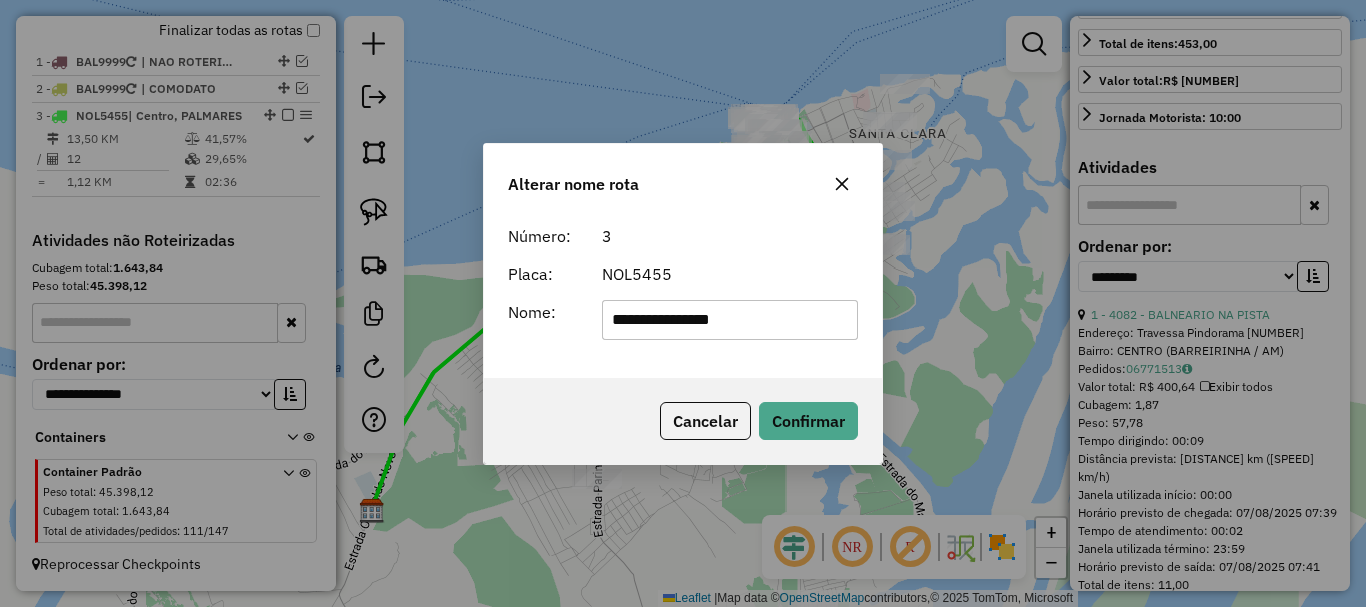 drag, startPoint x: 741, startPoint y: 322, endPoint x: 439, endPoint y: 302, distance: 302.66153 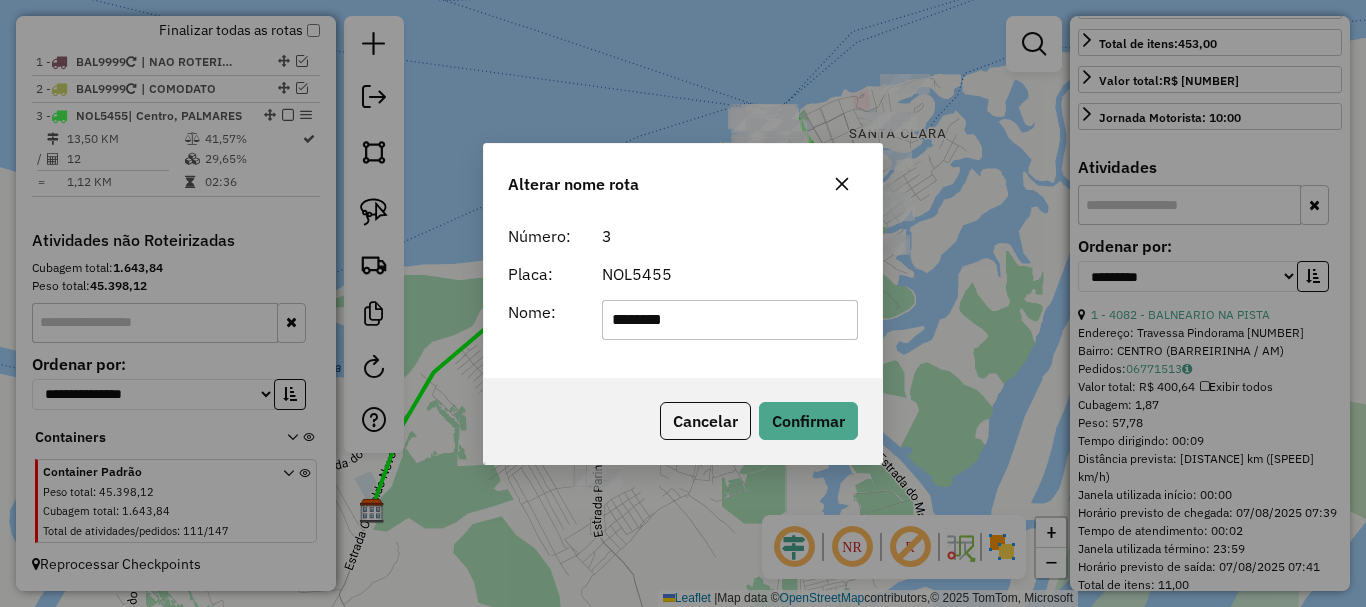 type on "********" 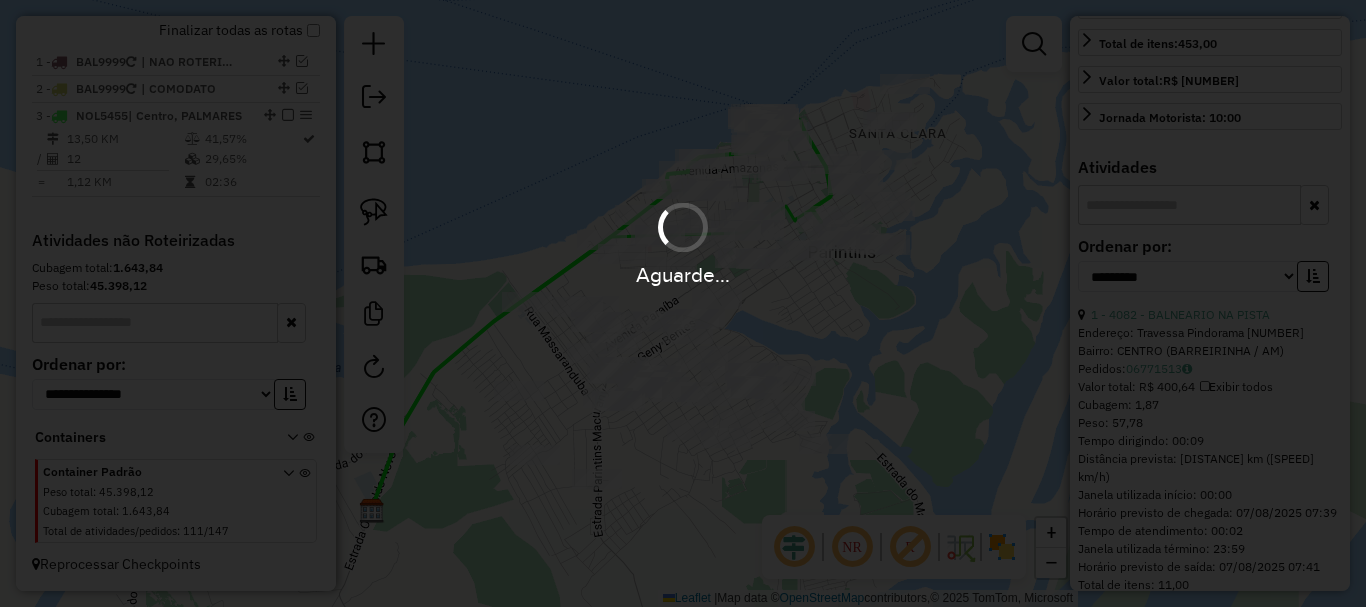 type 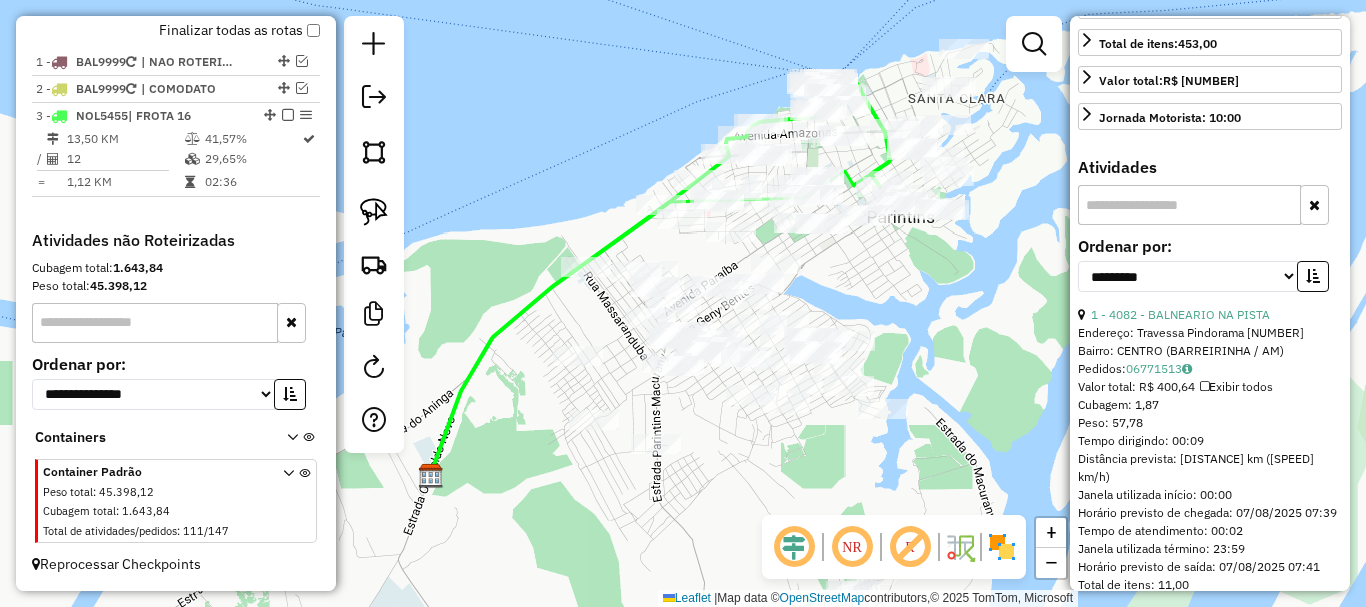 drag, startPoint x: 427, startPoint y: 419, endPoint x: 544, endPoint y: 347, distance: 137.37904 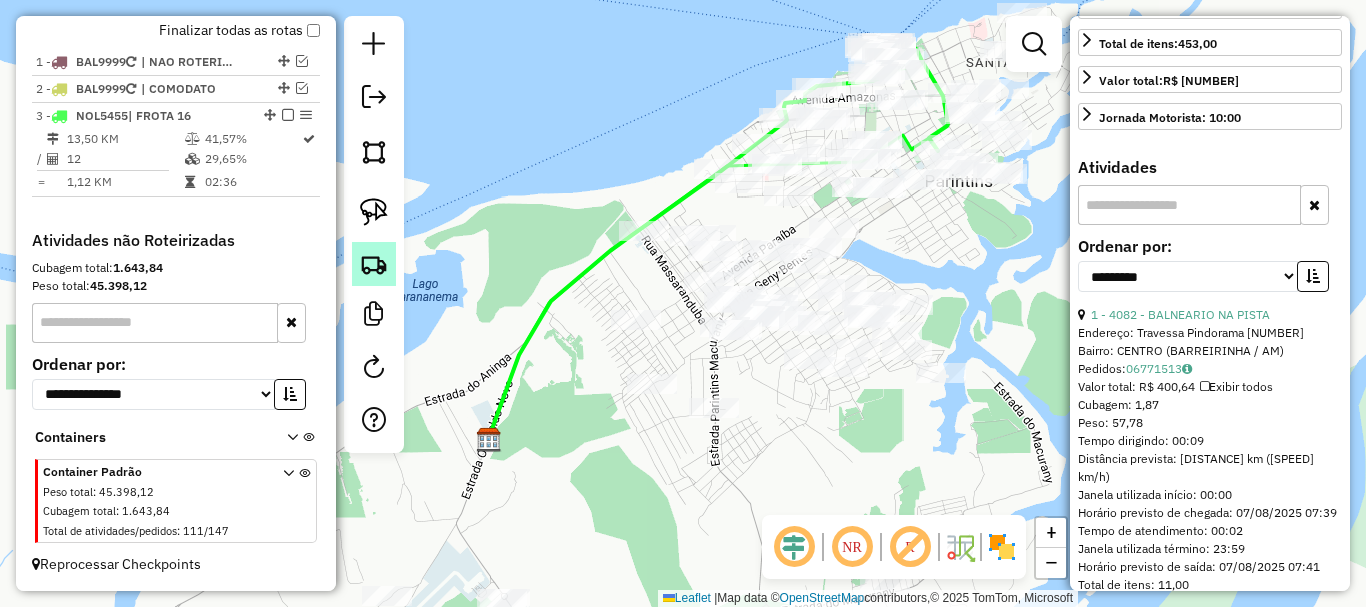 click 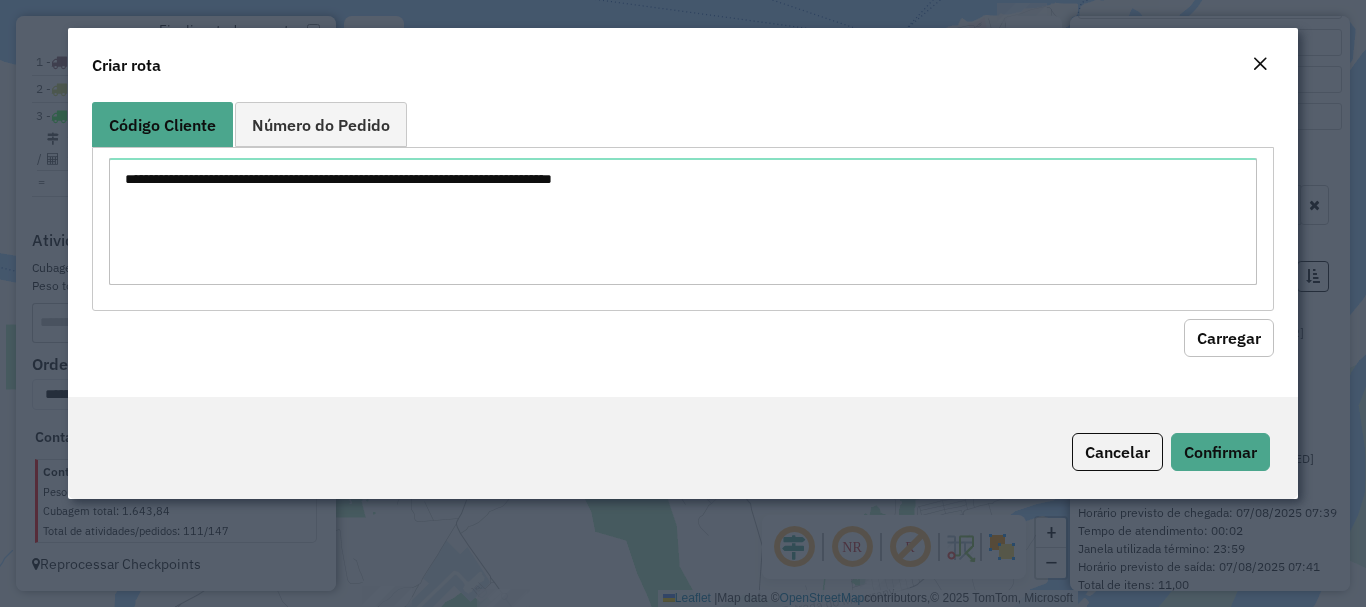 click 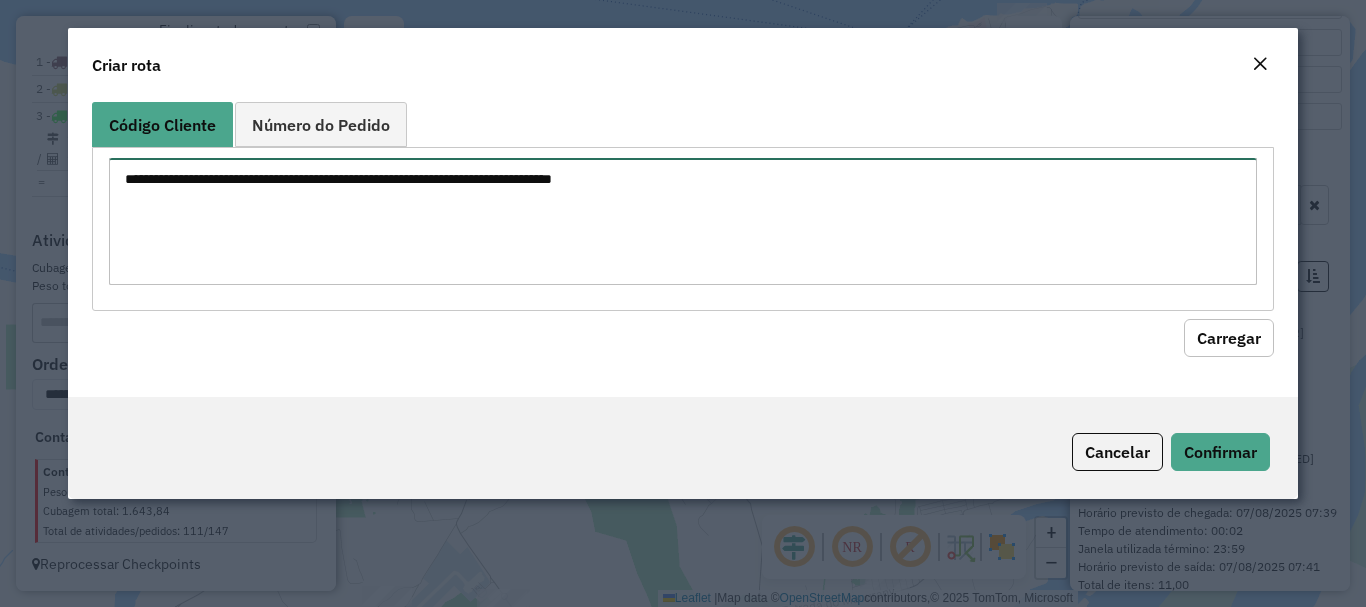 click at bounding box center [682, 221] 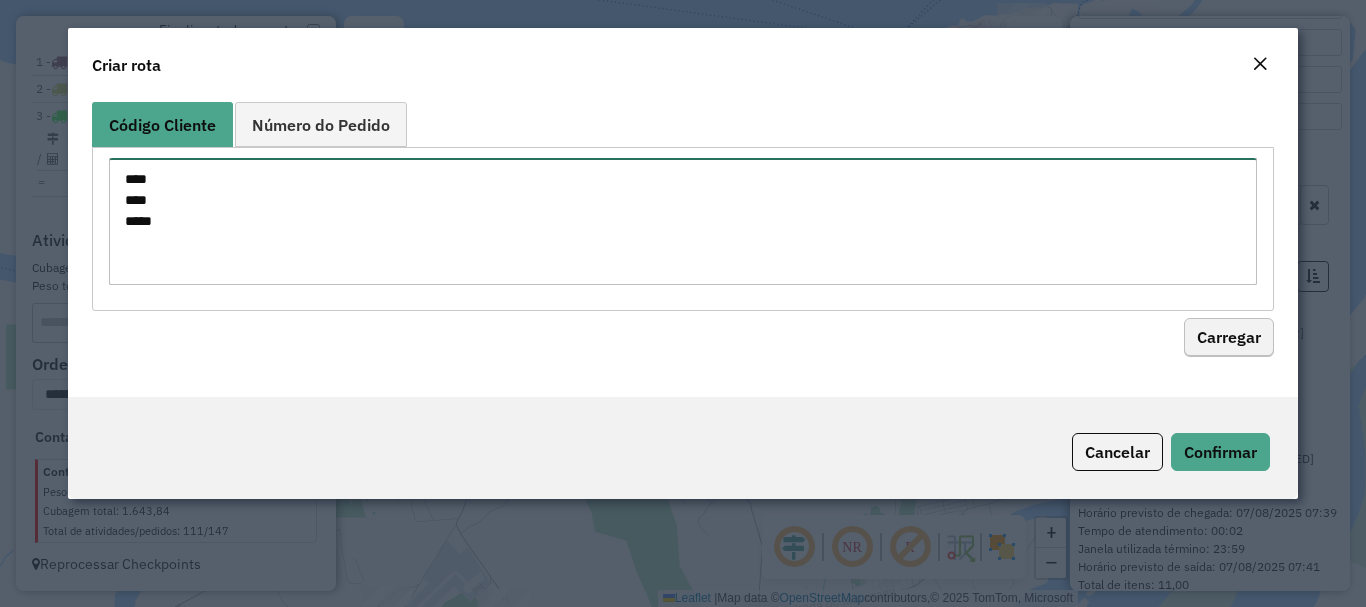 type on "****
****
****" 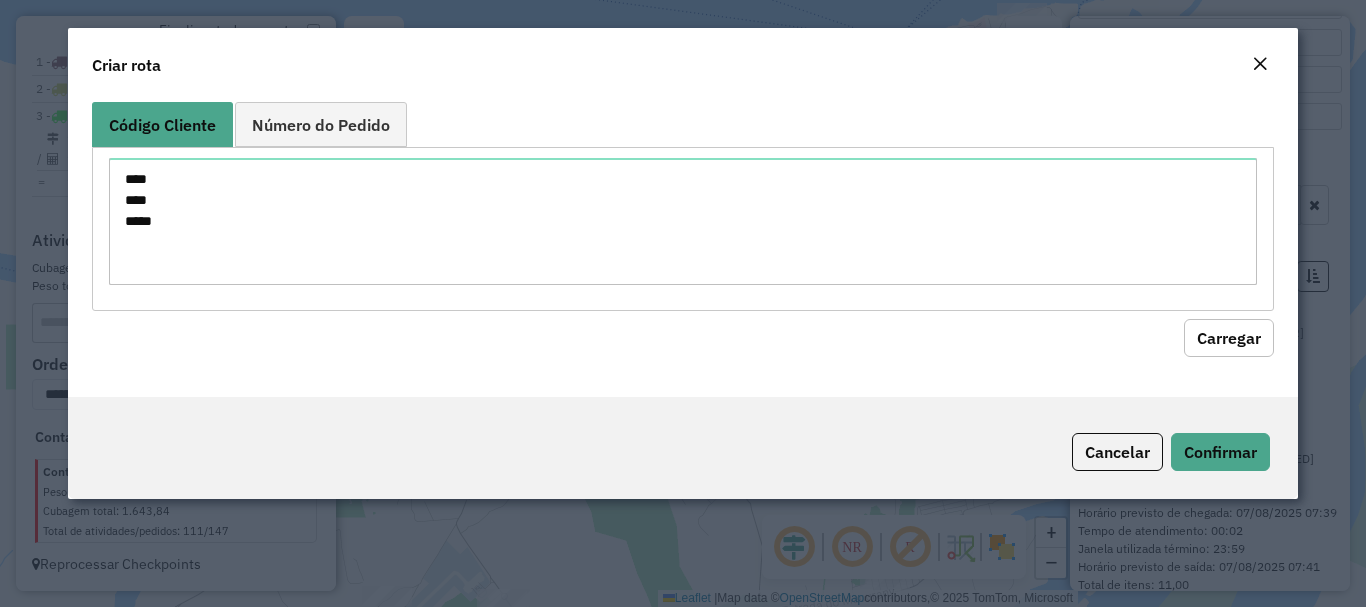 click on "Carregar" 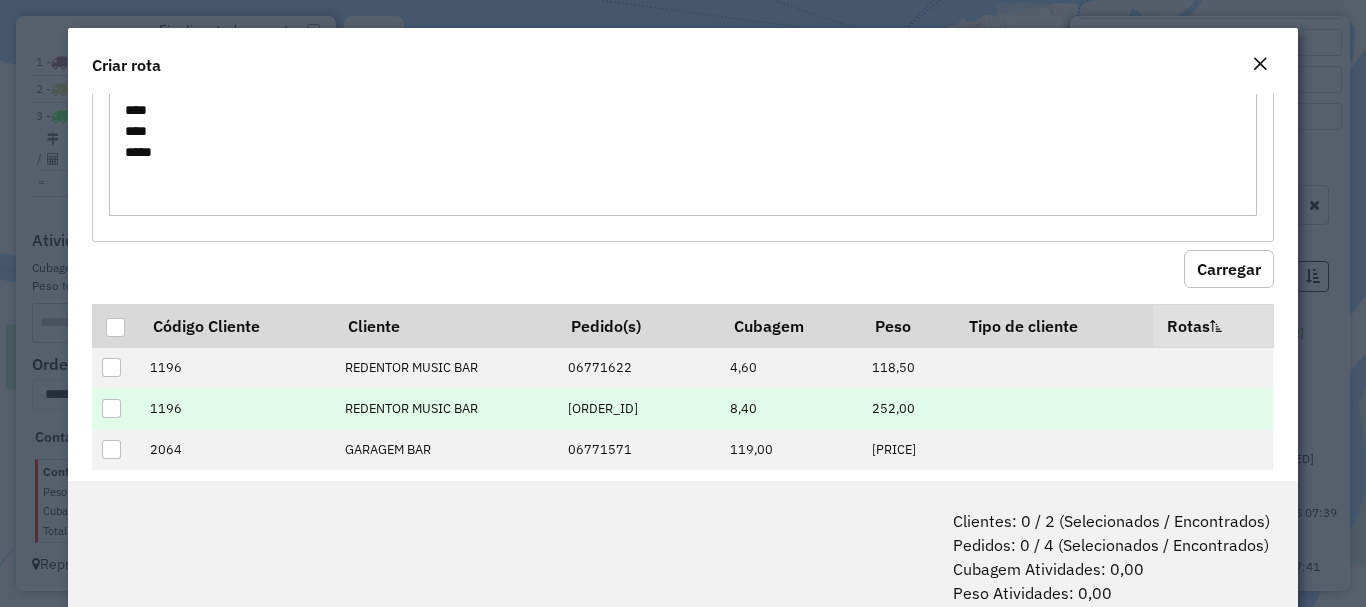 scroll, scrollTop: 138, scrollLeft: 0, axis: vertical 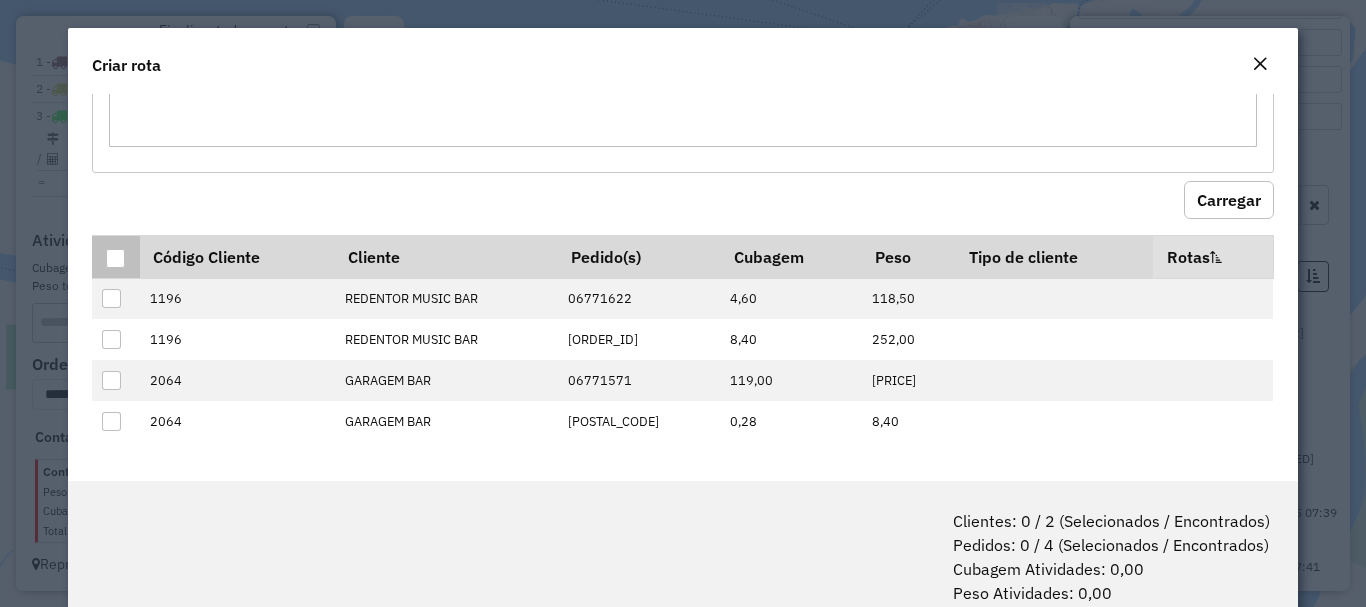 click at bounding box center [115, 256] 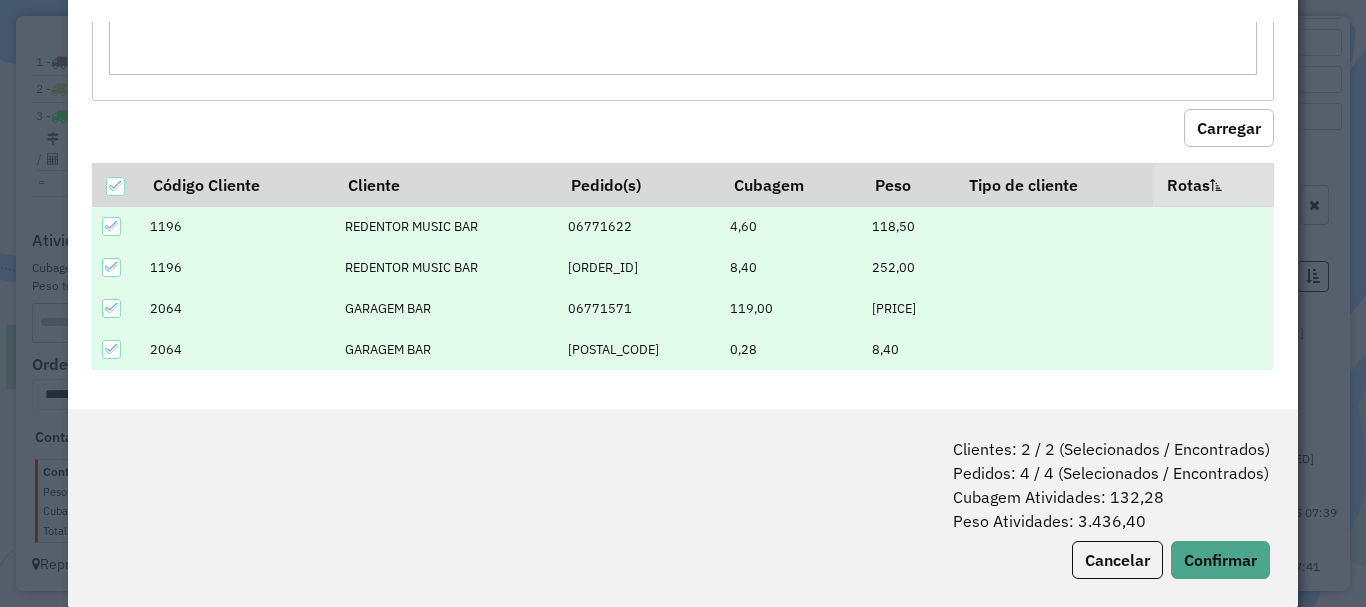 scroll, scrollTop: 100, scrollLeft: 0, axis: vertical 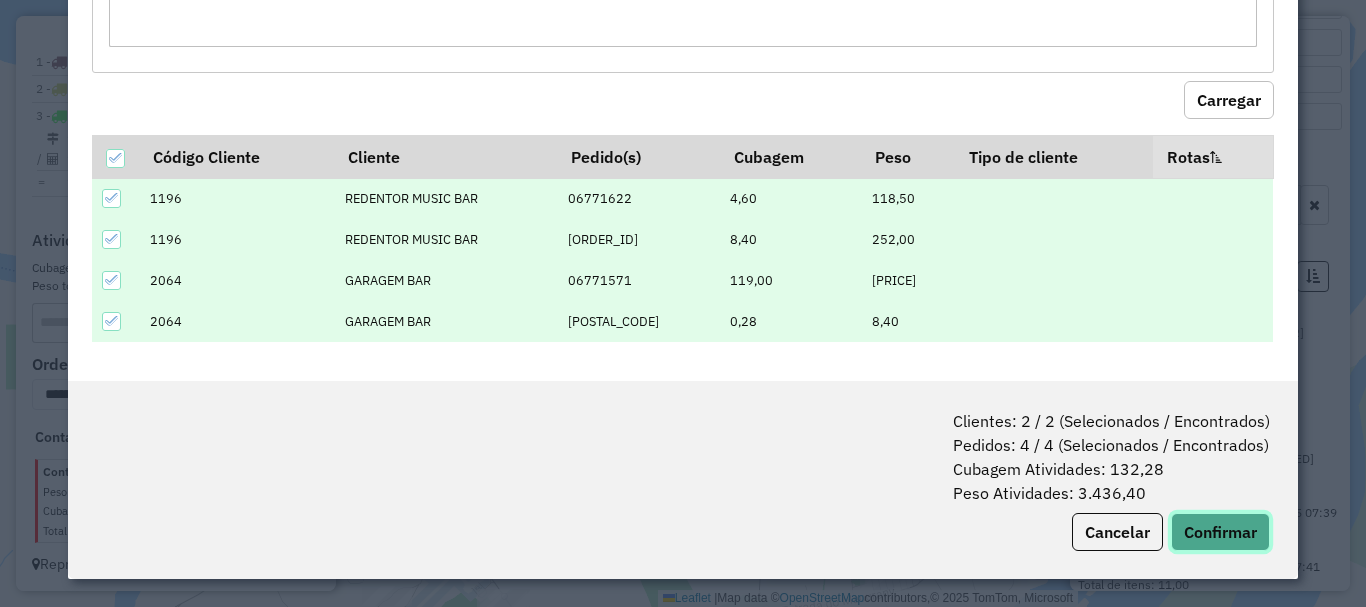 click on "Confirmar" 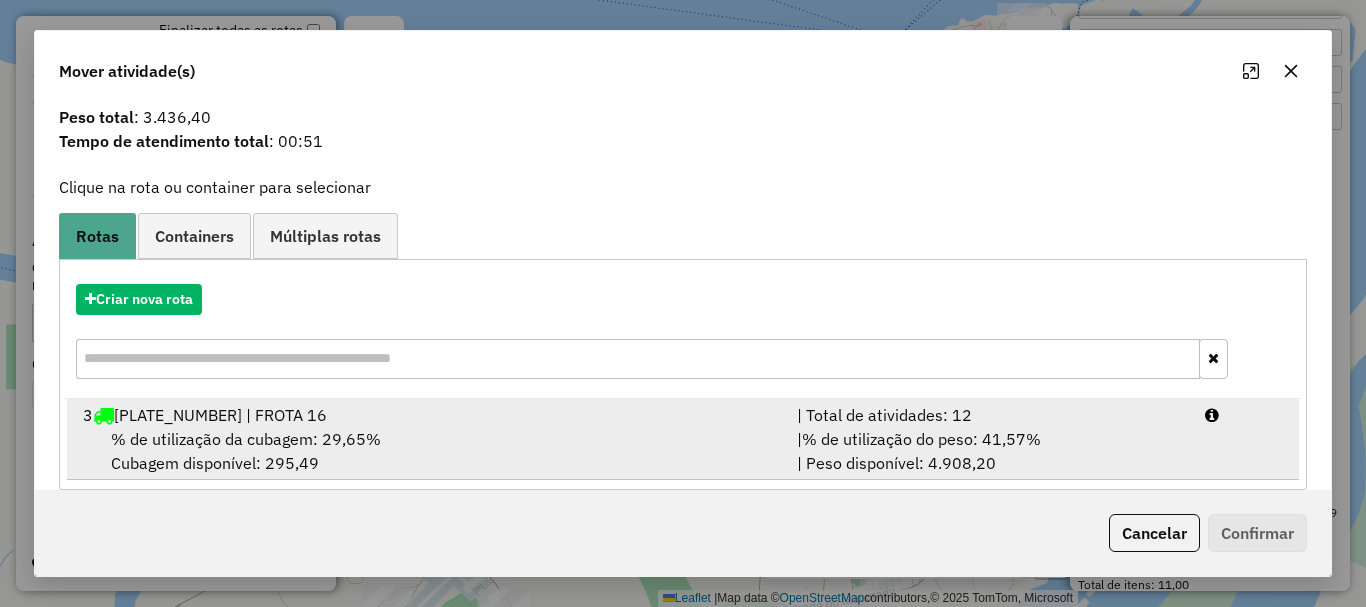 scroll, scrollTop: 78, scrollLeft: 0, axis: vertical 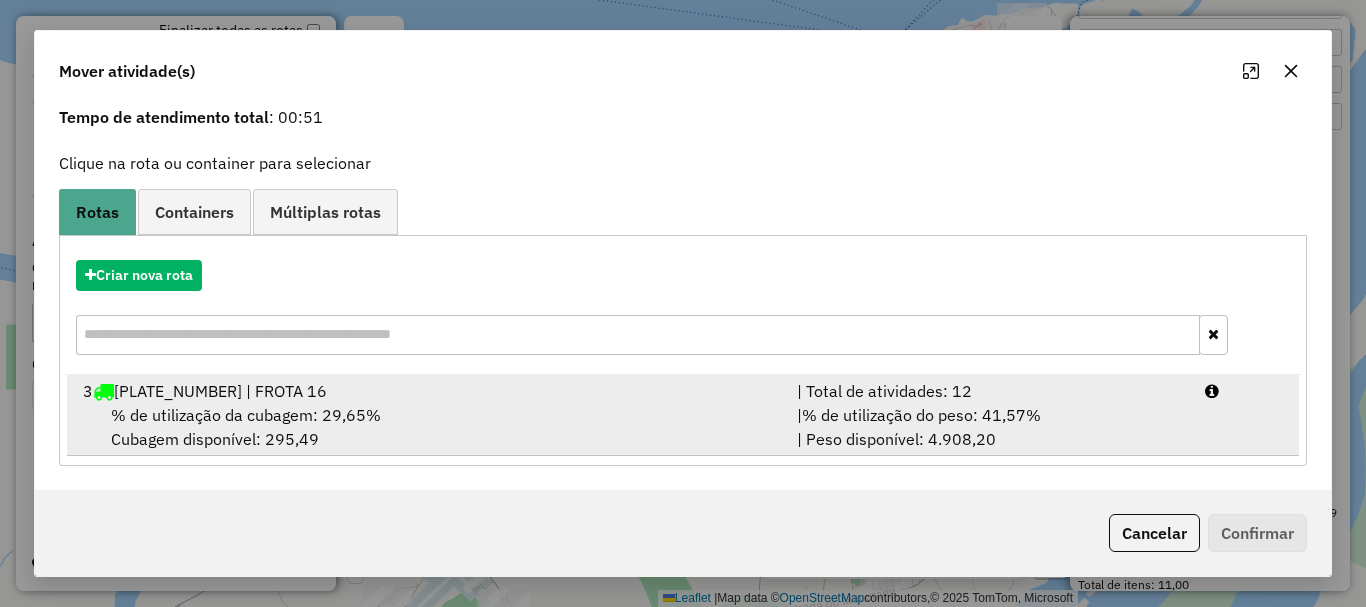 click on "% de utilização da cubagem: 29,65%" at bounding box center [246, 415] 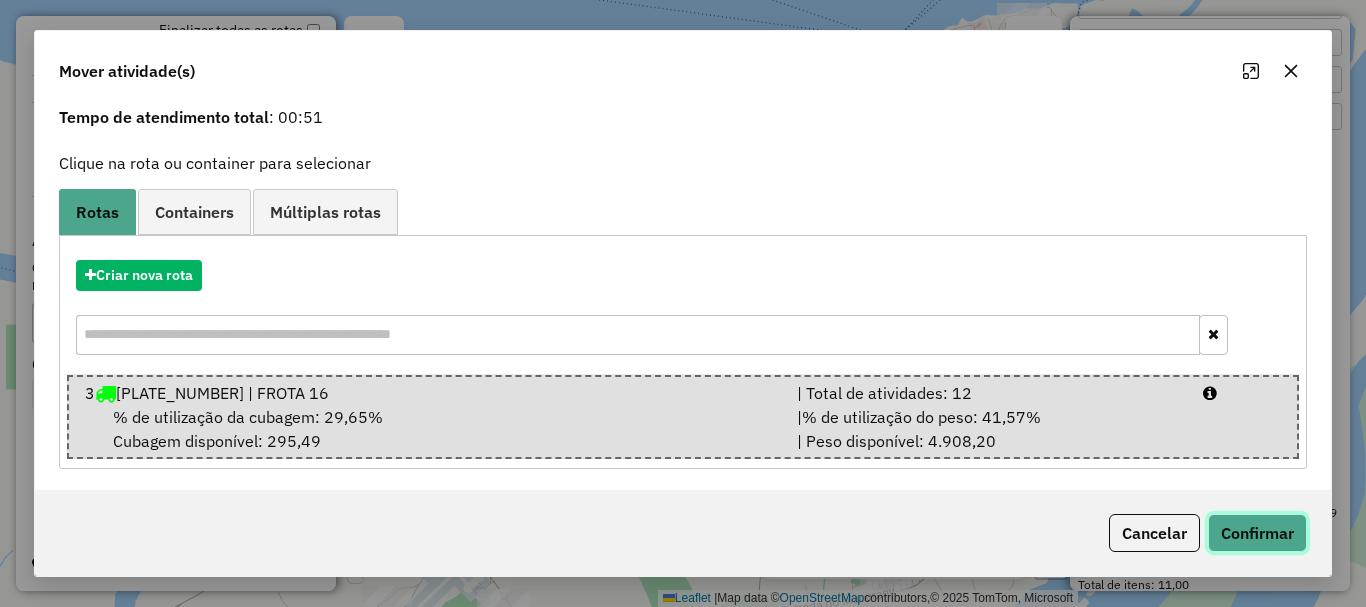 click on "Confirmar" 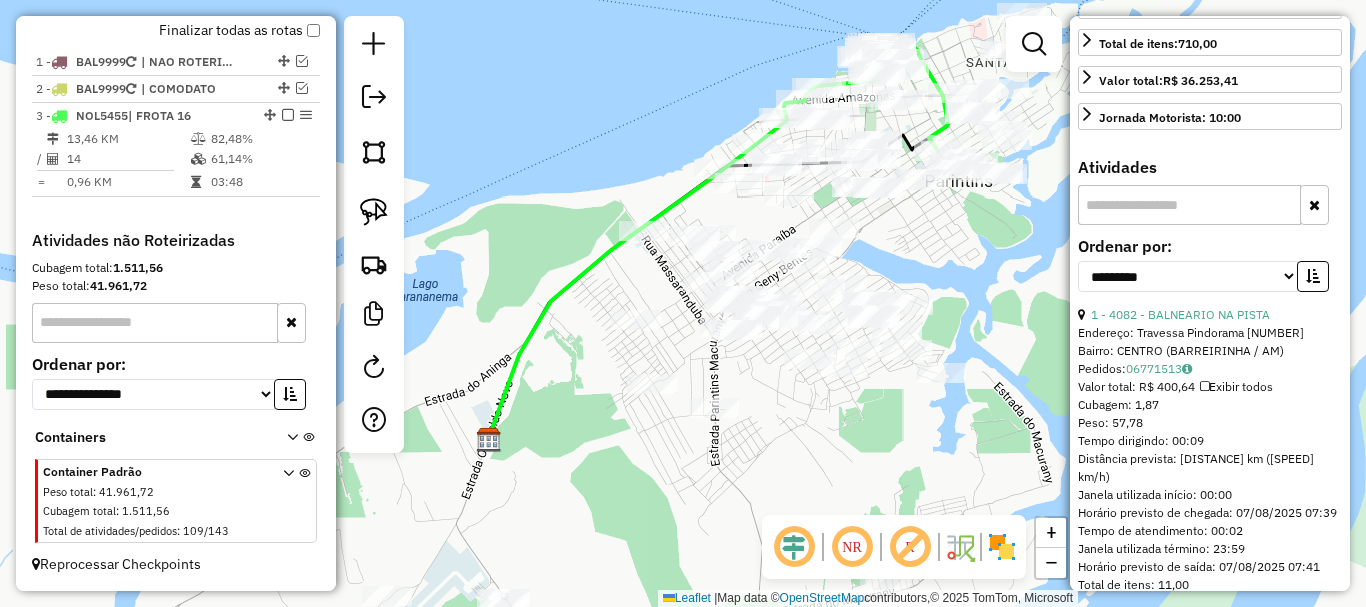 scroll, scrollTop: 0, scrollLeft: 0, axis: both 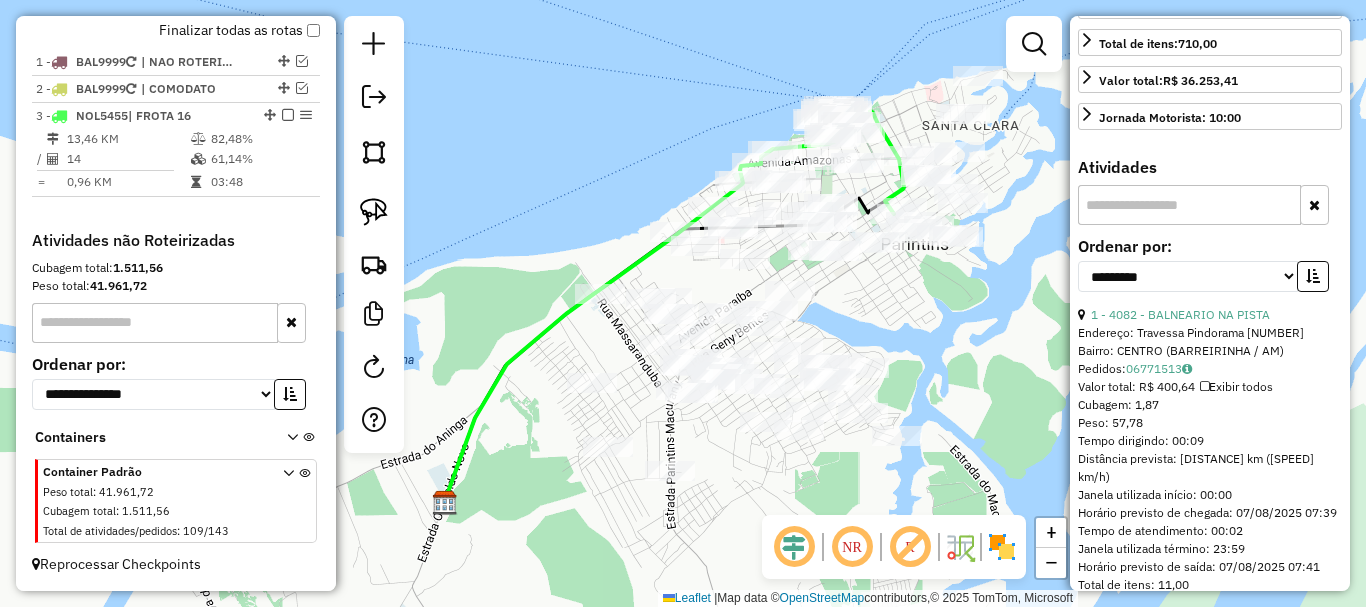drag, startPoint x: 607, startPoint y: 298, endPoint x: 533, endPoint y: 395, distance: 122.0041 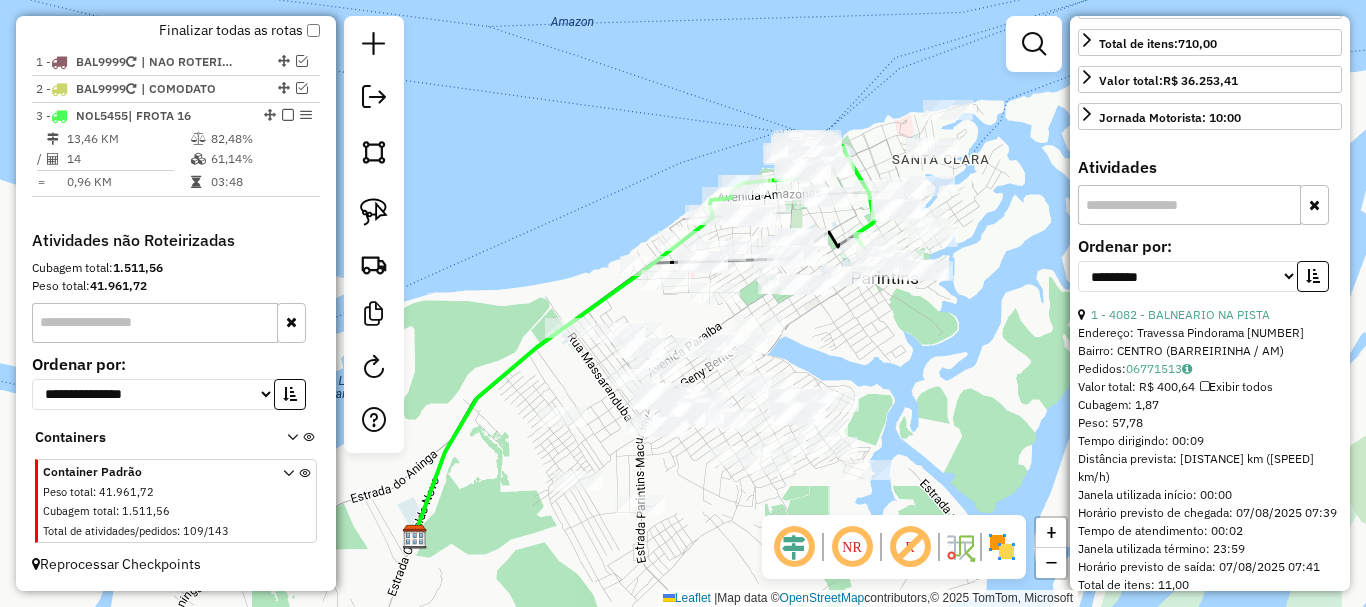 click 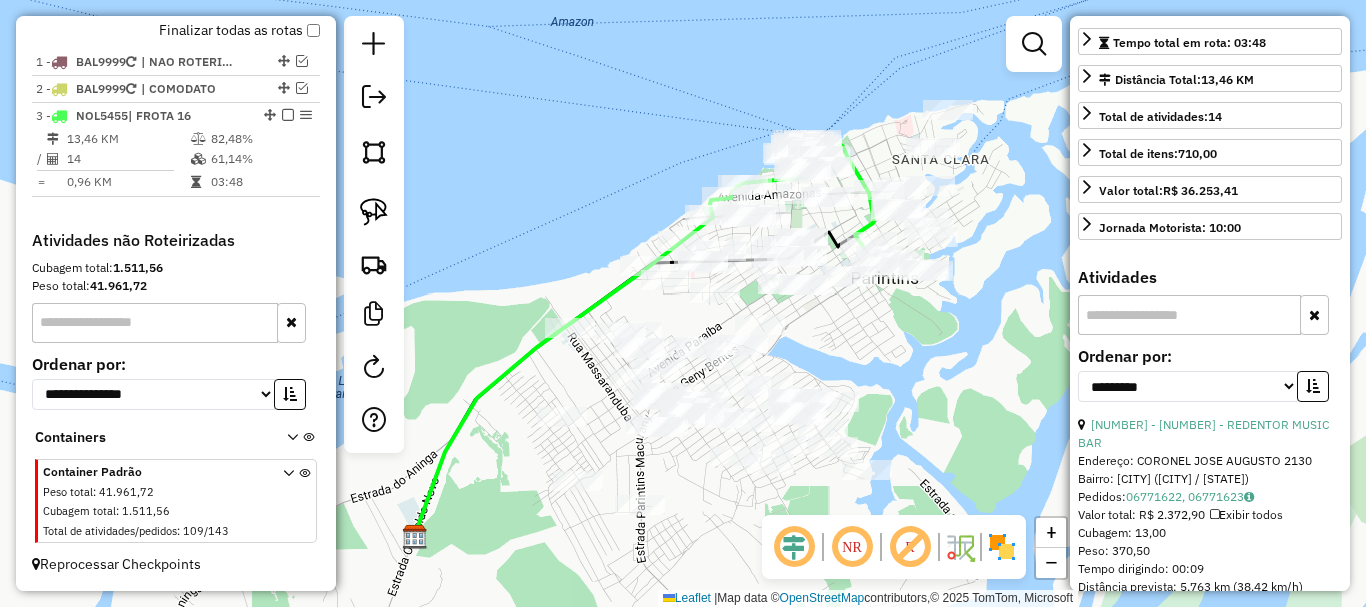 scroll, scrollTop: 200, scrollLeft: 0, axis: vertical 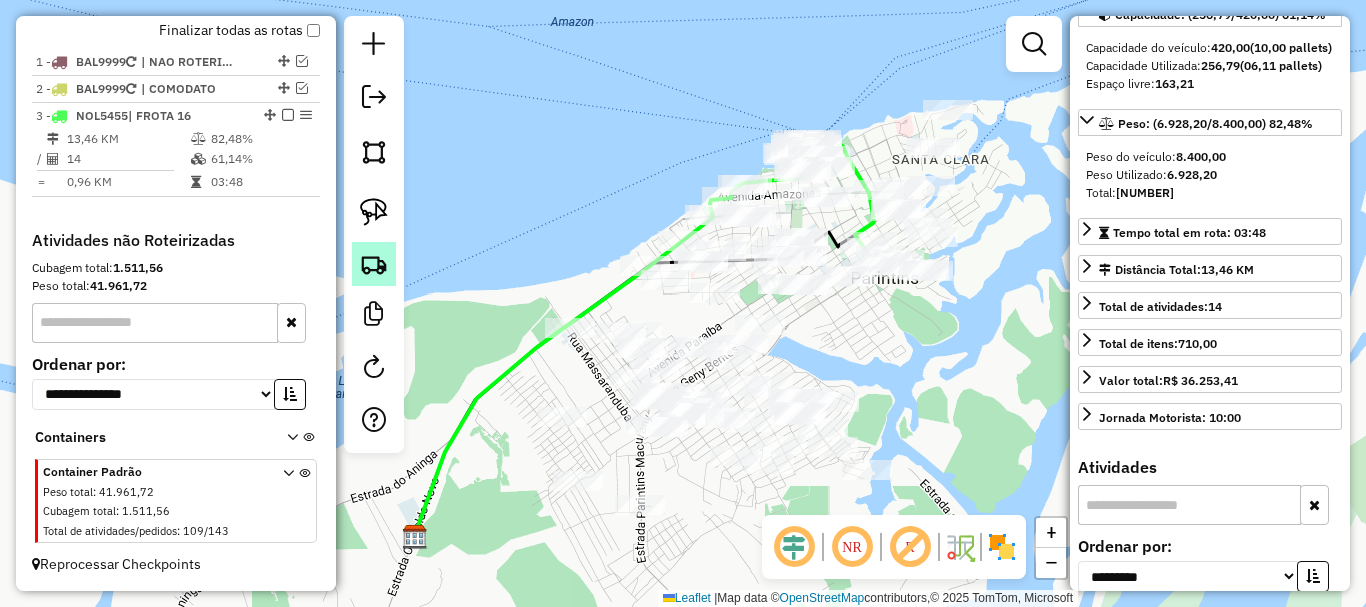 click 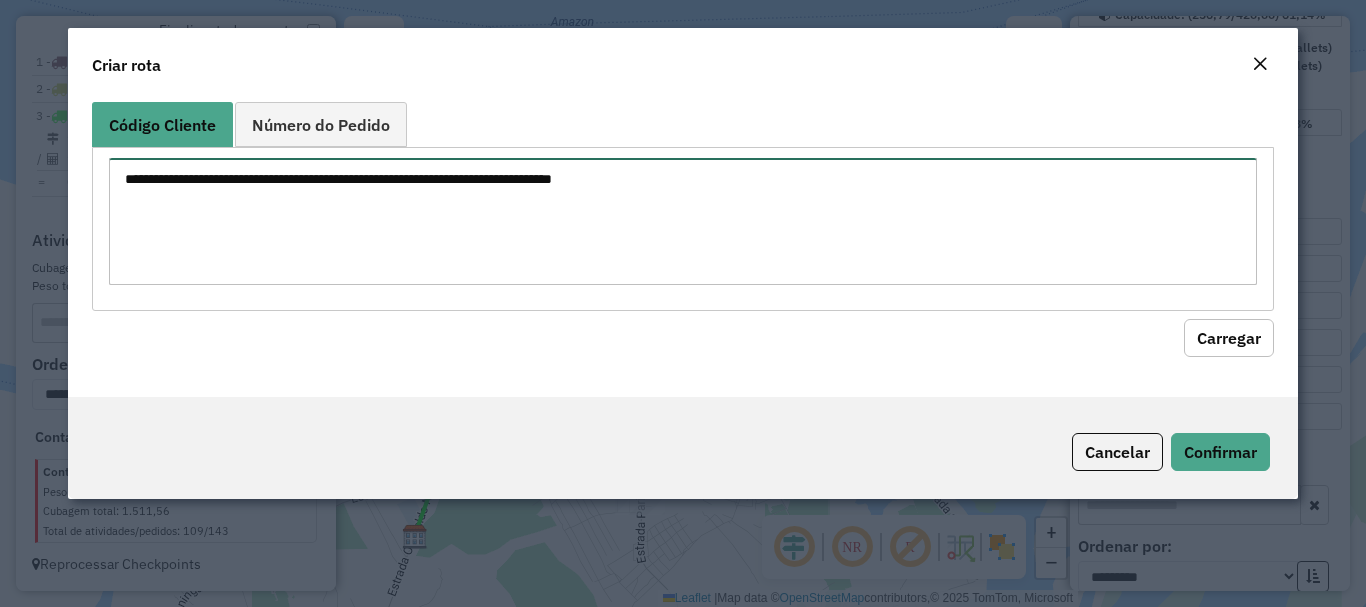 click at bounding box center (682, 221) 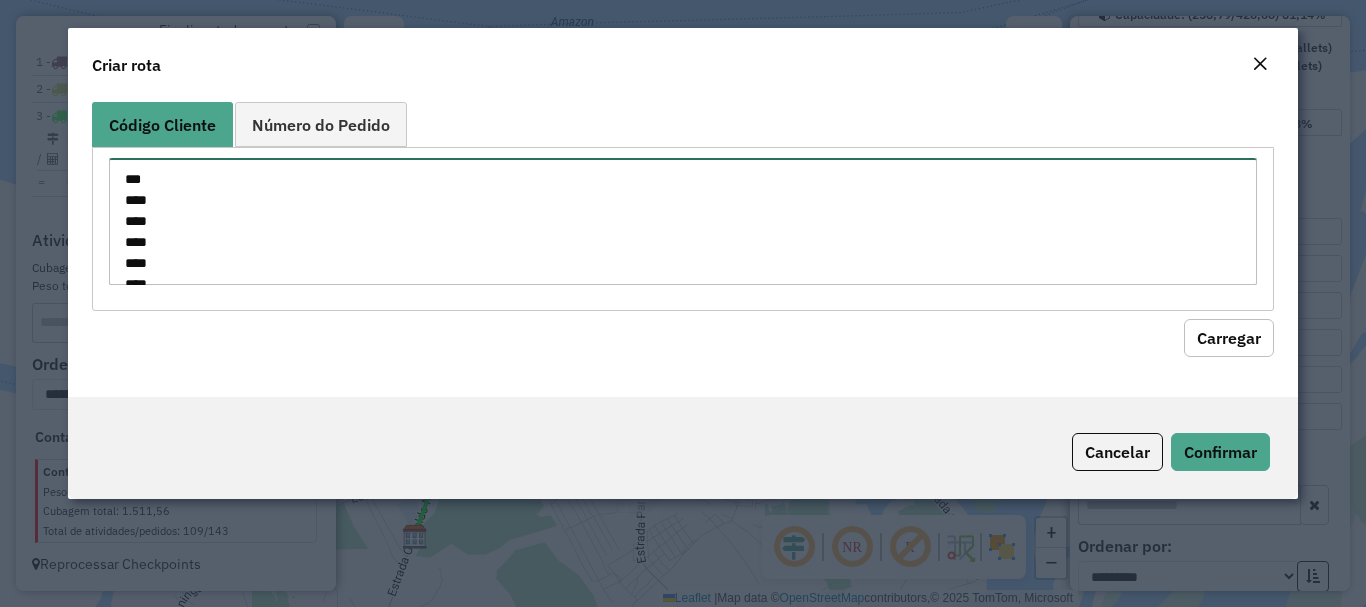 scroll, scrollTop: 155, scrollLeft: 0, axis: vertical 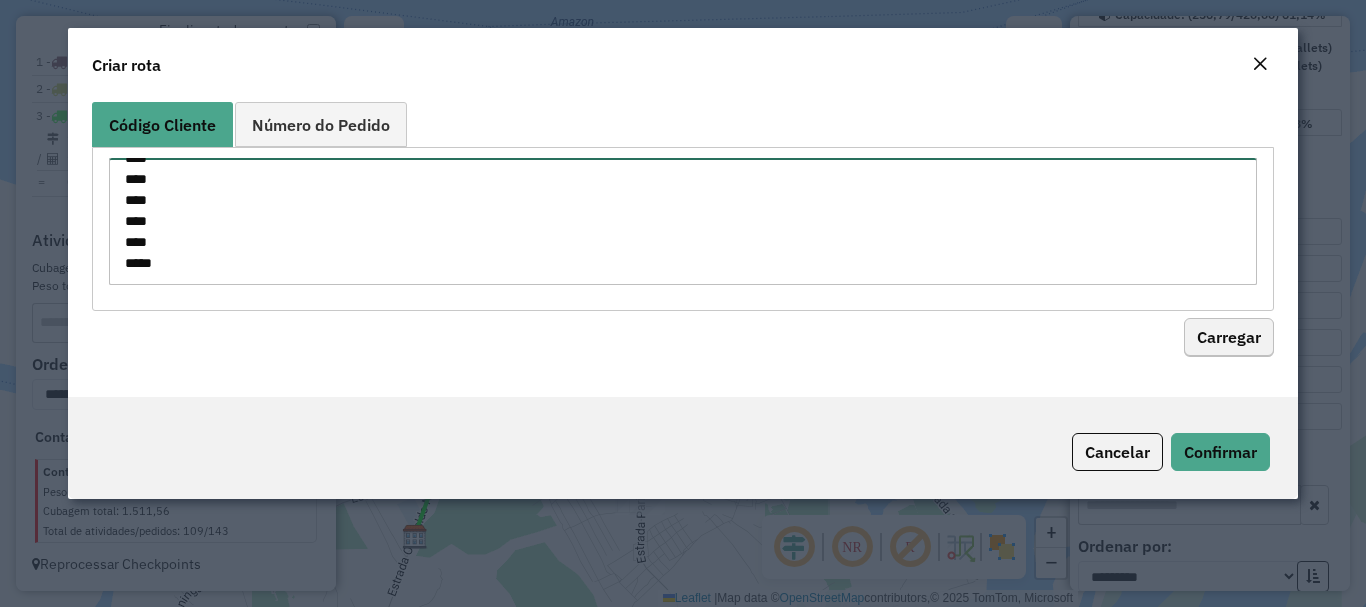 type on "**********" 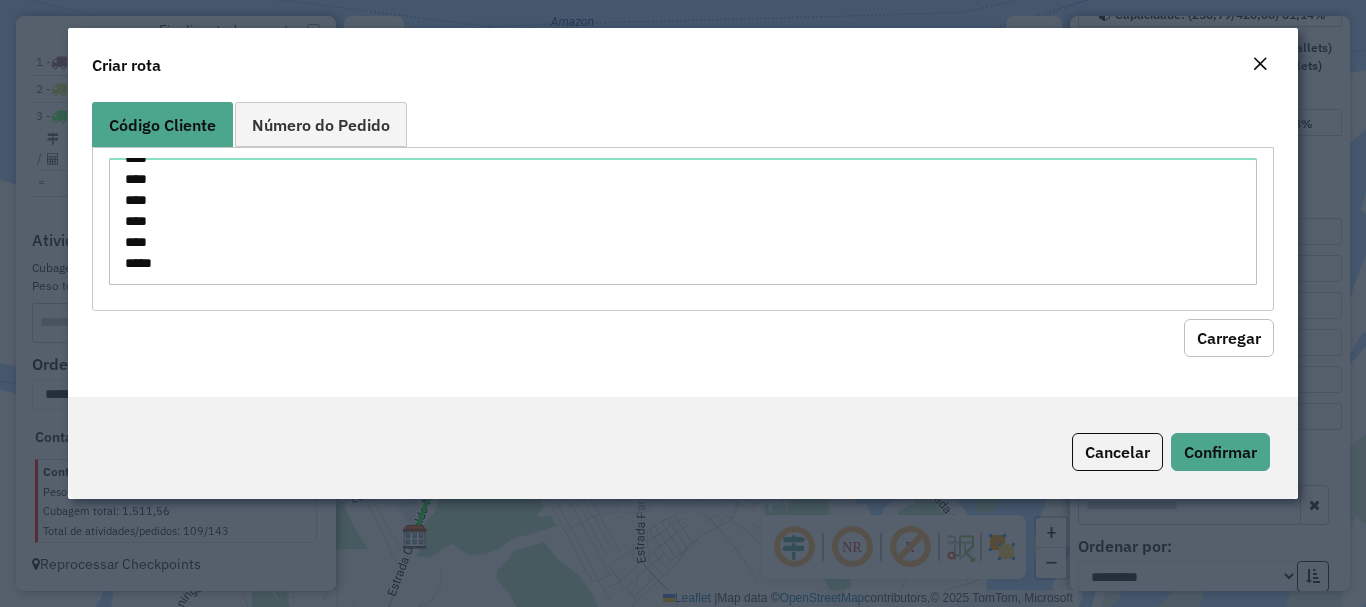click on "Carregar" 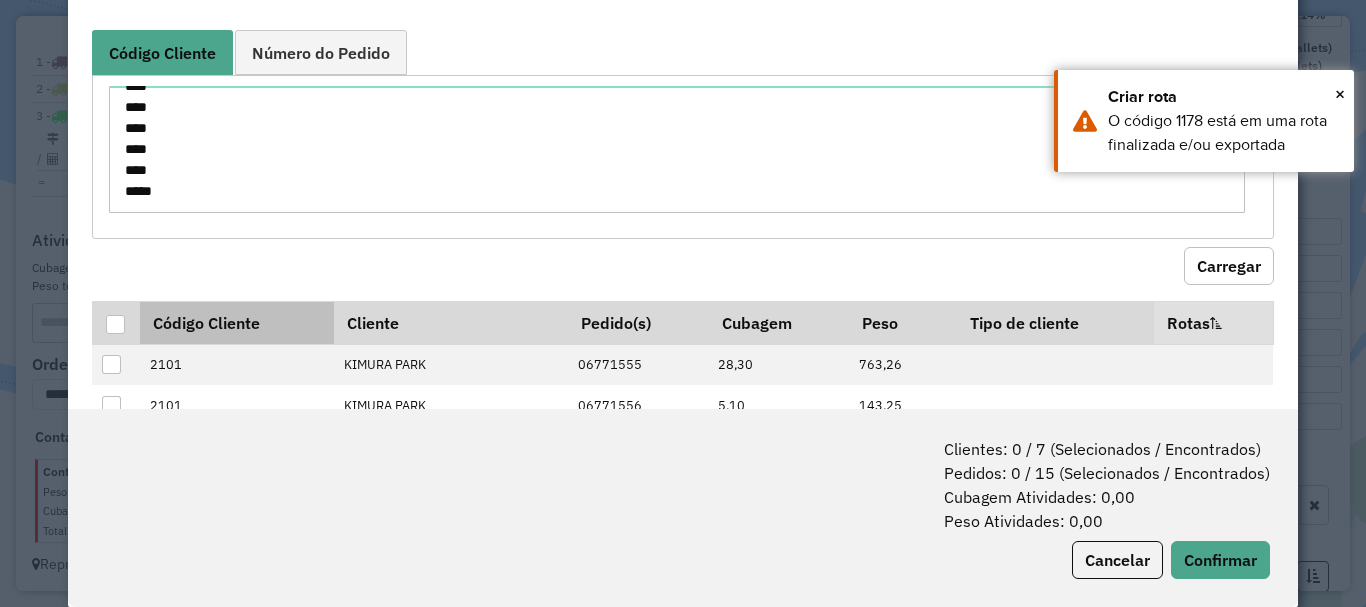 scroll, scrollTop: 100, scrollLeft: 0, axis: vertical 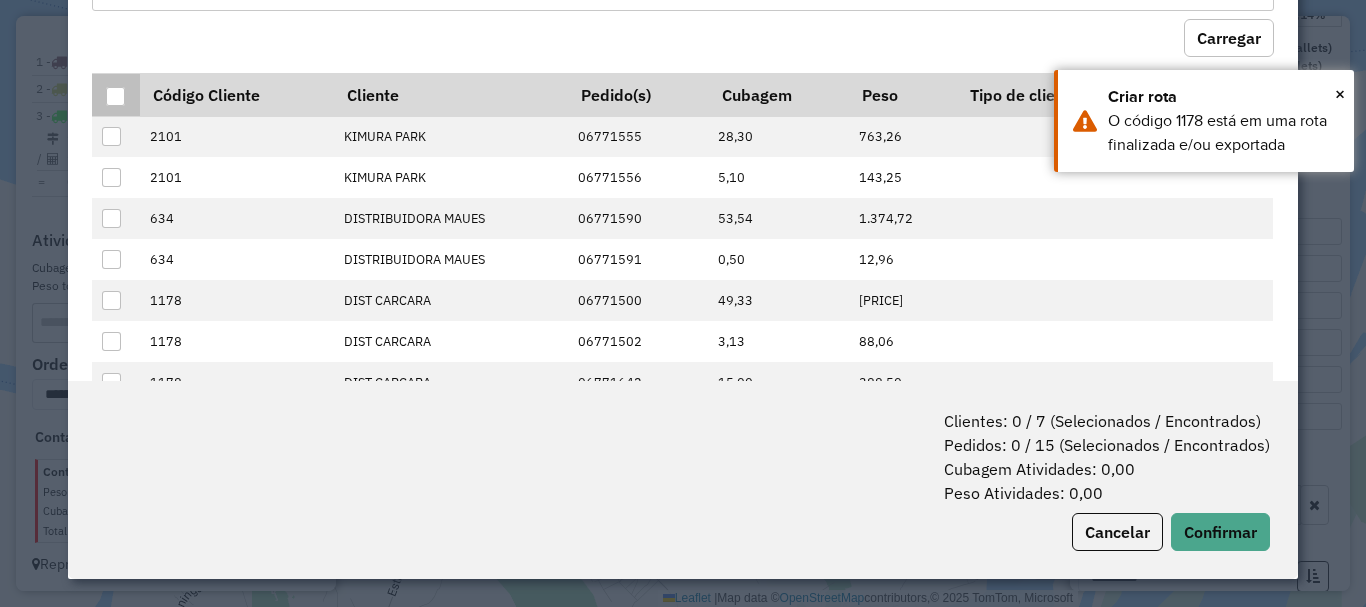 click at bounding box center [115, 96] 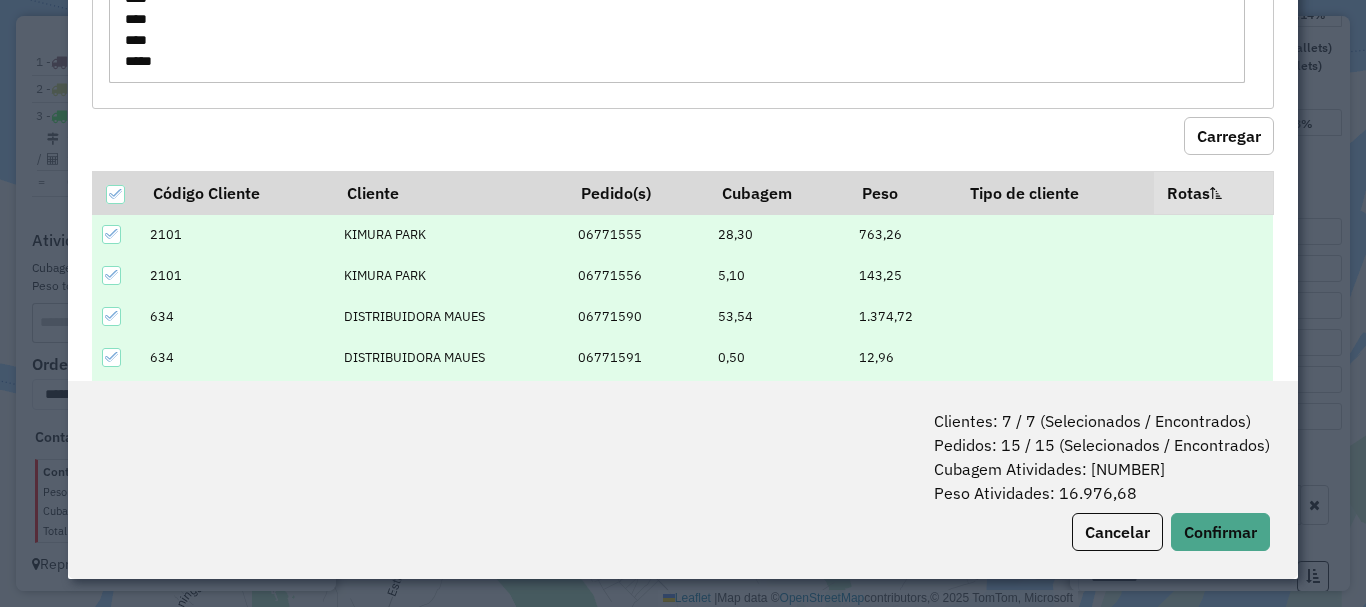 scroll, scrollTop: 100, scrollLeft: 0, axis: vertical 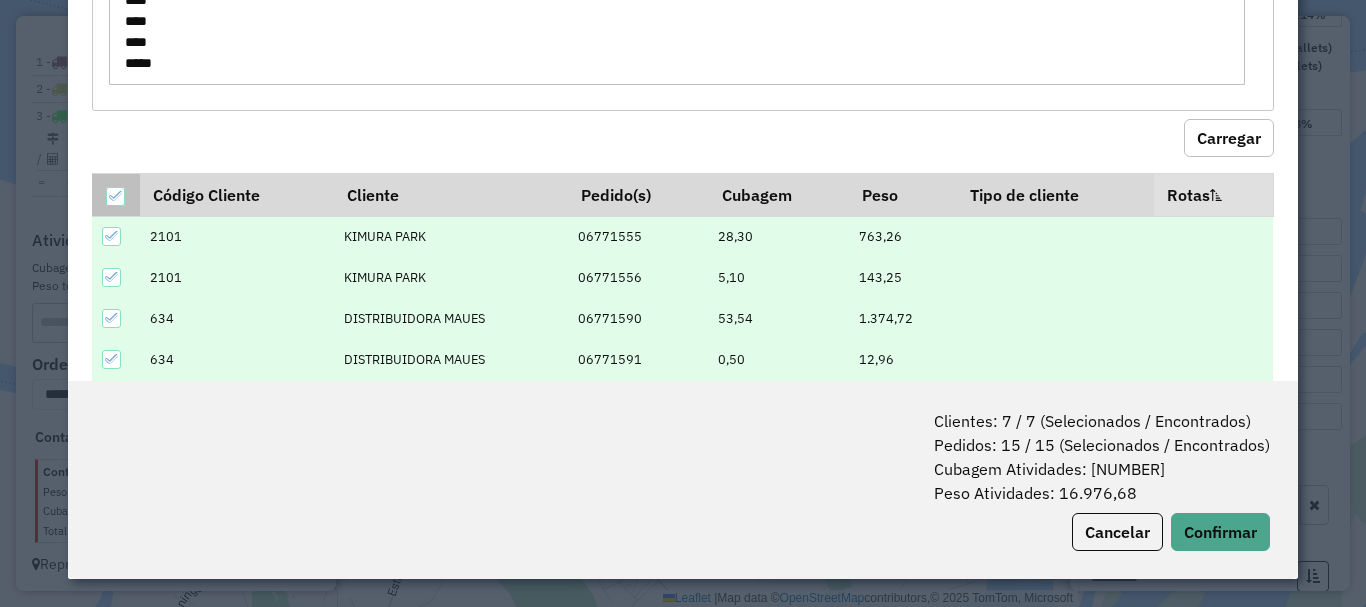 click 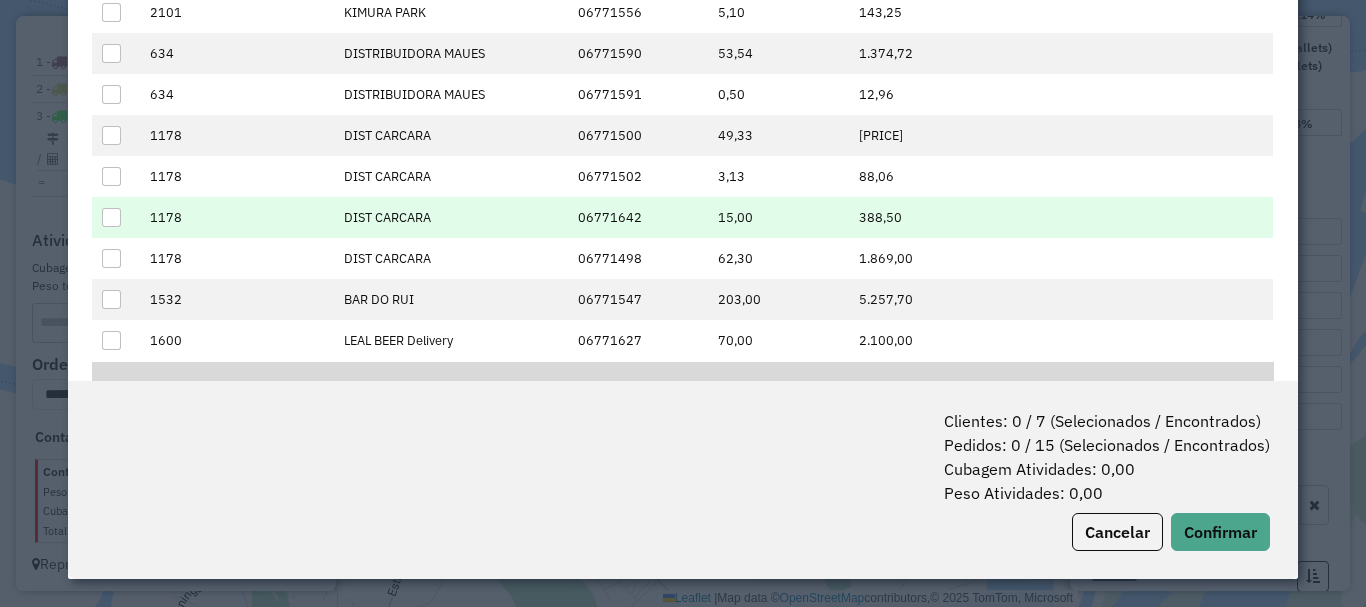 scroll, scrollTop: 400, scrollLeft: 0, axis: vertical 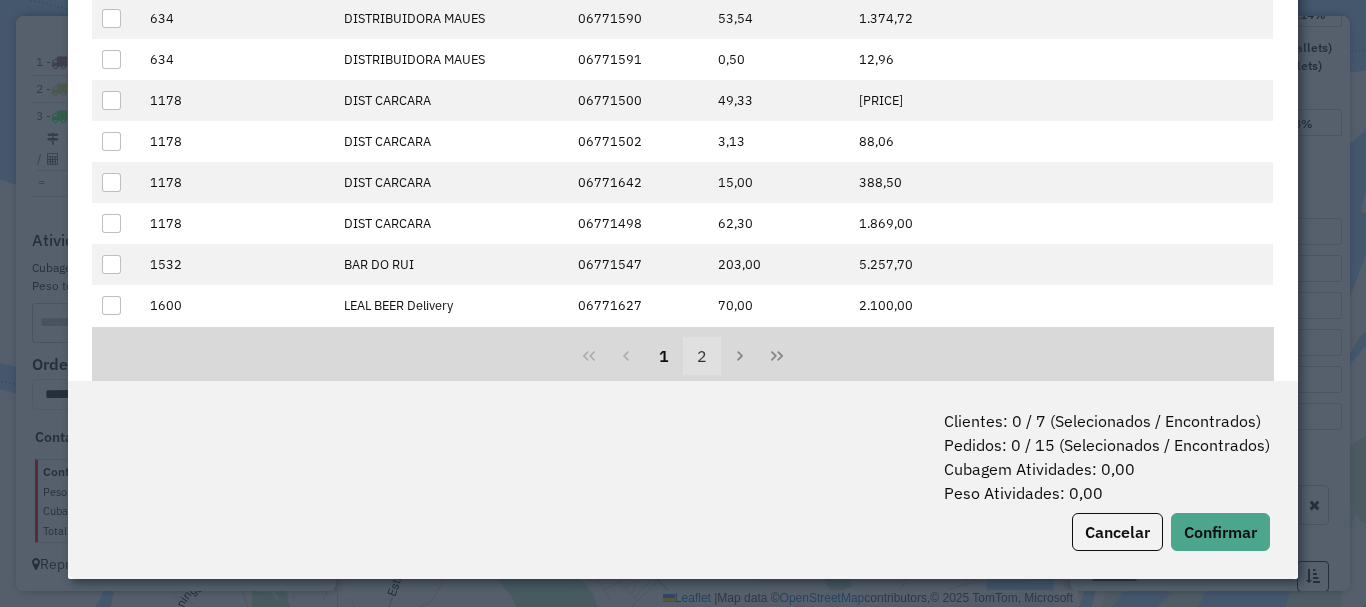 click on "2" at bounding box center [702, 356] 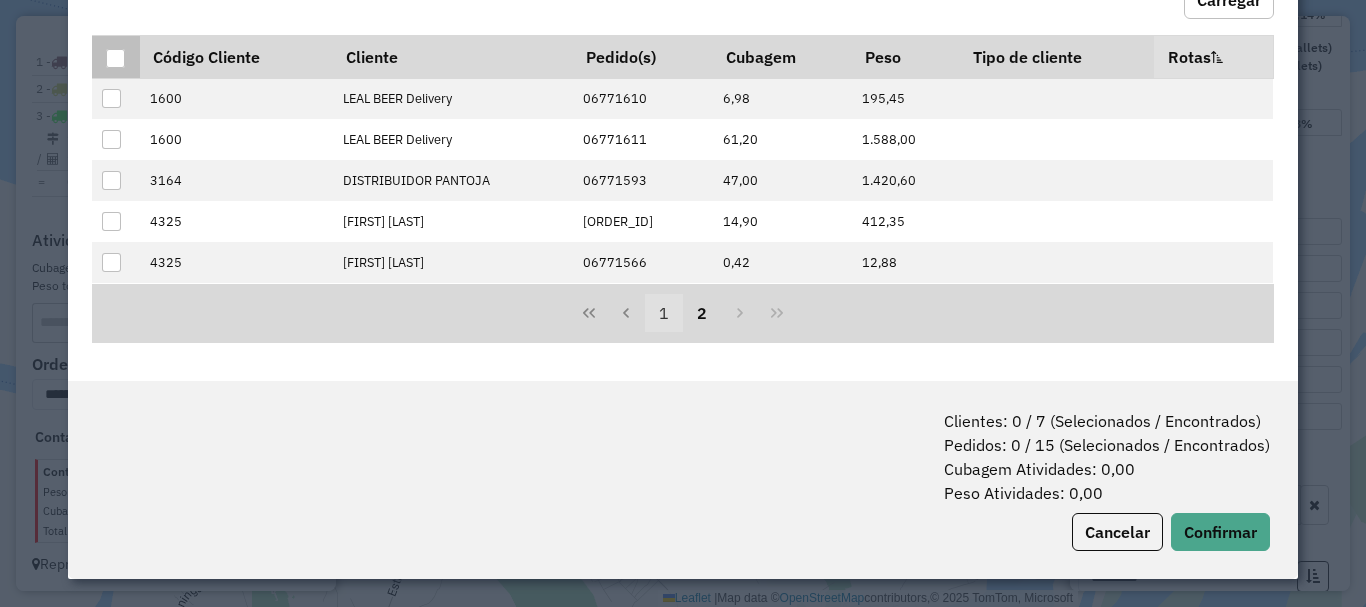 click on "1" at bounding box center [664, 313] 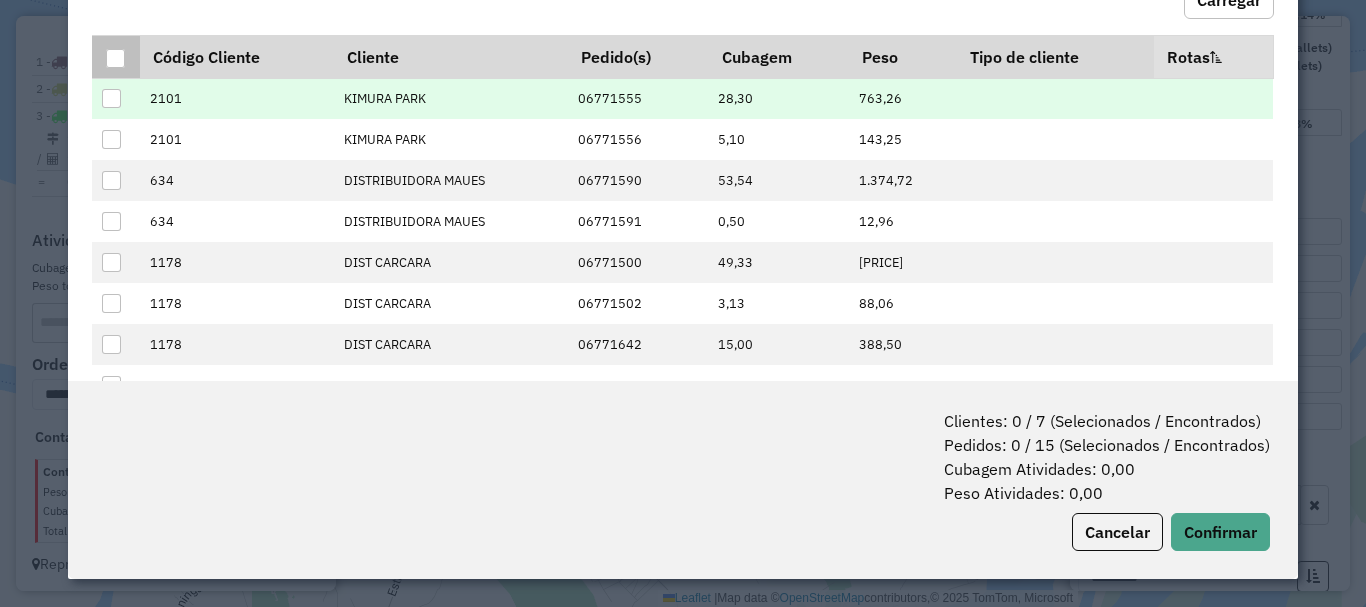 click at bounding box center (111, 98) 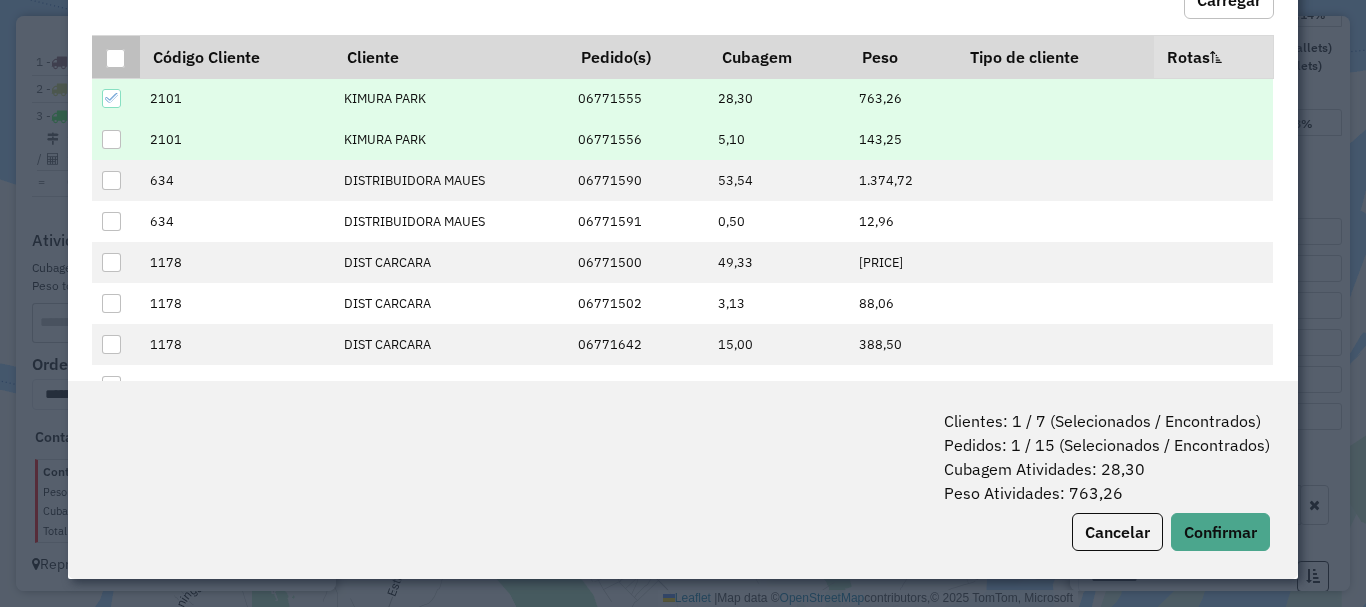 click at bounding box center [111, 139] 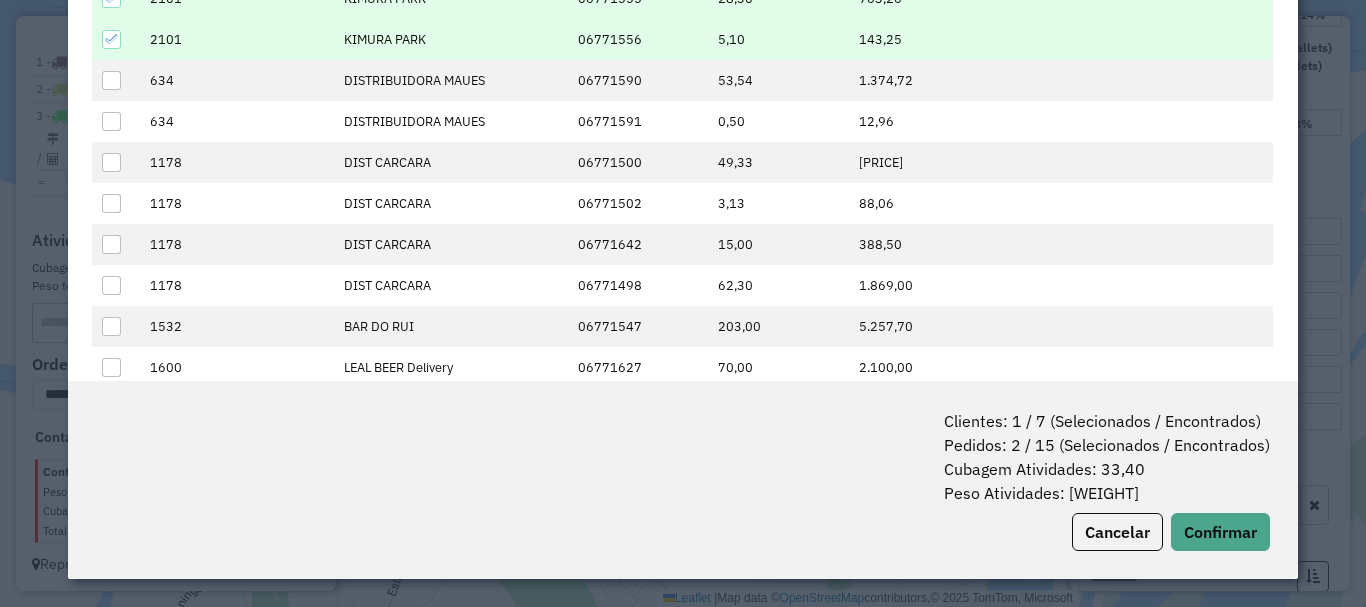 scroll, scrollTop: 443, scrollLeft: 0, axis: vertical 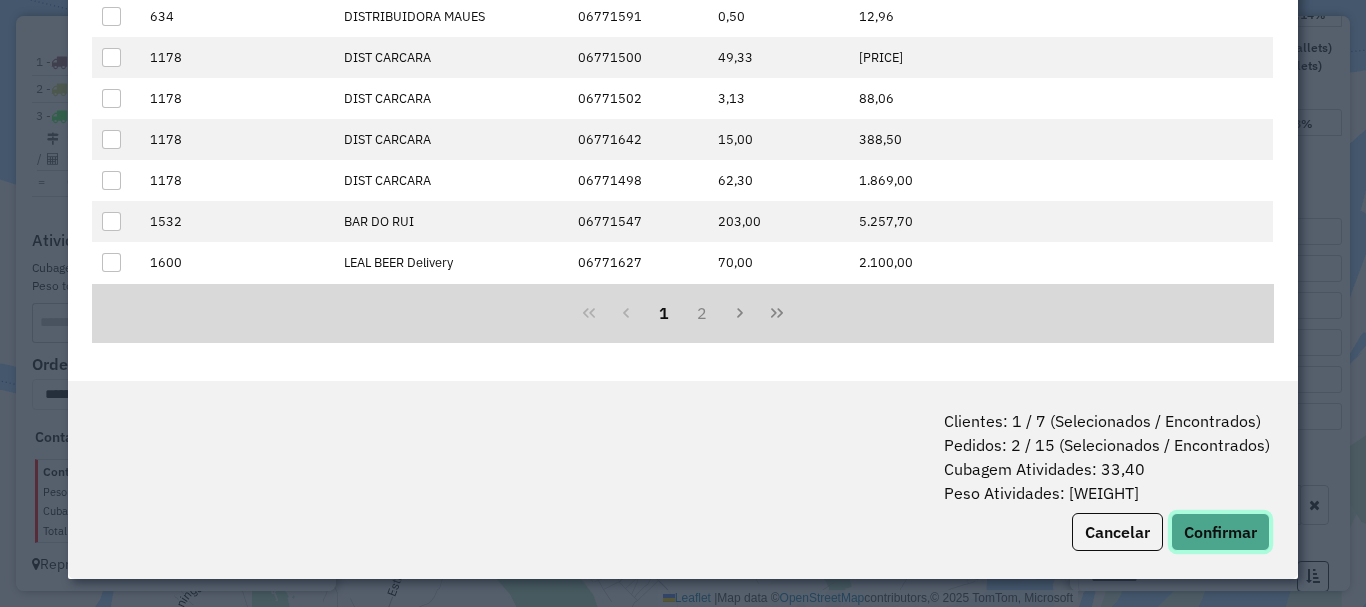 click on "Confirmar" 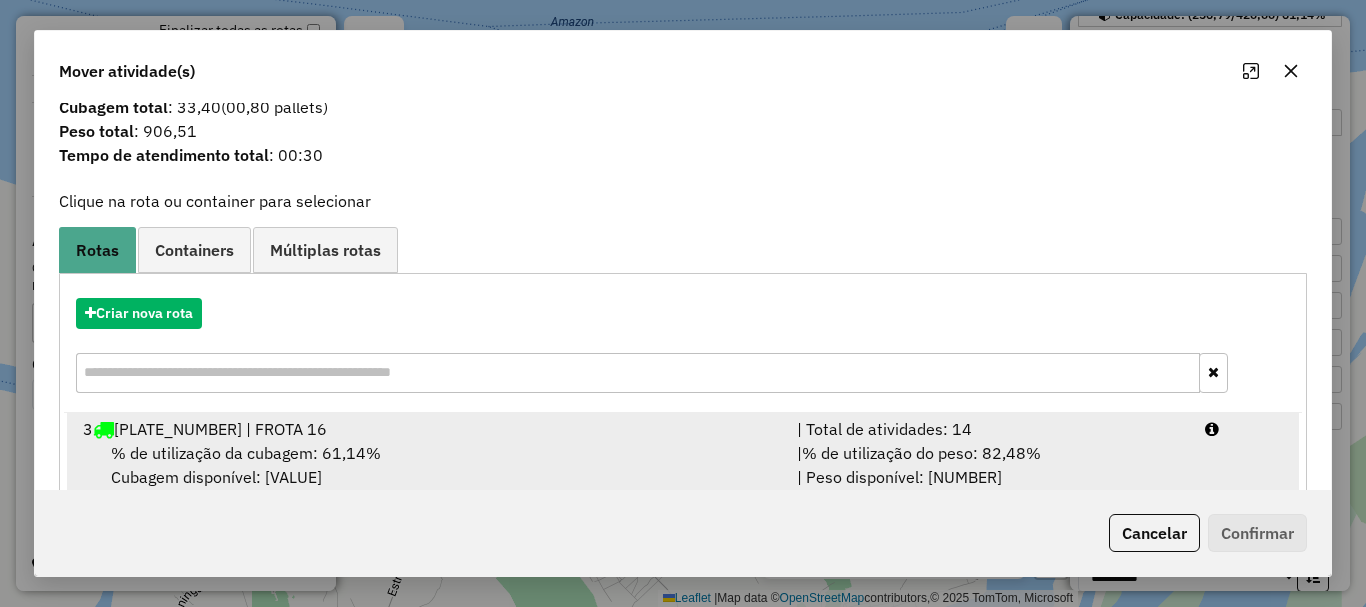 scroll, scrollTop: 78, scrollLeft: 0, axis: vertical 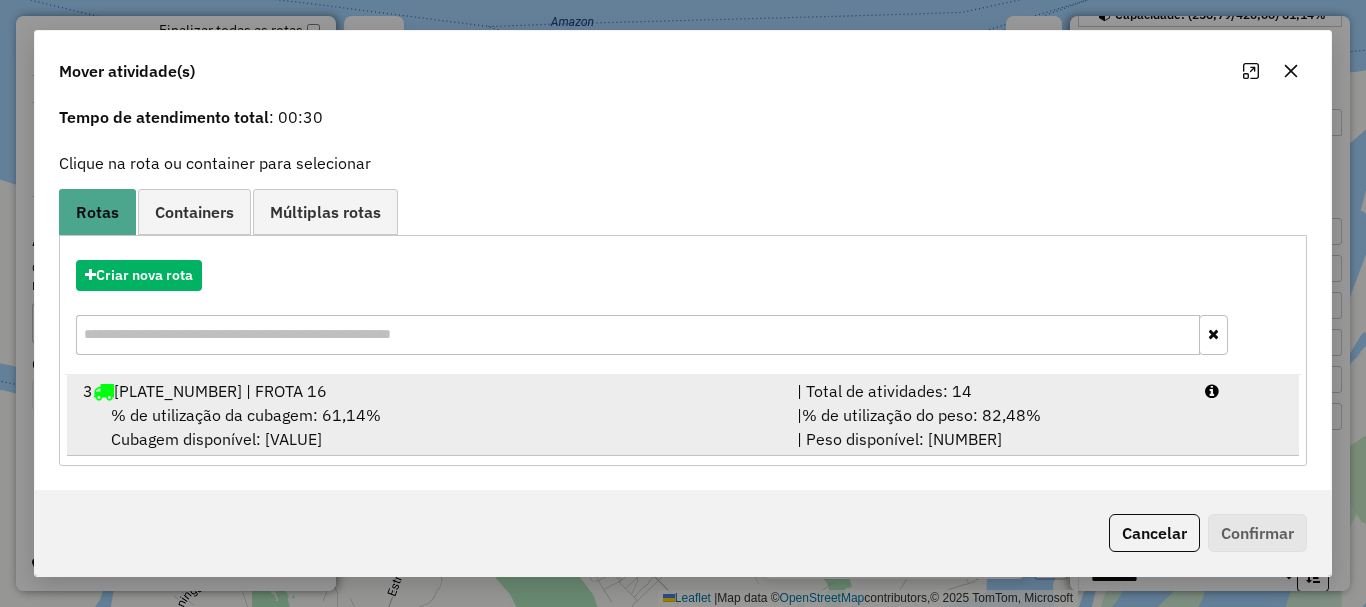 click on "% de utilização da cubagem: 61,14%  Cubagem disponível: 163,21" at bounding box center (428, 427) 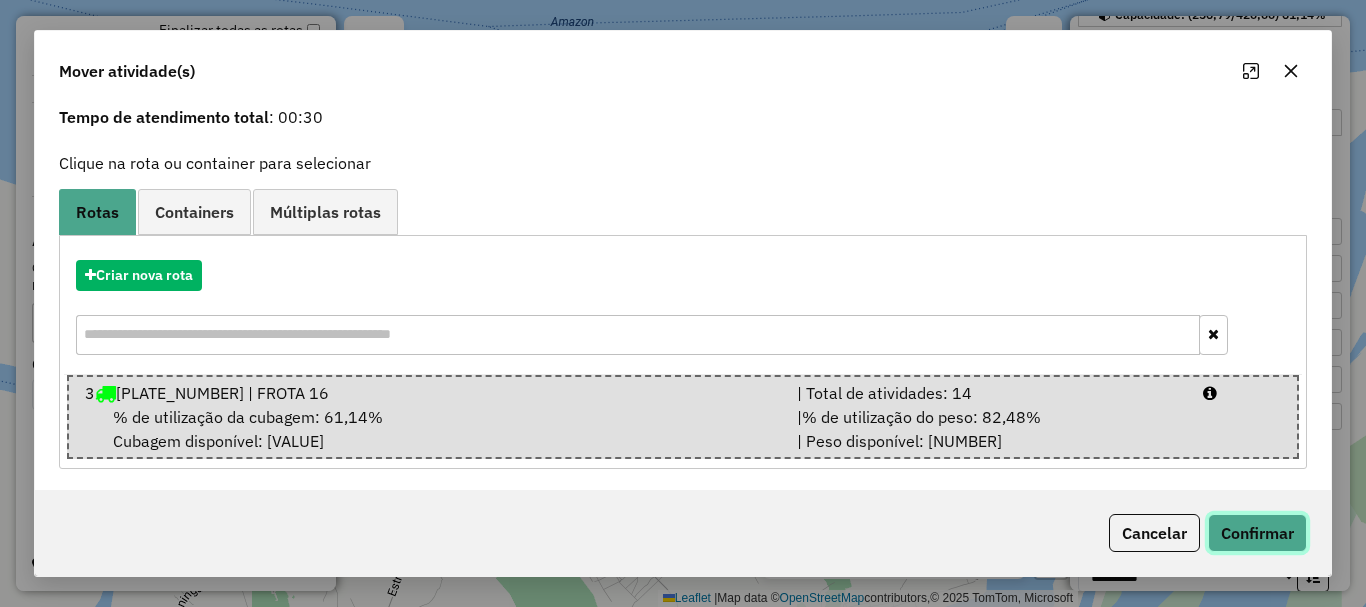 click on "Confirmar" 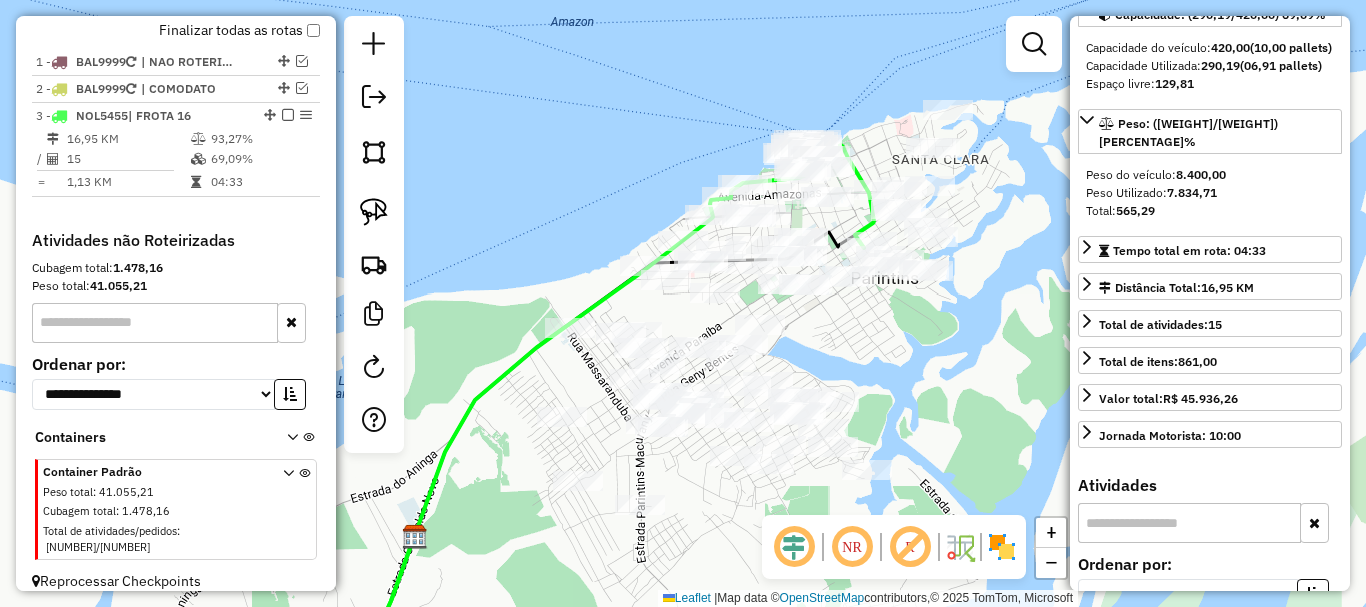 scroll, scrollTop: 0, scrollLeft: 0, axis: both 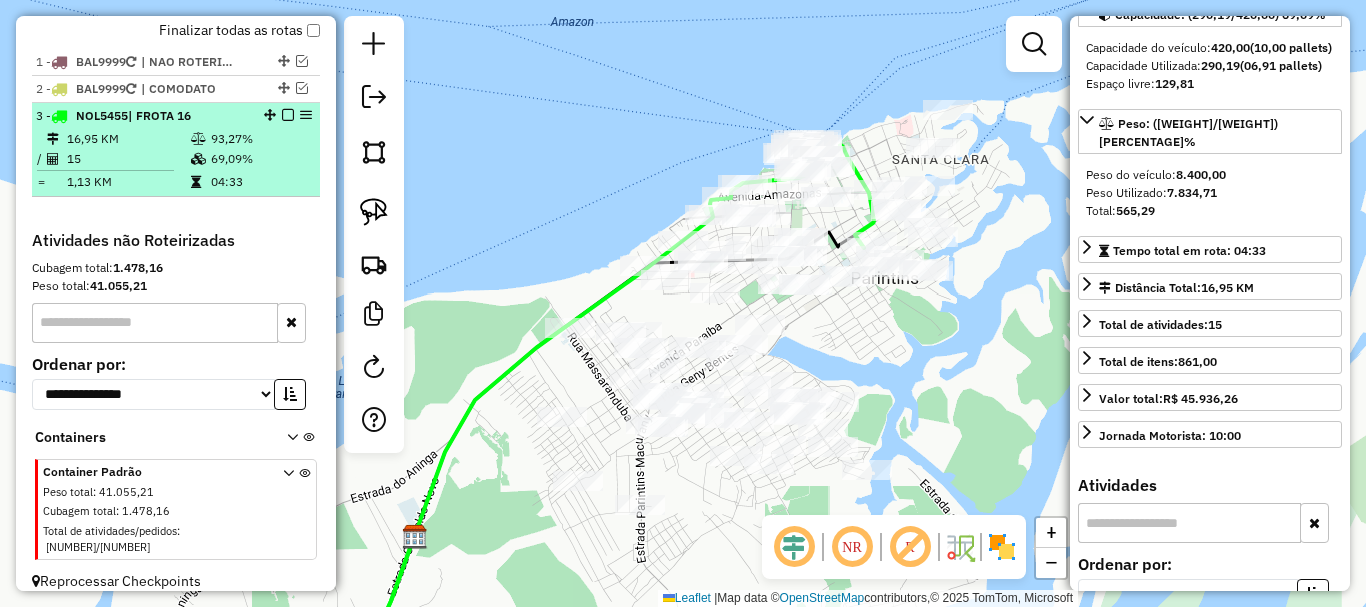 click on "3 -       NOL5455   | FROTA 16" at bounding box center [142, 116] 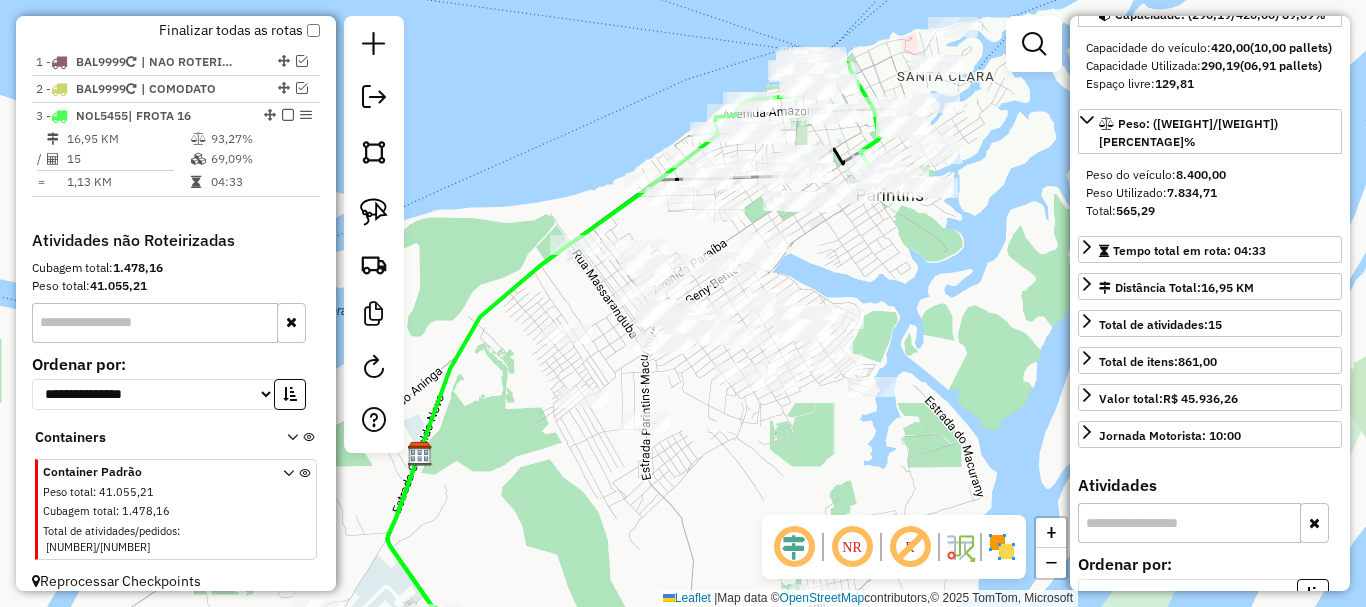 drag, startPoint x: 659, startPoint y: 498, endPoint x: 609, endPoint y: 528, distance: 58.30952 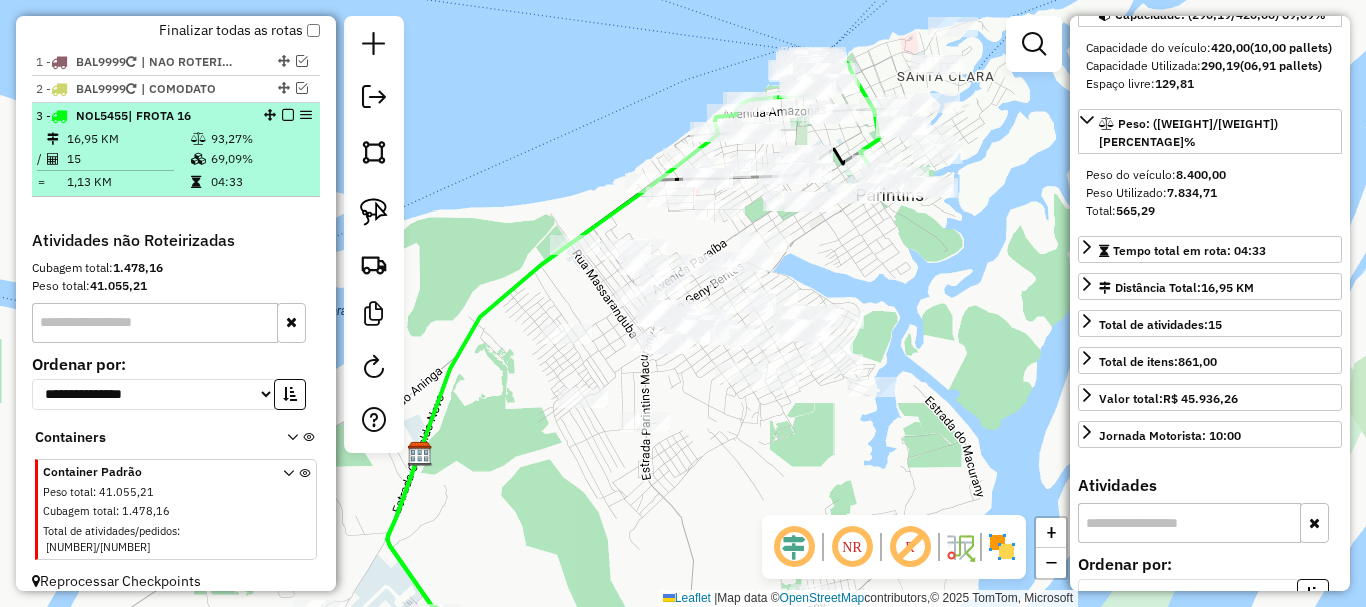 click on "3 -       NOL5455   | FROTA 16" at bounding box center (176, 116) 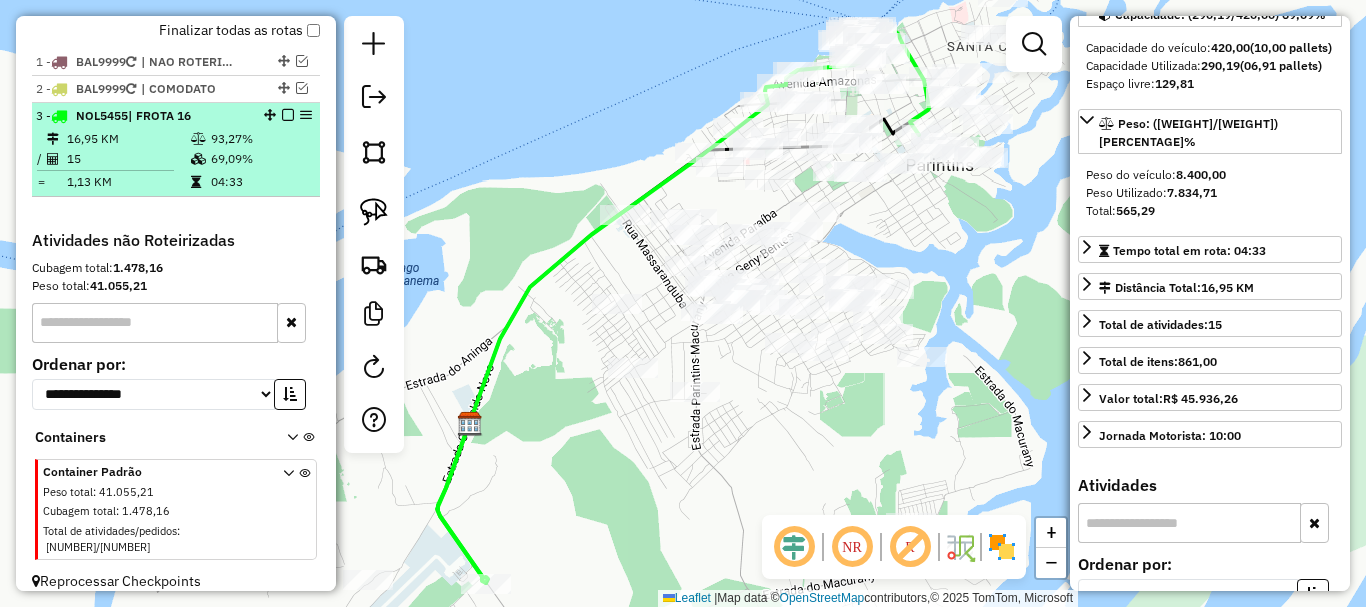 click at bounding box center [282, 115] 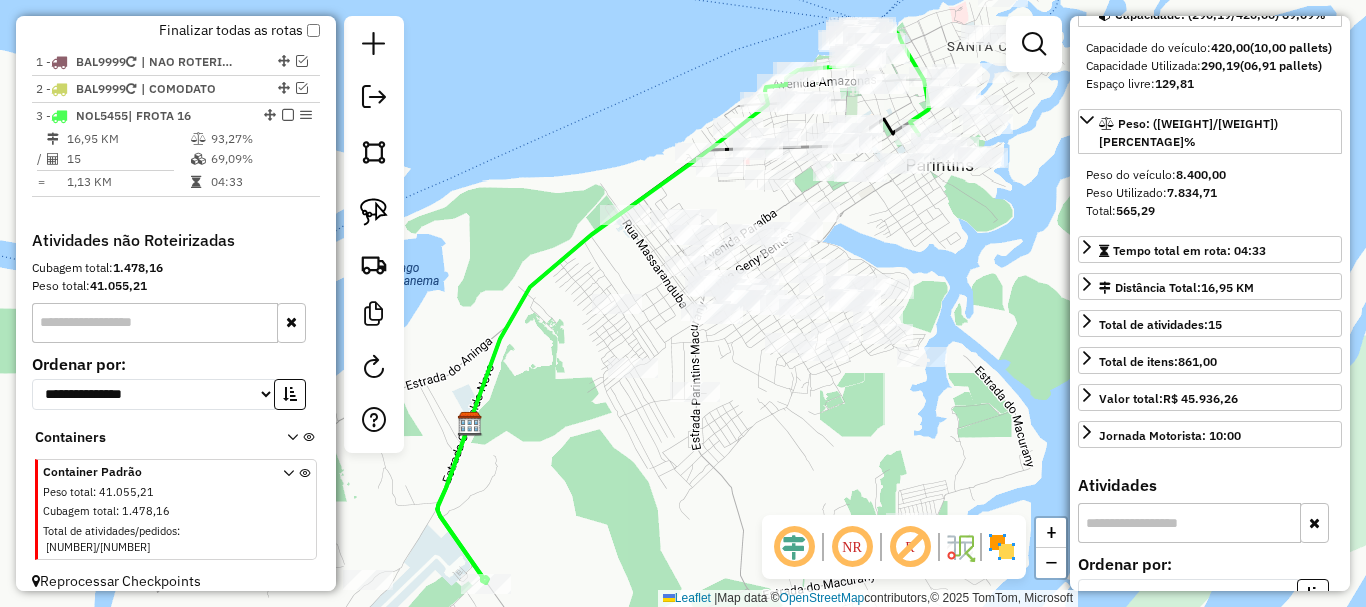 scroll, scrollTop: 674, scrollLeft: 0, axis: vertical 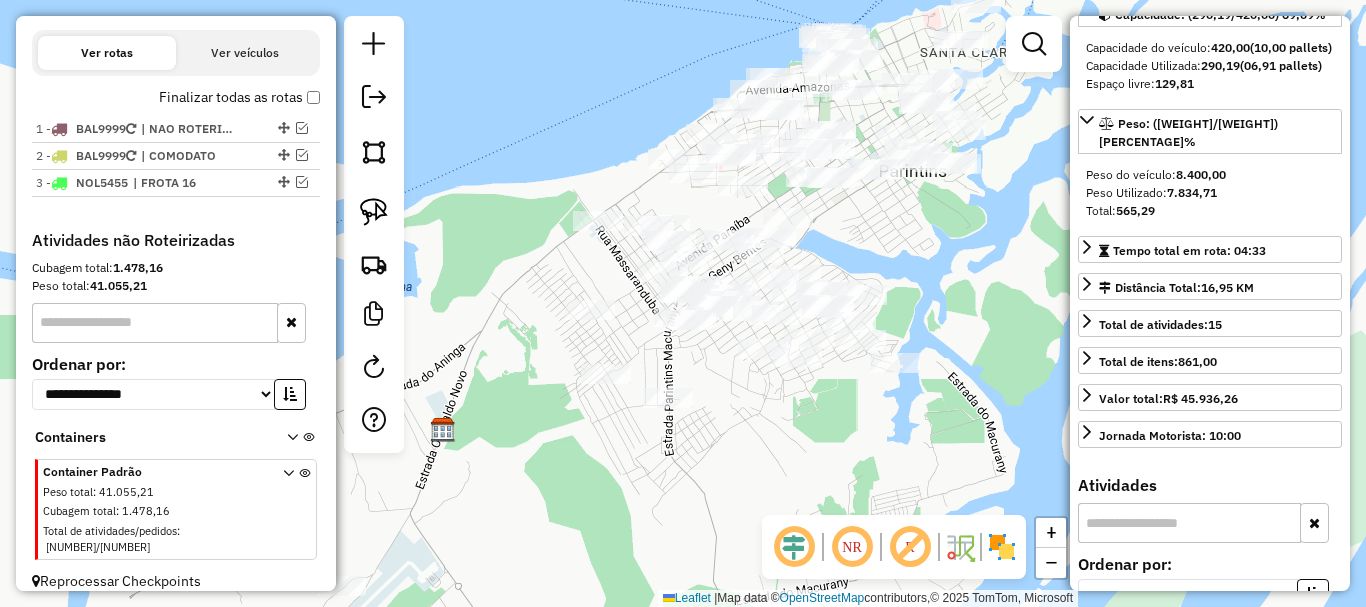 click on "Janela de atendimento Grade de atendimento Capacidade Transportadoras Veículos Cliente Pedidos  Rotas Selecione os dias de semana para filtrar as janelas de atendimento  Seg   Ter   Qua   Qui   Sex   Sáb   Dom  Informe o período da janela de atendimento: De: Até:  Filtrar exatamente a janela do cliente  Considerar janela de atendimento padrão  Selecione os dias de semana para filtrar as grades de atendimento  Seg   Ter   Qua   Qui   Sex   Sáb   Dom   Considerar clientes sem dia de atendimento cadastrado  Clientes fora do dia de atendimento selecionado Filtrar as atividades entre os valores definidos abaixo:  Peso mínimo:   Peso máximo:   Cubagem mínima:   Cubagem máxima:   De:   Até:  Filtrar as atividades entre o tempo de atendimento definido abaixo:  De:   Até:   Considerar capacidade total dos clientes não roteirizados Transportadora: Selecione um ou mais itens Tipo de veículo: Selecione um ou mais itens Veículo: Selecione um ou mais itens Motorista: Selecione um ou mais itens Nome: Rótulo:" 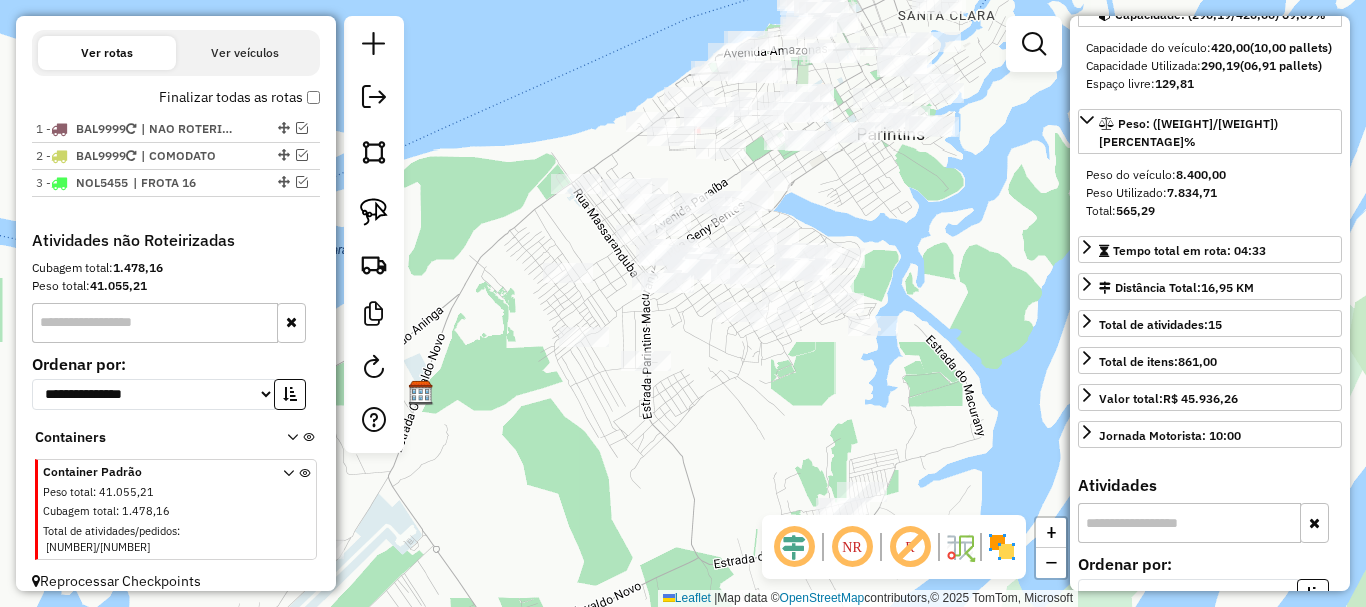 drag, startPoint x: 539, startPoint y: 405, endPoint x: 596, endPoint y: 368, distance: 67.95587 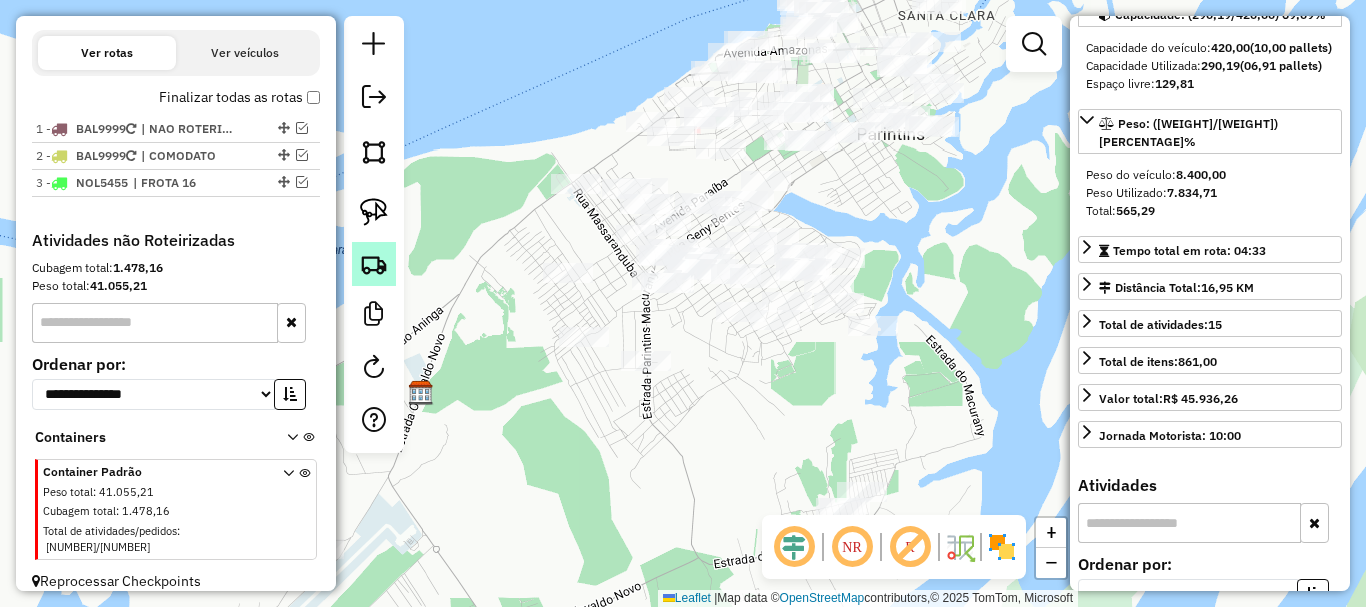 click 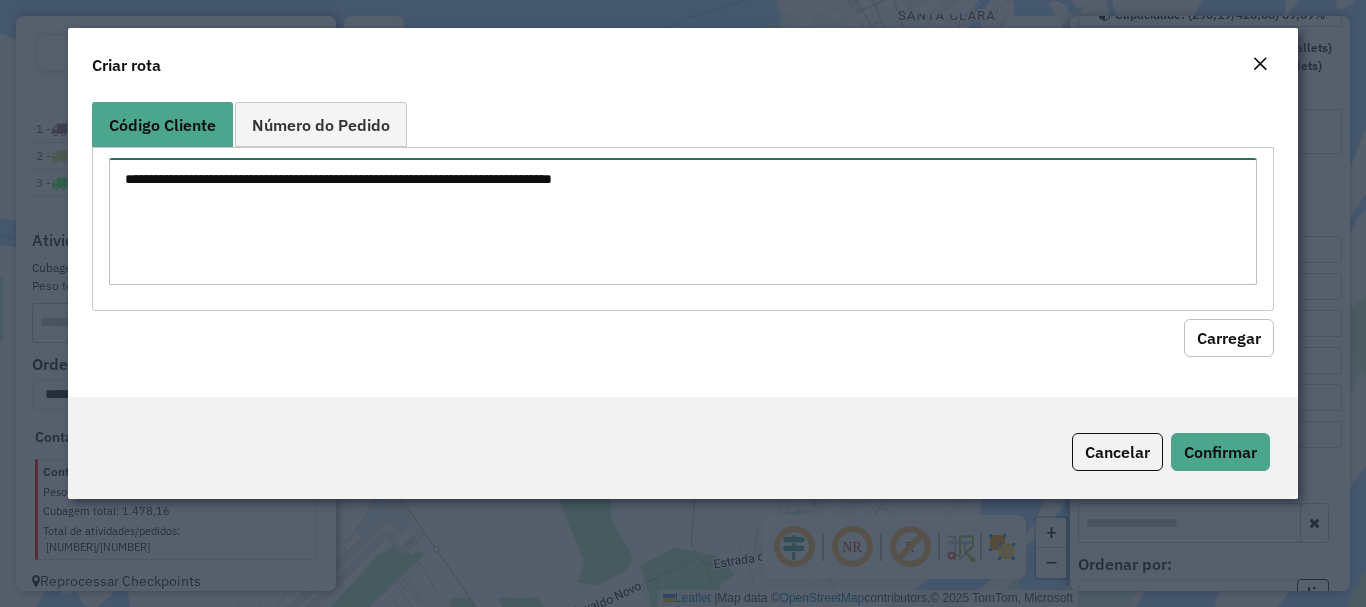 click at bounding box center (682, 221) 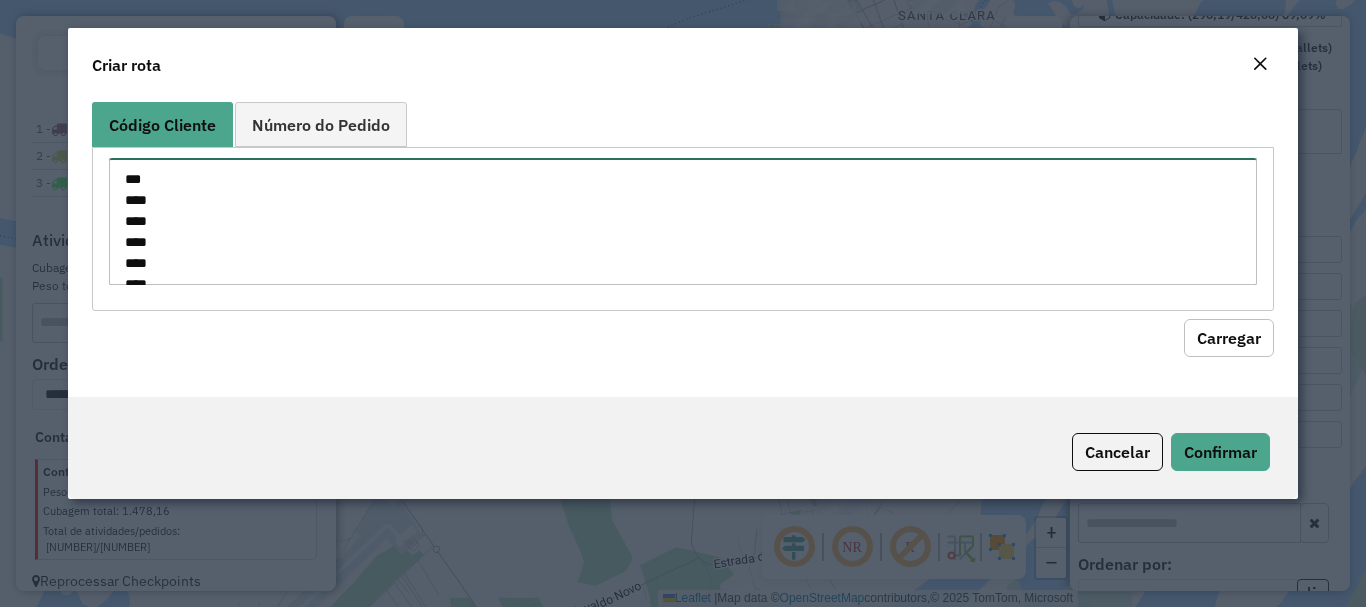 scroll, scrollTop: 155, scrollLeft: 0, axis: vertical 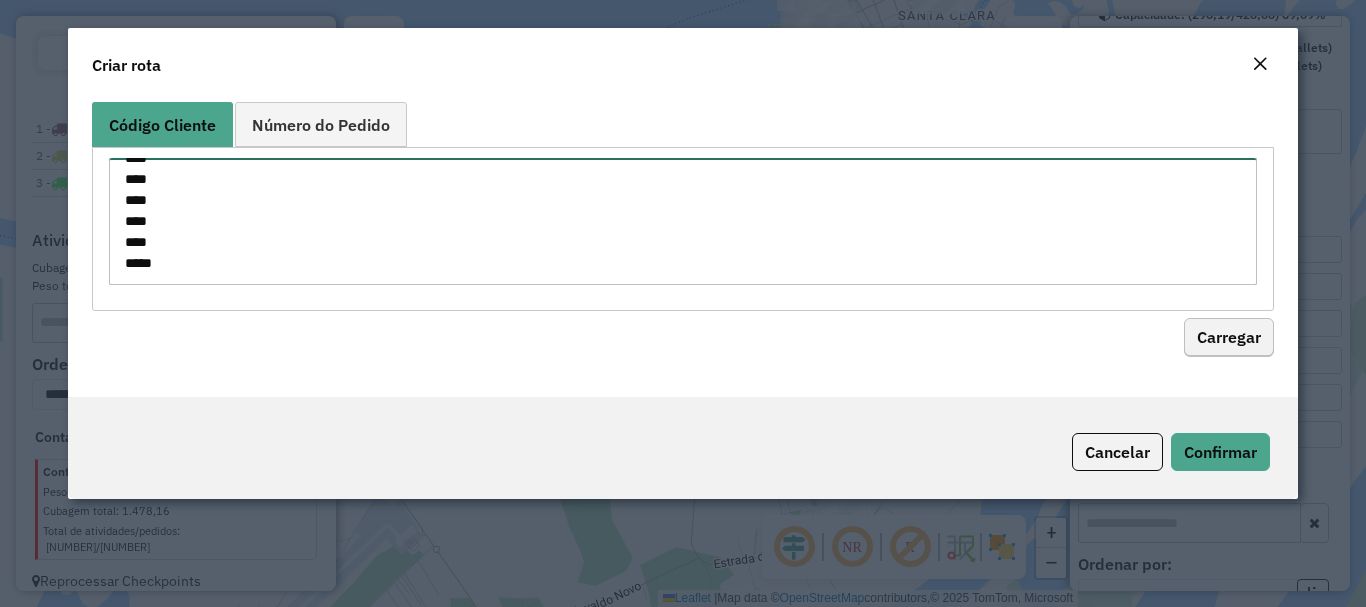 type on "**********" 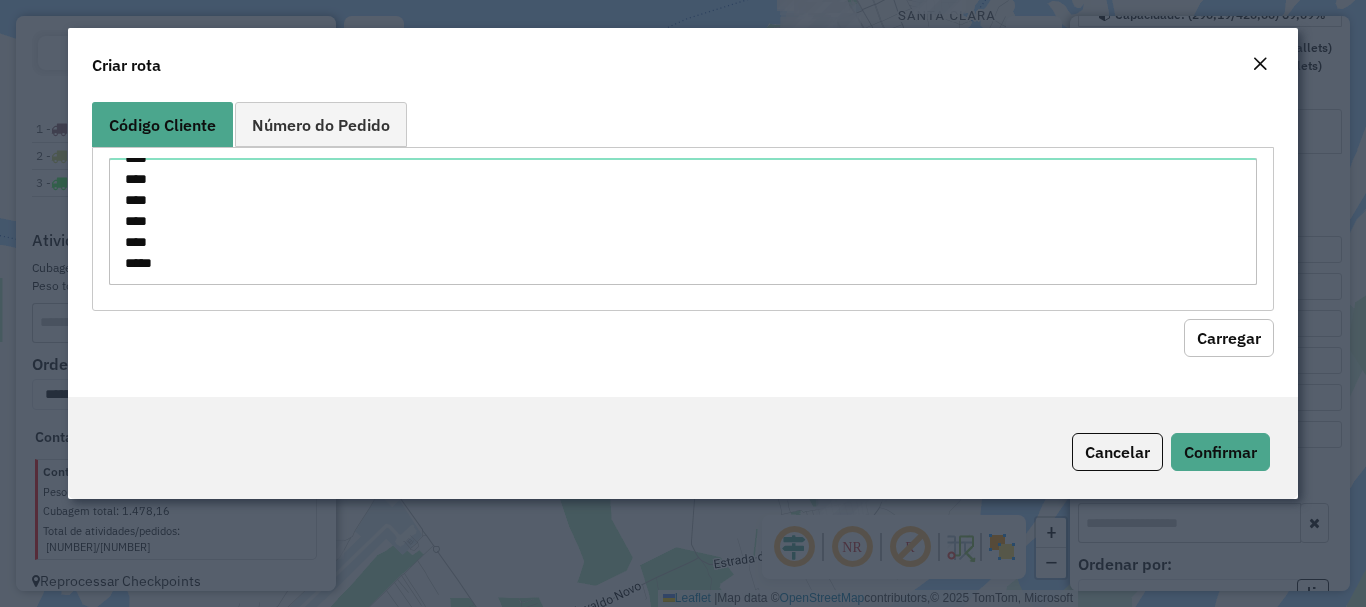 click on "Carregar" 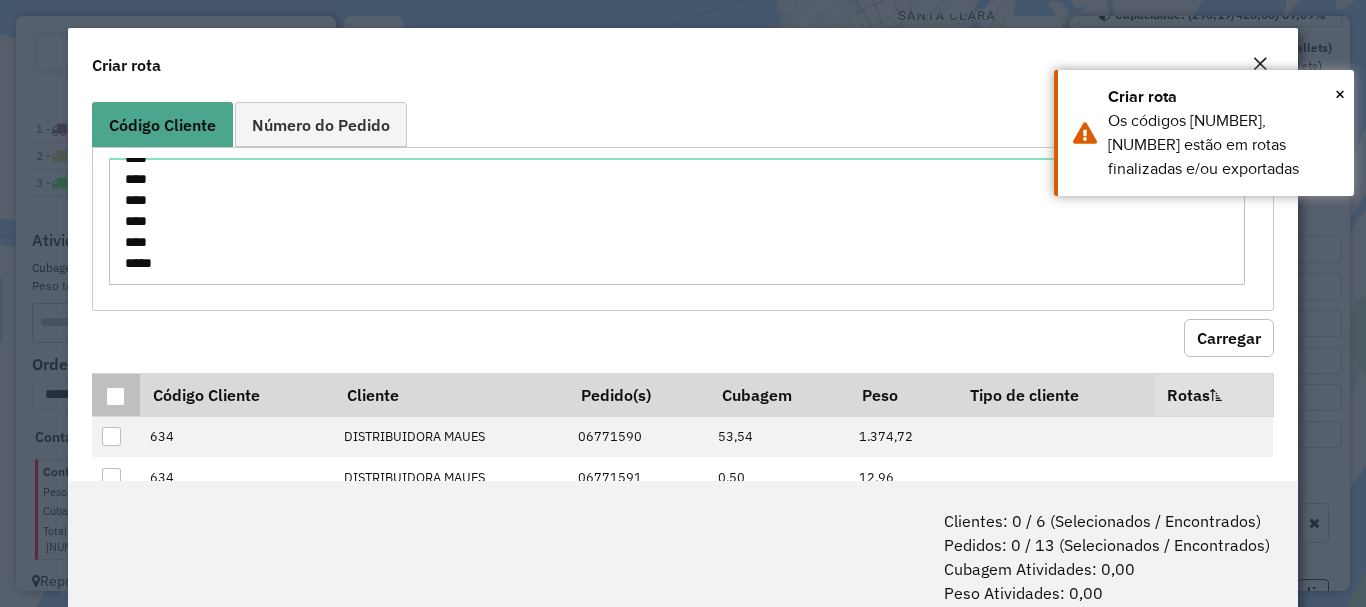 click at bounding box center [115, 394] 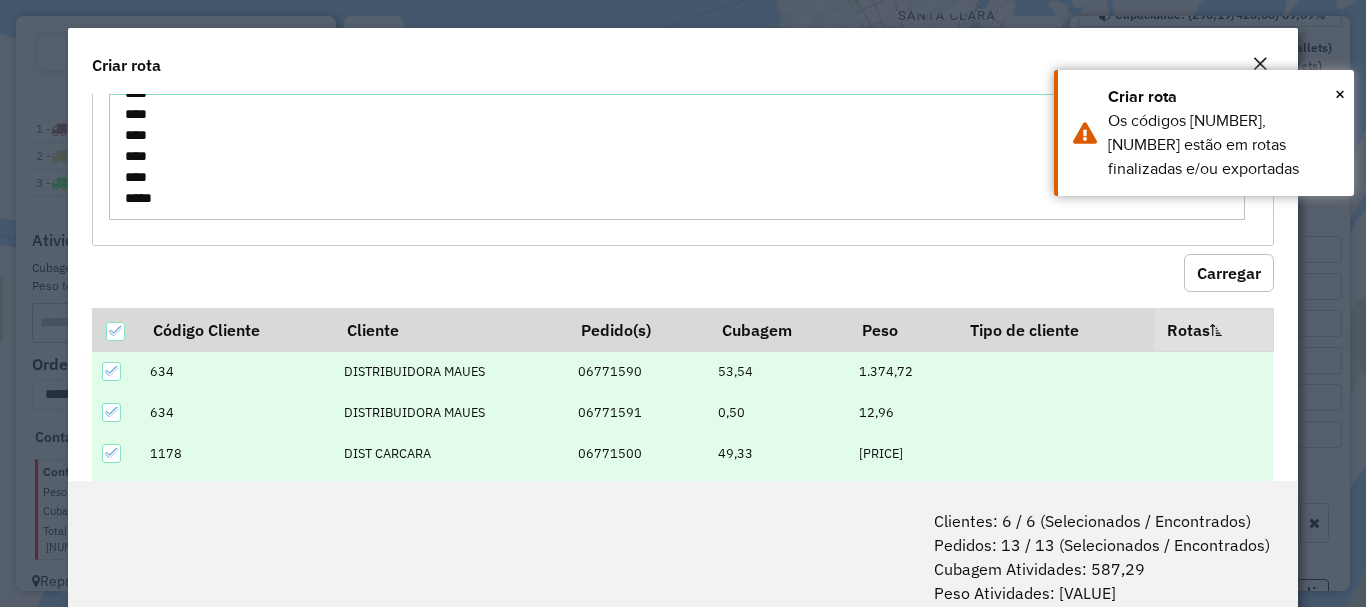 scroll, scrollTop: 100, scrollLeft: 0, axis: vertical 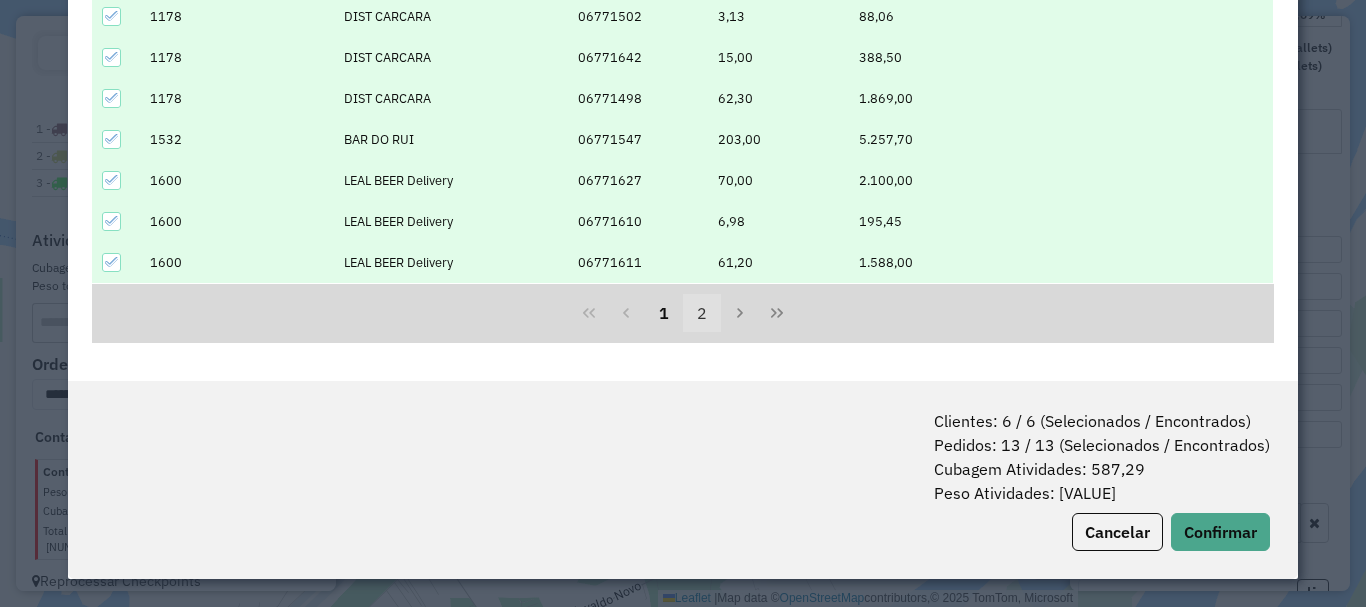click on "2" at bounding box center (702, 313) 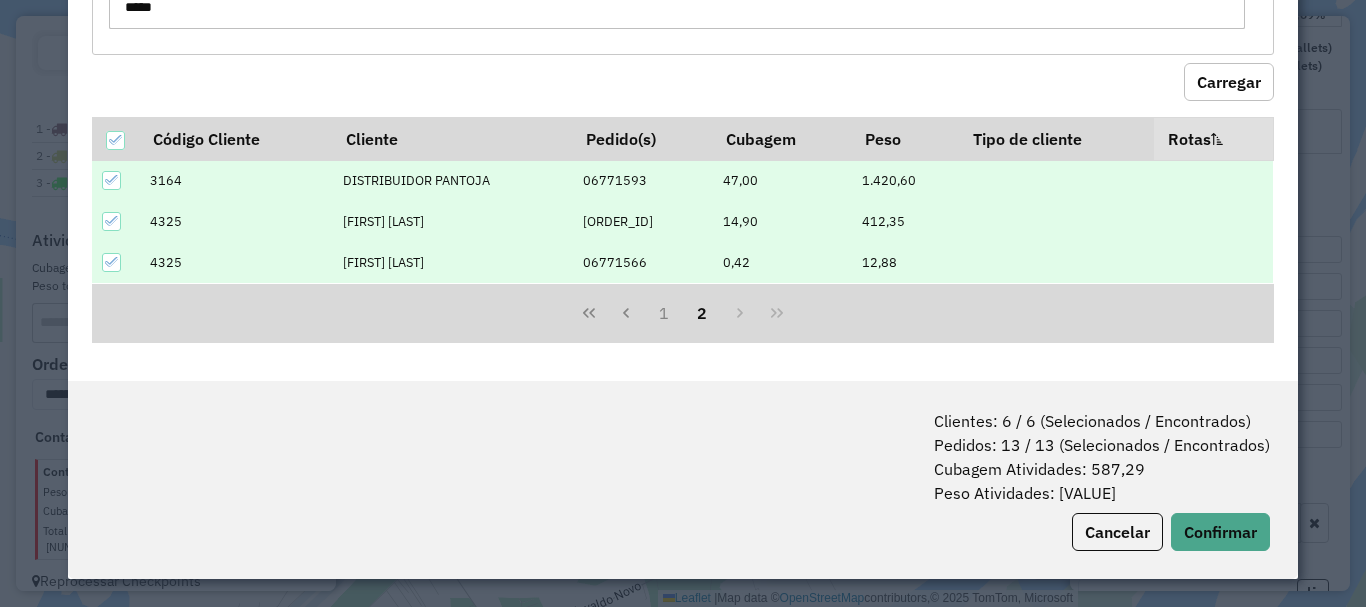 scroll, scrollTop: 156, scrollLeft: 0, axis: vertical 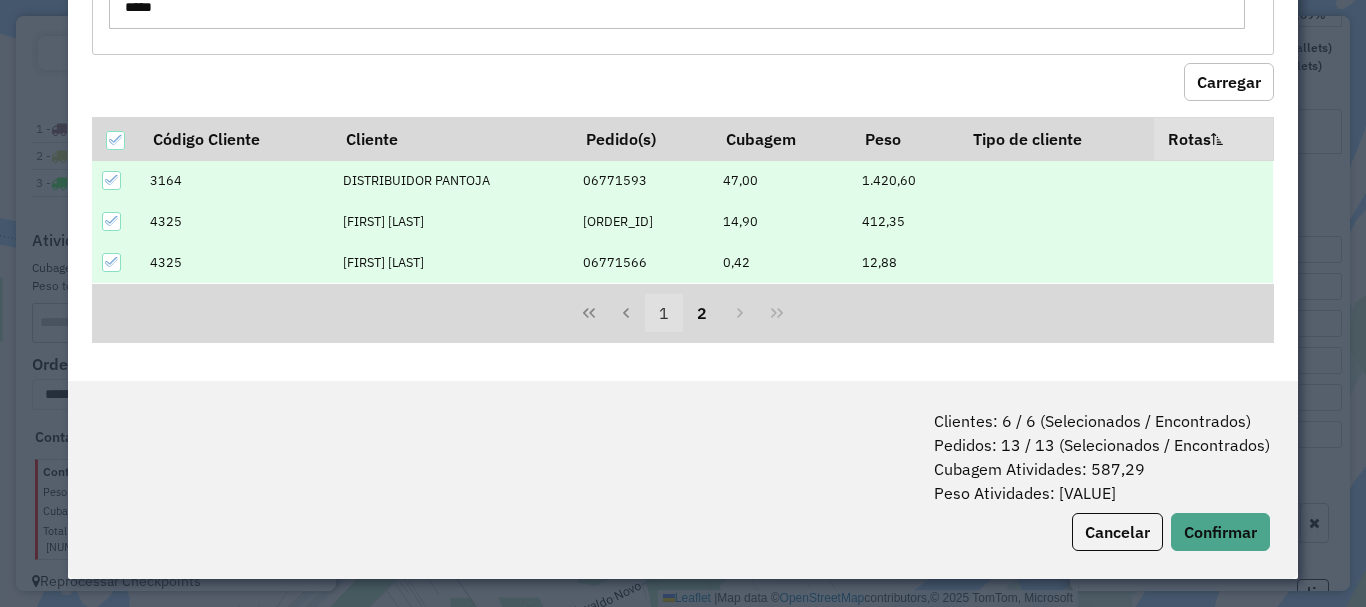 click on "1" at bounding box center (664, 313) 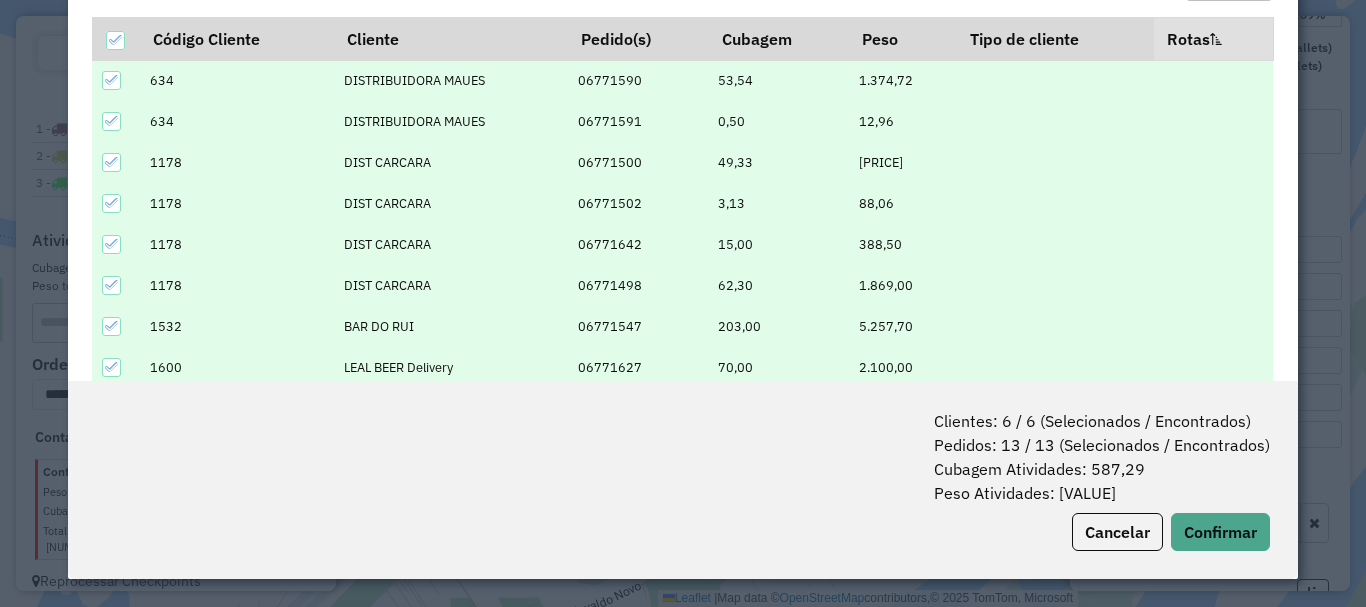 scroll, scrollTop: 356, scrollLeft: 0, axis: vertical 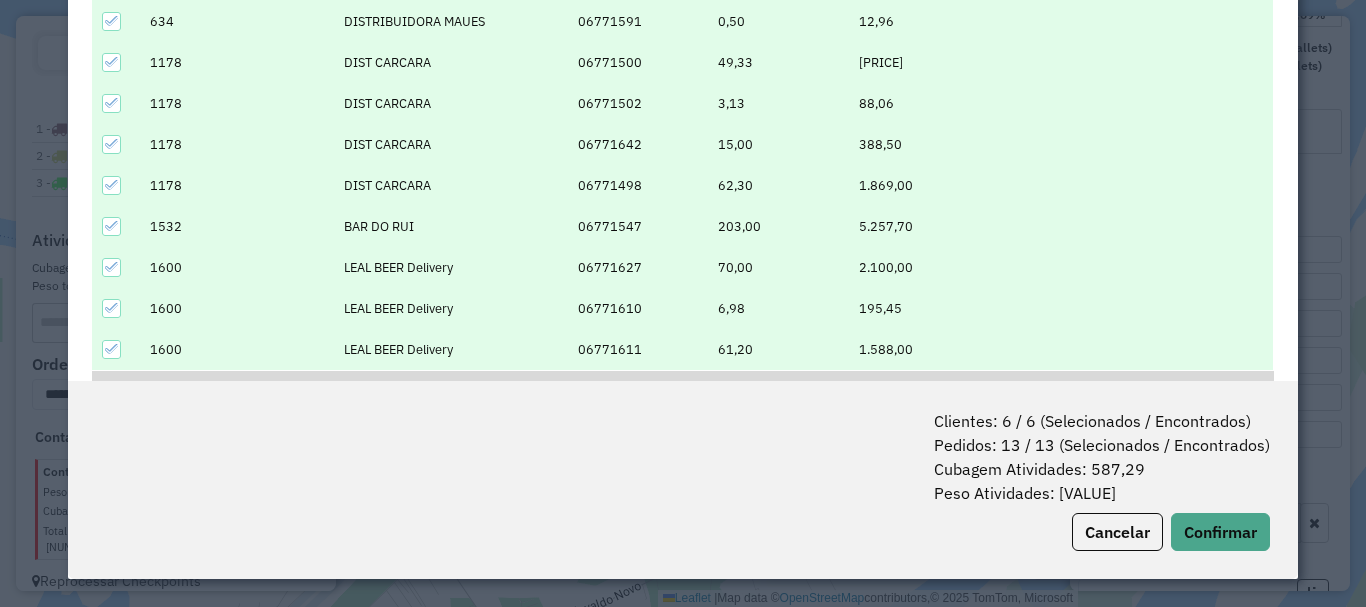 click 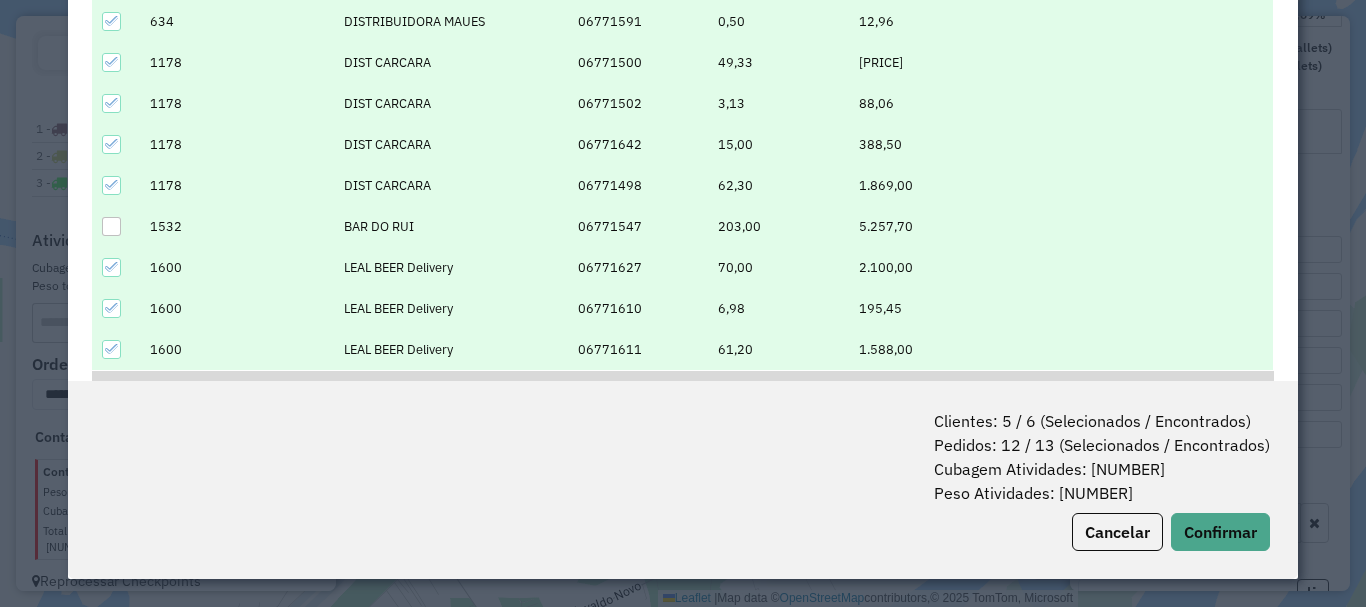 scroll, scrollTop: 0, scrollLeft: 0, axis: both 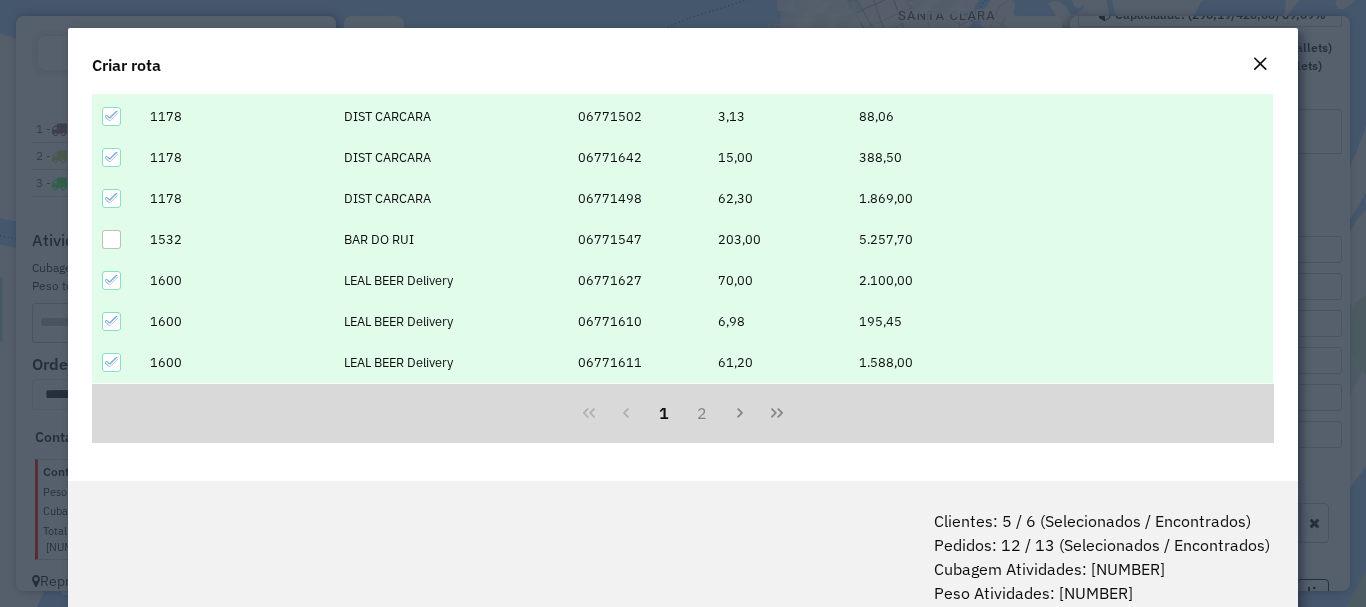 click 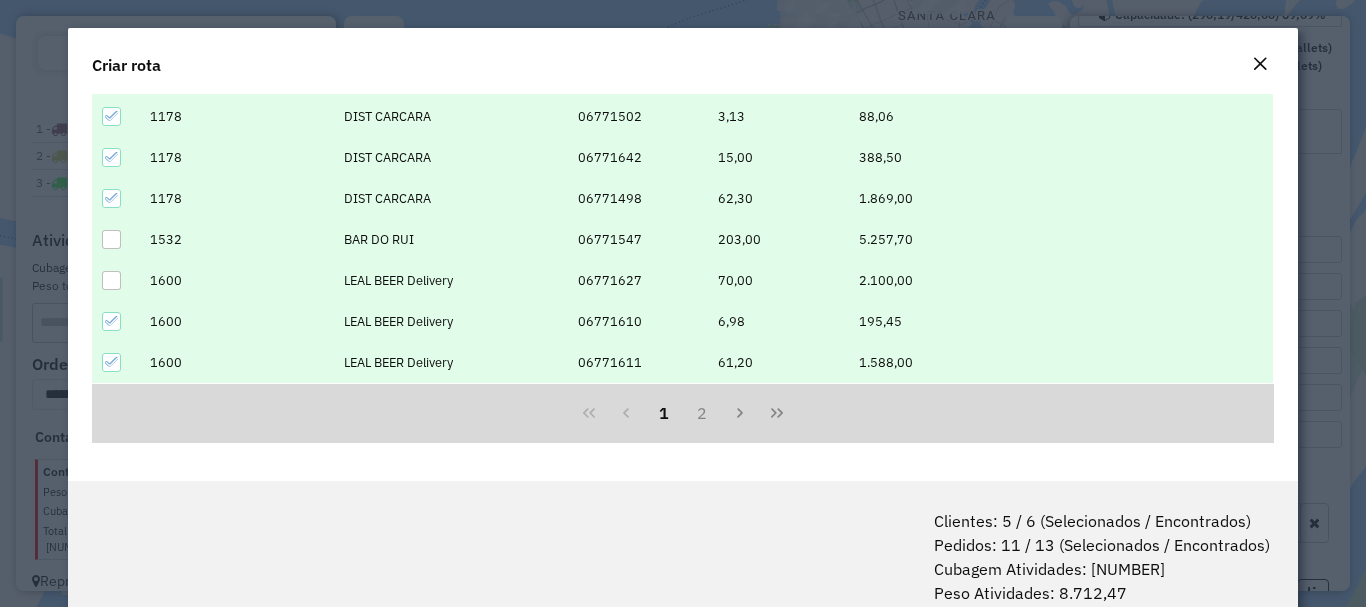 click 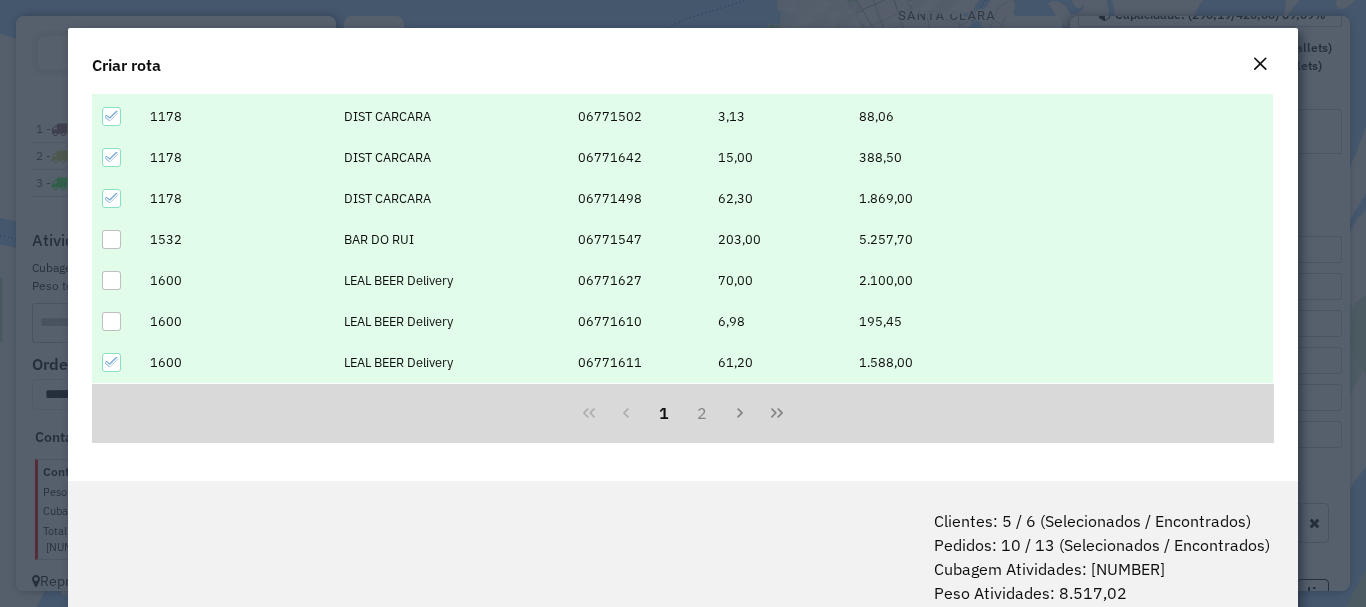 click at bounding box center (111, 362) 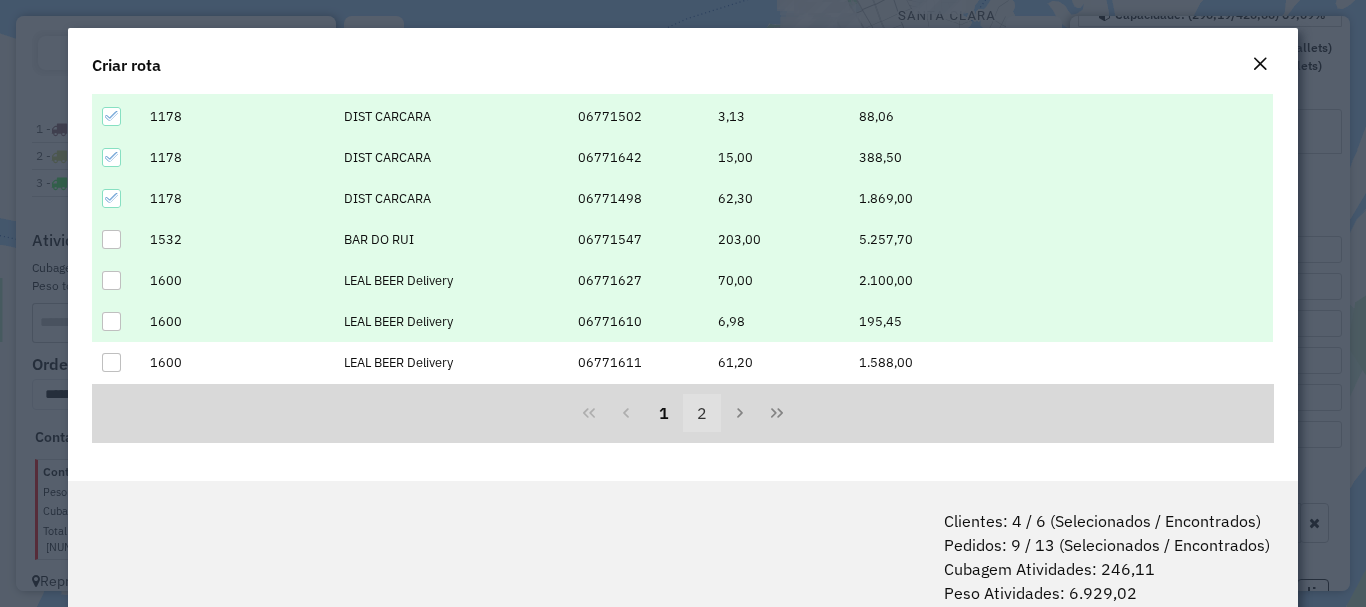 click on "2" at bounding box center [702, 413] 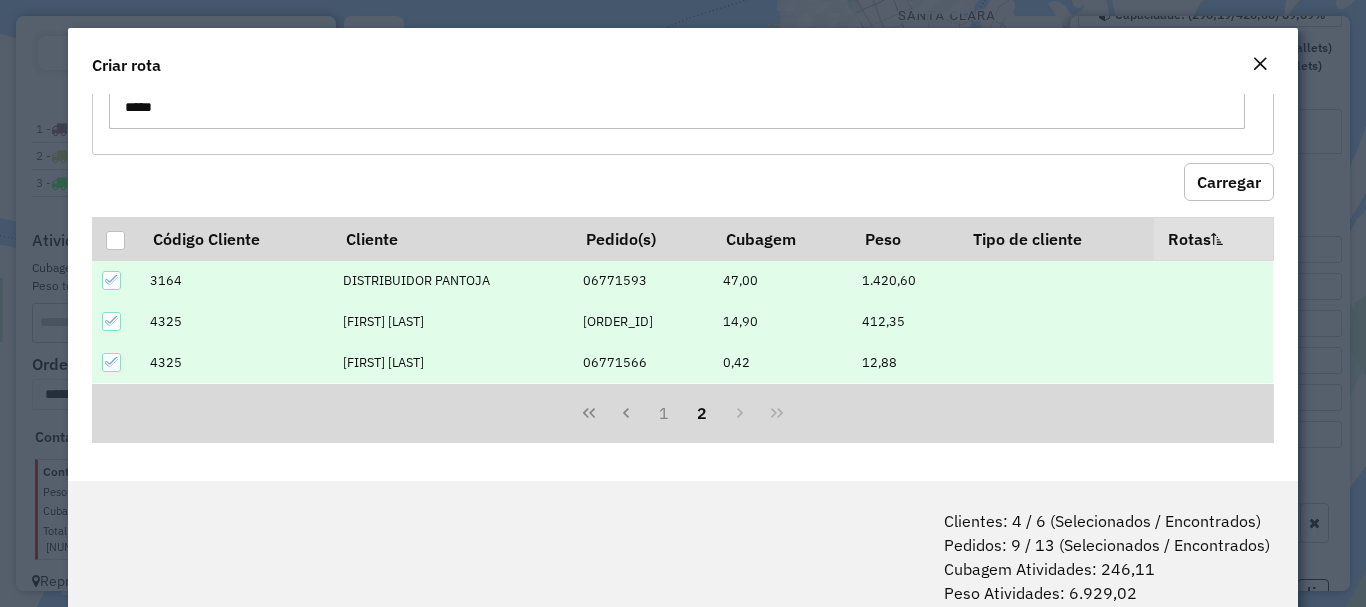 scroll, scrollTop: 156, scrollLeft: 0, axis: vertical 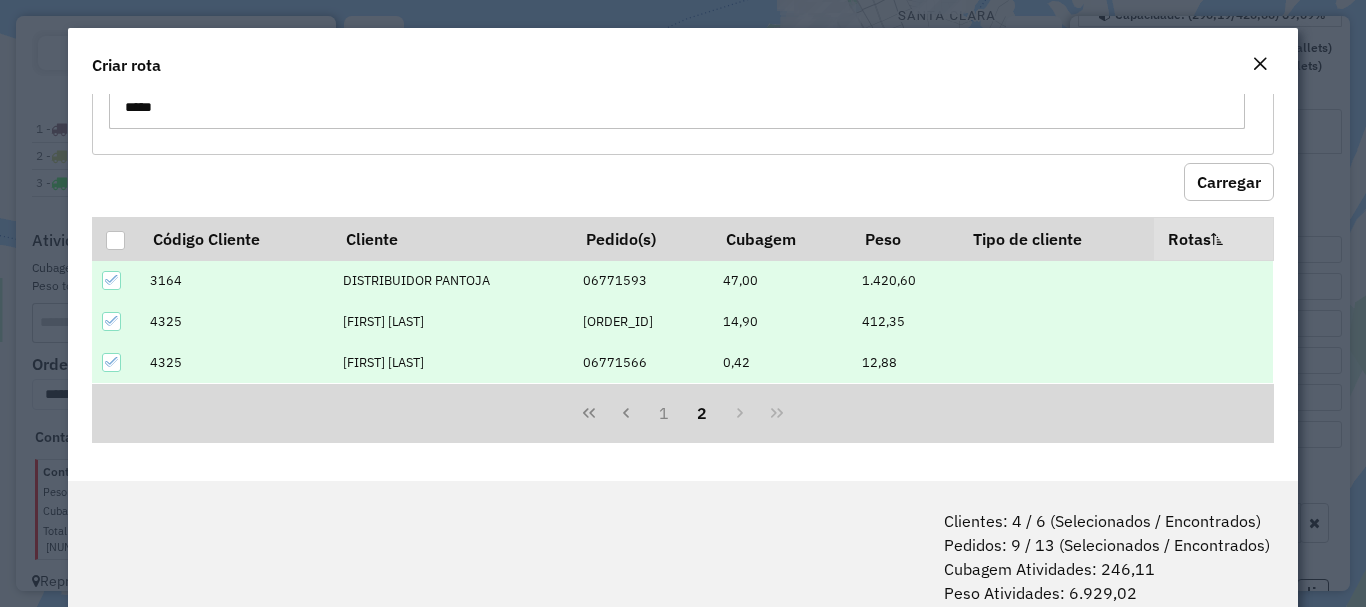 drag, startPoint x: 104, startPoint y: 277, endPoint x: 251, endPoint y: 313, distance: 151.34398 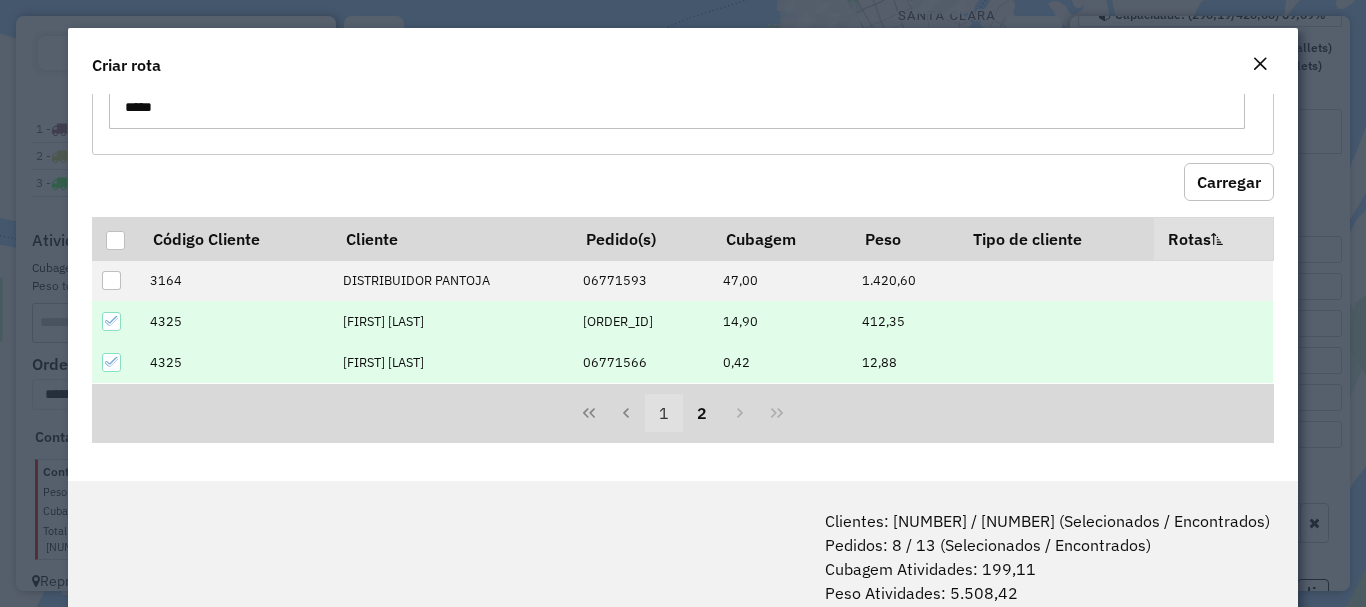 click on "1" at bounding box center (664, 413) 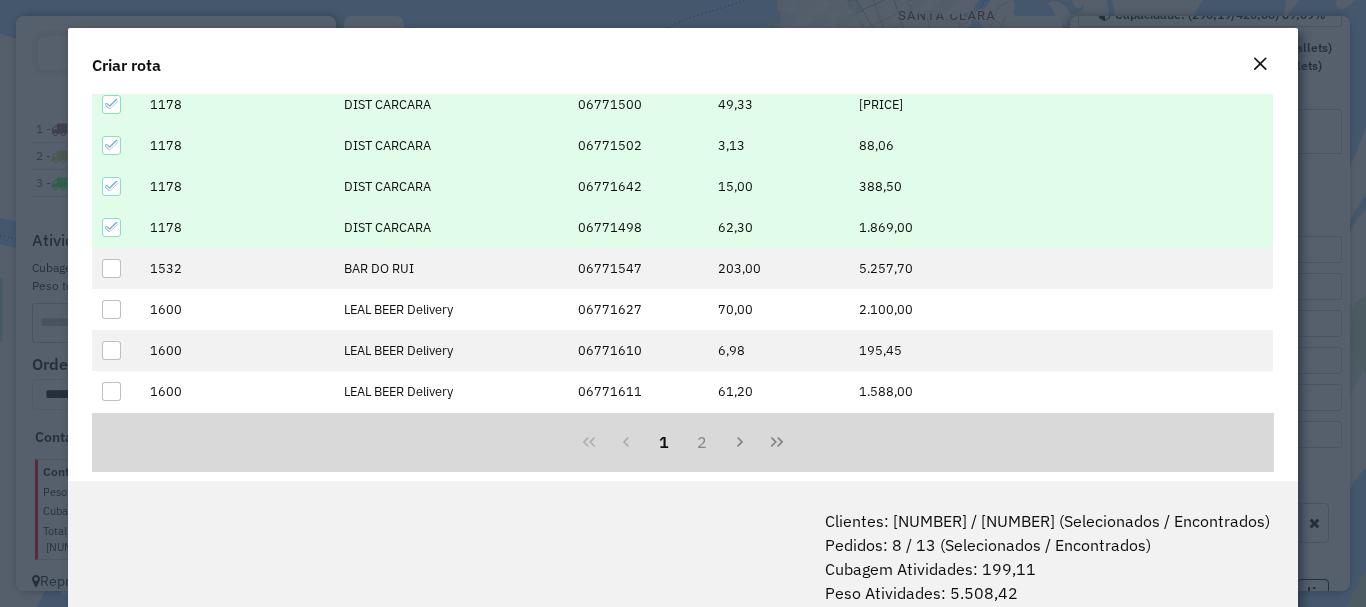 scroll, scrollTop: 443, scrollLeft: 0, axis: vertical 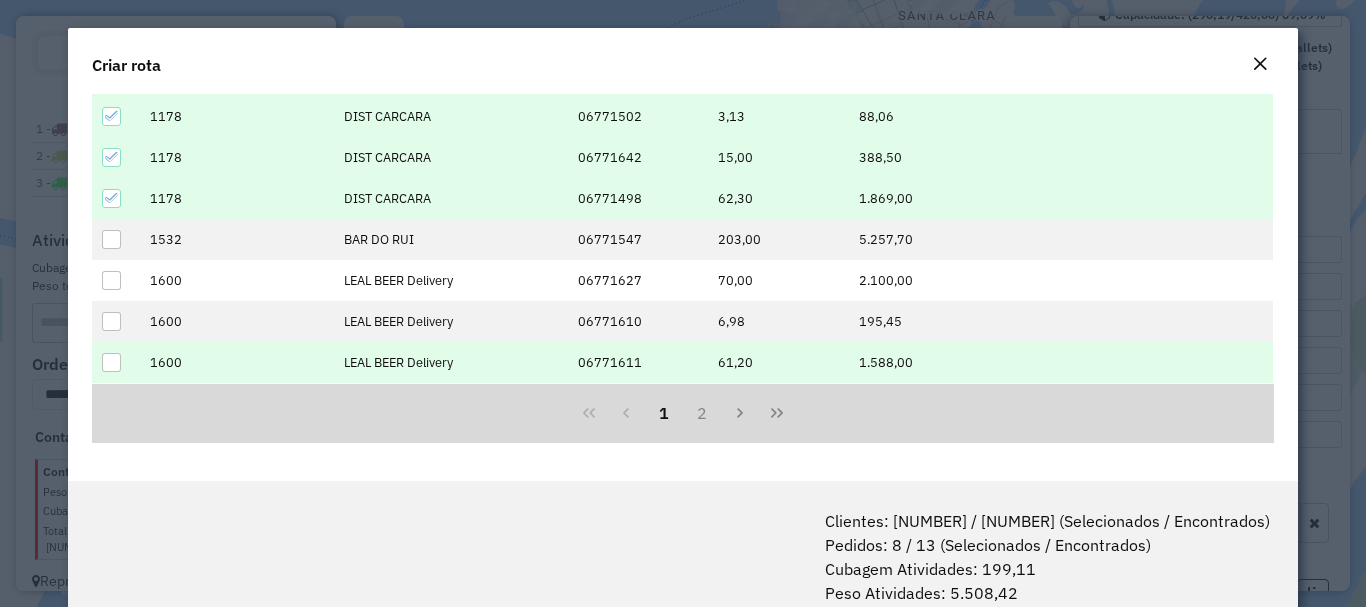 click at bounding box center (111, 362) 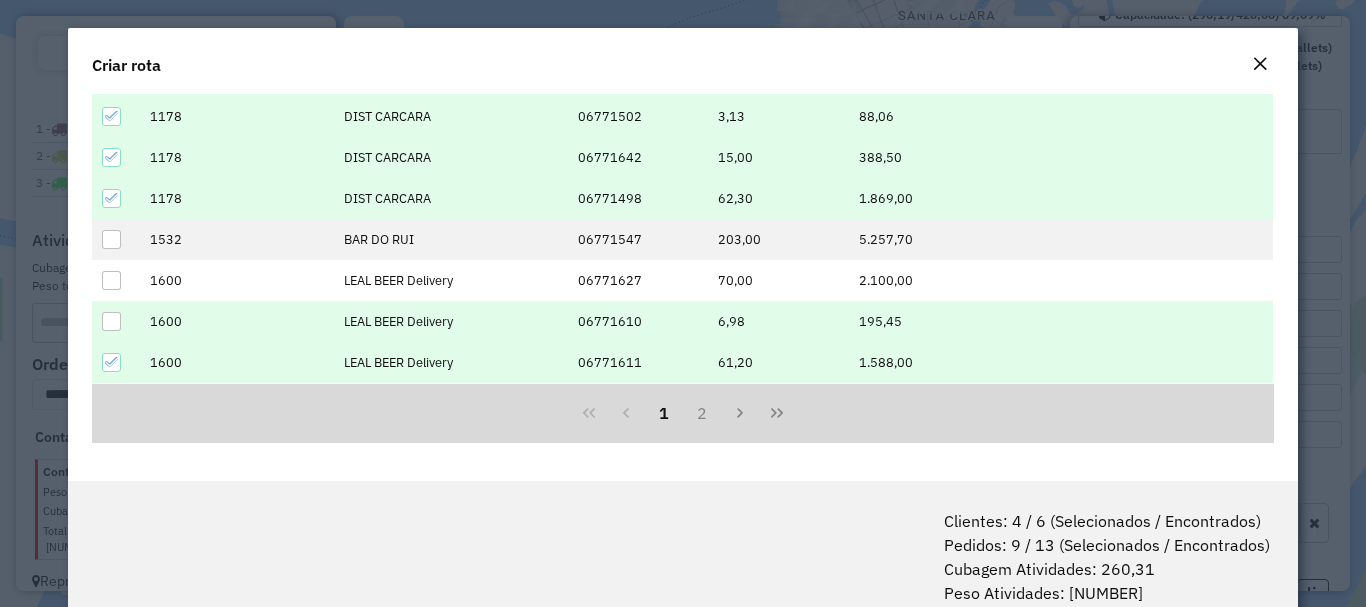 click at bounding box center (115, 321) 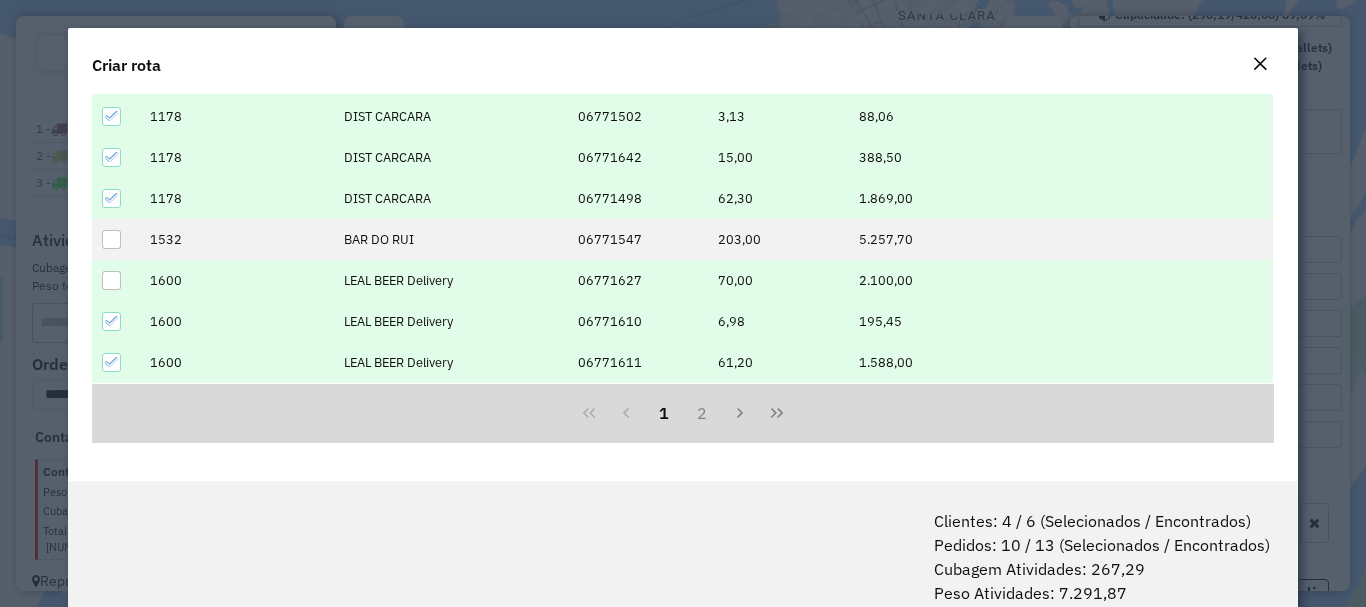 click at bounding box center (111, 280) 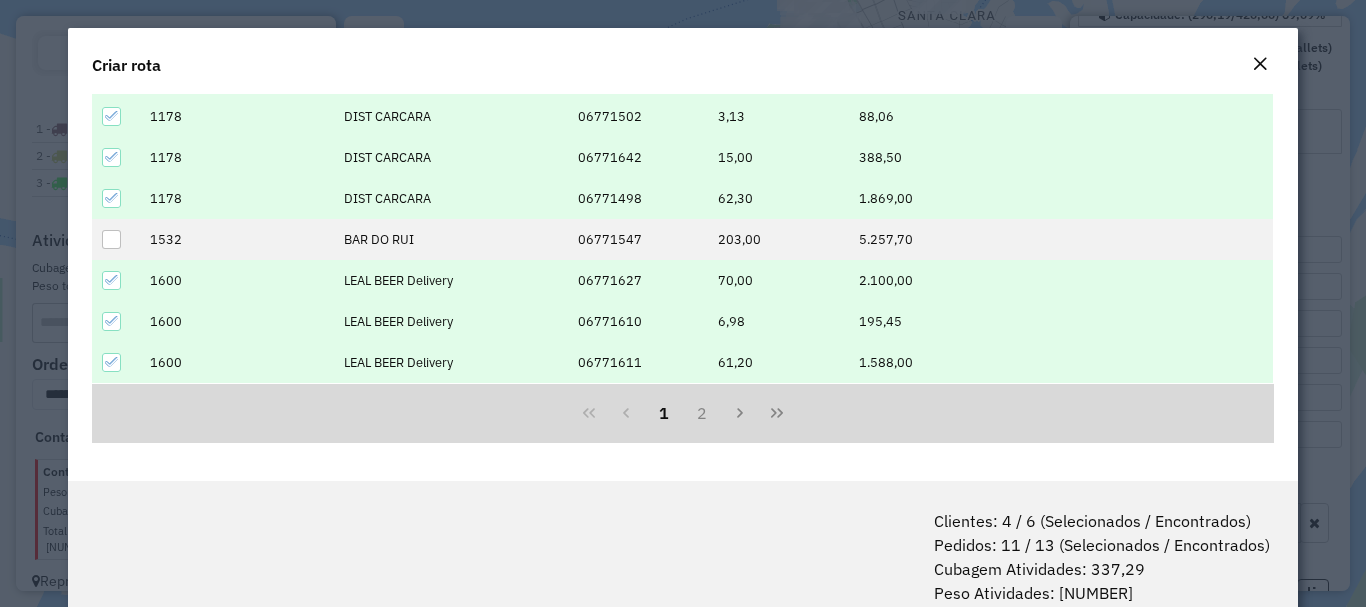 click at bounding box center (111, 280) 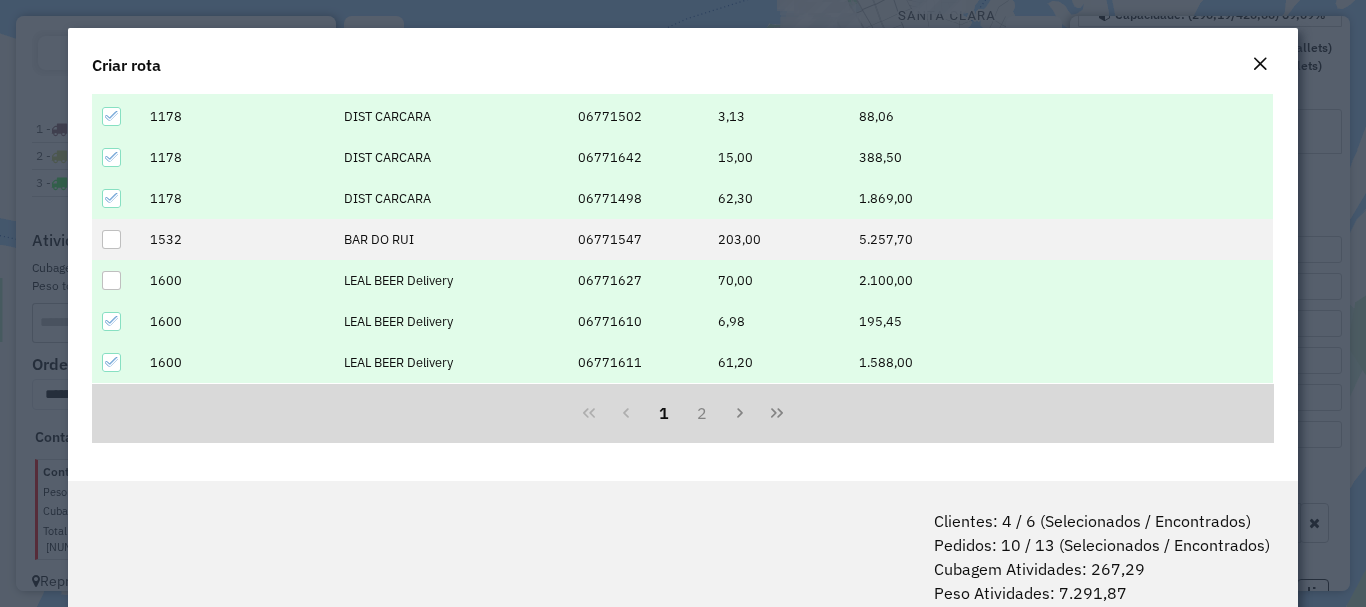 click at bounding box center [111, 280] 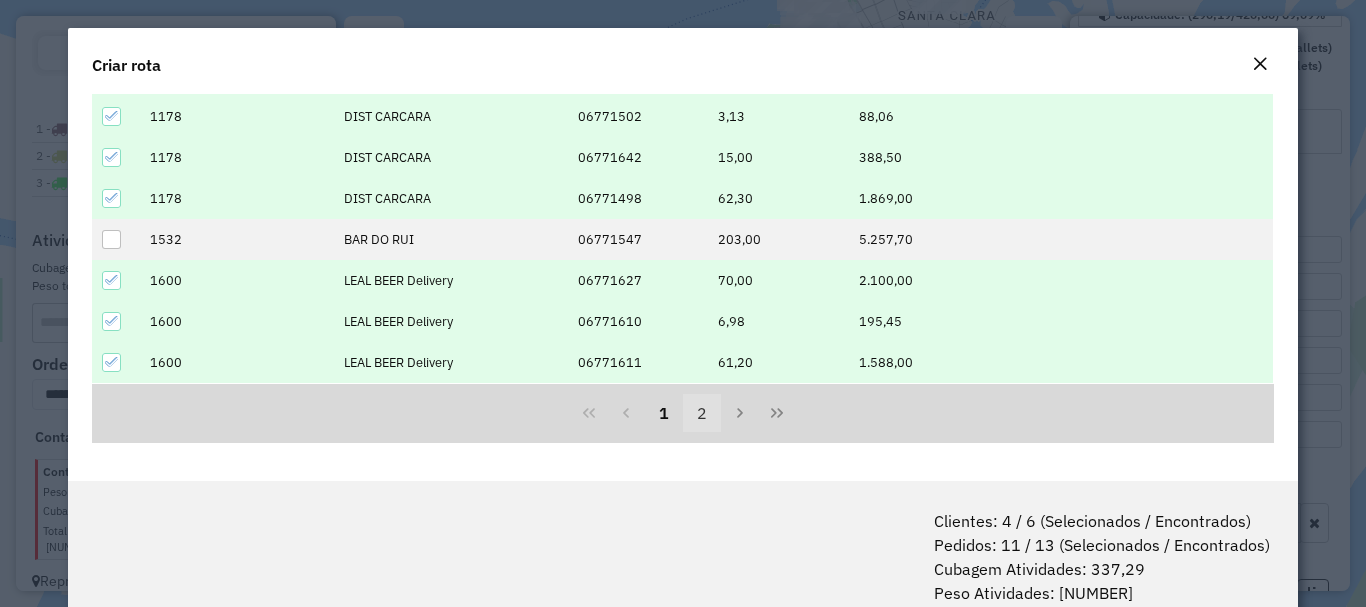 click on "2" at bounding box center (702, 413) 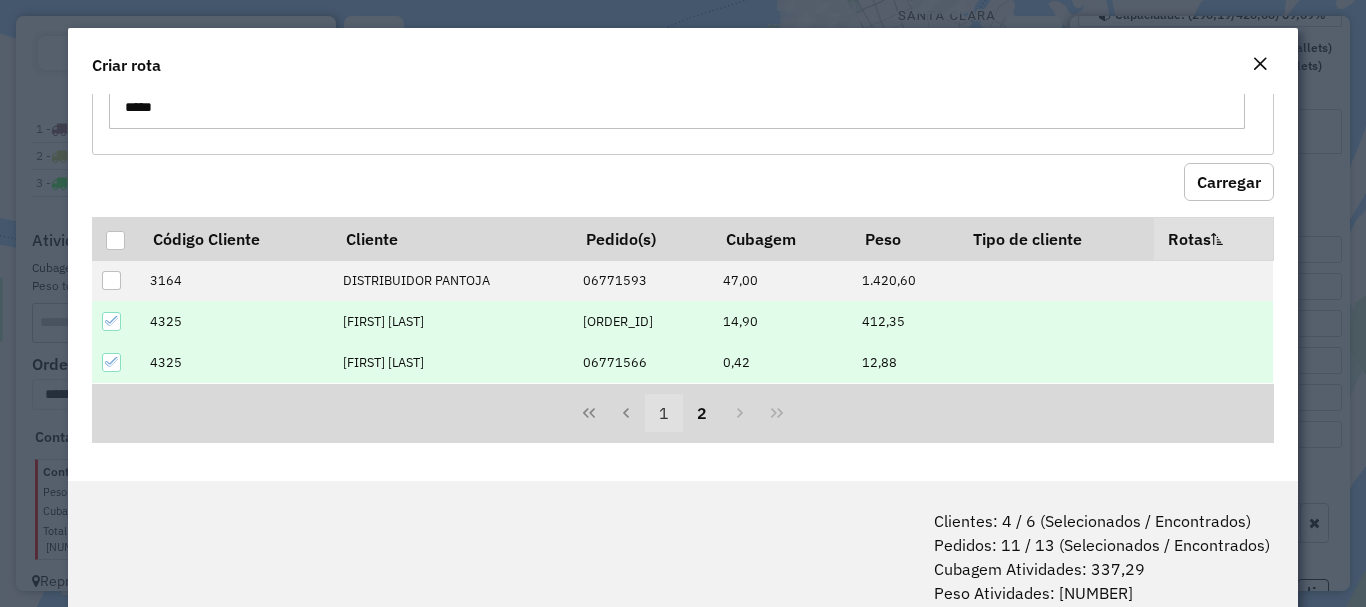 click on "1" at bounding box center [664, 413] 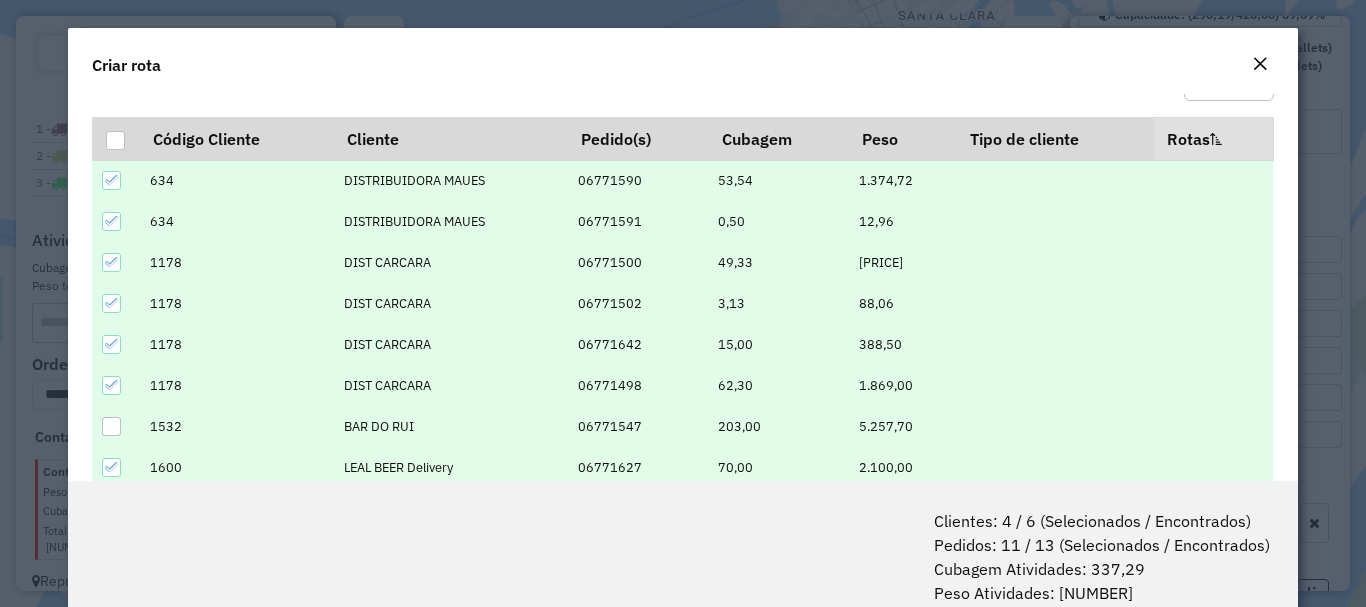 scroll, scrollTop: 443, scrollLeft: 0, axis: vertical 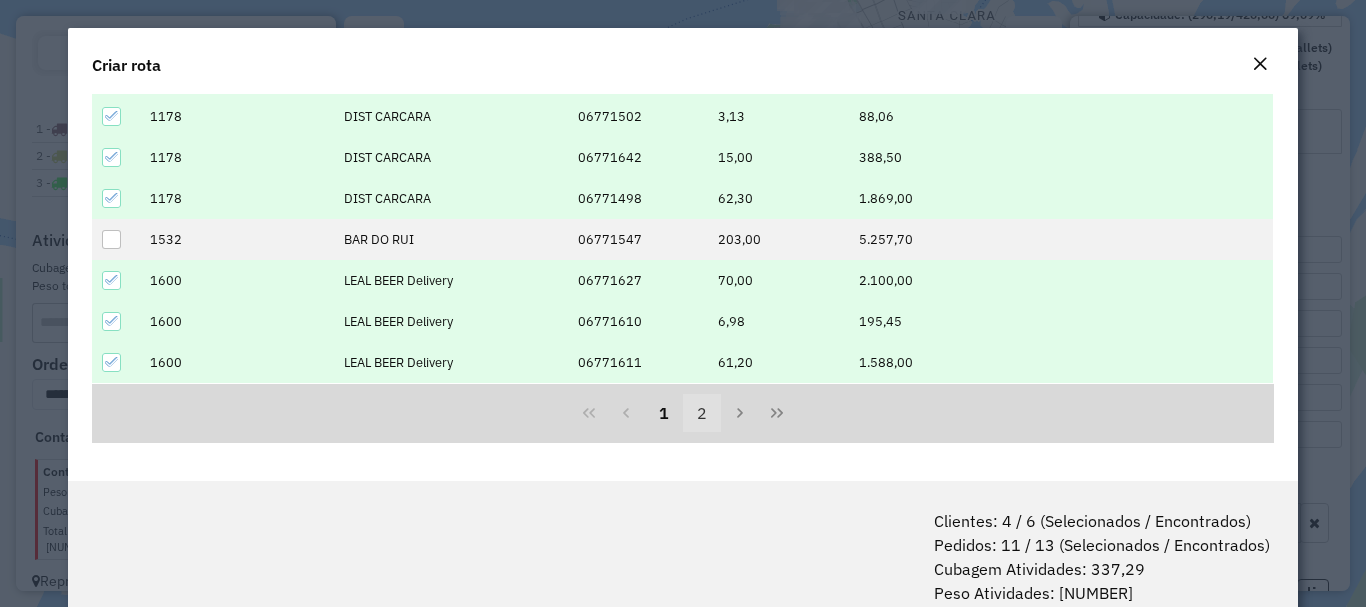 click on "2" at bounding box center (702, 413) 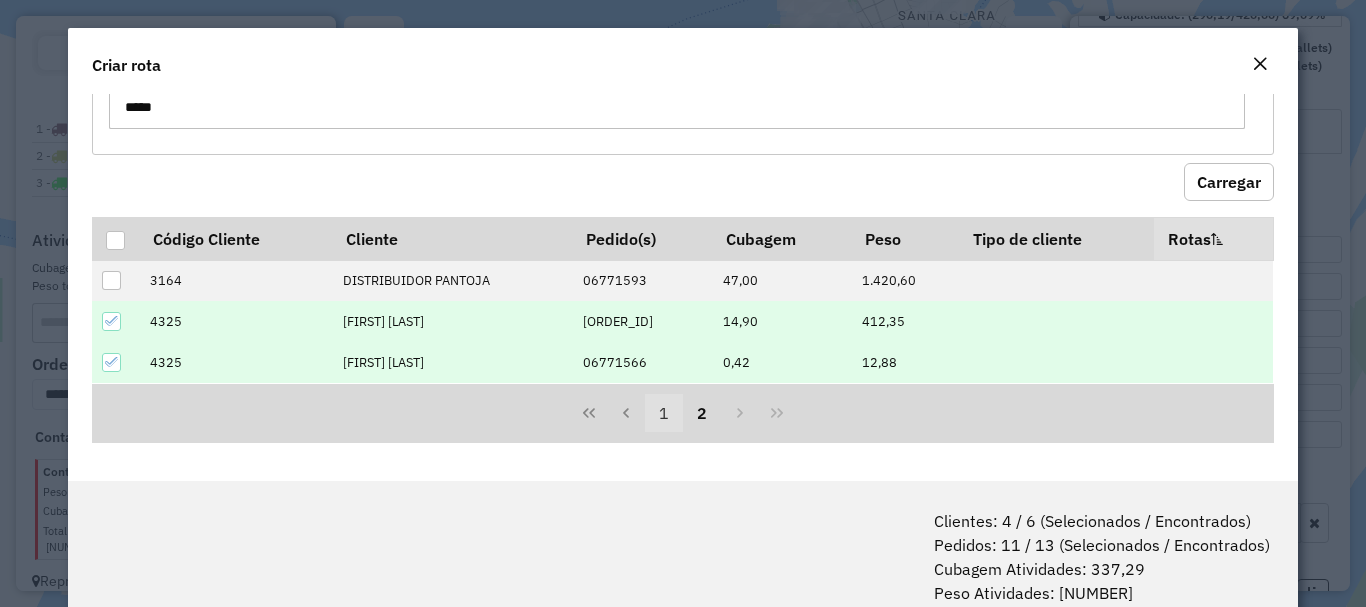 click on "1" at bounding box center [664, 413] 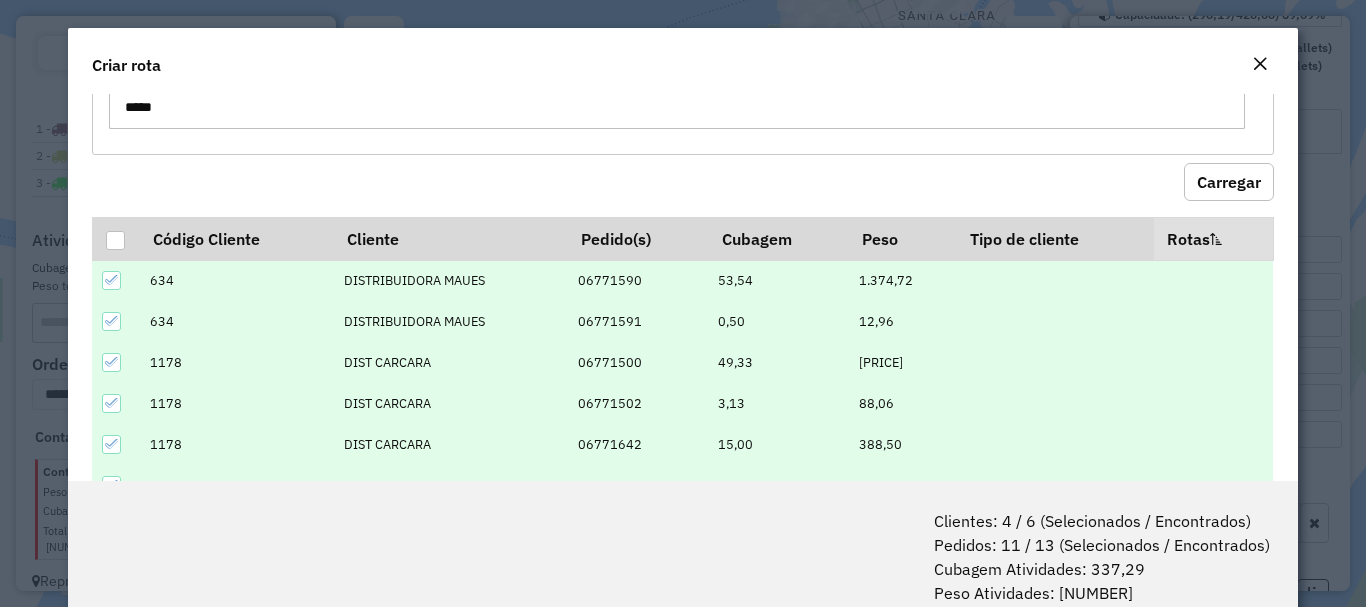 click at bounding box center (111, 280) 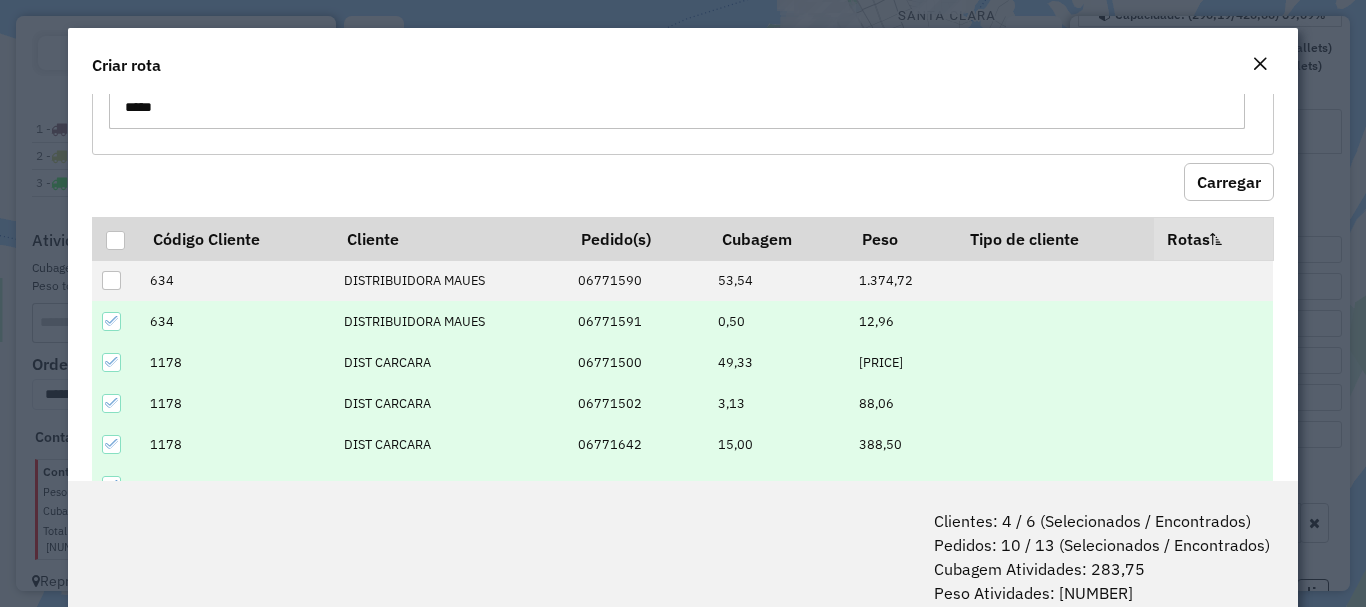 click at bounding box center [115, 321] 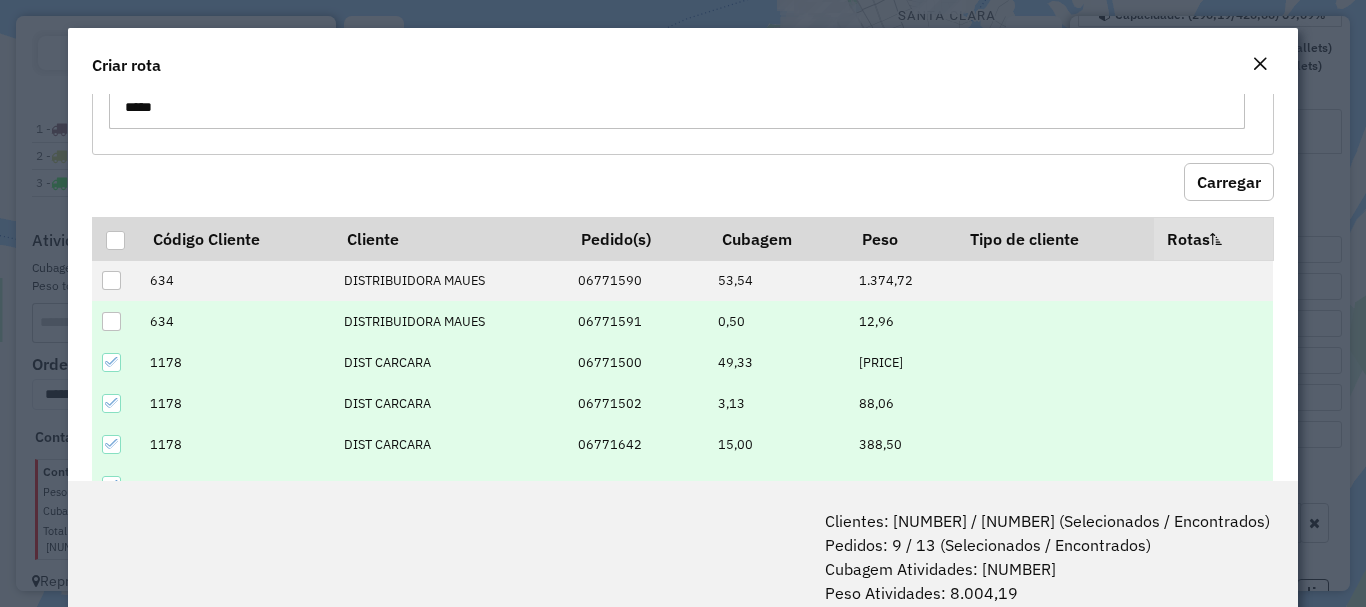 scroll, scrollTop: 100, scrollLeft: 0, axis: vertical 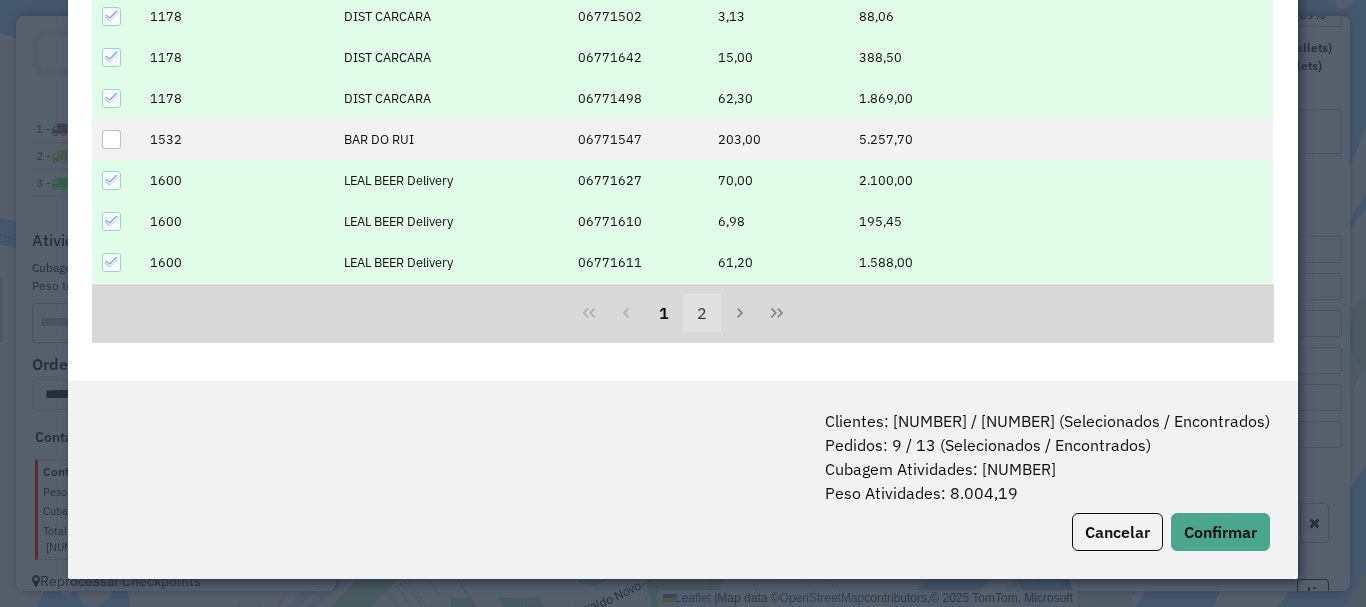 click on "2" at bounding box center [702, 313] 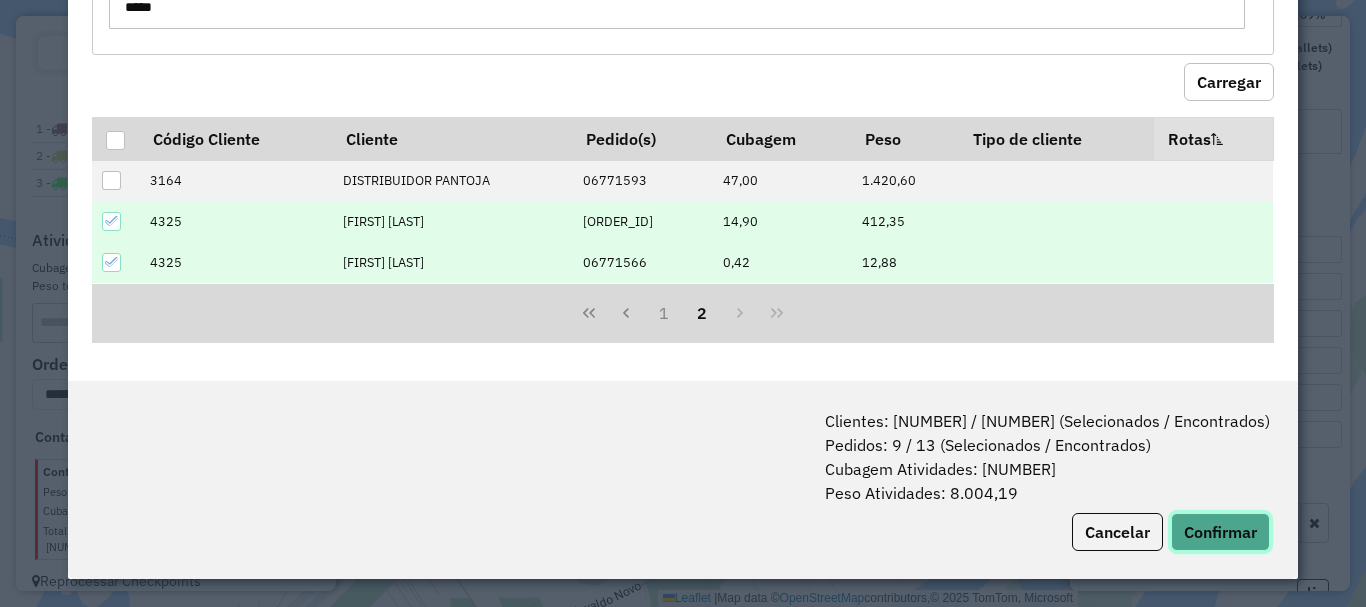 click on "Confirmar" 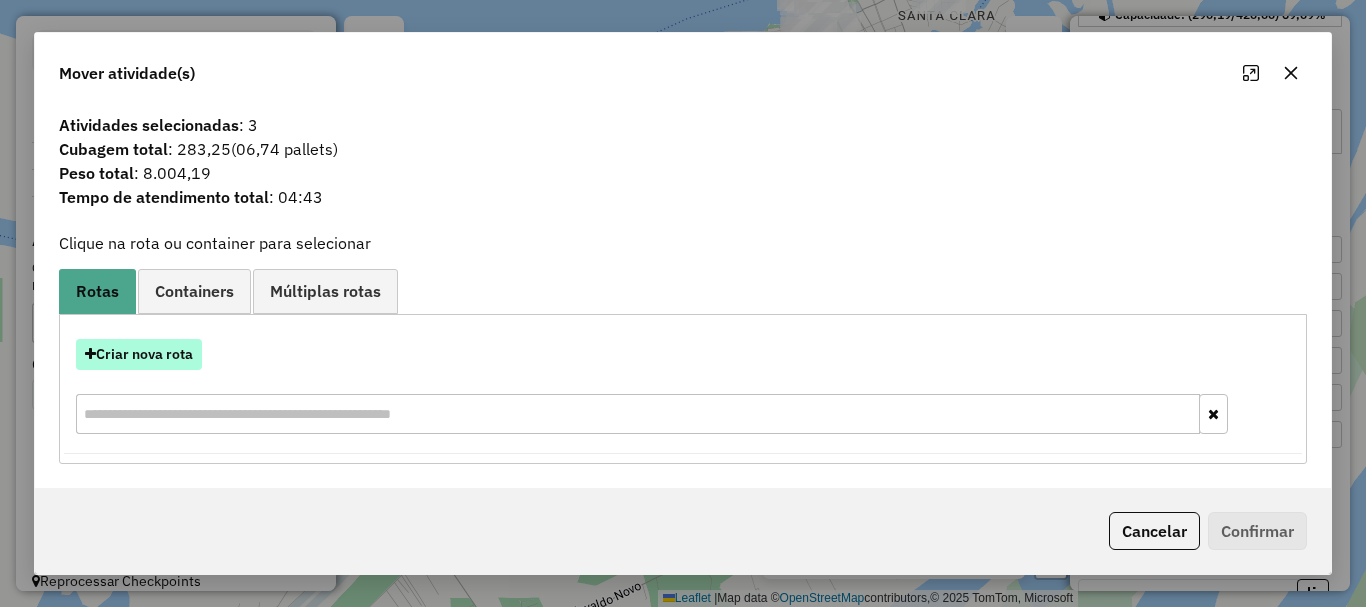 click on "Criar nova rota" at bounding box center (139, 354) 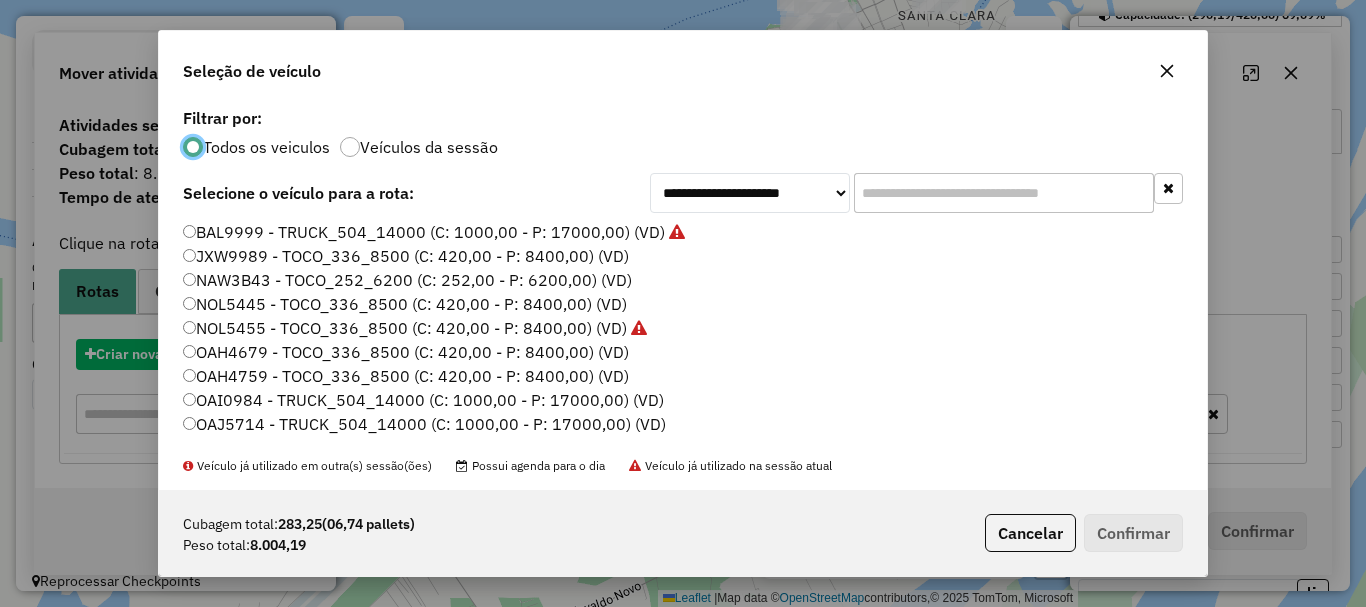 scroll, scrollTop: 11, scrollLeft: 6, axis: both 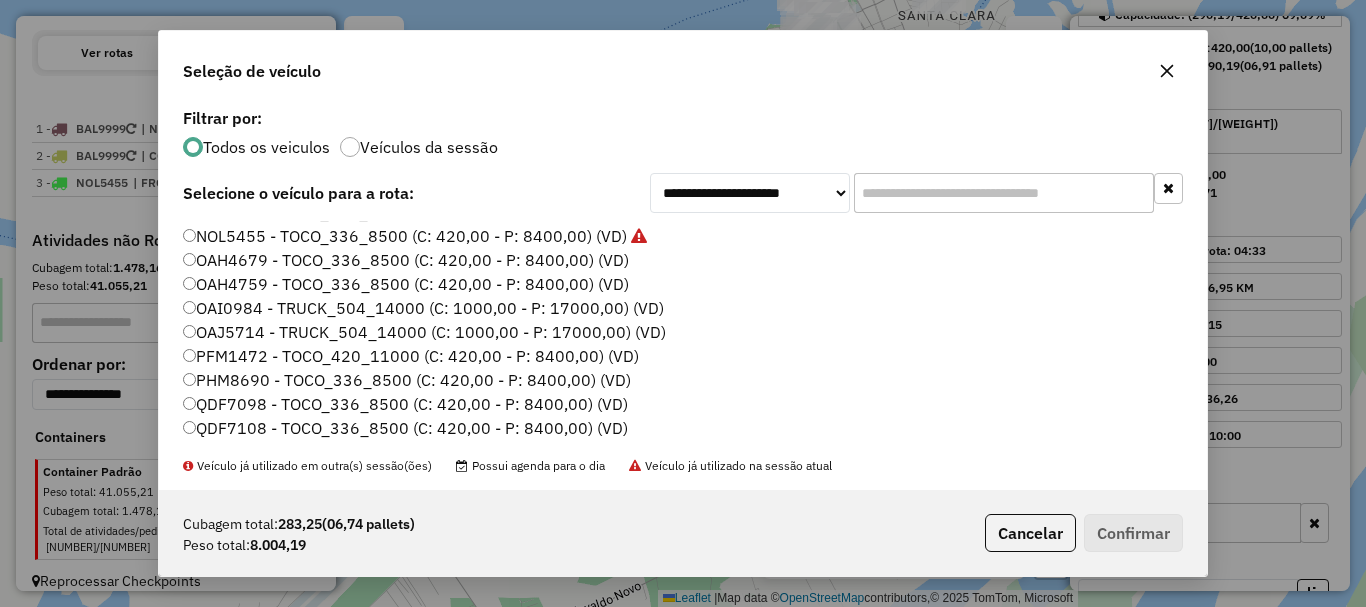 click on "PHM8690 - TOCO_336_8500 (C: 420,00 - P: 8400,00) (VD)" 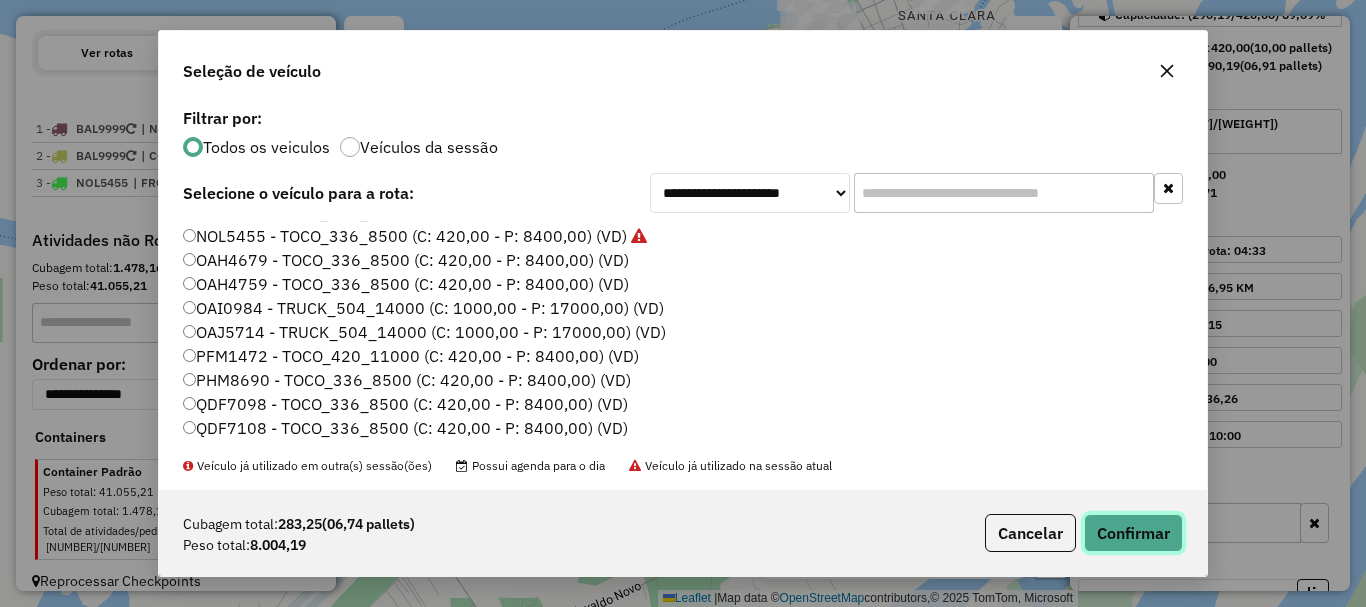 click on "Confirmar" 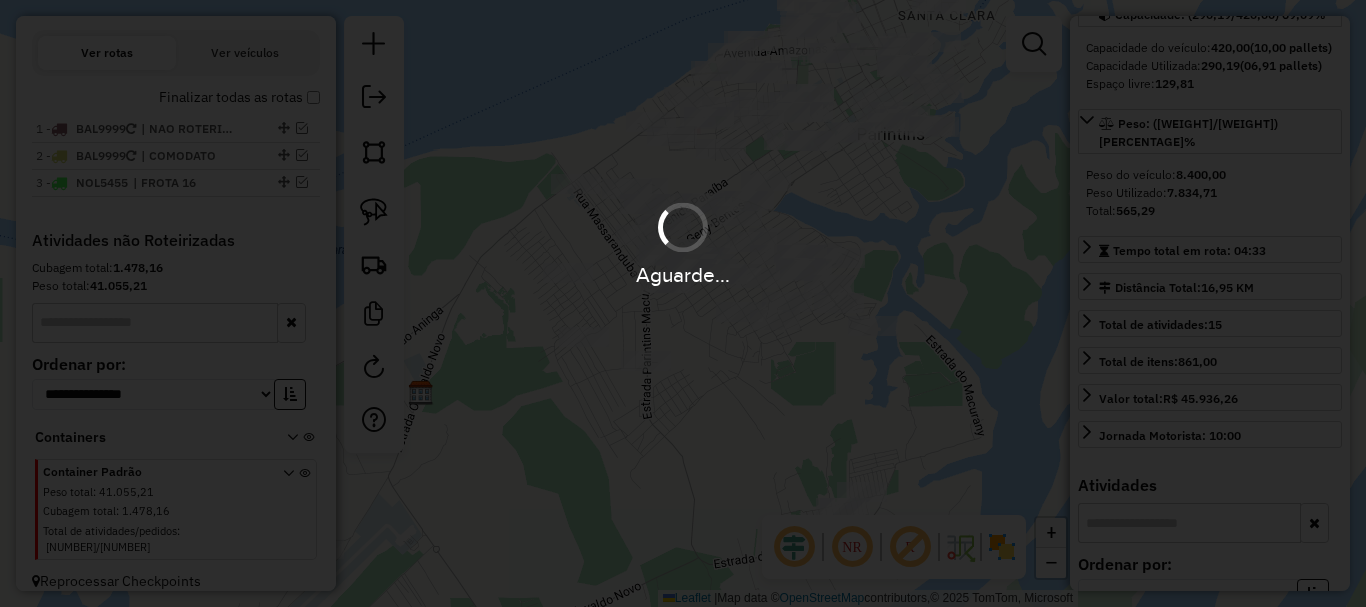 scroll, scrollTop: 768, scrollLeft: 0, axis: vertical 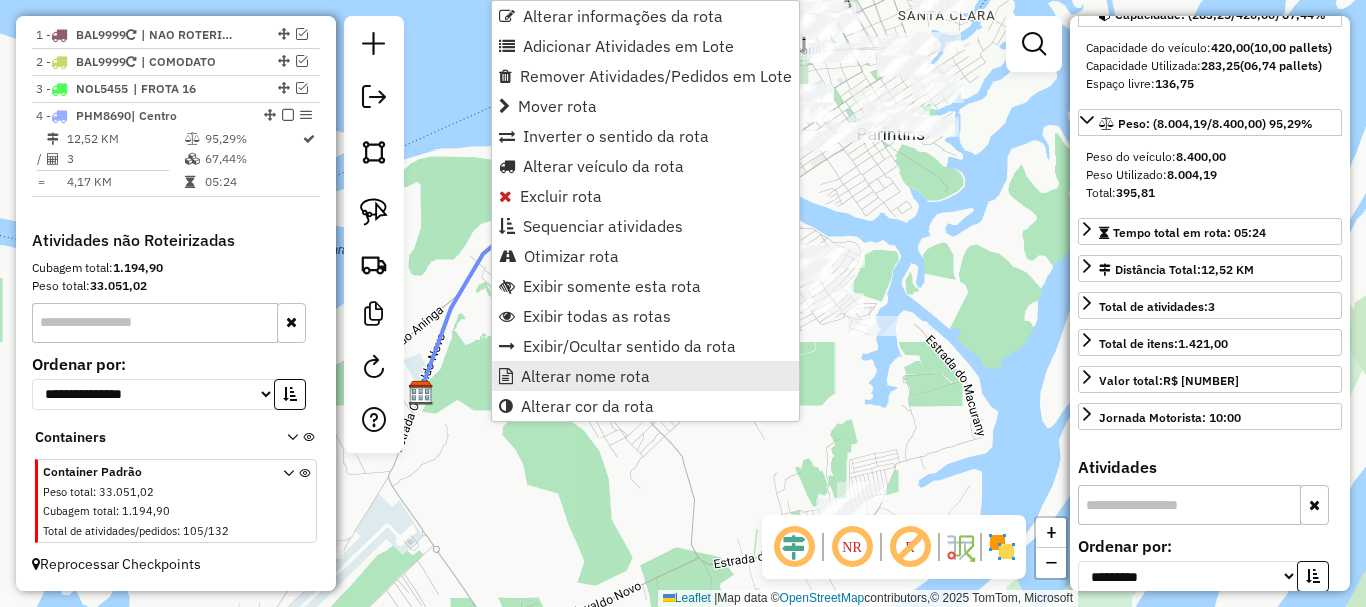 click on "Alterar nome rota" at bounding box center (585, 376) 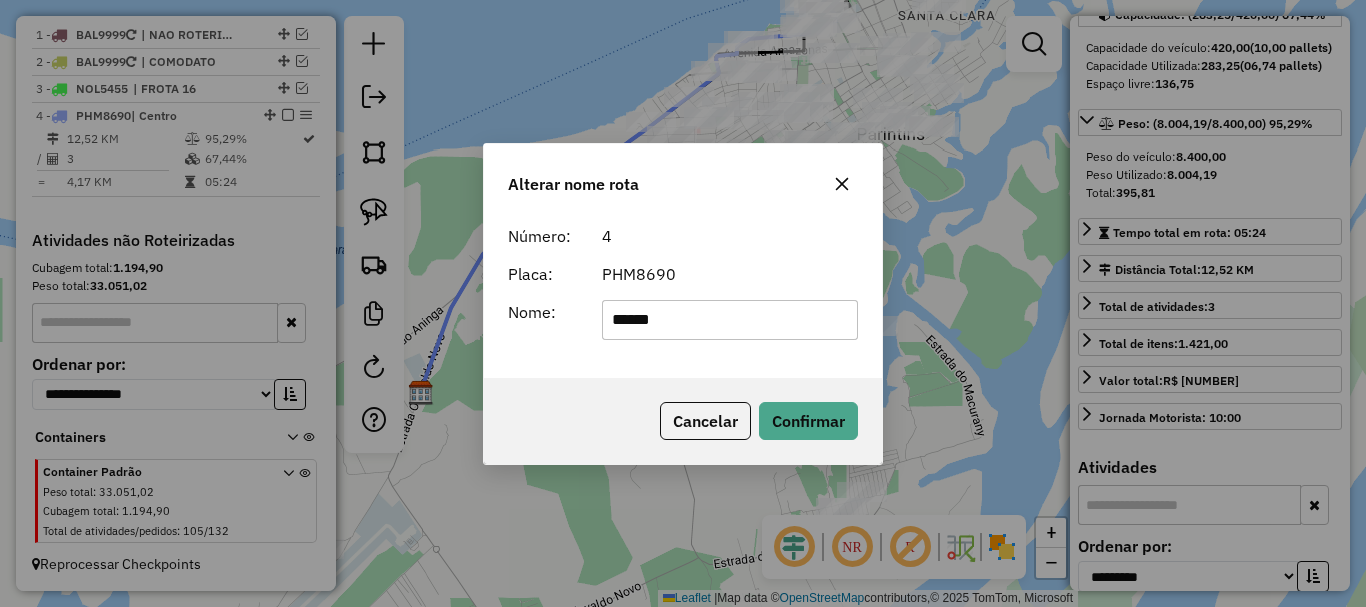 drag, startPoint x: 696, startPoint y: 314, endPoint x: 469, endPoint y: 313, distance: 227.0022 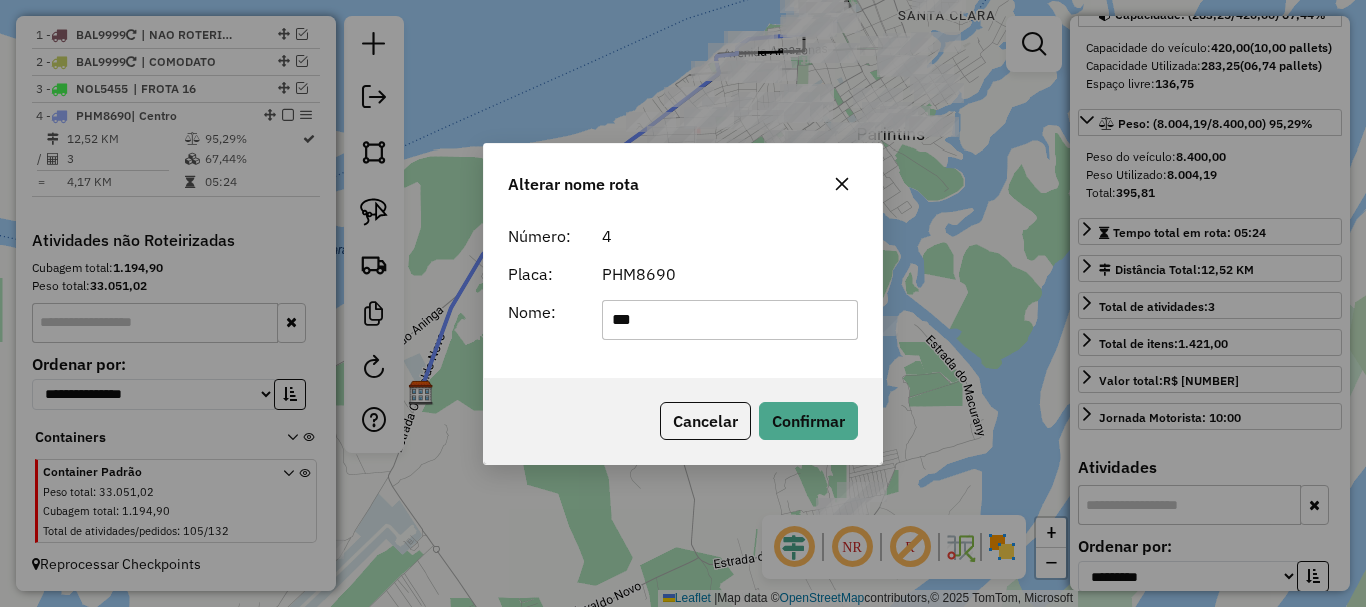 type on "**********" 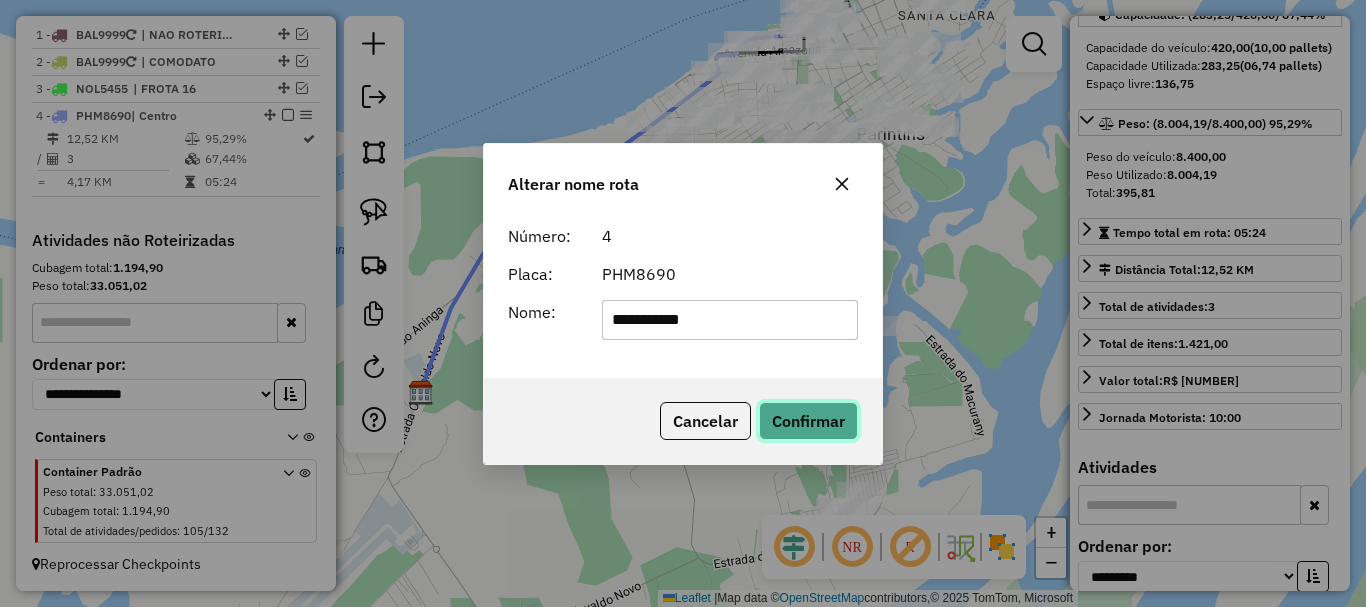 click on "Confirmar" 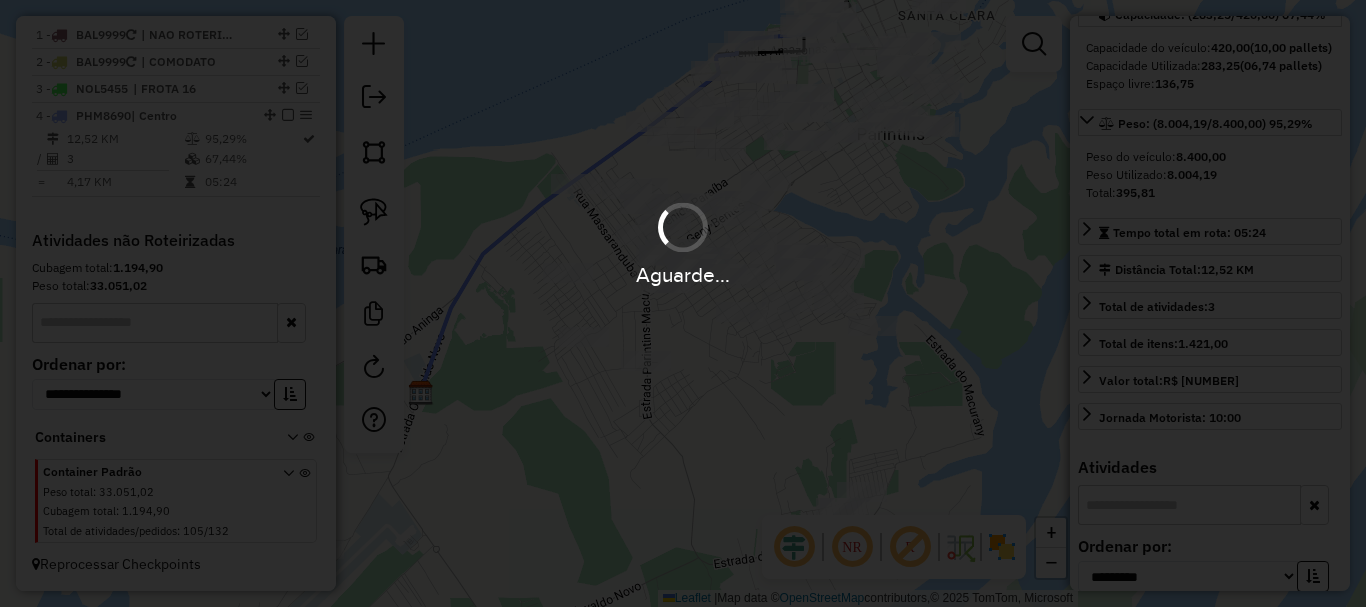 type 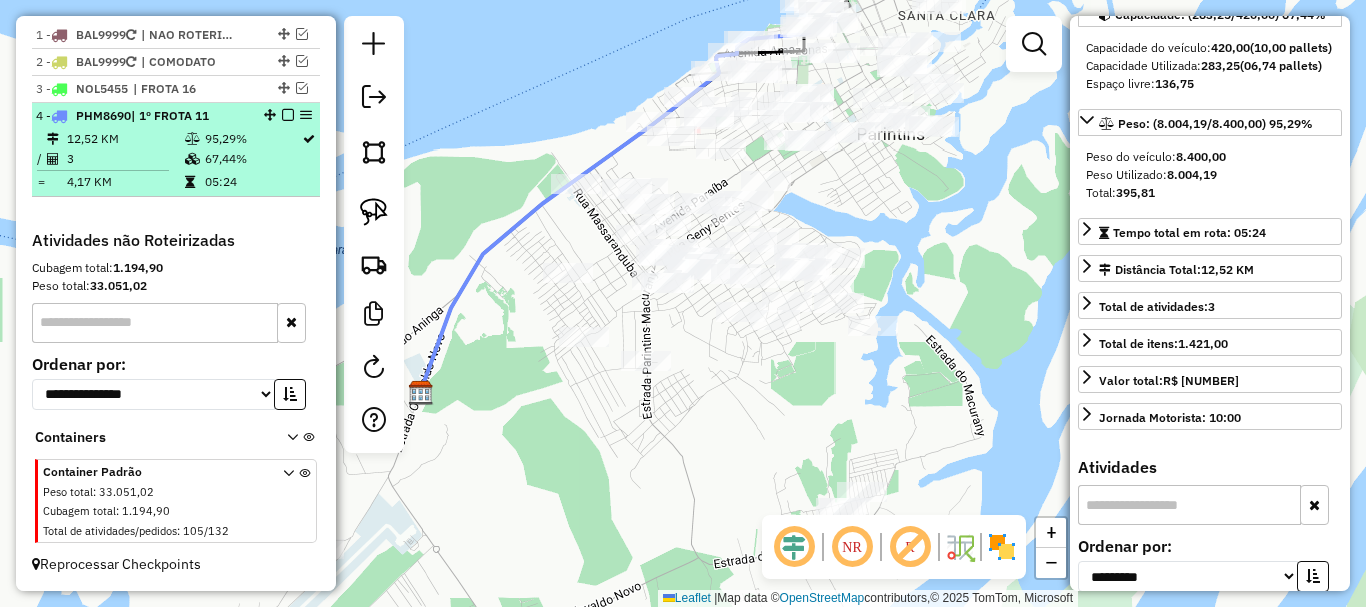 click at bounding box center (288, 115) 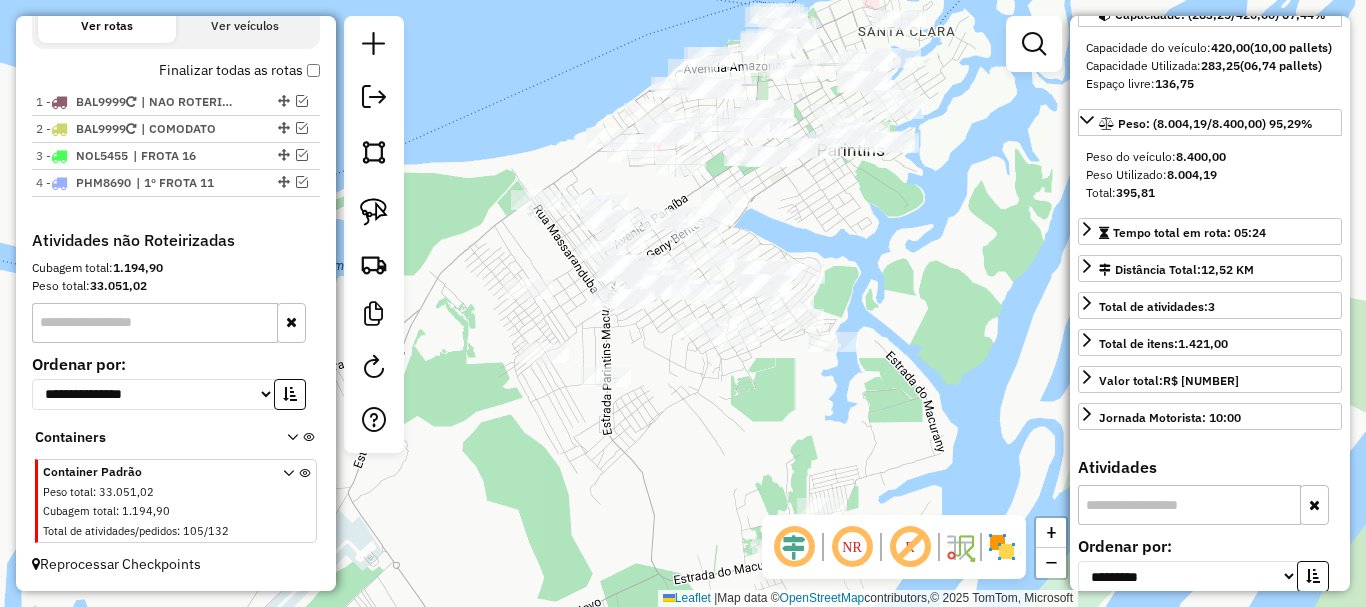 drag, startPoint x: 488, startPoint y: 247, endPoint x: 431, endPoint y: 260, distance: 58.463665 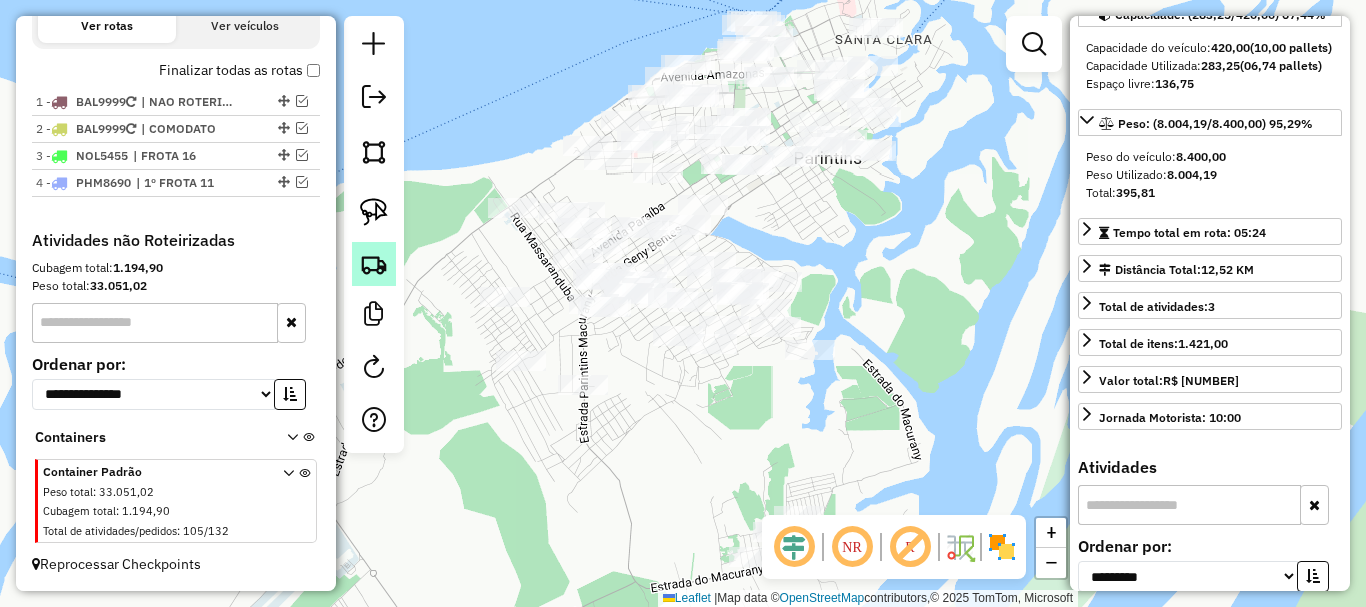 click 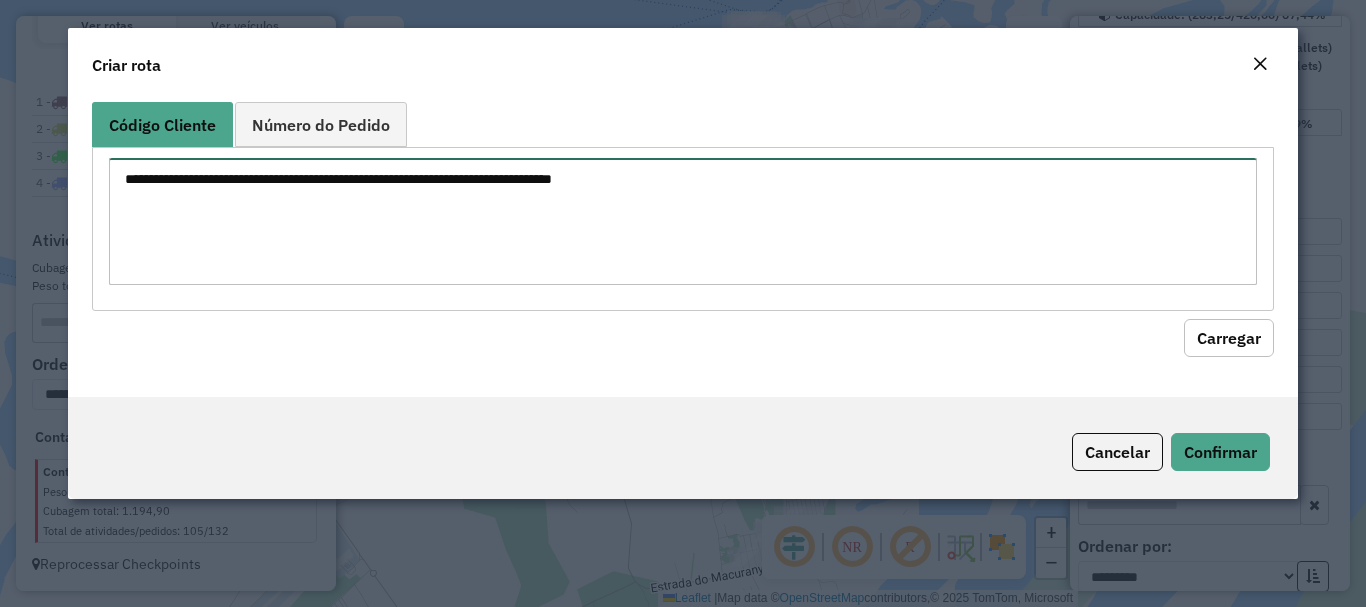click at bounding box center (682, 221) 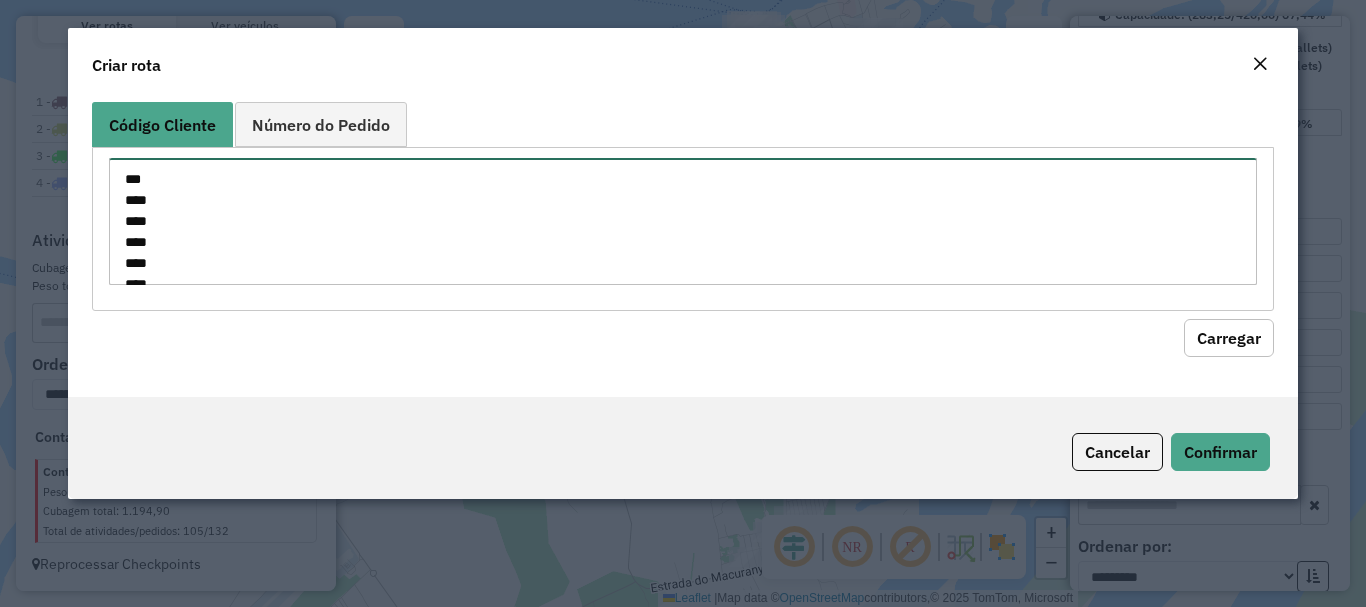 scroll, scrollTop: 155, scrollLeft: 0, axis: vertical 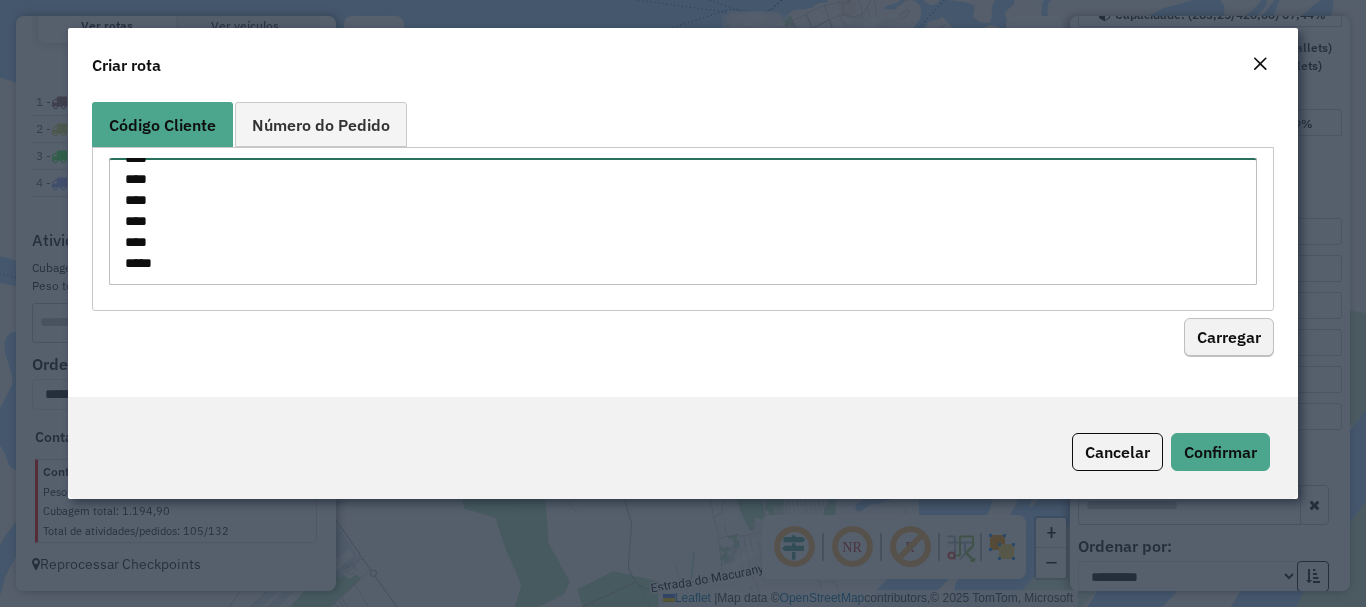 type on "**********" 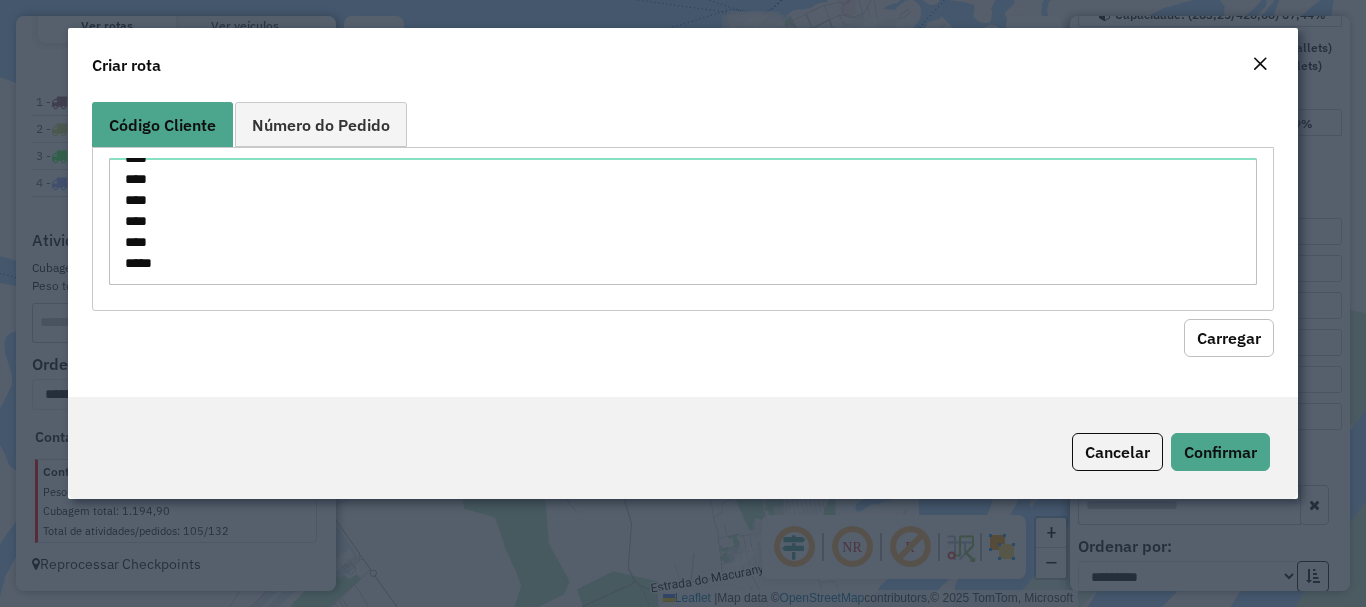 click on "Carregar" 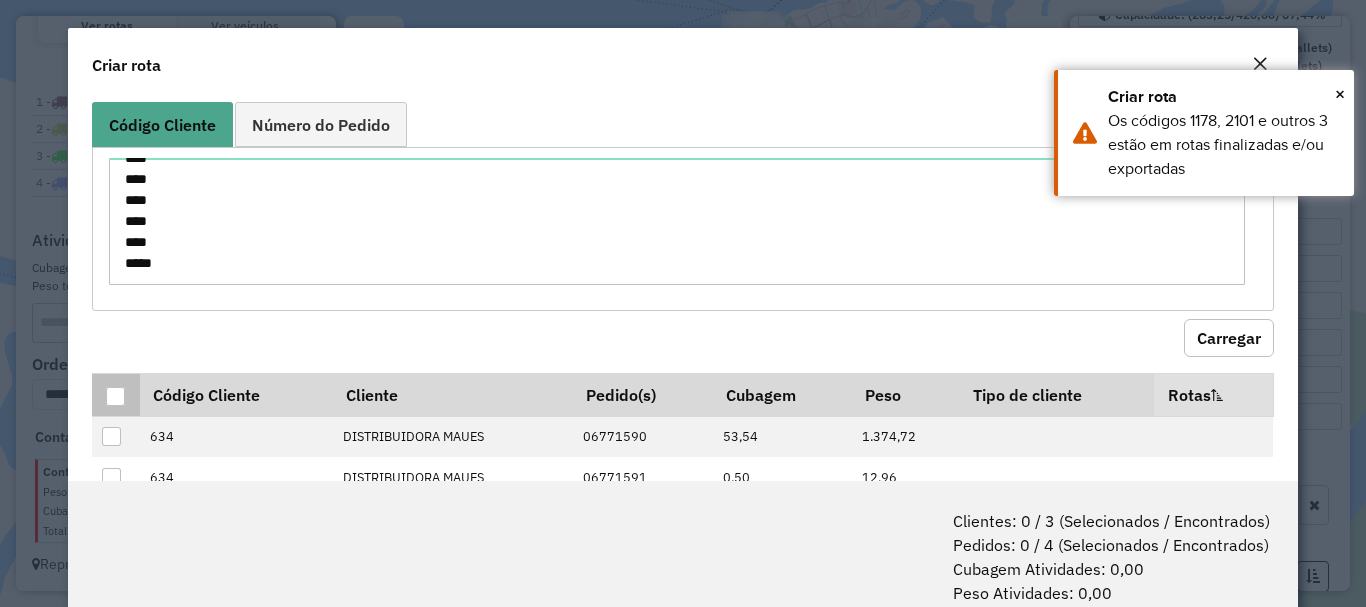 click at bounding box center (115, 396) 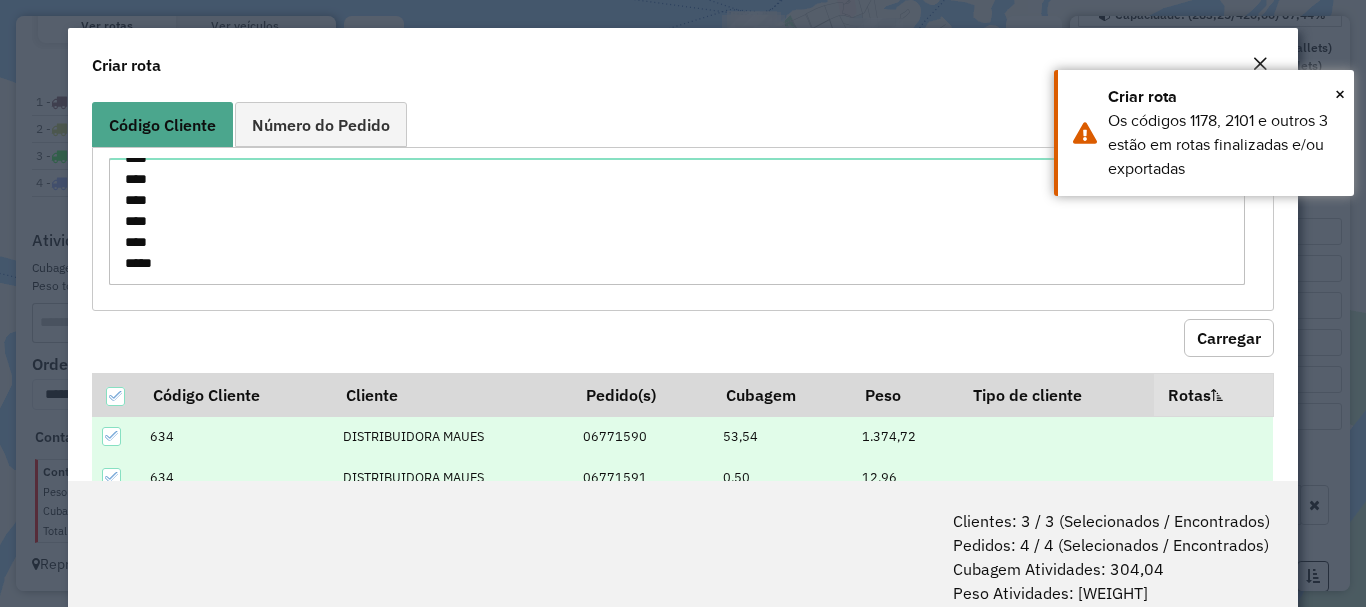 scroll, scrollTop: 100, scrollLeft: 0, axis: vertical 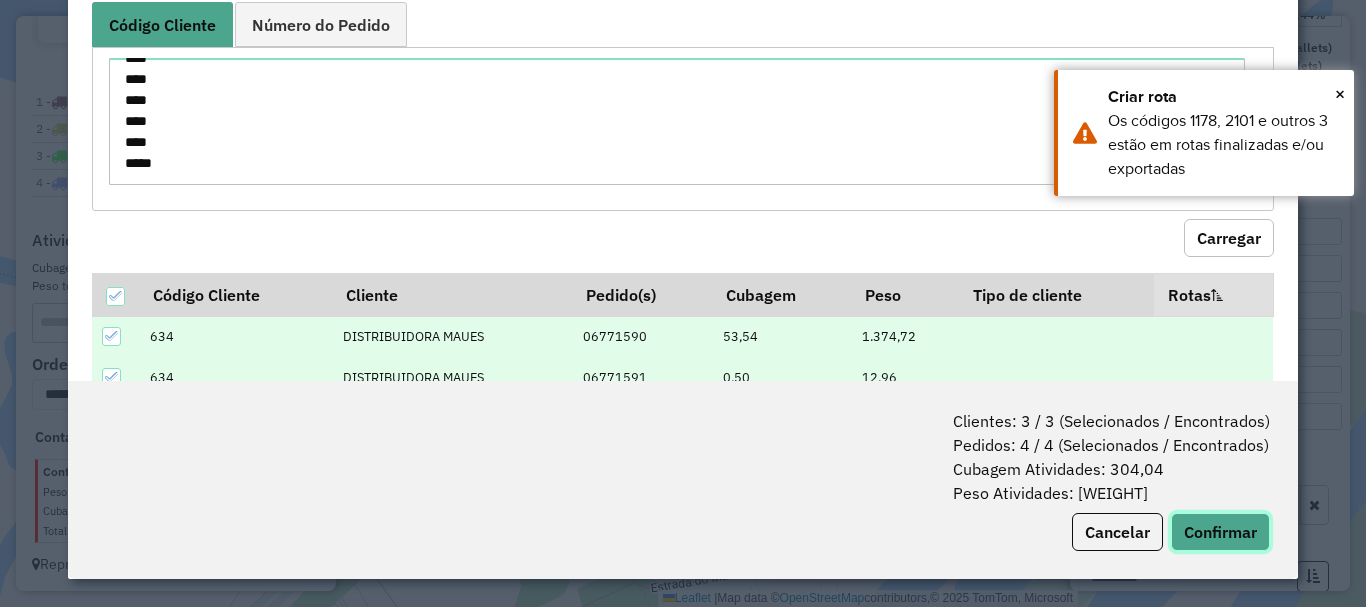 click on "Confirmar" 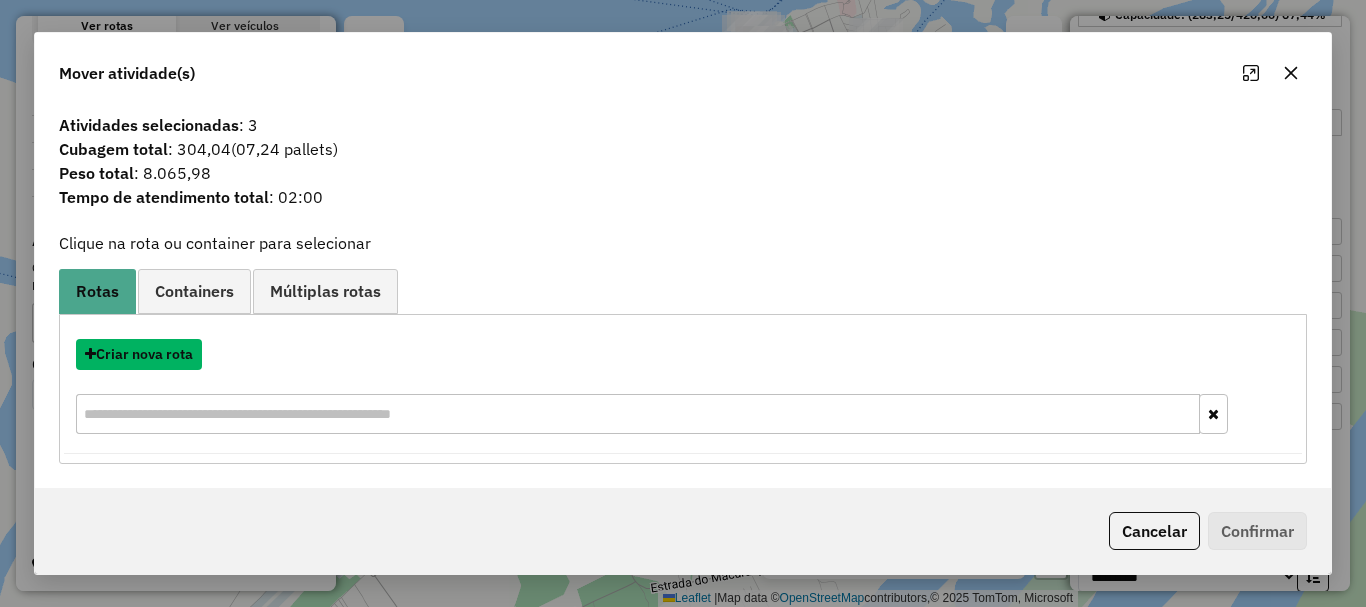 click on "Criar nova rota" at bounding box center (139, 354) 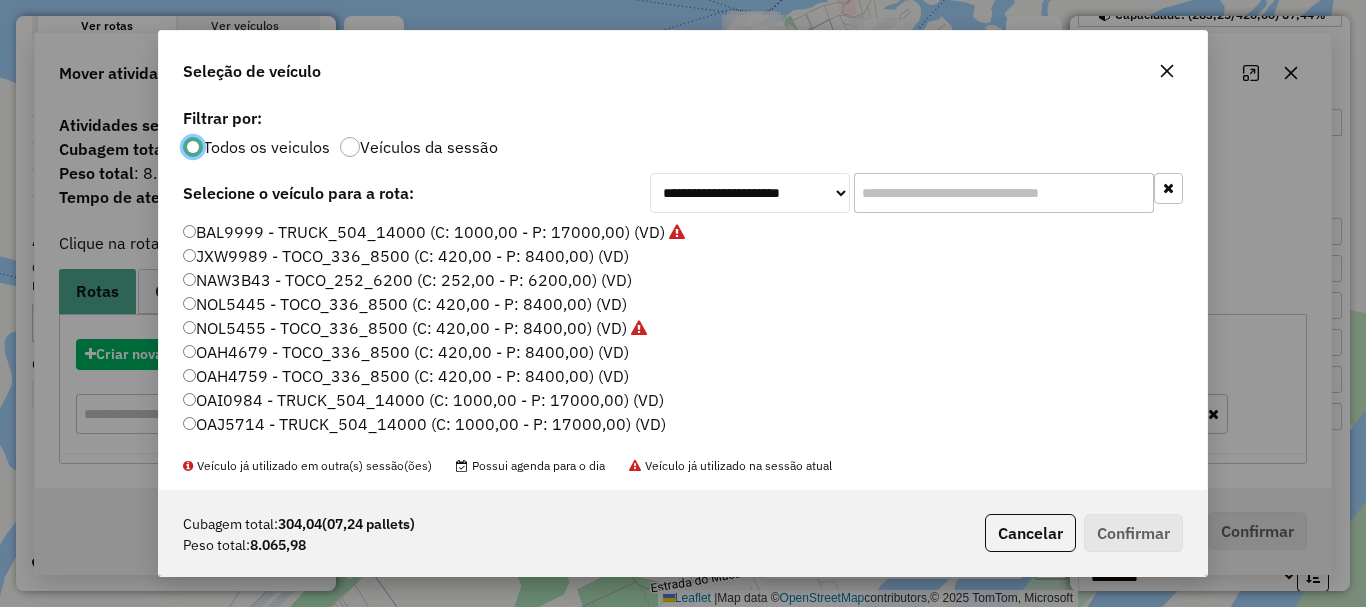 scroll, scrollTop: 11, scrollLeft: 6, axis: both 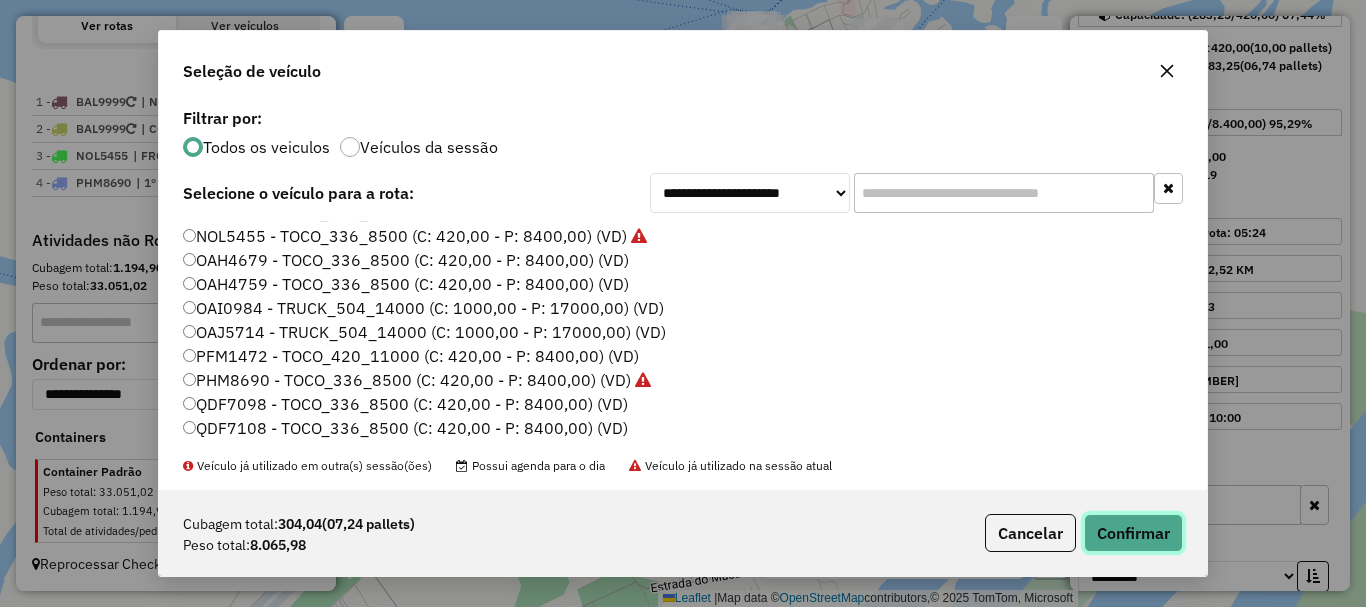 click on "Confirmar" 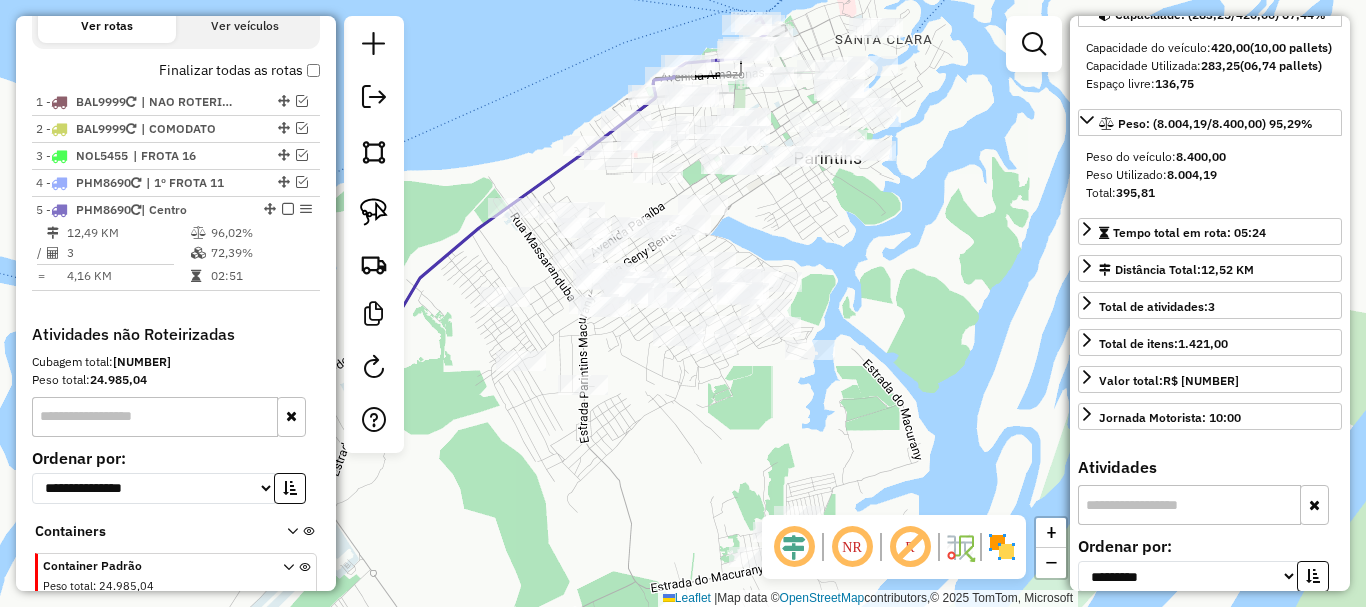 scroll, scrollTop: 795, scrollLeft: 0, axis: vertical 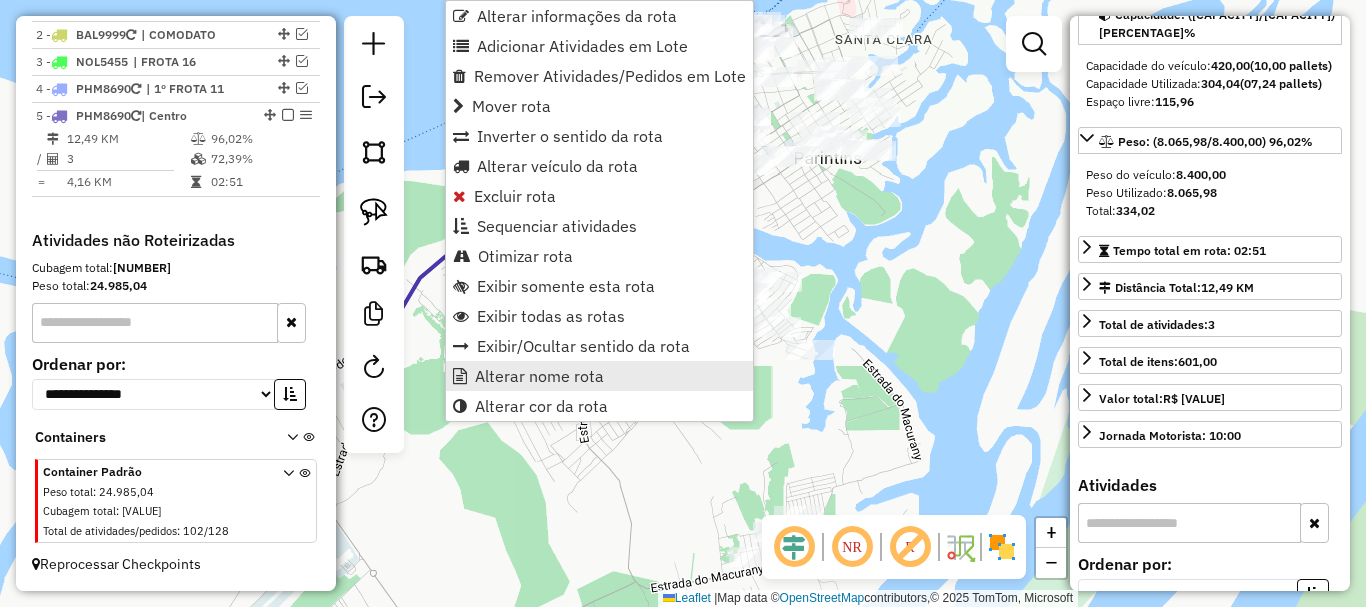 click on "Alterar nome rota" at bounding box center [539, 376] 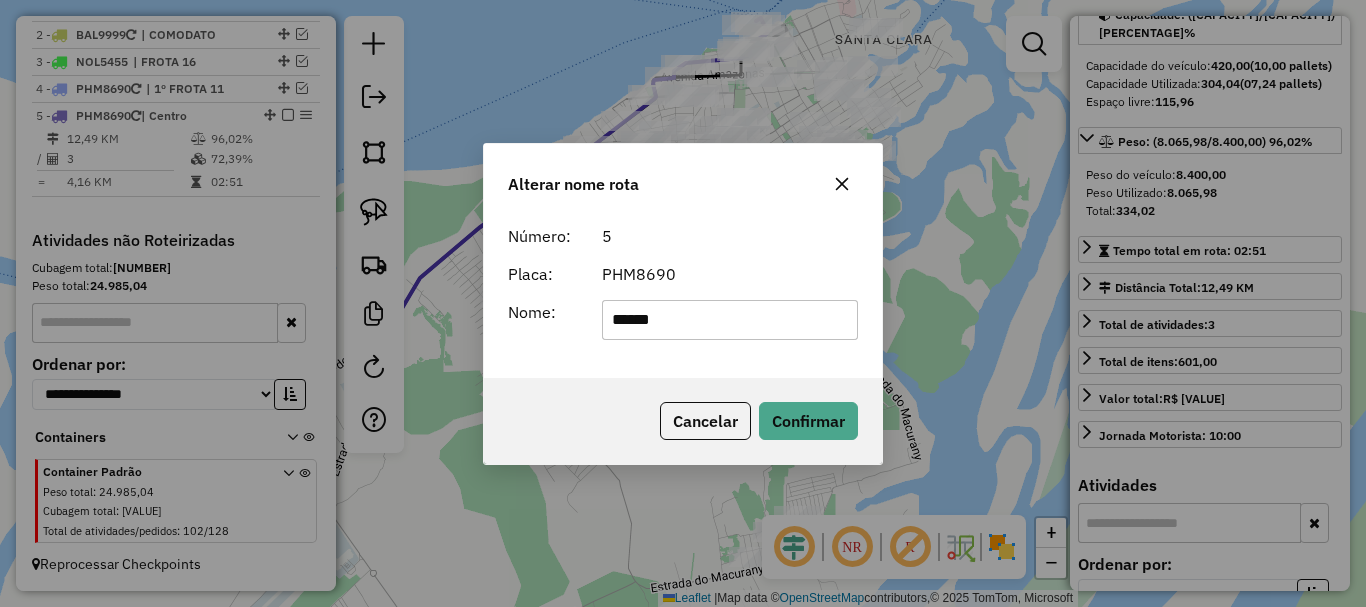 drag, startPoint x: 663, startPoint y: 311, endPoint x: 545, endPoint y: 315, distance: 118.06778 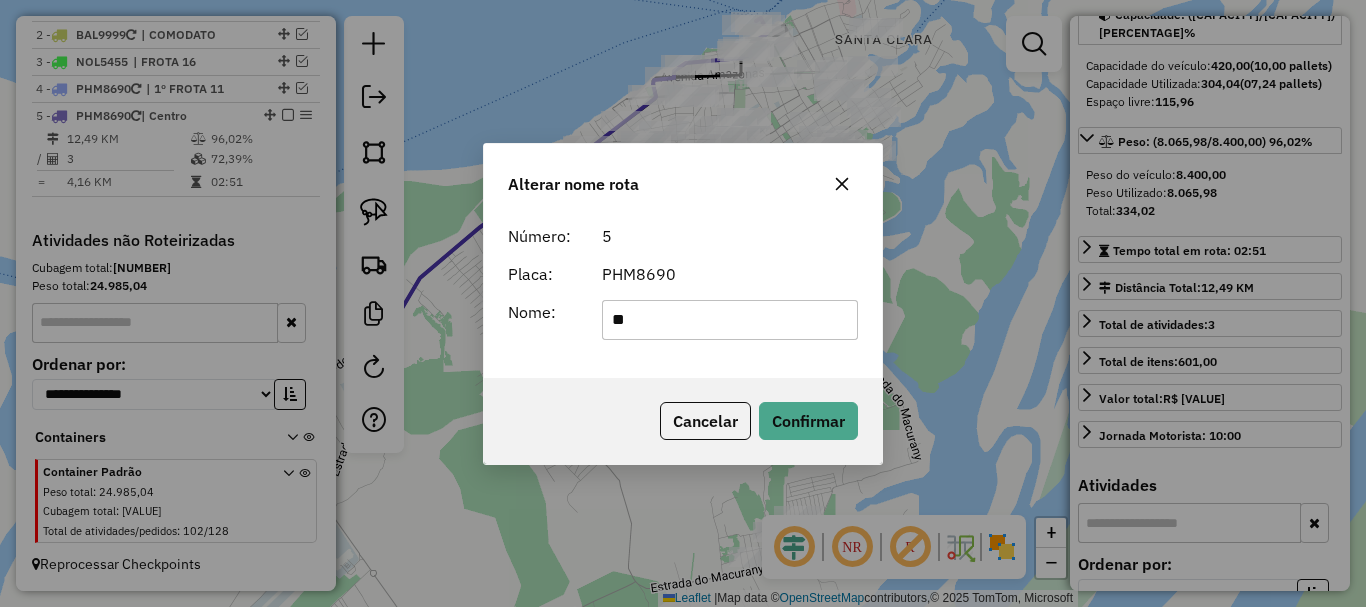 type on "**********" 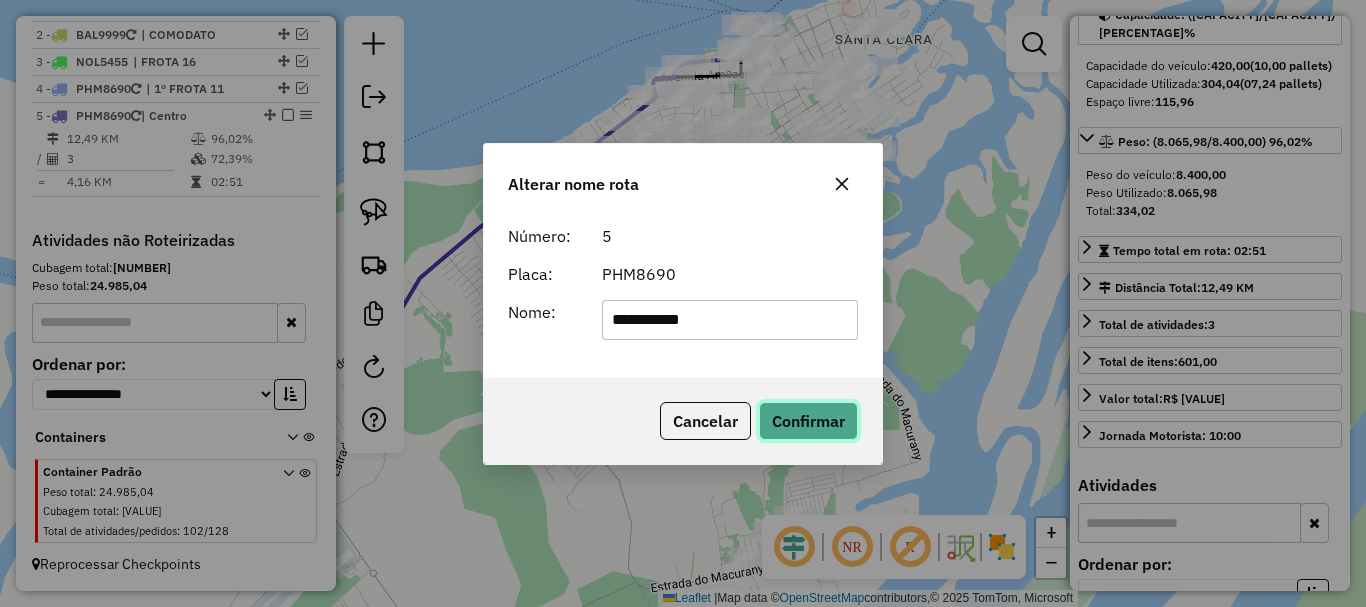 click on "Confirmar" 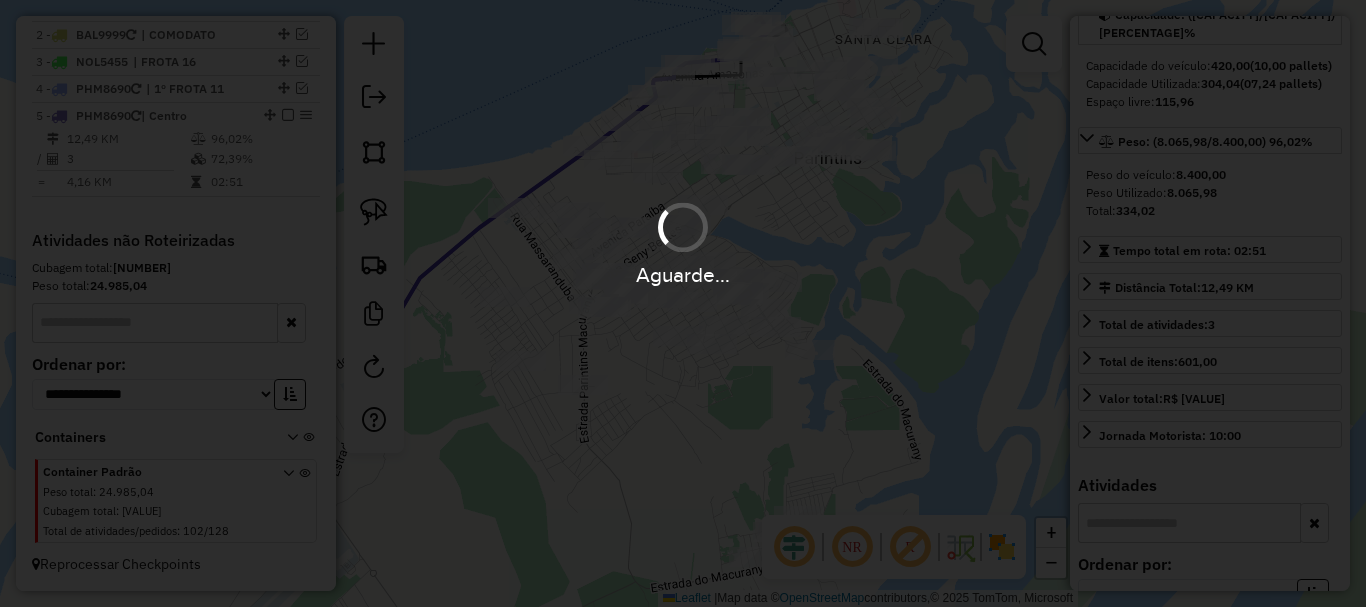 type 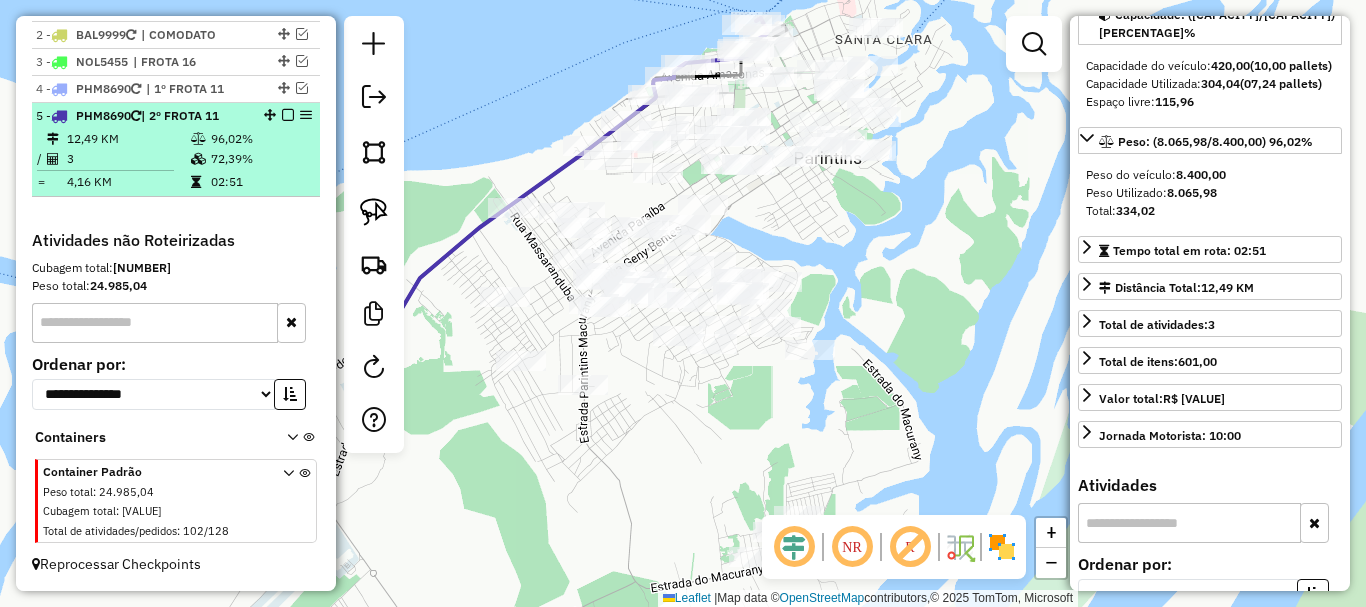click at bounding box center [282, 115] 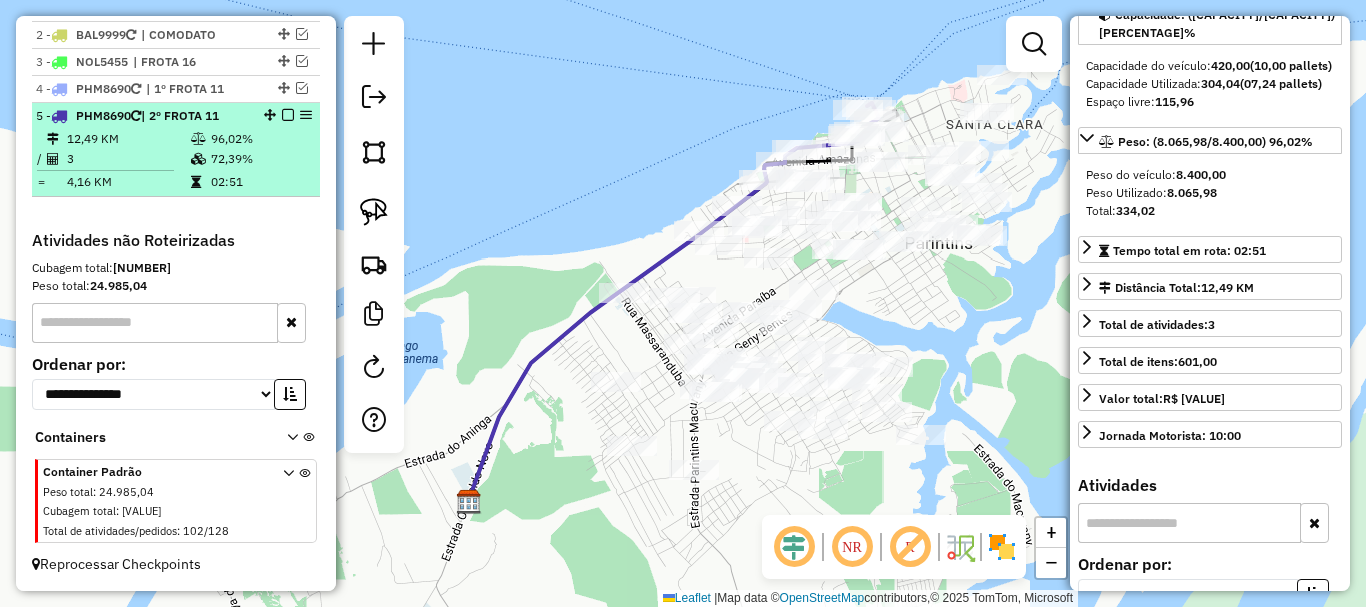 click at bounding box center [288, 115] 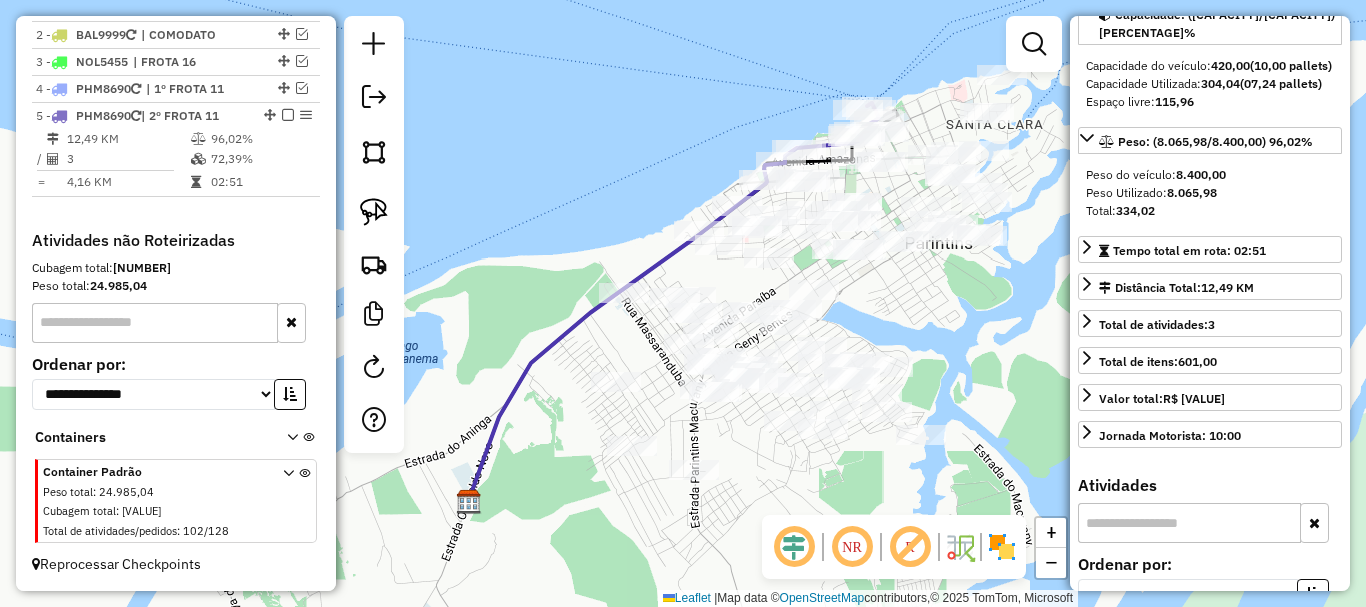 scroll, scrollTop: 728, scrollLeft: 0, axis: vertical 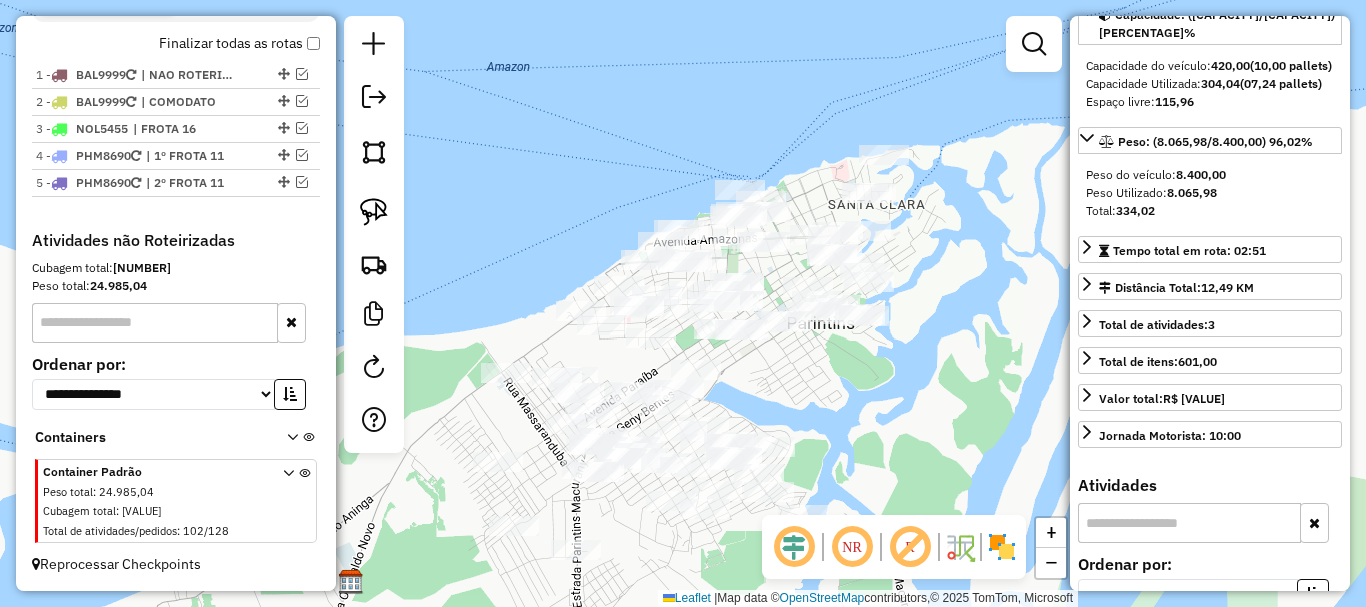 drag, startPoint x: 971, startPoint y: 336, endPoint x: 854, endPoint y: 416, distance: 141.73567 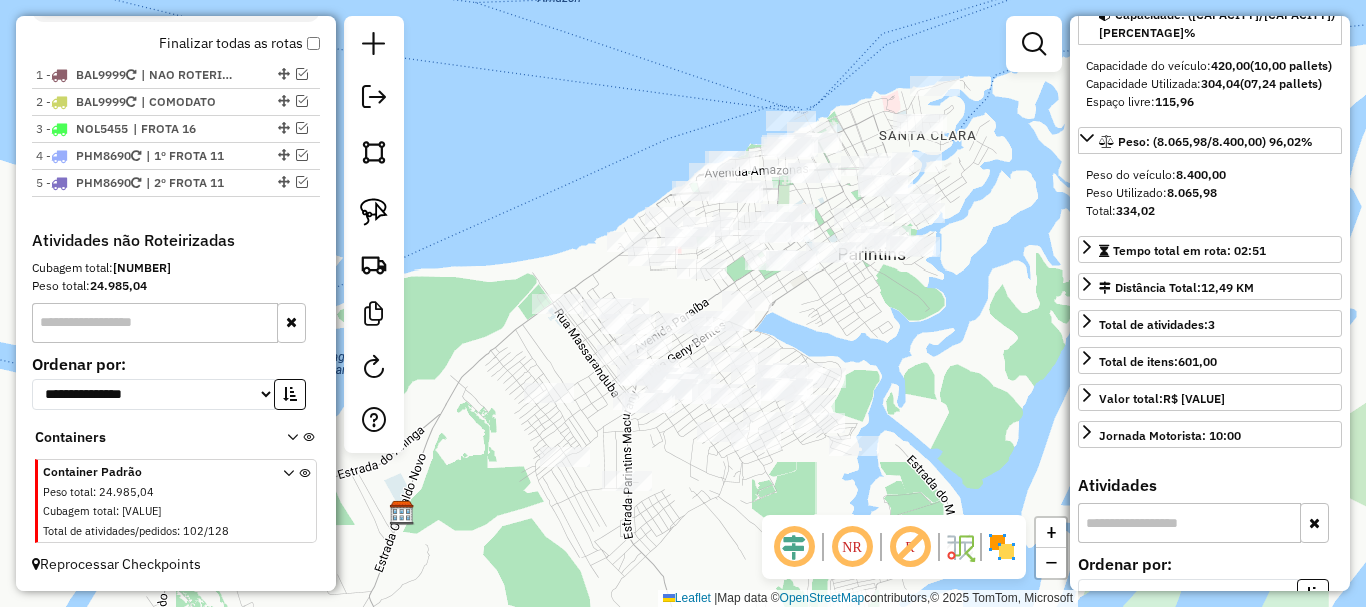 drag, startPoint x: 866, startPoint y: 409, endPoint x: 917, endPoint y: 337, distance: 88.23265 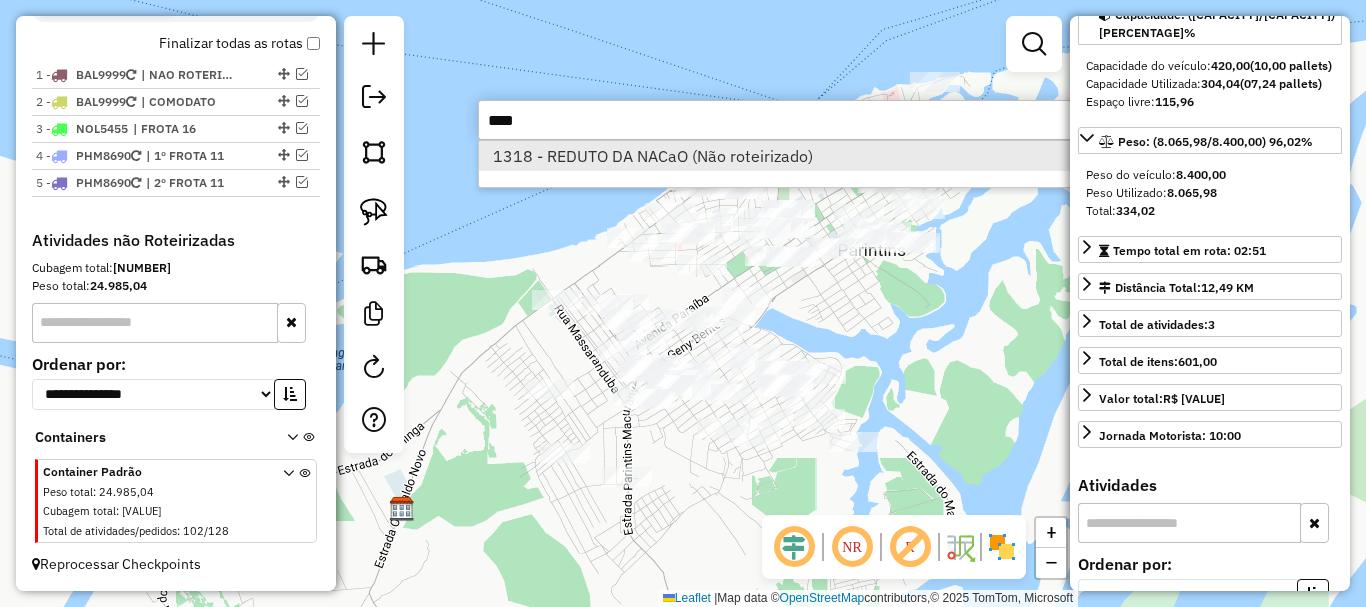 type on "****" 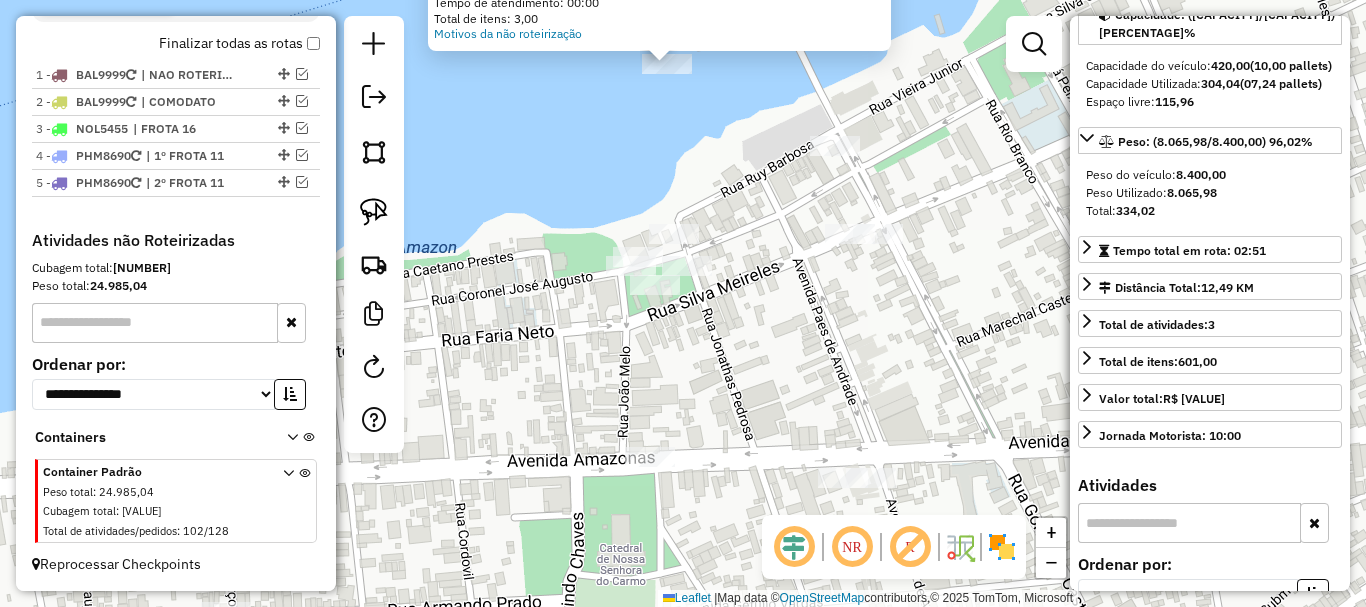 drag, startPoint x: 706, startPoint y: 182, endPoint x: 745, endPoint y: 332, distance: 154.98709 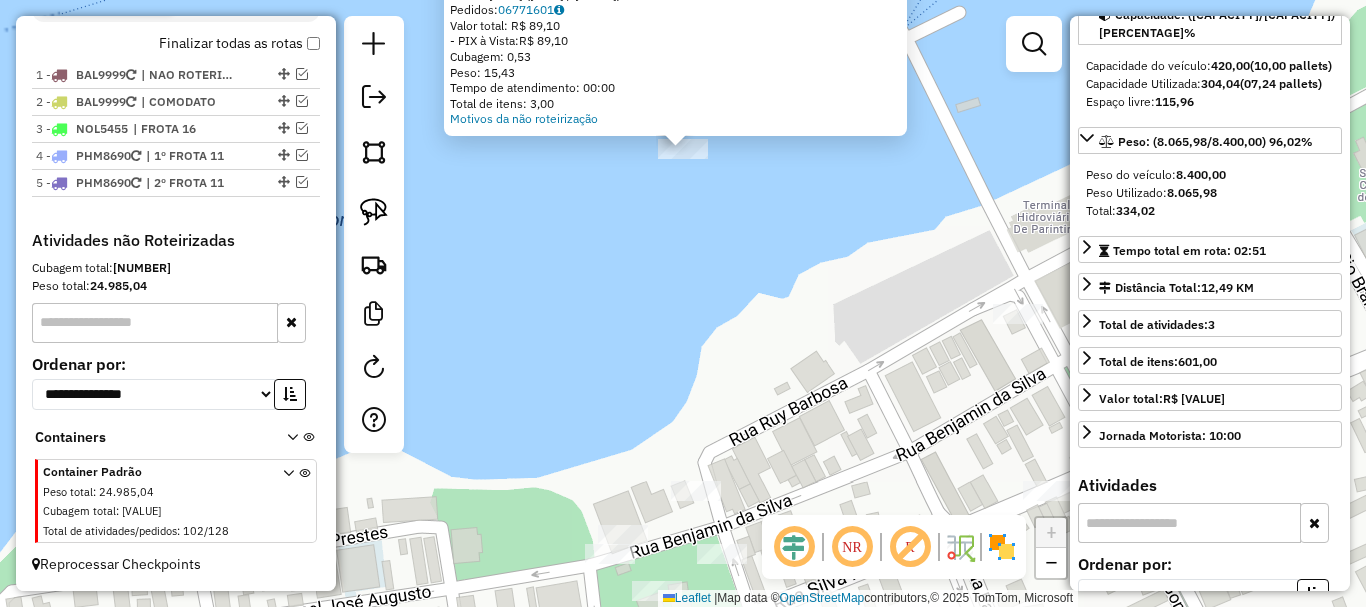 click on "Atividade não roteirizada 1318 - REDUTO DA NACaO  Endereço:  GOMES DE CASTRO S/N   Bairro: CENTRO ([CITY] / [STATE])   Pedidos:  [ORDER_ID]   Valor total: R$ [PRICE]   - PIX à Vista:  R$ [PRICE]   Cubagem: [NUMBER]   Peso: [NUMBER]   Tempo de atendimento: 00:00   Total de itens: 3,00  Motivos da não roteirização × Janela de atendimento Grade de atendimento Capacidade Transportadoras Veículos Cliente Pedidos  Rotas Selecione os dias de semana para filtrar as janelas de atendimento  Seg   Ter   Qua   Qui   Sex   Sáb   Dom  Informe o período da janela de atendimento: De: Até:  Filtrar exatamente a janela do cliente  Considerar janela de atendimento padrão  Selecione os dias de semana para filtrar as grades de atendimento  Seg   Ter   Qua   Qui   Sex   Sáb   Dom   Considerar clientes sem dia de atendimento cadastrado  Clientes fora do dia de atendimento selecionado Filtrar as atividades entre os valores definidos abaixo:  Peso mínimo:   Peso máximo:   Cubagem mínima:   Cubagem máxima:   De:   Até:   De:  Nome:" 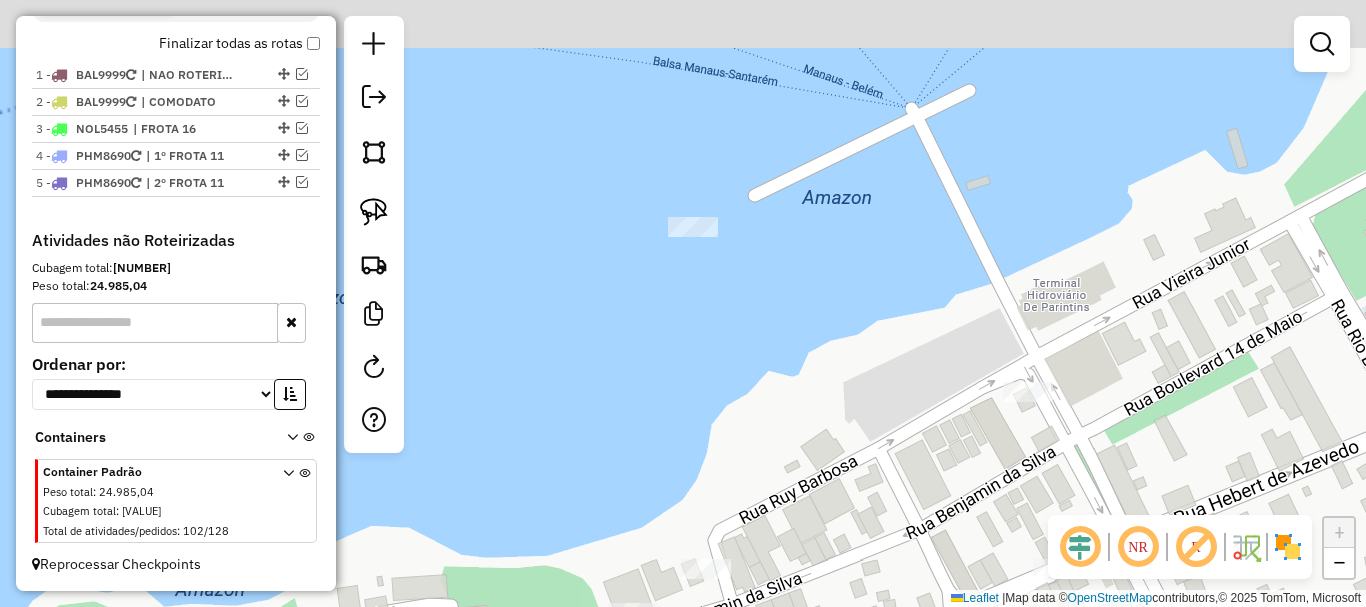 drag, startPoint x: 688, startPoint y: 207, endPoint x: 697, endPoint y: 267, distance: 60.671246 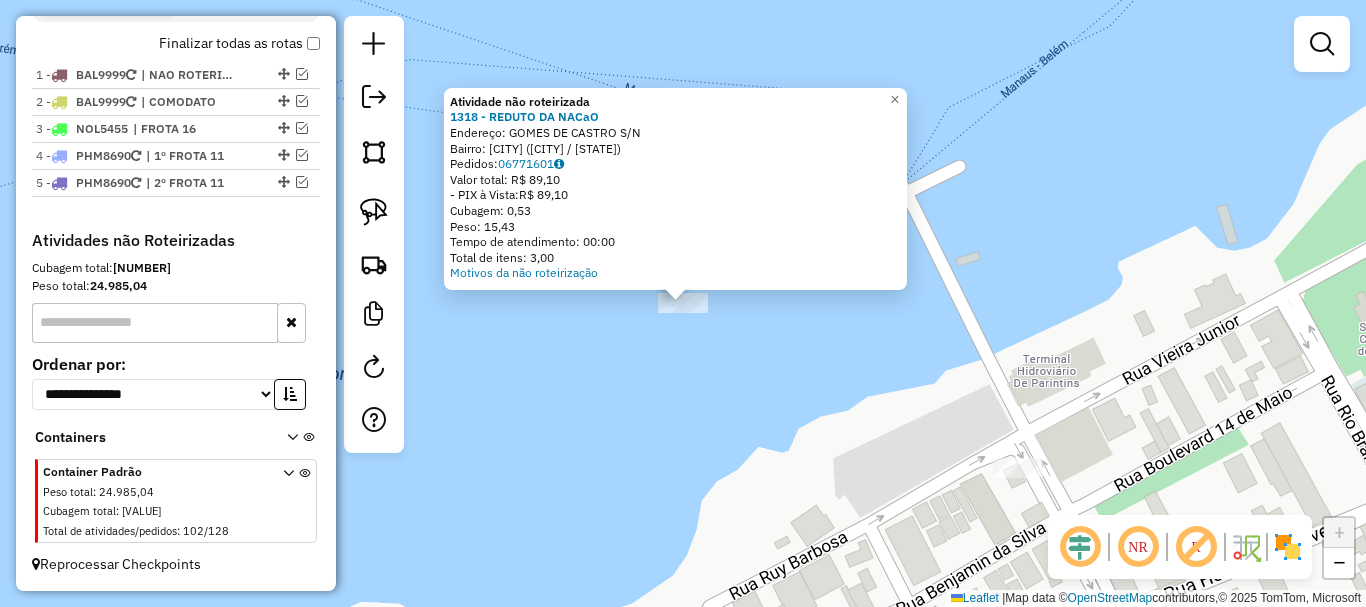 click on "Atividade não roteirizada 1318 - REDUTO DA NACaO  Endereço:  GOMES DE CASTRO S/N   Bairro: CENTRO ([CITY] / [STATE])   Pedidos:  [ORDER_ID]   Valor total: R$ [PRICE]   - PIX à Vista:  R$ [PRICE]   Cubagem: [NUMBER]   Peso: [NUMBER]   Tempo de atendimento: 00:00   Total de itens: 3,00  Motivos da não roteirização × Janela de atendimento Grade de atendimento Capacidade Transportadoras Veículos Cliente Pedidos  Rotas Selecione os dias de semana para filtrar as janelas de atendimento  Seg   Ter   Qua   Qui   Sex   Sáb   Dom  Informe o período da janela de atendimento: De: Até:  Filtrar exatamente a janela do cliente  Considerar janela de atendimento padrão  Selecione os dias de semana para filtrar as grades de atendimento  Seg   Ter   Qua   Qui   Sex   Sáb   Dom   Considerar clientes sem dia de atendimento cadastrado  Clientes fora do dia de atendimento selecionado Filtrar as atividades entre os valores definidos abaixo:  Peso mínimo:   Peso máximo:   Cubagem mínima:   Cubagem máxima:   De:   Até:   De:  Nome:" 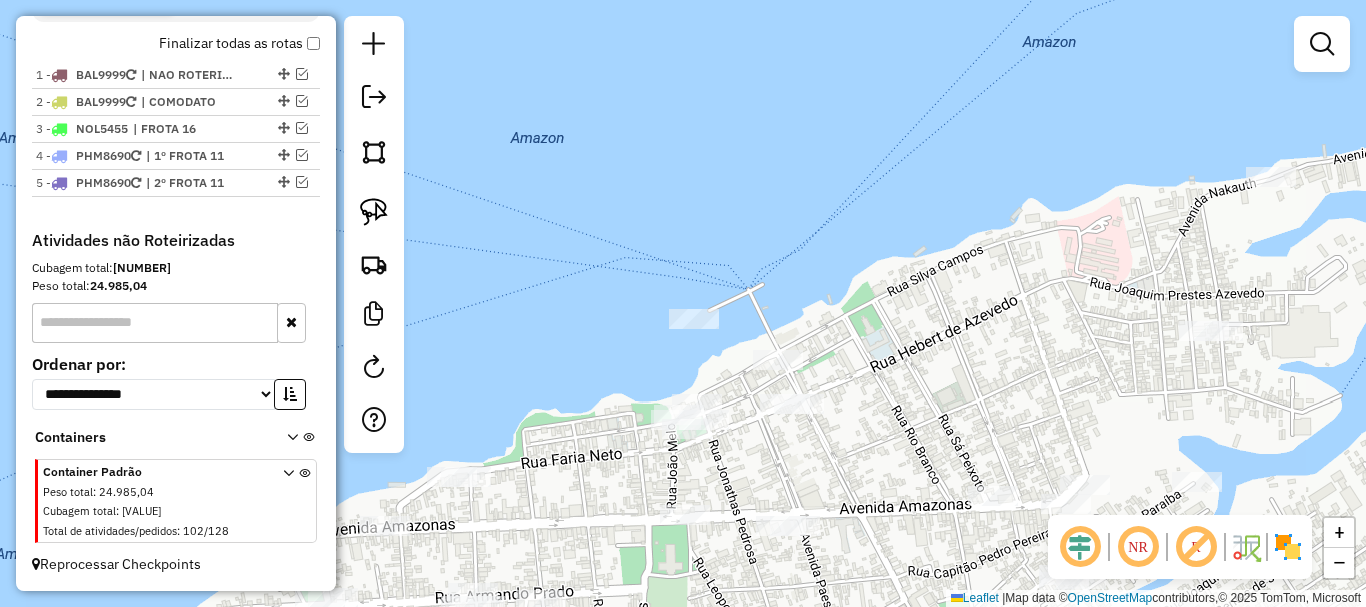 drag, startPoint x: 913, startPoint y: 592, endPoint x: 777, endPoint y: 417, distance: 221.63258 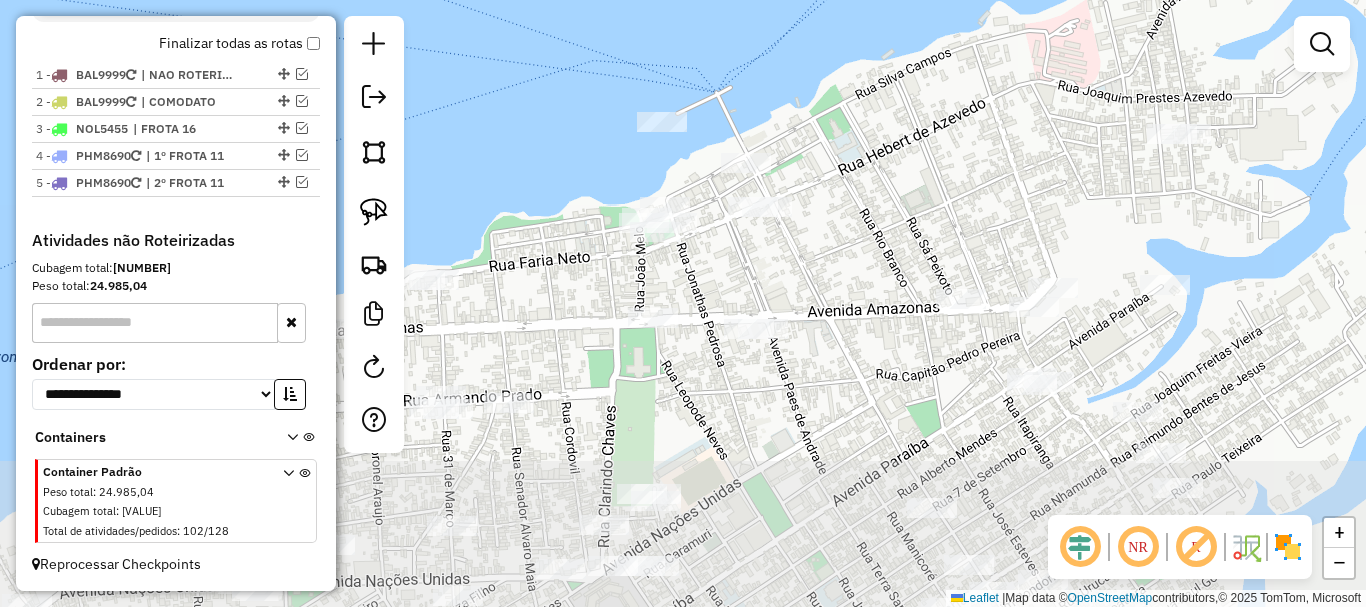drag, startPoint x: 839, startPoint y: 421, endPoint x: 835, endPoint y: 275, distance: 146.05478 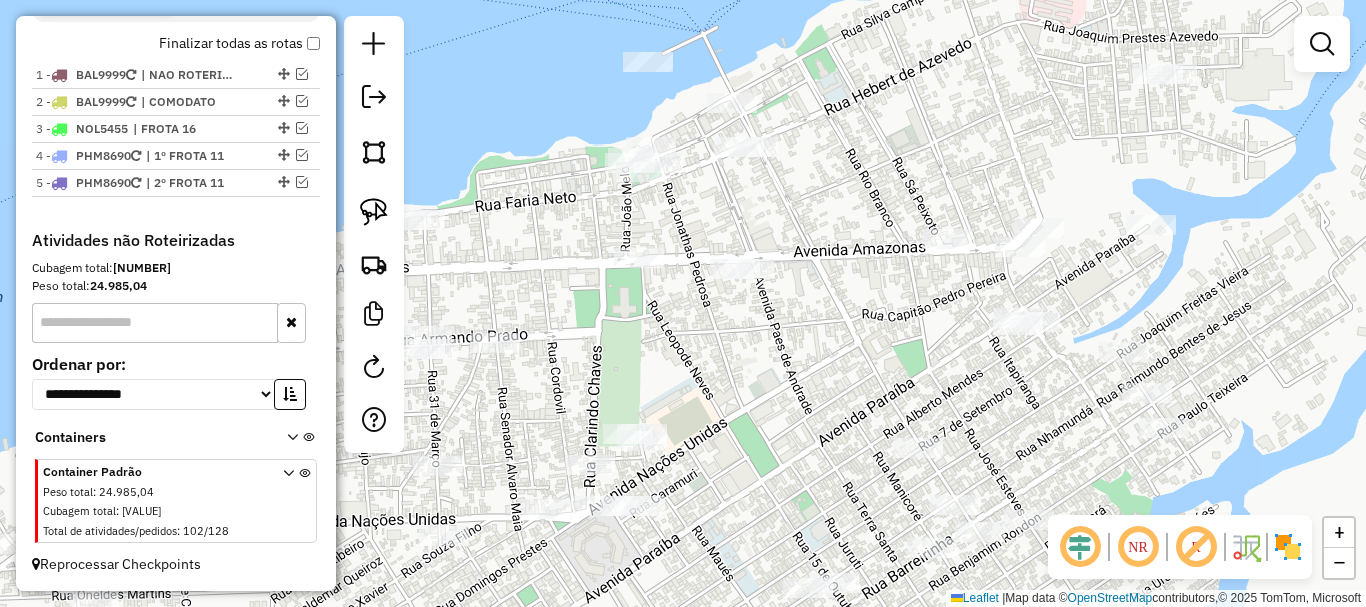 drag, startPoint x: 837, startPoint y: 359, endPoint x: 836, endPoint y: 323, distance: 36.013885 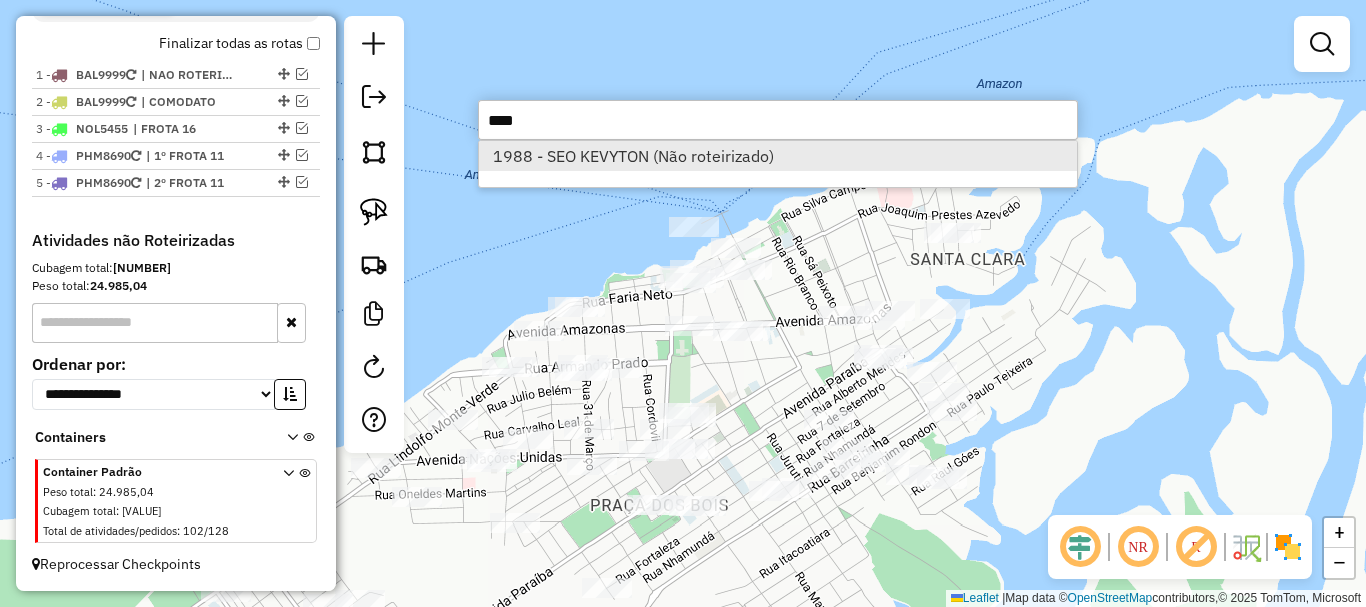type on "****" 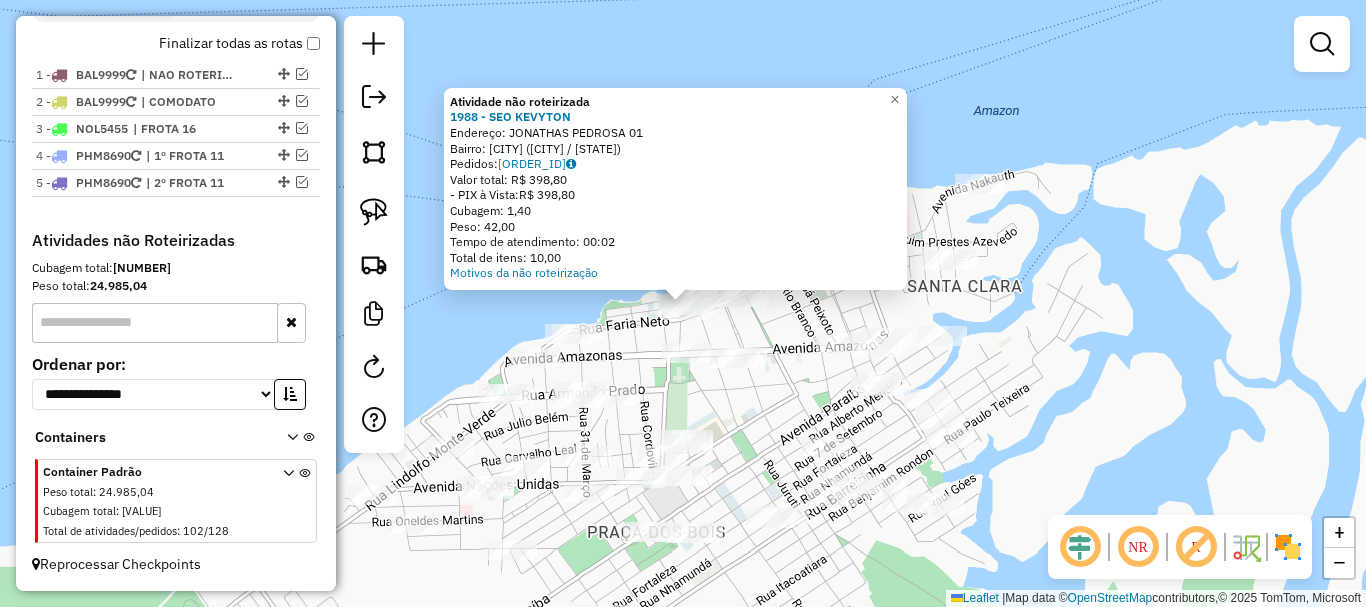 drag, startPoint x: 773, startPoint y: 409, endPoint x: 861, endPoint y: 233, distance: 196.77399 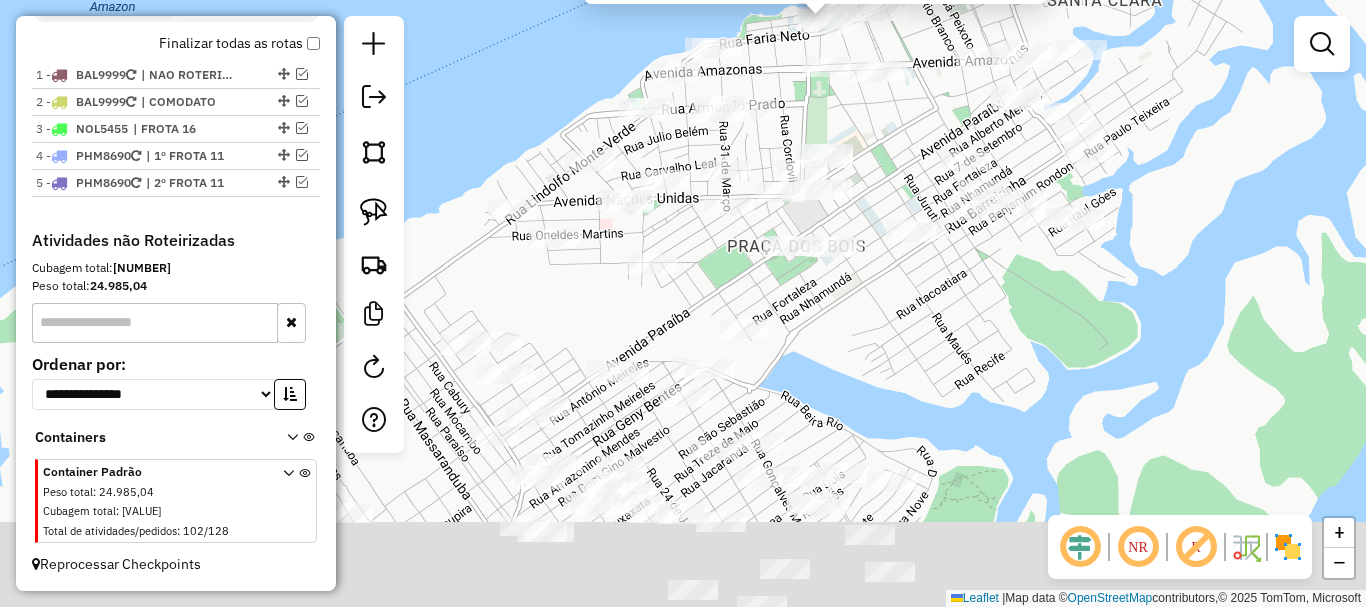 drag, startPoint x: 687, startPoint y: 476, endPoint x: 741, endPoint y: 364, distance: 124.33825 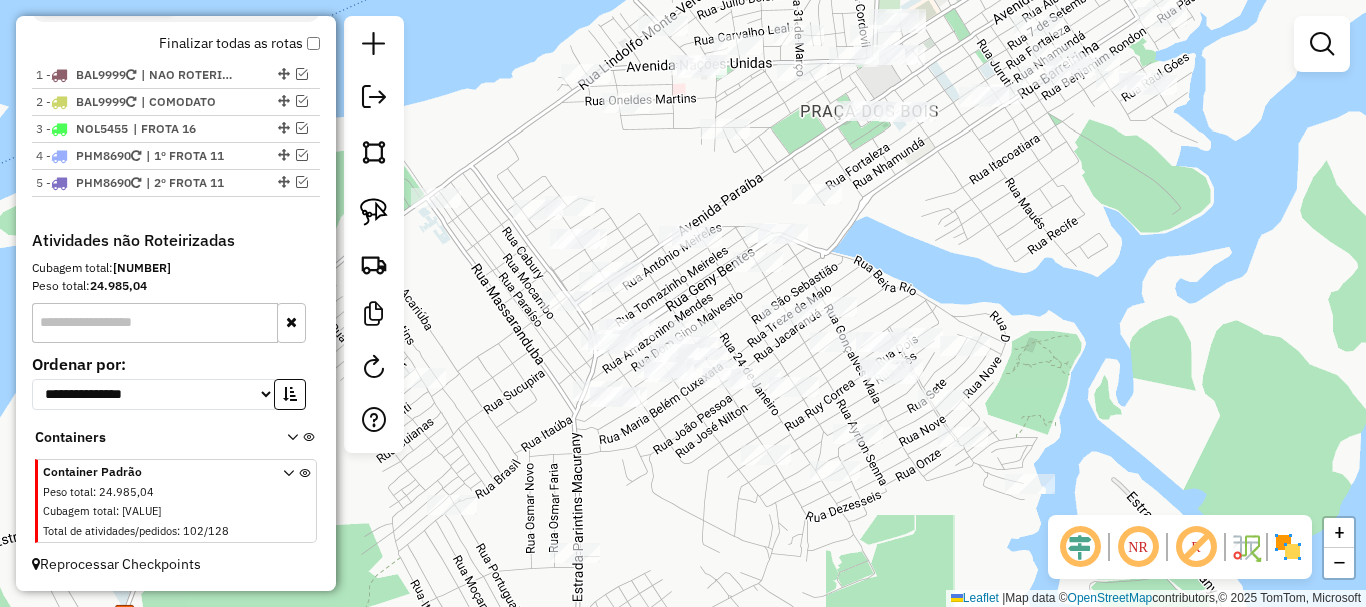 drag, startPoint x: 846, startPoint y: 271, endPoint x: 864, endPoint y: 238, distance: 37.589893 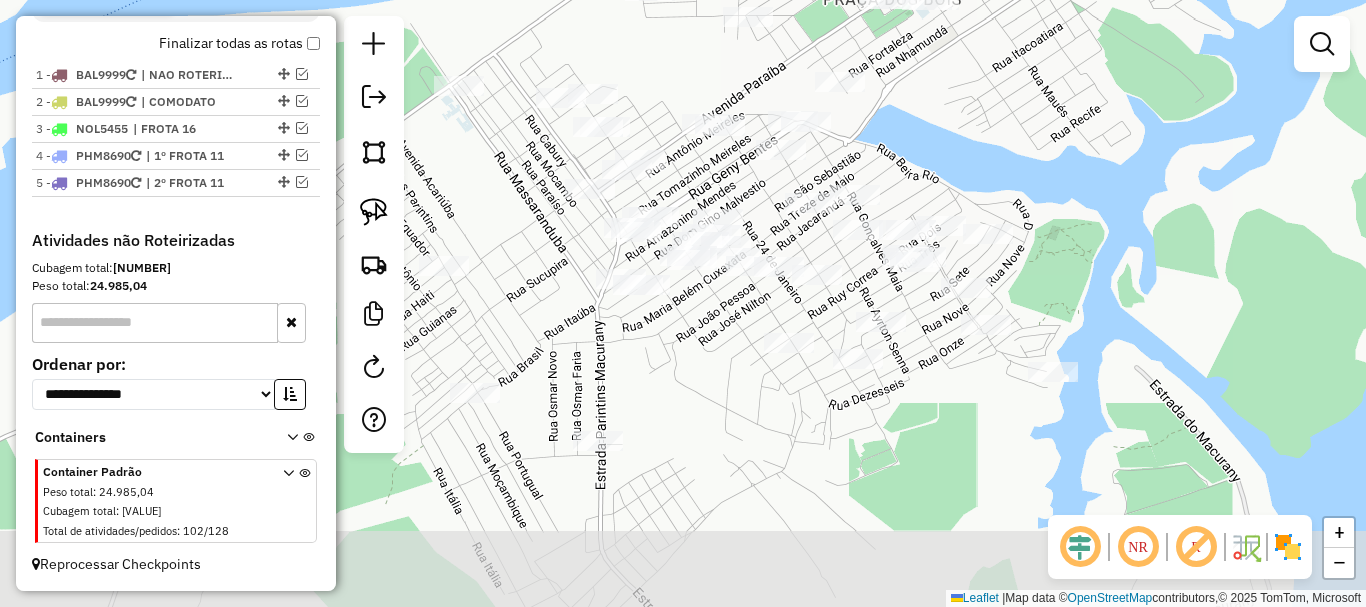 drag, startPoint x: 714, startPoint y: 437, endPoint x: 714, endPoint y: 421, distance: 16 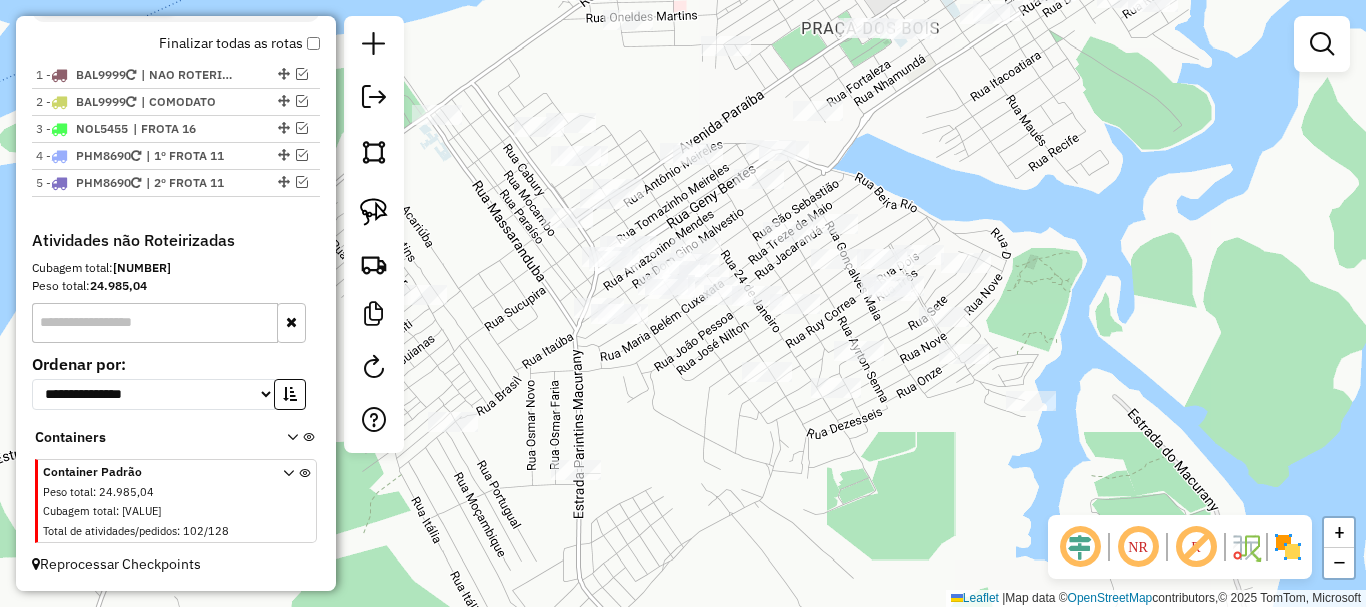 drag, startPoint x: 722, startPoint y: 428, endPoint x: 632, endPoint y: 556, distance: 156.47363 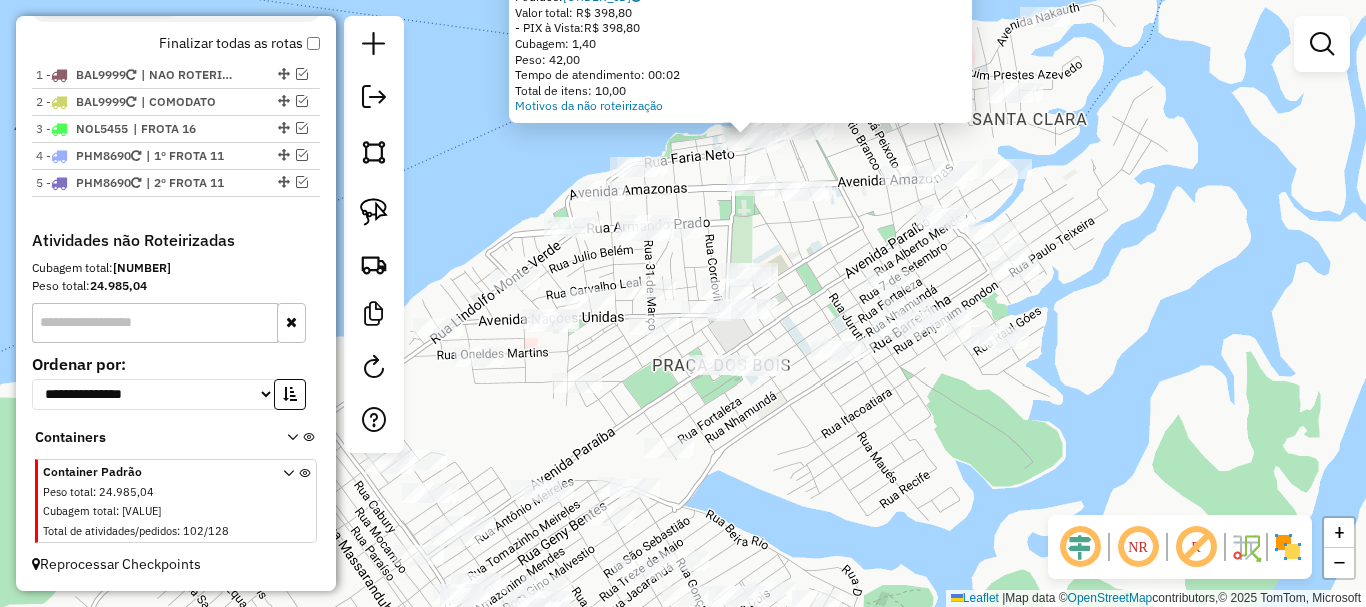 drag, startPoint x: 839, startPoint y: 251, endPoint x: 765, endPoint y: 452, distance: 214.18916 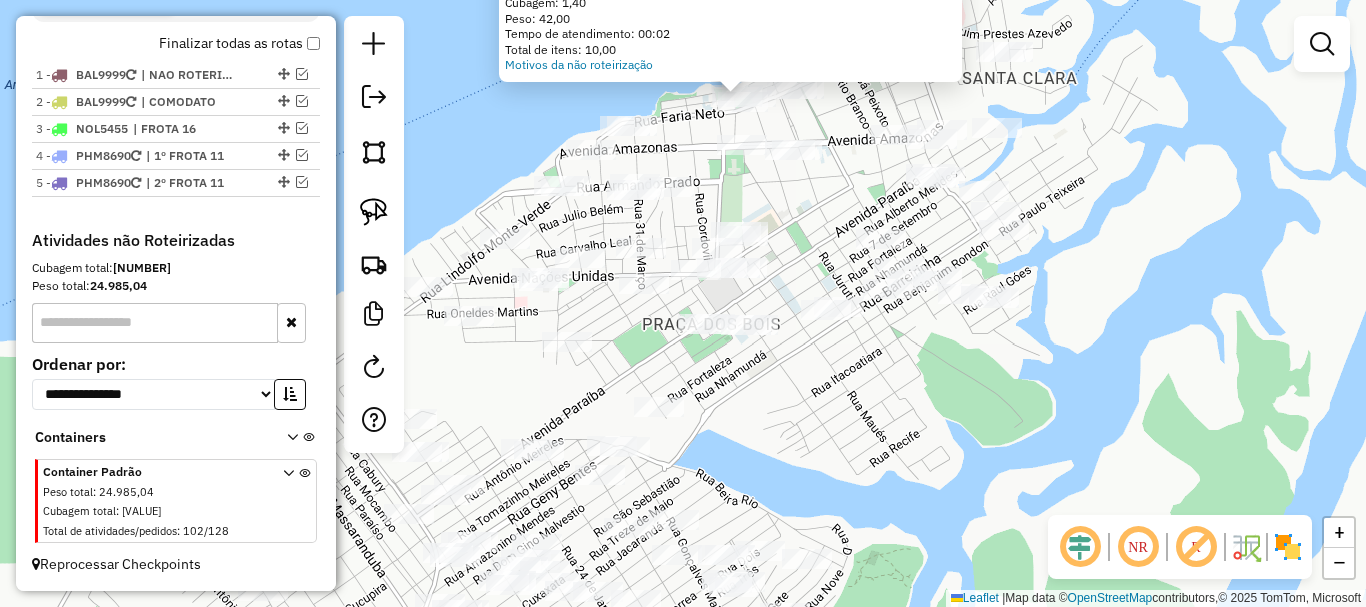 drag, startPoint x: 779, startPoint y: 436, endPoint x: 769, endPoint y: 392, distance: 45.122055 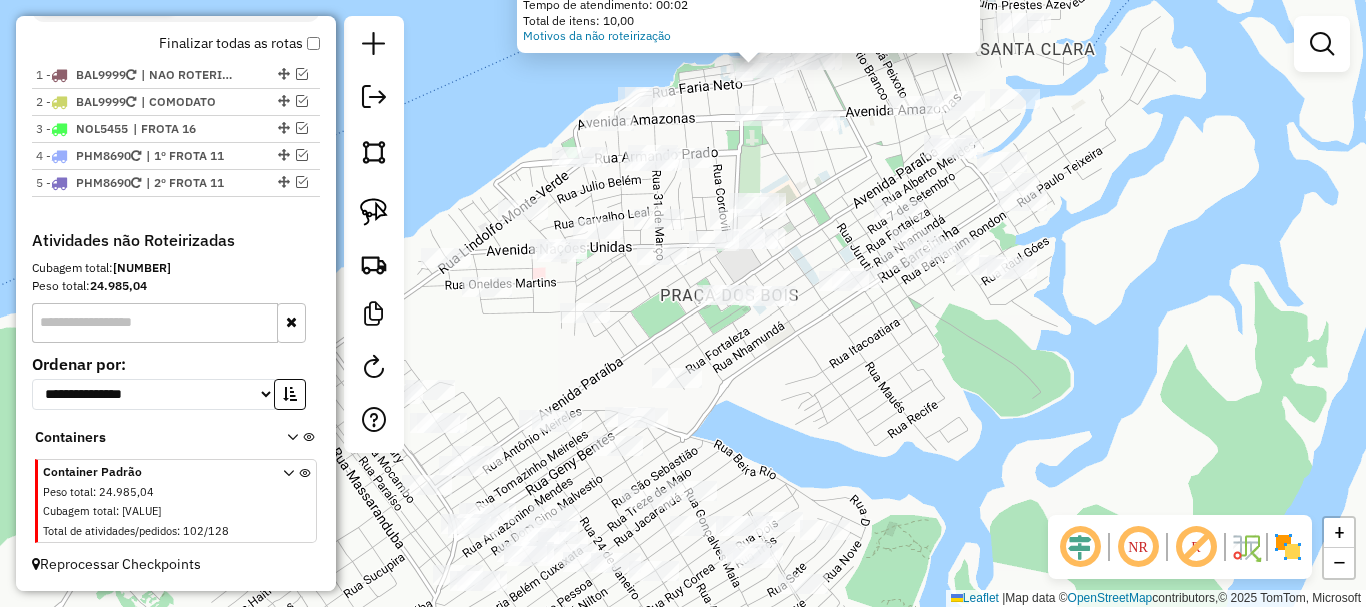 drag, startPoint x: 764, startPoint y: 408, endPoint x: 795, endPoint y: 367, distance: 51.40039 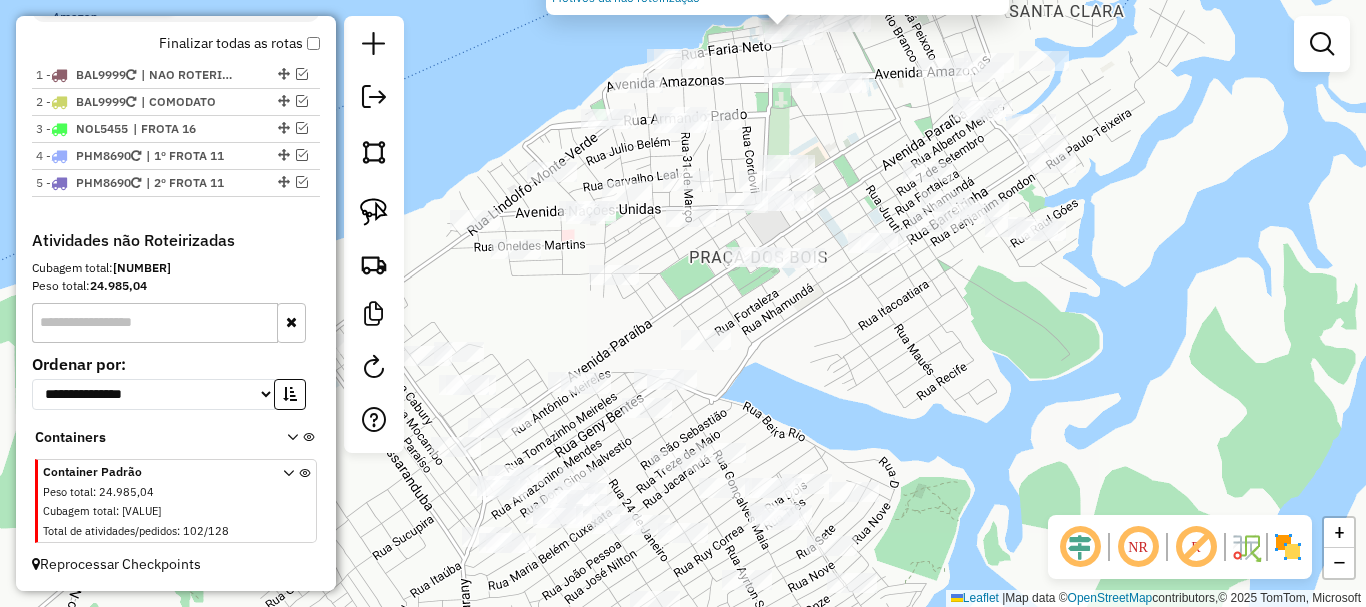 drag, startPoint x: 795, startPoint y: 367, endPoint x: 811, endPoint y: 343, distance: 28.84441 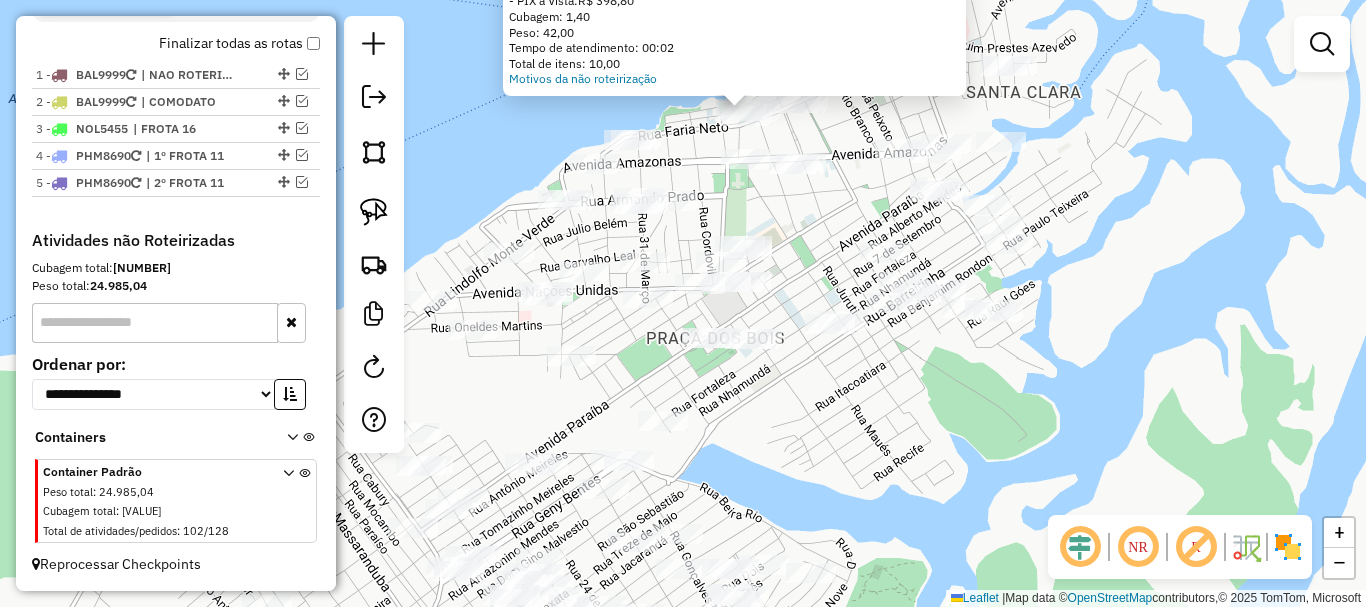 drag, startPoint x: 809, startPoint y: 346, endPoint x: 765, endPoint y: 429, distance: 93.941475 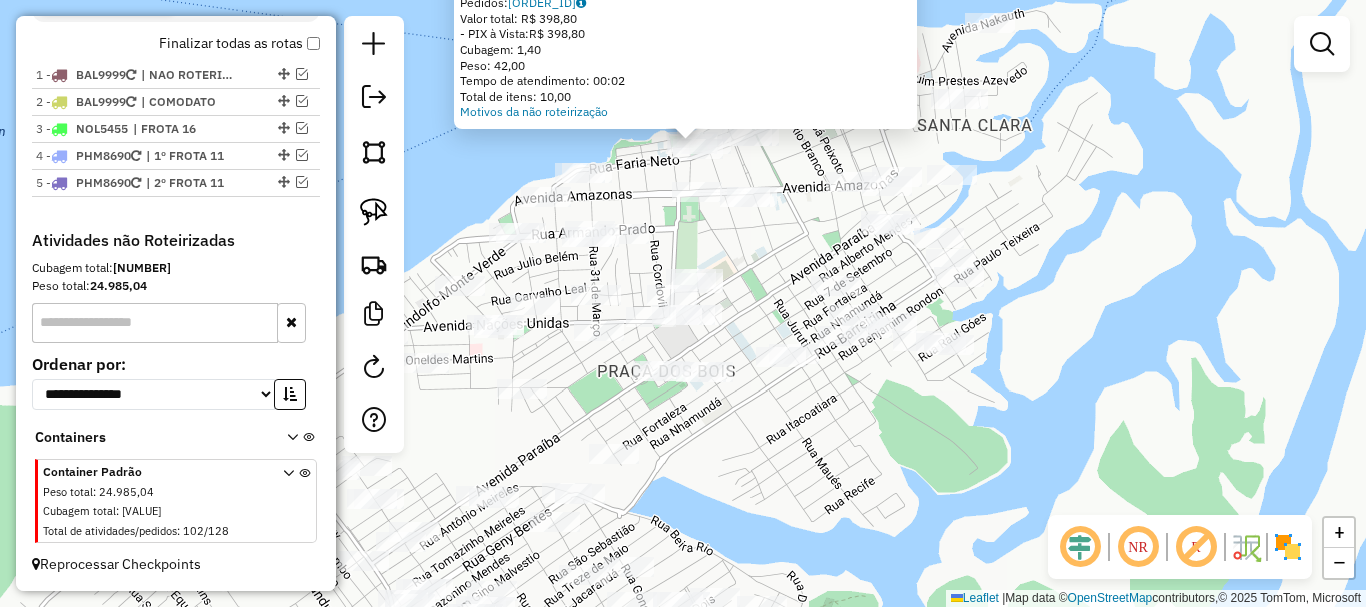 drag, startPoint x: 811, startPoint y: 409, endPoint x: 786, endPoint y: 425, distance: 29.681644 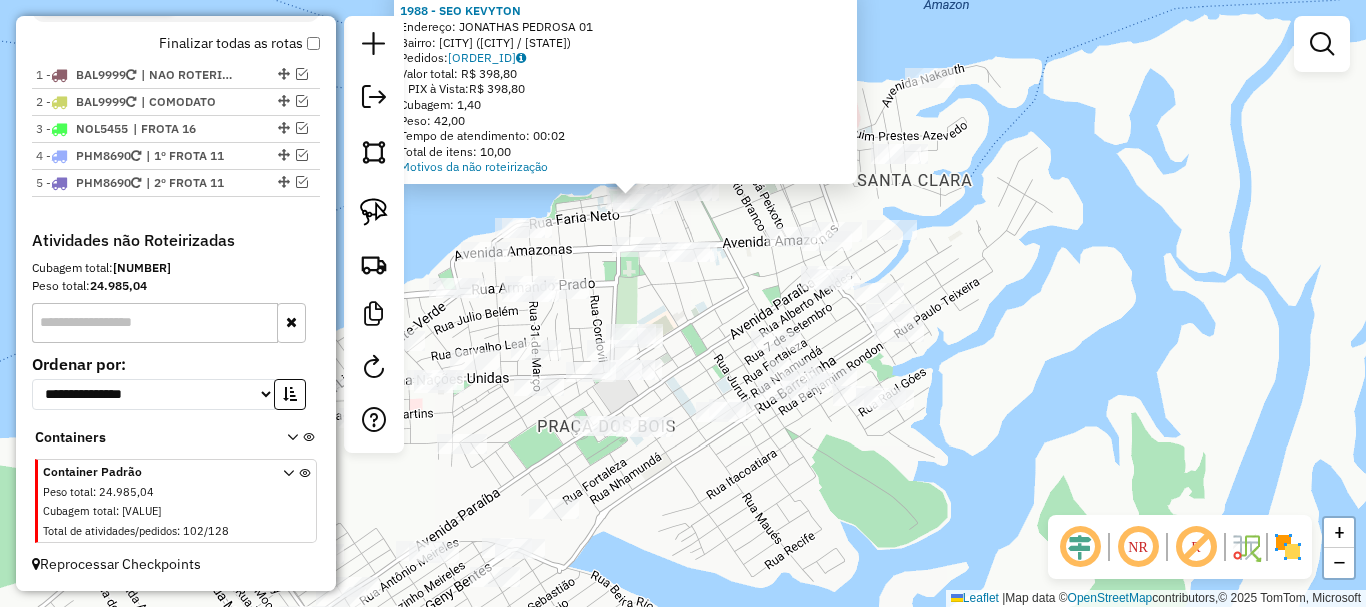 drag, startPoint x: 873, startPoint y: 414, endPoint x: 809, endPoint y: 470, distance: 85.04117 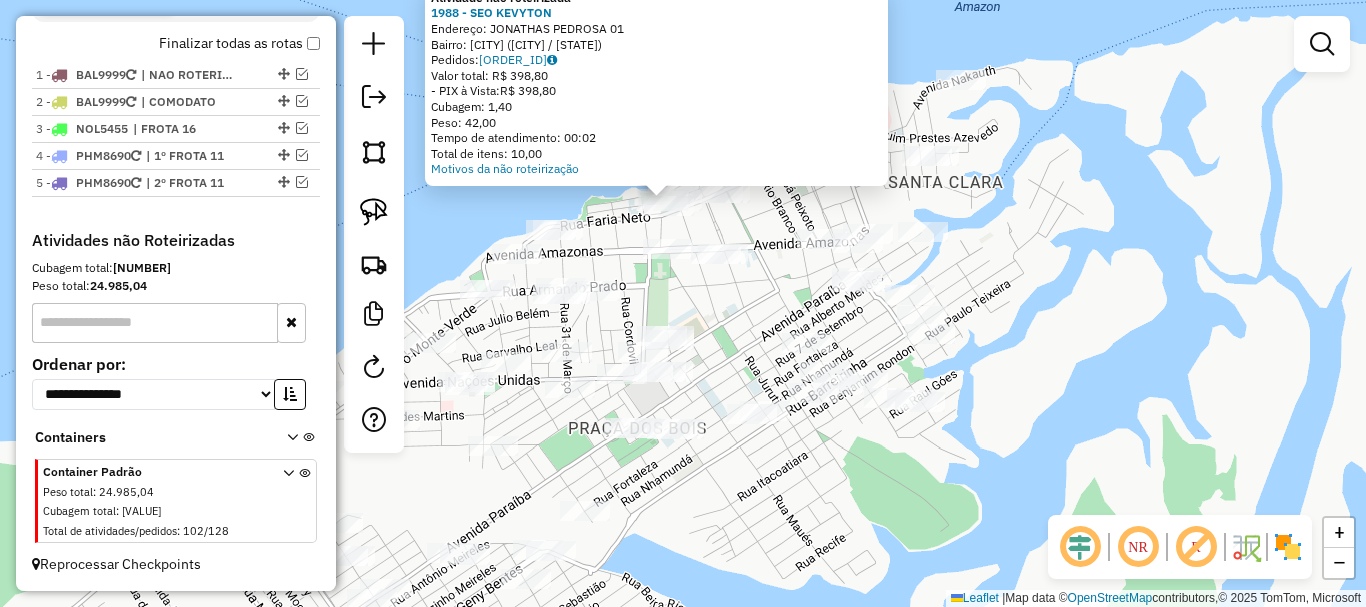 drag, startPoint x: 791, startPoint y: 466, endPoint x: 828, endPoint y: 463, distance: 37.12142 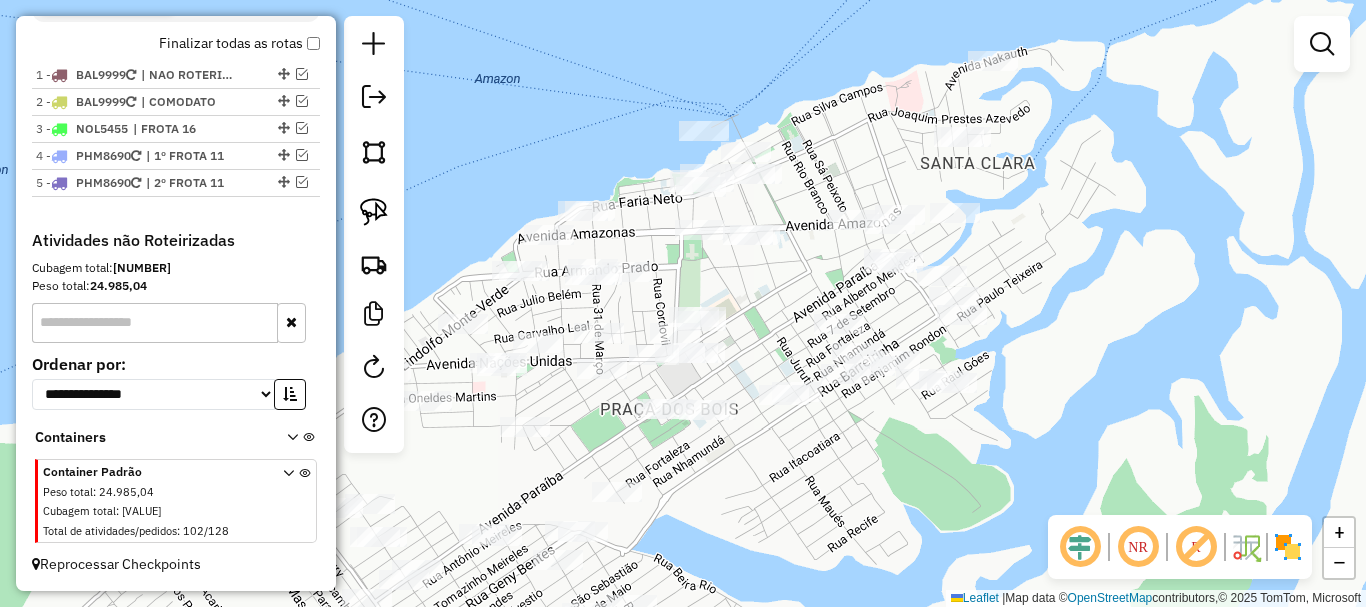 drag, startPoint x: 698, startPoint y: 345, endPoint x: 730, endPoint y: 326, distance: 37.215588 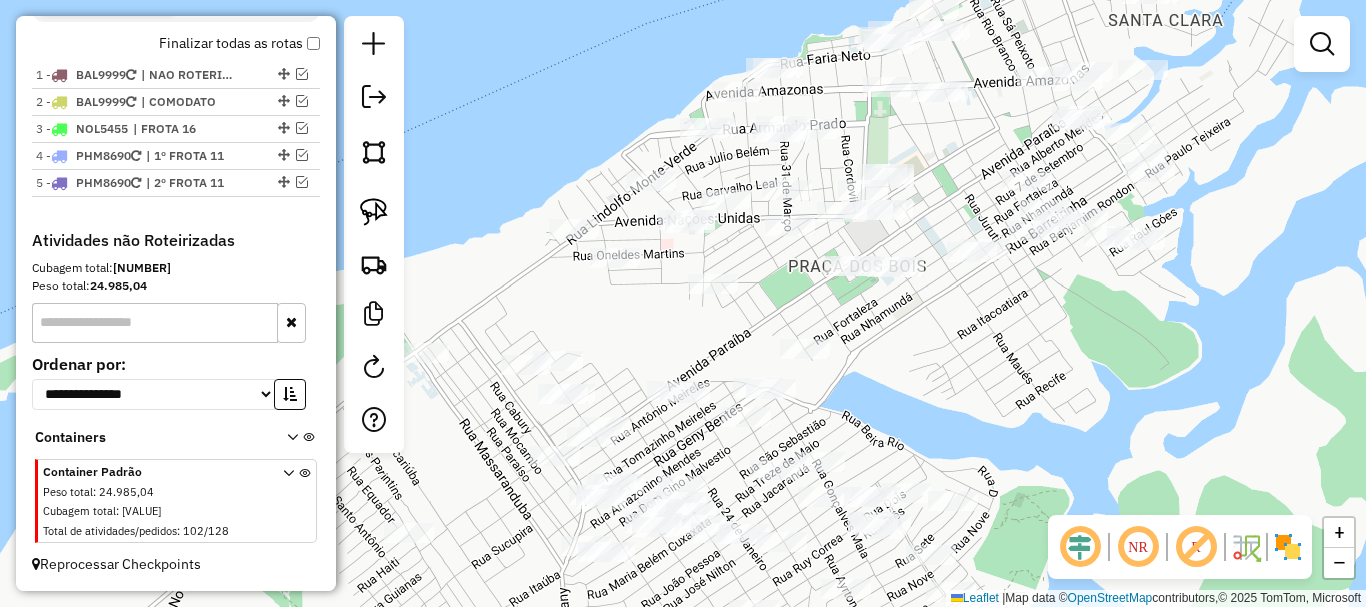 click on "Janela de atendimento Grade de atendimento Capacidade Transportadoras Veículos Cliente Pedidos  Rotas Selecione os dias de semana para filtrar as janelas de atendimento  Seg   Ter   Qua   Qui   Sex   Sáb   Dom  Informe o período da janela de atendimento: De: Até:  Filtrar exatamente a janela do cliente  Considerar janela de atendimento padrão  Selecione os dias de semana para filtrar as grades de atendimento  Seg   Ter   Qua   Qui   Sex   Sáb   Dom   Considerar clientes sem dia de atendimento cadastrado  Clientes fora do dia de atendimento selecionado Filtrar as atividades entre os valores definidos abaixo:  Peso mínimo:   Peso máximo:   Cubagem mínima:   Cubagem máxima:   De:   Até:  Filtrar as atividades entre o tempo de atendimento definido abaixo:  De:   Até:   Considerar capacidade total dos clientes não roteirizados Transportadora: Selecione um ou mais itens Tipo de veículo: Selecione um ou mais itens Veículo: Selecione um ou mais itens Motorista: Selecione um ou mais itens Nome: Rótulo:" 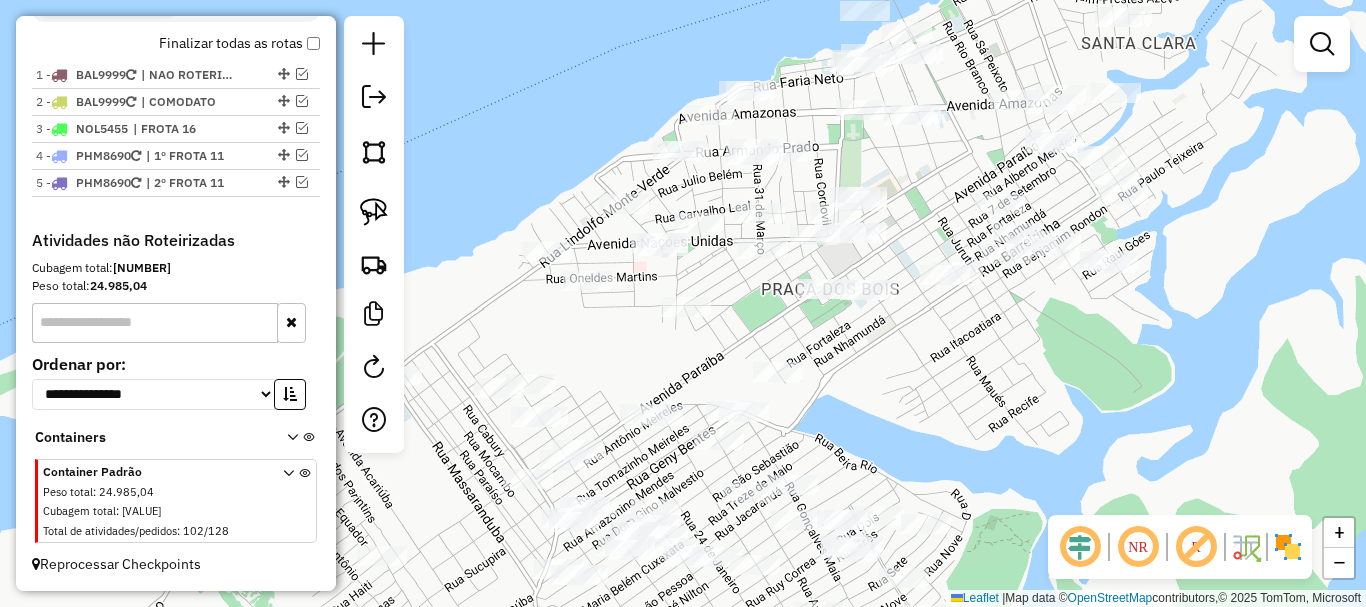 drag, startPoint x: 892, startPoint y: 357, endPoint x: 809, endPoint y: 443, distance: 119.519875 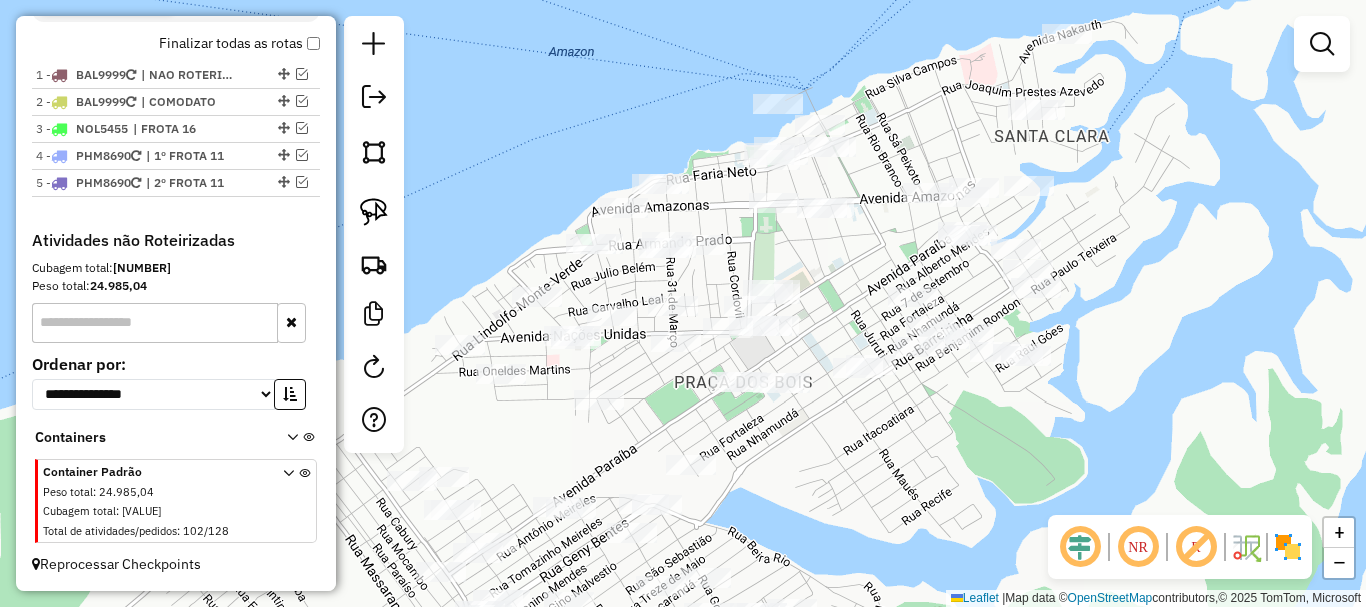 drag, startPoint x: 870, startPoint y: 414, endPoint x: 794, endPoint y: 473, distance: 96.2133 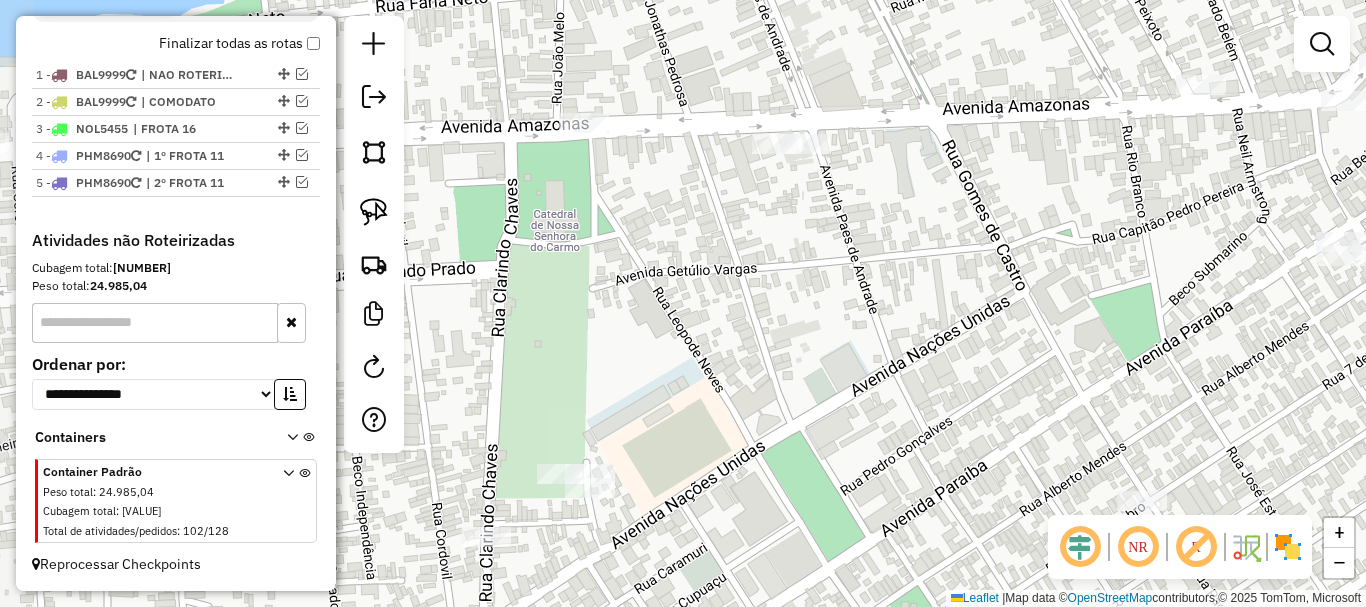 drag, startPoint x: 819, startPoint y: 279, endPoint x: 938, endPoint y: 383, distance: 158.04114 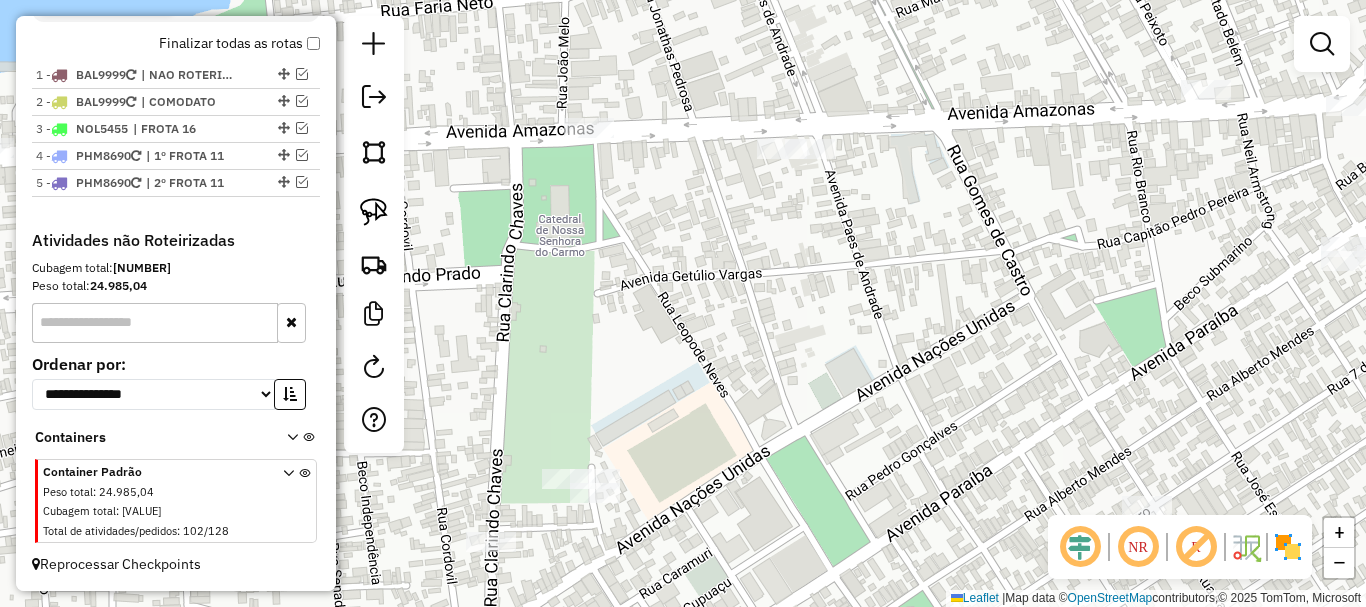 drag, startPoint x: 911, startPoint y: 384, endPoint x: 863, endPoint y: 398, distance: 50 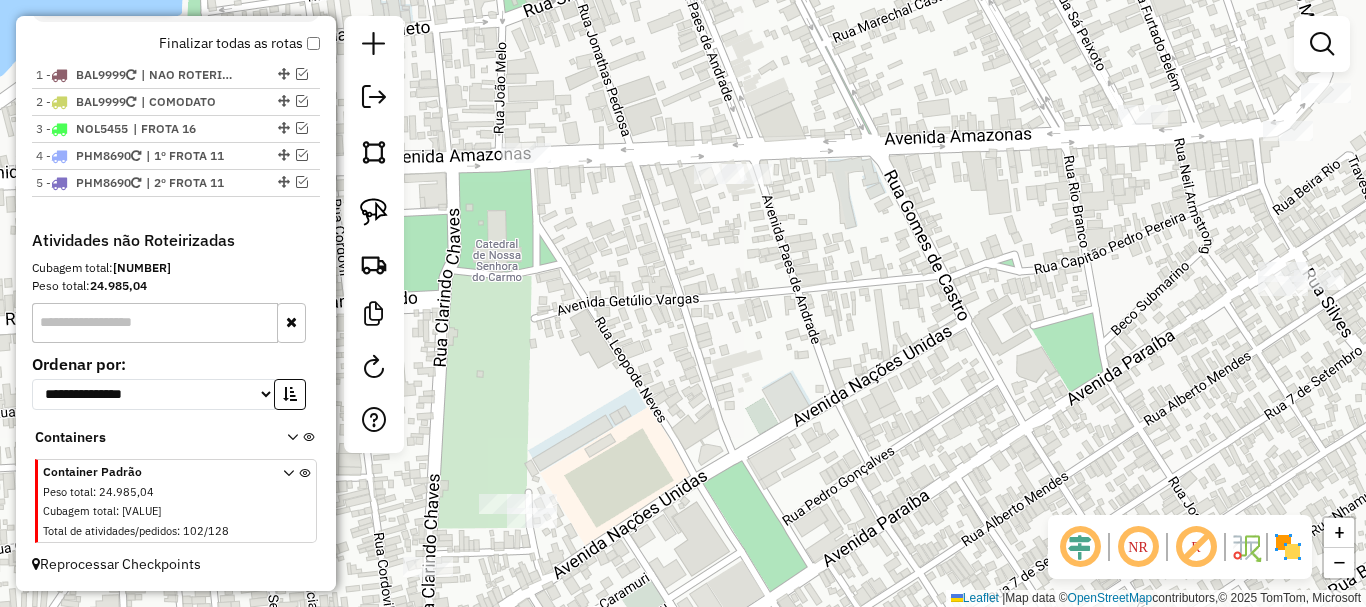 drag, startPoint x: 845, startPoint y: 386, endPoint x: 692, endPoint y: 402, distance: 153.83432 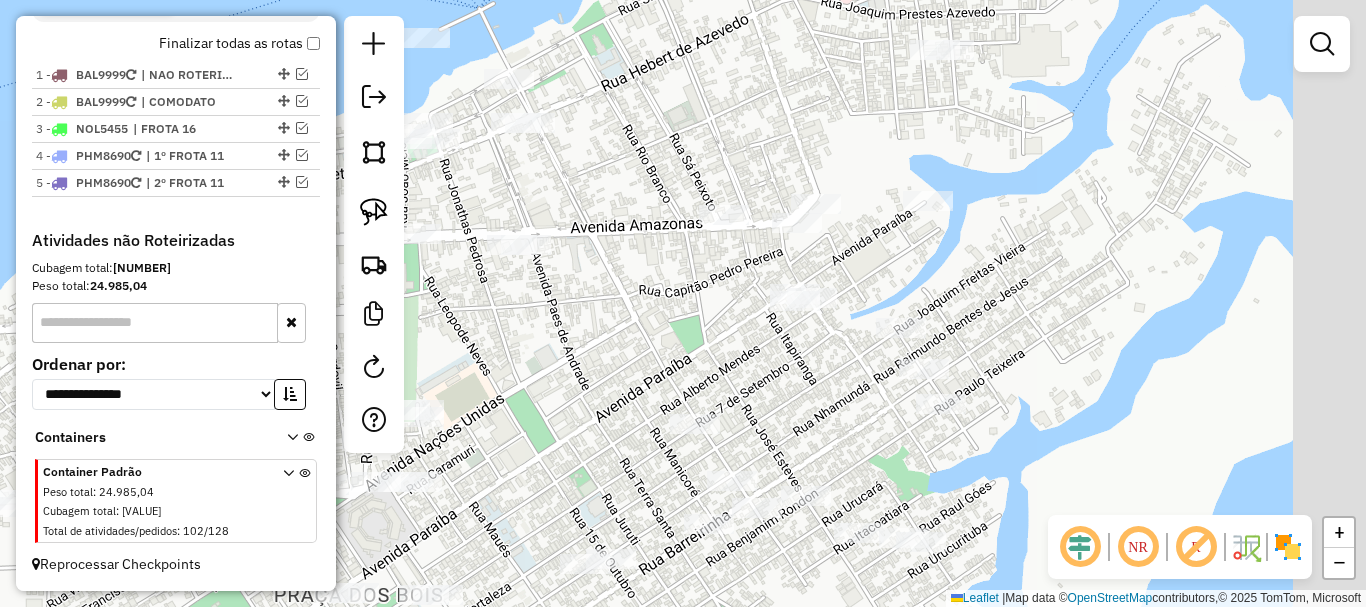drag, startPoint x: 741, startPoint y: 362, endPoint x: 638, endPoint y: 316, distance: 112.805145 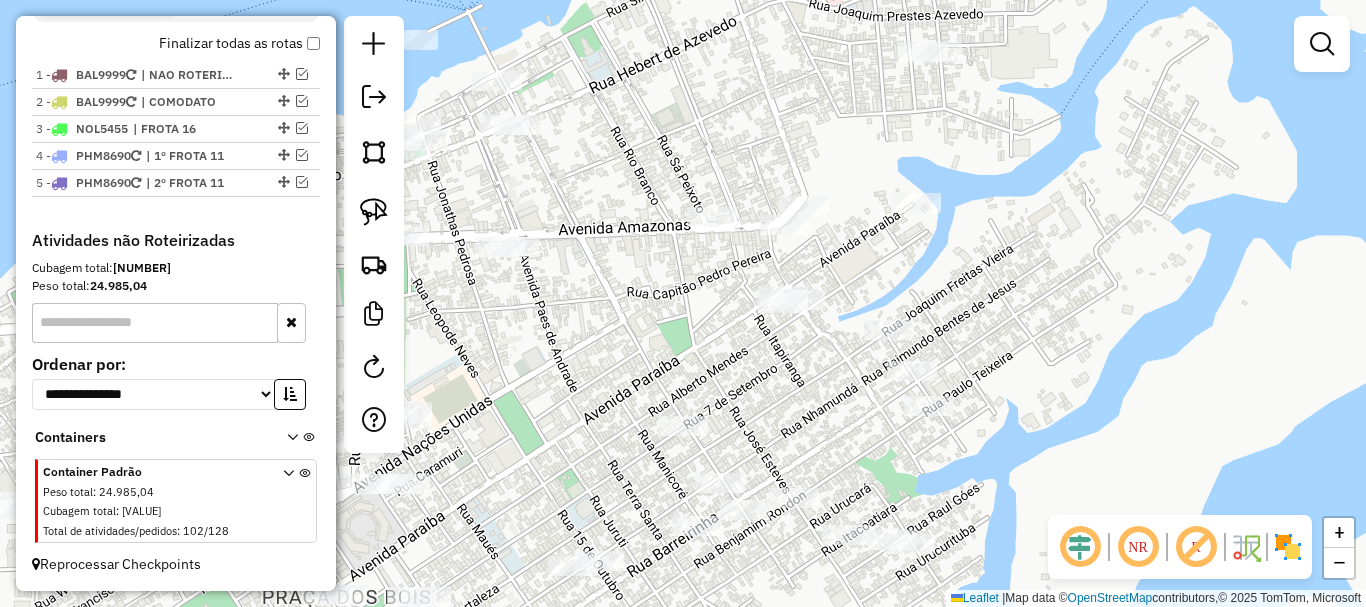 drag, startPoint x: 640, startPoint y: 270, endPoint x: 597, endPoint y: 272, distance: 43.046486 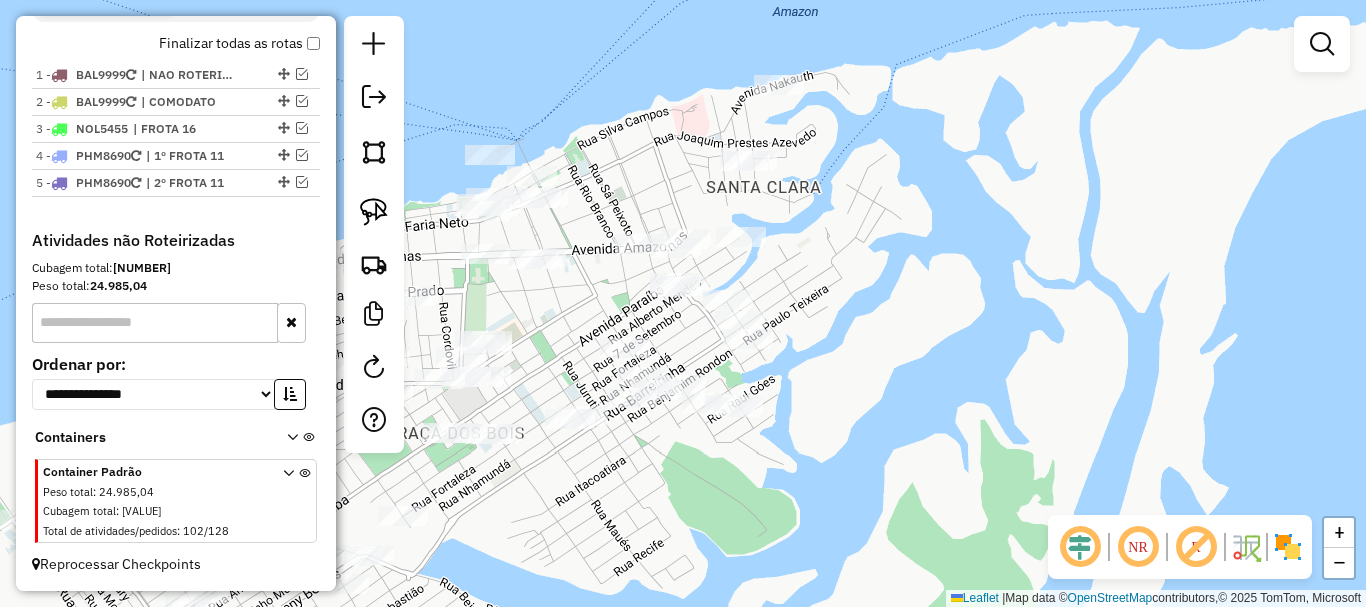 drag, startPoint x: 554, startPoint y: 300, endPoint x: 569, endPoint y: 289, distance: 18.601076 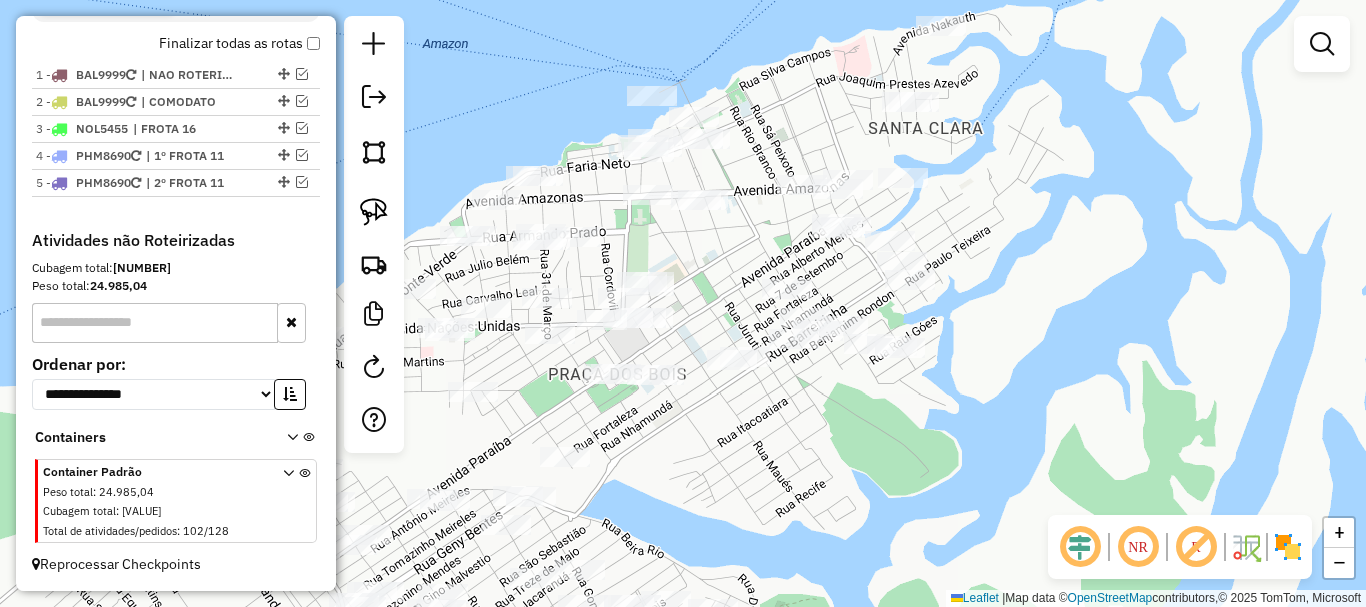 drag, startPoint x: 577, startPoint y: 317, endPoint x: 724, endPoint y: 269, distance: 154.63829 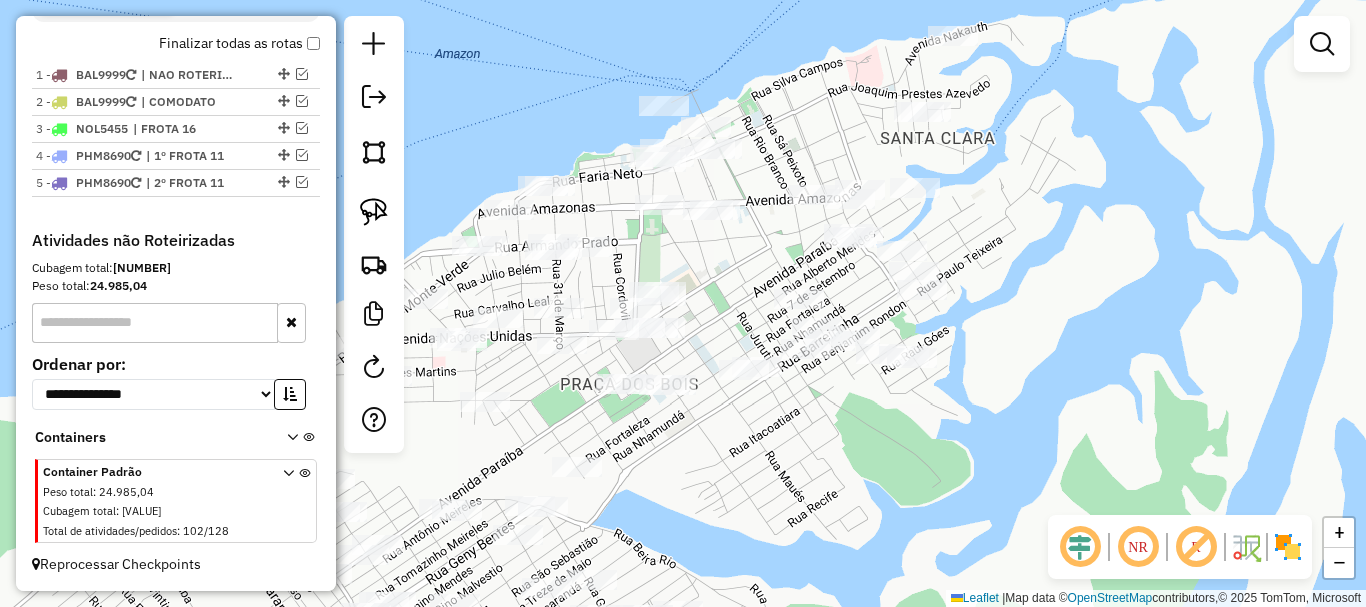 drag, startPoint x: 824, startPoint y: 416, endPoint x: 861, endPoint y: 444, distance: 46.400433 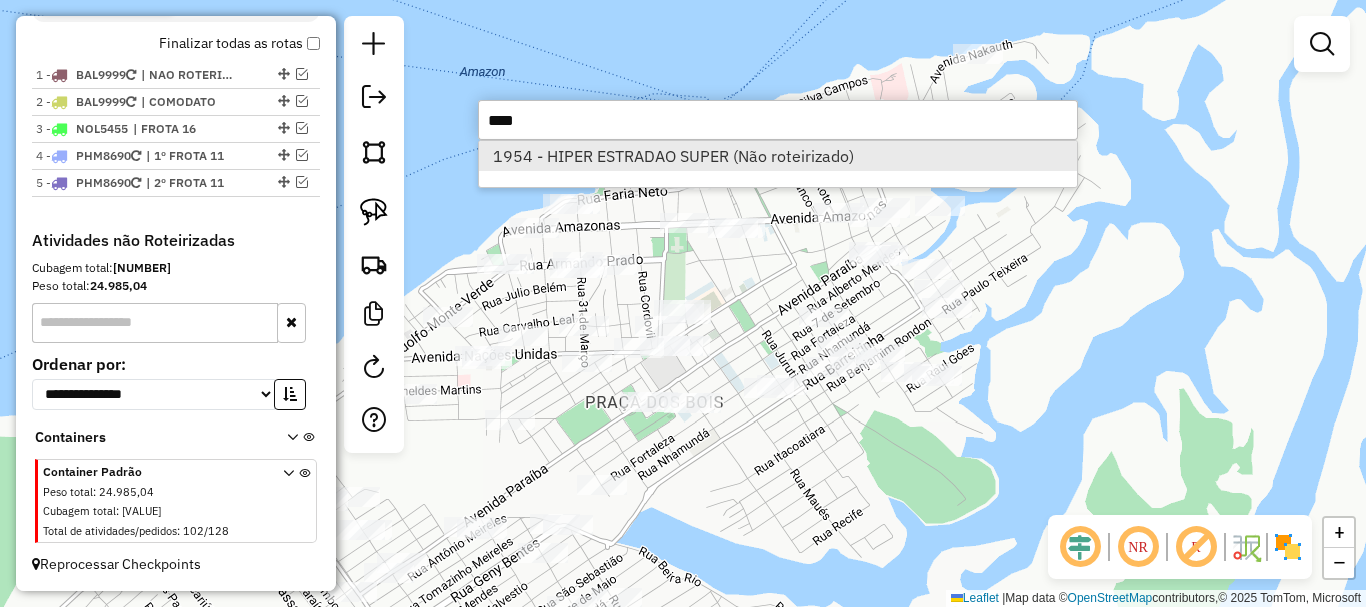 type on "****" 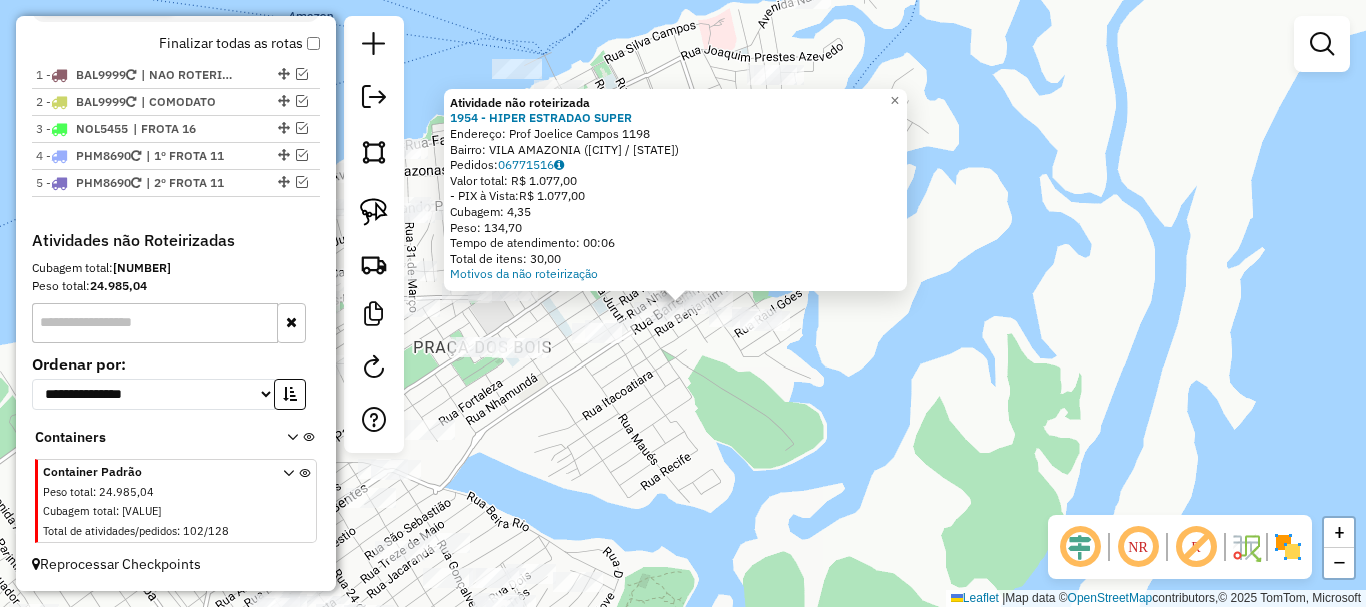 click on "Atividade não roteirizada [NUMBER] - [NAME]  Endereço:  [NAME] [NUMBER]   Bairro: [NAME] ([STATE])   Pedidos:  [ORDER_ID]   Valor total: R$ [PRICE]   - PIX à Vista:  R$ [PRICE]   Cubagem: [CUBAGE]   Peso: [WEIGHT]   Tempo de atendimento: [TIME]   Total de itens: [ITEMS]  Motivos da não roteirização × Janela de atendimento Grade de atendimento Capacidade Transportadoras Veículos Cliente Pedidos  Rotas Selecione os dias de semana para filtrar as janelas de atendimento  Seg   Ter   Qua   Qui   Sex   Sáb   Dom  Informe o período da janela de atendimento: De: [TIME] Até: [TIME]  Filtrar exatamente a janela do cliente  Considerar janela de atendimento padrão  Selecione os dias de semana para filtrar as grades de atendimento  Seg   Ter   Qua   Qui   Sex   Sáb   Dom   Considerar clientes sem dia de atendimento cadastrado  Clientes fora do dia de atendimento selecionado Filtrar as atividades entre os valores definidos abaixo:  Peso mínimo:   Peso máximo:   Cubagem mínima:   Cubagem máxima:" 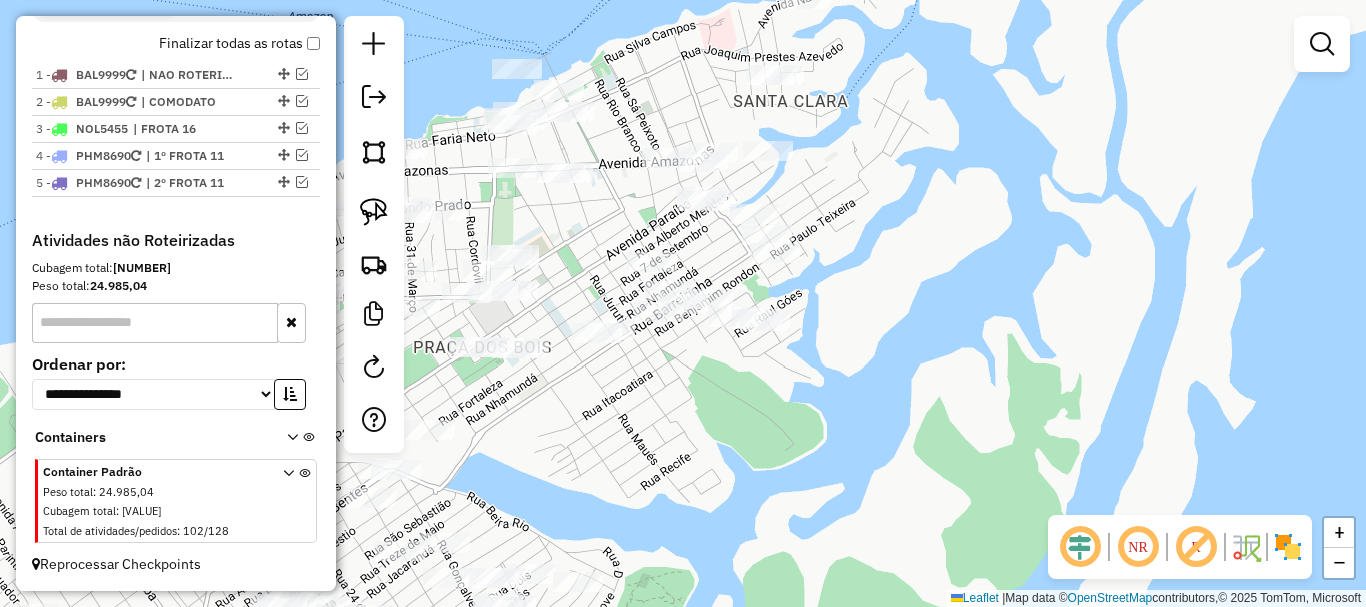 drag, startPoint x: 617, startPoint y: 448, endPoint x: 694, endPoint y: 451, distance: 77.05842 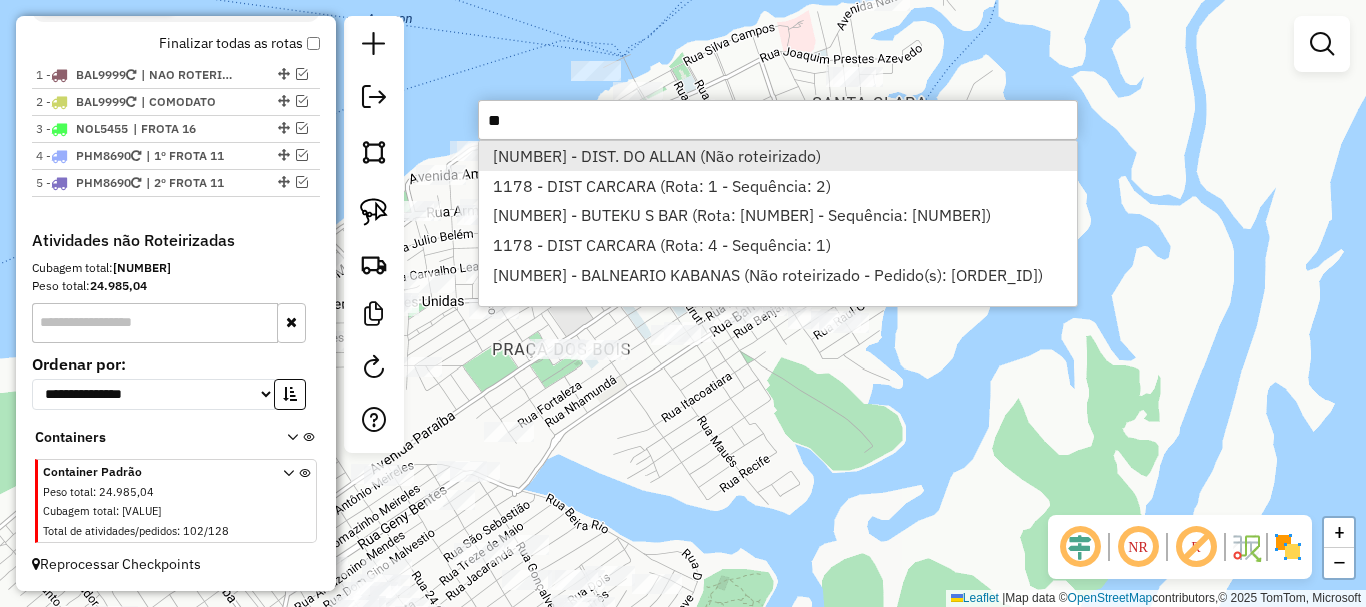 type on "**" 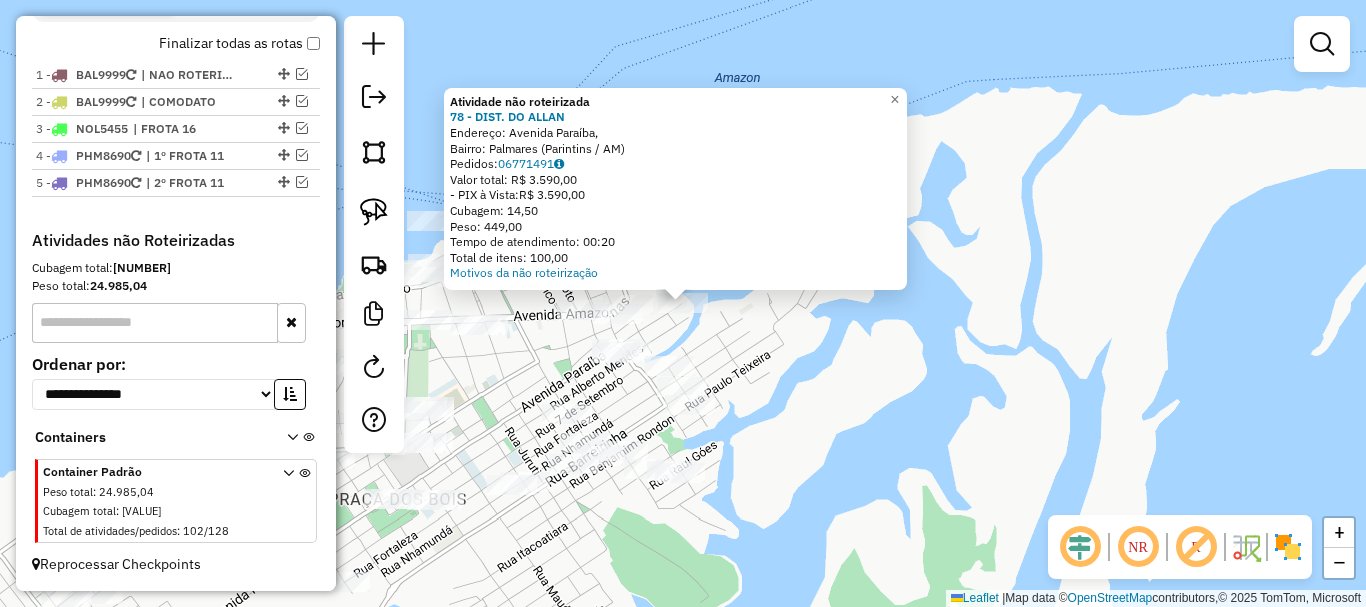 click on "Atividade não roteirizada [NUMBER] - DIST. DO ALLAN  Endereço: Avenida Paraíba,    Bairro: Palmares ([CITY] / [STATE])   Pedidos:  [ORDER_ID]   Valor total: R$ 3.590,00   - PIX à Vista:  R$ 3.590,00   Cubagem: 14,50   Peso: 449,00   Tempo de atendimento: 00:20   Total de itens: 100,00  Motivos da não roteirização × Janela de atendimento Grade de atendimento Capacidade Transportadoras Veículos Cliente Pedidos  Rotas Selecione os dias de semana para filtrar as janelas de atendimento  Seg   Ter   Qua   Qui   Sex   Sáb   Dom  Informe o período da janela de atendimento: De: Até:  Filtrar exatamente a janela do cliente  Considerar janela de atendimento padrão  Selecione os dias de semana para filtrar as grades de atendimento  Seg   Ter   Qua   Qui   Sex   Sáb   Dom   Considerar clientes sem dia de atendimento cadastrado  Clientes fora do dia de atendimento selecionado Filtrar as atividades entre os valores definidos abaixo:  Peso mínimo:   Peso máximo:   Cubagem mínima:   Cubagem máxima:   De:   Até:  De:" 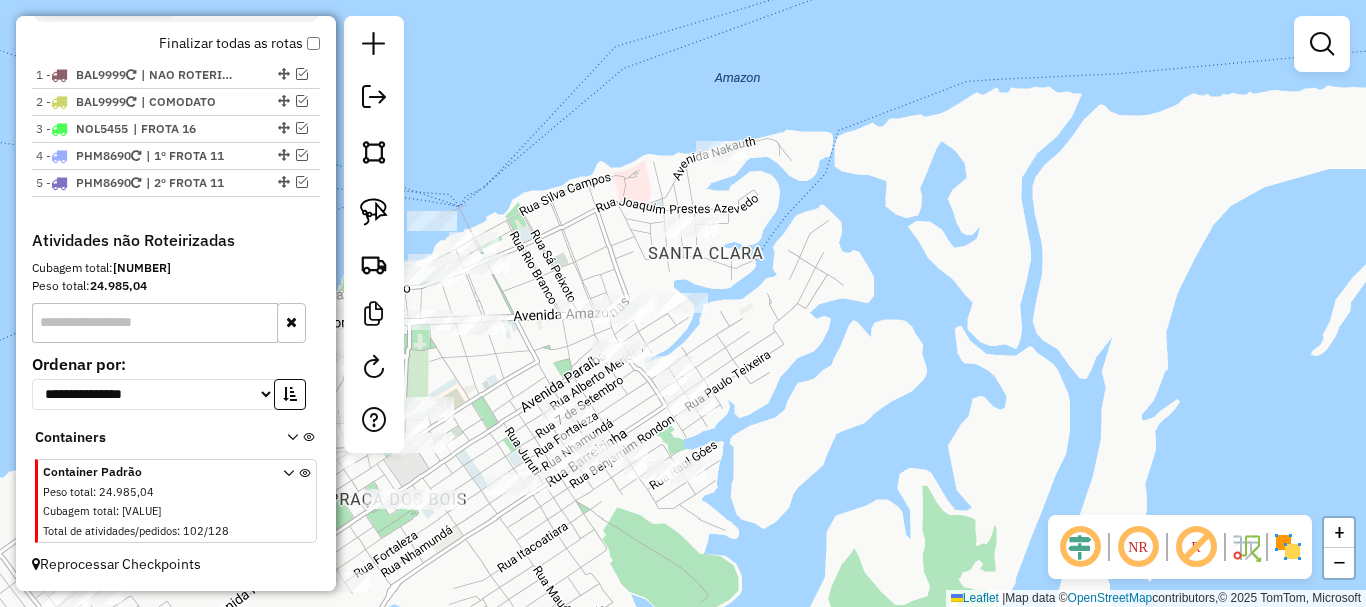 drag, startPoint x: 823, startPoint y: 496, endPoint x: 943, endPoint y: 396, distance: 156.20499 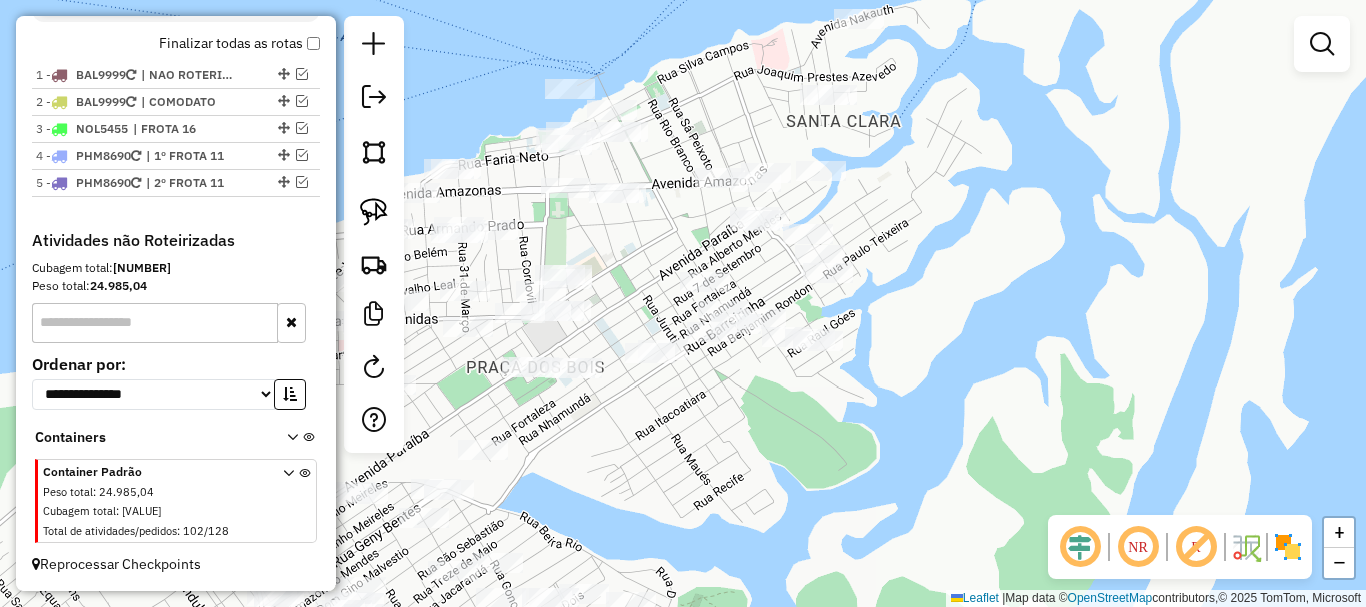 drag, startPoint x: 906, startPoint y: 414, endPoint x: 839, endPoint y: 376, distance: 77.02597 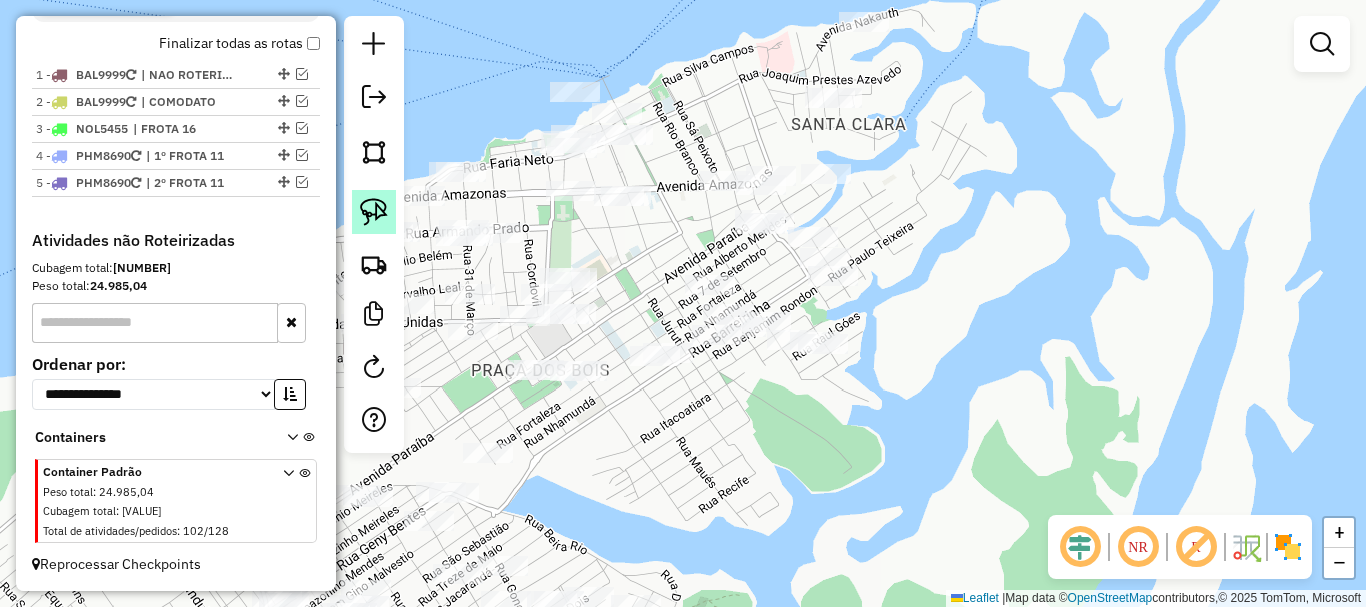click 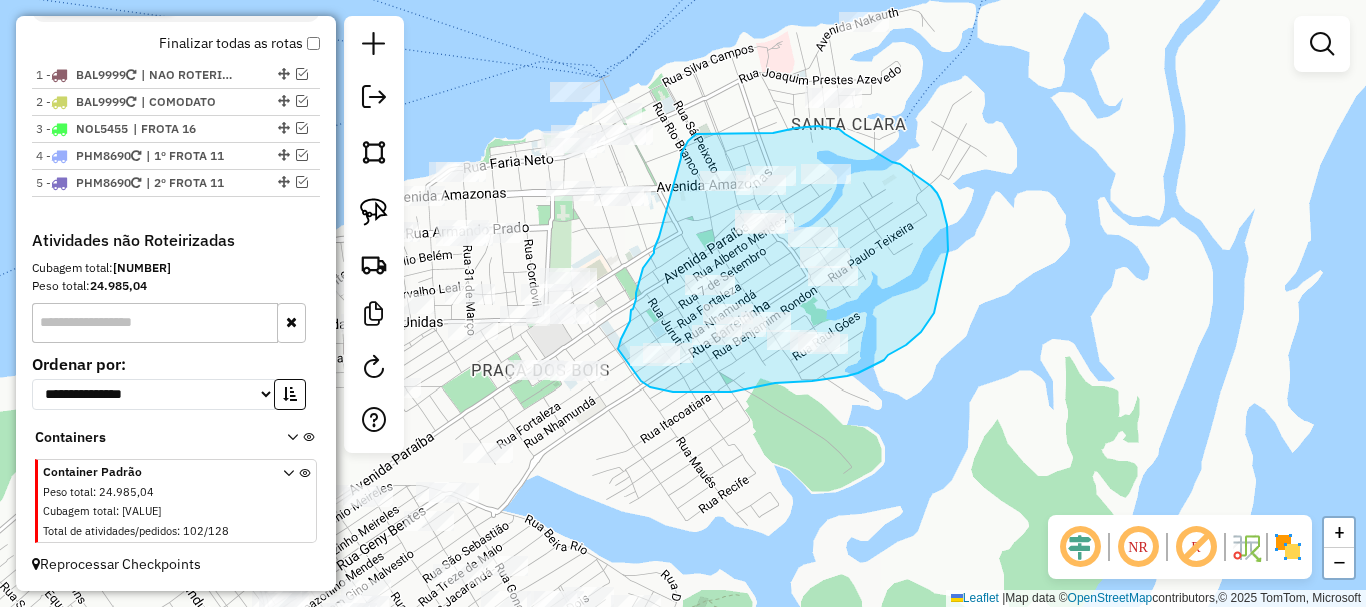 drag, startPoint x: 643, startPoint y: 382, endPoint x: 616, endPoint y: 357, distance: 36.796738 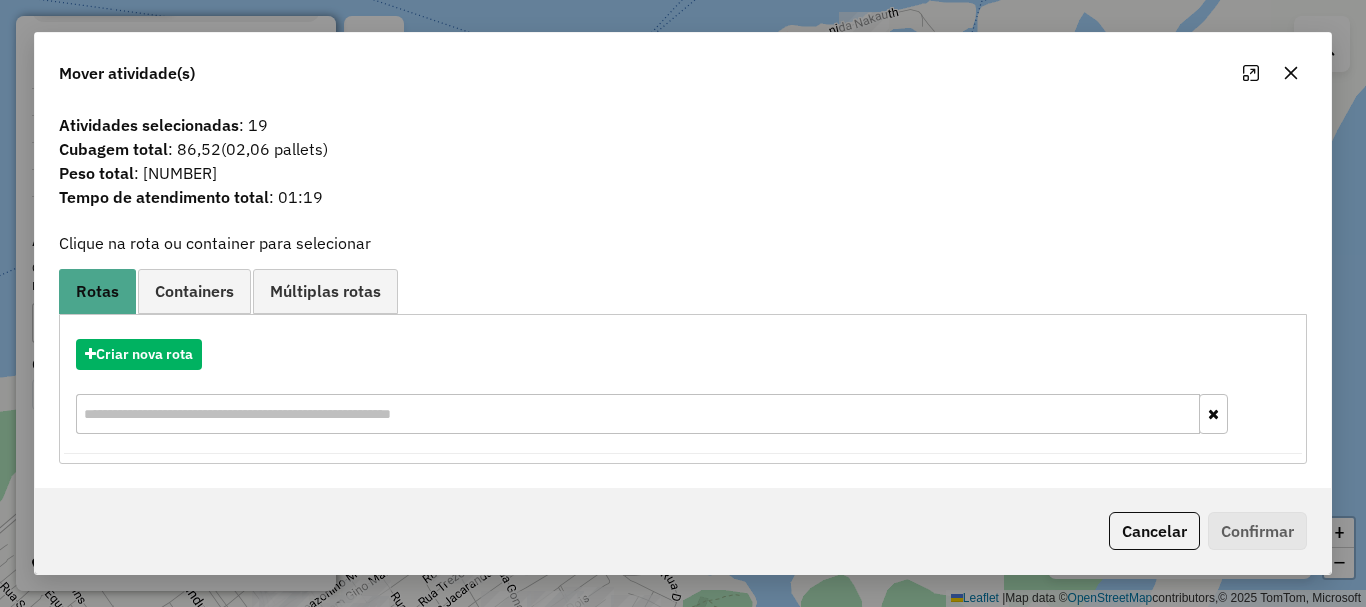 click on "Cancelar" 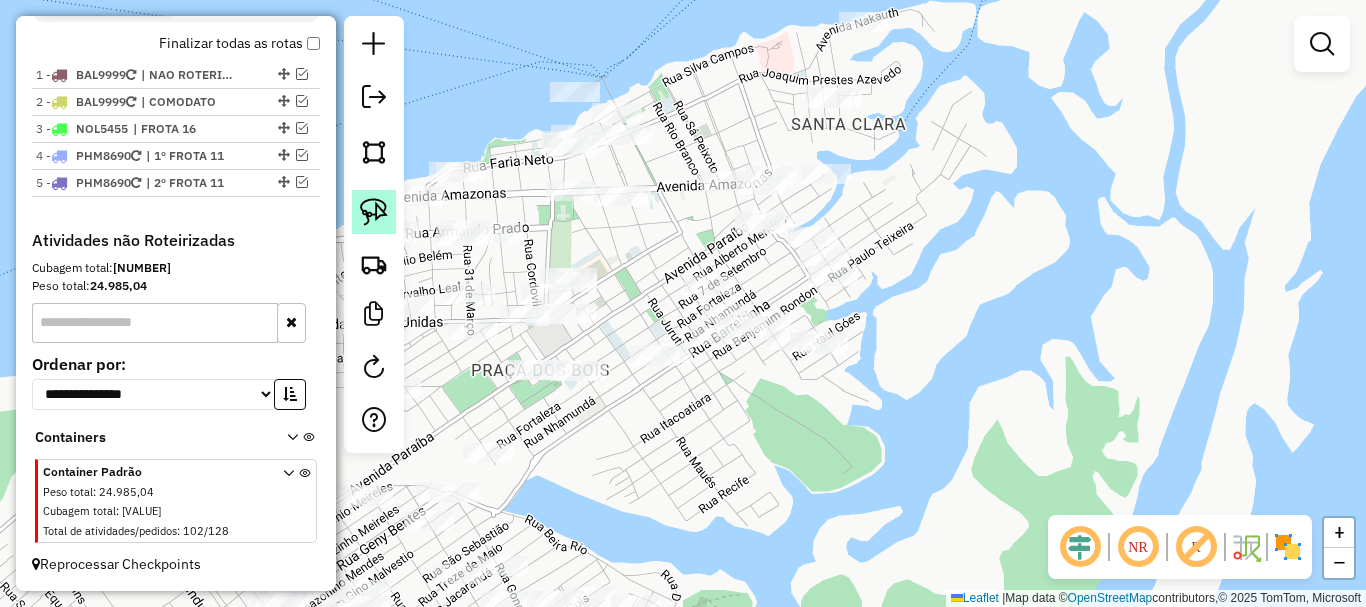 click 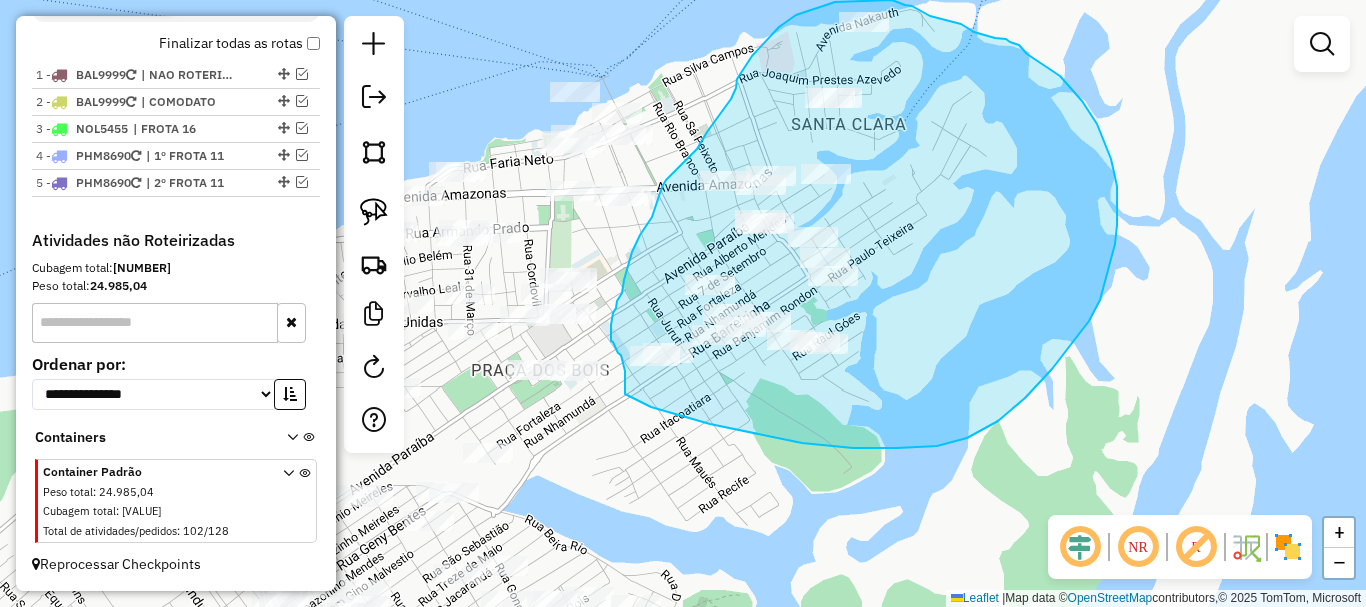 drag, startPoint x: 625, startPoint y: 394, endPoint x: 625, endPoint y: 372, distance: 22 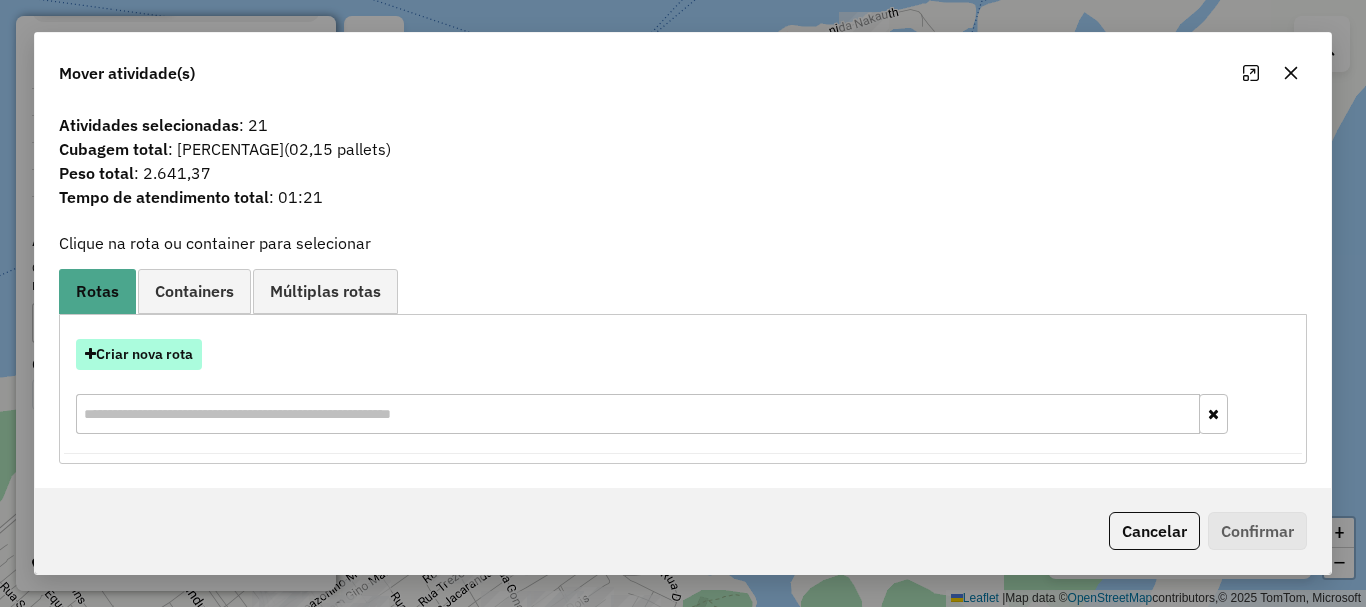 click on "Criar nova rota" at bounding box center [139, 354] 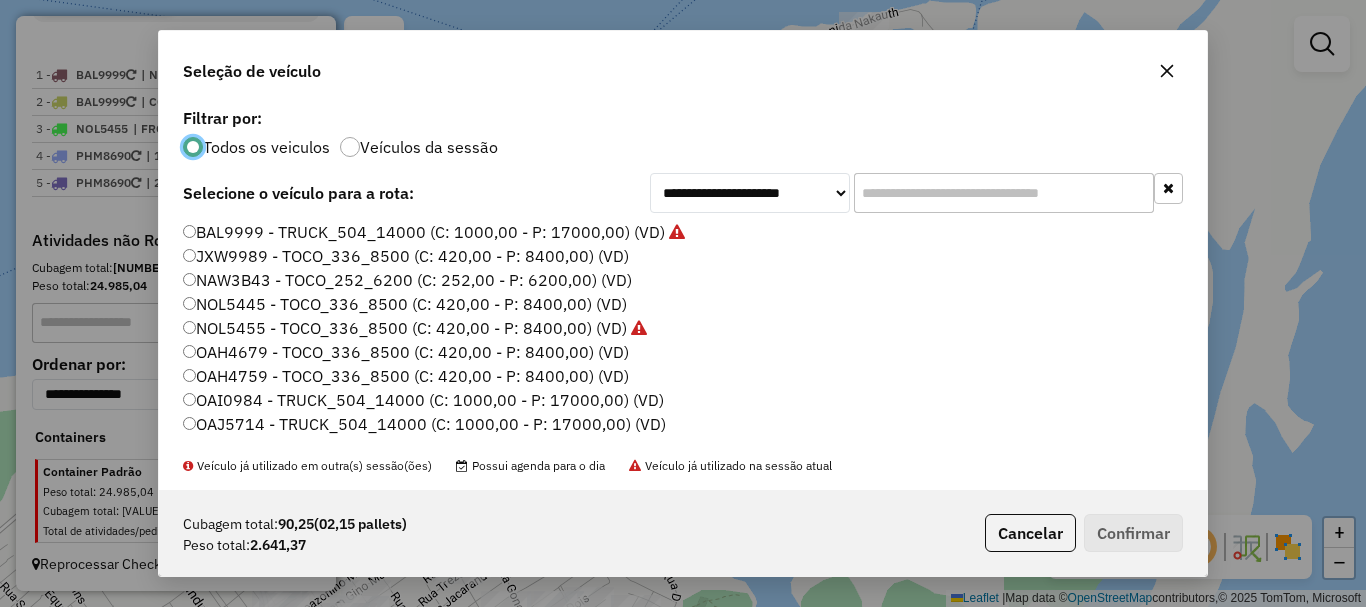 scroll, scrollTop: 11, scrollLeft: 6, axis: both 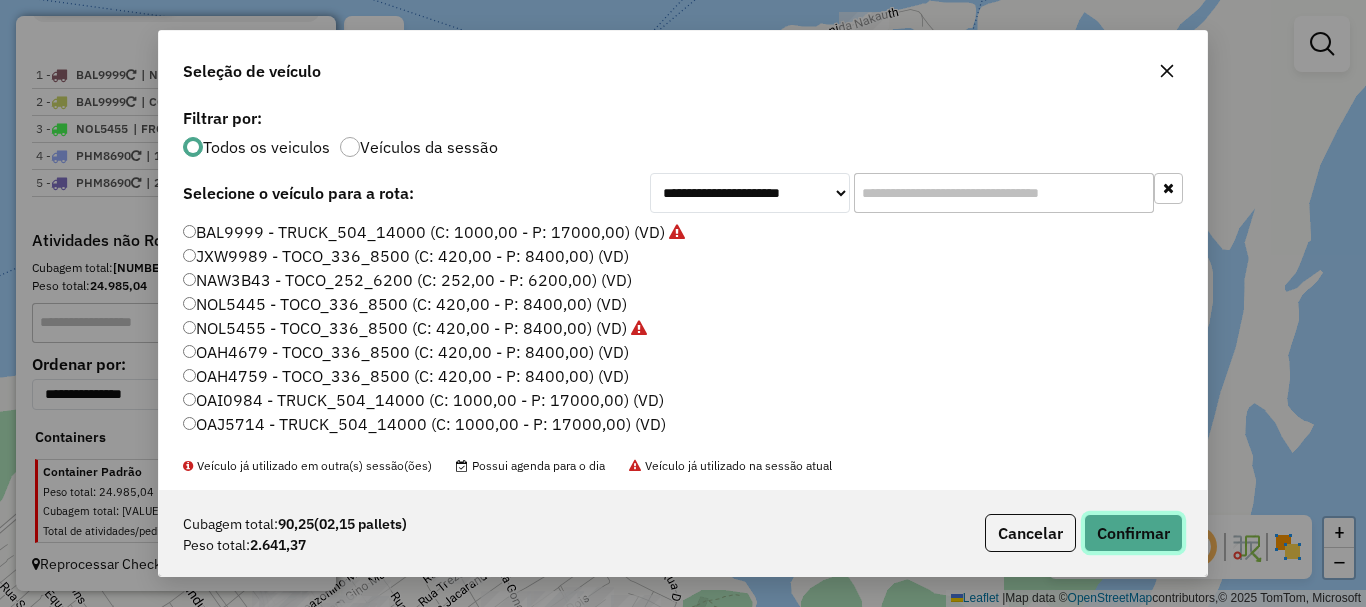 click on "Confirmar" 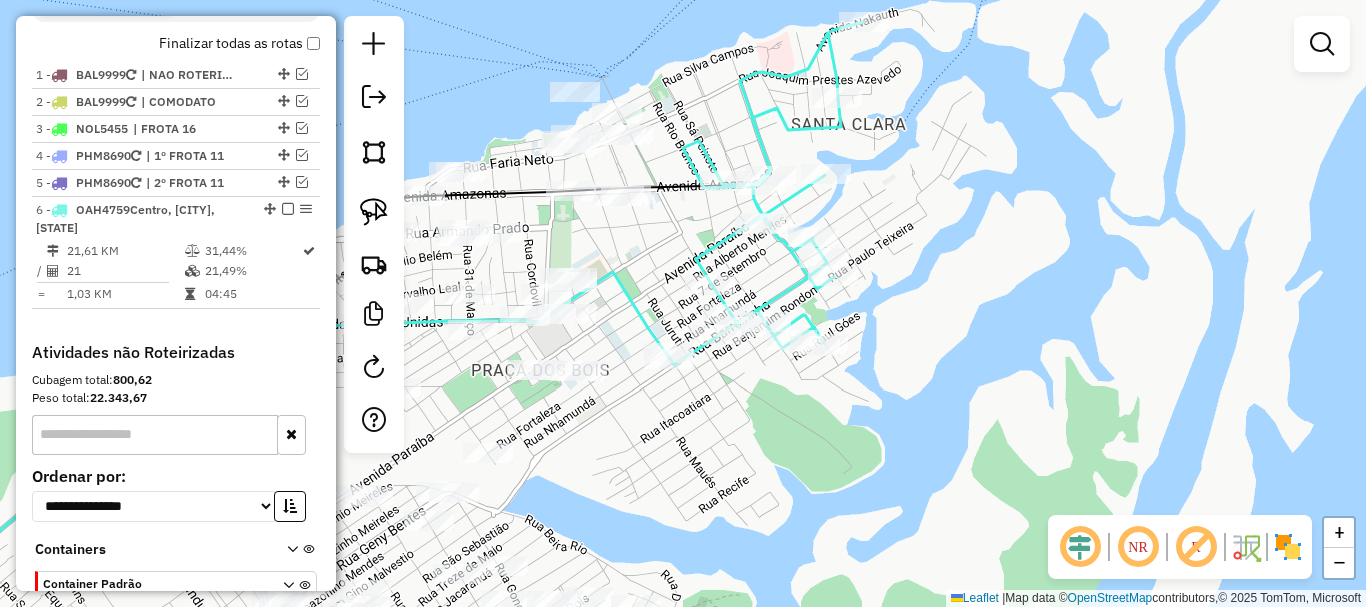 scroll, scrollTop: 795, scrollLeft: 0, axis: vertical 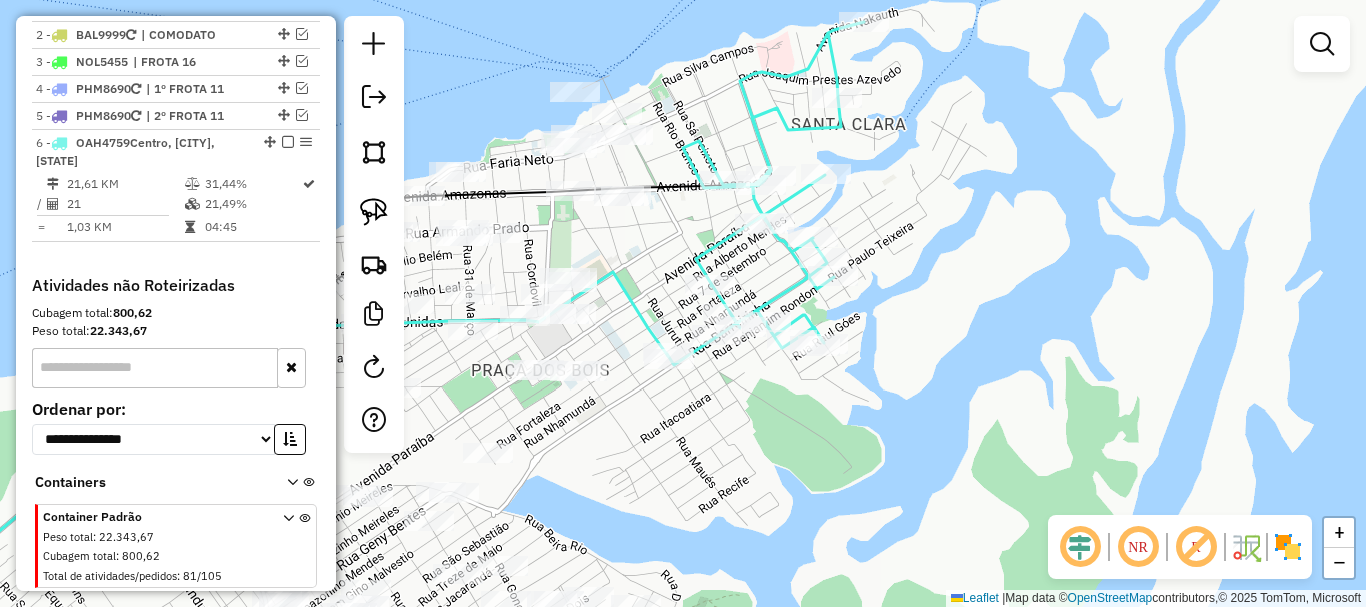drag, startPoint x: 703, startPoint y: 419, endPoint x: 757, endPoint y: 413, distance: 54.33231 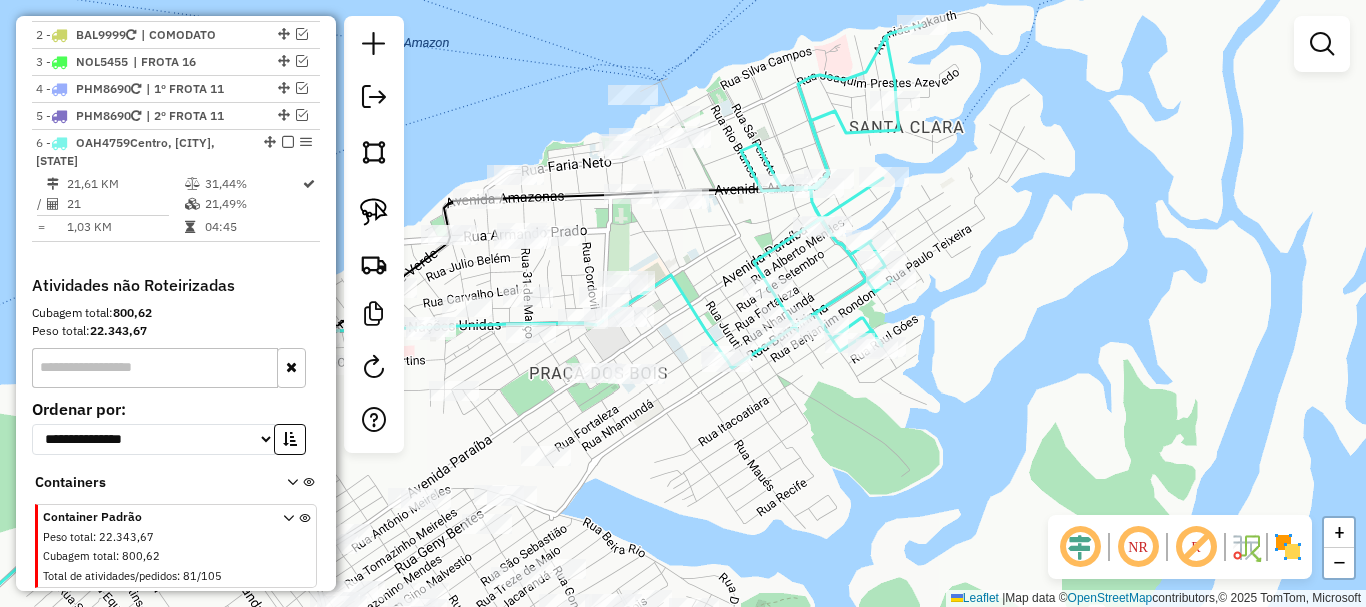 drag, startPoint x: 706, startPoint y: 290, endPoint x: 723, endPoint y: 292, distance: 17.117243 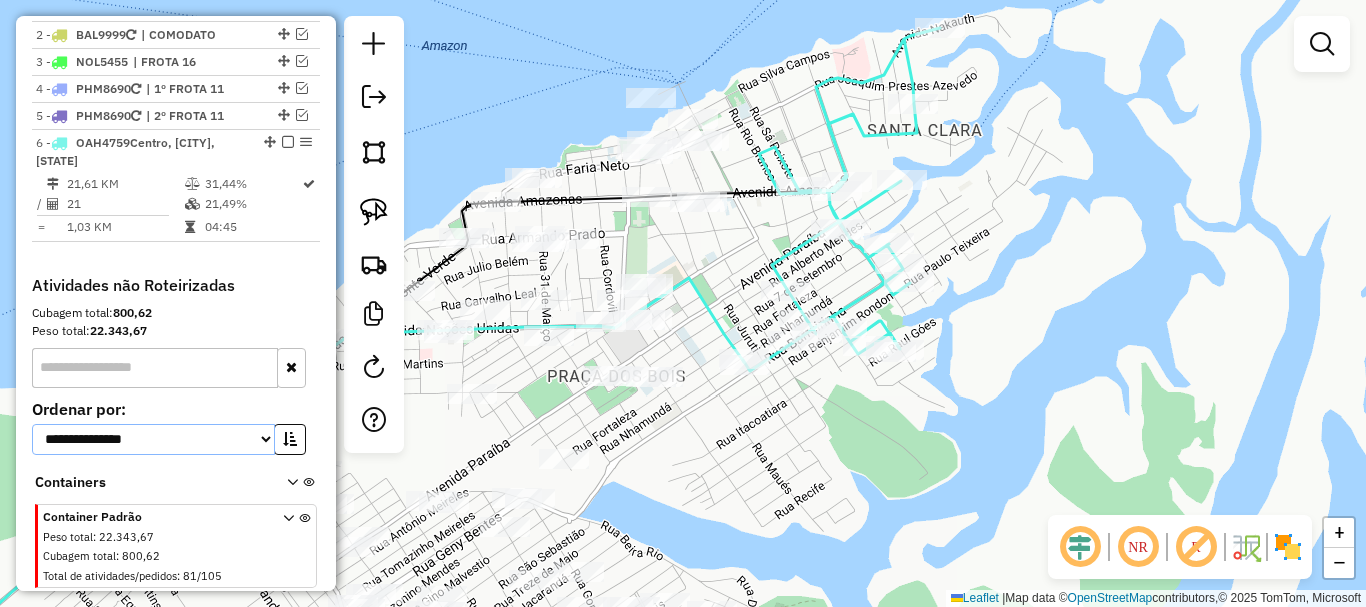 click on "**********" at bounding box center (153, 439) 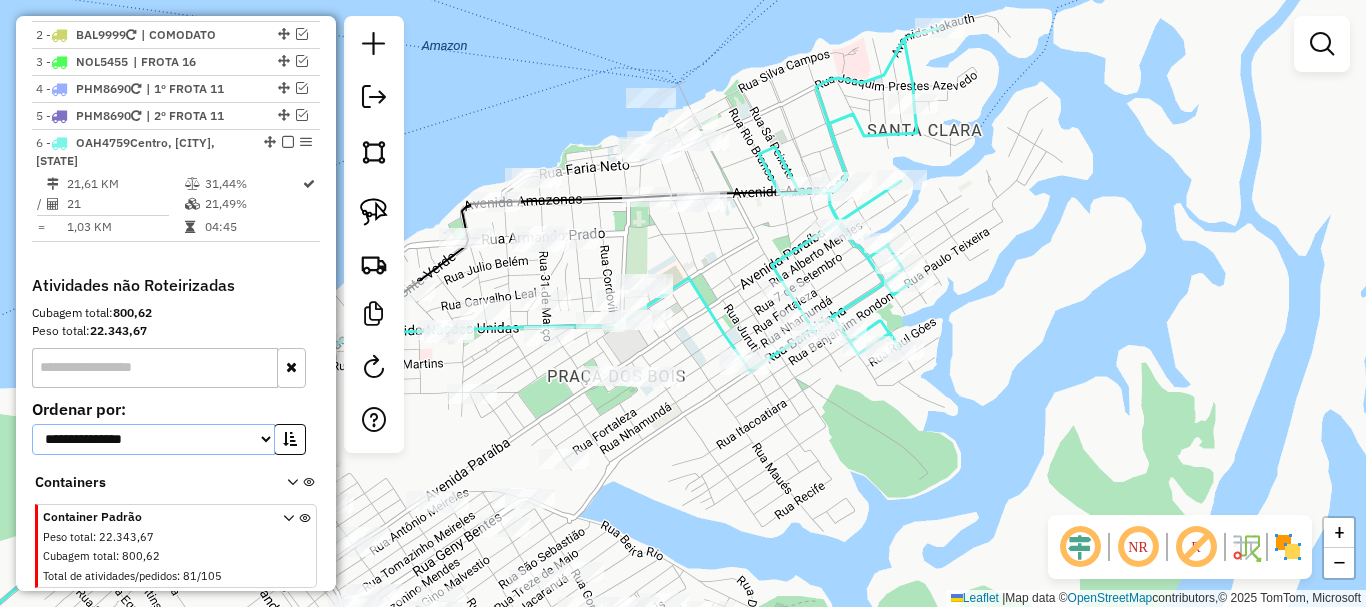 select on "*********" 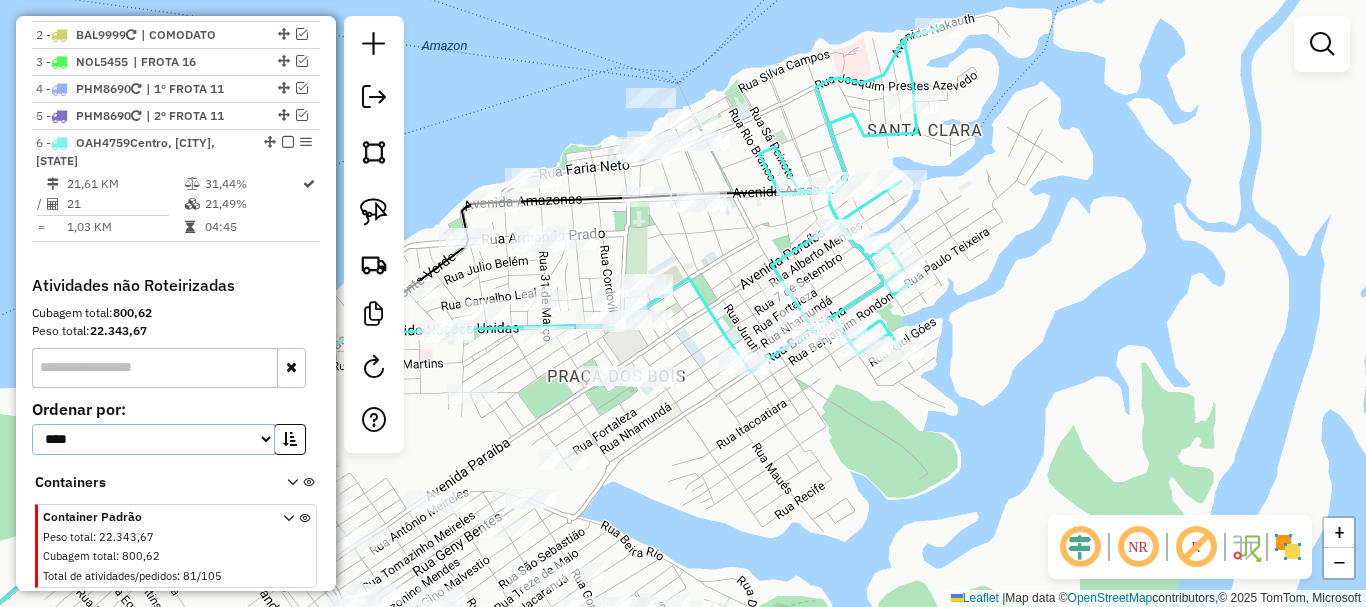 click on "**********" at bounding box center (153, 439) 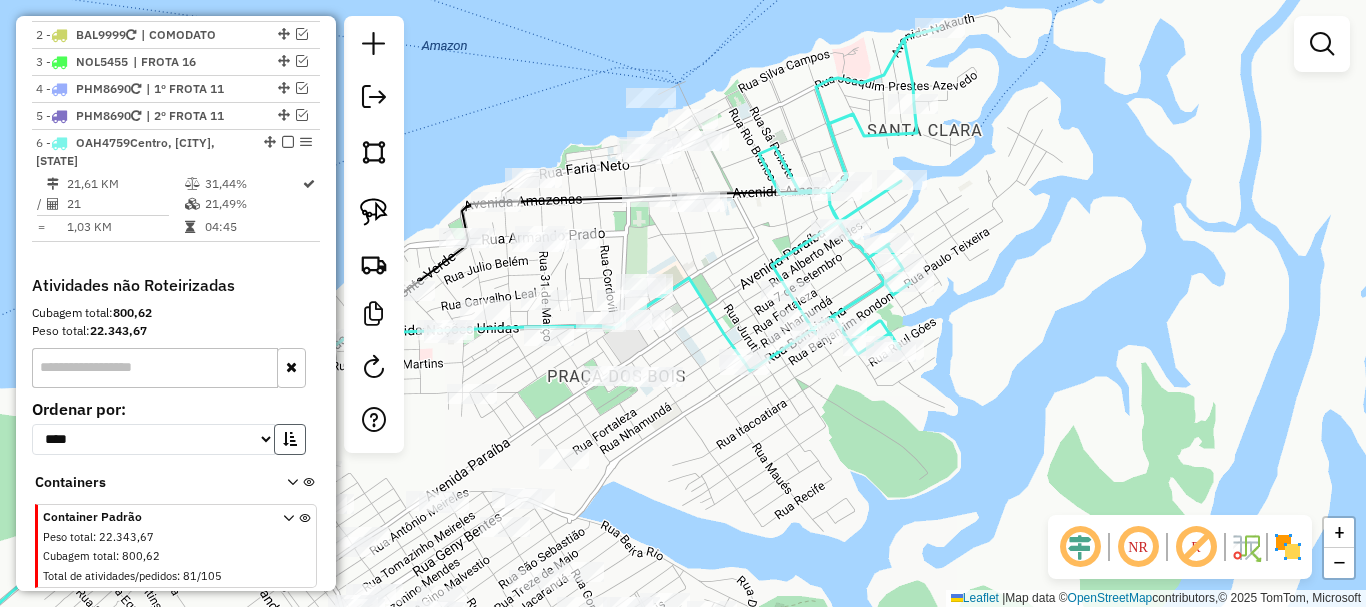 click at bounding box center [290, 439] 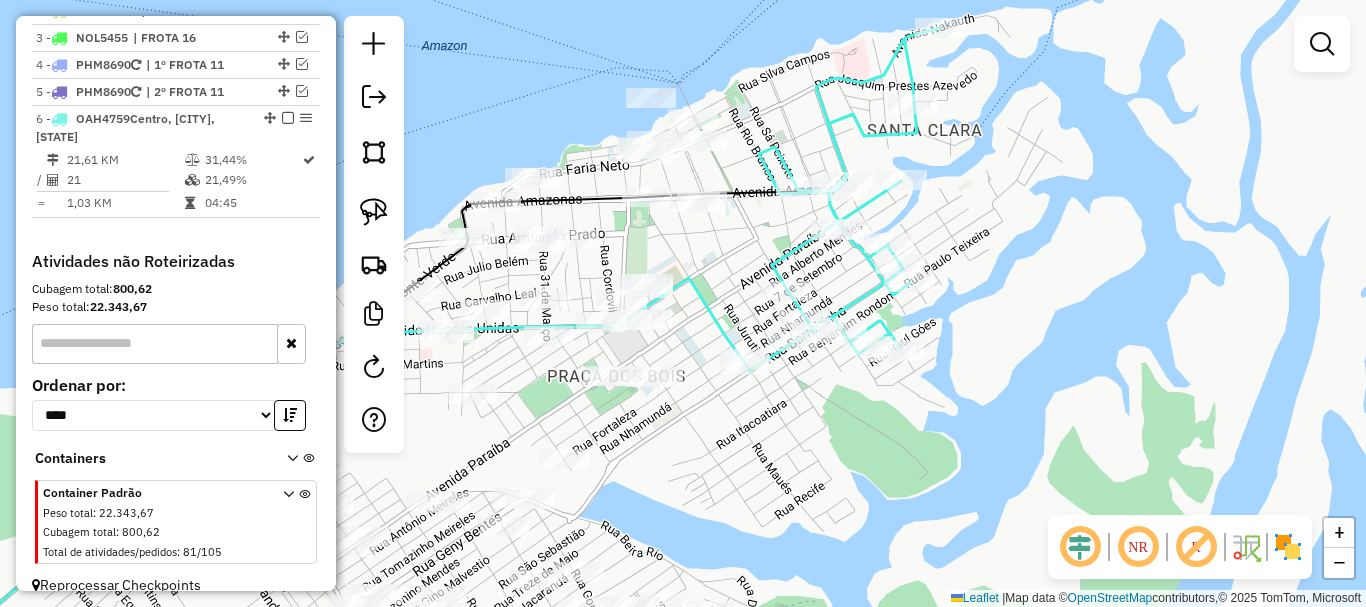 scroll, scrollTop: 840, scrollLeft: 0, axis: vertical 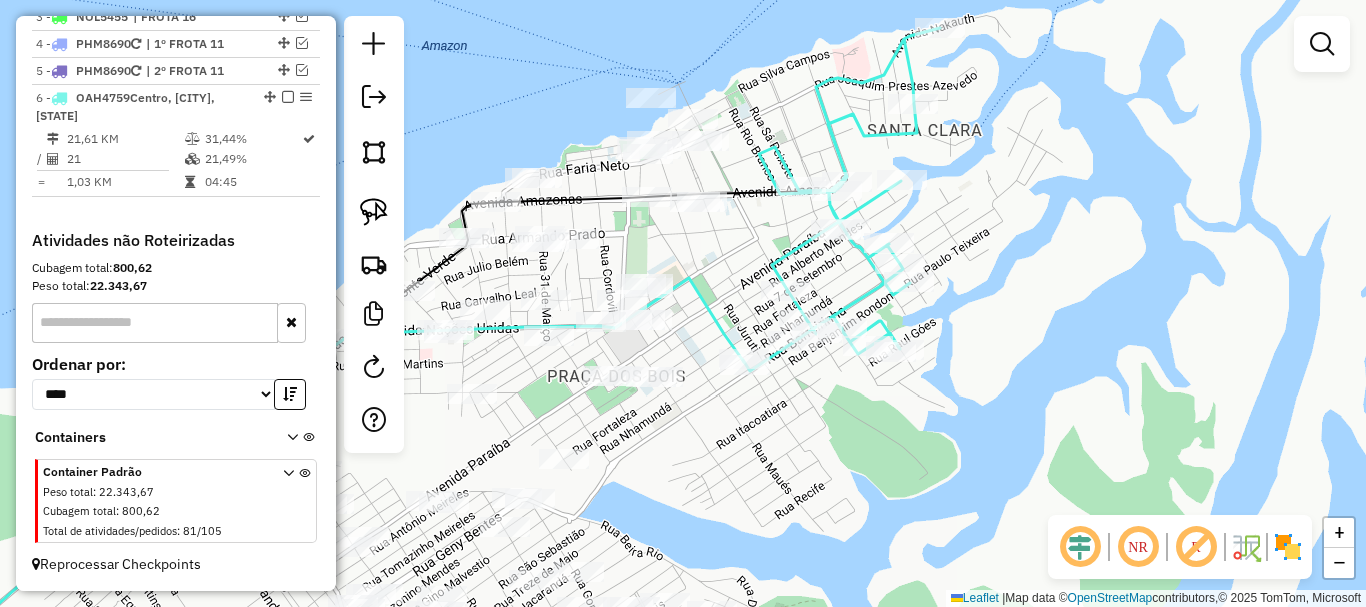 click at bounding box center [288, 505] 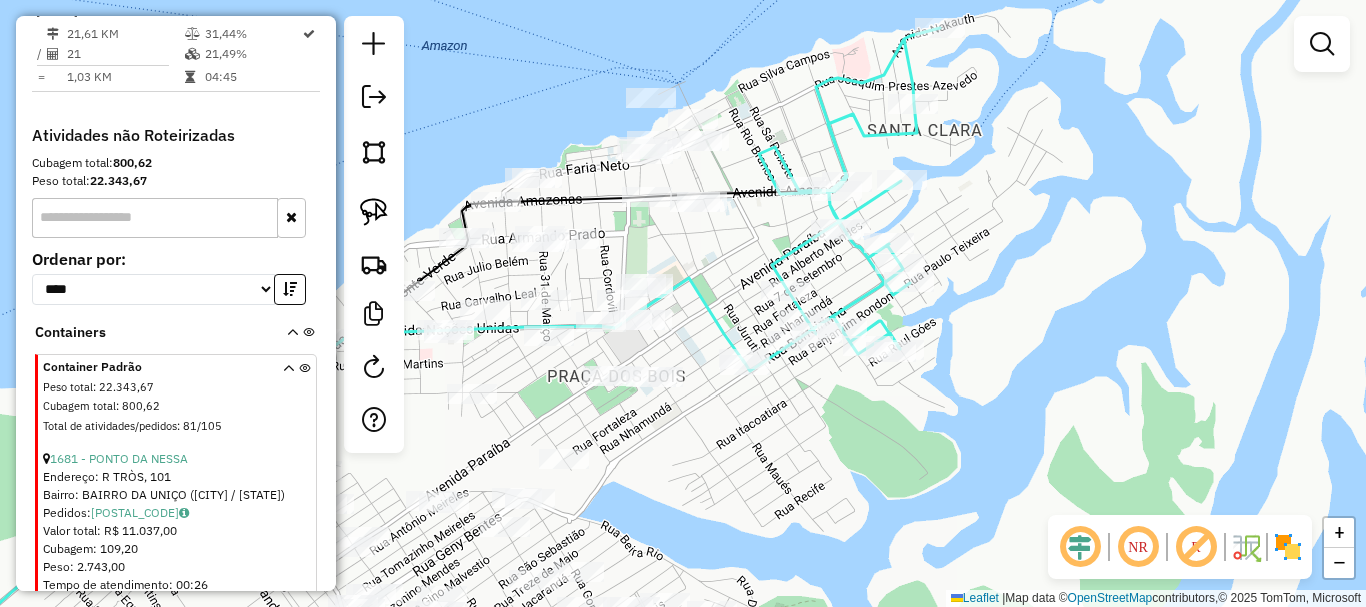 scroll, scrollTop: 1040, scrollLeft: 0, axis: vertical 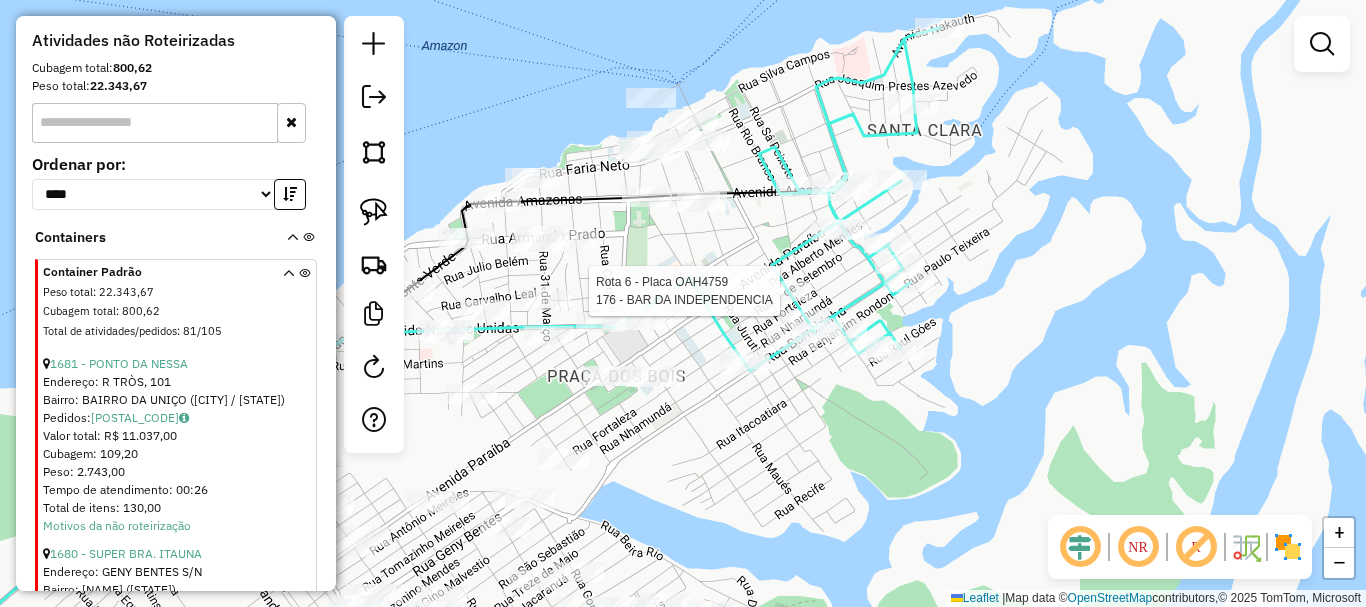 select on "**********" 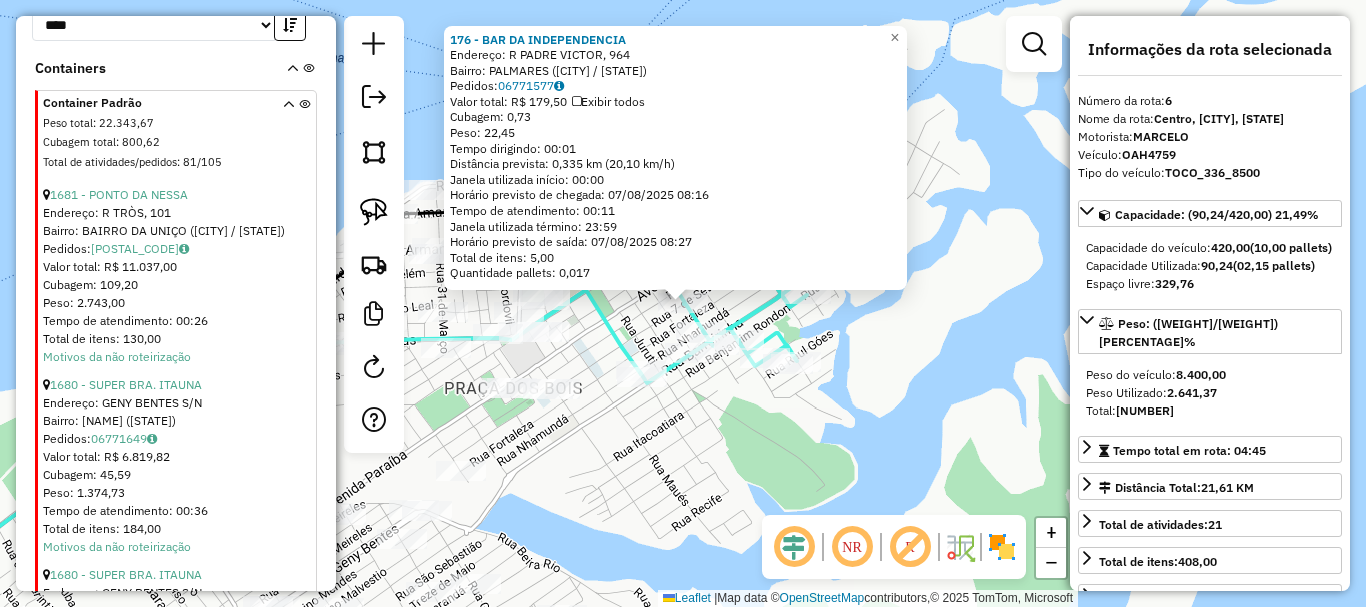 scroll, scrollTop: 1309, scrollLeft: 0, axis: vertical 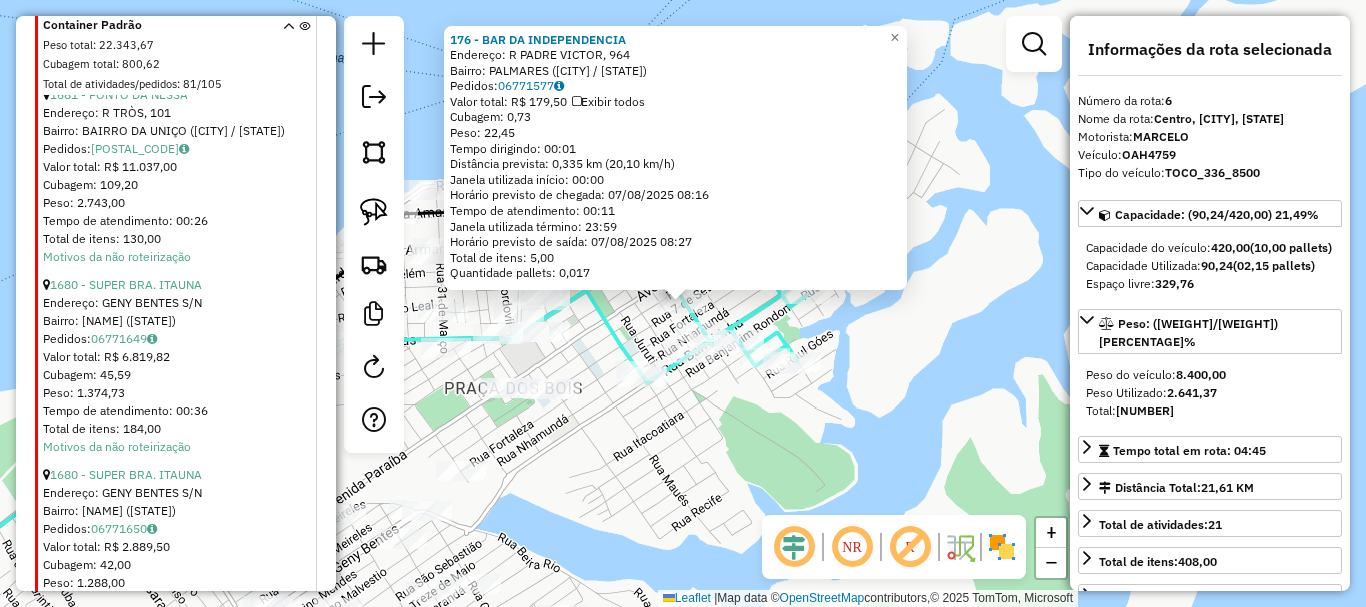 click on "1680 - SUPER BRA. ITAUNA" at bounding box center [178, 285] 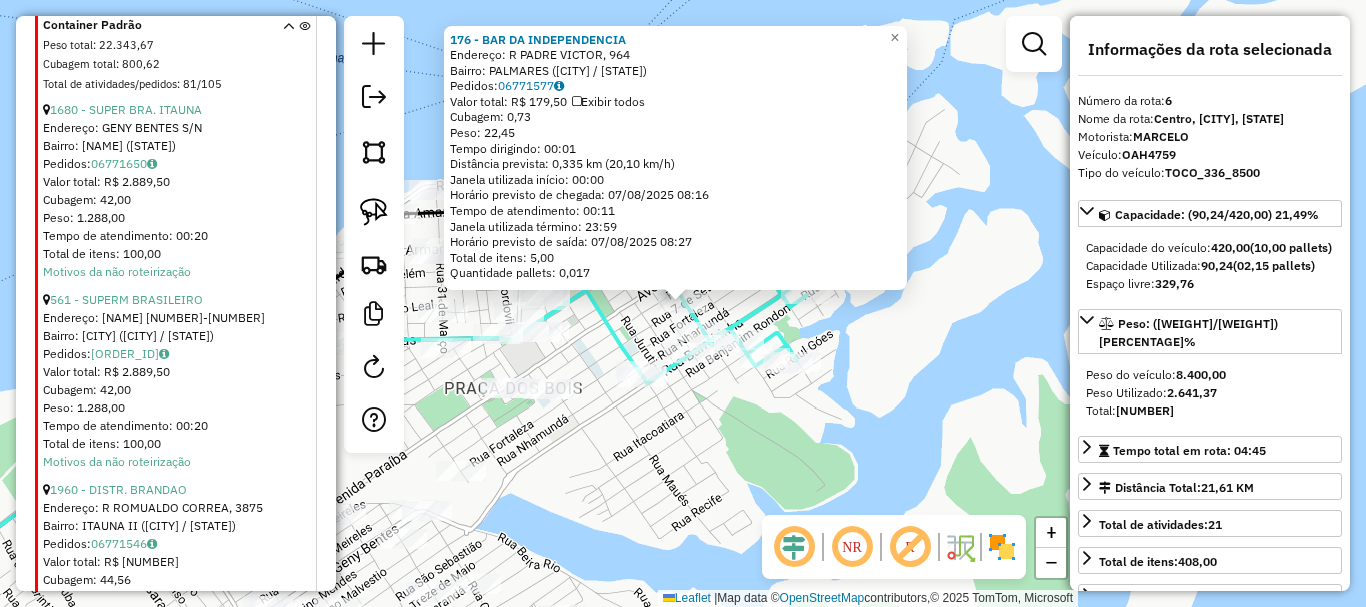 scroll, scrollTop: 1709, scrollLeft: 0, axis: vertical 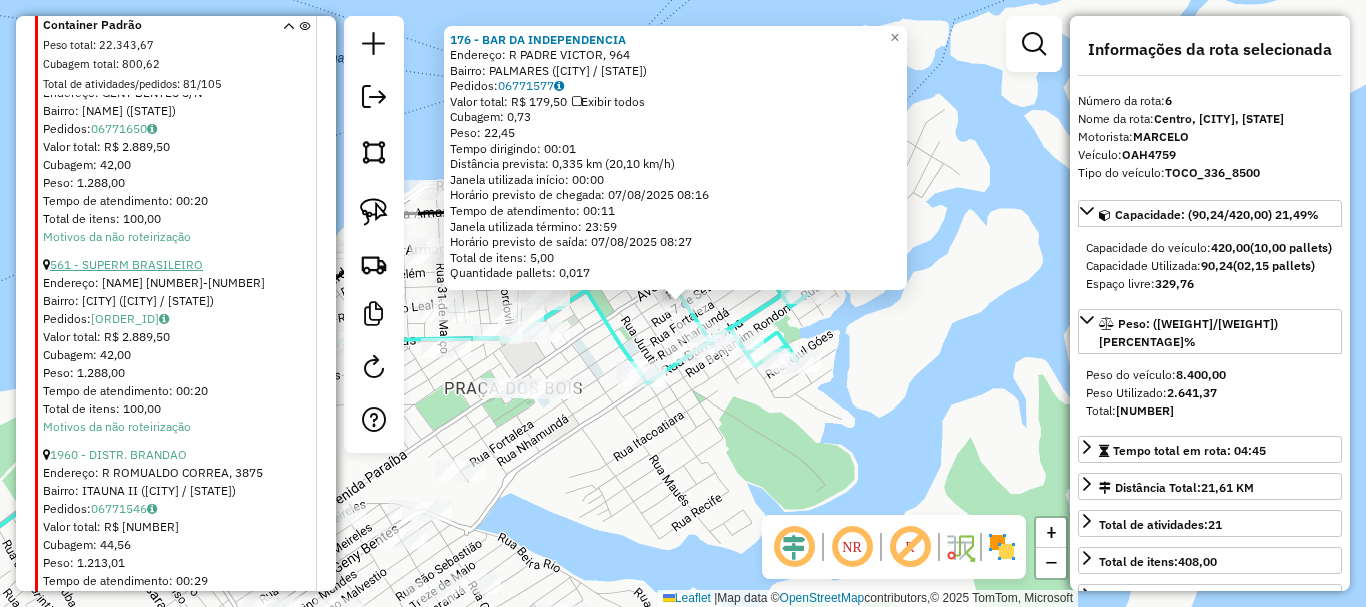 click on "561 - SUPERM BRASILEIRO" at bounding box center (126, 264) 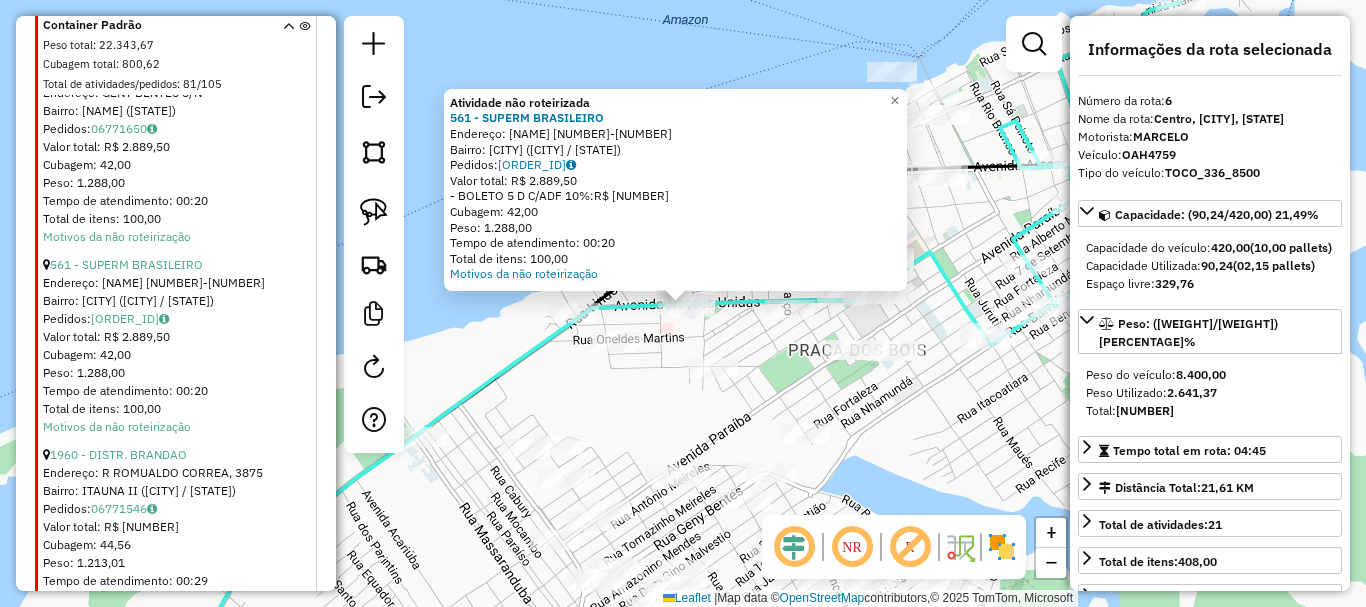 scroll, scrollTop: 1809, scrollLeft: 0, axis: vertical 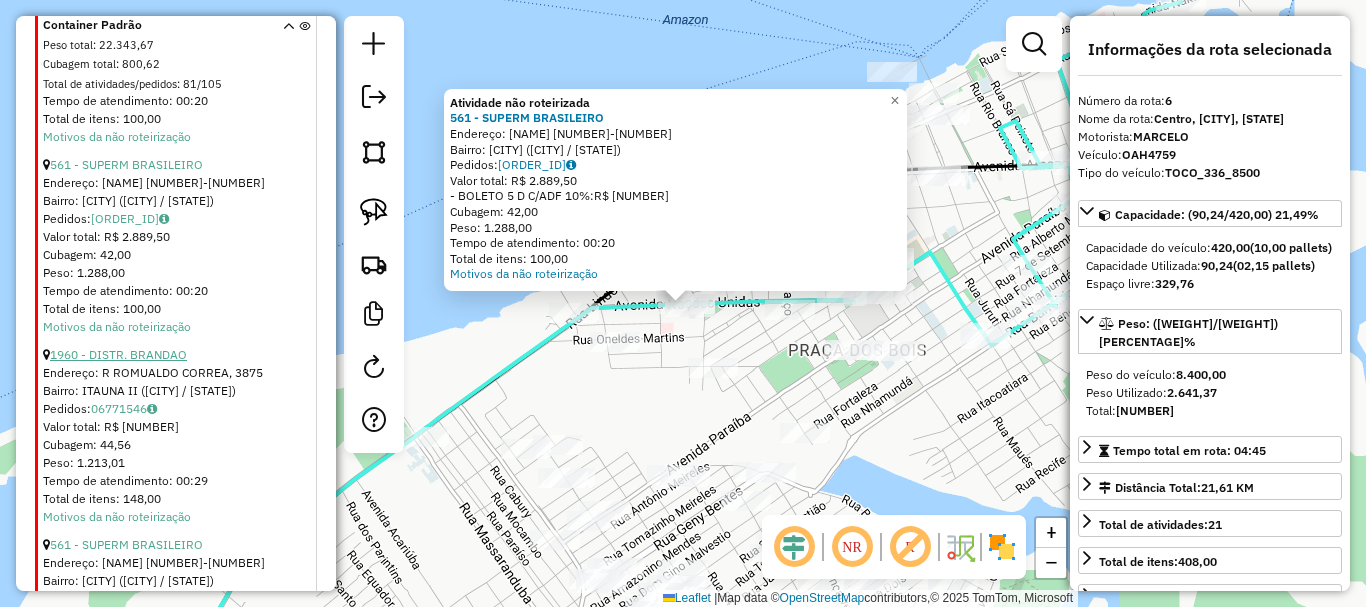 click on "1960 - DISTR. BRANDAO" at bounding box center [118, 354] 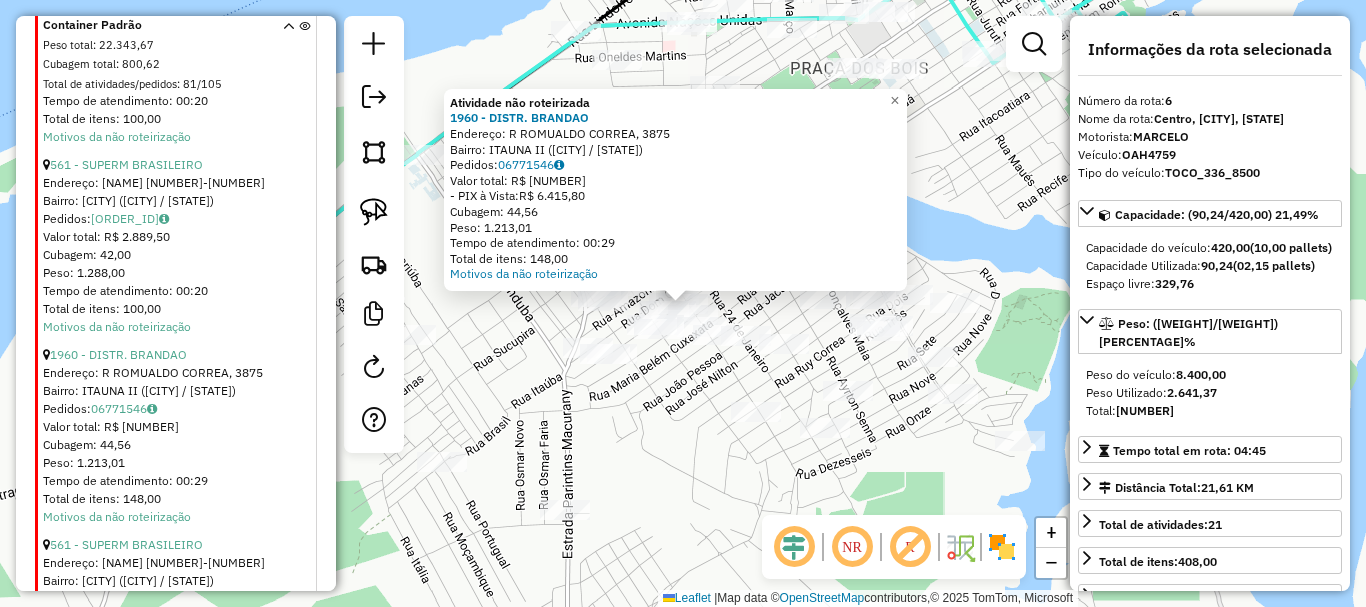 drag, startPoint x: 256, startPoint y: 445, endPoint x: 264, endPoint y: 411, distance: 34.928497 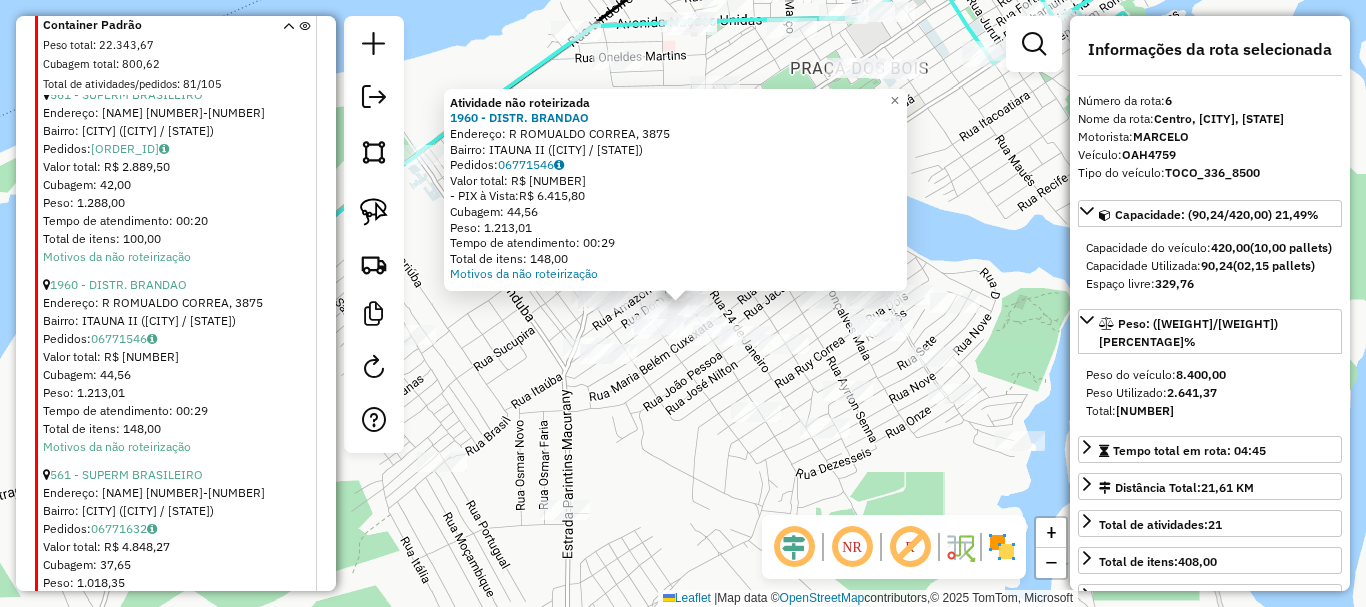 scroll, scrollTop: 1909, scrollLeft: 0, axis: vertical 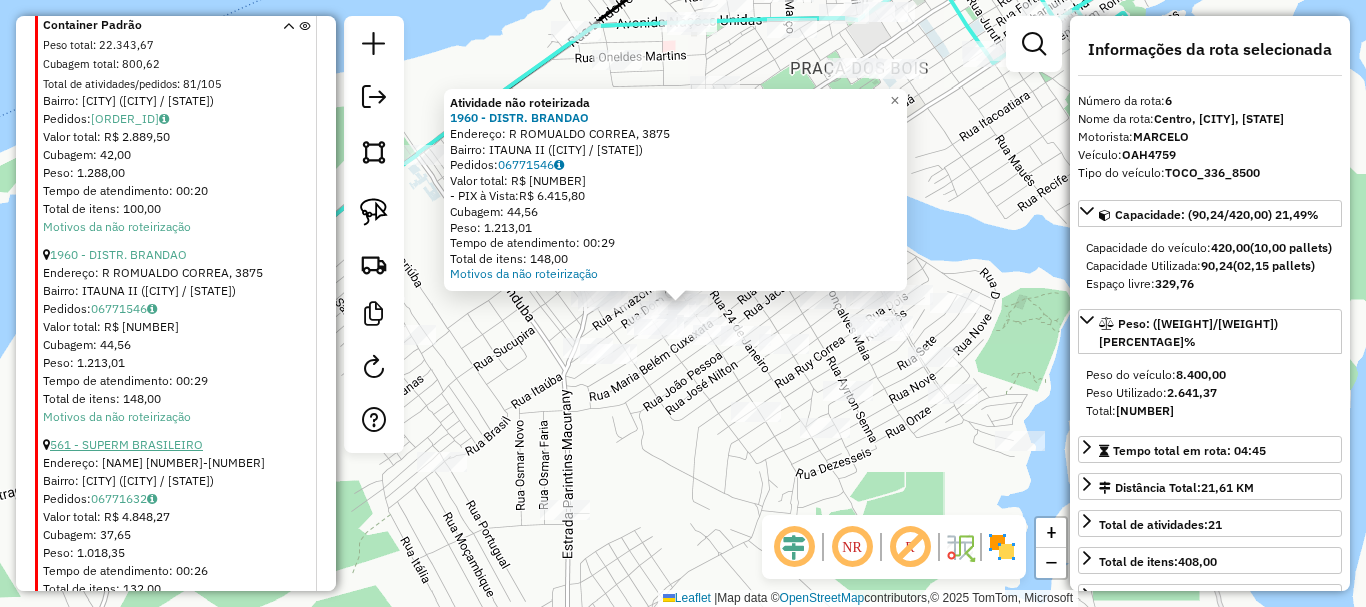 click on "561 - SUPERM BRASILEIRO" at bounding box center [126, 444] 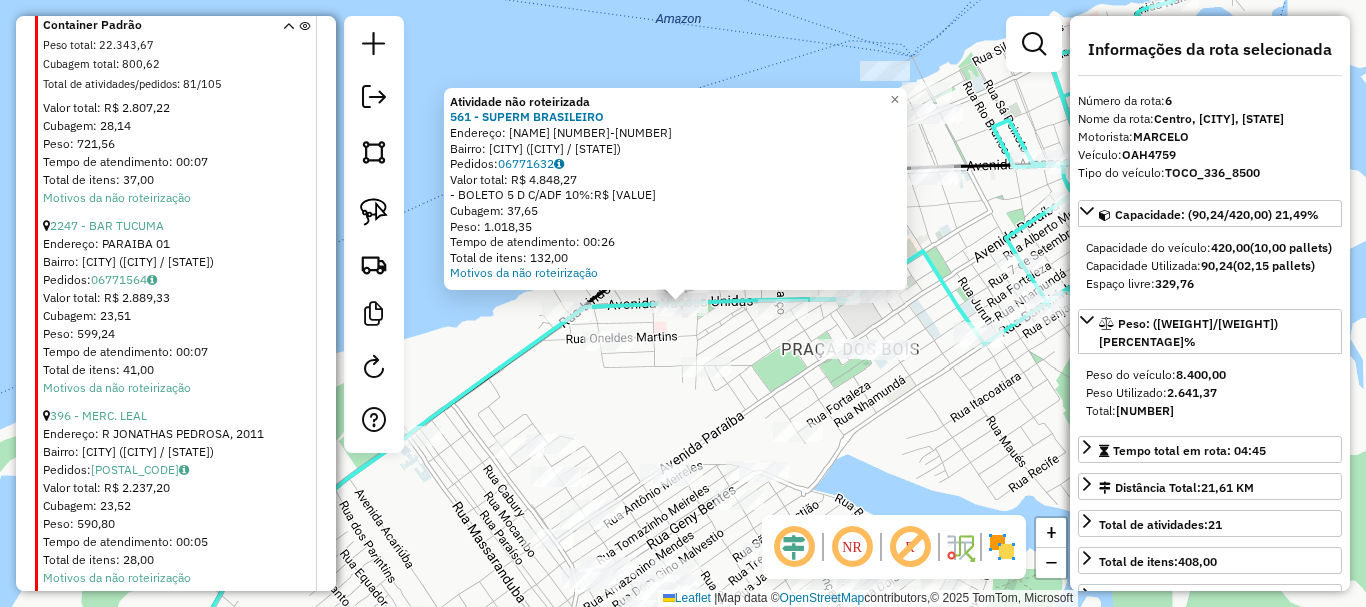 scroll, scrollTop: 2509, scrollLeft: 0, axis: vertical 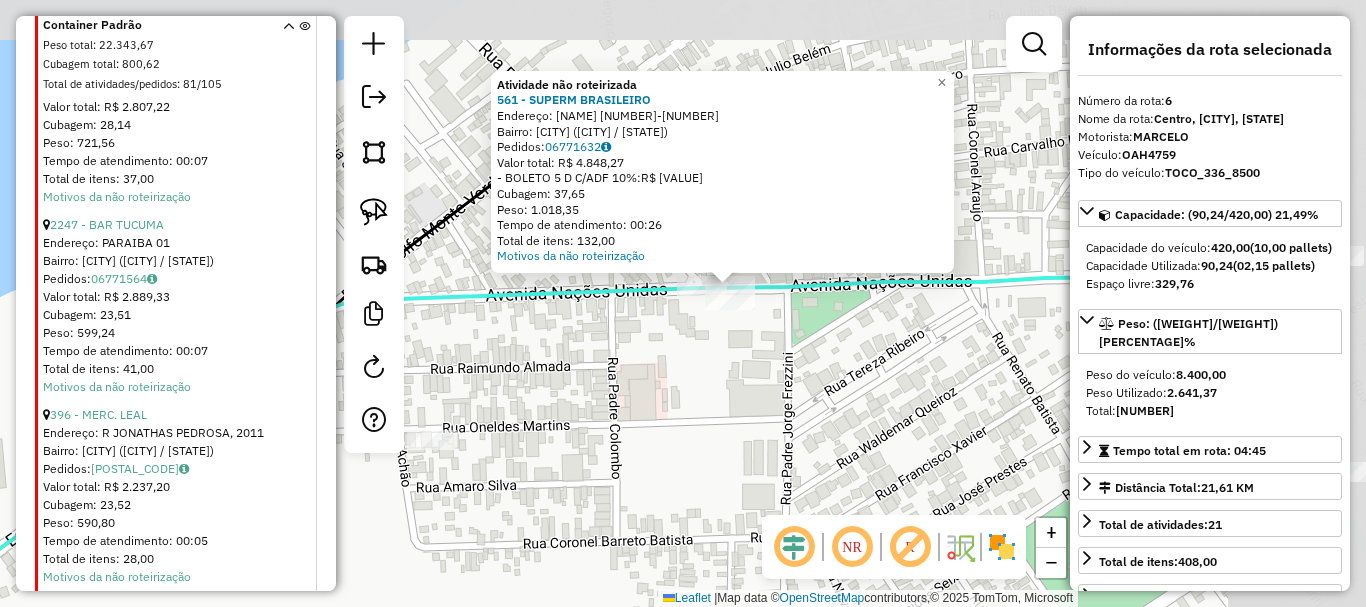 drag, startPoint x: 687, startPoint y: 296, endPoint x: 532, endPoint y: 488, distance: 246.75696 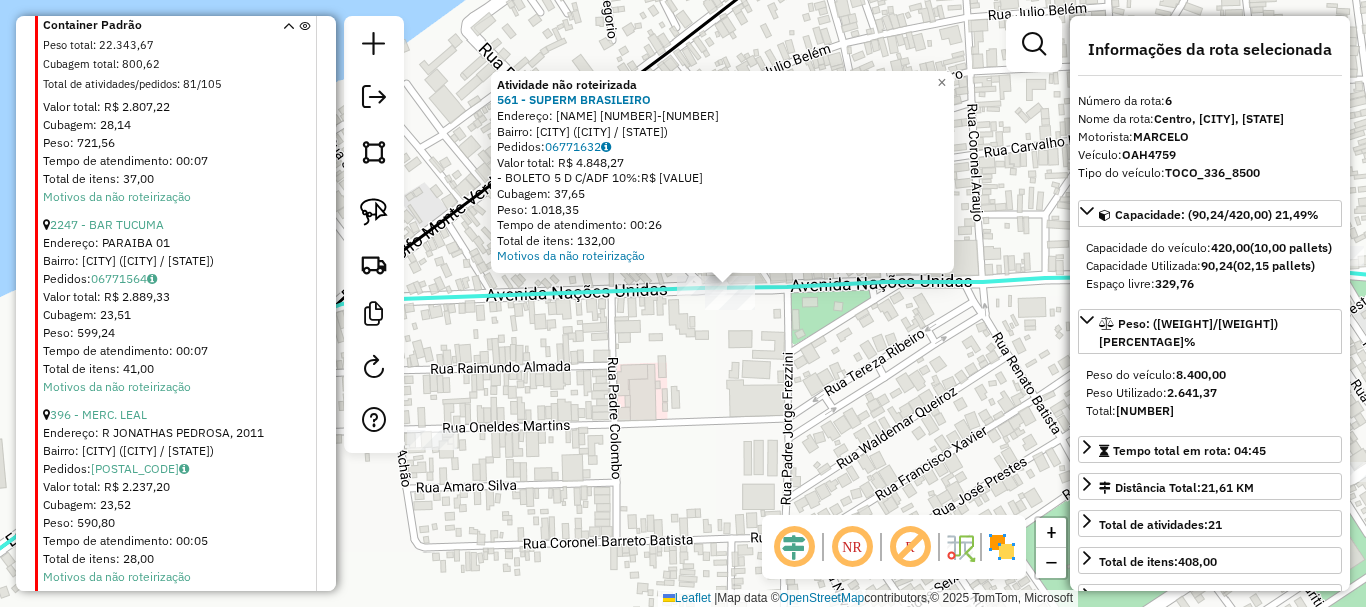 click on "Atividade não roteirizada 561 - SUPERM BRASILEIRO  Endereço:  NACOES UNIDAS [NUMBER]   Bairro: CENTRO ([CITY] / [STATE])   Pedidos:  [ORDER_ID]   Valor total: R$ 4.848,27   - BOLETO 5 D C/ADF 10%:  R$ 4.848,27   Cubagem: 37,65   Peso: 1.018,35   Tempo de atendimento: 00:26   Total de itens: 132,00  Motivos da não roteirização × Janela de atendimento Grade de atendimento Capacidade Transportadoras Veículos Cliente Pedidos  Rotas Selecione os dias de semana para filtrar as janelas de atendimento  Seg   Ter   Qua   Qui   Sex   Sáb   Dom  Informe o período da janela de atendimento: De: Até:  Filtrar exatamente a janela do cliente  Considerar janela de atendimento padrão  Selecione os dias de semana para filtrar as grades de atendimento  Seg   Ter   Qua   Qui   Sex   Sáb   Dom   Considerar clientes sem dia de atendimento cadastrado  Clientes fora do dia de atendimento selecionado Filtrar as atividades entre os valores definidos abaixo:  Peso mínimo:   Peso máximo:   Cubagem mínima:   Cubagem máxima:  De:" 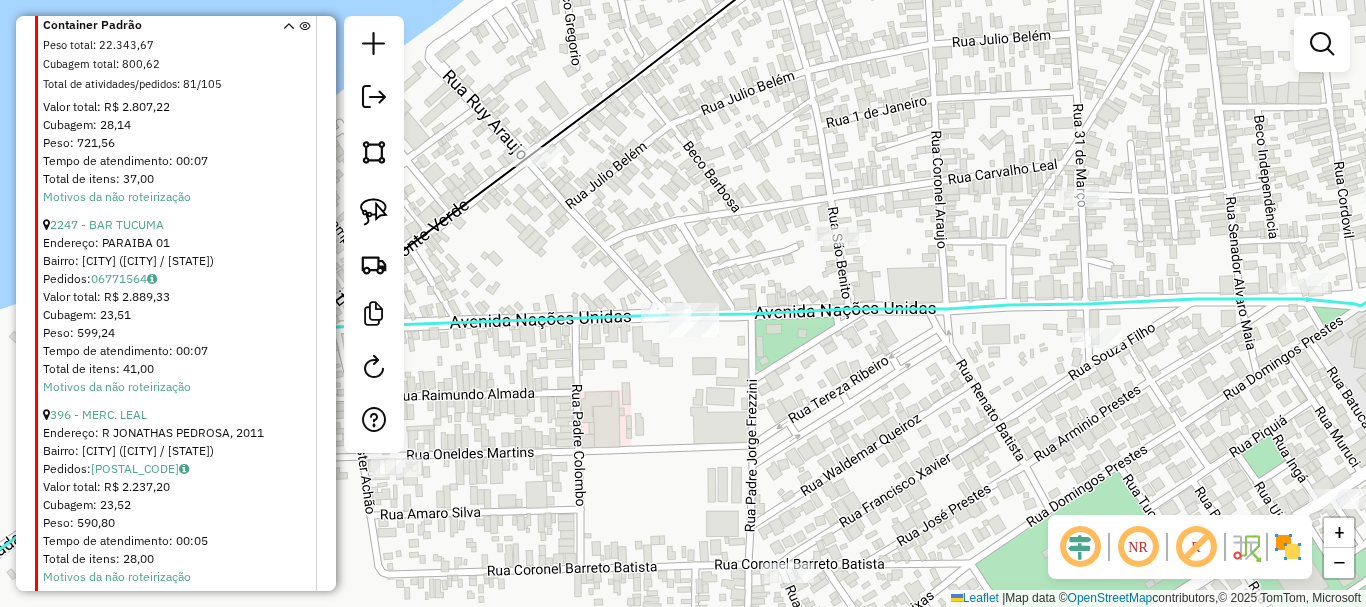 drag, startPoint x: 720, startPoint y: 365, endPoint x: 679, endPoint y: 392, distance: 49.09175 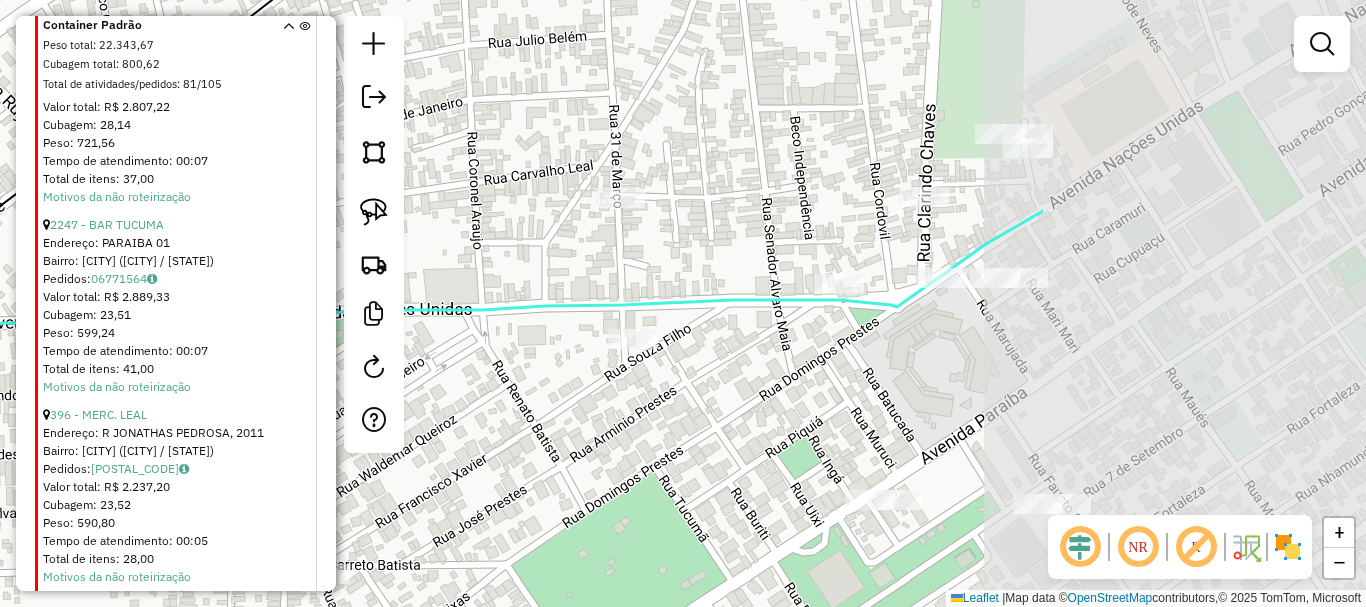 drag, startPoint x: 964, startPoint y: 400, endPoint x: 452, endPoint y: 400, distance: 512 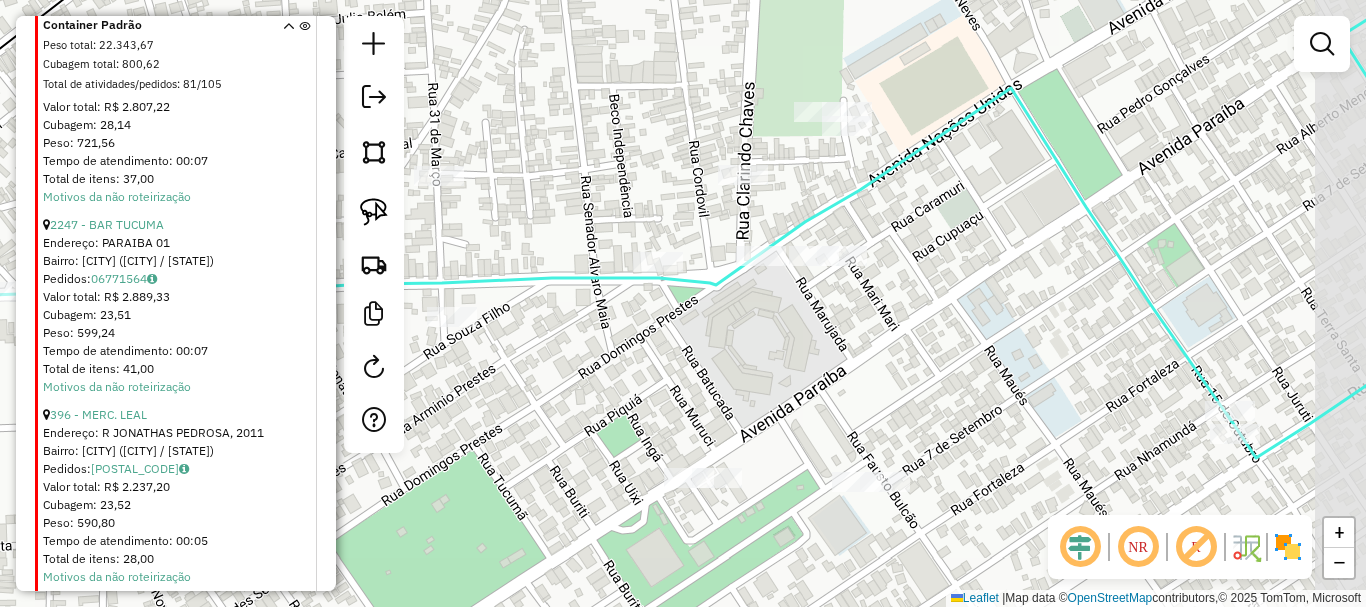 drag, startPoint x: 801, startPoint y: 380, endPoint x: 678, endPoint y: 362, distance: 124.3101 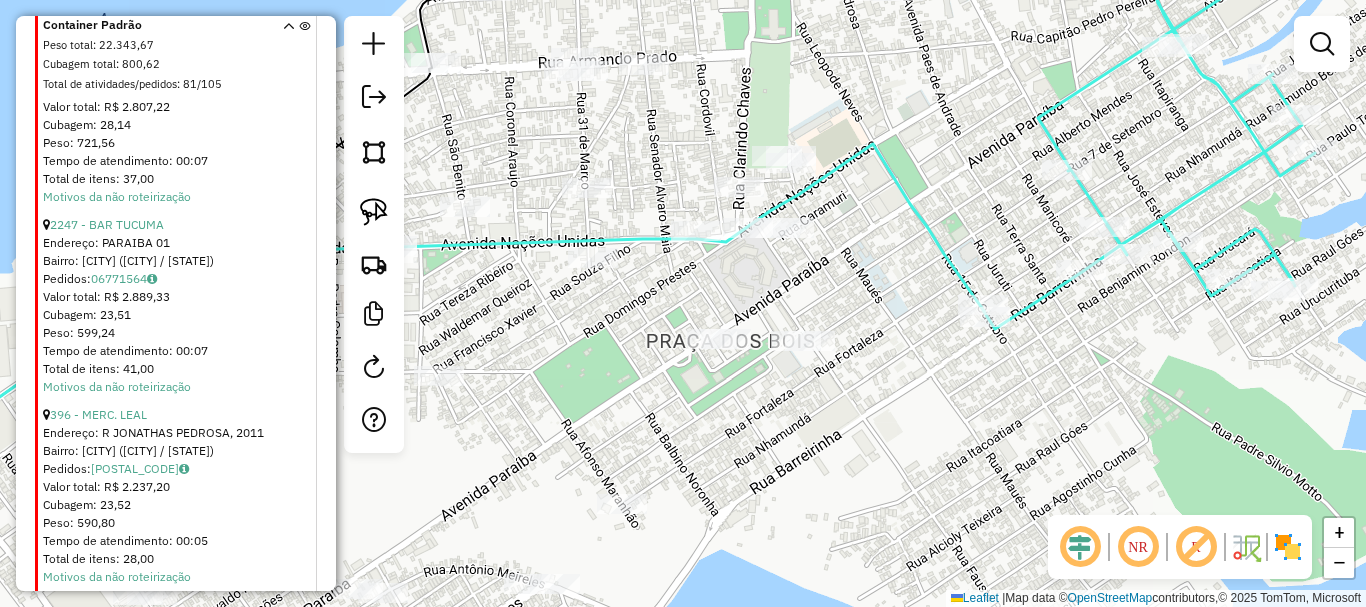 click on "Janela de atendimento Grade de atendimento Capacidade Transportadoras Veículos Cliente Pedidos  Rotas Selecione os dias de semana para filtrar as janelas de atendimento  Seg   Ter   Qua   Qui   Sex   Sáb   Dom  Informe o período da janela de atendimento: De: Até:  Filtrar exatamente a janela do cliente  Considerar janela de atendimento padrão  Selecione os dias de semana para filtrar as grades de atendimento  Seg   Ter   Qua   Qui   Sex   Sáb   Dom   Considerar clientes sem dia de atendimento cadastrado  Clientes fora do dia de atendimento selecionado Filtrar as atividades entre os valores definidos abaixo:  Peso mínimo:   Peso máximo:   Cubagem mínima:   Cubagem máxima:   De:   Até:  Filtrar as atividades entre o tempo de atendimento definido abaixo:  De:   Até:   Considerar capacidade total dos clientes não roteirizados Transportadora: Selecione um ou mais itens Tipo de veículo: Selecione um ou mais itens Veículo: Selecione um ou mais itens Motorista: Selecione um ou mais itens Nome: Rótulo:" 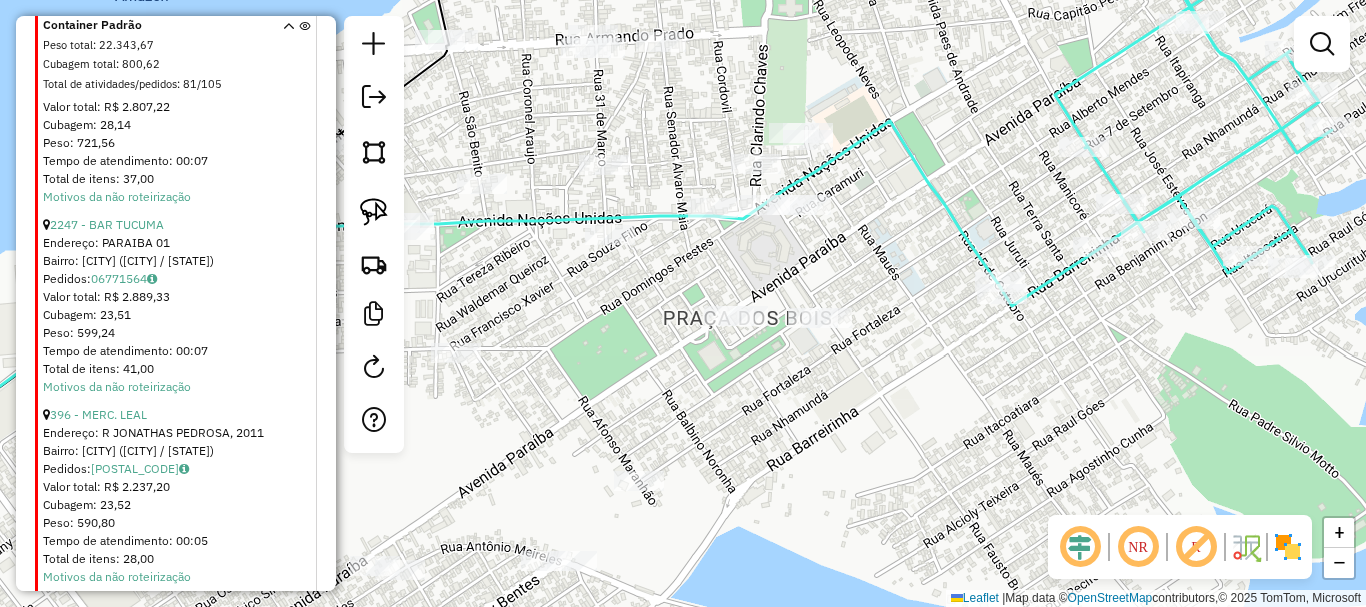 click on "Janela de atendimento Grade de atendimento Capacidade Transportadoras Veículos Cliente Pedidos  Rotas Selecione os dias de semana para filtrar as janelas de atendimento  Seg   Ter   Qua   Qui   Sex   Sáb   Dom  Informe o período da janela de atendimento: De: Até:  Filtrar exatamente a janela do cliente  Considerar janela de atendimento padrão  Selecione os dias de semana para filtrar as grades de atendimento  Seg   Ter   Qua   Qui   Sex   Sáb   Dom   Considerar clientes sem dia de atendimento cadastrado  Clientes fora do dia de atendimento selecionado Filtrar as atividades entre os valores definidos abaixo:  Peso mínimo:   Peso máximo:   Cubagem mínima:   Cubagem máxima:   De:   Até:  Filtrar as atividades entre o tempo de atendimento definido abaixo:  De:   Até:   Considerar capacidade total dos clientes não roteirizados Transportadora: Selecione um ou mais itens Tipo de veículo: Selecione um ou mais itens Veículo: Selecione um ou mais itens Motorista: Selecione um ou mais itens Nome: Rótulo:" 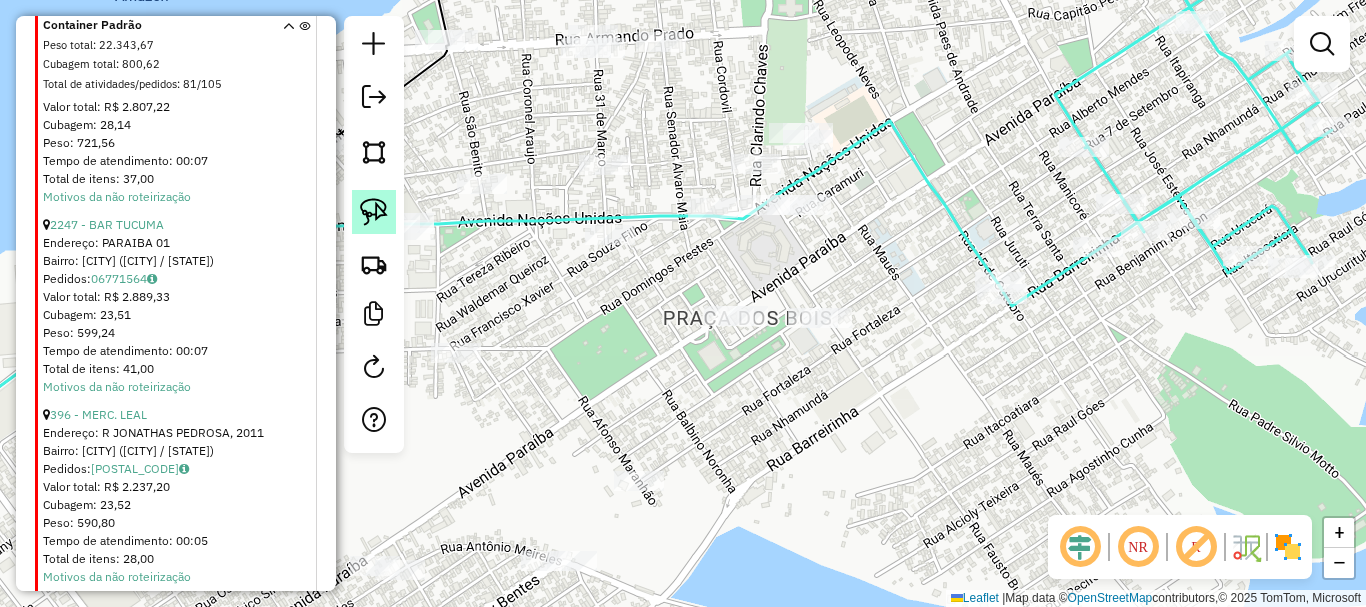 drag, startPoint x: 365, startPoint y: 218, endPoint x: 383, endPoint y: 228, distance: 20.59126 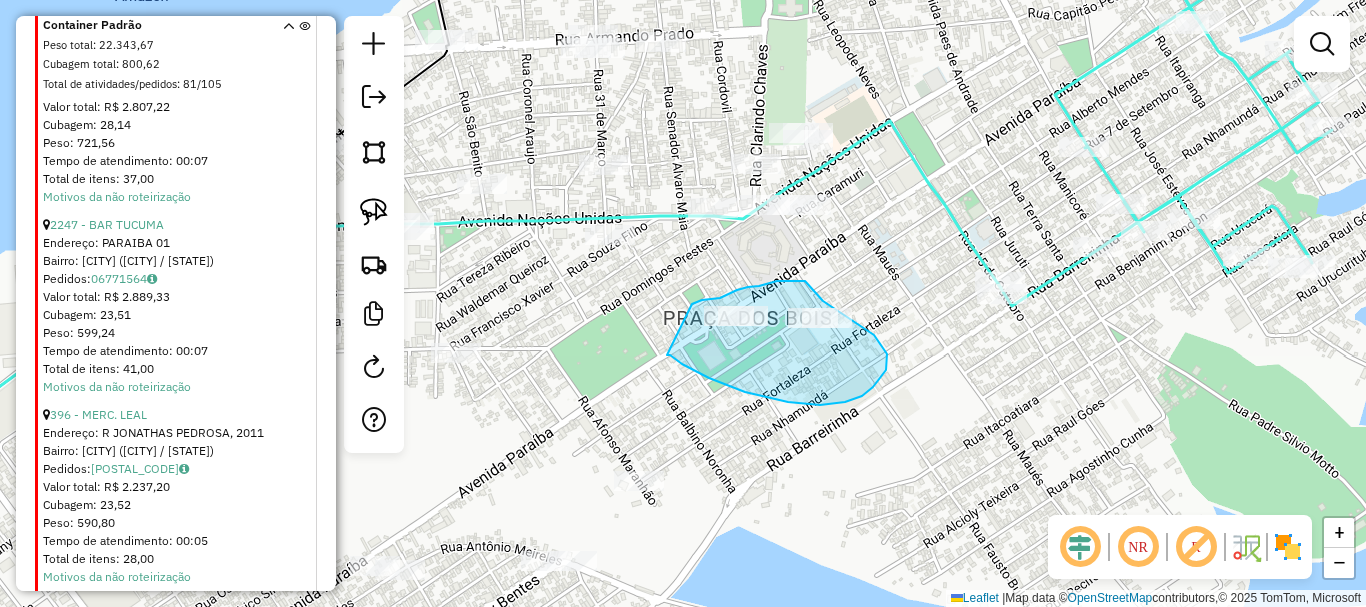 drag, startPoint x: 667, startPoint y: 355, endPoint x: 721, endPoint y: 381, distance: 59.933296 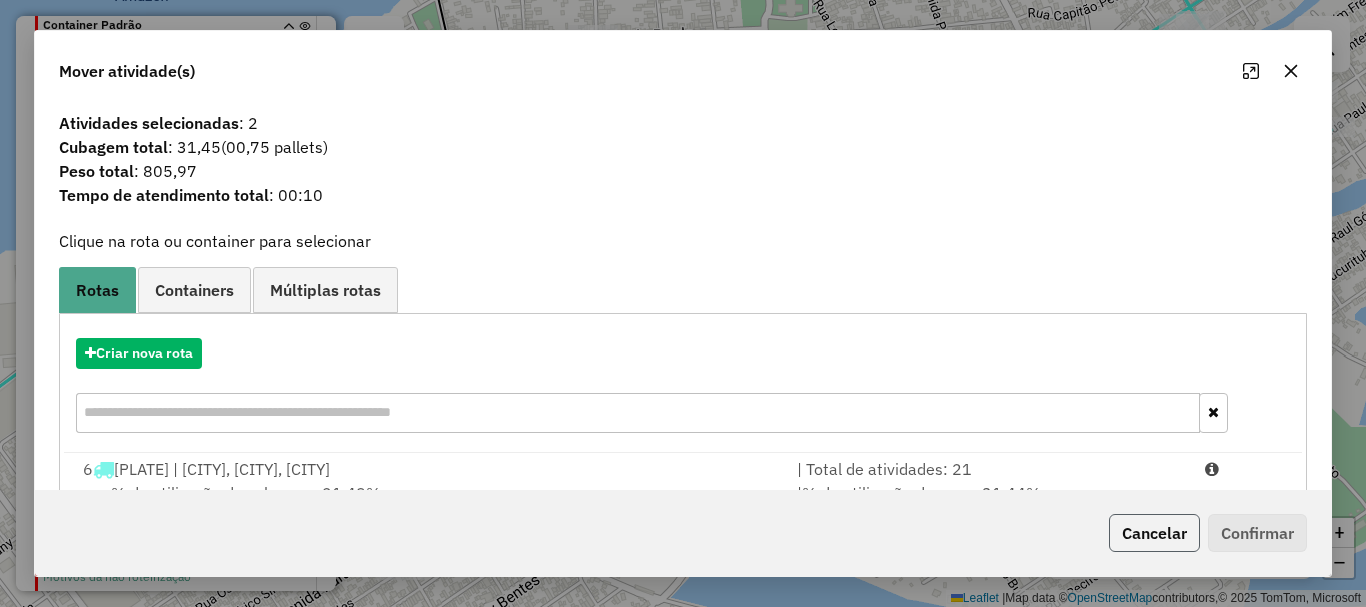 click on "Cancelar" 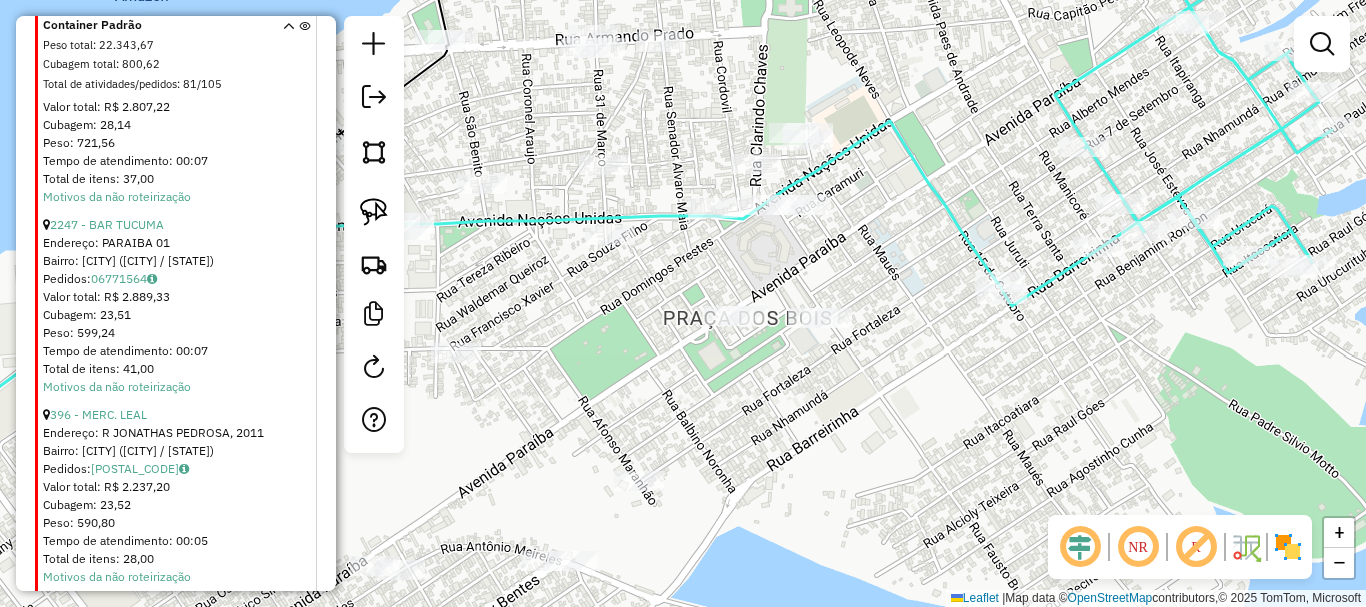 drag, startPoint x: 633, startPoint y: 423, endPoint x: 918, endPoint y: 393, distance: 286.5746 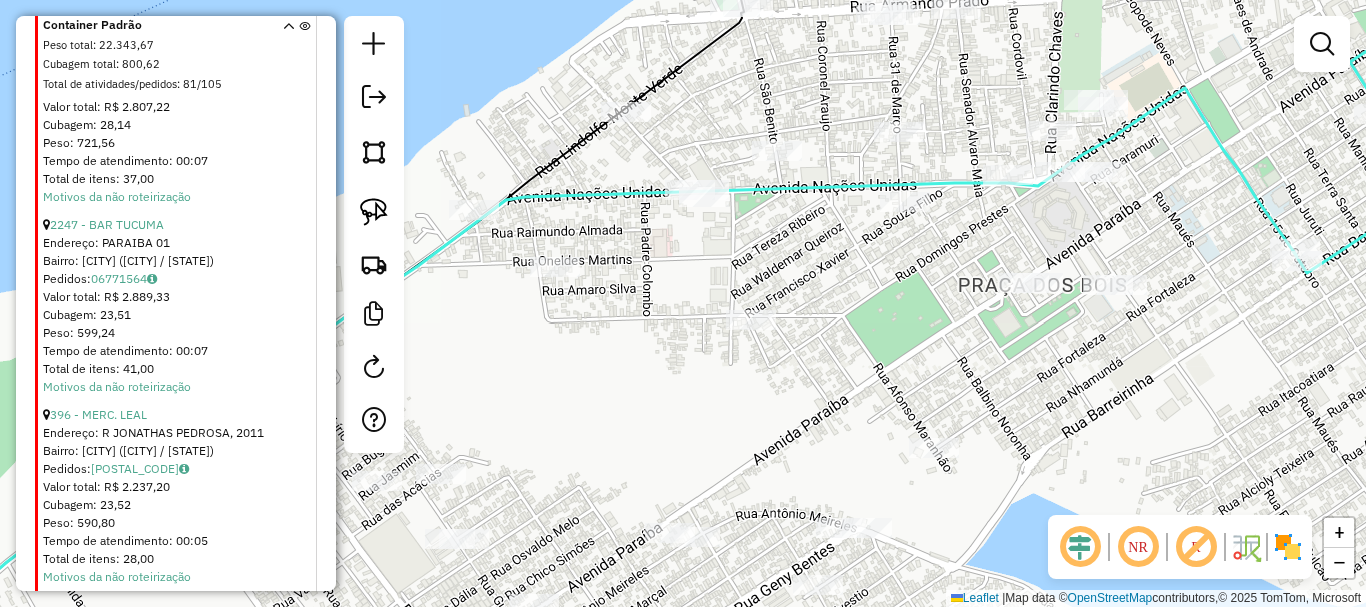 drag, startPoint x: 647, startPoint y: 289, endPoint x: 567, endPoint y: 276, distance: 81.04937 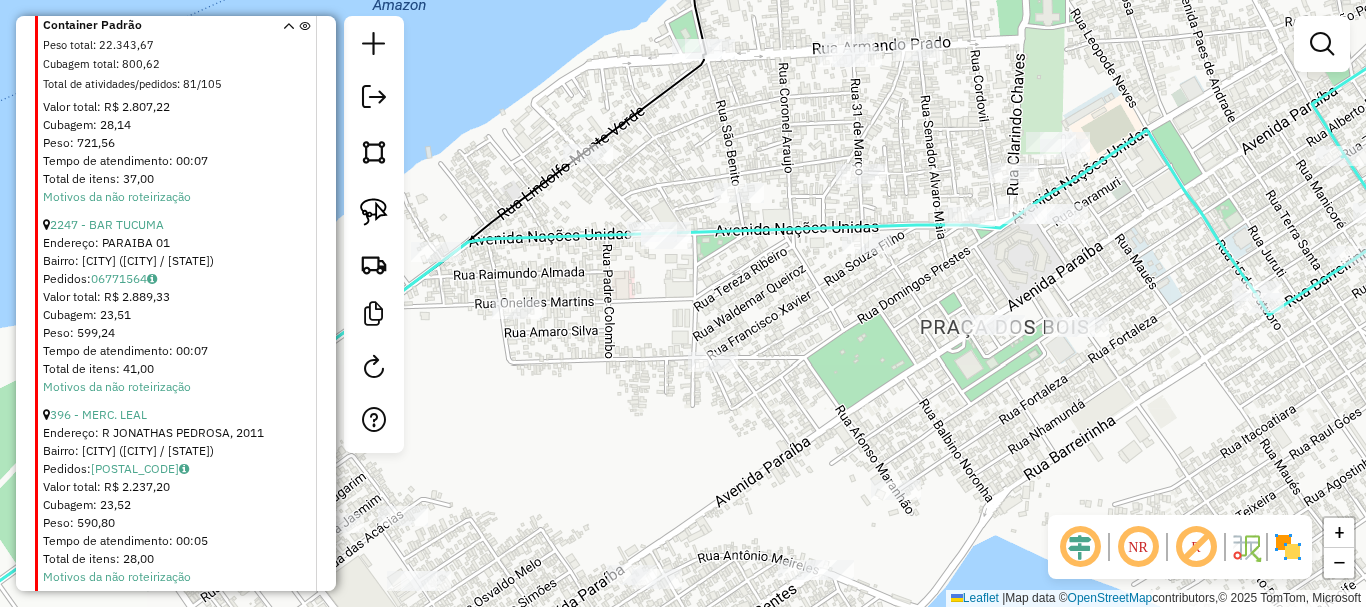 drag, startPoint x: 372, startPoint y: 206, endPoint x: 591, endPoint y: 306, distance: 240.75092 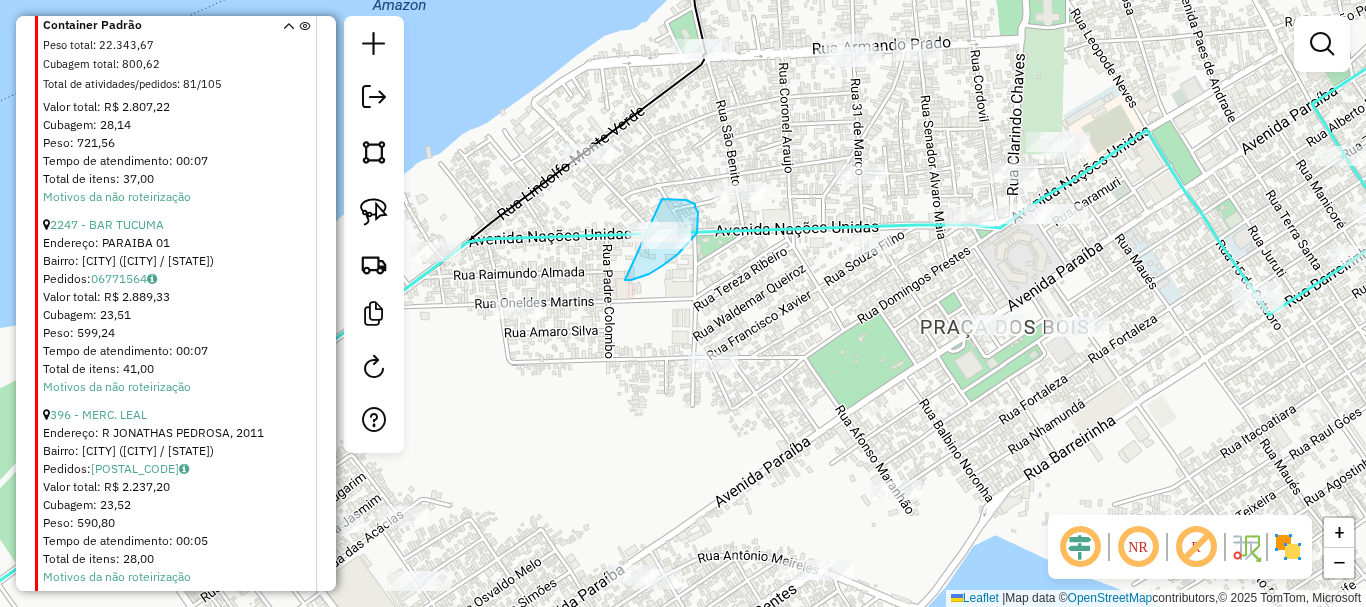 drag, startPoint x: 631, startPoint y: 280, endPoint x: 616, endPoint y: 200, distance: 81.394104 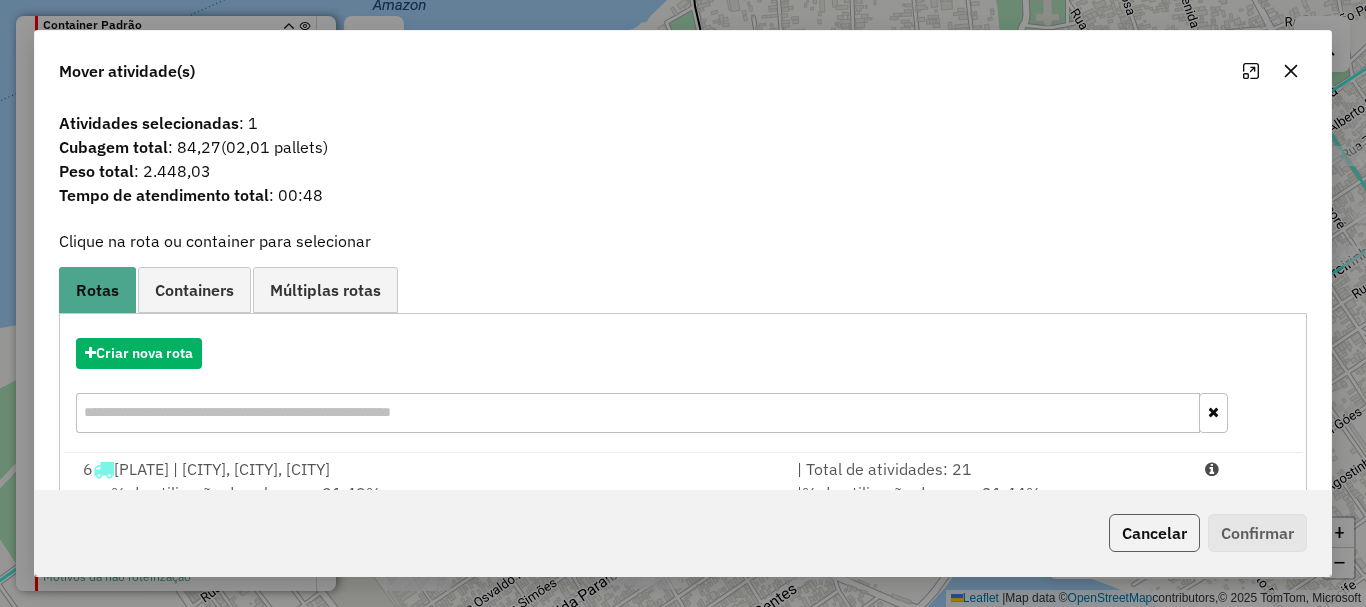 click on "Cancelar" 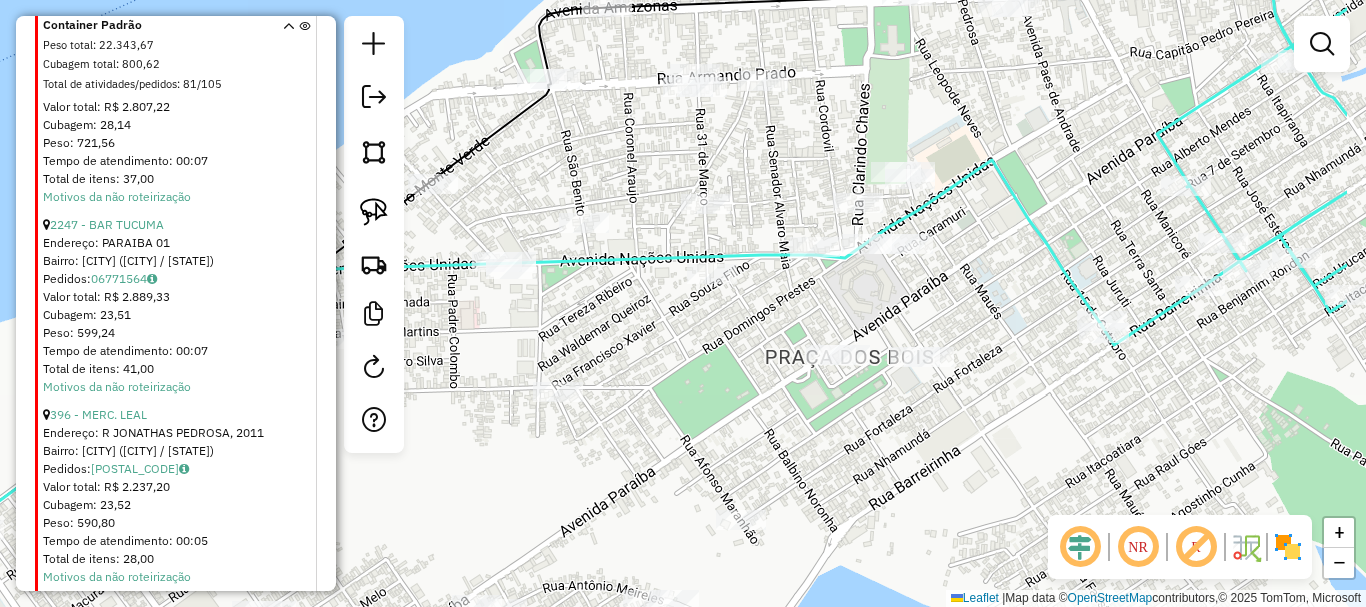 drag, startPoint x: 881, startPoint y: 397, endPoint x: 718, endPoint y: 429, distance: 166.1114 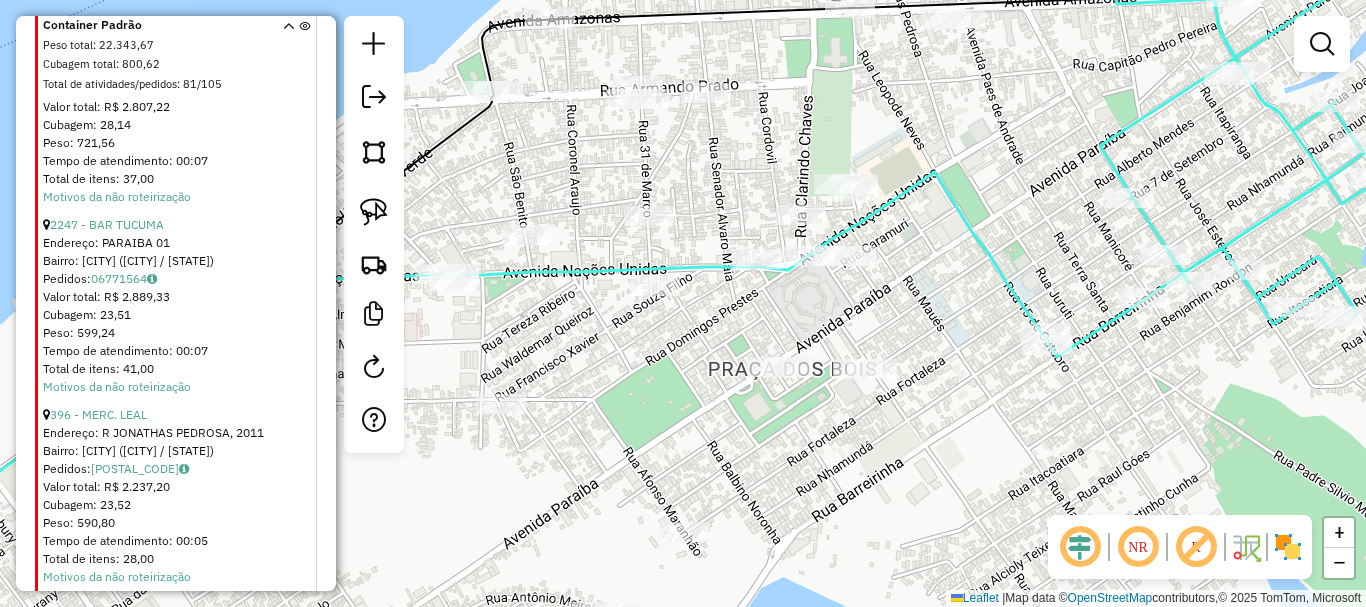 drag, startPoint x: 859, startPoint y: 445, endPoint x: 807, endPoint y: 461, distance: 54.405884 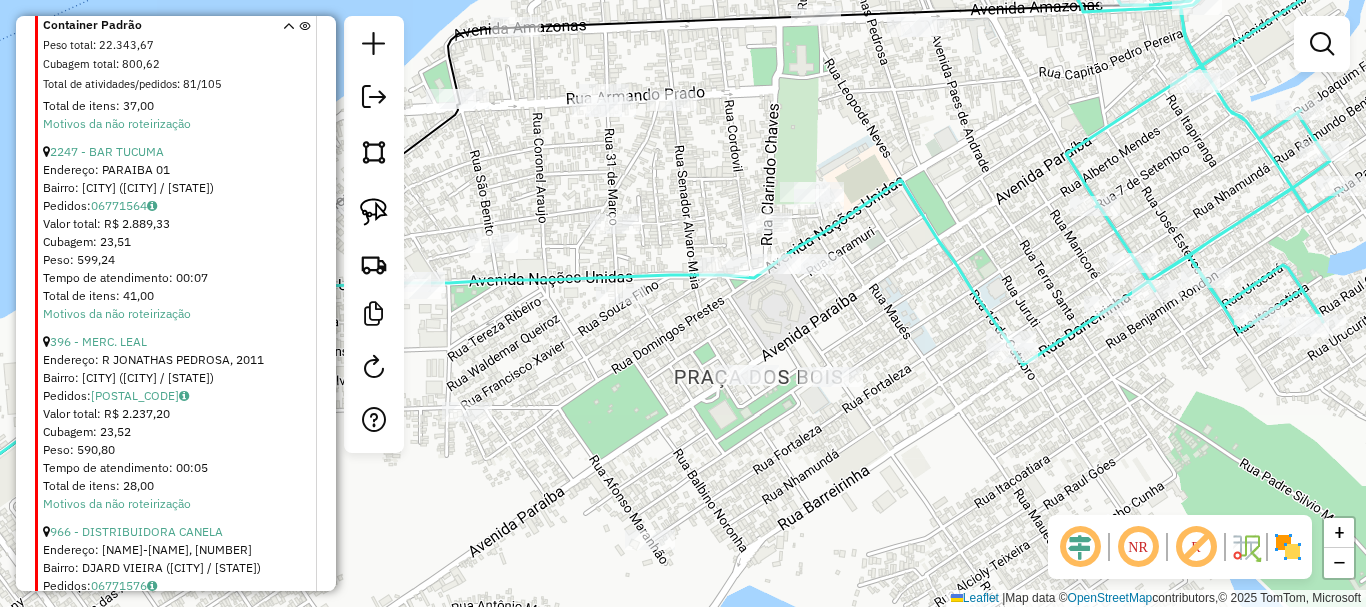 scroll, scrollTop: 2609, scrollLeft: 0, axis: vertical 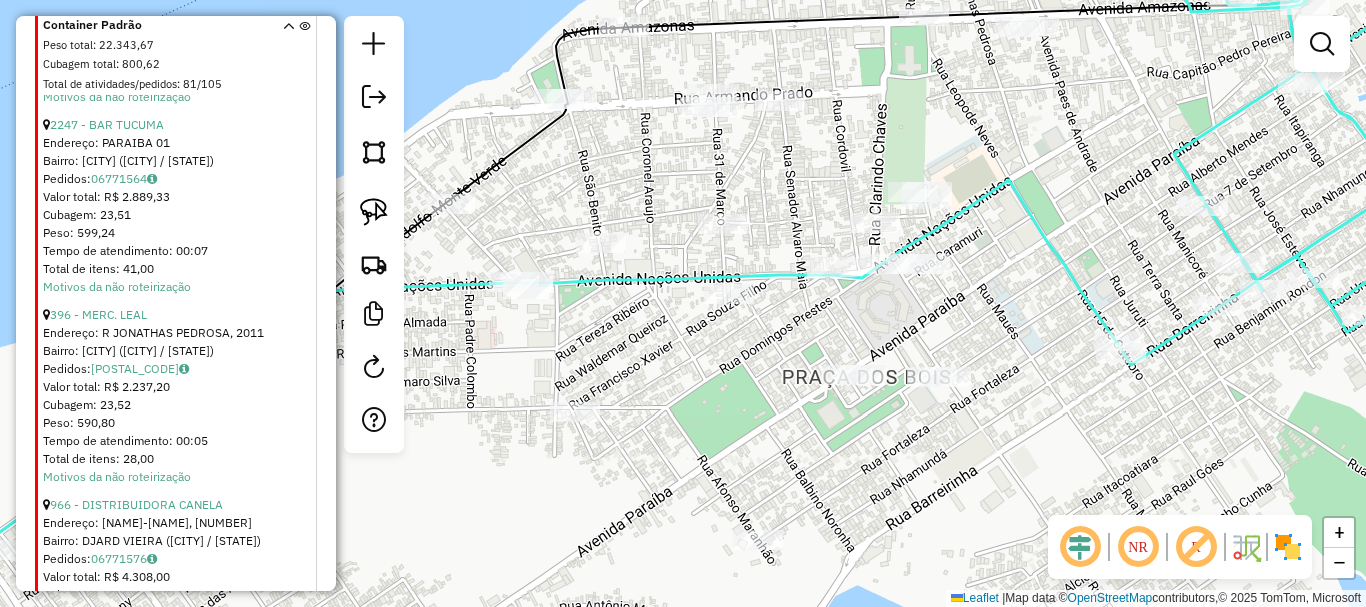 drag, startPoint x: 532, startPoint y: 373, endPoint x: 640, endPoint y: 371, distance: 108.01852 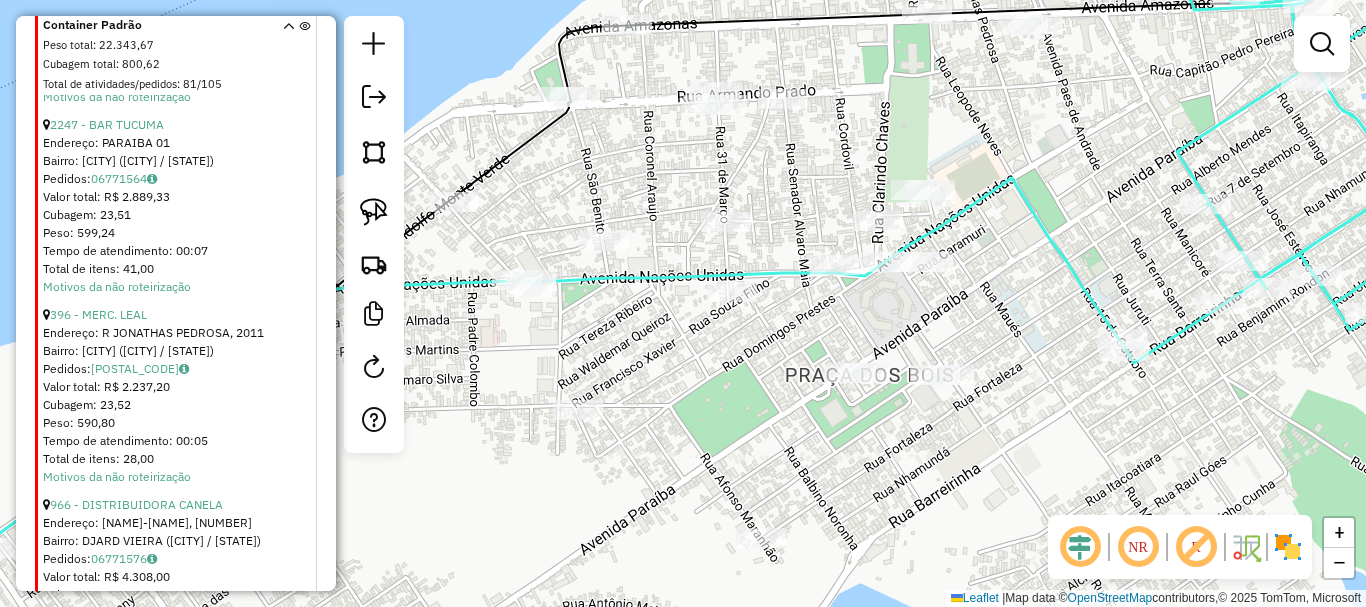 drag, startPoint x: 362, startPoint y: 220, endPoint x: 383, endPoint y: 234, distance: 25.23886 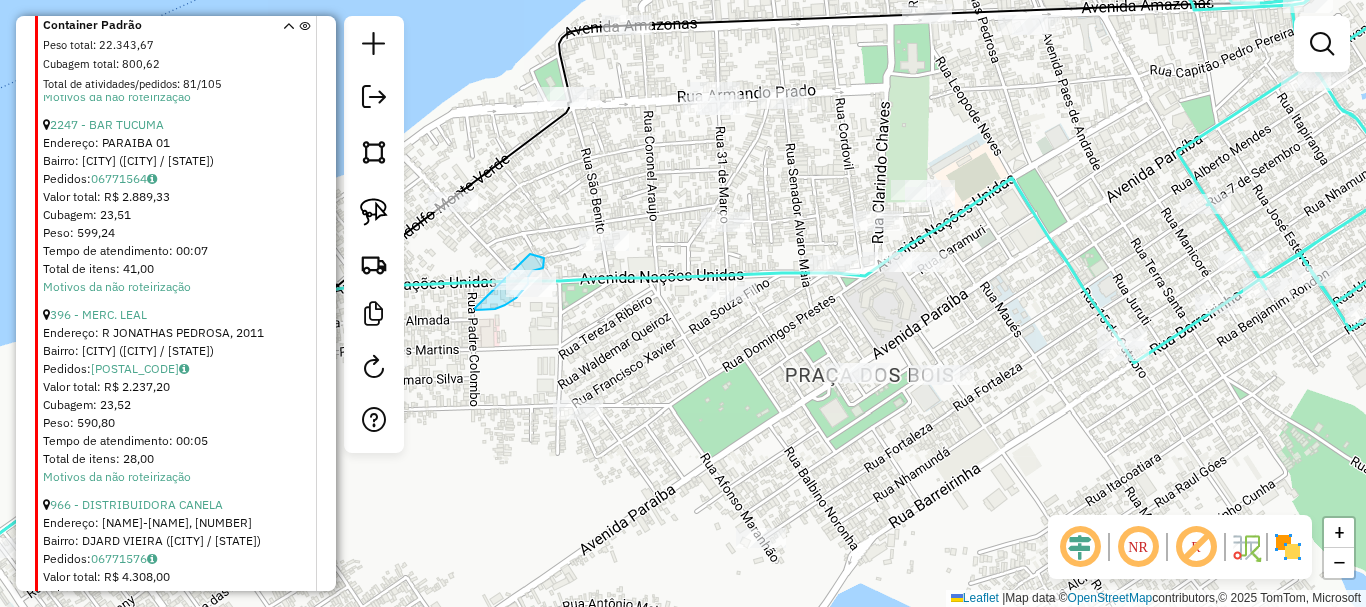 drag, startPoint x: 475, startPoint y: 308, endPoint x: 476, endPoint y: 283, distance: 25.019993 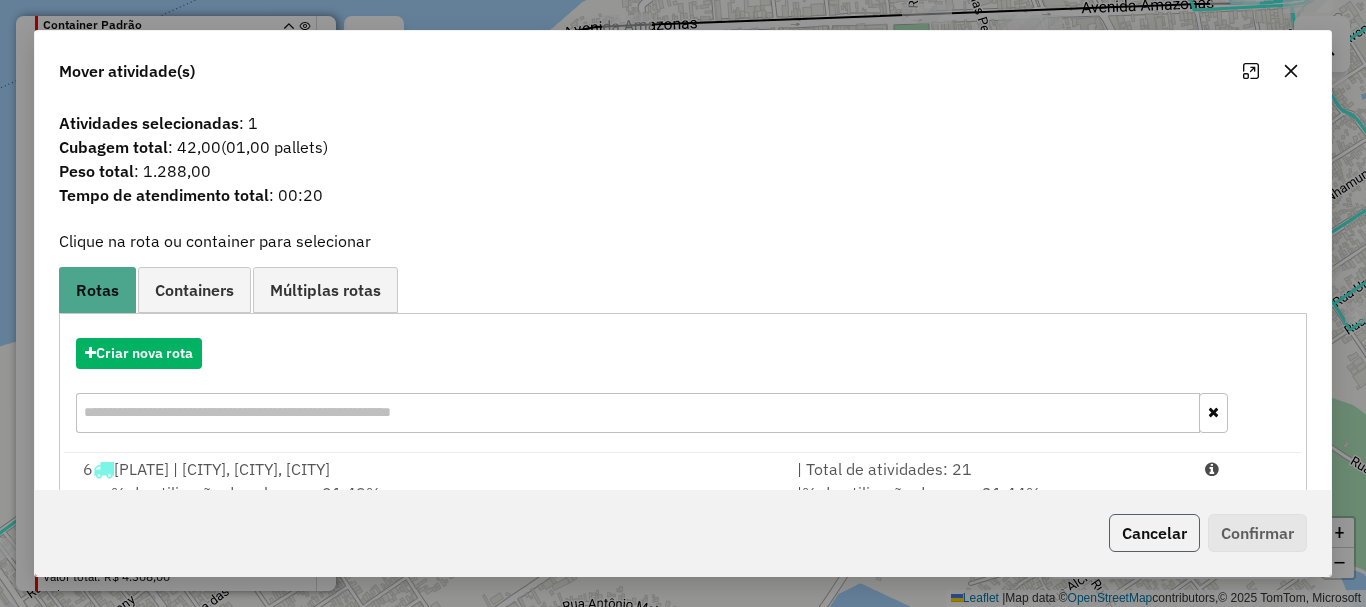click on "Cancelar" 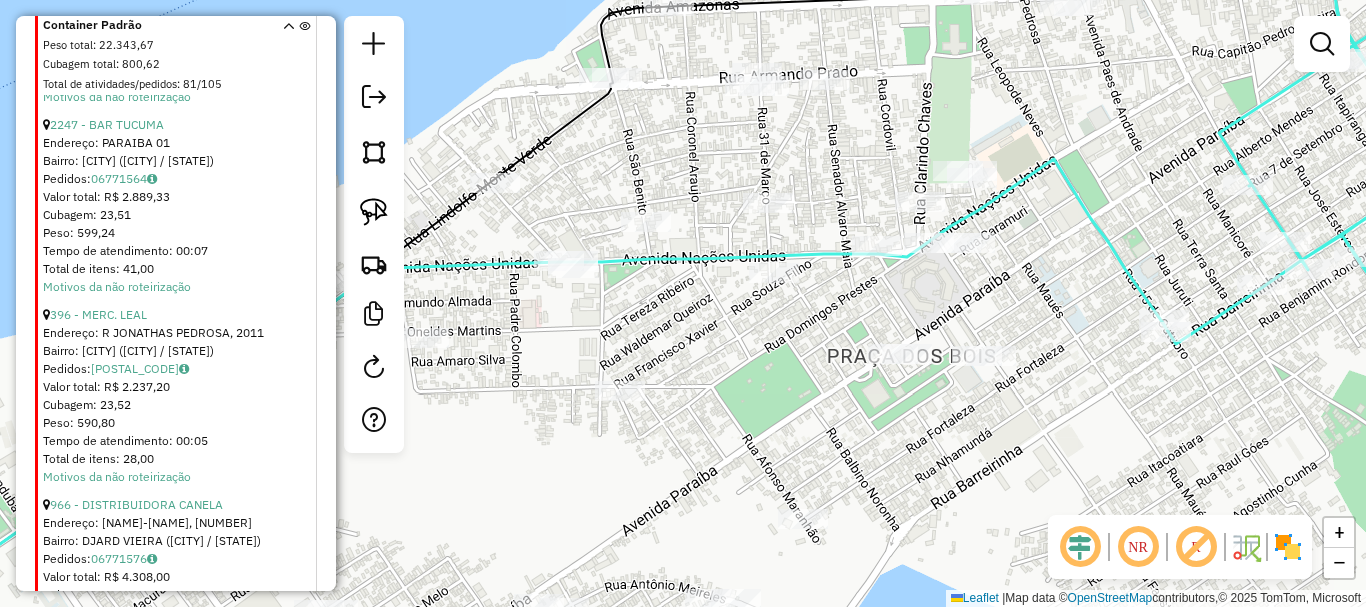 drag, startPoint x: 504, startPoint y: 337, endPoint x: 396, endPoint y: 272, distance: 126.051575 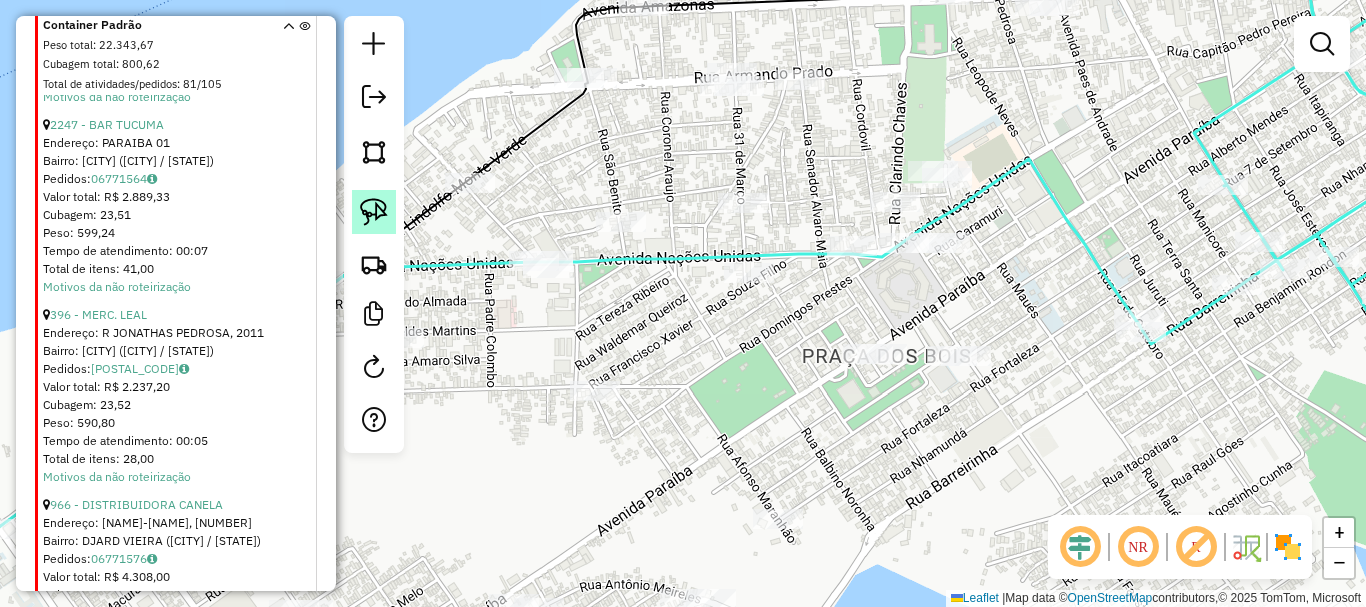 click 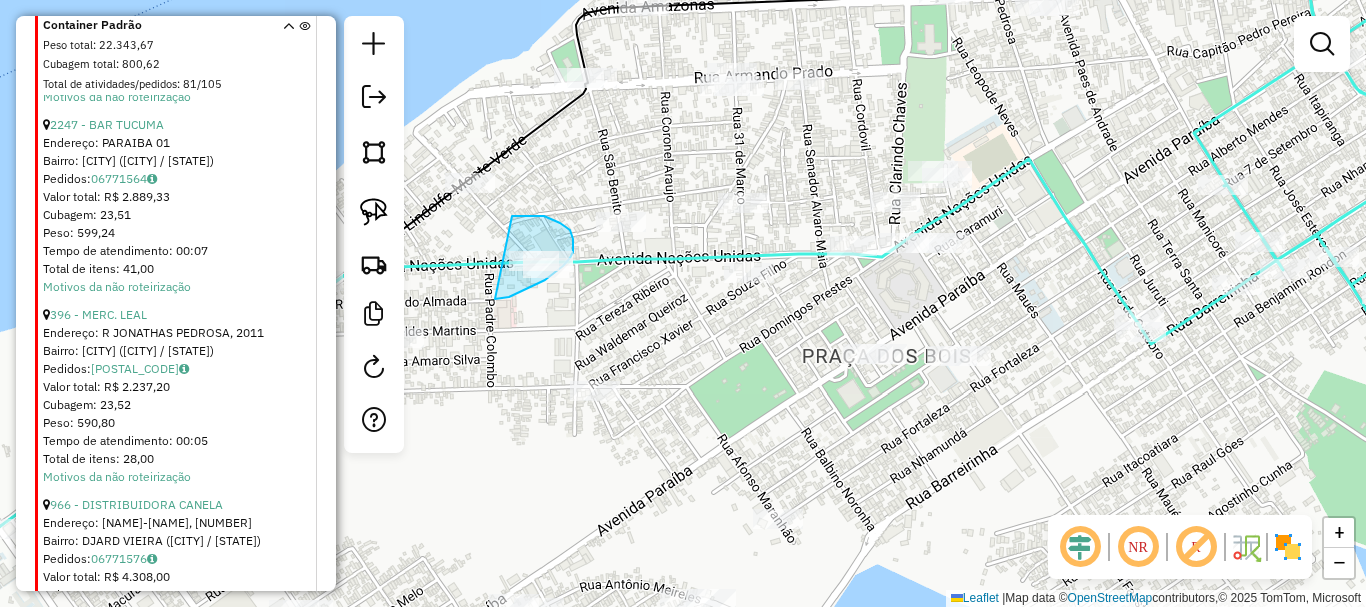 drag, startPoint x: 497, startPoint y: 299, endPoint x: 519, endPoint y: 250, distance: 53.712196 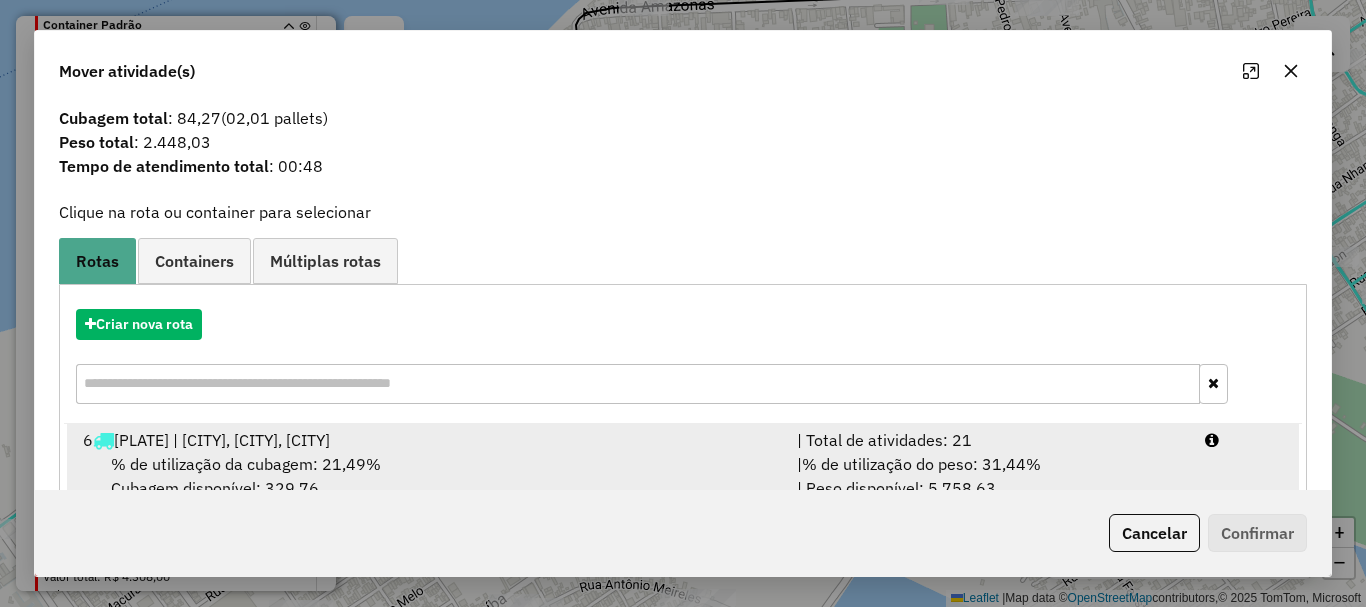 scroll, scrollTop: 78, scrollLeft: 0, axis: vertical 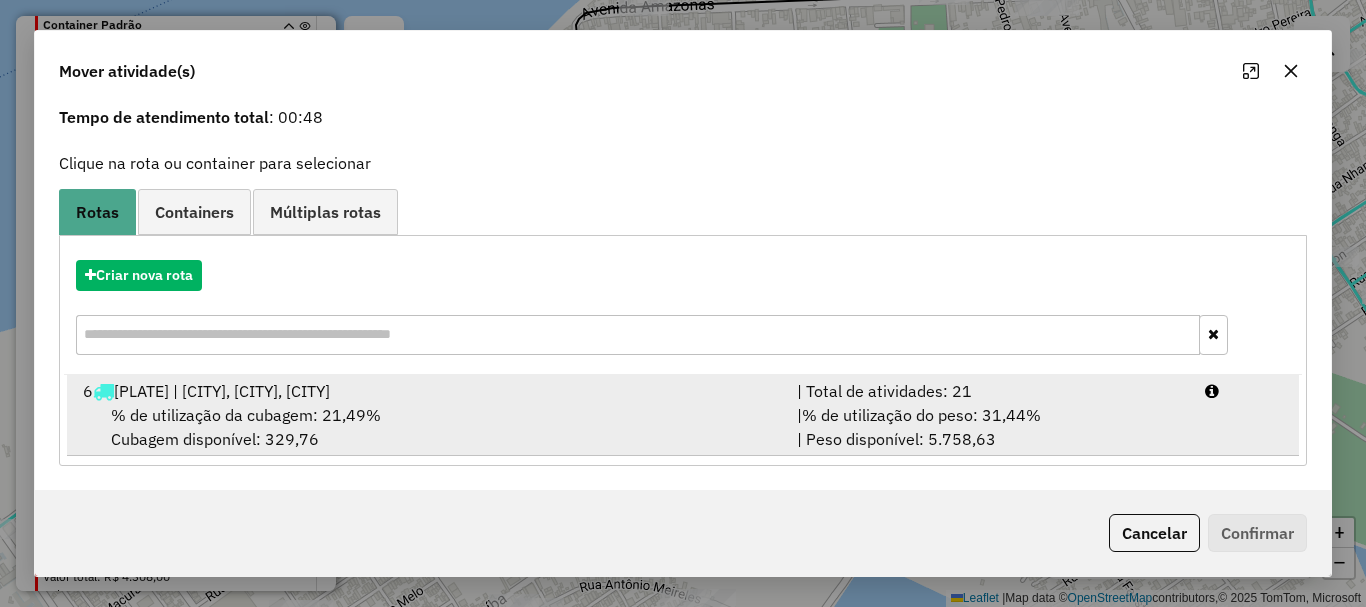 drag, startPoint x: 450, startPoint y: 396, endPoint x: 736, endPoint y: 466, distance: 294.44183 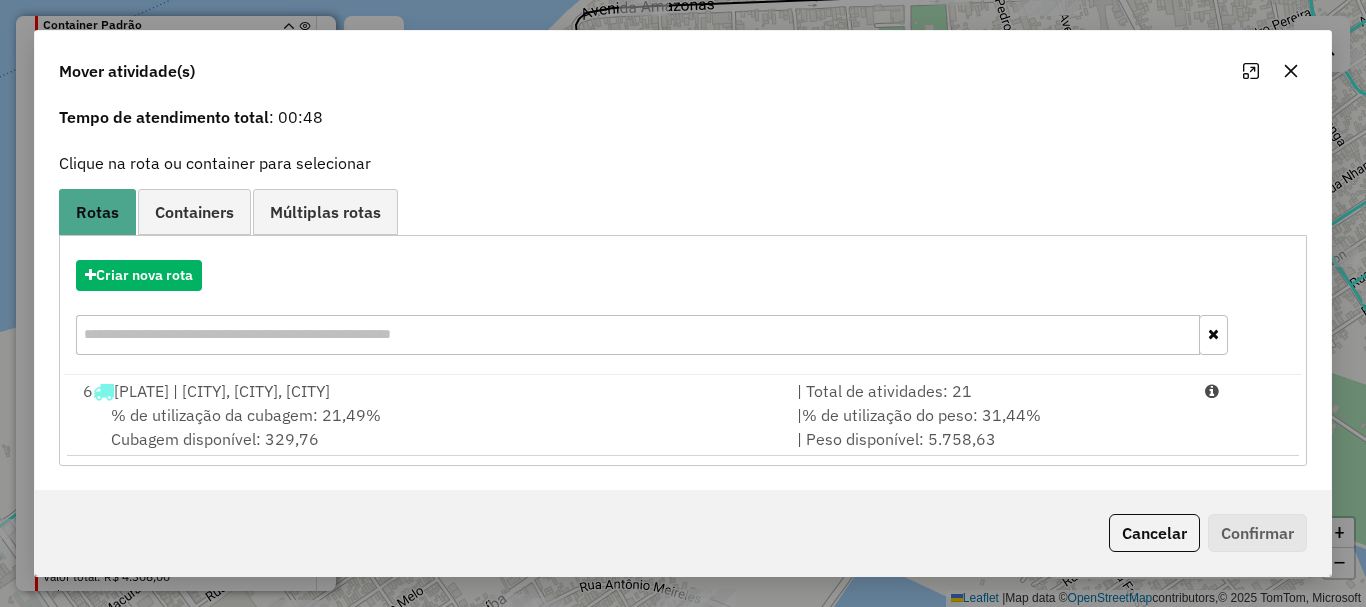 click on "6  [PLATE_NUMBER] | Centro, [CITY], [STATE]" at bounding box center [428, 391] 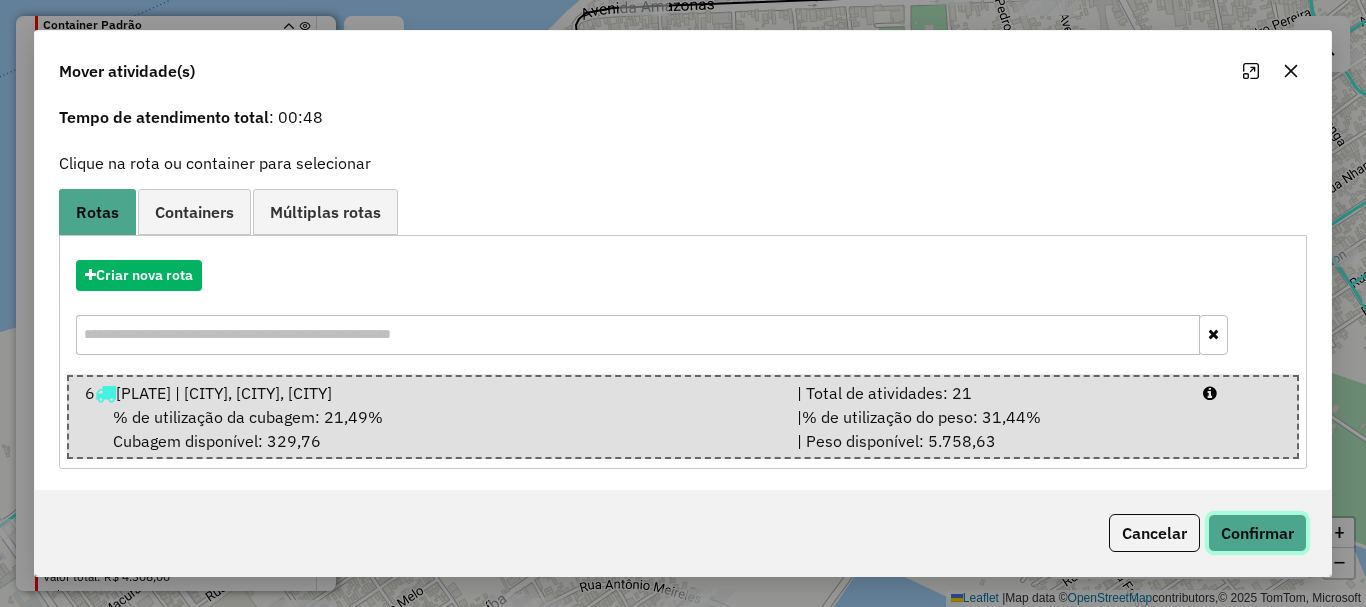 click on "Confirmar" 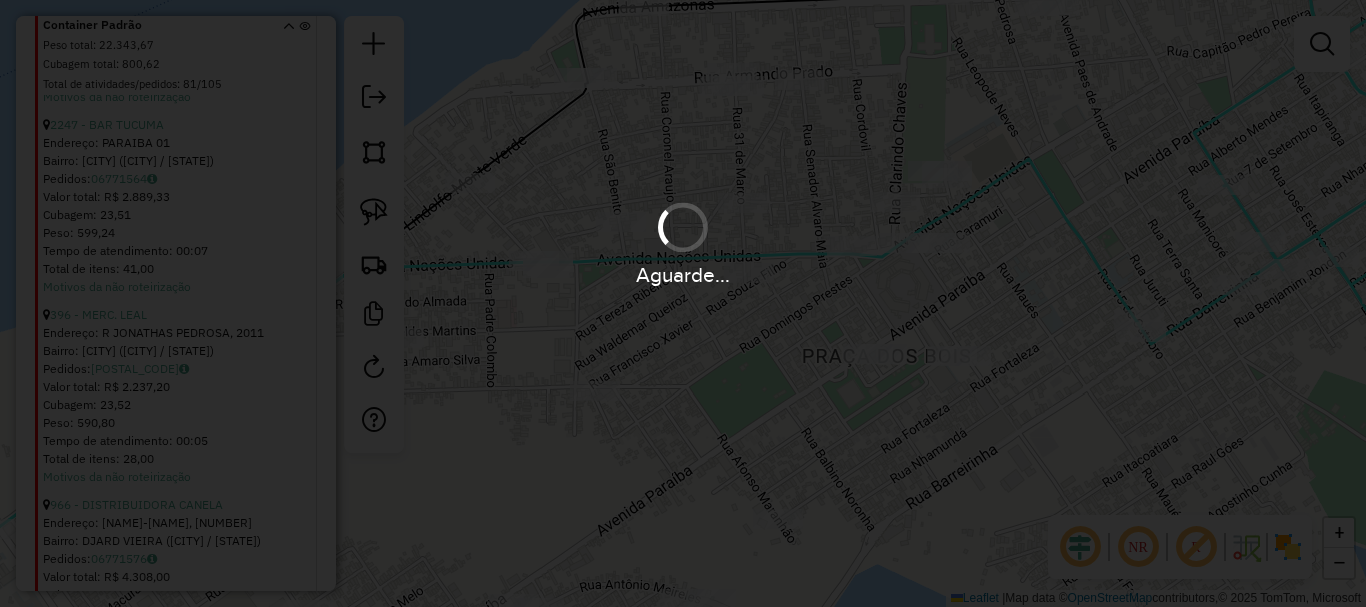 scroll, scrollTop: 2229, scrollLeft: 0, axis: vertical 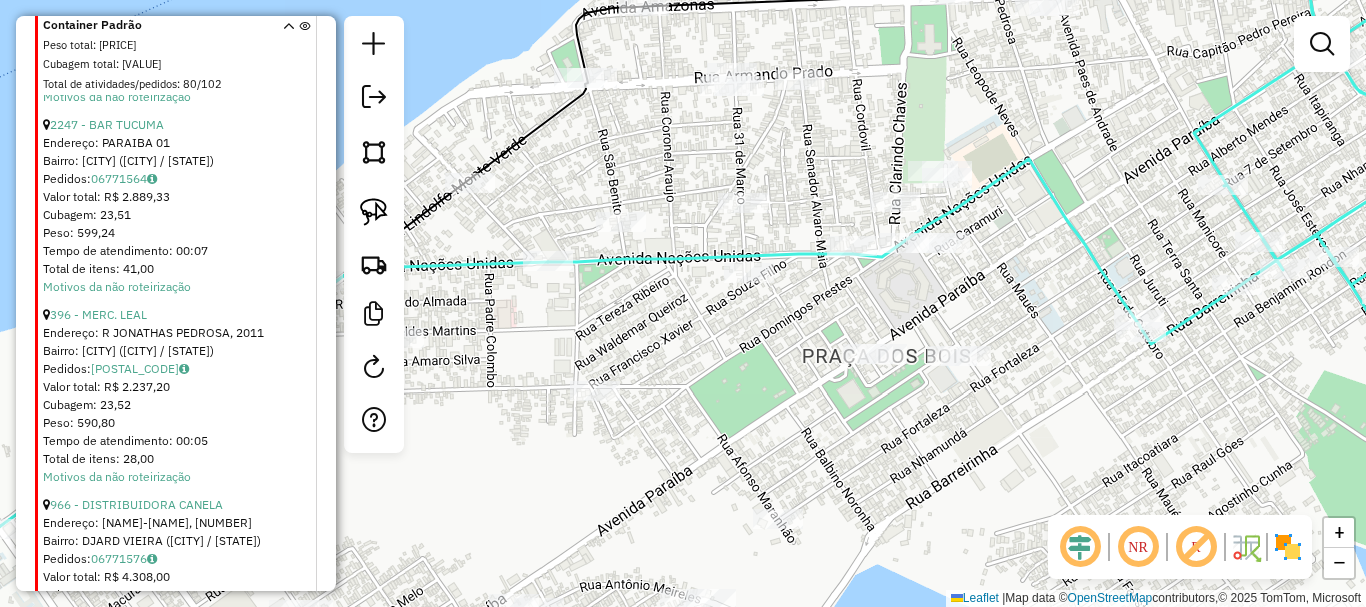 drag, startPoint x: 769, startPoint y: 365, endPoint x: 675, endPoint y: 369, distance: 94.08507 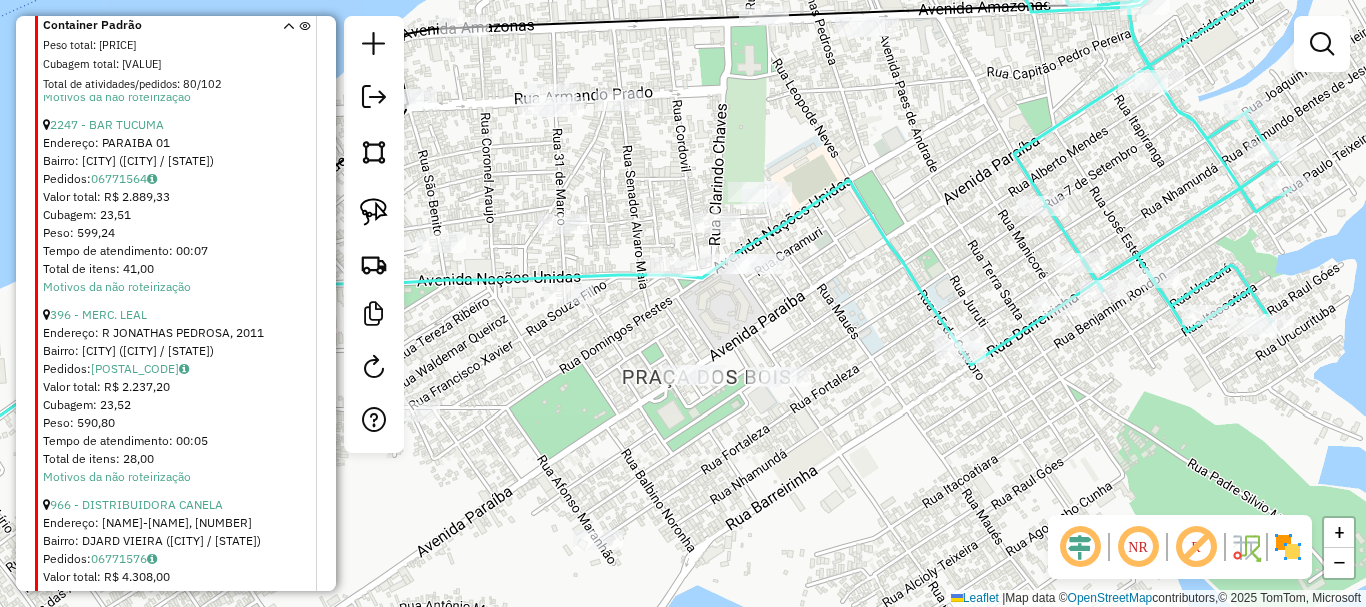 drag, startPoint x: 799, startPoint y: 295, endPoint x: 696, endPoint y: 311, distance: 104.23531 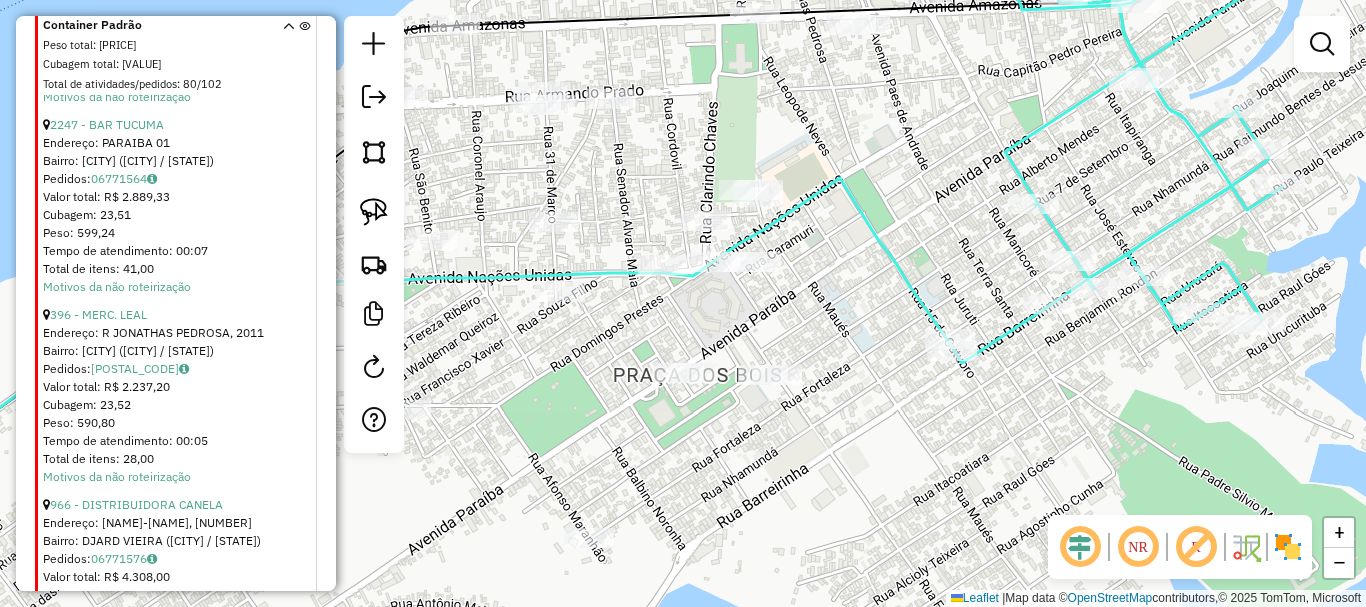 drag, startPoint x: 378, startPoint y: 215, endPoint x: 586, endPoint y: 386, distance: 269.26752 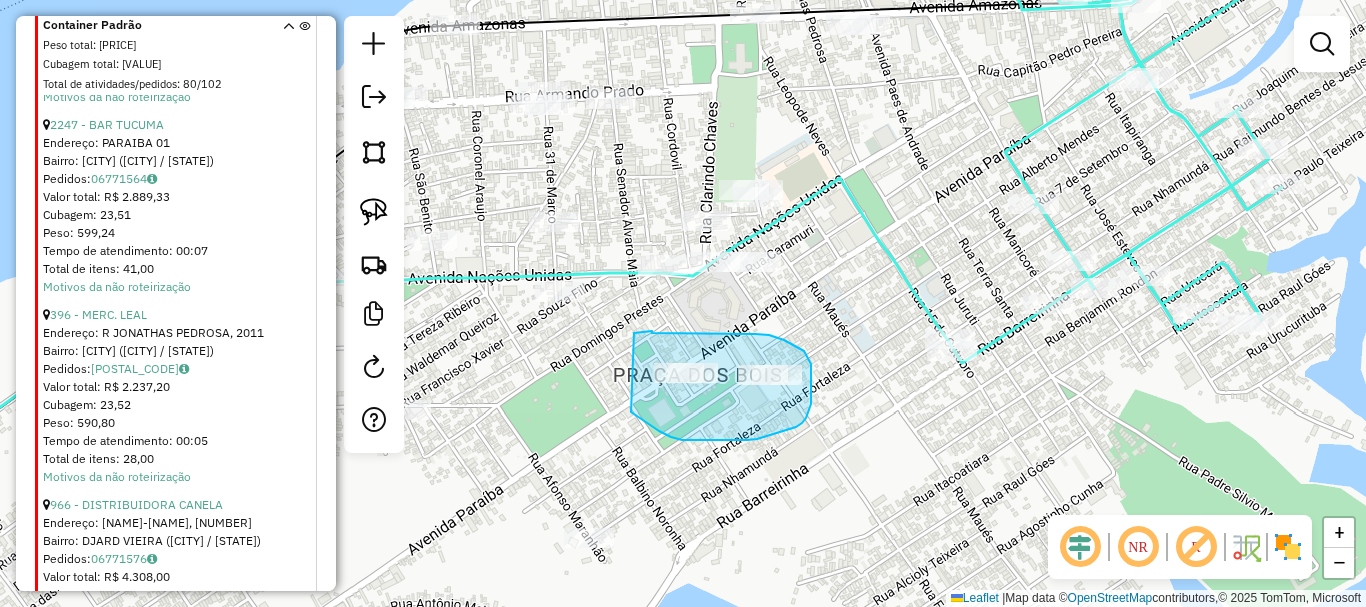 drag, startPoint x: 647, startPoint y: 424, endPoint x: 665, endPoint y: 370, distance: 56.920998 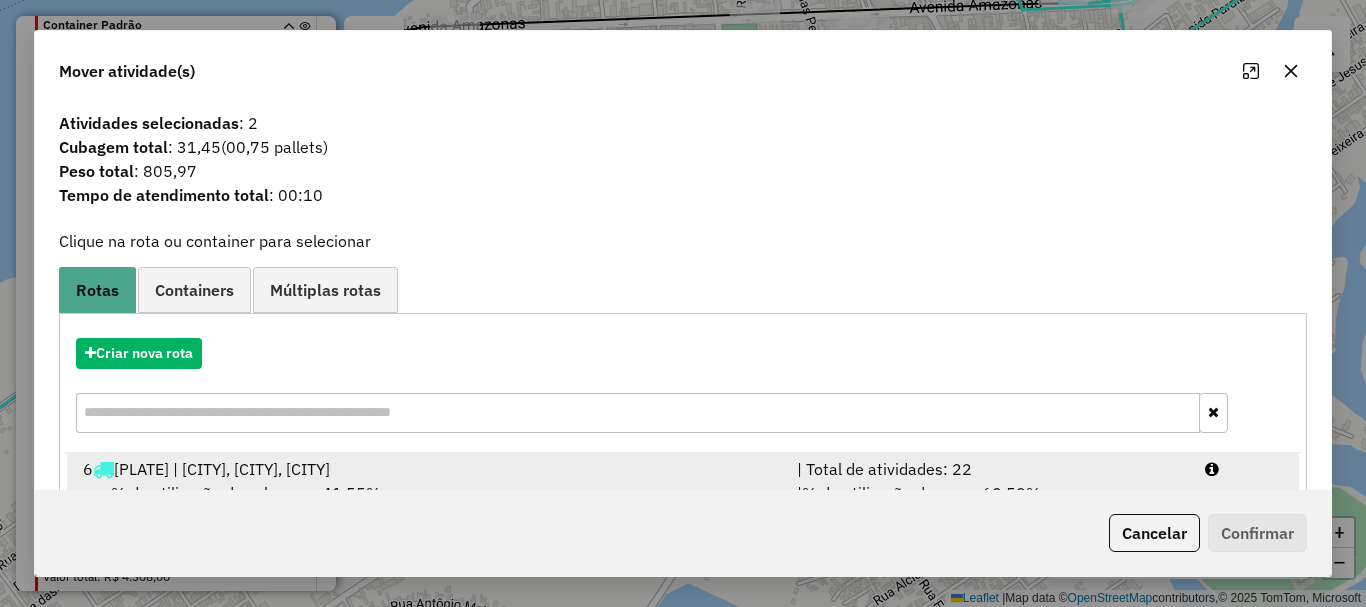scroll, scrollTop: 78, scrollLeft: 0, axis: vertical 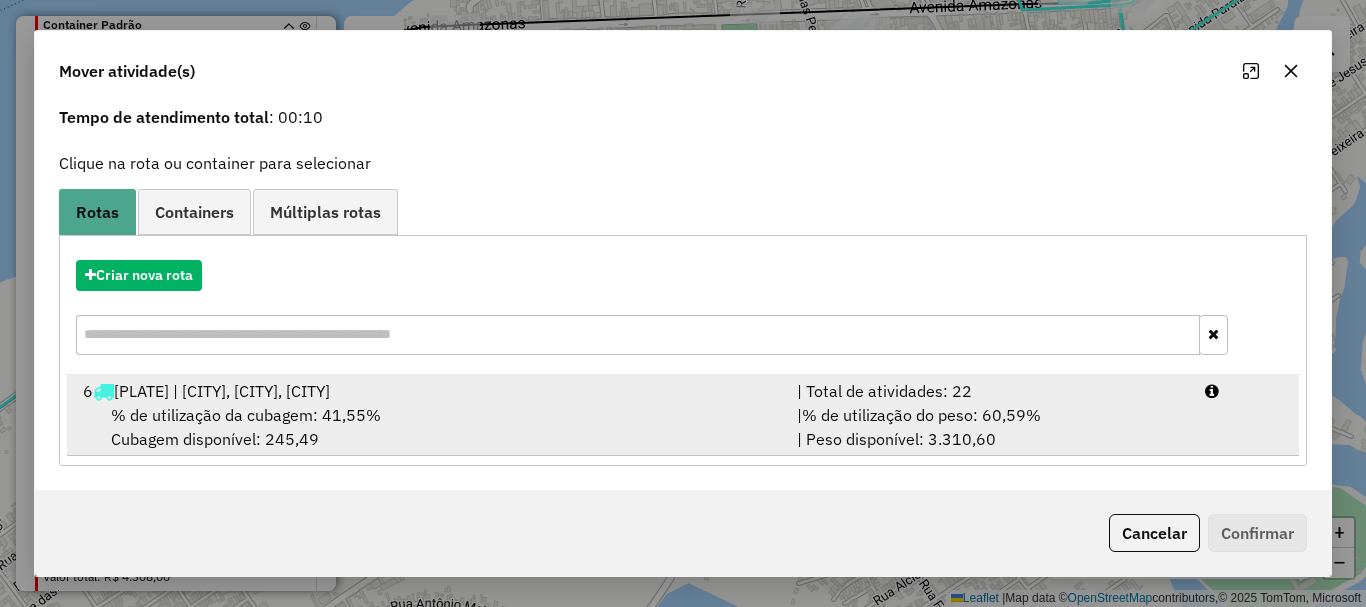 click on "% de utilização da cubagem: 41,55%" at bounding box center (246, 415) 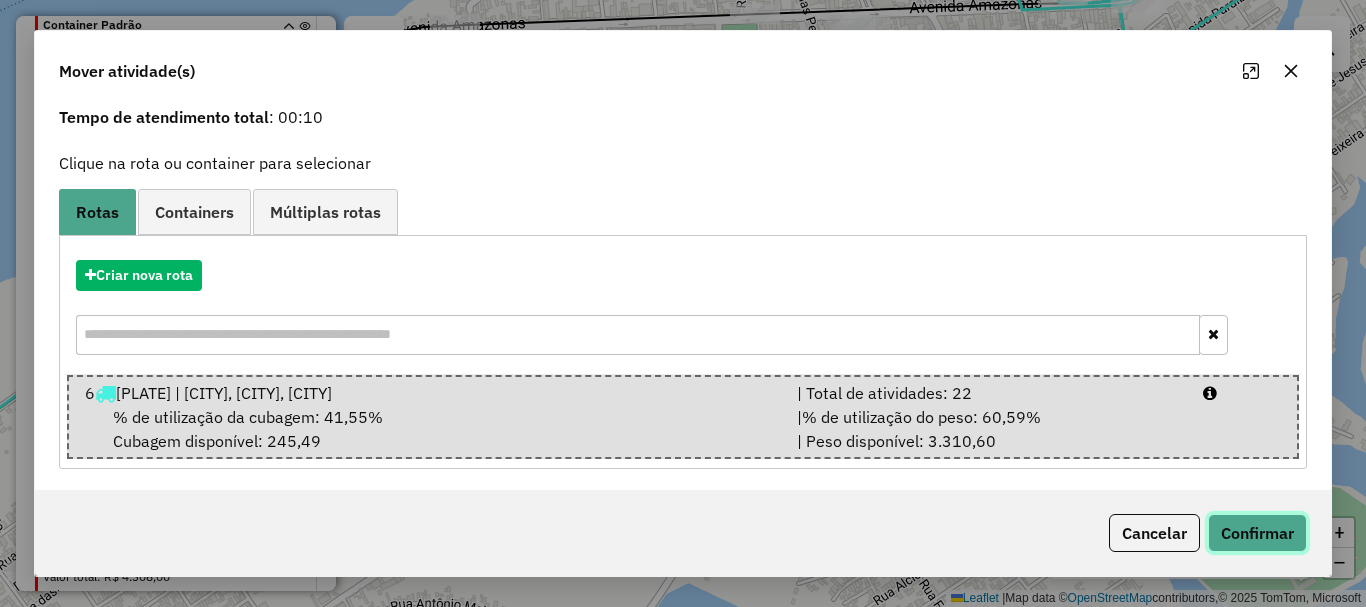 click on "Confirmar" 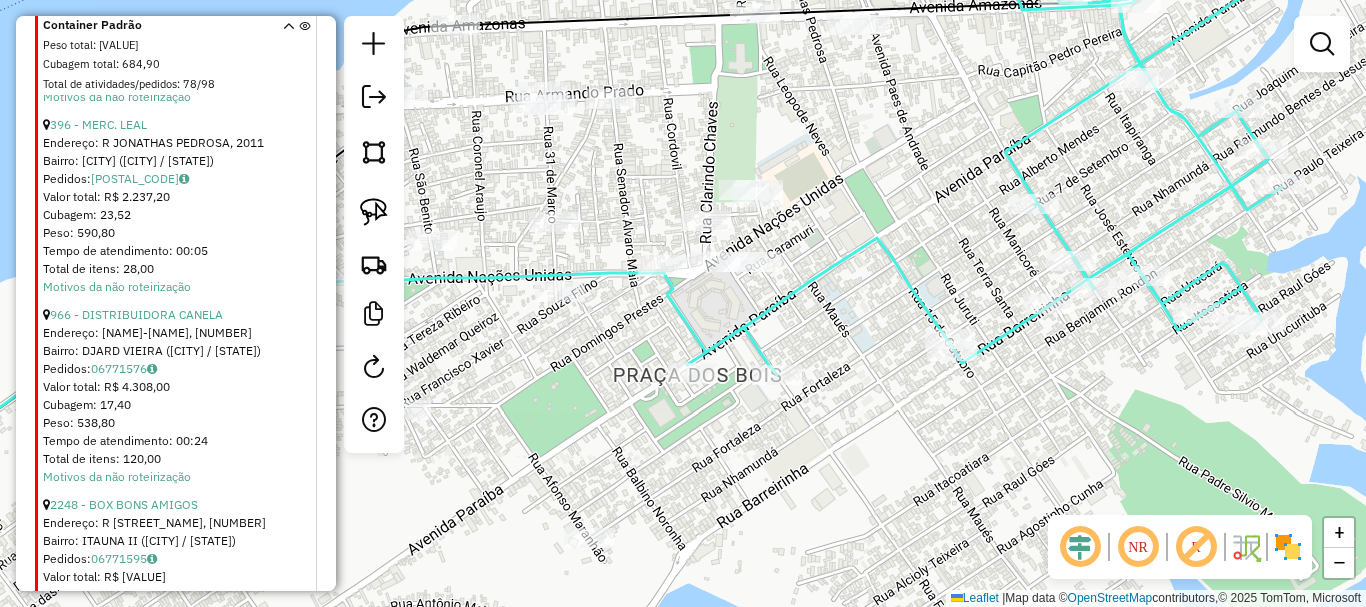 scroll, scrollTop: 0, scrollLeft: 0, axis: both 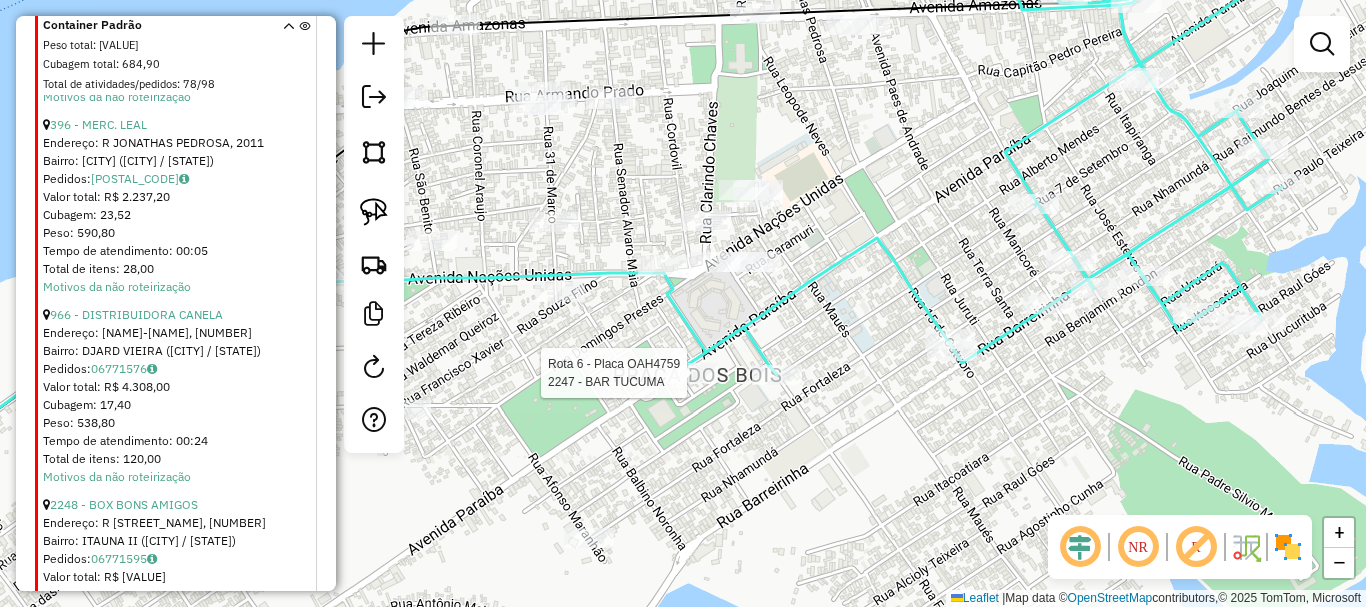 click 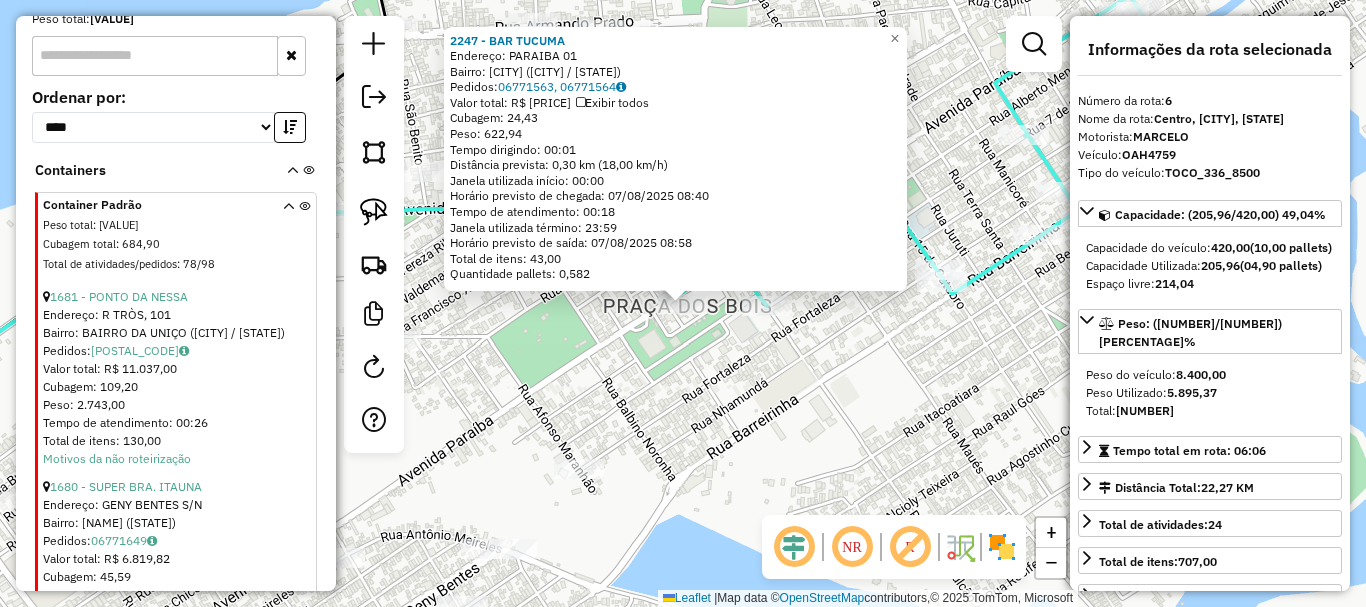 scroll, scrollTop: 909, scrollLeft: 0, axis: vertical 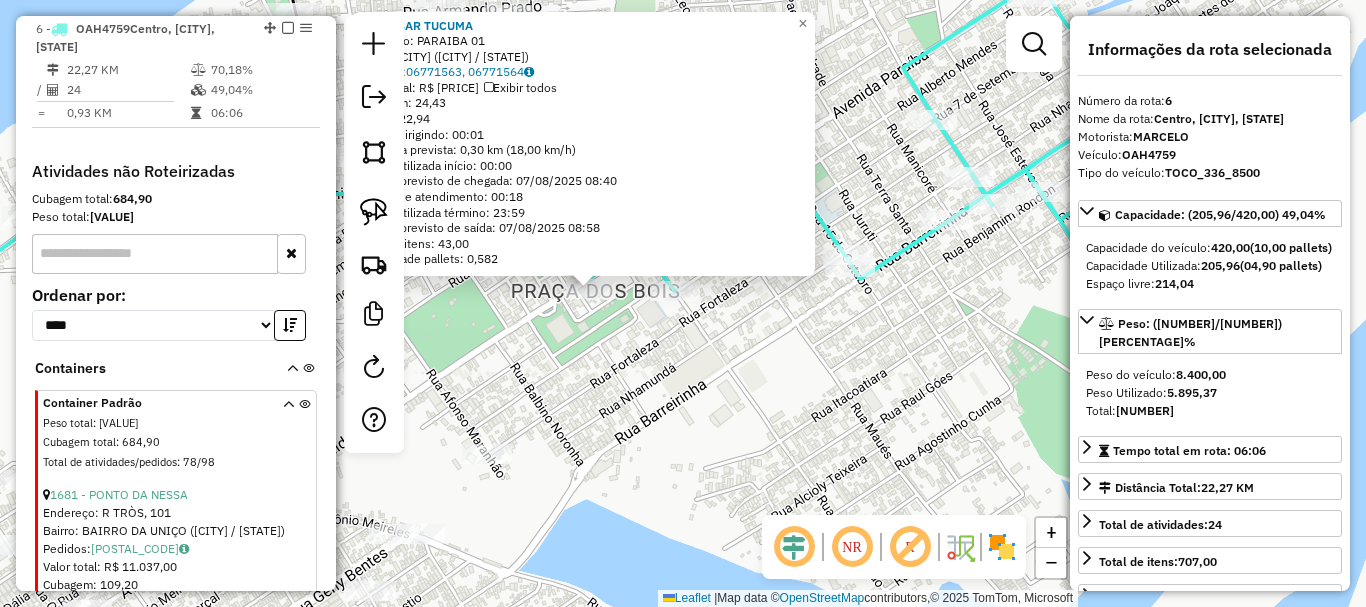 drag, startPoint x: 858, startPoint y: 480, endPoint x: 766, endPoint y: 465, distance: 93.214806 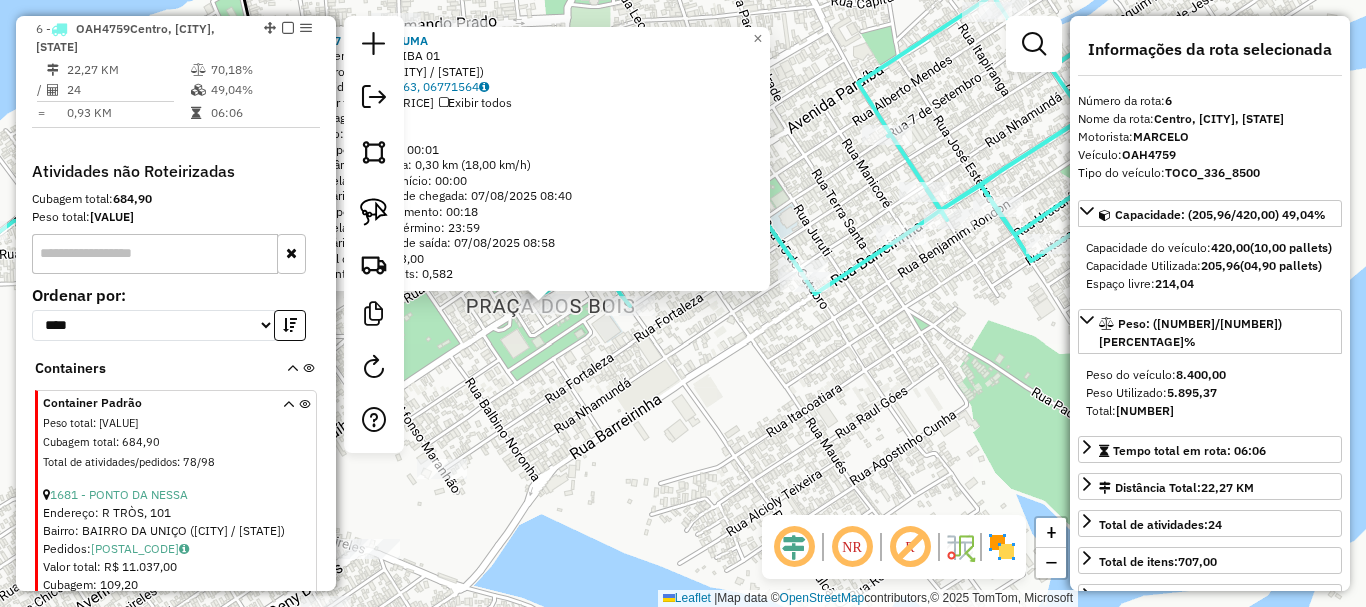 drag, startPoint x: 827, startPoint y: 410, endPoint x: 776, endPoint y: 424, distance: 52.886673 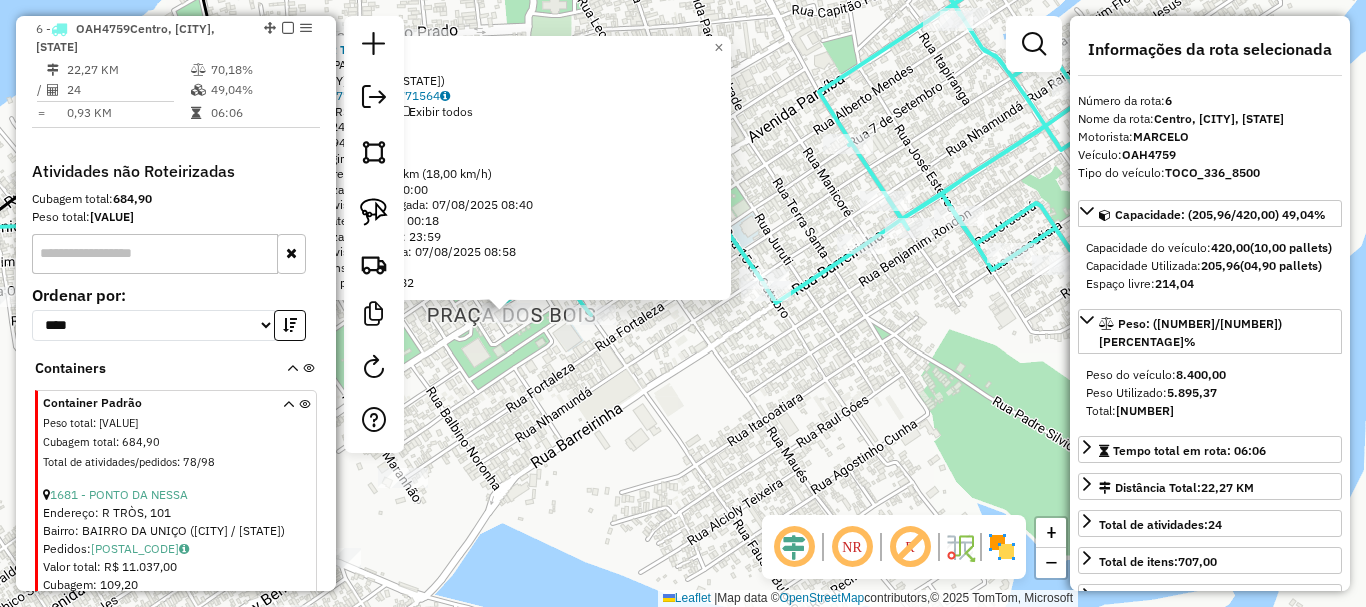 click on "2247 - BAR TUCUMA  Endereço:  PARAIBA 01   Bairro: EMILIO MOREIRA ([CITY] / [STATE])   Pedidos:  06771563, 06771564   Valor total: R$ 3.208,86   Exibir todos   Cubagem: 24,43  Peso: 622,94  Tempo dirigindo: 00:01   Distância prevista: 0,30 km (18,00 km/h)   Janela utilizada início: 00:00   Horário previsto de chegada: 07/08/2025 08:40   Tempo de atendimento: 00:18   Janela utilizada término: 23:59   Horário previsto de saída: 07/08/2025 08:58   Total de itens: 43,00   Quantidade pallets: 0,582  × Janela de atendimento Grade de atendimento Capacidade Transportadoras Veículos Cliente Pedidos  Rotas Selecione os dias de semana para filtrar as janelas de atendimento  Seg   Ter   Qua   Qui   Sex   Sáb   Dom  Informe o período da janela de atendimento: De: Até:  Filtrar exatamente a janela do cliente  Considerar janela de atendimento padrão  Selecione os dias de semana para filtrar as grades de atendimento  Seg   Ter   Qua   Qui   Sex   Sáb   Dom   Considerar clientes sem dia de atendimento cadastrado +" 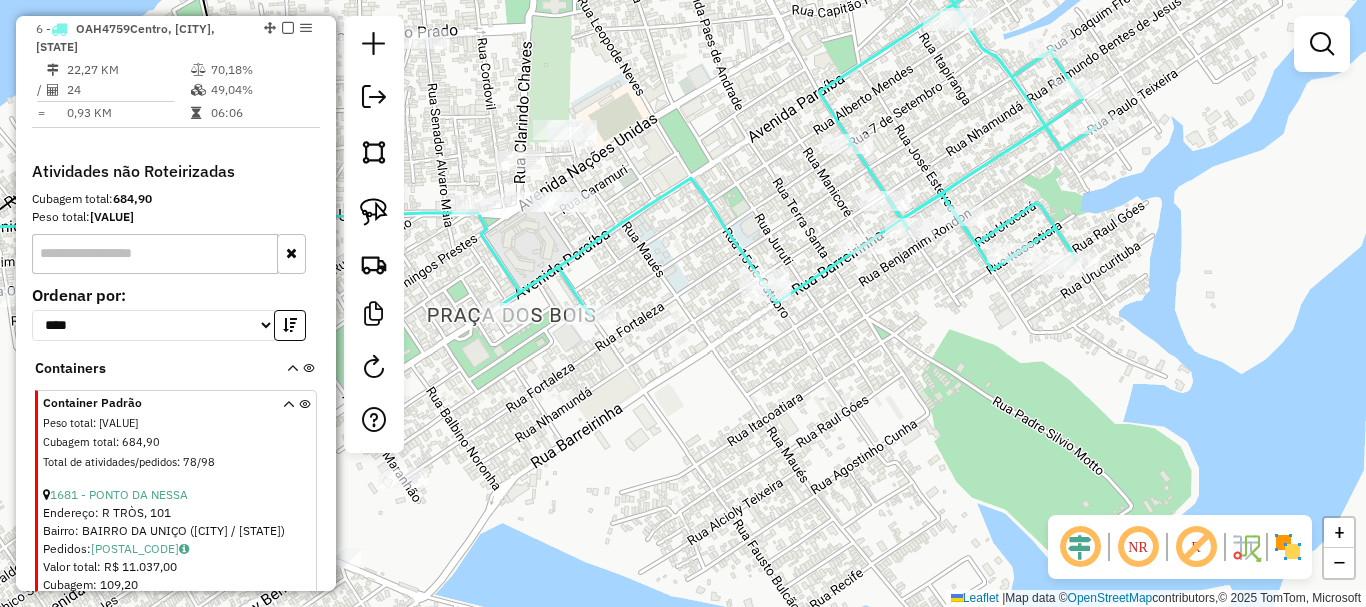 drag, startPoint x: 597, startPoint y: 486, endPoint x: 842, endPoint y: 358, distance: 276.42178 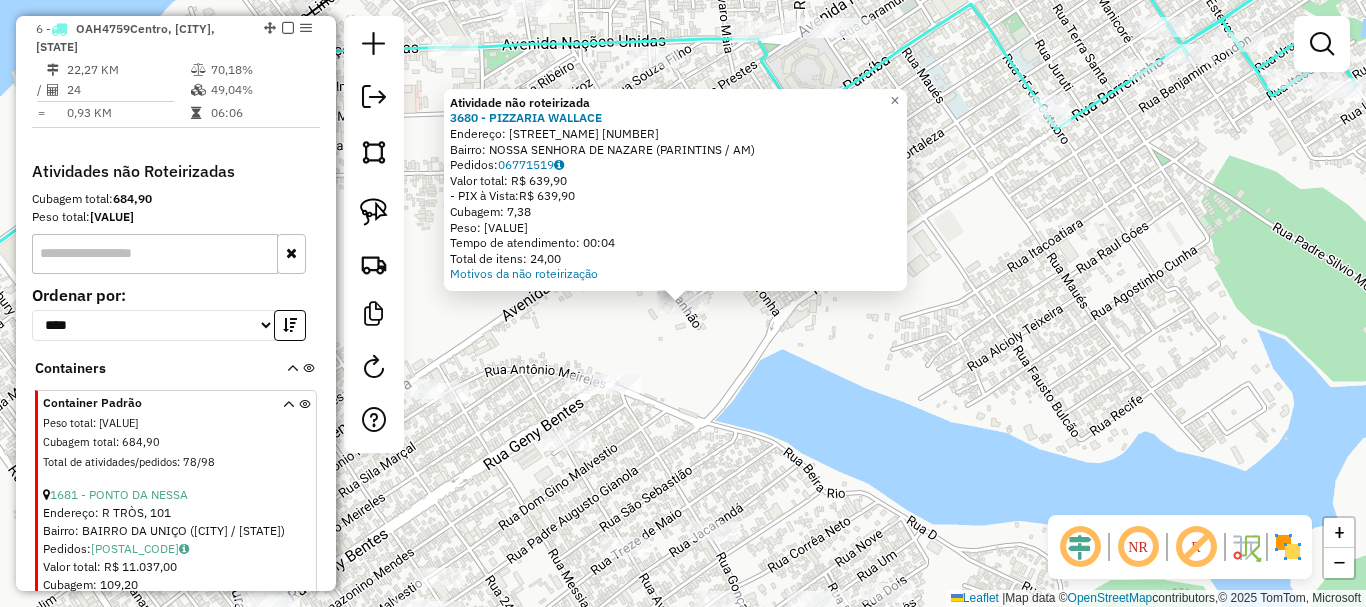 click on "Atividade não roteirizada 3680 - PIZZARIA WALLACE  Endereço:  FORTALEZA 2876   Bairro: NOSSA SENHORA DE NAZARE ([CITY] / [STATE])   Pedidos:  06771519   Valor total: R$ 639,90   - PIX à Vista:  R$ 639,90   Cubagem: 7,38   Peso: 210,47   Tempo de atendimento: 00:04   Total de itens: 24,00  Motivos da não roteirização × Janela de atendimento Grade de atendimento Capacidade Transportadoras Veículos Cliente Pedidos  Rotas Selecione os dias de semana para filtrar as janelas de atendimento  Seg   Ter   Qua   Qui   Sex   Sáb   Dom  Informe o período da janela de atendimento: De: Até:  Filtrar exatamente a janela do cliente  Considerar janela de atendimento padrão  Selecione os dias de semana para filtrar as grades de atendimento  Seg   Ter   Qua   Qui   Sex   Sáb   Dom   Considerar clientes sem dia de atendimento cadastrado  Clientes fora do dia de atendimento selecionado Filtrar as atividades entre os valores definidos abaixo:  Peso mínimo:   Peso máximo:   Cubagem mínima:   Cubagem máxima:   De:  +" 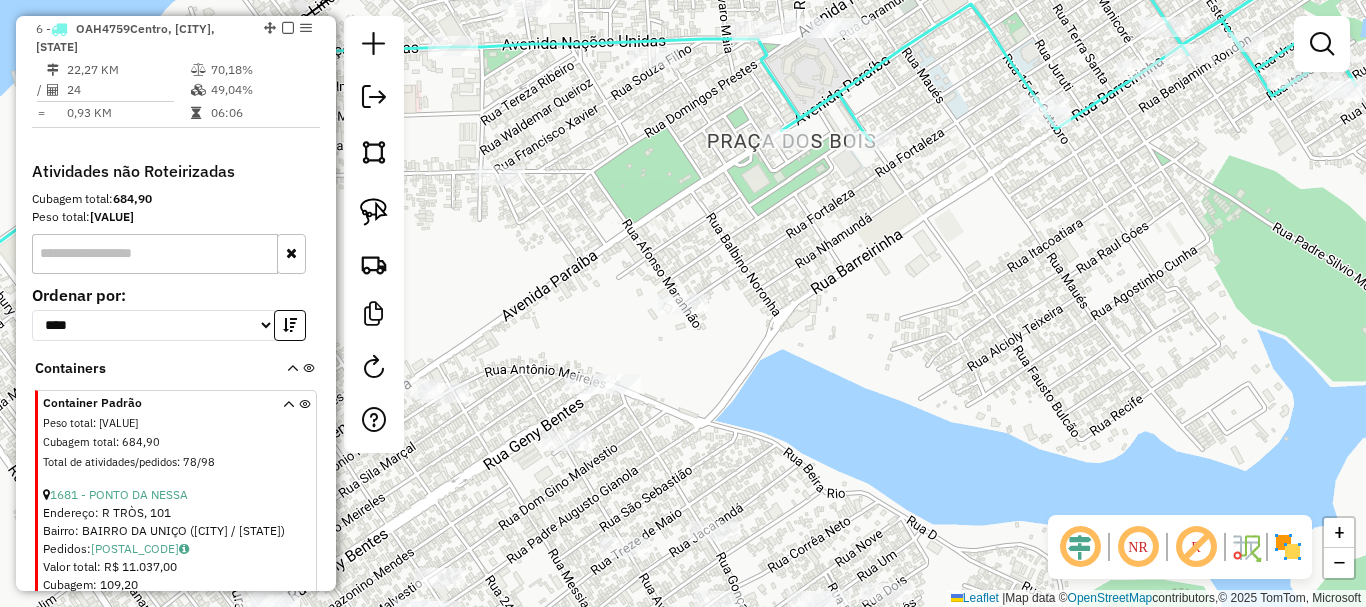 click 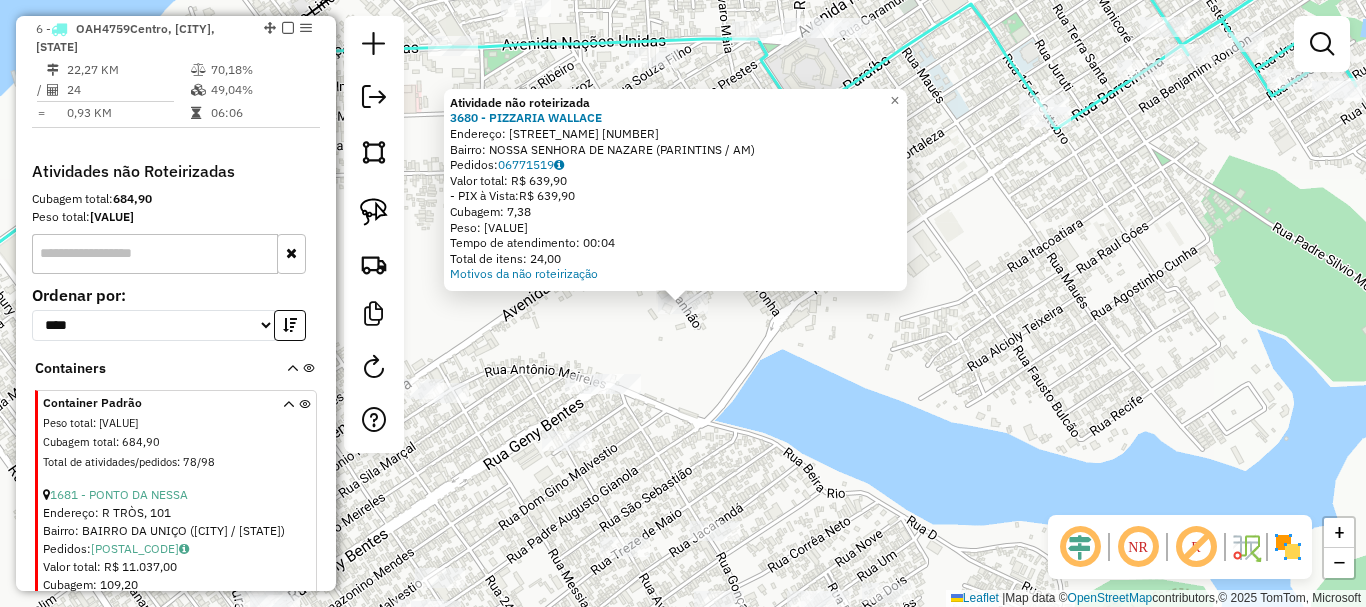 drag, startPoint x: 737, startPoint y: 366, endPoint x: 706, endPoint y: 331, distance: 46.75468 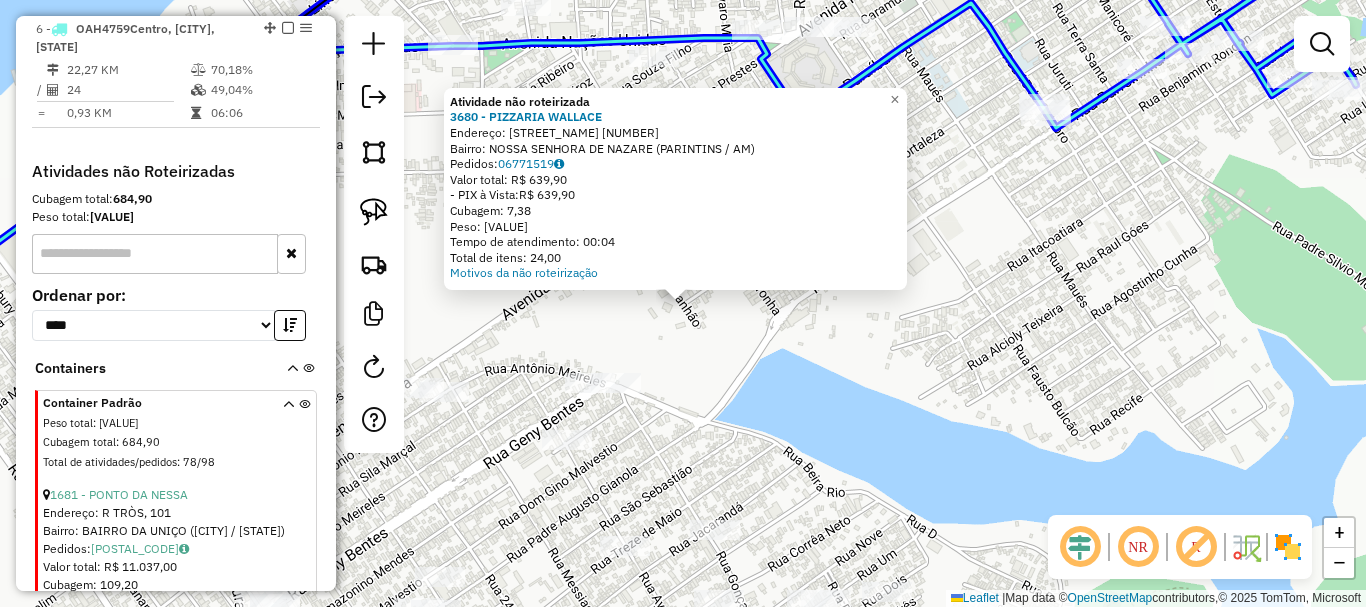 click 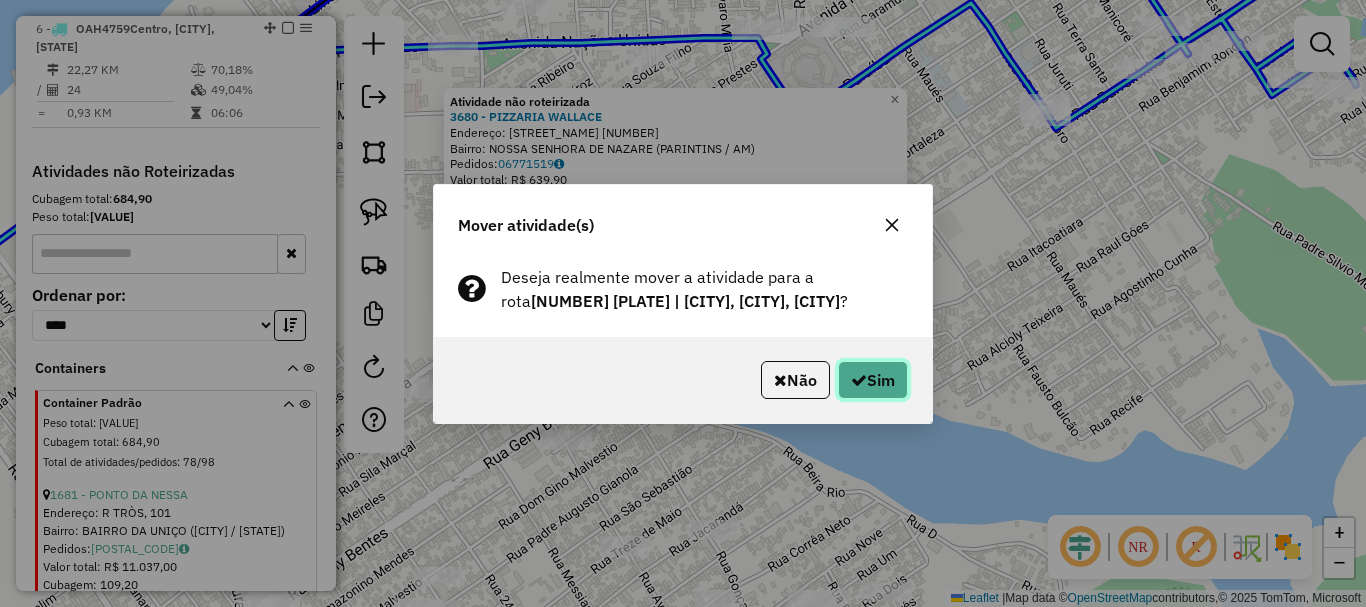 click 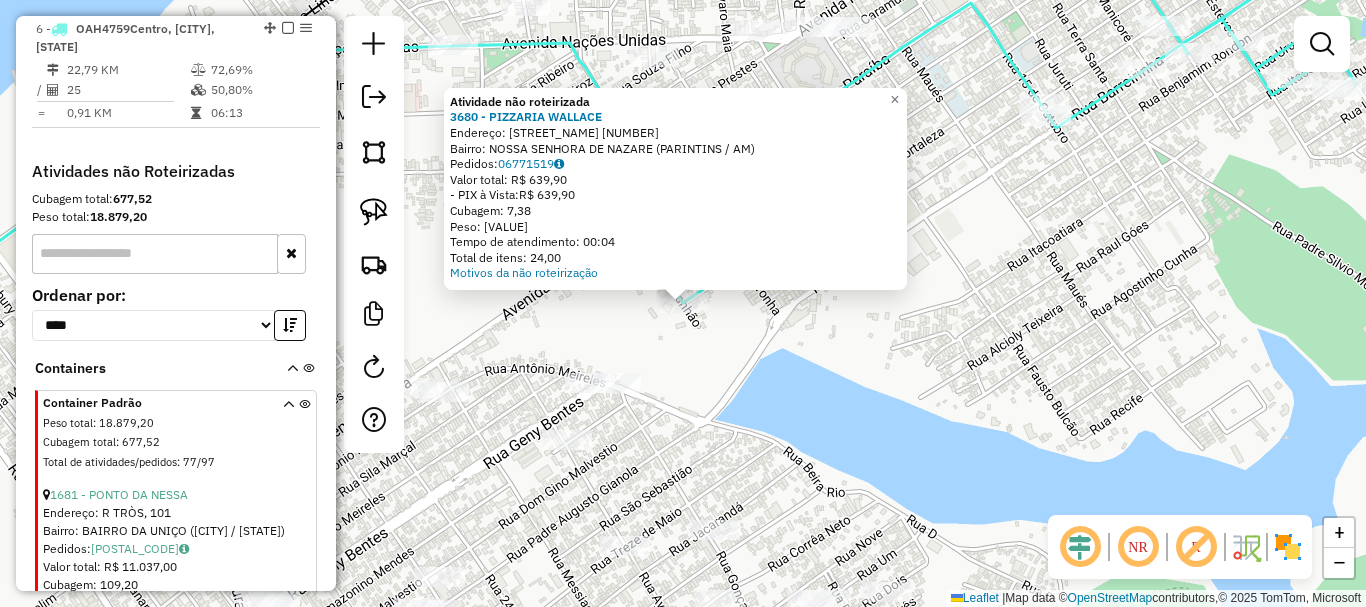 drag, startPoint x: 1011, startPoint y: 273, endPoint x: 1016, endPoint y: 163, distance: 110.11358 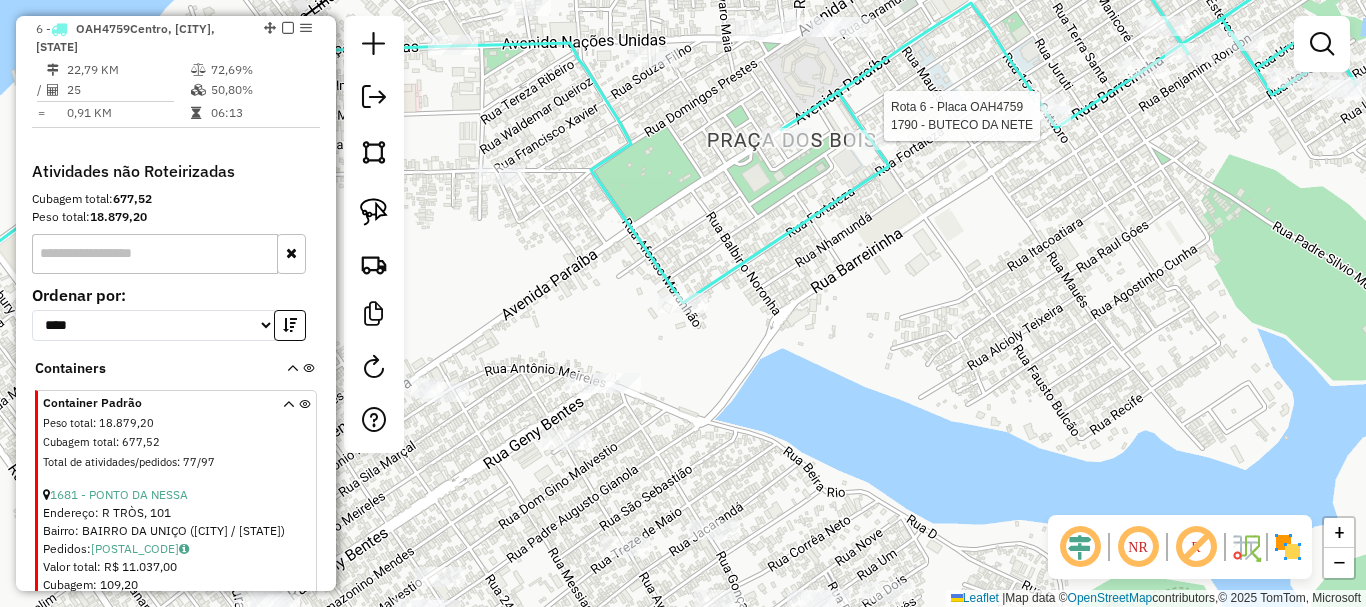 select on "**********" 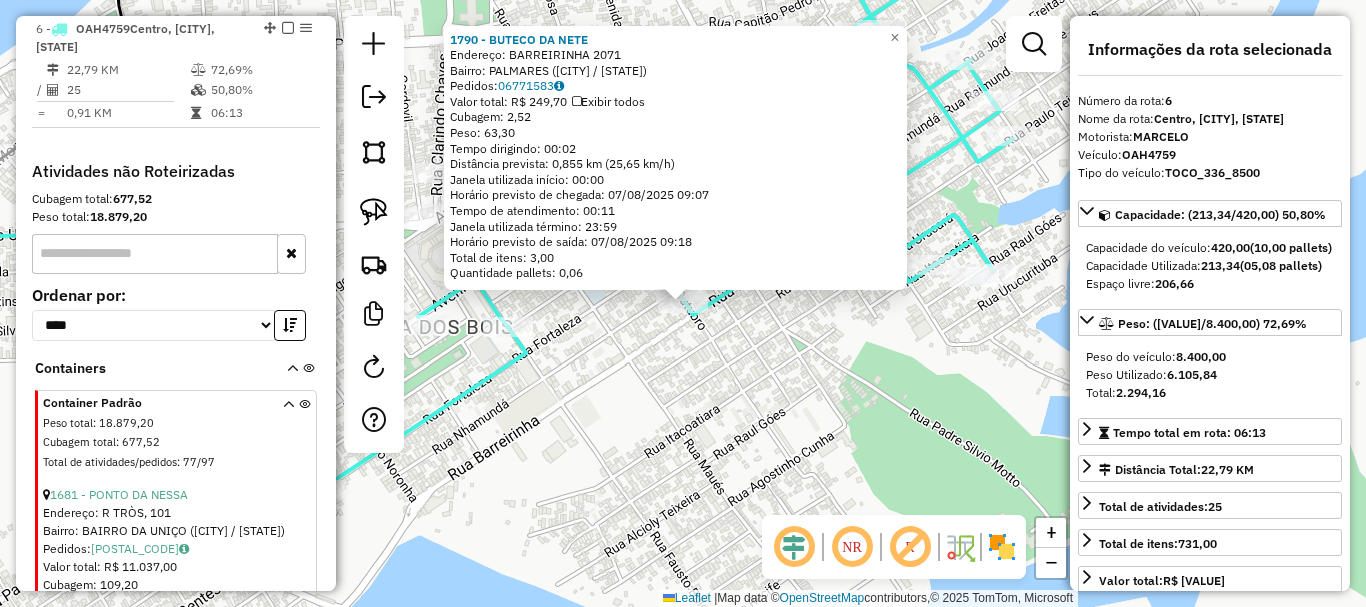 drag, startPoint x: 848, startPoint y: 443, endPoint x: 858, endPoint y: 430, distance: 16.40122 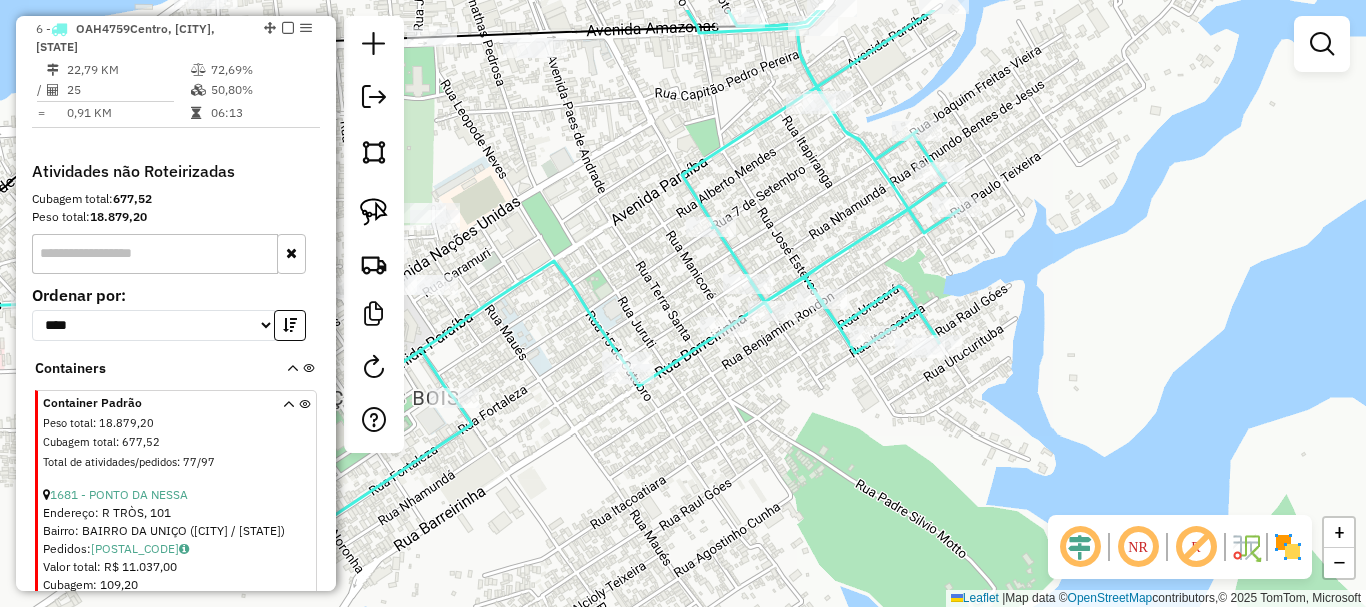 drag, startPoint x: 877, startPoint y: 349, endPoint x: 818, endPoint y: 430, distance: 100.20978 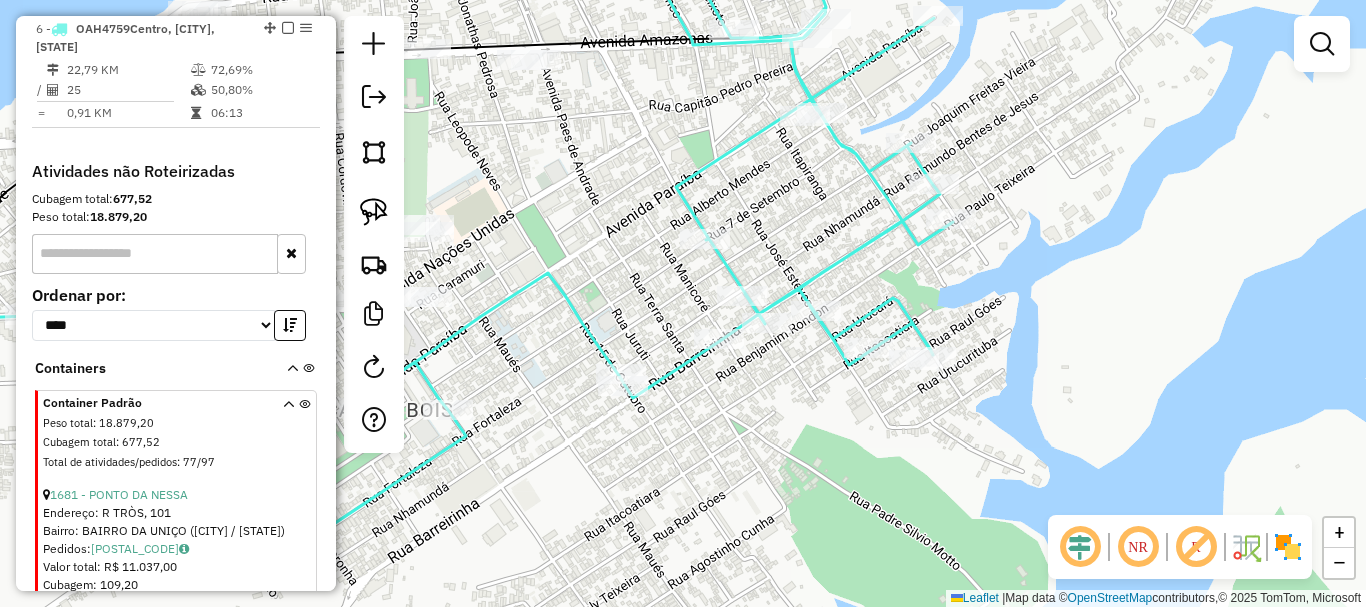 drag, startPoint x: 792, startPoint y: 467, endPoint x: 797, endPoint y: 437, distance: 30.413813 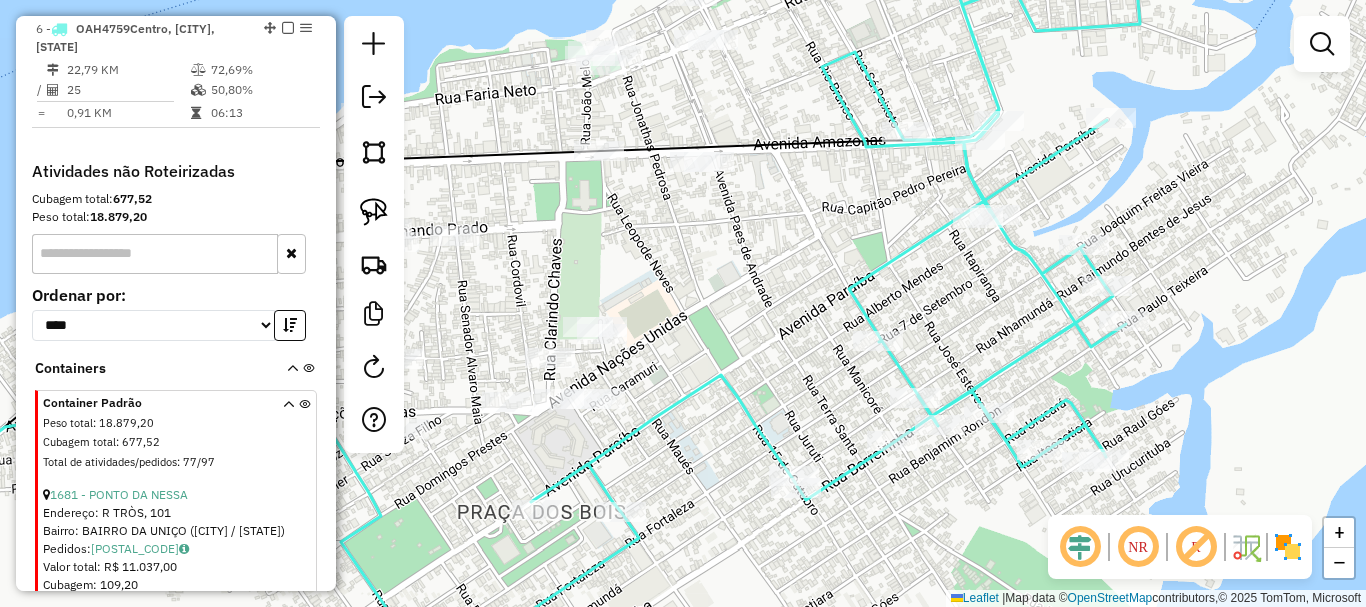 drag, startPoint x: 706, startPoint y: 304, endPoint x: 761, endPoint y: 327, distance: 59.615433 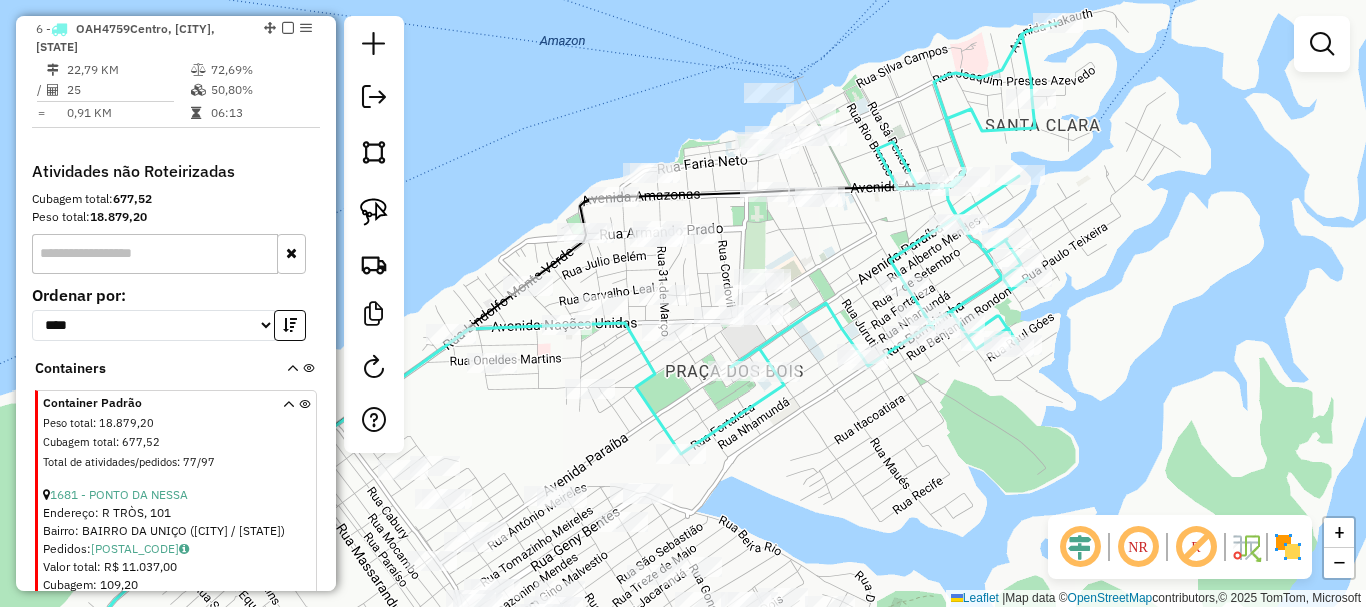 drag, startPoint x: 793, startPoint y: 290, endPoint x: 839, endPoint y: 253, distance: 59.03389 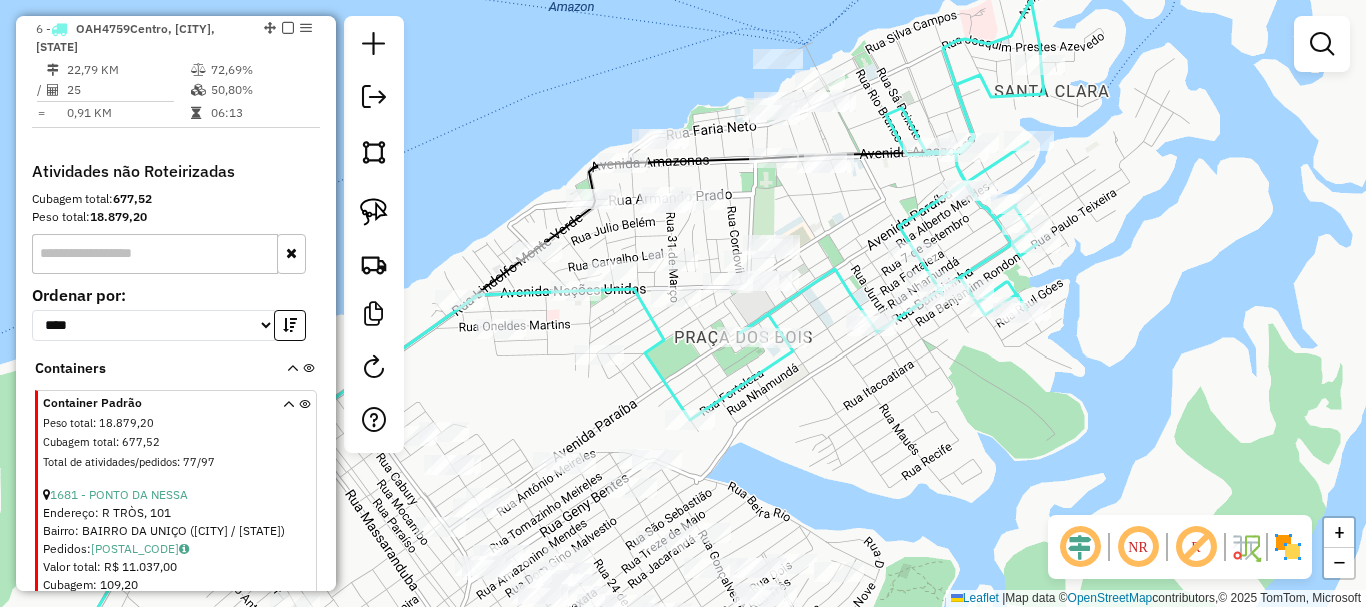 drag, startPoint x: 849, startPoint y: 248, endPoint x: 875, endPoint y: 189, distance: 64.4748 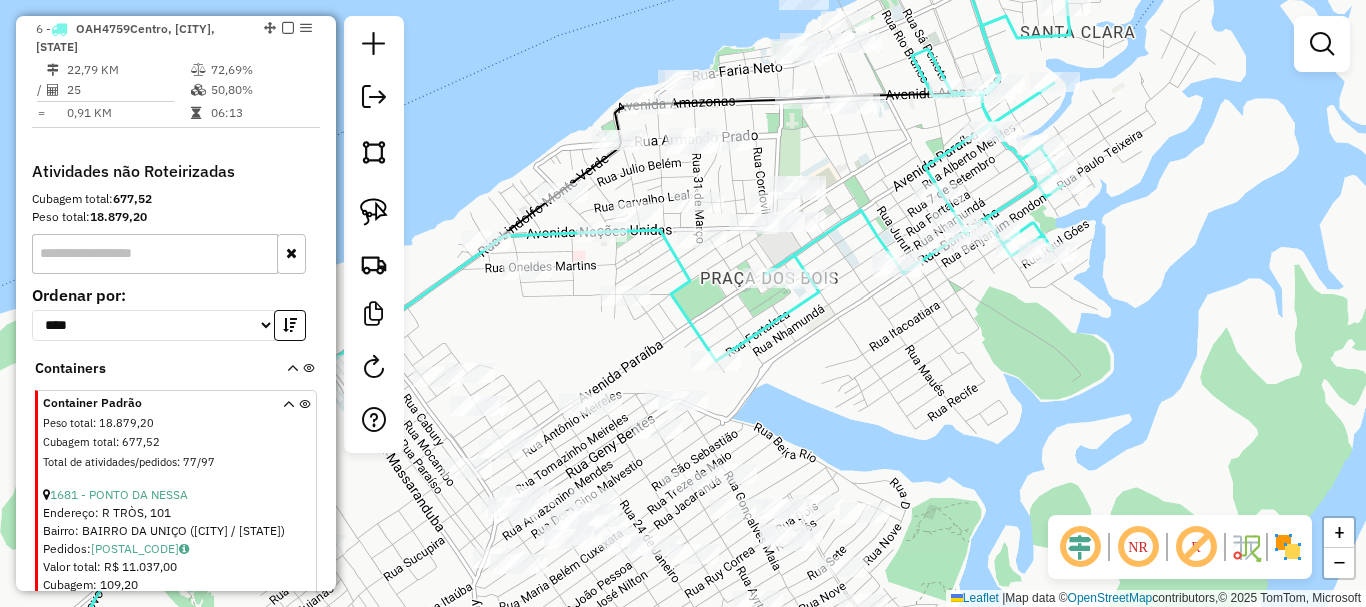 select on "**********" 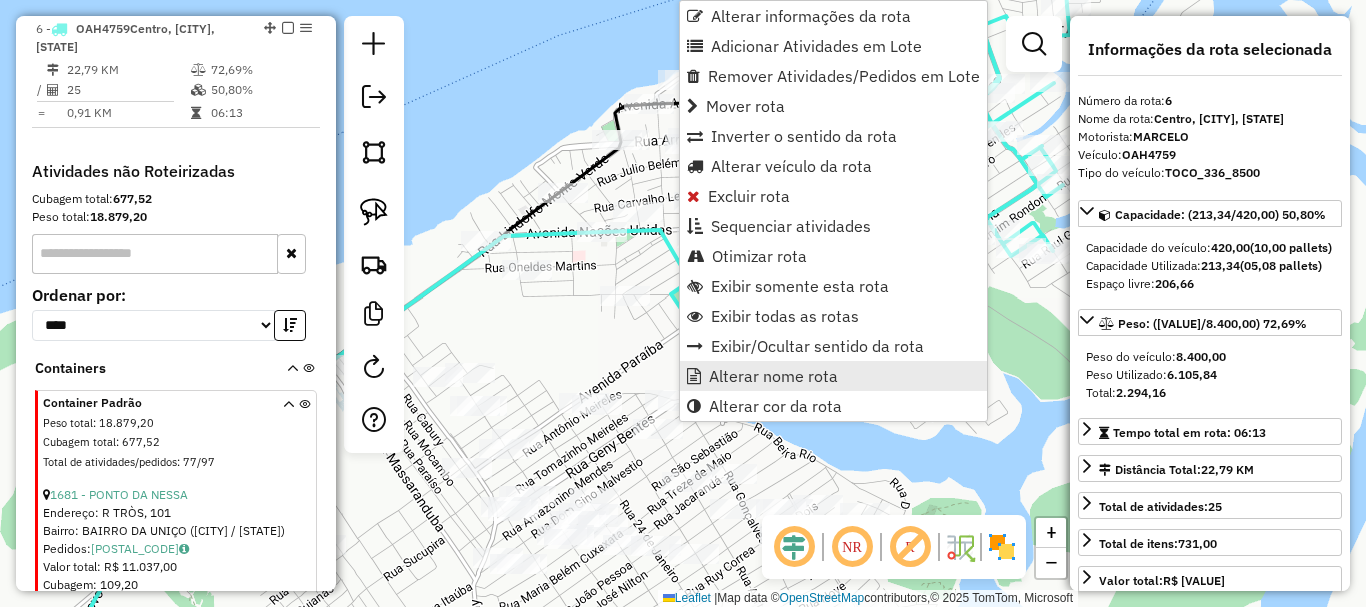 click on "Alterar nome rota" at bounding box center (773, 376) 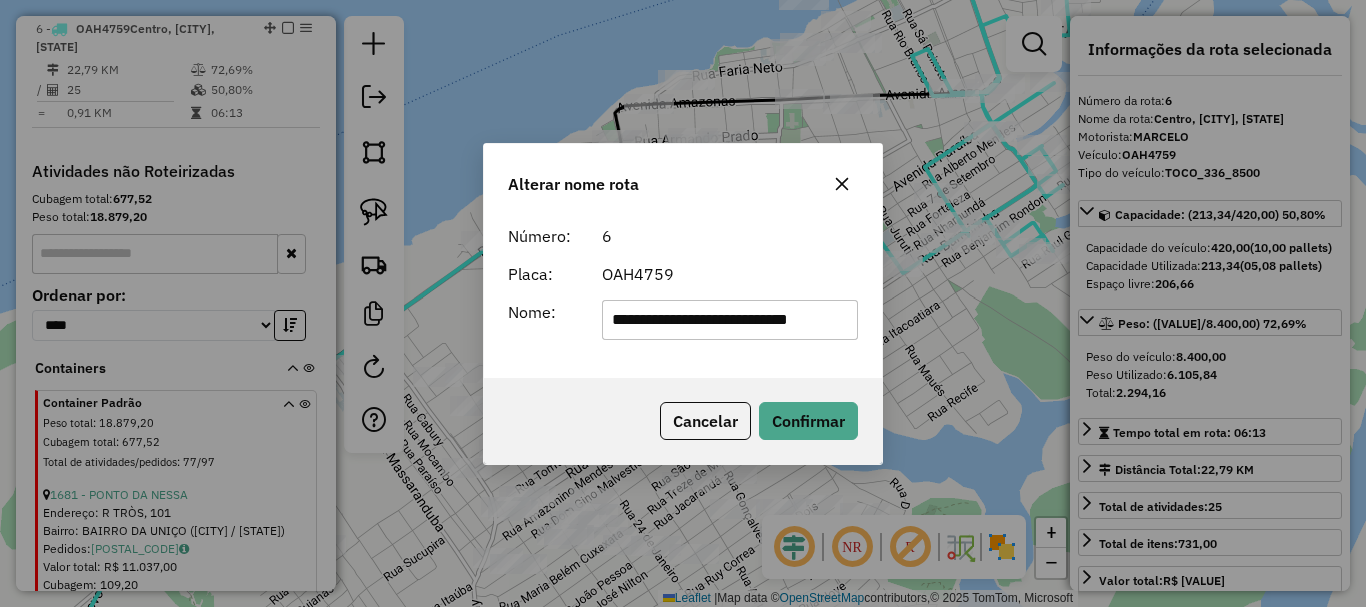 scroll, scrollTop: 0, scrollLeft: 0, axis: both 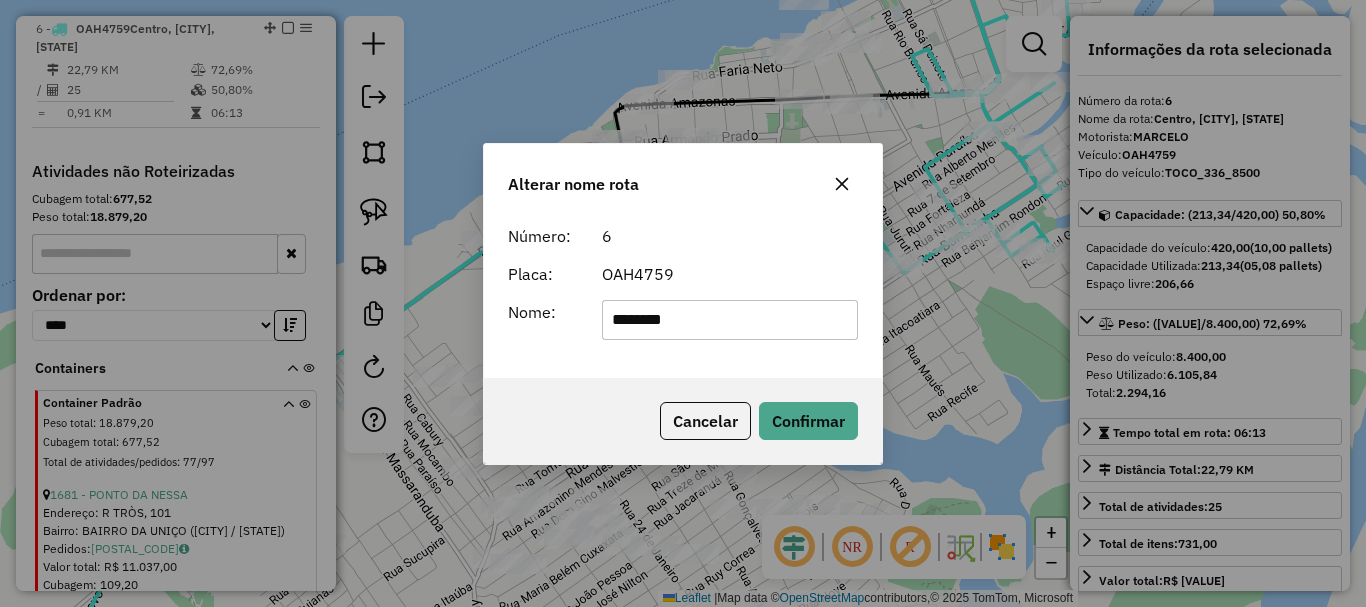 type on "********" 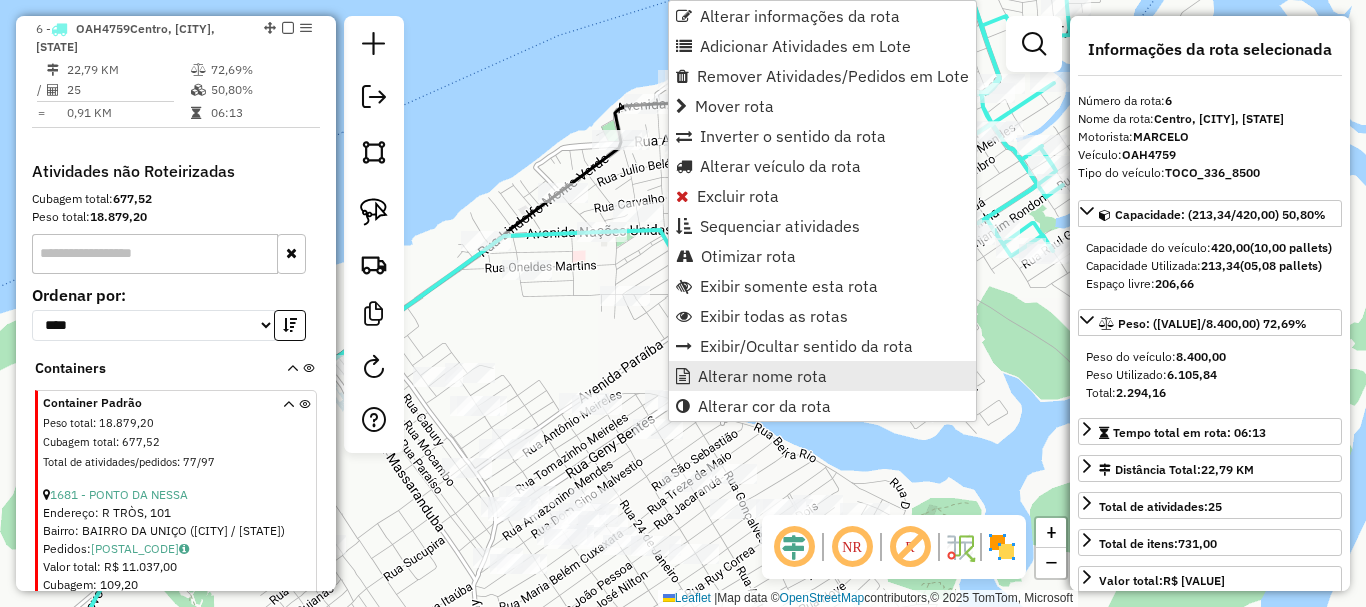 click on "Alterar nome rota" at bounding box center (762, 376) 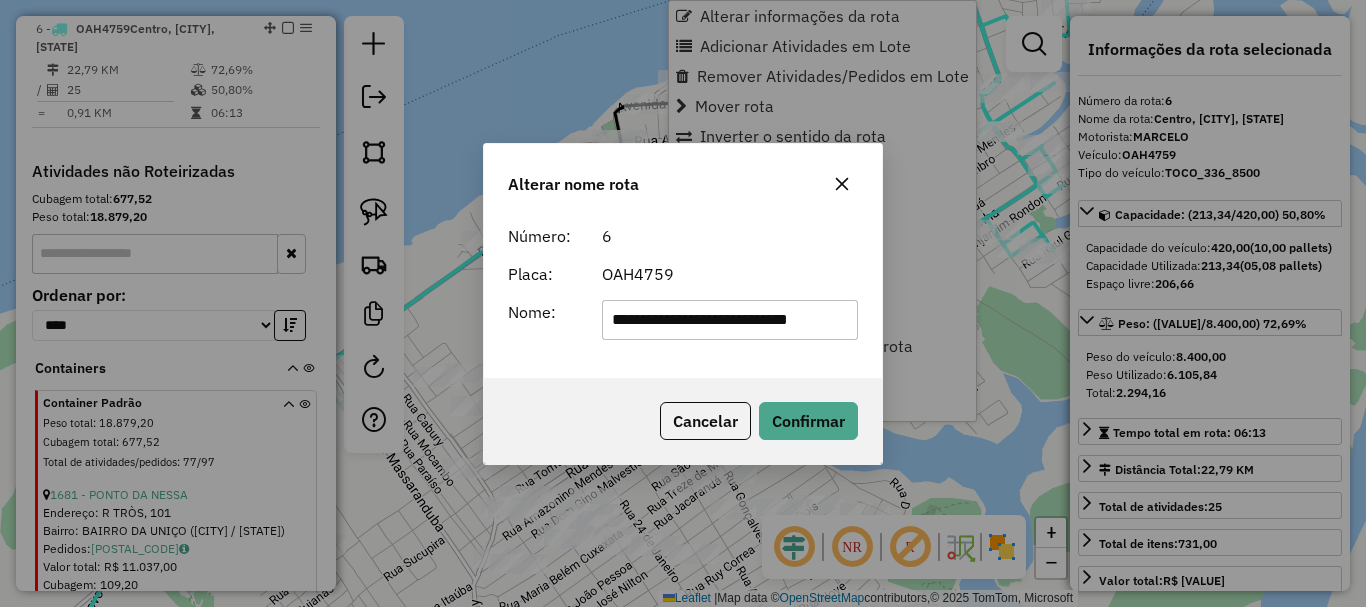 scroll, scrollTop: 0, scrollLeft: 9, axis: horizontal 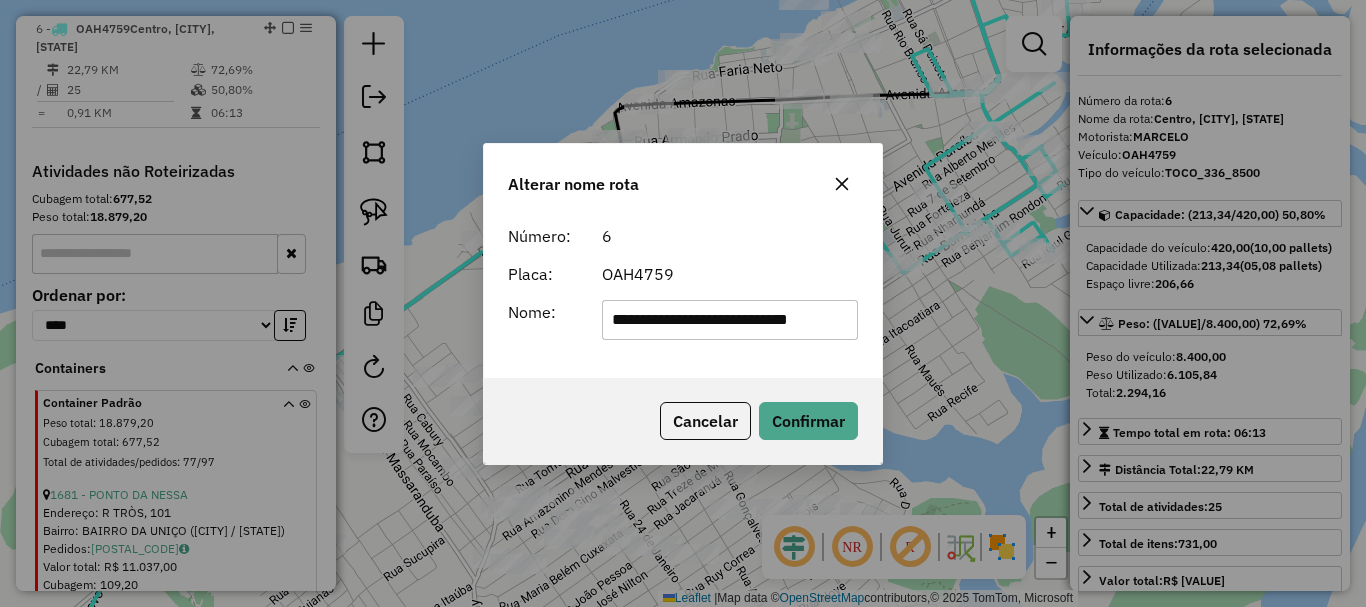 click on "**********" 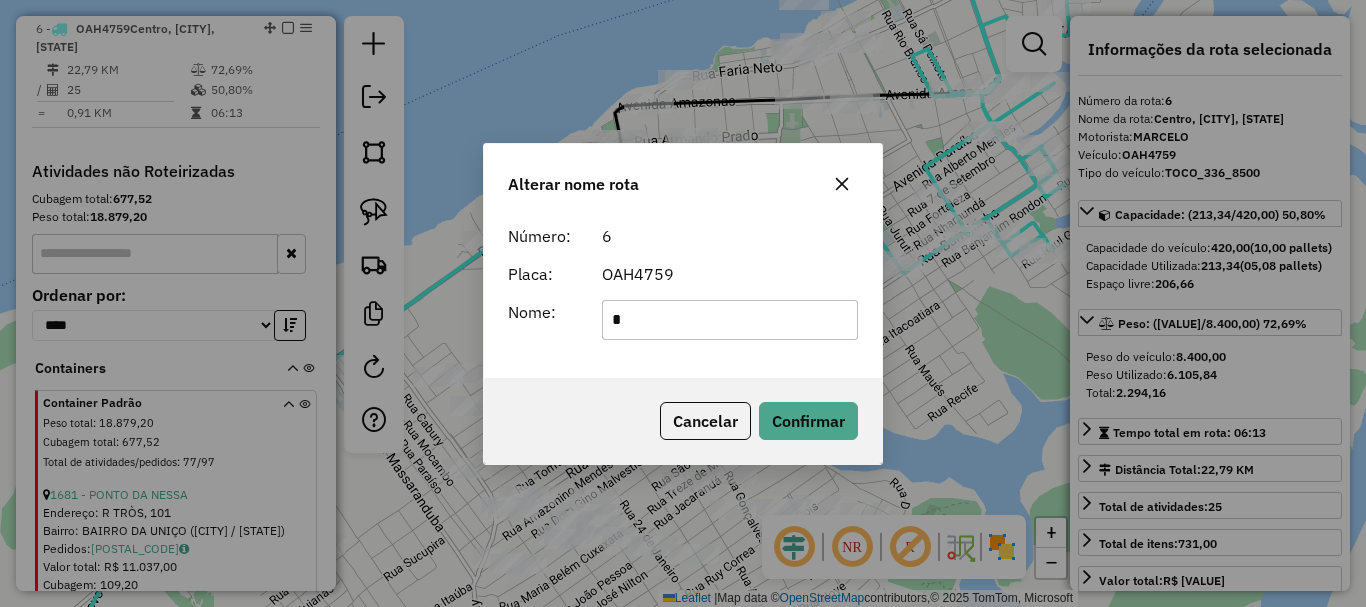 scroll, scrollTop: 0, scrollLeft: 0, axis: both 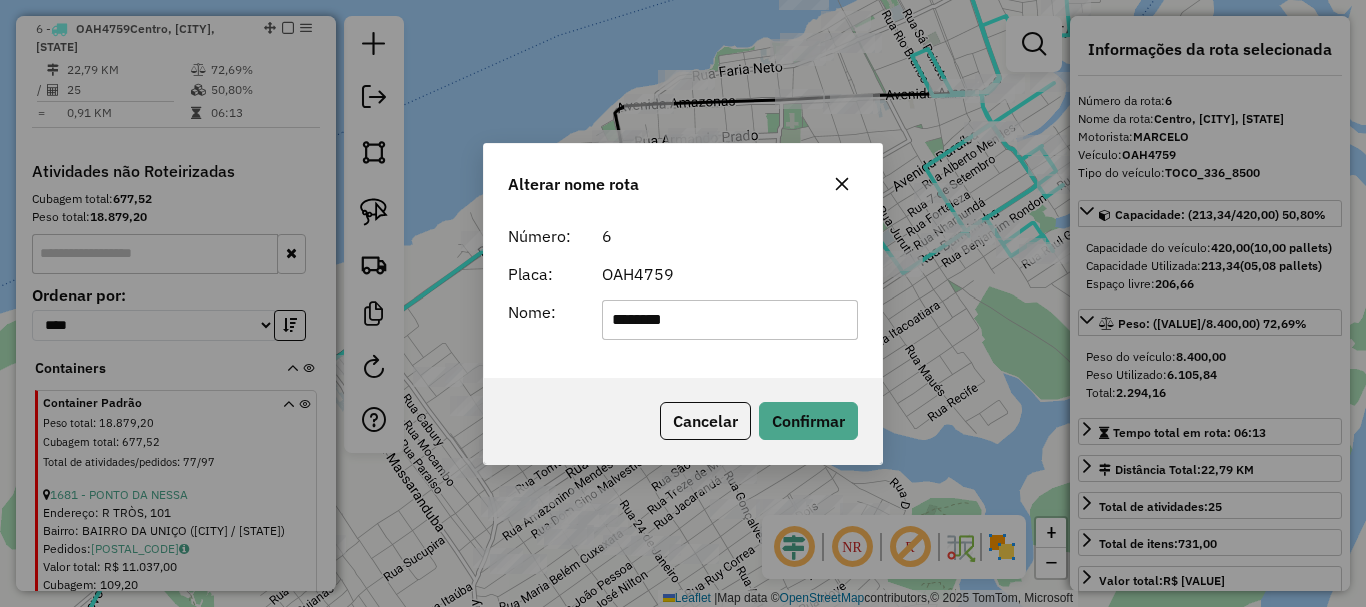 type on "********" 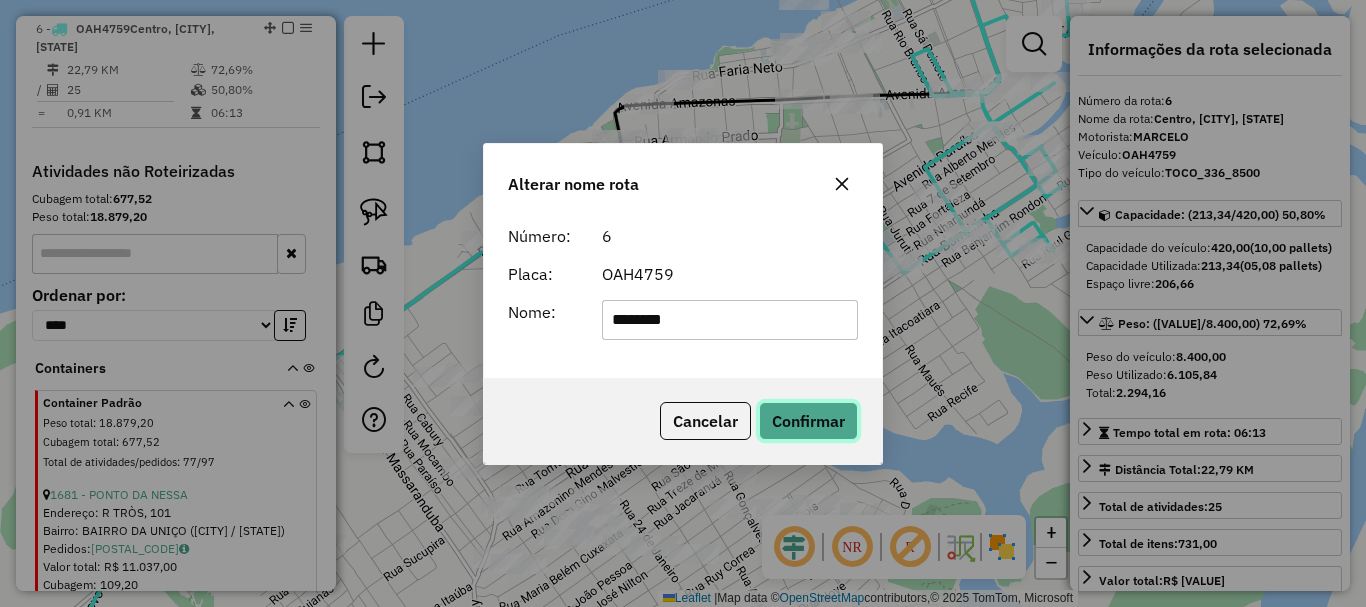 type 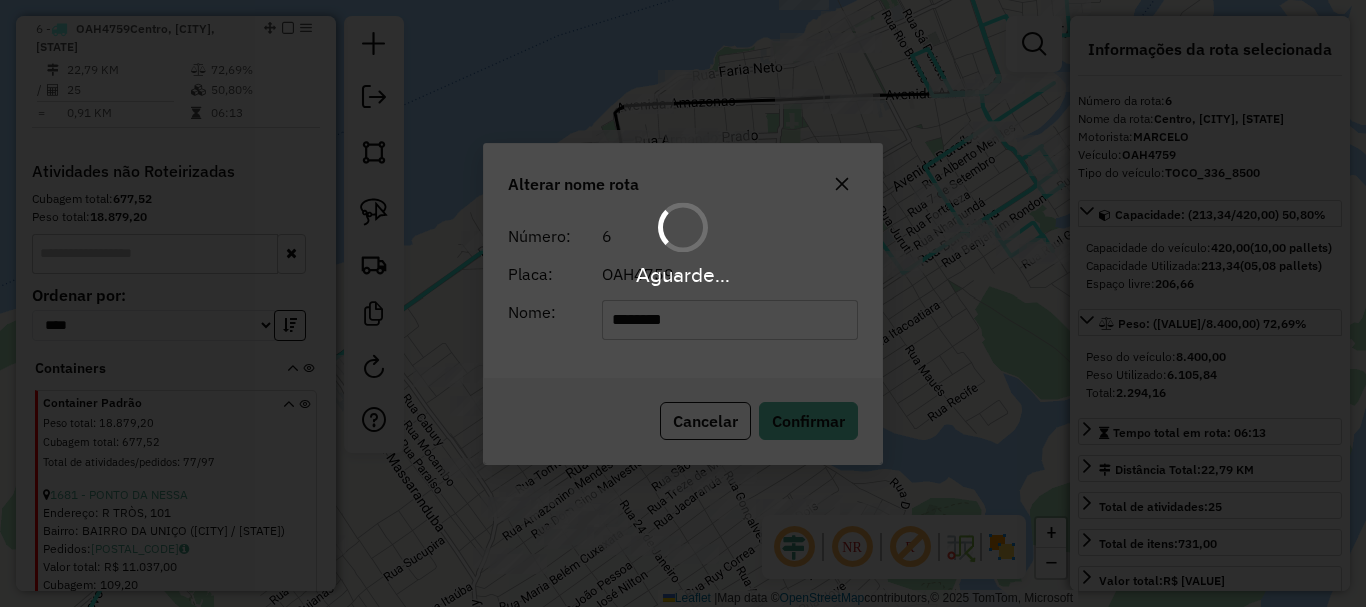 type 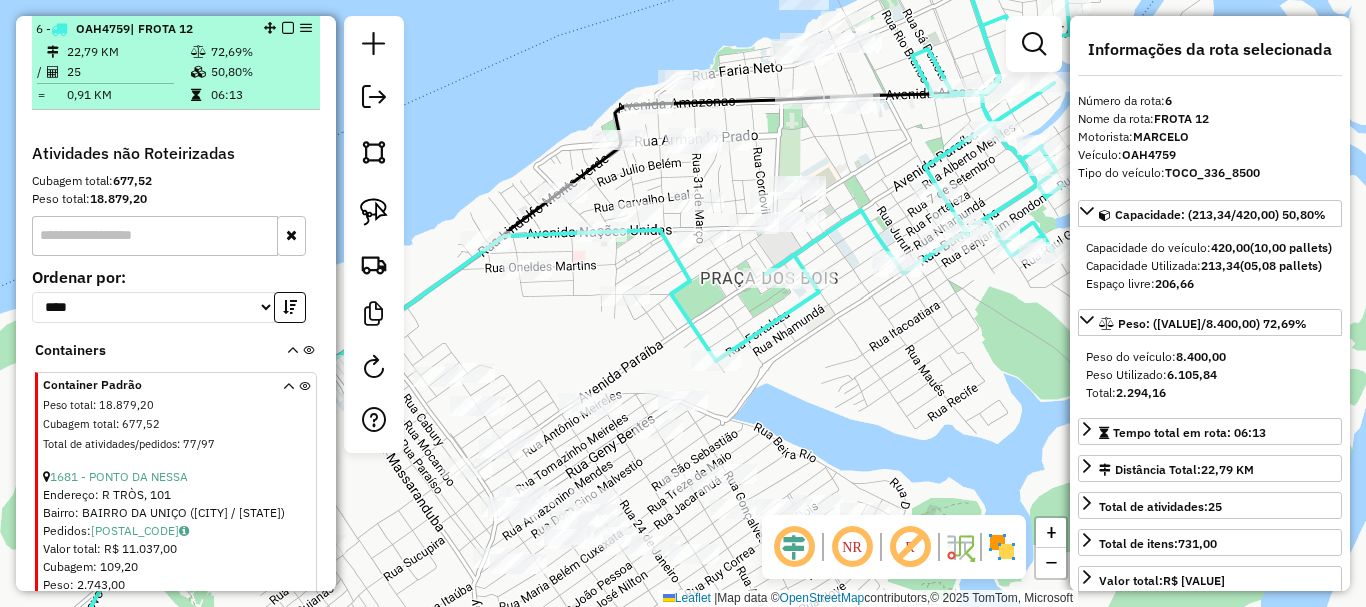 click at bounding box center (288, 28) 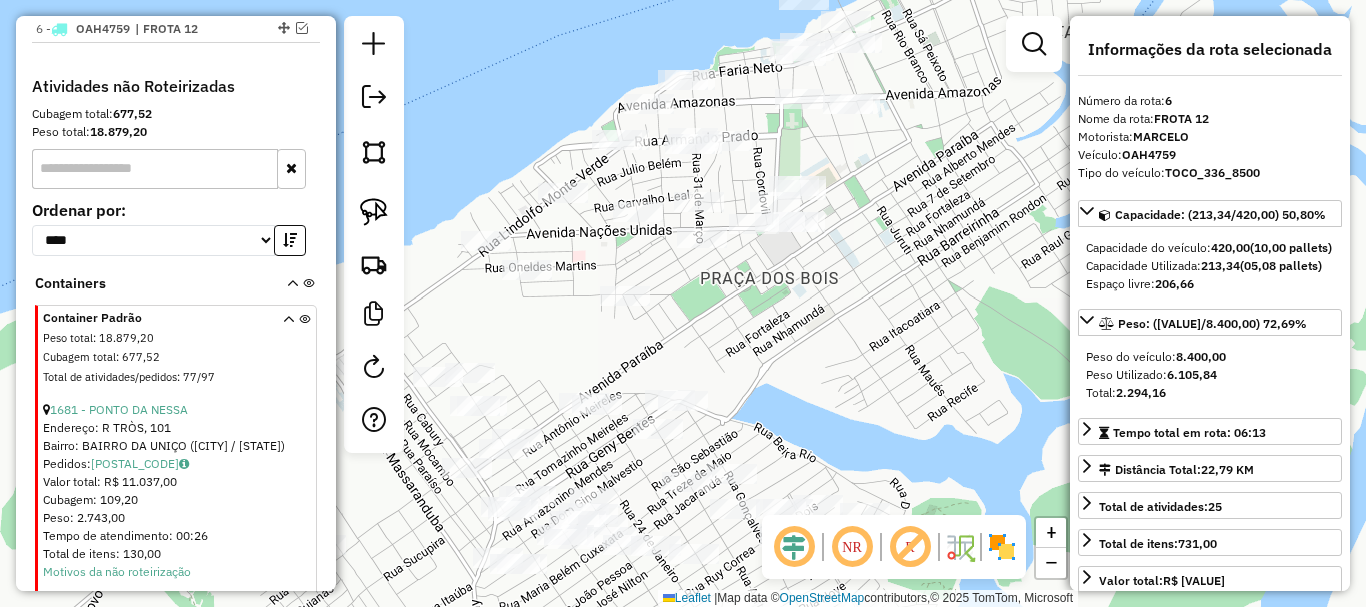 drag, startPoint x: 897, startPoint y: 375, endPoint x: 780, endPoint y: 283, distance: 148.83884 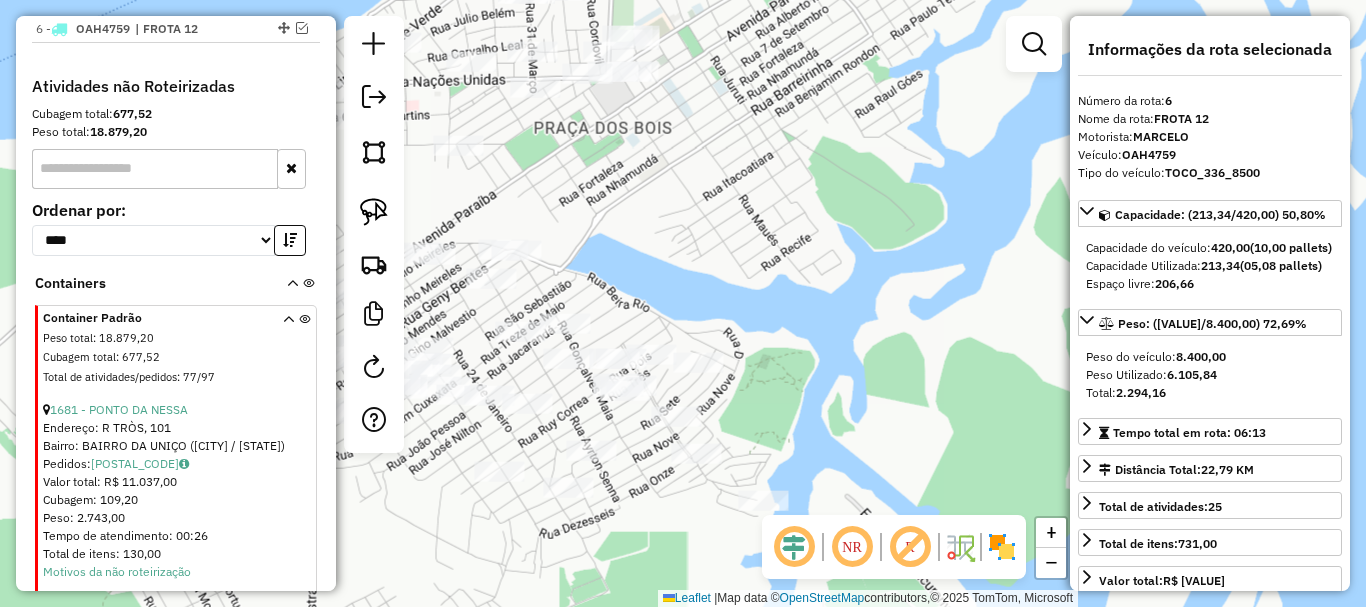 drag, startPoint x: 762, startPoint y: 322, endPoint x: 743, endPoint y: 213, distance: 110.64357 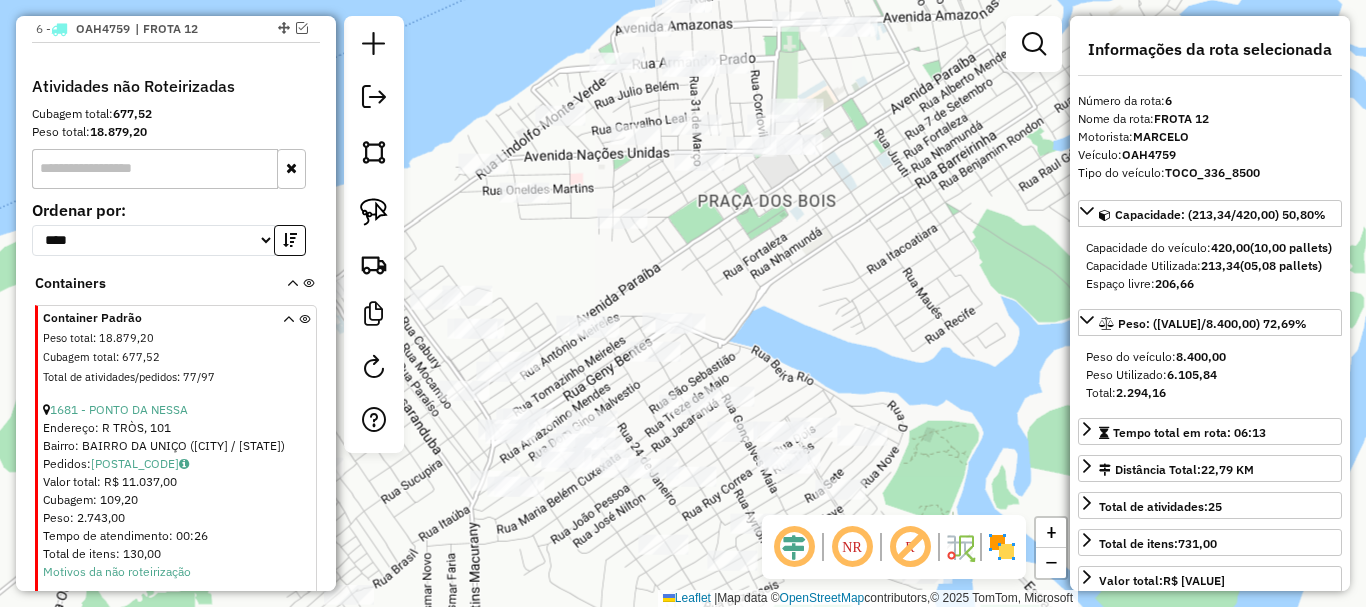 drag, startPoint x: 723, startPoint y: 165, endPoint x: 878, endPoint y: 370, distance: 257.00195 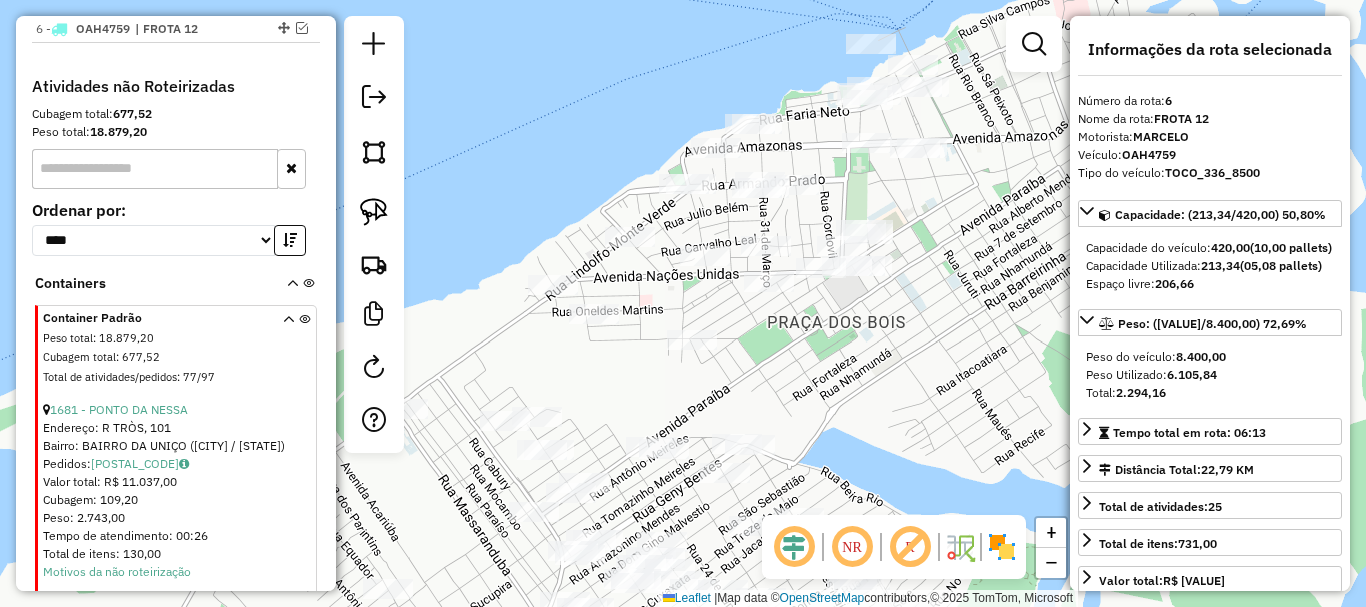 drag, startPoint x: 851, startPoint y: 374, endPoint x: 781, endPoint y: 421, distance: 84.31489 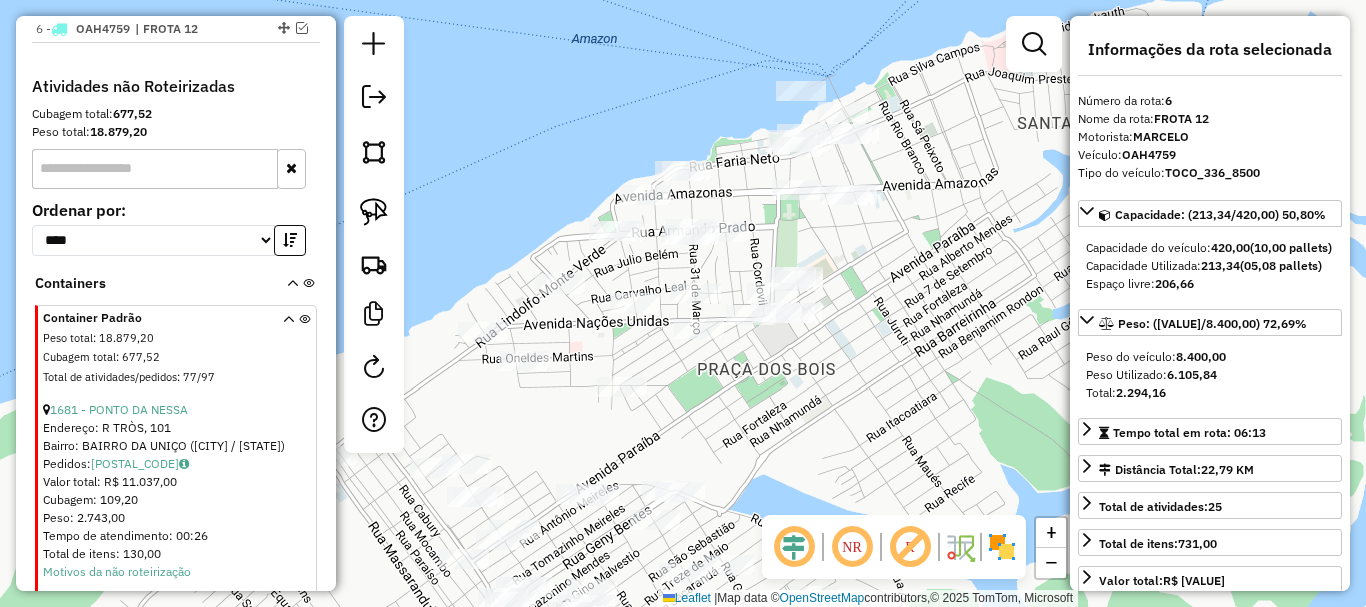 click on "Janela de atendimento Grade de atendimento Capacidade Transportadoras Veículos Cliente Pedidos  Rotas Selecione os dias de semana para filtrar as janelas de atendimento  Seg   Ter   Qua   Qui   Sex   Sáb   Dom  Informe o período da janela de atendimento: De: Até:  Filtrar exatamente a janela do cliente  Considerar janela de atendimento padrão  Selecione os dias de semana para filtrar as grades de atendimento  Seg   Ter   Qua   Qui   Sex   Sáb   Dom   Considerar clientes sem dia de atendimento cadastrado  Clientes fora do dia de atendimento selecionado Filtrar as atividades entre os valores definidos abaixo:  Peso mínimo:   Peso máximo:   Cubagem mínima:   Cubagem máxima:   De:   Até:  Filtrar as atividades entre o tempo de atendimento definido abaixo:  De:   Até:   Considerar capacidade total dos clientes não roteirizados Transportadora: Selecione um ou mais itens Tipo de veículo: Selecione um ou mais itens Veículo: Selecione um ou mais itens Motorista: Selecione um ou mais itens Nome: Rótulo:" 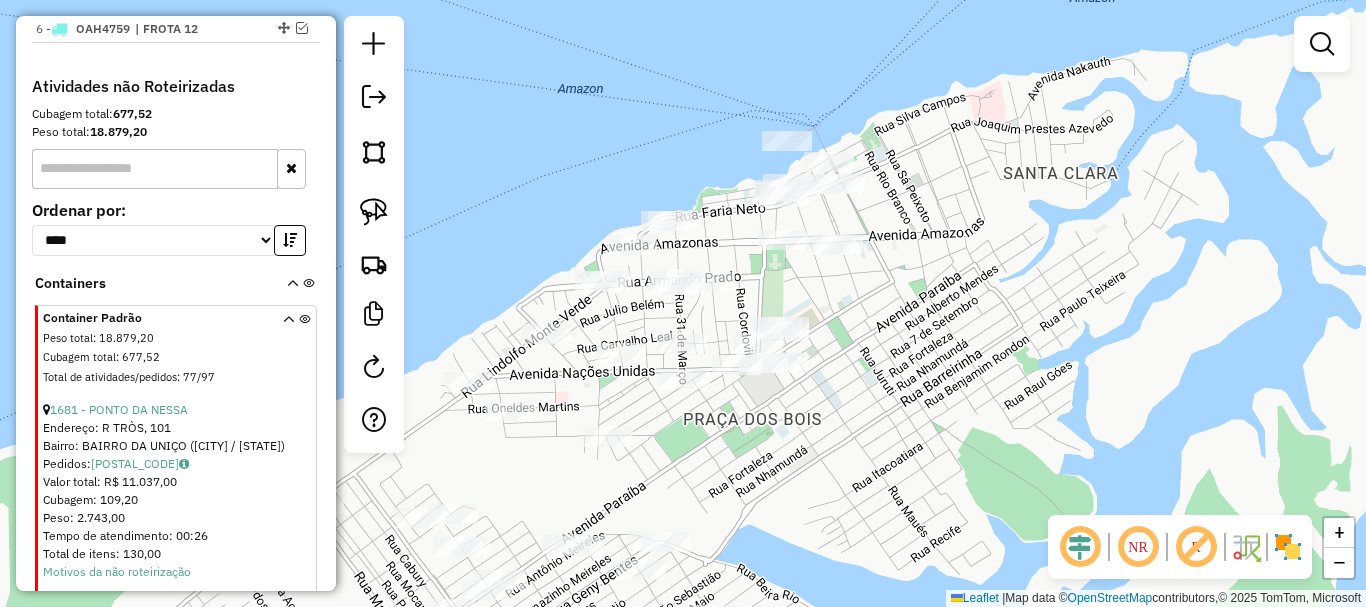 drag, startPoint x: 883, startPoint y: 267, endPoint x: 869, endPoint y: 320, distance: 54.81788 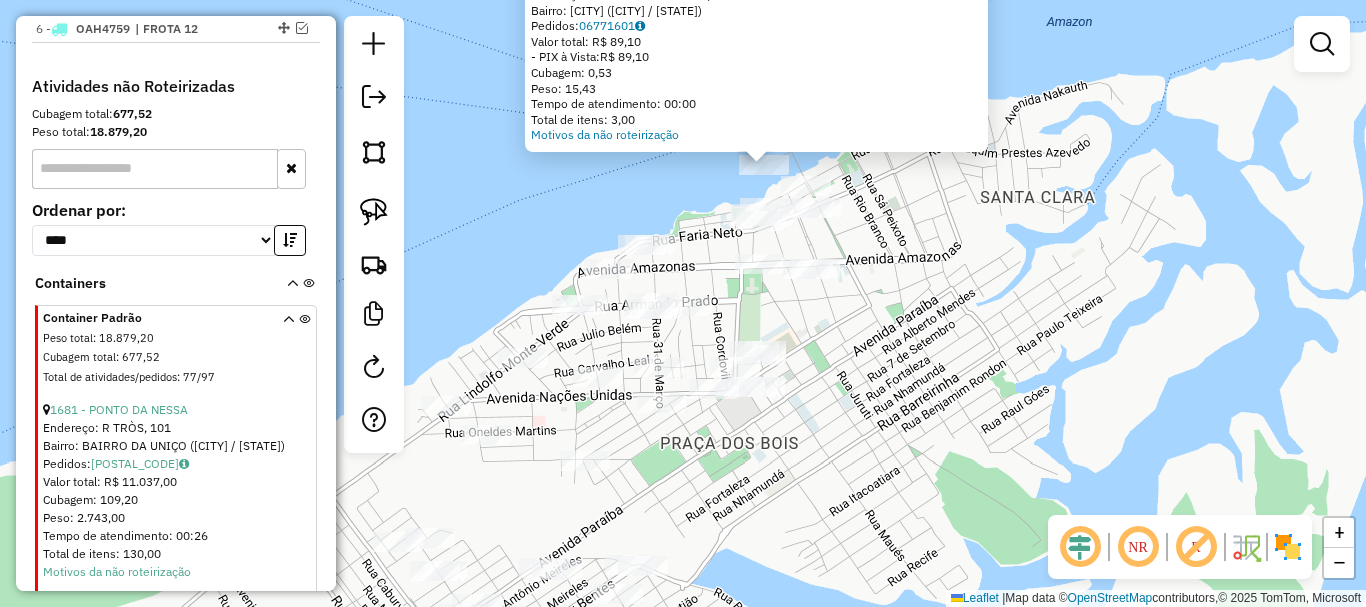 drag, startPoint x: 853, startPoint y: 493, endPoint x: 934, endPoint y: 355, distance: 160.01562 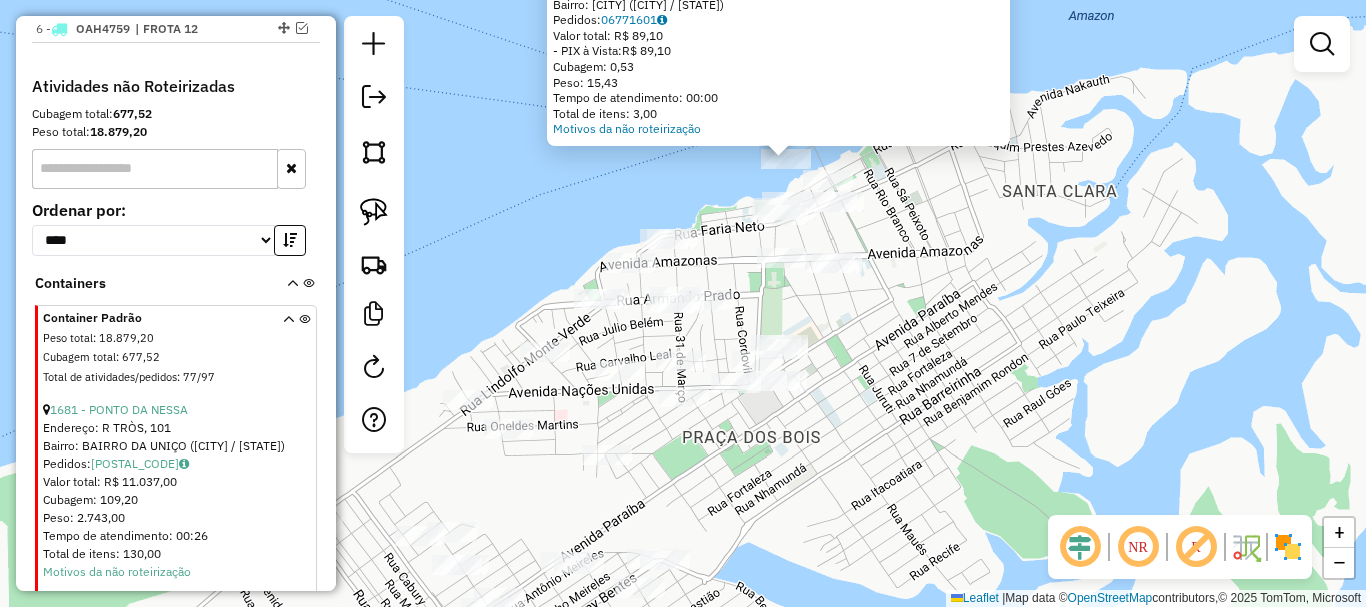 drag, startPoint x: 367, startPoint y: 202, endPoint x: 555, endPoint y: 451, distance: 312.00162 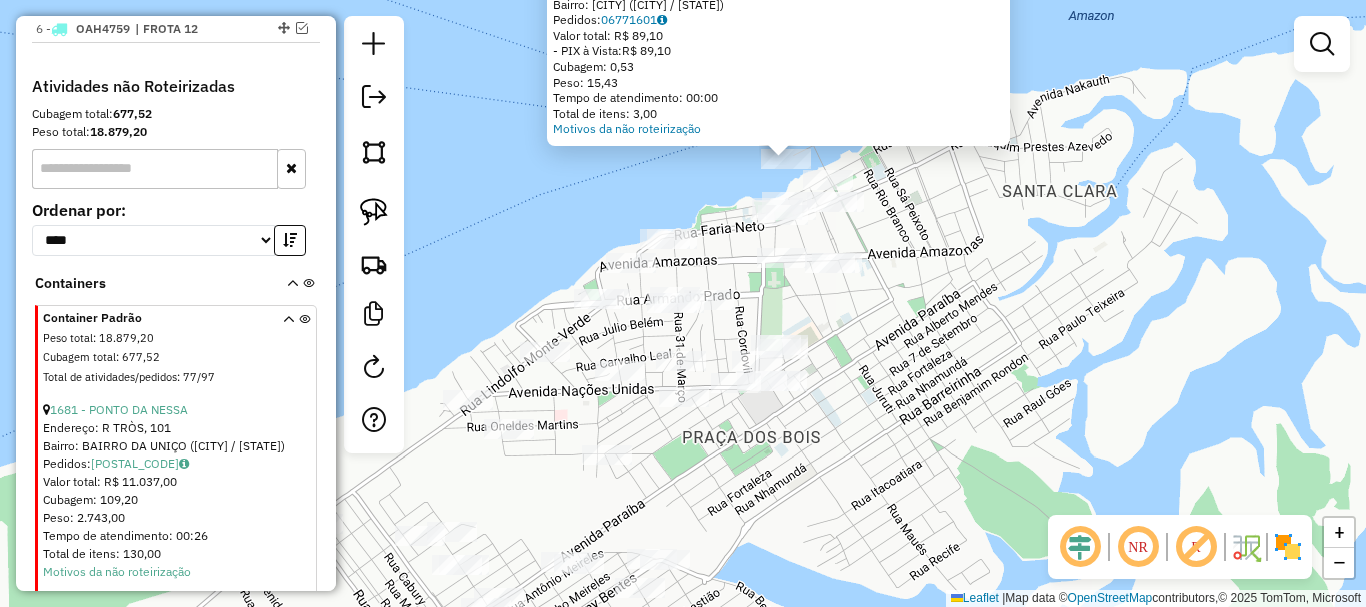 click on "Atividade não roteirizada 1318 - REDUTO DA NACaO  Endereço:  GOMES DE CASTRO S/N   Bairro: CENTRO ([CITY] / [STATE])   Pedidos:  [ORDER_ID]   Valor total: R$ [PRICE]   - PIX à Vista:  R$ [PRICE]   Cubagem: [NUMBER]   Peso: [NUMBER]   Tempo de atendimento: 00:00   Total de itens: 3,00  Motivos da não roteirização × Janela de atendimento Grade de atendimento Capacidade Transportadoras Veículos Cliente Pedidos  Rotas Selecione os dias de semana para filtrar as janelas de atendimento  Seg   Ter   Qua   Qui   Sex   Sáb   Dom  Informe o período da janela de atendimento: De: Até:  Filtrar exatamente a janela do cliente  Considerar janela de atendimento padrão  Selecione os dias de semana para filtrar as grades de atendimento  Seg   Ter   Qua   Qui   Sex   Sáb   Dom   Considerar clientes sem dia de atendimento cadastrado  Clientes fora do dia de atendimento selecionado Filtrar as atividades entre os valores definidos abaixo:  Peso mínimo:   Peso máximo:   Cubagem mínima:   Cubagem máxima:   De:   Até:   De:  Nome:" 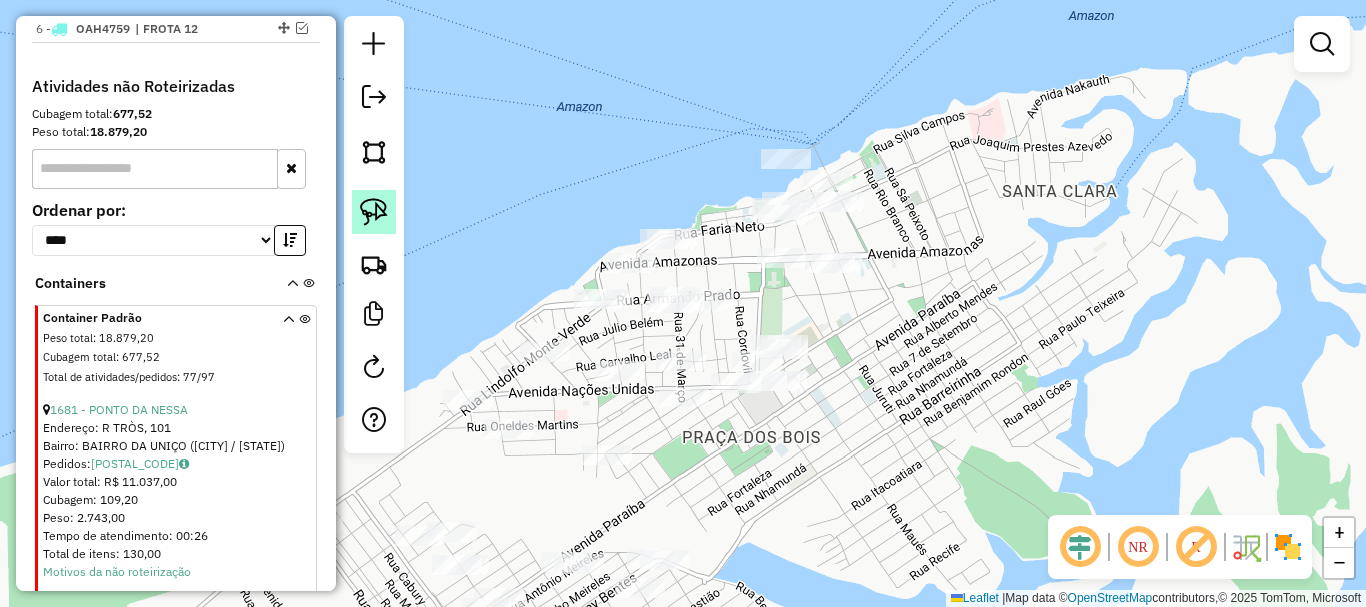 click 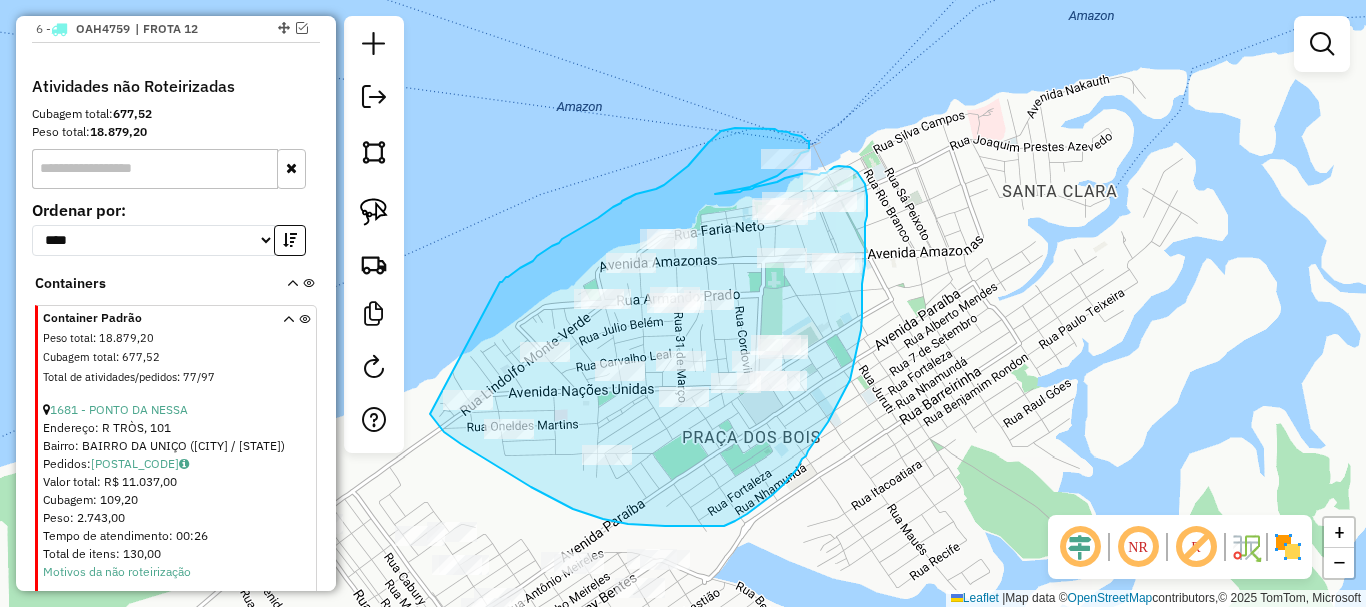 drag, startPoint x: 430, startPoint y: 414, endPoint x: 500, endPoint y: 283, distance: 148.52946 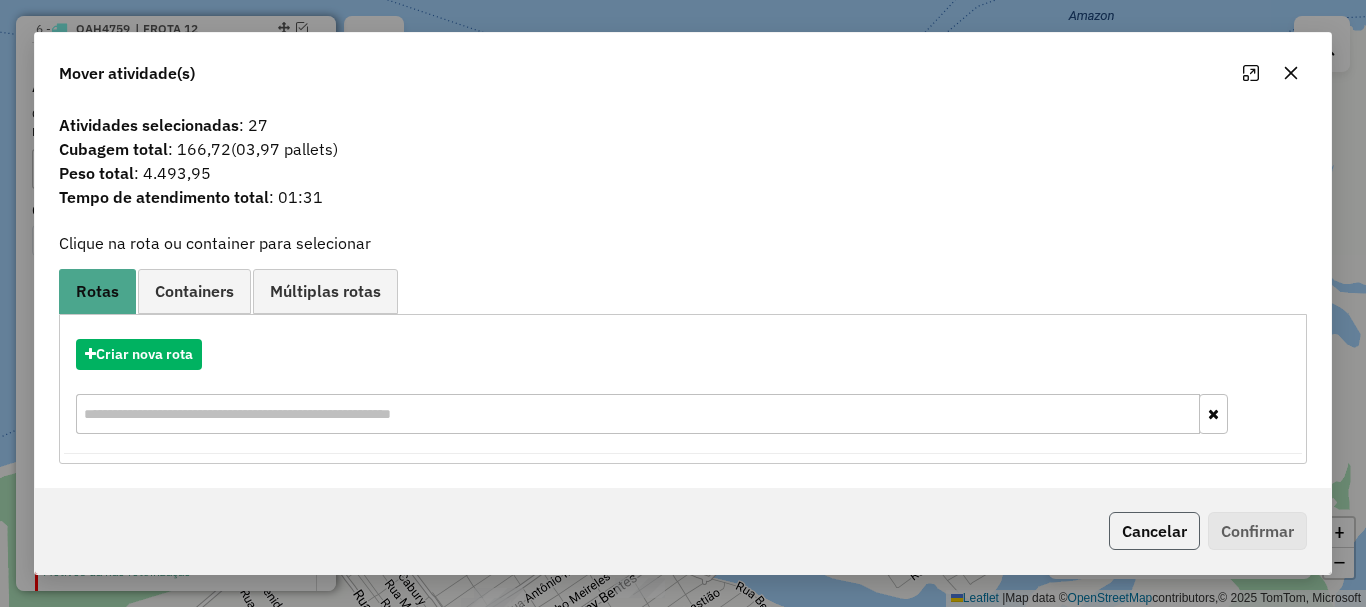 click on "Cancelar" 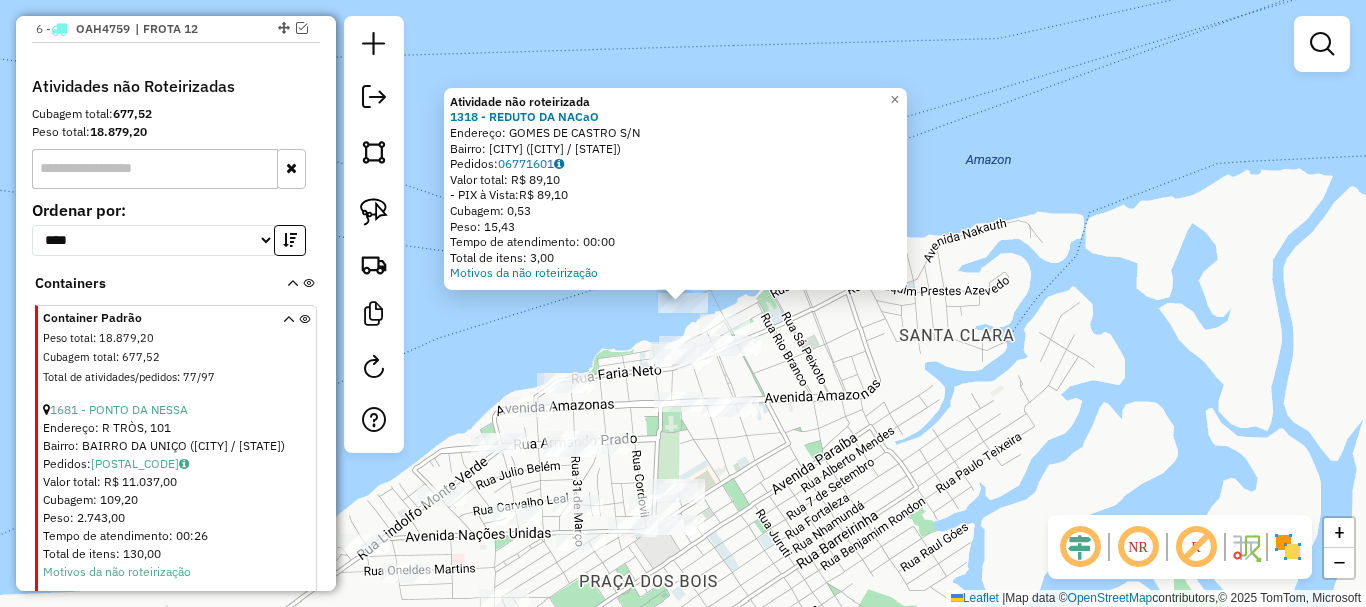 drag, startPoint x: 831, startPoint y: 442, endPoint x: 923, endPoint y: 346, distance: 132.96616 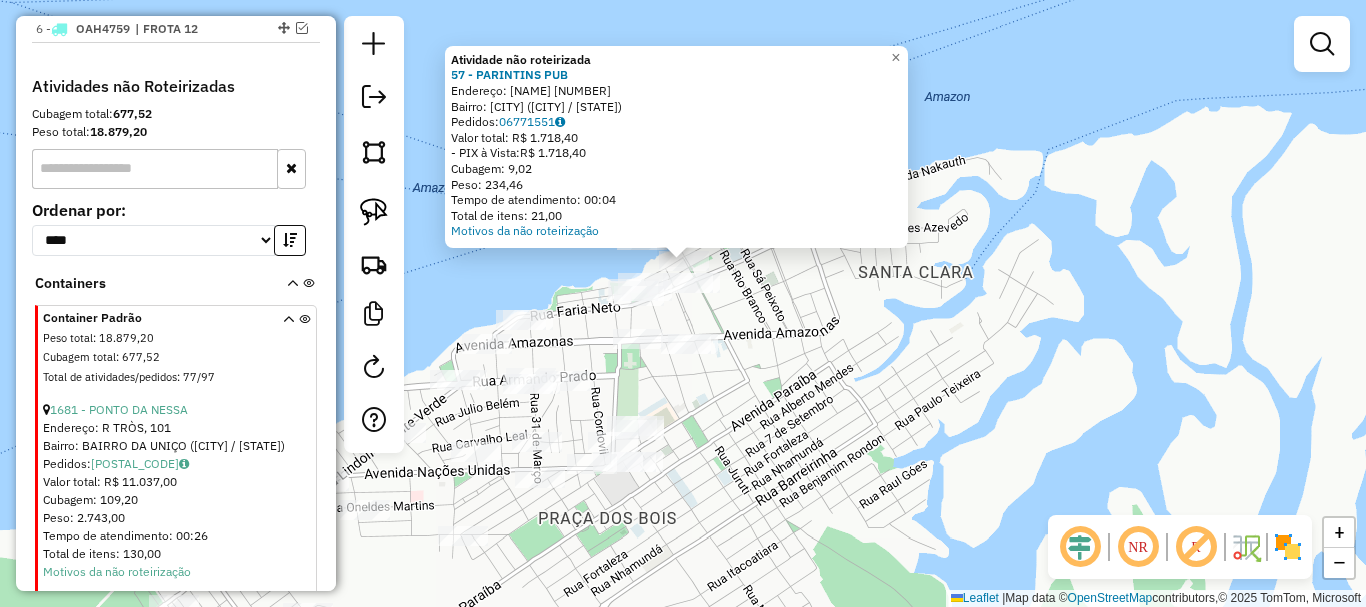 drag, startPoint x: 757, startPoint y: 471, endPoint x: 784, endPoint y: 334, distance: 139.63524 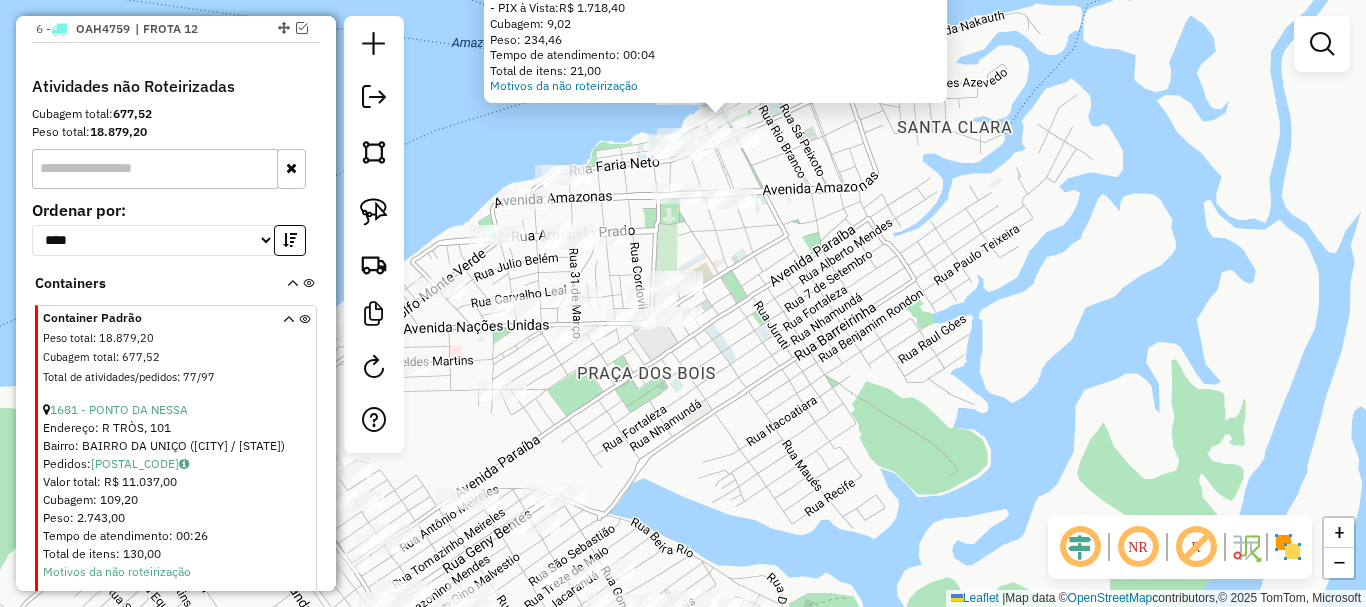 drag, startPoint x: 686, startPoint y: 416, endPoint x: 702, endPoint y: 409, distance: 17.464249 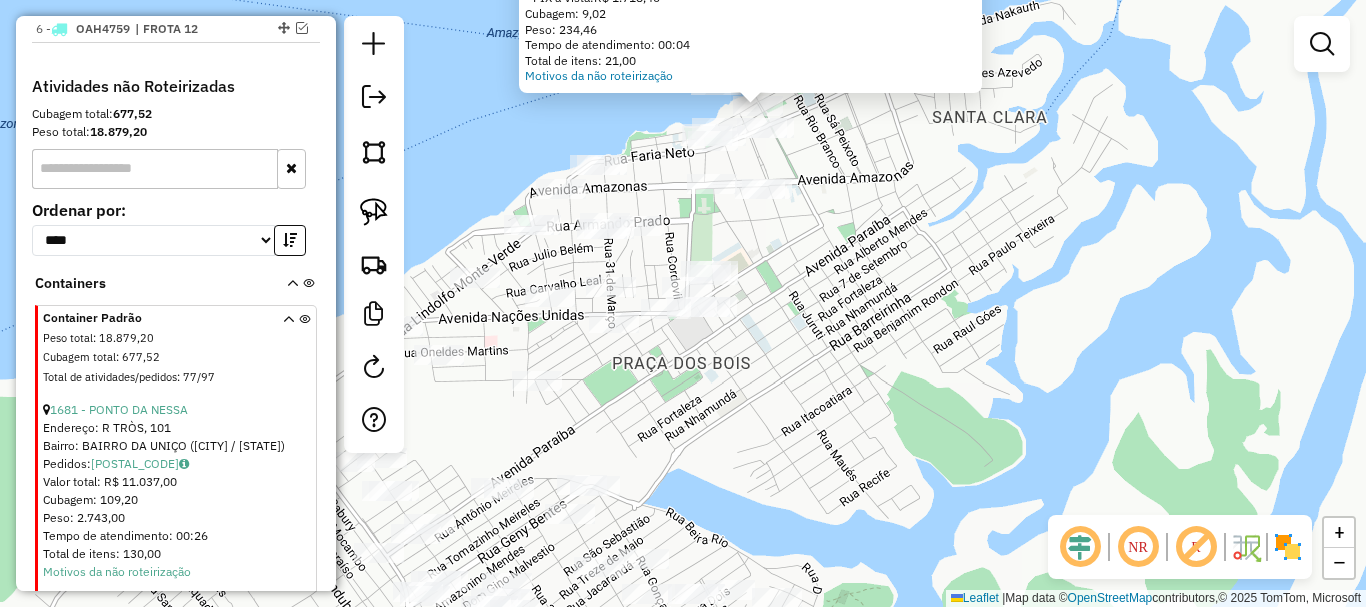 click on "Atividade não roteirizada 57 - PARINTINS PUB  Endereço:  BENJAMIM DA SILVA [NUMBER]   Bairro: CENTRO ([CITY] / [STATE])   Pedidos:  [ORDER_ID]   Valor total: R$ 1.718,40   - PIX à Vista:  R$ 1.718,40   Cubagem: 9,02   Peso: 234,46   Tempo de atendimento: 00:04   Total de itens: 21,00  Motivos da não roteirização × Janela de atendimento Grade de atendimento Capacidade Transportadoras Veículos Cliente Pedidos  Rotas Selecione os dias de semana para filtrar as janelas de atendimento  Seg   Ter   Qua   Qui   Sex   Sáb   Dom  Informe o período da janela de atendimento: De: Até:  Filtrar exatamente a janela do cliente  Considerar janela de atendimento padrão  Selecione os dias de semana para filtrar as grades de atendimento  Seg   Ter   Qua   Qui   Sex   Sáb   Dom   Considerar clientes sem dia de atendimento cadastrado  Clientes fora do dia de atendimento selecionado Filtrar as atividades entre os valores definidos abaixo:  Peso mínimo:   Peso máximo:   Cubagem mínima:   Cubagem máxima:   De:   Até:   De:" 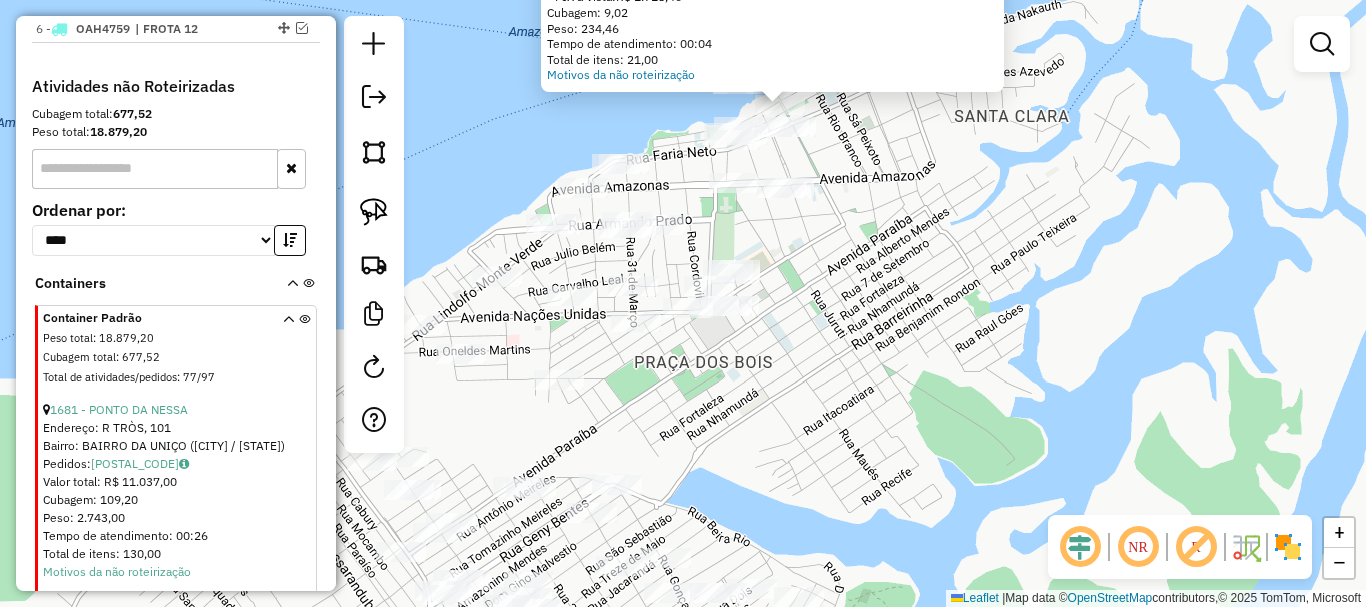 drag, startPoint x: 645, startPoint y: 417, endPoint x: 701, endPoint y: 400, distance: 58.5235 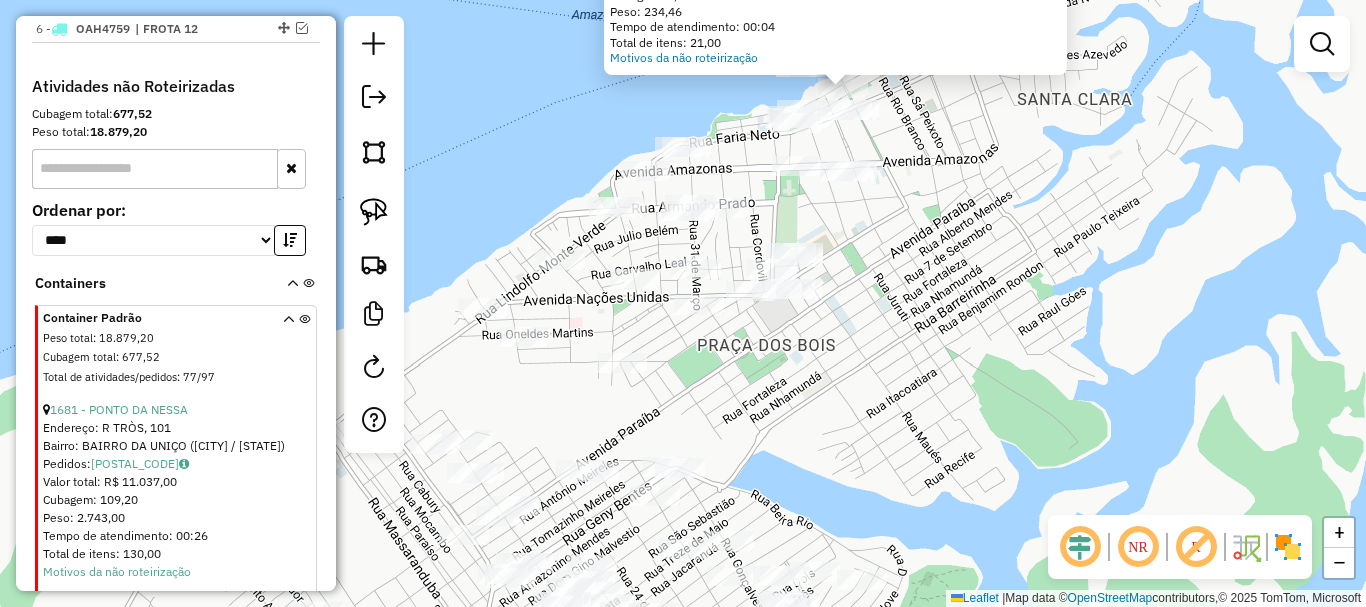 click on "Atividade não roteirizada 57 - PARINTINS PUB  Endereço:  BENJAMIM DA SILVA [NUMBER]   Bairro: CENTRO ([CITY] / [STATE])   Pedidos:  [ORDER_ID]   Valor total: R$ 1.718,40   - PIX à Vista:  R$ 1.718,40   Cubagem: 9,02   Peso: 234,46   Tempo de atendimento: 00:04   Total de itens: 21,00  Motivos da não roteirização × Janela de atendimento Grade de atendimento Capacidade Transportadoras Veículos Cliente Pedidos  Rotas Selecione os dias de semana para filtrar as janelas de atendimento  Seg   Ter   Qua   Qui   Sex   Sáb   Dom  Informe o período da janela de atendimento: De: Até:  Filtrar exatamente a janela do cliente  Considerar janela de atendimento padrão  Selecione os dias de semana para filtrar as grades de atendimento  Seg   Ter   Qua   Qui   Sex   Sáb   Dom   Considerar clientes sem dia de atendimento cadastrado  Clientes fora do dia de atendimento selecionado Filtrar as atividades entre os valores definidos abaixo:  Peso mínimo:   Peso máximo:   Cubagem mínima:   Cubagem máxima:   De:   Até:   De:" 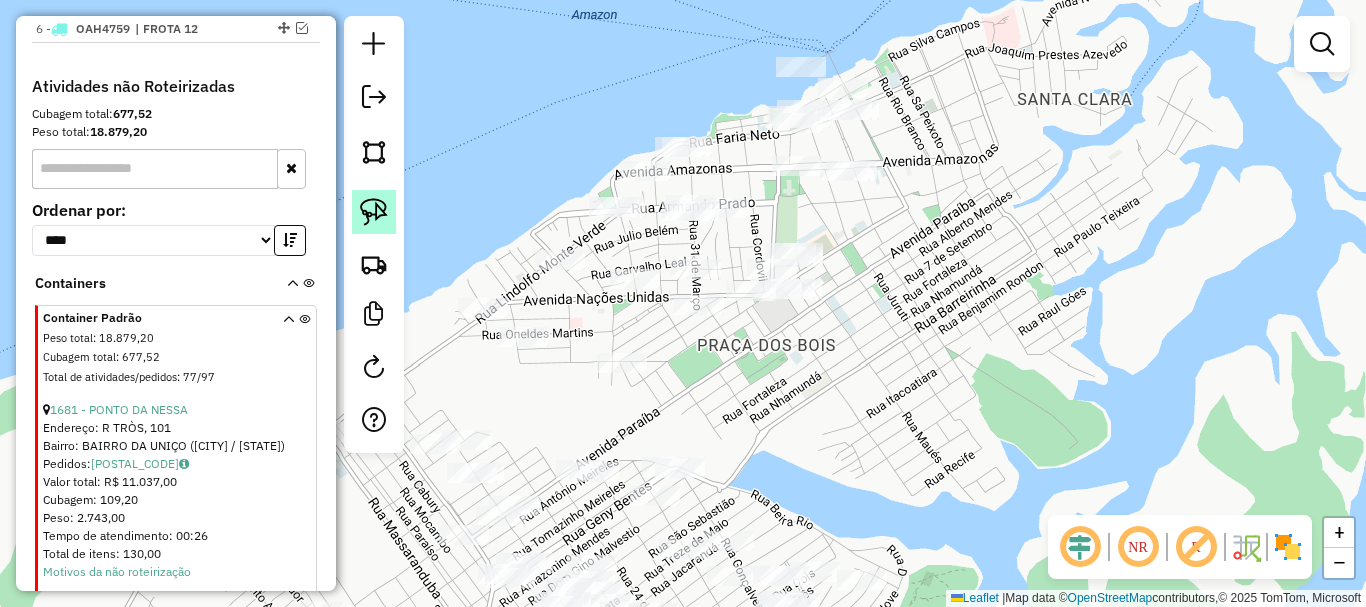 click 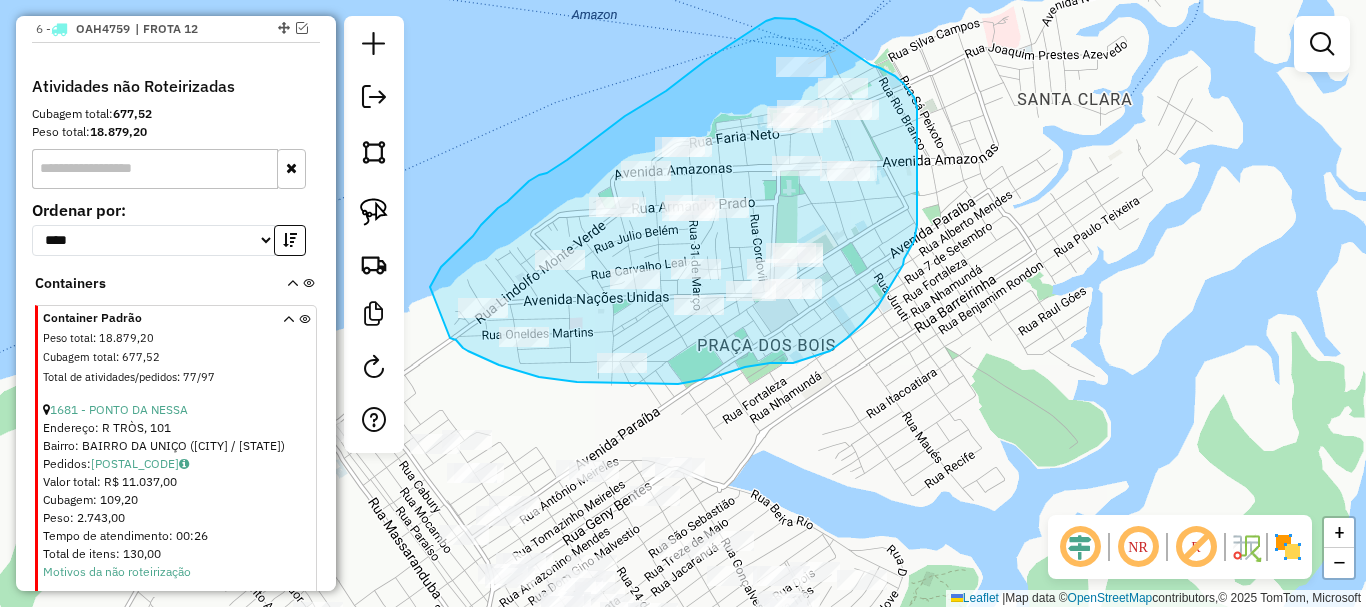 drag, startPoint x: 450, startPoint y: 338, endPoint x: 430, endPoint y: 289, distance: 52.924473 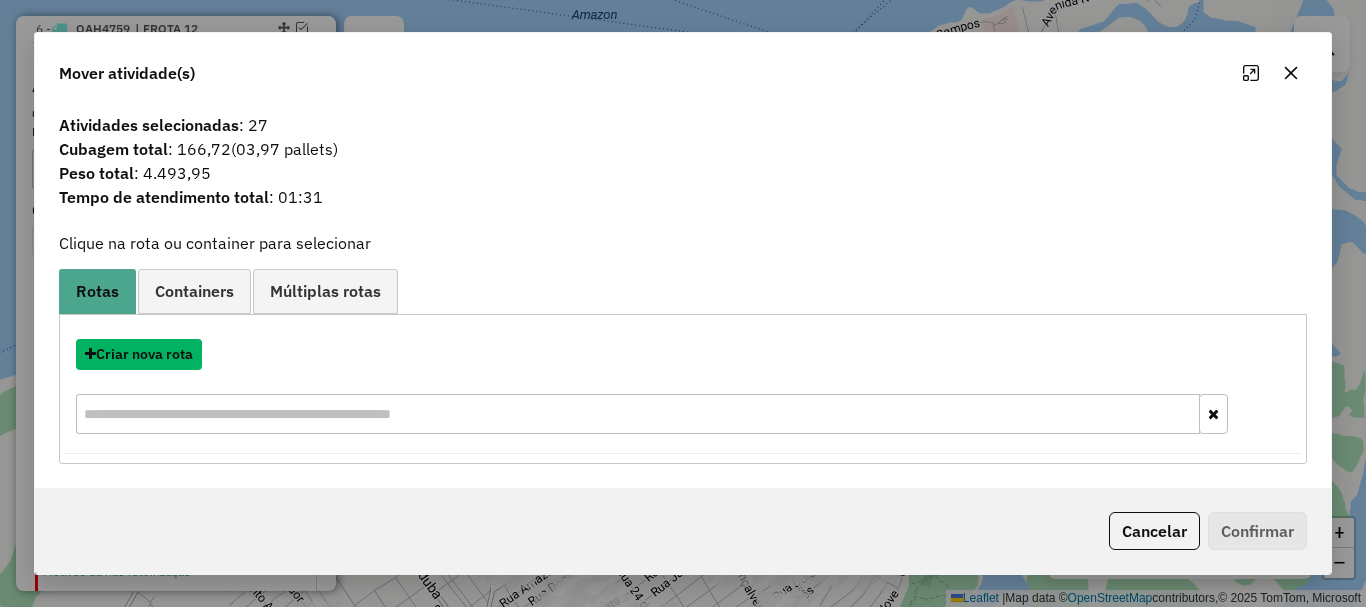 click on "Criar nova rota" at bounding box center (139, 354) 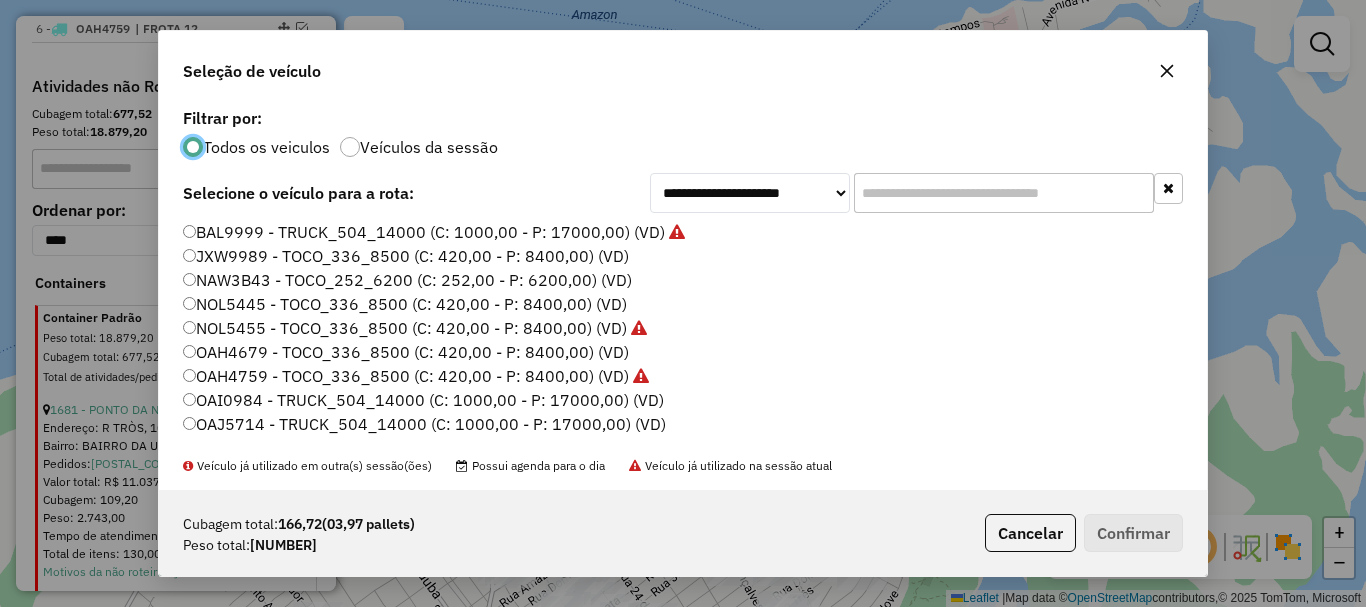 scroll, scrollTop: 11, scrollLeft: 6, axis: both 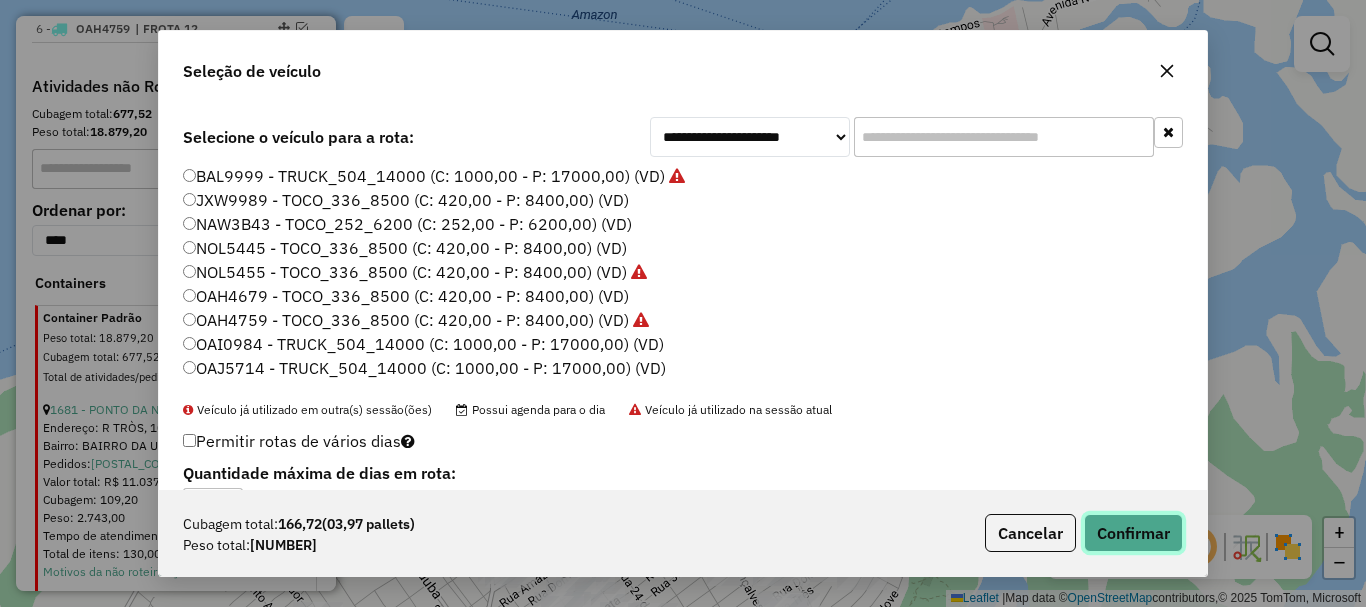 click on "Confirmar" 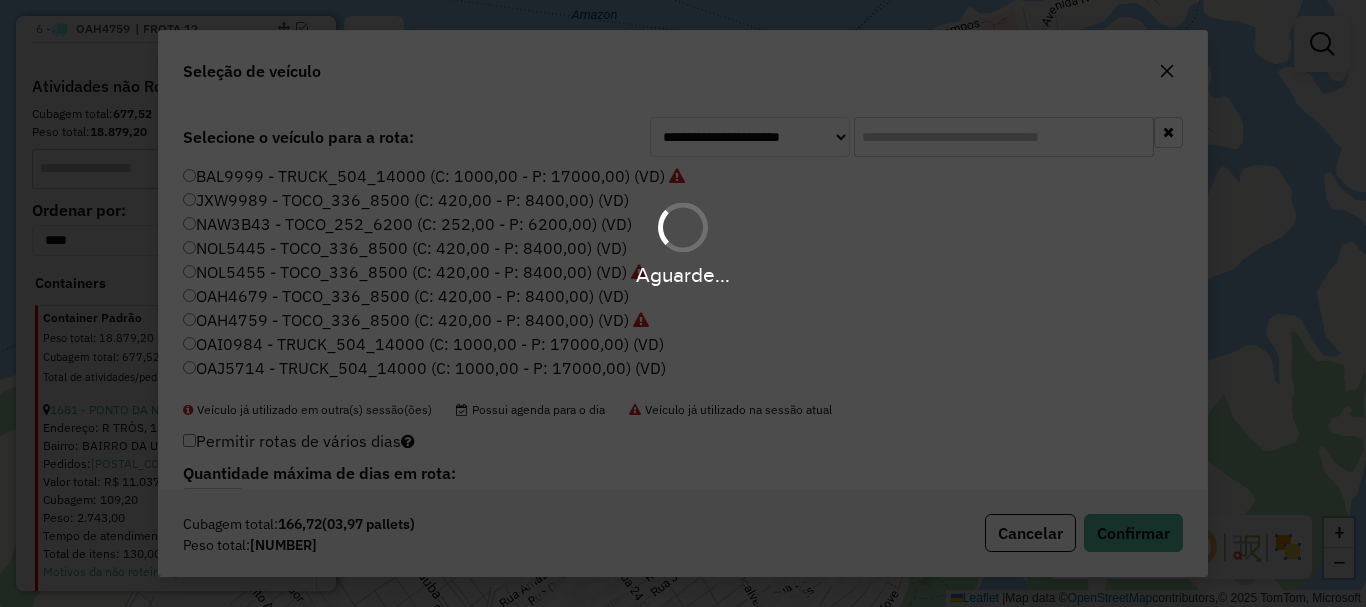 scroll, scrollTop: 0, scrollLeft: 0, axis: both 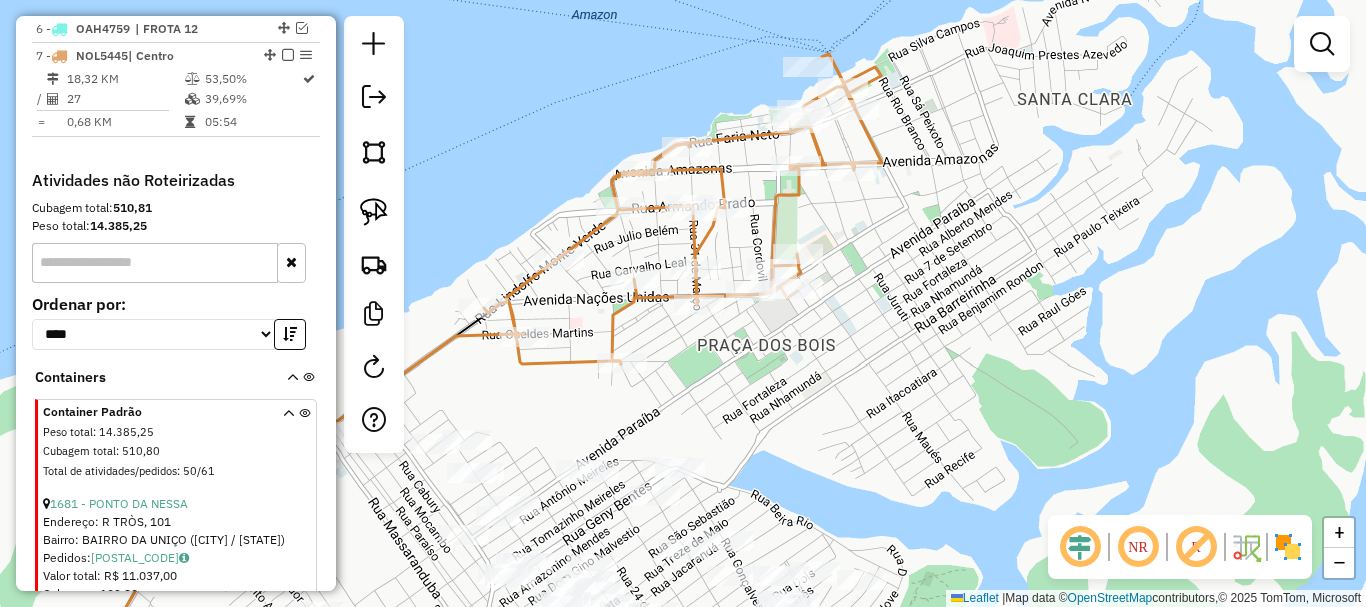 select on "**********" 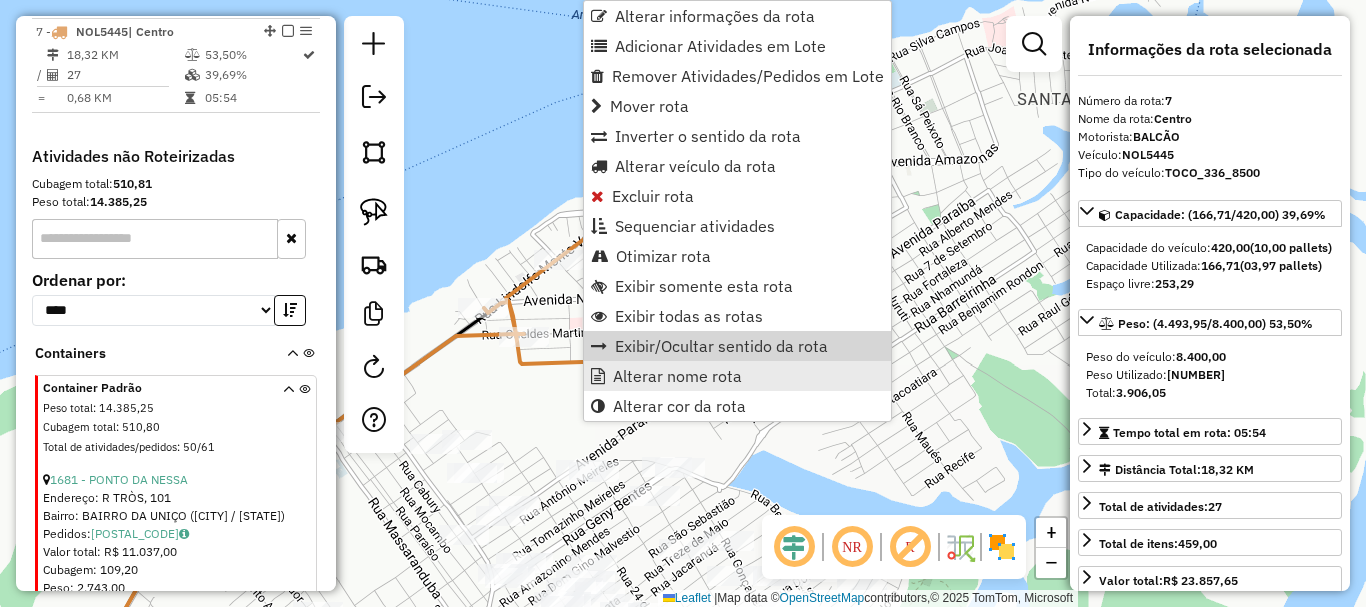 scroll, scrollTop: 936, scrollLeft: 0, axis: vertical 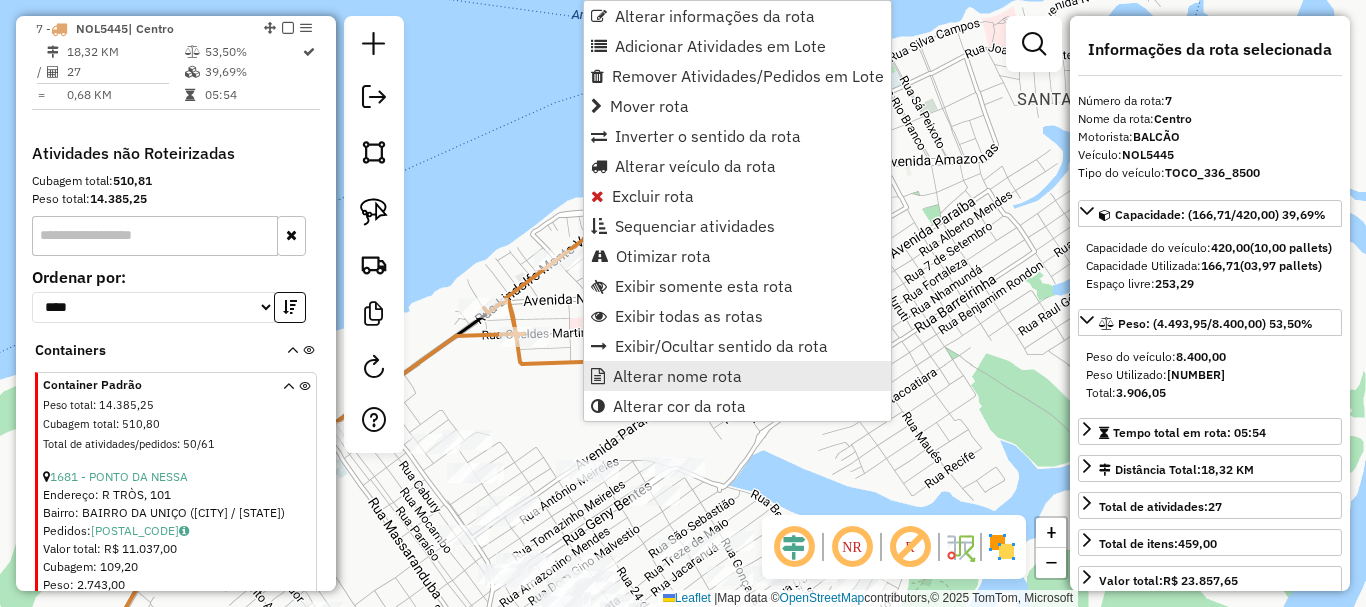 click on "Alterar nome rota" at bounding box center (677, 376) 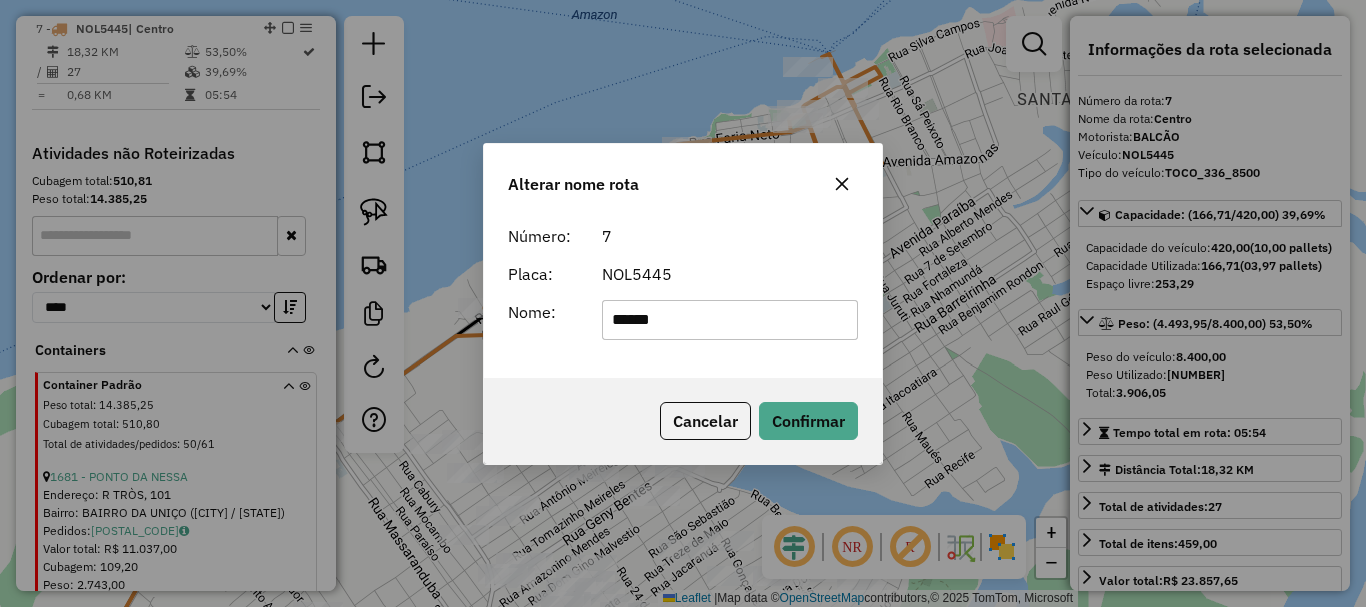 drag, startPoint x: 575, startPoint y: 318, endPoint x: 557, endPoint y: 316, distance: 18.110771 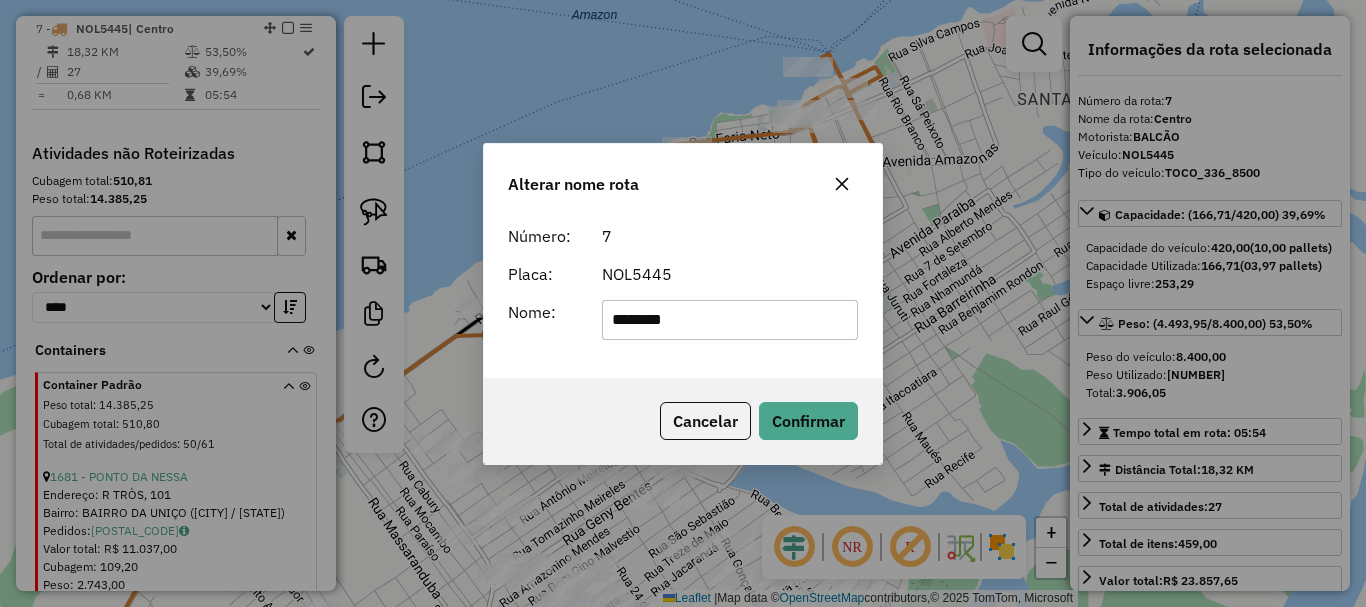 type on "********" 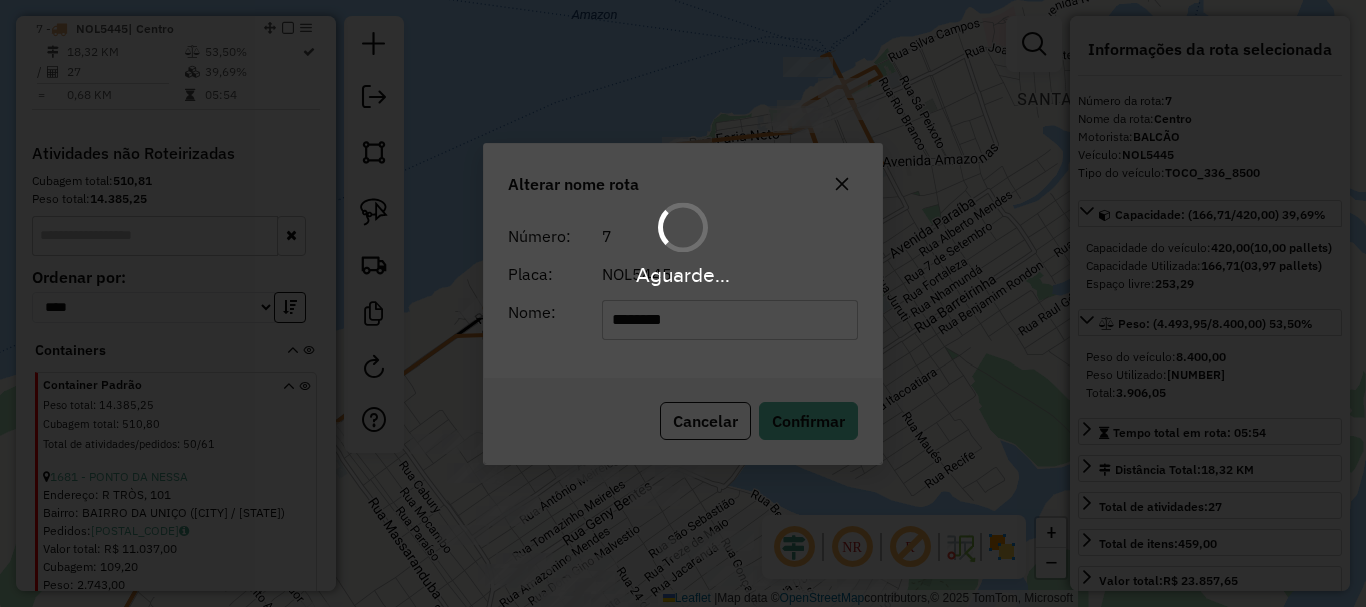 type 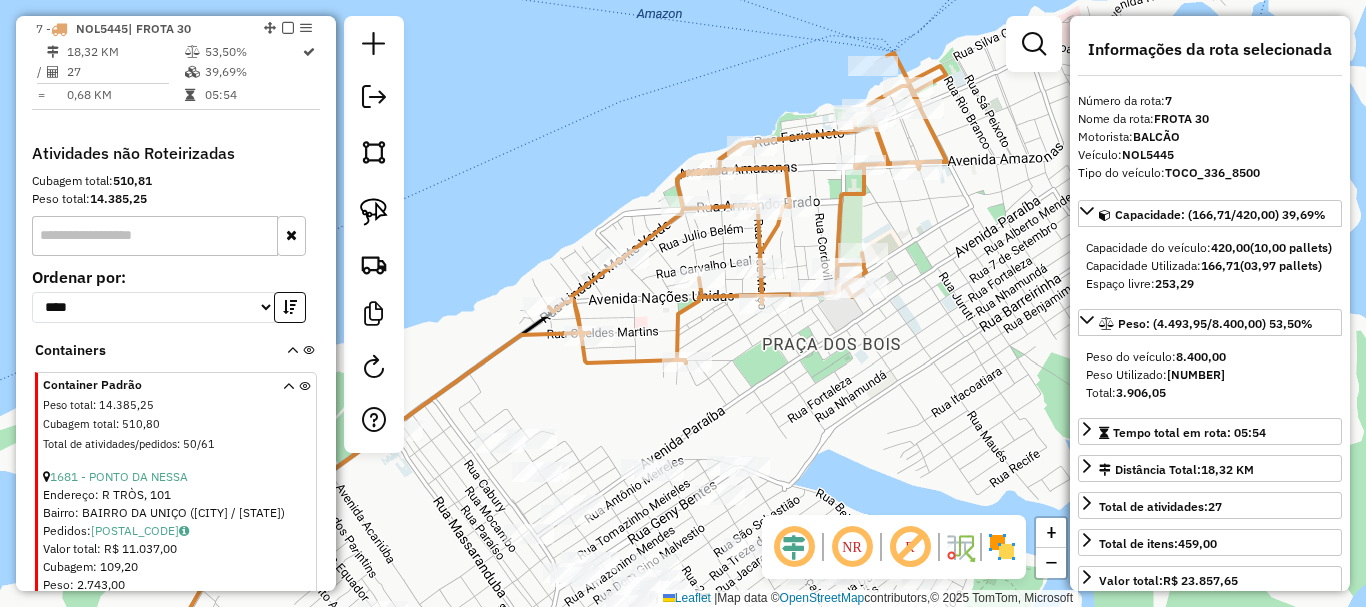drag, startPoint x: 762, startPoint y: 397, endPoint x: 975, endPoint y: 340, distance: 220.4949 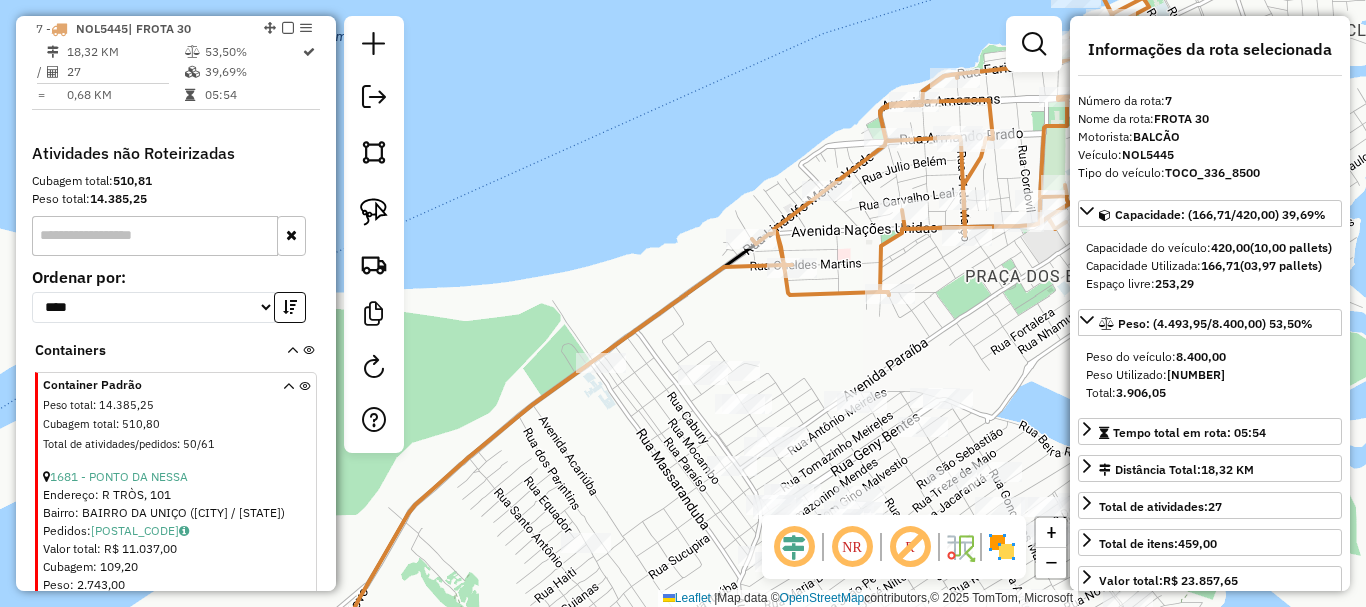 drag, startPoint x: 705, startPoint y: 345, endPoint x: 761, endPoint y: 314, distance: 64.00781 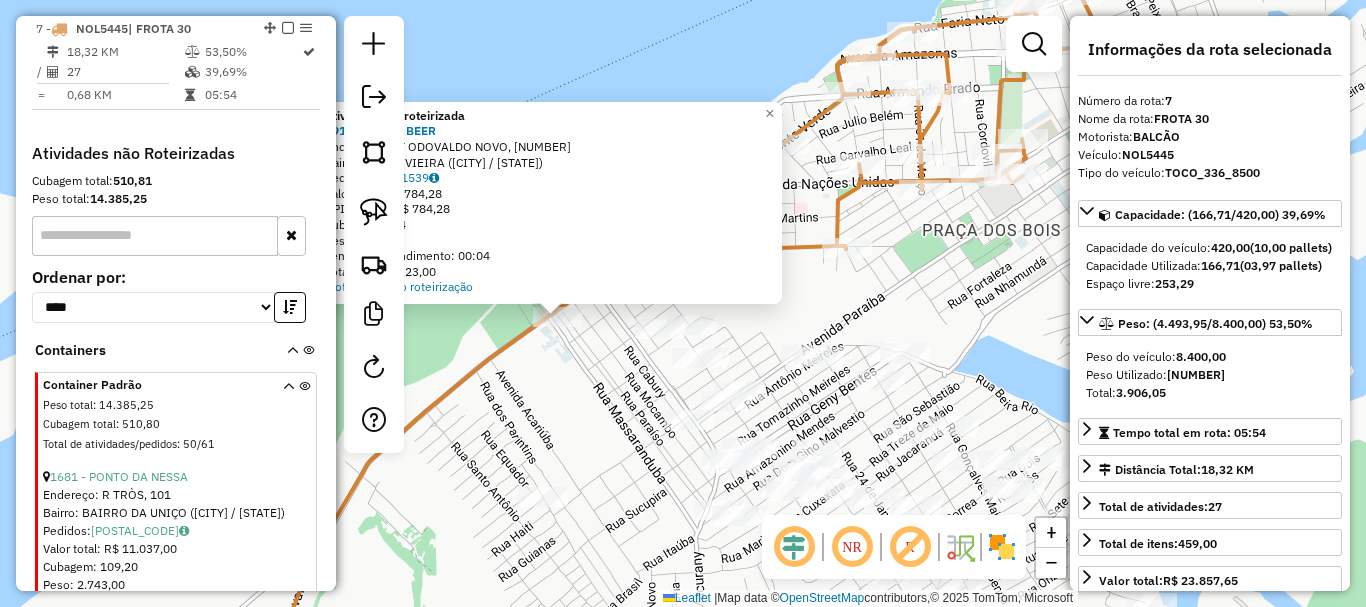 drag, startPoint x: 719, startPoint y: 423, endPoint x: 860, endPoint y: 357, distance: 155.68237 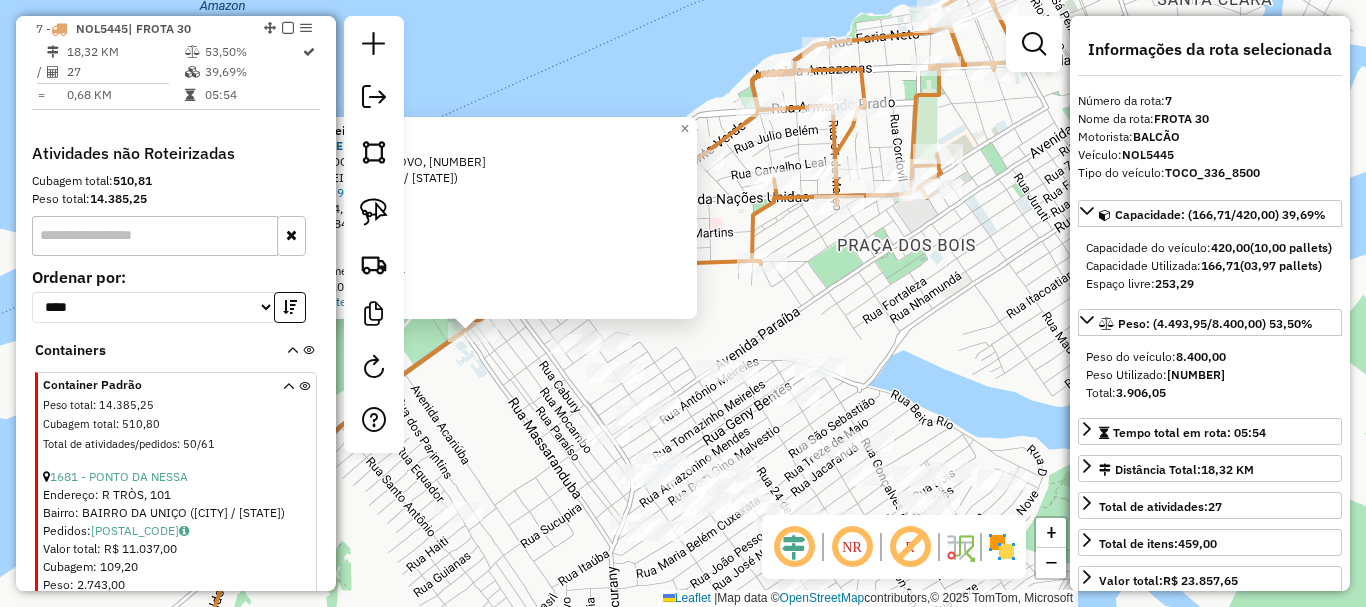 drag, startPoint x: 872, startPoint y: 324, endPoint x: 781, endPoint y: 346, distance: 93.62158 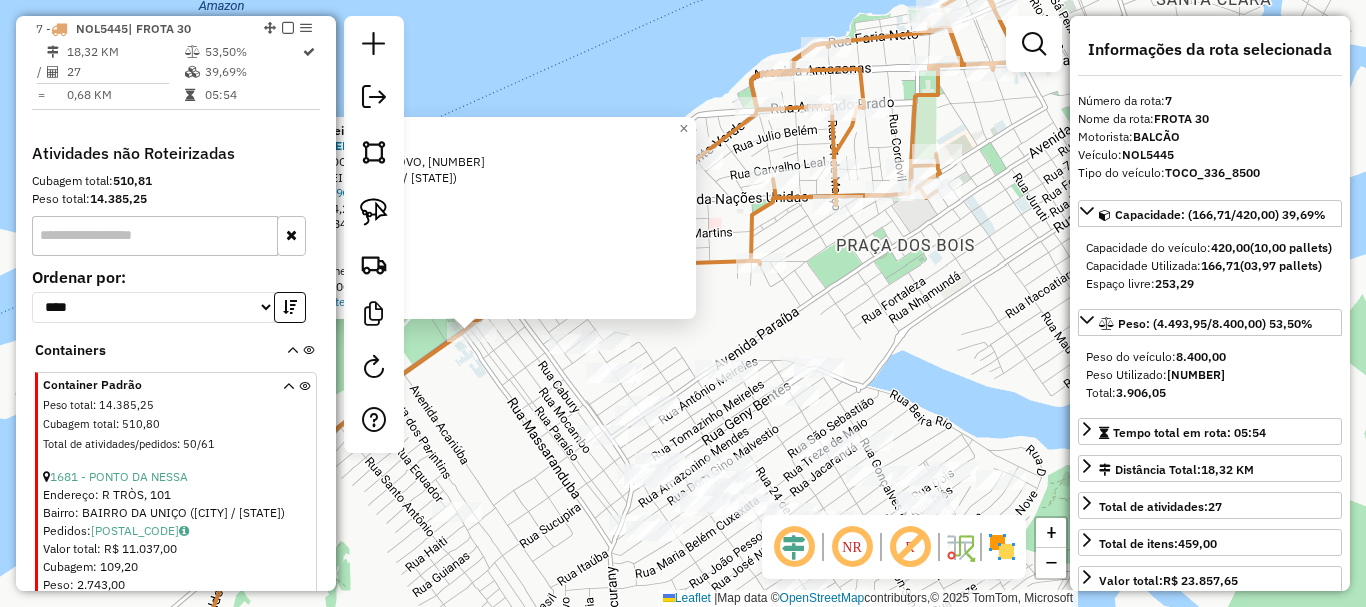 drag, startPoint x: 847, startPoint y: 307, endPoint x: 773, endPoint y: 344, distance: 82.73451 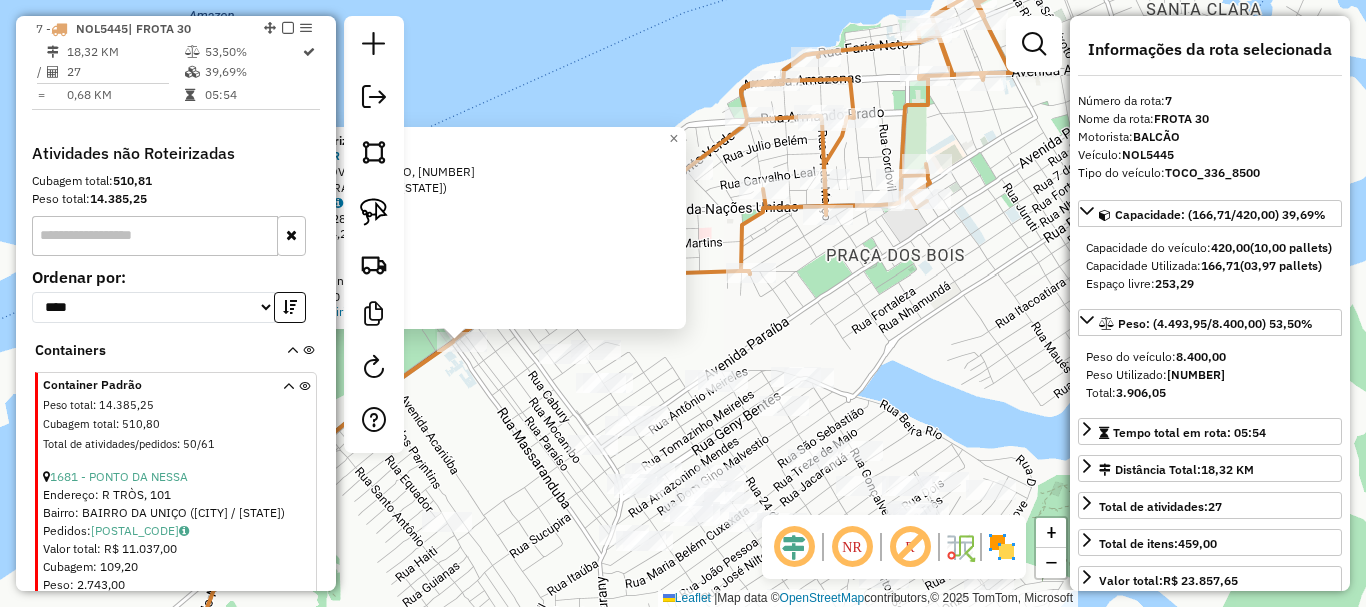 drag, startPoint x: 812, startPoint y: 262, endPoint x: 804, endPoint y: 240, distance: 23.409399 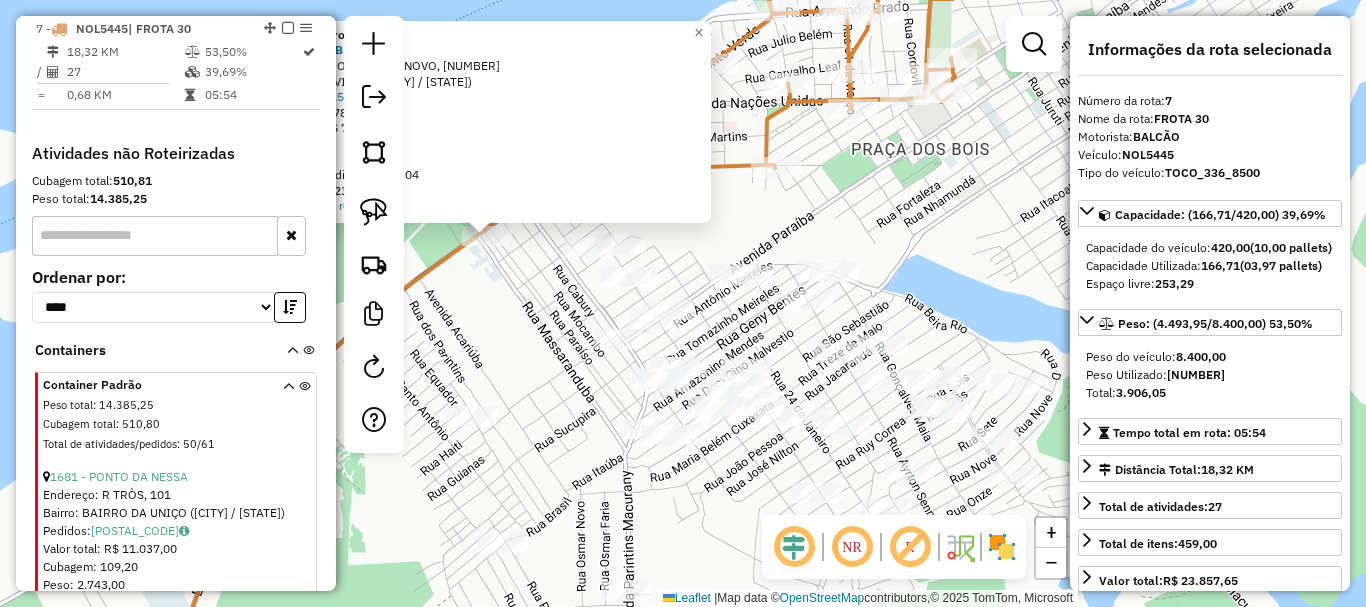 click on "Atividade não roteirizada 1918 - PULGA BEER  Endereço: EST ODOVALDO NOVO, 4668   Bairro: DJARD VIEIRA ([CITY] / [STATE])   Pedidos:  06771539   Valor total: R$ 784,28   - PIX à Vista:  R$ 784,28   Cubagem: 4,44   Peso: 136,83   Tempo de atendimento: 00:04   Total de itens: 23,00  Motivos da não roteirização × Janela de atendimento Grade de atendimento Capacidade Transportadoras Veículos Cliente Pedidos  Rotas Selecione os dias de semana para filtrar as janelas de atendimento  Seg   Ter   Qua   Qui   Sex   Sáb   Dom  Informe o período da janela de atendimento: De: Até:  Filtrar exatamente a janela do cliente  Considerar janela de atendimento padrão  Selecione os dias de semana para filtrar as grades de atendimento  Seg   Ter   Qua   Qui   Sex   Sáb   Dom   Considerar clientes sem dia de atendimento cadastrado  Clientes fora do dia de atendimento selecionado Filtrar as atividades entre os valores definidos abaixo:  Peso mínimo:   Peso máximo:   Cubagem mínima:   Cubagem máxima:   De:   Até:  De:" 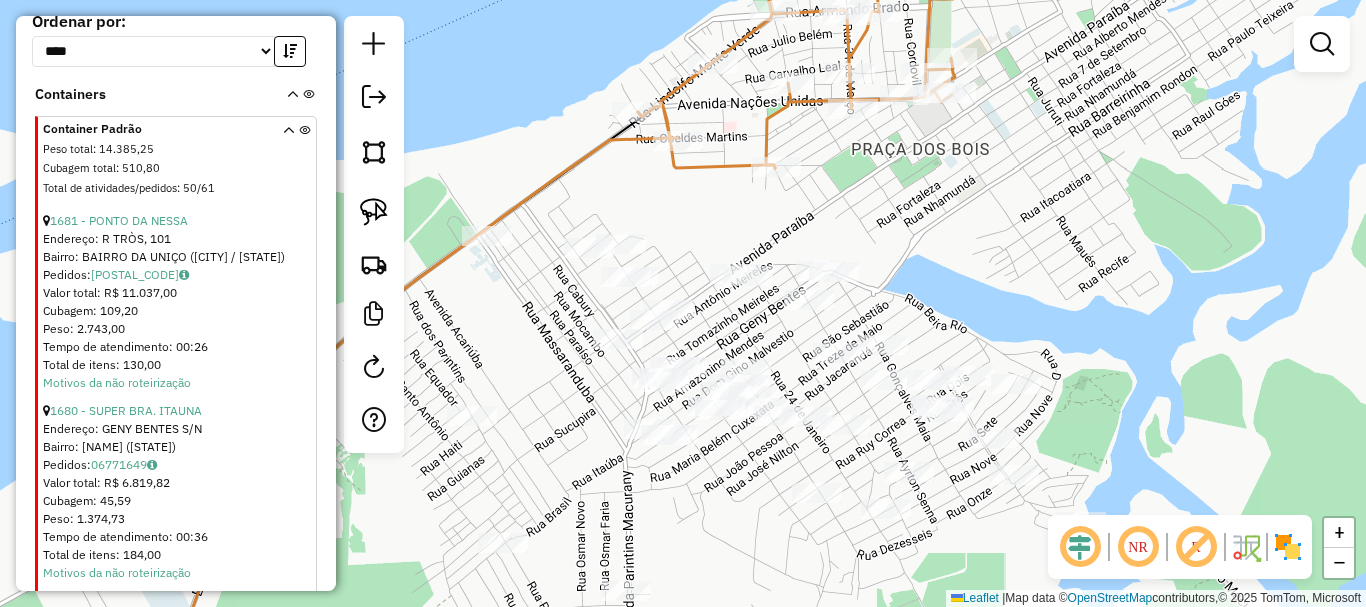 scroll, scrollTop: 1236, scrollLeft: 0, axis: vertical 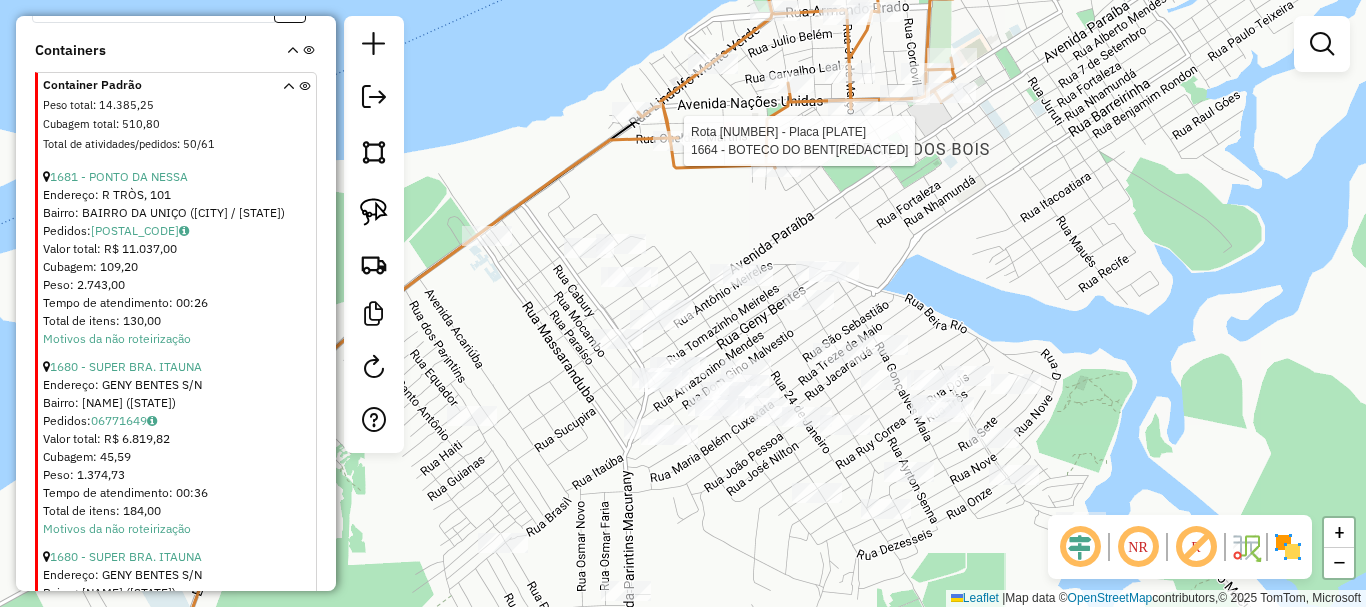 select on "**********" 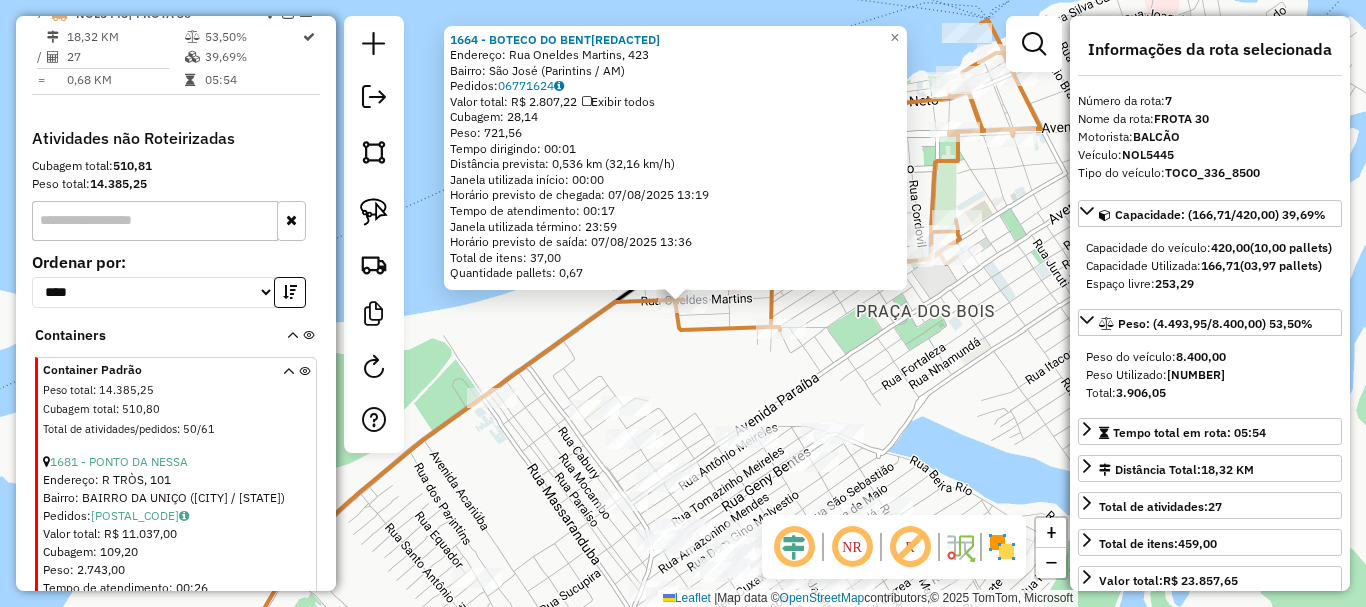 scroll, scrollTop: 936, scrollLeft: 0, axis: vertical 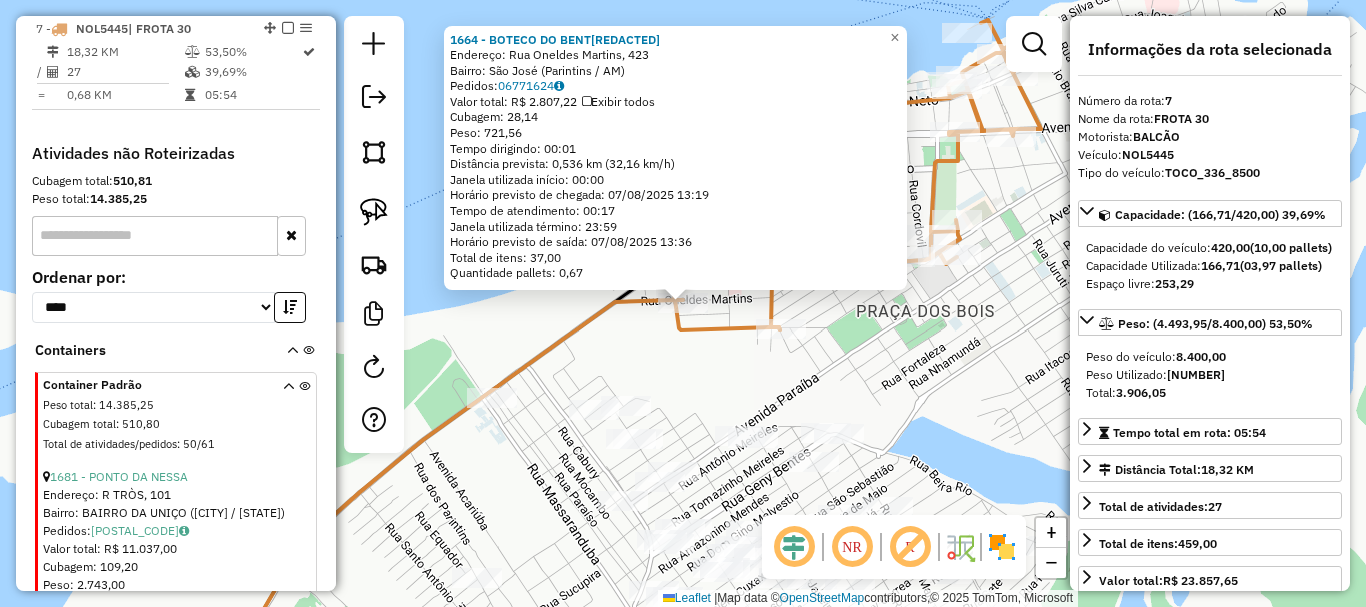 click on "1664 - BOTECO DO BENTCO  Endereço: Rua Oneldes Martins, 423   Bairro: São José ([CITY] / [STATE])   Pedidos:  [ORDER_ID]   Valor total: R$ [PRICE]   Exibir todos   Cubagem: [VOLUME]  Peso: [WEIGHT]  Tempo dirigindo: [TIME]   Distância prevista: [DISTANCE] km ([SPEED] km/h)   Janela utilizada início: [TIME]   Horário previsto de chegada: [DATE] [TIME]   Tempo de atendimento: [TIME]   Janela utilizada término: [TIME]   Horário previsto de saída: [DATE] [TIME]   Total de itens: [ITEM_COUNT]   Quantidade pallets: [PALLET_COUNT]  × Janela de atendimento Grade de atendimento Capacidade Transportadoras Veículos Cliente Pedidos  Rotas Selecione os dias de semana para filtrar as janelas de atendimento  Seg   Ter   Qua   Qui   Sex   Sáb   Dom  Informe o período da janela de atendimento: De: Até:  Filtrar exatamente a janela do cliente  Considerar janela de atendimento padrão  Selecione os dias de semana para filtrar as grades de atendimento  Seg   Ter   Qua   Qui   Sex   Sáb   Dom   Clientes fora do dia de atendimento selecionado" 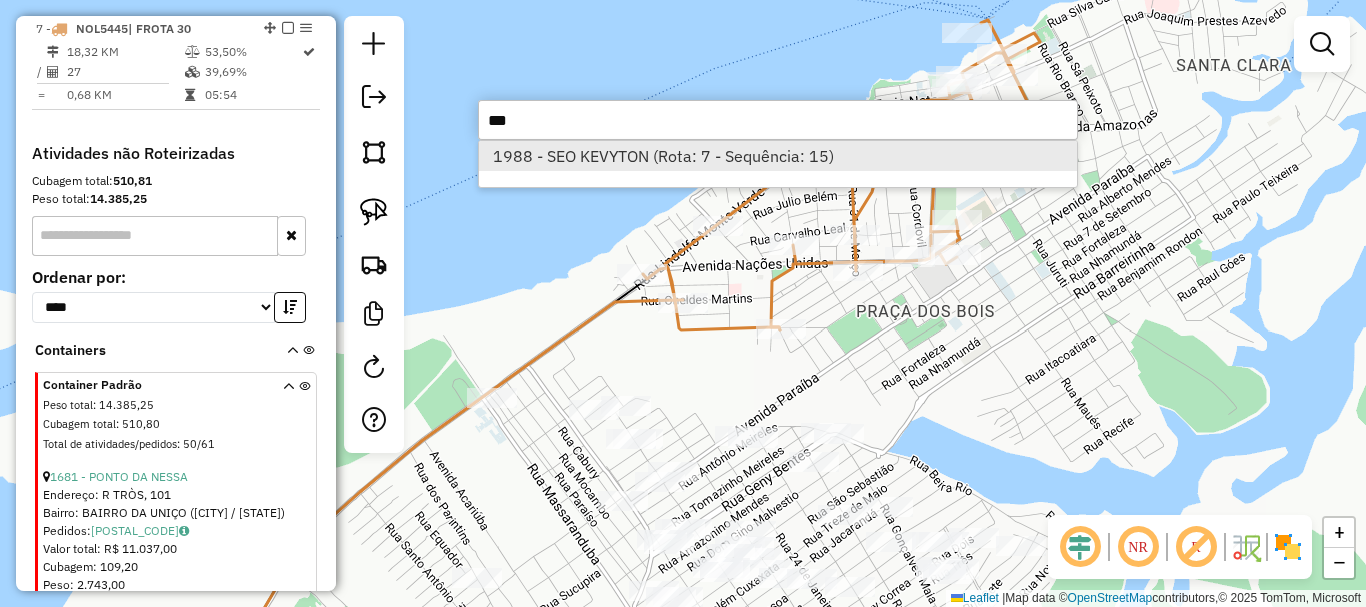 type on "***" 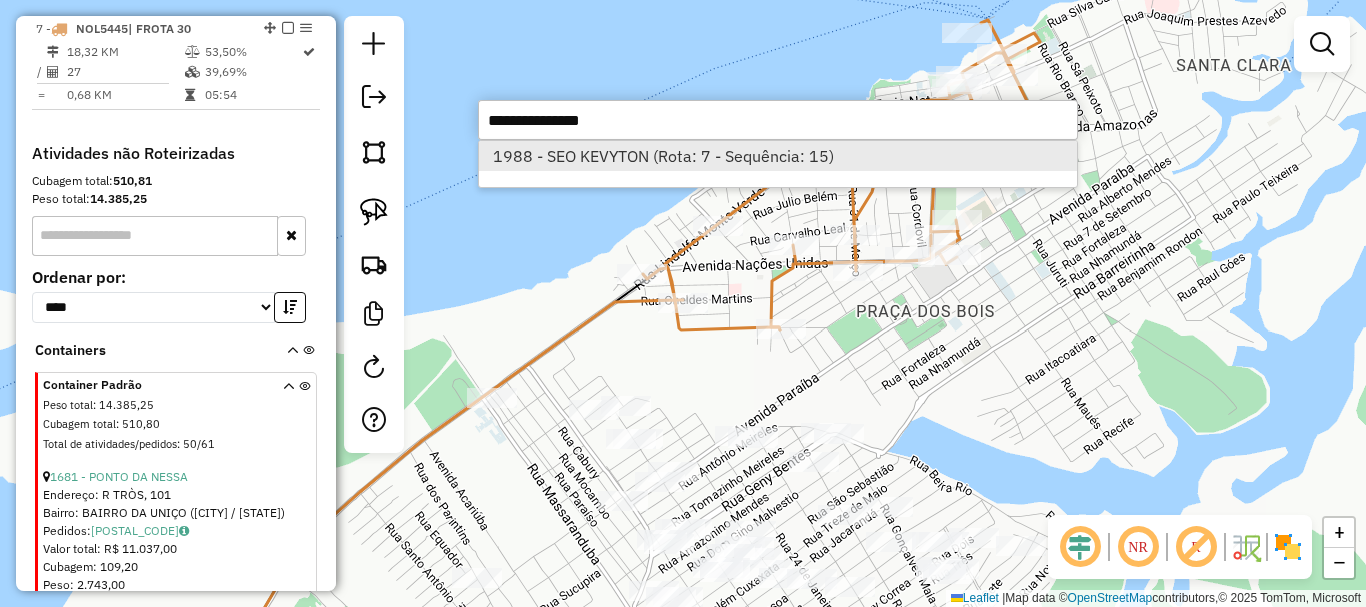 select on "**********" 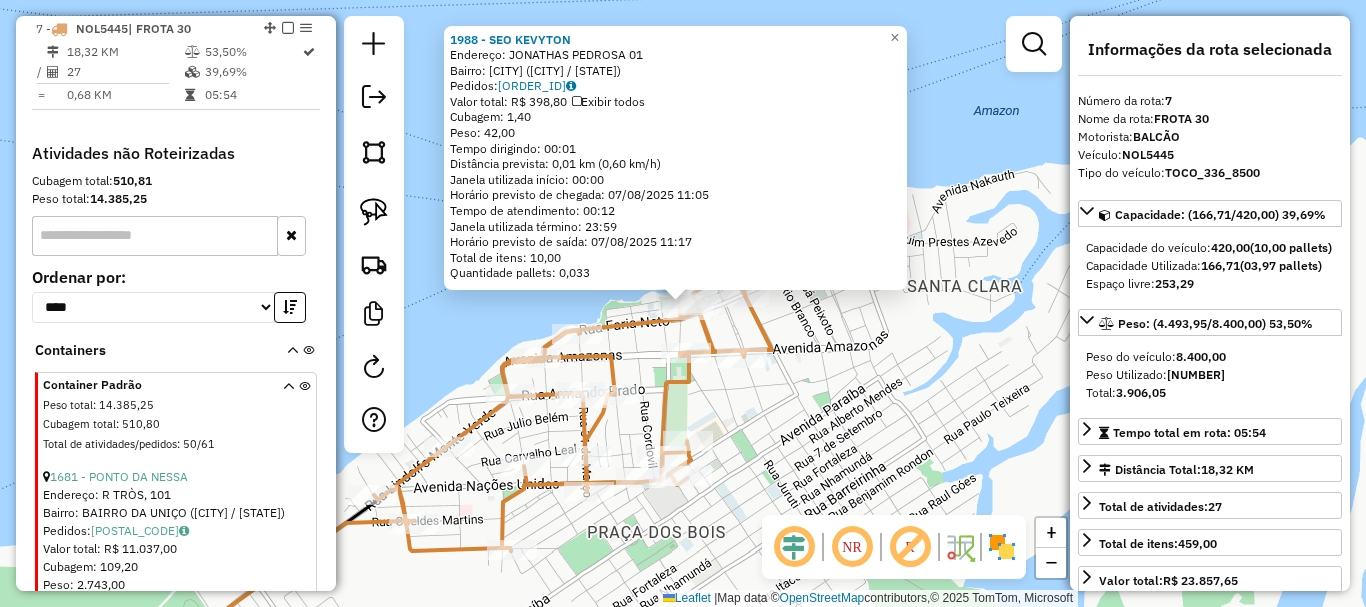 click on "1988 - SEO KEVYTON  Endereço:  JONATHAS PEDROSA 01   Bairro: CENTRO ([CITY] / AM)   Pedidos:  06771607   Valor total: R$ 398,80   Exibir todos   Cubagem: 1,40  Peso: 42,00  Tempo dirigindo: 00:01   Distância prevista: 0,01 km (0,60 km/h)   Janela utilizada início: 00:00   Horário previsto de chegada: 07/08/2025 11:05   Tempo de atendimento: 00:12   Janela utilizada término: 23:59   Horário previsto de saída: 07/08/2025 11:17   Total de itens: 10,00   Quantidade pallets: 0,033  × Janela de atendimento Grade de atendimento Capacidade Transportadoras Veículos Cliente Pedidos  Rotas Selecione os dias de semana para filtrar as janelas de atendimento  Seg   Ter   Qua   Qui   Sex   Sáb   Dom  Informe o período da janela de atendimento: De: Até:  Filtrar exatamente a janela do cliente  Considerar janela de atendimento padrão  Selecione os dias de semana para filtrar as grades de atendimento  Seg   Ter   Qua   Qui   Sex   Sáb   Dom   Considerar clientes sem dia de atendimento cadastrado  De:   Até:" 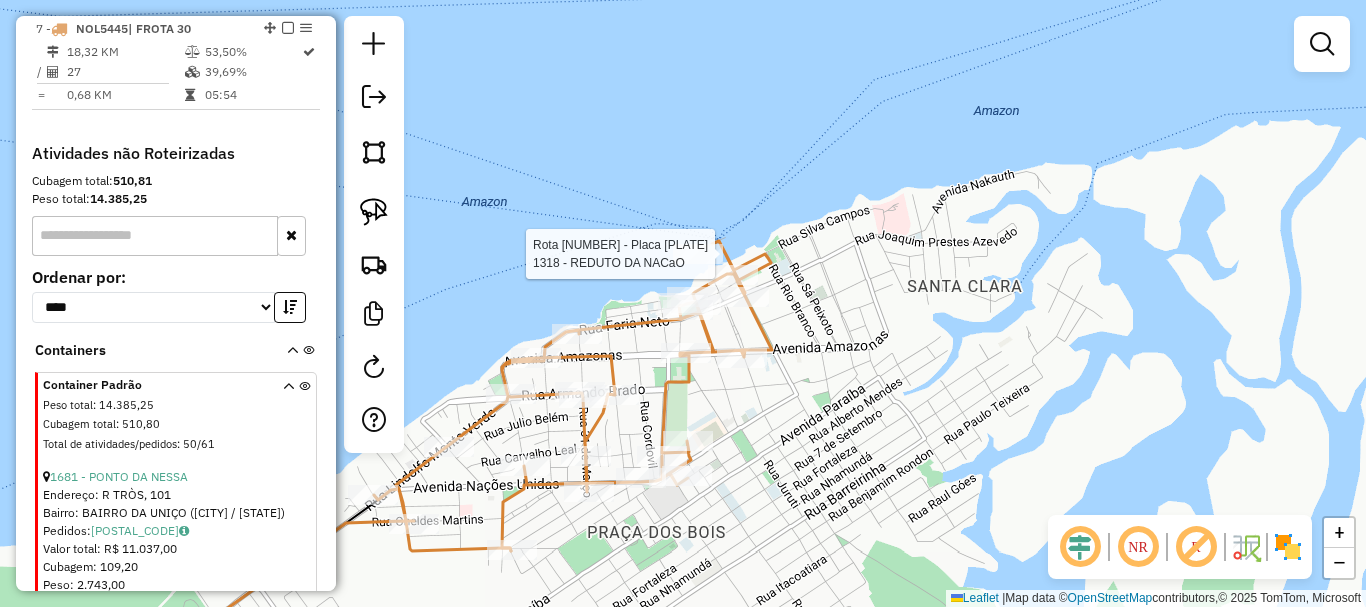 select on "**********" 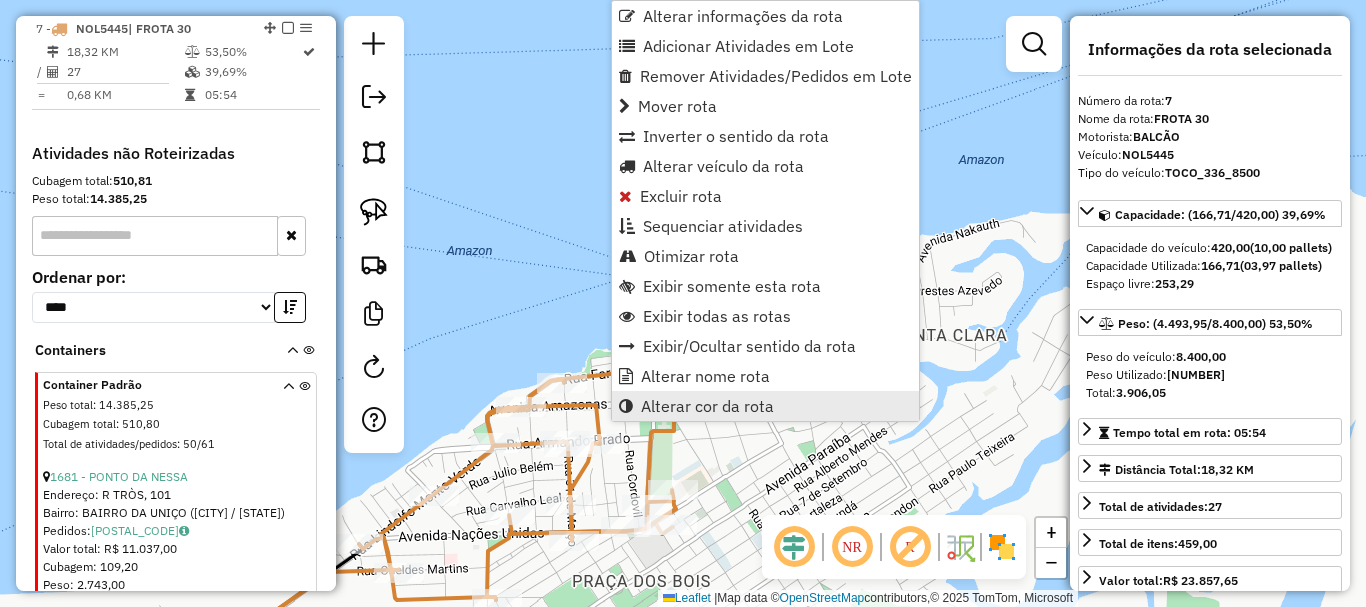 click on "Alterar cor da rota" at bounding box center [707, 406] 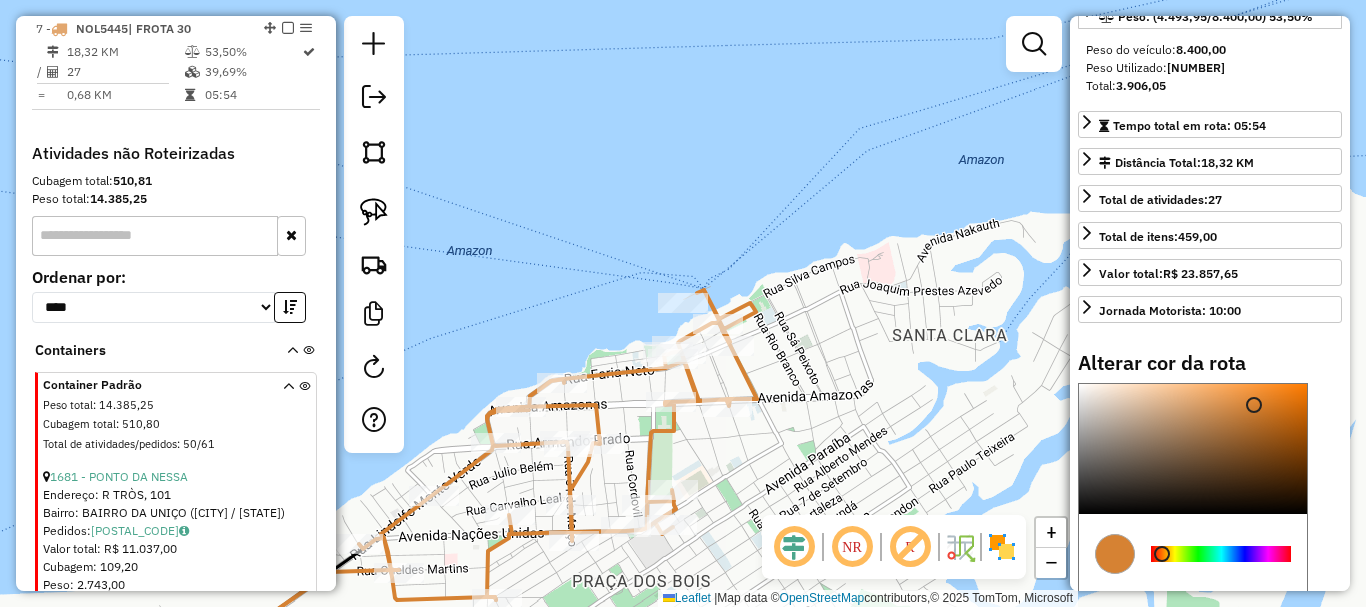 scroll, scrollTop: 400, scrollLeft: 0, axis: vertical 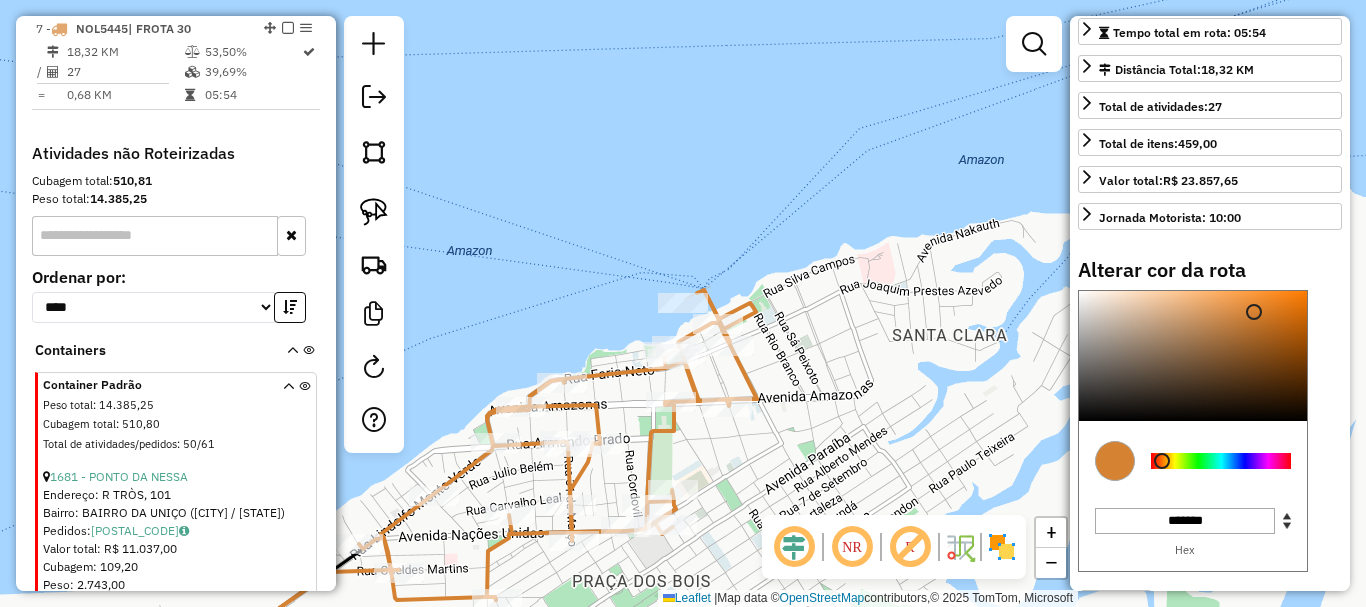 click at bounding box center [1221, 461] 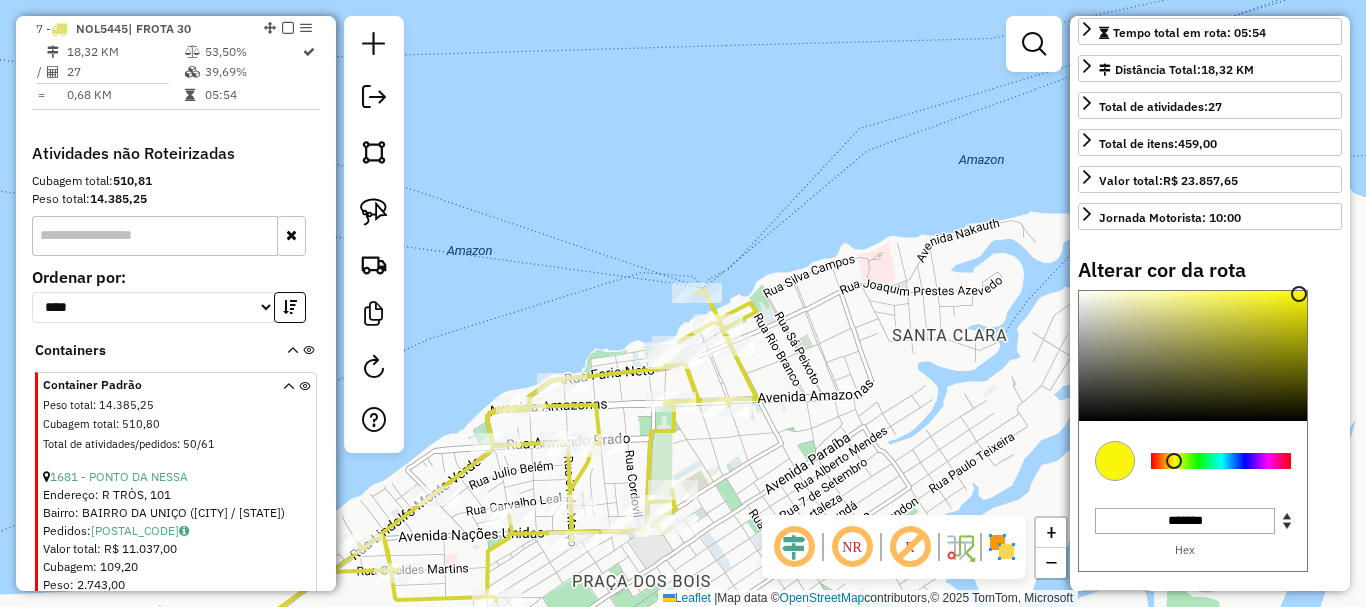 type on "*******" 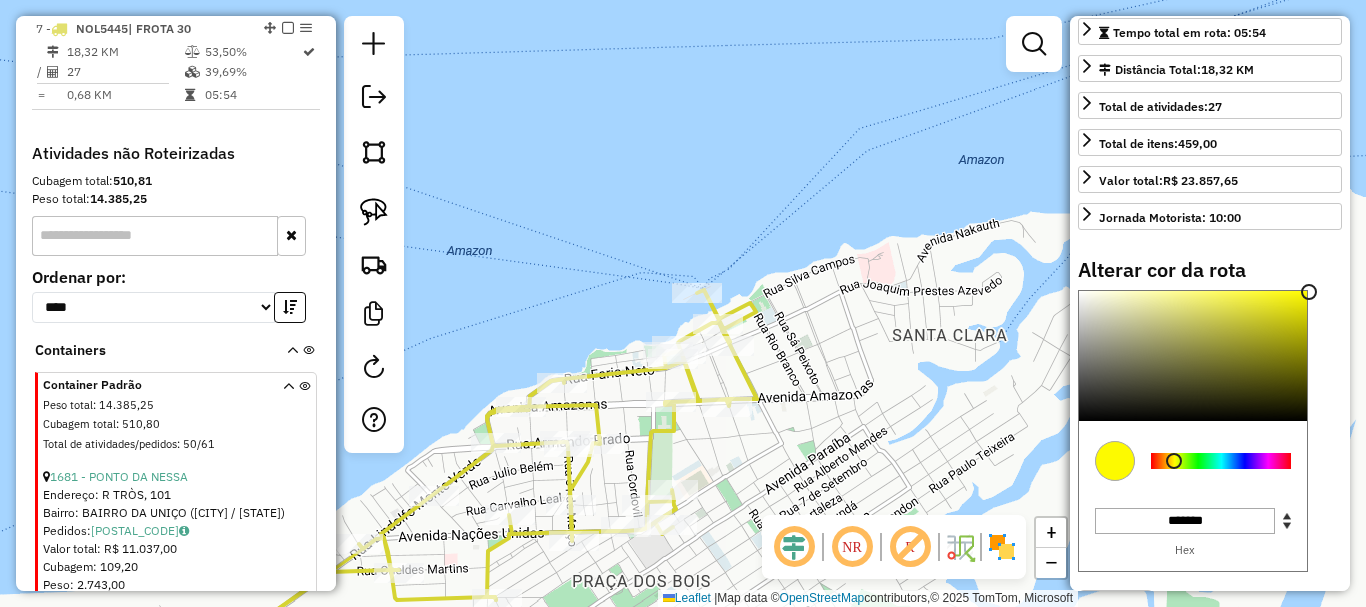 drag, startPoint x: 1257, startPoint y: 348, endPoint x: 1310, endPoint y: 328, distance: 56.648037 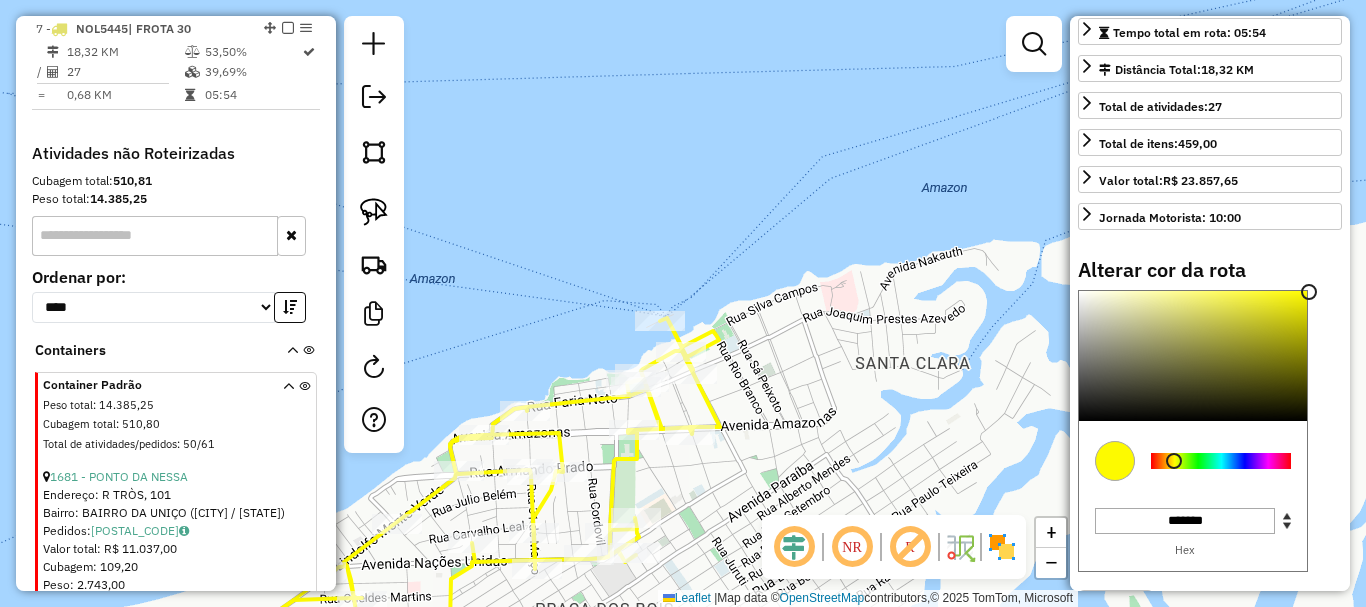 drag, startPoint x: 883, startPoint y: 406, endPoint x: 846, endPoint y: 434, distance: 46.400433 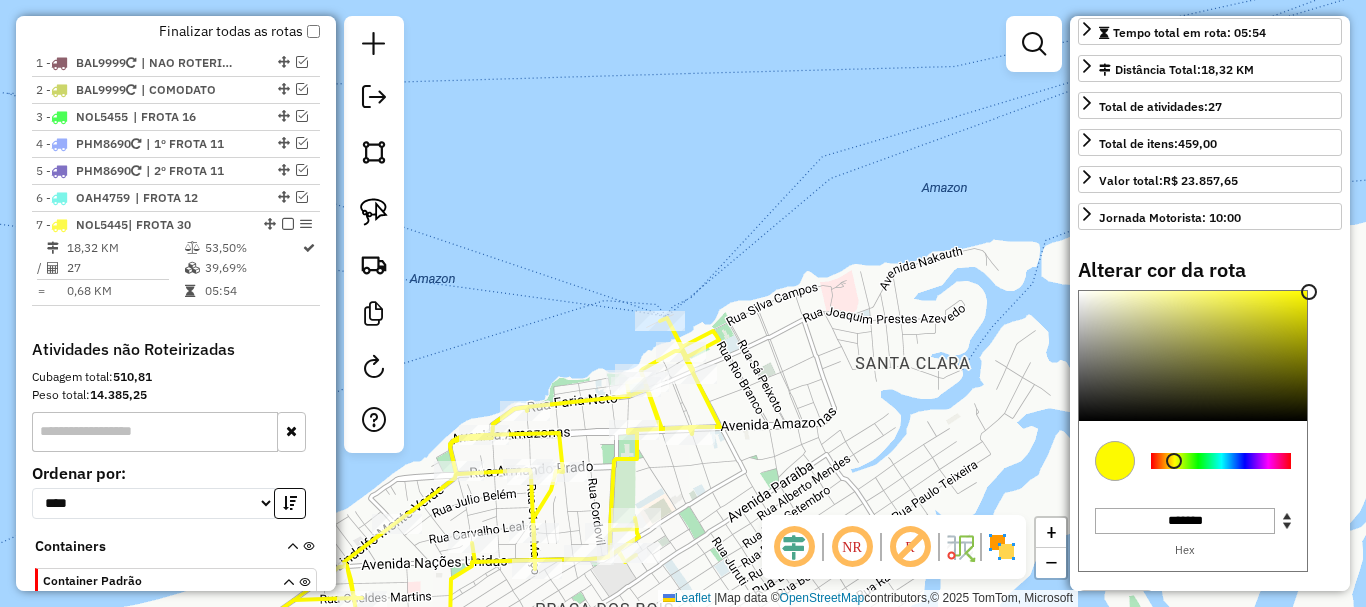 scroll, scrollTop: 736, scrollLeft: 0, axis: vertical 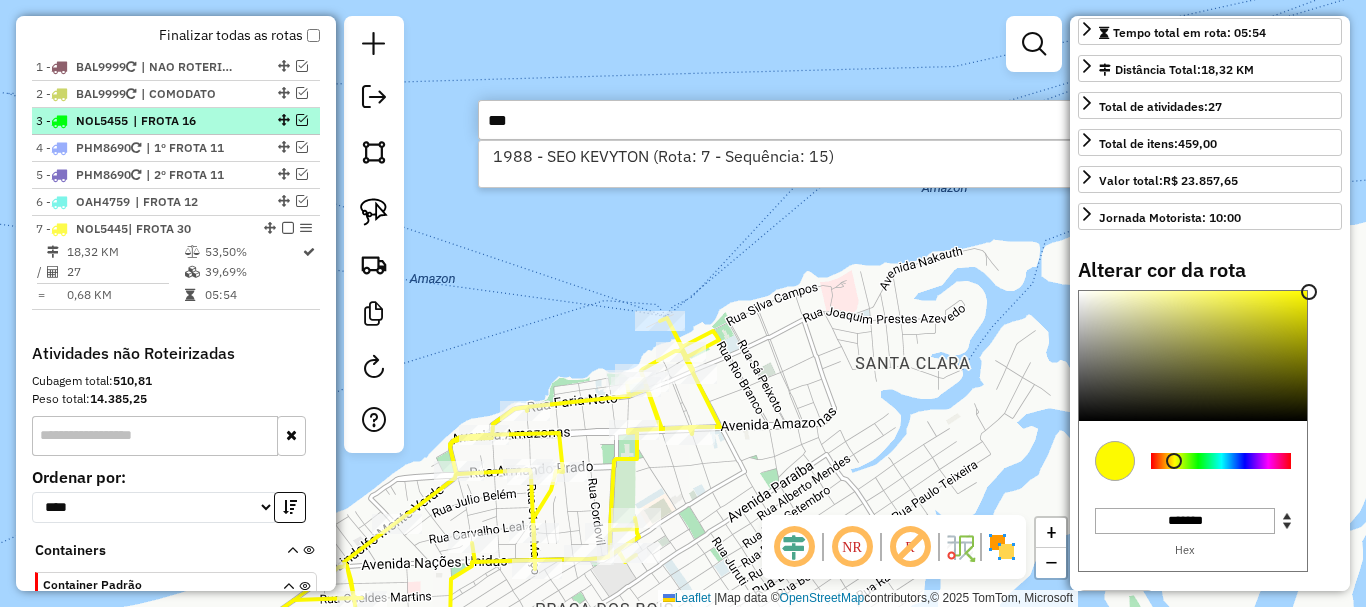 type on "***" 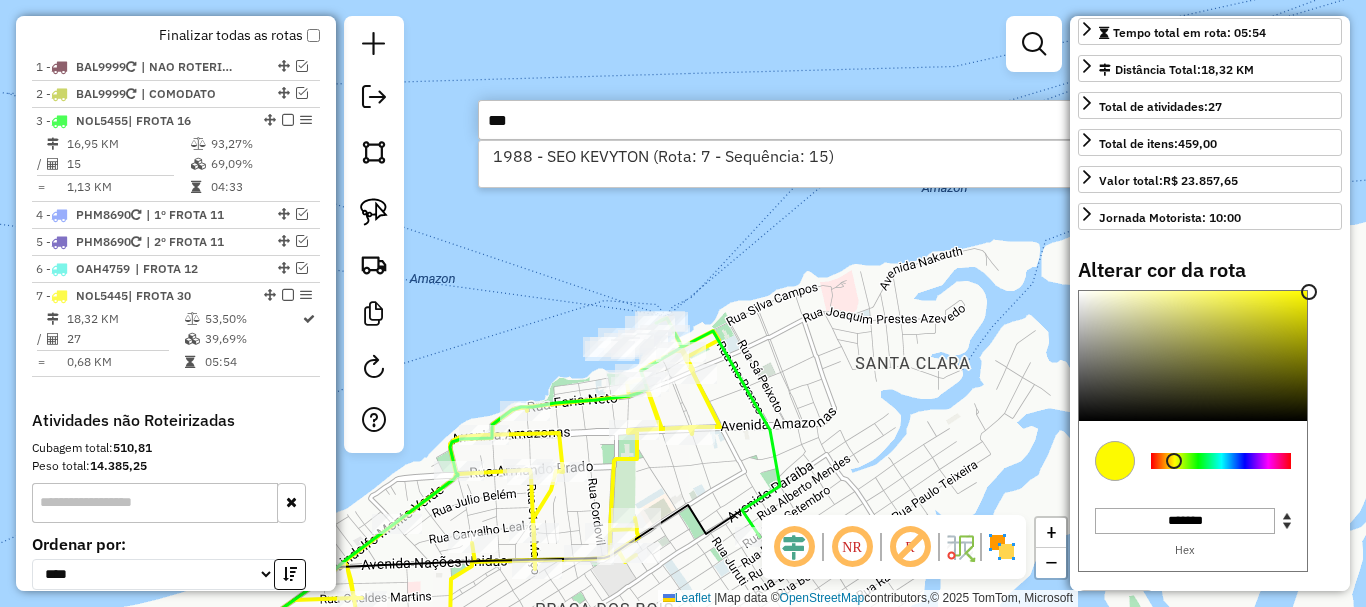 type on "***" 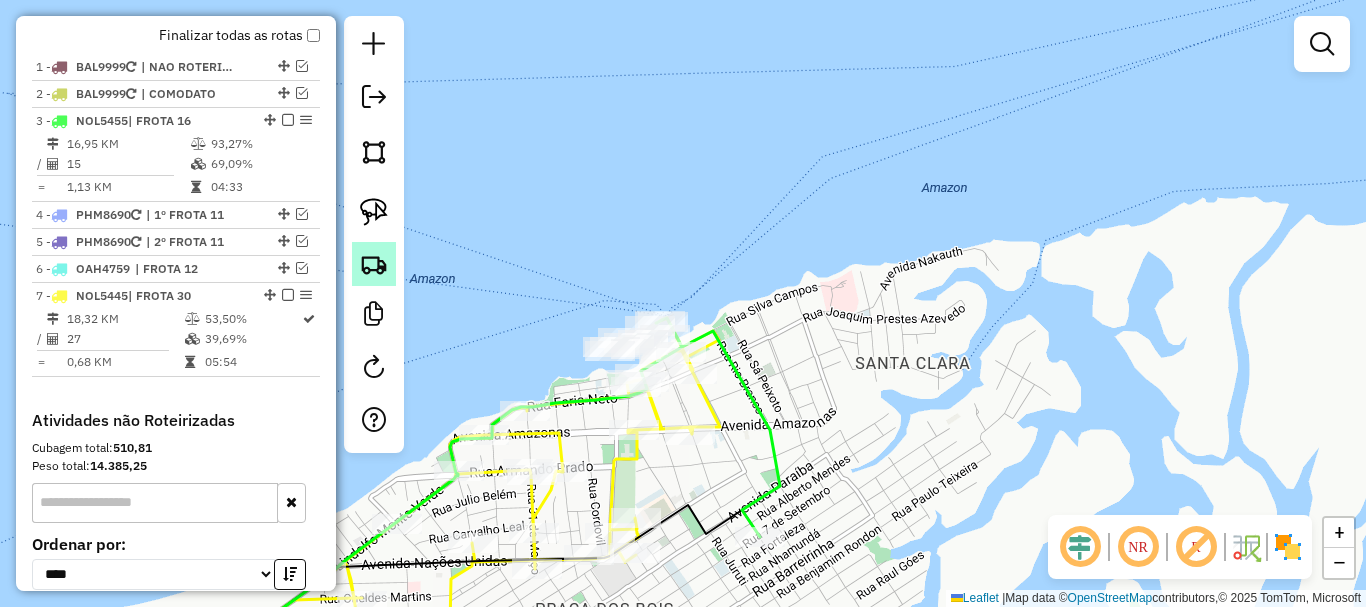 click 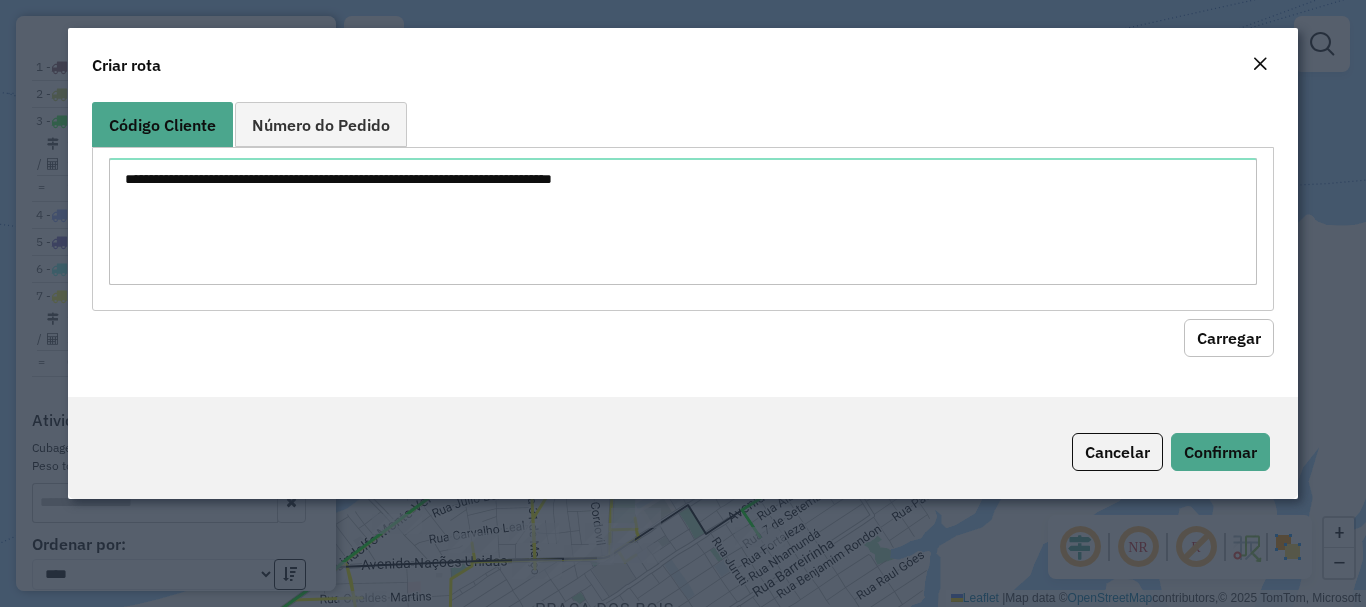 click 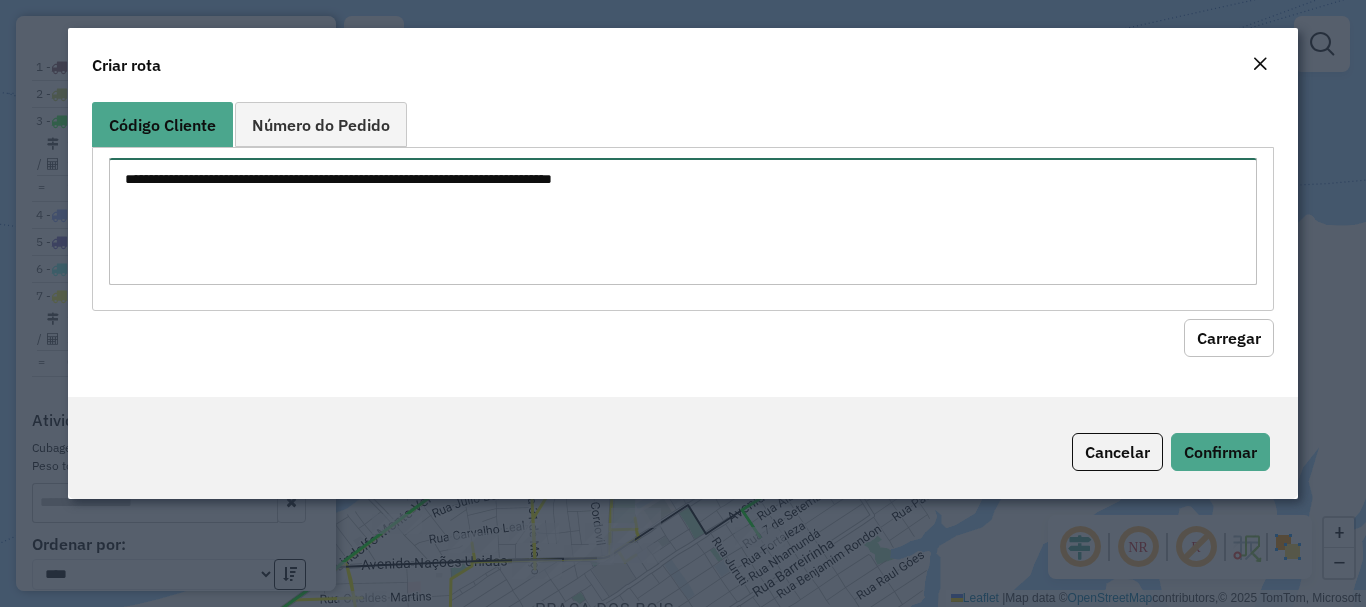 click at bounding box center (682, 221) 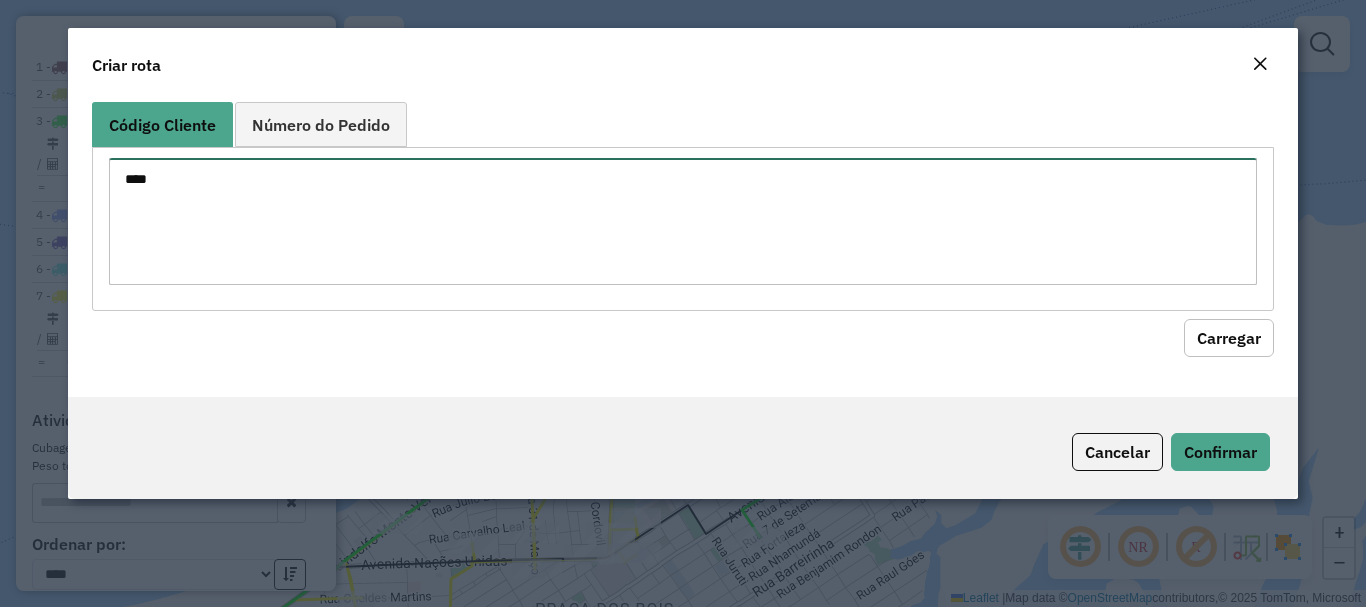 type on "****" 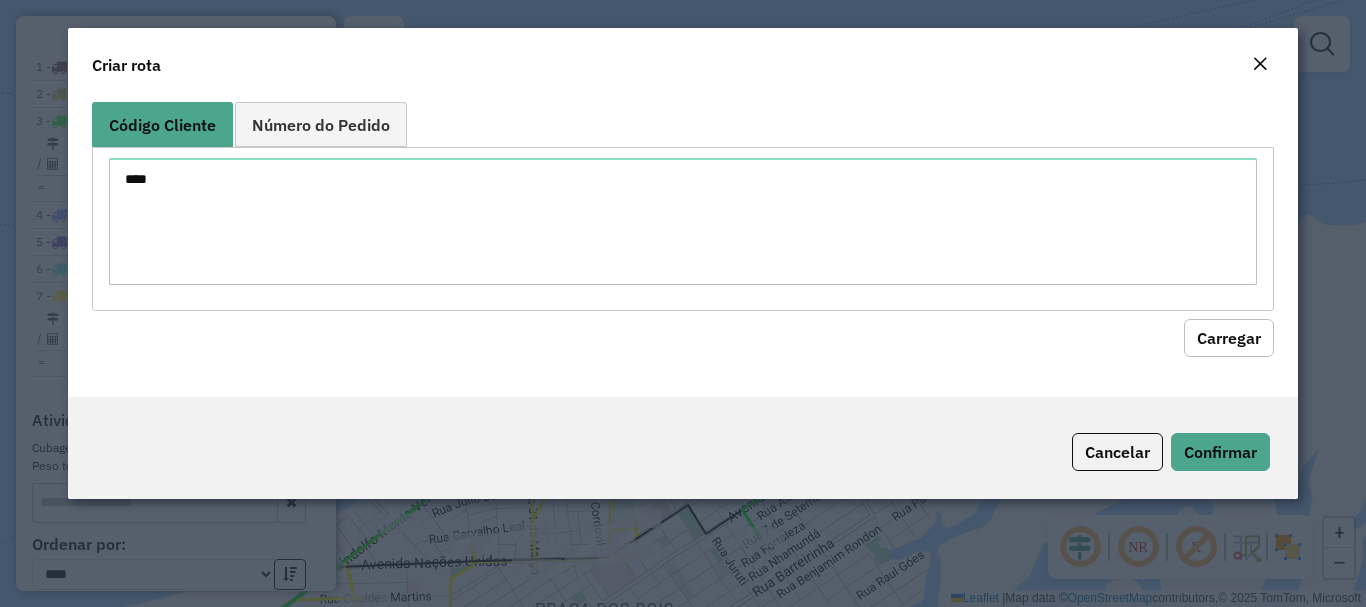 type 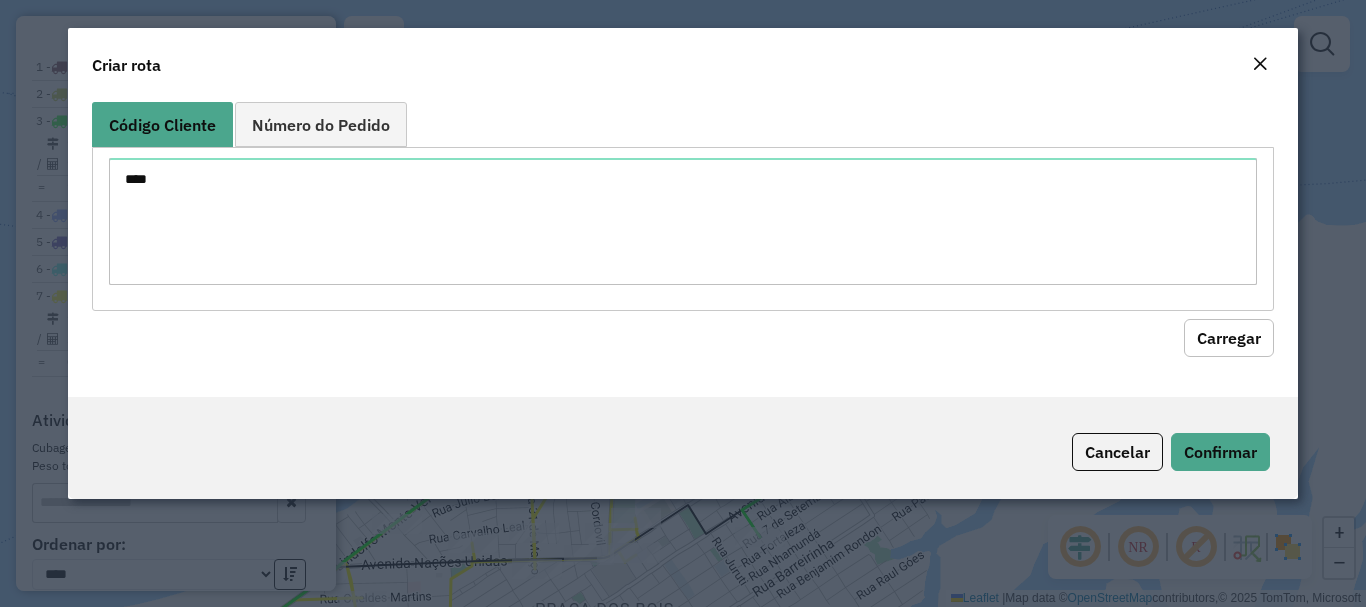 click on "Carregar" 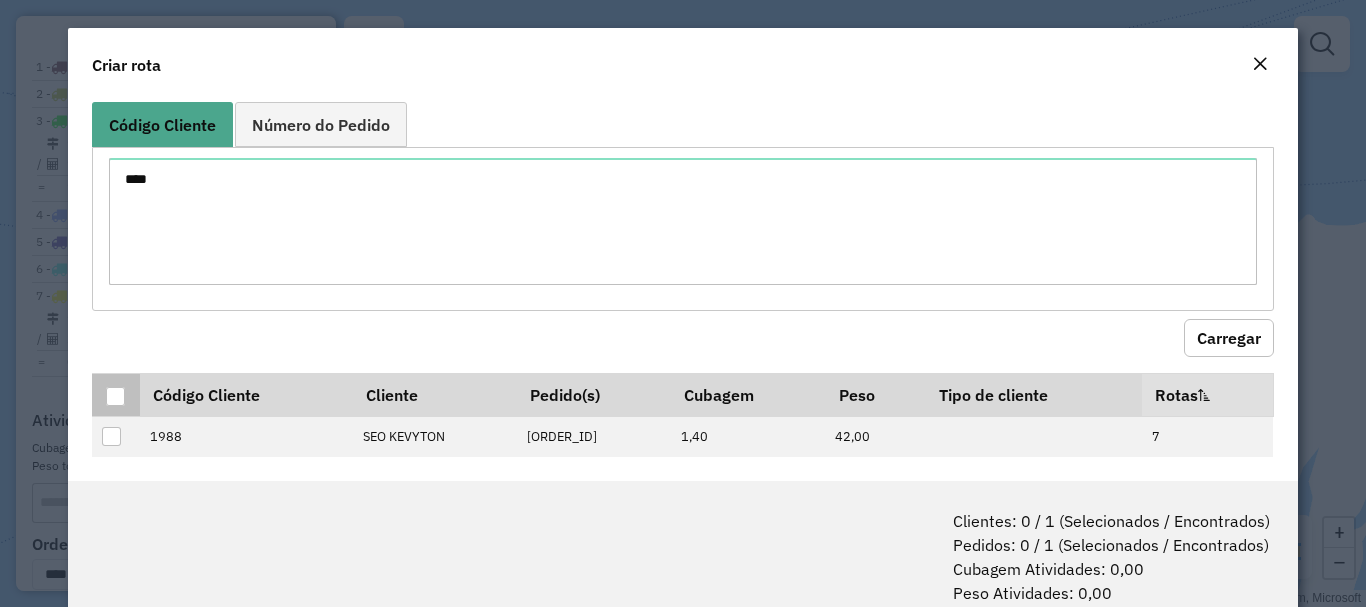 click at bounding box center [116, 397] 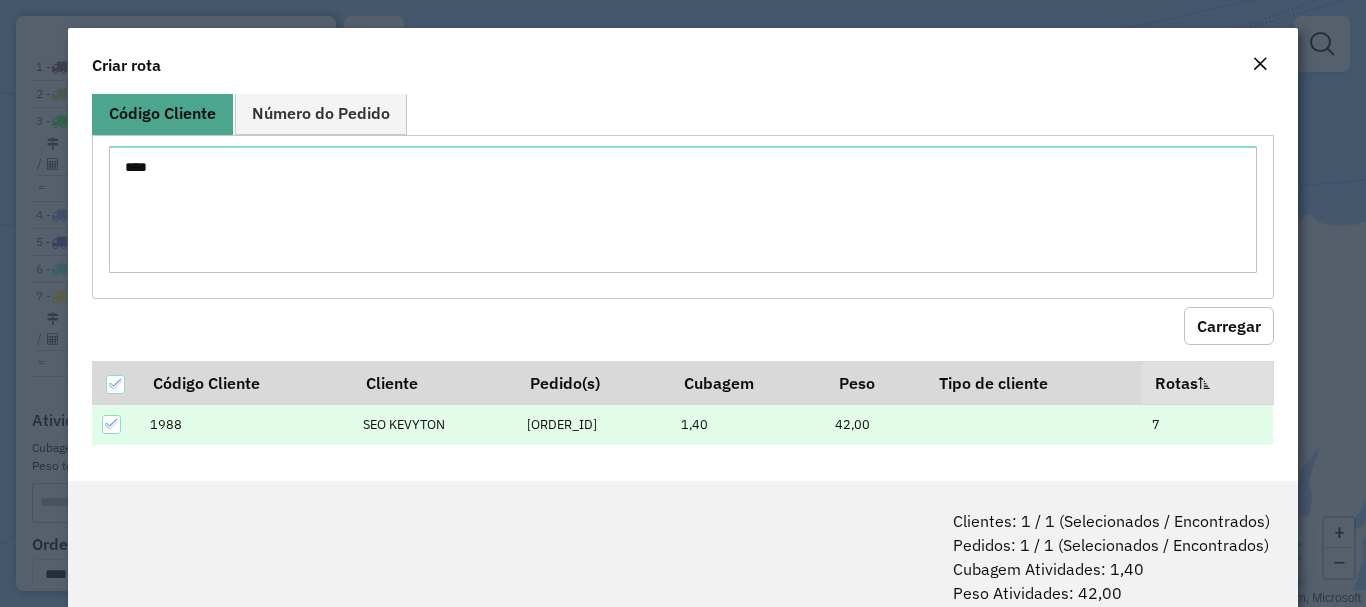 scroll, scrollTop: 15, scrollLeft: 0, axis: vertical 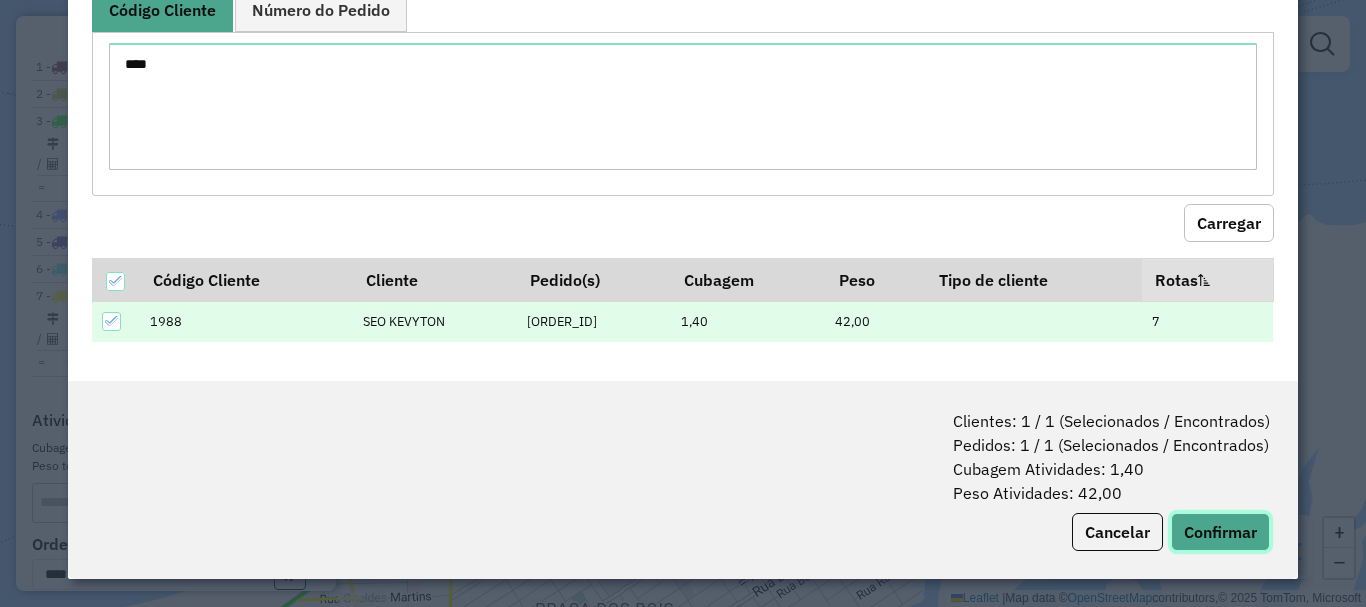 click on "Confirmar" 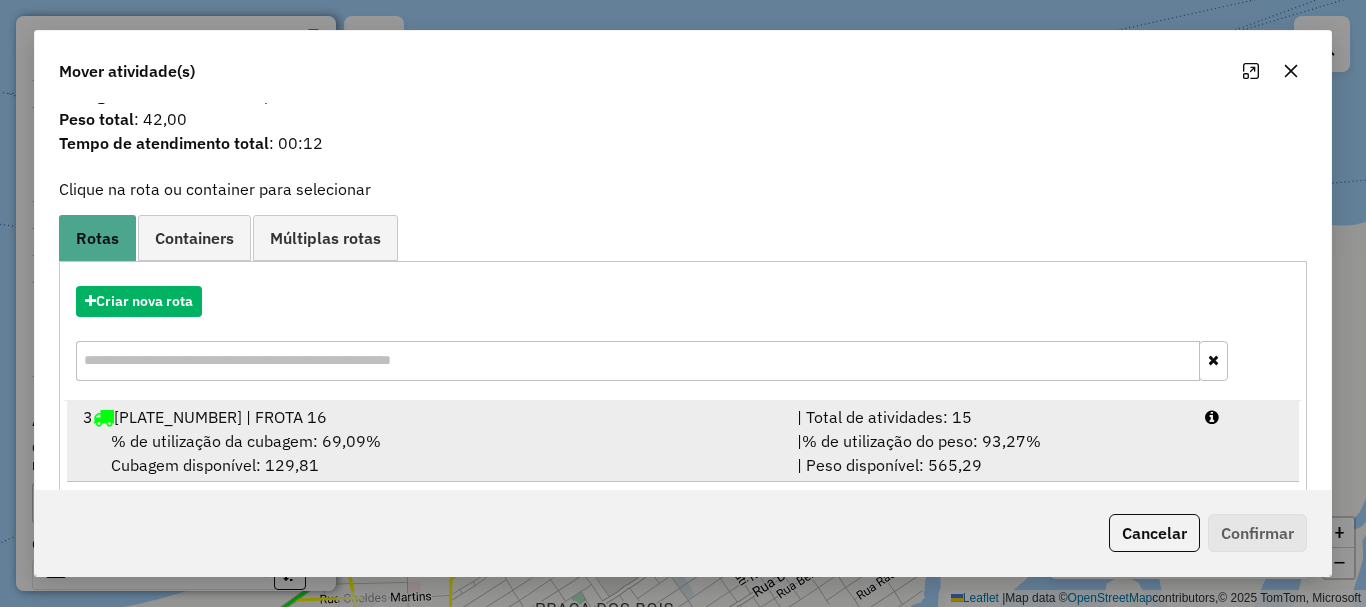 scroll, scrollTop: 78, scrollLeft: 0, axis: vertical 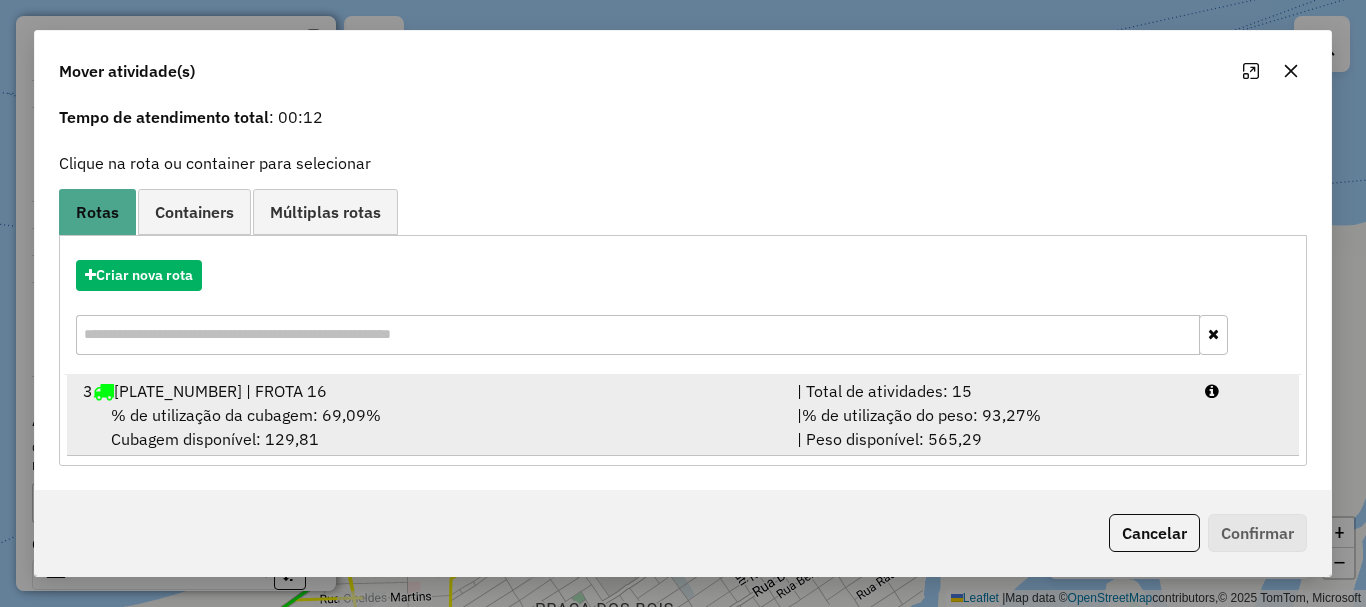 click on "% de utilização da cubagem: 69,09%" at bounding box center (246, 415) 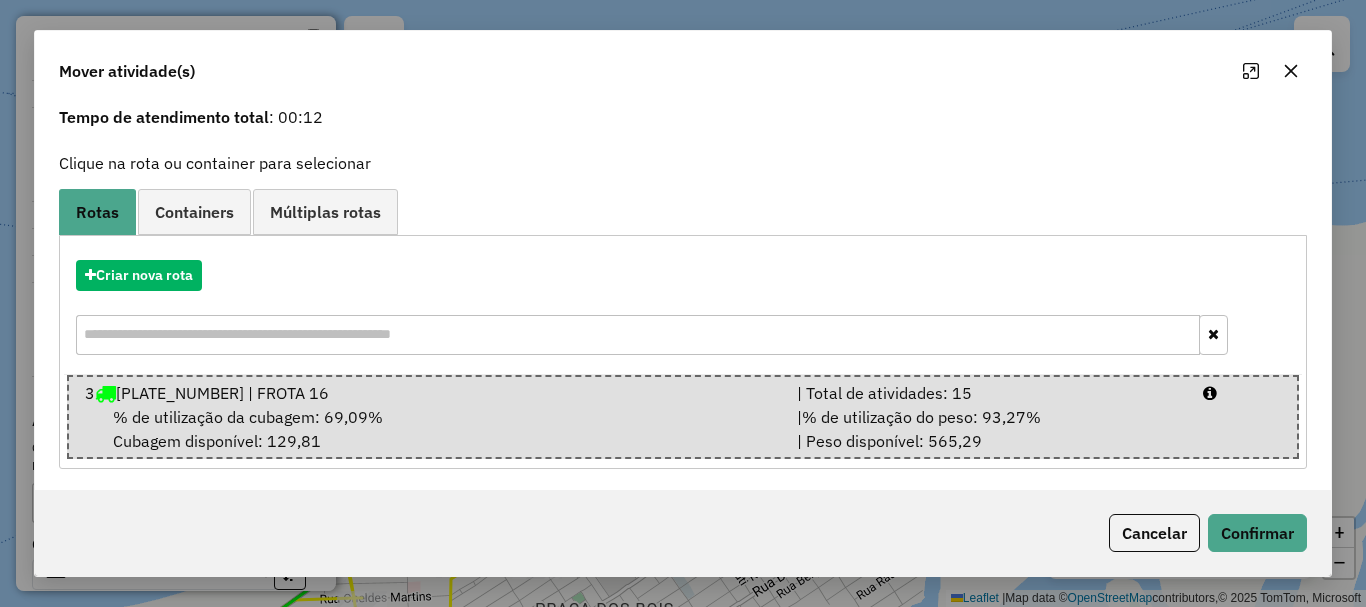 click on "Cancelar   Confirmar" 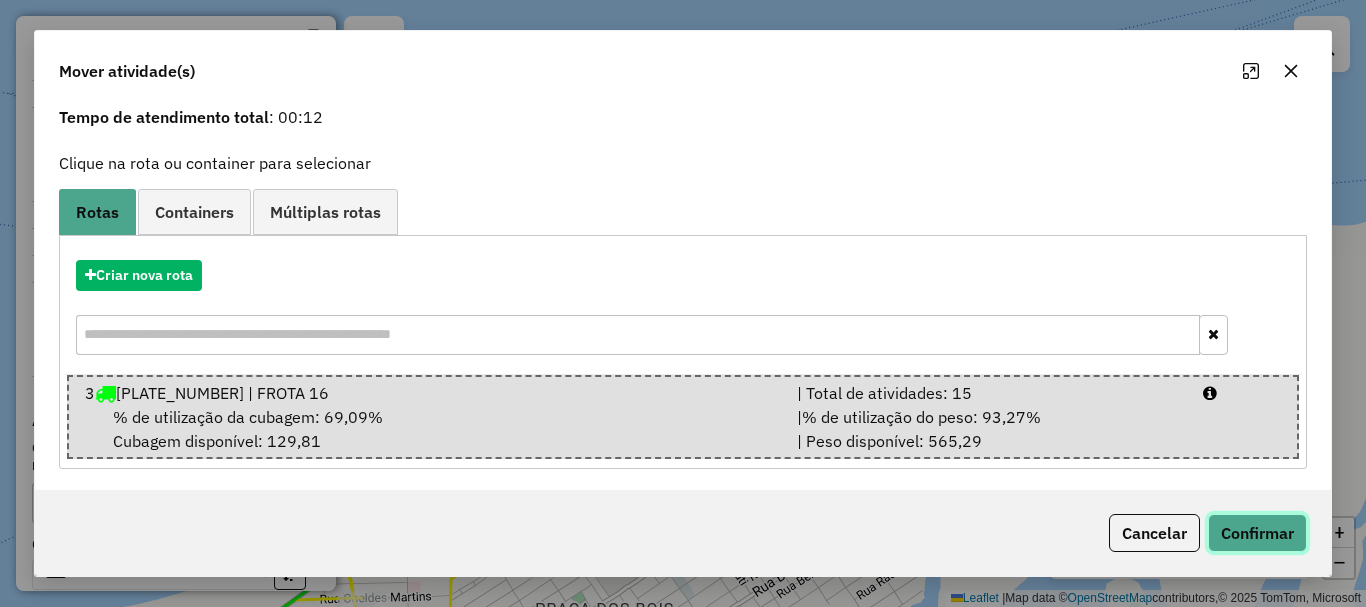 click on "Confirmar" 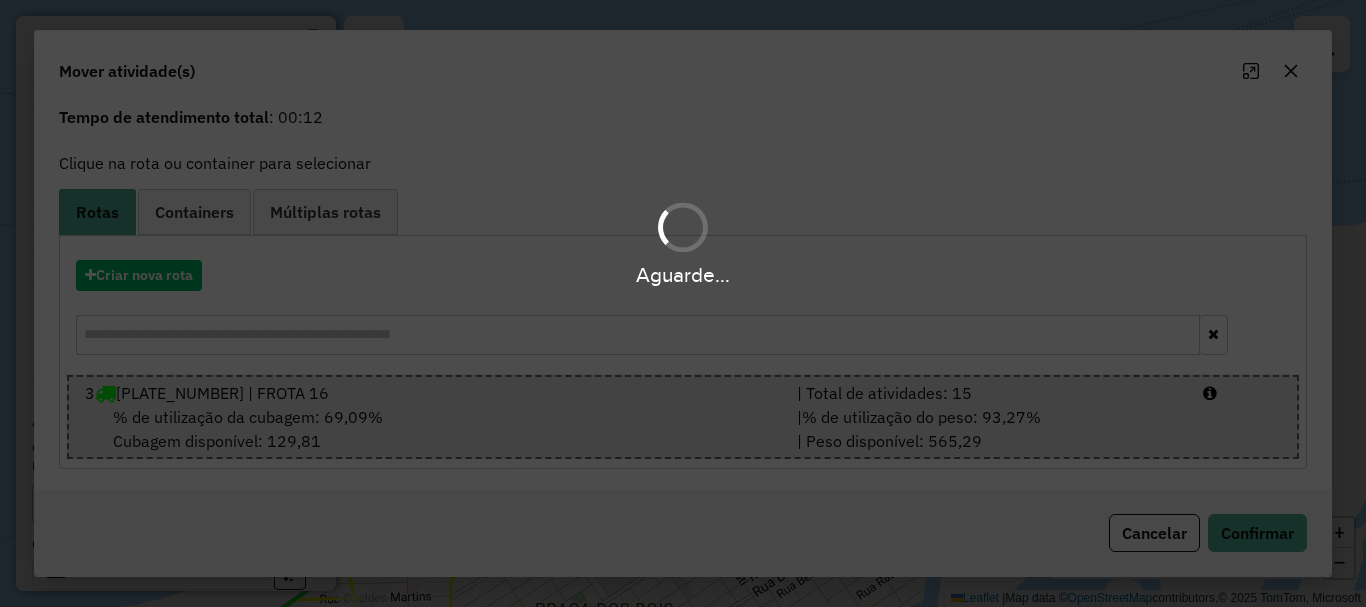 scroll, scrollTop: 0, scrollLeft: 0, axis: both 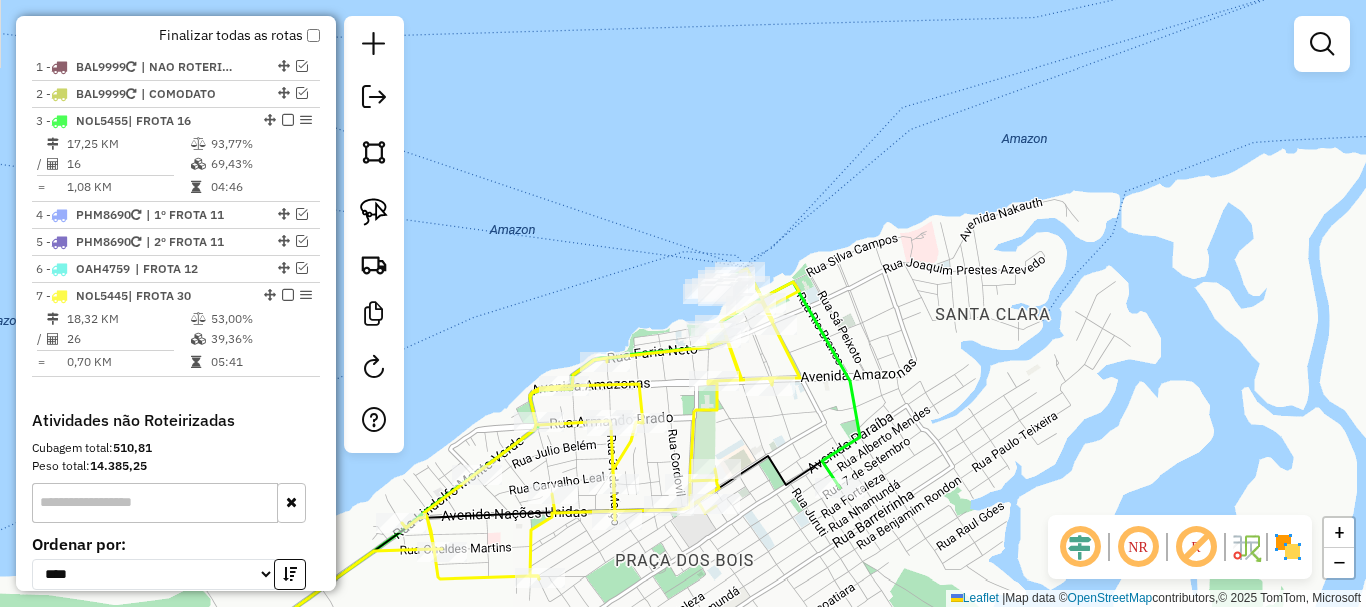 drag, startPoint x: 876, startPoint y: 450, endPoint x: 957, endPoint y: 388, distance: 102.0049 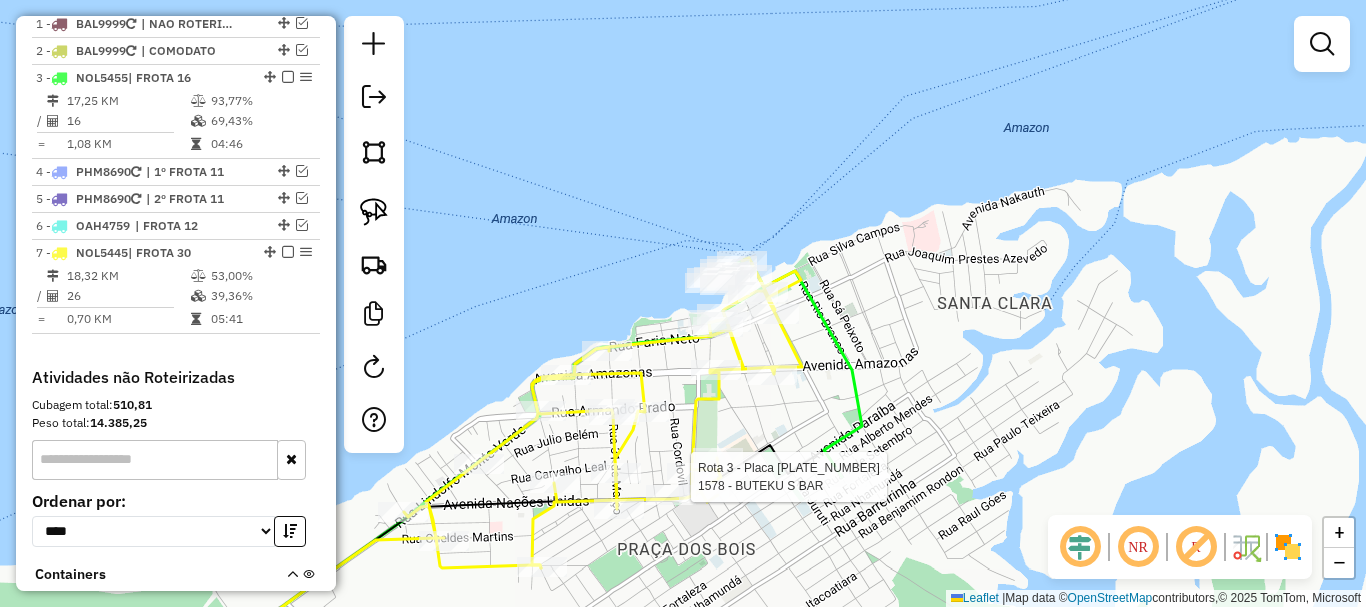 select on "**********" 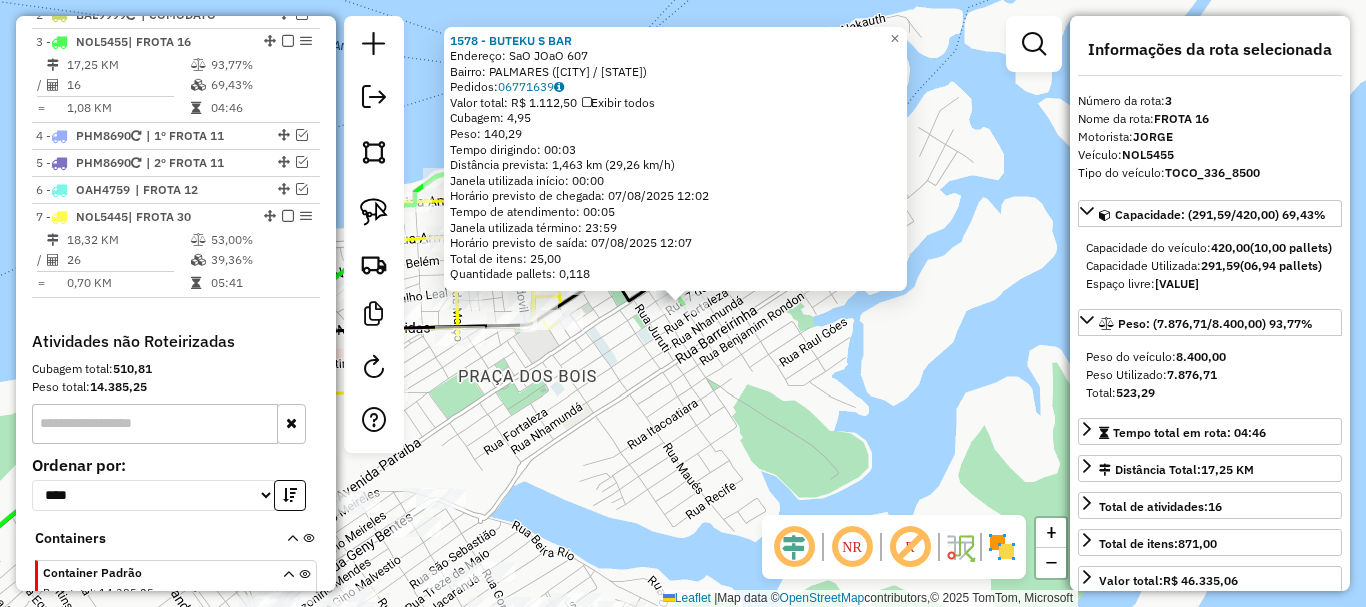 scroll, scrollTop: 828, scrollLeft: 0, axis: vertical 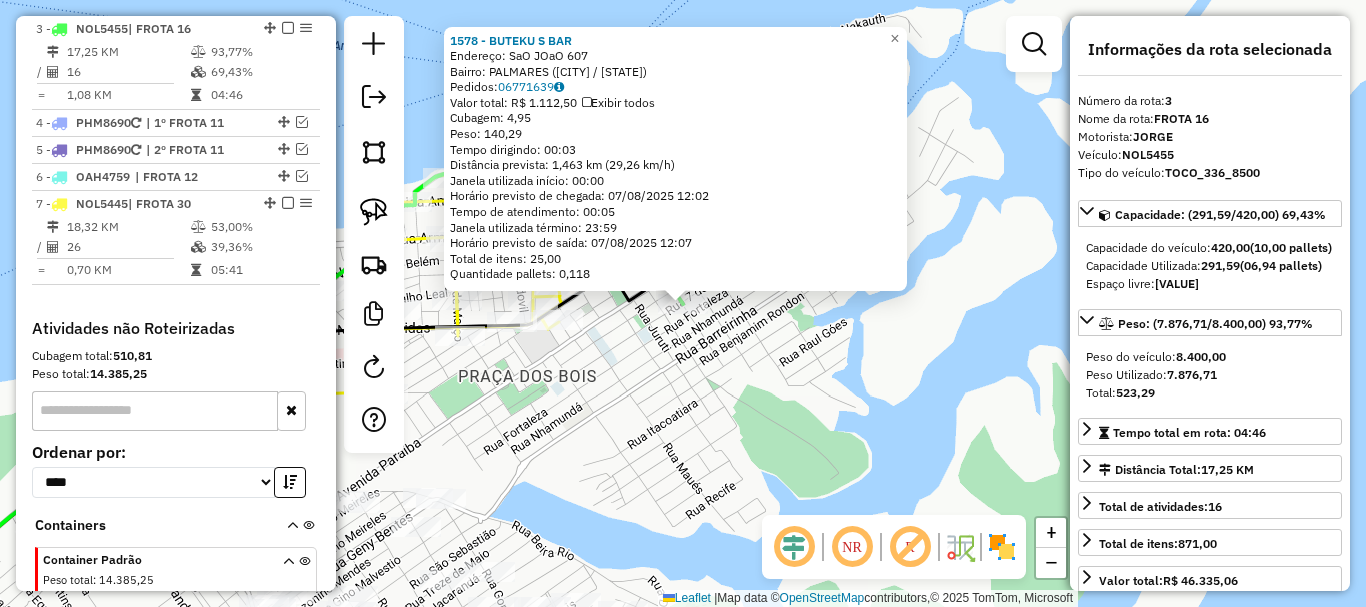 click on "1578 - BUTEKU S BAR  Endereço:  SaO JOaO [NUMBER]   Bairro: PALMARES ([CITY] / [STATE])   Pedidos:  [ORDER_ID]   Valor total: R$ [PRICE]   Exibir todos   Cubagem: [NUMBER]  Peso: [NUMBER]   Tempo dirigindo: 00:03   Distância prevista: [NUMBER] km (29,26 km/h)   Janela utilizada início: 00:00   Horário previsto de chegada: 07/08/2025 12:02   Tempo de atendimento: 00:05   Janela utilizada término: 23:59   Horário previsto de saída: 07/08/2025 12:07   Total de itens: 25,00   Quantidade pallets: 0,118  × Janela de atendimento Grade de atendimento Capacidade Transportadoras Veículos Cliente Pedidos  Rotas Selecione os dias de semana para filtrar as janelas de atendimento  Seg   Ter   Qua   Qui   Sex   Sáb   Dom  Informe o período da janela de atendimento: De: Até:  Filtrar exatamente a janela do cliente  Considerar janela de atendimento padrão  Selecione os dias de semana para filtrar as grades de atendimento  Seg   Ter   Qua   Qui   Sex   Sáb   Dom   Considerar clientes sem dia de atendimento cadastrado  De:   Até:" 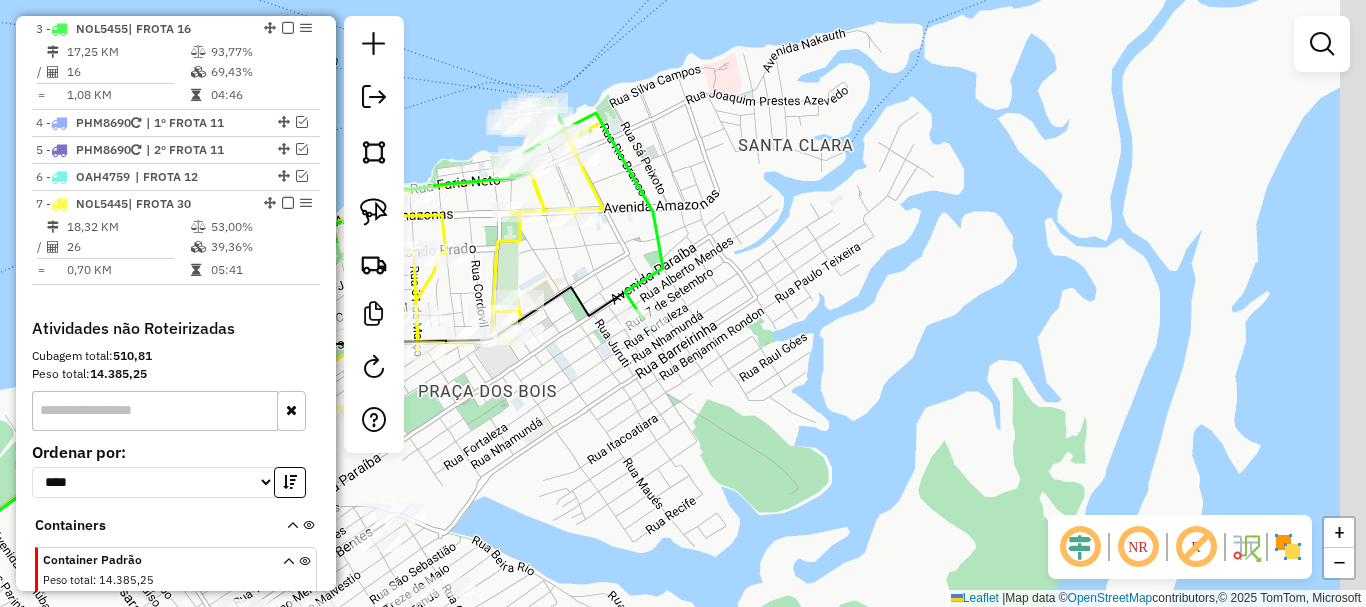 drag, startPoint x: 742, startPoint y: 375, endPoint x: 684, endPoint y: 360, distance: 59.908264 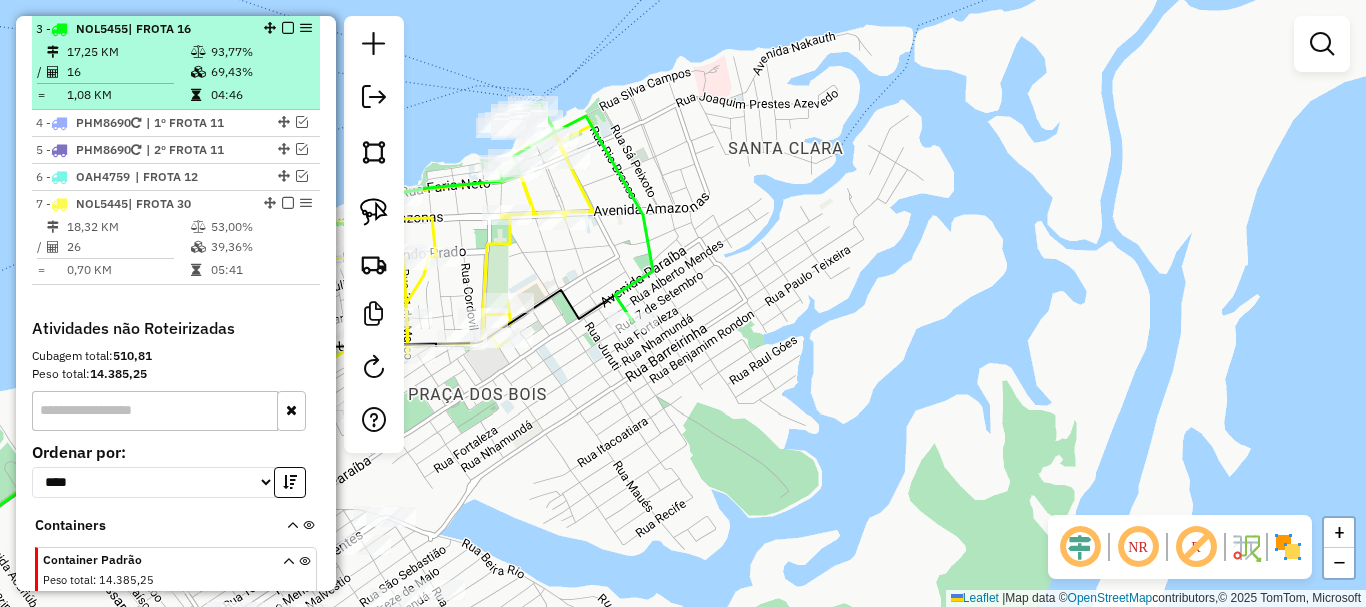 click at bounding box center (288, 28) 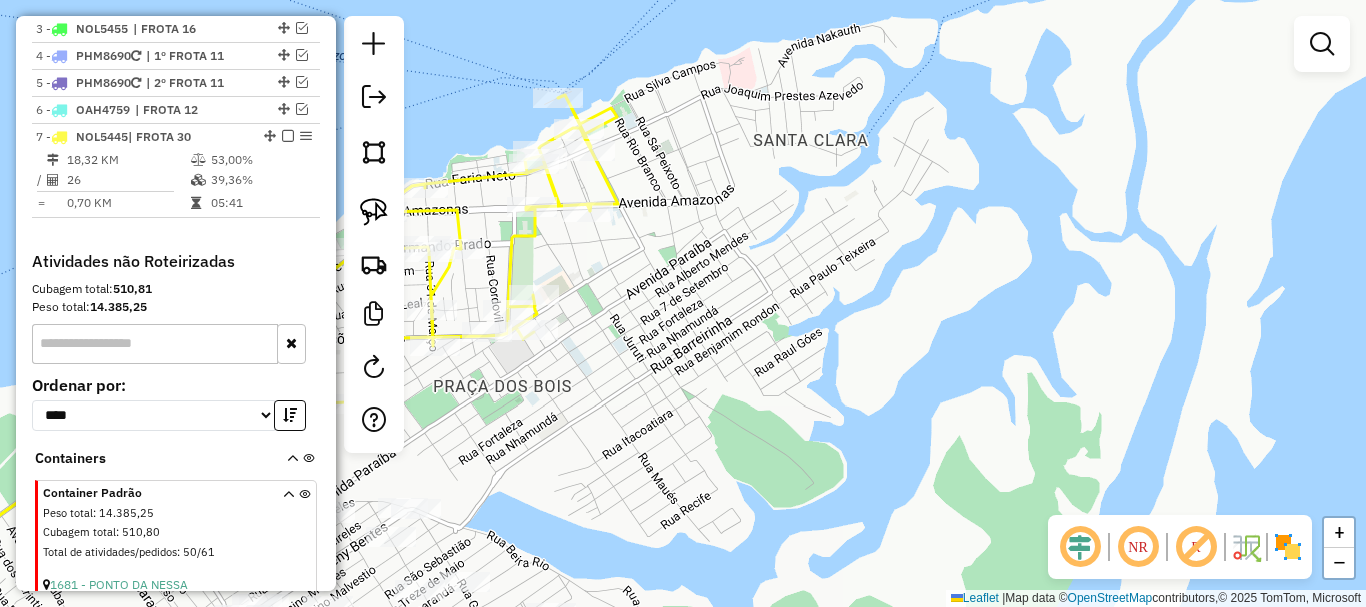 drag, startPoint x: 641, startPoint y: 421, endPoint x: 612, endPoint y: 401, distance: 35.22783 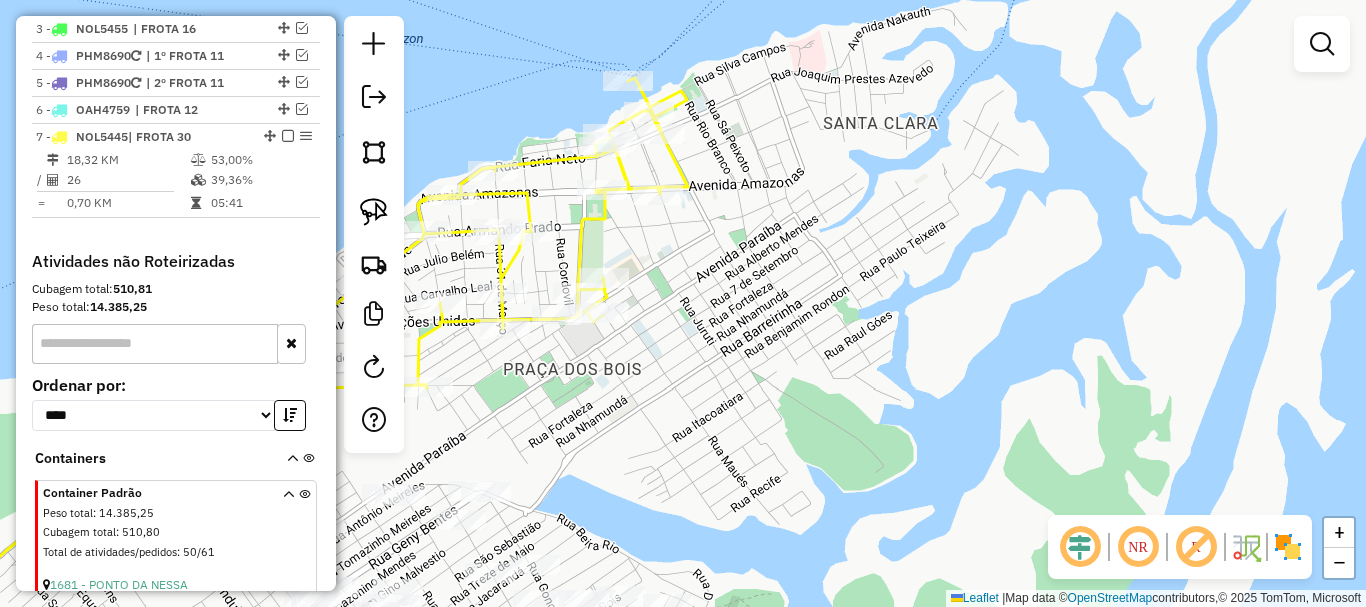 drag, startPoint x: 632, startPoint y: 401, endPoint x: 655, endPoint y: 397, distance: 23.345236 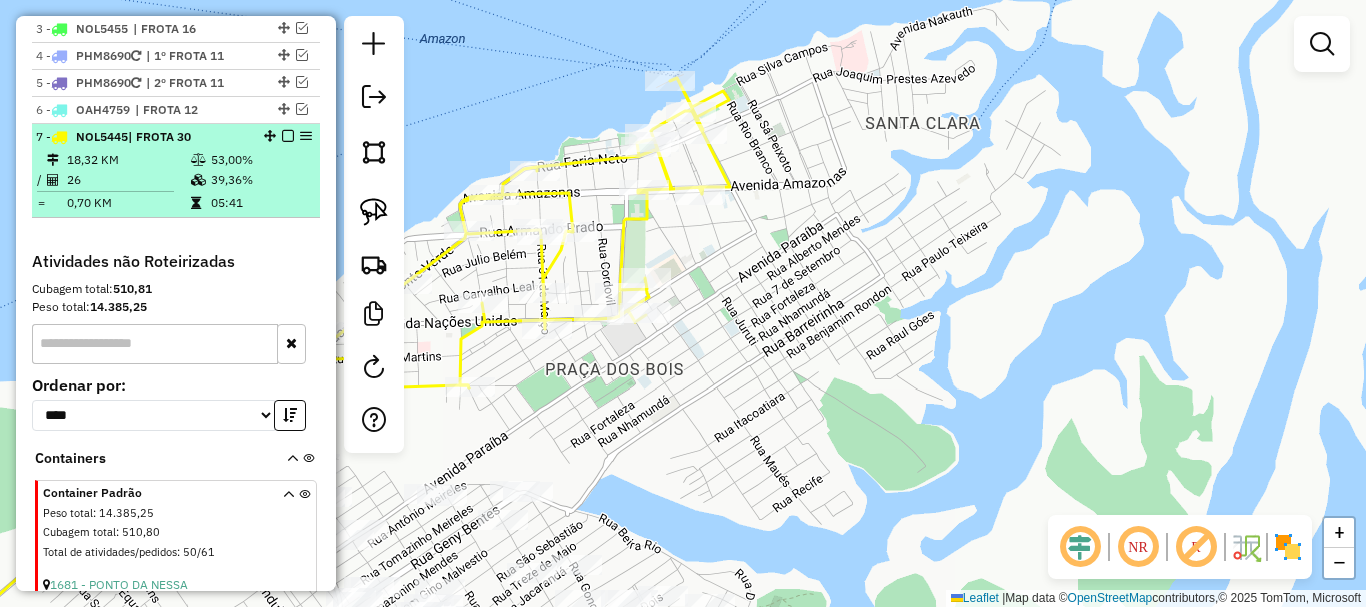 click on "[NUMBER]       NOL5445   | FROTA [NUMBER]" at bounding box center (142, 137) 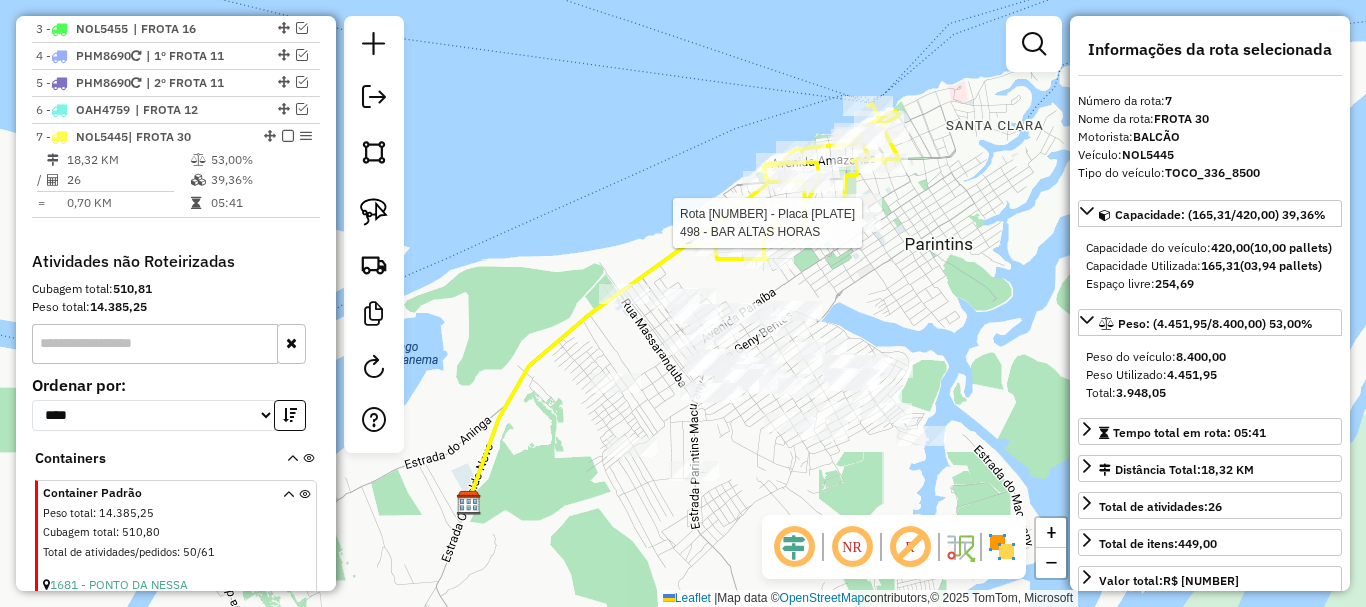 click 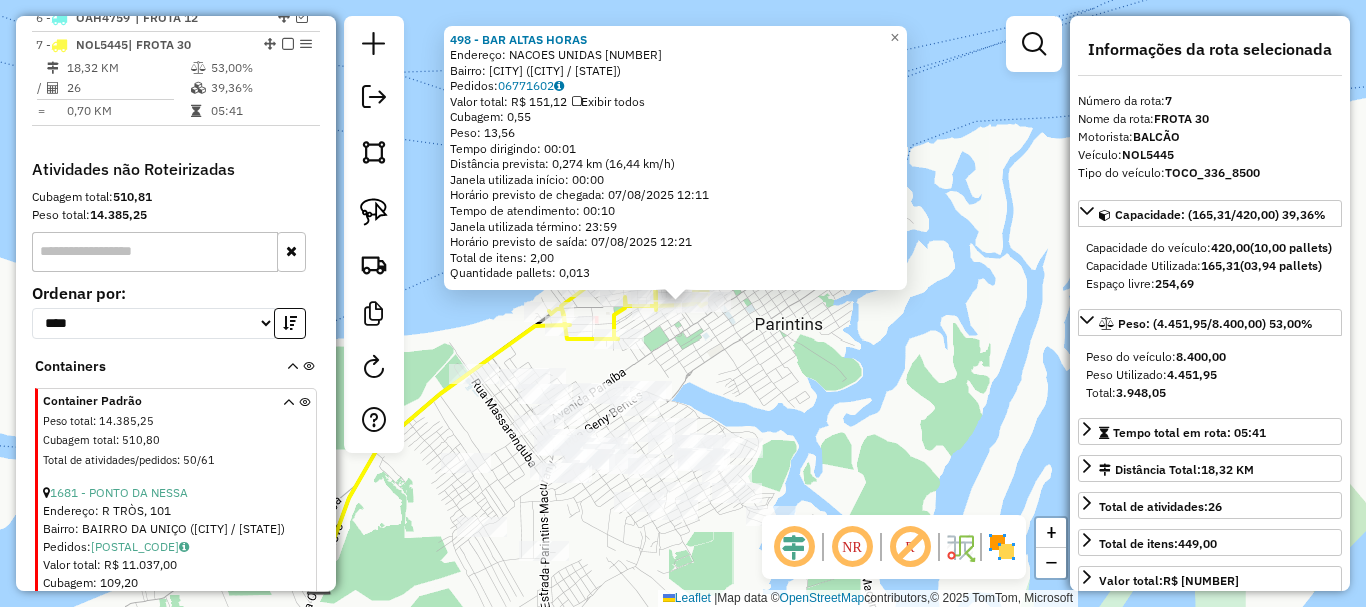 scroll, scrollTop: 936, scrollLeft: 0, axis: vertical 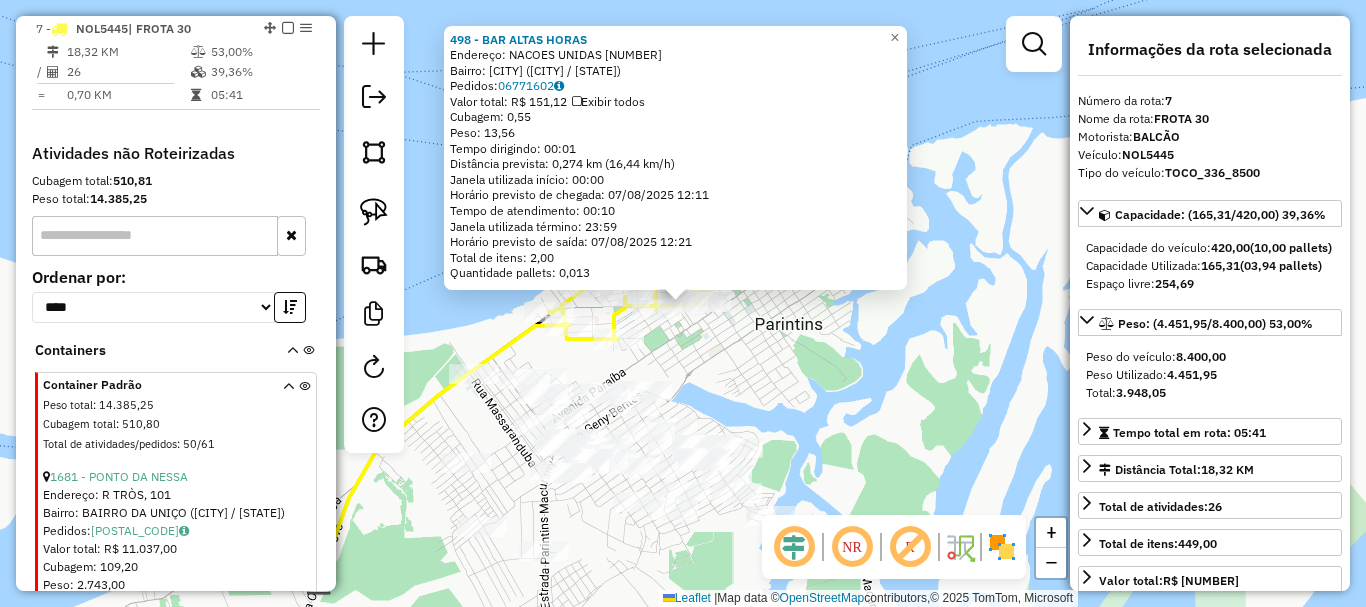 click on "498 - BAR ALTAS HORAS  Endereço:  NACOES UNIDAS [NUMBER]   Bairro: CENTRO ([CITY] / [STATE])   Pedidos:  [ORDER_ID]   Valor total: R$ 151,12   Exibir todos   Cubagem: 0,55  Peso: 13,56  Tempo dirigindo: 00:01   Distância prevista: 0,274 km (16,44 km/h)   Janela utilizada início: 00:00   Horário previsto de chegada: 07/08/2025 12:11   Tempo de atendimento: 00:10   Janela utilizada término: 23:59   Horário previsto de saída: 07/08/2025 12:21   Total de itens: 2,00   Quantidade pallets: 0,013  × Janela de atendimento Grade de atendimento Capacidade Transportadoras Veículos Cliente Pedidos  Rotas Selecione os dias de semana para filtrar as janelas de atendimento  Seg   Ter   Qua   Qui   Sex   Sáb   Dom  Informe o período da janela de atendimento: De: Até:  Filtrar exatamente a janela do cliente  Considerar janela de atendimento padrão  Selecione os dias de semana para filtrar as grades de atendimento  Seg   Ter   Qua   Qui   Sex   Sáb   Dom   Considerar clientes sem dia de atendimento cadastrado  De:   De:" 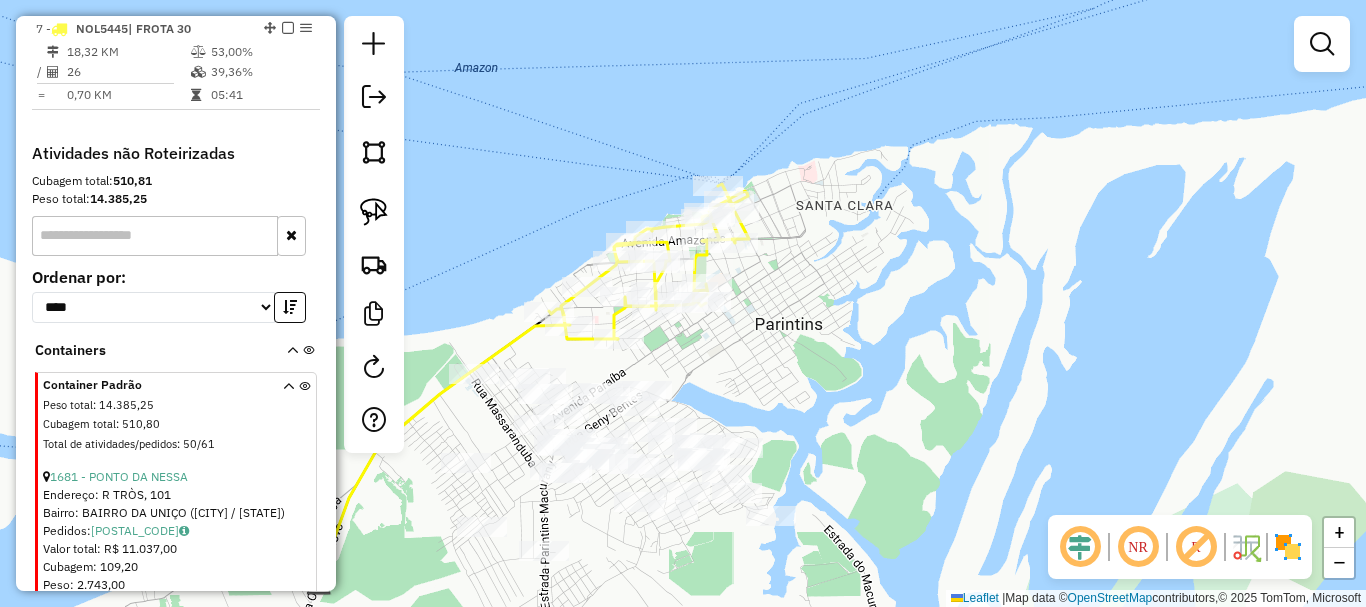 drag, startPoint x: 724, startPoint y: 370, endPoint x: 824, endPoint y: 293, distance: 126.210144 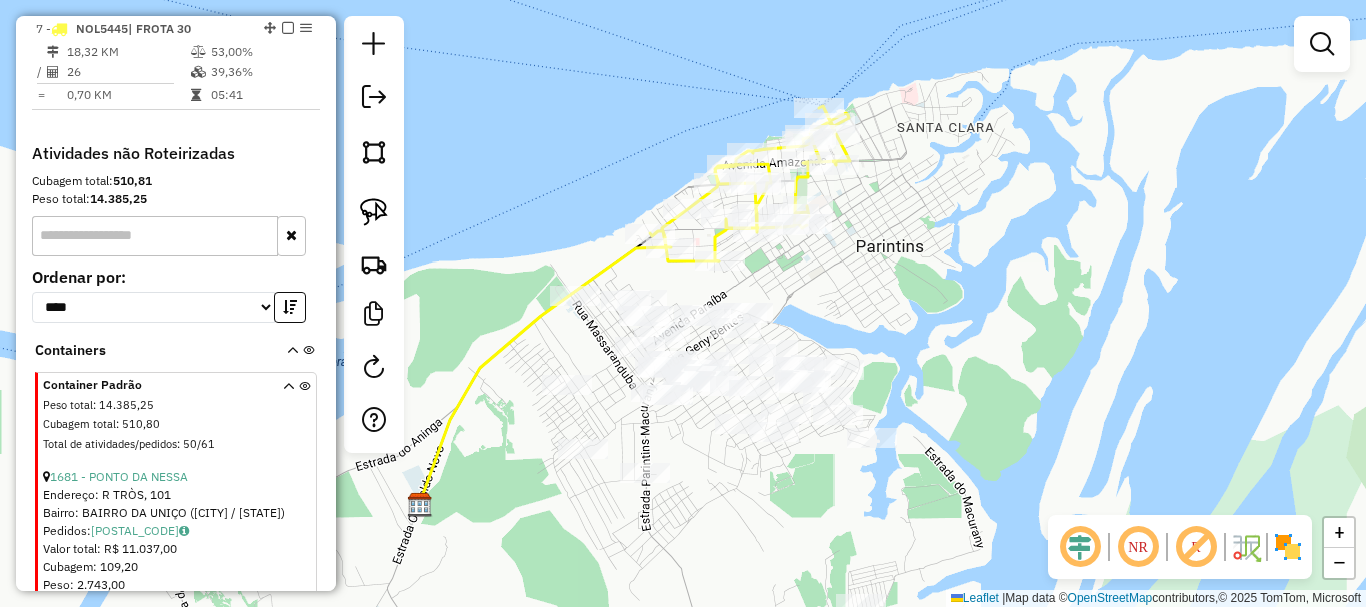 drag, startPoint x: 873, startPoint y: 258, endPoint x: 881, endPoint y: 239, distance: 20.615528 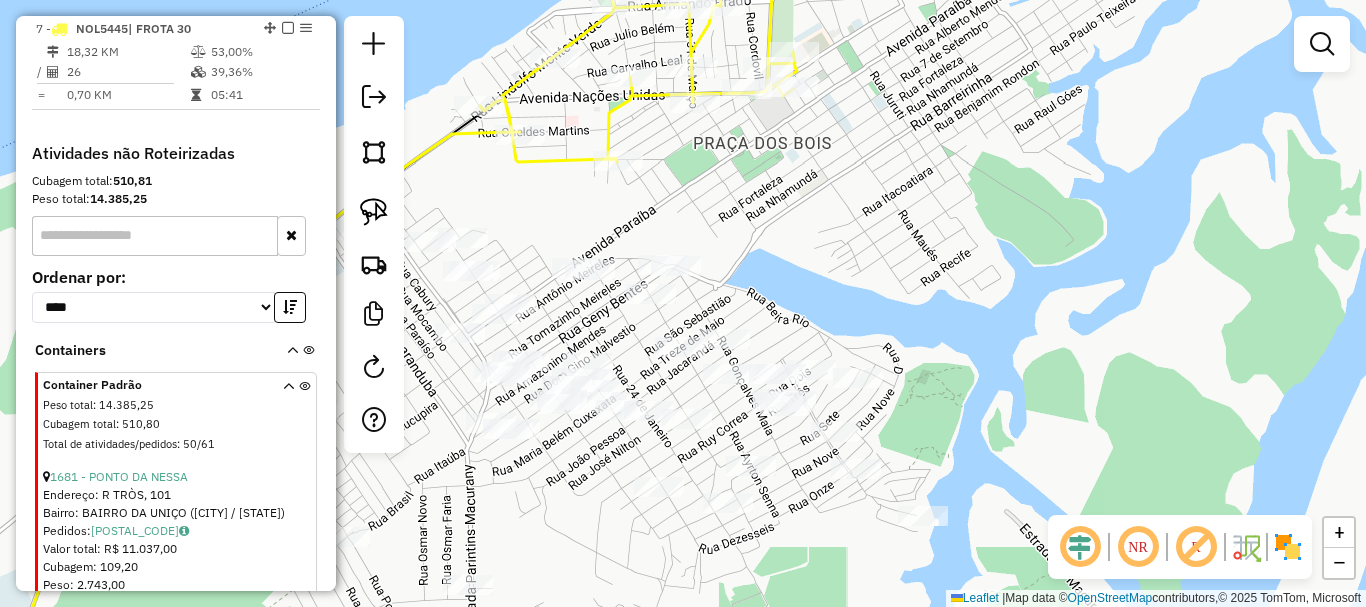 click on "Janela de atendimento Grade de atendimento Capacidade Transportadoras Veículos Cliente Pedidos  Rotas Selecione os dias de semana para filtrar as janelas de atendimento  Seg   Ter   Qua   Qui   Sex   Sáb   Dom  Informe o período da janela de atendimento: De: Até:  Filtrar exatamente a janela do cliente  Considerar janela de atendimento padrão  Selecione os dias de semana para filtrar as grades de atendimento  Seg   Ter   Qua   Qui   Sex   Sáb   Dom   Considerar clientes sem dia de atendimento cadastrado  Clientes fora do dia de atendimento selecionado Filtrar as atividades entre os valores definidos abaixo:  Peso mínimo:   Peso máximo:   Cubagem mínima:   Cubagem máxima:   De:   Até:  Filtrar as atividades entre o tempo de atendimento definido abaixo:  De:   Até:   Considerar capacidade total dos clientes não roteirizados Transportadora: Selecione um ou mais itens Tipo de veículo: Selecione um ou mais itens Veículo: Selecione um ou mais itens Motorista: Selecione um ou mais itens Nome: Rótulo:" 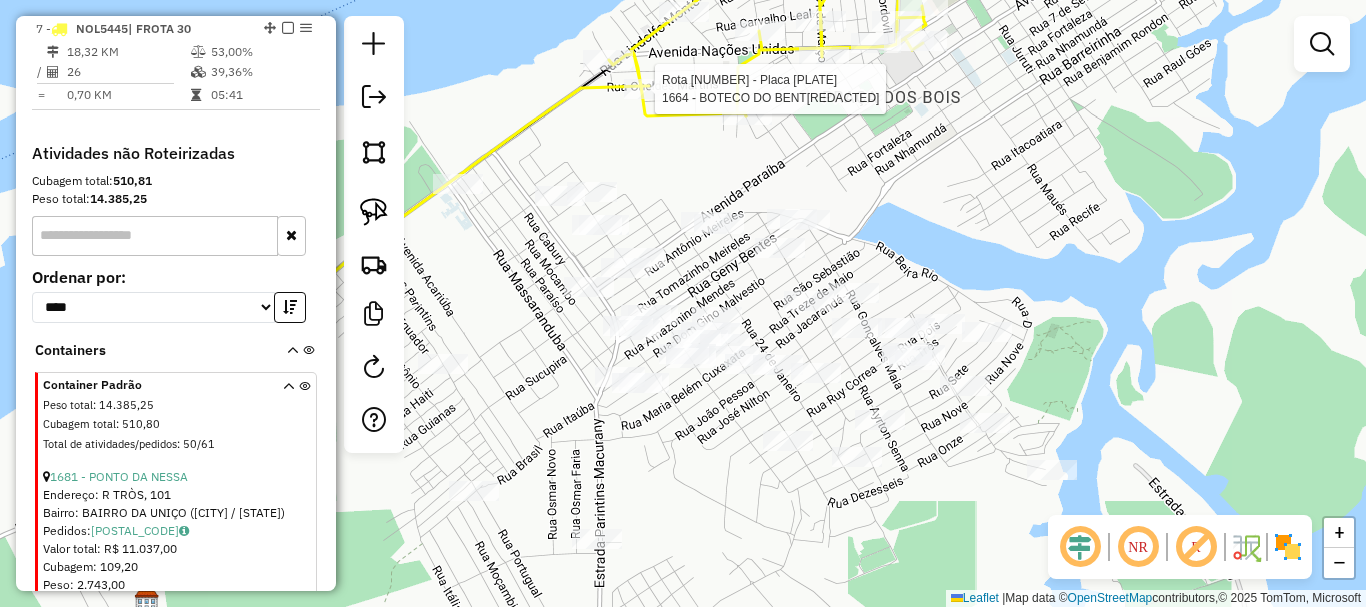 select on "**********" 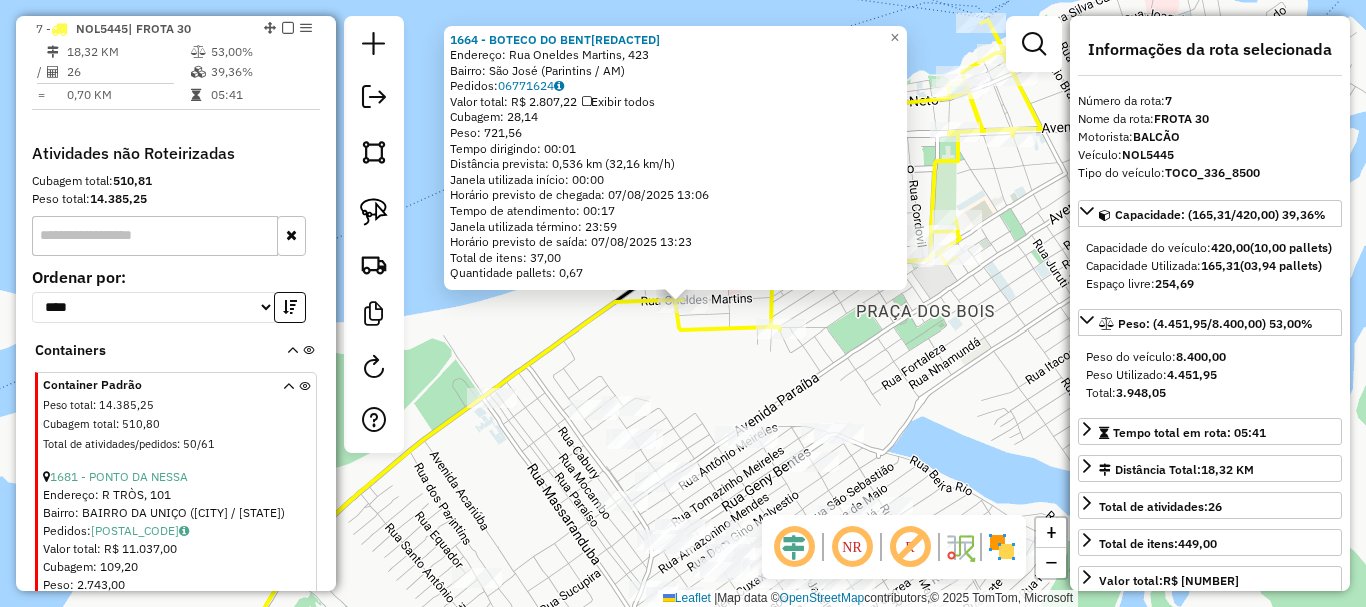 click on "[NUMBER] - [NAME]  Endereço: [NAME], [NUMBER]   Bairro: [NAME] ([STATE])   Pedidos:  [ORDER_ID]   Valor total: R$ [PRICE]   Exibir todos   Cubagem: [CUBAGE]  Peso: [WEIGHT]  Tempo dirigindo: [TIME]   Distância prevista: [DISTANCE] km ([SPEED] km/h)   Janela utilizada início: [TIME]   Horário previsto de chegada: [DATE] [TIME]   Tempo de atendimento: [TIME]   Janela utilizada término: [TIME]   Horário previsto de saída: [DATE] [TIME]   Total de itens: [ITEMS]   Quantidade pallets: [PALLETS]  × Janela de atendimento Grade de atendimento Capacidade Transportadoras Veículos Cliente Pedidos  Rotas Selecione os dias de semana para filtrar as janelas de atendimento  Seg   Ter   Qua   Qui   Sex   Sáb   Dom  Informe o período da janela de atendimento: De: [TIME] Até: [TIME]  Filtrar exatamente a janela do cliente  Considerar janela de atendimento padrão  Selecione os dias de semana para filtrar as grades de atendimento  Seg   Ter   Qua   Qui   Sex   Sáb   Dom   Clientes fora do dia de atendimento selecionado" 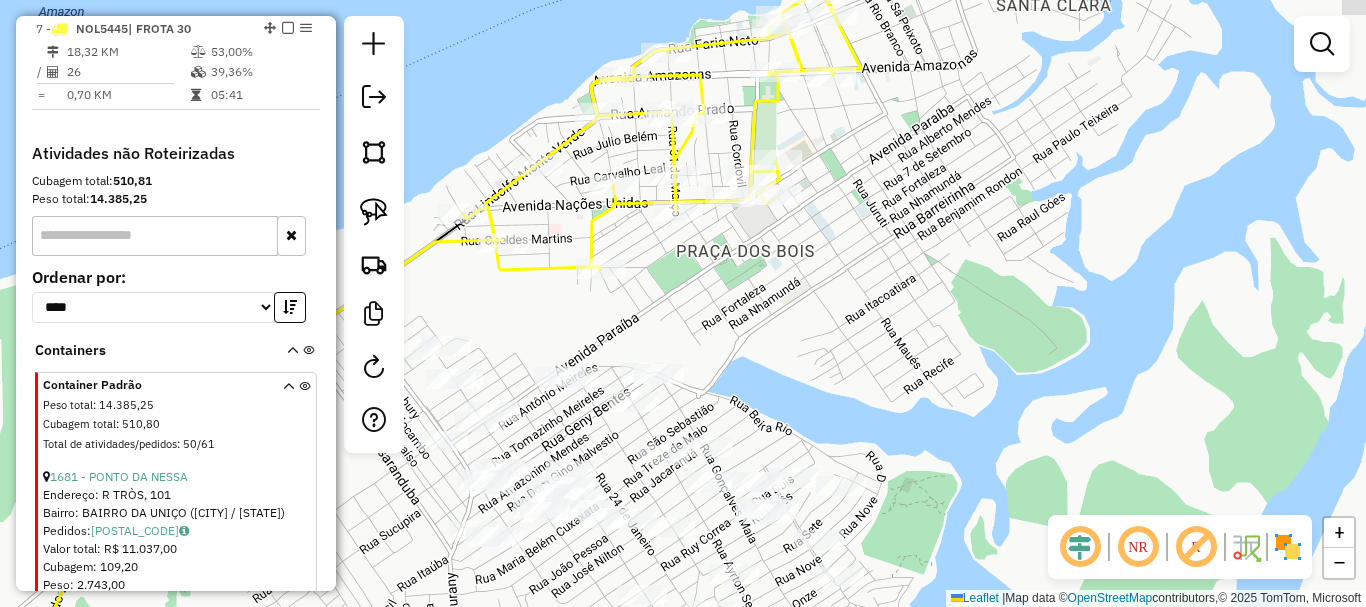 drag, startPoint x: 974, startPoint y: 345, endPoint x: 649, endPoint y: 254, distance: 337.49963 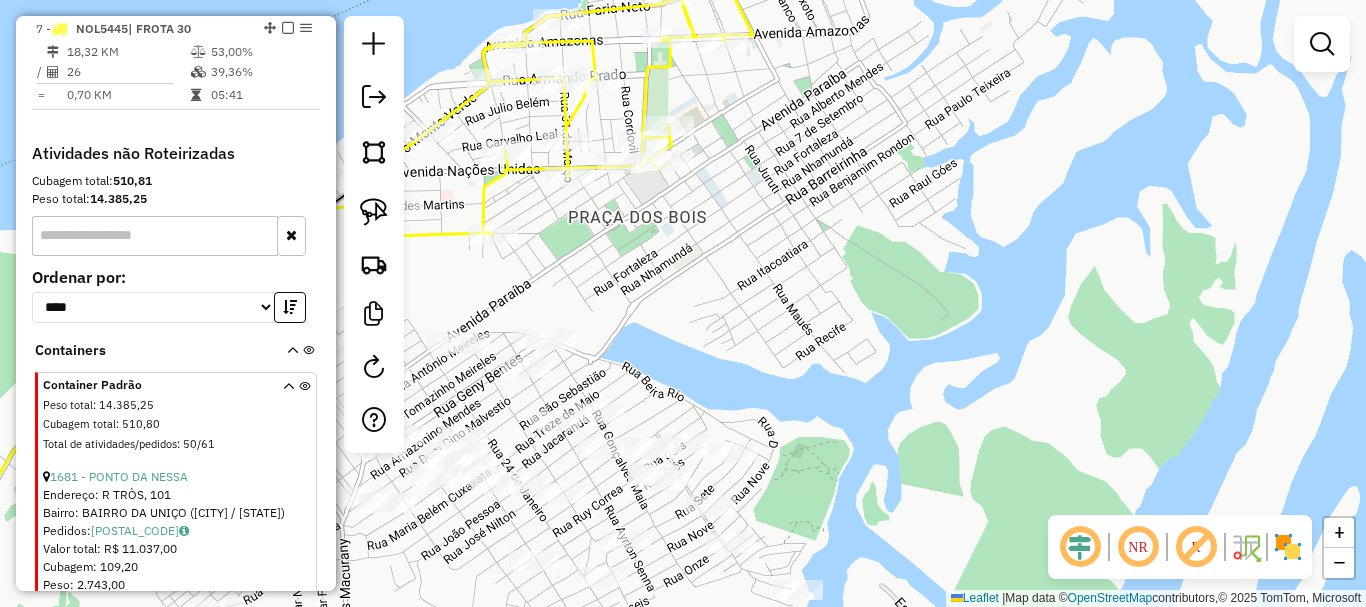 drag, startPoint x: 561, startPoint y: 225, endPoint x: 654, endPoint y: 233, distance: 93.34345 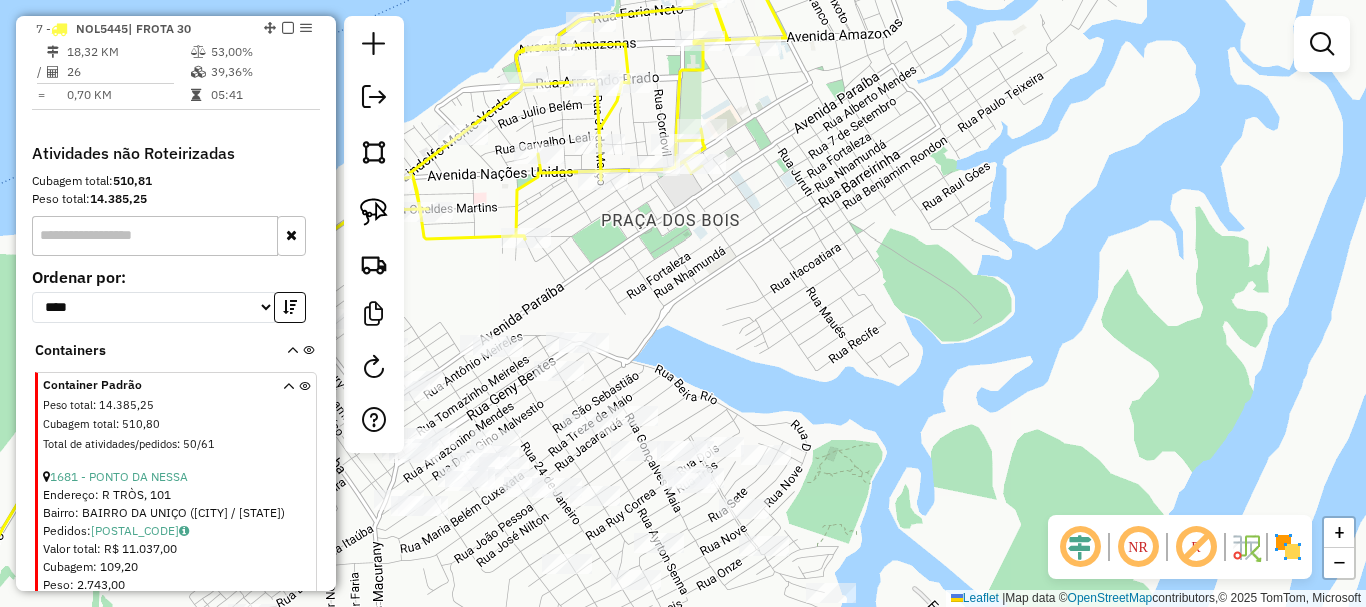 drag, startPoint x: 575, startPoint y: 266, endPoint x: 658, endPoint y: 258, distance: 83.38465 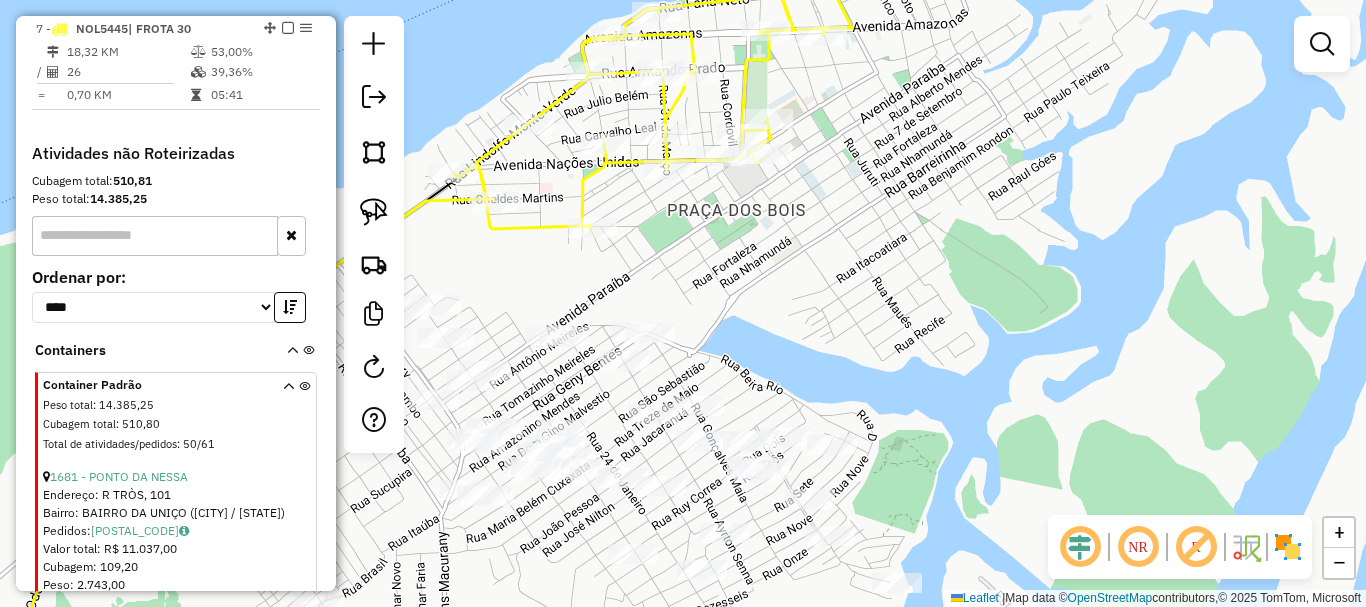 drag, startPoint x: 682, startPoint y: 257, endPoint x: 640, endPoint y: 249, distance: 42.755116 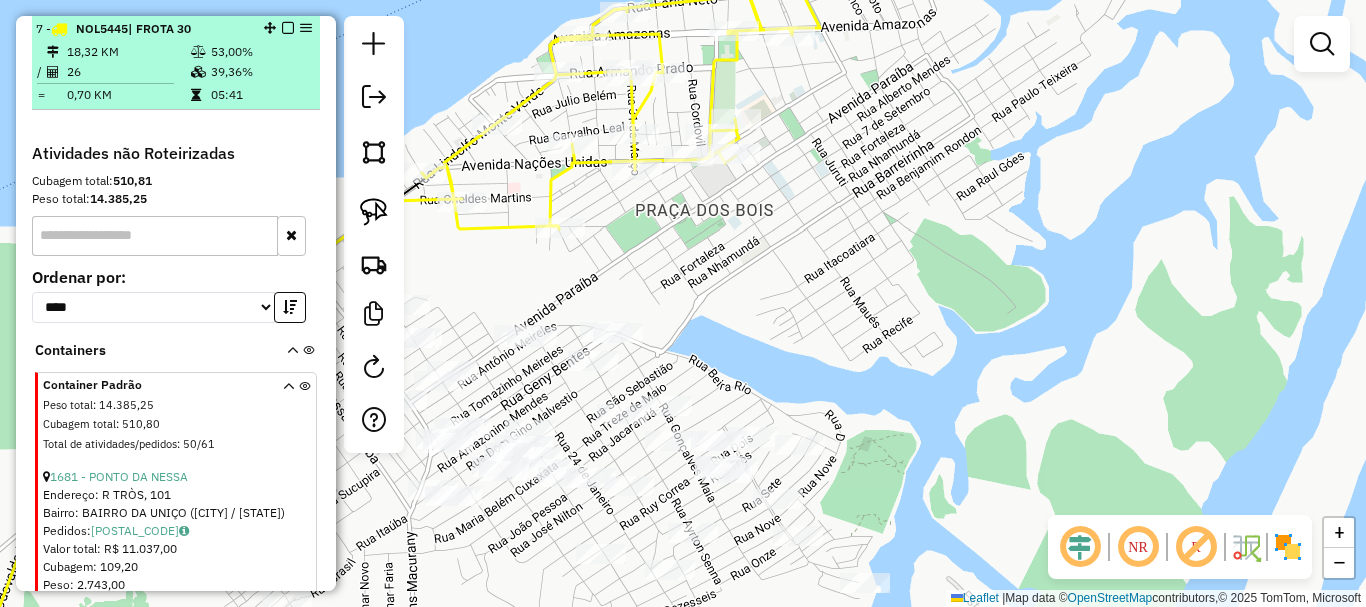 scroll, scrollTop: 736, scrollLeft: 0, axis: vertical 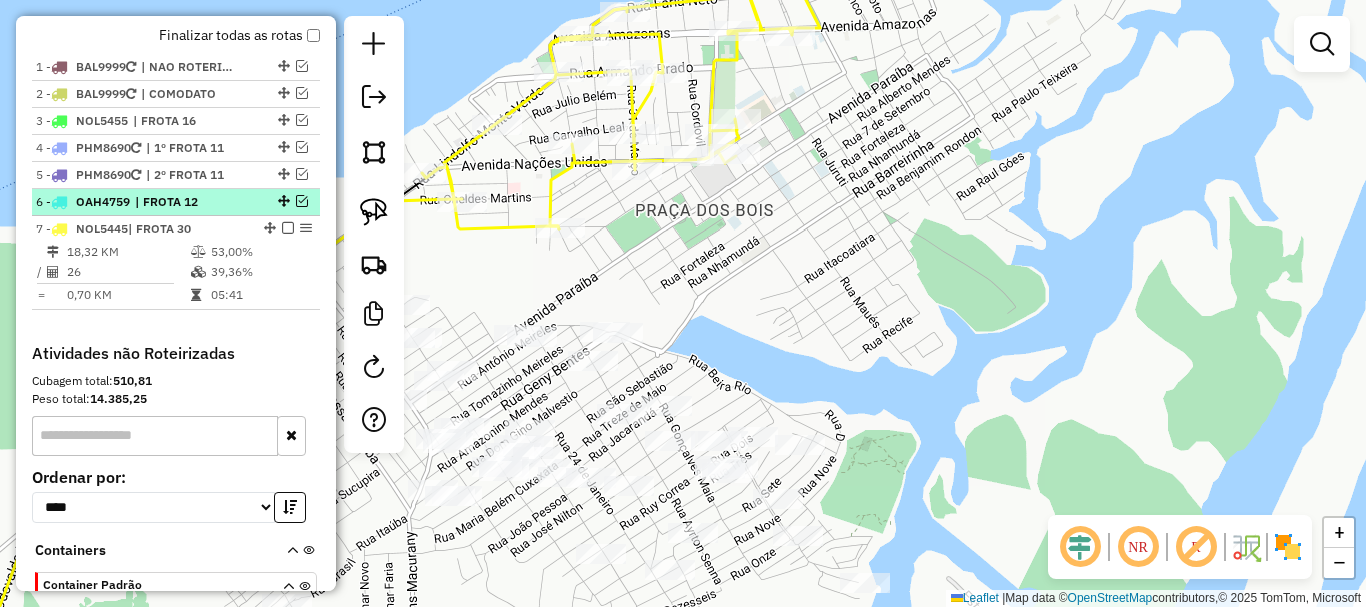 click at bounding box center [302, 201] 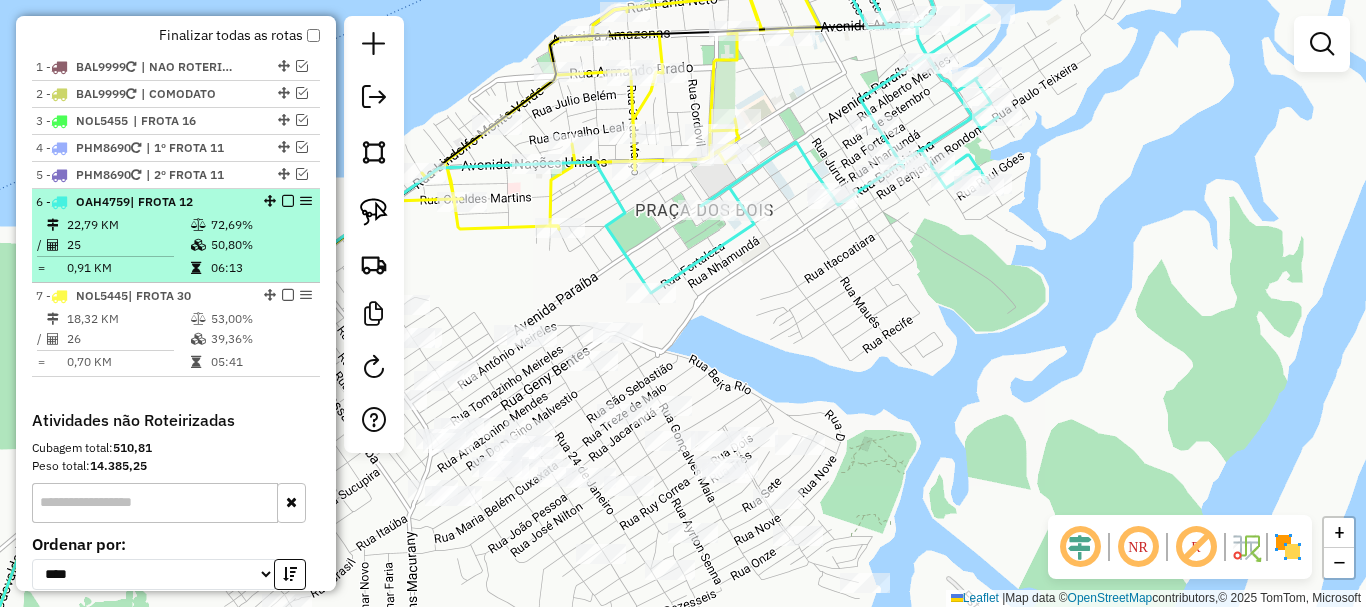 click on "| FROTA 12" at bounding box center (161, 201) 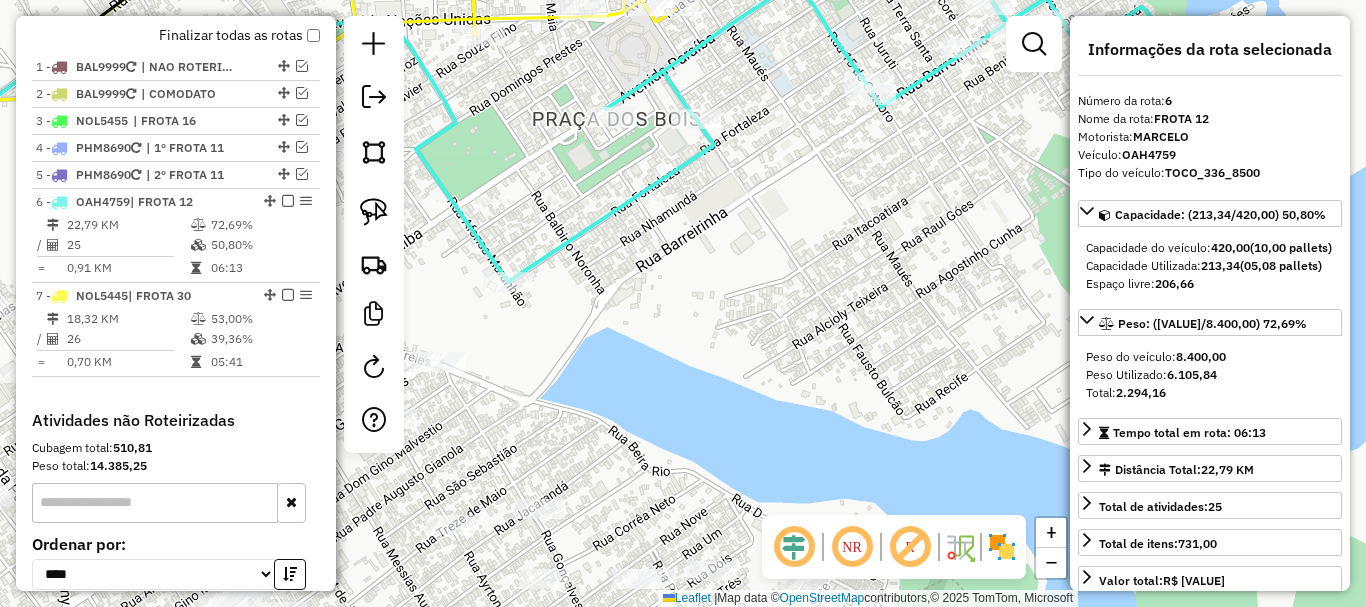 drag, startPoint x: 784, startPoint y: 271, endPoint x: 766, endPoint y: 249, distance: 28.42534 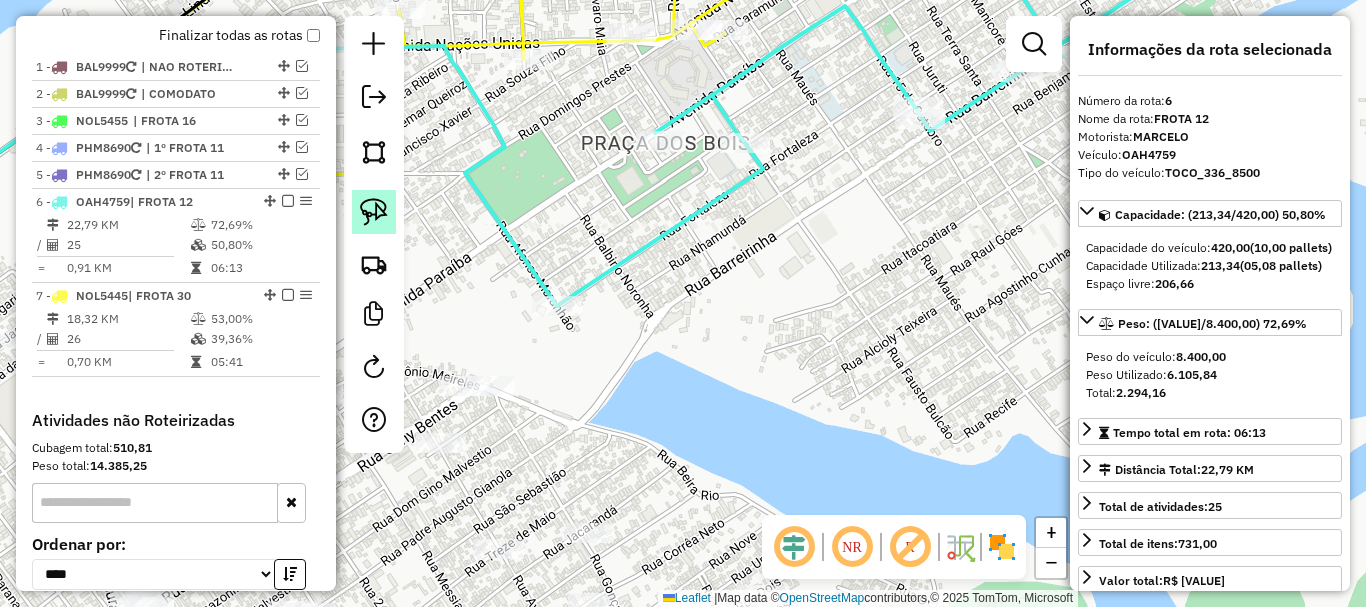 drag, startPoint x: 279, startPoint y: 203, endPoint x: 353, endPoint y: 227, distance: 77.7946 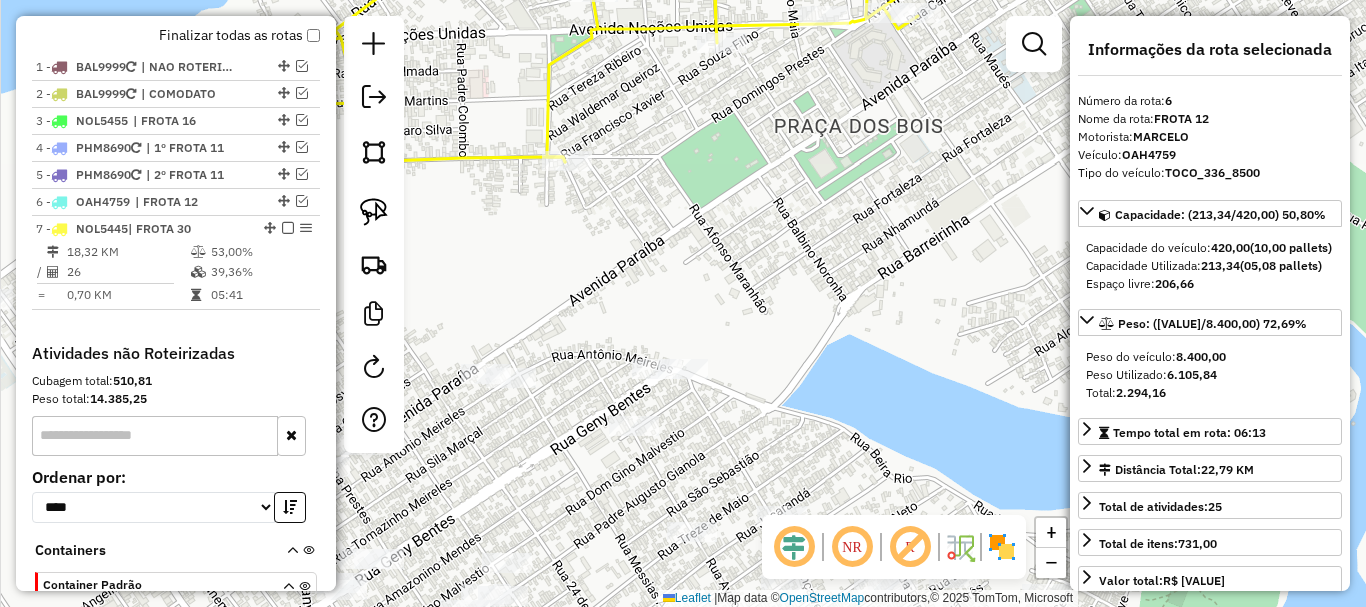 drag, startPoint x: 793, startPoint y: 283, endPoint x: 926, endPoint y: 248, distance: 137.52818 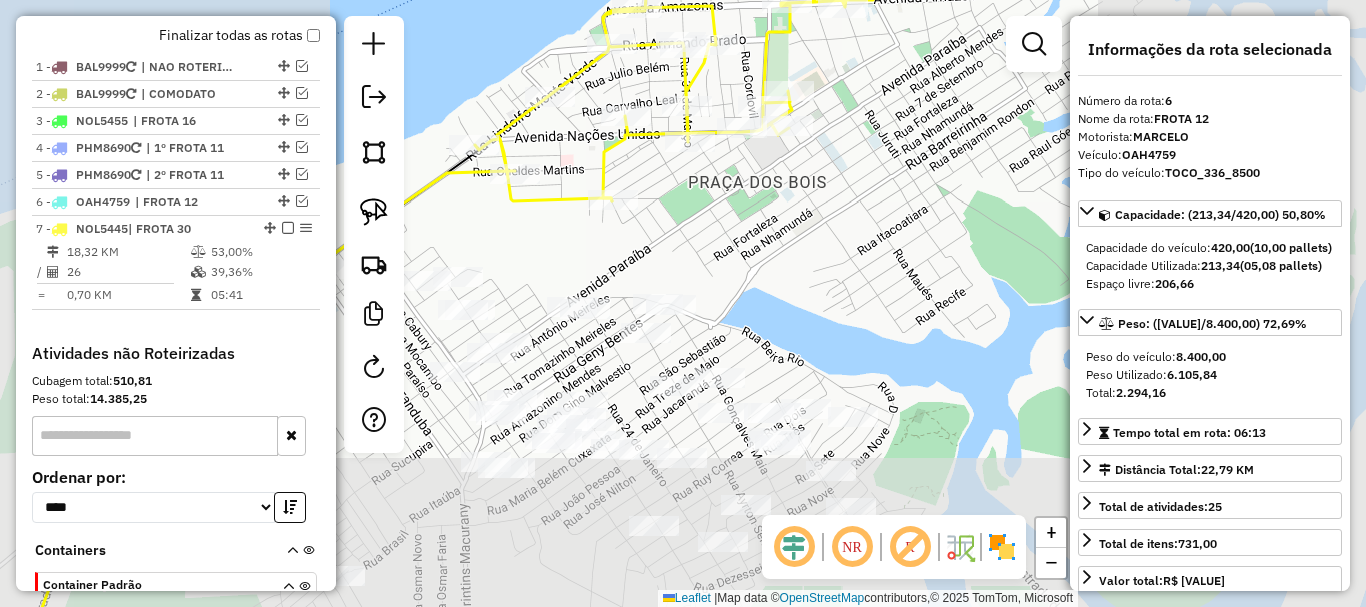 drag, startPoint x: 575, startPoint y: 261, endPoint x: 821, endPoint y: 220, distance: 249.39326 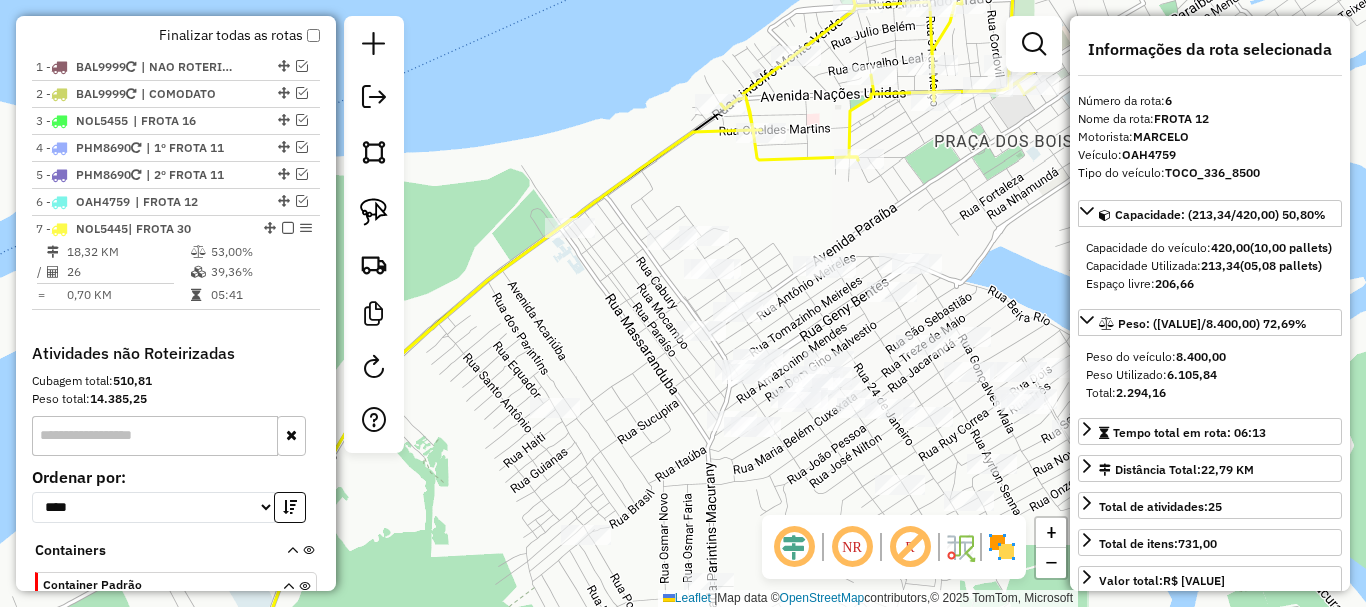 drag, startPoint x: 593, startPoint y: 284, endPoint x: 609, endPoint y: 276, distance: 17.888544 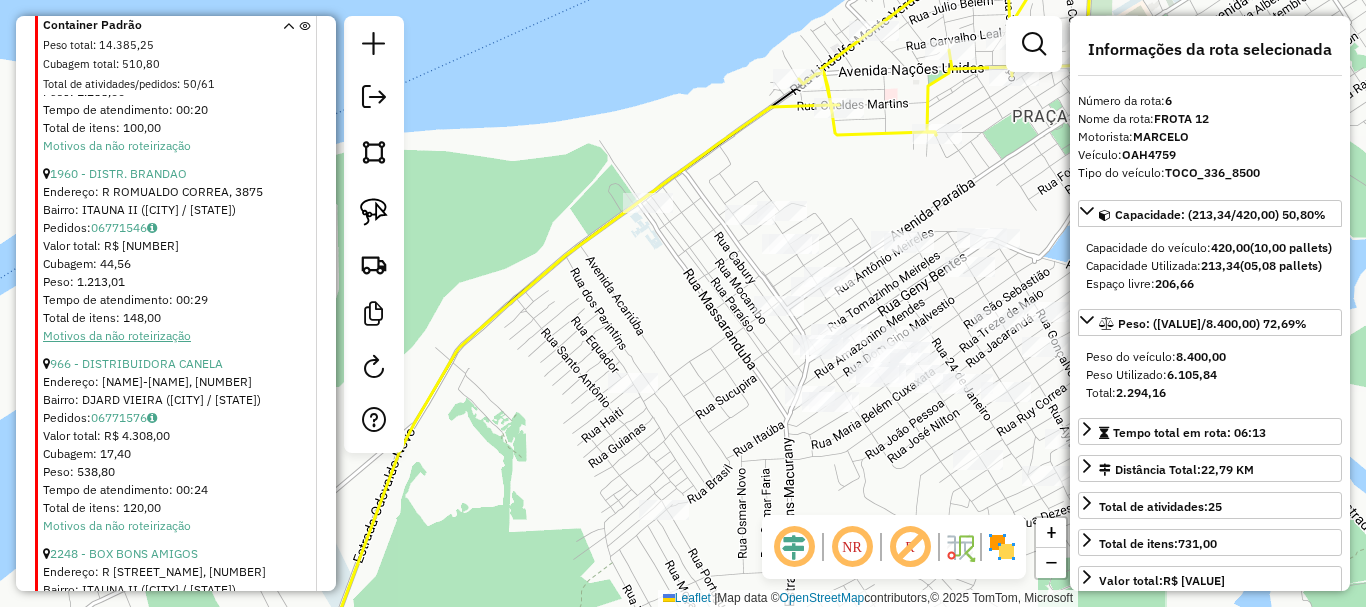 scroll, scrollTop: 1836, scrollLeft: 0, axis: vertical 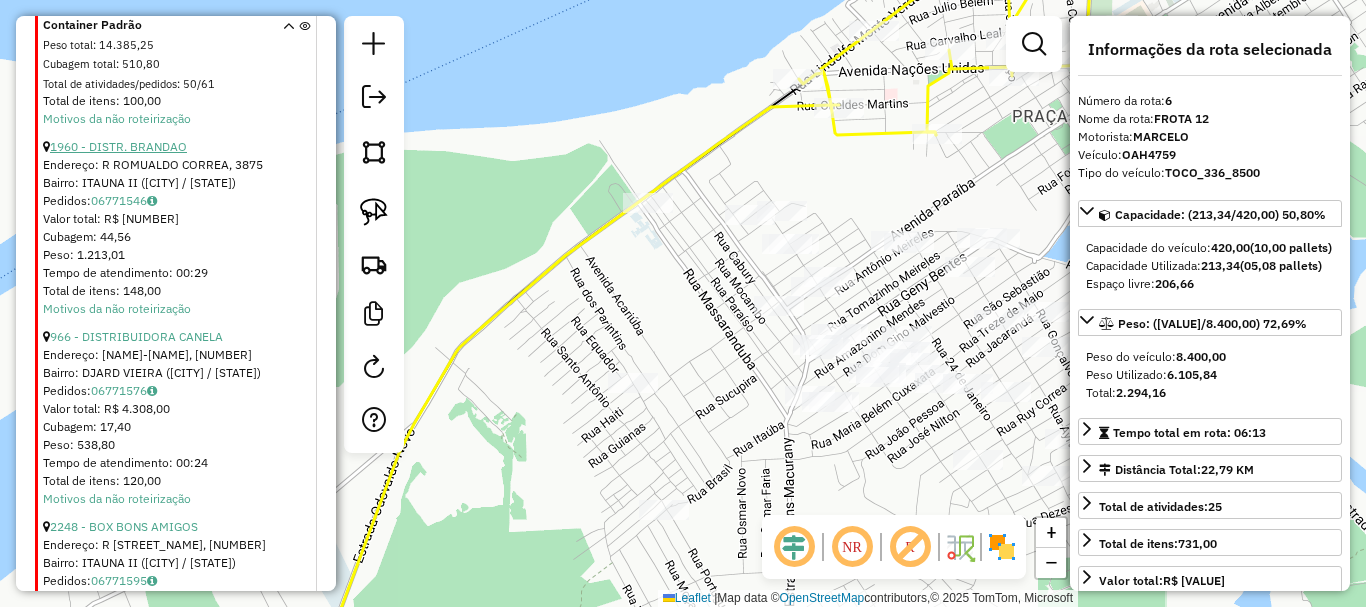 click on "1960 - DISTR. BRANDAO" at bounding box center (118, 146) 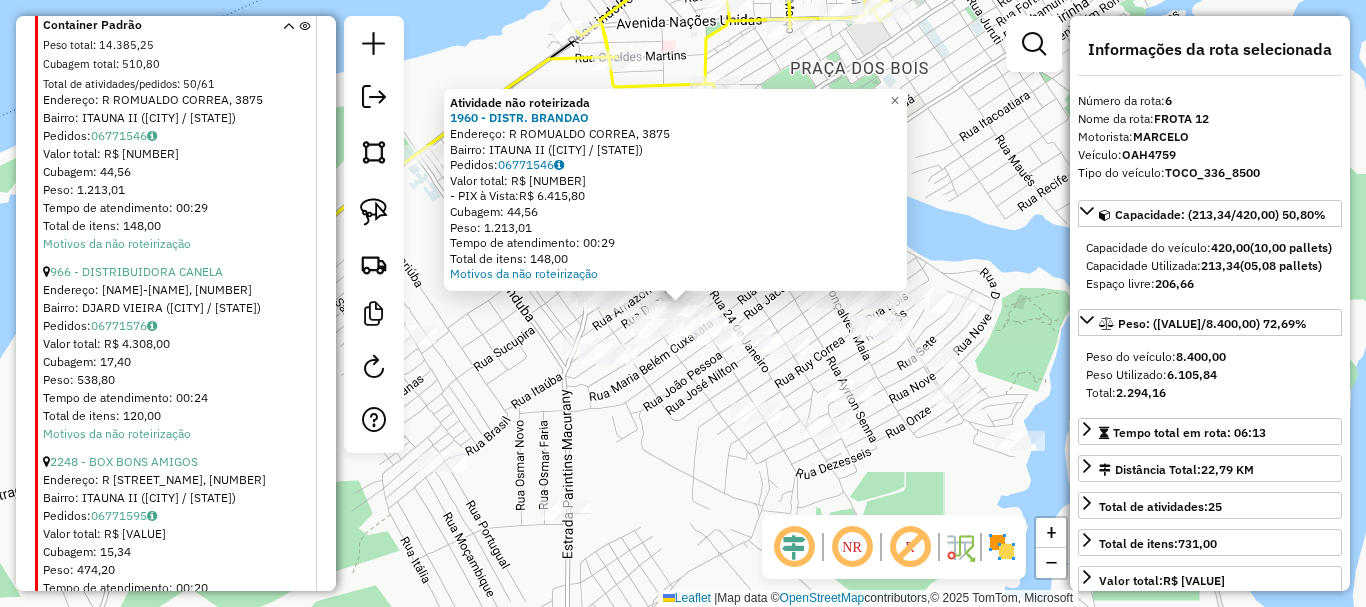 scroll, scrollTop: 1936, scrollLeft: 0, axis: vertical 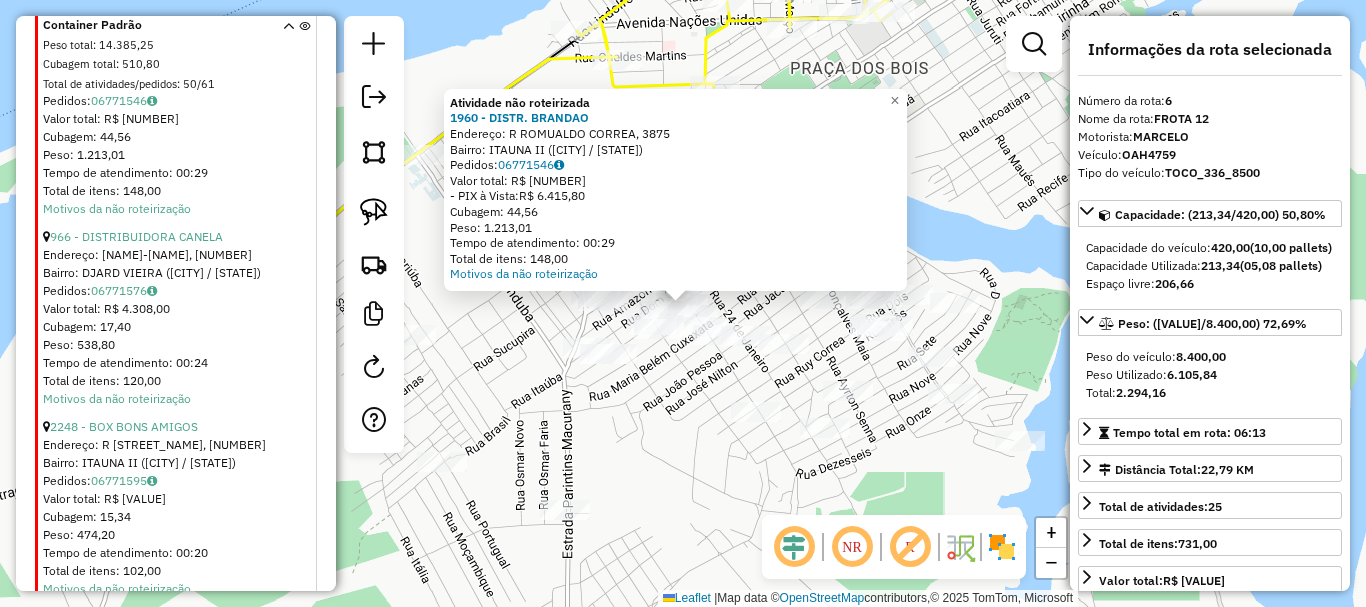 click on "Atividade não roteirizada 1960 - DISTR. BRANDAO Endereço: R ROMUALDO CORREA, 3875 Bairro: ITAUNA II (PARINTINS / AM) Pedidos: 06771546 Valor total: R$ 6.415,80 - PIX à Vista: R$ 6.415,80 Cubagem: 44,56 Peso: 1.213,01 Tempo de atendimento: 00:29 Total de itens: 148,00 Motivos da não roteirização × Janela de atendimento Grade de atendimento Capacidade Transportadoras Veículos Cliente Pedidos Rotas Selecione os dias de semana para filtrar as janelas de atendimento Seg Ter Qua Qui Sex Sáb Dom Informe o período da janela de atendimento: De: Até: Filtrar exatamente a janela do cliente Considerar janela de atendimento padrão Selecione os dias de semana para filtrar as grades de atendimento Seg Ter Qua Qui Sex Sáb Dom Considerar clientes sem dia de atendimento cadastrado Clientes fora do dia de atendimento selecionado Filtrar as atividades entre os valores definidos abaixo: Peso mínimo: Peso máximo: Cubagem mínima: Cubagem máxima: De: +" 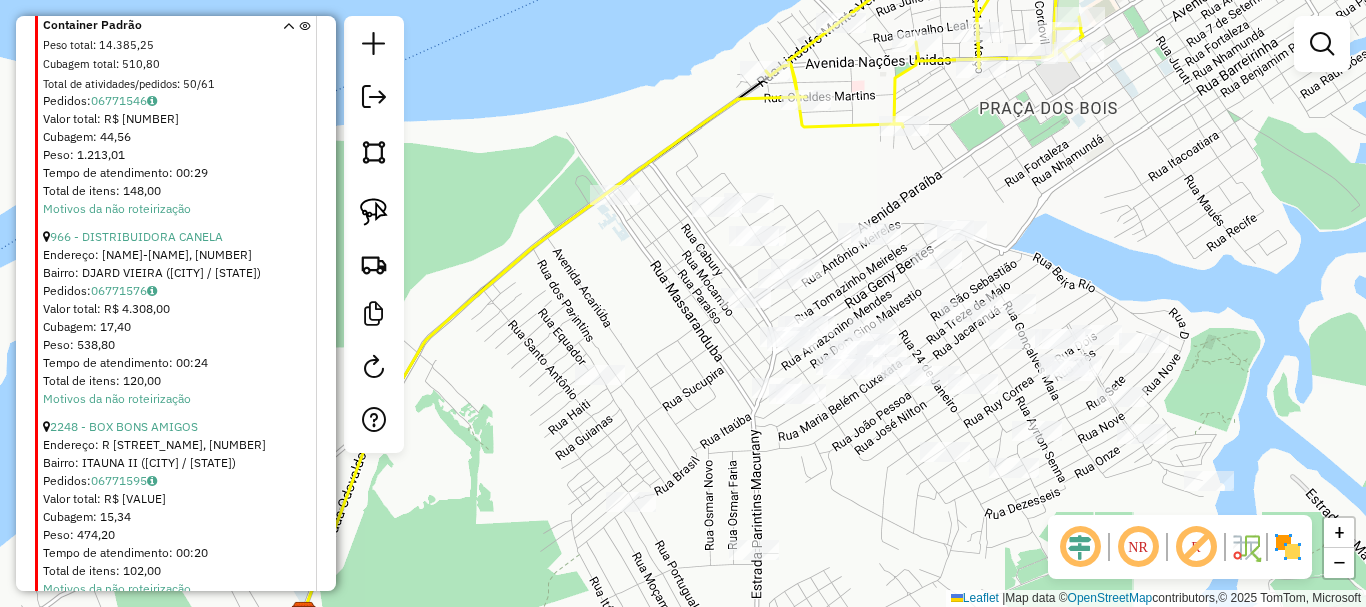 drag, startPoint x: 496, startPoint y: 351, endPoint x: 695, endPoint y: 383, distance: 201.55644 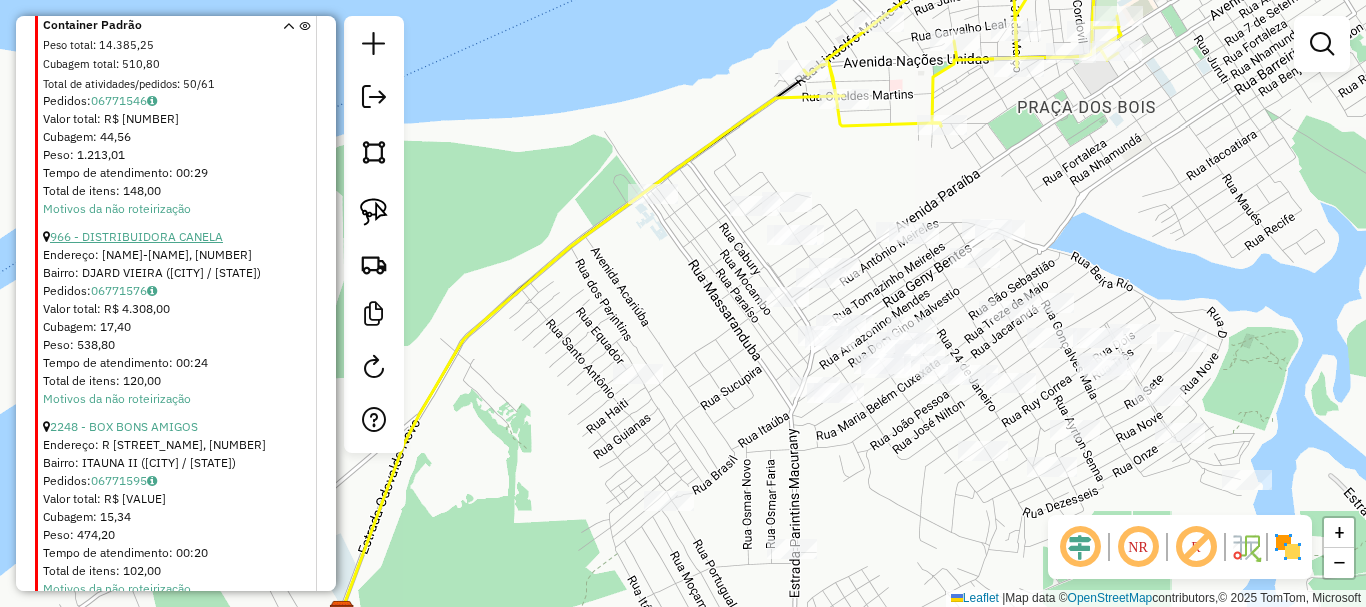 click on "966 - DISTRIBUIDORA CANELA" at bounding box center (136, 236) 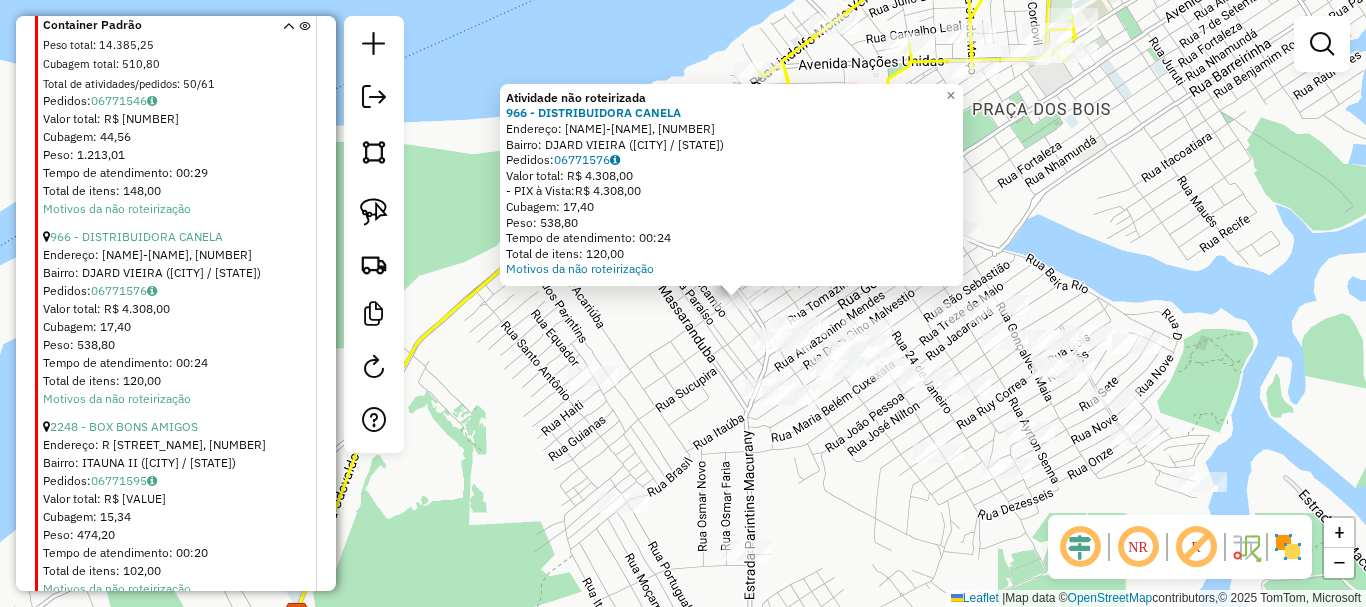 drag, startPoint x: 571, startPoint y: 363, endPoint x: 614, endPoint y: 353, distance: 44.14748 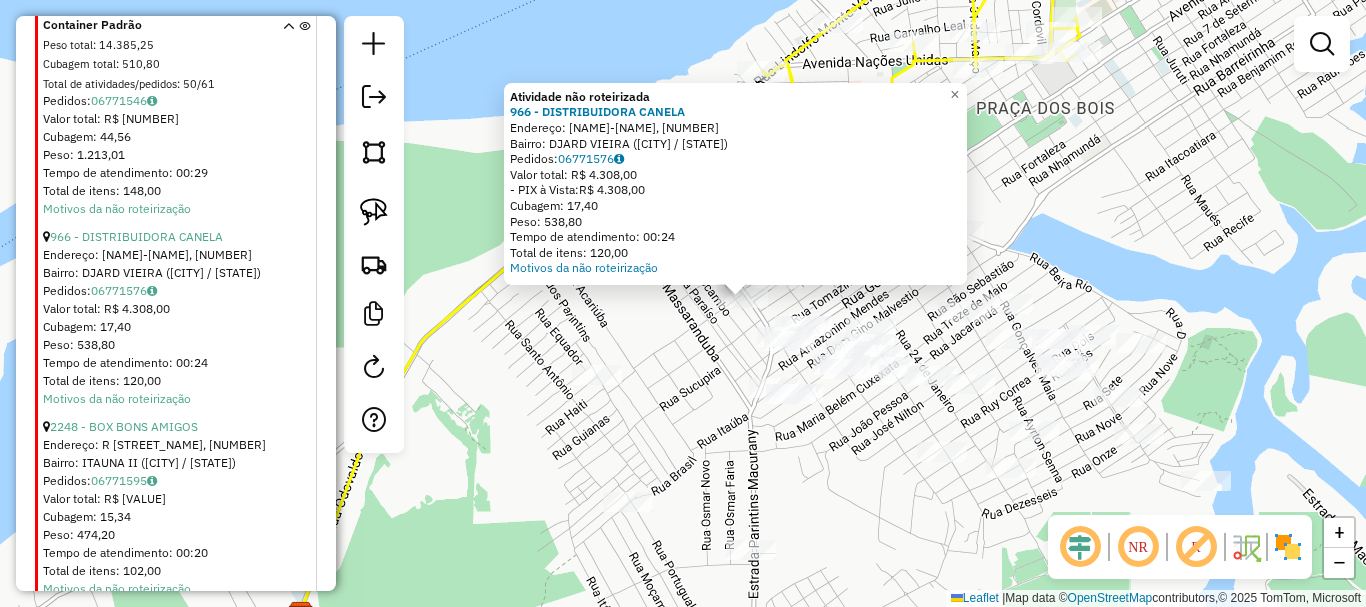 click on "Atividade não roteirizada 966 - DISTRIBUIDORA CANELA  Endereço: EST DO PARINTINS-MACURANY, [NUMBER]   Bairro: DJARD VIEIRA ([CITY] / [STATE])   Pedidos:  06771576   Valor total: R$ 4.308,00   - PIX à Vista:  R$ 4.308,00   Cubagem: 17,40   Peso: 538,80   Tempo de atendimento: 00:24   Total de itens: 120,00  Motivos da não roteirização × Janela de atendimento Grade de atendimento Capacidade Transportadoras Veículos Cliente Pedidos  Rotas Selecione os dias de semana para filtrar as janelas de atendimento  Seg   Ter   Qua   Qui   Sex   Sáb   Dom  Informe o período da janela de atendimento: De: Até:  Filtrar exatamente a janela do cliente  Considerar janela de atendimento padrão  Selecione os dias de semana para filtrar as grades de atendimento  Seg   Ter   Qua   Qui   Sex   Sáb   Dom   Considerar clientes sem dia de atendimento cadastrado  Clientes fora do dia de atendimento selecionado Filtrar as atividades entre os valores definidos abaixo:  Peso mínimo:   Peso máximo:   Cubagem mínima:   Cubagem máxima:   De:   Até:" 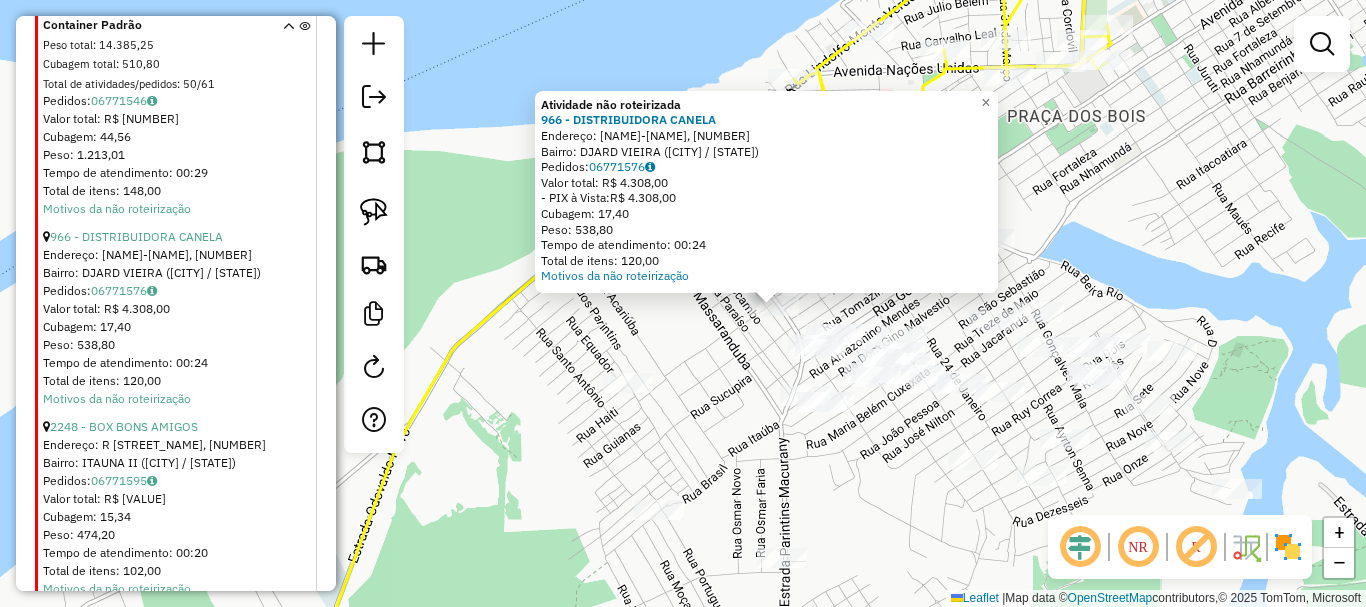 drag, startPoint x: 458, startPoint y: 339, endPoint x: 515, endPoint y: 351, distance: 58.249462 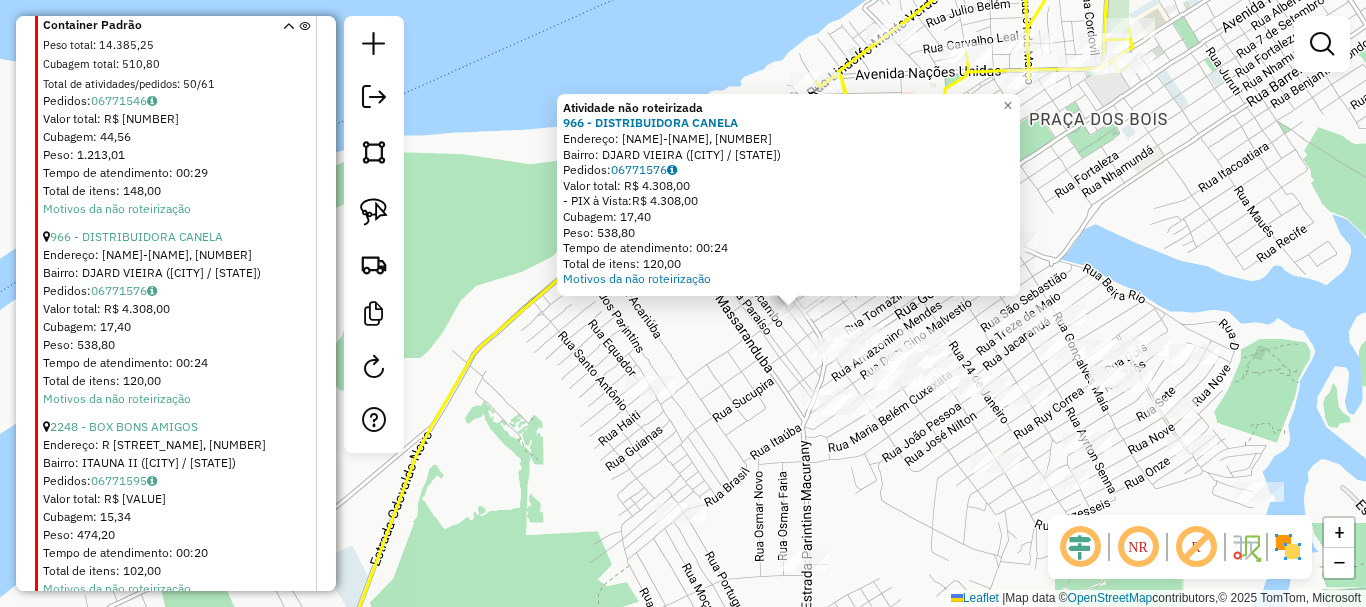 click on "Atividade não roteirizada 966 - DISTRIBUIDORA CANELA  Endereço: EST DO PARINTINS-MACURANY, [NUMBER]   Bairro: DJARD VIEIRA ([CITY] / [STATE])   Pedidos:  06771576   Valor total: R$ 4.308,00   - PIX à Vista:  R$ 4.308,00   Cubagem: 17,40   Peso: 538,80   Tempo de atendimento: 00:24   Total de itens: 120,00  Motivos da não roteirização × Janela de atendimento Grade de atendimento Capacidade Transportadoras Veículos Cliente Pedidos  Rotas Selecione os dias de semana para filtrar as janelas de atendimento  Seg   Ter   Qua   Qui   Sex   Sáb   Dom  Informe o período da janela de atendimento: De: Até:  Filtrar exatamente a janela do cliente  Considerar janela de atendimento padrão  Selecione os dias de semana para filtrar as grades de atendimento  Seg   Ter   Qua   Qui   Sex   Sáb   Dom   Considerar clientes sem dia de atendimento cadastrado  Clientes fora do dia de atendimento selecionado Filtrar as atividades entre os valores definidos abaixo:  Peso mínimo:   Peso máximo:   Cubagem mínima:   Cubagem máxima:   De:   Até:" 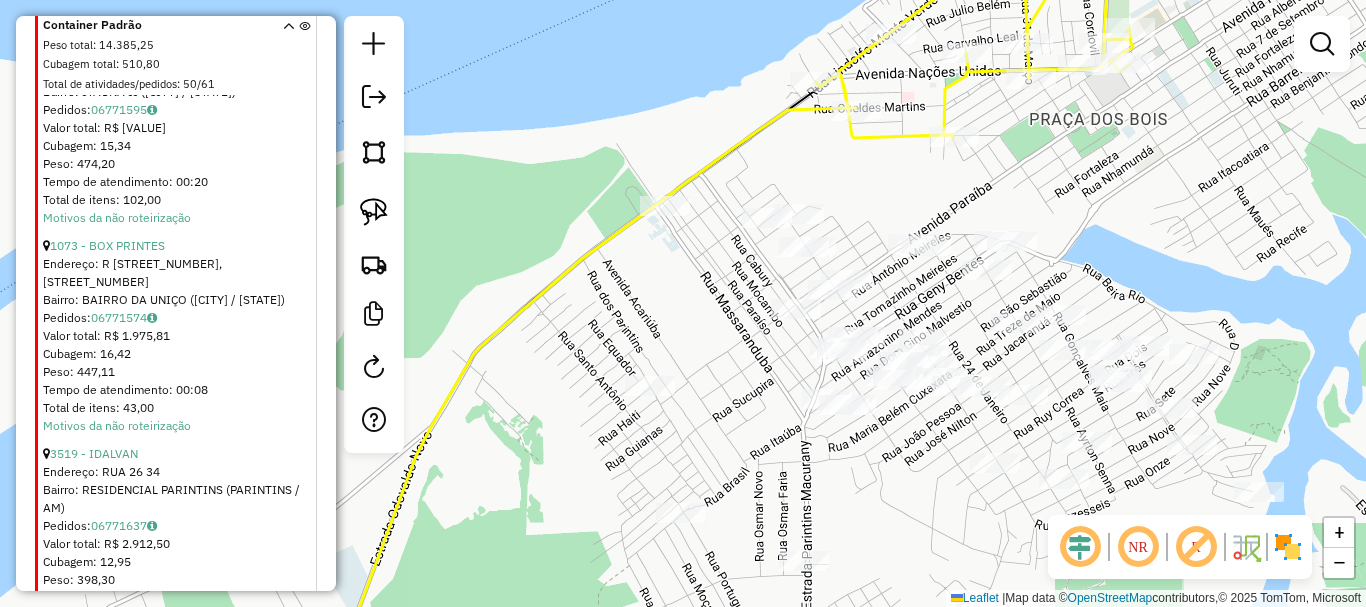 scroll, scrollTop: 2336, scrollLeft: 0, axis: vertical 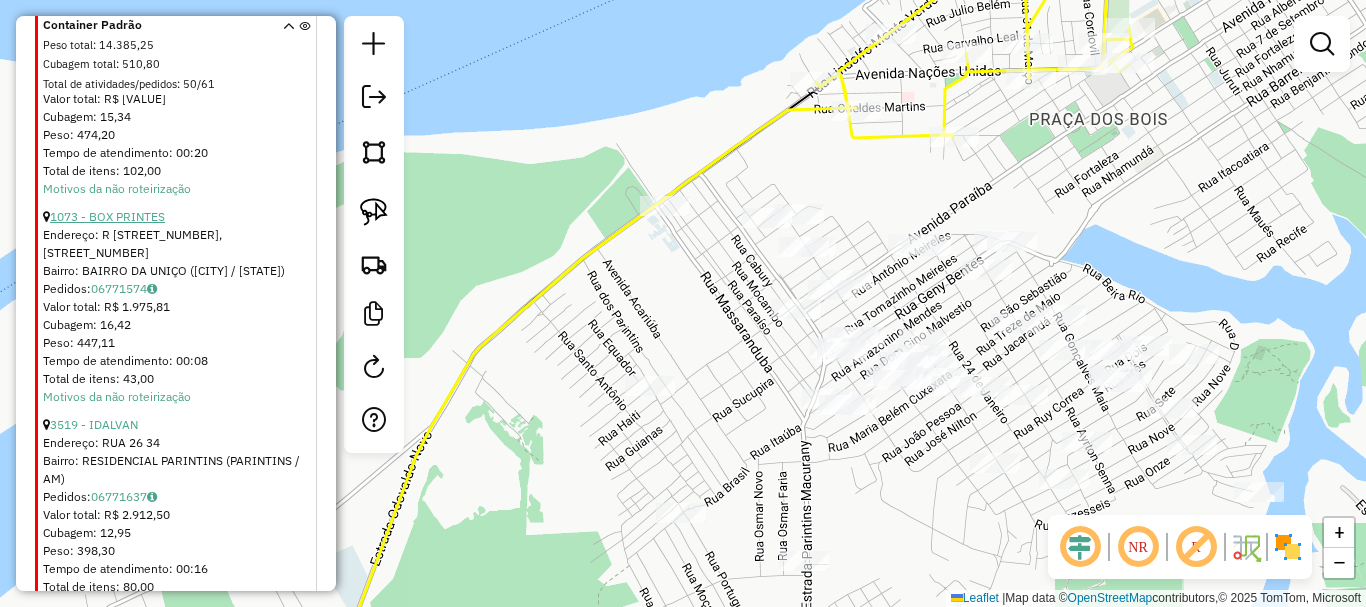 click on "1073 - BOX PRINTES" at bounding box center [107, 216] 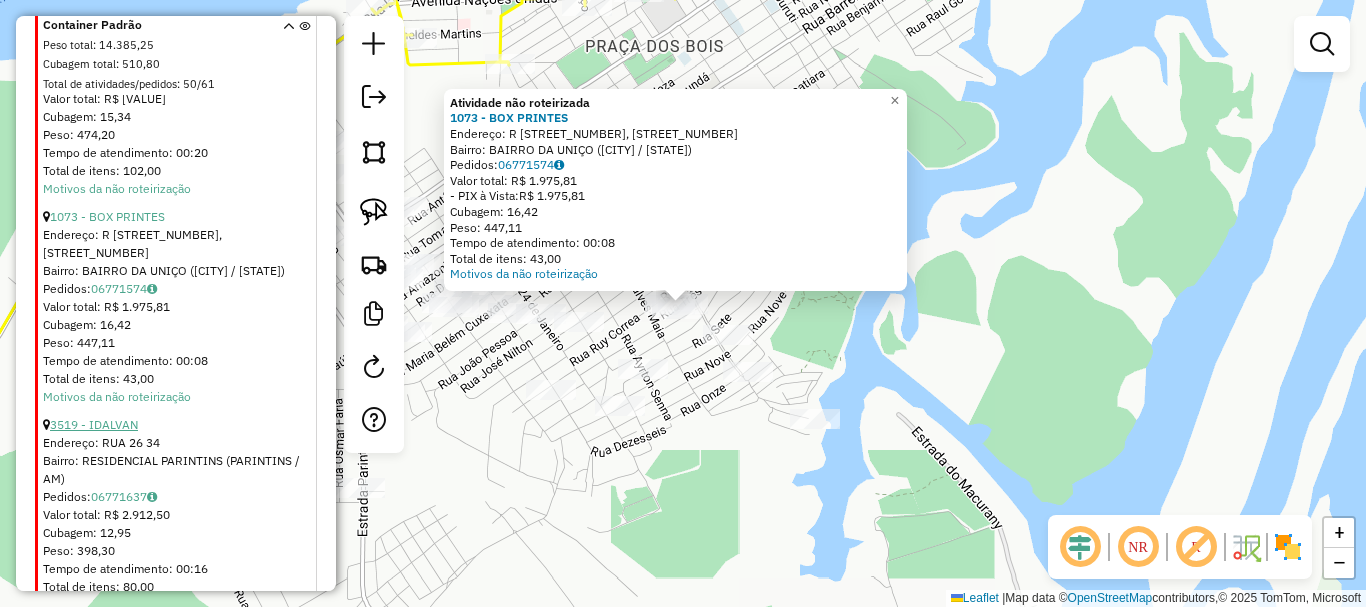 click on "3519 - IDALVAN" at bounding box center (94, 424) 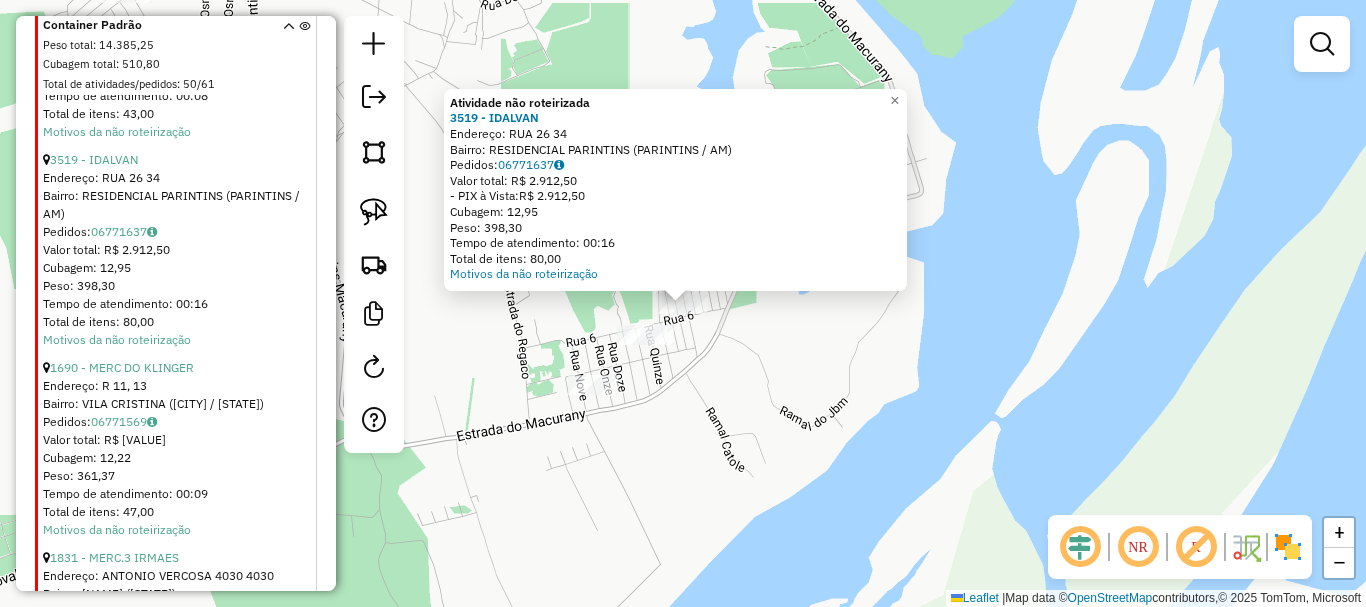 scroll, scrollTop: 2636, scrollLeft: 0, axis: vertical 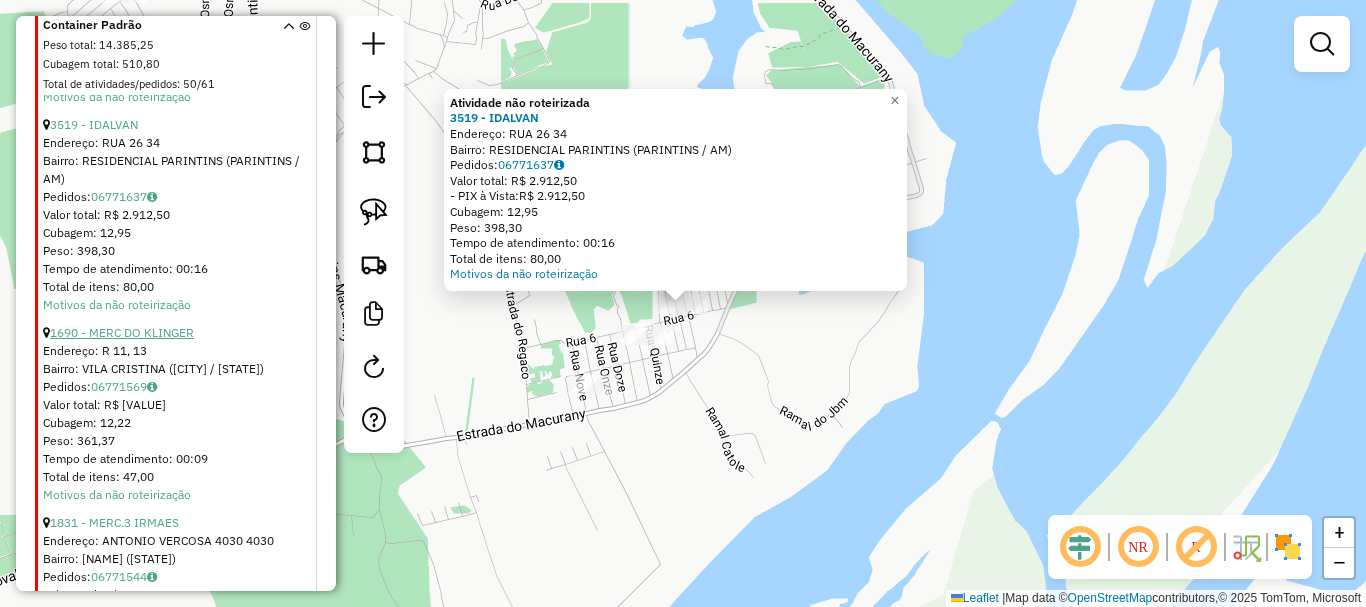 click on "1690 - MERC DO KLINGER" at bounding box center (122, 332) 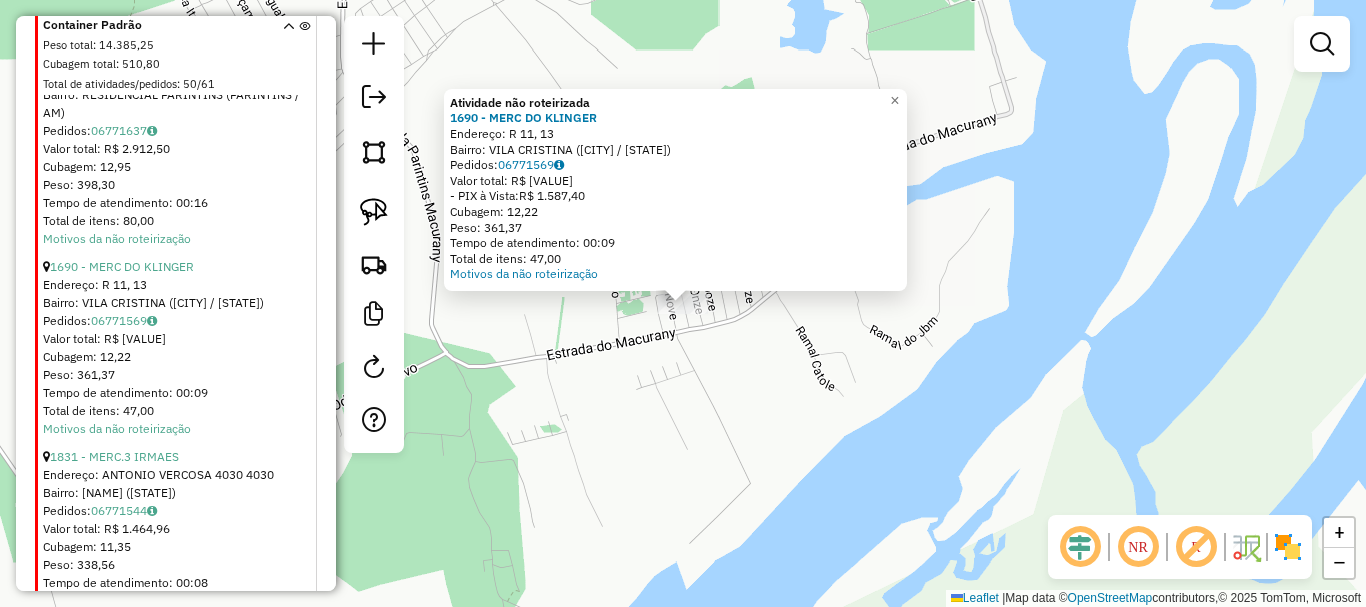 scroll, scrollTop: 2736, scrollLeft: 0, axis: vertical 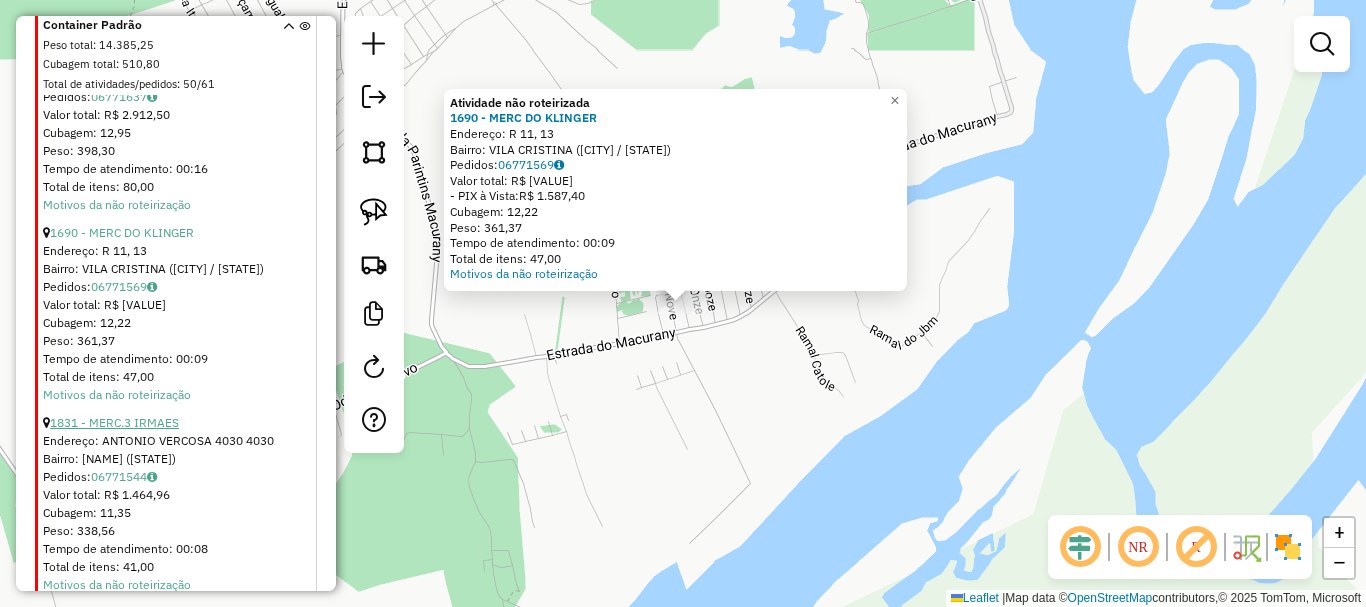 click on "1831 - MERC.3 IRMAES" at bounding box center (114, 422) 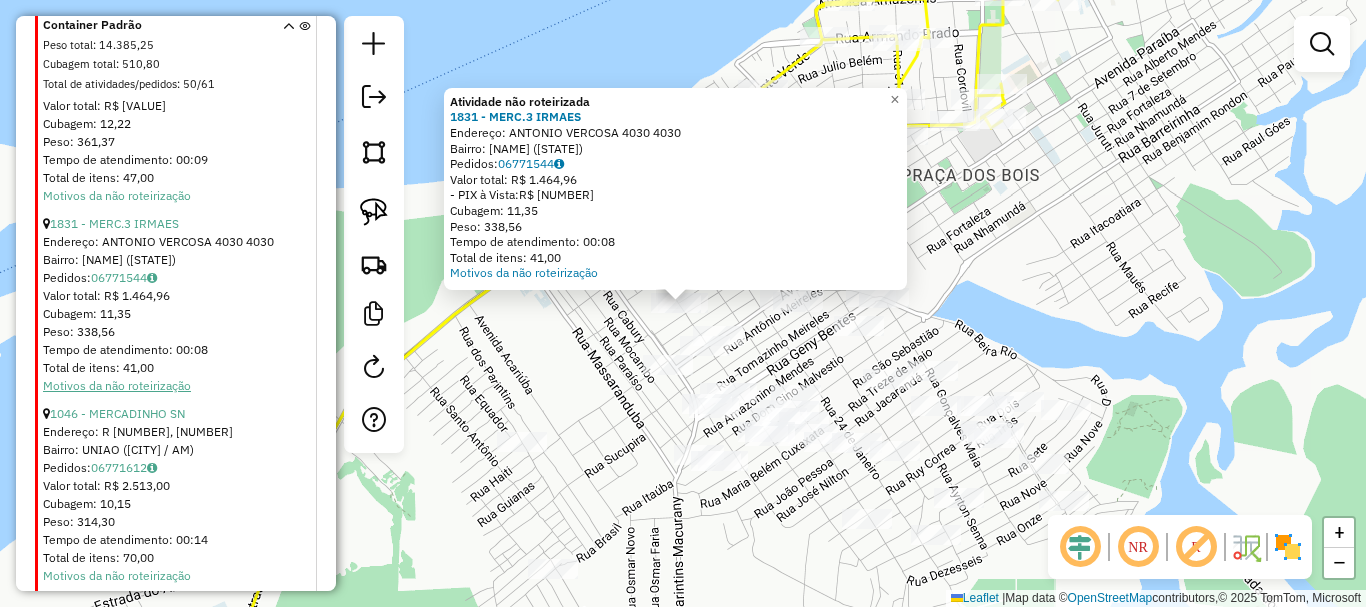 scroll, scrollTop: 2936, scrollLeft: 0, axis: vertical 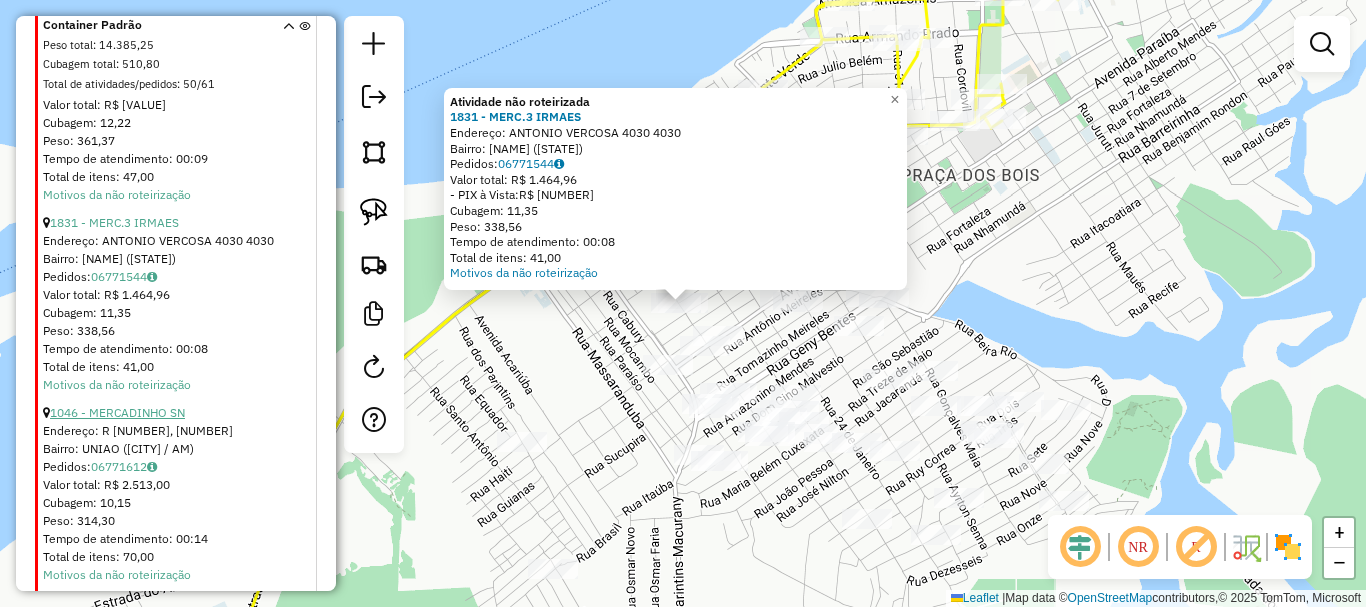 click on "1046 - MERCADINHO SN" at bounding box center [117, 412] 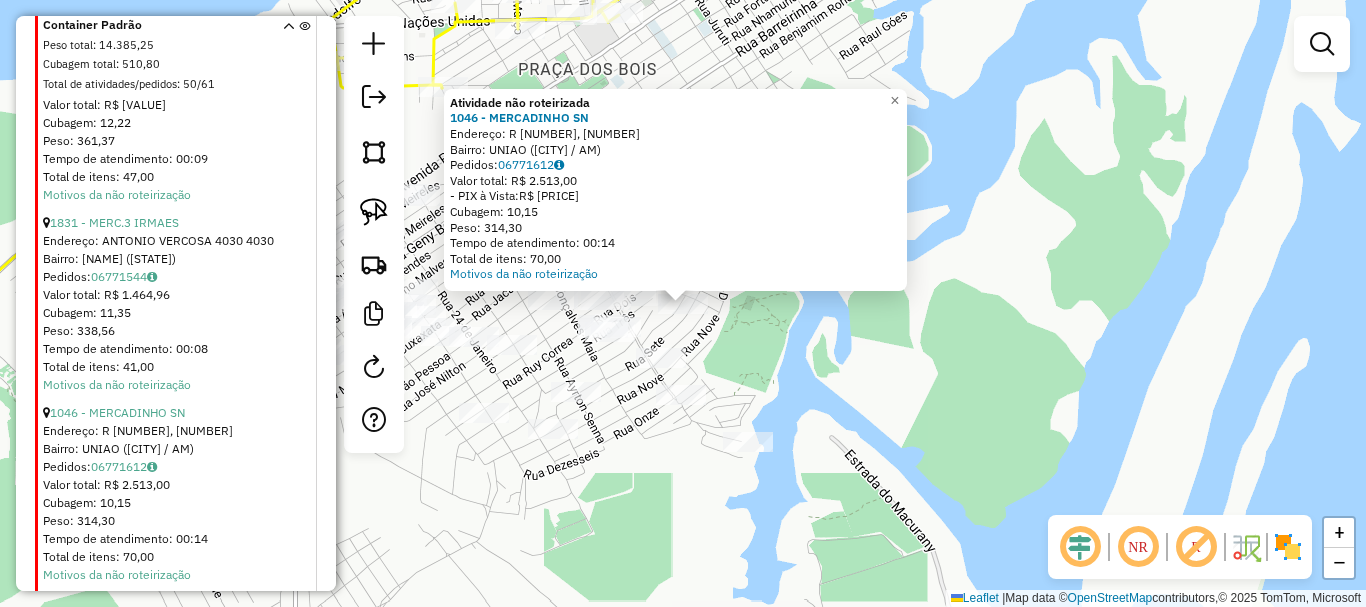 scroll, scrollTop: 3136, scrollLeft: 0, axis: vertical 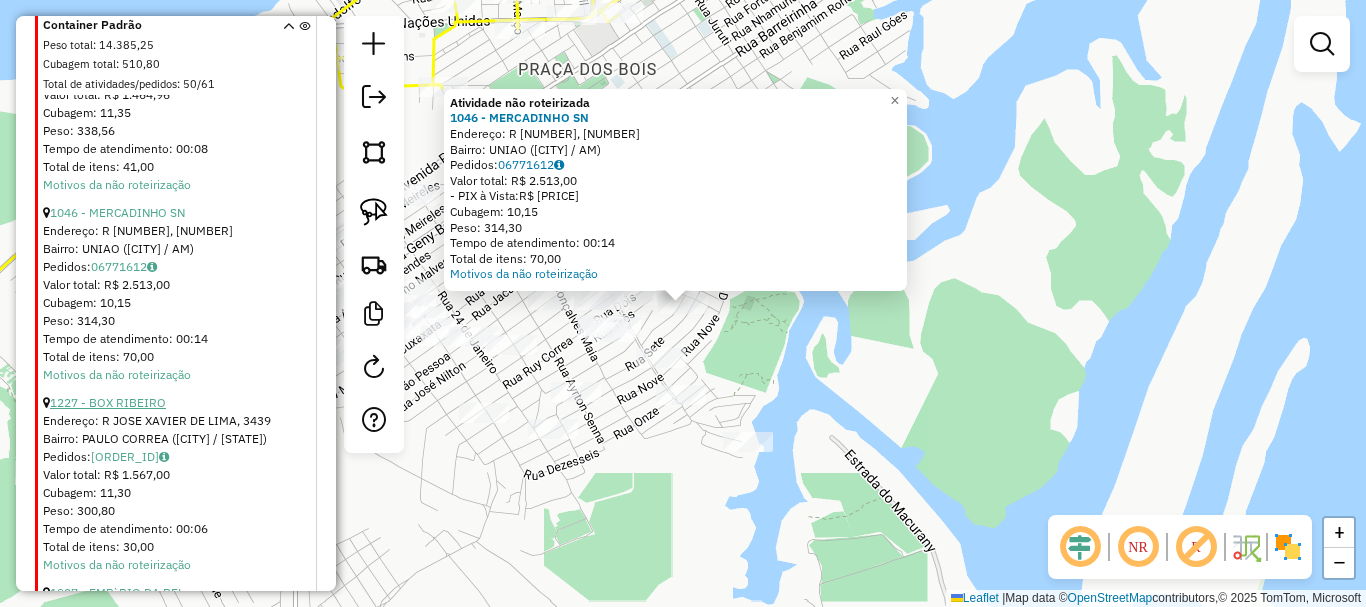 click on "1227 - BOX RIBEIRO" at bounding box center [108, 402] 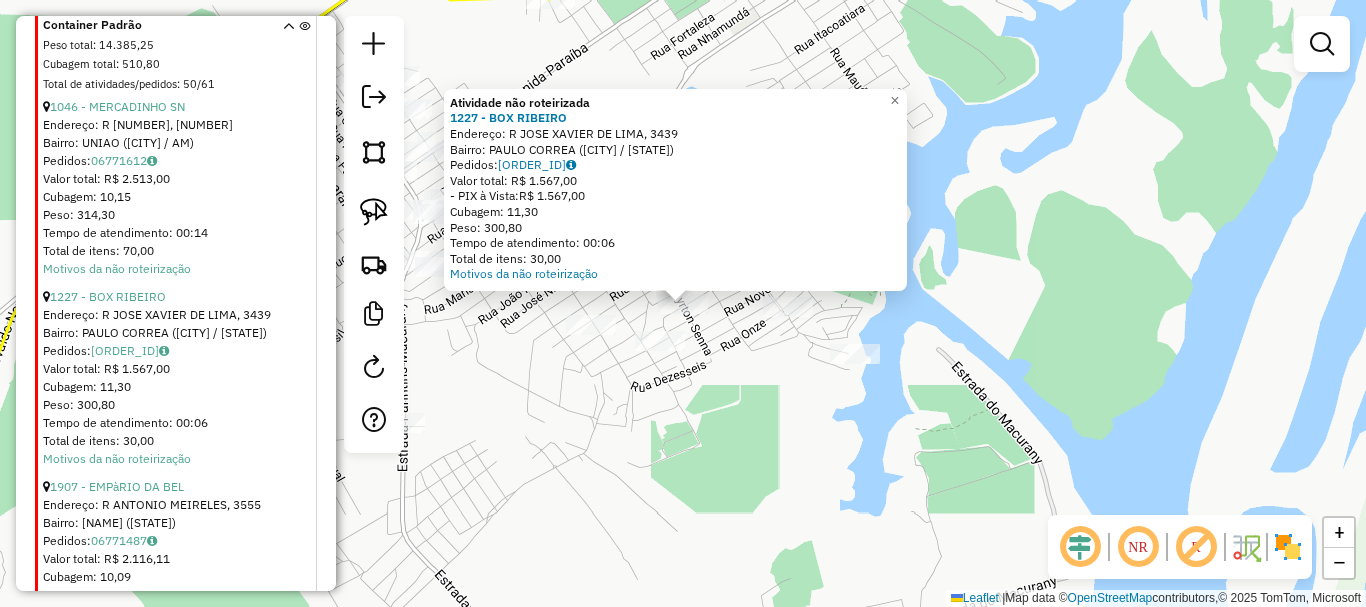 scroll, scrollTop: 3336, scrollLeft: 0, axis: vertical 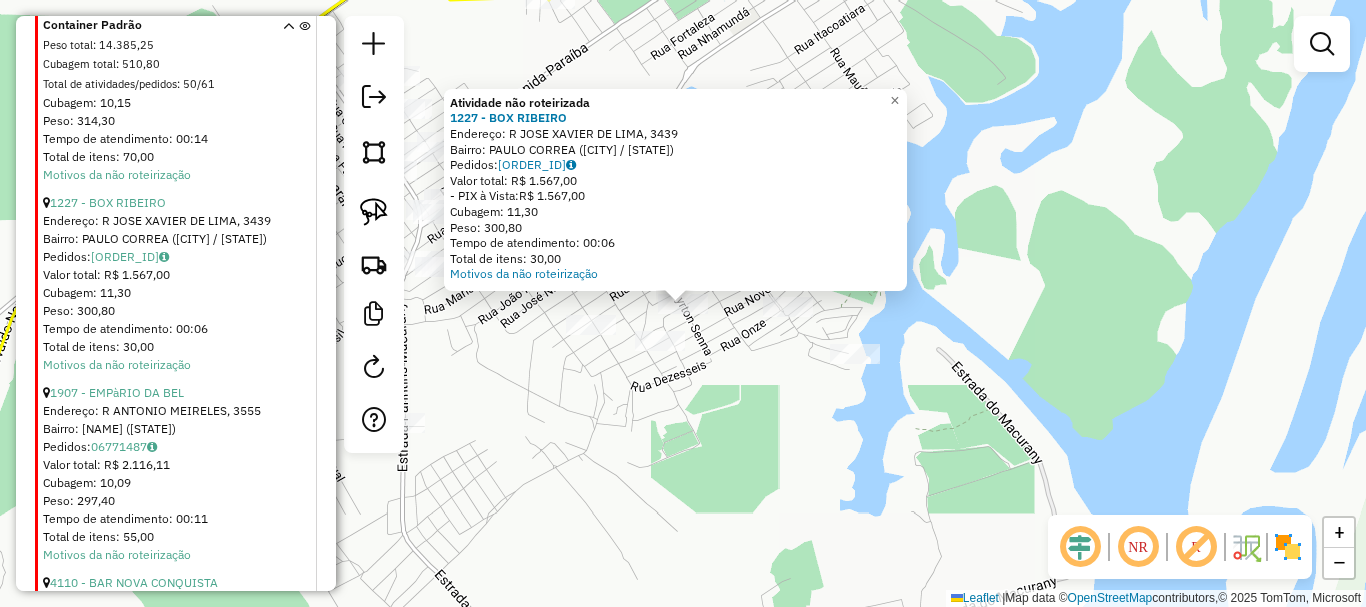click on "1907 - EMPàRIO DA BEL" at bounding box center (178, 393) 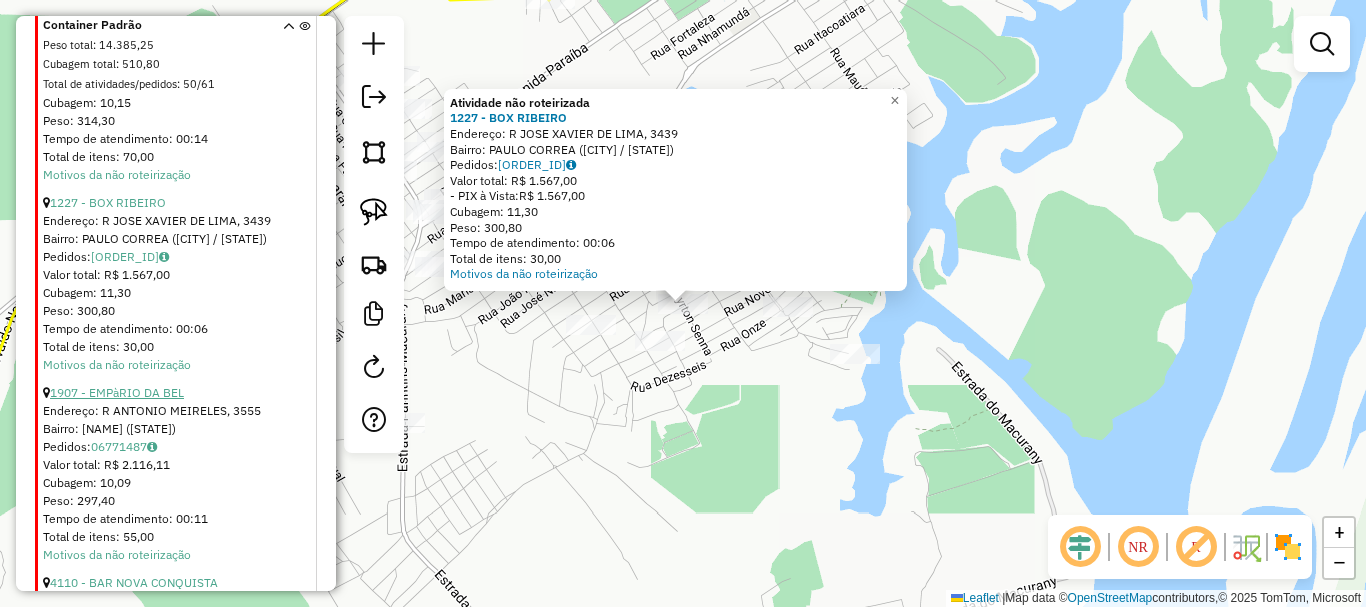 click on "1907 - EMPàRIO DA BEL" at bounding box center [117, 392] 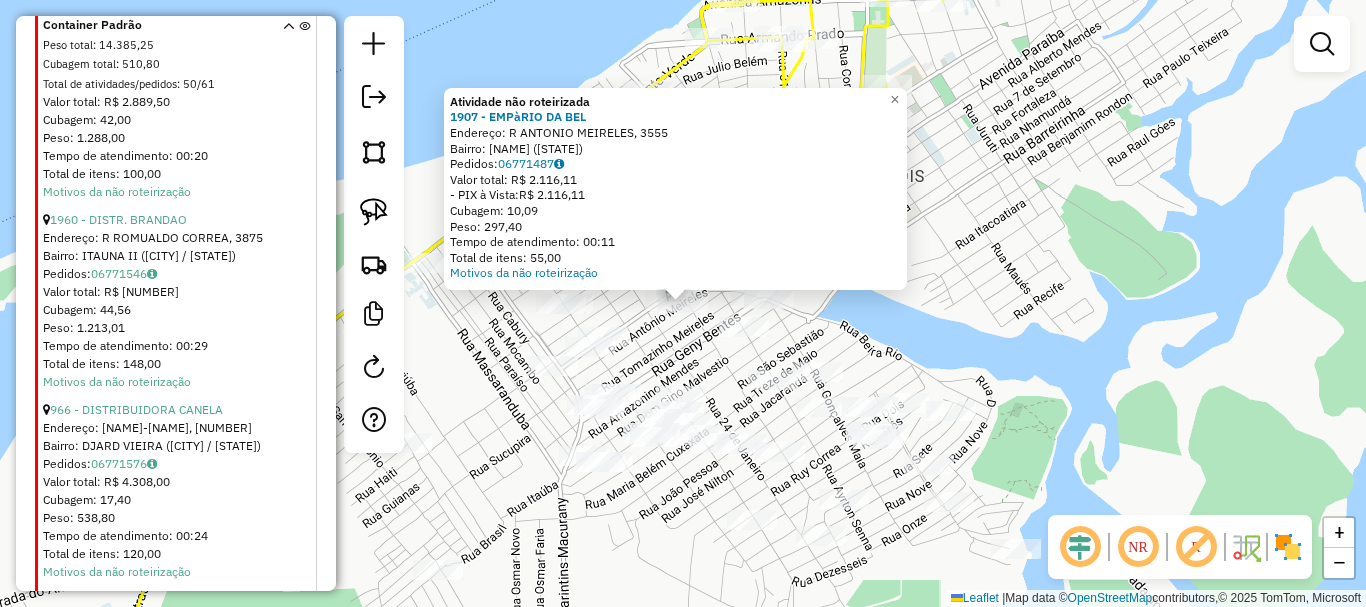 scroll, scrollTop: 1736, scrollLeft: 0, axis: vertical 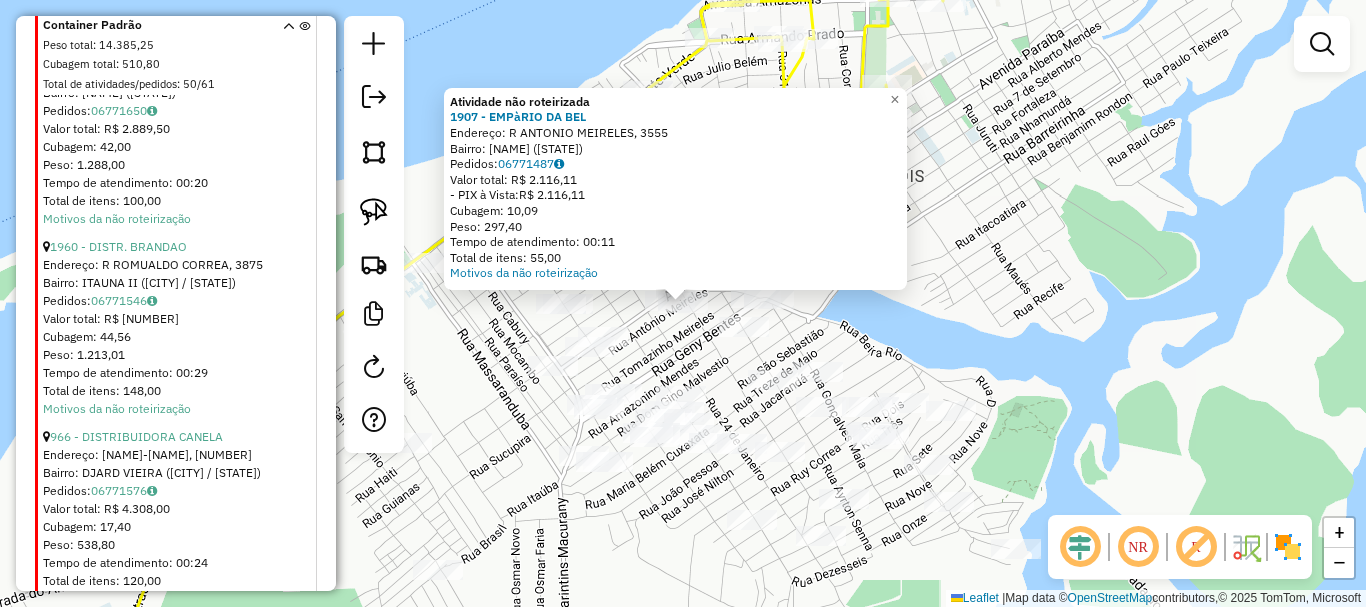 click on "Total de itens: 148,00" at bounding box center [178, 391] 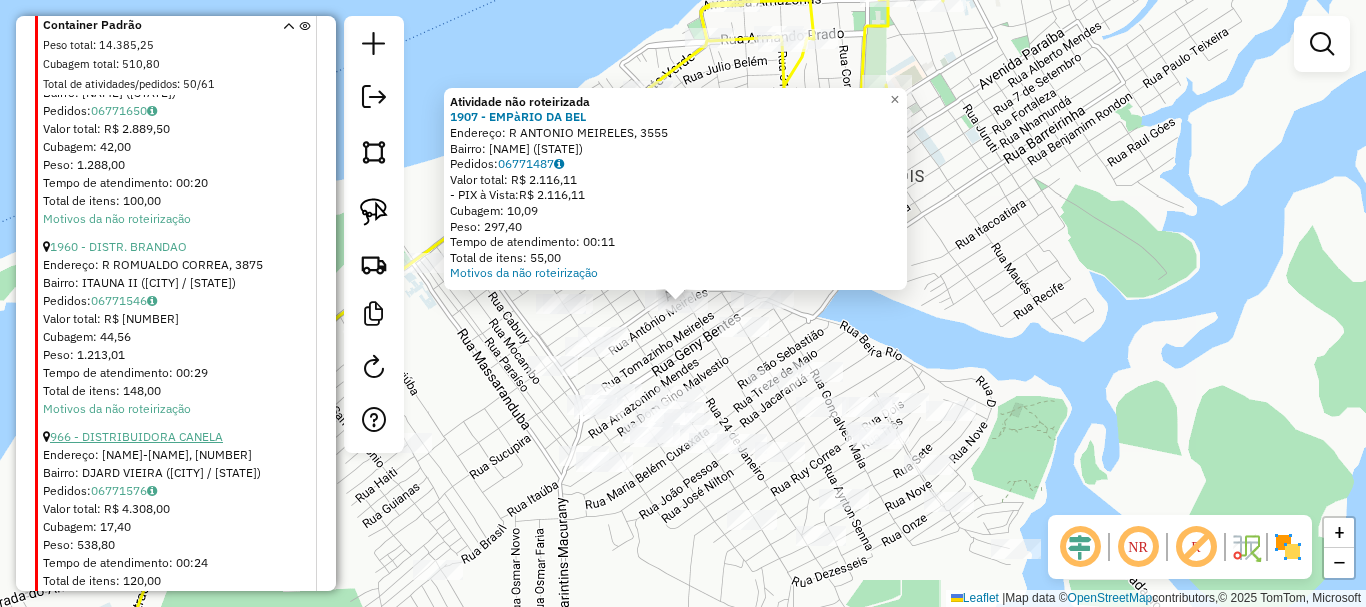 click on "966 - DISTRIBUIDORA CANELA" at bounding box center (136, 436) 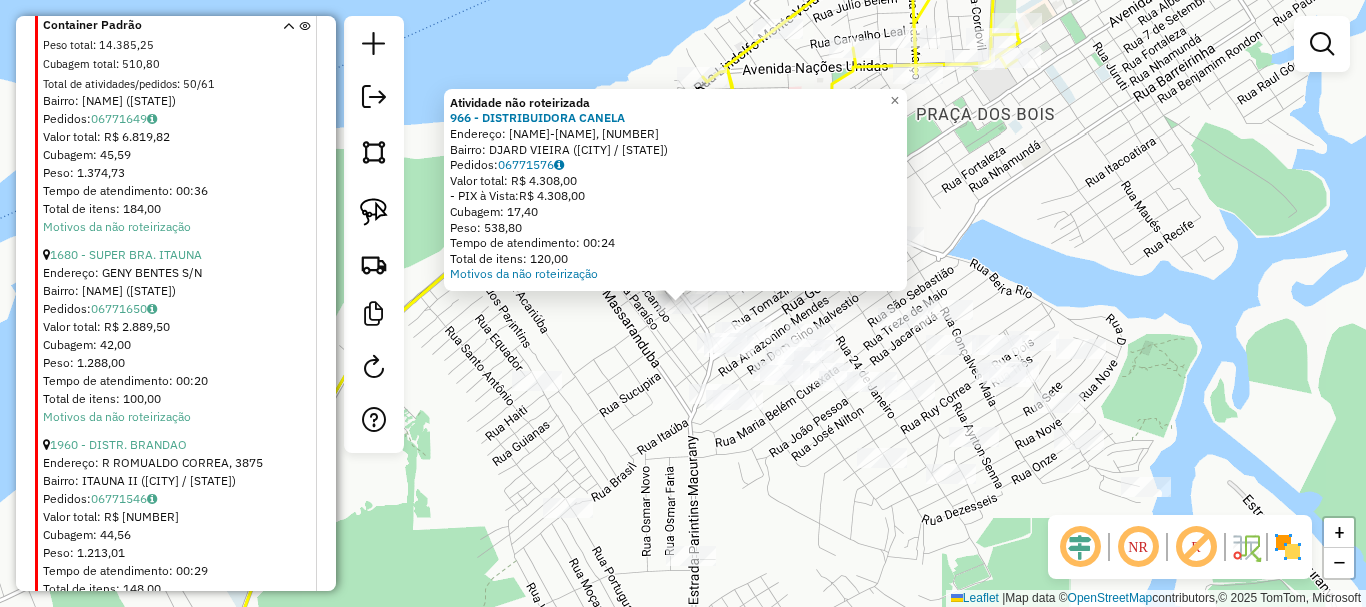 scroll, scrollTop: 1536, scrollLeft: 0, axis: vertical 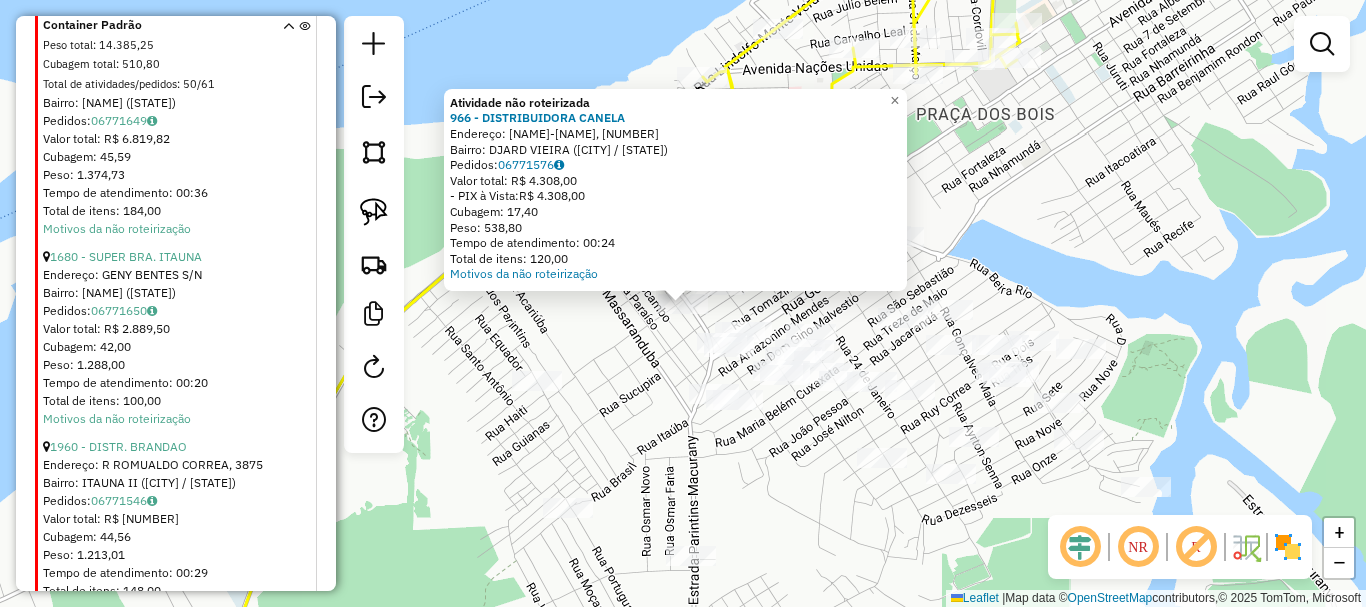 click on "Atividade não roteirizada 966 - DISTRIBUIDORA CANELA  Endereço: EST DO PARINTINS-MACURANY, [NUMBER]   Bairro: DJARD VIEIRA ([CITY] / [STATE])   Pedidos:  06771576   Valor total: R$ 4.308,00   - PIX à Vista:  R$ 4.308,00   Cubagem: 17,40   Peso: 538,80   Tempo de atendimento: 00:24   Total de itens: 120,00  Motivos da não roteirização × Janela de atendimento Grade de atendimento Capacidade Transportadoras Veículos Cliente Pedidos  Rotas Selecione os dias de semana para filtrar as janelas de atendimento  Seg   Ter   Qua   Qui   Sex   Sáb   Dom  Informe o período da janela de atendimento: De: Até:  Filtrar exatamente a janela do cliente  Considerar janela de atendimento padrão  Selecione os dias de semana para filtrar as grades de atendimento  Seg   Ter   Qua   Qui   Sex   Sáb   Dom   Considerar clientes sem dia de atendimento cadastrado  Clientes fora do dia de atendimento selecionado Filtrar as atividades entre os valores definidos abaixo:  Peso mínimo:   Peso máximo:   Cubagem mínima:   Cubagem máxima:   De:   Até:" 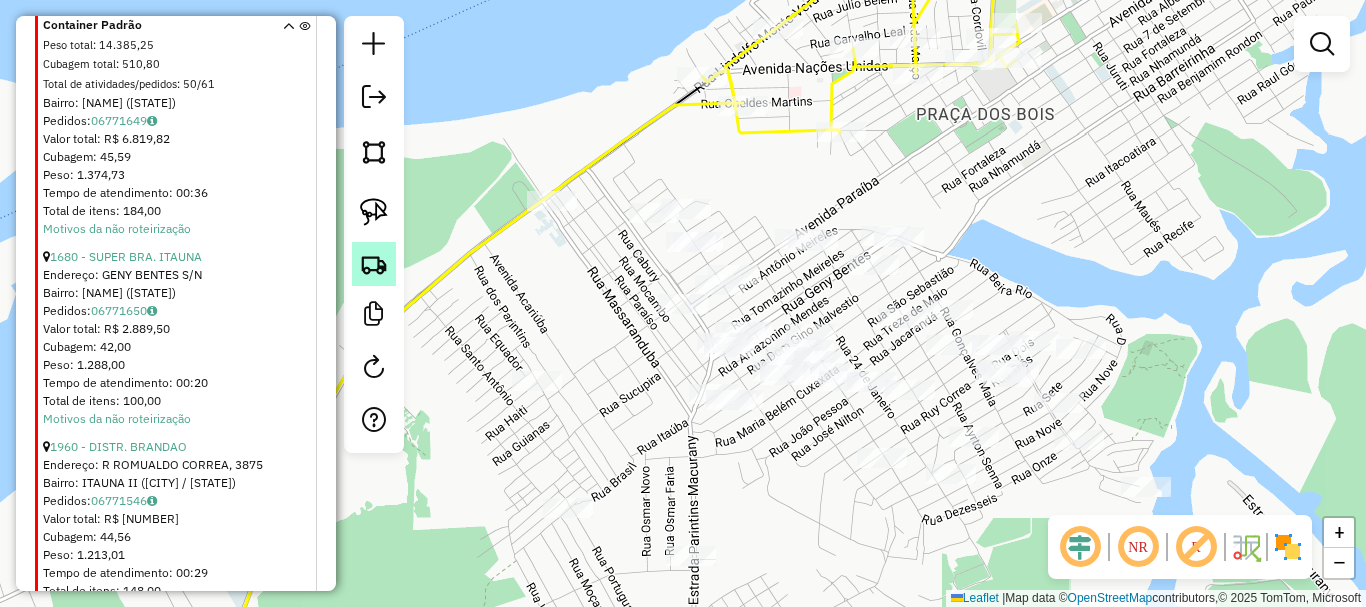 click 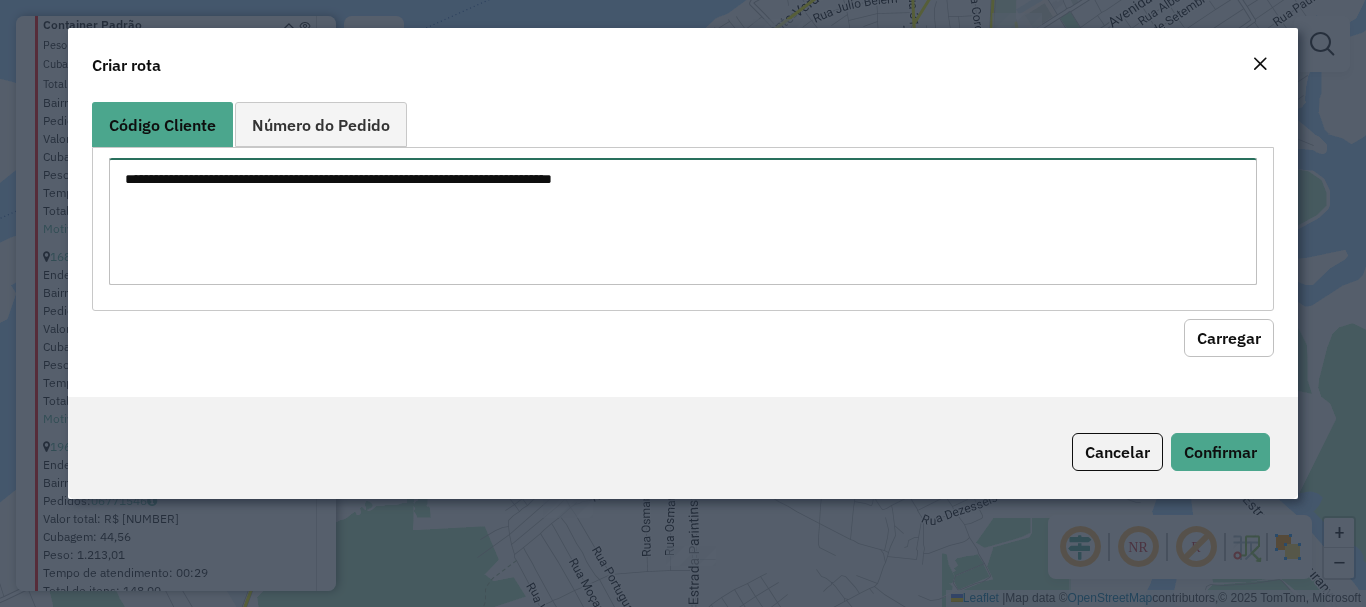 drag, startPoint x: 617, startPoint y: 163, endPoint x: 610, endPoint y: 189, distance: 26.925823 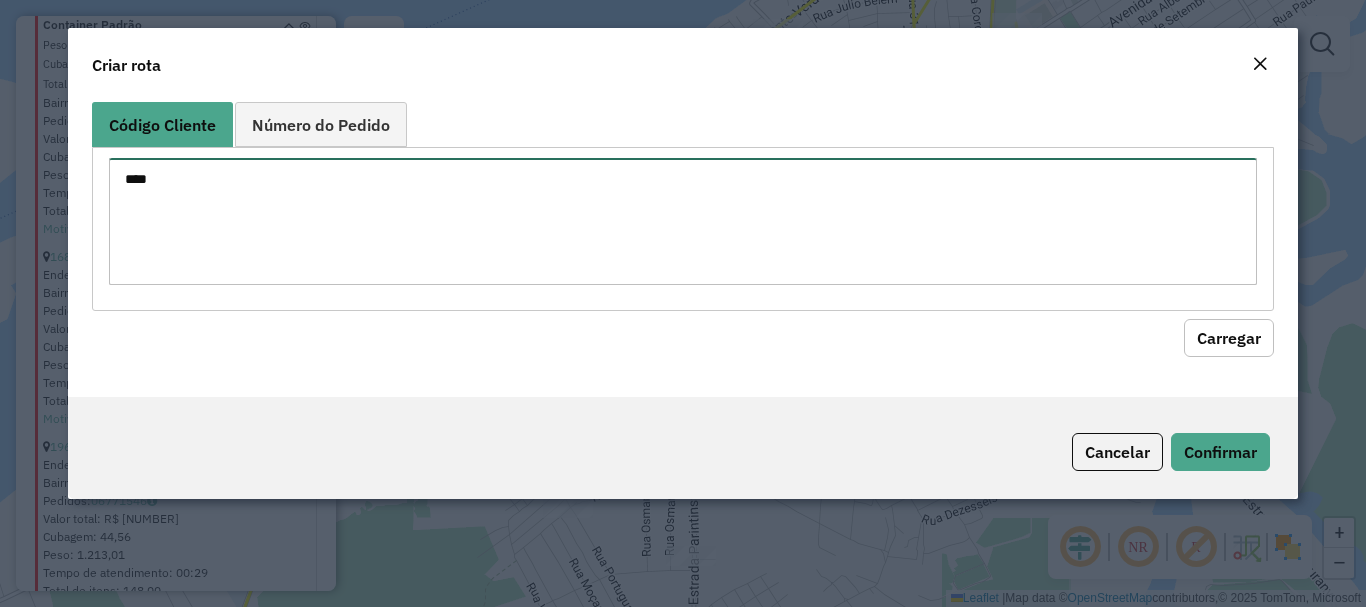 type on "****" 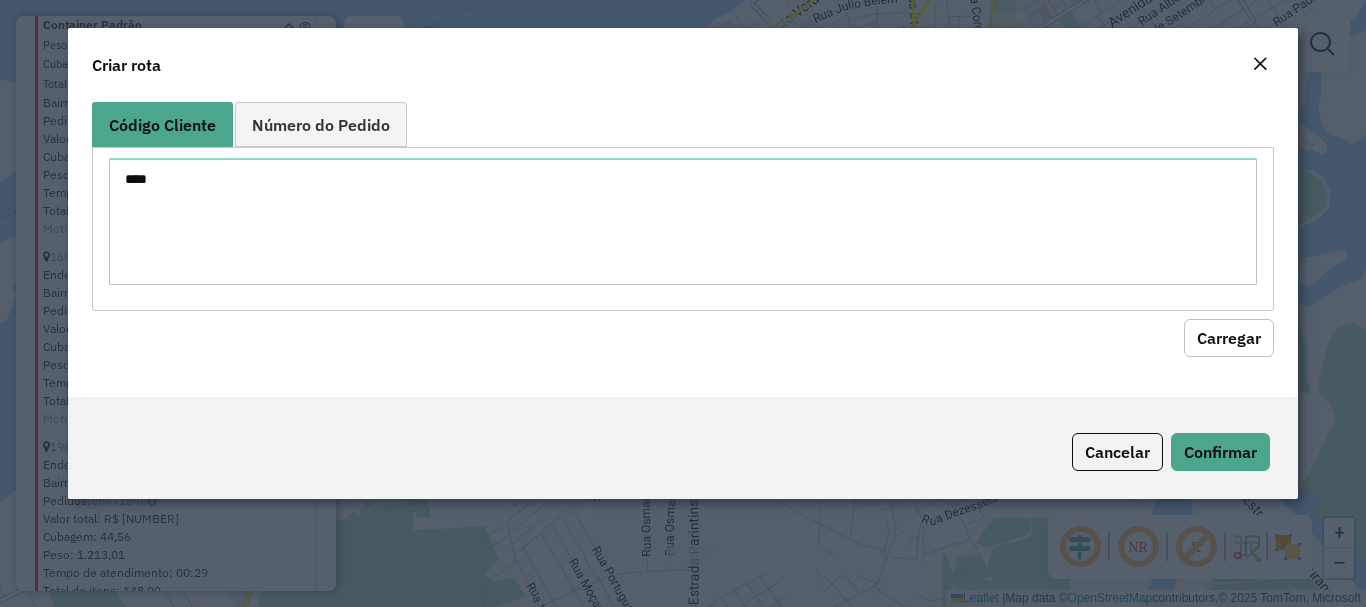 click on "****" 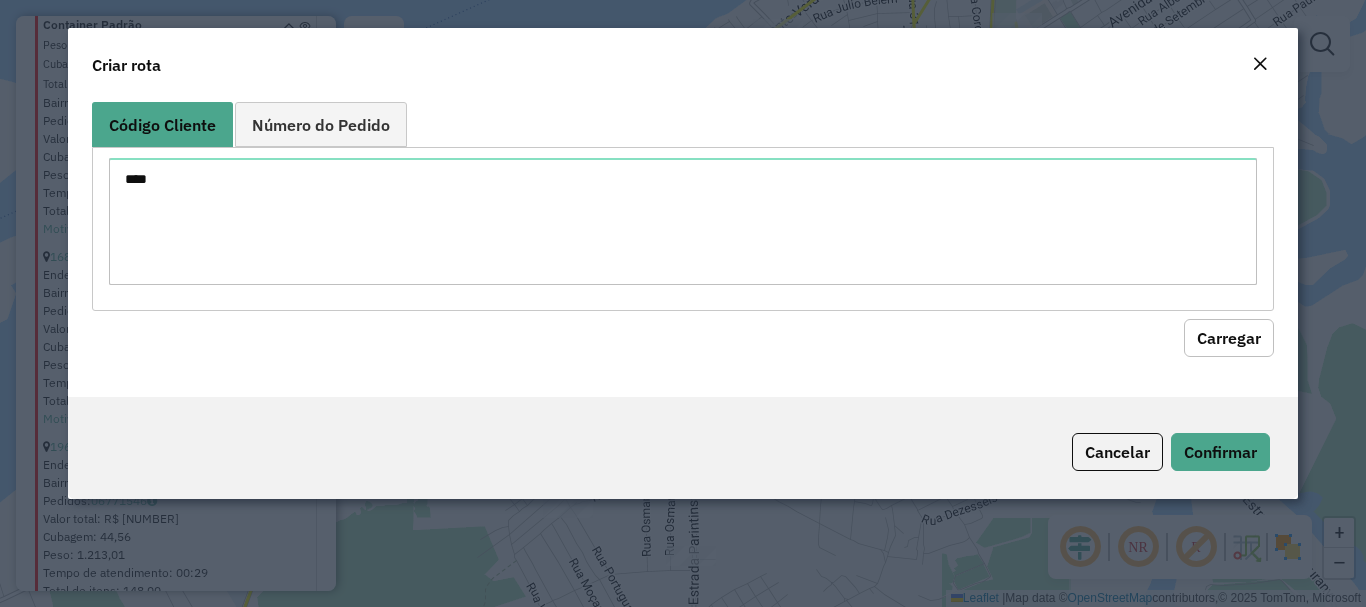 click on "Carregar" 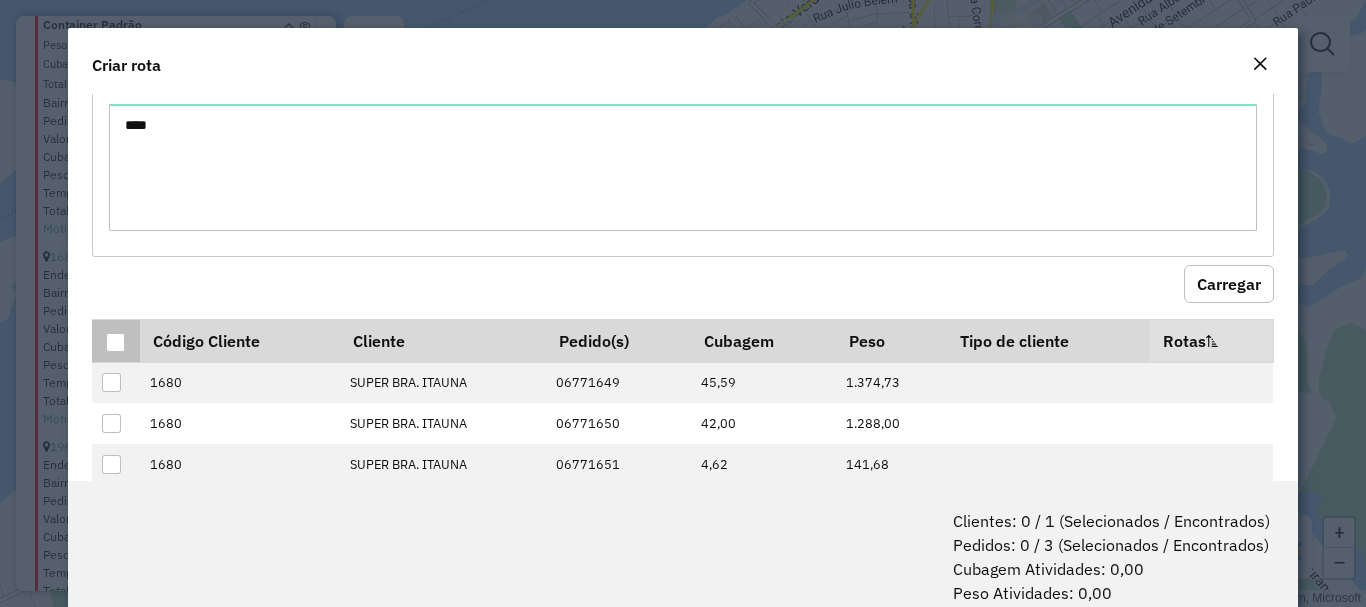 scroll, scrollTop: 97, scrollLeft: 0, axis: vertical 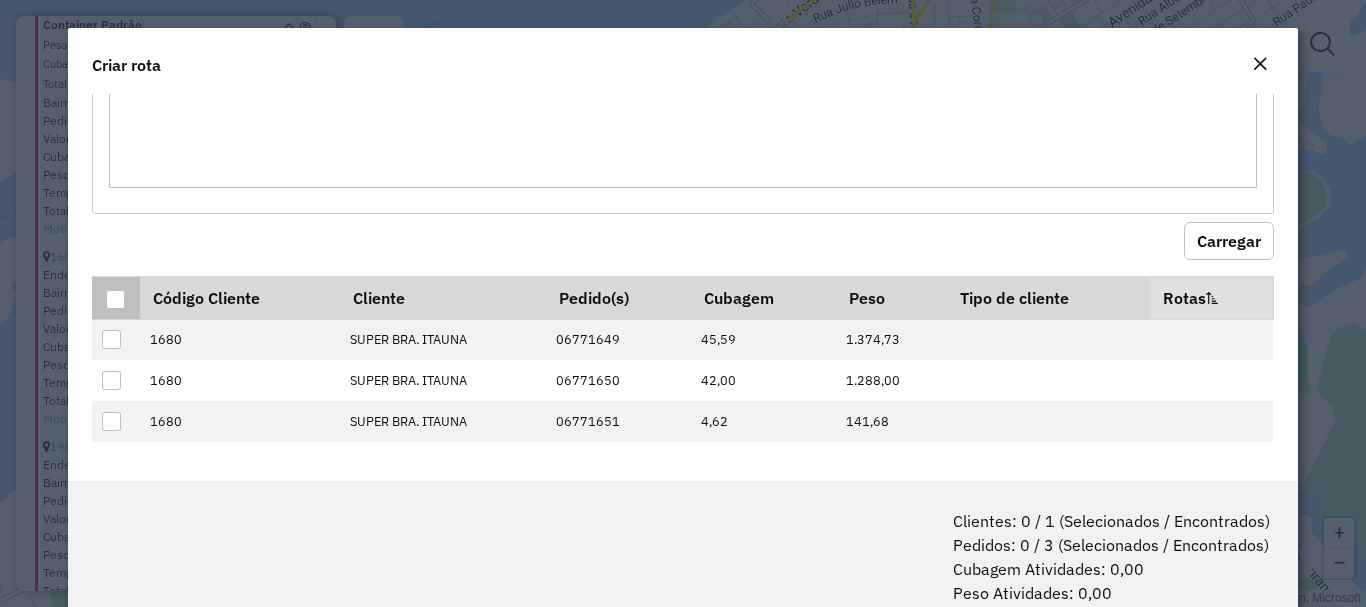 click at bounding box center [115, 299] 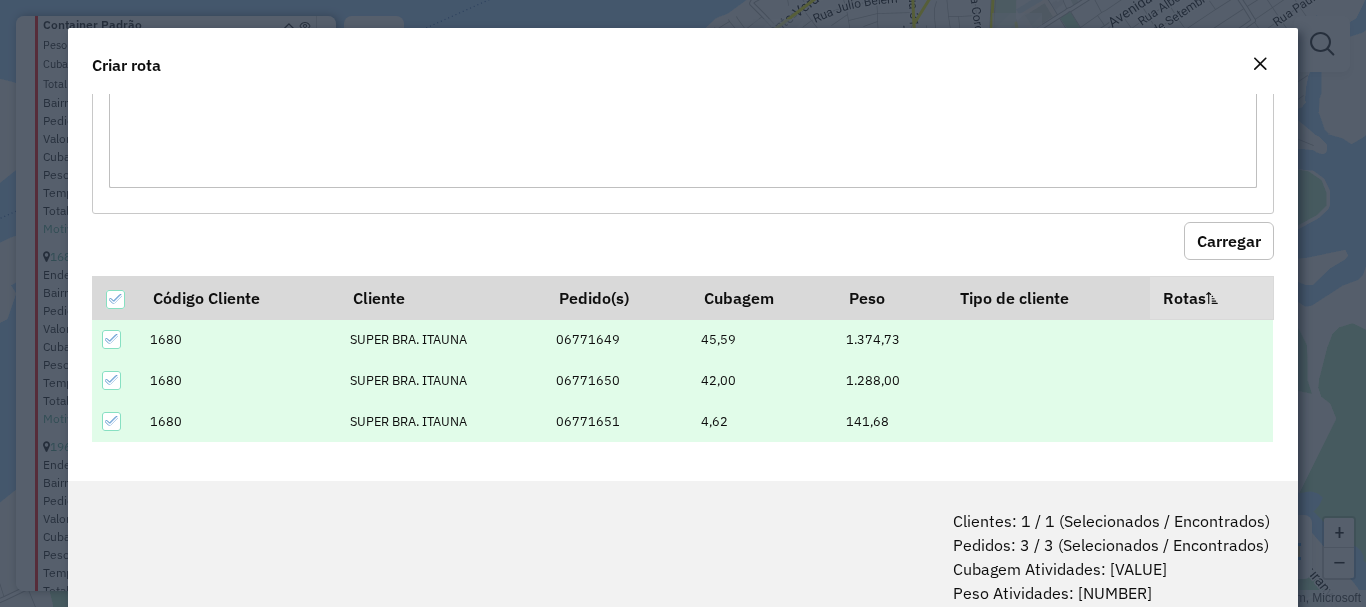 scroll, scrollTop: 100, scrollLeft: 0, axis: vertical 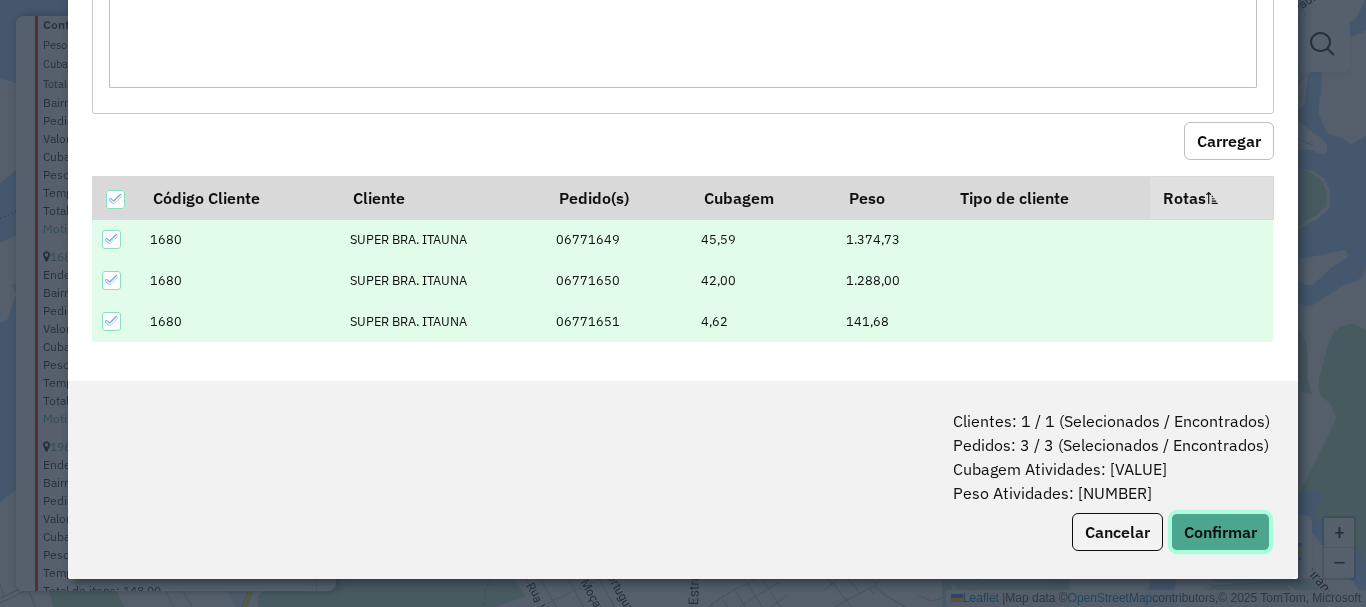 click on "Confirmar" 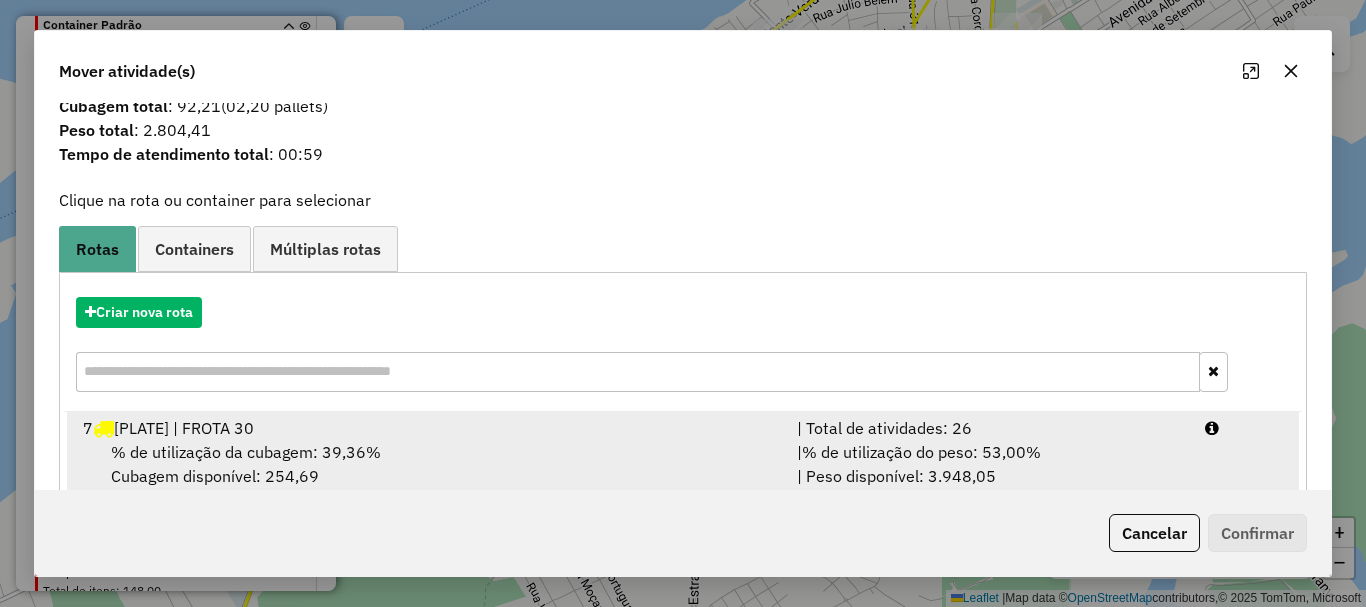 scroll, scrollTop: 78, scrollLeft: 0, axis: vertical 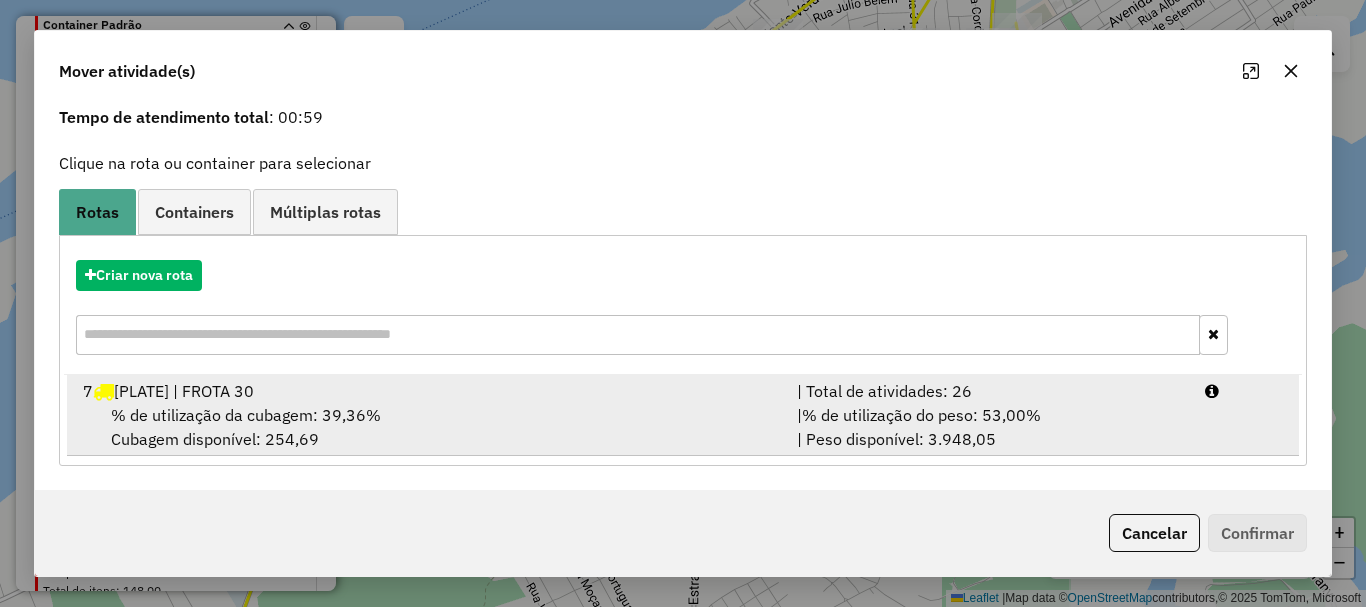 click on "[NUMBER] NOL5445 | FROTA [NUMBER]" at bounding box center (428, 391) 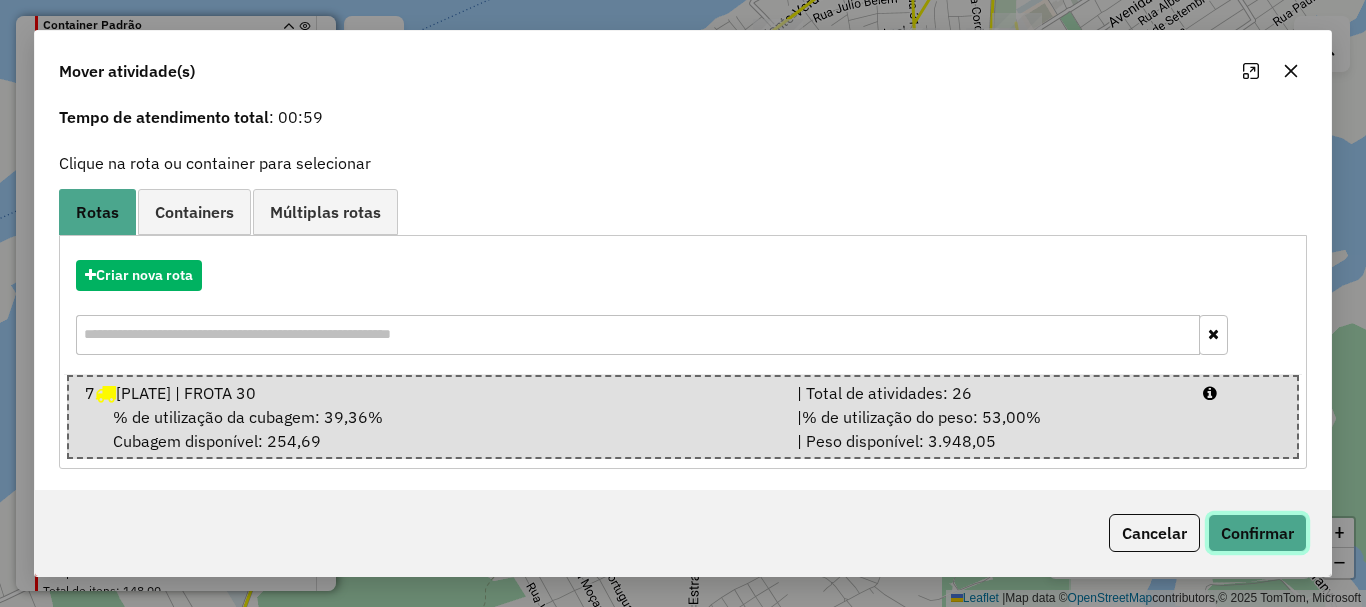 click on "Confirmar" 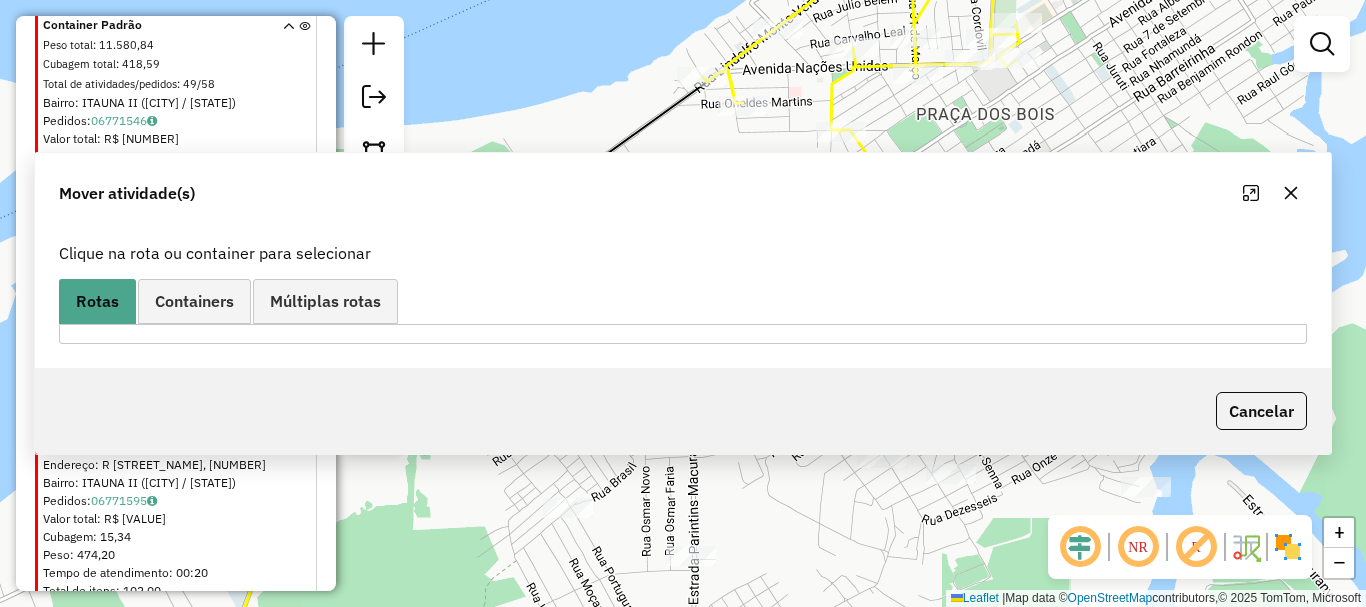 scroll, scrollTop: 0, scrollLeft: 0, axis: both 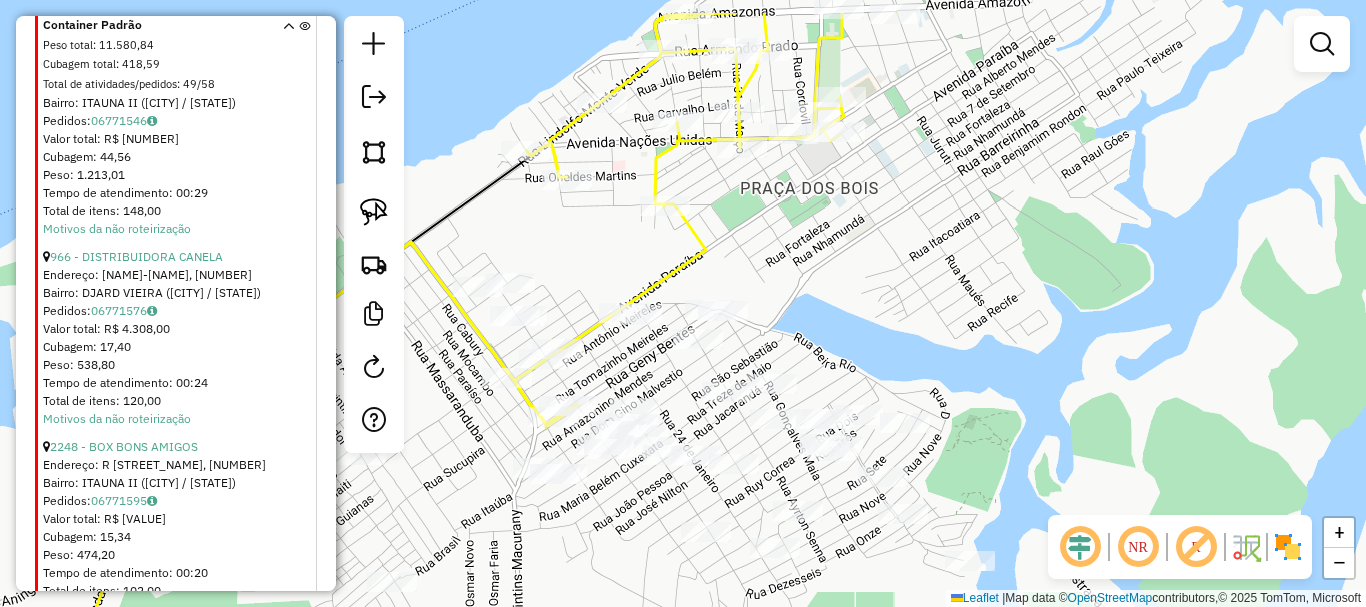 drag, startPoint x: 1011, startPoint y: 176, endPoint x: 487, endPoint y: 356, distance: 554.05414 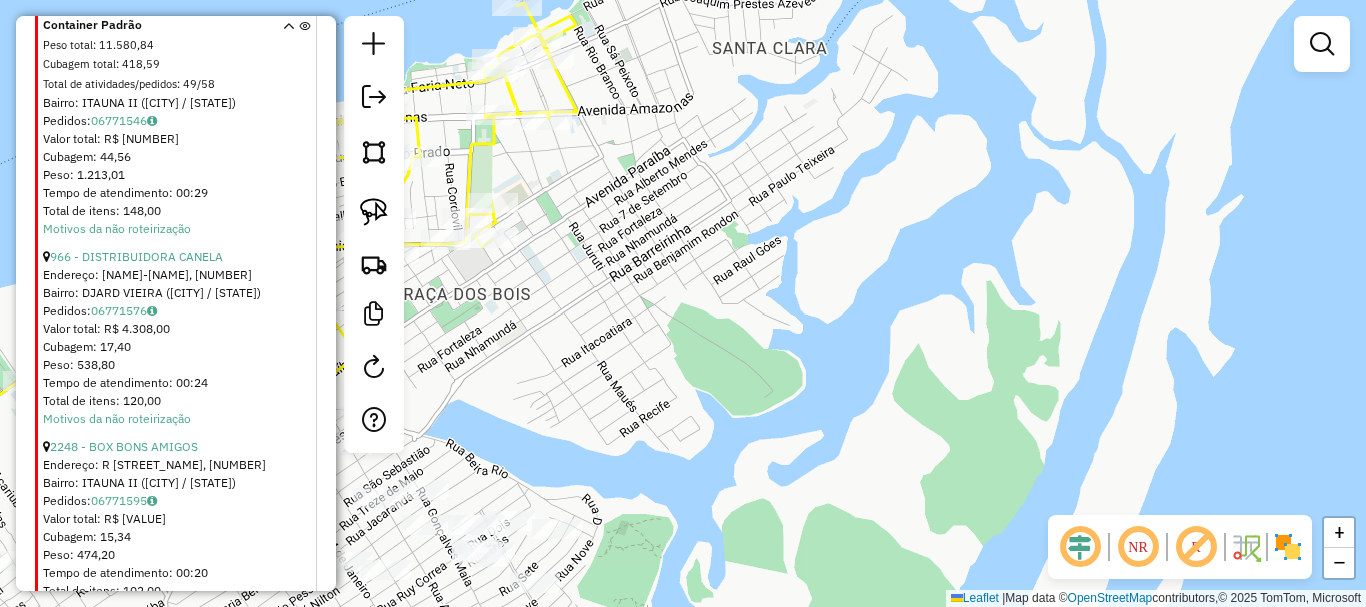 drag, startPoint x: 609, startPoint y: 289, endPoint x: 587, endPoint y: 373, distance: 86.833176 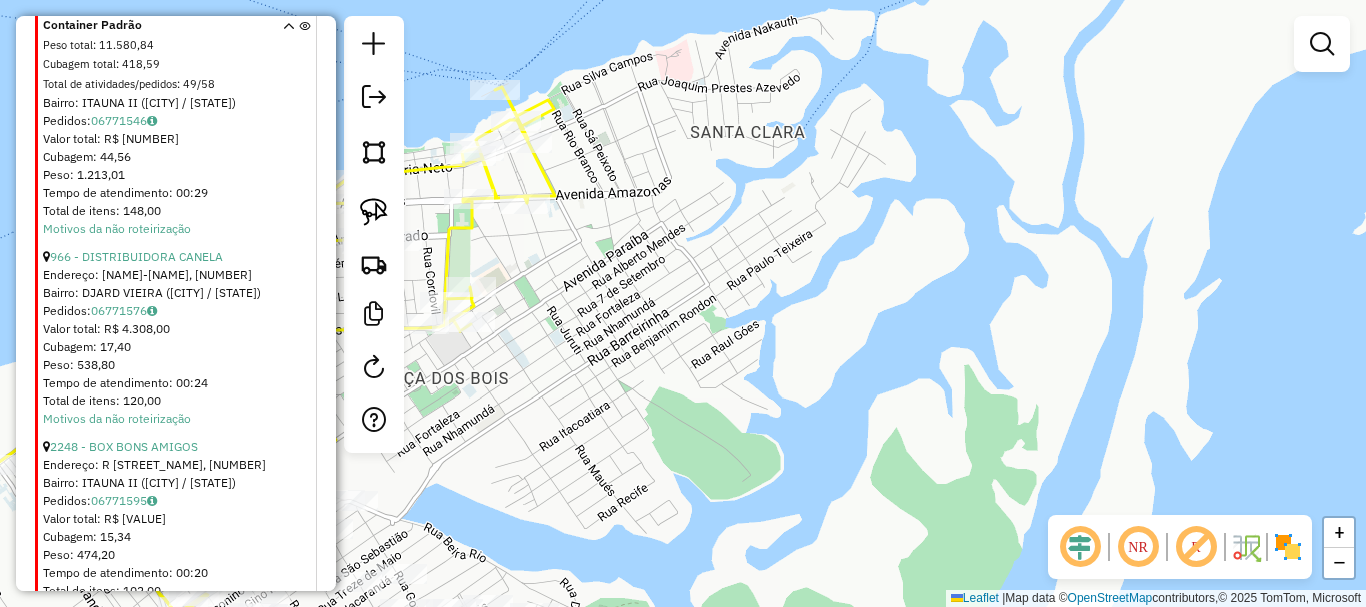 drag, startPoint x: 572, startPoint y: 268, endPoint x: 617, endPoint y: 262, distance: 45.39824 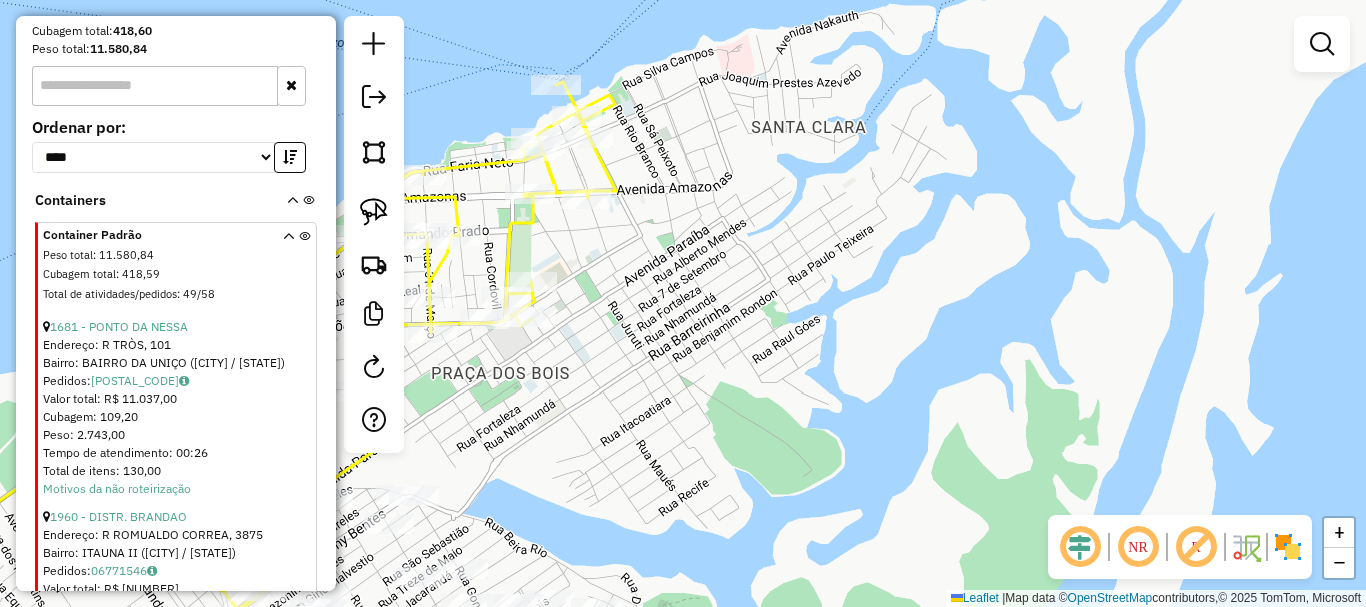 scroll, scrollTop: 836, scrollLeft: 0, axis: vertical 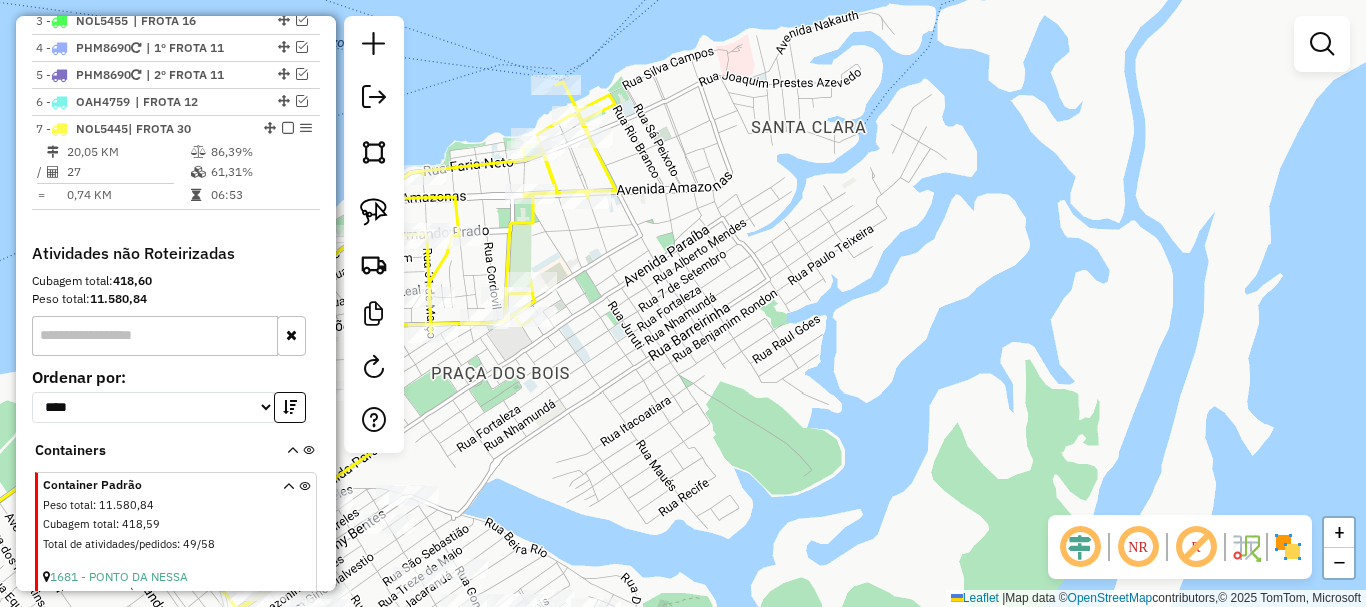 drag, startPoint x: 686, startPoint y: 344, endPoint x: 838, endPoint y: 377, distance: 155.54099 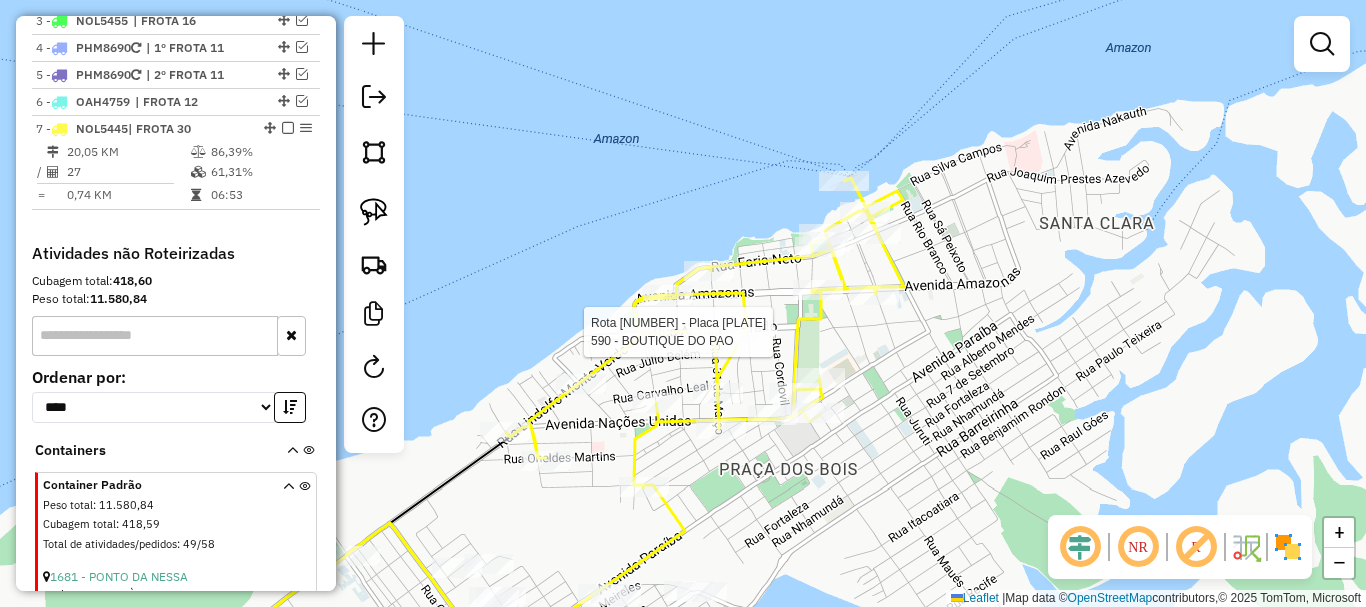 select on "**********" 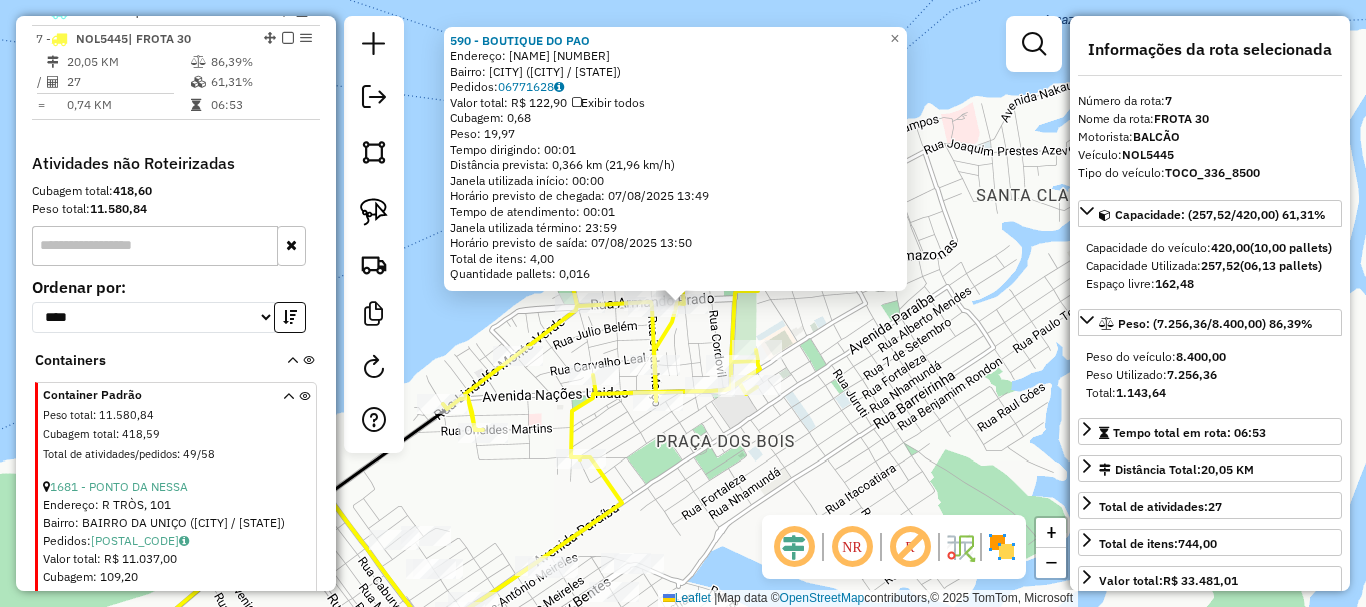 scroll, scrollTop: 936, scrollLeft: 0, axis: vertical 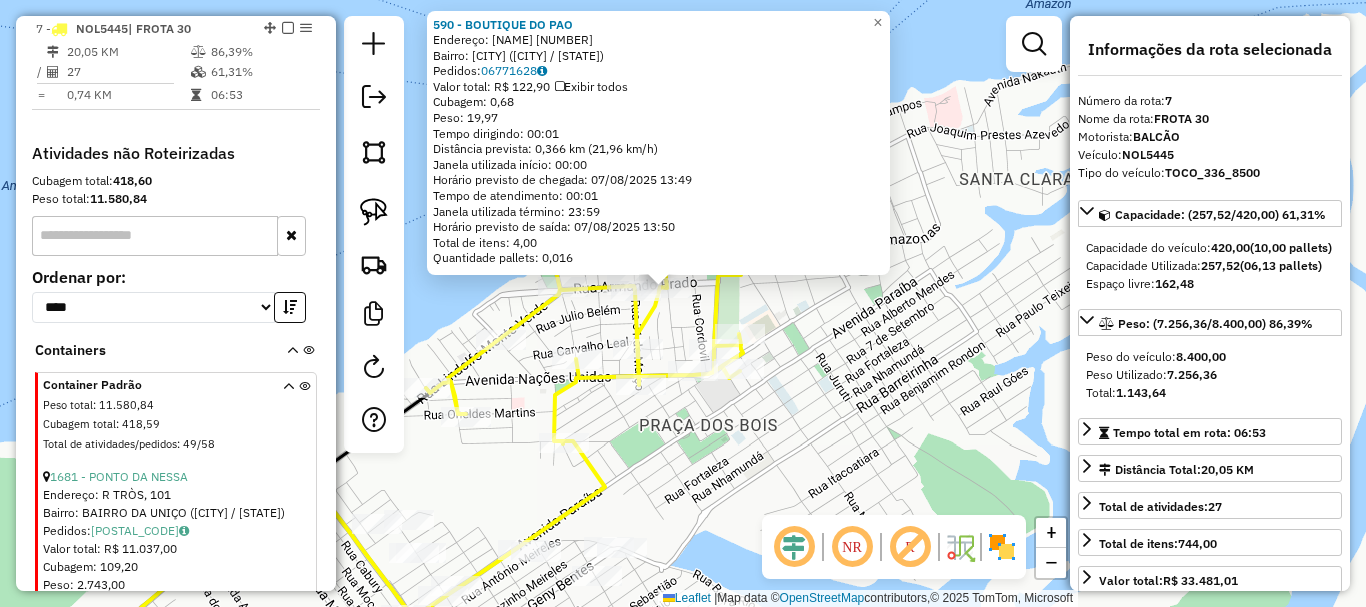 drag, startPoint x: 930, startPoint y: 454, endPoint x: 911, endPoint y: 434, distance: 27.58623 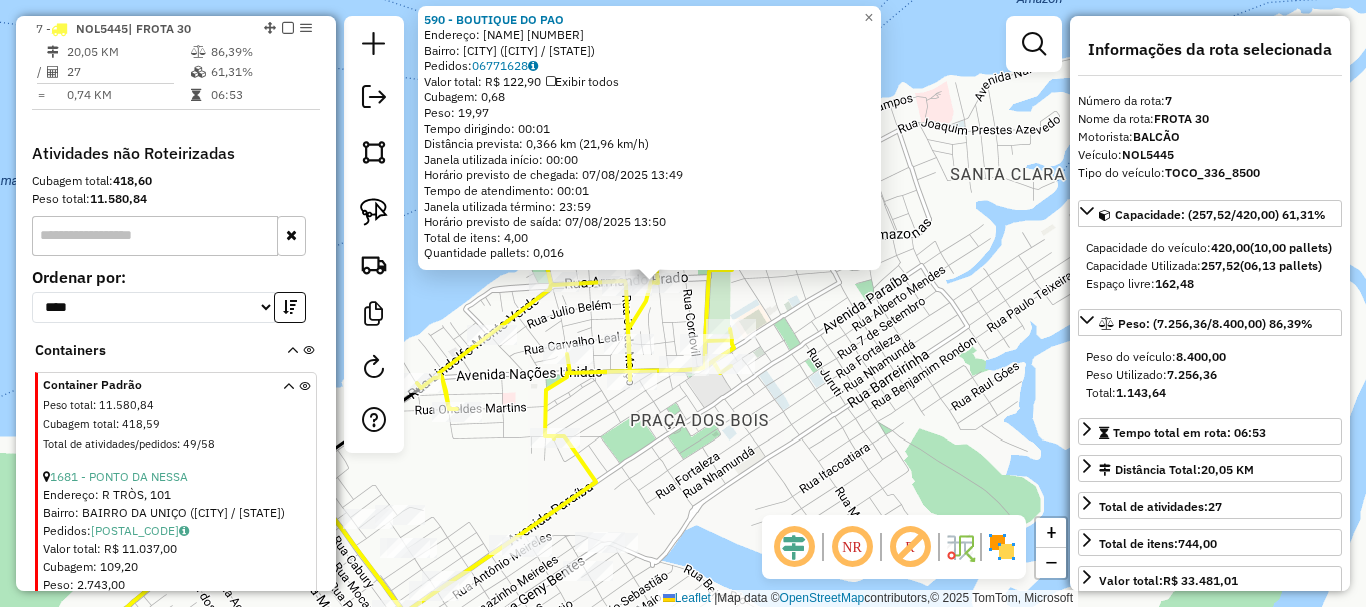 scroll, scrollTop: 736, scrollLeft: 0, axis: vertical 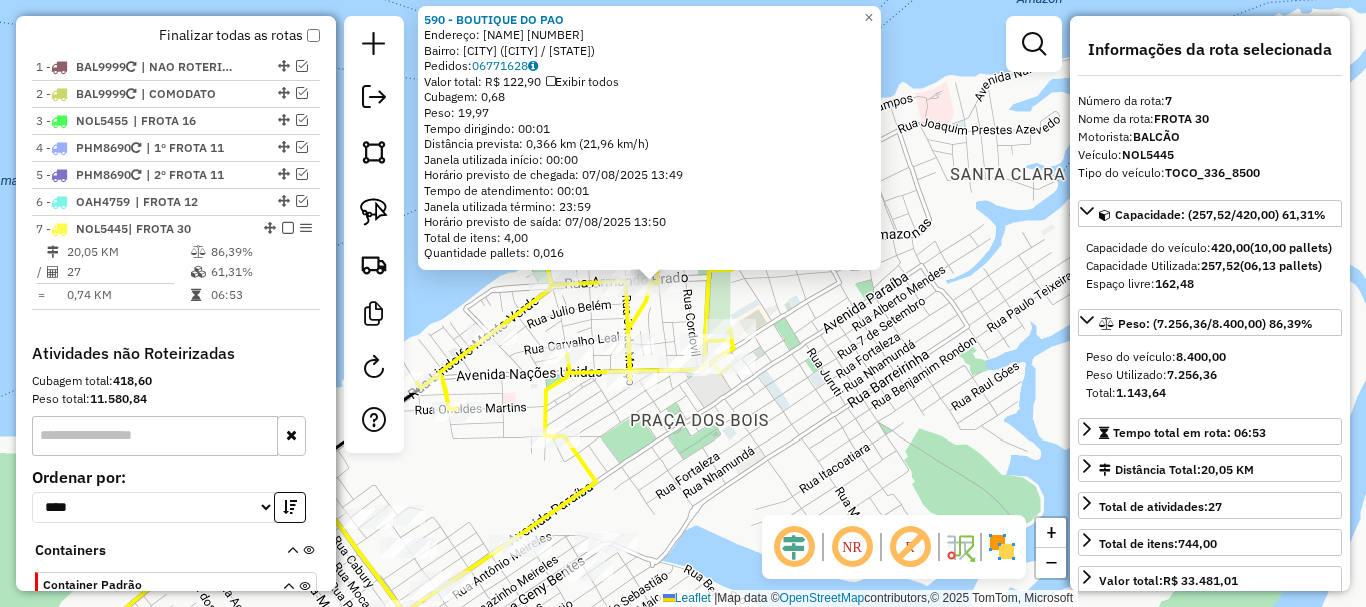 drag, startPoint x: 783, startPoint y: 483, endPoint x: 795, endPoint y: 475, distance: 14.422205 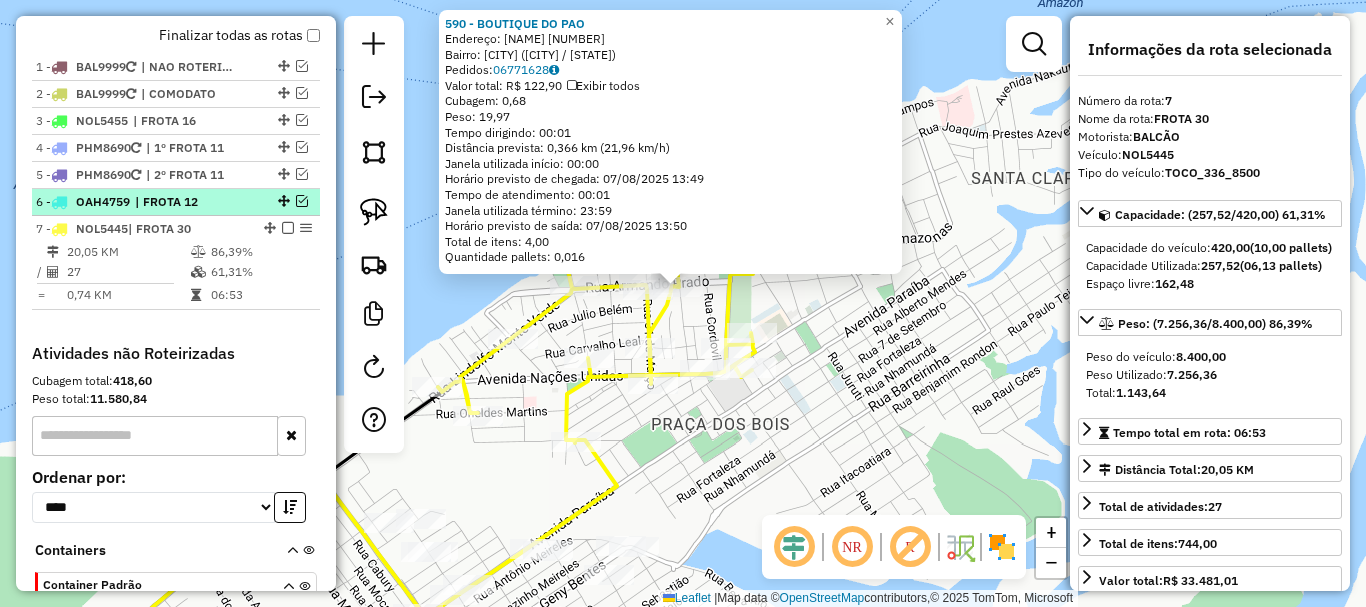 click on "| FROTA 12" at bounding box center [181, 202] 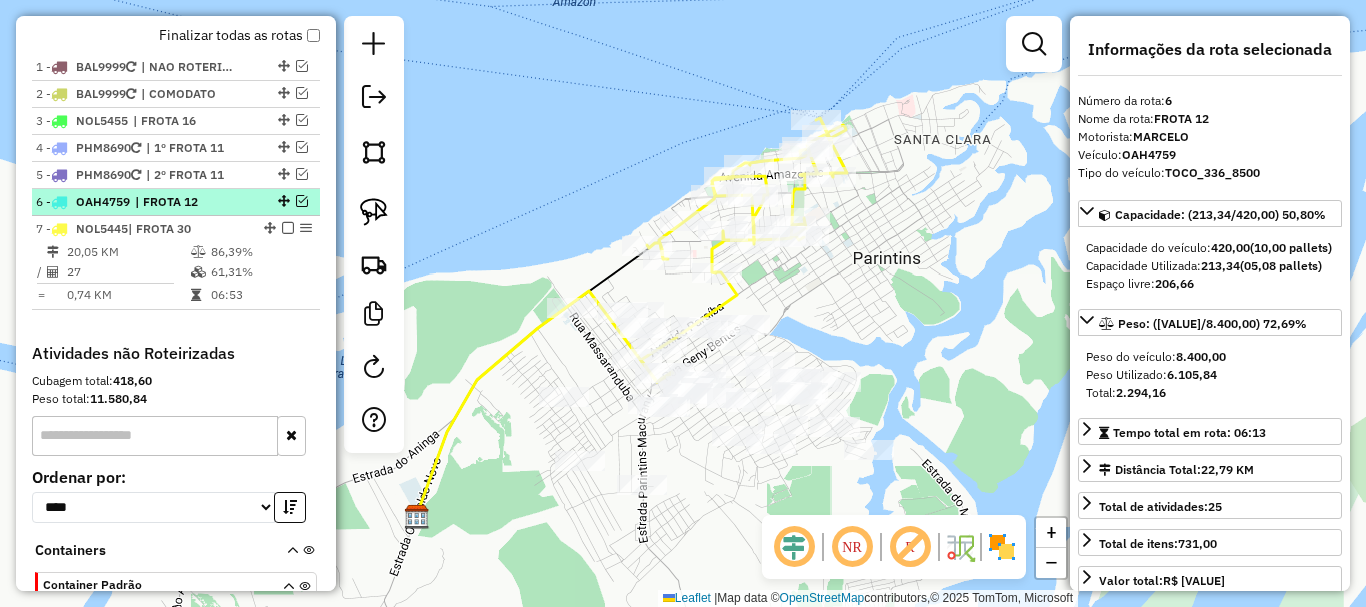 click at bounding box center [302, 201] 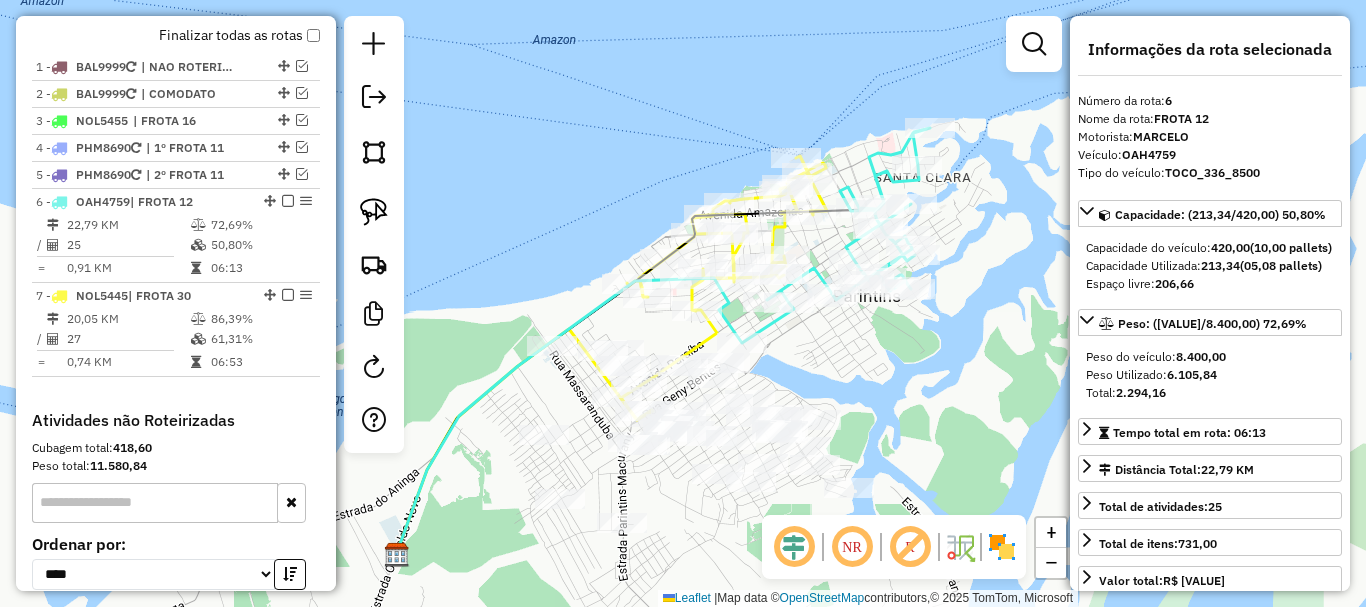 drag, startPoint x: 895, startPoint y: 350, endPoint x: 875, endPoint y: 388, distance: 42.941822 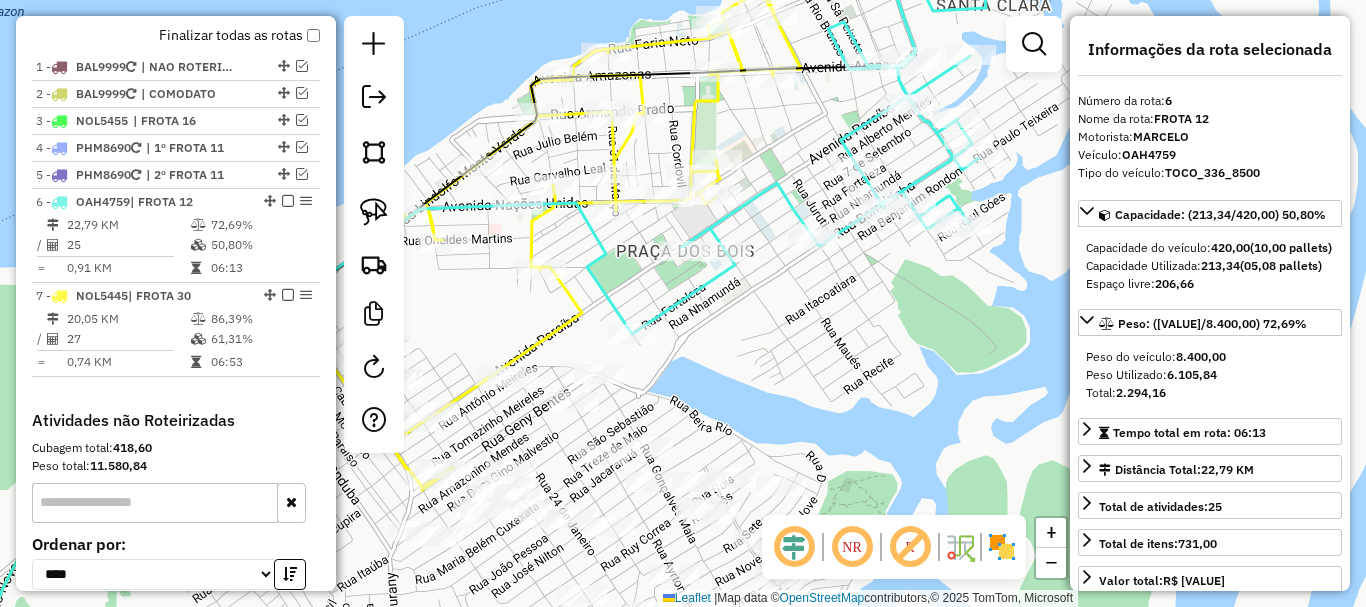 drag, startPoint x: 775, startPoint y: 309, endPoint x: 779, endPoint y: 327, distance: 18.439089 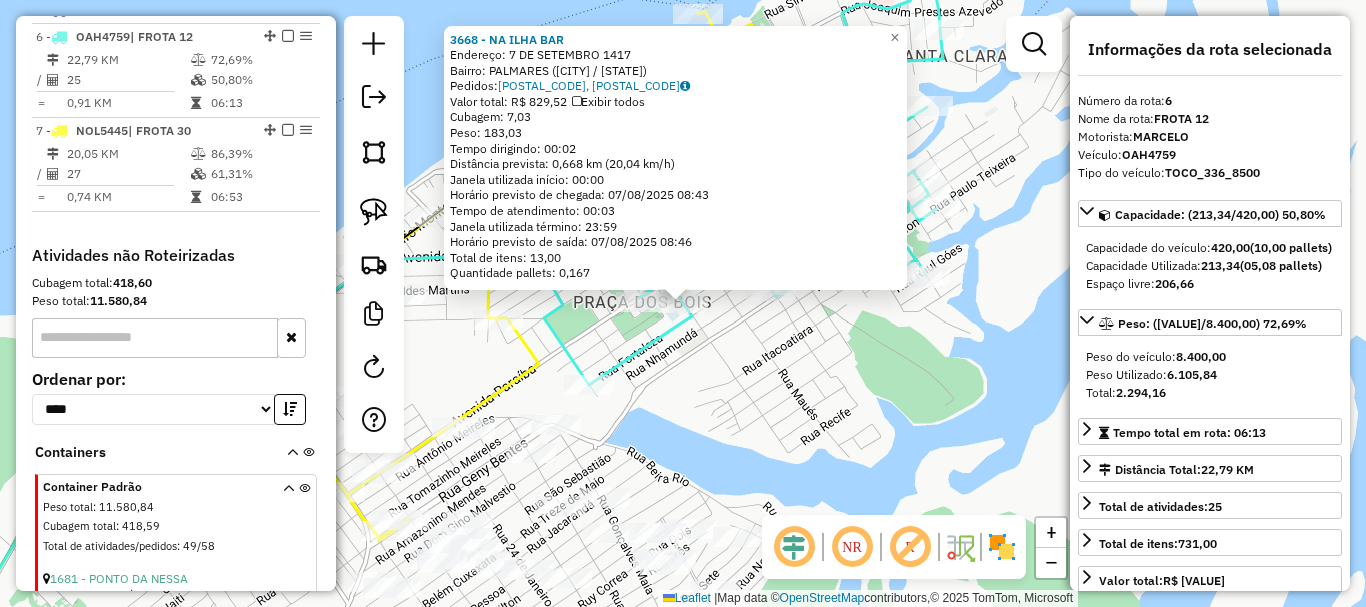 scroll, scrollTop: 909, scrollLeft: 0, axis: vertical 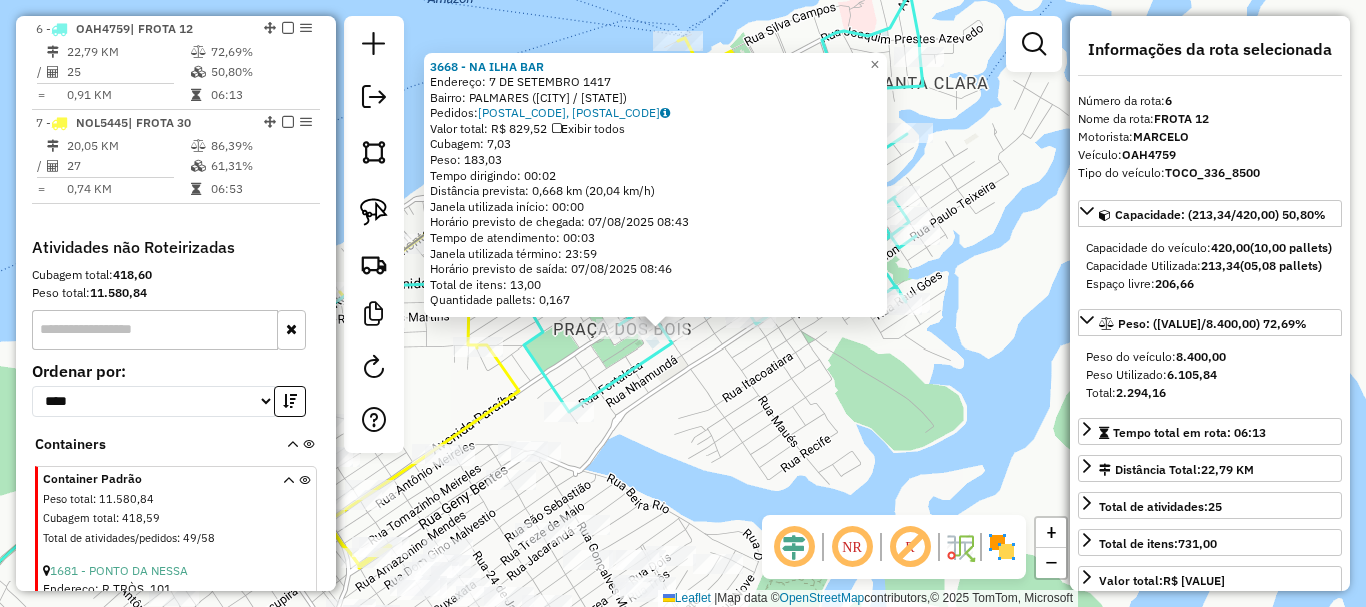 drag, startPoint x: 835, startPoint y: 352, endPoint x: 796, endPoint y: 354, distance: 39.051247 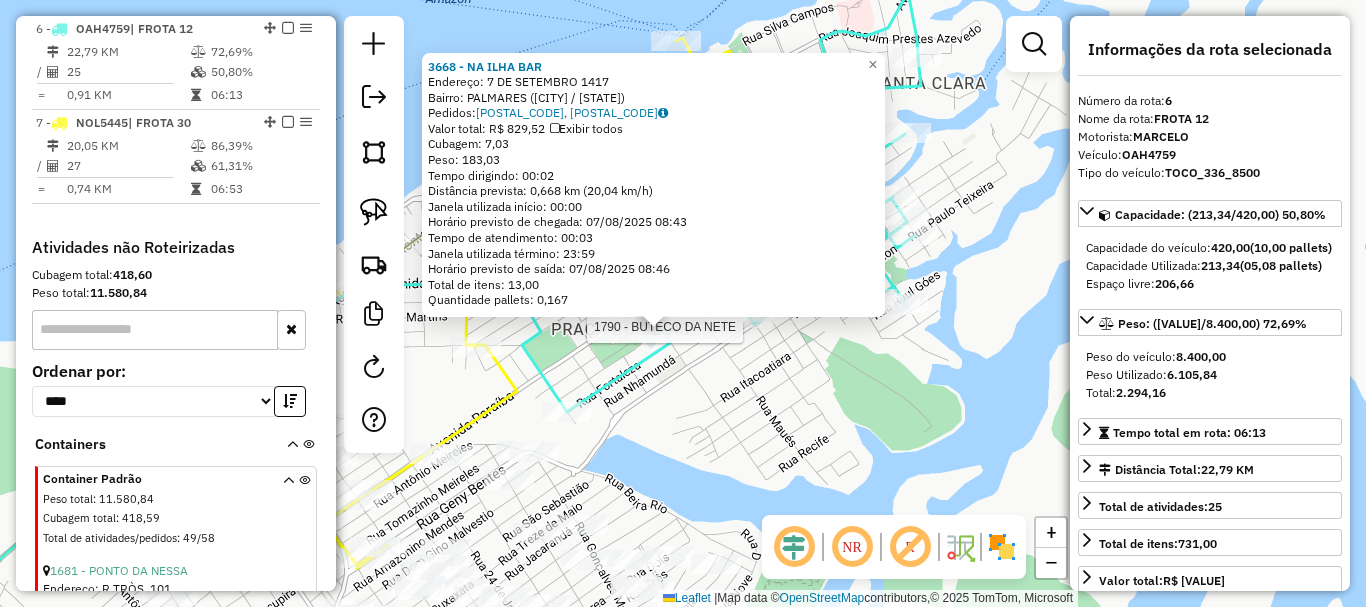 click 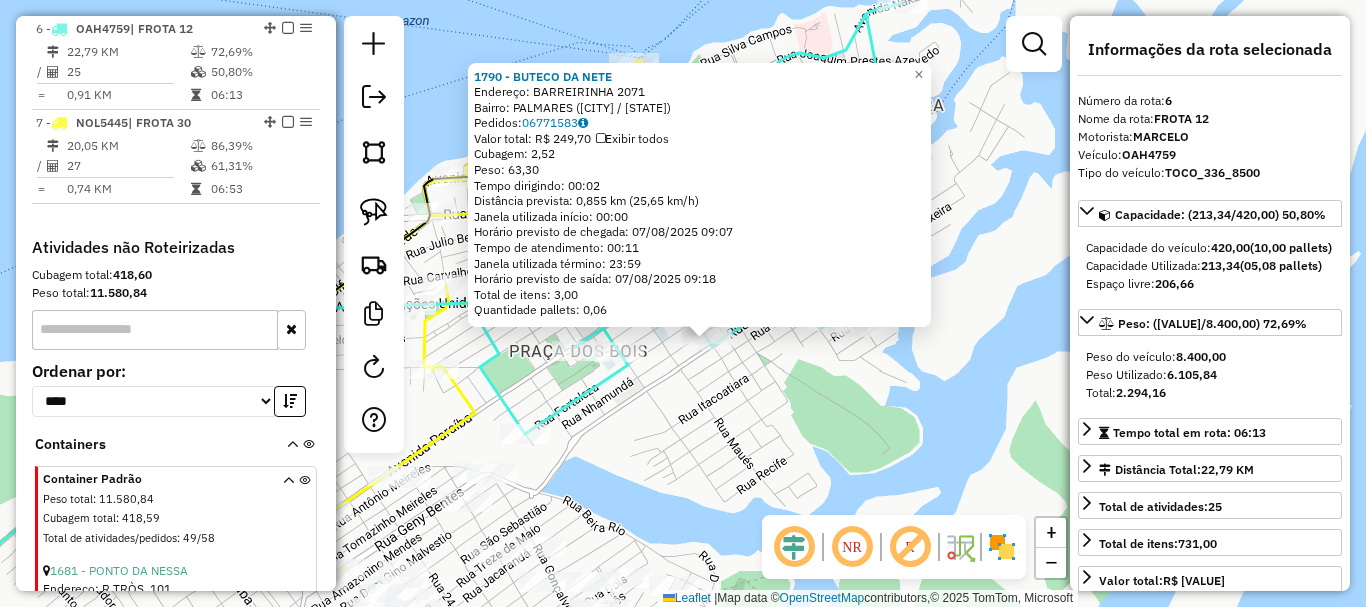 drag, startPoint x: 723, startPoint y: 339, endPoint x: 747, endPoint y: 376, distance: 44.102154 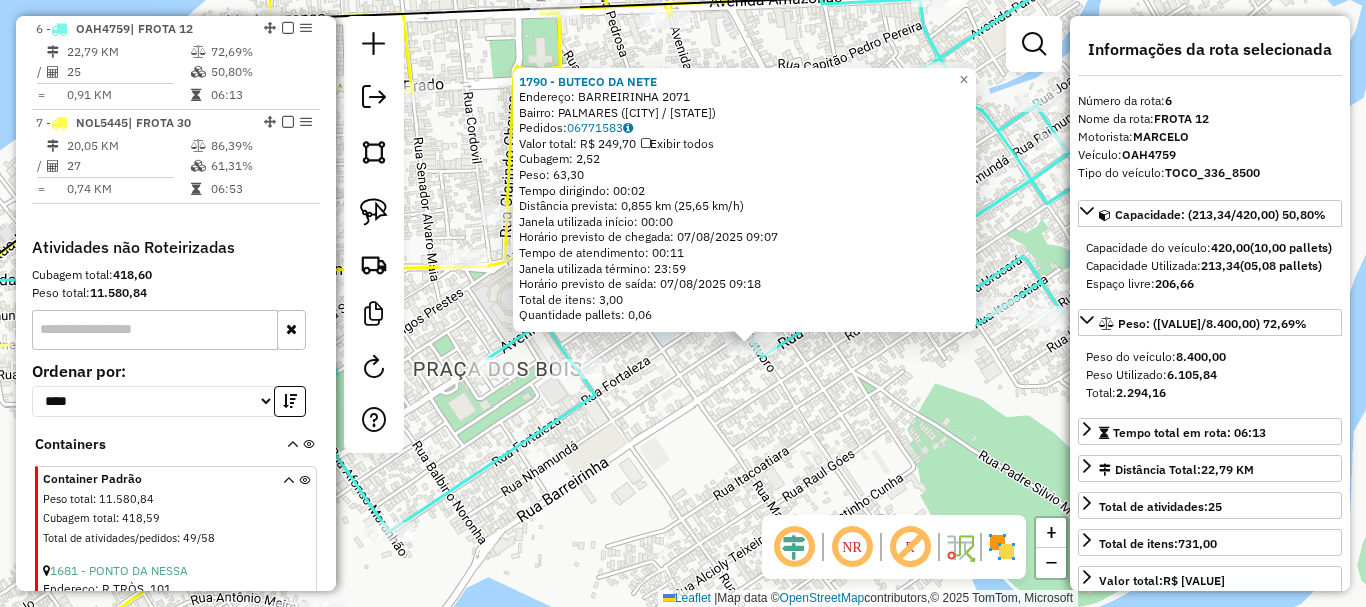 drag, startPoint x: 597, startPoint y: 359, endPoint x: 697, endPoint y: 422, distance: 118.19052 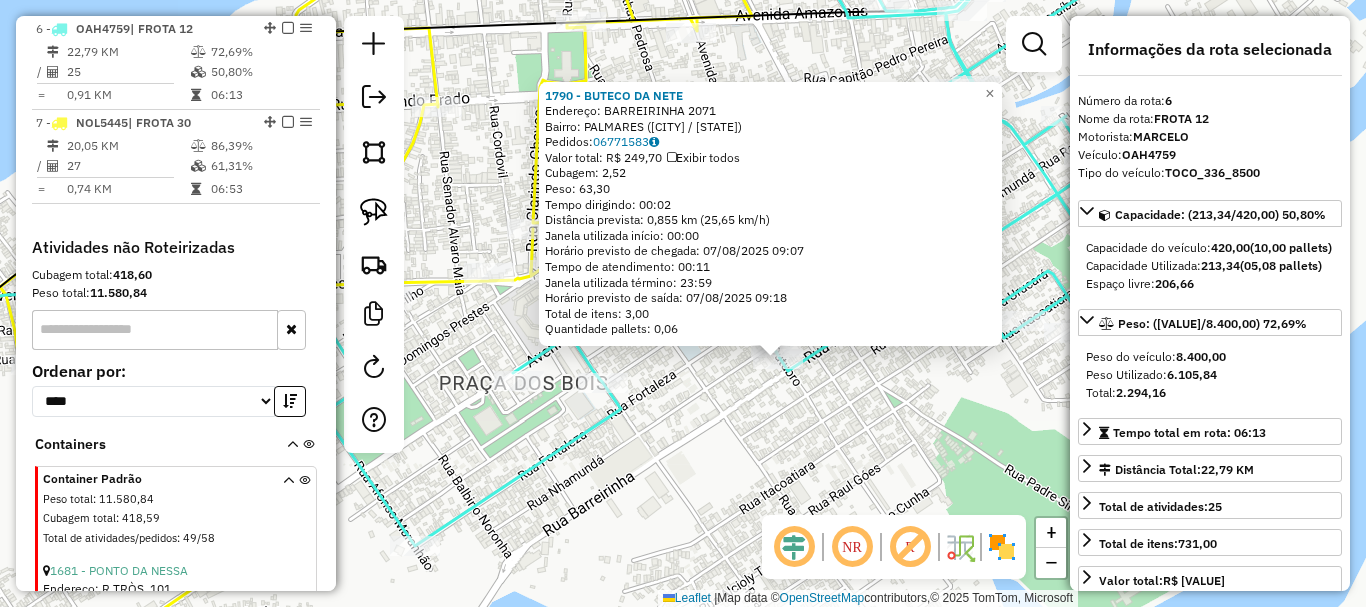 click on "[NUMBER] - BUTECO DA NETE  Endereço:  BARREIRINHA [NUMBER]   Bairro: PALMARES ([CITY] / [STATE])   Pedidos:  [ORDER_ID]   Valor total: R$ 249,70   Exibir todos   Cubagem: 2,52  Peso: 63,30  Tempo dirigindo: 00:02   Distância prevista: 0,855 km (25,65 km/h)   Janela utilizada início: 00:00   Horário previsto de chegada: 07/08/2025 09:07   Tempo de atendimento: 00:11   Janela utilizada término: 23:59   Horário previsto de saída: 07/08/2025 09:18   Total de itens: 3,00   Quantidade pallets: 0,06  × Janela de atendimento Grade de atendimento Capacidade Transportadoras Veículos Cliente Pedidos  Rotas Selecione os dias de semana para filtrar as janelas de atendimento  Seg   Ter   Qua   Qui   Sex   Sáb   Dom  Informe o período da janela de atendimento: De: Até:  Filtrar exatamente a janela do cliente  Considerar janela de atendimento padrão  Selecione os dias de semana para filtrar as grades de atendimento  Seg   Ter   Qua   Qui   Sex   Sáb   Dom   Considerar clientes sem dia de atendimento cadastrado  De:   De:" 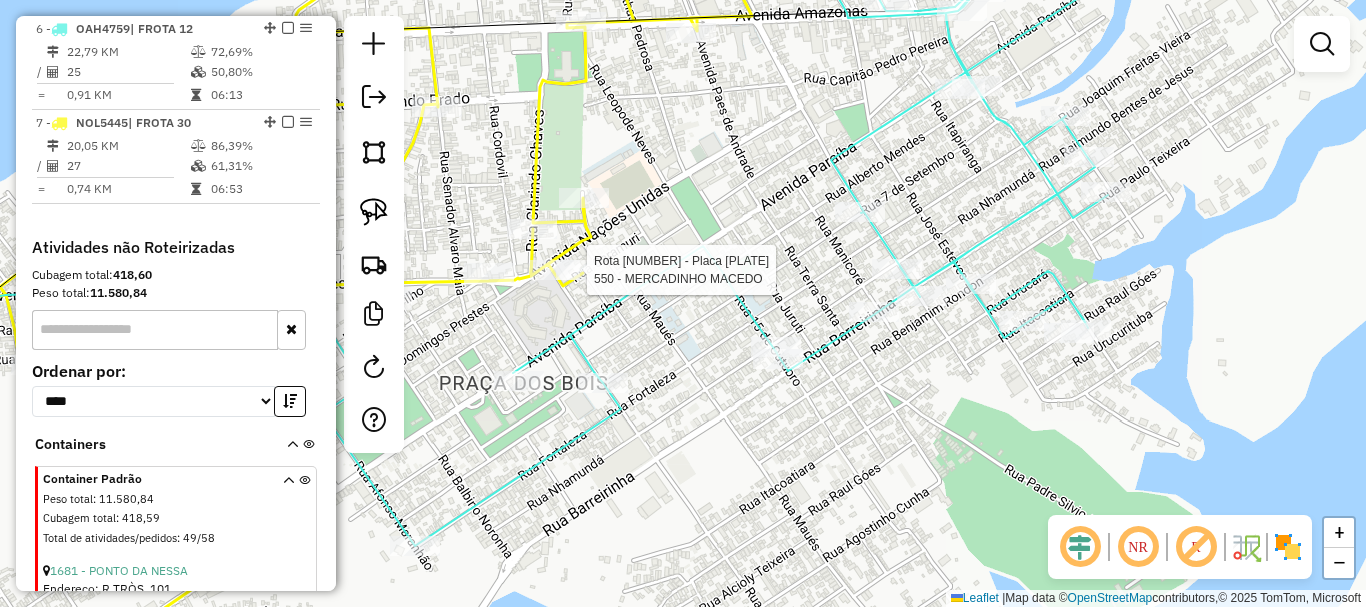 select on "**********" 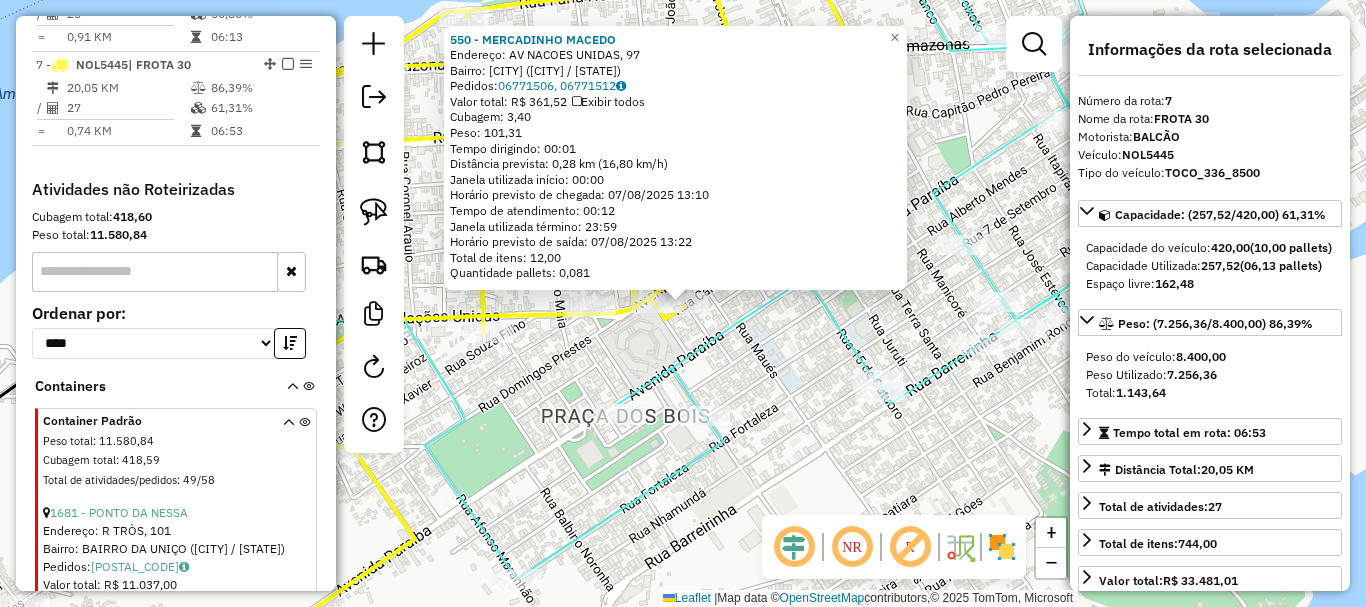 scroll, scrollTop: 1003, scrollLeft: 0, axis: vertical 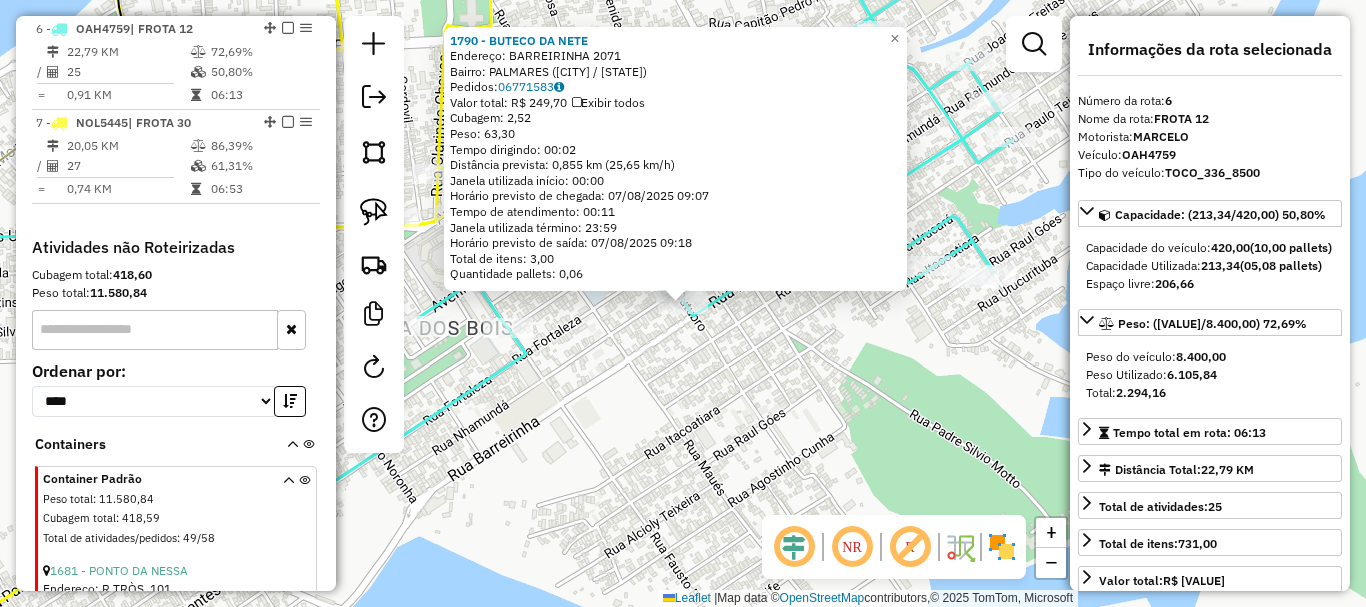 click on "[NUMBER] - BUTECO DA NETE  Endereço:  BARREIRINHA [NUMBER]   Bairro: PALMARES ([CITY] / [STATE])   Pedidos:  [ORDER_ID]   Valor total: R$ 249,70   Exibir todos   Cubagem: 2,52  Peso: 63,30  Tempo dirigindo: 00:02   Distância prevista: 0,855 km (25,65 km/h)   Janela utilizada início: 00:00   Horário previsto de chegada: 07/08/2025 09:07   Tempo de atendimento: 00:11   Janela utilizada término: 23:59   Horário previsto de saída: 07/08/2025 09:18   Total de itens: 3,00   Quantidade pallets: 0,06  × Janela de atendimento Grade de atendimento Capacidade Transportadoras Veículos Cliente Pedidos  Rotas Selecione os dias de semana para filtrar as janelas de atendimento  Seg   Ter   Qua   Qui   Sex   Sáb   Dom  Informe o período da janela de atendimento: De: Até:  Filtrar exatamente a janela do cliente  Considerar janela de atendimento padrão  Selecione os dias de semana para filtrar as grades de atendimento  Seg   Ter   Qua   Qui   Sex   Sáb   Dom   Considerar clientes sem dia de atendimento cadastrado  De:   De:" 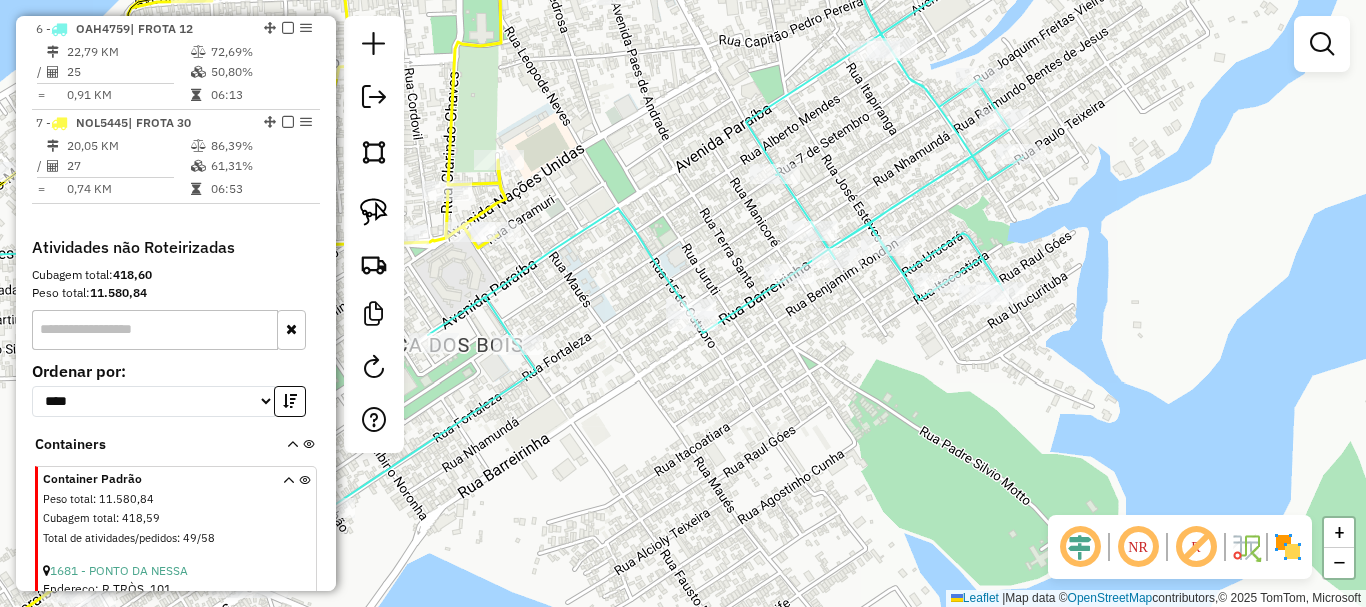 drag, startPoint x: 532, startPoint y: 306, endPoint x: 565, endPoint y: 333, distance: 42.638012 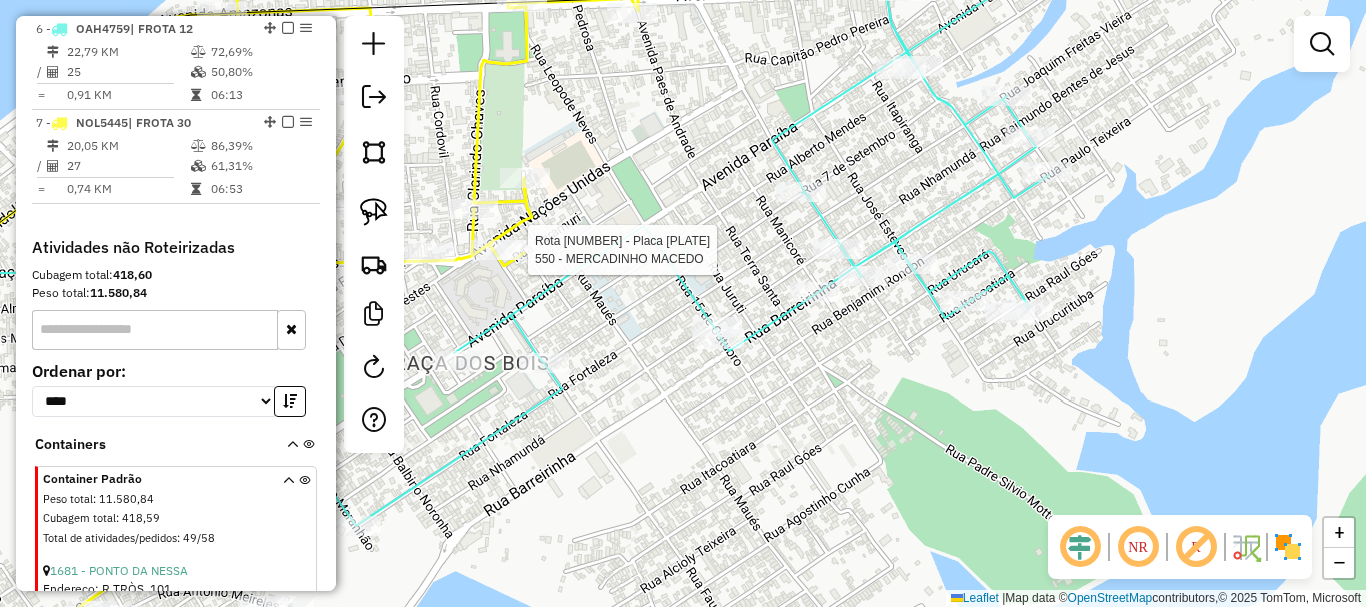 select on "**********" 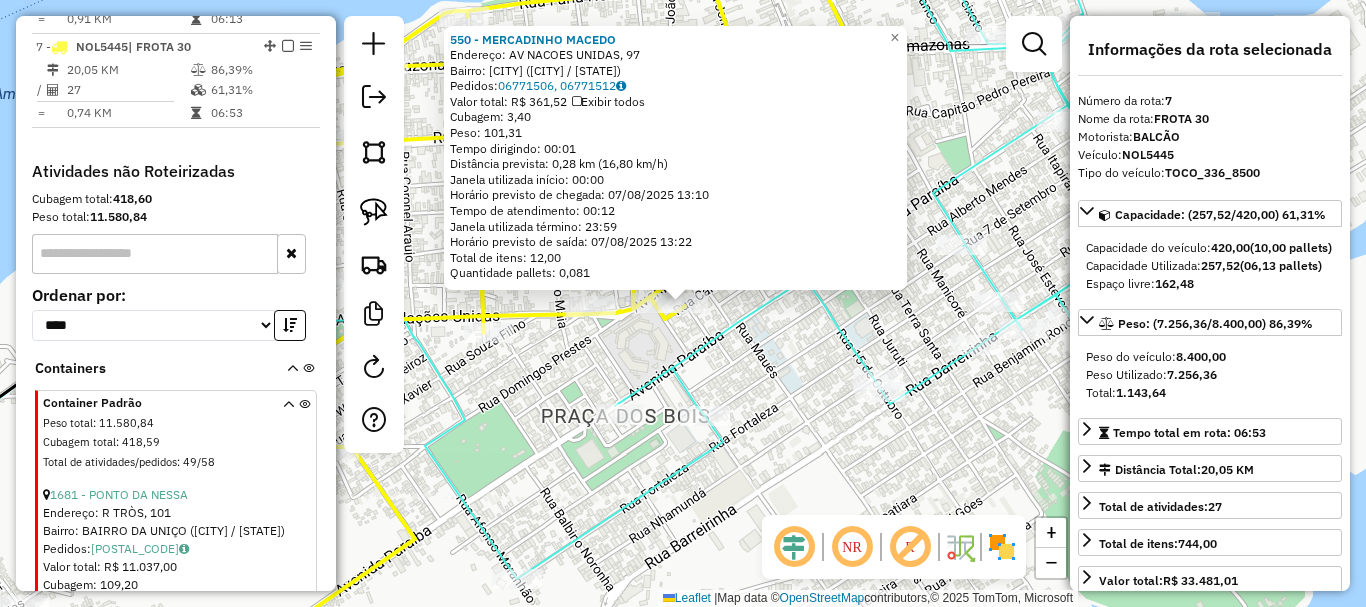scroll, scrollTop: 1003, scrollLeft: 0, axis: vertical 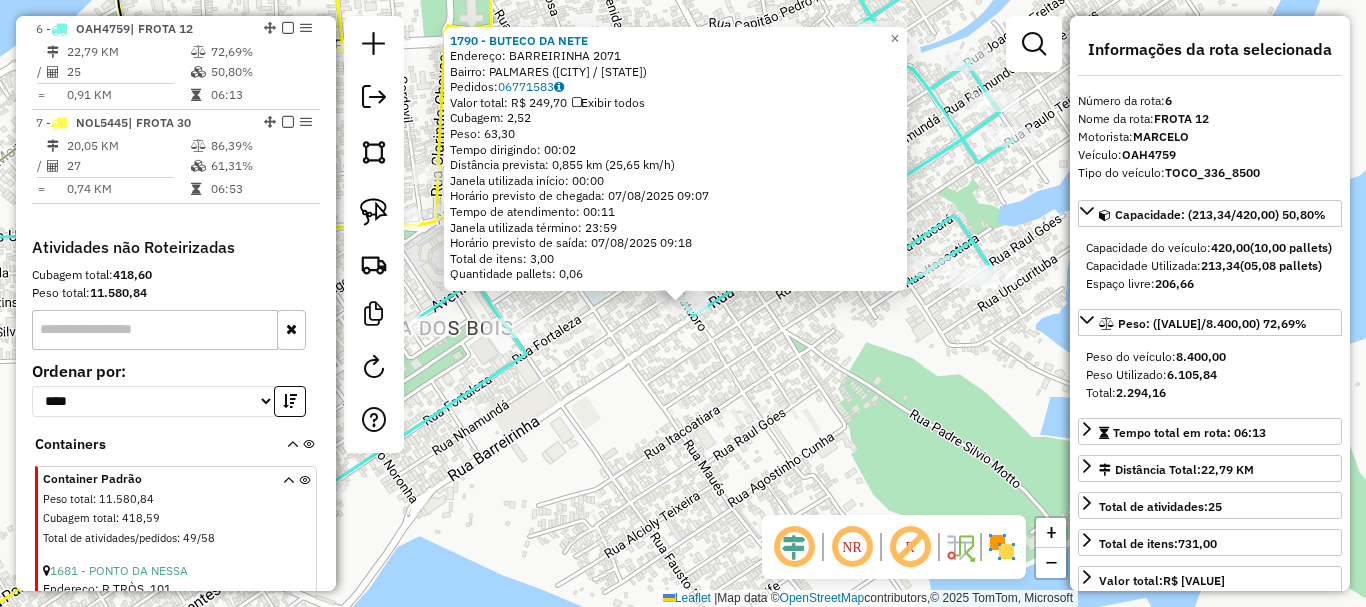 click on "[NUMBER] - BUTECO DA NETE  Endereço:  BARREIRINHA [NUMBER]   Bairro: PALMARES ([CITY] / [STATE])   Pedidos:  [ORDER_ID]   Valor total: R$ 249,70   Exibir todos   Cubagem: 2,52  Peso: 63,30  Tempo dirigindo: 00:02   Distância prevista: 0,855 km (25,65 km/h)   Janela utilizada início: 00:00   Horário previsto de chegada: 07/08/2025 09:07   Tempo de atendimento: 00:11   Janela utilizada término: 23:59   Horário previsto de saída: 07/08/2025 09:18   Total de itens: 3,00   Quantidade pallets: 0,06  × Janela de atendimento Grade de atendimento Capacidade Transportadoras Veículos Cliente Pedidos  Rotas Selecione os dias de semana para filtrar as janelas de atendimento  Seg   Ter   Qua   Qui   Sex   Sáb   Dom  Informe o período da janela de atendimento: De: Até:  Filtrar exatamente a janela do cliente  Considerar janela de atendimento padrão  Selecione os dias de semana para filtrar as grades de atendimento  Seg   Ter   Qua   Qui   Sex   Sáb   Dom   Considerar clientes sem dia de atendimento cadastrado  De:   De:" 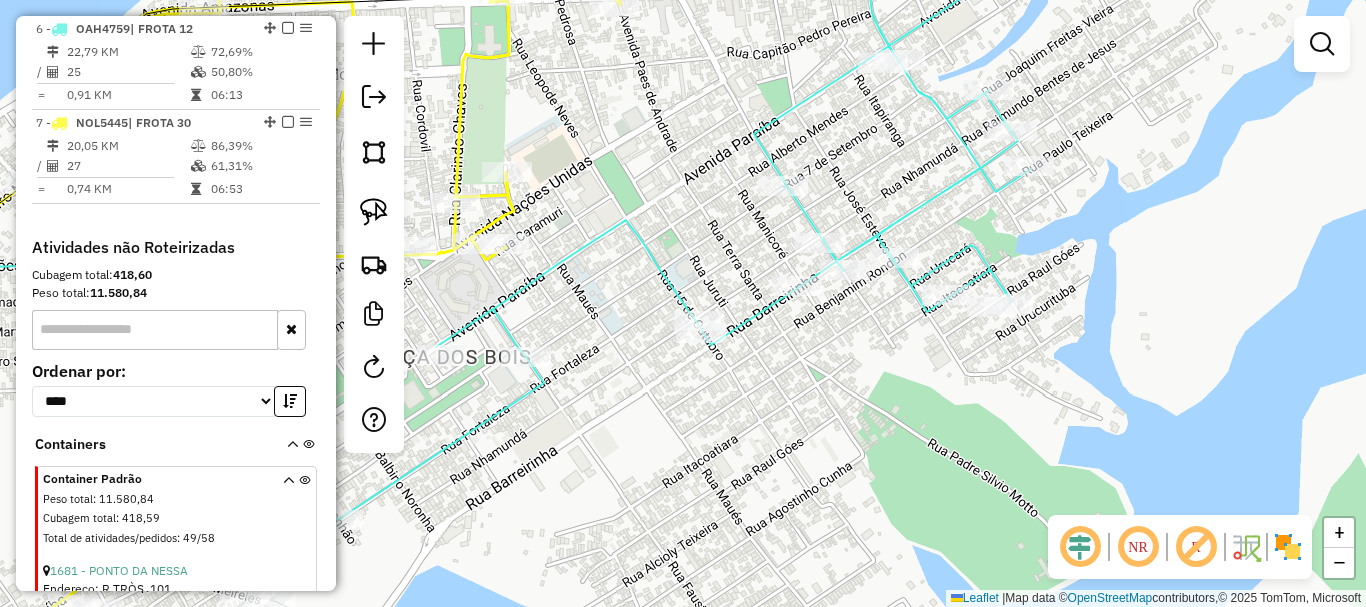 drag, startPoint x: 647, startPoint y: 390, endPoint x: 658, endPoint y: 398, distance: 13.601471 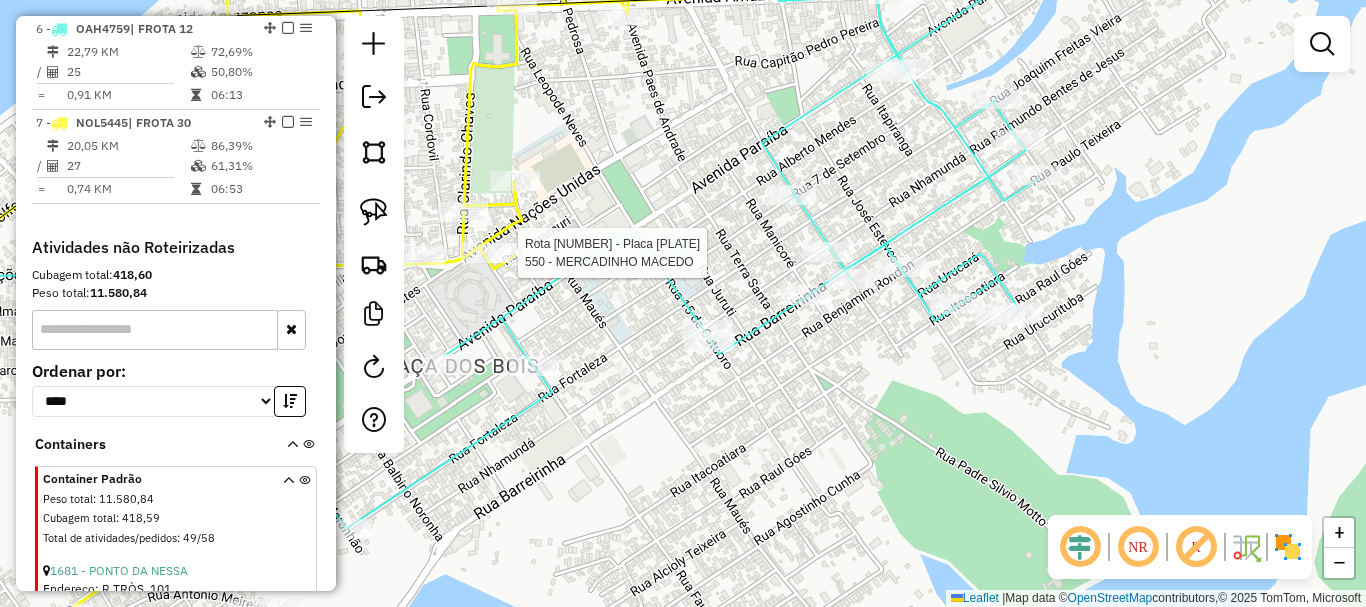 select on "**********" 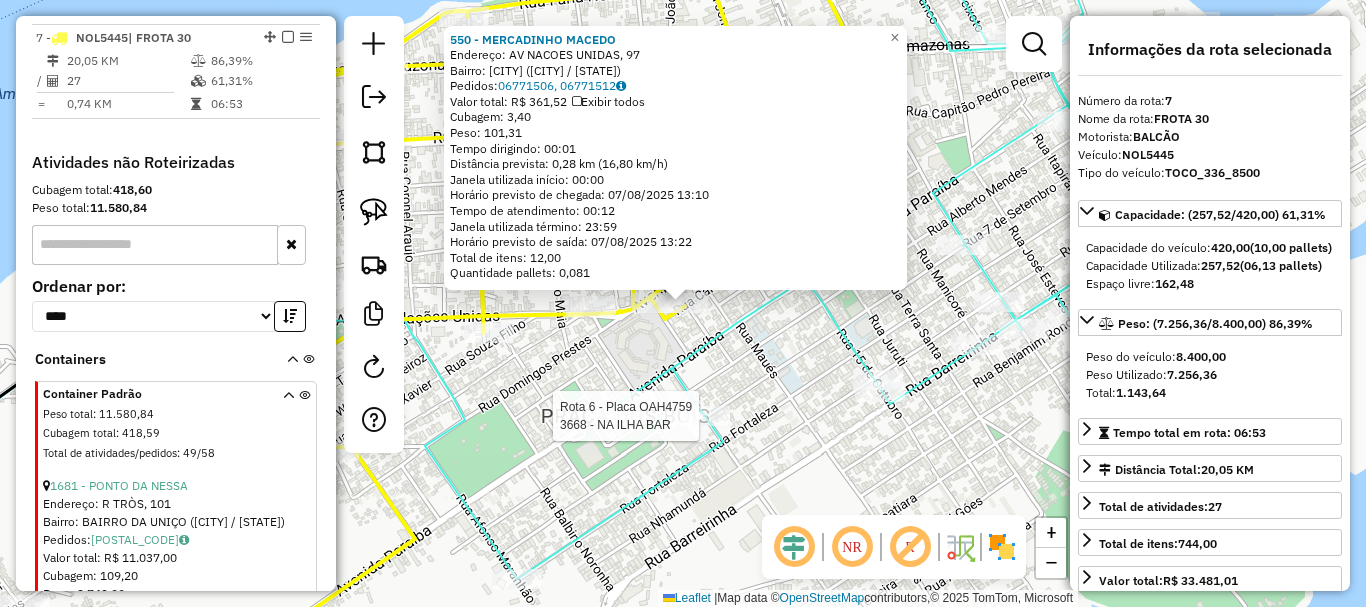 scroll, scrollTop: 1003, scrollLeft: 0, axis: vertical 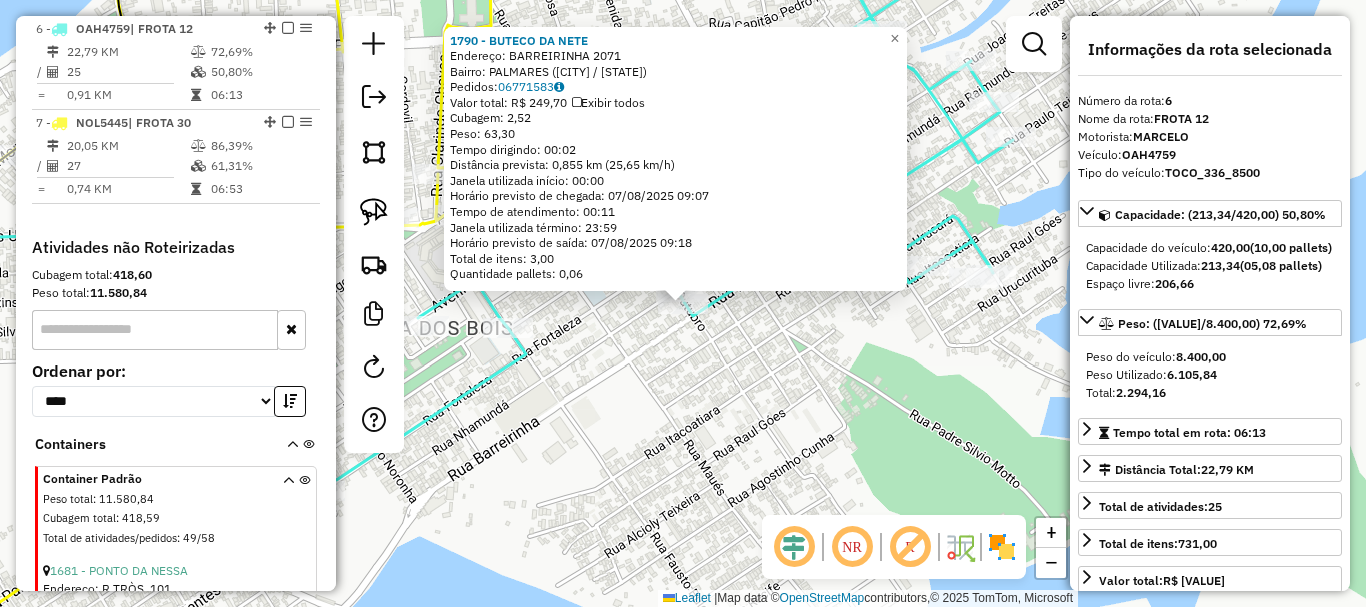 click on "[NUMBER] - BUTECO DA NETE  Endereço:  BARREIRINHA [NUMBER]   Bairro: PALMARES ([CITY] / [STATE])   Pedidos:  [ORDER_ID]   Valor total: R$ 249,70   Exibir todos   Cubagem: 2,52  Peso: 63,30  Tempo dirigindo: 00:02   Distância prevista: 0,855 km (25,65 km/h)   Janela utilizada início: 00:00   Horário previsto de chegada: 07/08/2025 09:07   Tempo de atendimento: 00:11   Janela utilizada término: 23:59   Horário previsto de saída: 07/08/2025 09:18   Total de itens: 3,00   Quantidade pallets: 0,06  × Janela de atendimento Grade de atendimento Capacidade Transportadoras Veículos Cliente Pedidos  Rotas Selecione os dias de semana para filtrar as janelas de atendimento  Seg   Ter   Qua   Qui   Sex   Sáb   Dom  Informe o período da janela de atendimento: De: Até:  Filtrar exatamente a janela do cliente  Considerar janela de atendimento padrão  Selecione os dias de semana para filtrar as grades de atendimento  Seg   Ter   Qua   Qui   Sex   Sáb   Dom   Considerar clientes sem dia de atendimento cadastrado  De:   De:" 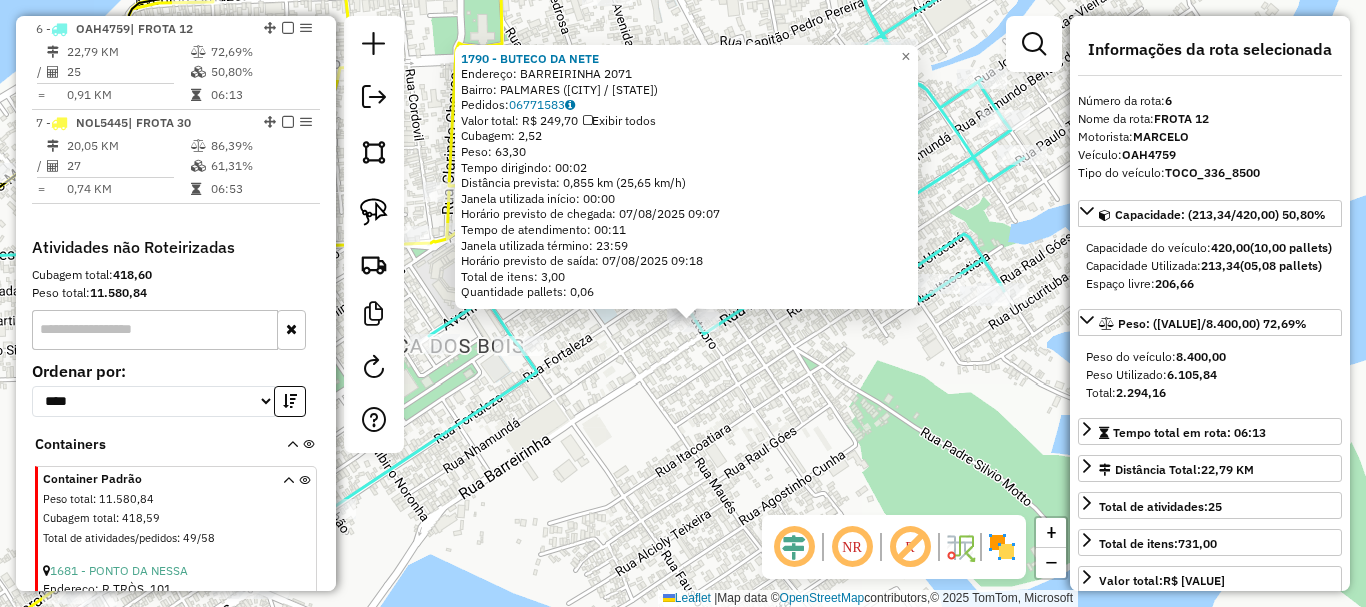 click on "[NUMBER] - BUTECO DA NETE  Endereço:  BARREIRINHA [NUMBER]   Bairro: PALMARES ([CITY] / [STATE])   Pedidos:  [ORDER_ID]   Valor total: R$ 249,70   Exibir todos   Cubagem: 2,52  Peso: 63,30  Tempo dirigindo: 00:02   Distância prevista: 0,855 km (25,65 km/h)   Janela utilizada início: 00:00   Horário previsto de chegada: 07/08/2025 09:07   Tempo de atendimento: 00:11   Janela utilizada término: 23:59   Horário previsto de saída: 07/08/2025 09:18   Total de itens: 3,00   Quantidade pallets: 0,06  × Janela de atendimento Grade de atendimento Capacidade Transportadoras Veículos Cliente Pedidos  Rotas Selecione os dias de semana para filtrar as janelas de atendimento  Seg   Ter   Qua   Qui   Sex   Sáb   Dom  Informe o período da janela de atendimento: De: Até:  Filtrar exatamente a janela do cliente  Considerar janela de atendimento padrão  Selecione os dias de semana para filtrar as grades de atendimento  Seg   Ter   Qua   Qui   Sex   Sáb   Dom   Considerar clientes sem dia de atendimento cadastrado  De:   De:" 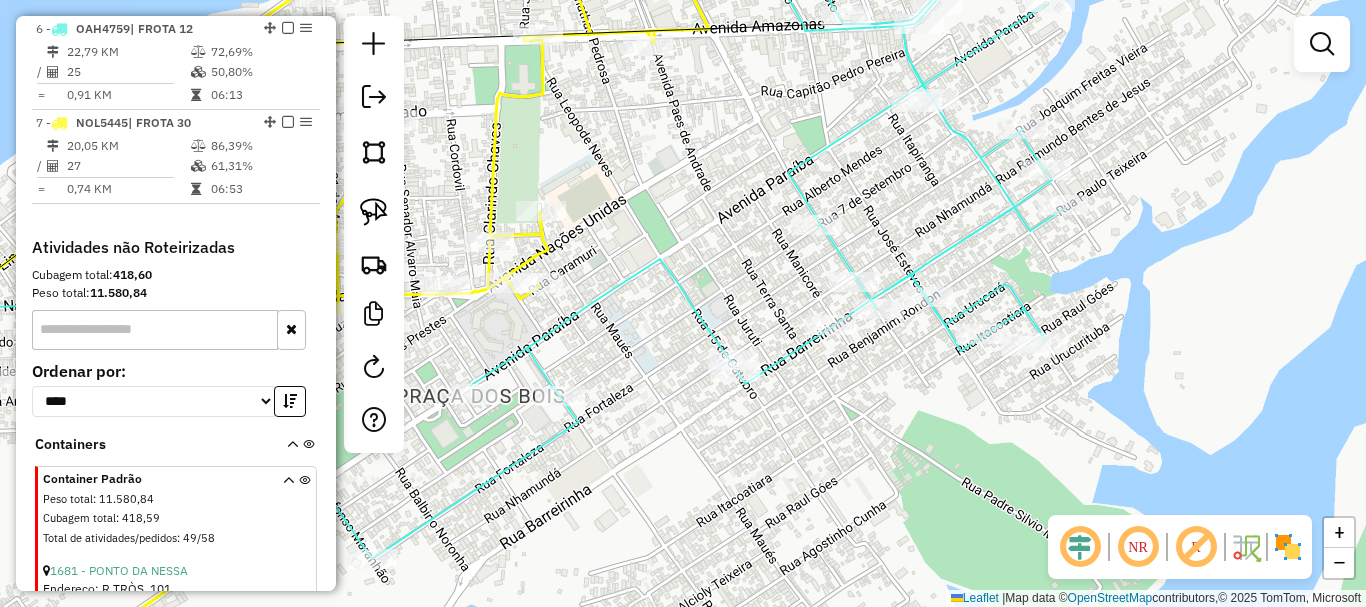 drag, startPoint x: 579, startPoint y: 334, endPoint x: 626, endPoint y: 388, distance: 71.5891 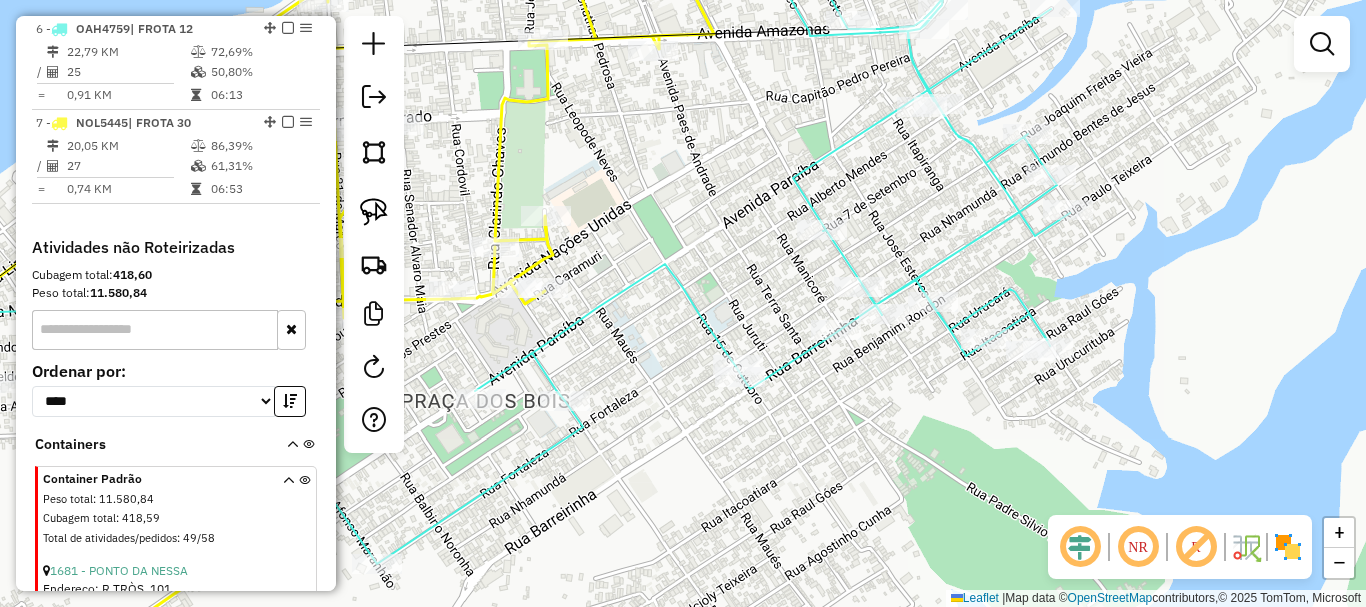 drag, startPoint x: 591, startPoint y: 331, endPoint x: 615, endPoint y: 342, distance: 26.400757 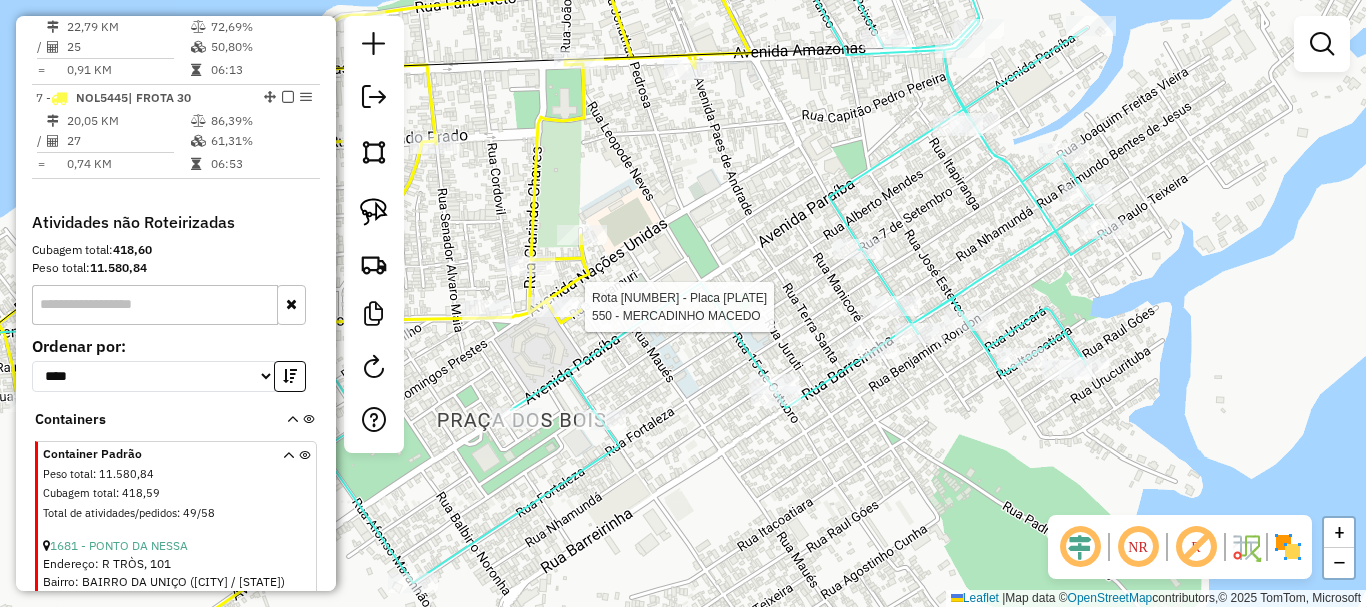 select on "**********" 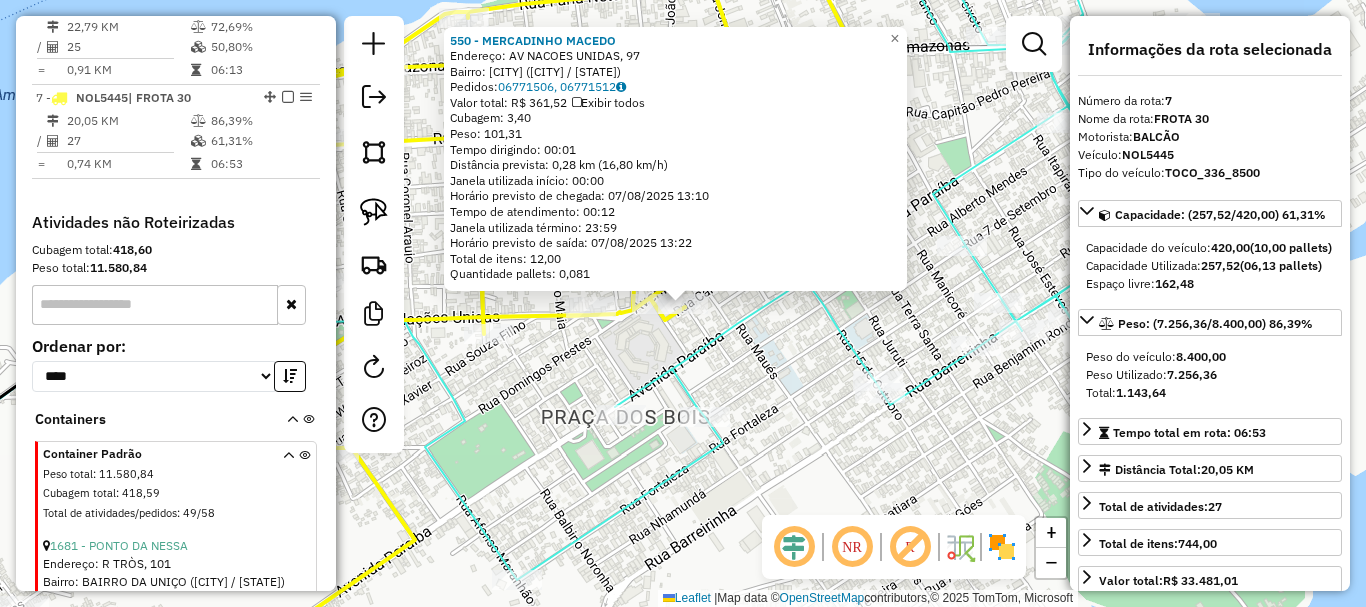 scroll, scrollTop: 1003, scrollLeft: 0, axis: vertical 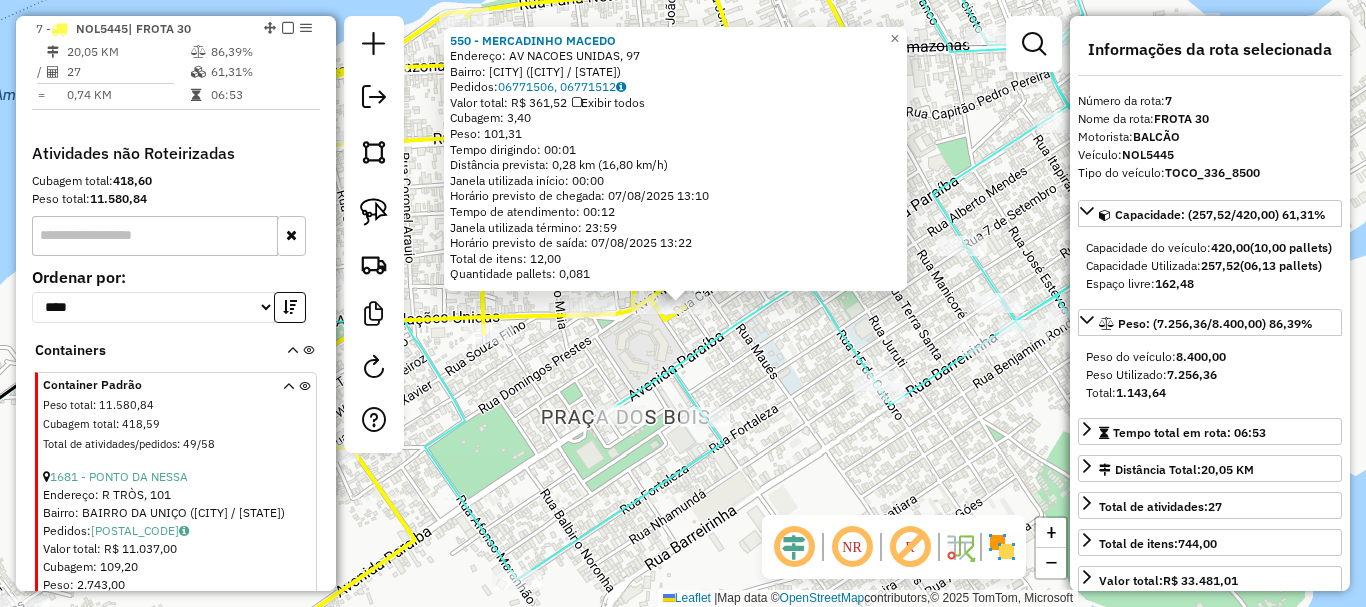 click 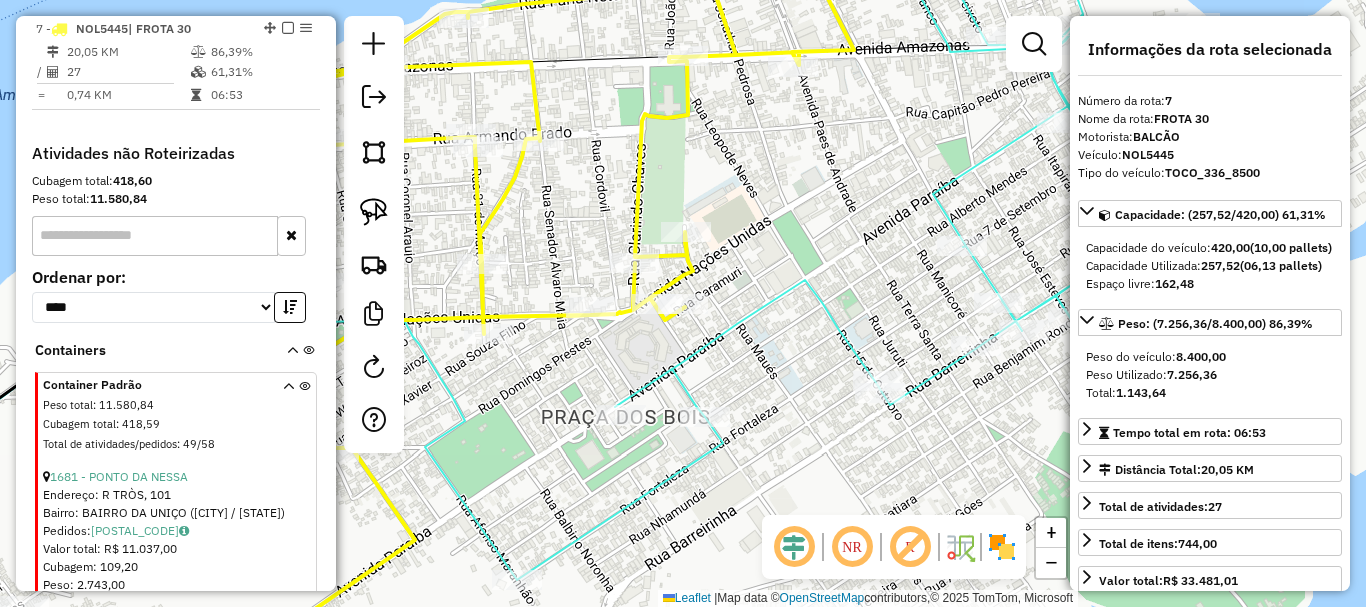 click 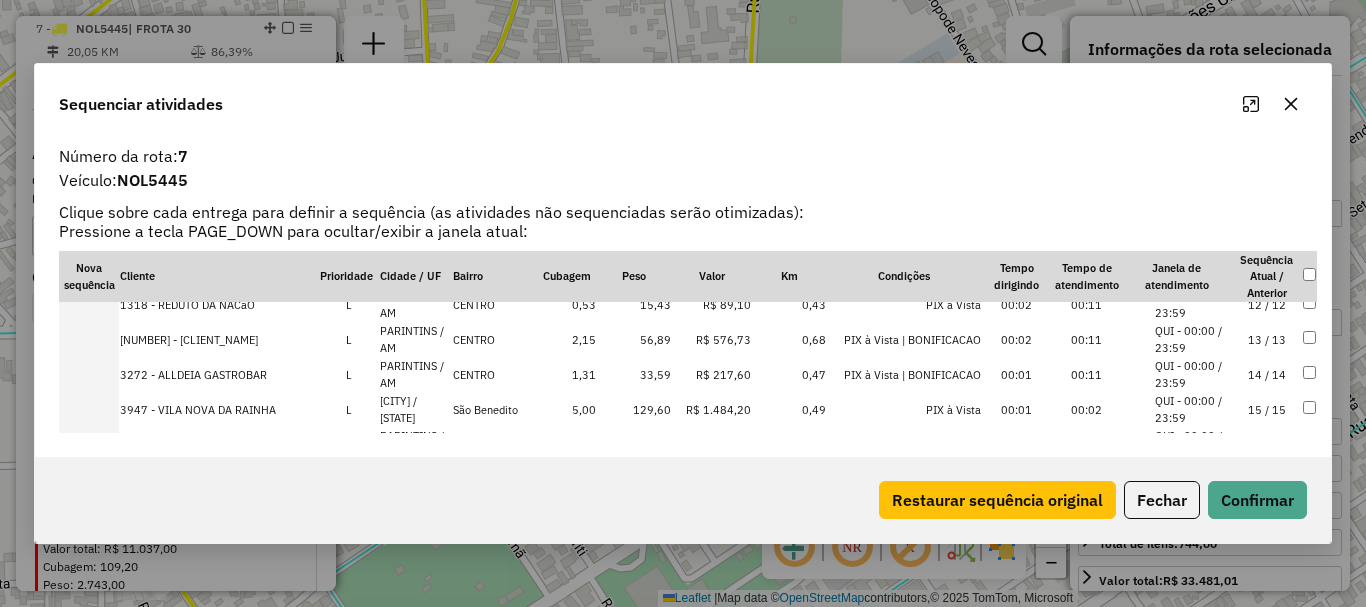 scroll, scrollTop: 500, scrollLeft: 0, axis: vertical 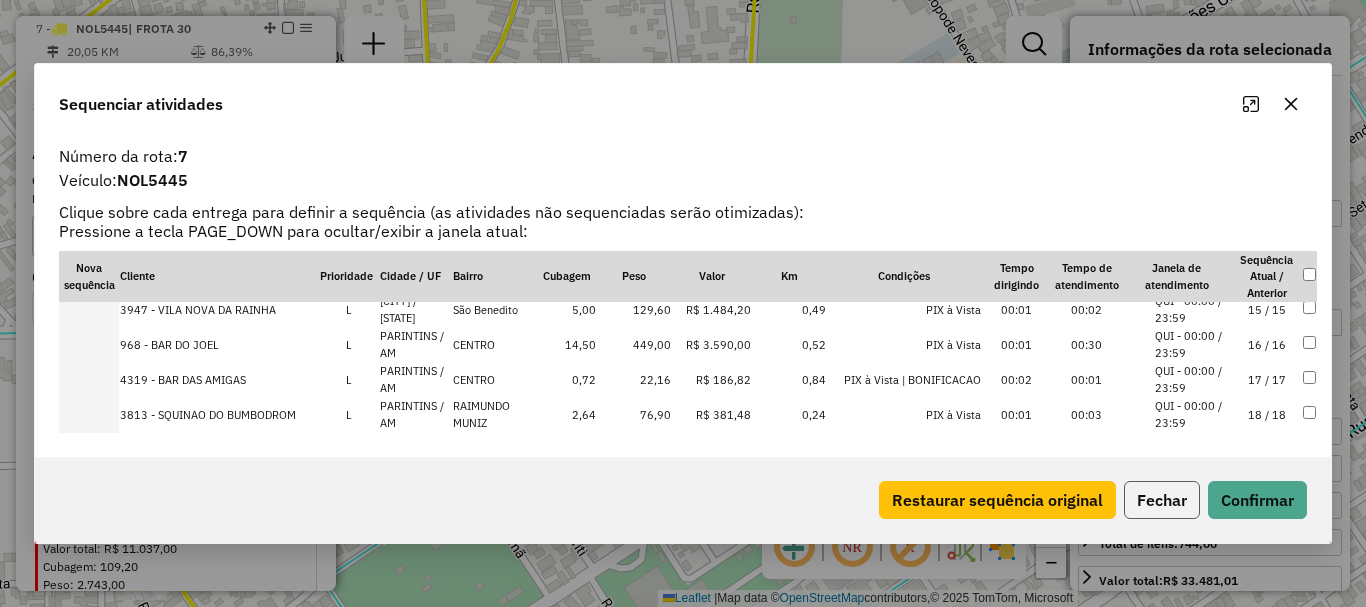 click on "Fechar" 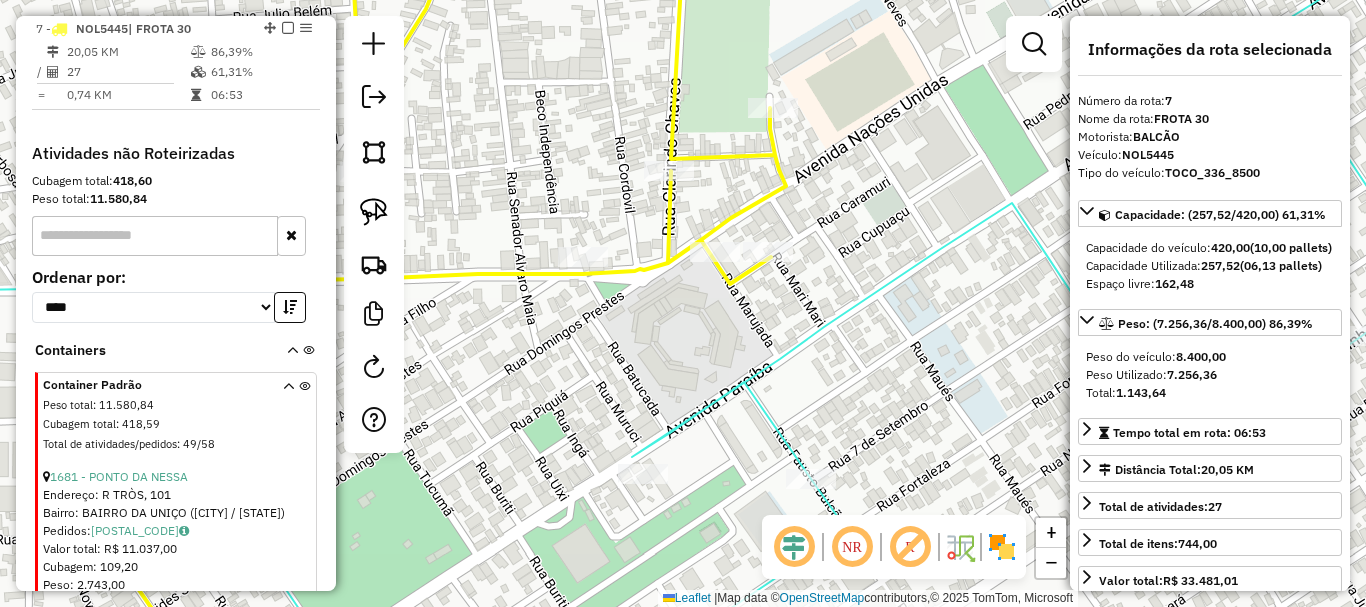 drag, startPoint x: 803, startPoint y: 405, endPoint x: 689, endPoint y: 333, distance: 134.83324 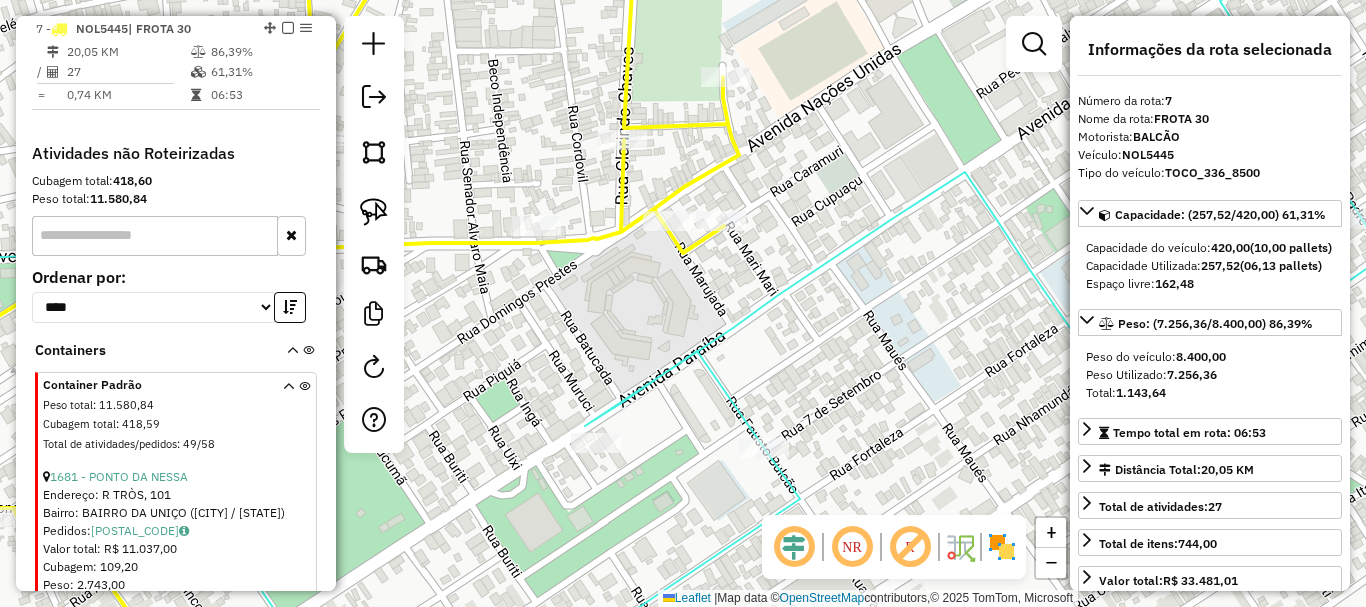 click 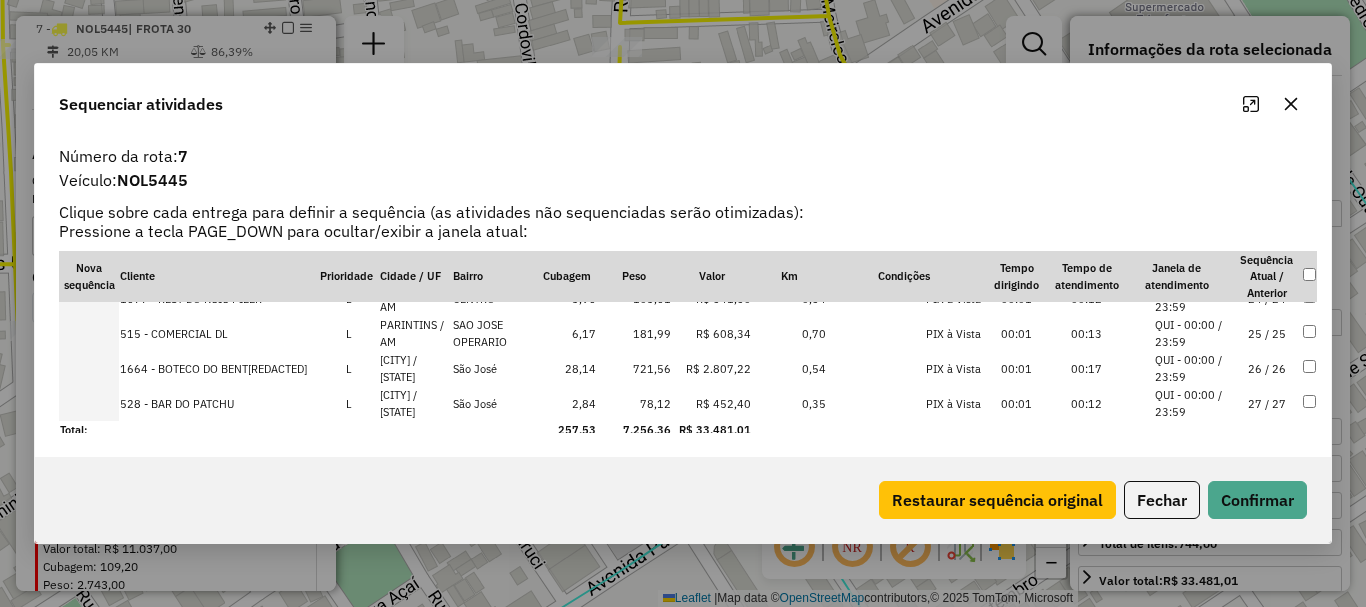 scroll, scrollTop: 833, scrollLeft: 0, axis: vertical 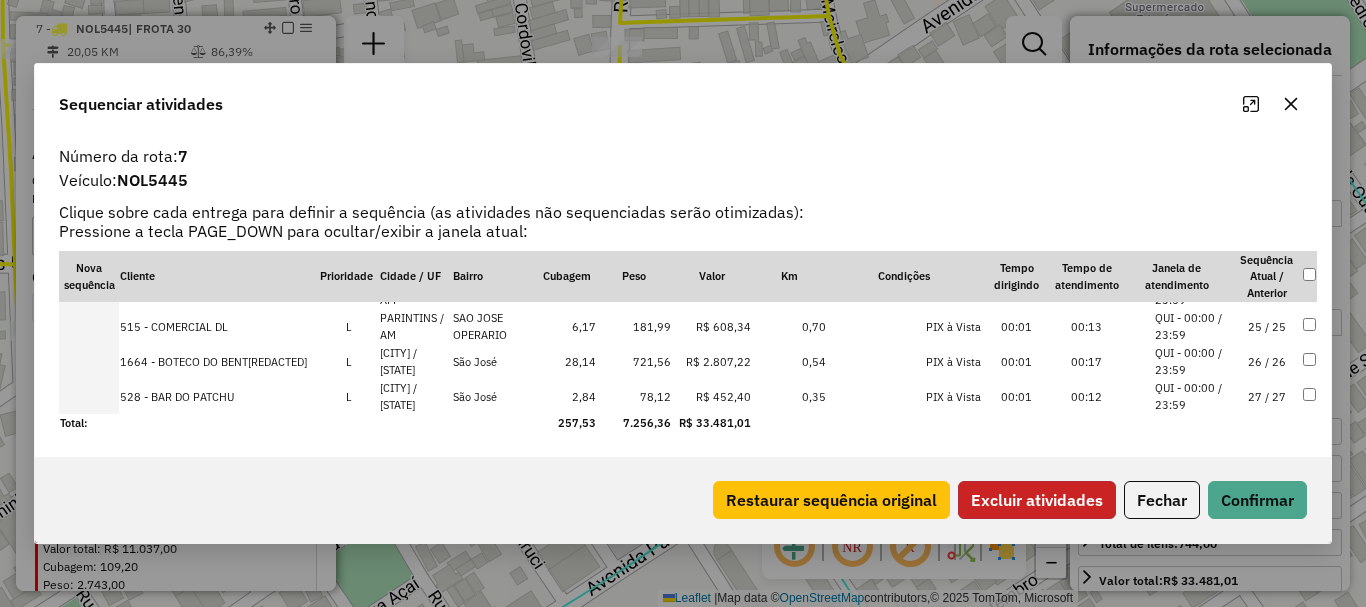 click on "Excluir atividades" 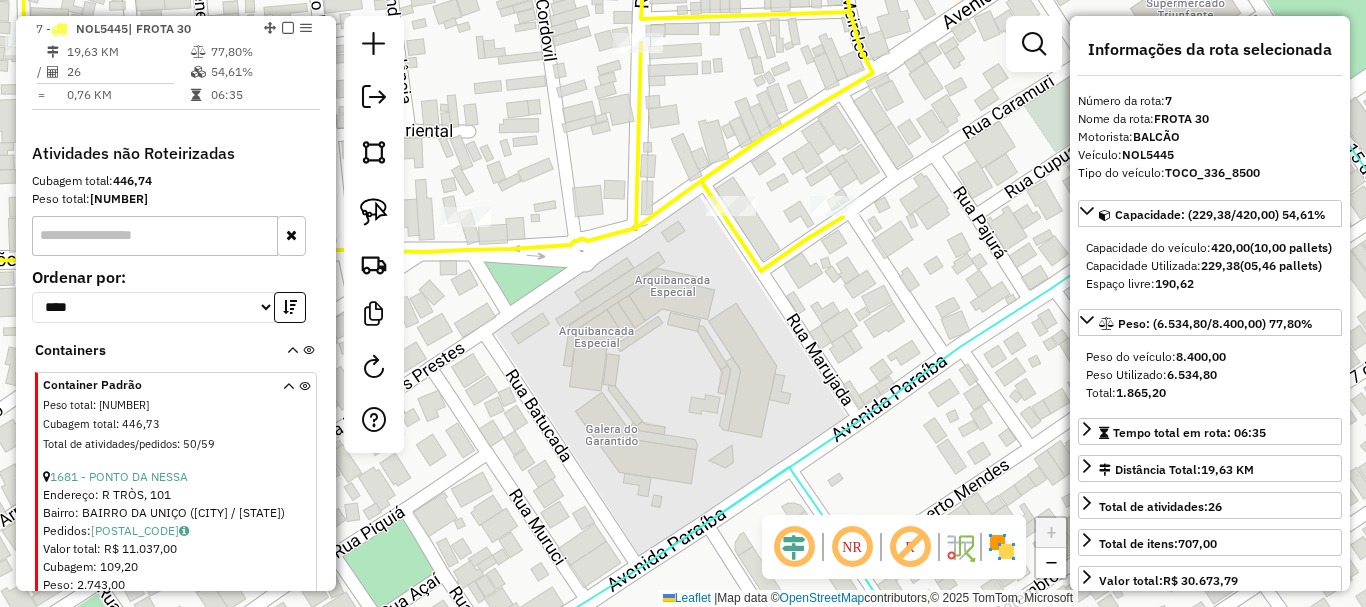 drag, startPoint x: 594, startPoint y: 398, endPoint x: 1124, endPoint y: 264, distance: 546.67725 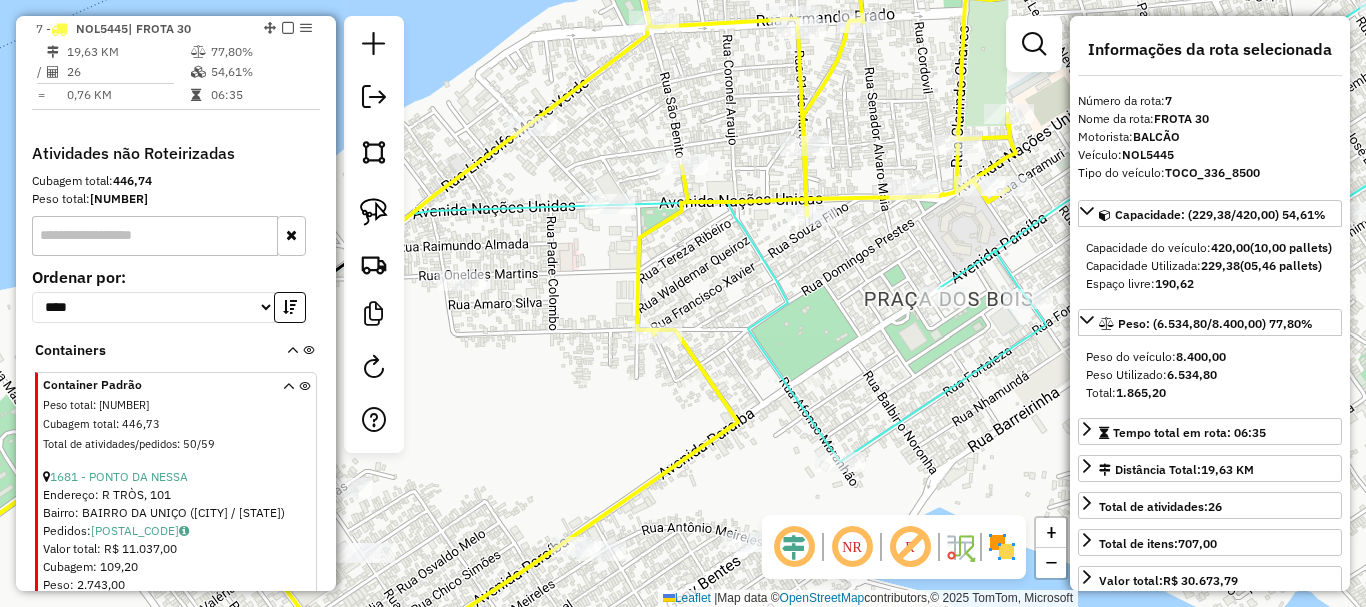drag, startPoint x: 634, startPoint y: 283, endPoint x: 949, endPoint y: 203, distance: 325 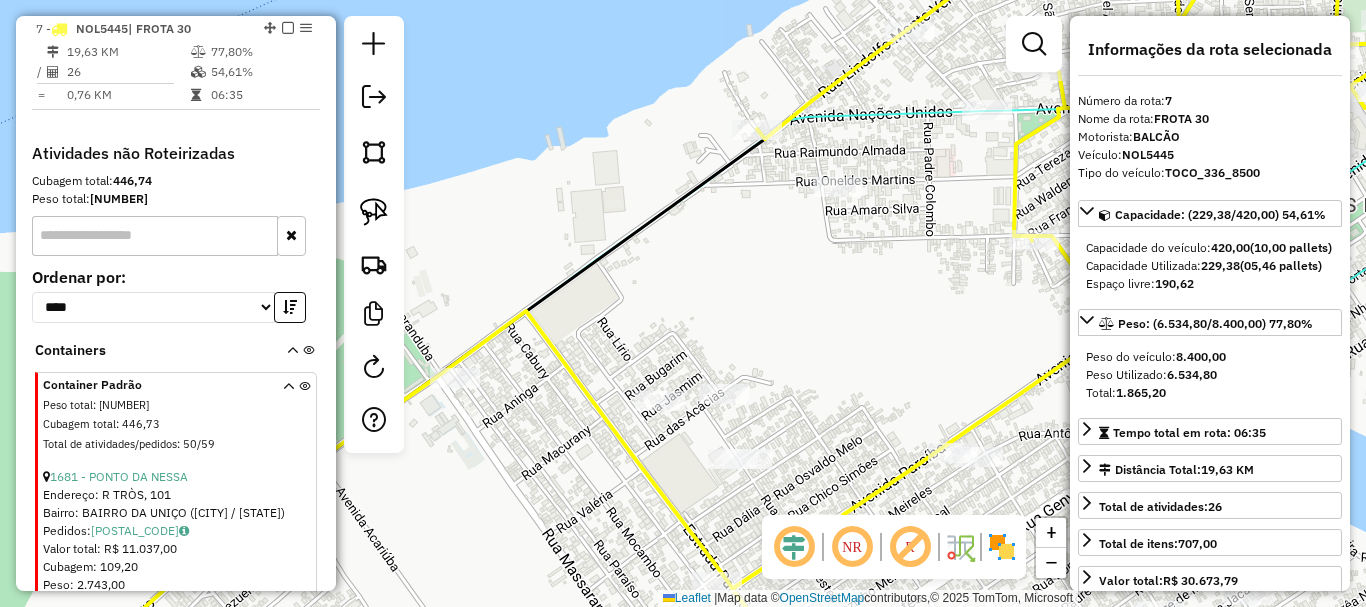 drag, startPoint x: 806, startPoint y: 270, endPoint x: 730, endPoint y: 340, distance: 103.32473 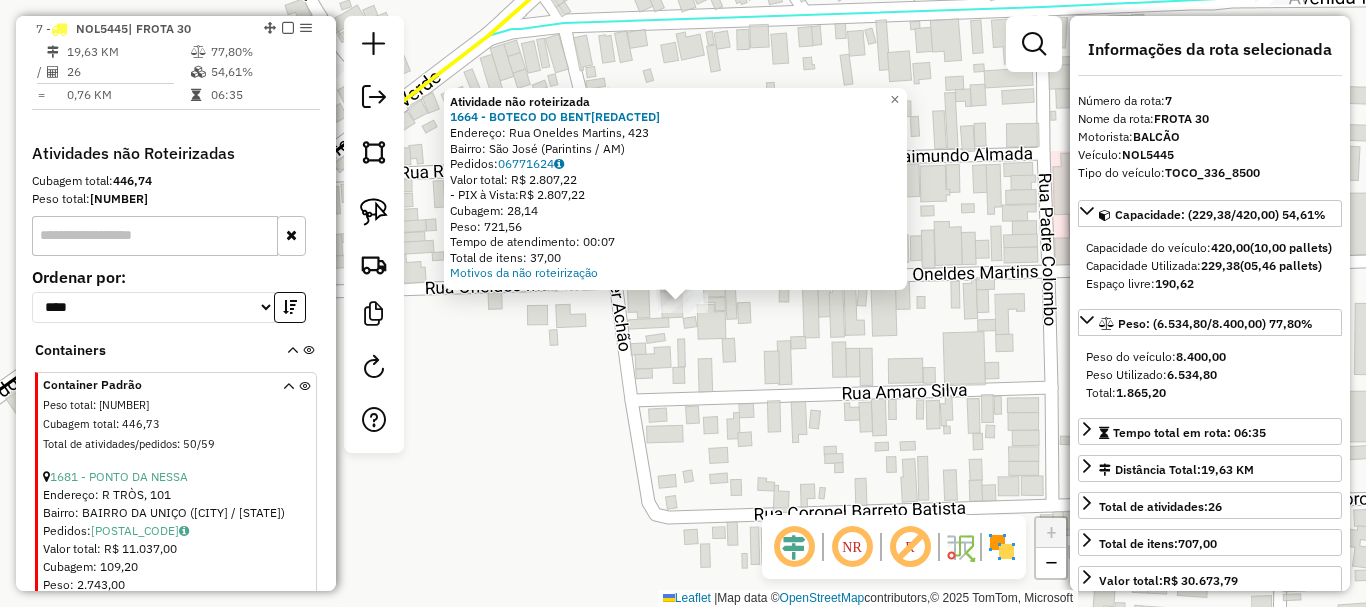 click on "Atividade não roteirizada 1664 - BOTECO DO BENTÃO Endereço: Rua Oneldes Martins, 423 Bairro: São José (Parintins / AM) Pedidos: 06771624 Valor total: R$ 2.807,22 - PIX à Vista: R$ 2.807,22 Cubagem: 28,14 Peso: 721,56 Tempo de atendimento: 00:07 Total de itens: 37,00 Motivos da não roteirização × Janela de atendimento Grade de atendimento Capacidade Transportadoras Veículos Cliente Pedidos Rotas Selecione os dias de semana para filtrar as janelas de atendimento Seg Ter Qua Qui Sex Sáb Dom Informe o período da janela de atendimento: De: Até: Filtrar exatamente a janela do cliente Considerar janela de atendimento padrão Selecione os dias de semana para filtrar as grades de atendimento Seg Ter Qua Qui Sex Sáb Dom Considerar clientes sem dia de atendimento cadastrado Clientes fora do dia de atendimento selecionado Filtrar as atividades entre os valores definidos abaixo: Peso mínimo: Peso máximo: Cubagem mínima: Cubagem máxima: De:" 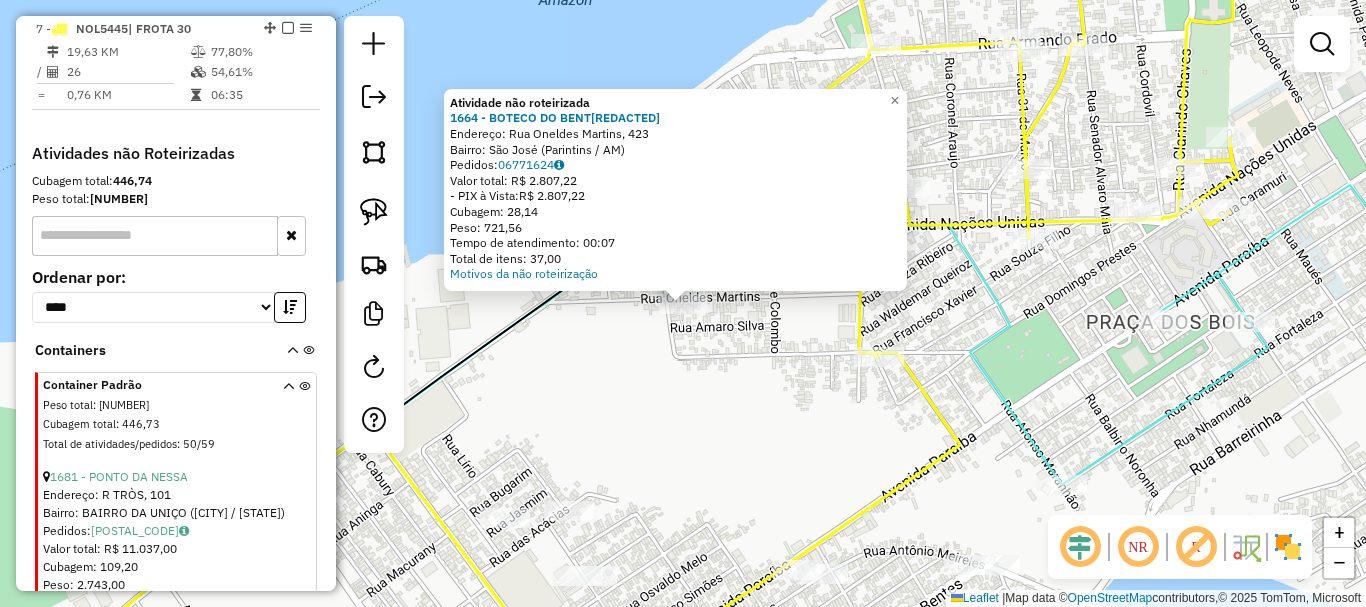click on "Atividade não roteirizada 1664 - BOTECO DO BENTÃO Endereço: Rua Oneldes Martins, 423 Bairro: São José (Parintins / AM) Pedidos: 06771624 Valor total: R$ 2.807,22 - PIX à Vista: R$ 2.807,22 Cubagem: 28,14 Peso: 721,56 Tempo de atendimento: 00:07 Total de itens: 37,00 Motivos da não roteirização × Janela de atendimento Grade de atendimento Capacidade Transportadoras Veículos Cliente Pedidos Rotas Selecione os dias de semana para filtrar as janelas de atendimento Seg Ter Qua Qui Sex Sáb Dom Informe o período da janela de atendimento: De: Até: Filtrar exatamente a janela do cliente Considerar janela de atendimento padrão Selecione os dias de semana para filtrar as grades de atendimento Seg Ter Qua Qui Sex Sáb Dom Considerar clientes sem dia de atendimento cadastrado Clientes fora do dia de atendimento selecionado Filtrar as atividades entre os valores definidos abaixo: Peso mínimo: Peso máximo: Cubagem mínima: Cubagem máxima: De:" 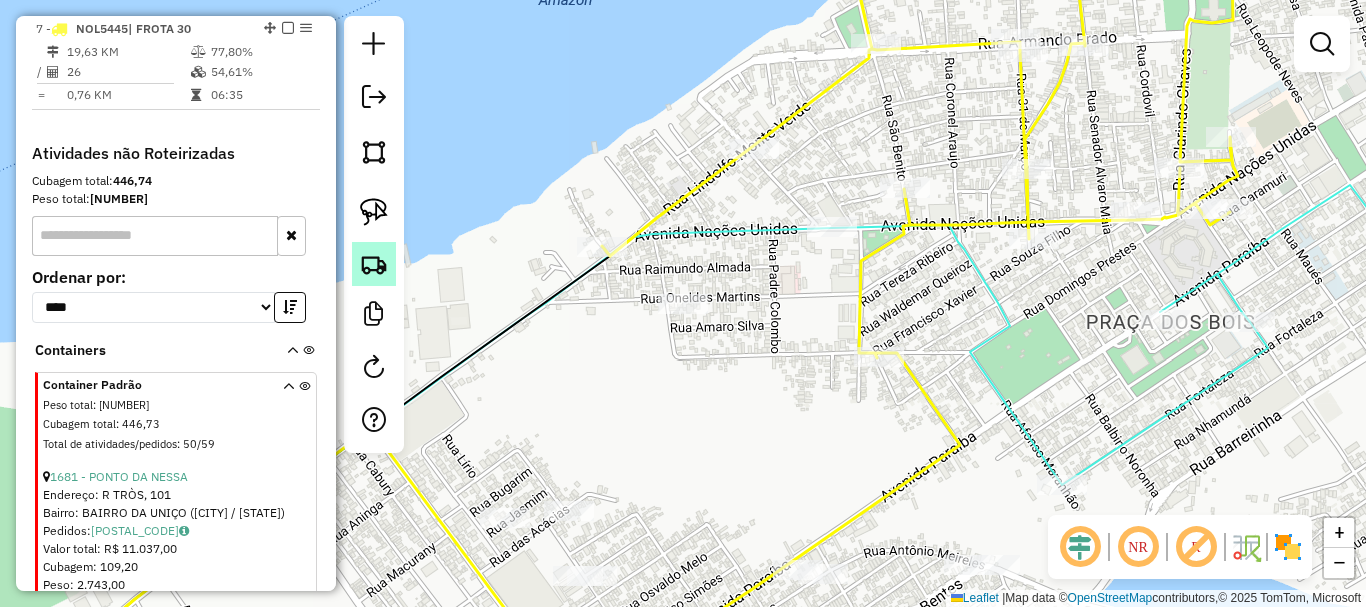 click 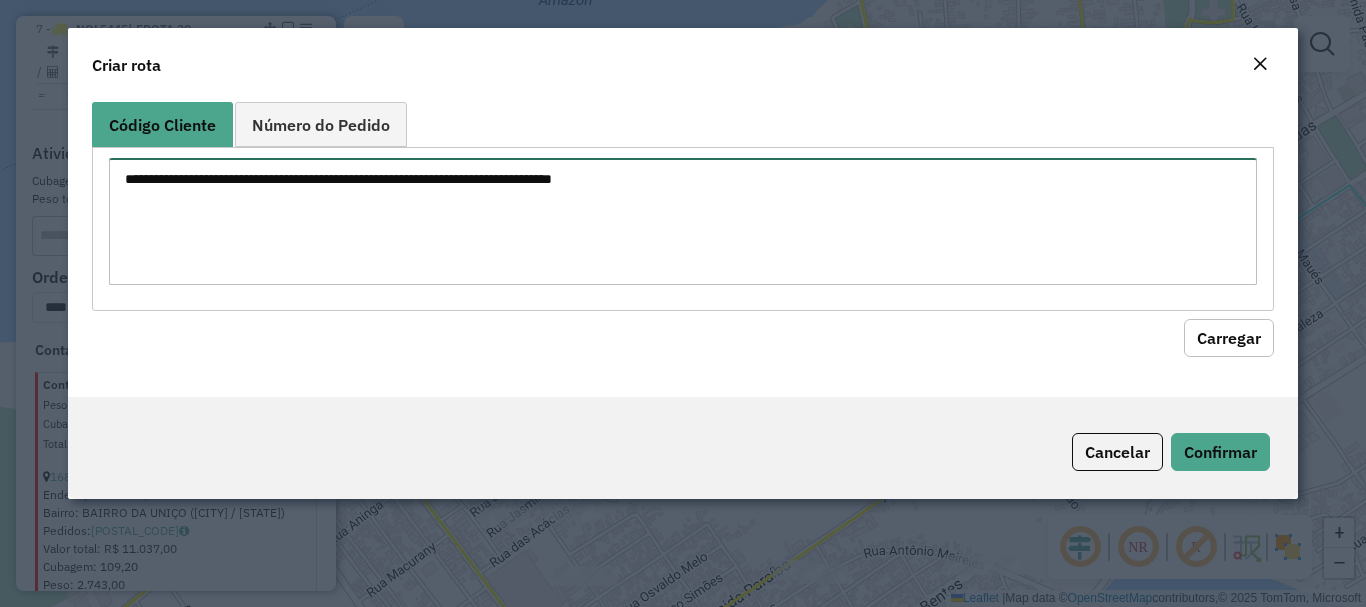 click at bounding box center (682, 221) 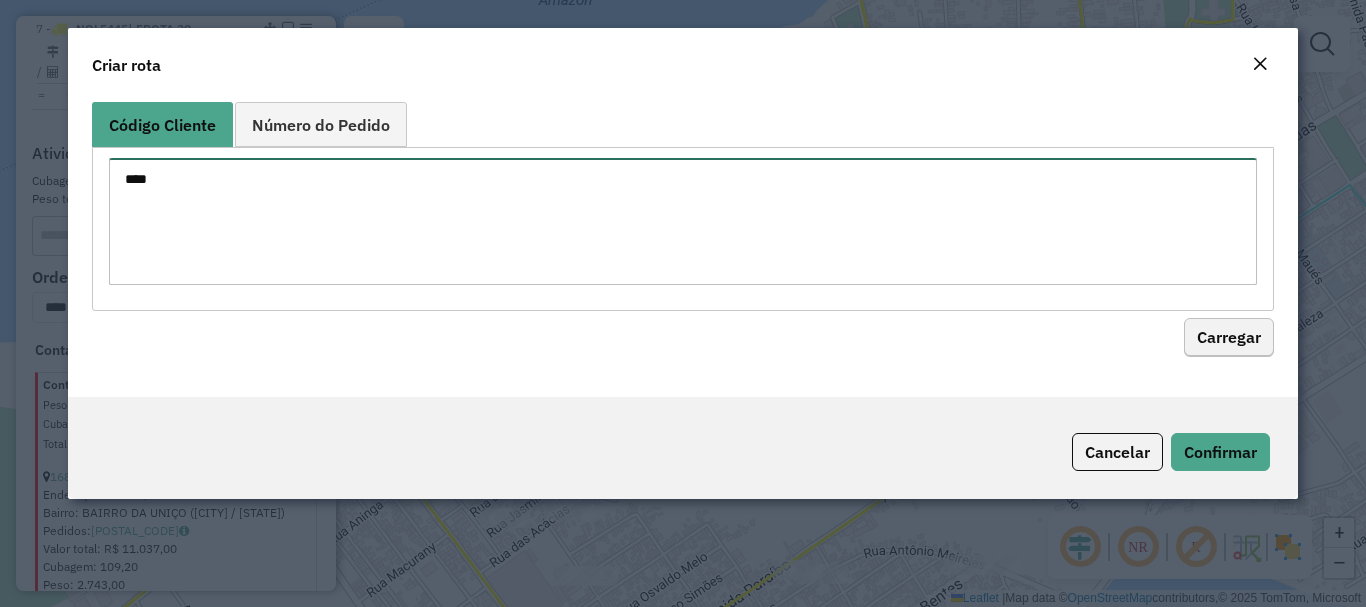 type on "****" 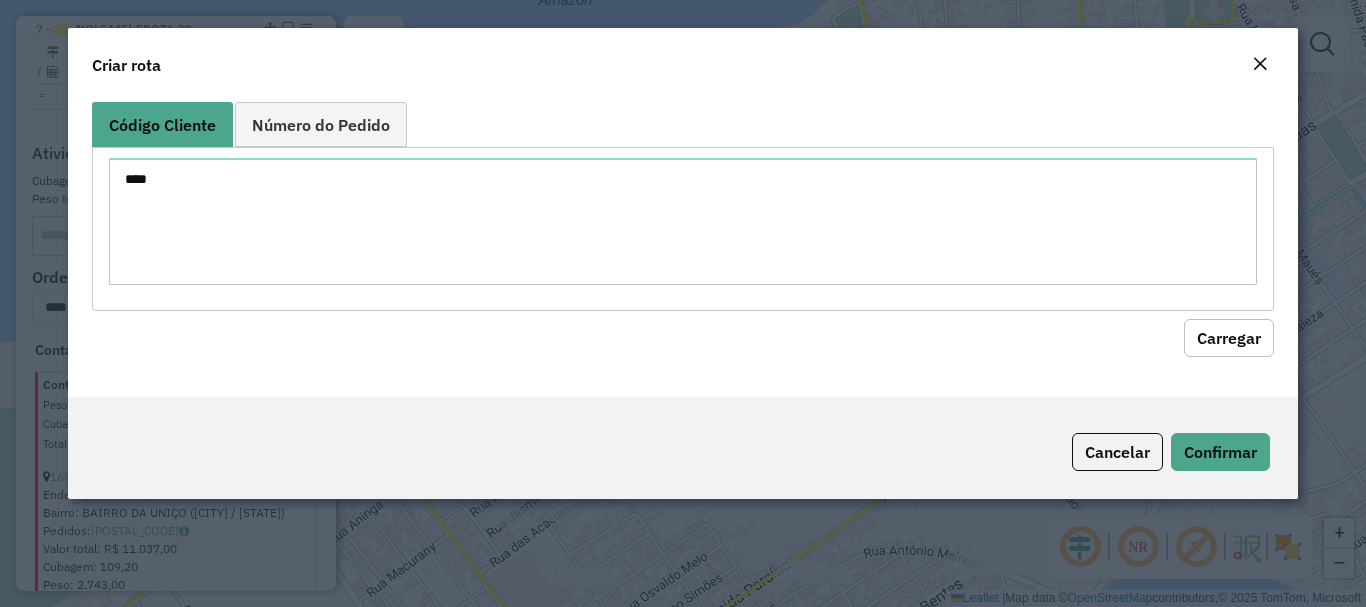 click on "Carregar" 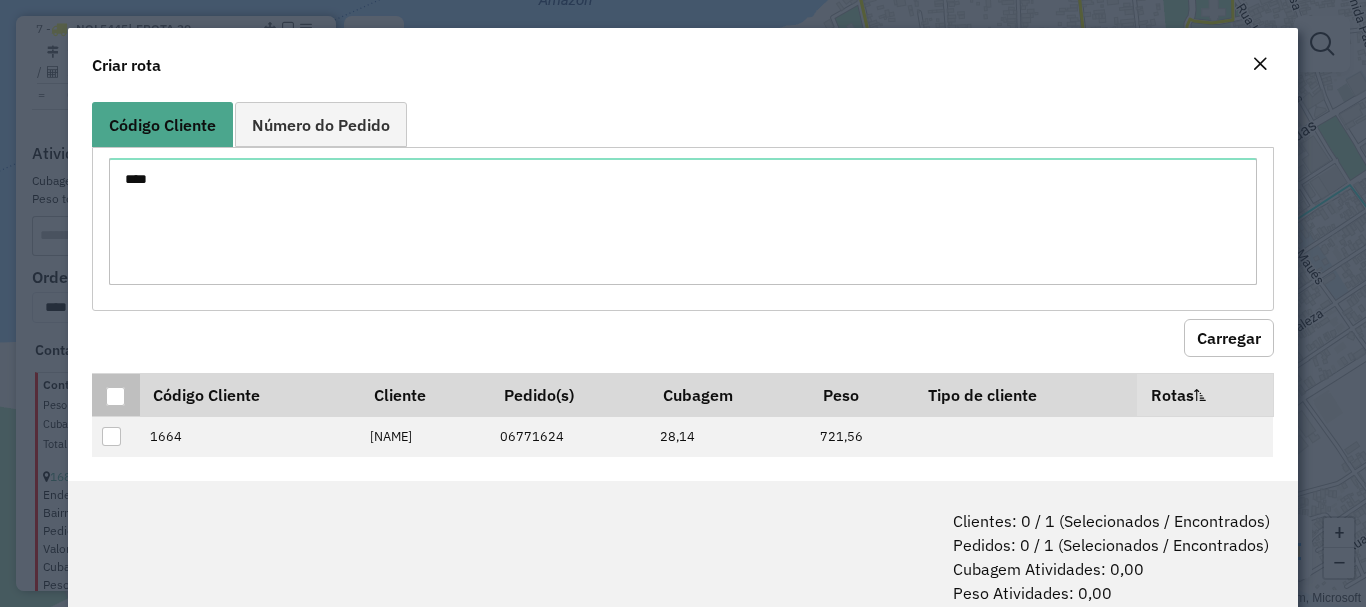 click at bounding box center [115, 394] 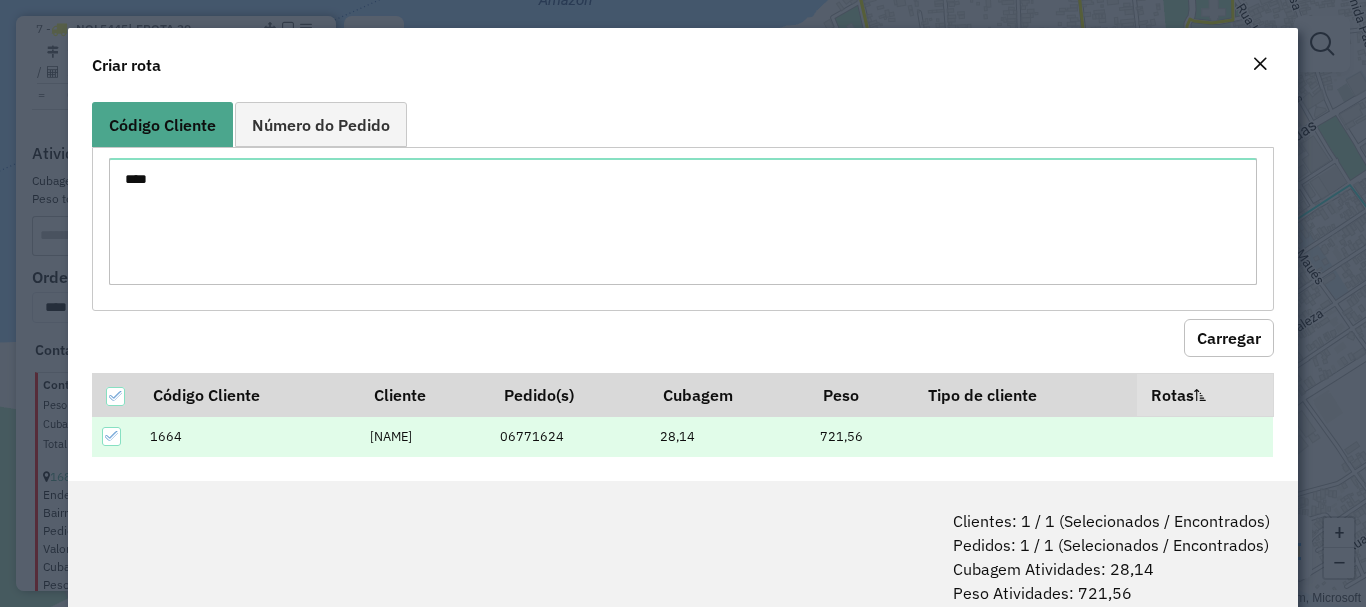 scroll, scrollTop: 15, scrollLeft: 0, axis: vertical 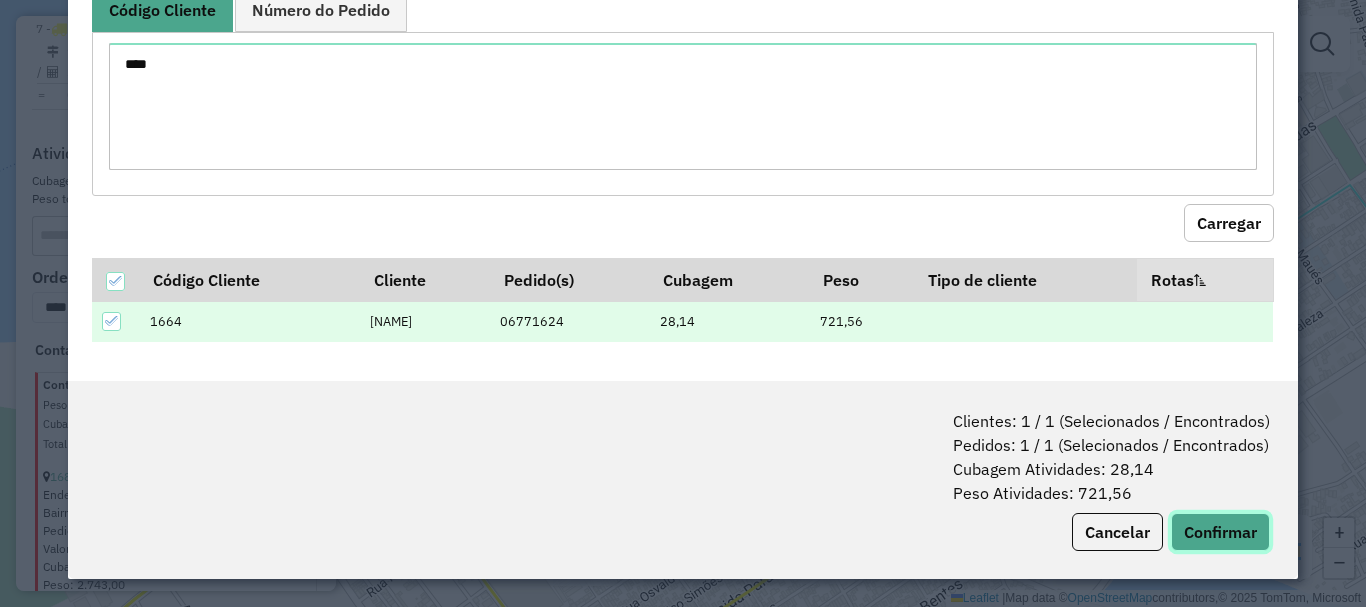 click on "Confirmar" 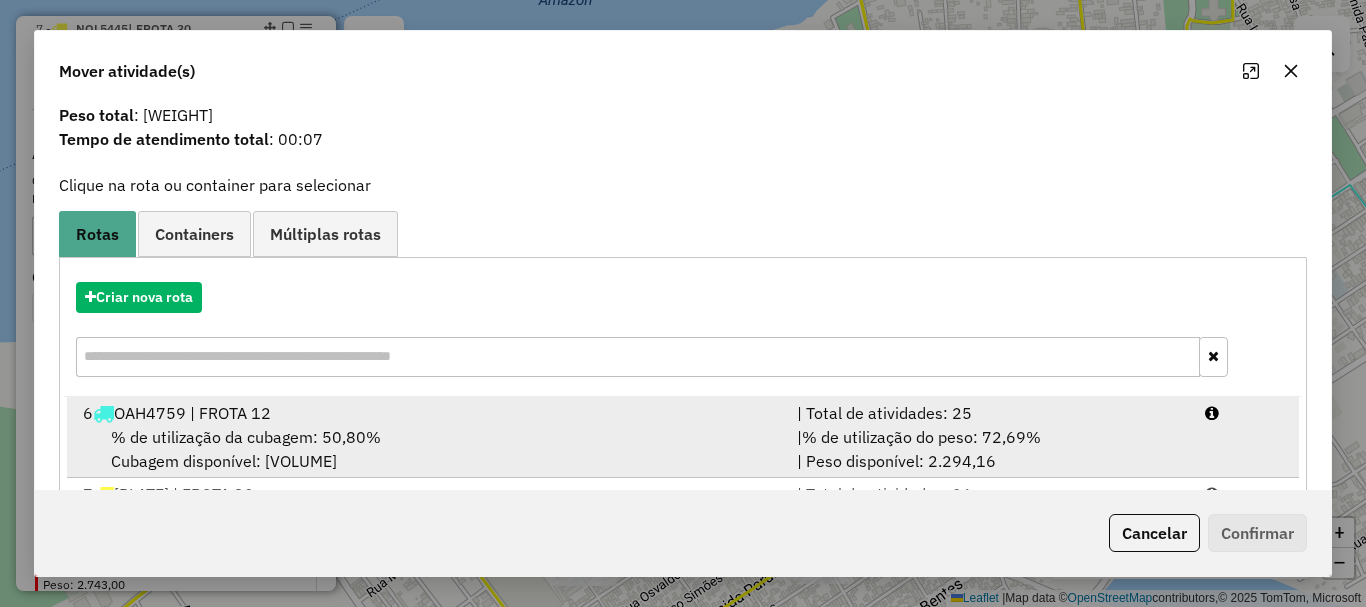 scroll, scrollTop: 100, scrollLeft: 0, axis: vertical 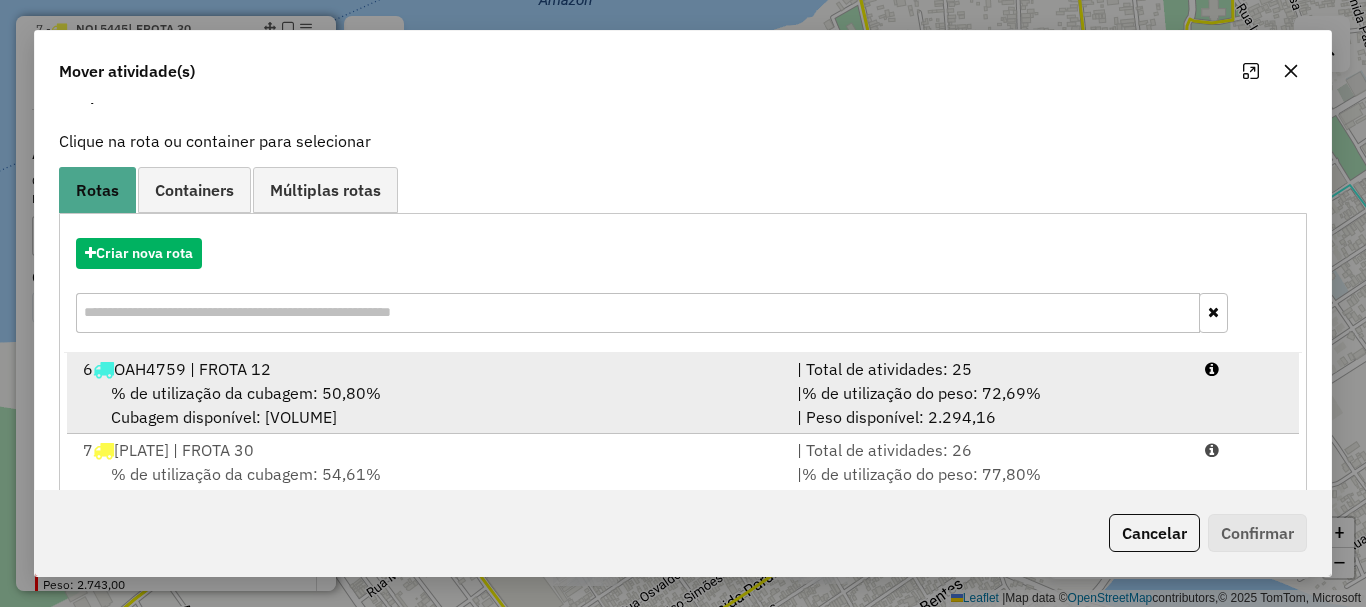 click on "[NUMBER] [PLATE] | FROTA [NUMBER]" at bounding box center [428, 369] 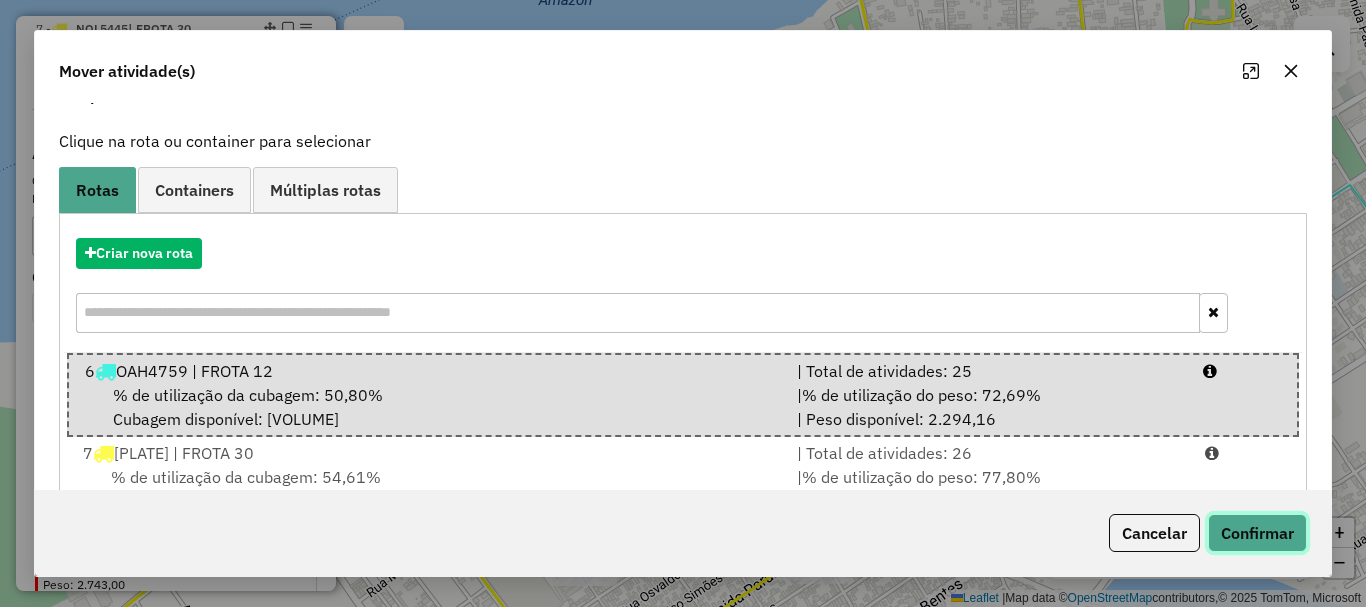 click on "Confirmar" 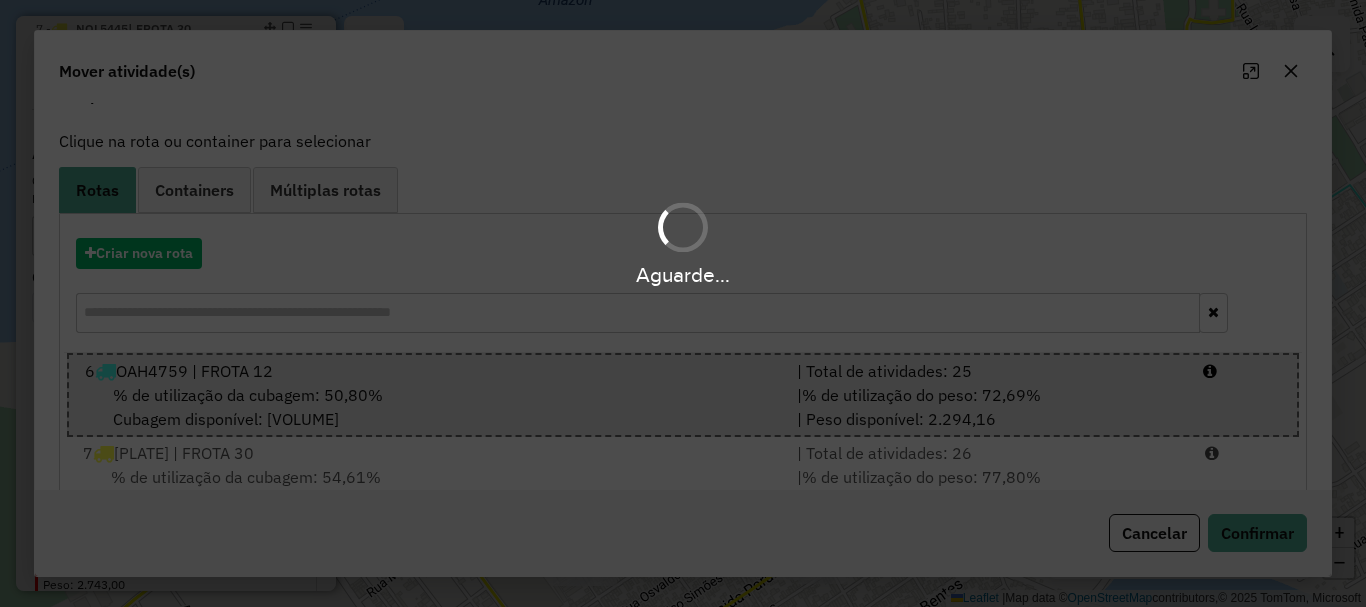 scroll, scrollTop: 0, scrollLeft: 0, axis: both 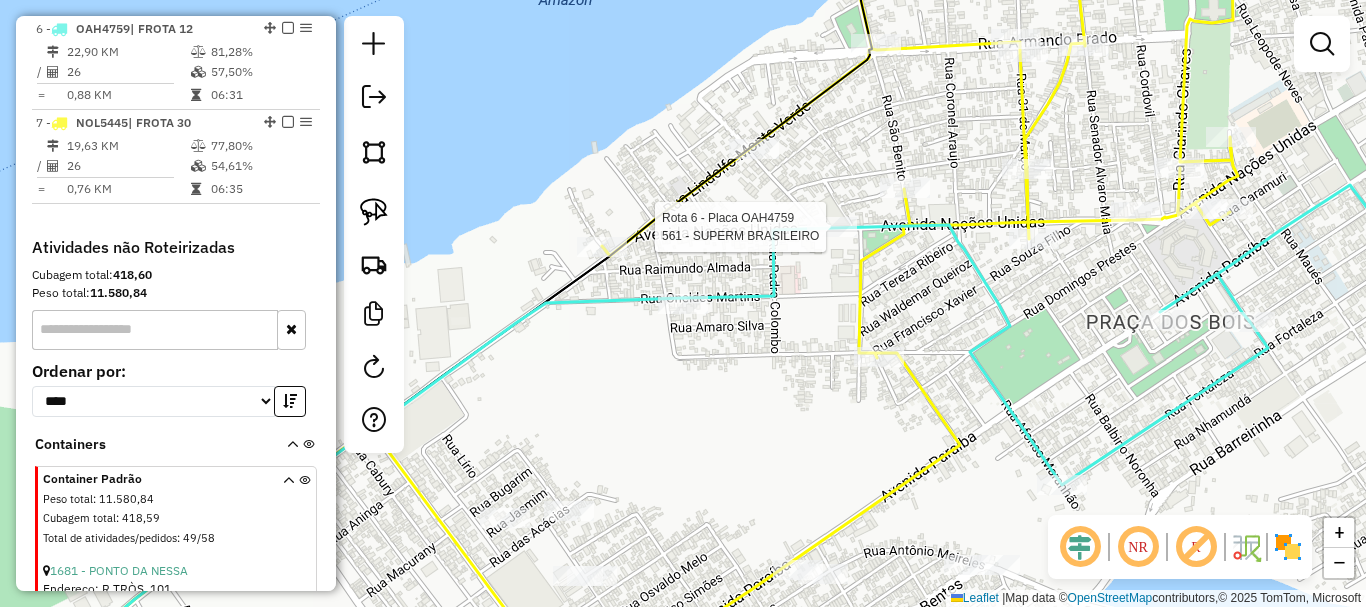 select on "**********" 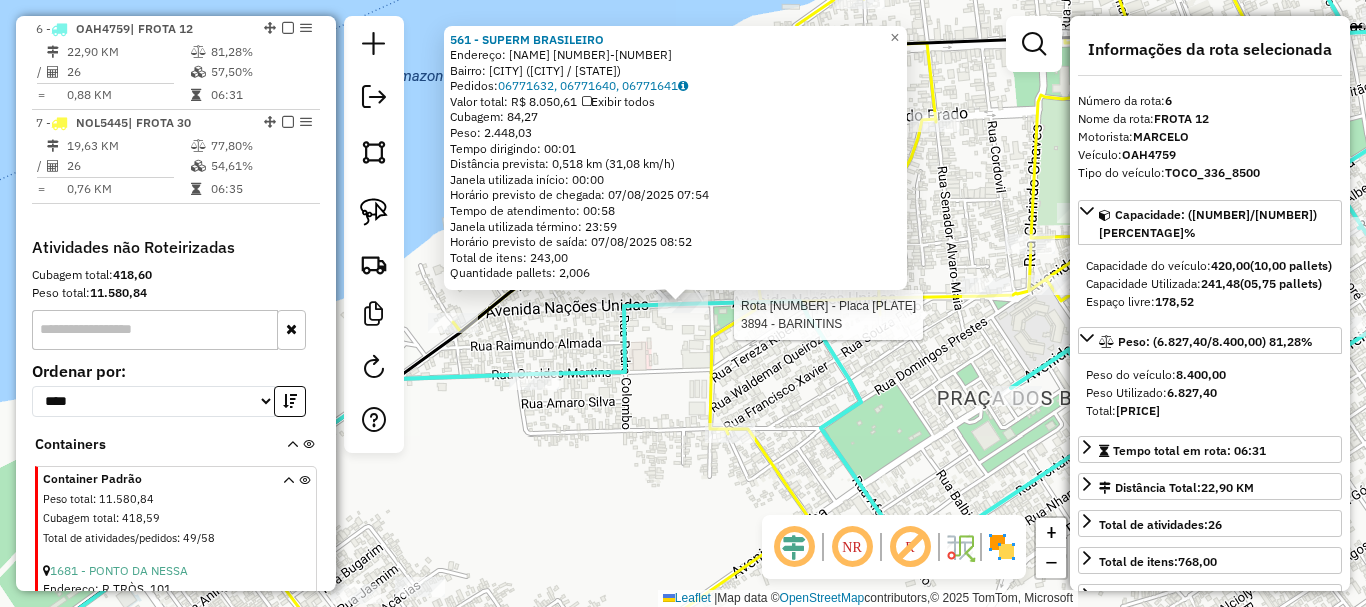 click 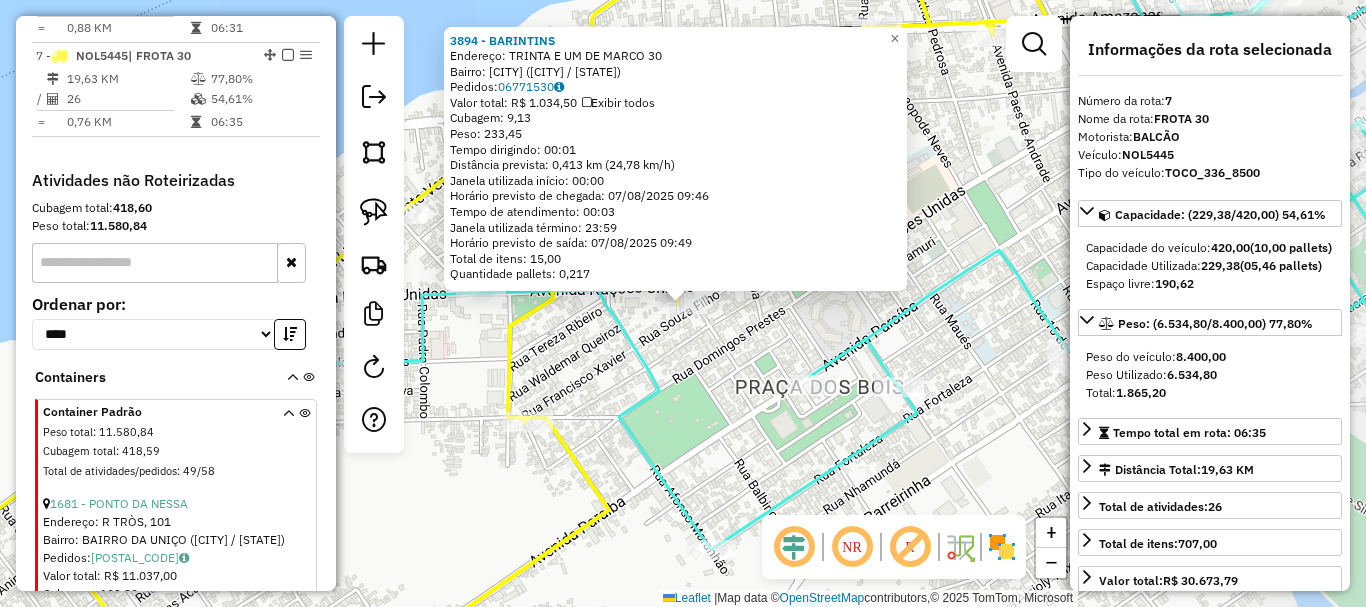 scroll, scrollTop: 1003, scrollLeft: 0, axis: vertical 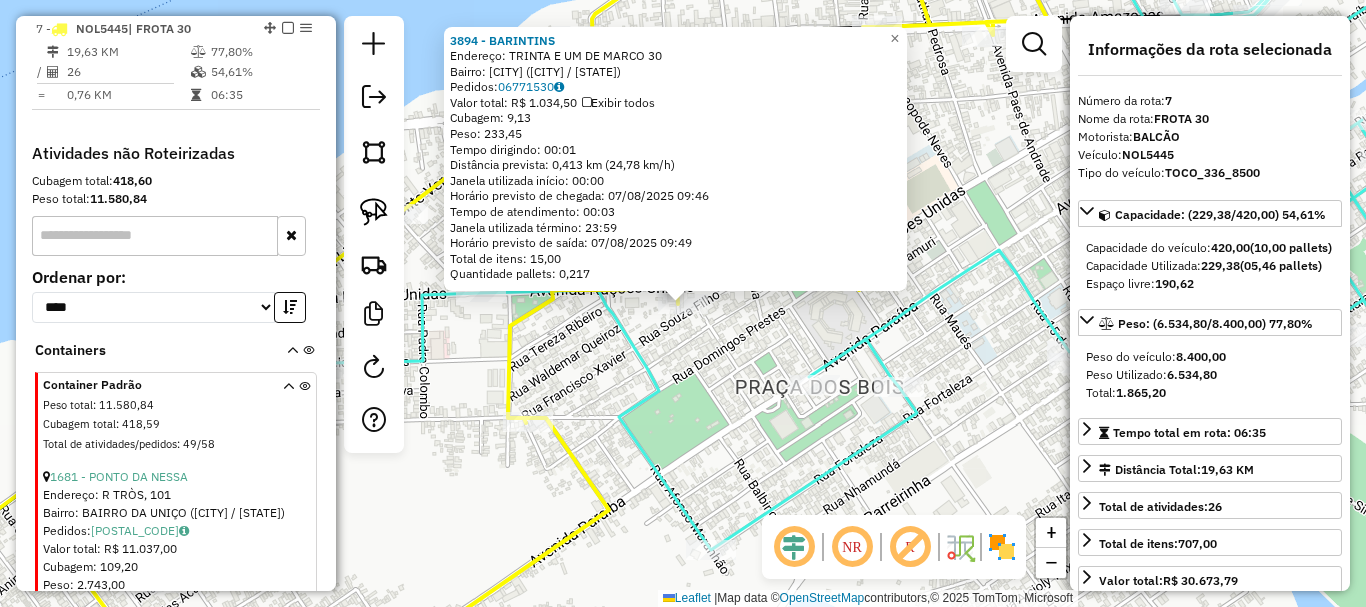 click on "3894 - BARINTINS  Endereço:  TRINTA E UM DE MARCO 30   Bairro: CENTRO ([CITY] / [STATE])   Pedidos:  [ORDER_ID]   Valor total: R$ [PRICE]   Exibir todos   Cubagem: [VOLUME]  Peso: [WEIGHT]  Tempo dirigindo: [TIME]   Distância prevista: [DISTANCE] km ([SPEED] km/h)   Janela utilizada início: [TIME]   Horário previsto de chegada: [DATE] [TIME]   Tempo de atendimento: [TIME]   Janela utilizada término: [TIME]   Horário previsto de saída: [DATE] [TIME]   Total de itens: [ITEM_COUNT]   Quantidade pallets: [PALLET_COUNT]  × Janela de atendimento Grade de atendimento Capacidade Transportadoras Veículos Cliente Pedidos  Rotas Selecione os dias de semana para filtrar as janelas de atendimento  Seg   Ter   Qua   Qui   Sex   Sáb   Dom  Informe o período da janela de atendimento: De: Até:  Filtrar exatamente a janela do cliente  Considerar janela de atendimento padrão  Selecione os dias de semana para filtrar as grades de atendimento  Seg   Ter   Qua   Qui   Sex   Sáb   Dom   Considerar clientes sem dia de atendimento cadastrado  De:  +" 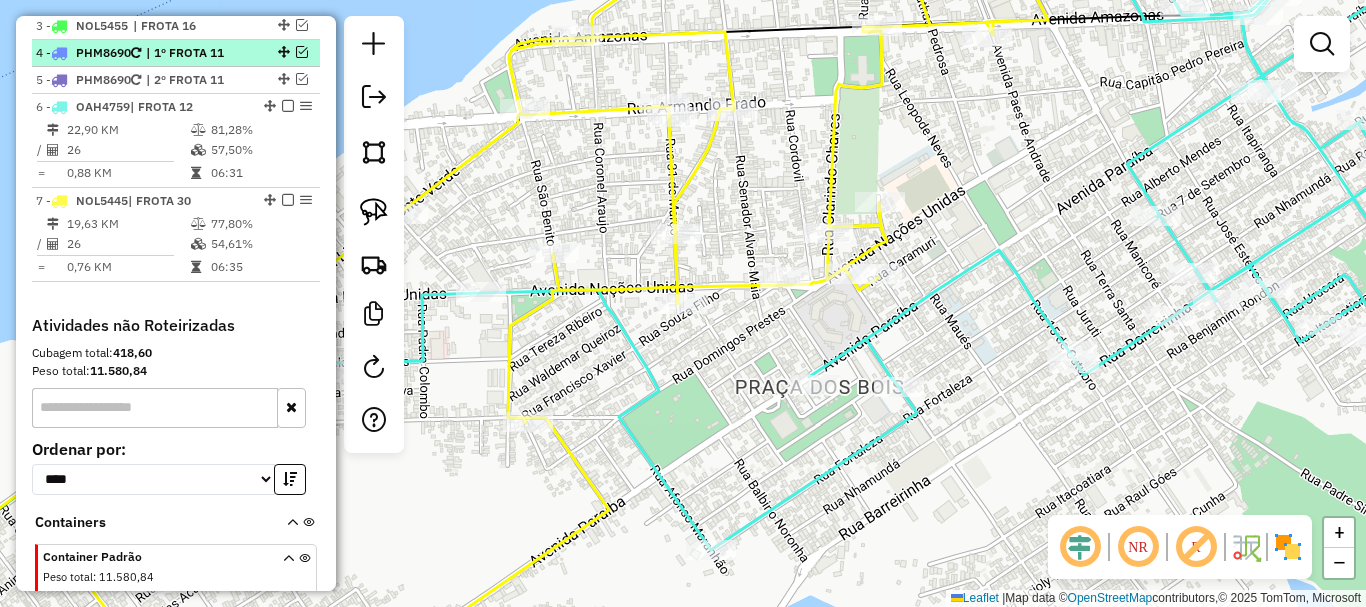 click on "1 -       BAL9999   | NAO ROTERIZAR   2 -       BAL9999   | COMODATO   3 -       NOL5455   | FROTA 16   4 -       PHM8690   | 1º FROTA 11   5 -       PHM8690   | 2º FROTA 11   6 -       OAH4759   | FROTA 12  [NUMBER] KM   [PERCENTAGE]%  /  [NUMBER]   [PERCENTAGE]%     =  [NUMBER] KM   [TIME]   7 -       NOL5445   | FROTA 30  [NUMBER] KM   [PERCENTAGE]%  /  [NUMBER]   [PERCENTAGE]%     =  [NUMBER] KM   [TIME]" at bounding box center (176, 120) 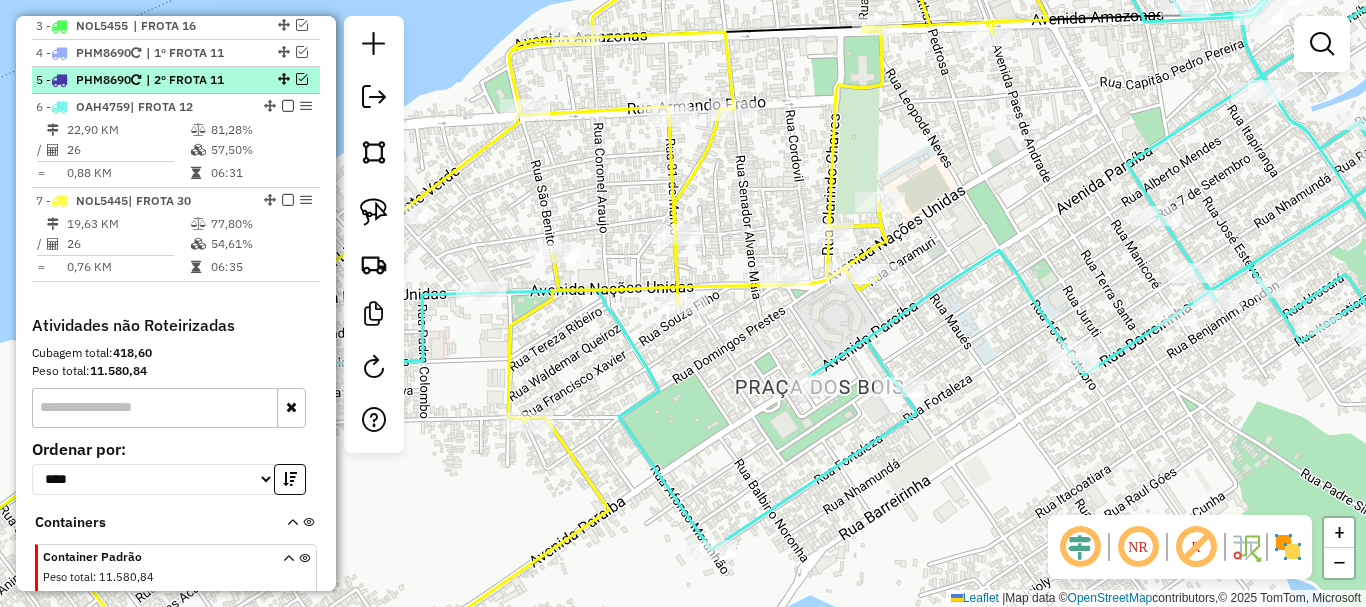 scroll, scrollTop: 803, scrollLeft: 0, axis: vertical 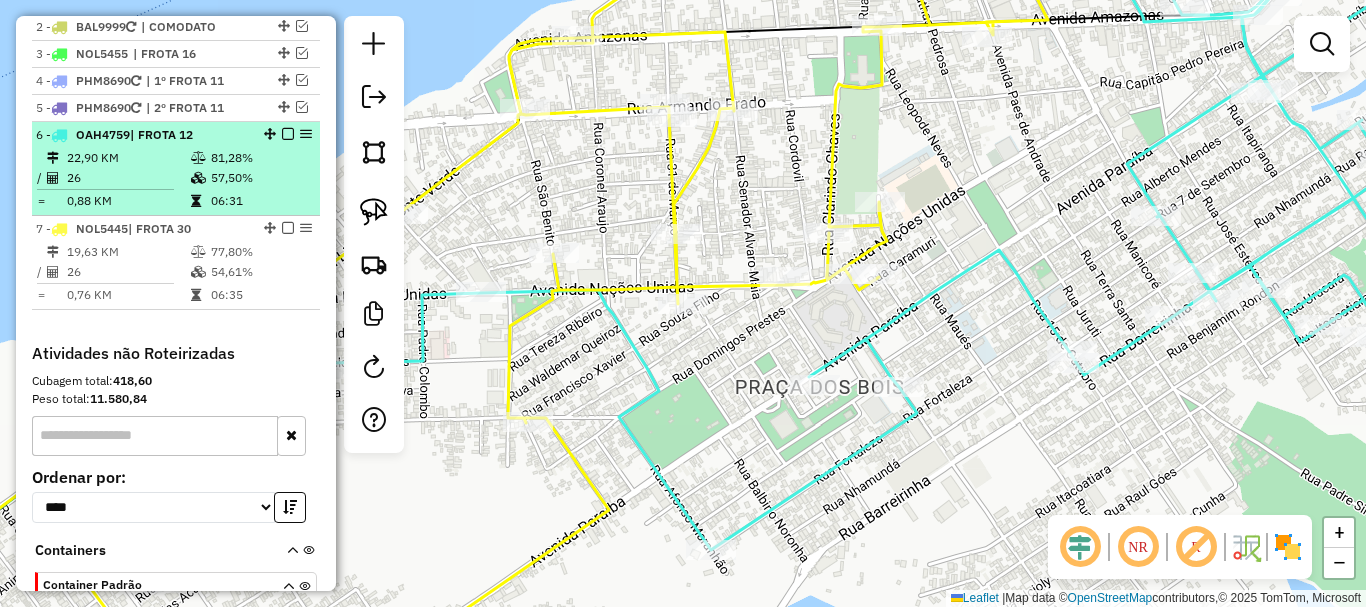 click at bounding box center [282, 134] 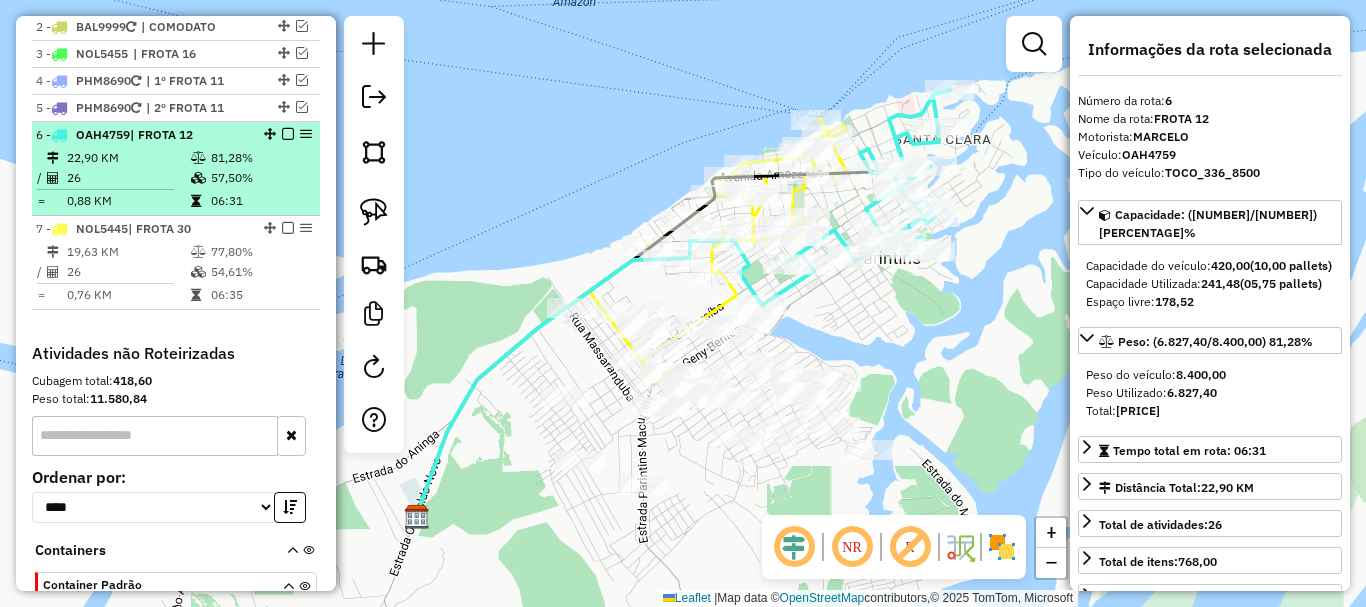 click at bounding box center [288, 134] 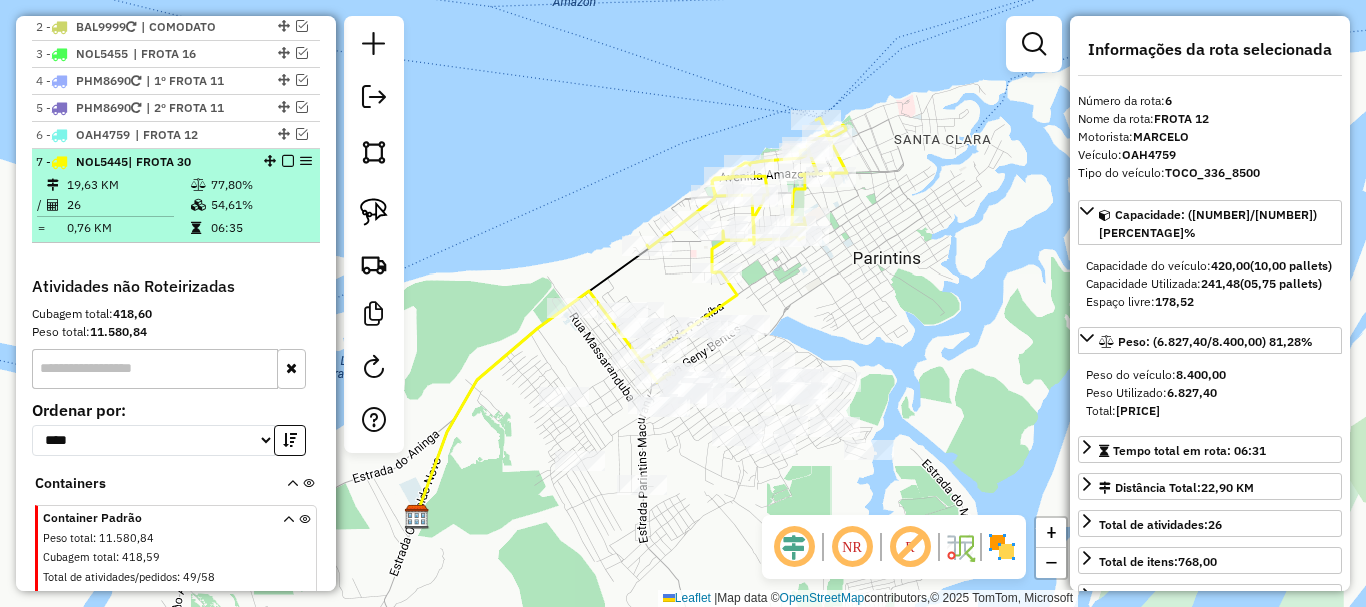 click at bounding box center [288, 161] 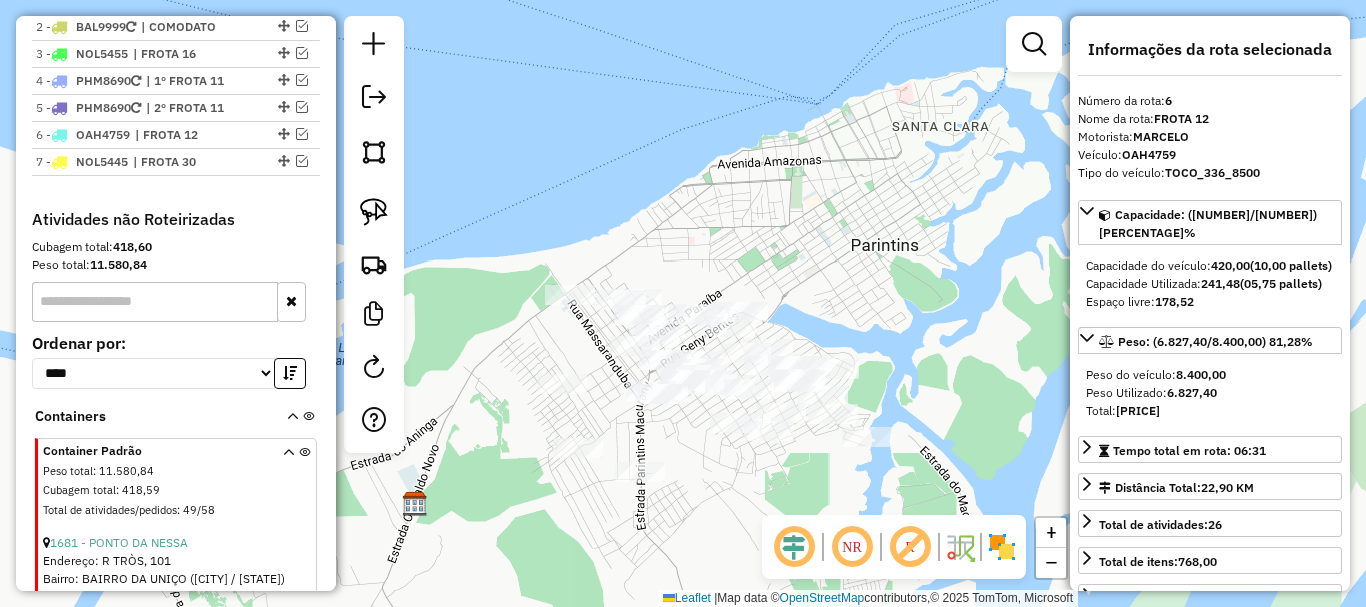 drag, startPoint x: 698, startPoint y: 535, endPoint x: 650, endPoint y: 395, distance: 148 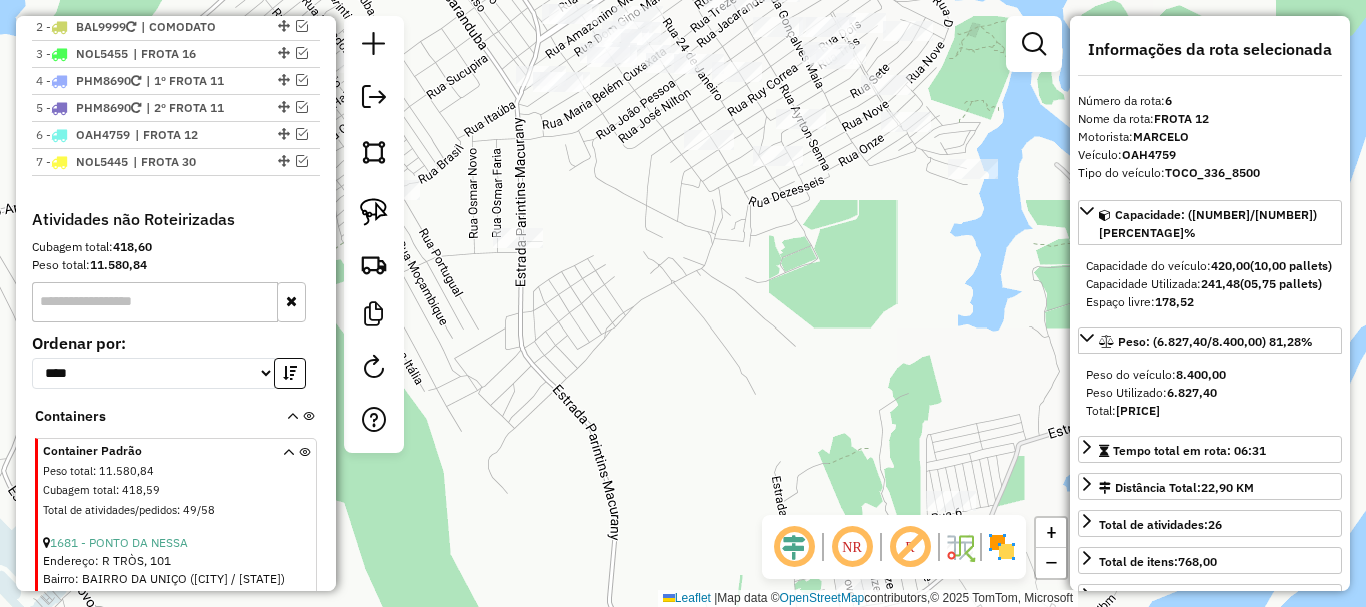 drag, startPoint x: 664, startPoint y: 416, endPoint x: 587, endPoint y: 415, distance: 77.00649 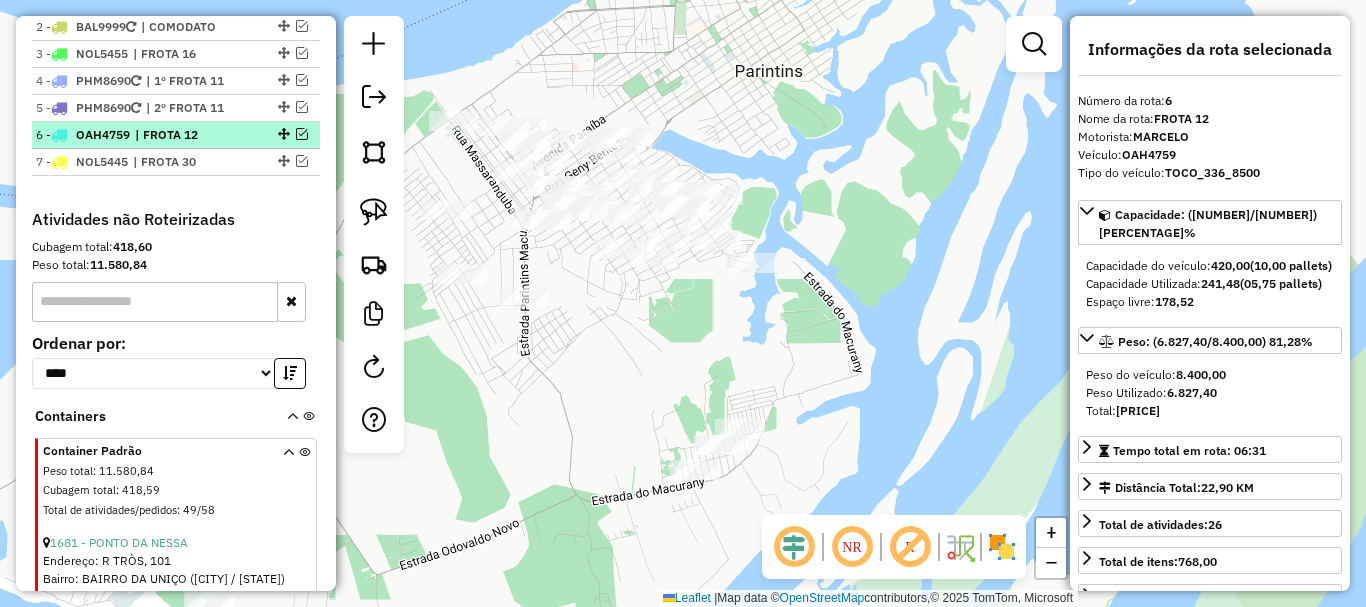 click on "| FROTA 12" at bounding box center (181, 135) 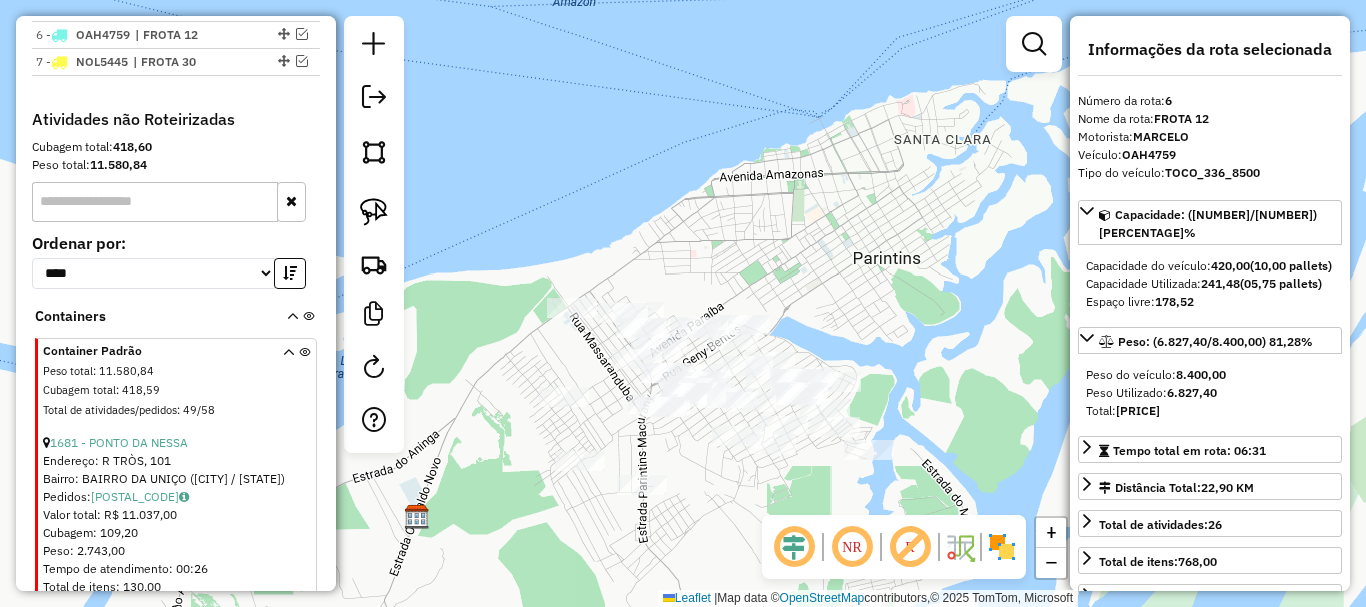 scroll, scrollTop: 1003, scrollLeft: 0, axis: vertical 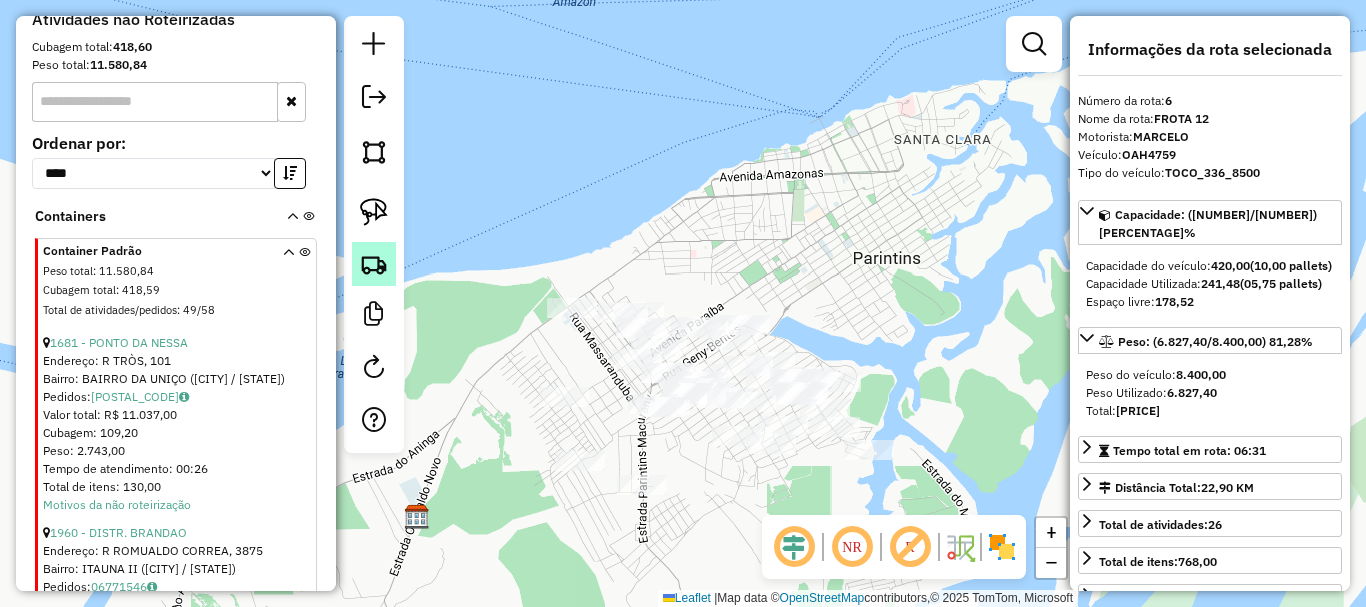 click 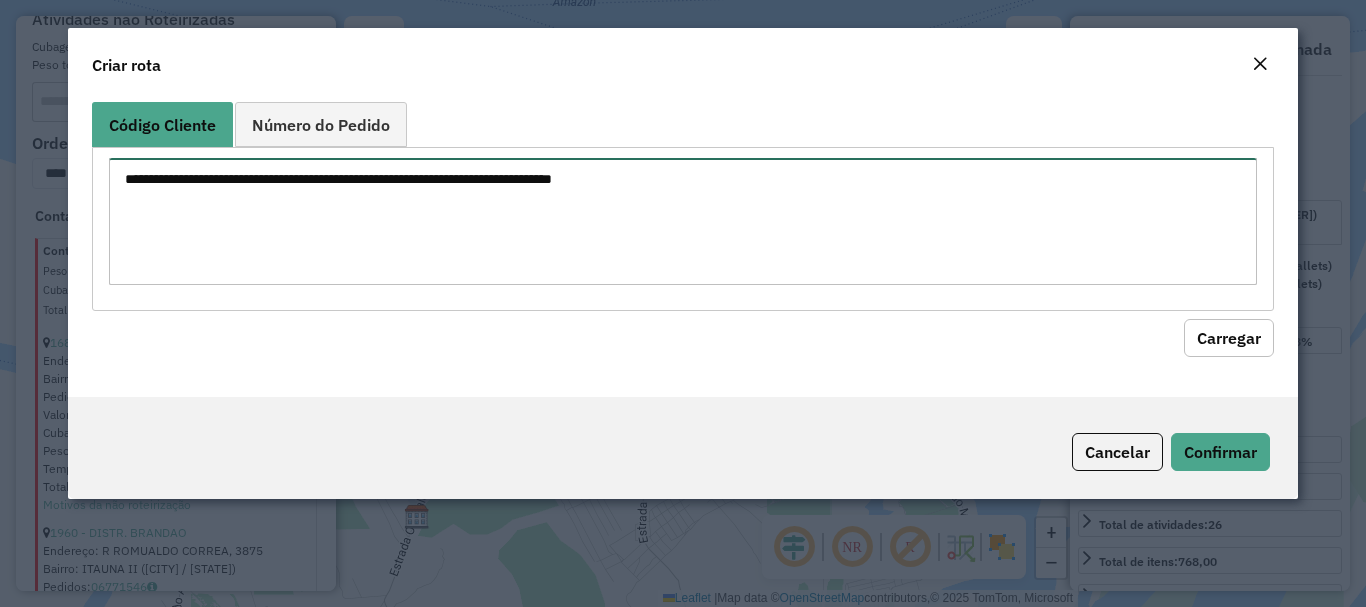 click at bounding box center [682, 221] 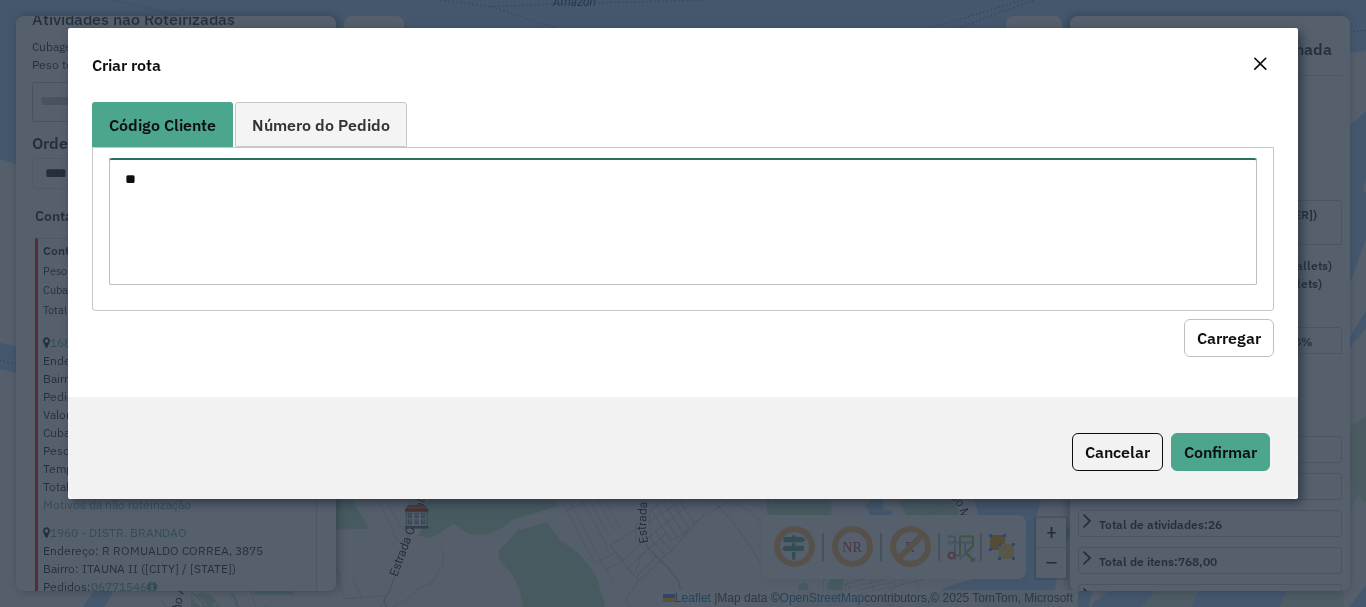 type on "**" 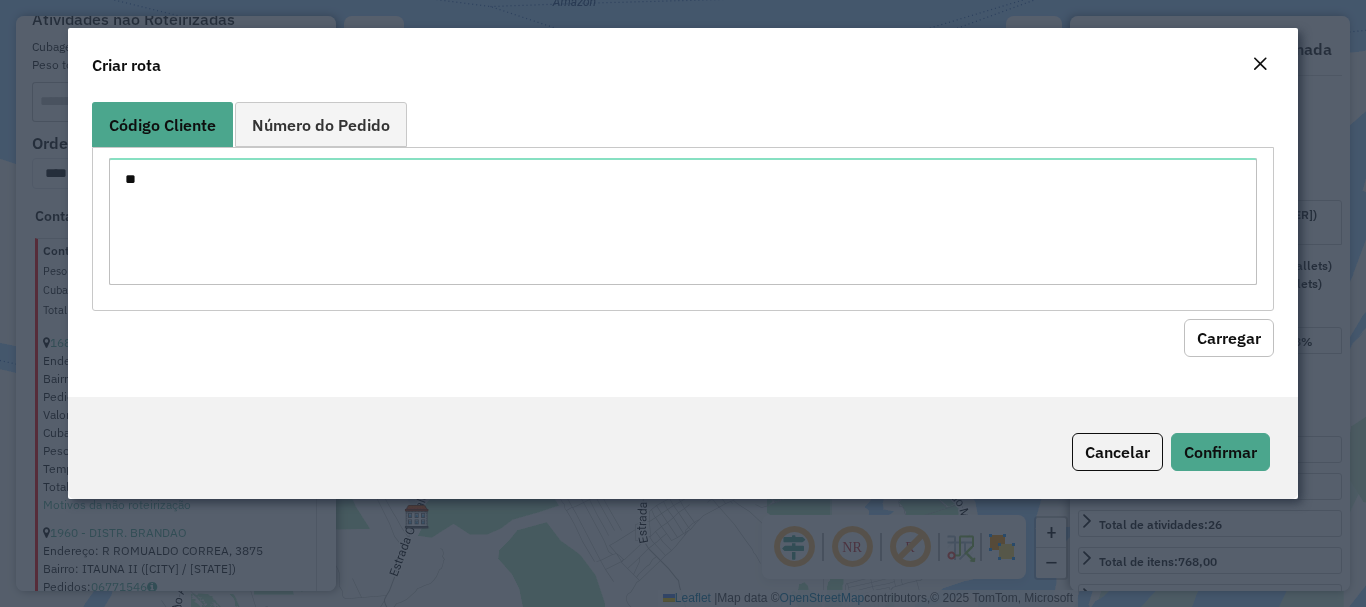 click 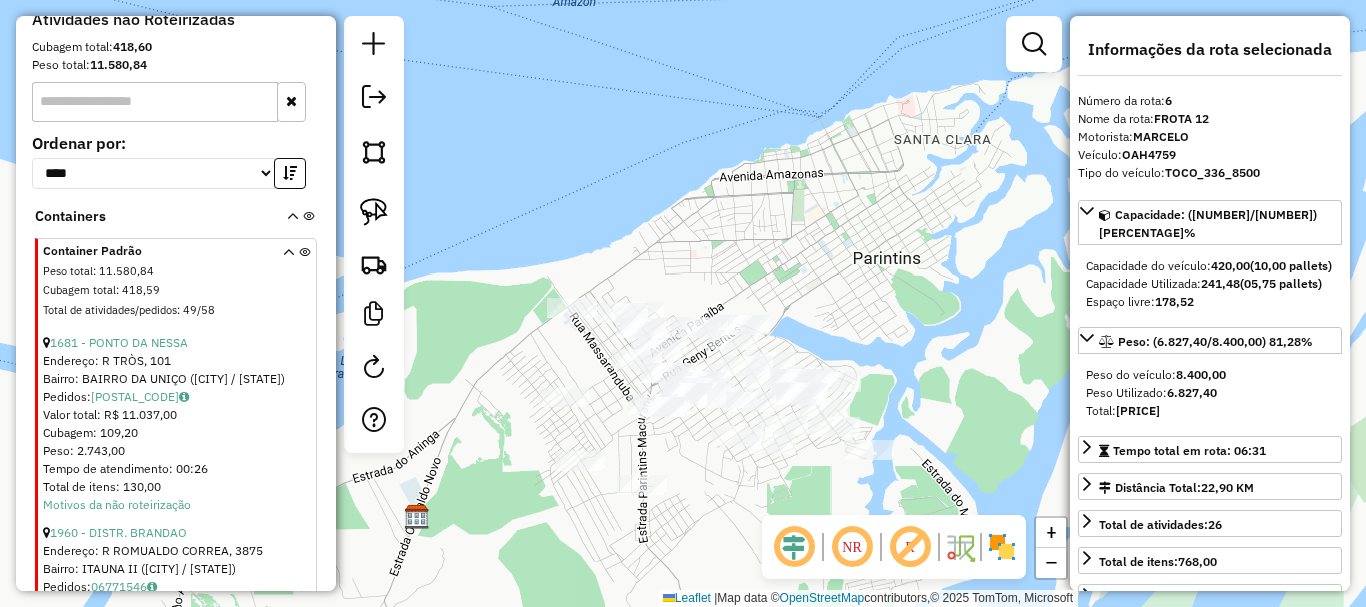 drag, startPoint x: 769, startPoint y: 539, endPoint x: 705, endPoint y: 509, distance: 70.68239 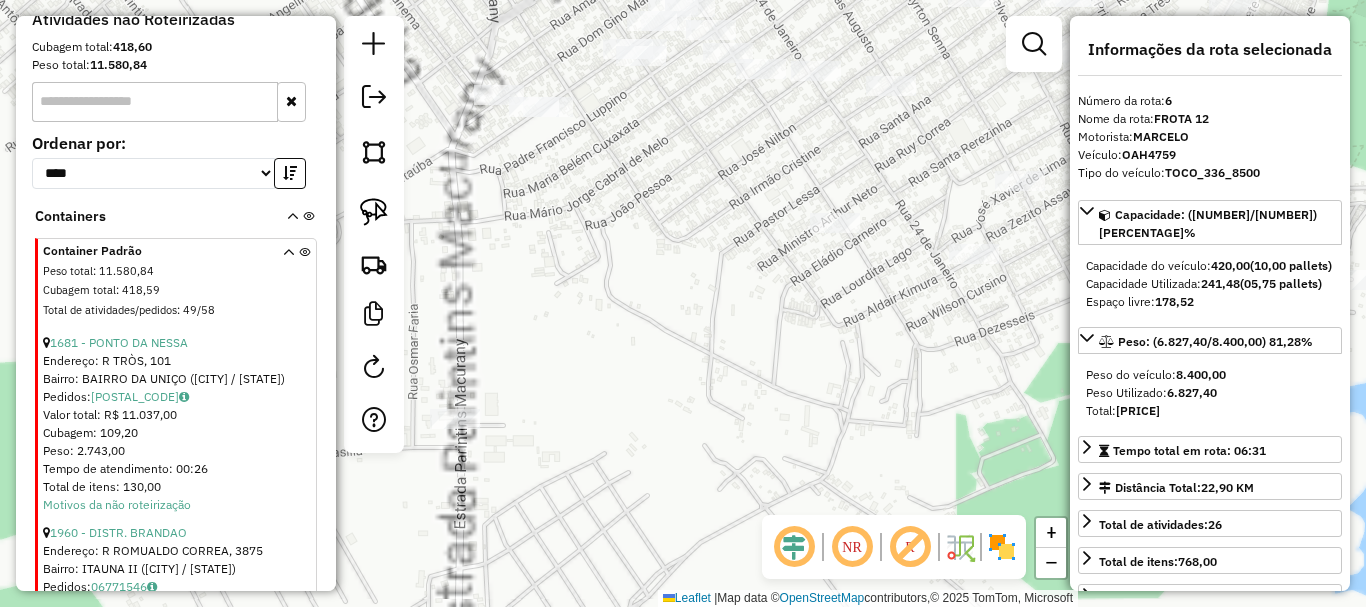 drag, startPoint x: 725, startPoint y: 412, endPoint x: 687, endPoint y: 521, distance: 115.43397 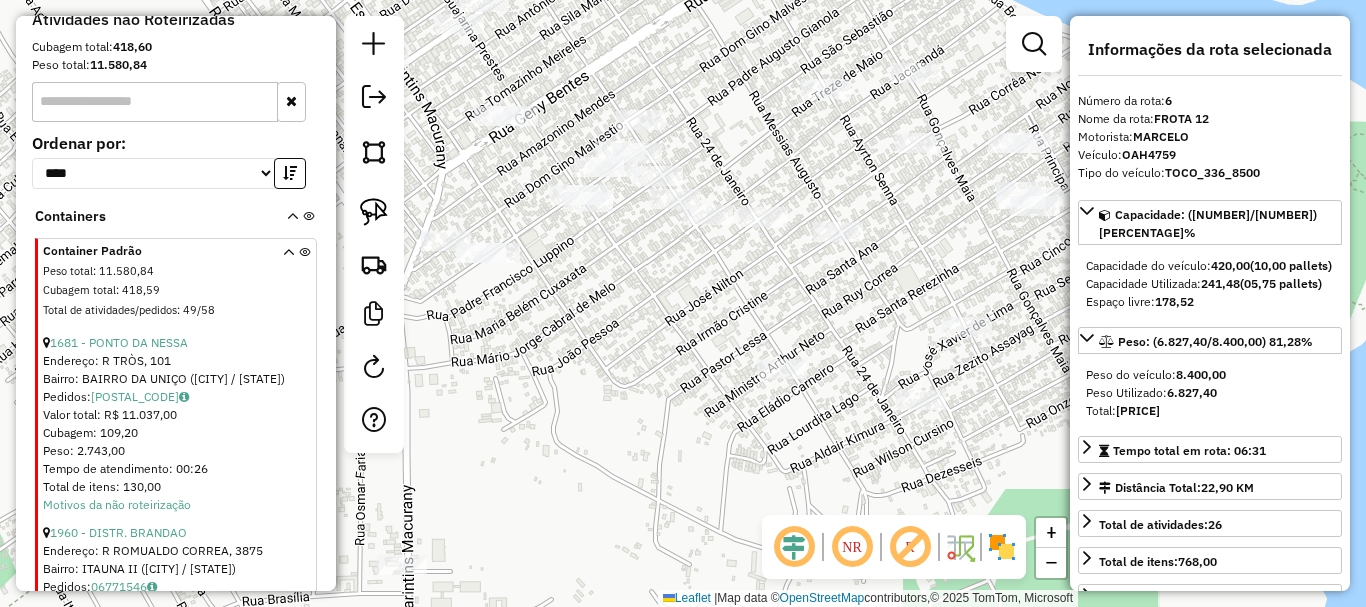 click on "Janela de atendimento Grade de atendimento Capacidade Transportadoras Veículos Cliente Pedidos  Rotas Selecione os dias de semana para filtrar as janelas de atendimento  Seg   Ter   Qua   Qui   Sex   Sáb   Dom  Informe o período da janela de atendimento: De: Até:  Filtrar exatamente a janela do cliente  Considerar janela de atendimento padrão  Selecione os dias de semana para filtrar as grades de atendimento  Seg   Ter   Qua   Qui   Sex   Sáb   Dom   Considerar clientes sem dia de atendimento cadastrado  Clientes fora do dia de atendimento selecionado Filtrar as atividades entre os valores definidos abaixo:  Peso mínimo:   Peso máximo:   Cubagem mínima:   Cubagem máxima:   De:   Até:  Filtrar as atividades entre o tempo de atendimento definido abaixo:  De:   Até:   Considerar capacidade total dos clientes não roteirizados Transportadora: Selecione um ou mais itens Tipo de veículo: Selecione um ou mais itens Veículo: Selecione um ou mais itens Motorista: Selecione um ou mais itens Nome: Rótulo:" 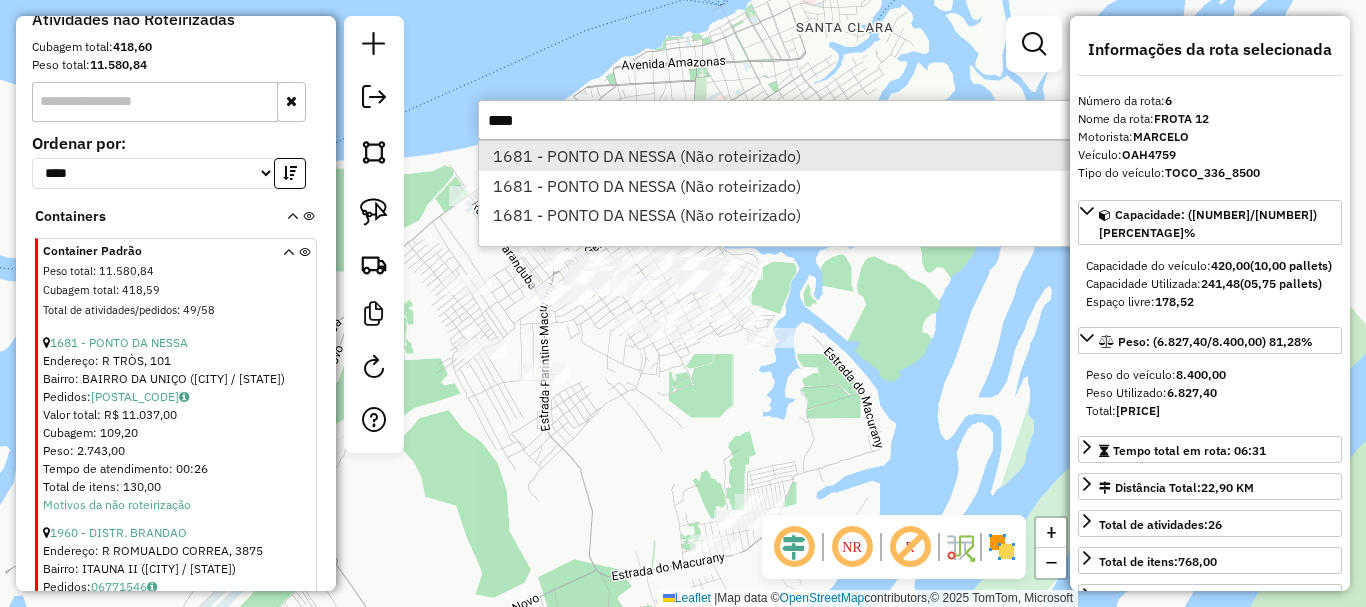 type on "****" 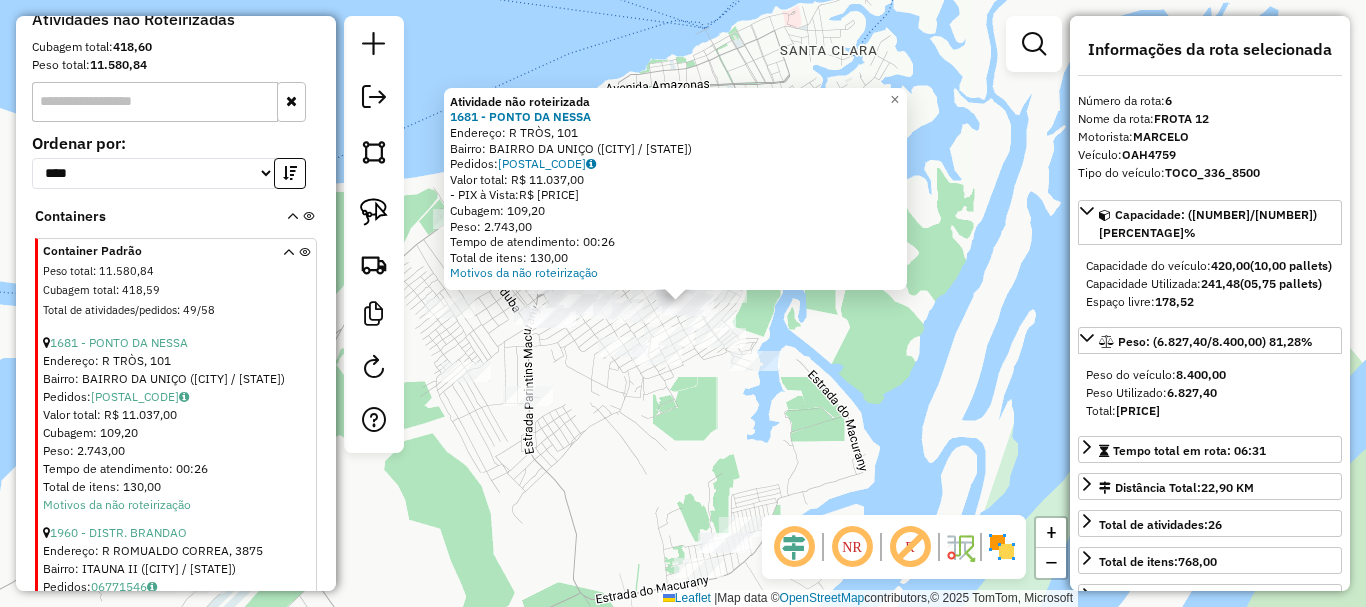 click on "Atividade não roteirizada 1681 - PONTO DA NESSA  Endereço: R TRÒS, 101   Bairro: BAIRRO DA UNIÇO ([CITY] / AM)   Pedidos:  06771490   Valor total: R$ 11.037,00   - PIX à Vista:  R$ 11.037,00   Cubagem: 109,20   Peso: 2.743,00   Tempo de atendimento: 00:26   Total de itens: 130,00  Motivos da não roteirização × Janela de atendimento Grade de atendimento Capacidade Transportadoras Veículos Cliente Pedidos  Rotas Selecione os dias de semana para filtrar as janelas de atendimento  Seg   Ter   Qua   Qui   Sex   Sáb   Dom   Considerar janela de atendimento padrão  Selecione os dias de semana para filtrar as grades de atendimento  Seg   Ter   Qua   Qui   Sex   Sáb   Dom   Considerar clientes sem dia de atendimento cadastrado  Clientes fora do dia de atendimento selecionado Filtrar as atividades entre os valores definidos abaixo:  Peso mínimo:   Peso máximo:   Cubagem mínima:   Cubagem máxima:   De:  De:" 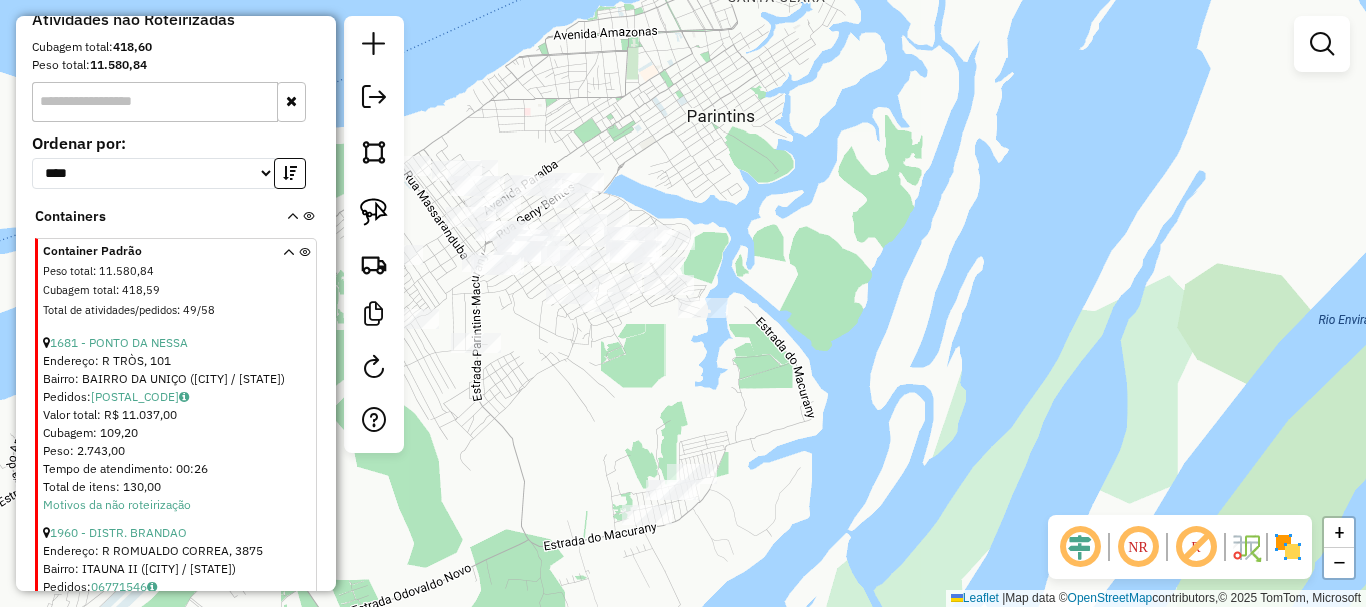 drag, startPoint x: 727, startPoint y: 439, endPoint x: 669, endPoint y: 371, distance: 89.37561 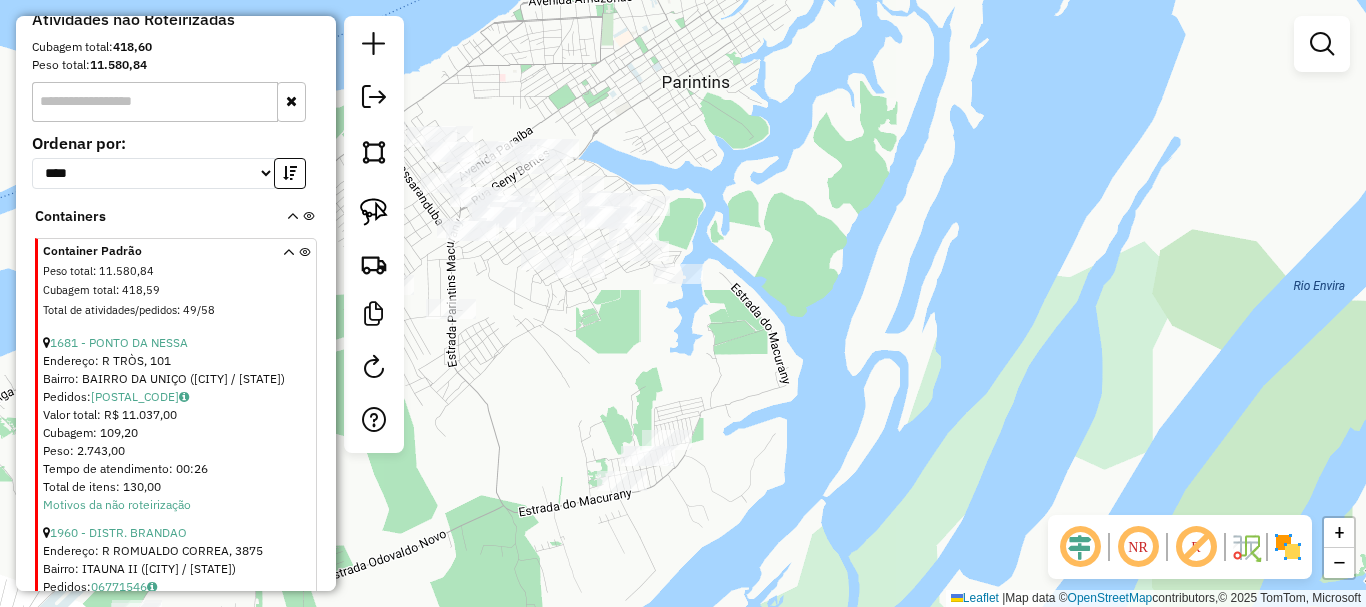 drag, startPoint x: 658, startPoint y: 361, endPoint x: 646, endPoint y: 340, distance: 24.186773 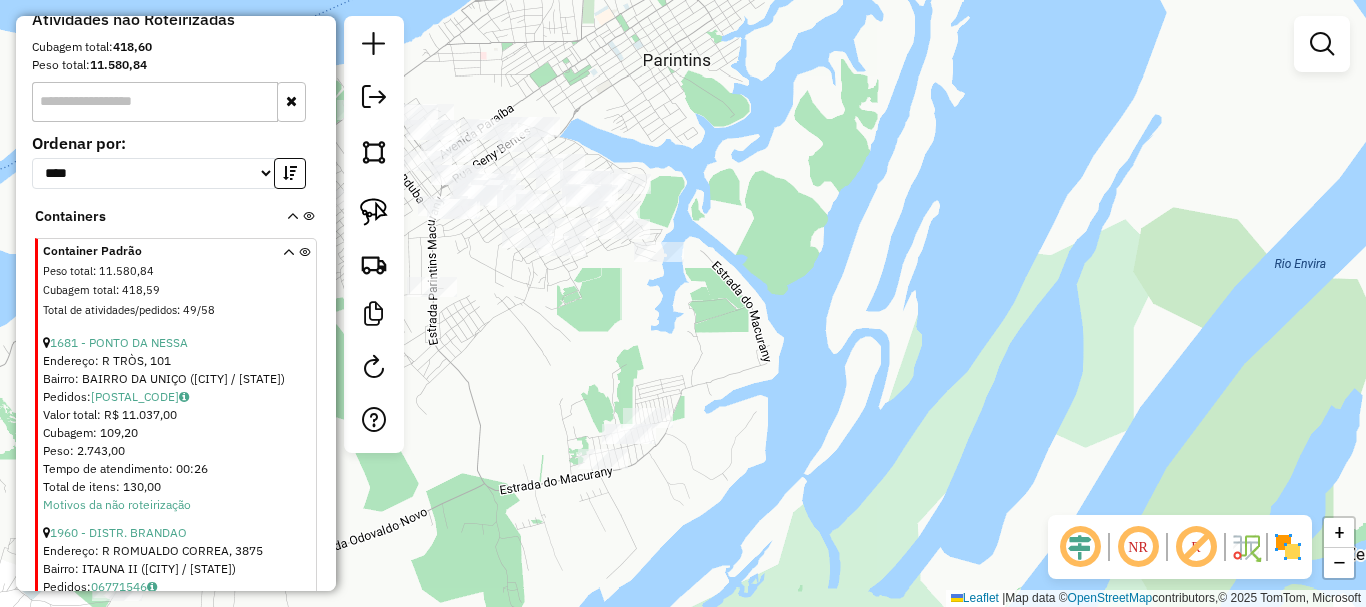 drag, startPoint x: 653, startPoint y: 347, endPoint x: 600, endPoint y: 335, distance: 54.34151 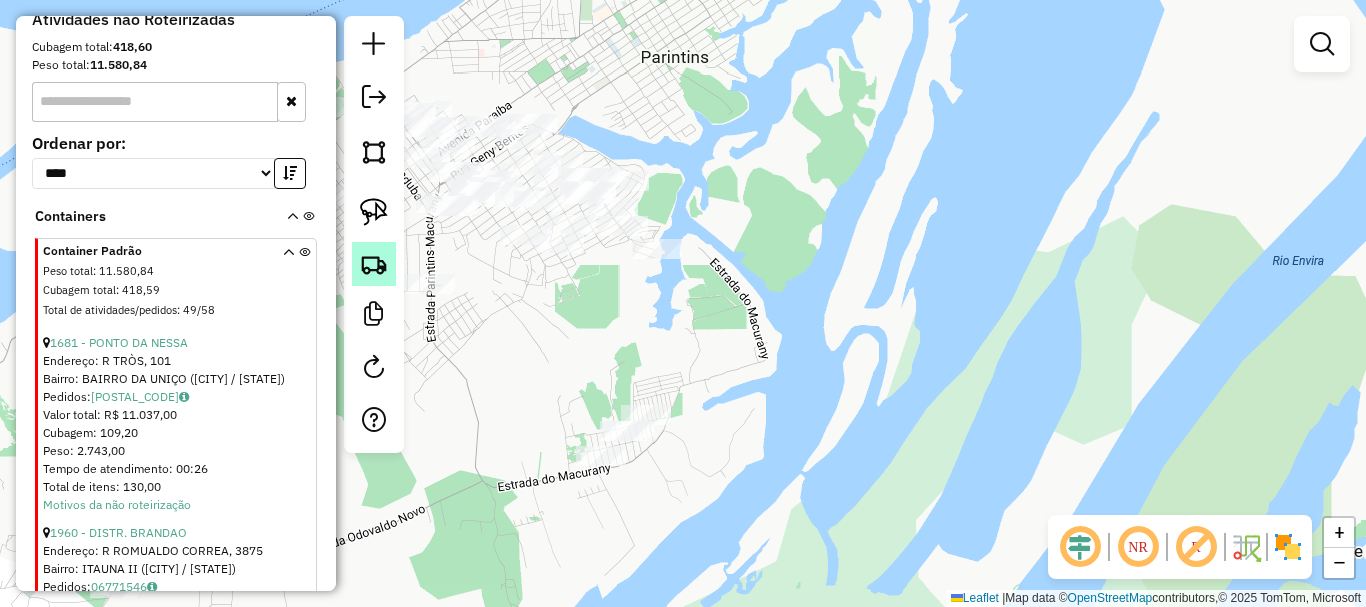 click 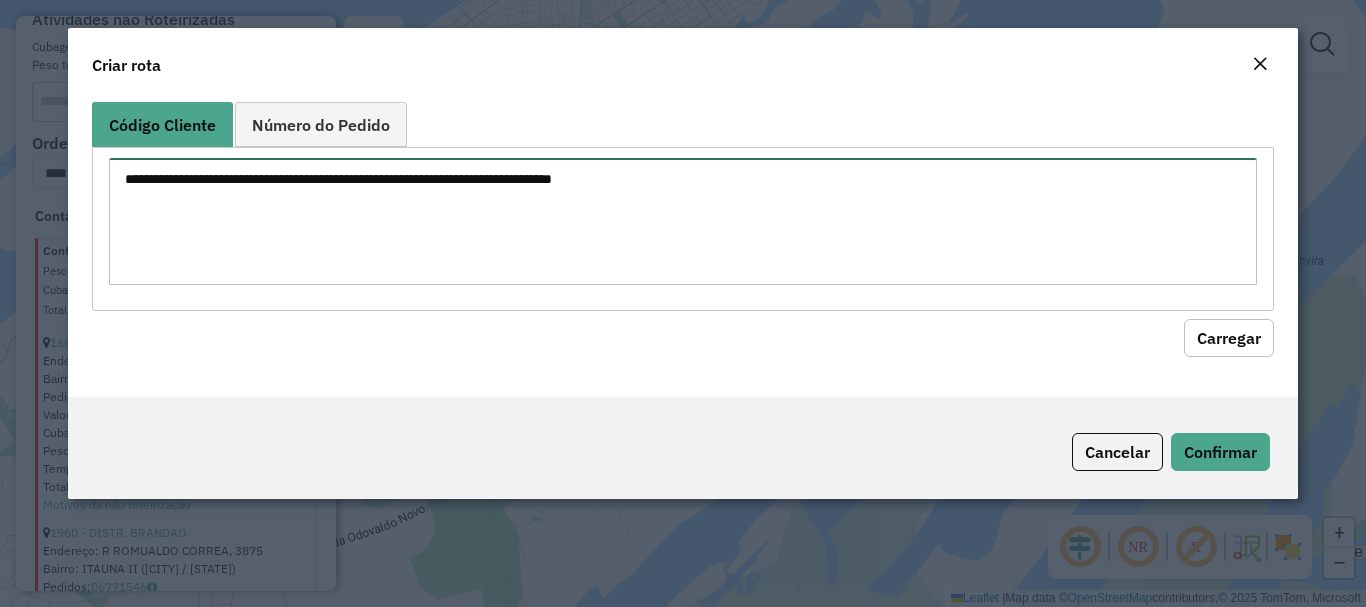 click at bounding box center (682, 221) 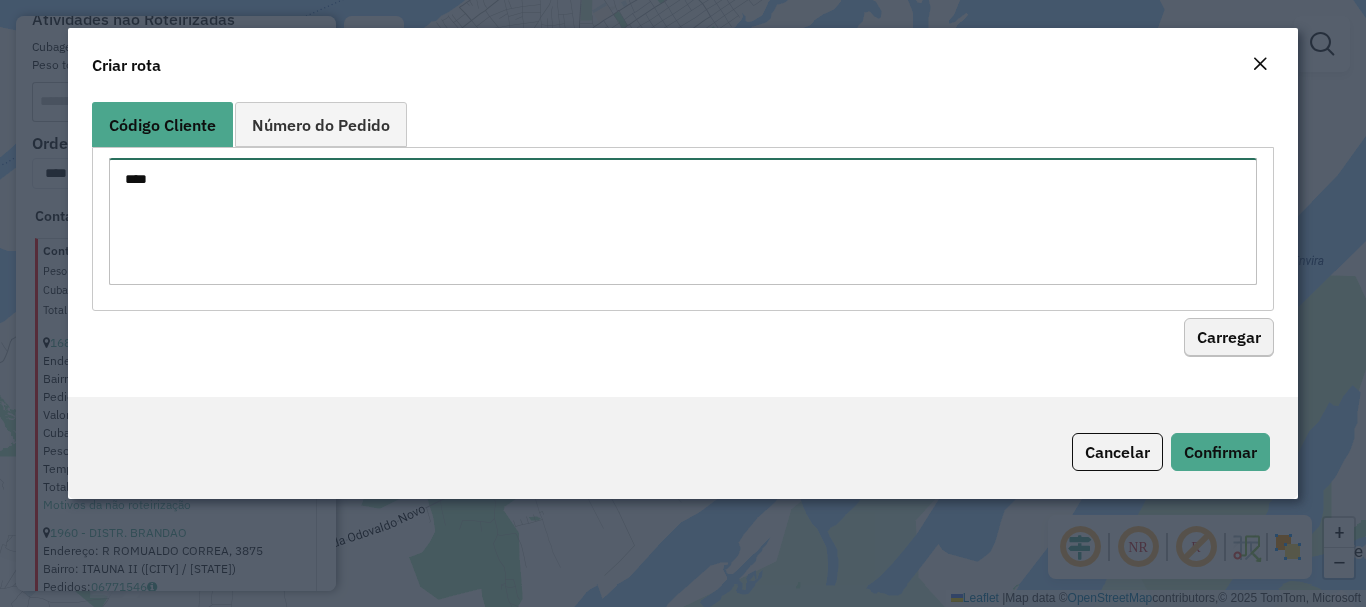 type on "****" 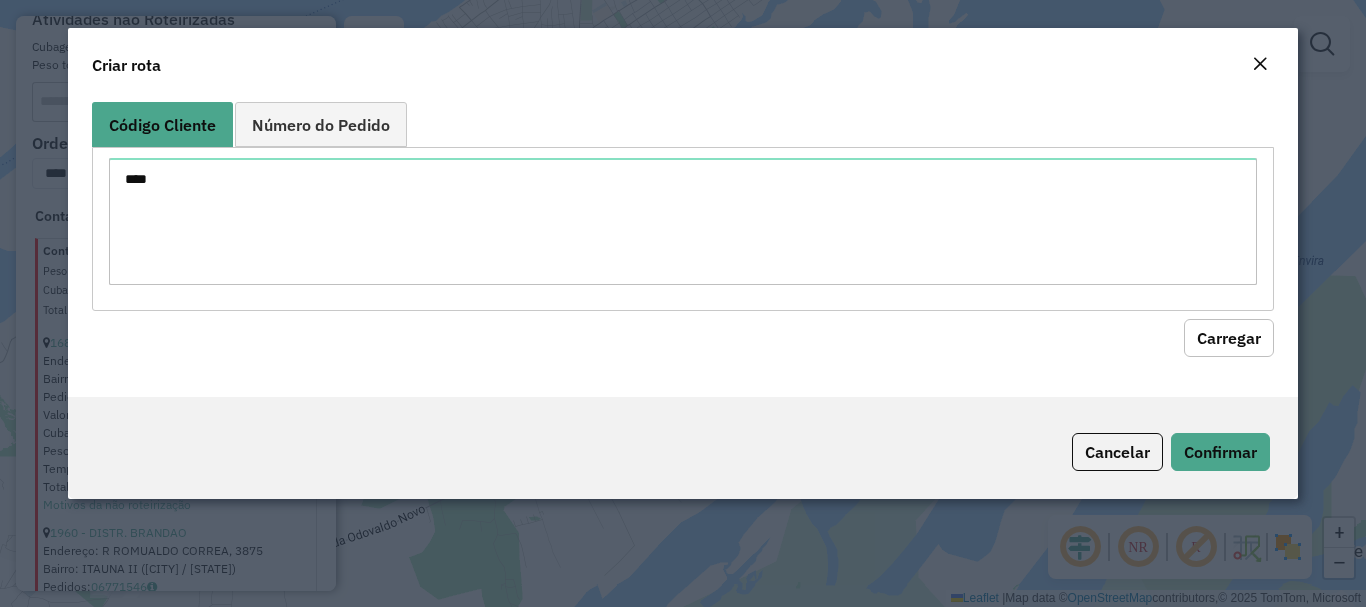 drag, startPoint x: 1238, startPoint y: 349, endPoint x: 765, endPoint y: 371, distance: 473.51135 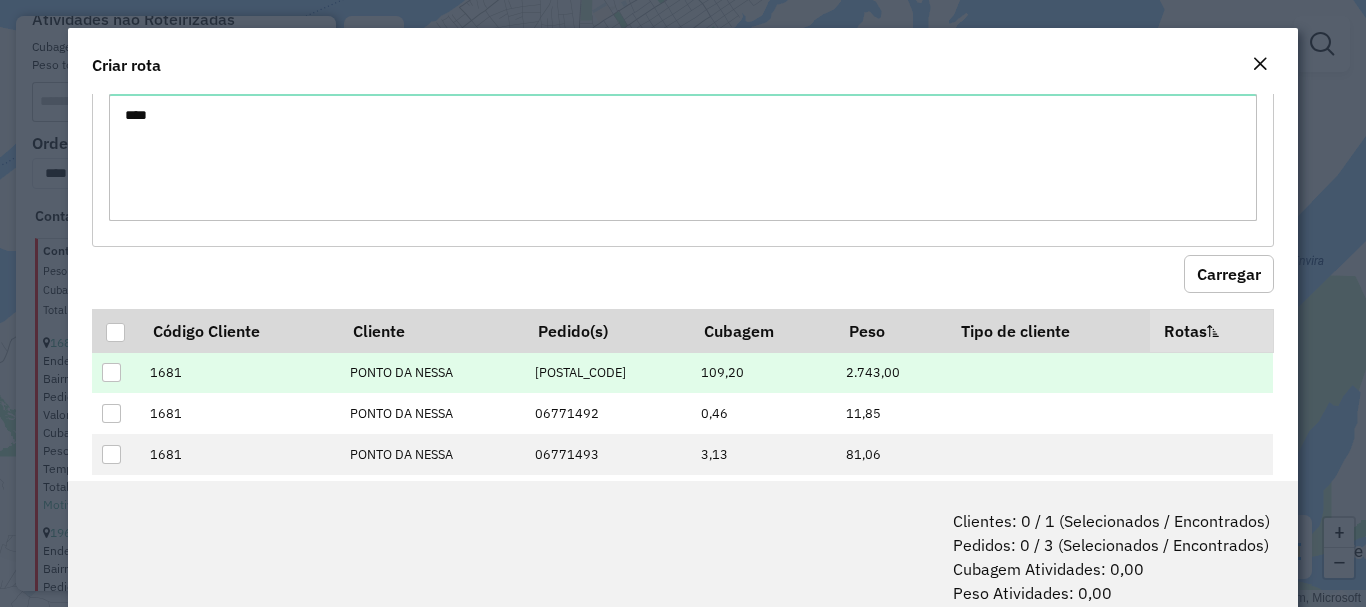 scroll, scrollTop: 97, scrollLeft: 0, axis: vertical 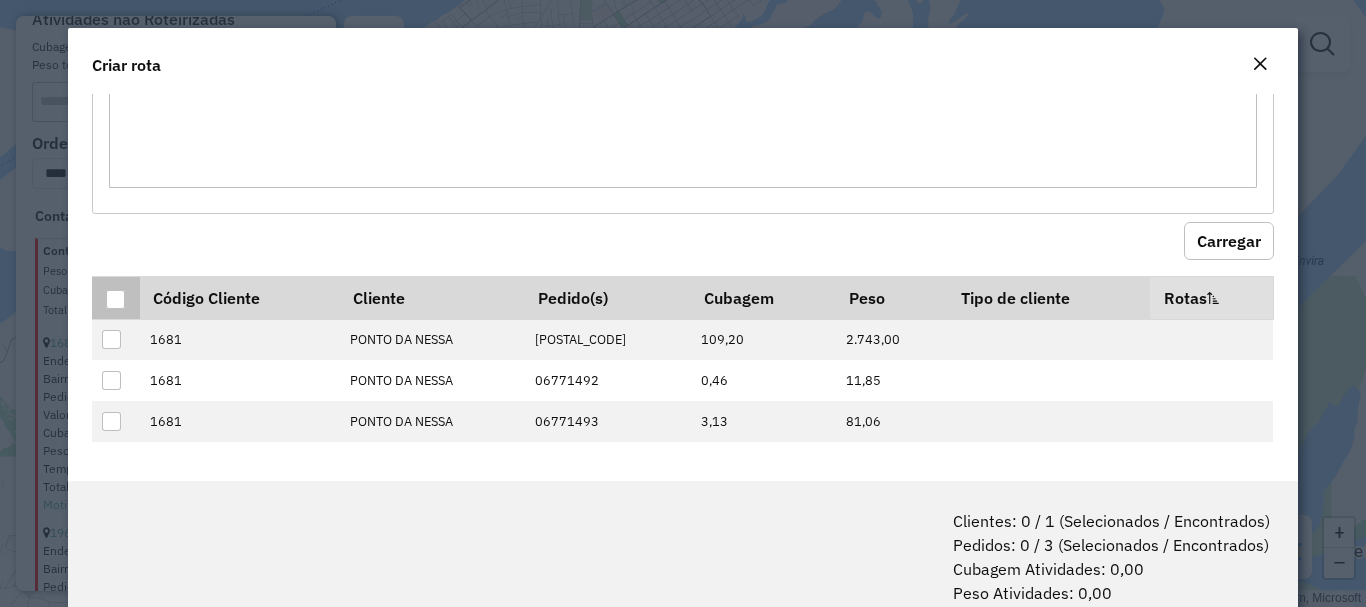 click at bounding box center [115, 299] 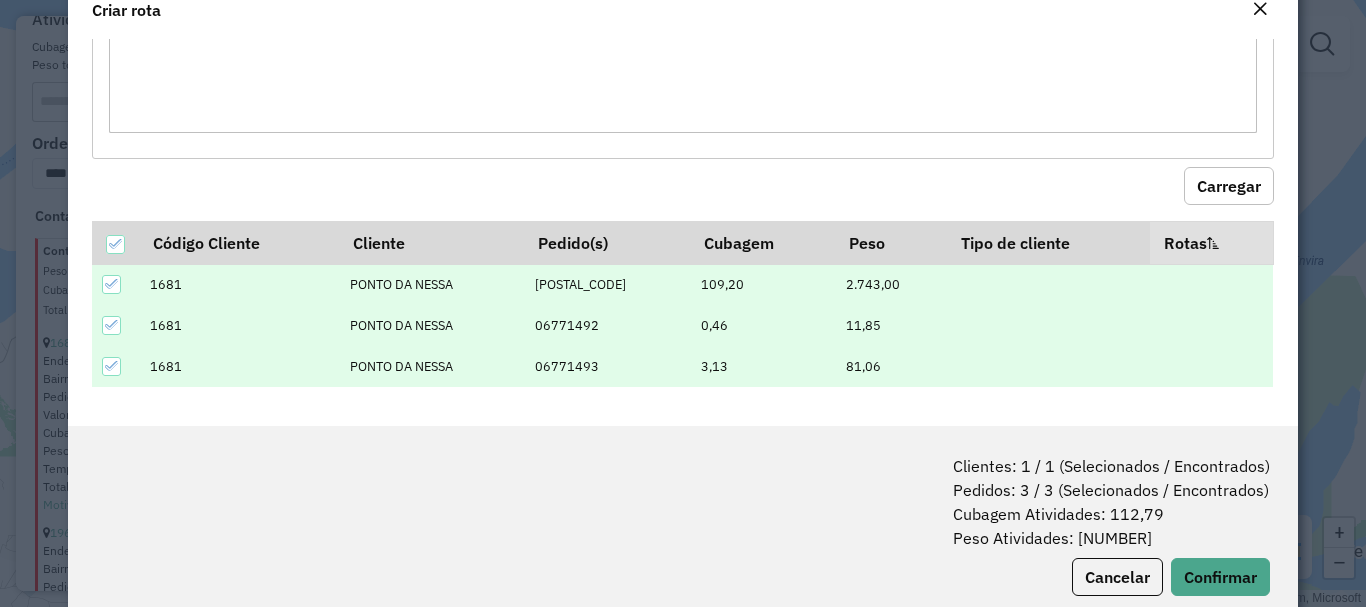 scroll, scrollTop: 100, scrollLeft: 0, axis: vertical 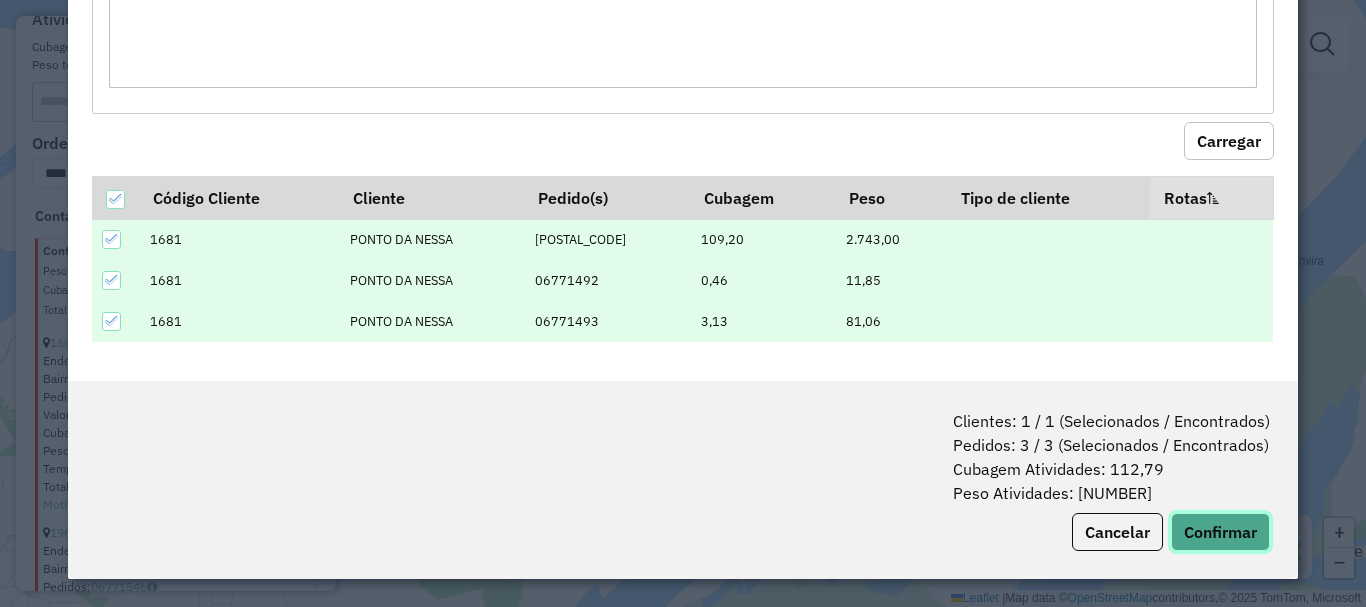click on "Confirmar" 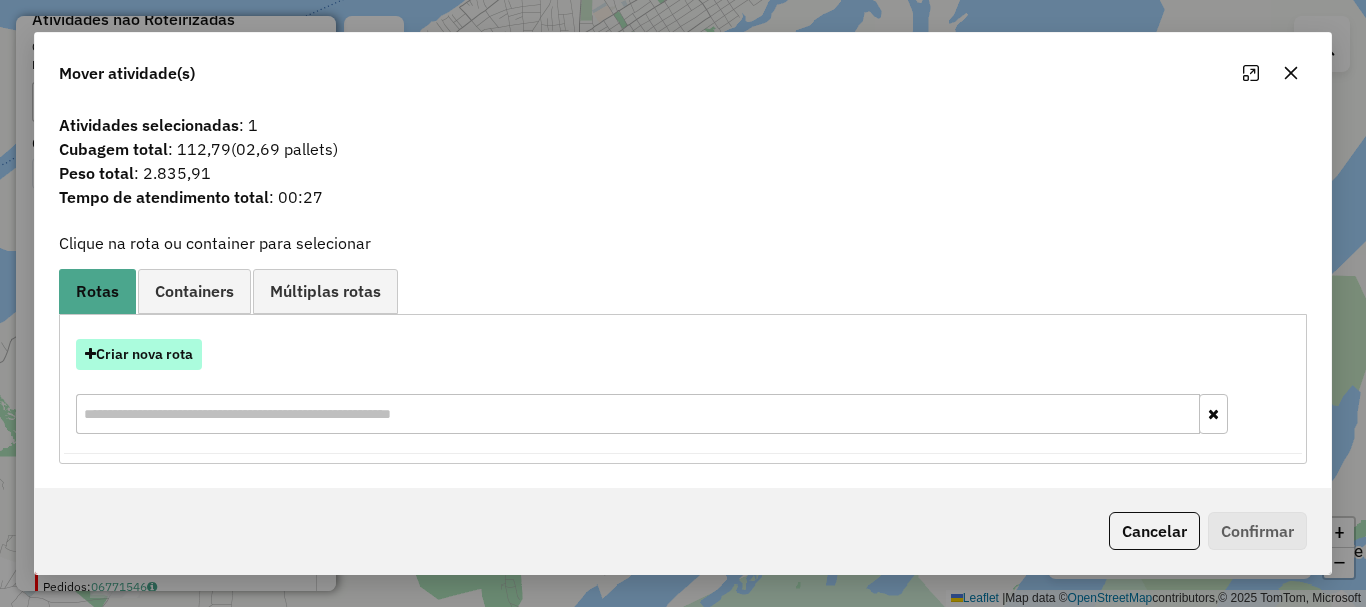 click on "Criar nova rota" at bounding box center [139, 354] 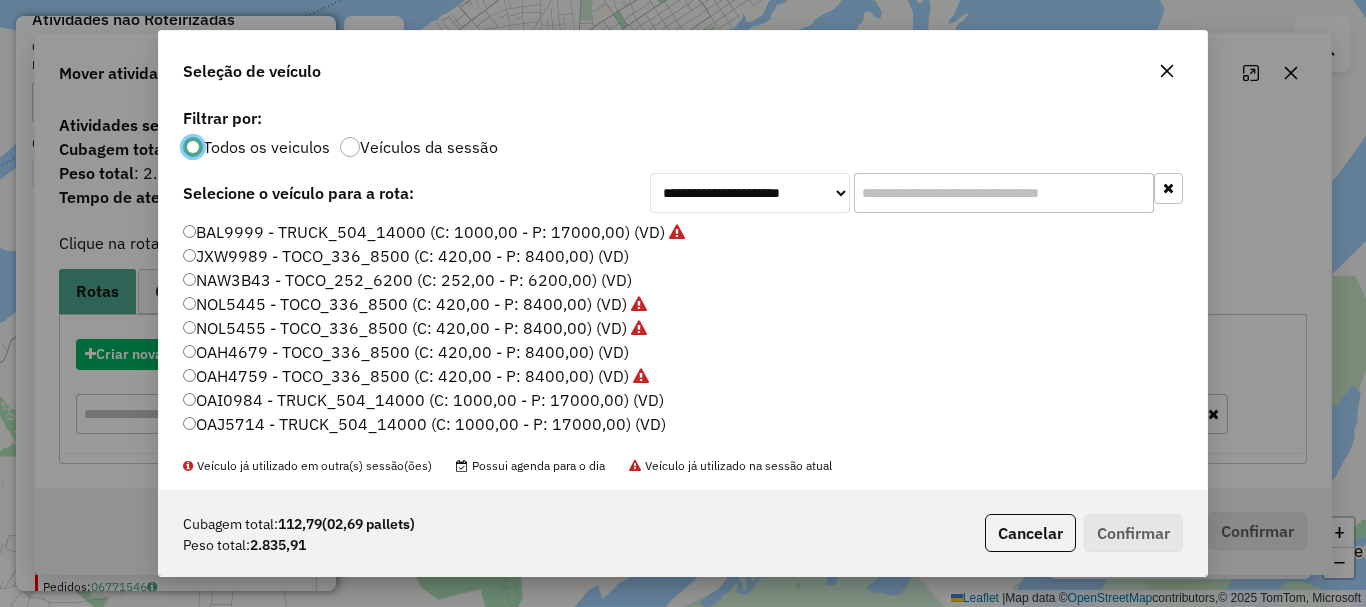 scroll, scrollTop: 11, scrollLeft: 6, axis: both 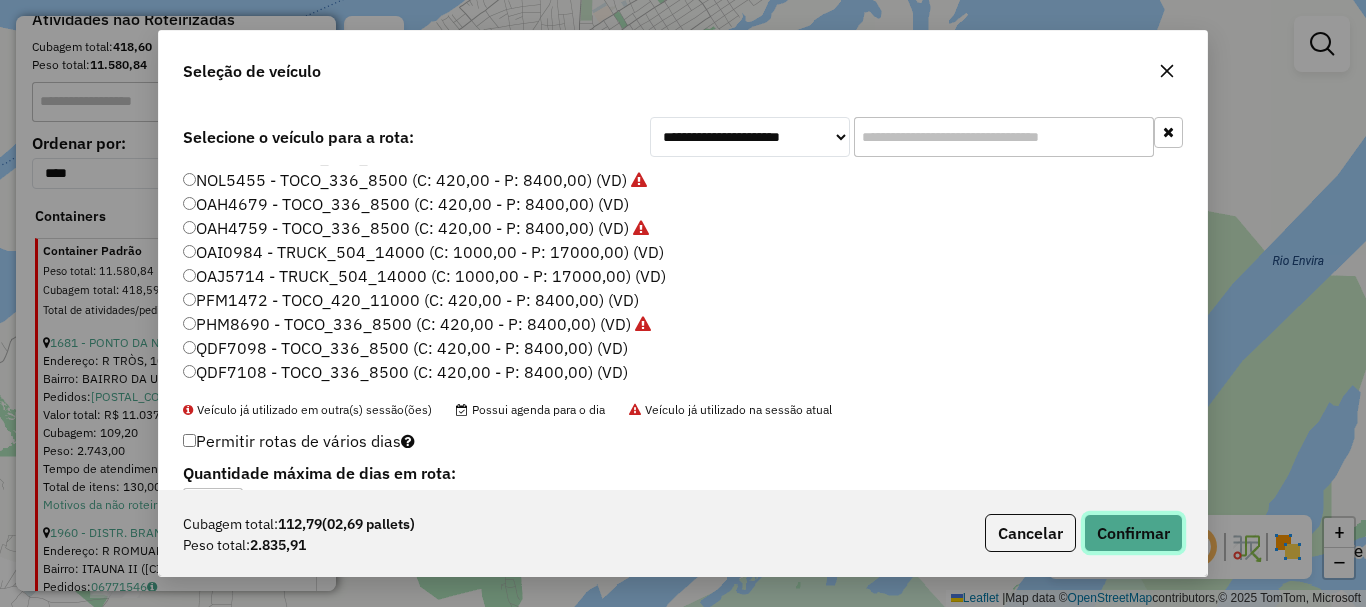 click on "Confirmar" 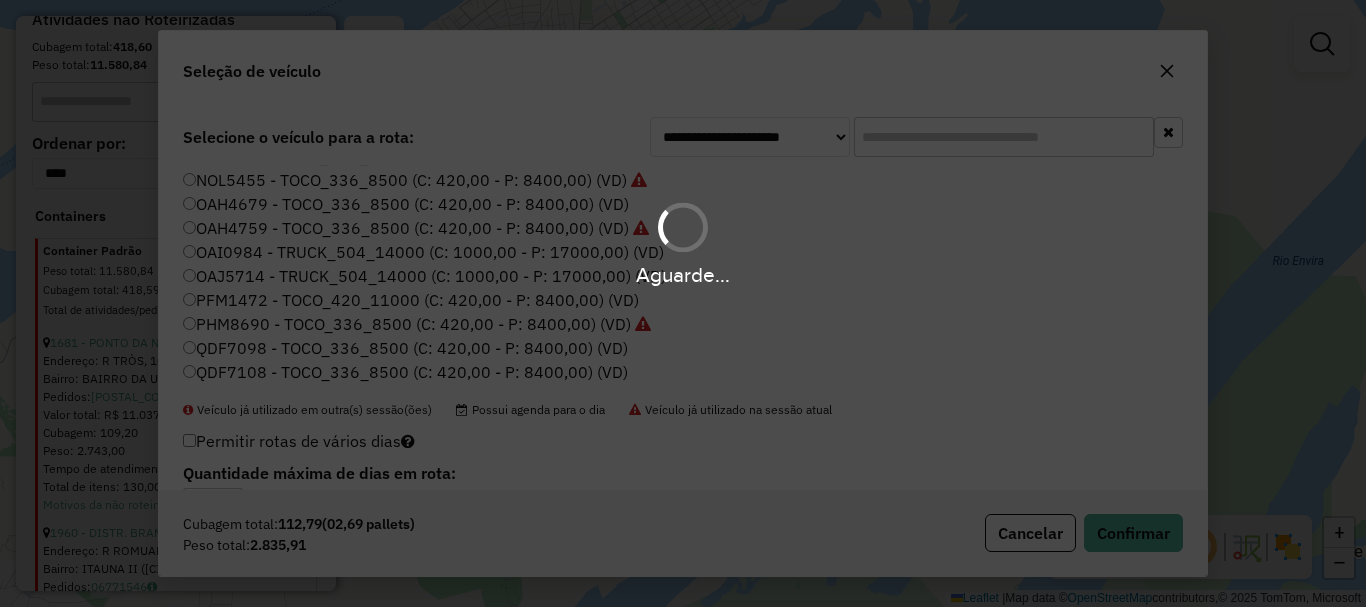 scroll, scrollTop: 1097, scrollLeft: 0, axis: vertical 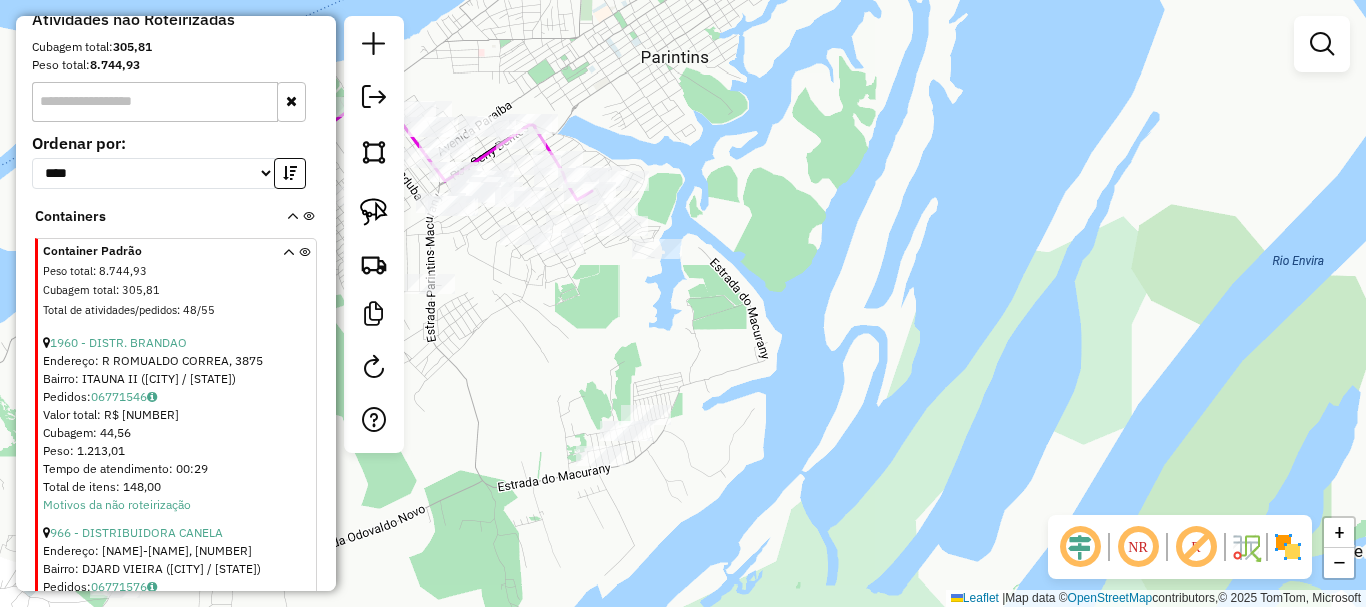 drag, startPoint x: 624, startPoint y: 361, endPoint x: 632, endPoint y: 352, distance: 12.0415945 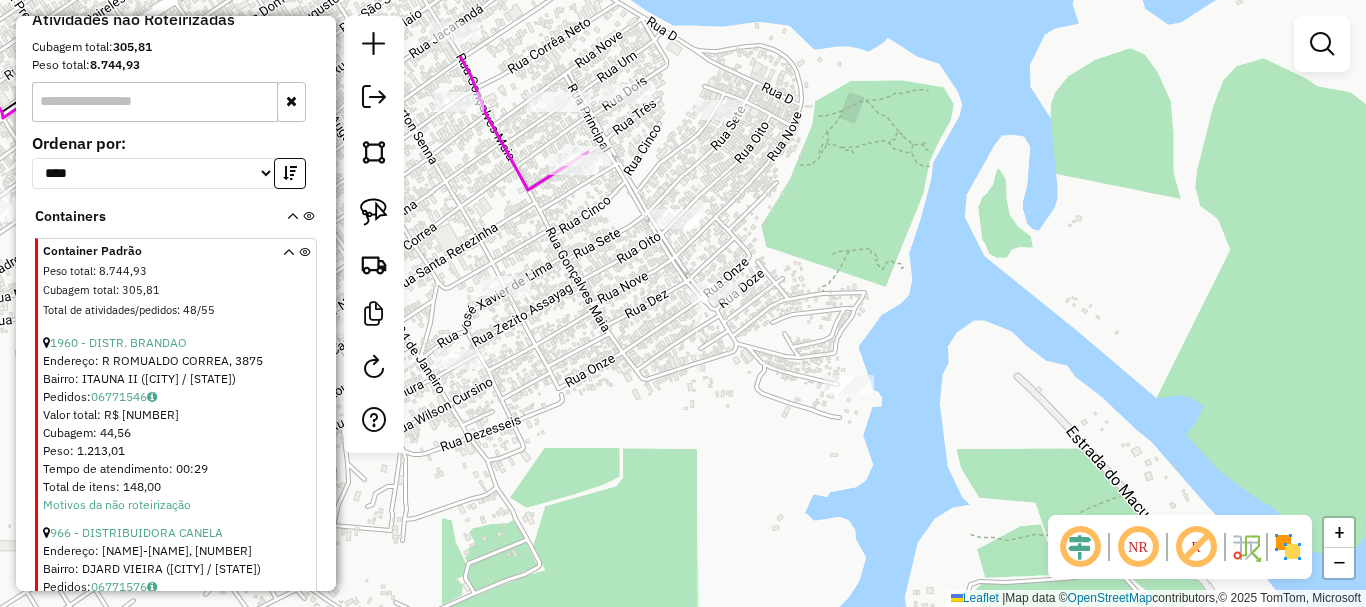 drag, startPoint x: 608, startPoint y: 272, endPoint x: 610, endPoint y: 366, distance: 94.02127 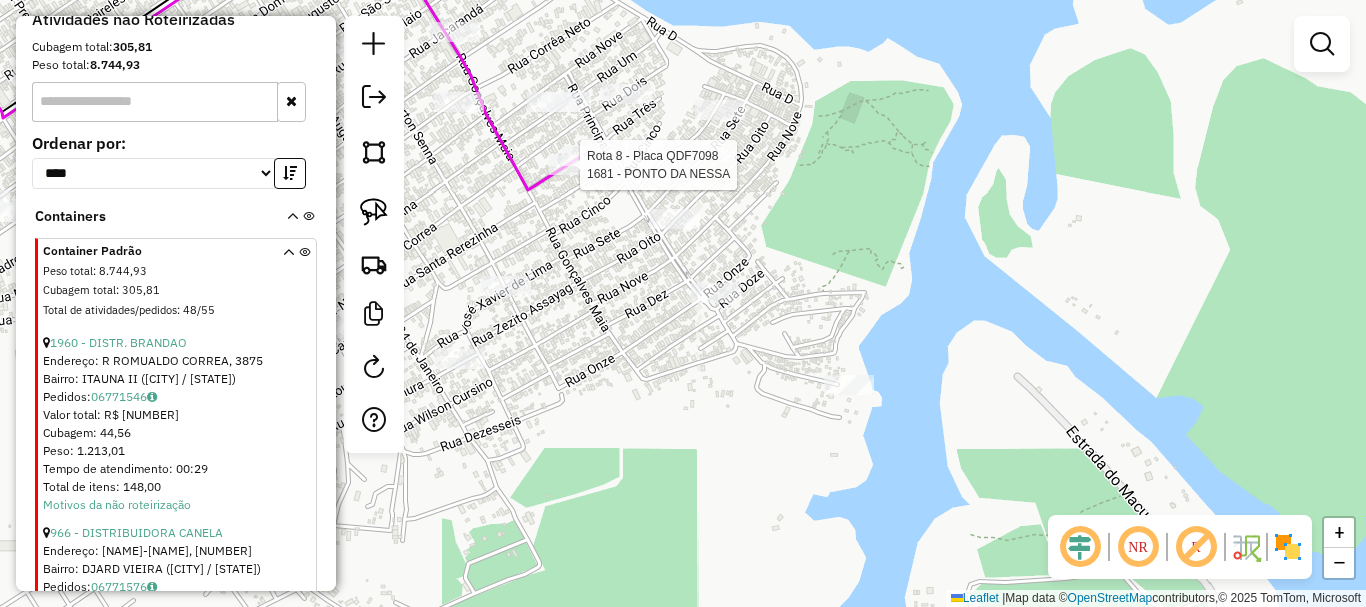 click 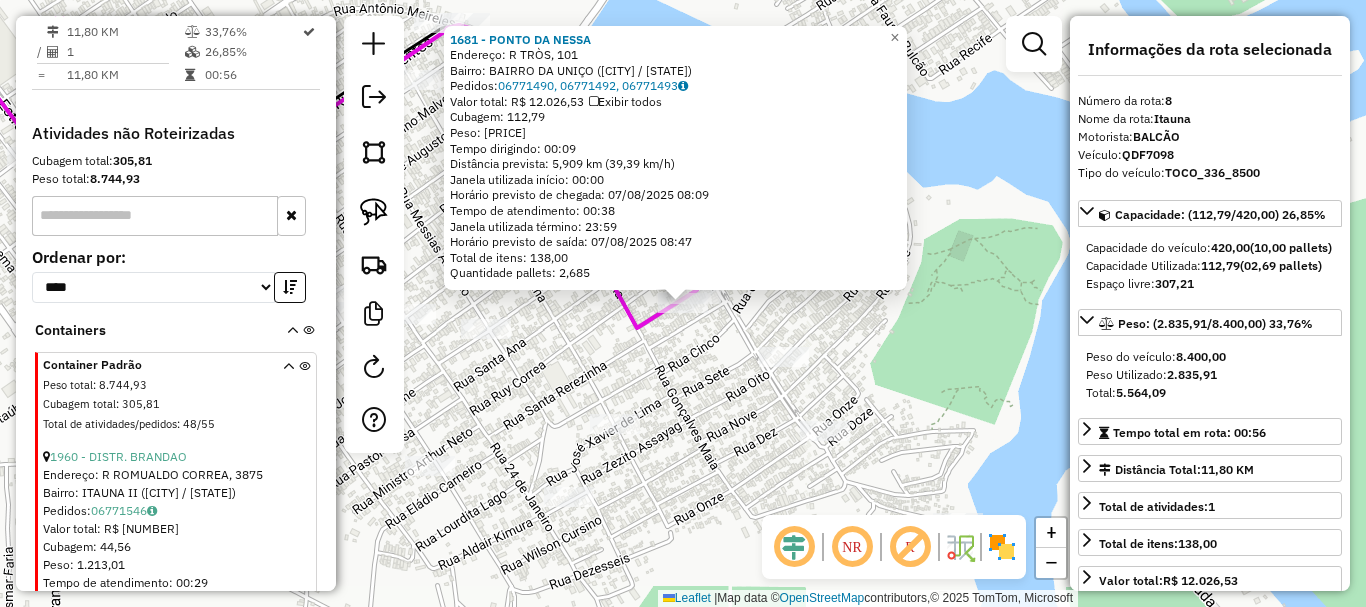 scroll, scrollTop: 963, scrollLeft: 0, axis: vertical 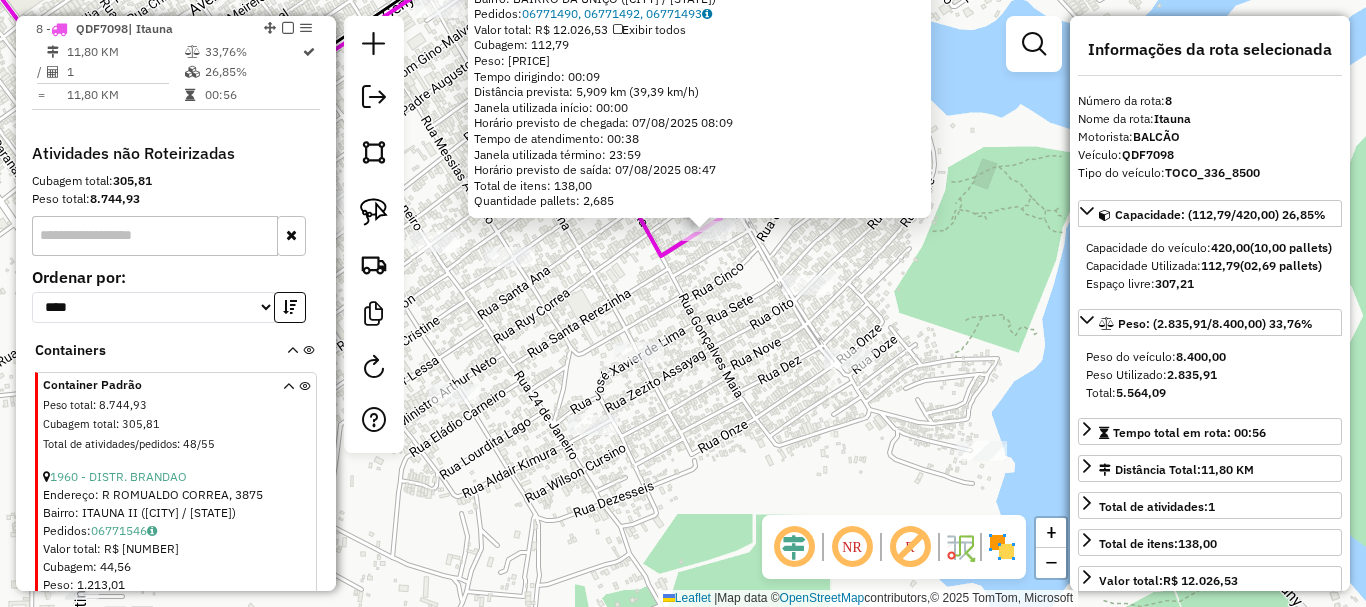 drag, startPoint x: 698, startPoint y: 469, endPoint x: 727, endPoint y: 397, distance: 77.62087 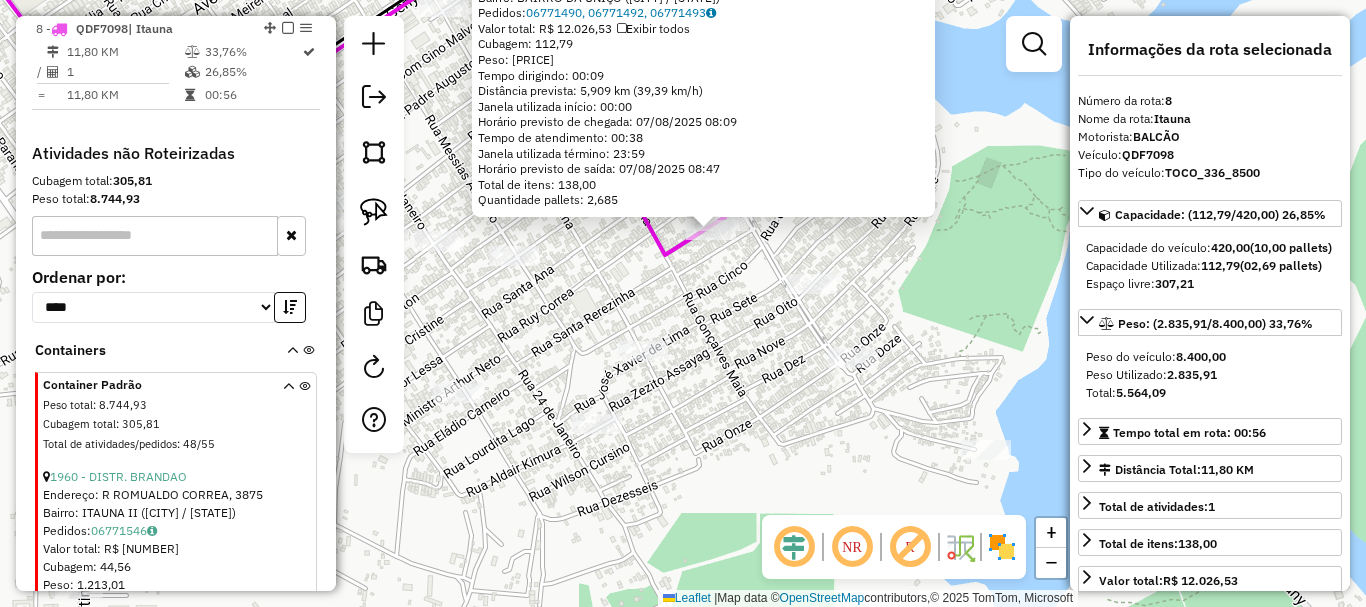 click on "1681 - PONTO DA NESSA Endereço: R TRÕS, 101 Bairro: BAIRRO DA UNIÇO (PARINTINS / AM) Pedidos: 06771490, 06771492, 06771493 Valor total: R$ 12.026,53 Exibir todos Cubagem: 112,79 Peso: 2.835,91 Tempo dirigindo: 00:09 Distância prevista: 5,909 km (39,39 km/h) Janela utilizada início: 00:00 Horário previsto de chegada: 07/08/2025 08:09 Tempo de atendimento: 00:38 Janela utilizada término: 23:59 Horário previsto de saída: 07/08/2025 08:47 Total de itens: 138,00 Quantidade pallets: 2,685 × Janela de atendimento Grade de atendimento Capacidade Transportadoras Veículos Cliente Pedidos Rotas Selecione os dias de semana para filtrar as janelas de atendimento Seg Ter Qua Qui Sex Sáb Dom Informe o período da janela de atendimento: De: Até: Filtrar exatamente a janela do cliente Considerar janela de atendimento padrão Selecione os dias de semana para filtrar as grades de atendimento Seg Ter Qua Qui Sex Sáb Dom Peso mínimo: Peso máximo: +" 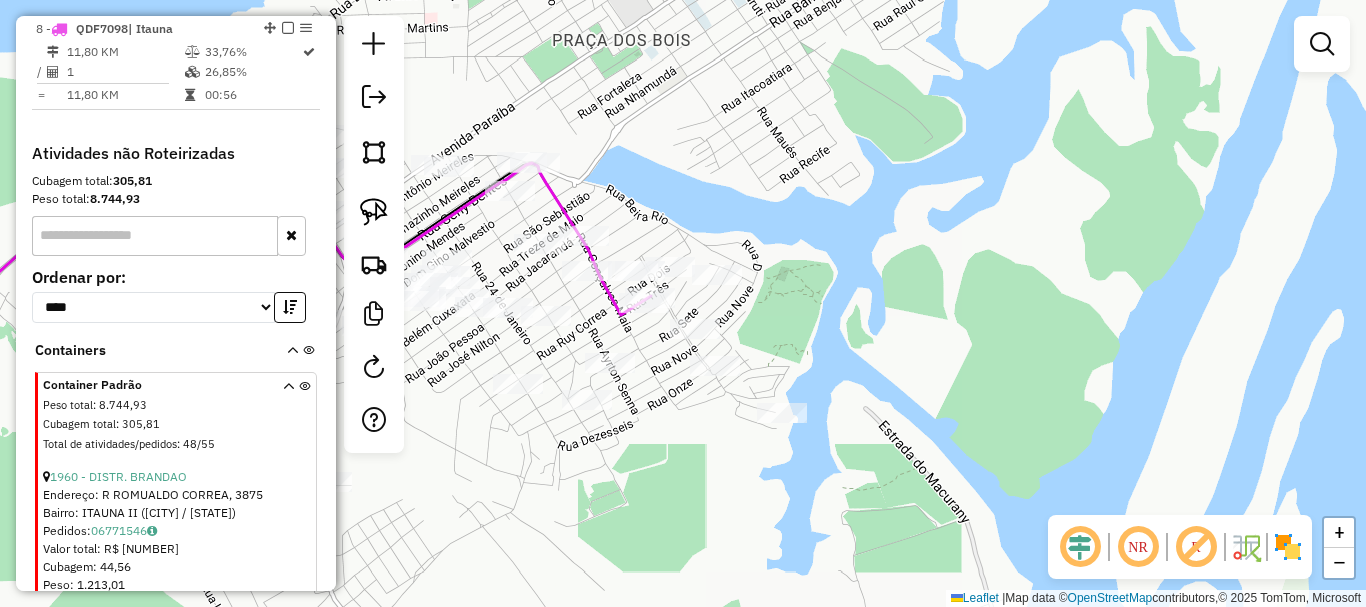 drag, startPoint x: 741, startPoint y: 465, endPoint x: 663, endPoint y: 432, distance: 84.693565 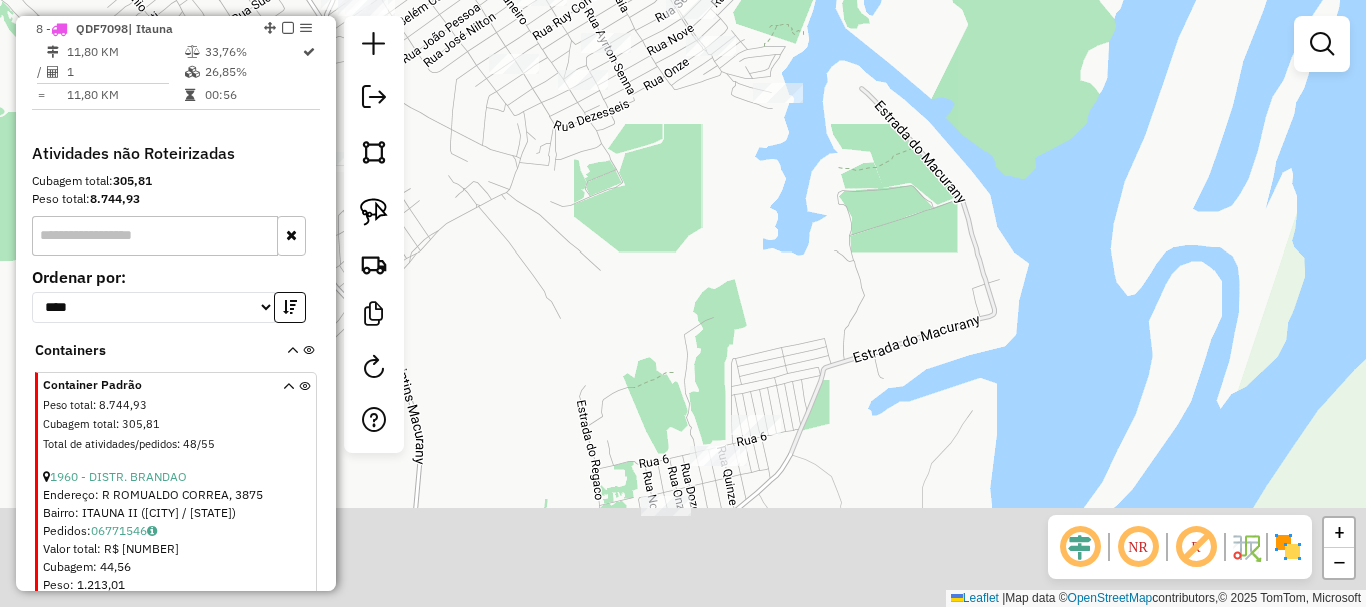 drag, startPoint x: 587, startPoint y: 535, endPoint x: 581, endPoint y: 111, distance: 424.04245 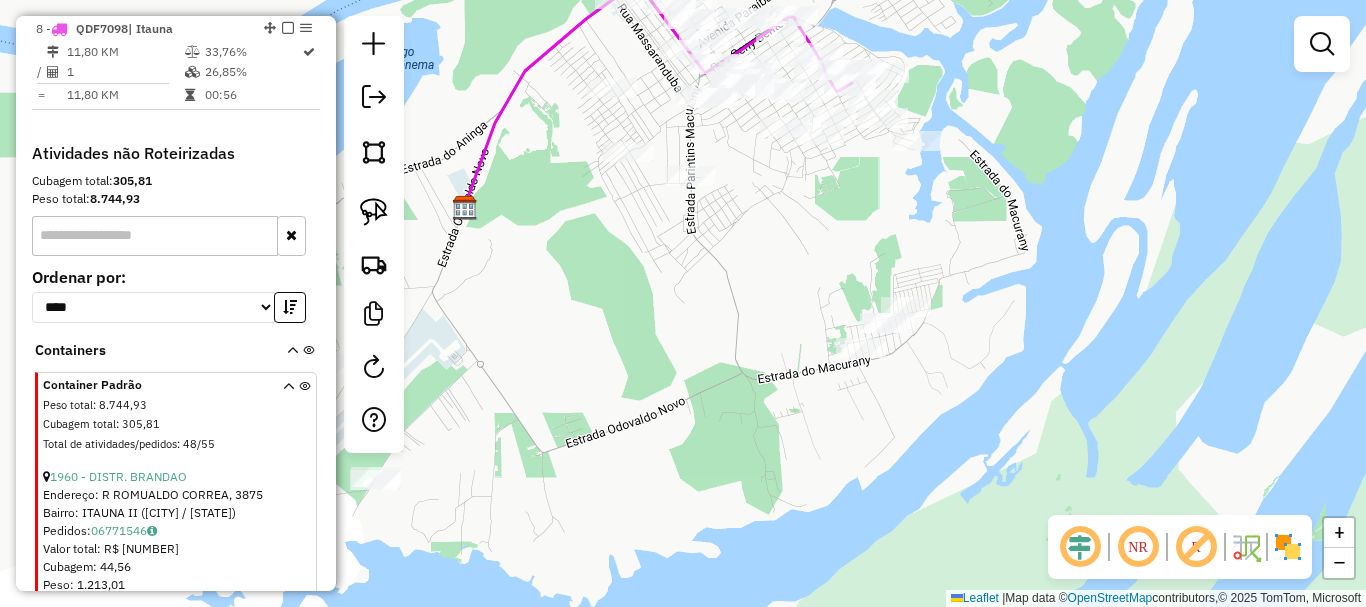 drag, startPoint x: 579, startPoint y: 286, endPoint x: 798, endPoint y: 308, distance: 220.10225 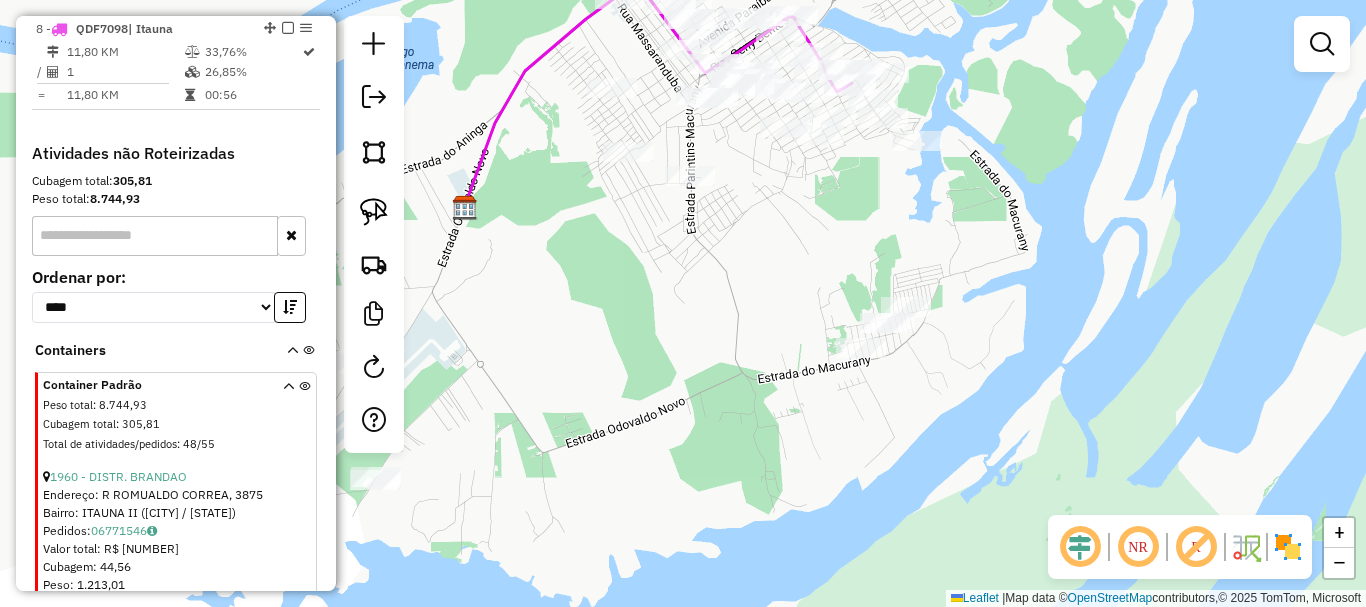select on "**********" 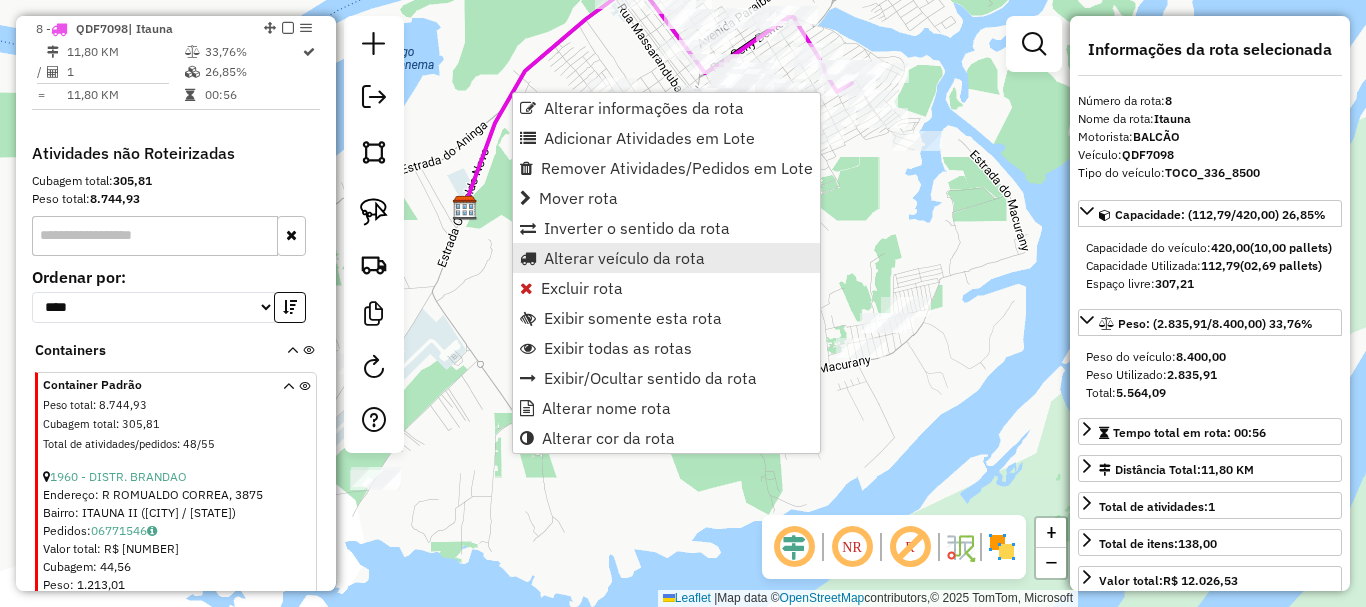 click on "Alterar veículo da rota" at bounding box center [624, 258] 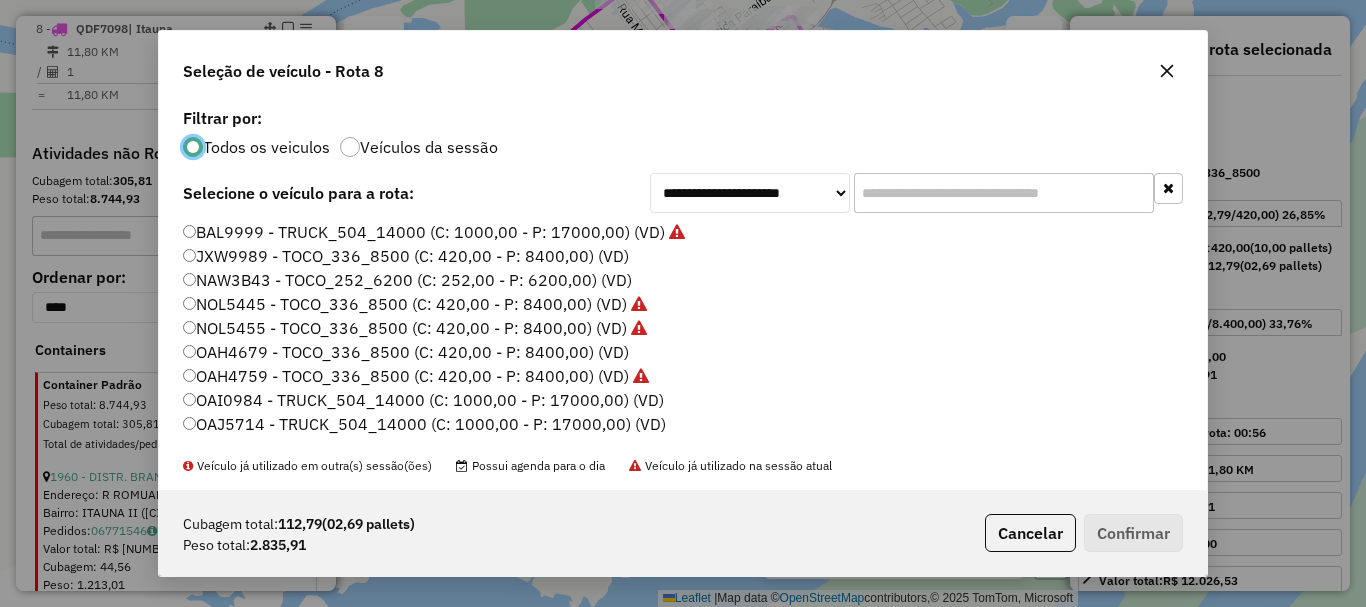 scroll, scrollTop: 11, scrollLeft: 6, axis: both 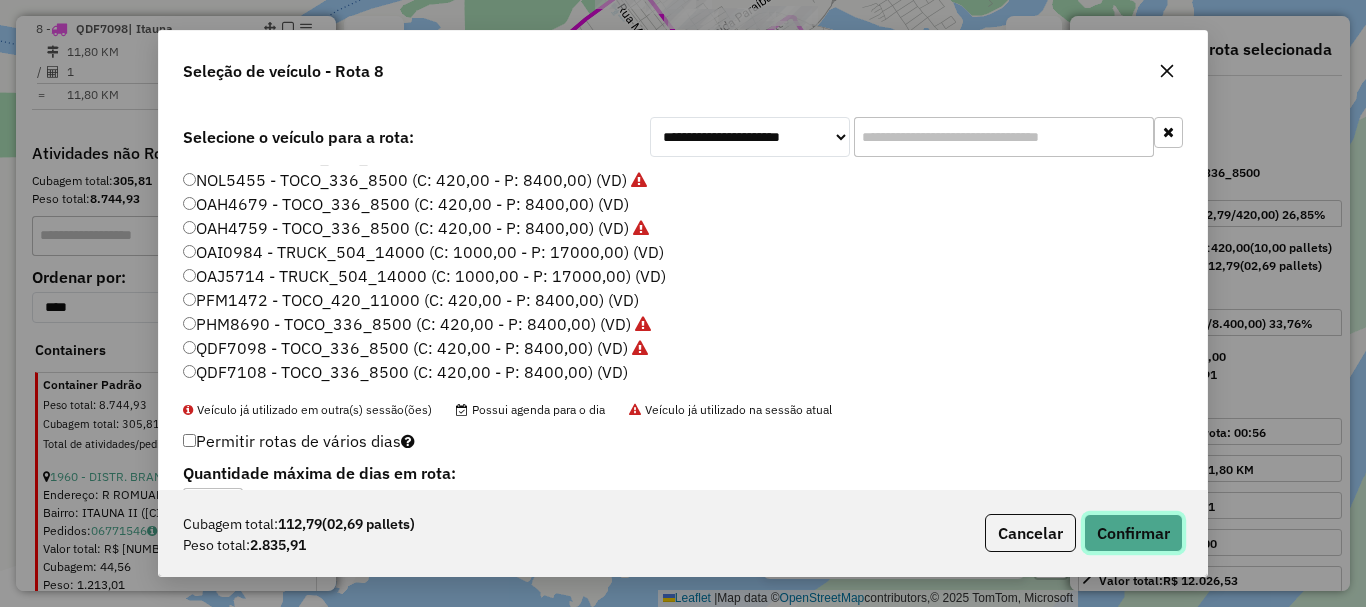 click on "Confirmar" 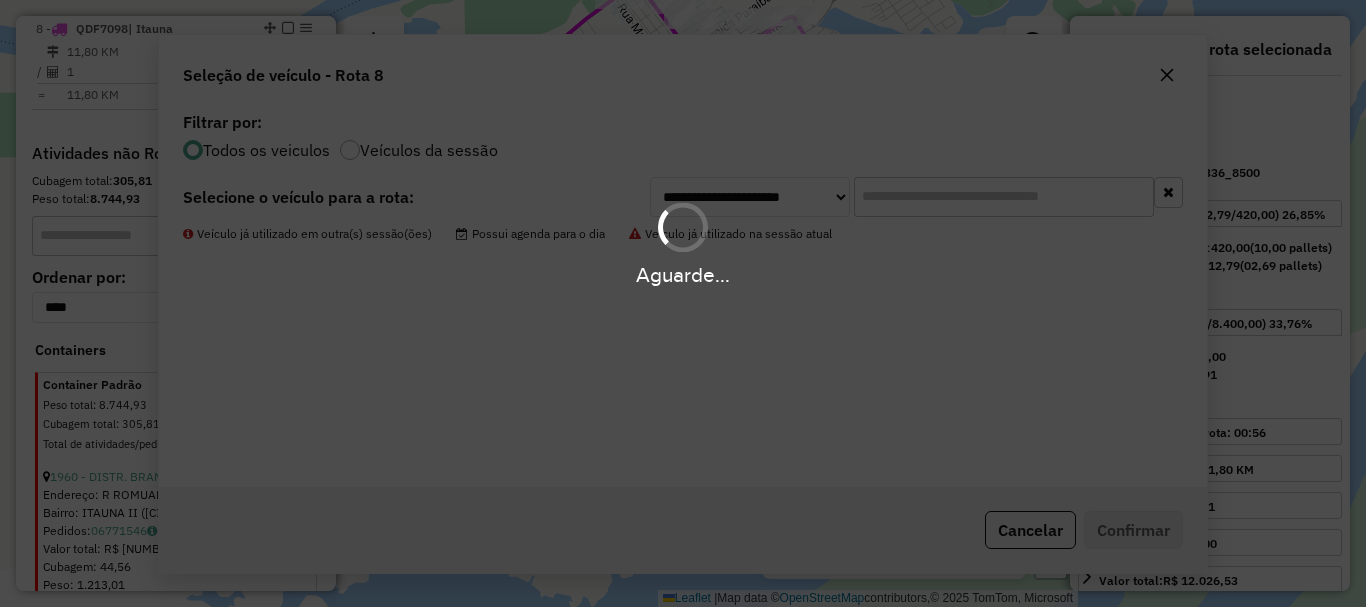 scroll, scrollTop: 0, scrollLeft: 0, axis: both 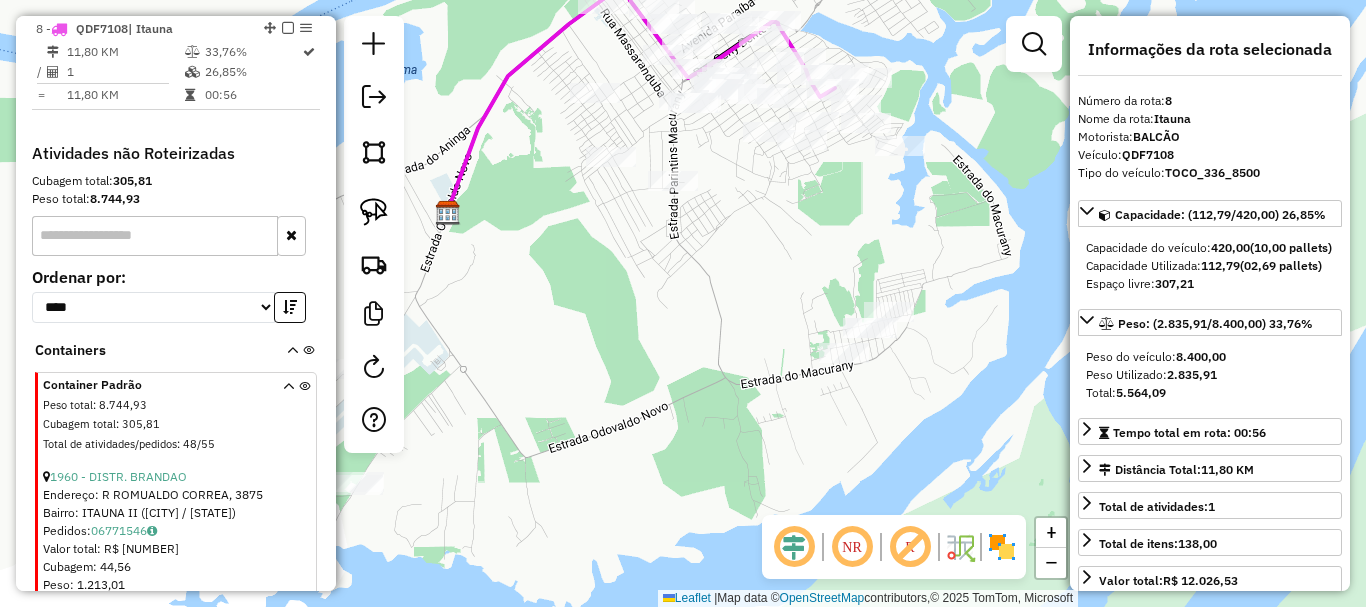 drag, startPoint x: 861, startPoint y: 243, endPoint x: 844, endPoint y: 248, distance: 17.720045 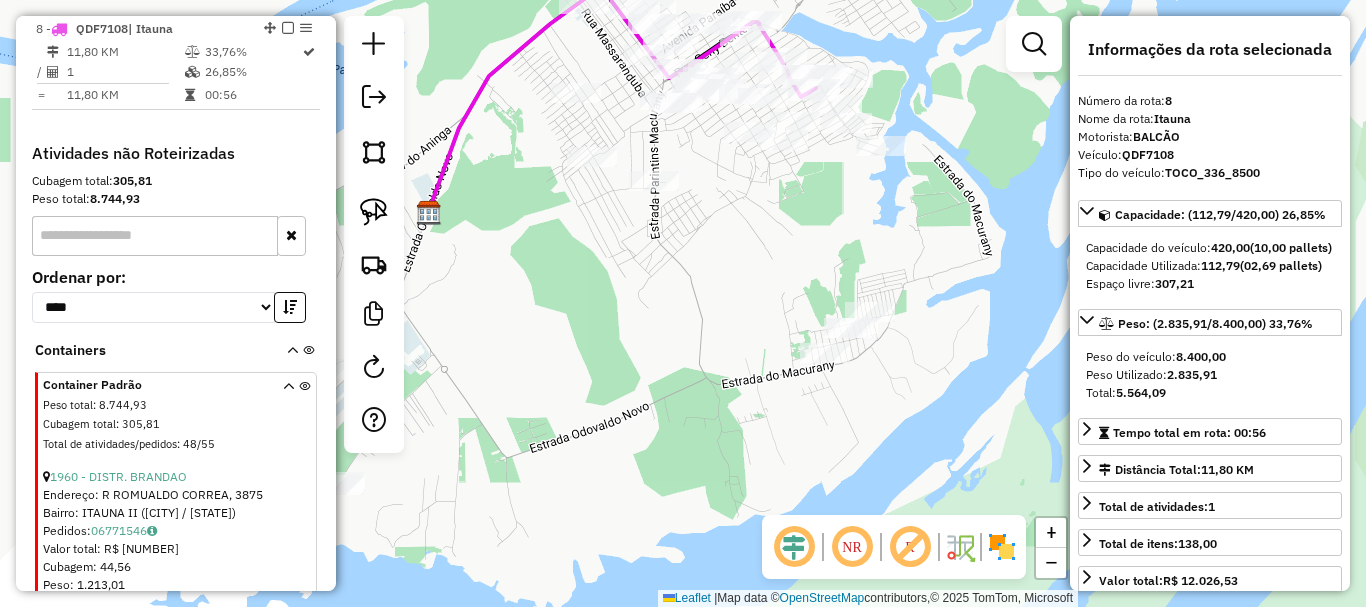 drag, startPoint x: 875, startPoint y: 234, endPoint x: 783, endPoint y: 212, distance: 94.59387 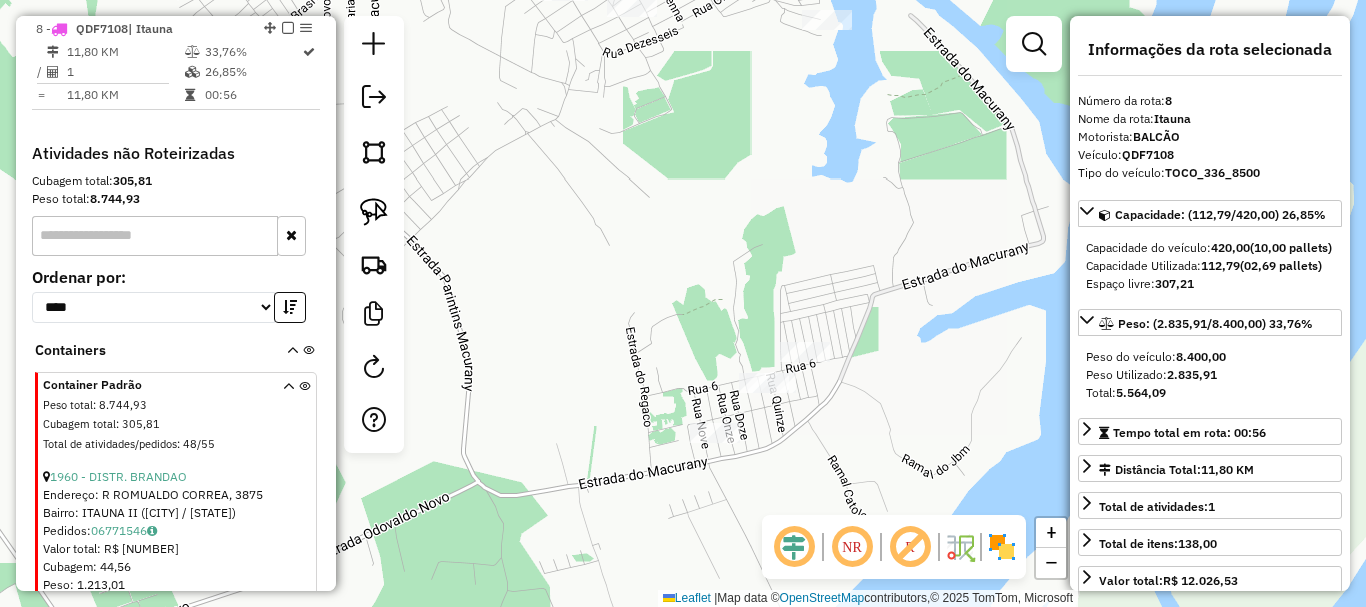 drag, startPoint x: 798, startPoint y: 227, endPoint x: 791, endPoint y: 279, distance: 52.46904 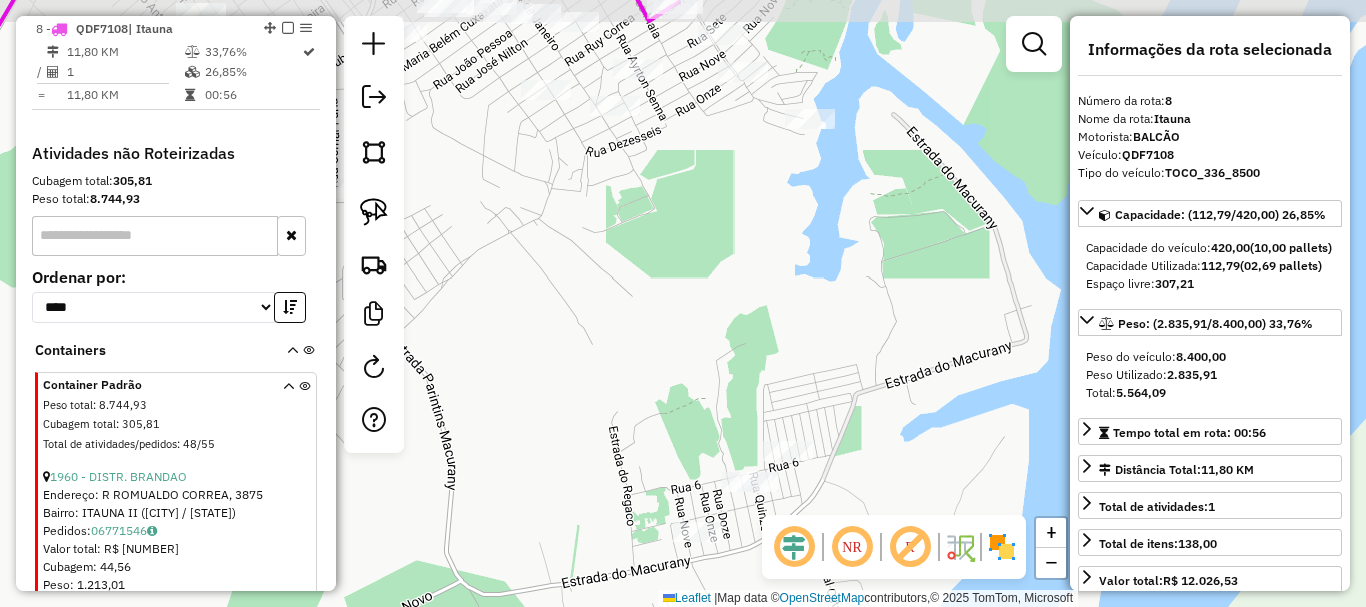 drag, startPoint x: 770, startPoint y: 287, endPoint x: 764, endPoint y: 311, distance: 24.738634 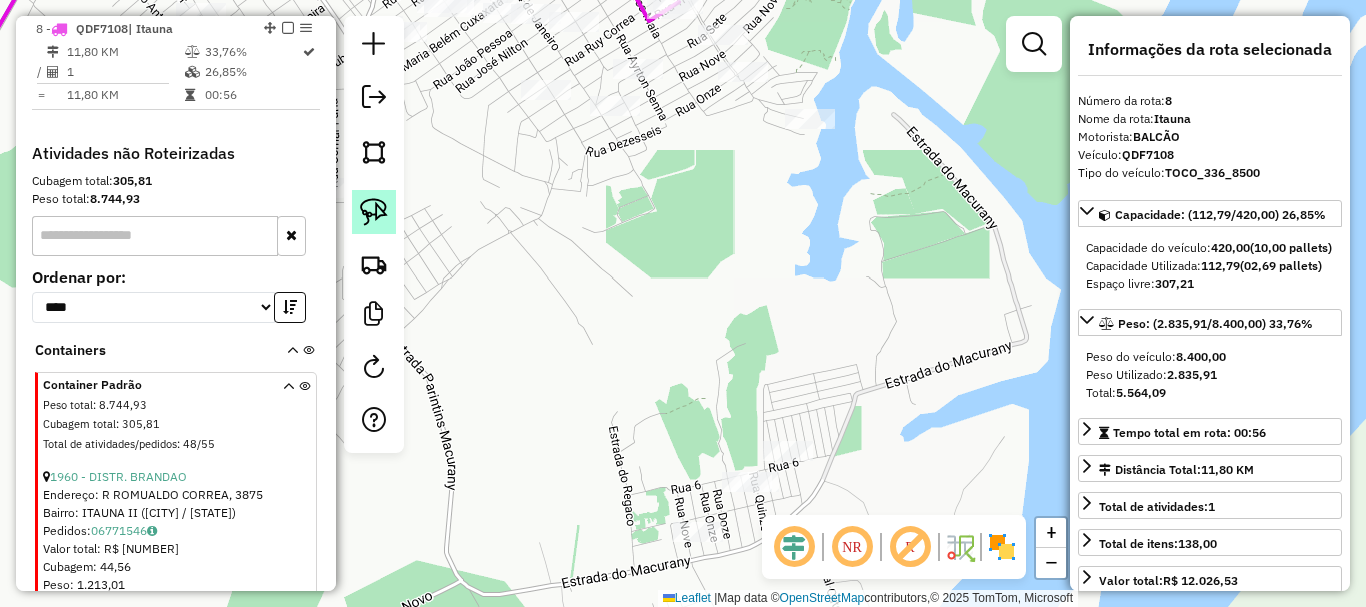 click 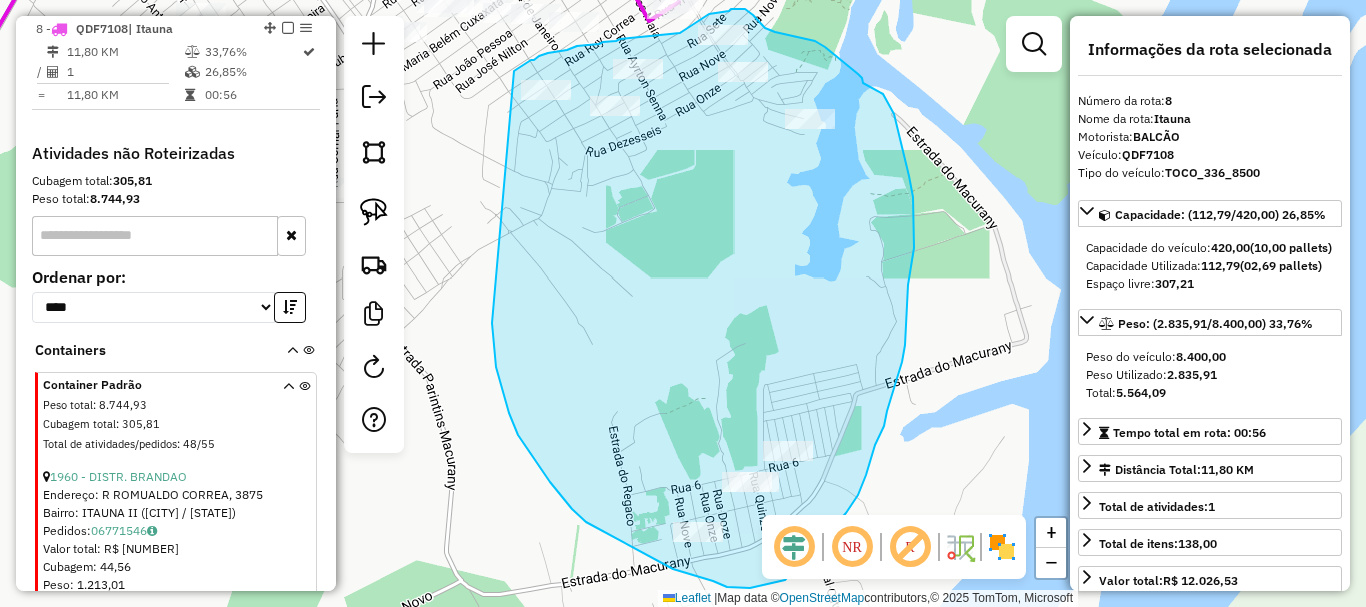drag, startPoint x: 494, startPoint y: 346, endPoint x: 488, endPoint y: 108, distance: 238.07562 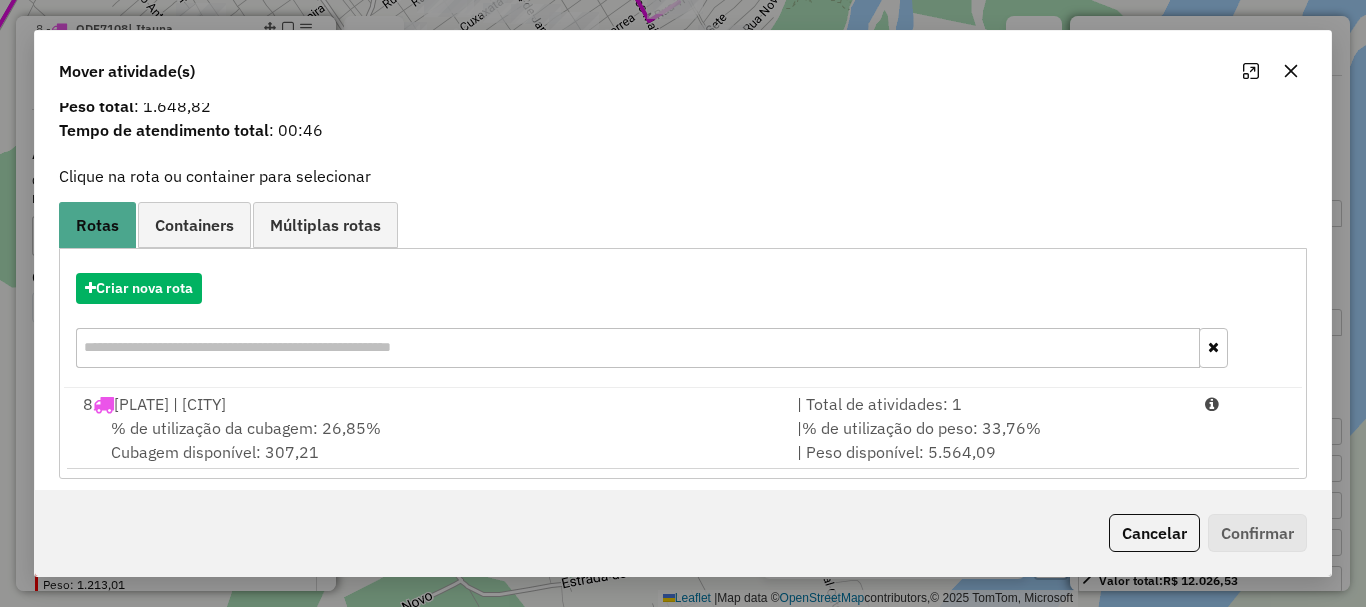 scroll, scrollTop: 78, scrollLeft: 0, axis: vertical 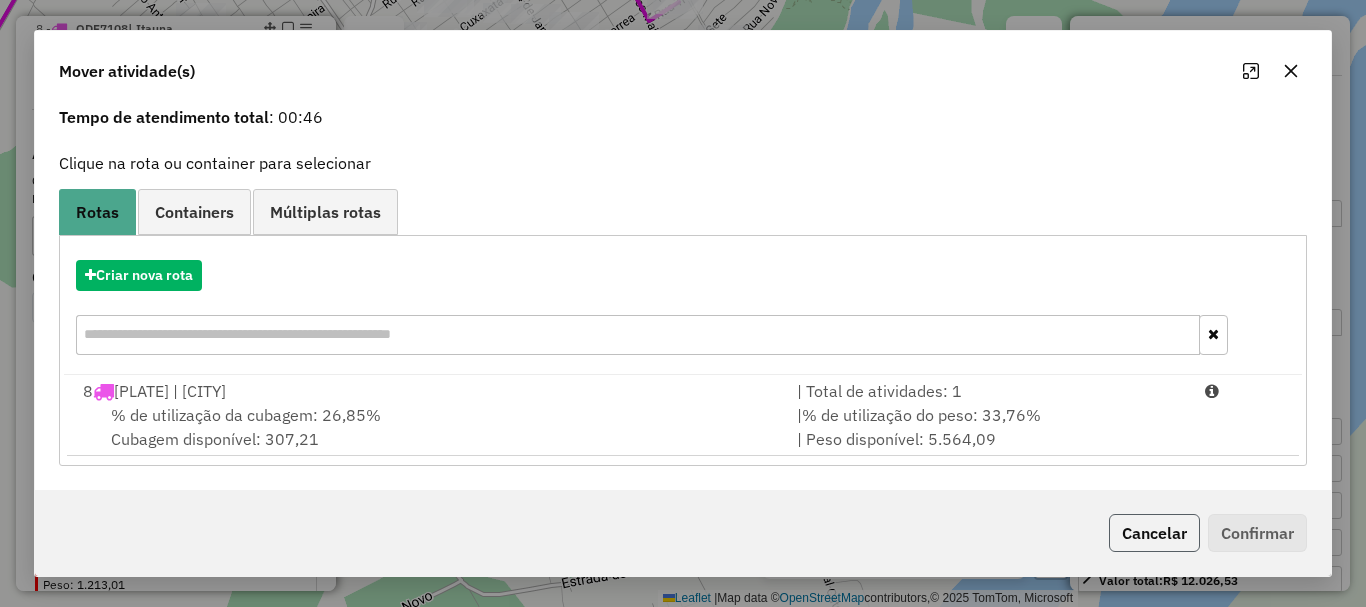 click on "Cancelar" 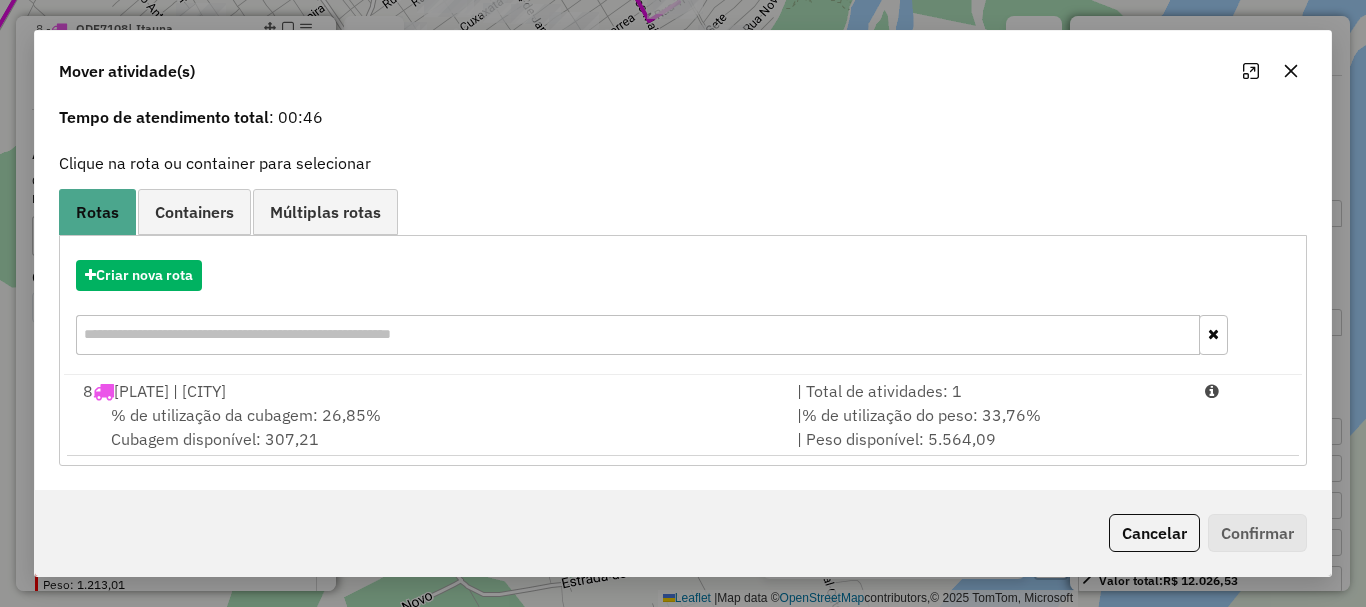 scroll, scrollTop: 0, scrollLeft: 0, axis: both 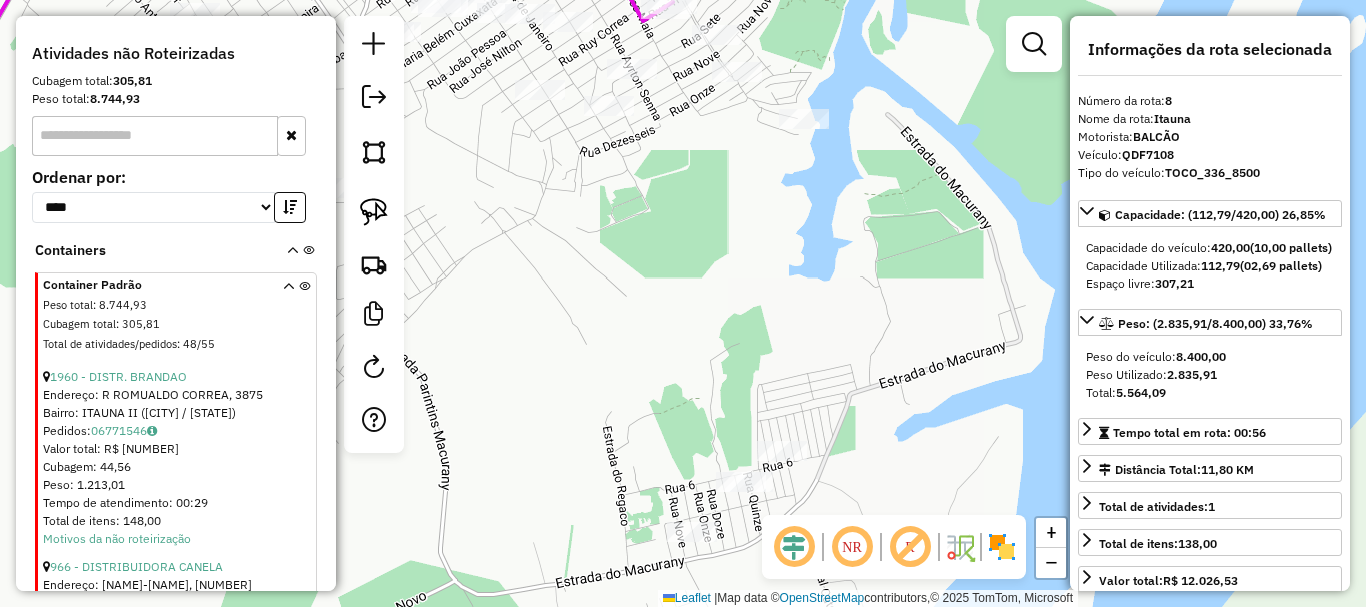 drag, startPoint x: 948, startPoint y: 376, endPoint x: 892, endPoint y: 387, distance: 57.070133 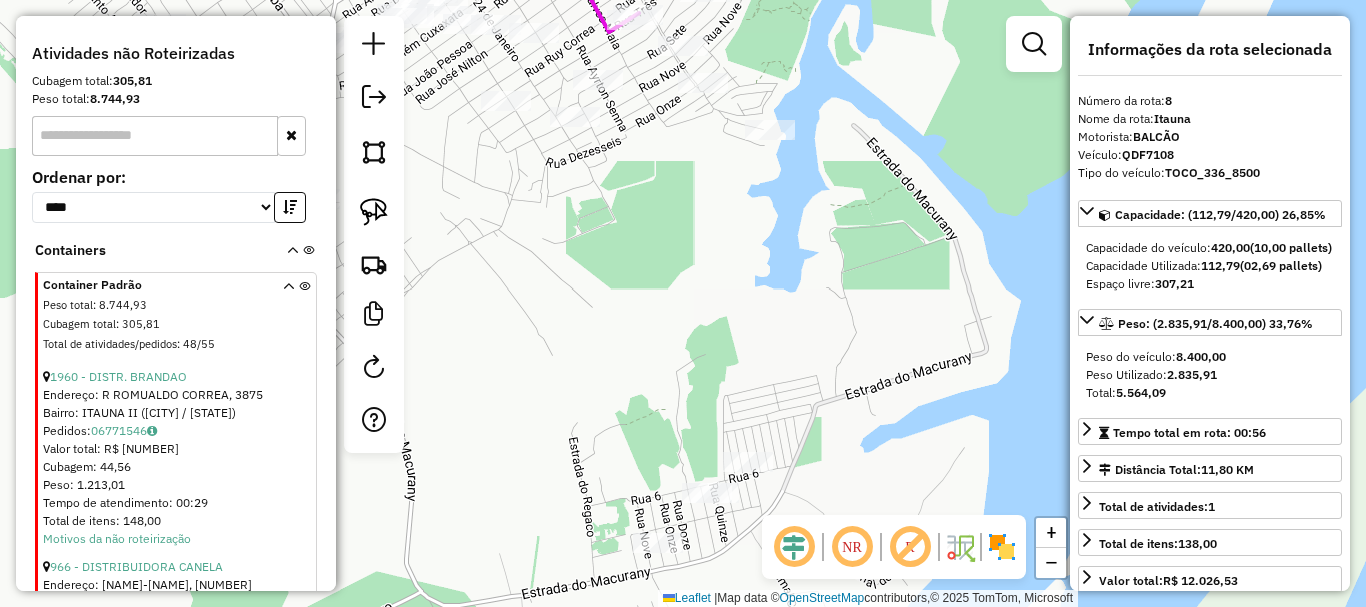 click on "Janela de atendimento Grade de atendimento Capacidade Transportadoras Veículos Cliente Pedidos  Rotas Selecione os dias de semana para filtrar as janelas de atendimento  Seg   Ter   Qua   Qui   Sex   Sáb   Dom  Informe o período da janela de atendimento: De: Até:  Filtrar exatamente a janela do cliente  Considerar janela de atendimento padrão  Selecione os dias de semana para filtrar as grades de atendimento  Seg   Ter   Qua   Qui   Sex   Sáb   Dom   Considerar clientes sem dia de atendimento cadastrado  Clientes fora do dia de atendimento selecionado Filtrar as atividades entre os valores definidos abaixo:  Peso mínimo:   Peso máximo:   Cubagem mínima:   Cubagem máxima:   De:   Até:  Filtrar as atividades entre o tempo de atendimento definido abaixo:  De:   Até:   Considerar capacidade total dos clientes não roteirizados Transportadora: Selecione um ou mais itens Tipo de veículo: Selecione um ou mais itens Veículo: Selecione um ou mais itens Motorista: Selecione um ou mais itens Nome: Rótulo:" 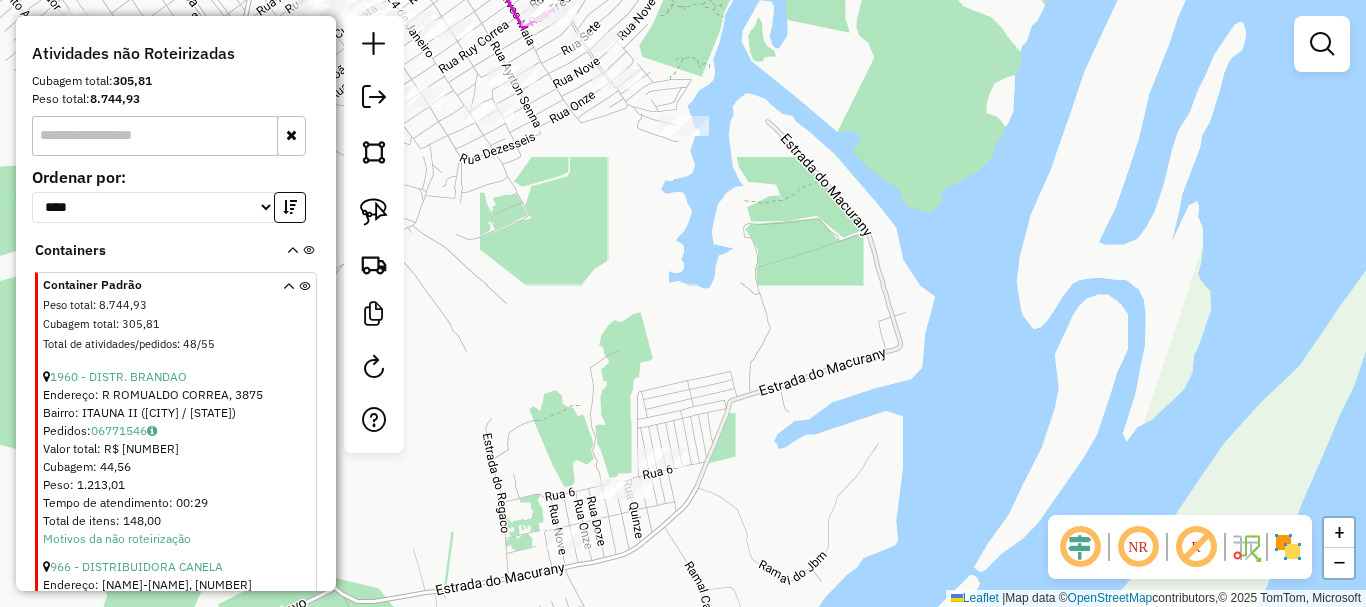 drag, startPoint x: 718, startPoint y: 284, endPoint x: 655, endPoint y: 282, distance: 63.03174 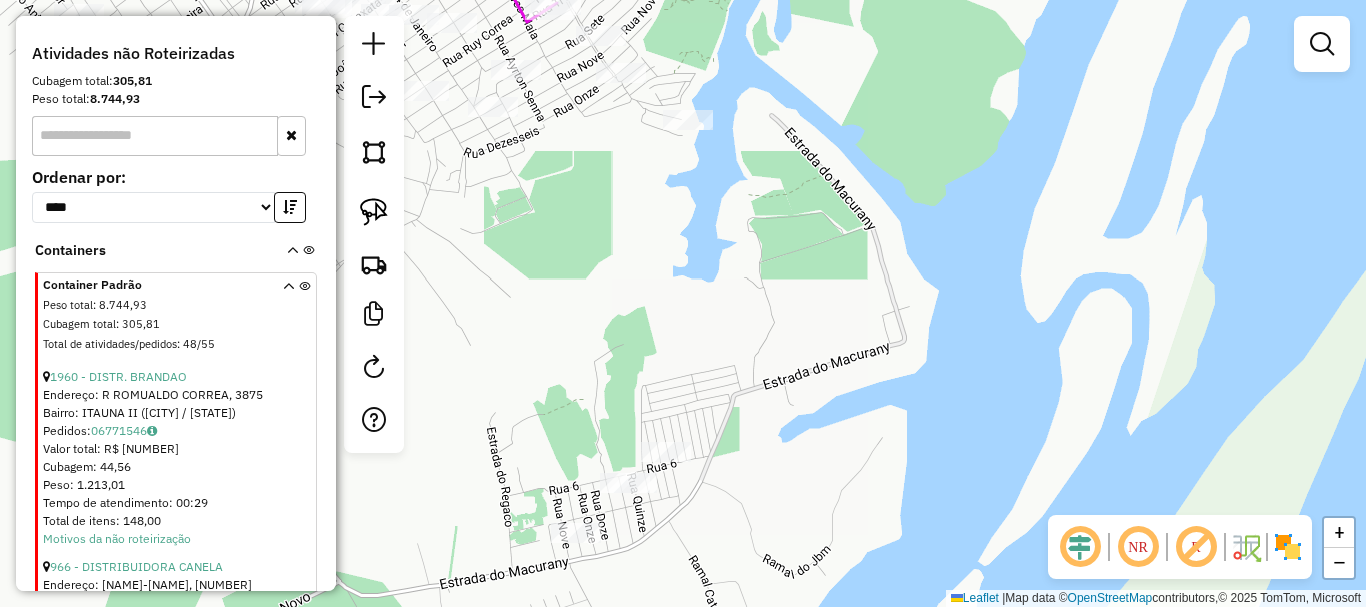 drag, startPoint x: 666, startPoint y: 257, endPoint x: 734, endPoint y: 235, distance: 71.470276 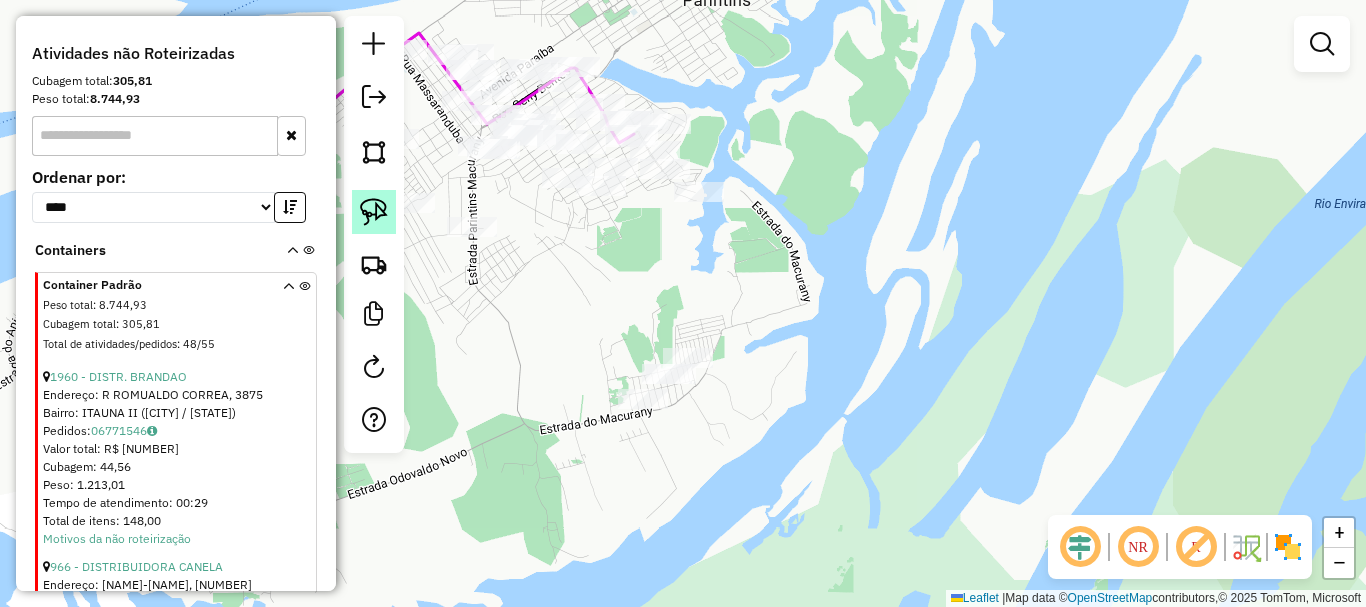 click 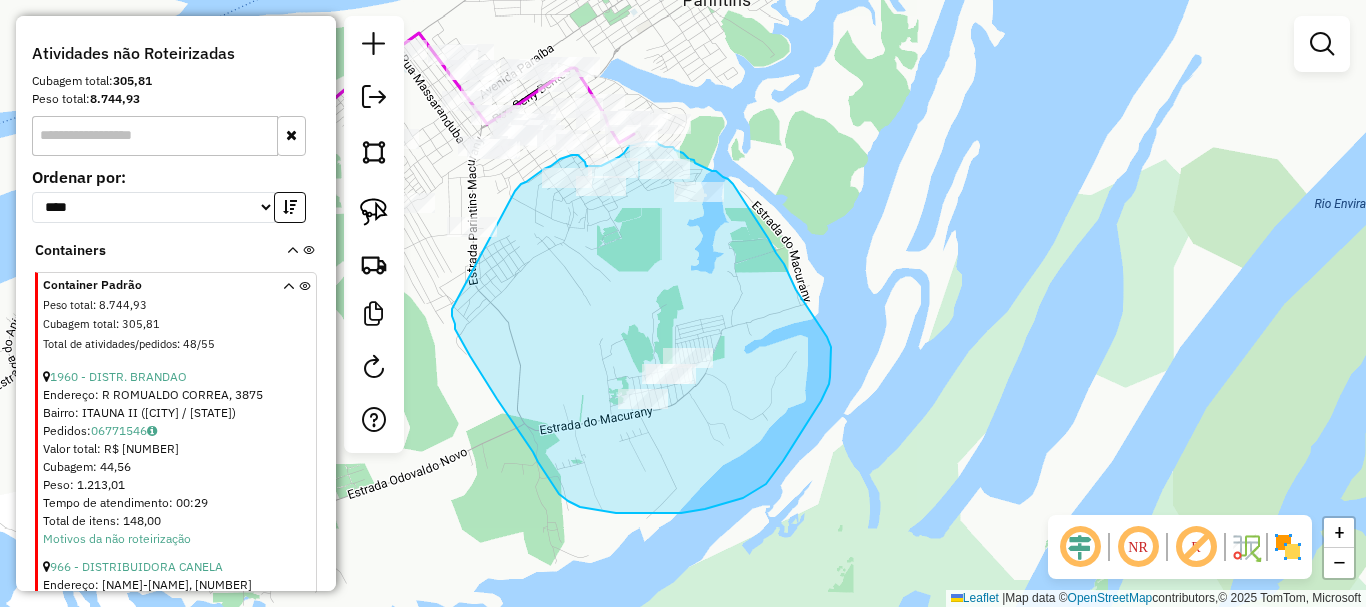 drag, startPoint x: 452, startPoint y: 309, endPoint x: 531, endPoint y: 266, distance: 89.94443 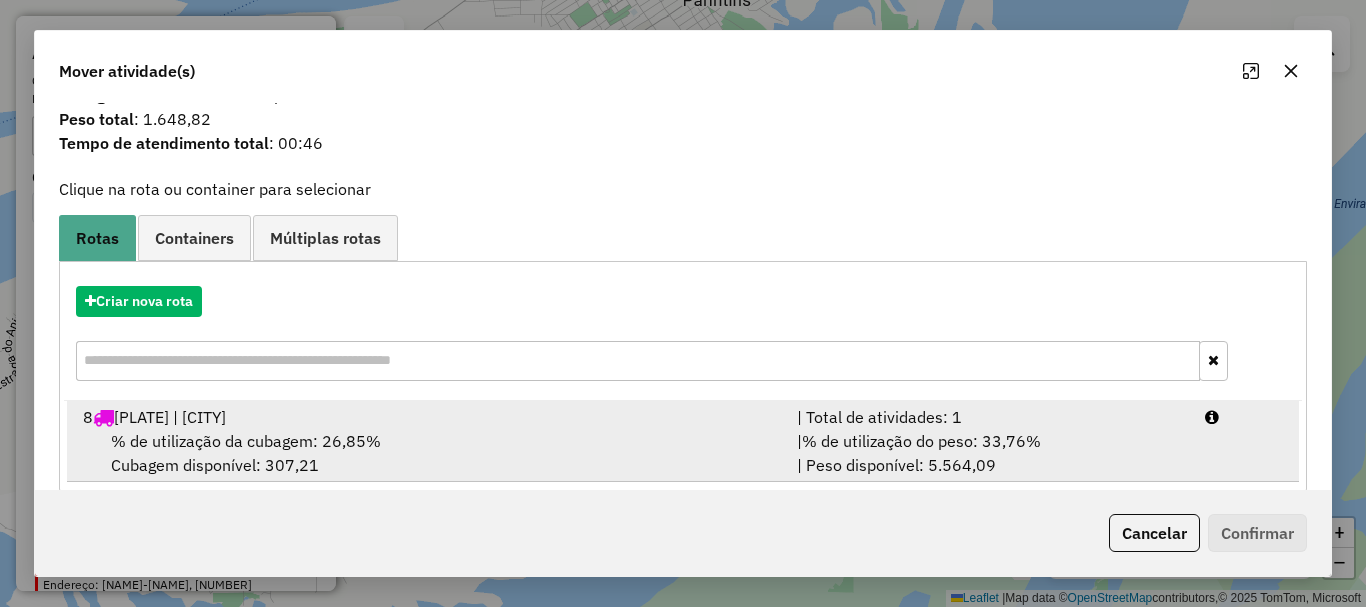 scroll, scrollTop: 78, scrollLeft: 0, axis: vertical 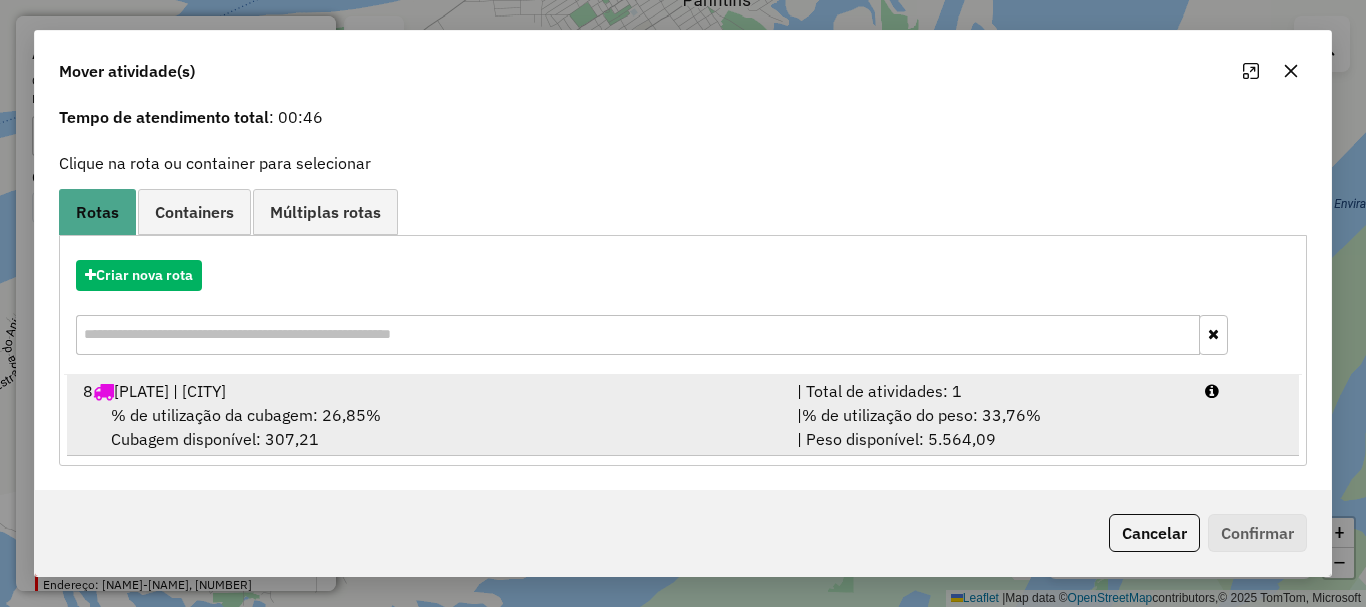 drag, startPoint x: 418, startPoint y: 427, endPoint x: 430, endPoint y: 431, distance: 12.649111 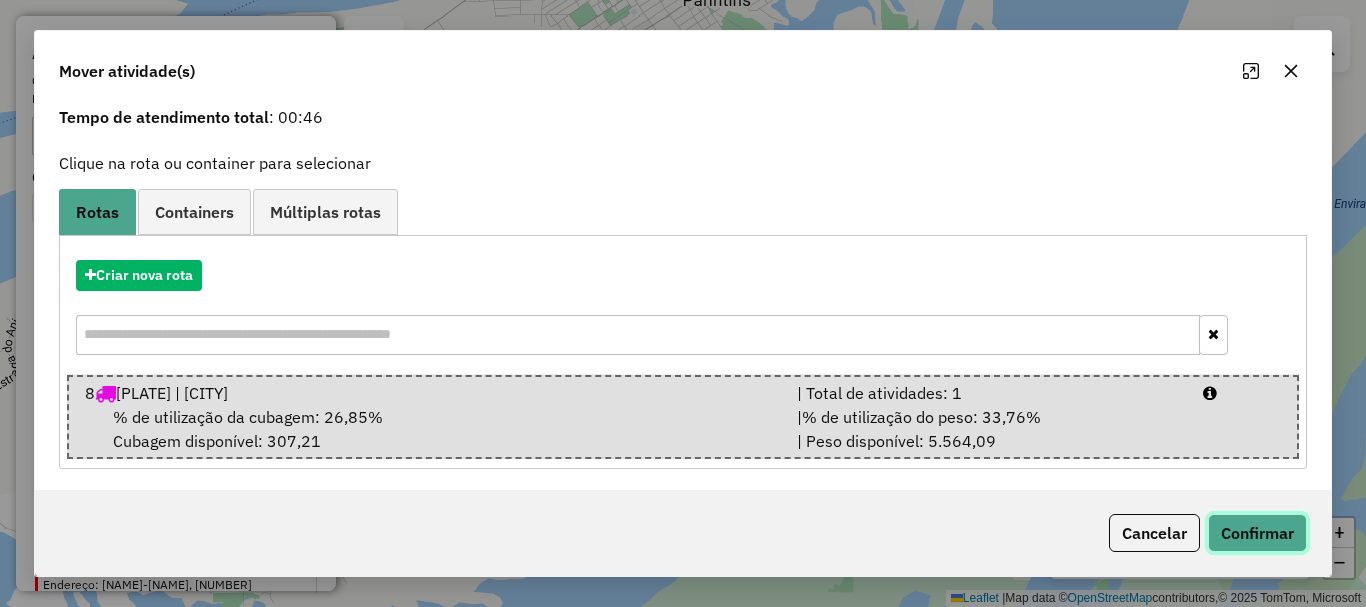 click on "Confirmar" 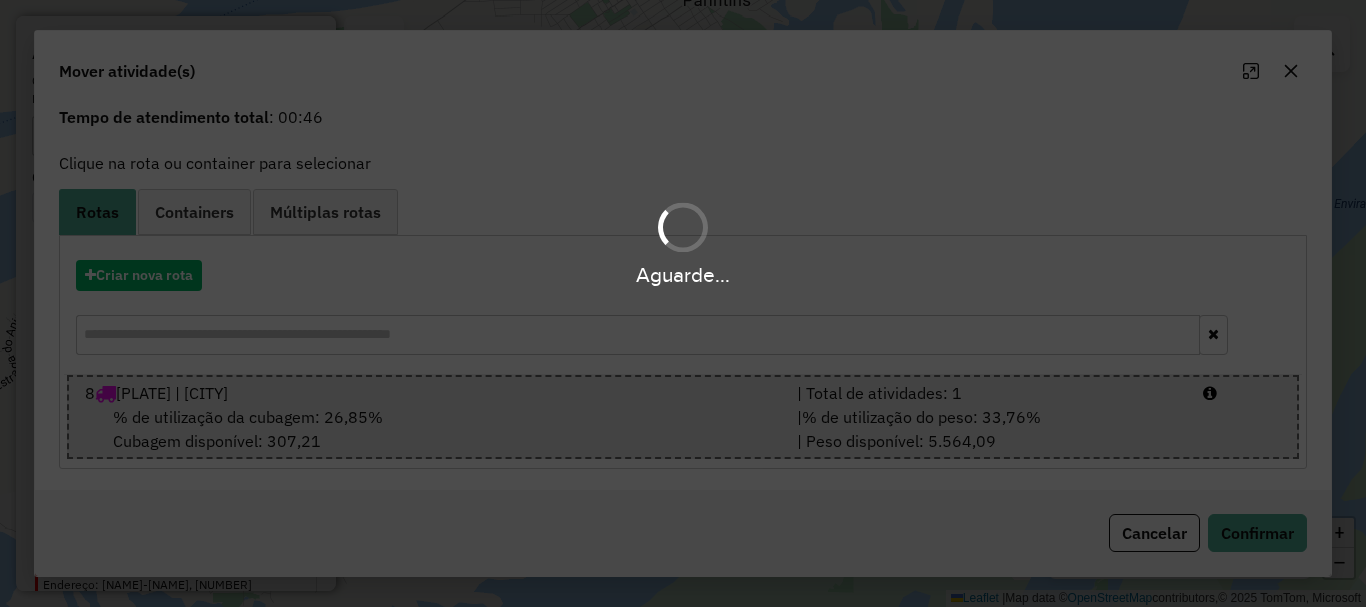 scroll, scrollTop: 0, scrollLeft: 0, axis: both 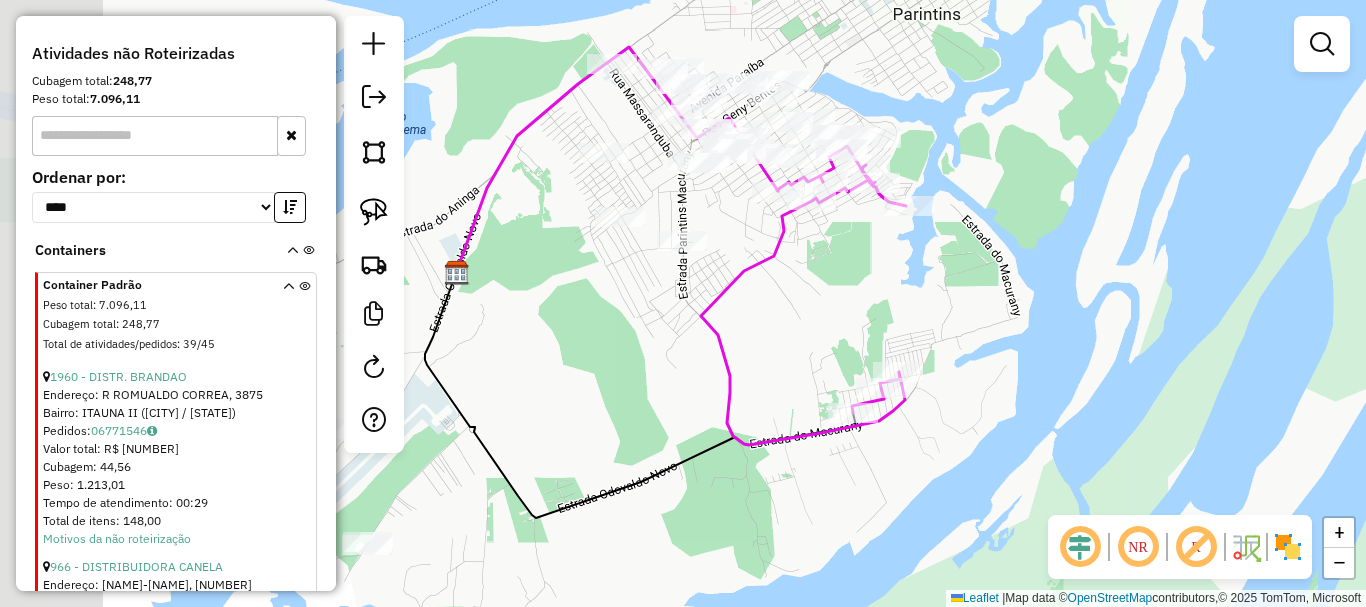 drag, startPoint x: 521, startPoint y: 307, endPoint x: 617, endPoint y: 338, distance: 100.88112 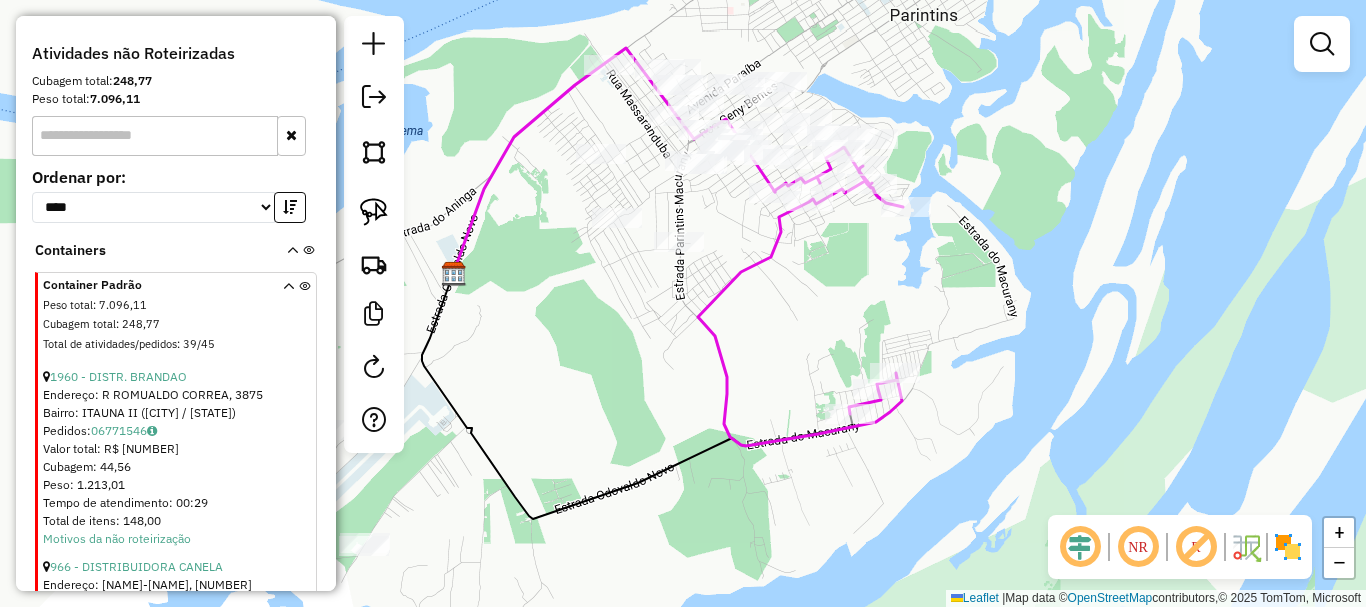 drag, startPoint x: 613, startPoint y: 357, endPoint x: 642, endPoint y: 399, distance: 51.0392 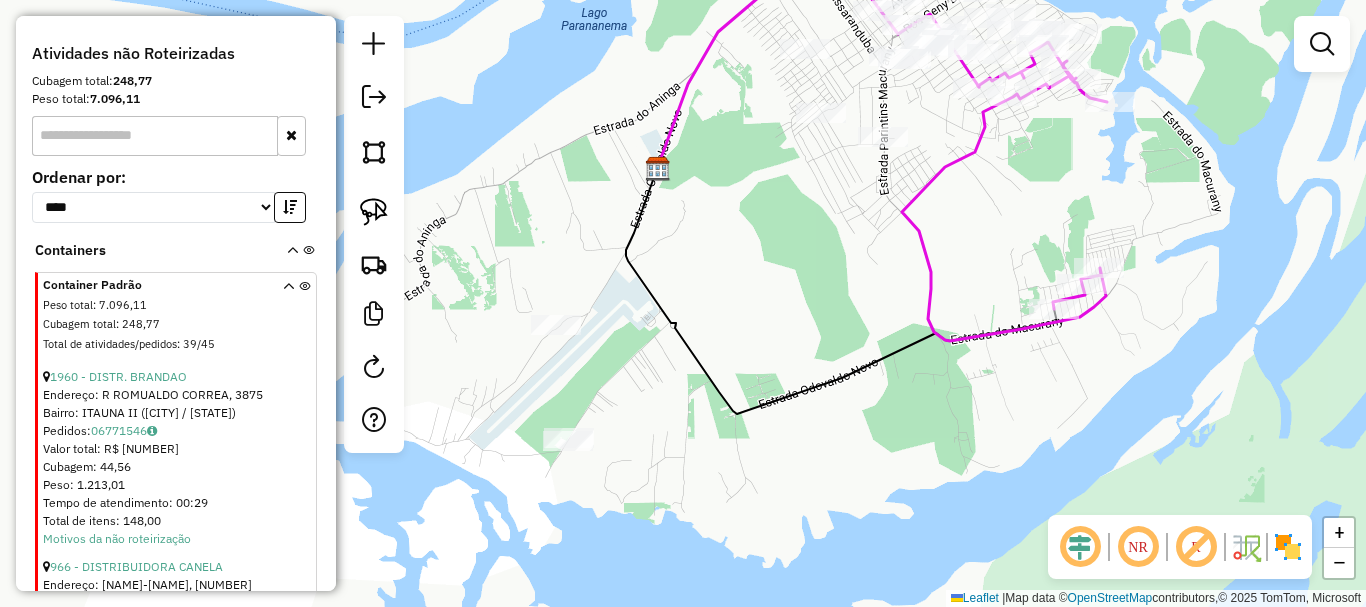 drag, startPoint x: 576, startPoint y: 554, endPoint x: 721, endPoint y: 408, distance: 205.76929 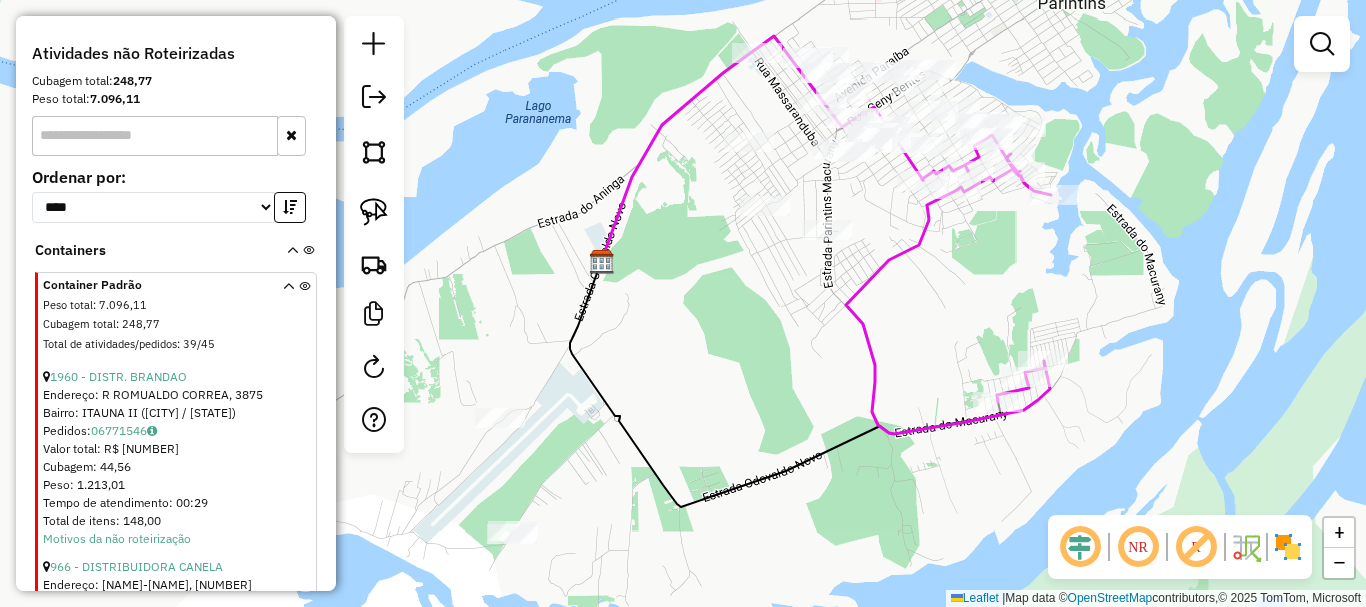 drag, startPoint x: 806, startPoint y: 249, endPoint x: 750, endPoint y: 342, distance: 108.55874 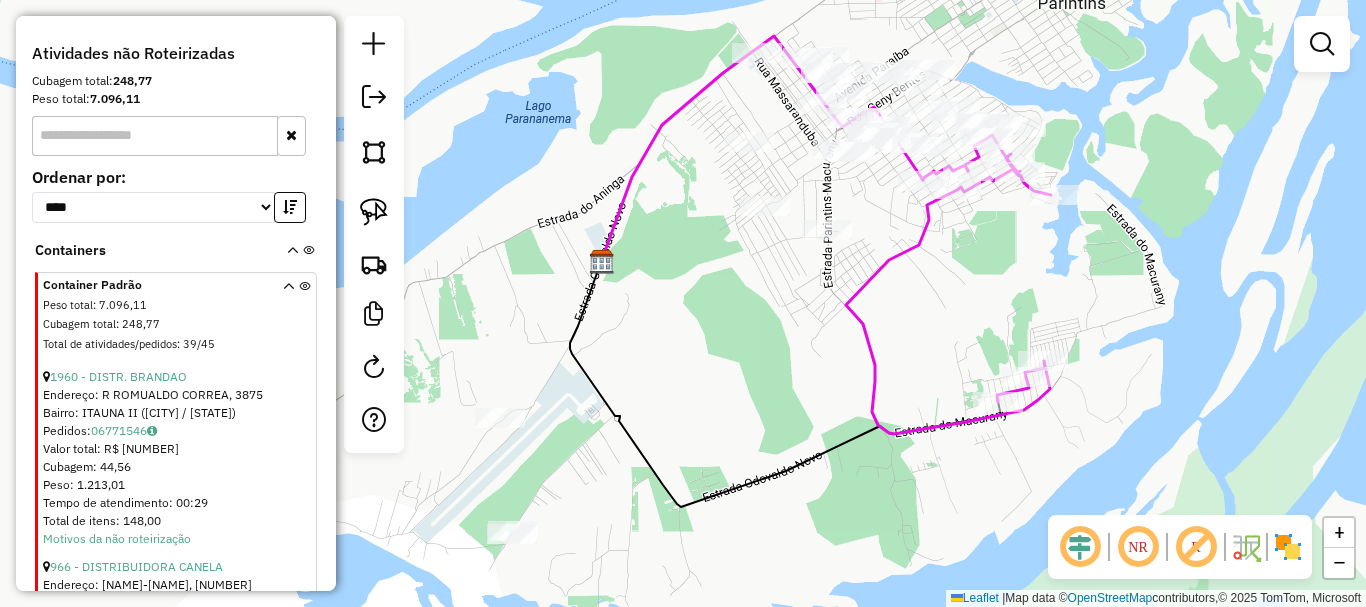 drag, startPoint x: 374, startPoint y: 206, endPoint x: 598, endPoint y: 231, distance: 225.39078 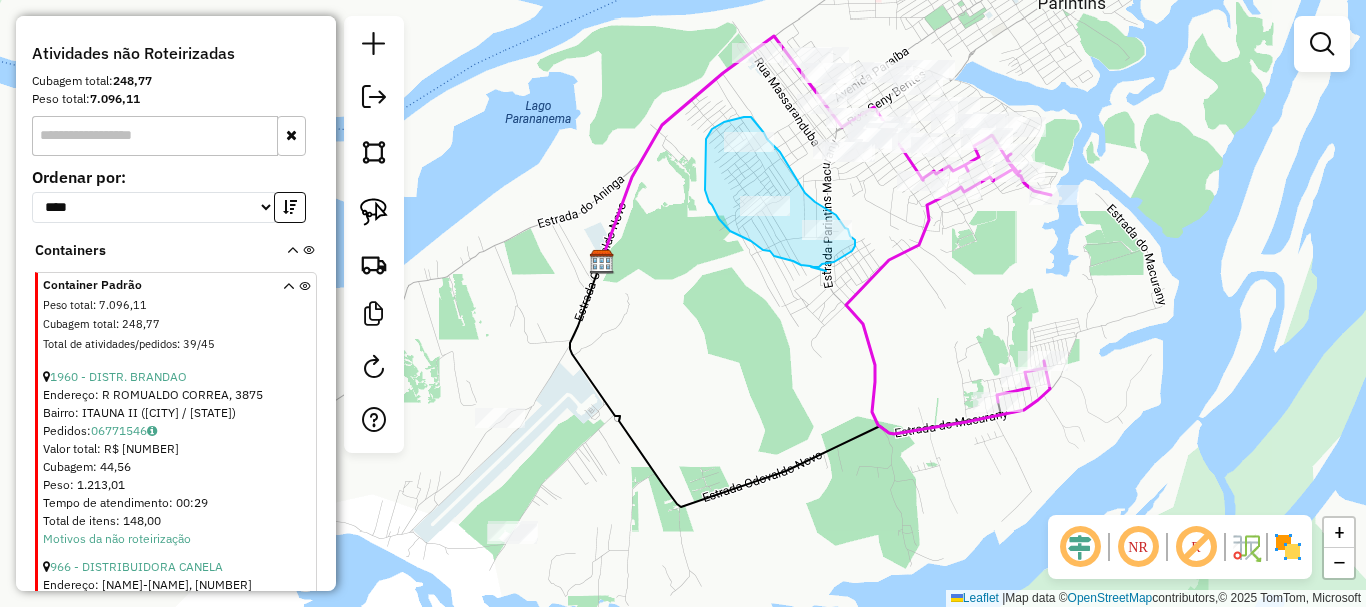 drag, startPoint x: 811, startPoint y: 267, endPoint x: 826, endPoint y: 271, distance: 15.524175 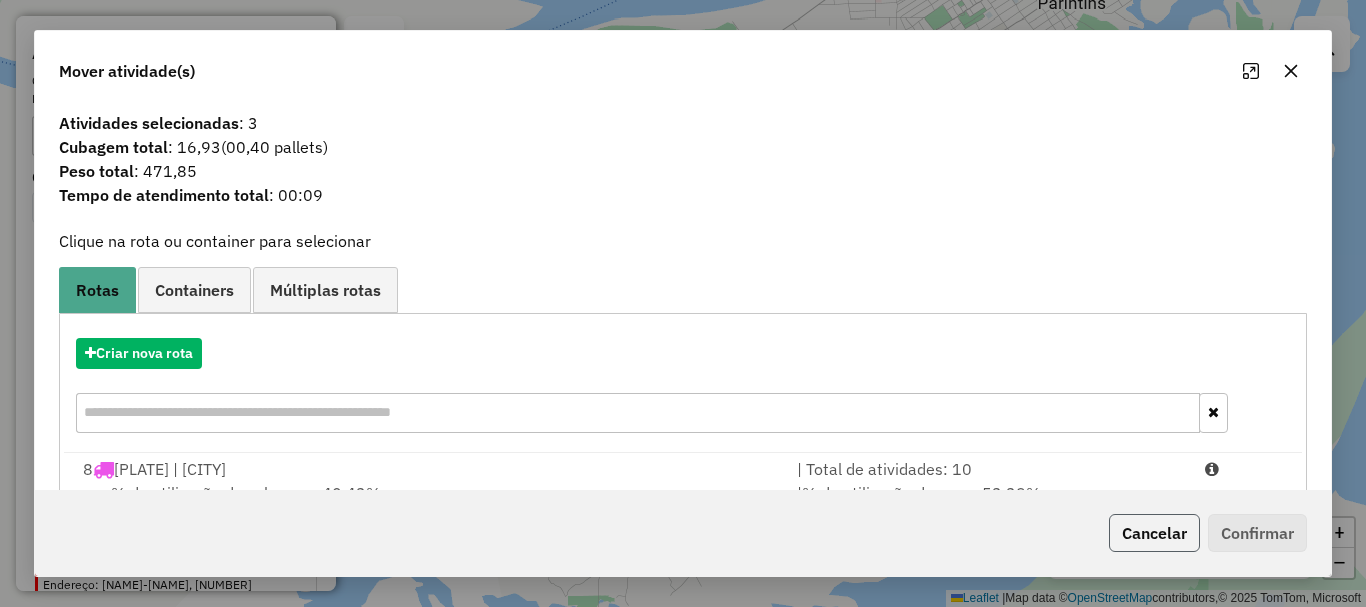 click on "Cancelar" 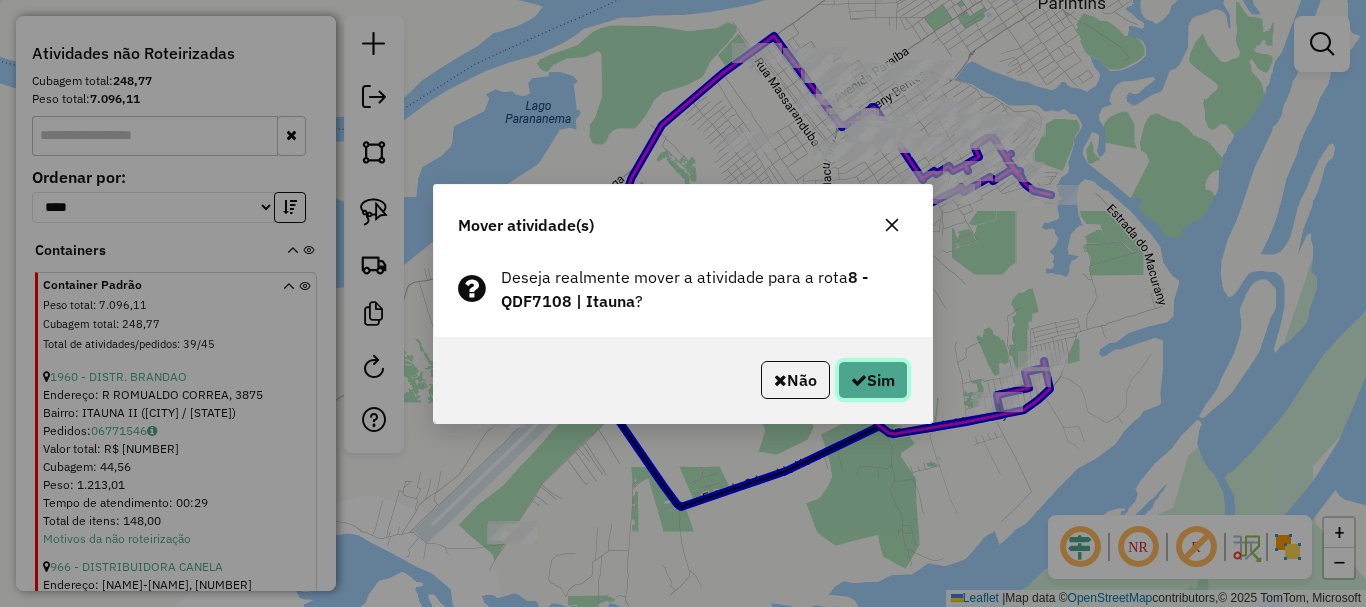 click on "Sim" 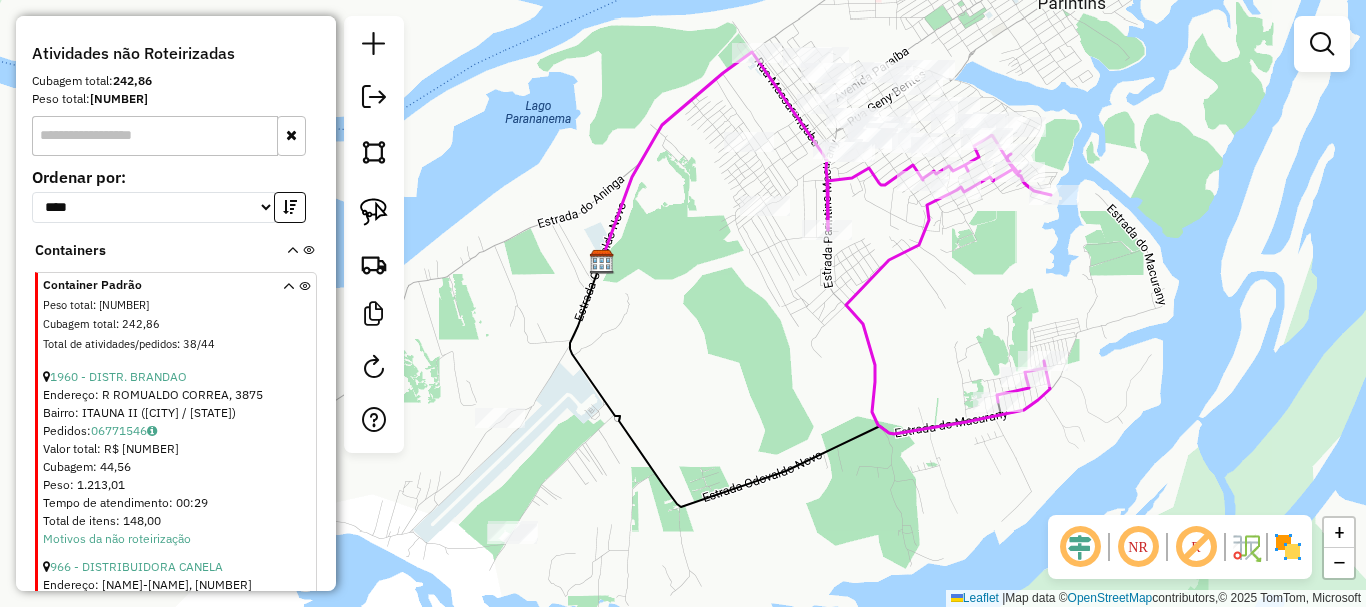drag, startPoint x: 1012, startPoint y: 260, endPoint x: 832, endPoint y: 230, distance: 182.48288 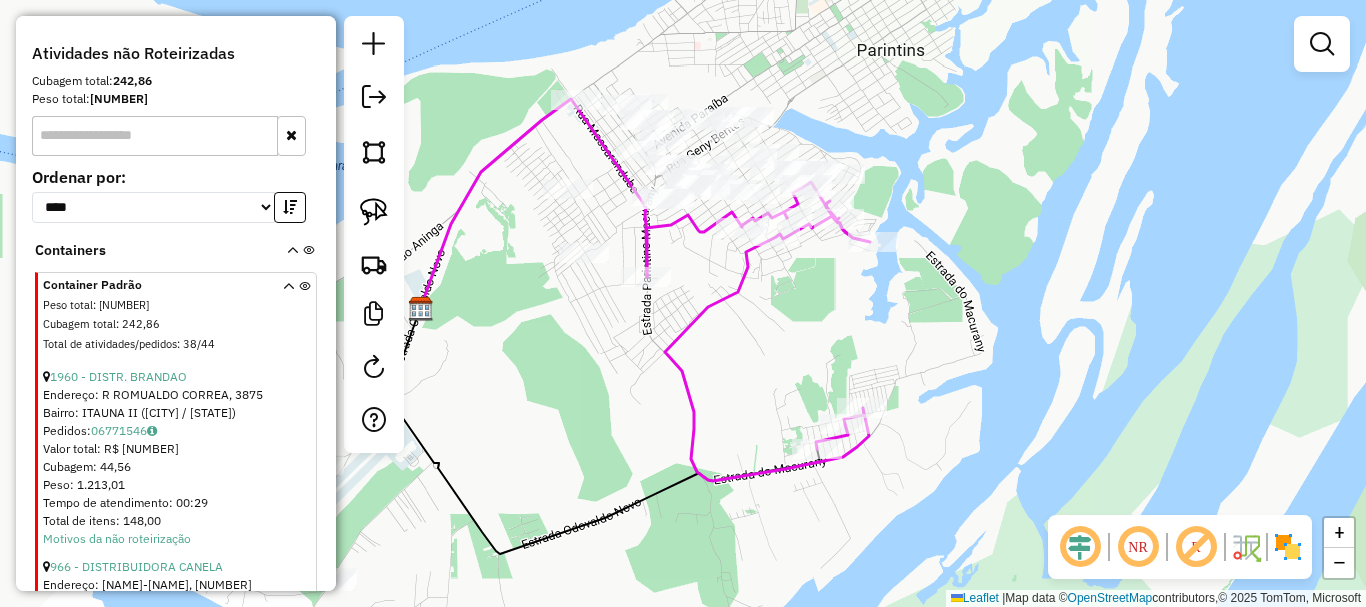click on "Janela de atendimento Grade de atendimento Capacidade Transportadoras Veículos Cliente Pedidos  Rotas Selecione os dias de semana para filtrar as janelas de atendimento  Seg   Ter   Qua   Qui   Sex   Sáb   Dom  Informe o período da janela de atendimento: De: Até:  Filtrar exatamente a janela do cliente  Considerar janela de atendimento padrão  Selecione os dias de semana para filtrar as grades de atendimento  Seg   Ter   Qua   Qui   Sex   Sáb   Dom   Considerar clientes sem dia de atendimento cadastrado  Clientes fora do dia de atendimento selecionado Filtrar as atividades entre os valores definidos abaixo:  Peso mínimo:   Peso máximo:   Cubagem mínima:   Cubagem máxima:   De:   Até:  Filtrar as atividades entre o tempo de atendimento definido abaixo:  De:   Até:   Considerar capacidade total dos clientes não roteirizados Transportadora: Selecione um ou mais itens Tipo de veículo: Selecione um ou mais itens Veículo: Selecione um ou mais itens Motorista: Selecione um ou mais itens Nome: Rótulo:" 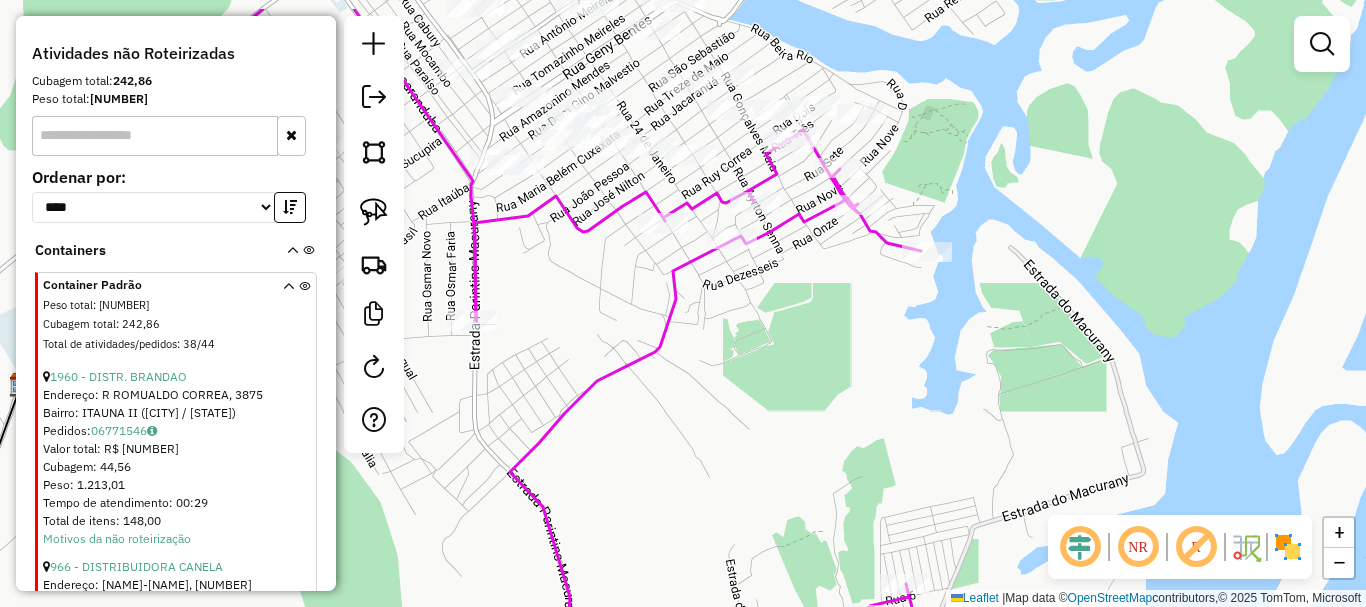 drag, startPoint x: 788, startPoint y: 279, endPoint x: 796, endPoint y: 365, distance: 86.37129 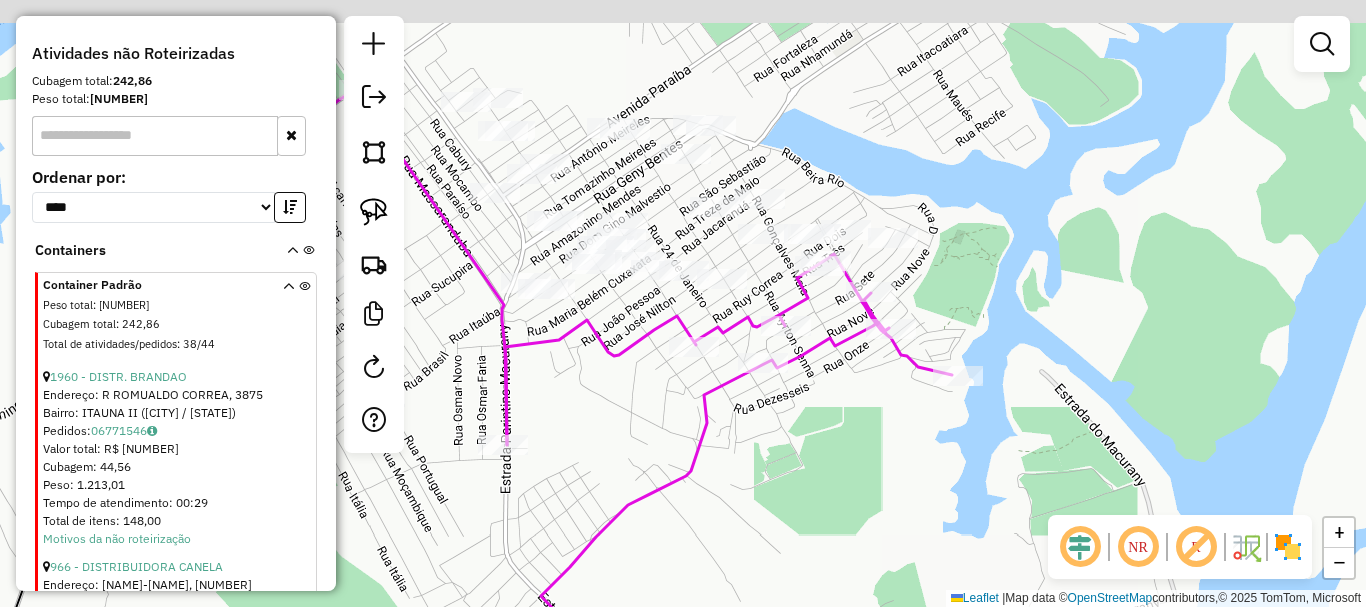 drag, startPoint x: 789, startPoint y: 357, endPoint x: 817, endPoint y: 471, distance: 117.388245 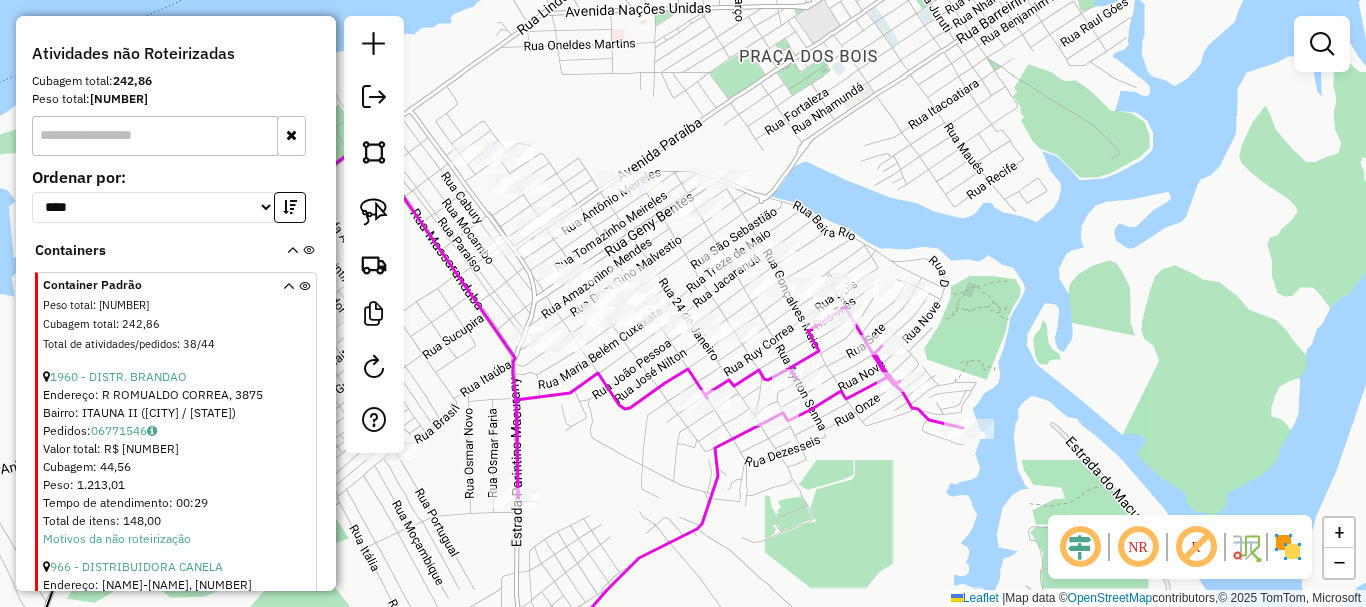 click on "Janela de atendimento Grade de atendimento Capacidade Transportadoras Veículos Cliente Pedidos  Rotas Selecione os dias de semana para filtrar as janelas de atendimento  Seg   Ter   Qua   Qui   Sex   Sáb   Dom  Informe o período da janela de atendimento: De: Até:  Filtrar exatamente a janela do cliente  Considerar janela de atendimento padrão  Selecione os dias de semana para filtrar as grades de atendimento  Seg   Ter   Qua   Qui   Sex   Sáb   Dom   Considerar clientes sem dia de atendimento cadastrado  Clientes fora do dia de atendimento selecionado Filtrar as atividades entre os valores definidos abaixo:  Peso mínimo:   Peso máximo:   Cubagem mínima:   Cubagem máxima:   De:   Até:  Filtrar as atividades entre o tempo de atendimento definido abaixo:  De:   Até:   Considerar capacidade total dos clientes não roteirizados Transportadora: Selecione um ou mais itens Tipo de veículo: Selecione um ou mais itens Veículo: Selecione um ou mais itens Motorista: Selecione um ou mais itens Nome: Rótulo:" 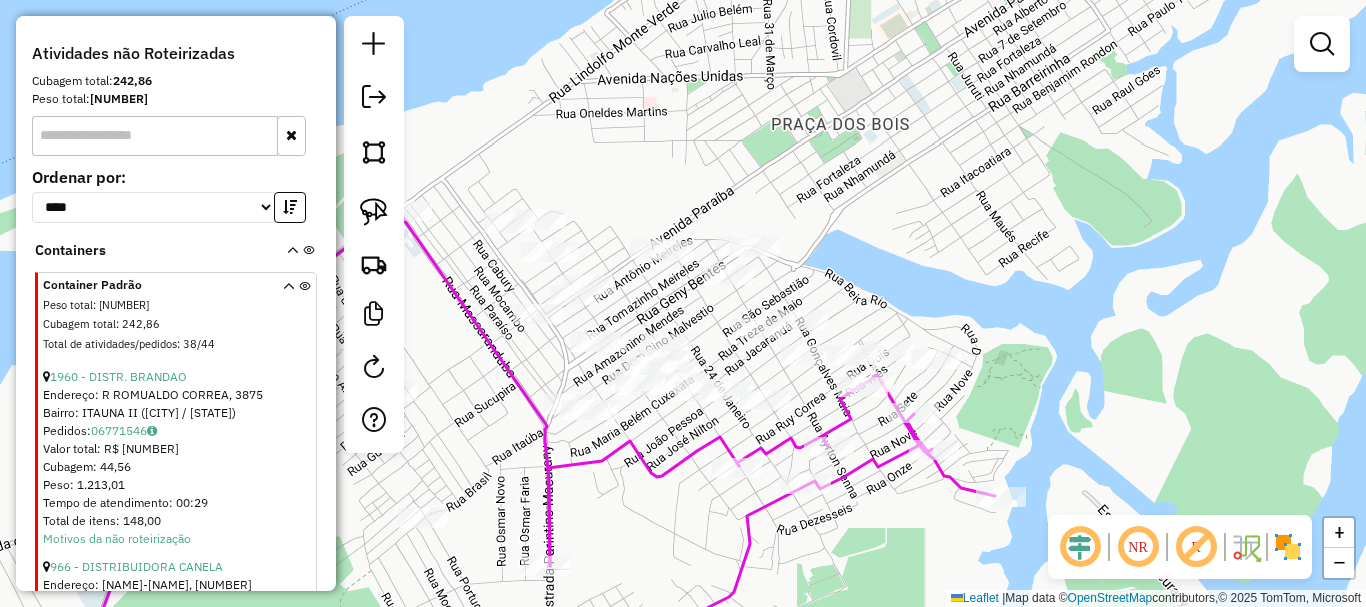 drag, startPoint x: 838, startPoint y: 480, endPoint x: 870, endPoint y: 533, distance: 61.91123 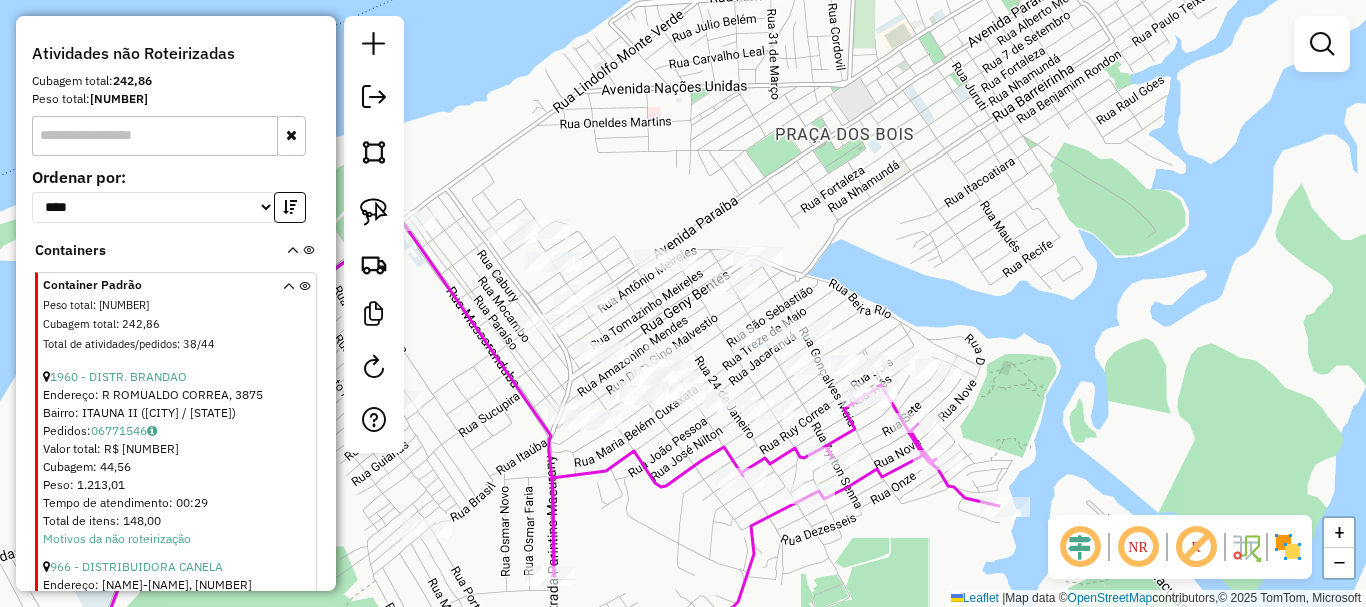 drag, startPoint x: 997, startPoint y: 406, endPoint x: 1023, endPoint y: 442, distance: 44.407207 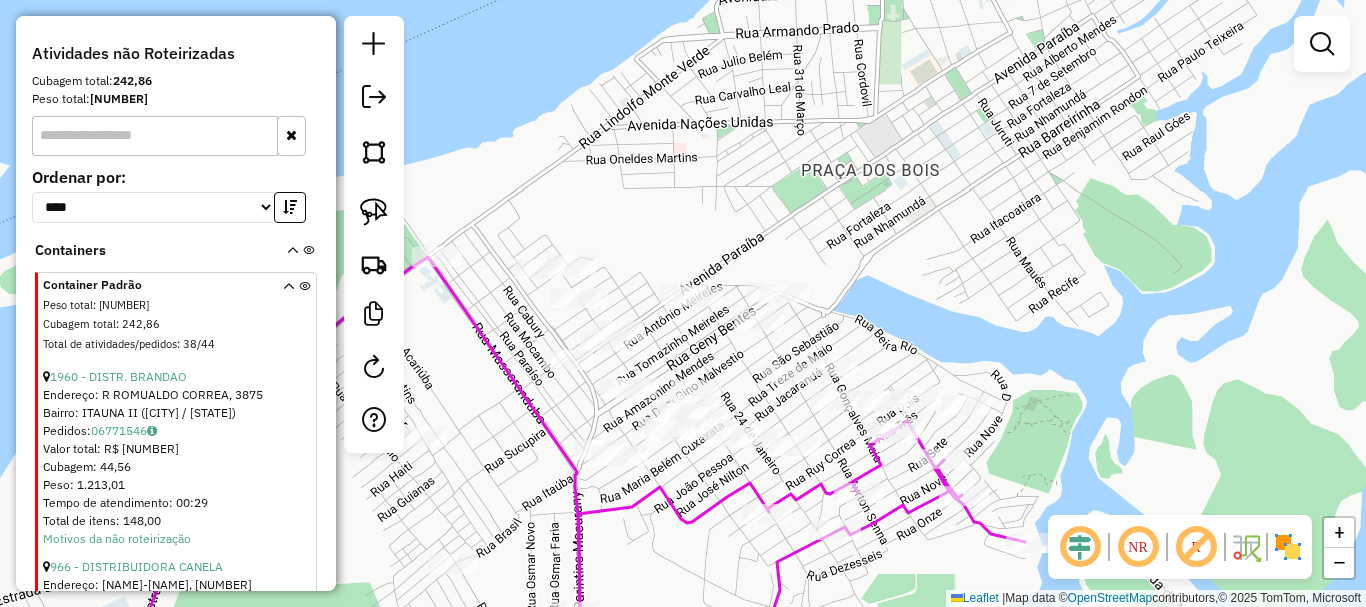 click on "Janela de atendimento Grade de atendimento Capacidade Transportadoras Veículos Cliente Pedidos  Rotas Selecione os dias de semana para filtrar as janelas de atendimento  Seg   Ter   Qua   Qui   Sex   Sáb   Dom  Informe o período da janela de atendimento: De: Até:  Filtrar exatamente a janela do cliente  Considerar janela de atendimento padrão  Selecione os dias de semana para filtrar as grades de atendimento  Seg   Ter   Qua   Qui   Sex   Sáb   Dom   Considerar clientes sem dia de atendimento cadastrado  Clientes fora do dia de atendimento selecionado Filtrar as atividades entre os valores definidos abaixo:  Peso mínimo:   Peso máximo:   Cubagem mínima:   Cubagem máxima:   De:   Até:  Filtrar as atividades entre o tempo de atendimento definido abaixo:  De:   Até:   Considerar capacidade total dos clientes não roteirizados Transportadora: Selecione um ou mais itens Tipo de veículo: Selecione um ou mais itens Veículo: Selecione um ou mais itens Motorista: Selecione um ou mais itens Nome: Rótulo:" 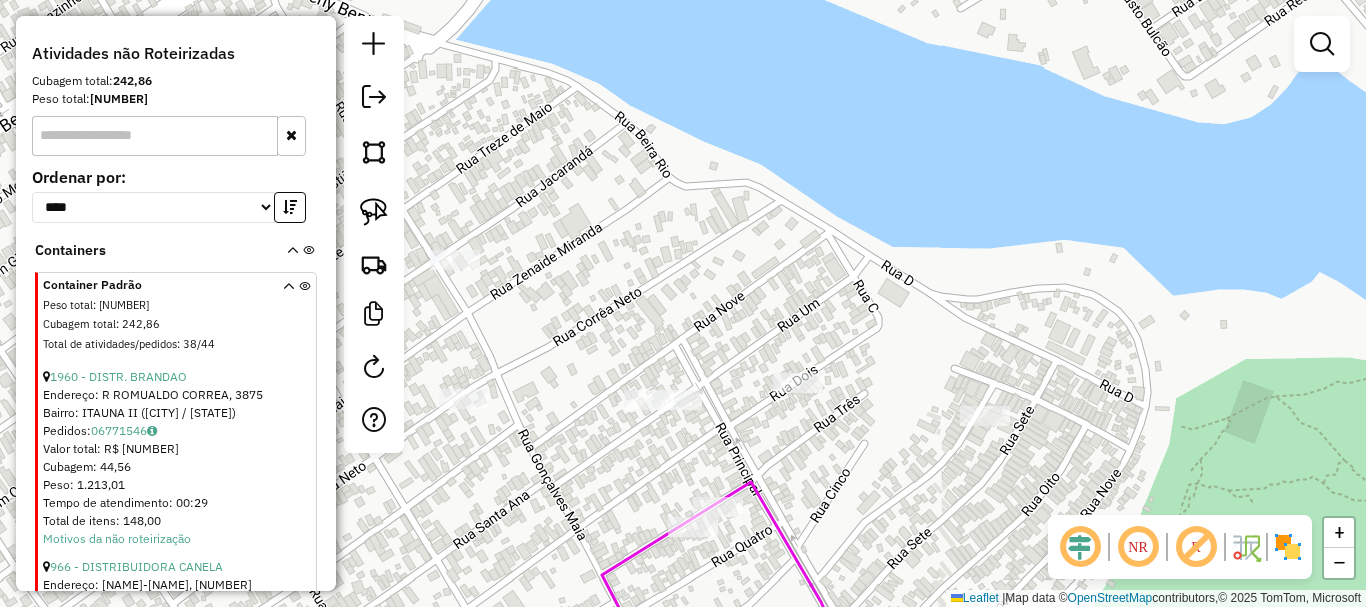 drag, startPoint x: 826, startPoint y: 463, endPoint x: 836, endPoint y: 482, distance: 21.470911 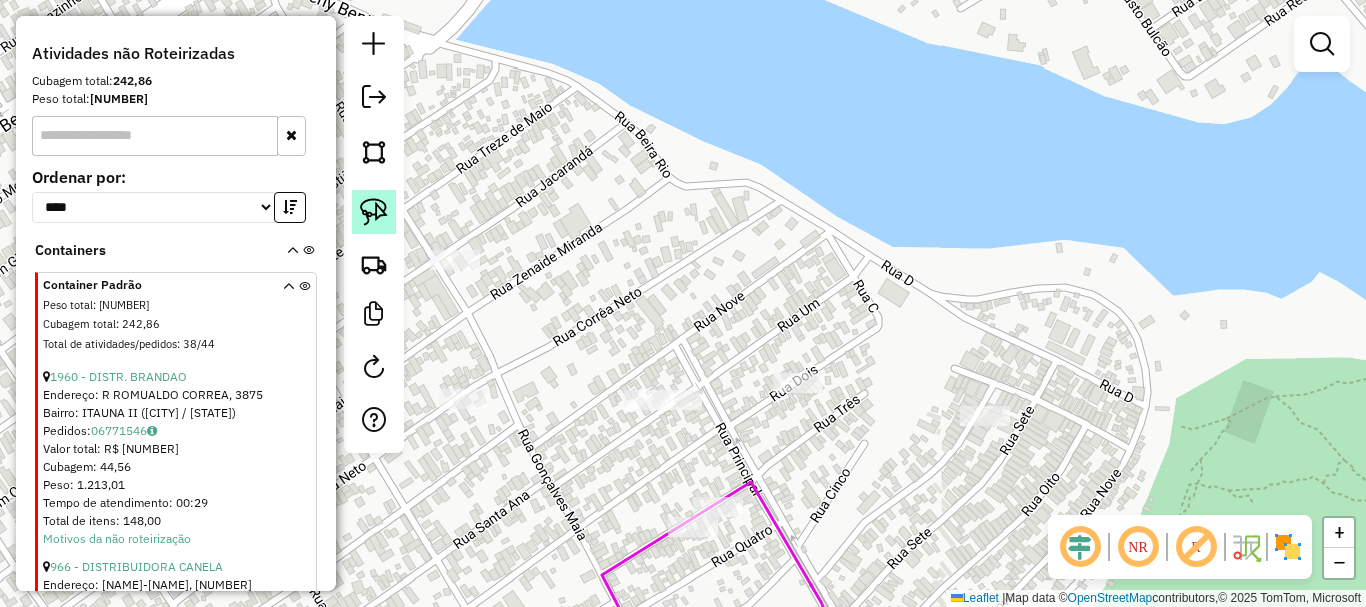 click 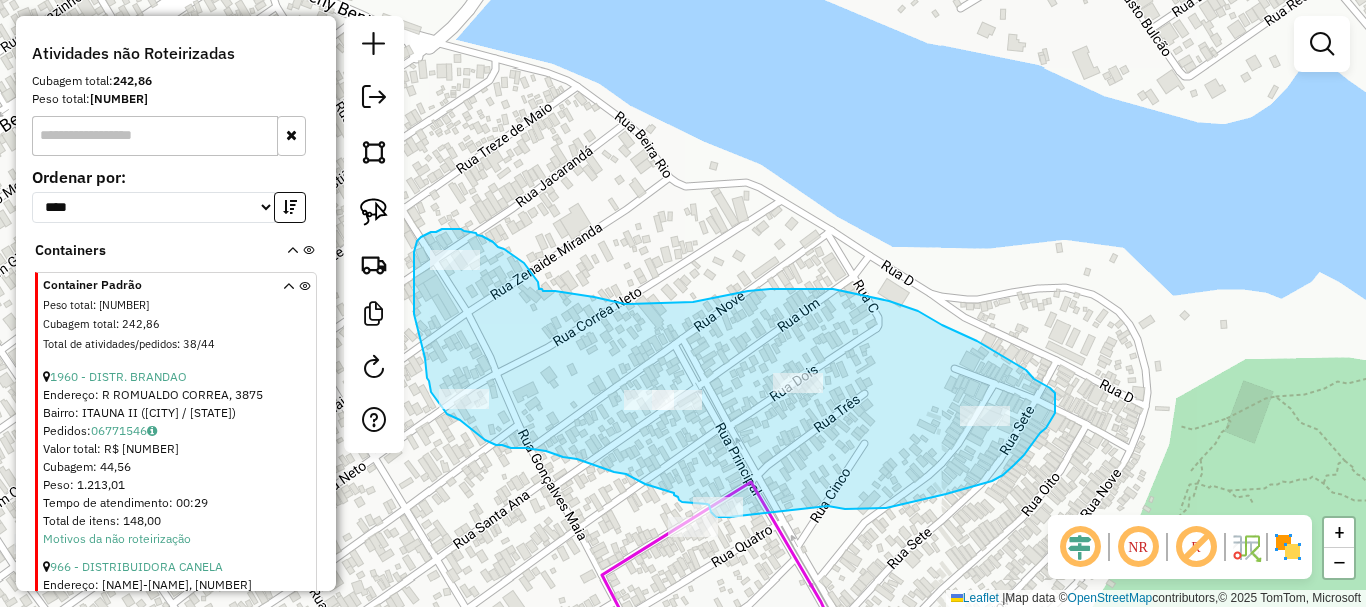 click on "Rota [NUMBER] - Placa [PLATE] [NUMBER] - [CLIENT_NAME] Janela de atendimento Grade de atendimento Capacidade Transportadoras Veículos Cliente Pedidos Rotas Selecione os dias de semana para filtrar as janelas de atendimento Seg Ter Qua Qui Sex Sáb Dom Informe o período da janela de atendimento: De: Até: Filtrar exatamente a janela do cliente Considerar janela de atendimento padrão Selecione os dias de semana para filtrar as grades de atendimento Seg Ter Qua Qui Sex Sáb Dom Considerar clientes sem dia de atendimento cadastrado Clientes fora do dia de atendimento selecionado Filtrar as atividades entre os valores definidos abaixo: Peso mínimo: Peso máximo: Cubagem mínima: Cubagem máxima: De: Até: De: +" 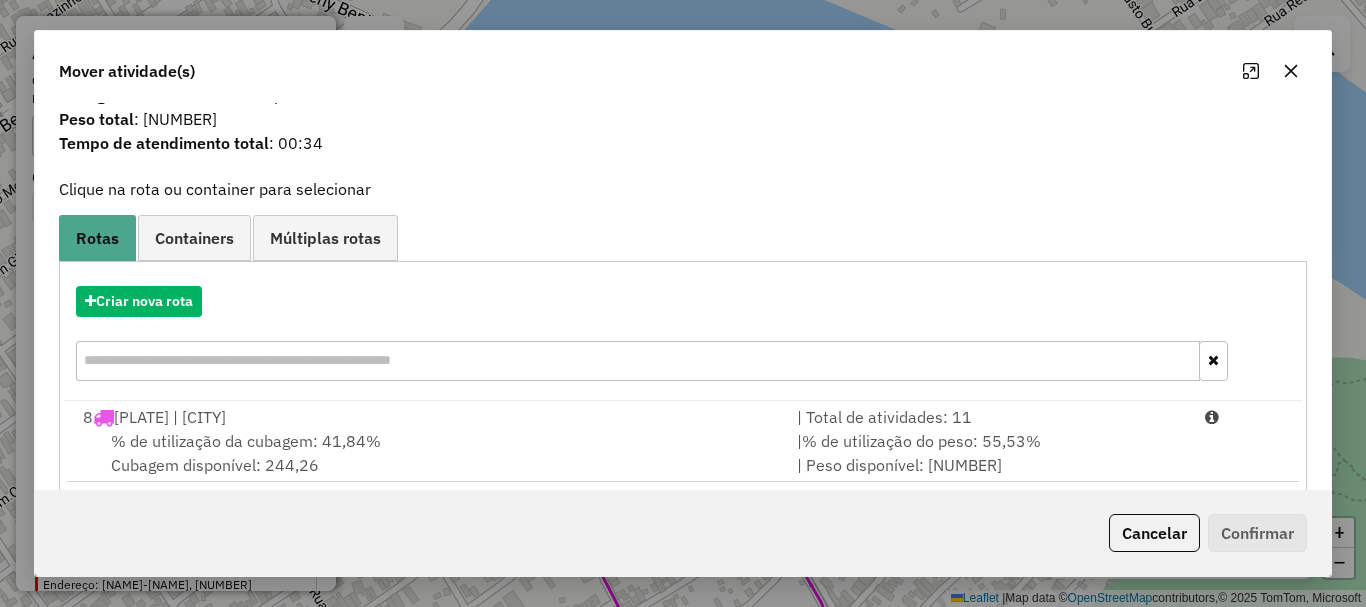 scroll, scrollTop: 78, scrollLeft: 0, axis: vertical 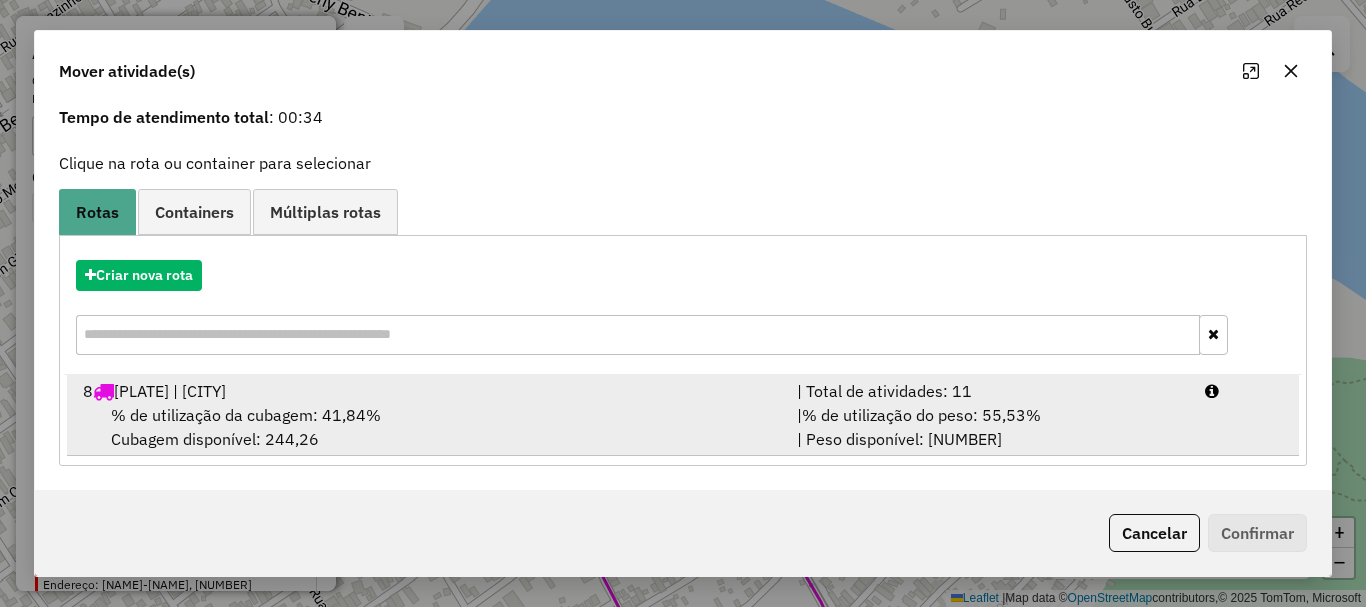 click on "% de utilização da cubagem: 41,84%  Cubagem disponível: 244,26" at bounding box center [428, 427] 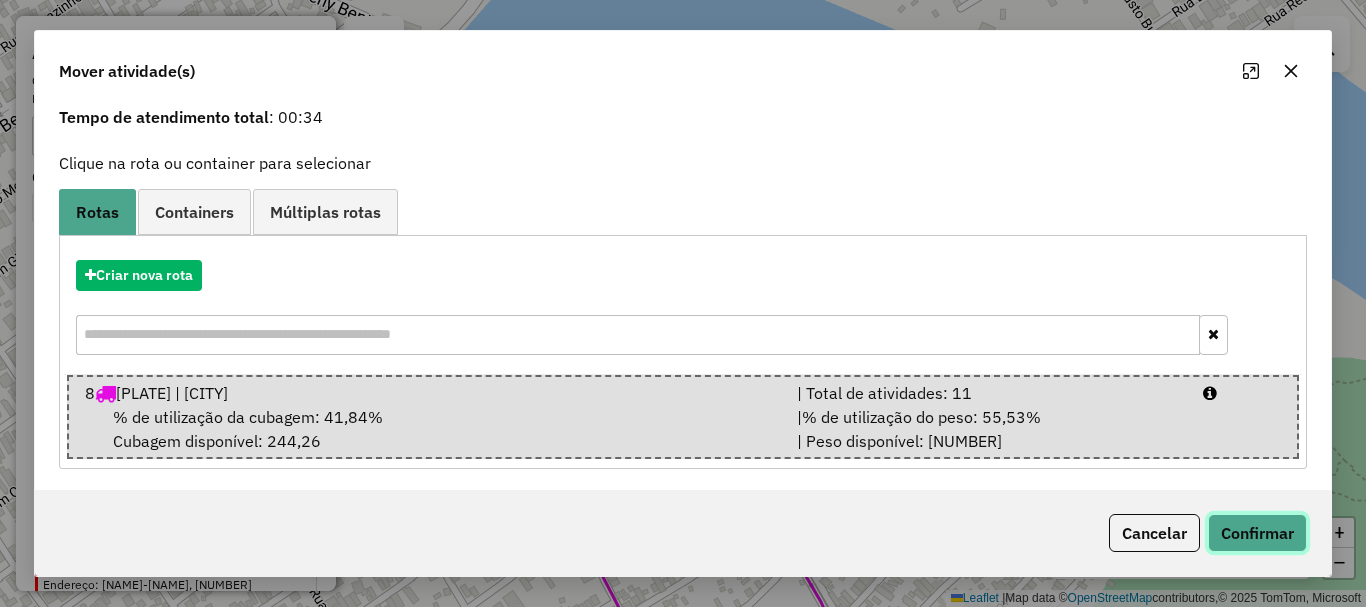 click on "Confirmar" 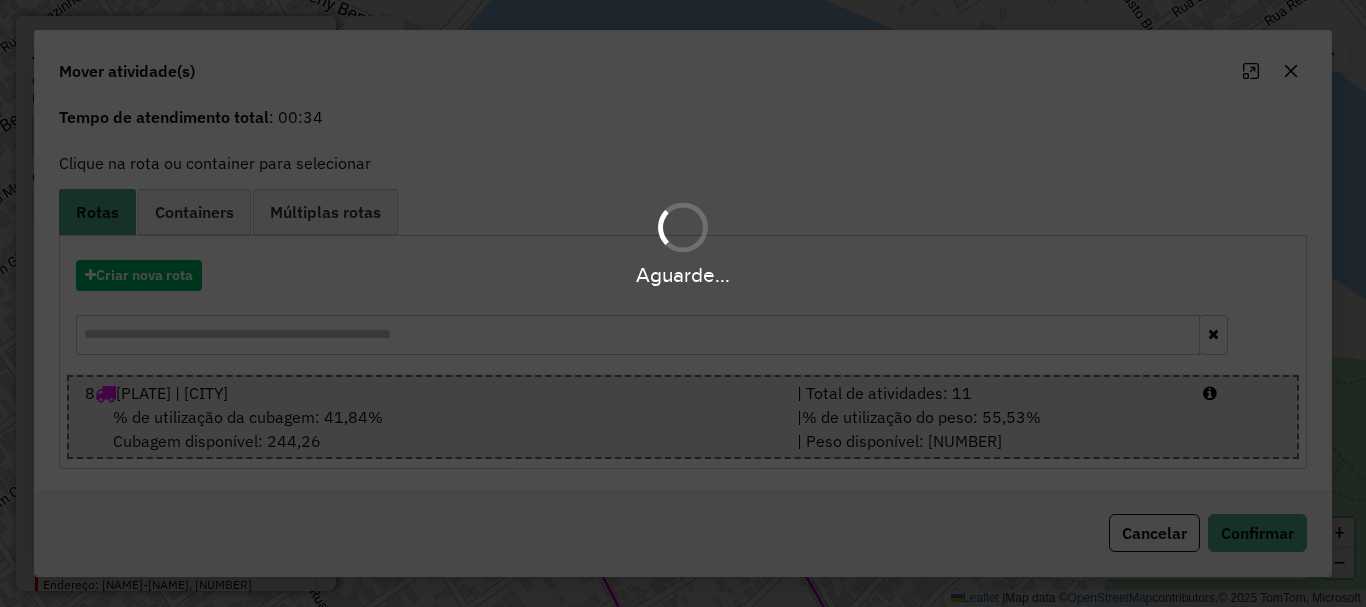 scroll, scrollTop: 0, scrollLeft: 0, axis: both 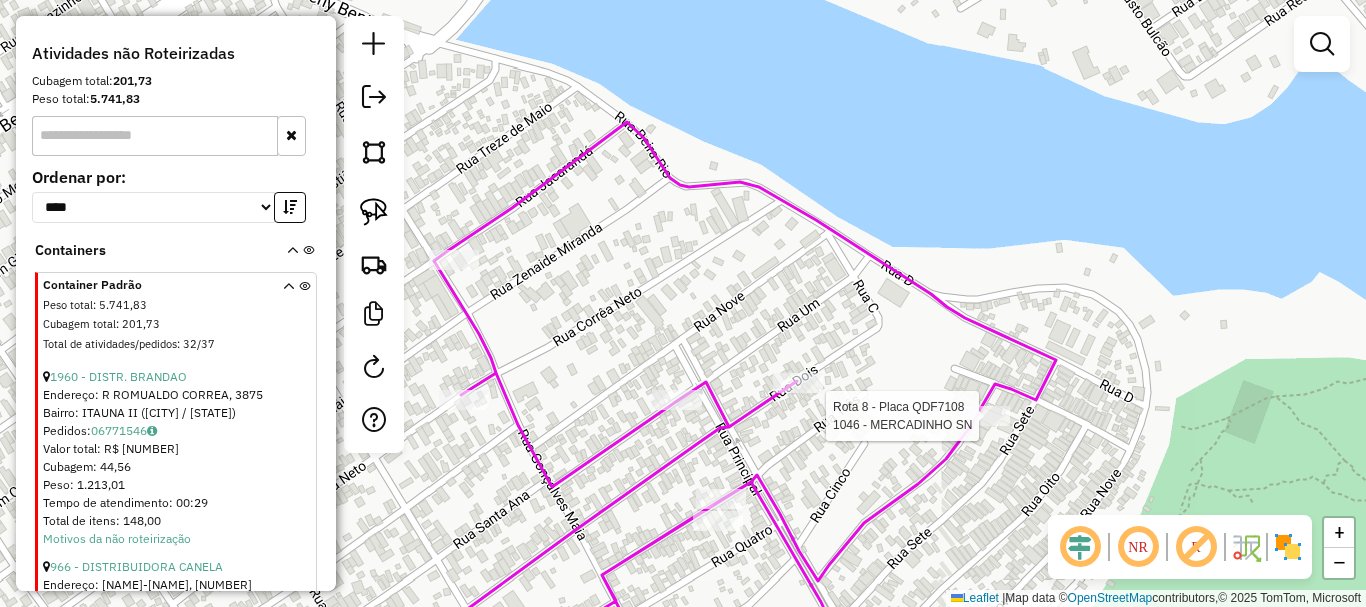 click 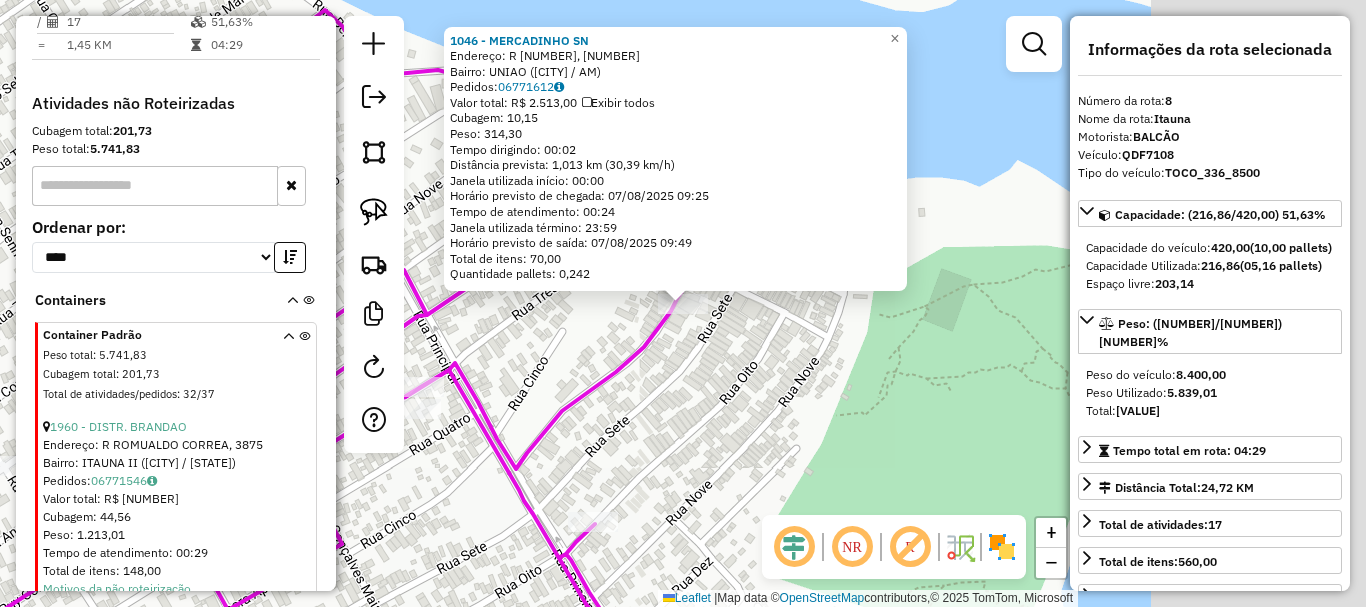 scroll, scrollTop: 963, scrollLeft: 0, axis: vertical 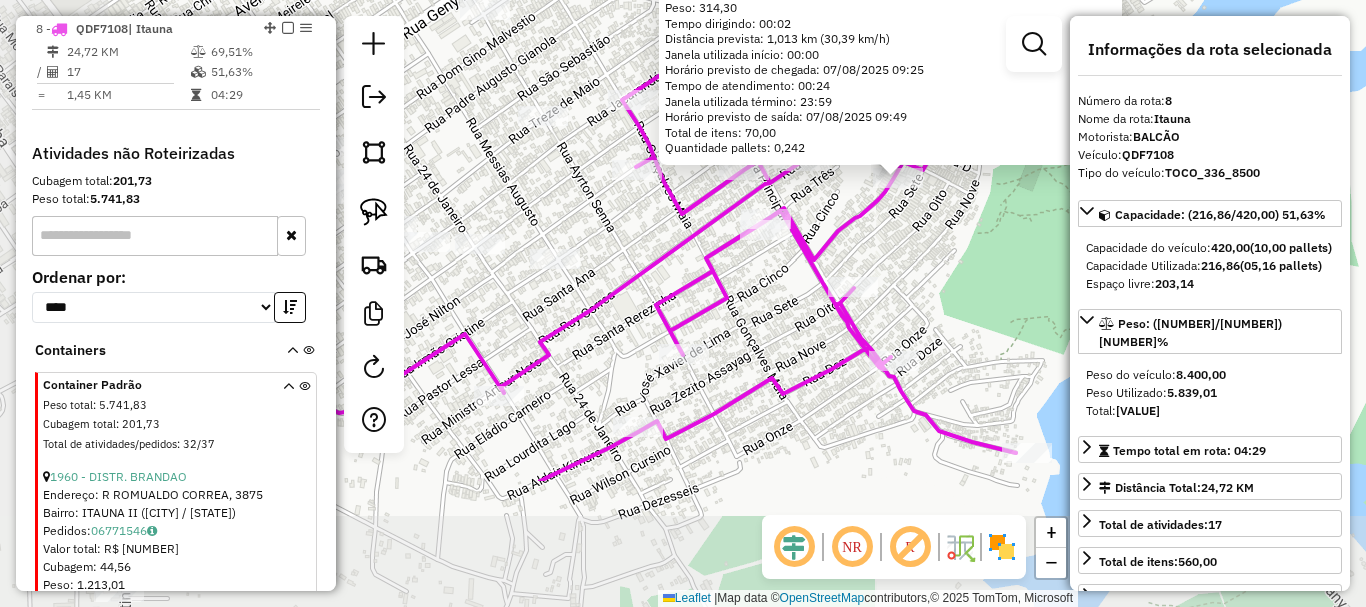 drag, startPoint x: 757, startPoint y: 465, endPoint x: 927, endPoint y: 294, distance: 241.12445 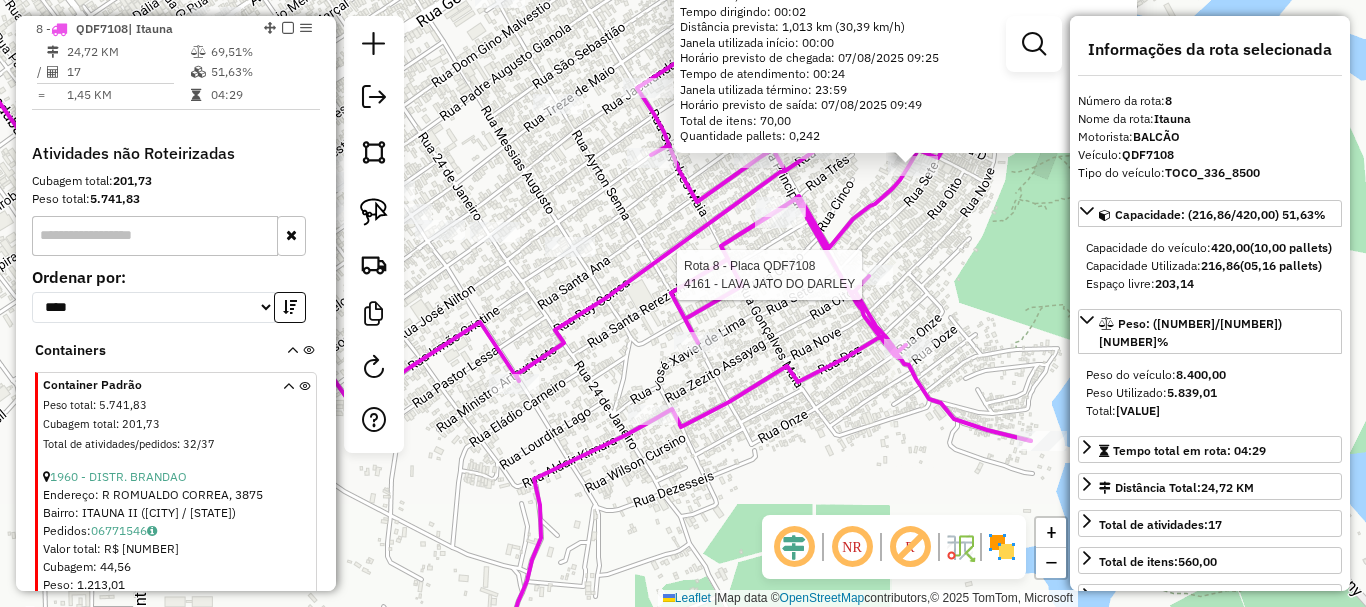 click 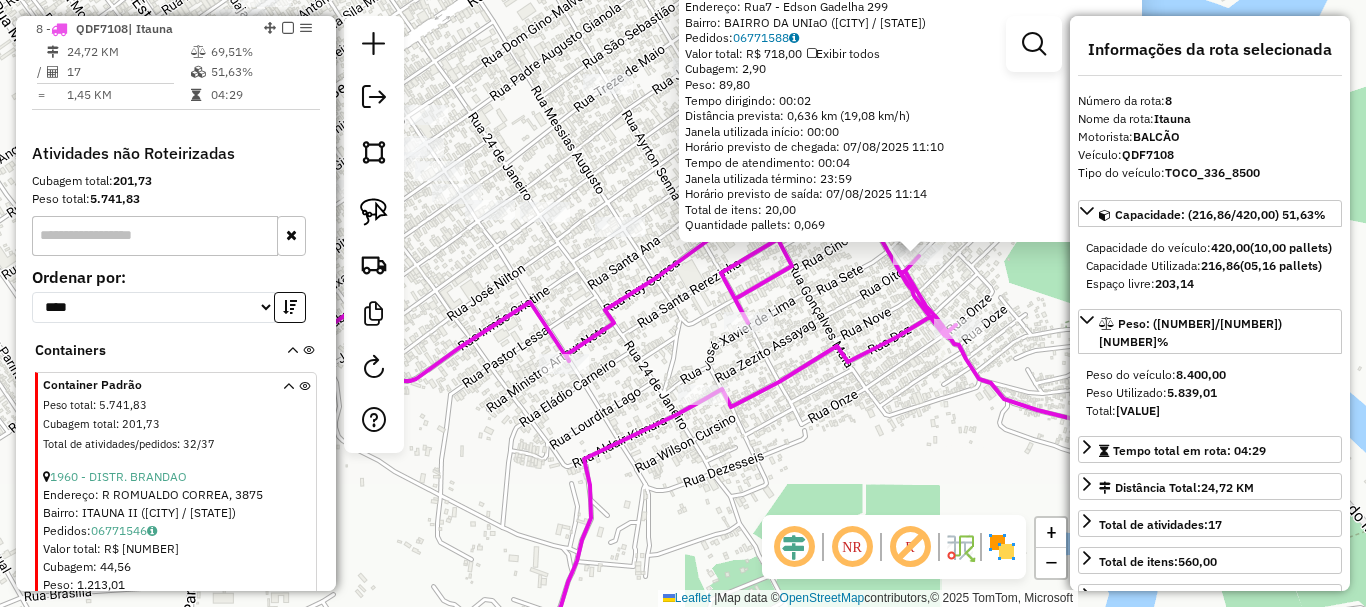drag, startPoint x: 649, startPoint y: 475, endPoint x: 897, endPoint y: 419, distance: 254.24397 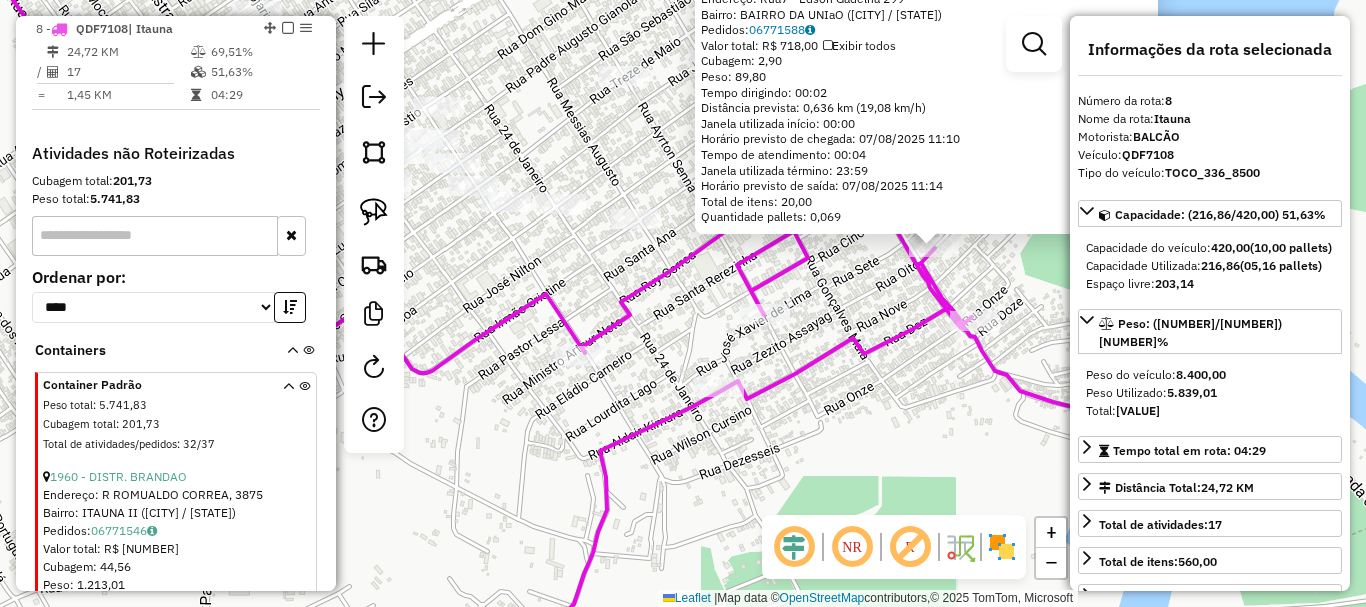 drag, startPoint x: 571, startPoint y: 419, endPoint x: 518, endPoint y: 440, distance: 57.00877 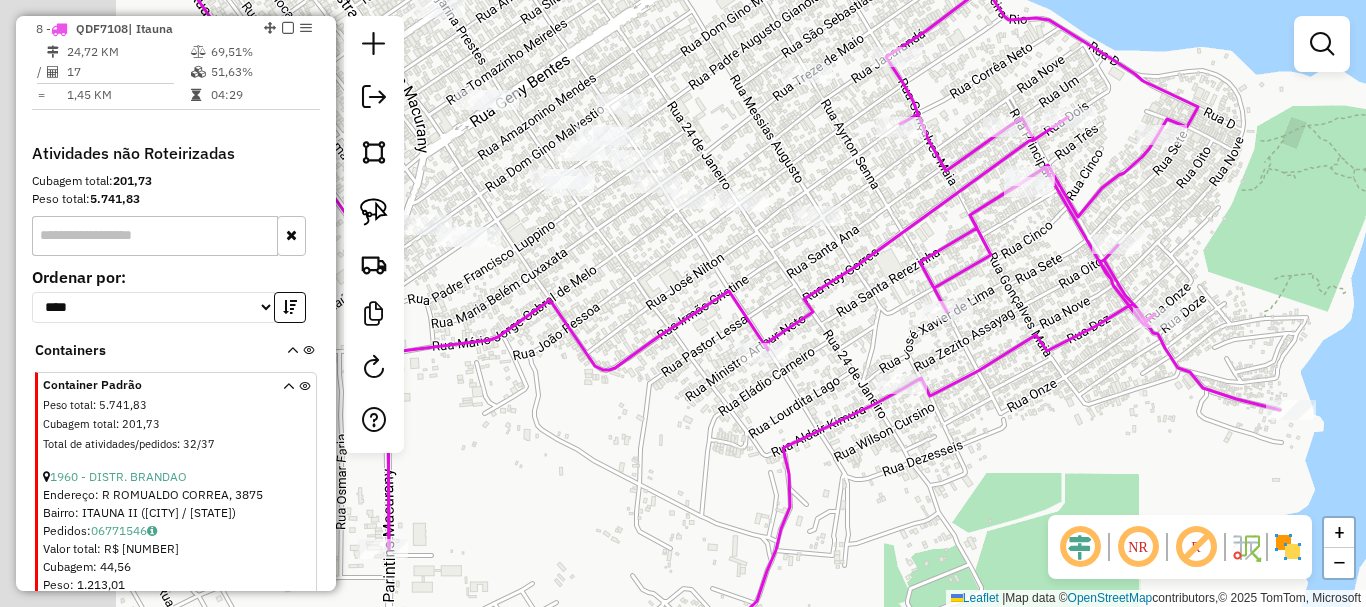 drag, startPoint x: 487, startPoint y: 442, endPoint x: 704, endPoint y: 429, distance: 217.38905 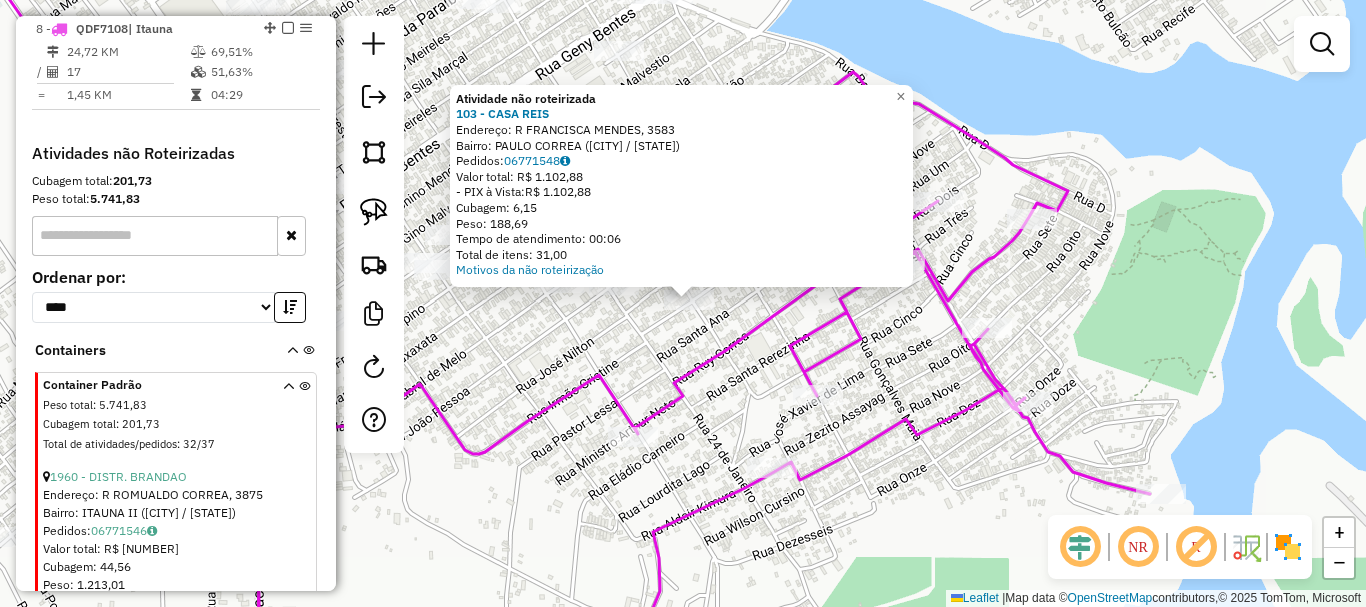 drag, startPoint x: 654, startPoint y: 341, endPoint x: 701, endPoint y: 329, distance: 48.507732 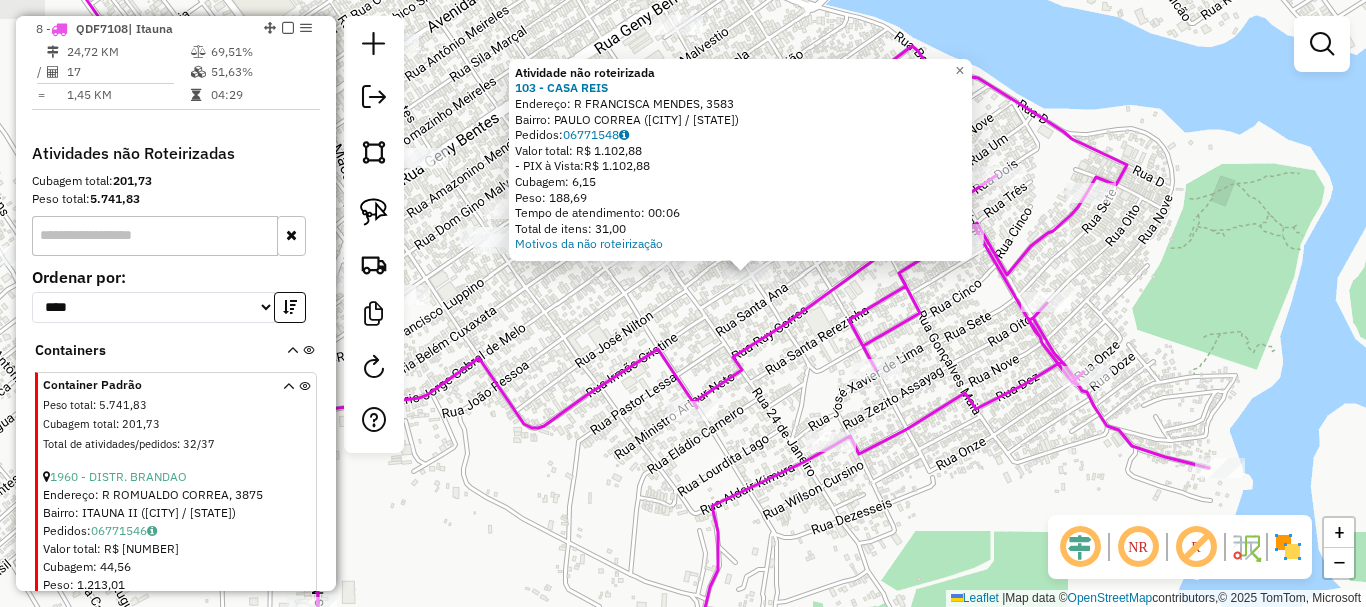 click on "Atividade não roteirizada [NUMBER] - CASA REIS  Endereço: R FRANCISCA MENDES, [NUMBER]   Bairro: PAULO CORREA ([CITY] / [STATE])   Pedidos:  [ORDER_ID]   Valor total: R$ 1.102,88   - PIX à Vista:  R$ 1.102,88   Cubagem: 6,15   Peso: 188,69   Tempo de atendimento: 00:06   Total de itens: 31,00  Motivos da não roteirização × Janela de atendimento Grade de atendimento Capacidade Transportadoras Veículos Cliente Pedidos  Rotas Selecione os dias de semana para filtrar as janelas de atendimento  Seg   Ter   Qua   Qui   Sex   Sáb   Dom  Informe o período da janela de atendimento: De: Até:  Filtrar exatamente a janela do cliente  Considerar janela de atendimento padrão  Selecione os dias de semana para filtrar as grades de atendimento  Seg   Ter   Qua   Qui   Sex   Sáb   Dom   Considerar clientes sem dia de atendimento cadastrado  Clientes fora do dia de atendimento selecionado Filtrar as atividades entre os valores definidos abaixo:  Peso mínimo:   Peso máximo:   Cubagem mínima:   Cubagem máxima:   De:   Até:  De:" 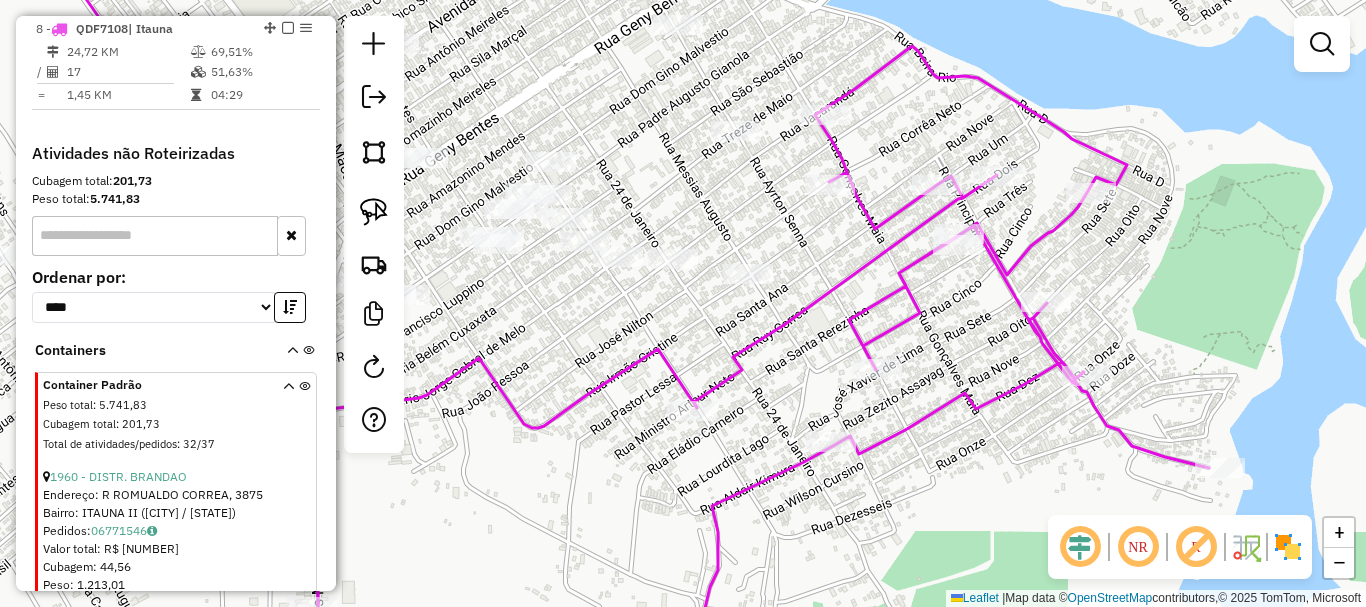 click 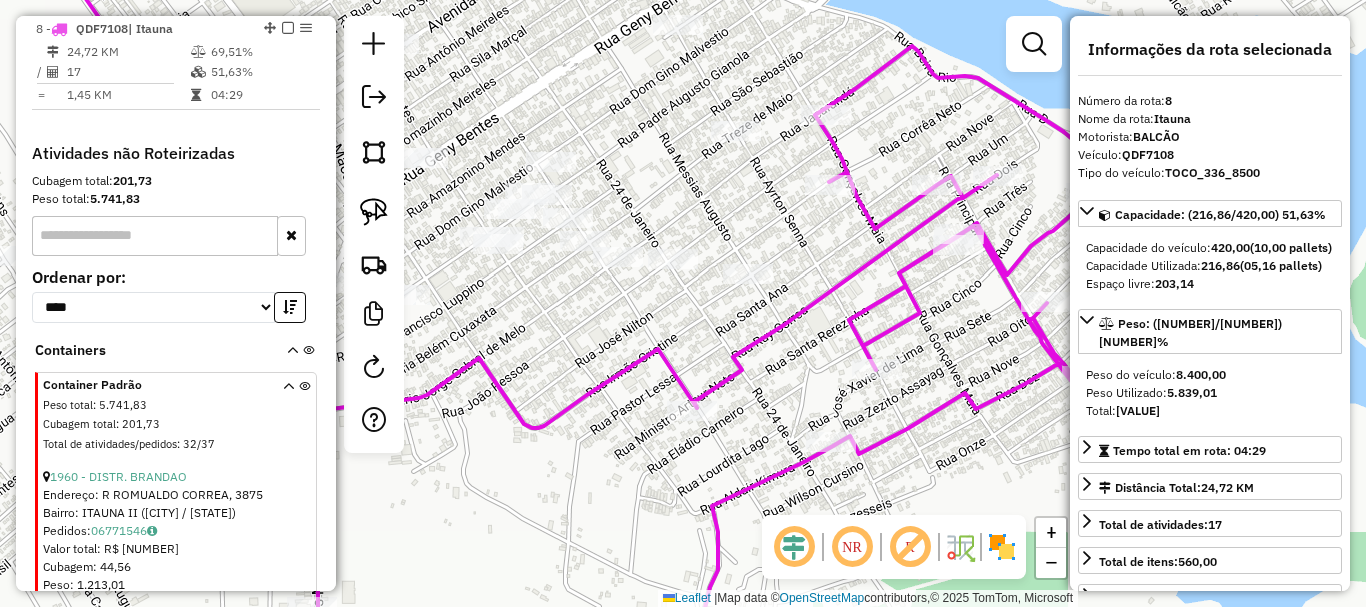 click 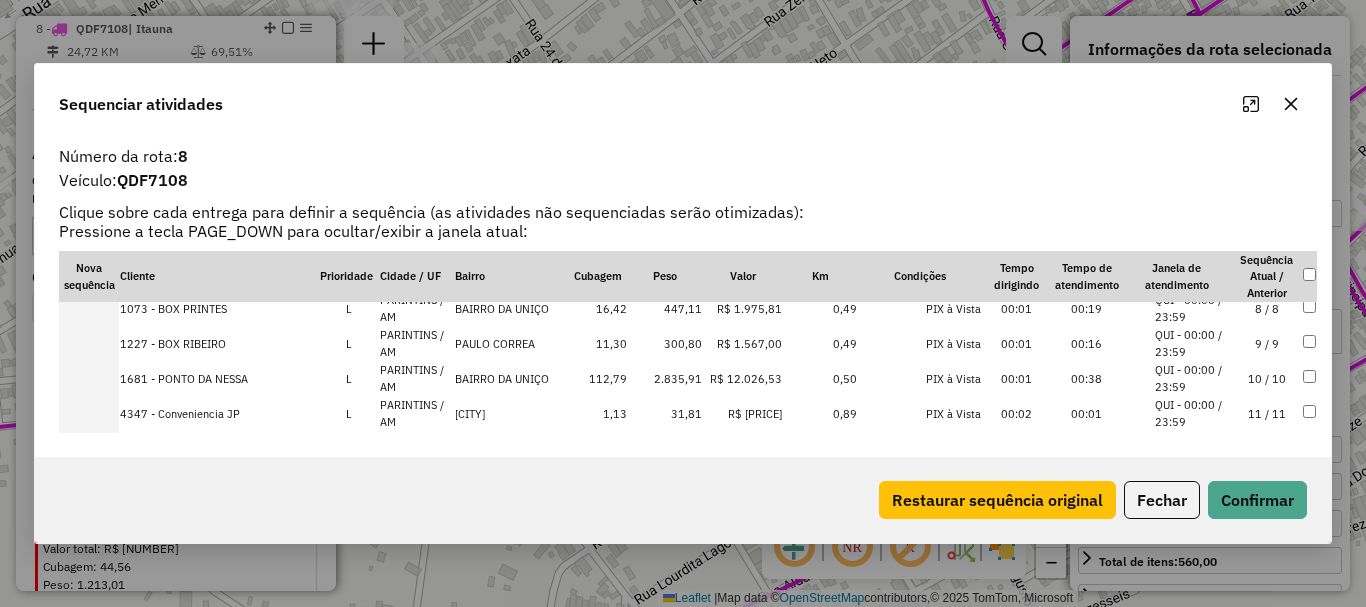scroll, scrollTop: 300, scrollLeft: 0, axis: vertical 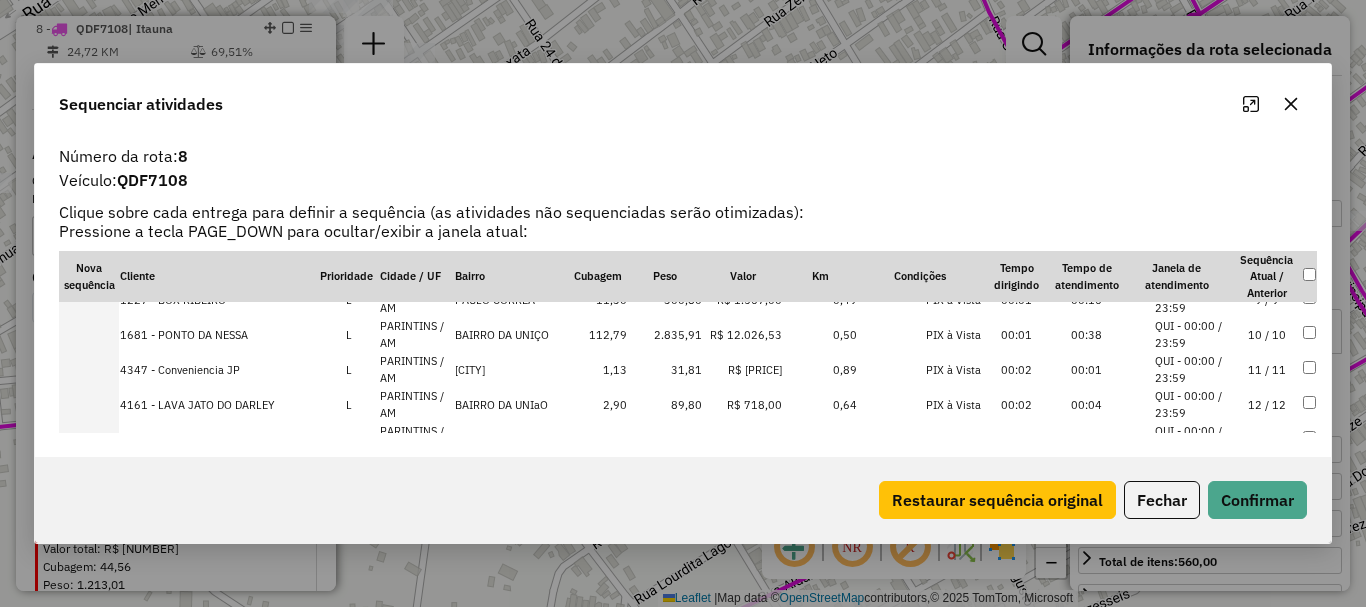 click 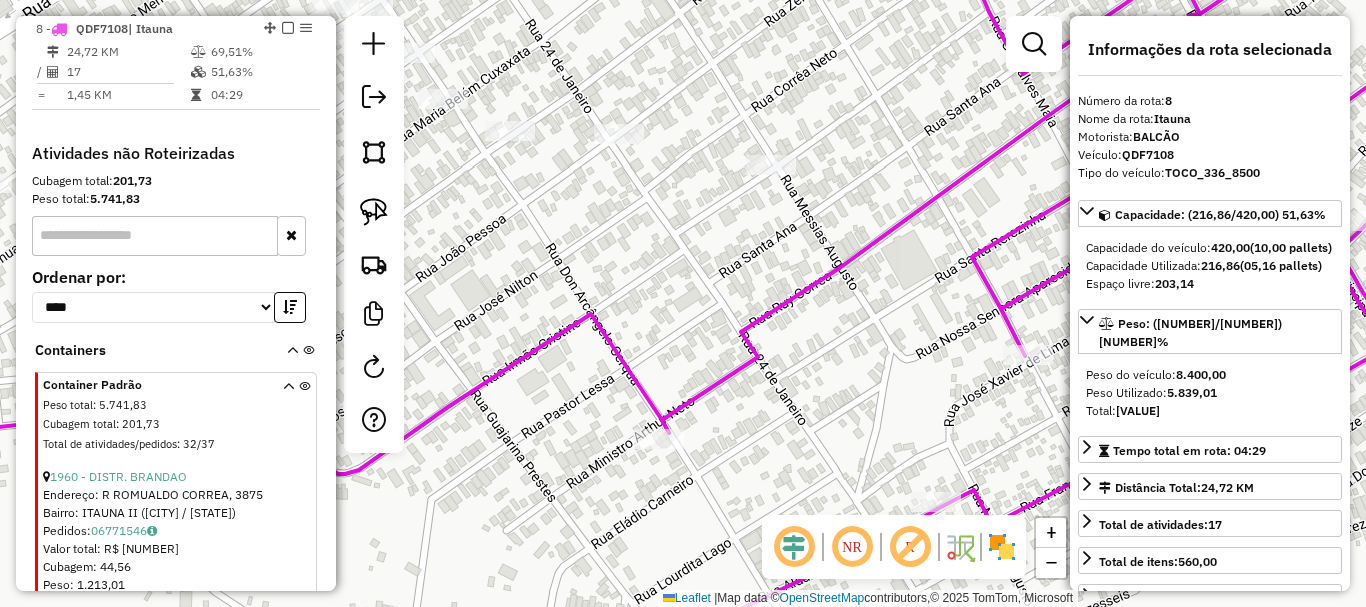 drag, startPoint x: 784, startPoint y: 453, endPoint x: 914, endPoint y: 243, distance: 246.98178 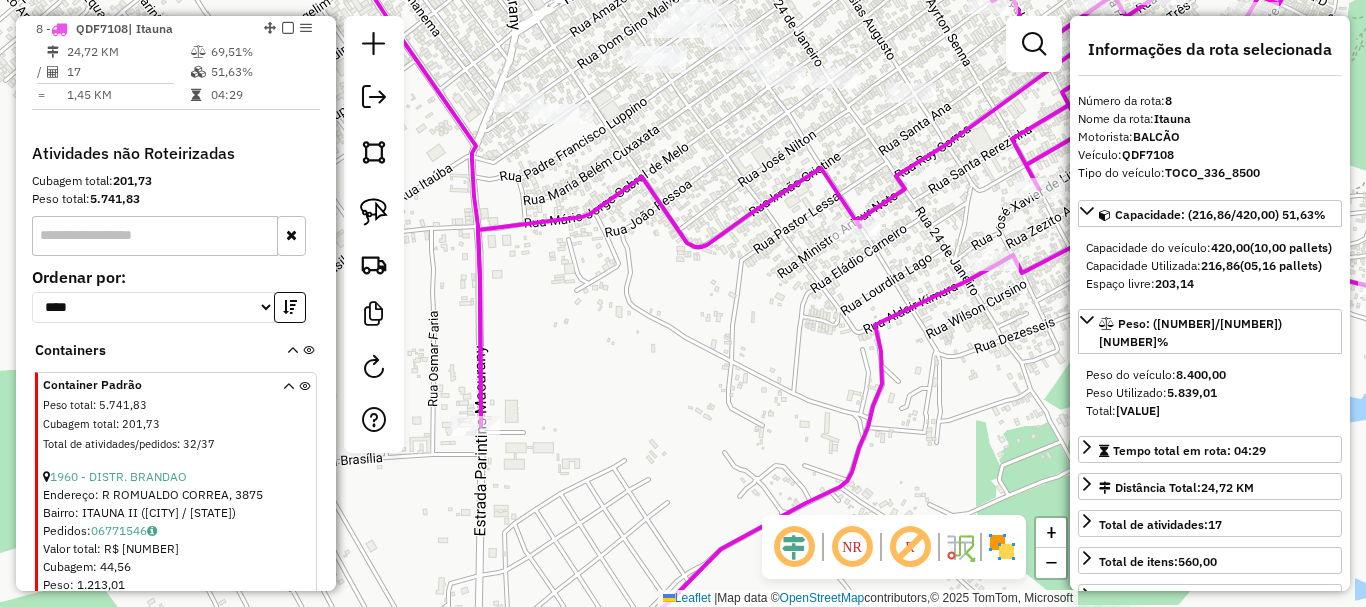 drag, startPoint x: 966, startPoint y: 443, endPoint x: 843, endPoint y: 379, distance: 138.65425 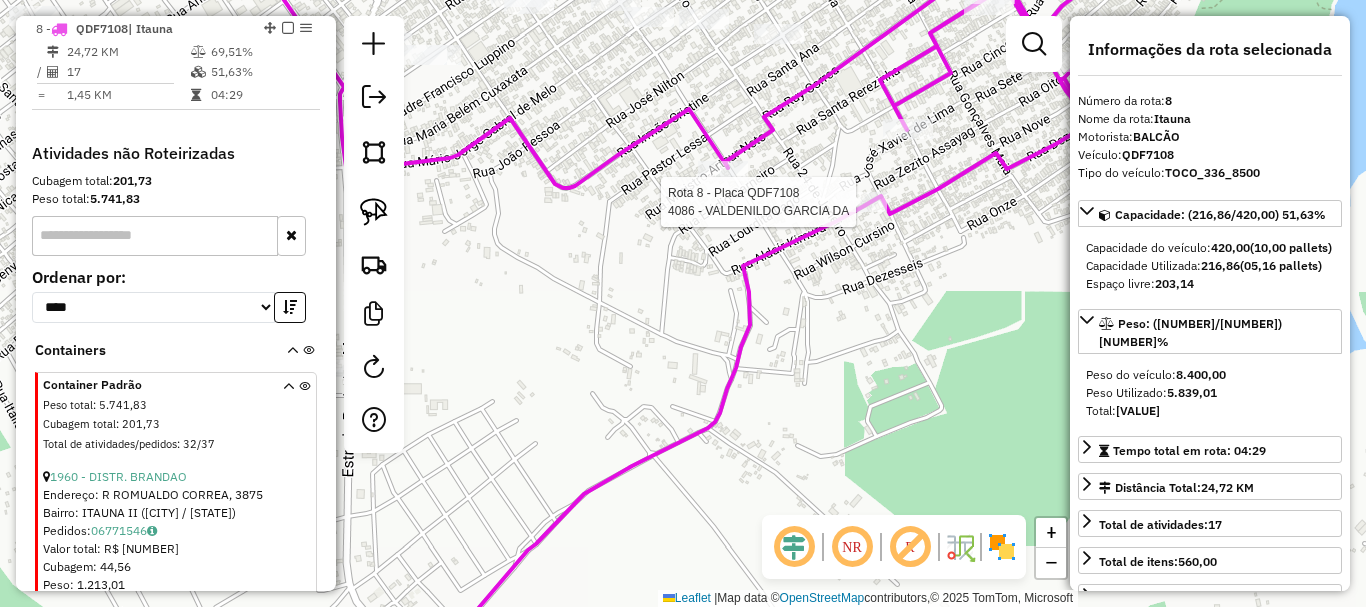 click 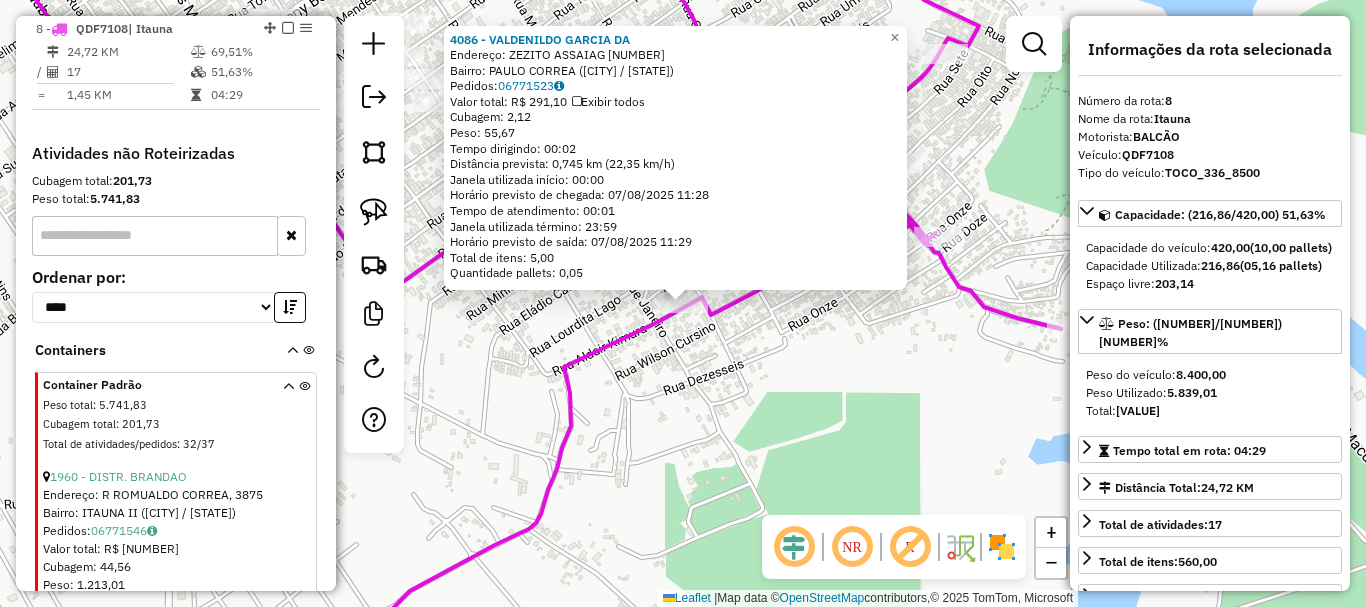 click on "4086 - VALDENILDO GARCIA DA  Endereço:  ZEZITO ASSAIAG 3665   Bairro: PAULO CORREA ([CITY] / [STATE])   Pedidos:  06771523   Valor total: R$ 291,10   Exibir todos   Cubagem: 2,12  Peso: 55,67  Tempo dirigindo: 00:02   Distância prevista: 0,745 km (22,35 km/h)   Janela utilizada início: 00:00   Horário previsto de chegada: 07/08/2025 11:28   Tempo de atendimento: 00:01   Janela utilizada término: 23:59   Horário previsto de saída: 07/08/2025 11:29   Total de itens: 5,00   Quantidade pallets: 0,05  × Janela de atendimento Grade de atendimento Capacidade Transportadoras Veículos Cliente Pedidos  Rotas Selecione os dias de semana para filtrar as janelas de atendimento  Seg   Ter   Qua   Qui   Sex   Sáb   Dom  Informe o período da janela de atendimento: De: Até:  Filtrar exatamente a janela do cliente  Considerar janela de atendimento padrão  Selecione os dias de semana para filtrar as grades de atendimento  Seg   Ter   Qua   Qui   Sex   Sáb   Dom   Considerar clientes sem dia de atendimento cadastrado" 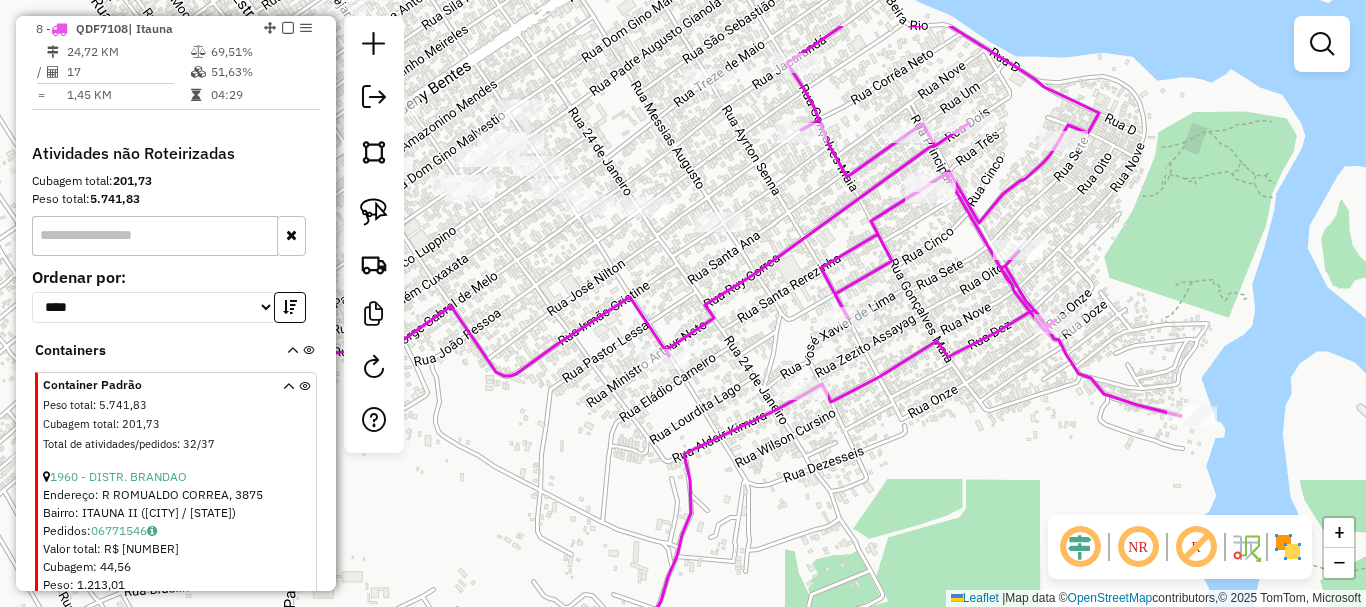 drag, startPoint x: 782, startPoint y: 513, endPoint x: 795, endPoint y: 524, distance: 17.029387 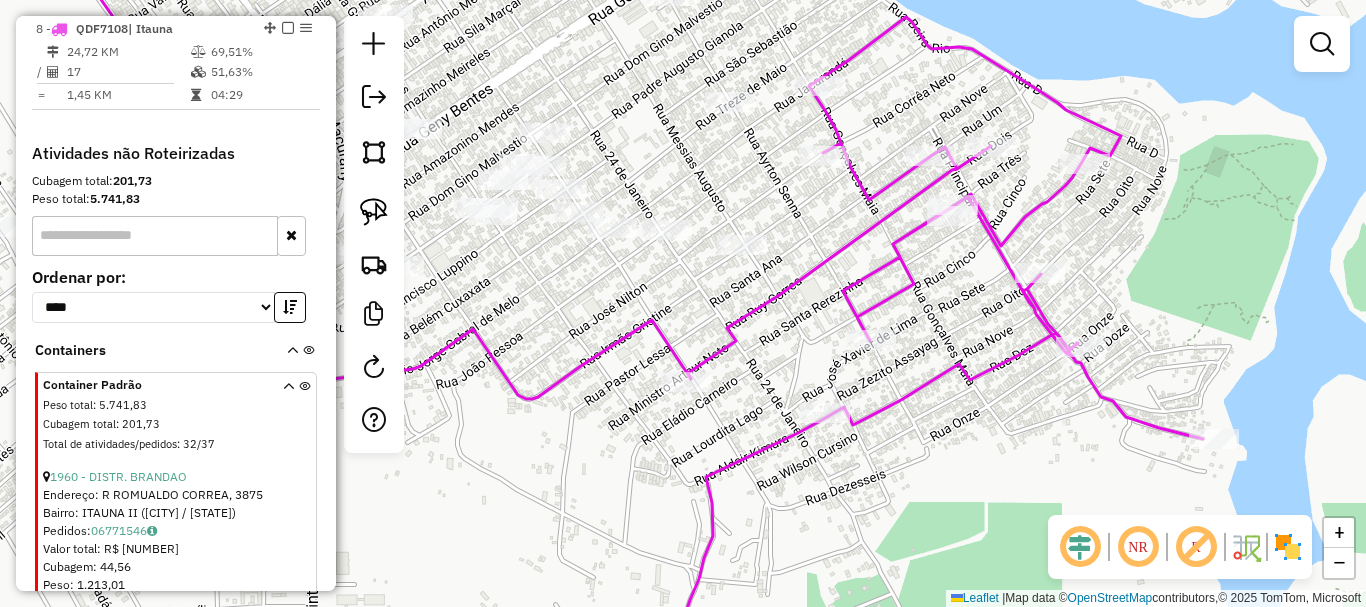 drag, startPoint x: 680, startPoint y: 334, endPoint x: 758, endPoint y: 374, distance: 87.658424 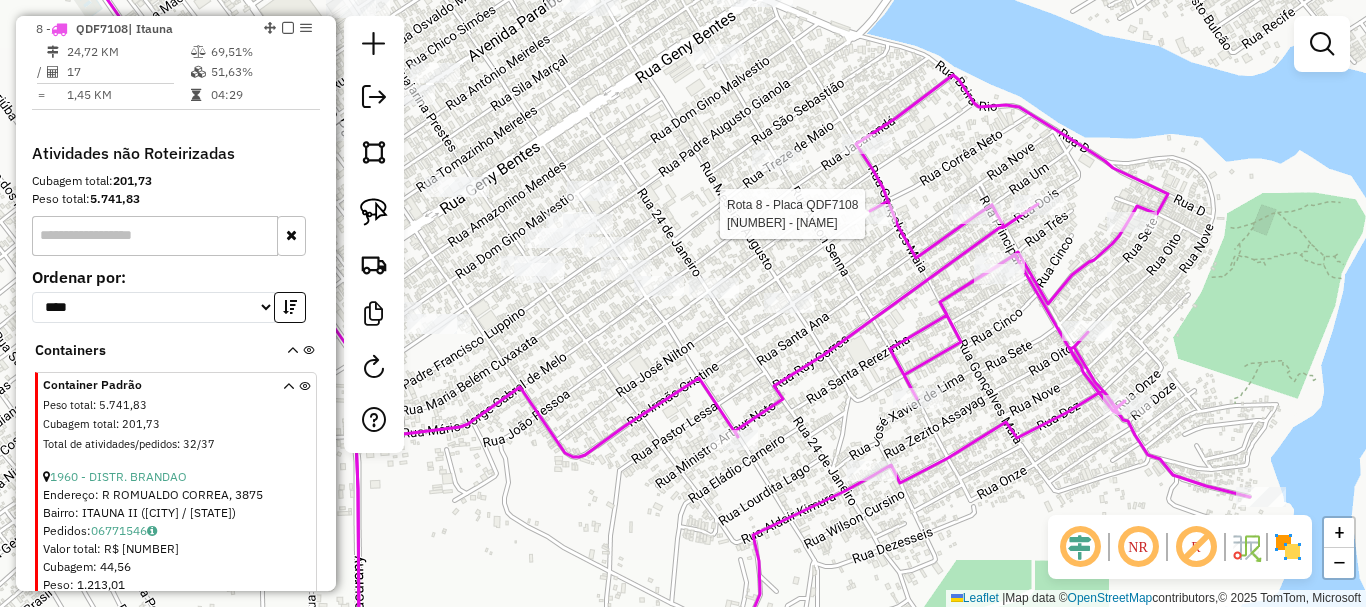 click 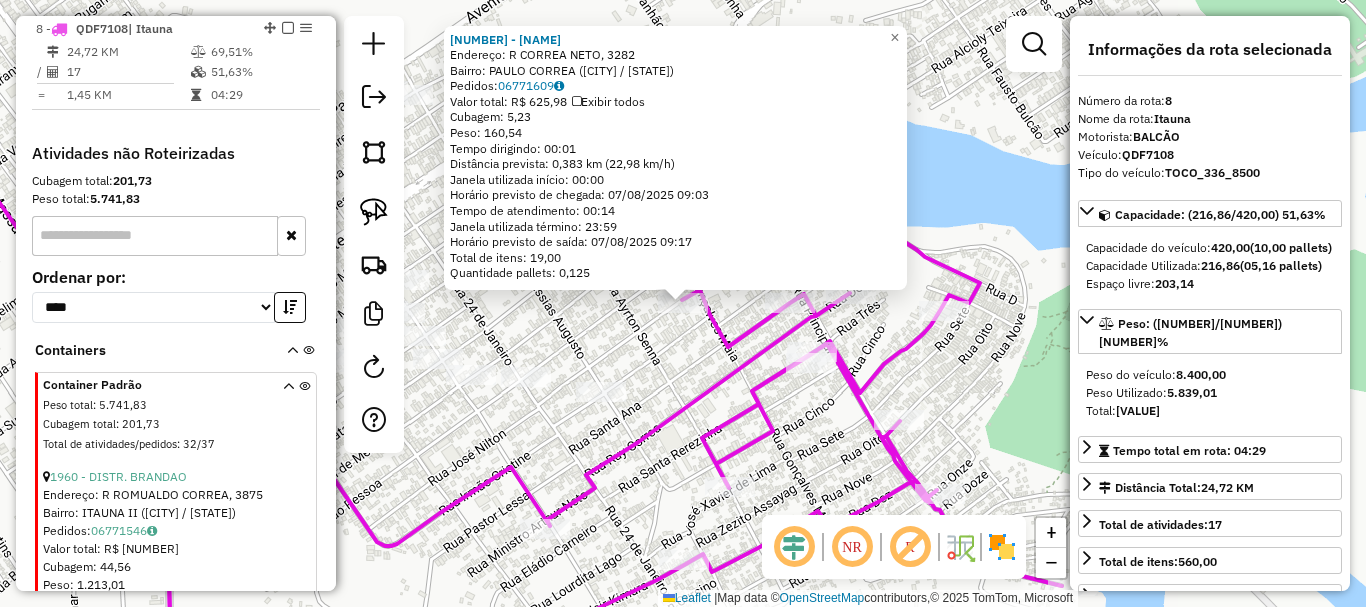 click on "1819 - CASA FABIANA Endereço: R CORREA NETO, 3282 Bairro: PAULO CORREA (PARINTINS / AM) Pedidos: 06771609 Valor total: R$ 625,98 Exibir todos Cubagem: 5,23 Peso: 160,54 Tempo dirigindo: 00:01 Distância prevista: 0,383 km (22,98 km/h) Janela utilizada início: 00:00 Horário previsto de chegada: 07/08/2025 09:03 Tempo de atendimento: 00:14 Janela utilizada término: 23:59 Horário previsto de saída: 07/08/2025 09:17 Total de itens: 19,00 Quantidade pallets: 0,125 × Janela de atendimento Grade de atendimento Capacidade Transportadoras Veículos Cliente Pedidos Rotas Selecione os dias de semana para filtrar as janelas de atendimento Seg Ter Qua Qui Sex Sáb Dom Informe o período da janela de atendimento: De: Até: Filtrar exatamente a janela do cliente Considerar janela de atendimento padrão Selecione os dias de semana para filtrar as grades de atendimento Seg Ter Qua Qui Sex Sáb Dom Considerar clientes sem dia de atendimento cadastrado De:" 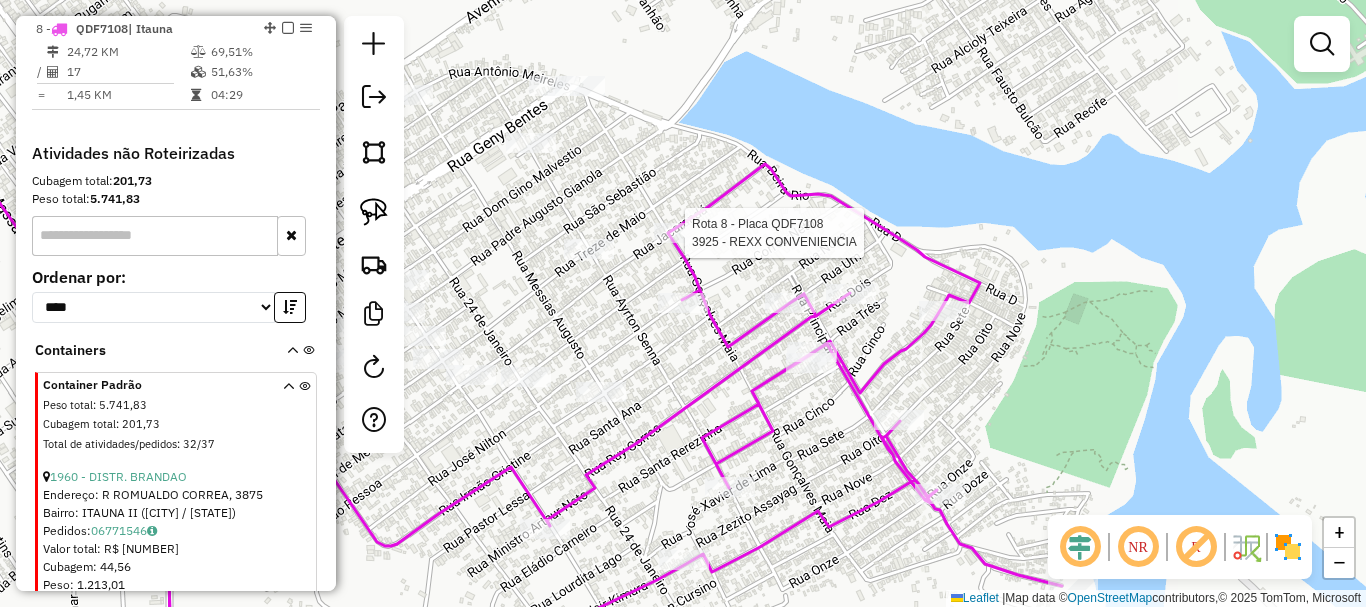select on "**********" 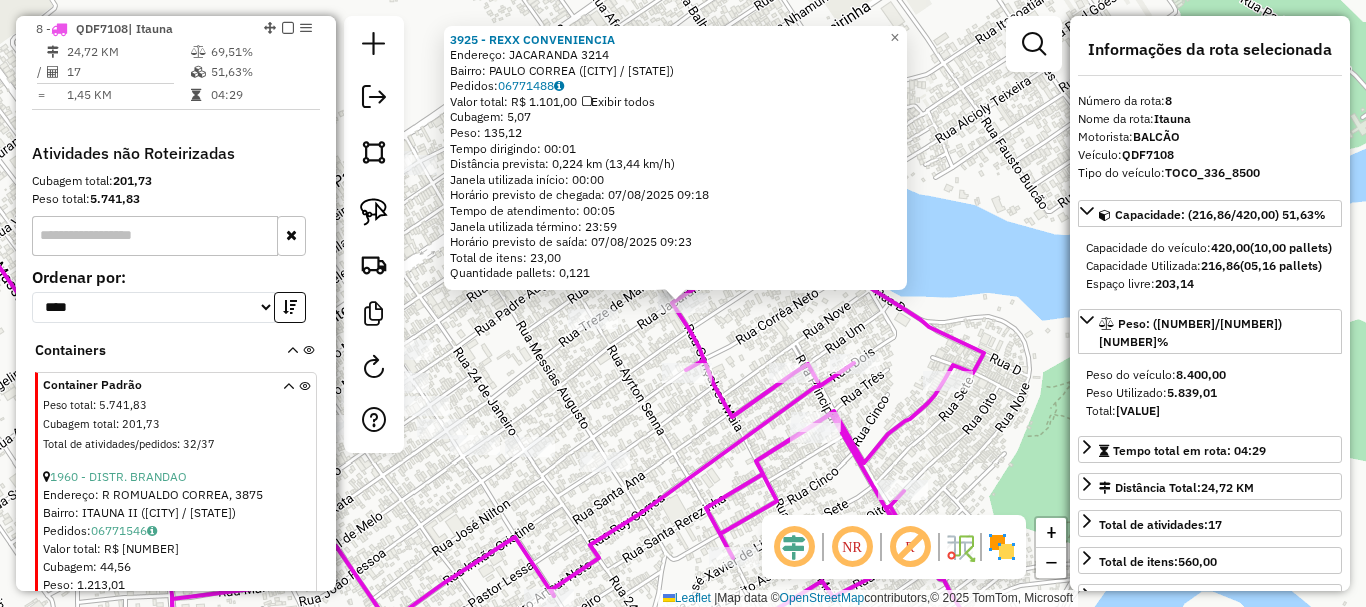 click on "Rota 8 - Placa [PLATE]  1819 - CASA FABIANA 3925 - REXX CONVENIENCIA  Endereço:  JACARANDA 3214   Bairro: PAULO CORREA ([CITY] / [STATE])   Pedidos:  [ORDER_ID]   Valor total: R$ [PRICE]   Exibir todos   Cubagem: [VOLUME]  Peso: [WEIGHT]  Tempo dirigindo: [TIME]   Distância prevista: [DISTANCE] km ([SPEED] km/h)   Janela utilizada início: [TIME]   Horário previsto de chegada: [DATE] [TIME]   Tempo de atendimento: [TIME]   Janela utilizada término: [TIME]   Horário previsto de saída: [DATE] [TIME]   Total de itens: [ITEM_COUNT]   Quantidade pallets: [PALLET_COUNT]  × Janela de atendimento Grade de atendimento Capacidade Transportadoras Veículos Cliente Pedidos  Rotas Selecione os dias de semana para filtrar as janelas de atendimento  Seg   Ter   Qua   Qui   Sex   Sáb   Dom  Informe o período da janela de atendimento: De: Até:  Filtrar exatamente a janela do cliente  Considerar janela de atendimento padrão  Selecione os dias de semana para filtrar as grades de atendimento  Seg   Ter   Qua   Qui   Sex   Sáb   Dom   De:   Até:" 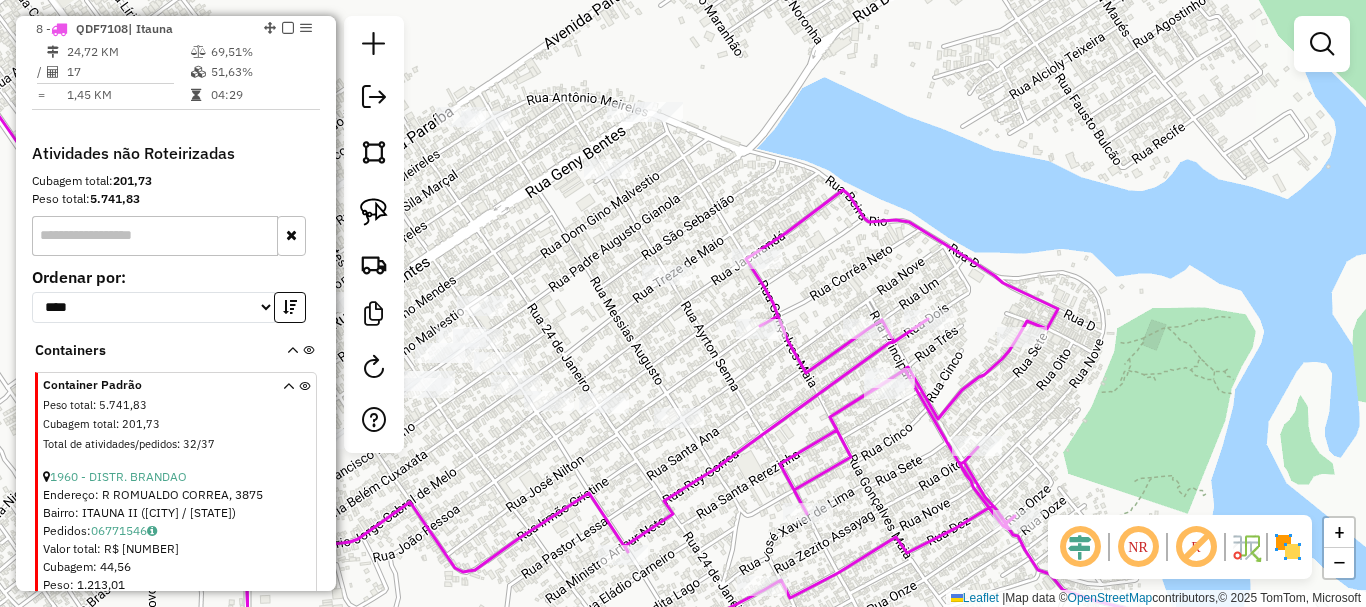 drag, startPoint x: 756, startPoint y: 332, endPoint x: 802, endPoint y: 305, distance: 53.338543 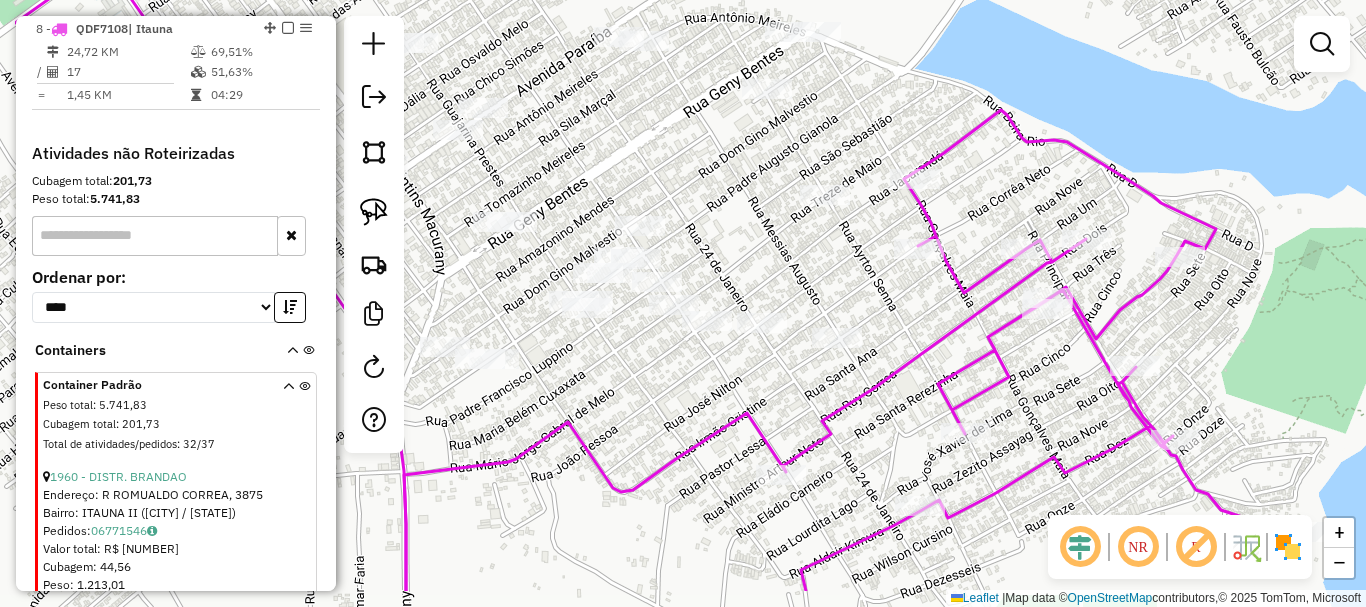 drag, startPoint x: 665, startPoint y: 454, endPoint x: 816, endPoint y: 378, distance: 169.04733 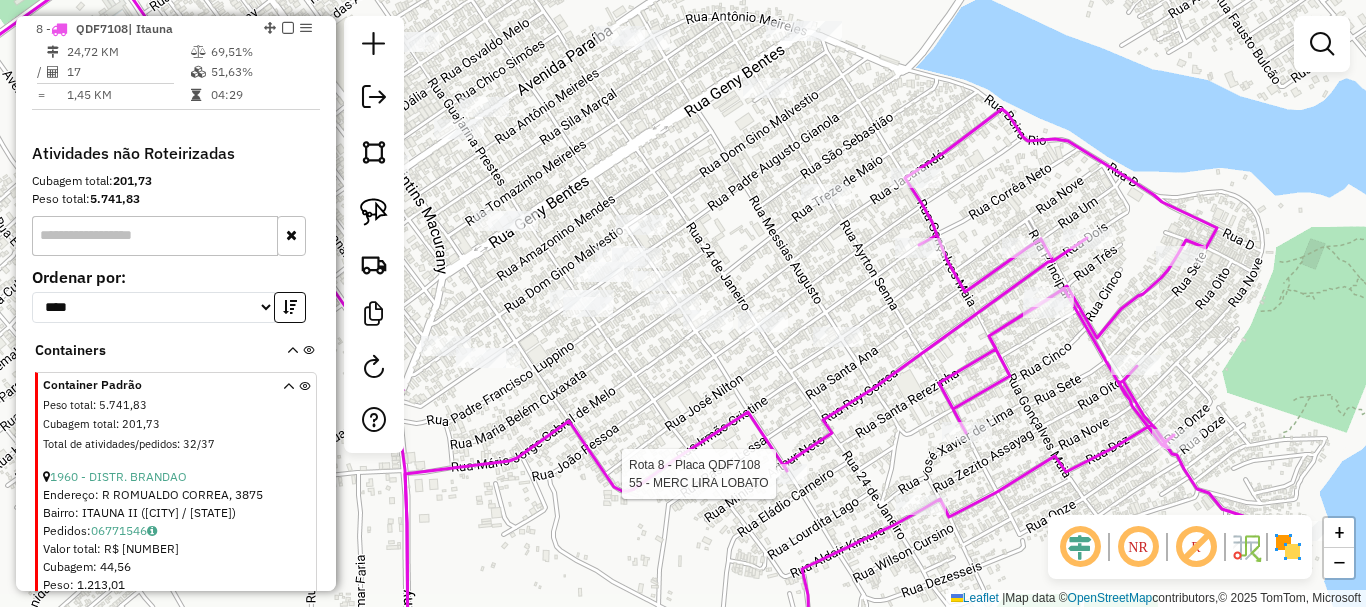 select on "**********" 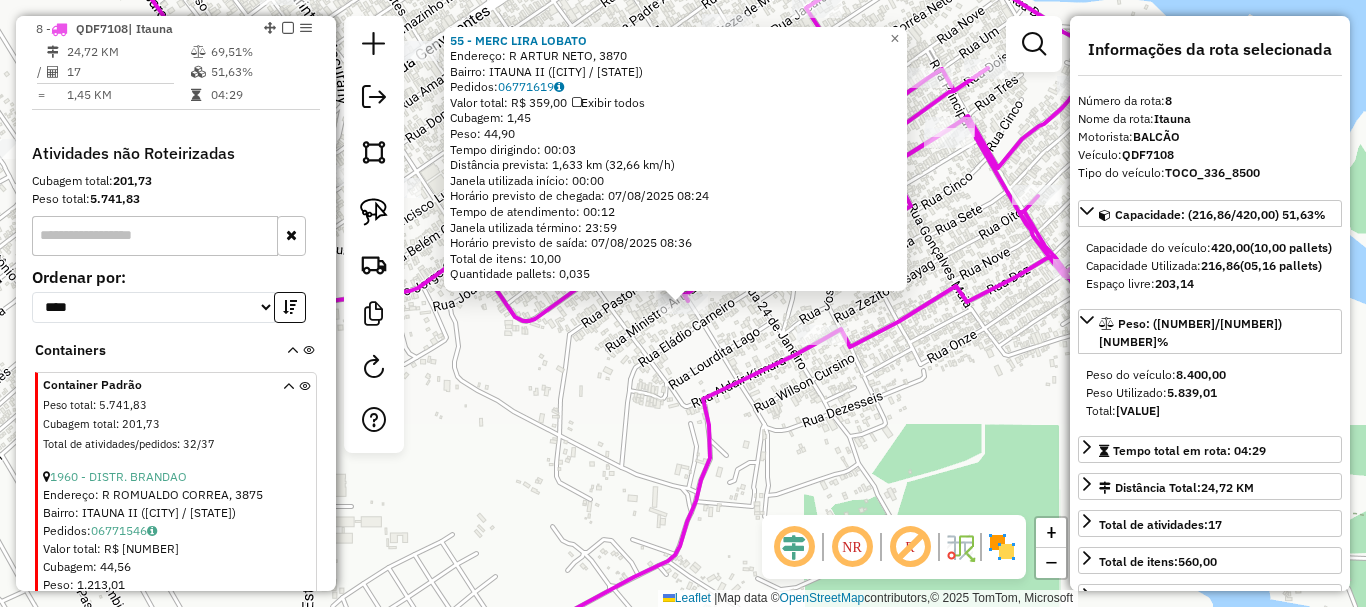 drag, startPoint x: 590, startPoint y: 365, endPoint x: 580, endPoint y: 372, distance: 12.206555 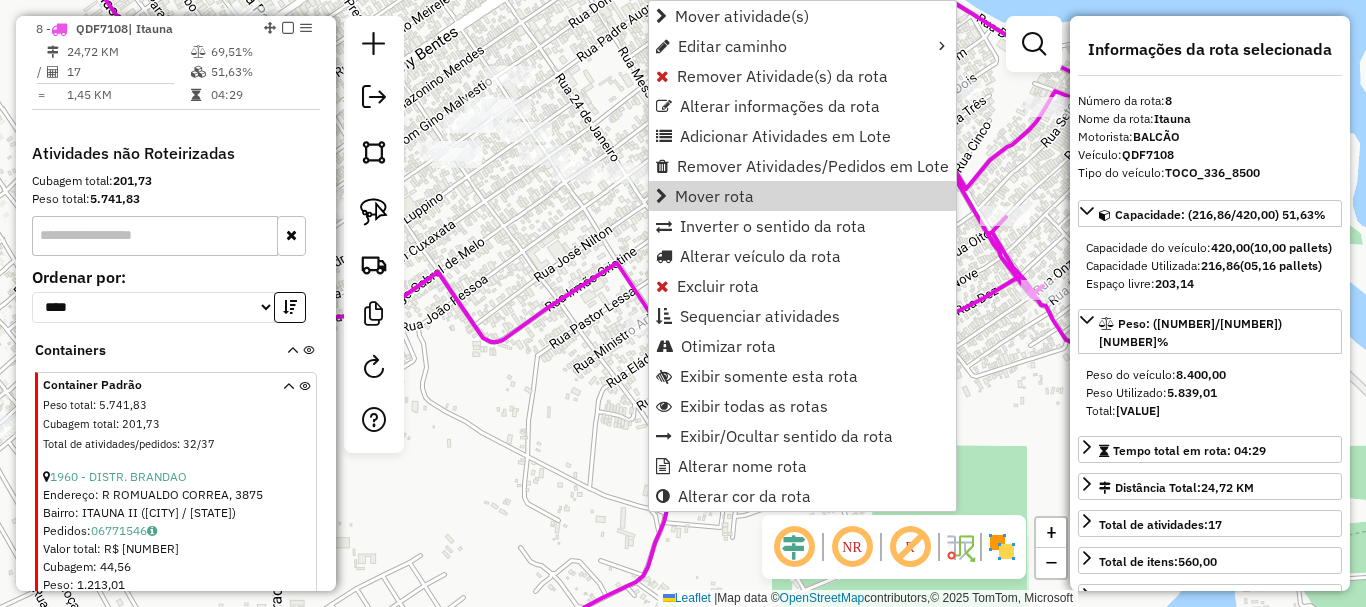 click on "Janela de atendimento Grade de atendimento Capacidade Transportadoras Veículos Cliente Pedidos  Rotas Selecione os dias de semana para filtrar as janelas de atendimento  Seg   Ter   Qua   Qui   Sex   Sáb   Dom  Informe o período da janela de atendimento: De: Até:  Filtrar exatamente a janela do cliente  Considerar janela de atendimento padrão  Selecione os dias de semana para filtrar as grades de atendimento  Seg   Ter   Qua   Qui   Sex   Sáb   Dom   Considerar clientes sem dia de atendimento cadastrado  Clientes fora do dia de atendimento selecionado Filtrar as atividades entre os valores definidos abaixo:  Peso mínimo:   Peso máximo:   Cubagem mínima:   Cubagem máxima:   De:   Até:  Filtrar as atividades entre o tempo de atendimento definido abaixo:  De:   Até:   Considerar capacidade total dos clientes não roteirizados Transportadora: Selecione um ou mais itens Tipo de veículo: Selecione um ou mais itens Veículo: Selecione um ou mais itens Motorista: Selecione um ou mais itens Nome: Rótulo:" 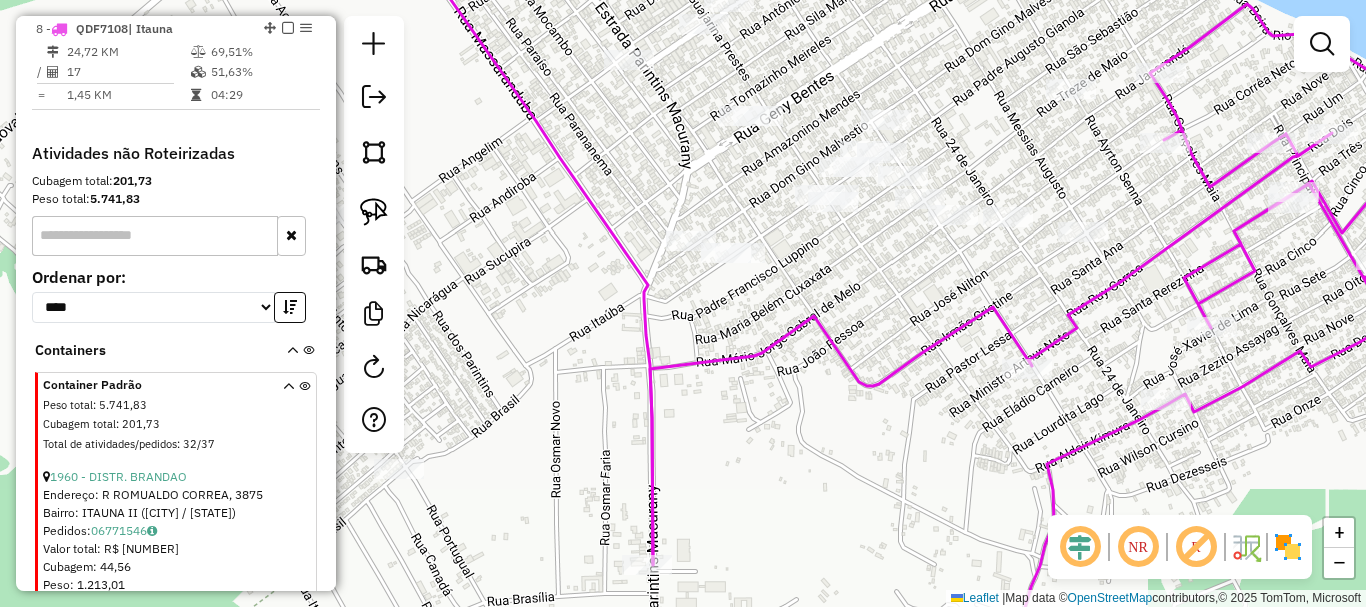 drag, startPoint x: 611, startPoint y: 284, endPoint x: 1028, endPoint y: 149, distance: 438.3081 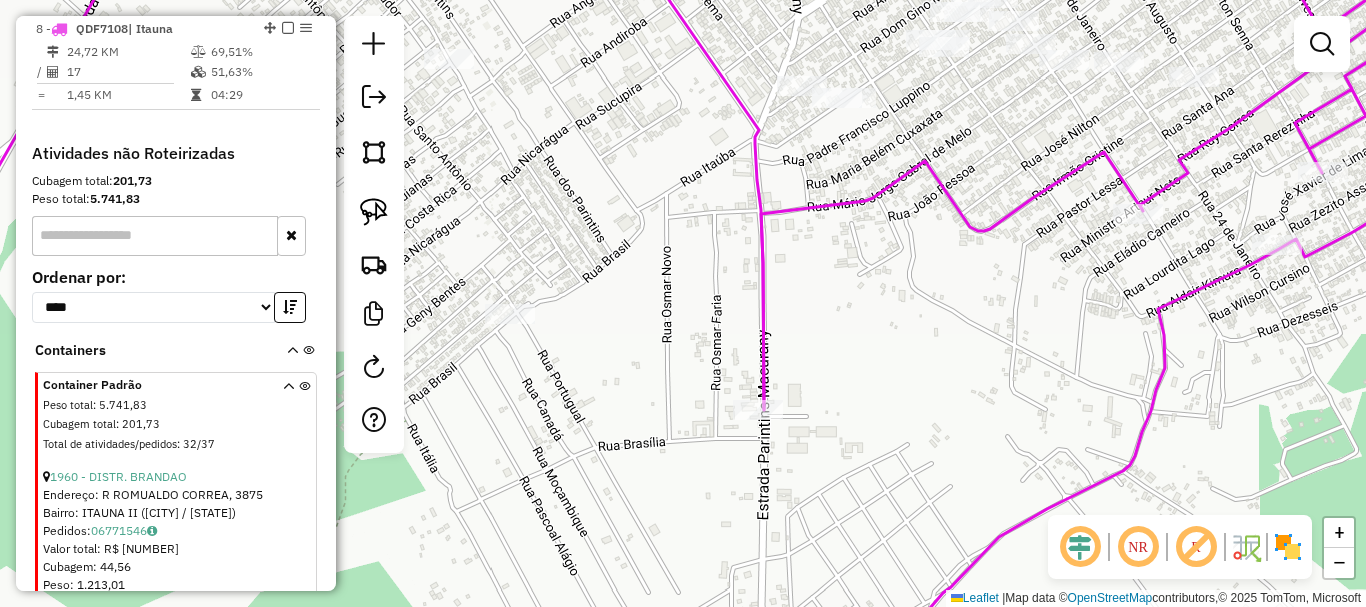 drag, startPoint x: 818, startPoint y: 403, endPoint x: 925, endPoint y: 190, distance: 238.36526 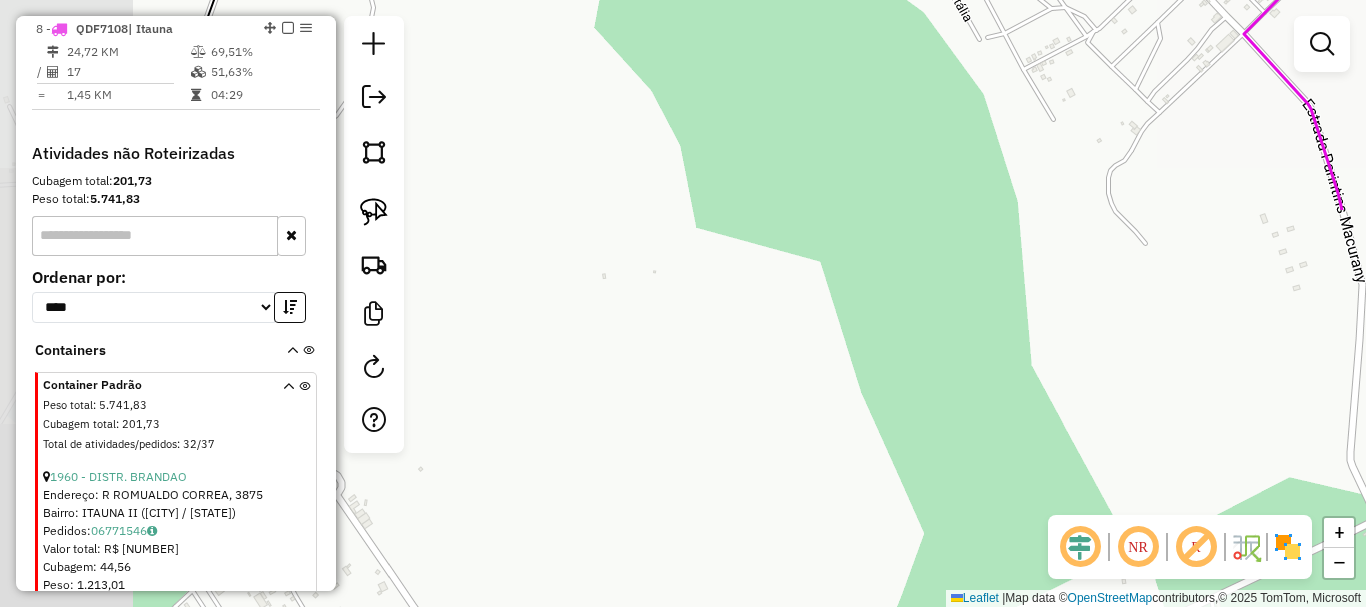 drag, startPoint x: 903, startPoint y: 363, endPoint x: 1153, endPoint y: 108, distance: 357.1064 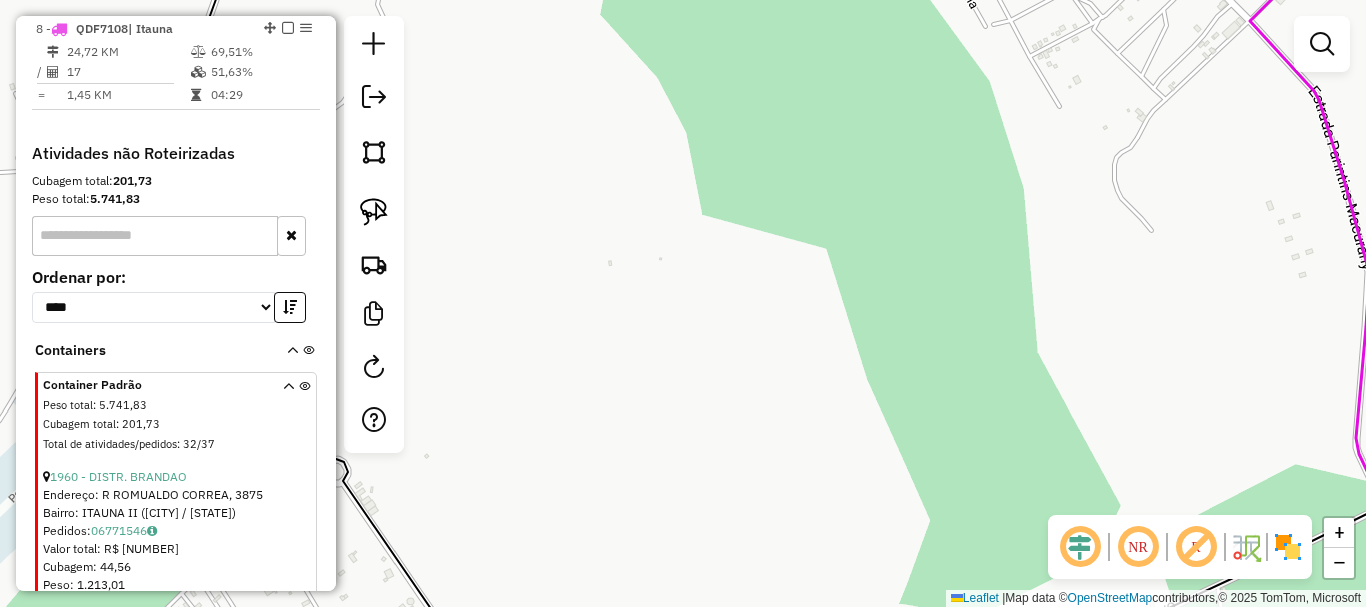 drag, startPoint x: 1160, startPoint y: 177, endPoint x: 928, endPoint y: 24, distance: 277.90826 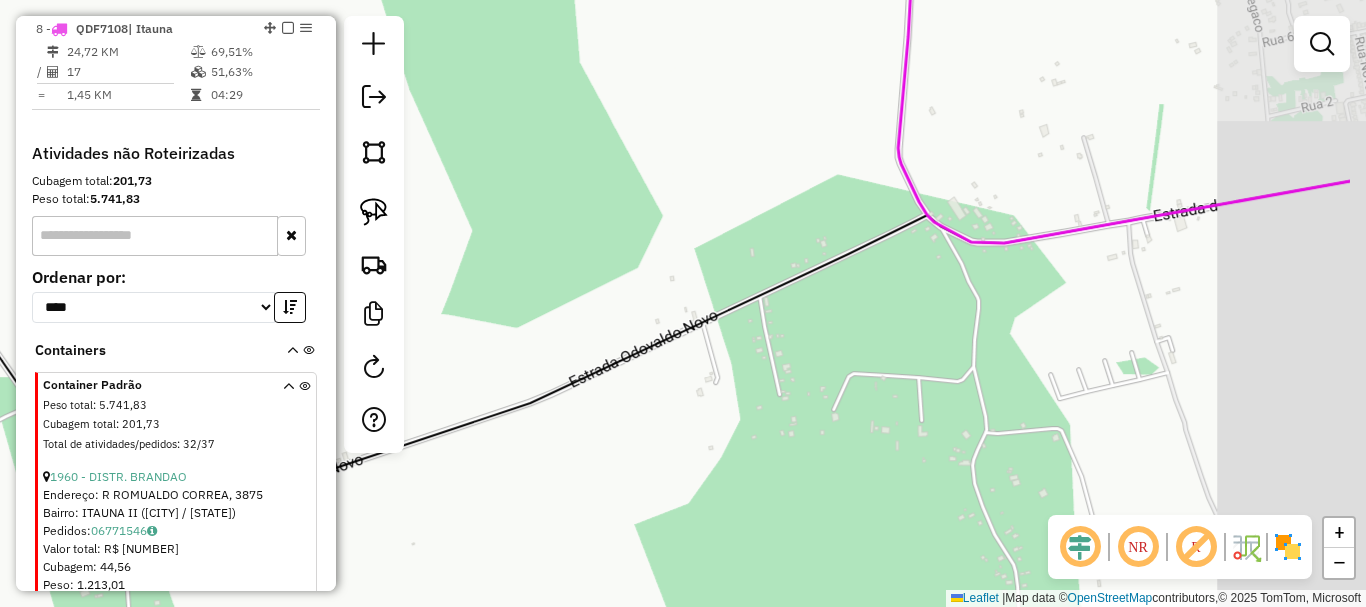 drag, startPoint x: 996, startPoint y: 248, endPoint x: 778, endPoint y: 152, distance: 238.2016 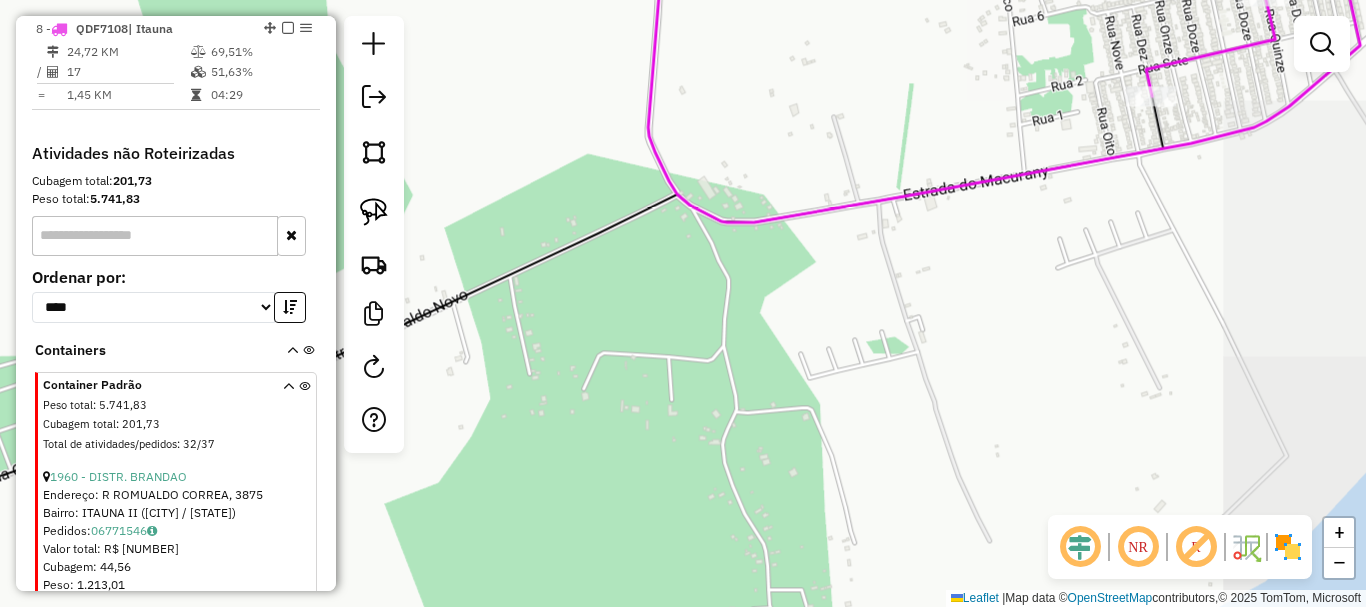 drag, startPoint x: 1122, startPoint y: 301, endPoint x: 872, endPoint y: 370, distance: 259.34726 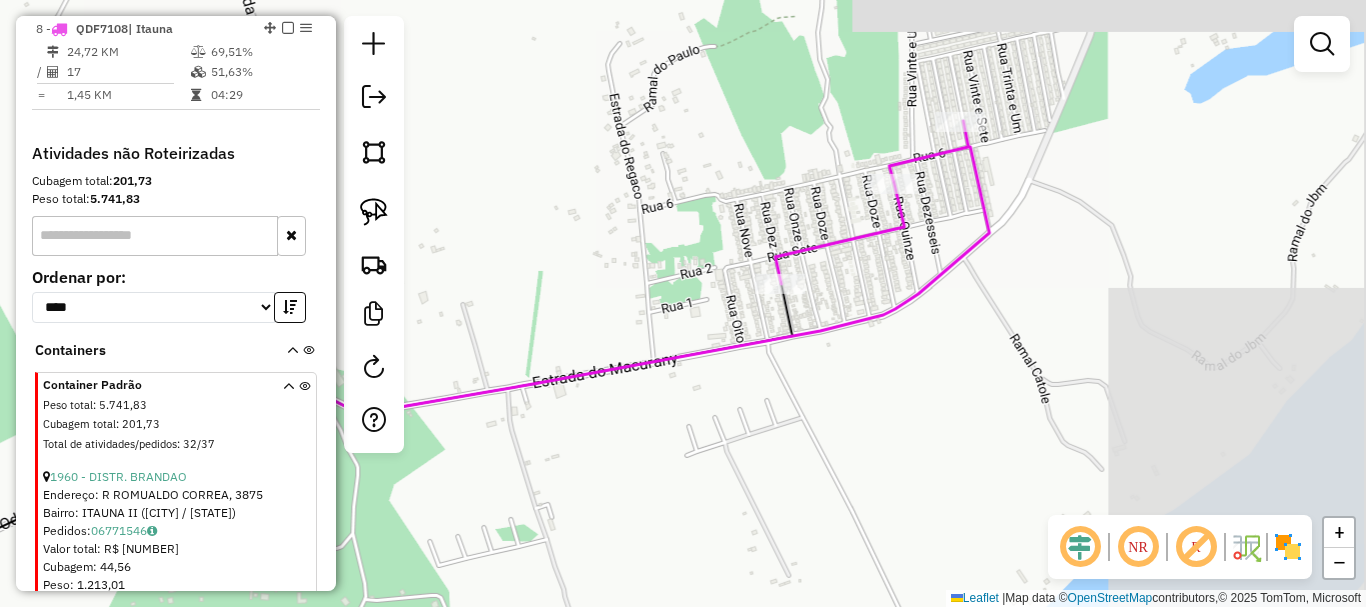 drag, startPoint x: 971, startPoint y: 288, endPoint x: 892, endPoint y: 364, distance: 109.62208 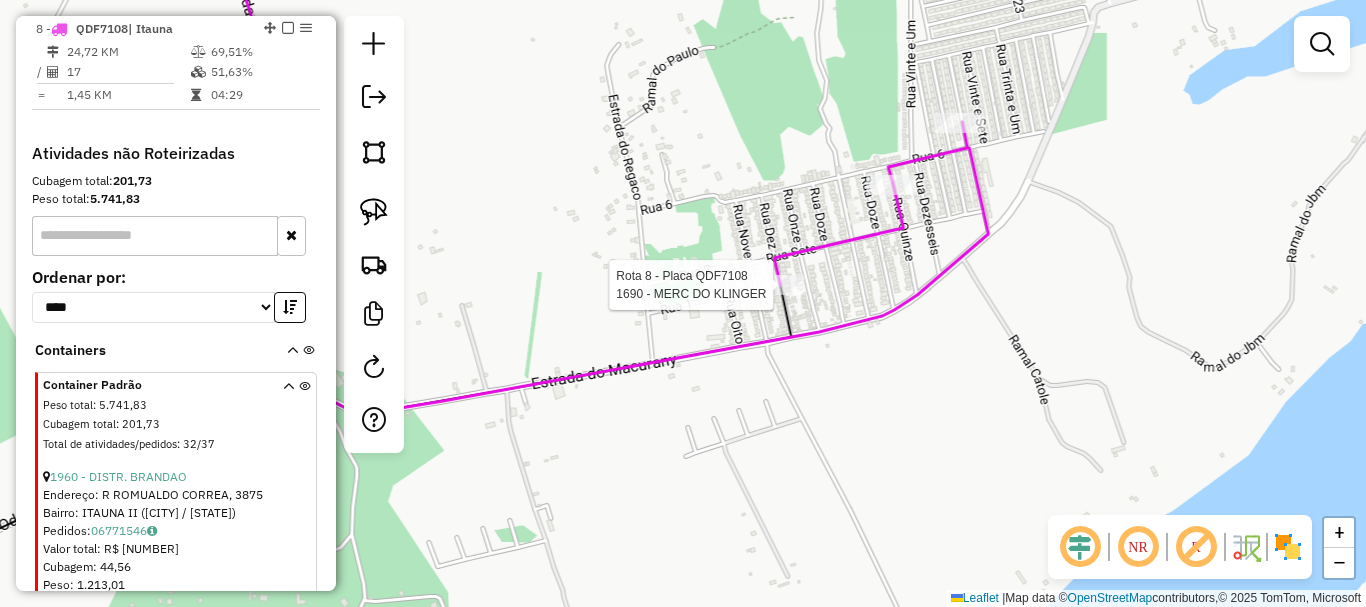 select on "**********" 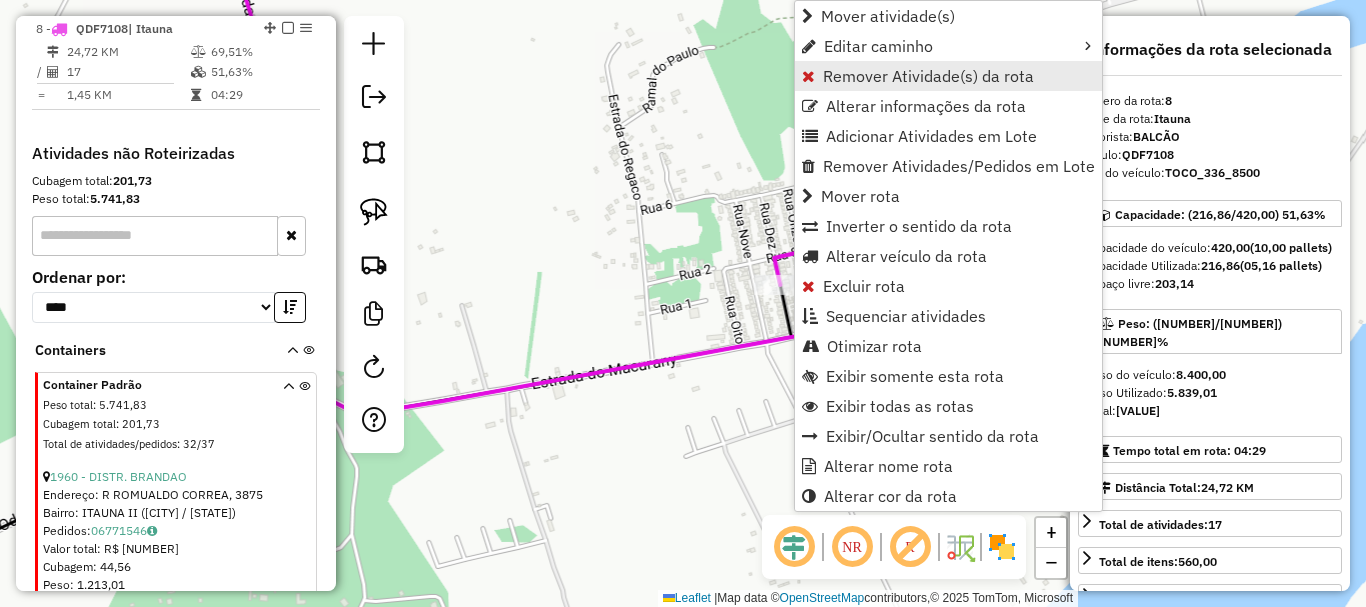 click on "Remover Atividade(s) da rota" at bounding box center (948, 76) 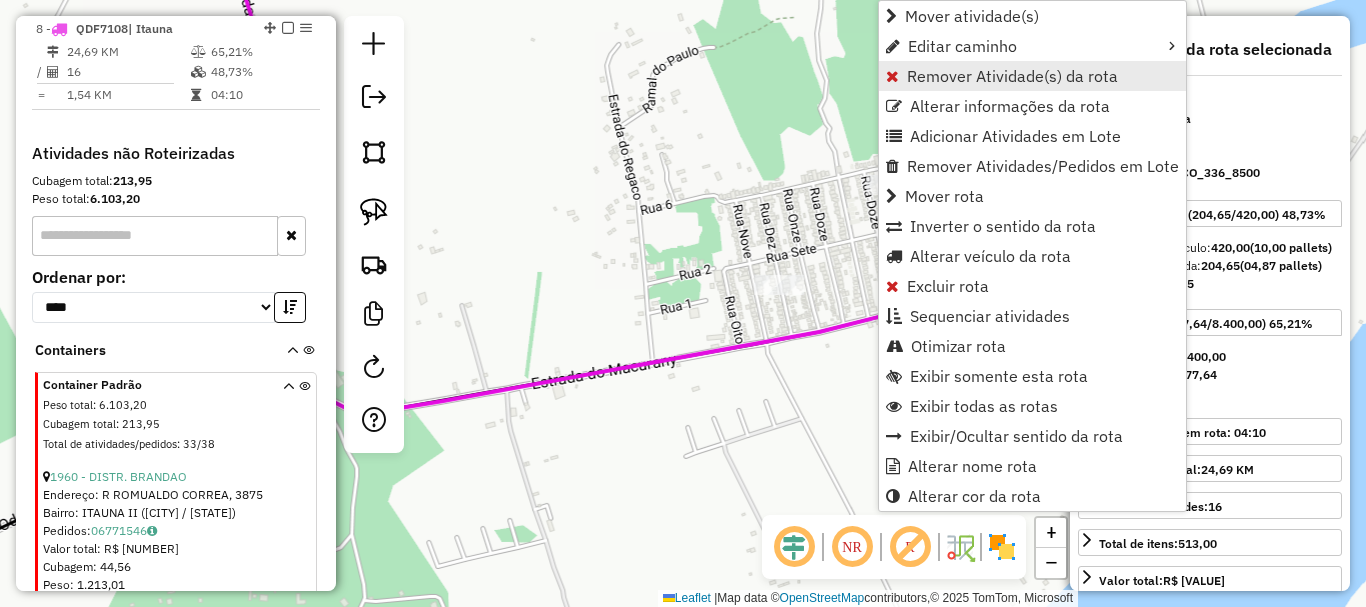 click on "Remover Atividade(s) da rota" at bounding box center [1032, 76] 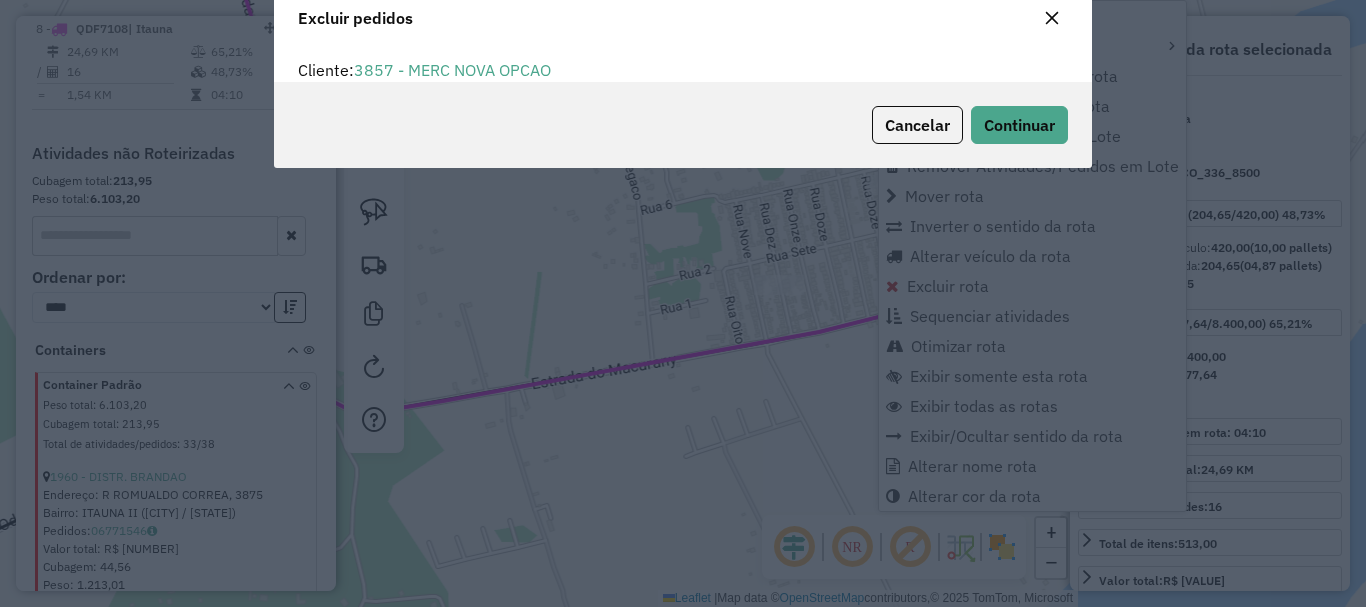 scroll, scrollTop: 12, scrollLeft: 6, axis: both 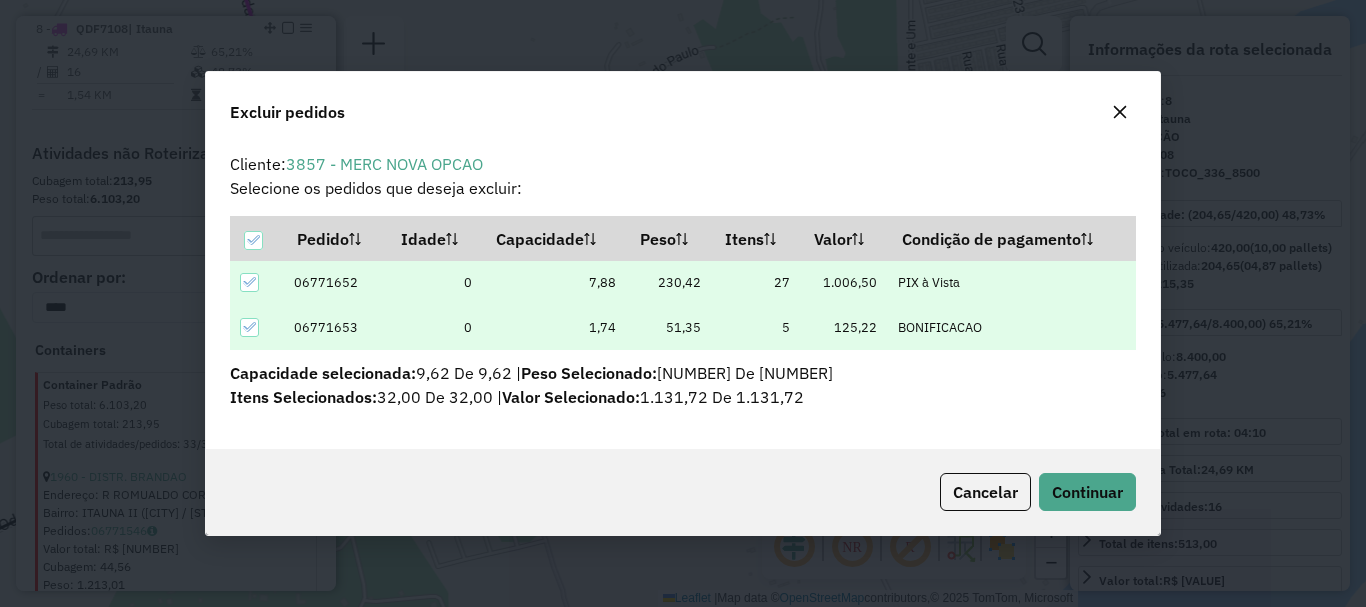 drag, startPoint x: 1086, startPoint y: 468, endPoint x: 1090, endPoint y: 478, distance: 10.770329 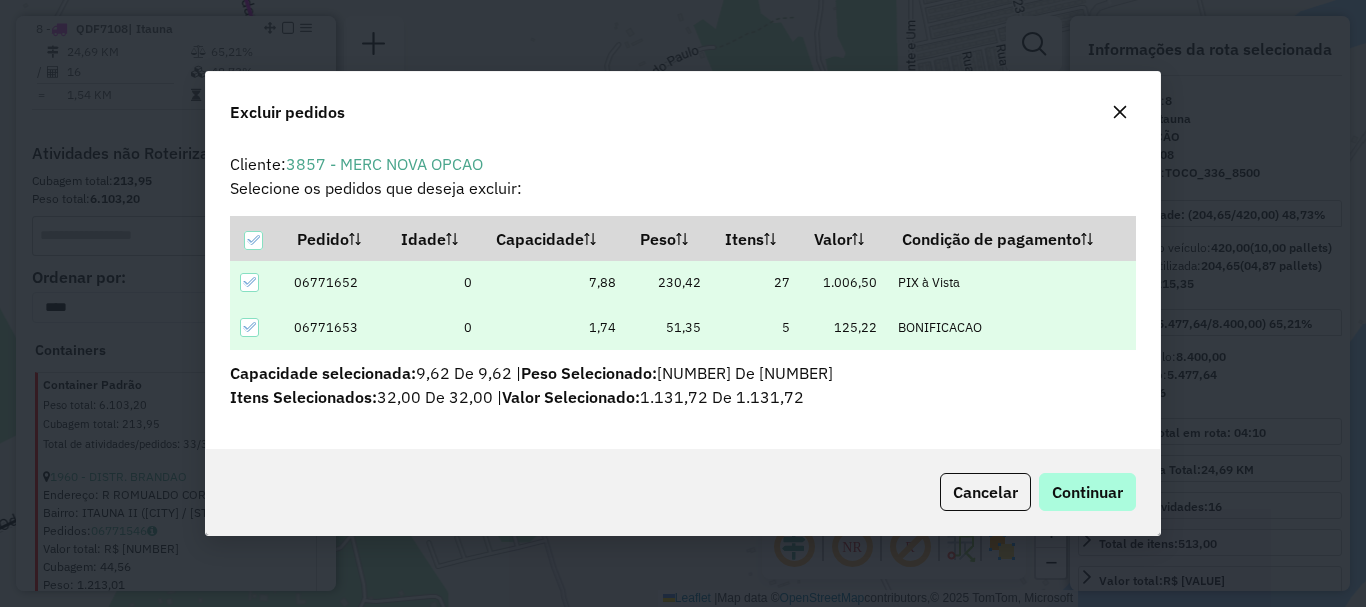click on "Cancelar  Continuar" 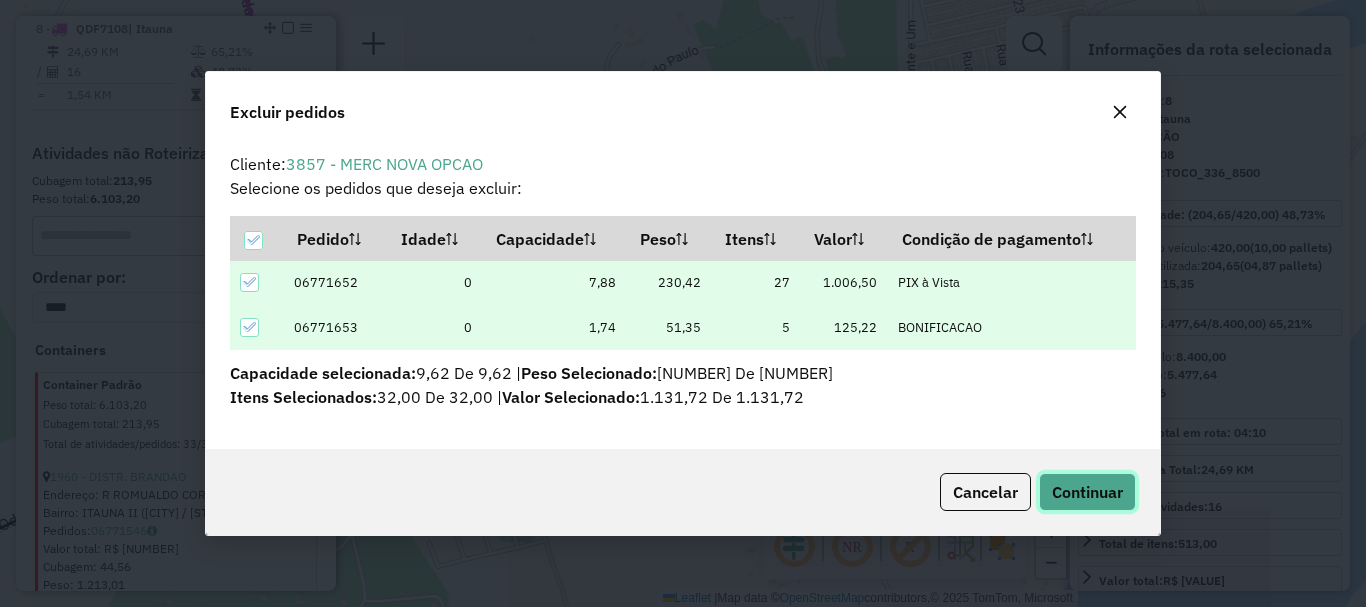click on "Continuar" 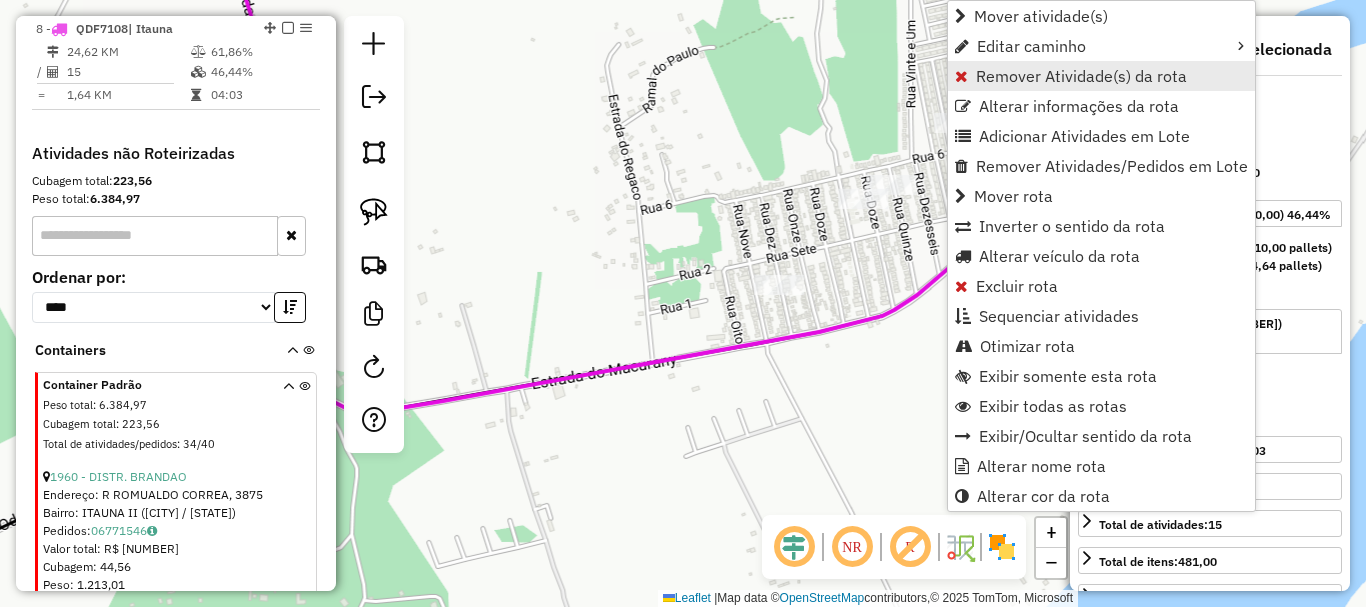 click on "Remover Atividade(s) da rota" at bounding box center [1081, 76] 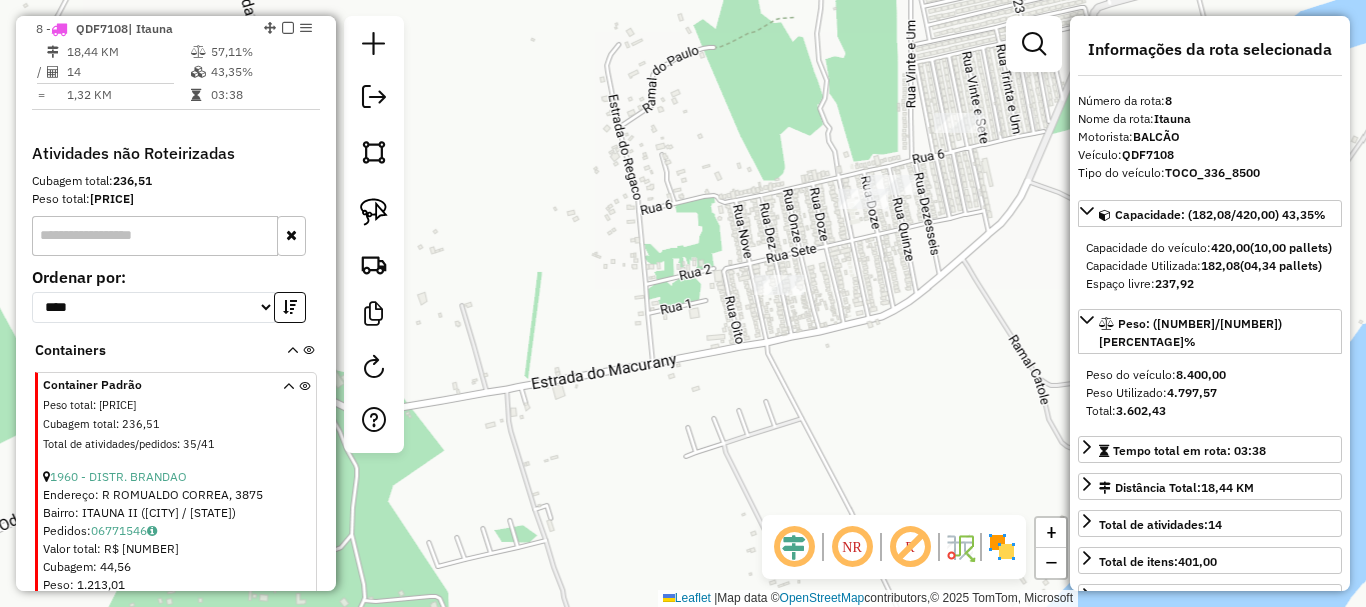 drag, startPoint x: 600, startPoint y: 170, endPoint x: 781, endPoint y: 222, distance: 188.32153 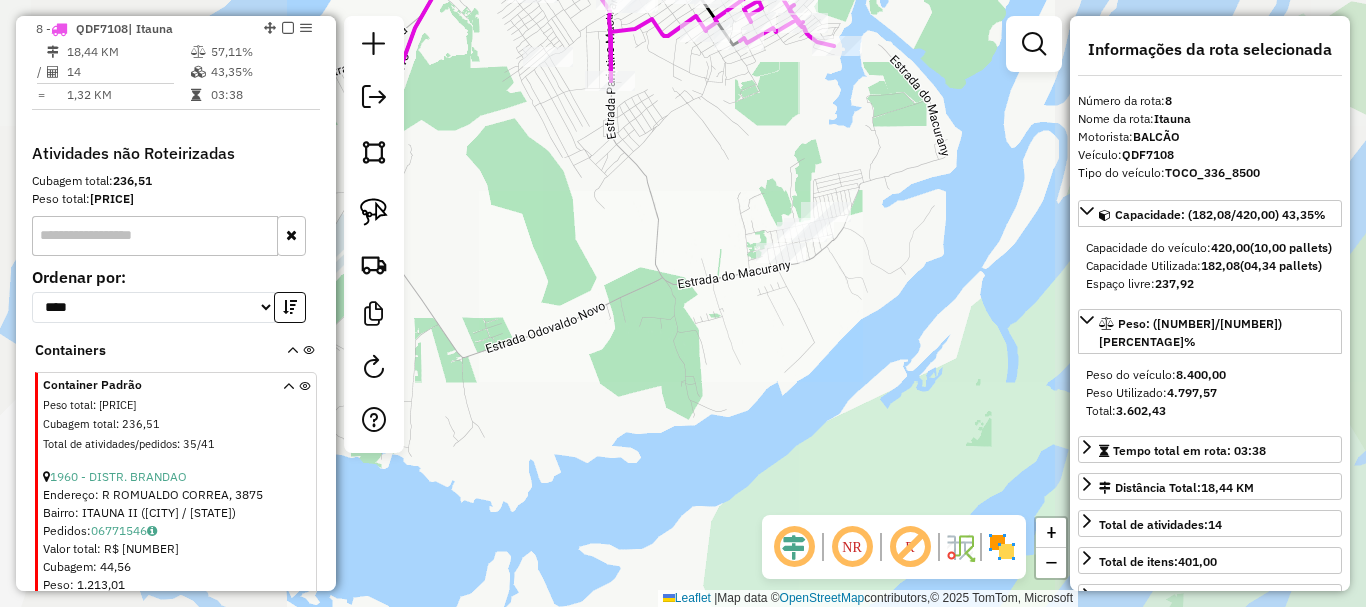 drag, startPoint x: 619, startPoint y: 261, endPoint x: 739, endPoint y: 369, distance: 161.44348 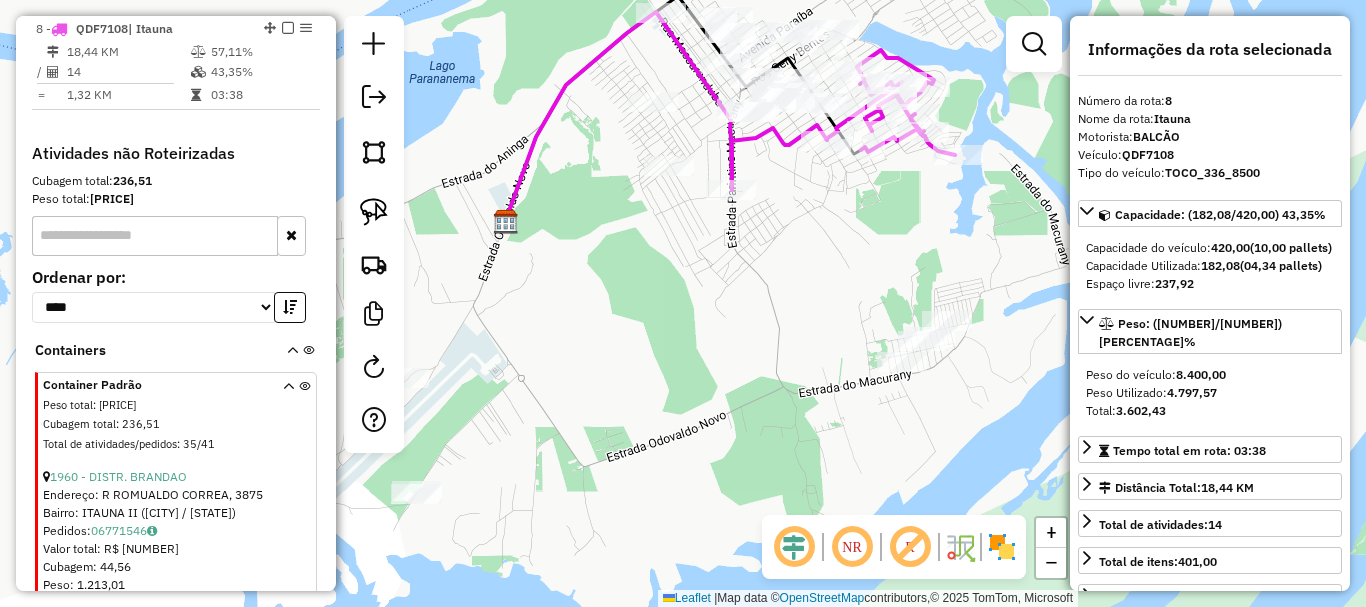 drag, startPoint x: 678, startPoint y: 325, endPoint x: 681, endPoint y: 338, distance: 13.341664 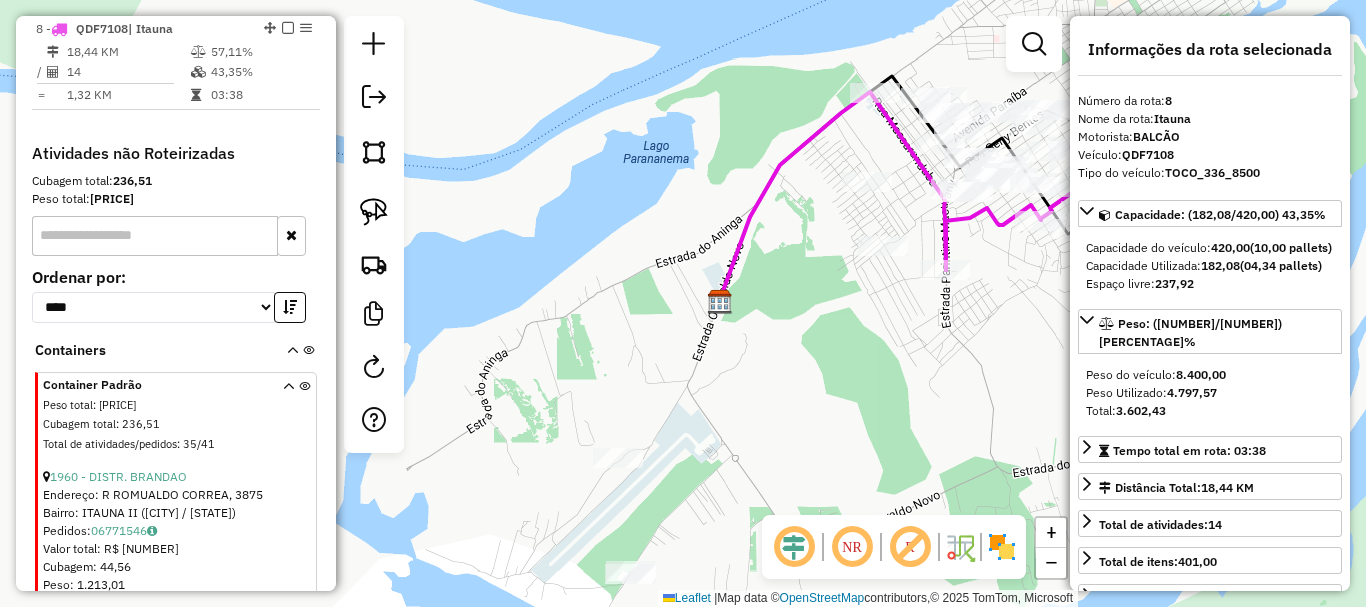 drag, startPoint x: 569, startPoint y: 343, endPoint x: 790, endPoint y: 210, distance: 257.9341 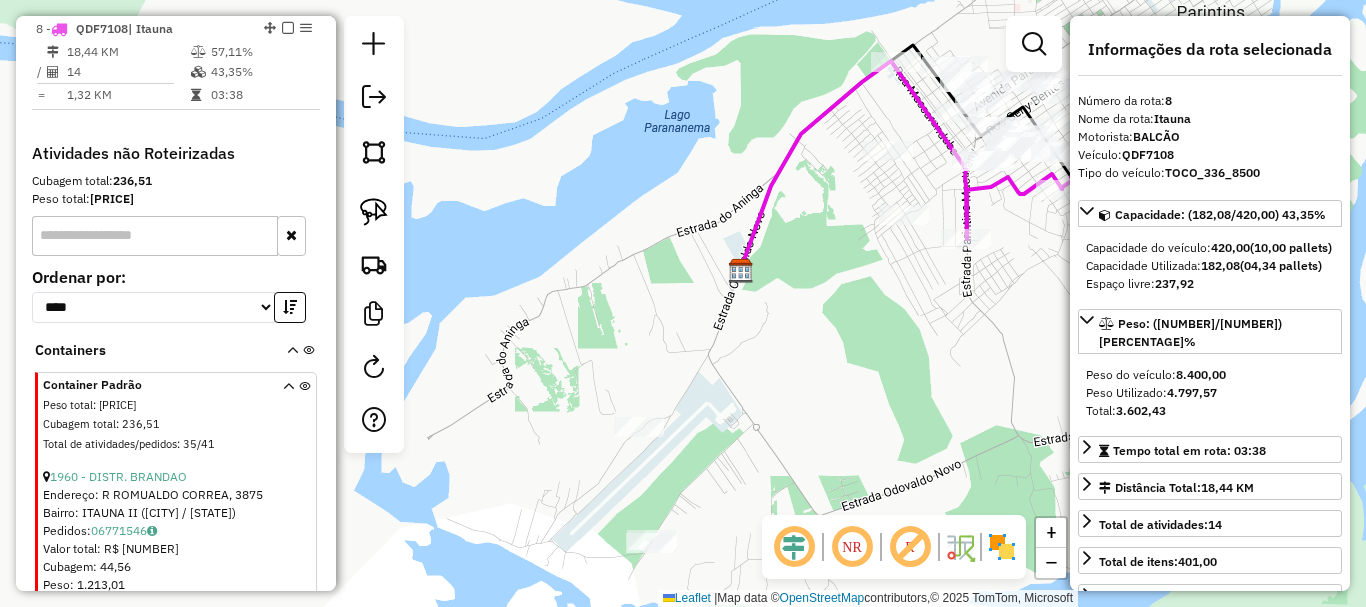 drag, startPoint x: 494, startPoint y: 373, endPoint x: 454, endPoint y: 212, distance: 165.89455 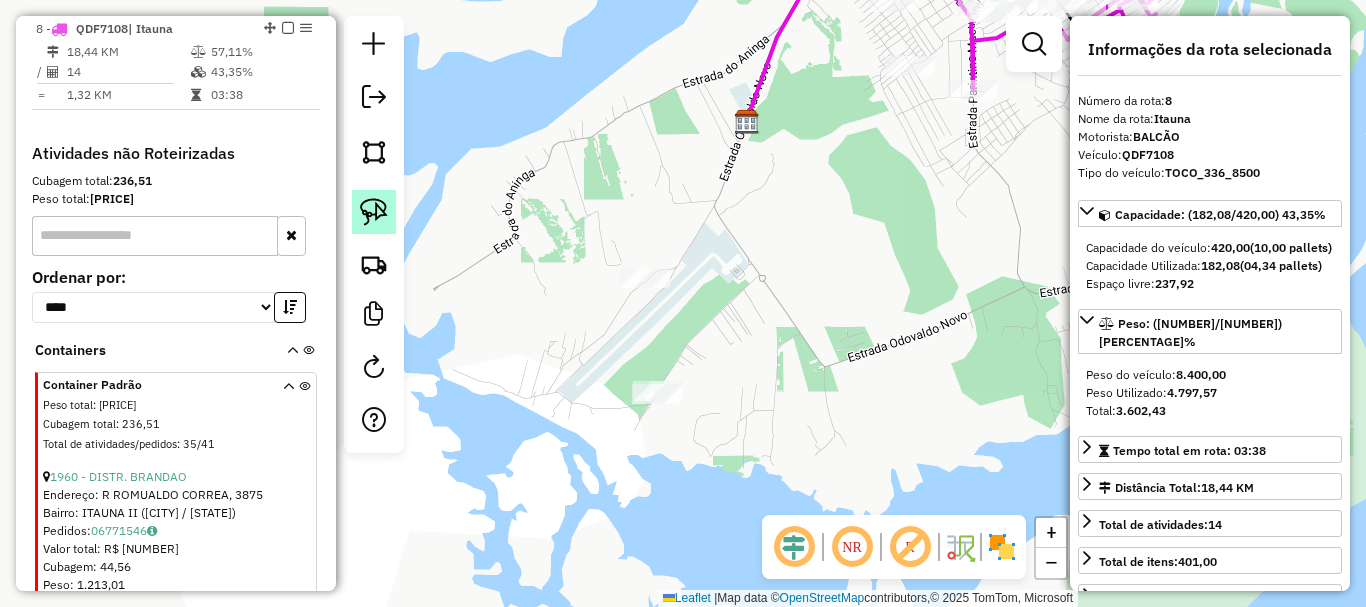 drag, startPoint x: 380, startPoint y: 209, endPoint x: 397, endPoint y: 208, distance: 17.029387 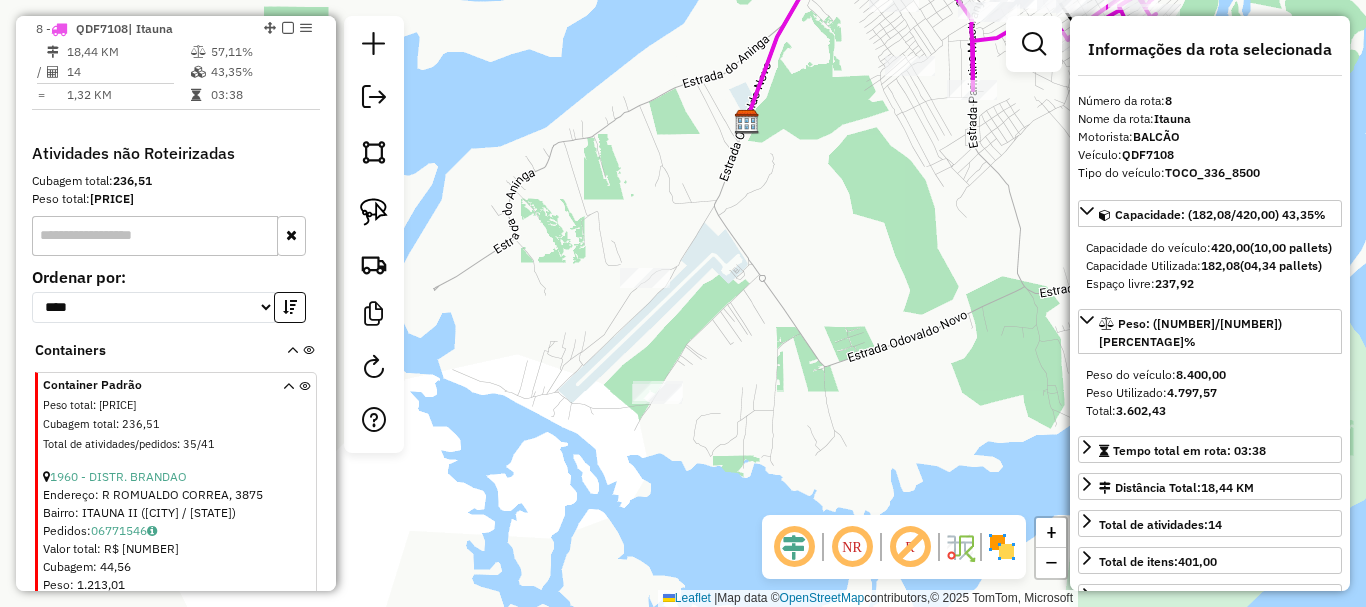 click 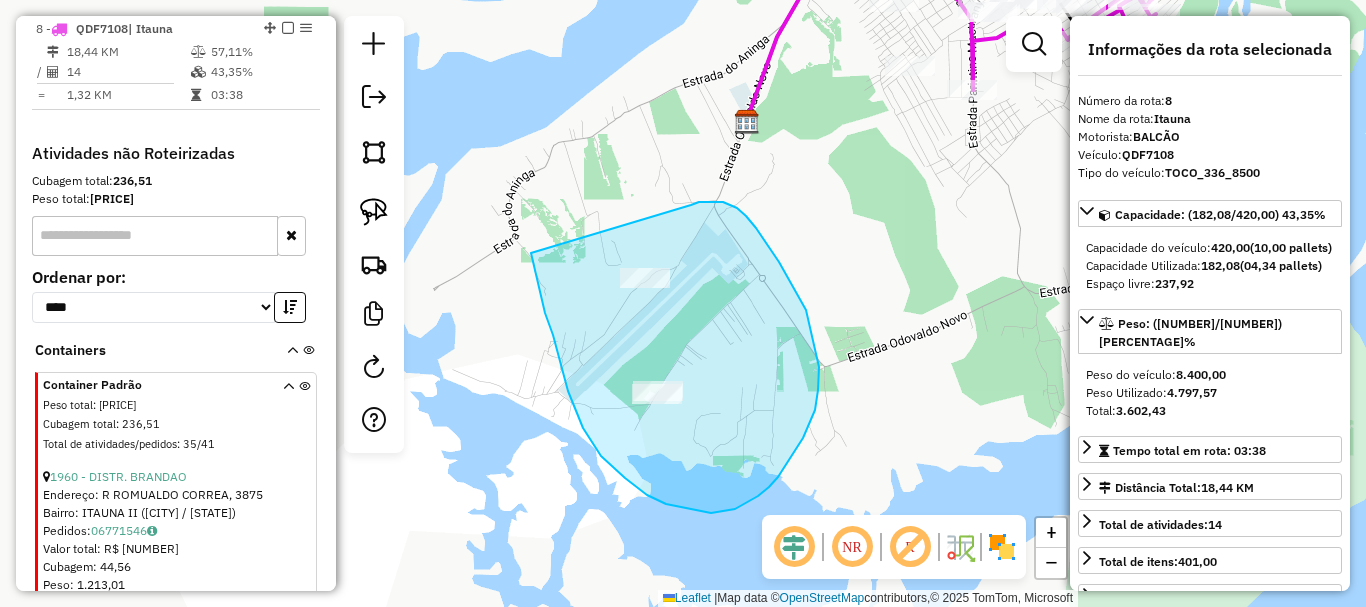 drag, startPoint x: 559, startPoint y: 358, endPoint x: 682, endPoint y: 213, distance: 190.14206 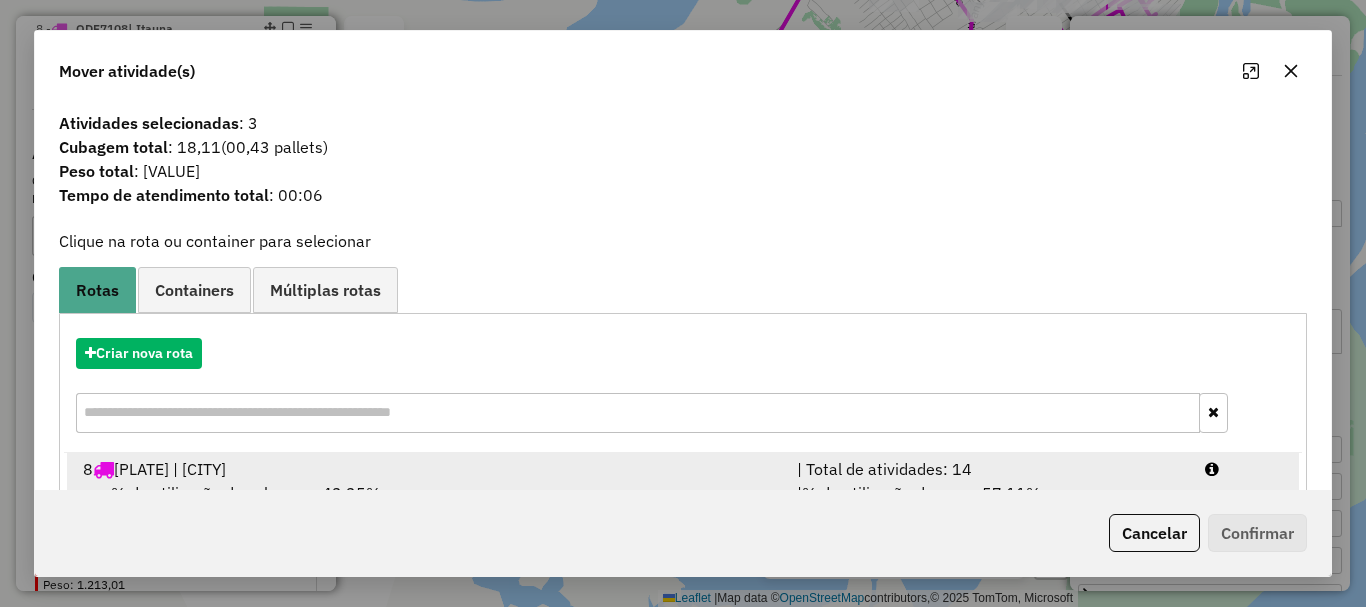 scroll, scrollTop: 78, scrollLeft: 0, axis: vertical 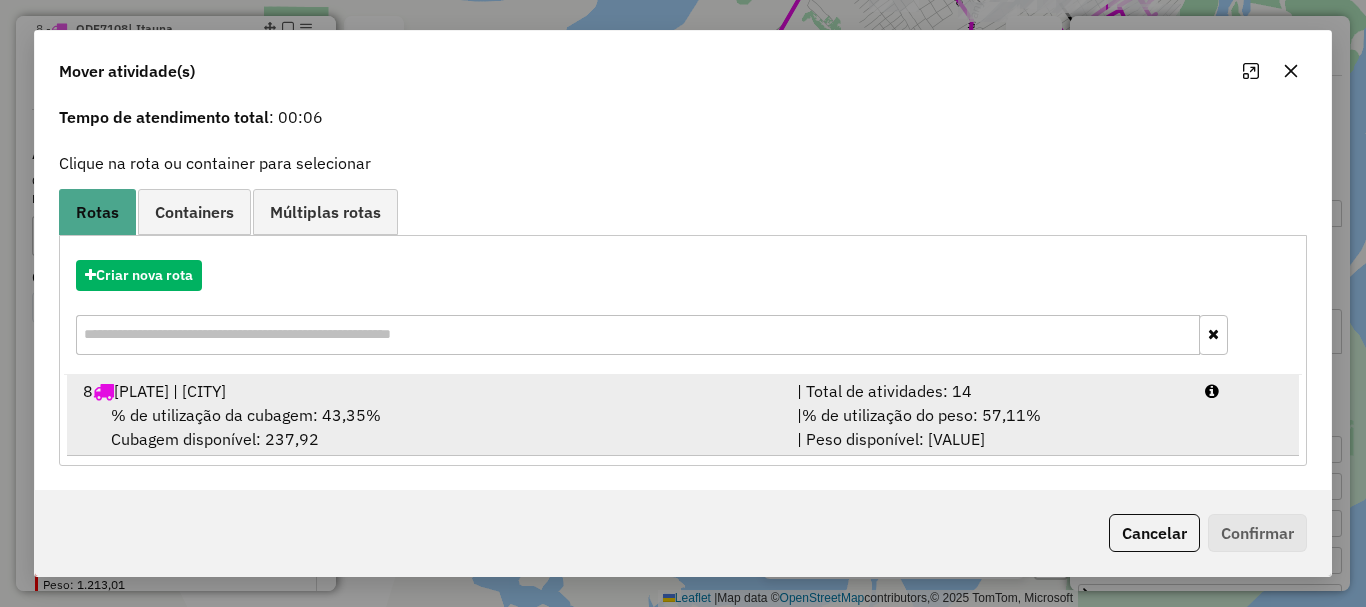 click on "[NUMBER] QDF7108 | Itauna" at bounding box center [428, 391] 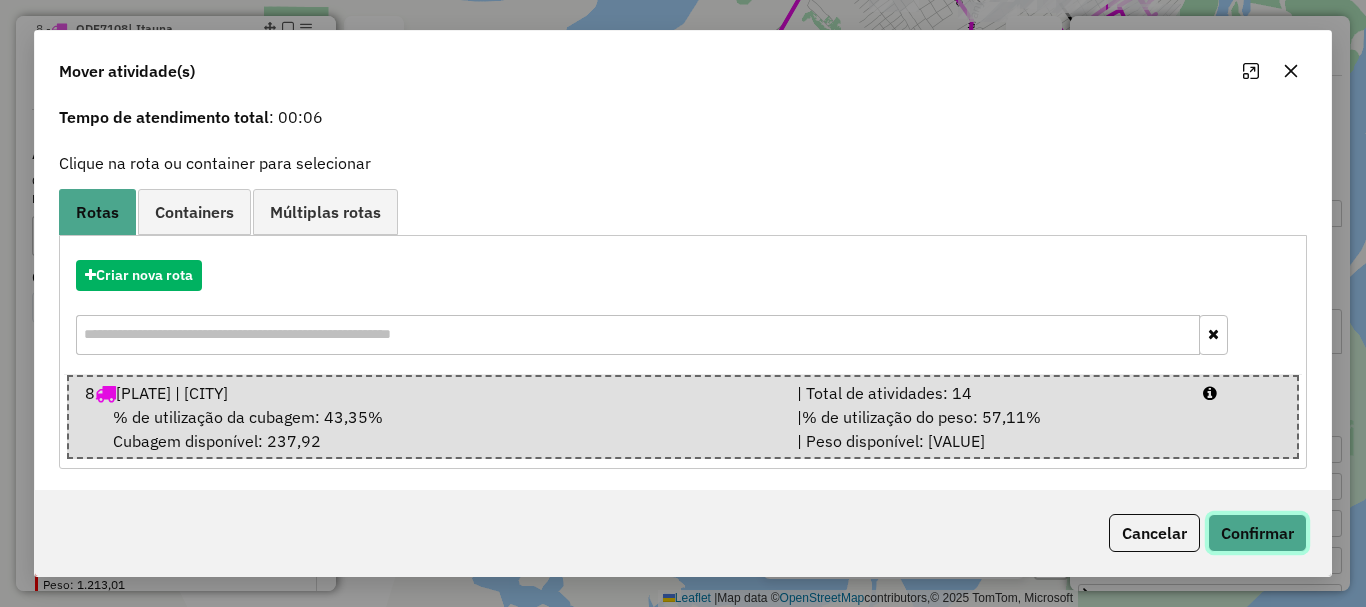 click on "Confirmar" 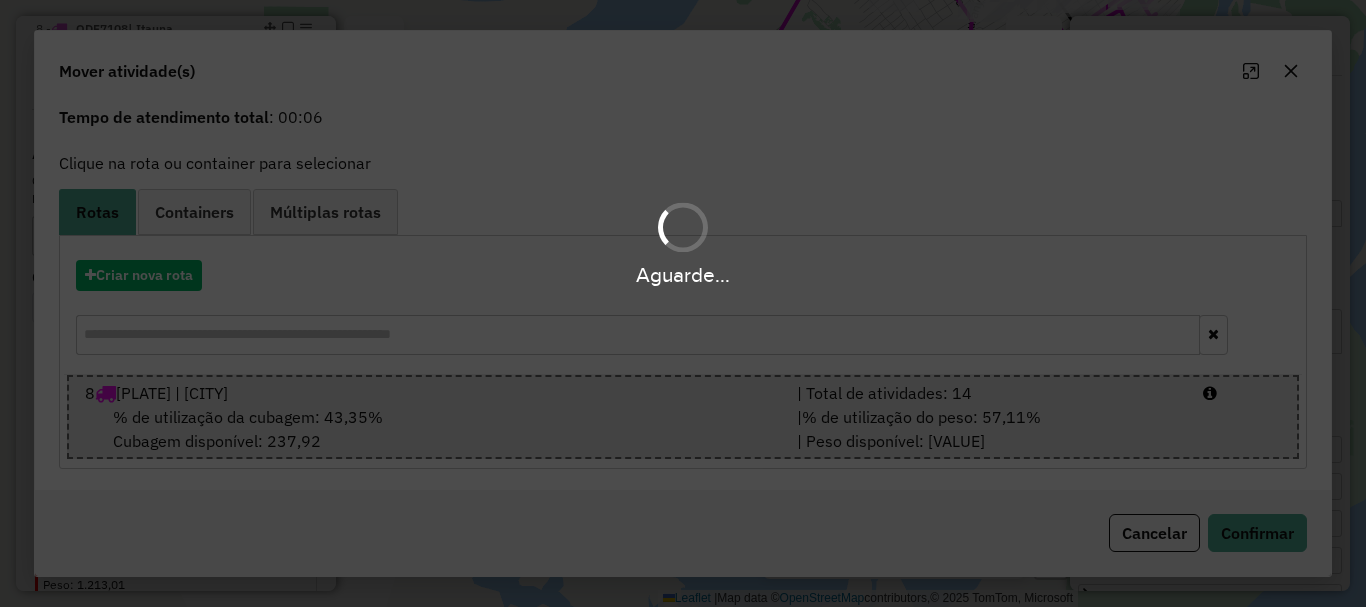 scroll, scrollTop: 0, scrollLeft: 0, axis: both 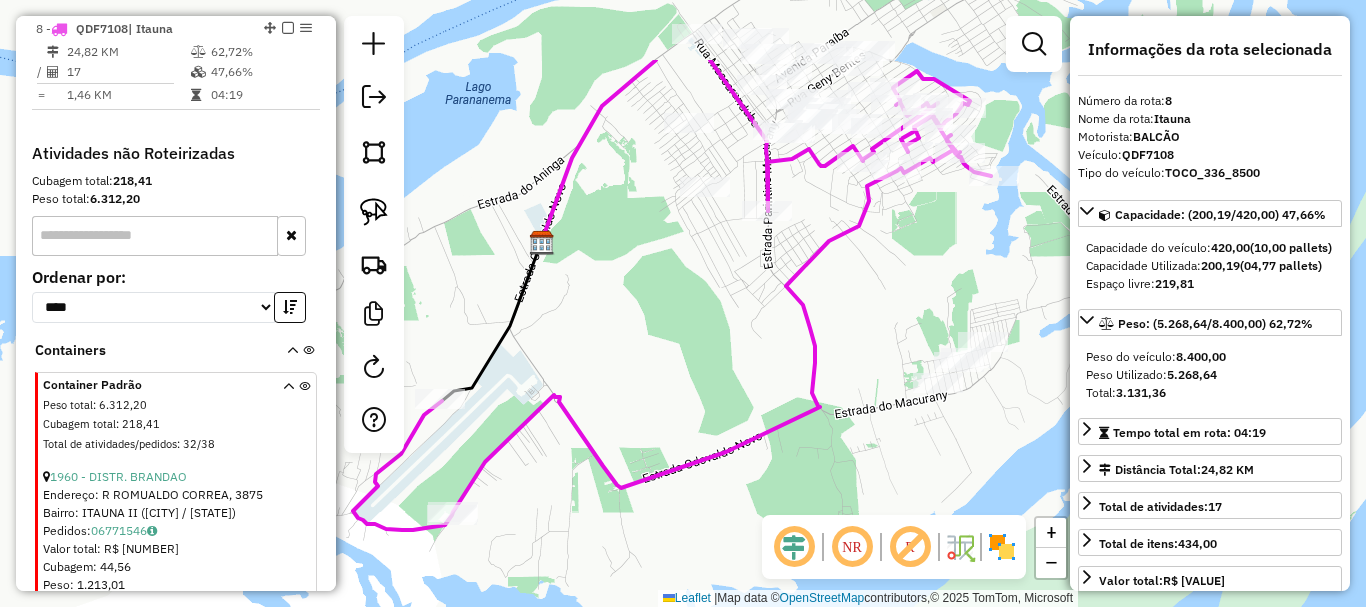 drag, startPoint x: 978, startPoint y: 270, endPoint x: 683, endPoint y: 429, distance: 335.12088 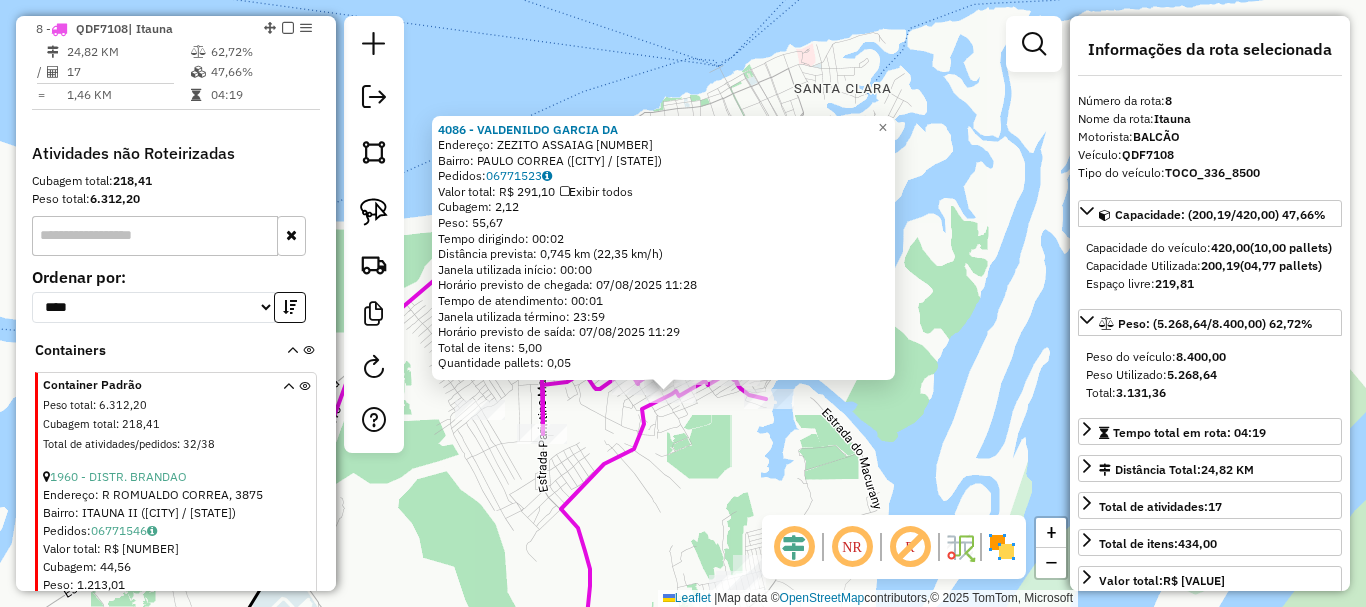 drag, startPoint x: 704, startPoint y: 378, endPoint x: 690, endPoint y: 456, distance: 79.24645 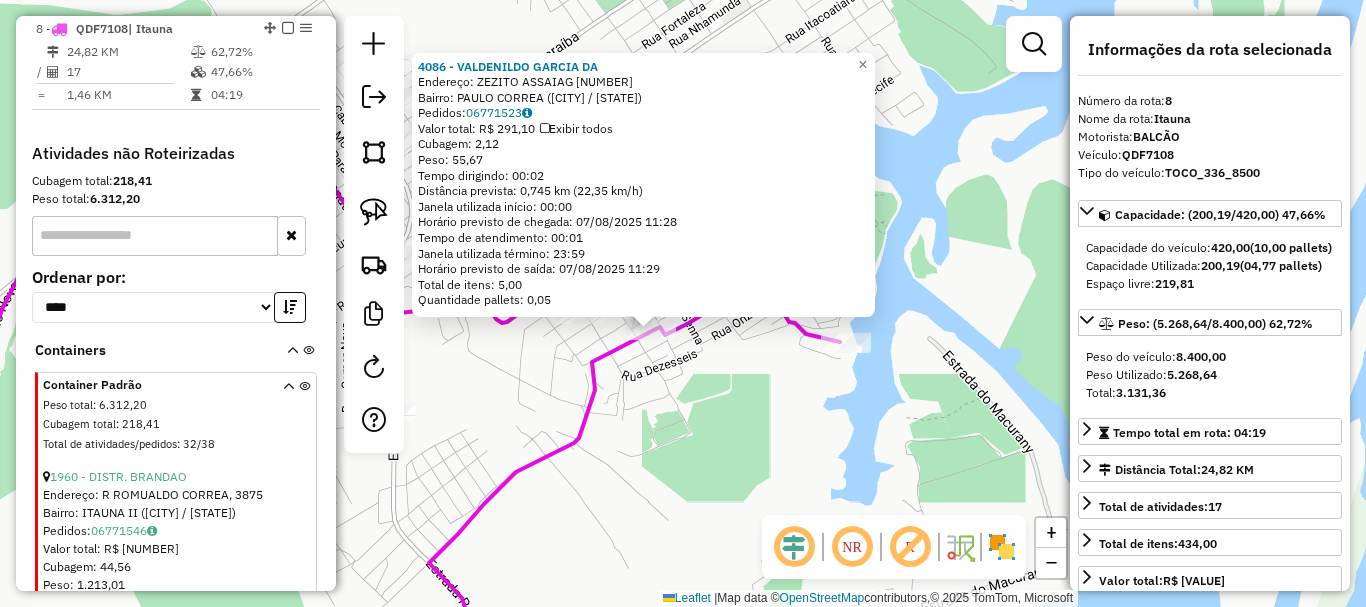 drag, startPoint x: 485, startPoint y: 406, endPoint x: 515, endPoint y: 385, distance: 36.619667 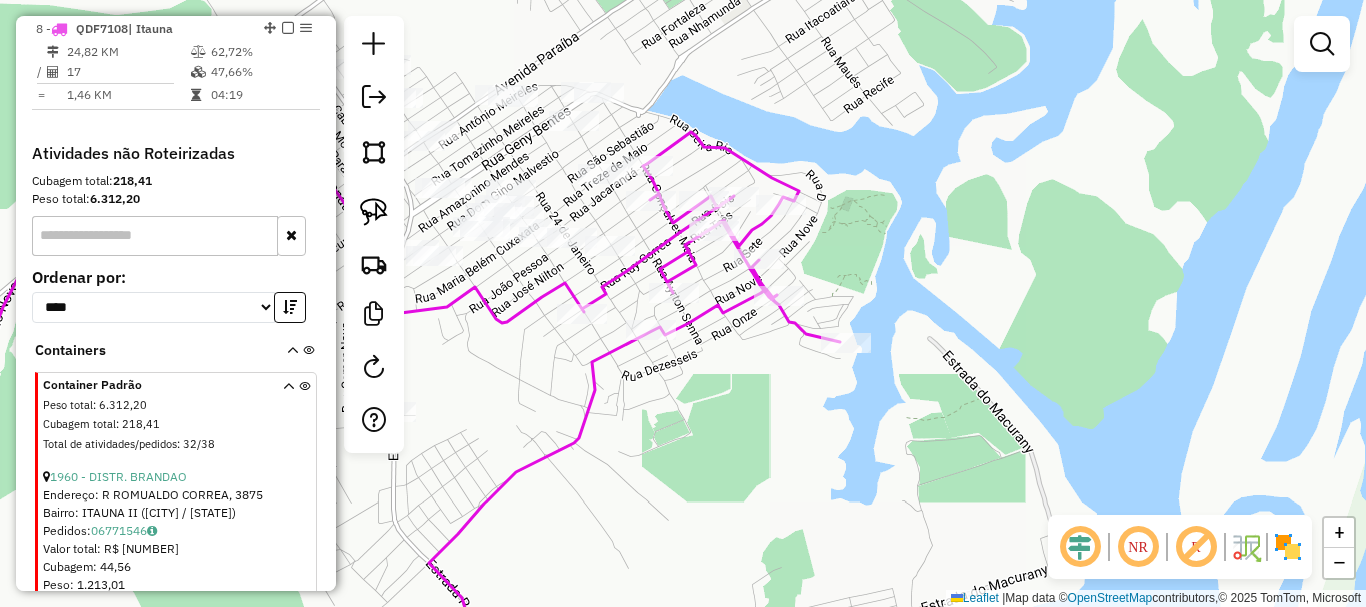 drag, startPoint x: 561, startPoint y: 476, endPoint x: 594, endPoint y: 508, distance: 45.96738 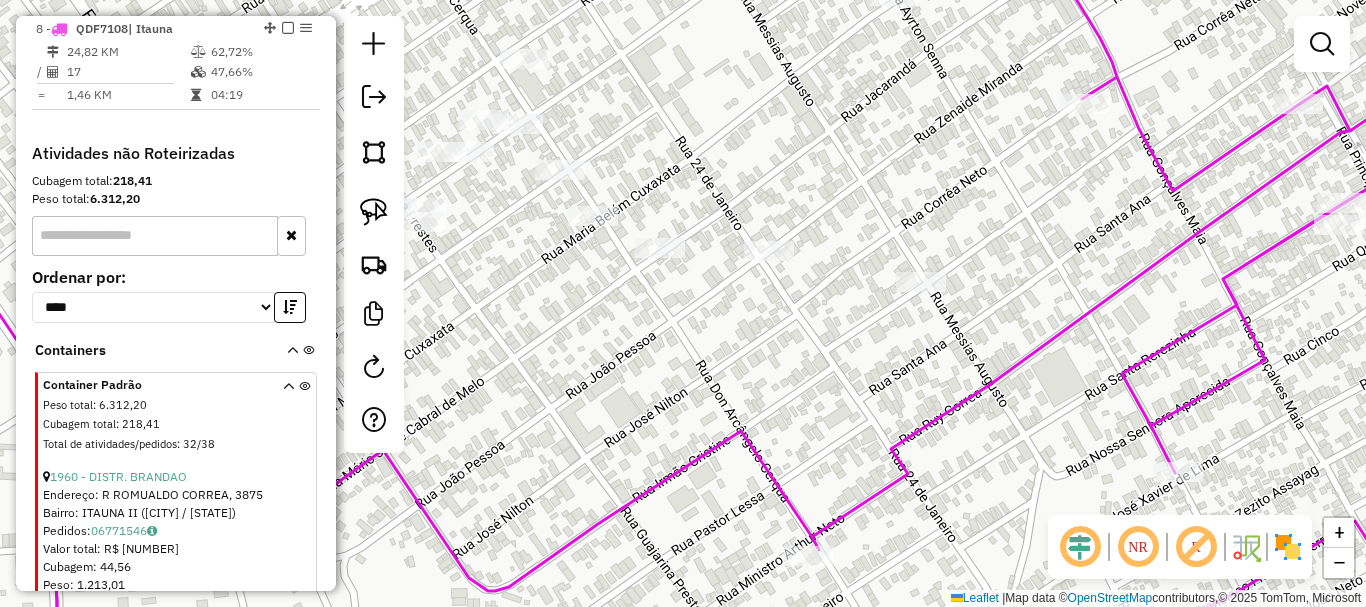 drag, startPoint x: 677, startPoint y: 385, endPoint x: 515, endPoint y: 381, distance: 162.04938 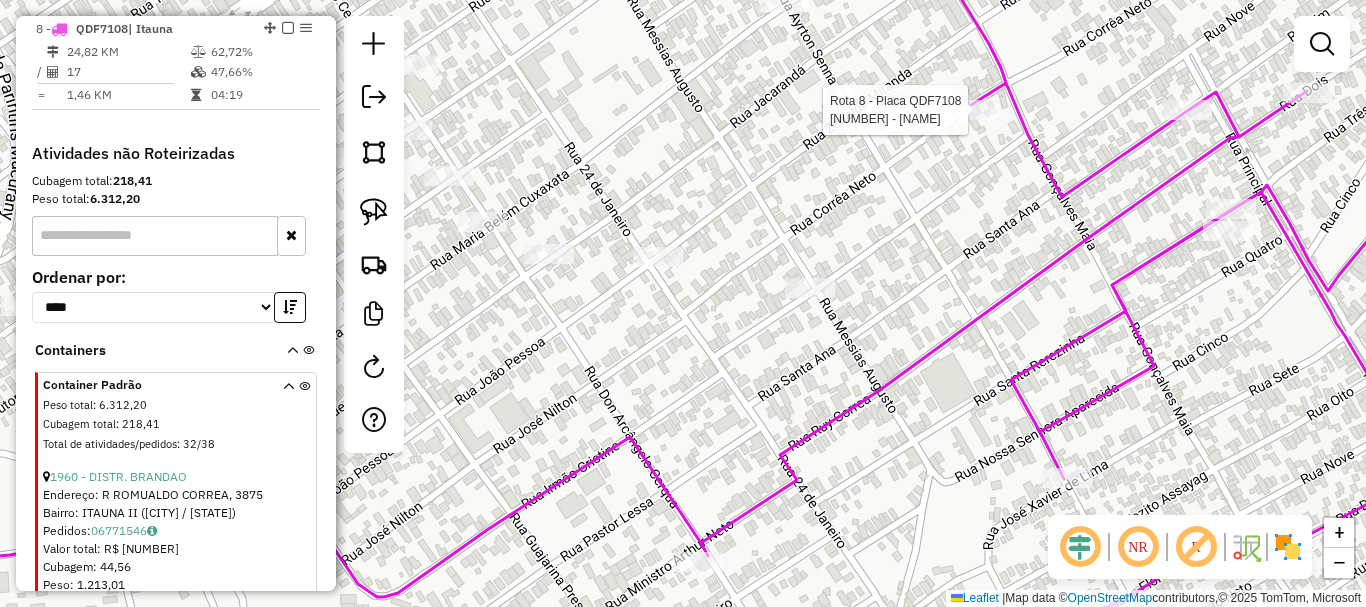 select on "**********" 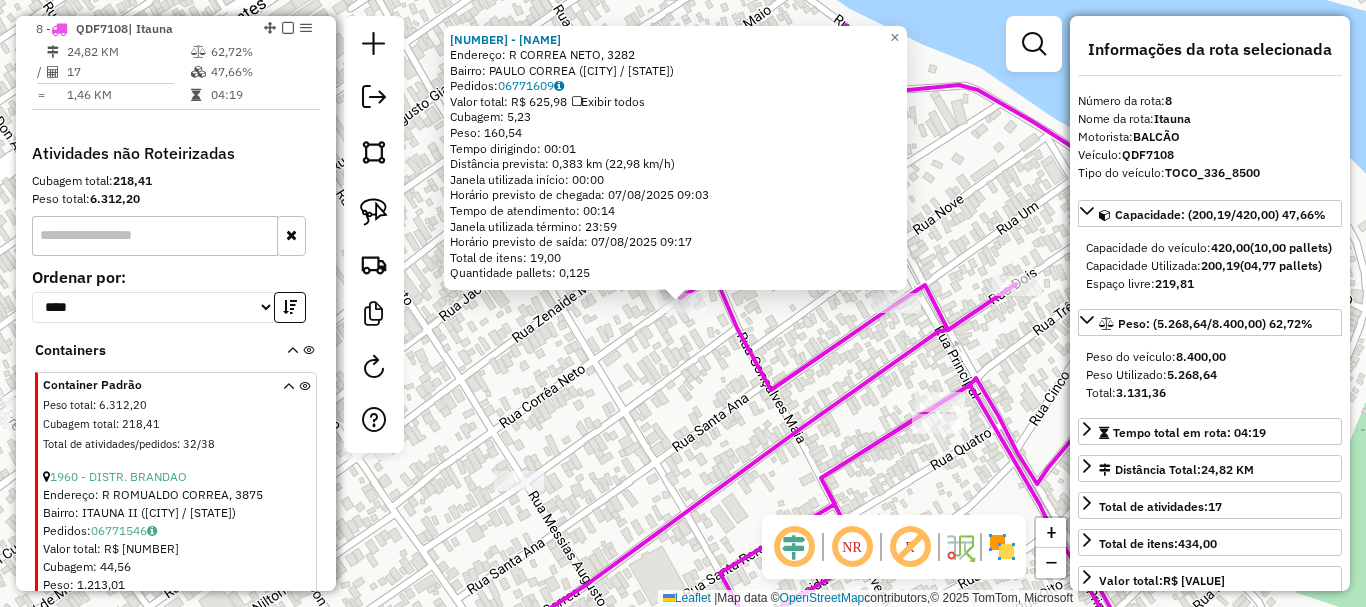 drag, startPoint x: 677, startPoint y: 359, endPoint x: 665, endPoint y: 393, distance: 36.05551 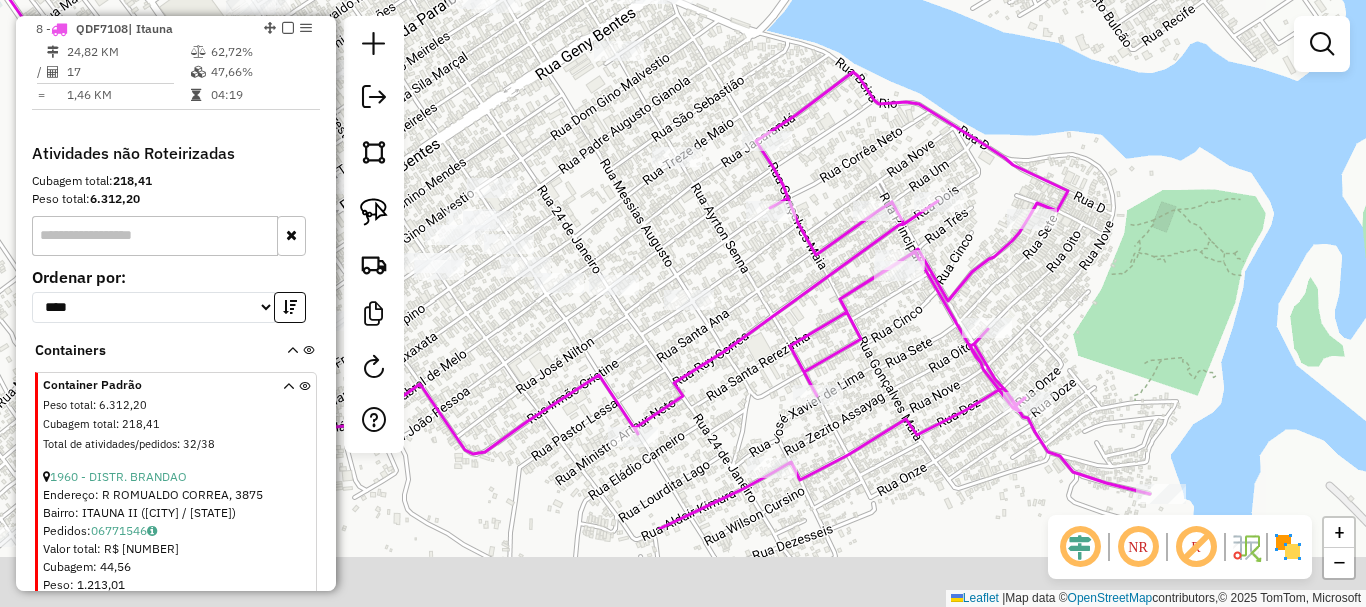 drag, startPoint x: 642, startPoint y: 432, endPoint x: 772, endPoint y: 254, distance: 220.41779 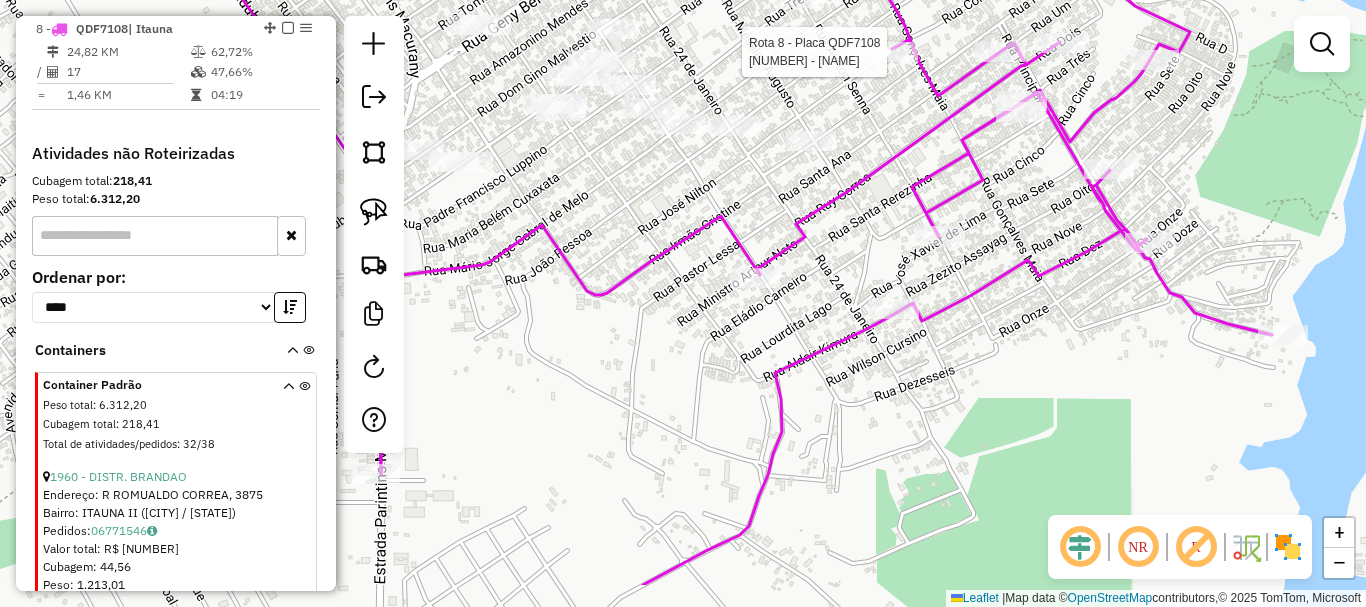 drag, startPoint x: 600, startPoint y: 449, endPoint x: 755, endPoint y: 314, distance: 205.54805 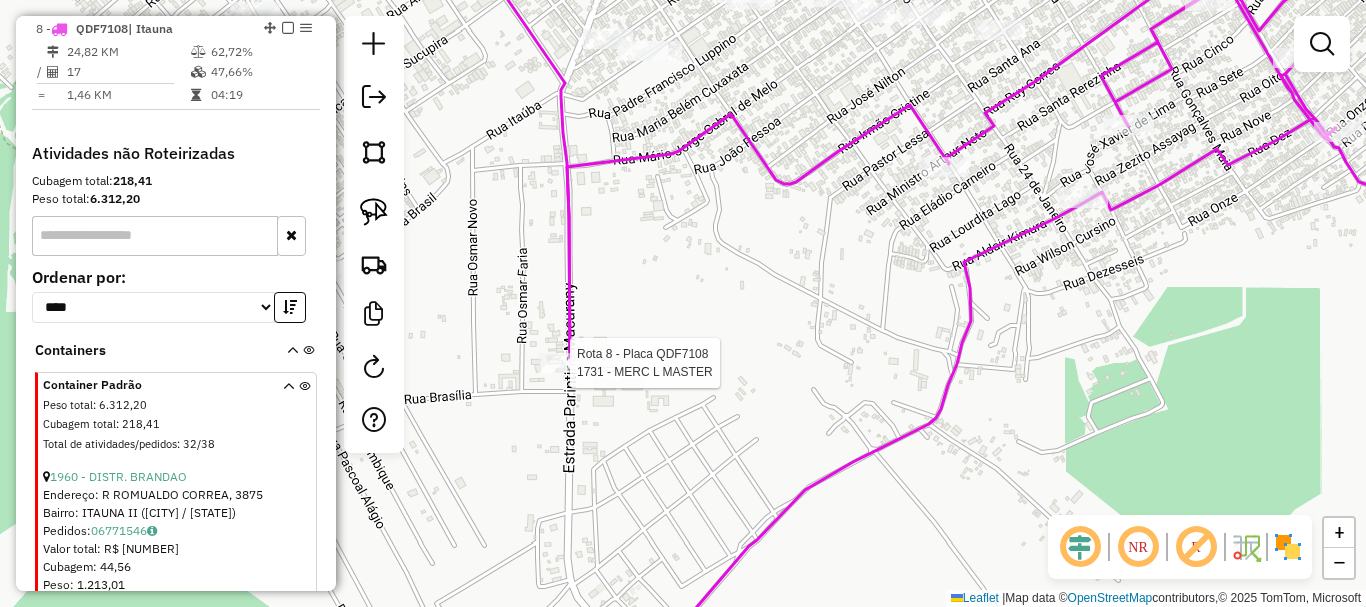 click 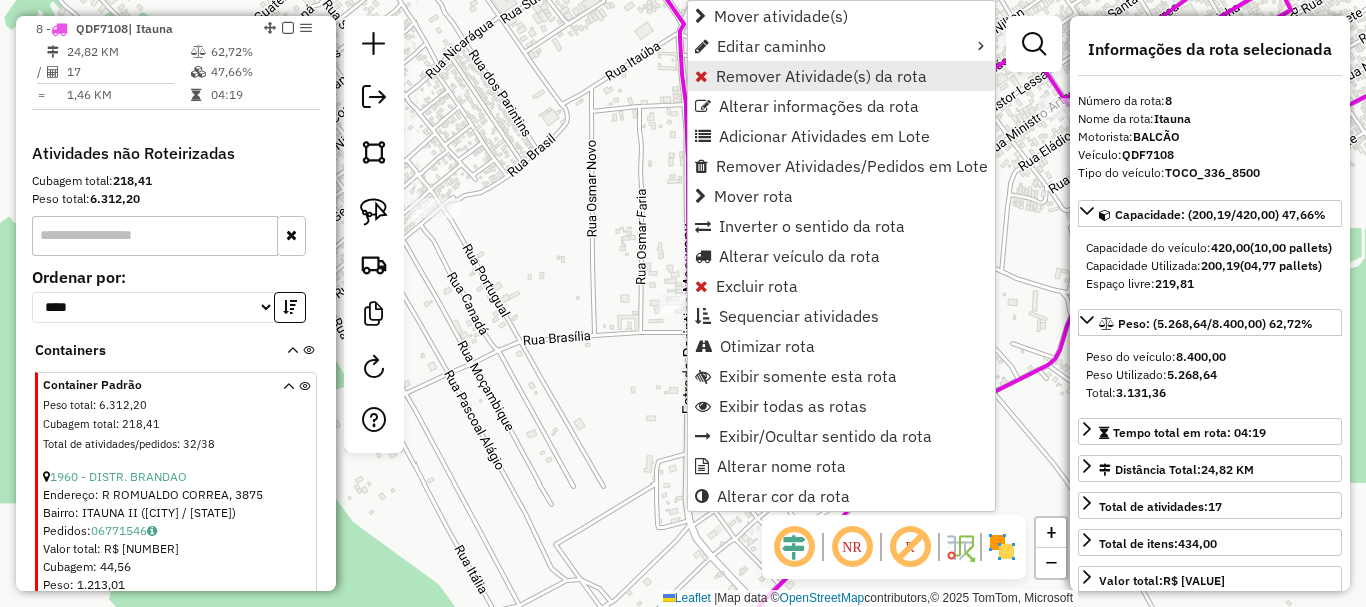 click on "Remover Atividade(s) da rota" at bounding box center [821, 76] 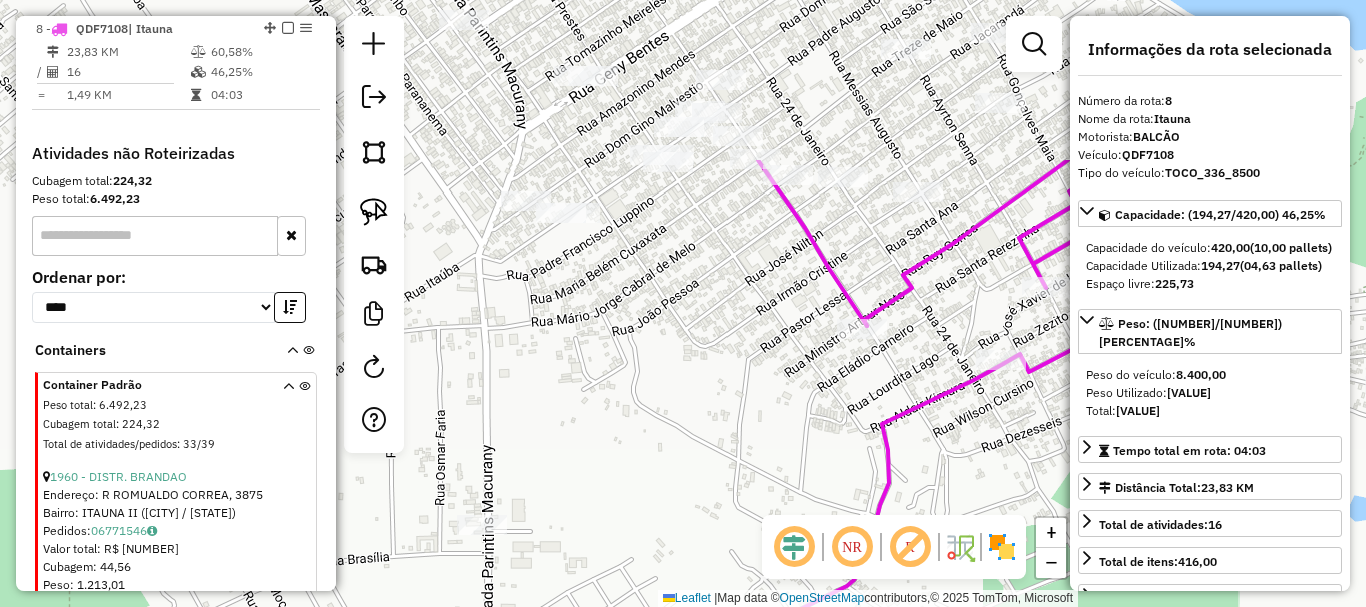 drag, startPoint x: 831, startPoint y: 279, endPoint x: 630, endPoint y: 500, distance: 298.734 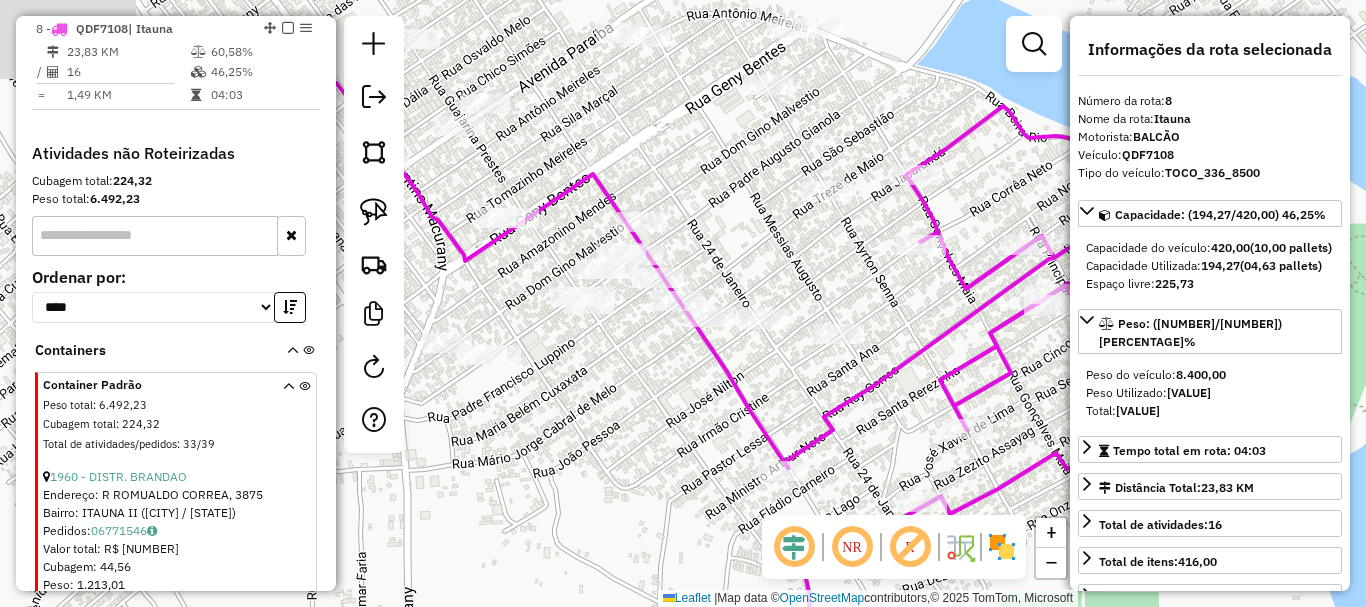 drag, startPoint x: 645, startPoint y: 424, endPoint x: 610, endPoint y: 479, distance: 65.192024 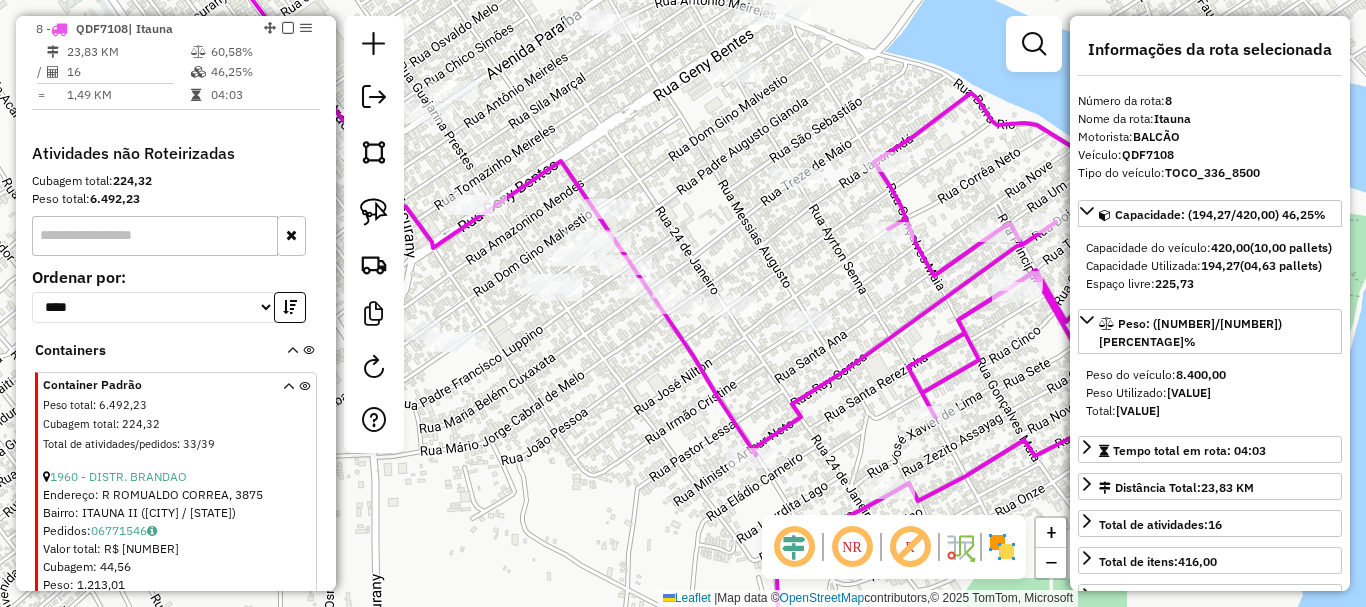 drag, startPoint x: 860, startPoint y: 322, endPoint x: 817, endPoint y: 302, distance: 47.423622 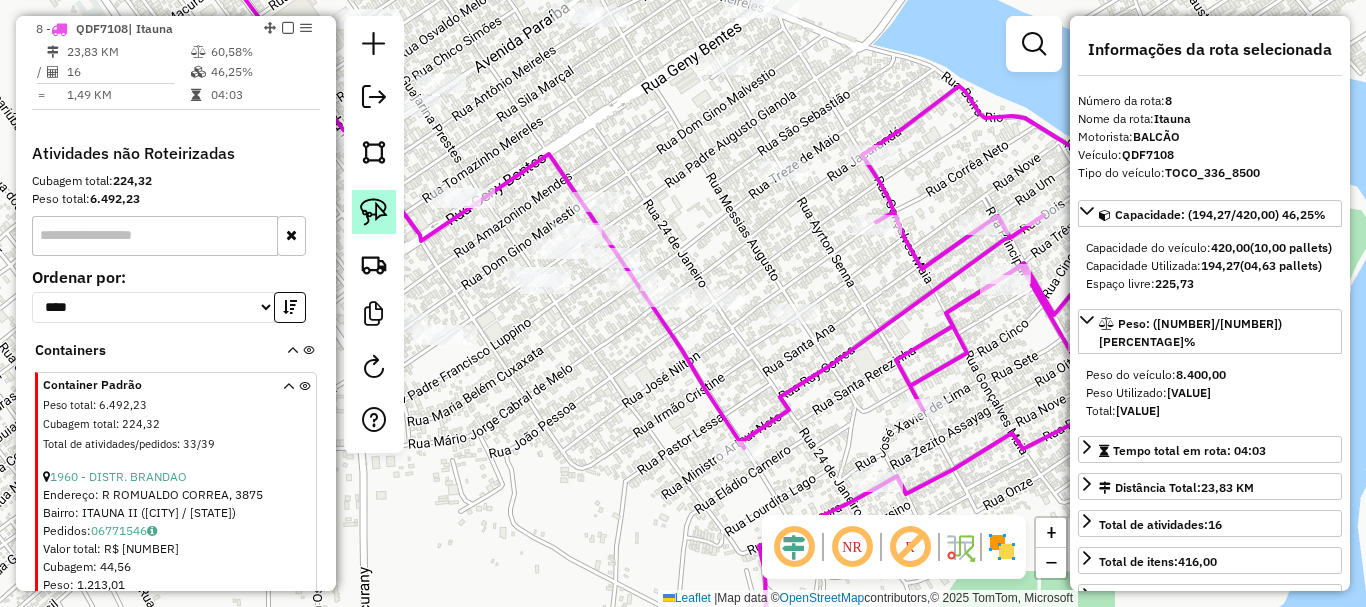 click 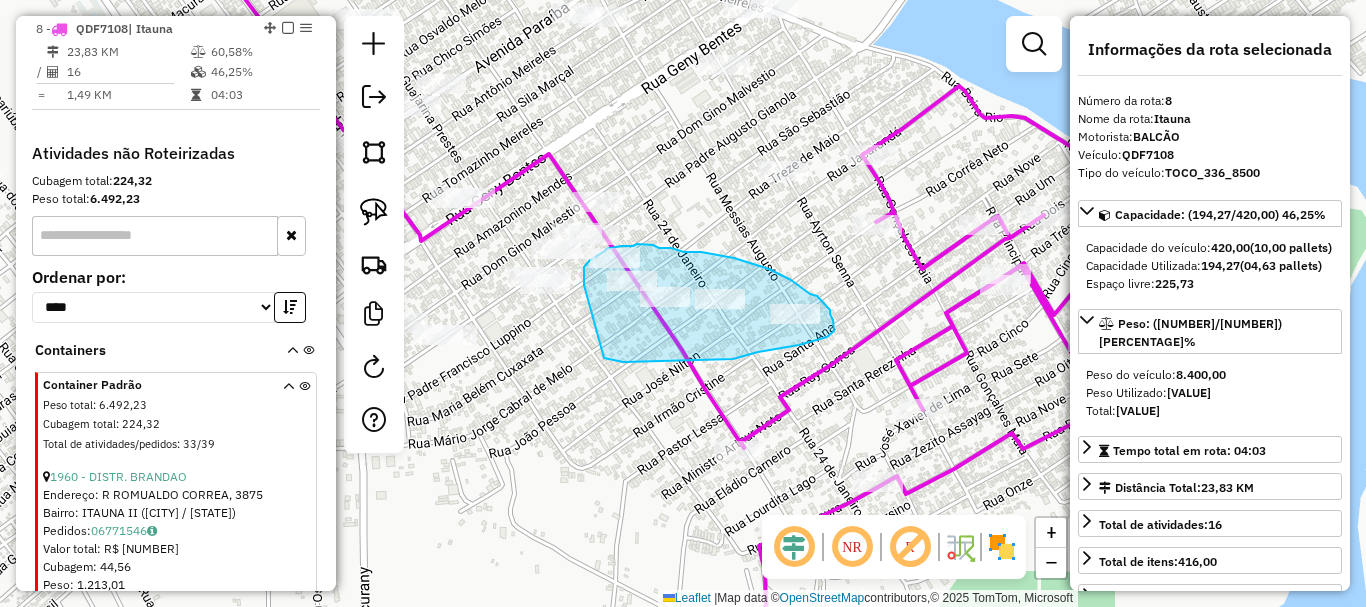 drag, startPoint x: 604, startPoint y: 358, endPoint x: 592, endPoint y: 300, distance: 59.22837 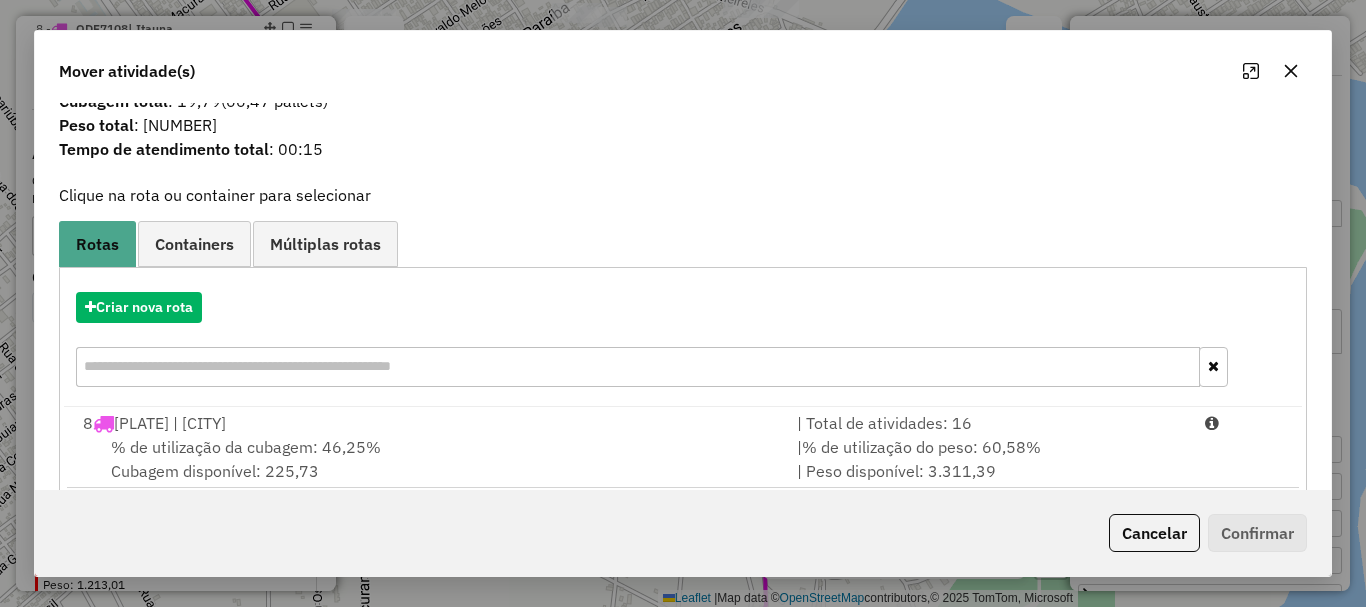 scroll, scrollTop: 78, scrollLeft: 0, axis: vertical 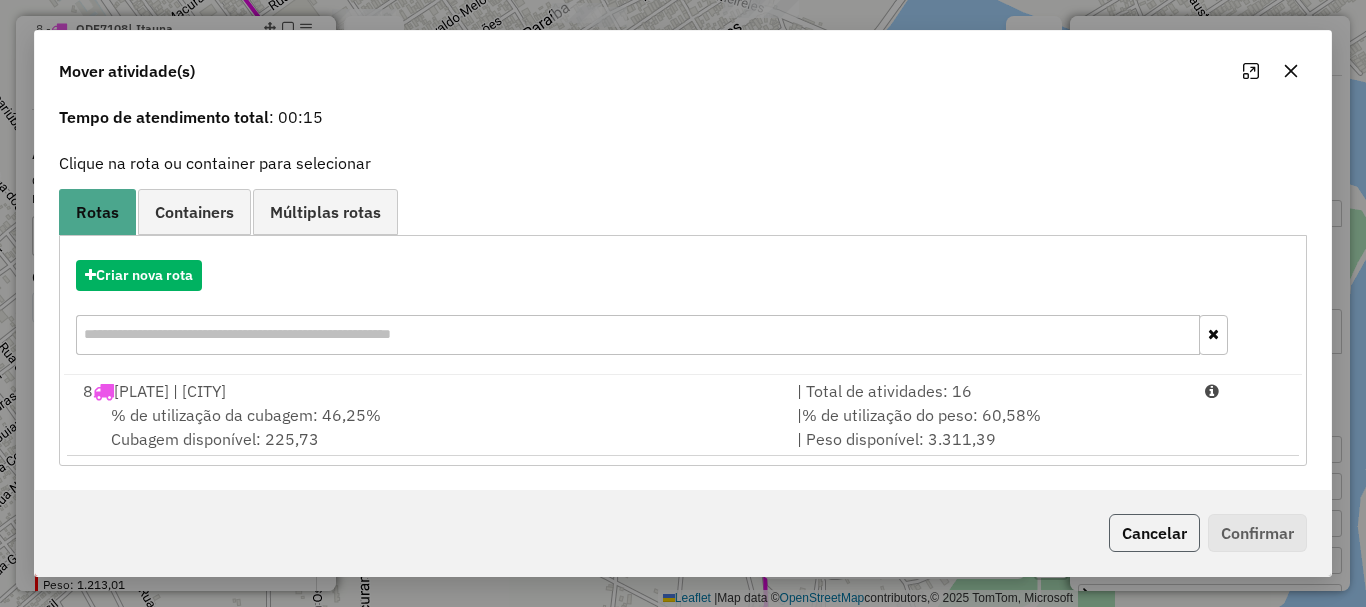 click on "Cancelar" 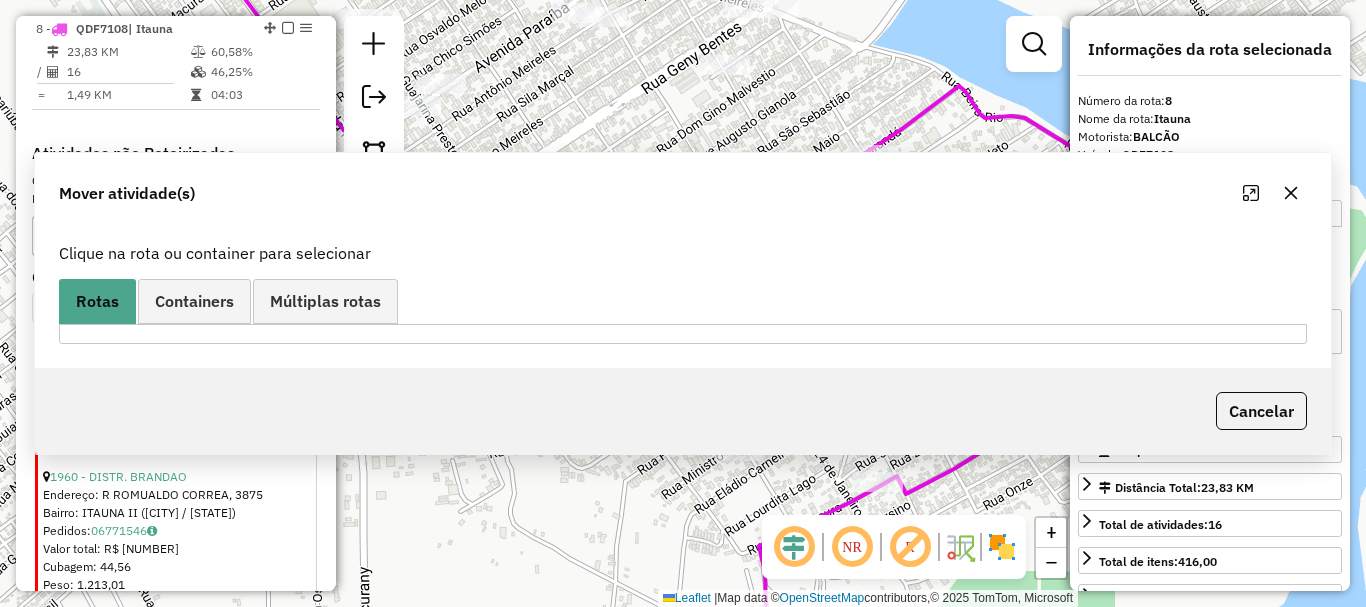 scroll, scrollTop: 0, scrollLeft: 0, axis: both 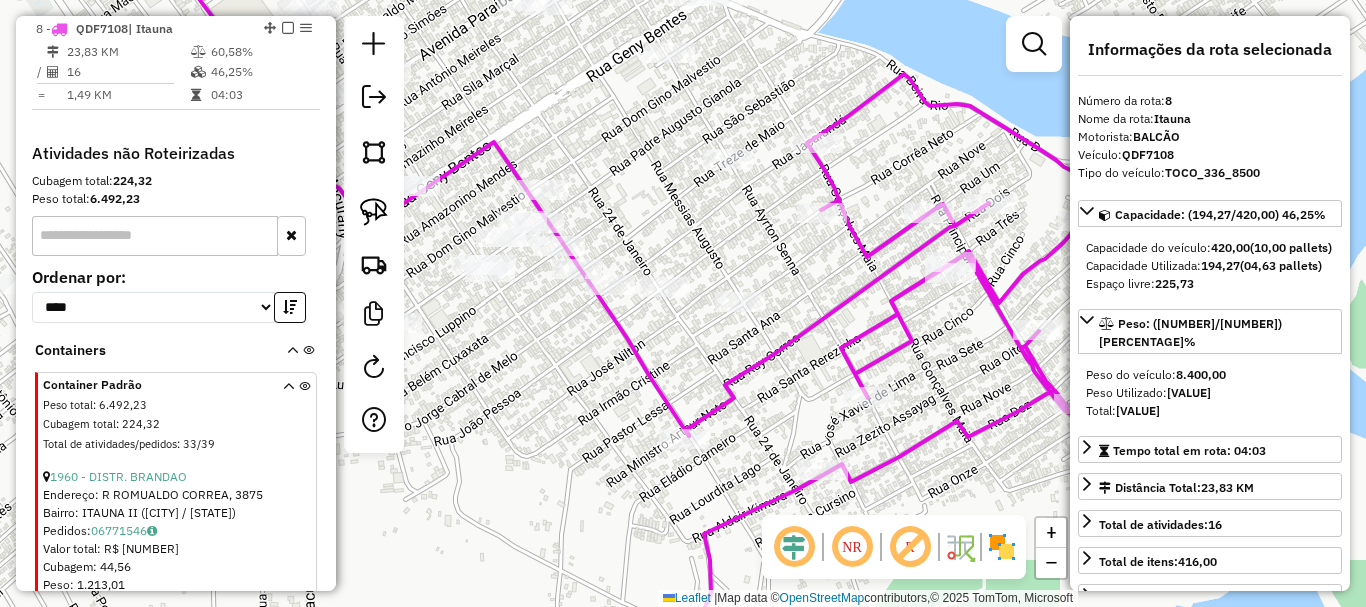 drag, startPoint x: 818, startPoint y: 289, endPoint x: 739, endPoint y: 273, distance: 80.60397 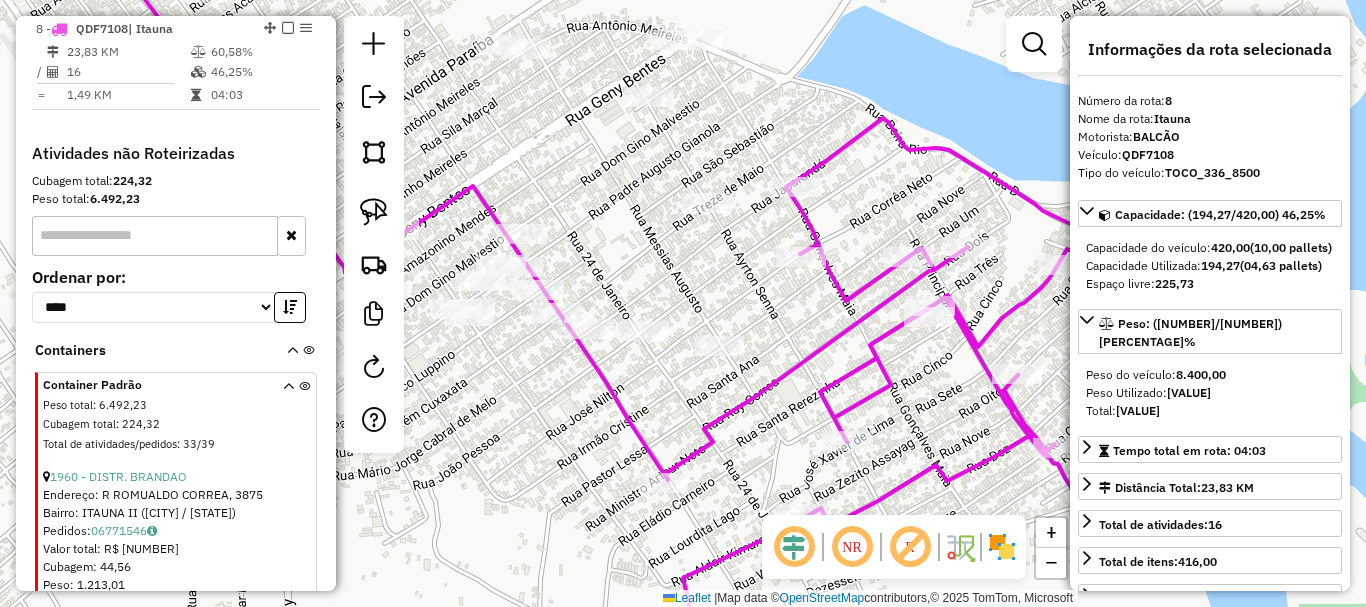 drag, startPoint x: 715, startPoint y: 238, endPoint x: 708, endPoint y: 291, distance: 53.460266 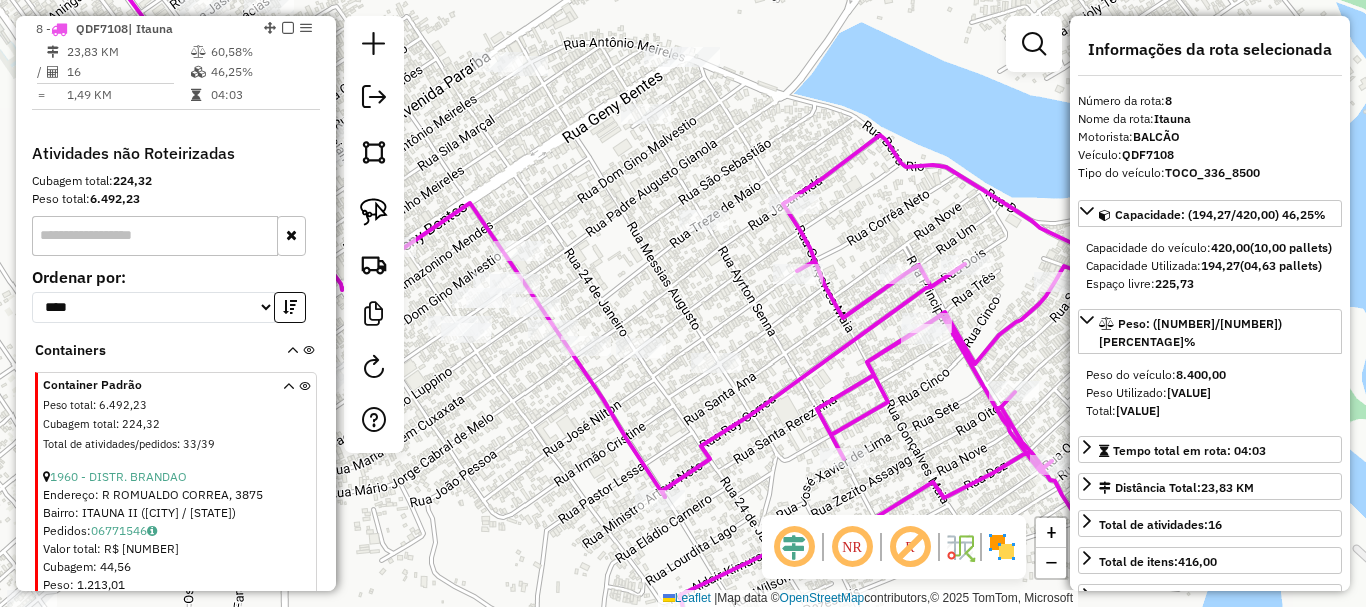 click on "Janela de atendimento Grade de atendimento Capacidade Transportadoras Veículos Cliente Pedidos  Rotas Selecione os dias de semana para filtrar as janelas de atendimento  Seg   Ter   Qua   Qui   Sex   Sáb   Dom  Informe o período da janela de atendimento: De: Até:  Filtrar exatamente a janela do cliente  Considerar janela de atendimento padrão  Selecione os dias de semana para filtrar as grades de atendimento  Seg   Ter   Qua   Qui   Sex   Sáb   Dom   Considerar clientes sem dia de atendimento cadastrado  Clientes fora do dia de atendimento selecionado Filtrar as atividades entre os valores definidos abaixo:  Peso mínimo:   Peso máximo:   Cubagem mínima:   Cubagem máxima:   De:   Até:  Filtrar as atividades entre o tempo de atendimento definido abaixo:  De:   Até:   Considerar capacidade total dos clientes não roteirizados Transportadora: Selecione um ou mais itens Tipo de veículo: Selecione um ou mais itens Veículo: Selecione um ou mais itens Motorista: Selecione um ou mais itens Nome: Rótulo:" 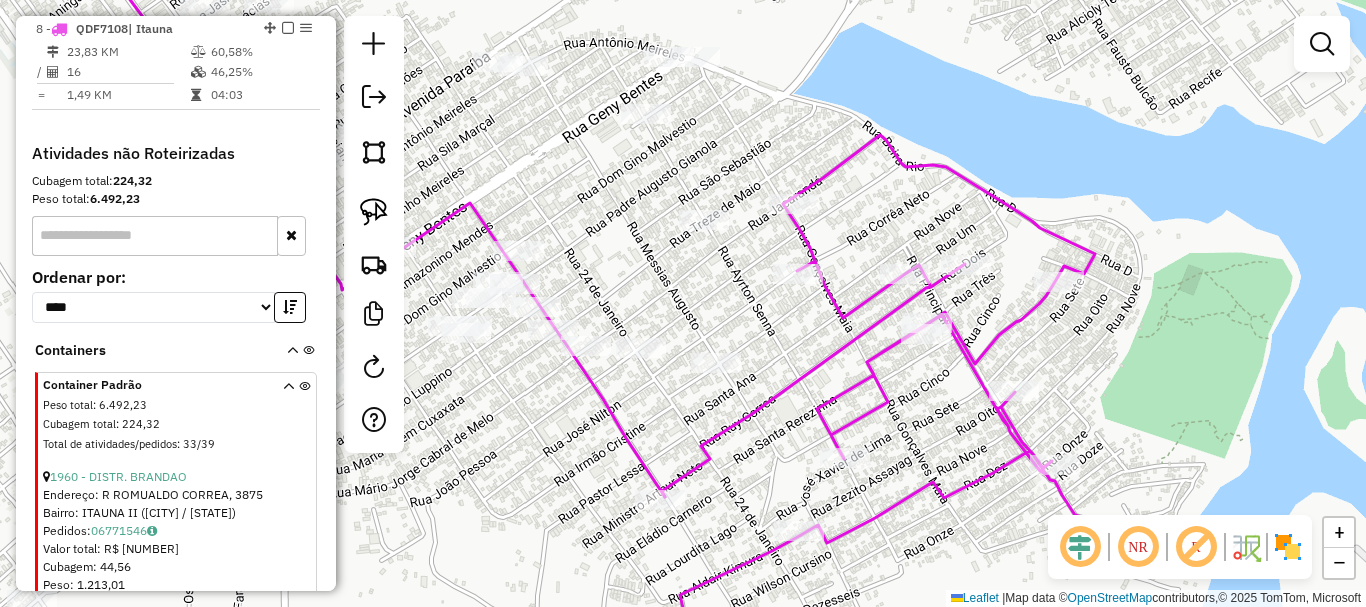 click on "Janela de atendimento Grade de atendimento Capacidade Transportadoras Veículos Cliente Pedidos  Rotas Selecione os dias de semana para filtrar as janelas de atendimento  Seg   Ter   Qua   Qui   Sex   Sáb   Dom  Informe o período da janela de atendimento: De: Até:  Filtrar exatamente a janela do cliente  Considerar janela de atendimento padrão  Selecione os dias de semana para filtrar as grades de atendimento  Seg   Ter   Qua   Qui   Sex   Sáb   Dom   Considerar clientes sem dia de atendimento cadastrado  Clientes fora do dia de atendimento selecionado Filtrar as atividades entre os valores definidos abaixo:  Peso mínimo:   Peso máximo:   Cubagem mínima:   Cubagem máxima:   De:   Até:  Filtrar as atividades entre o tempo de atendimento definido abaixo:  De:   Até:   Considerar capacidade total dos clientes não roteirizados Transportadora: Selecione um ou mais itens Tipo de veículo: Selecione um ou mais itens Veículo: Selecione um ou mais itens Motorista: Selecione um ou mais itens Nome: Rótulo:" 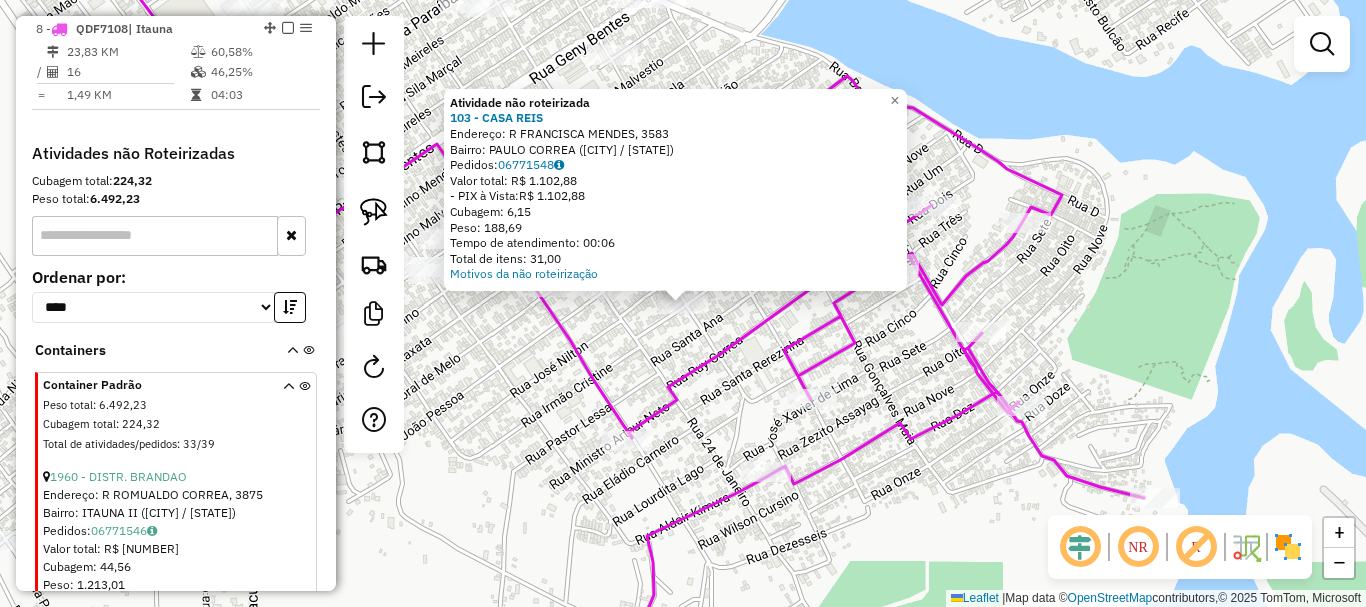 click on "Atividade não roteirizada [NUMBER] - CASA REIS  Endereço: R FRANCISCA MENDES, [NUMBER]   Bairro: PAULO CORREA ([CITY] / [STATE])   Pedidos:  [ORDER_ID]   Valor total: R$ 1.102,88   - PIX à Vista:  R$ 1.102,88   Cubagem: 6,15   Peso: 188,69   Tempo de atendimento: 00:06   Total de itens: 31,00  Motivos da não roteirização × Janela de atendimento Grade de atendimento Capacidade Transportadoras Veículos Cliente Pedidos  Rotas Selecione os dias de semana para filtrar as janelas de atendimento  Seg   Ter   Qua   Qui   Sex   Sáb   Dom  Informe o período da janela de atendimento: De: Até:  Filtrar exatamente a janela do cliente  Considerar janela de atendimento padrão  Selecione os dias de semana para filtrar as grades de atendimento  Seg   Ter   Qua   Qui   Sex   Sáb   Dom   Considerar clientes sem dia de atendimento cadastrado  Clientes fora do dia de atendimento selecionado Filtrar as atividades entre os valores definidos abaixo:  Peso mínimo:   Peso máximo:   Cubagem mínima:   Cubagem máxima:   De:   Até:  De:" 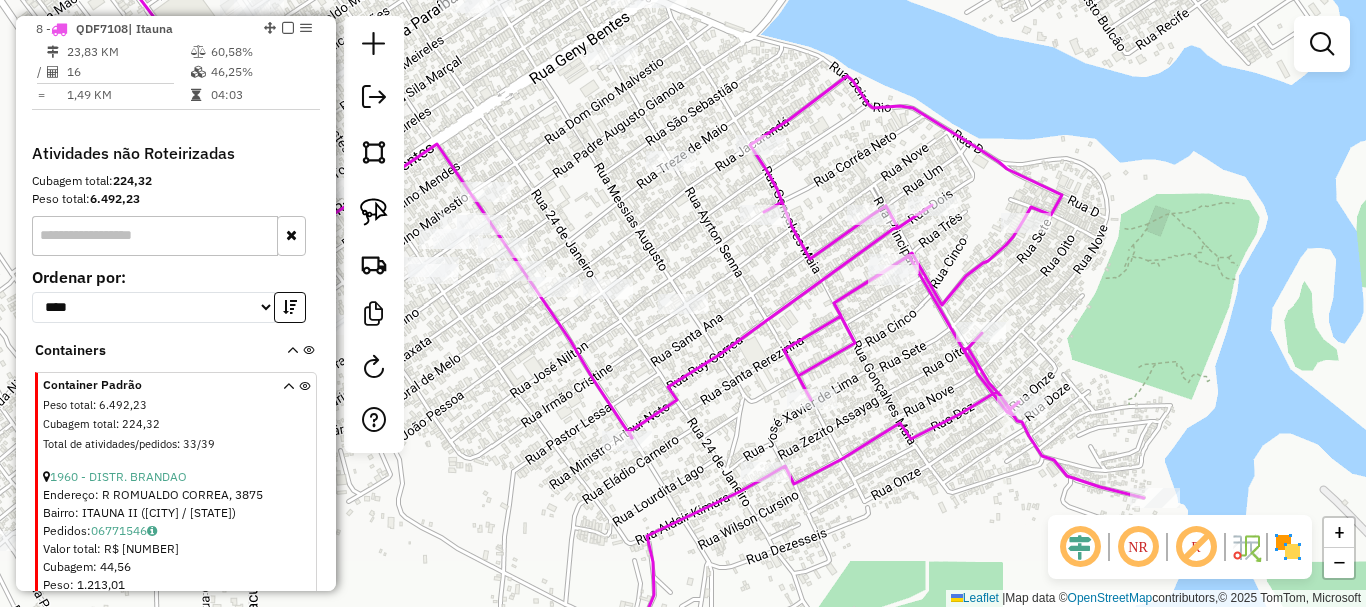 click 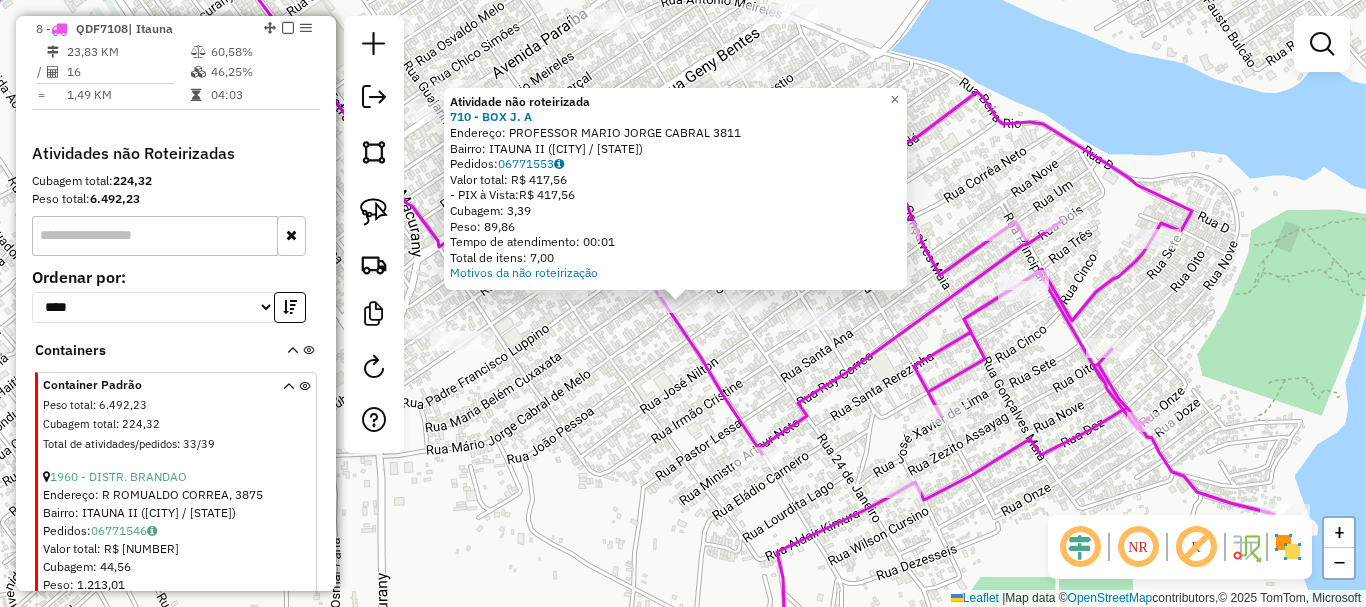 click on "Atividade não roteirizada 710 - BOX  J. A  Endereço:  PROFESSOR MARIO JORGE CABRAL [NUMBER]   Bairro: ITAUNA II ([CITY] / [STATE])   Pedidos:  [ORDER_ID]   Valor total: R$ 417,56   - PIX à Vista:  R$ 417,56   Cubagem: 3,39   Peso: 89,86   Tempo de atendimento: 00:01   Total de itens: 7,00  Motivos da não roteirização × Janela de atendimento Grade de atendimento Capacidade Transportadoras Veículos Cliente Pedidos  Rotas Selecione os dias de semana para filtrar as janelas de atendimento  Seg   Ter   Qua   Qui   Sex   Sáb   Dom  Informe o período da janela de atendimento: De: Até:  Filtrar exatamente a janela do cliente  Considerar janela de atendimento padrão  Selecione os dias de semana para filtrar as grades de atendimento  Seg   Ter   Qua   Qui   Sex   Sáb   Dom   Considerar clientes sem dia de atendimento cadastrado  Clientes fora do dia de atendimento selecionado Filtrar as atividades entre os valores definidos abaixo:  Peso mínimo:   Peso máximo:   Cubagem mínima:   Cubagem máxima:   De:   Até:" 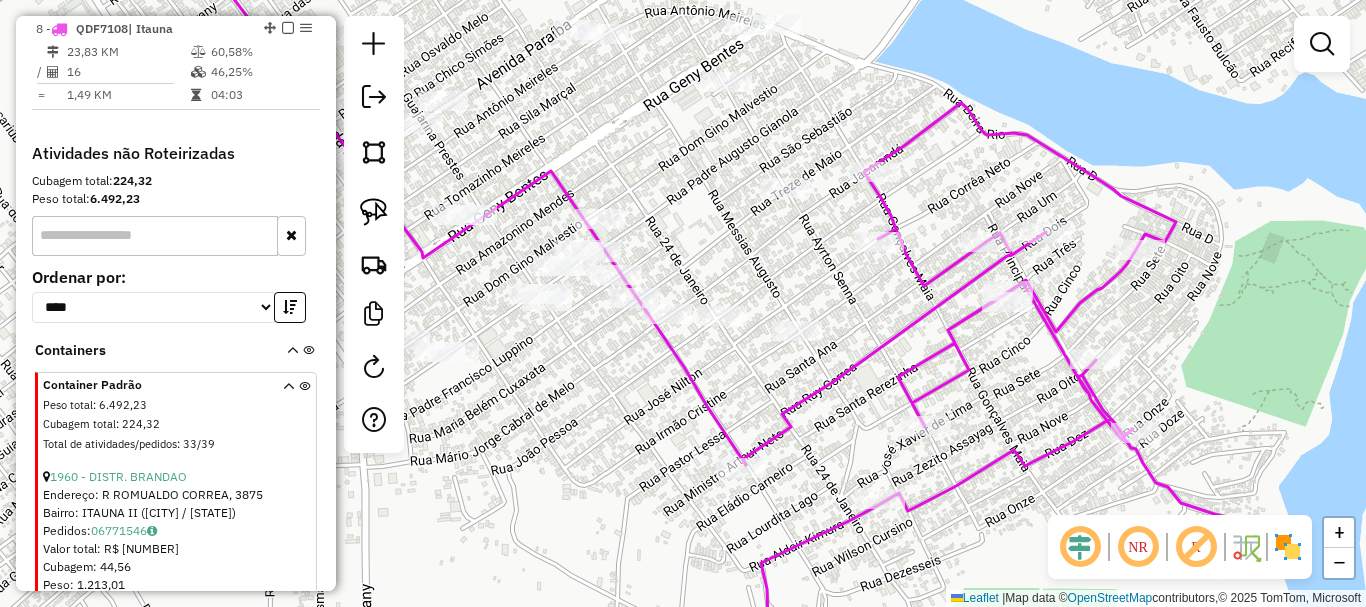 drag, startPoint x: 854, startPoint y: 298, endPoint x: 804, endPoint y: 331, distance: 59.908264 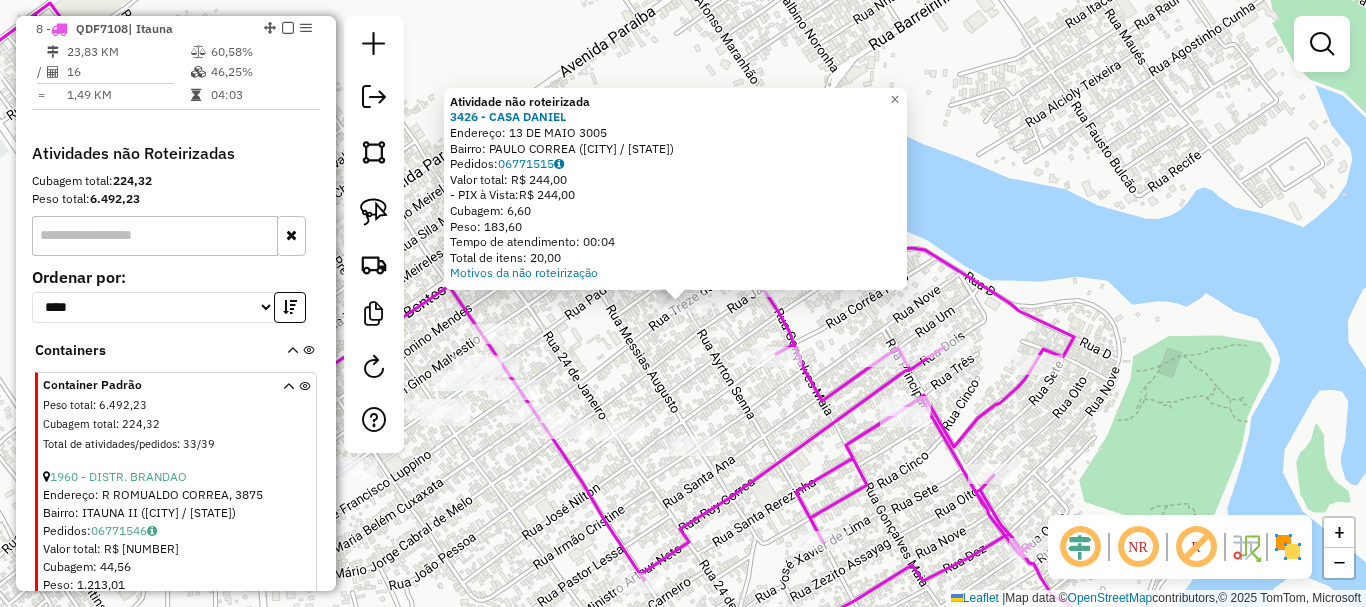 drag, startPoint x: 680, startPoint y: 373, endPoint x: 674, endPoint y: 355, distance: 18.973665 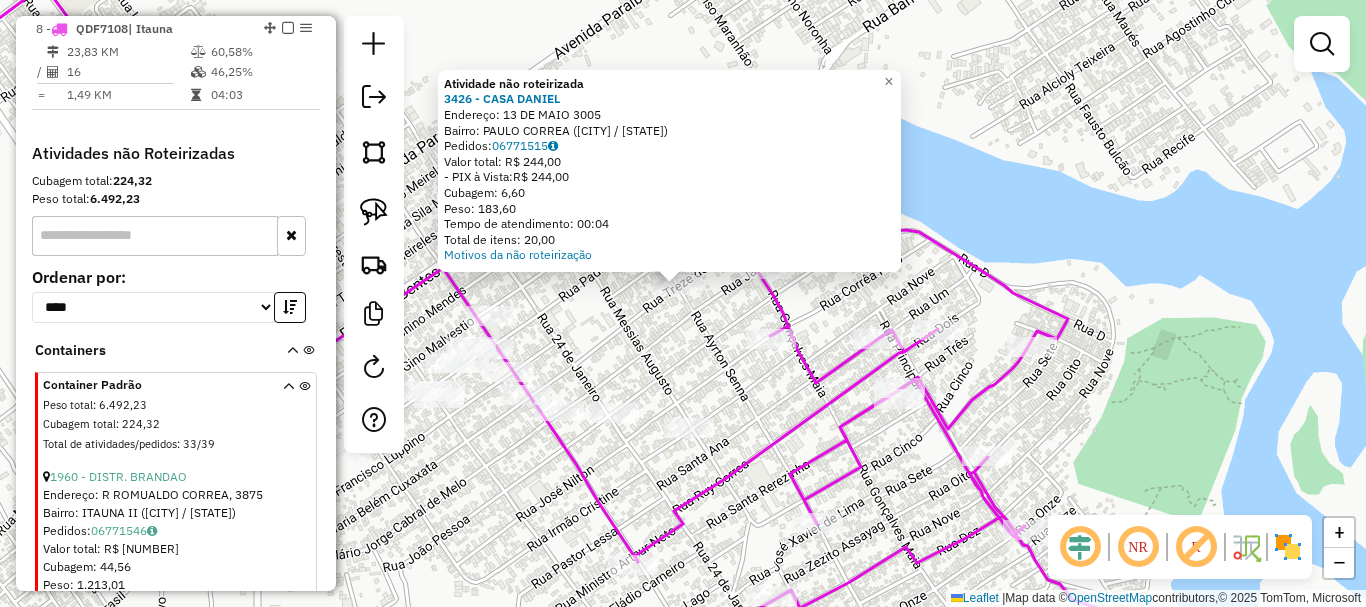 click on "Atividade não roteirizada 3426 - CASA DANIEL  Endereço:  13 DE MAIO 3005   Bairro: PAULO CORREA ([CITY] / [STATE])   Pedidos:  [ORDER_ID]   Valor total: R$ [PRICE]   - PIX à Vista:  R$ [PRICE]   Cubagem: [VOLUME]   Peso: [WEIGHT]   Tempo de atendimento: [TIME]   Total de itens: [ITEM_COUNT]  Motivos da não roteirização × Janela de atendimento Grade de atendimento Capacidade Transportadoras Veículos Cliente Pedidos  Rotas Selecione os dias de semana para filtrar as janelas de atendimento  Seg   Ter   Qua   Qui   Sex   Sáb   Dom  Informe o período da janela de atendimento: De: Até:  Filtrar exatamente a janela do cliente  Considerar janela de atendimento padrão  Selecione os dias de semana para filtrar as grades de atendimento  Seg   Ter   Qua   Qui   Sex   Sáb   Dom   Considerar clientes sem dia de atendimento cadastrado  Clientes fora do dia de atendimento selecionado Filtrar as atividades entre os valores definidos abaixo:  Peso mínimo:   Peso máximo:   Cubagem mínima:   Cubagem máxima:   De:   Até:   De:" 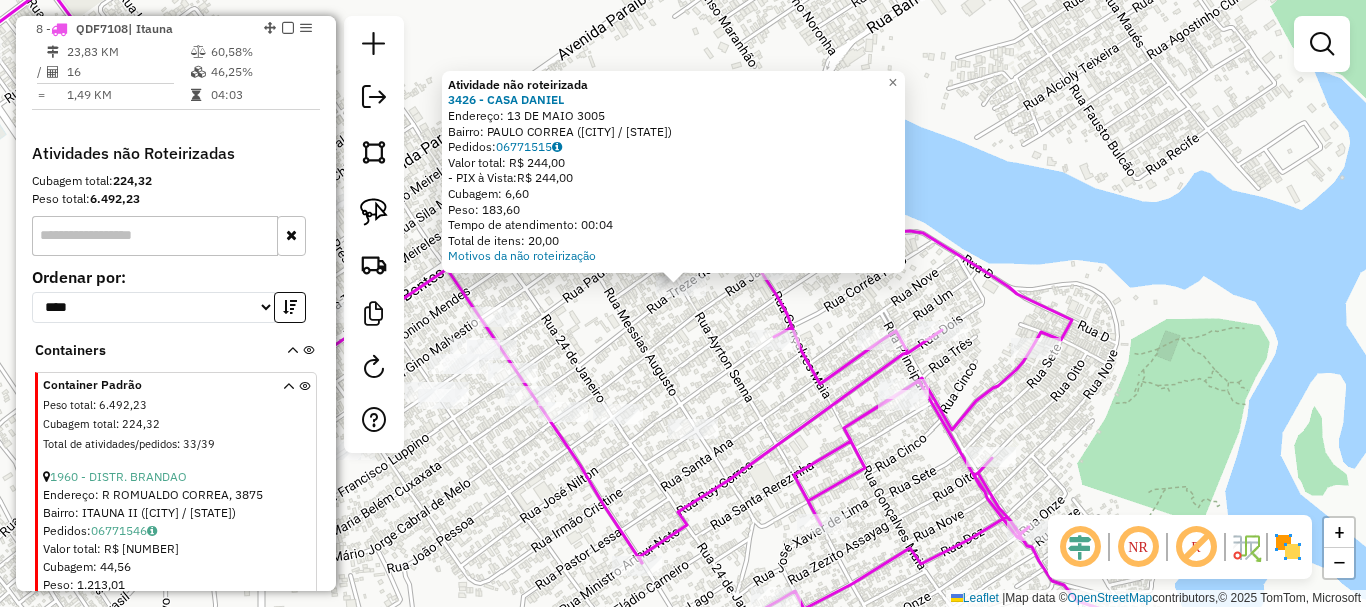 click on "Atividade não roteirizada 3426 - CASA DANIEL  Endereço:  13 DE MAIO 3005   Bairro: PAULO CORREA ([CITY] / [STATE])   Pedidos:  [ORDER_ID]   Valor total: R$ [PRICE]   - PIX à Vista:  R$ [PRICE]   Cubagem: [VOLUME]   Peso: [WEIGHT]   Tempo de atendimento: [TIME]   Total de itens: [ITEM_COUNT]  Motivos da não roteirização × Janela de atendimento Grade de atendimento Capacidade Transportadoras Veículos Cliente Pedidos  Rotas Selecione os dias de semana para filtrar as janelas de atendimento  Seg   Ter   Qua   Qui   Sex   Sáb   Dom  Informe o período da janela de atendimento: De: Até:  Filtrar exatamente a janela do cliente  Considerar janela de atendimento padrão  Selecione os dias de semana para filtrar as grades de atendimento  Seg   Ter   Qua   Qui   Sex   Sáb   Dom   Considerar clientes sem dia de atendimento cadastrado  Clientes fora do dia de atendimento selecionado Filtrar as atividades entre os valores definidos abaixo:  Peso mínimo:   Peso máximo:   Cubagem mínima:   Cubagem máxima:   De:   Até:   De:" 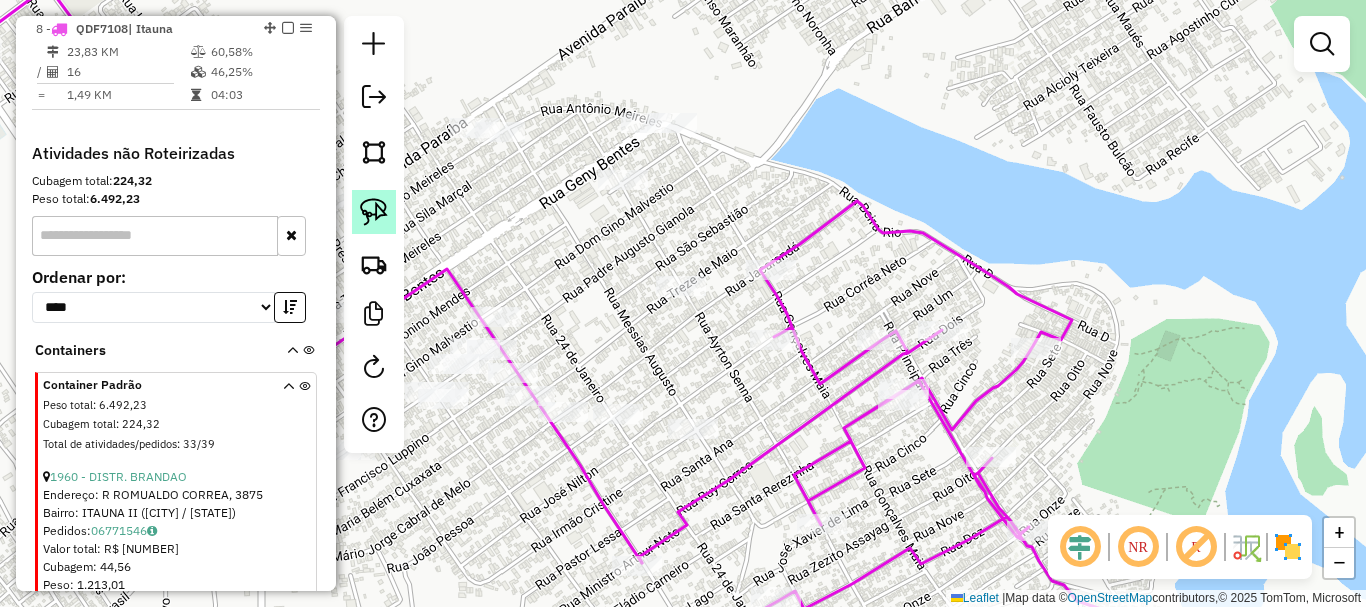 click 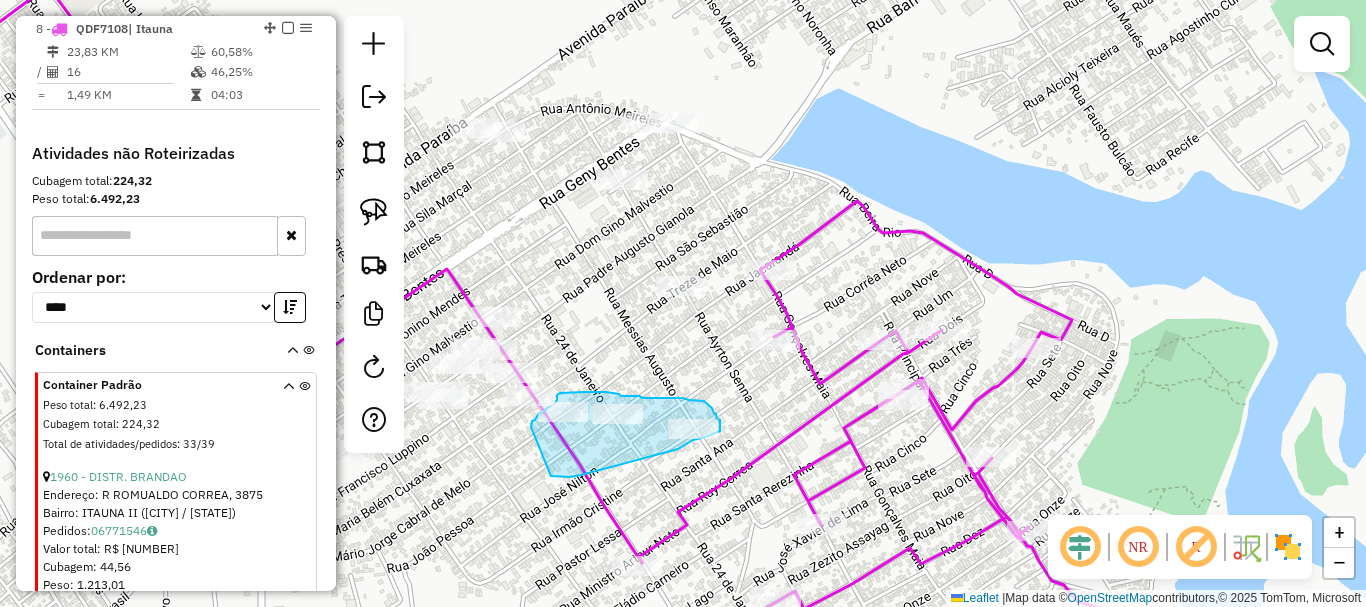 drag, startPoint x: 551, startPoint y: 476, endPoint x: 544, endPoint y: 434, distance: 42.579338 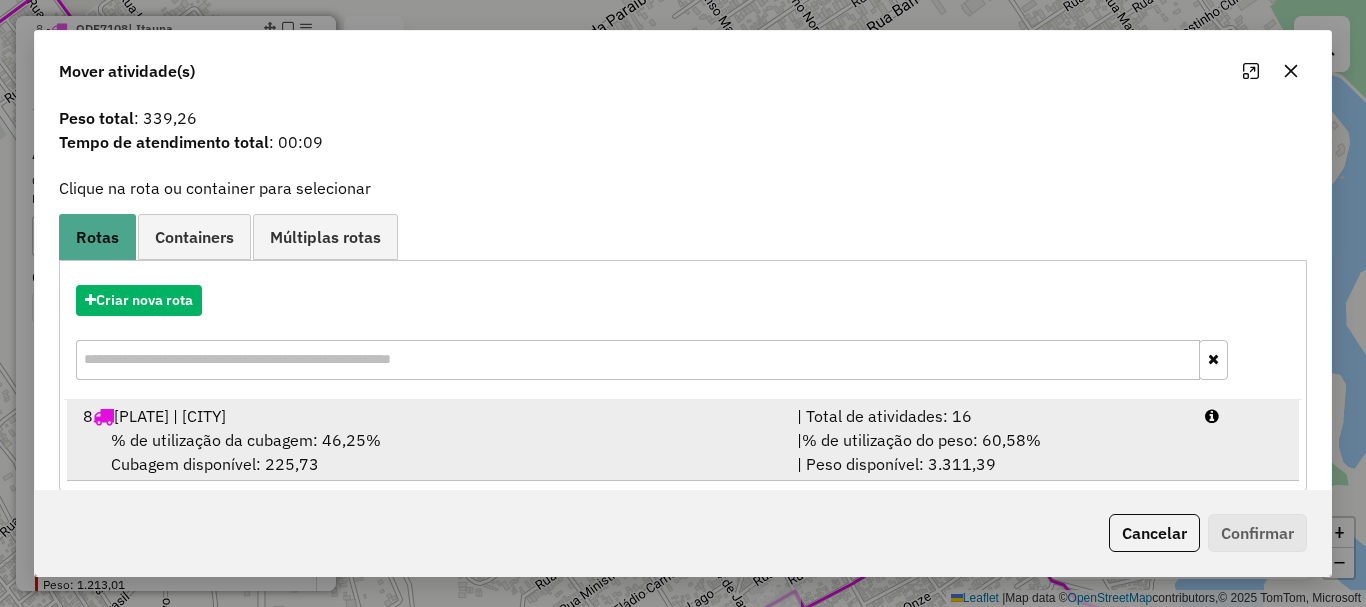 scroll, scrollTop: 78, scrollLeft: 0, axis: vertical 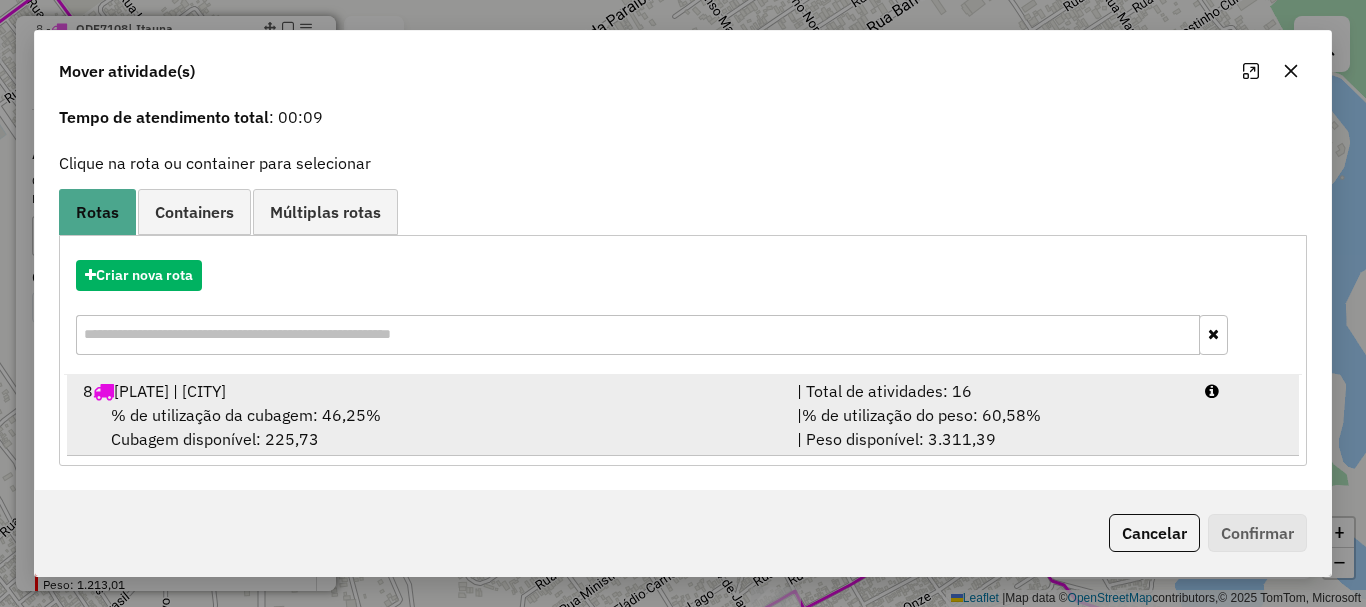 click on "% de utilização da cubagem: [PERCENTAGE]%  Cubagem disponível: [NUMBER]" at bounding box center [428, 427] 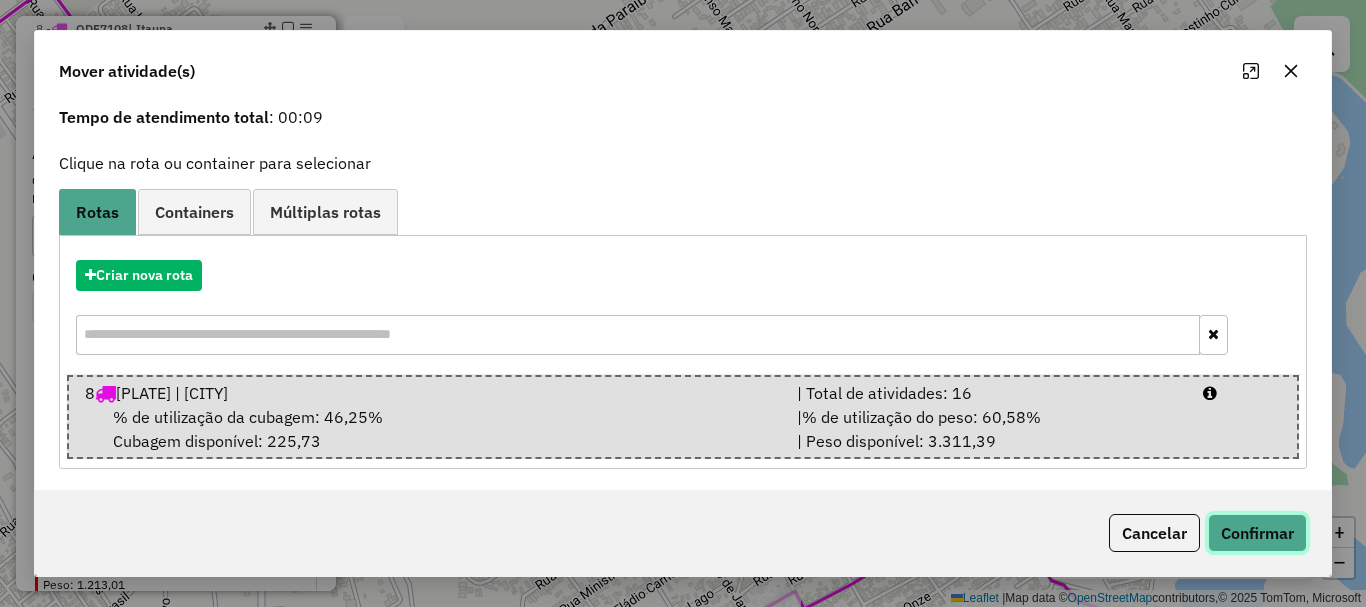 click on "Confirmar" 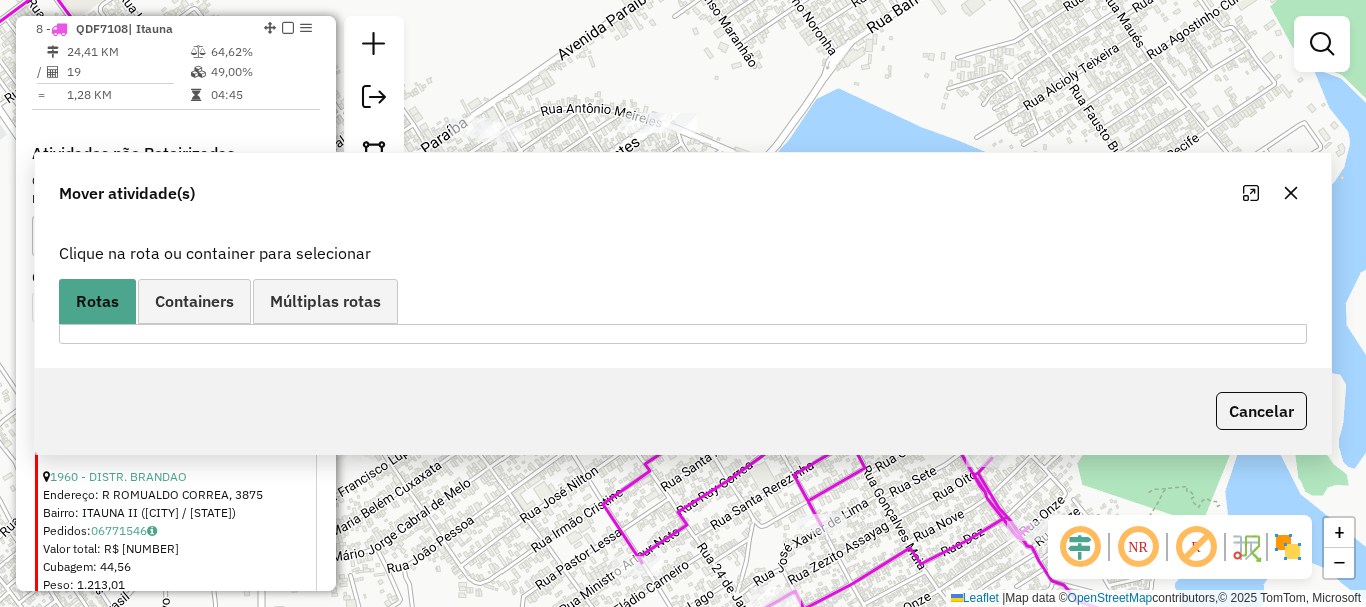 scroll, scrollTop: 0, scrollLeft: 0, axis: both 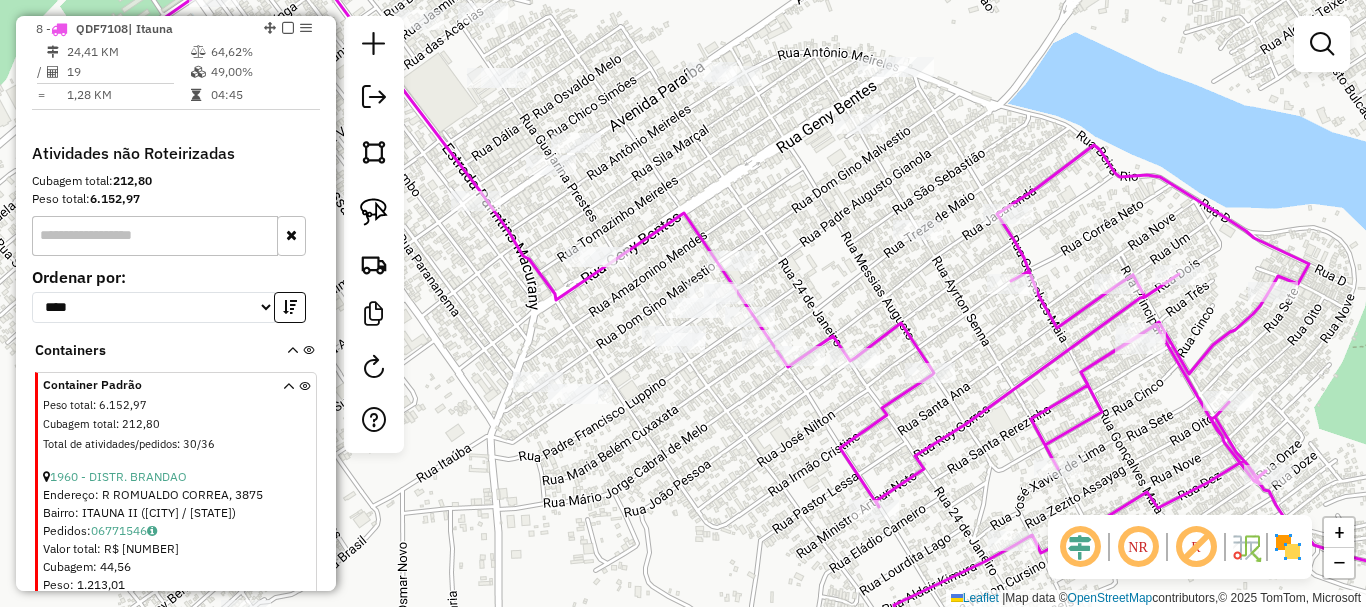 drag, startPoint x: 772, startPoint y: 417, endPoint x: 966, endPoint y: 359, distance: 202.48457 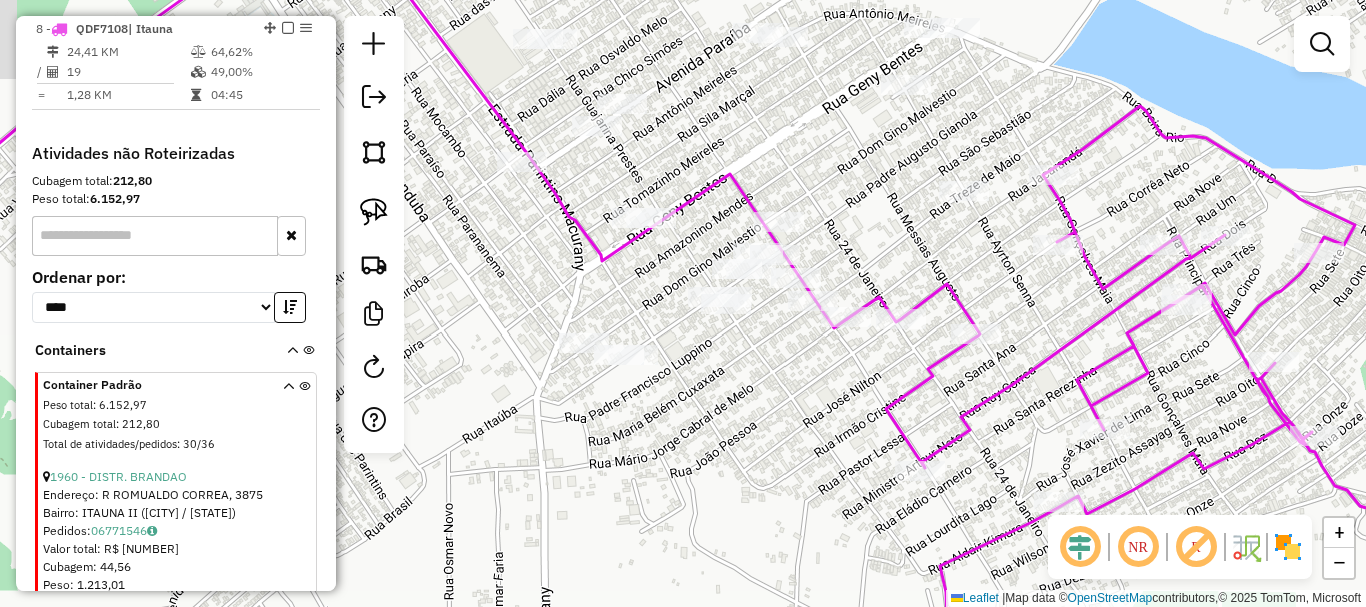 drag, startPoint x: 732, startPoint y: 387, endPoint x: 797, endPoint y: 359, distance: 70.77429 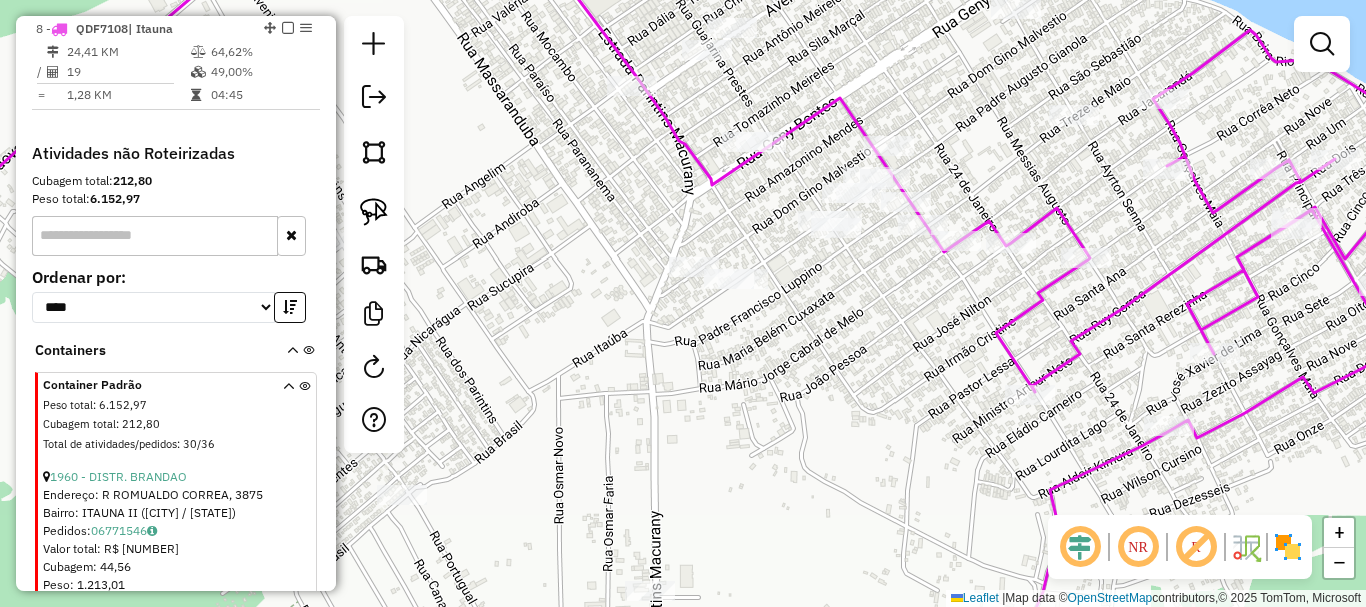 click on "Janela de atendimento Grade de atendimento Capacidade Transportadoras Veículos Cliente Pedidos  Rotas Selecione os dias de semana para filtrar as janelas de atendimento  Seg   Ter   Qua   Qui   Sex   Sáb   Dom  Informe o período da janela de atendimento: De: Até:  Filtrar exatamente a janela do cliente  Considerar janela de atendimento padrão  Selecione os dias de semana para filtrar as grades de atendimento  Seg   Ter   Qua   Qui   Sex   Sáb   Dom   Considerar clientes sem dia de atendimento cadastrado  Clientes fora do dia de atendimento selecionado Filtrar as atividades entre os valores definidos abaixo:  Peso mínimo:   Peso máximo:   Cubagem mínima:   Cubagem máxima:   De:   Até:  Filtrar as atividades entre o tempo de atendimento definido abaixo:  De:   Até:   Considerar capacidade total dos clientes não roteirizados Transportadora: Selecione um ou mais itens Tipo de veículo: Selecione um ou mais itens Veículo: Selecione um ou mais itens Motorista: Selecione um ou mais itens Nome: Rótulo:" 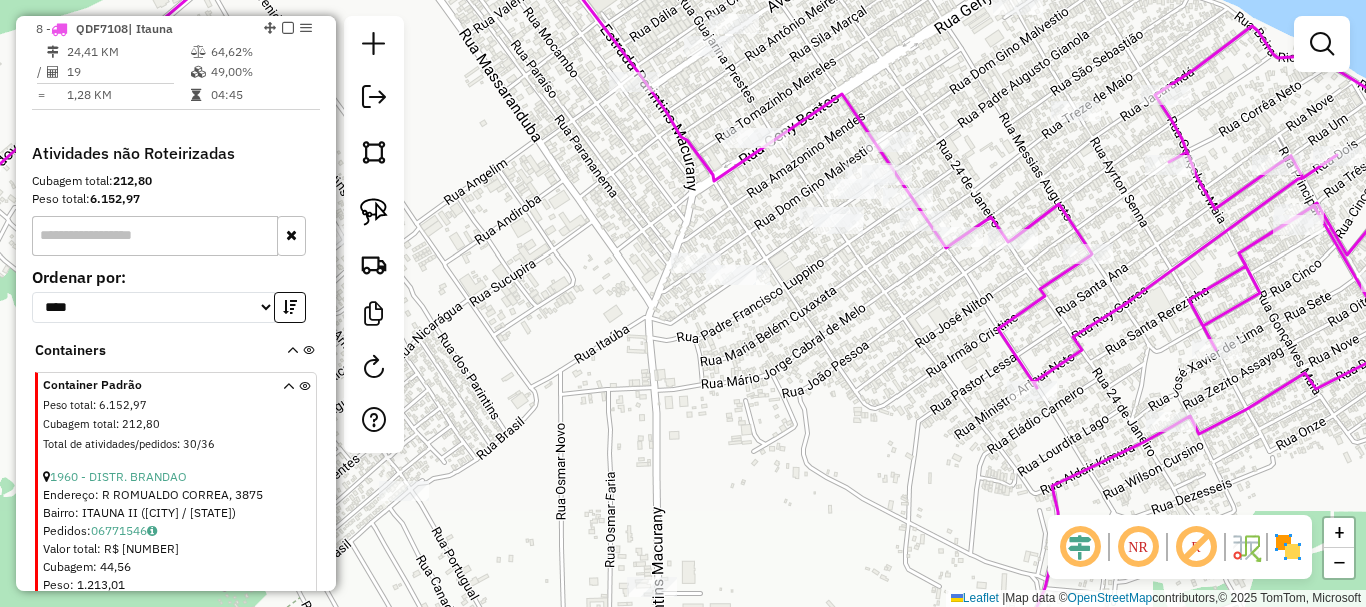 drag, startPoint x: 802, startPoint y: 381, endPoint x: 815, endPoint y: 325, distance: 57.48913 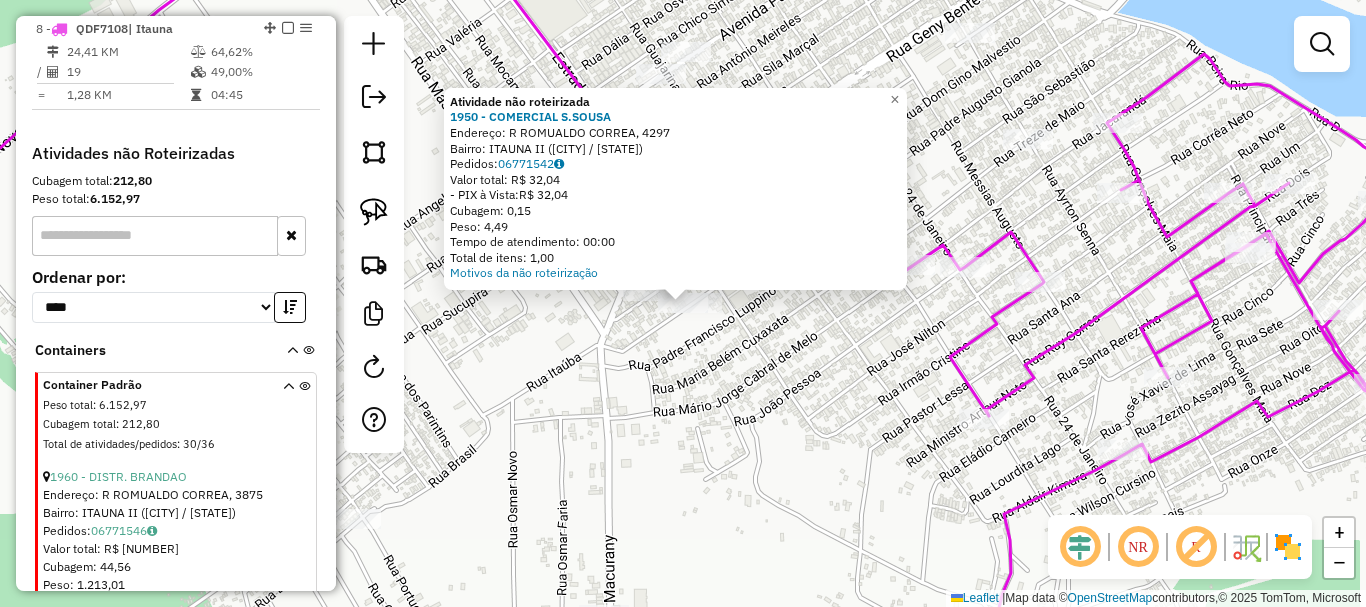 click 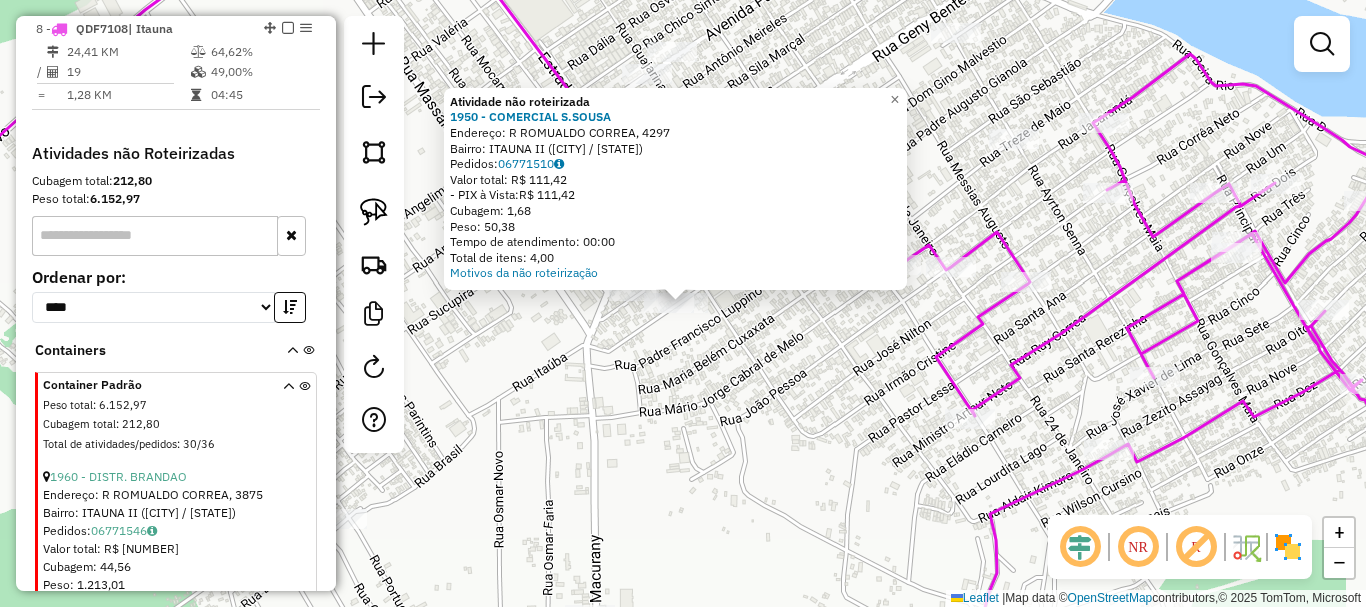 click on "Atividade não roteirizada 1950 - COMERCIAL S.SOUSA  Endereço: R ROMUALDO CORREA, 4297   Bairro: ITAUNA II ([CITY] / [STATE])   Pedidos:  06771510   Valor total: R$ 111,42   - PIX à Vista:  R$ 111,42   Cubagem: 1,68   Peso: 50,38   Tempo de atendimento: 00:00   Total de itens: 4,00  Motivos da não roteirização × Janela de atendimento Grade de atendimento Capacidade Transportadoras Veículos Cliente Pedidos  Rotas Selecione os dias de semana para filtrar as janelas de atendimento  Seg   Ter   Qua   Qui   Sex   Sáb   Dom  Informe o período da janela de atendimento: De: Até:  Filtrar exatamente a janela do cliente  Considerar janela de atendimento padrão  Selecione os dias de semana para filtrar as grades de atendimento  Seg   Ter   Qua   Qui   Sex   Sáb   Dom   Considerar clientes sem dia de atendimento cadastrado  Clientes fora do dia de atendimento selecionado Filtrar as atividades entre os valores definidos abaixo:  Peso mínimo:   Peso máximo:   Cubagem mínima:   Cubagem máxima:   De:   Até:  +" 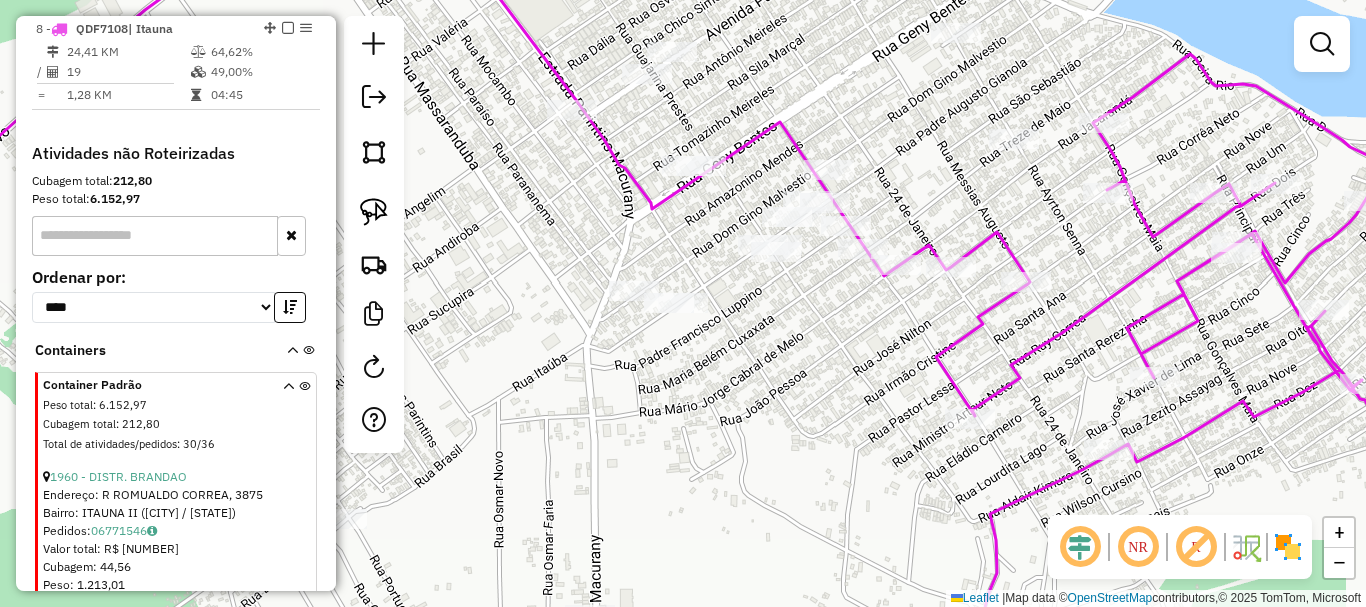 click 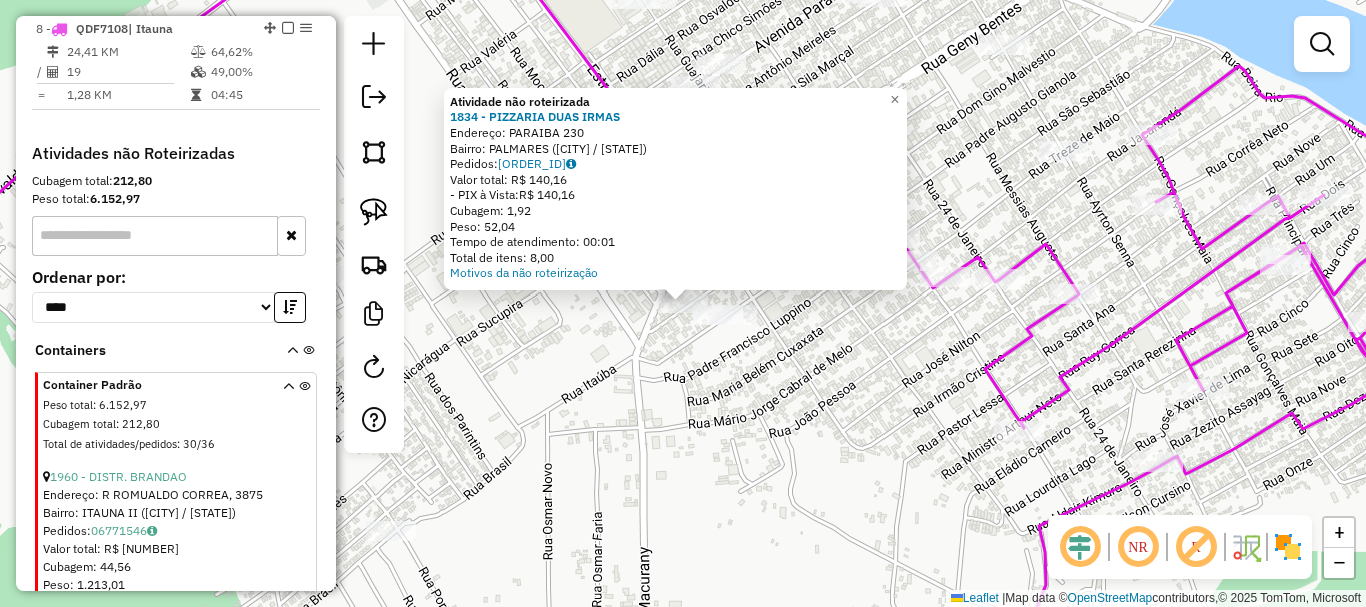 click 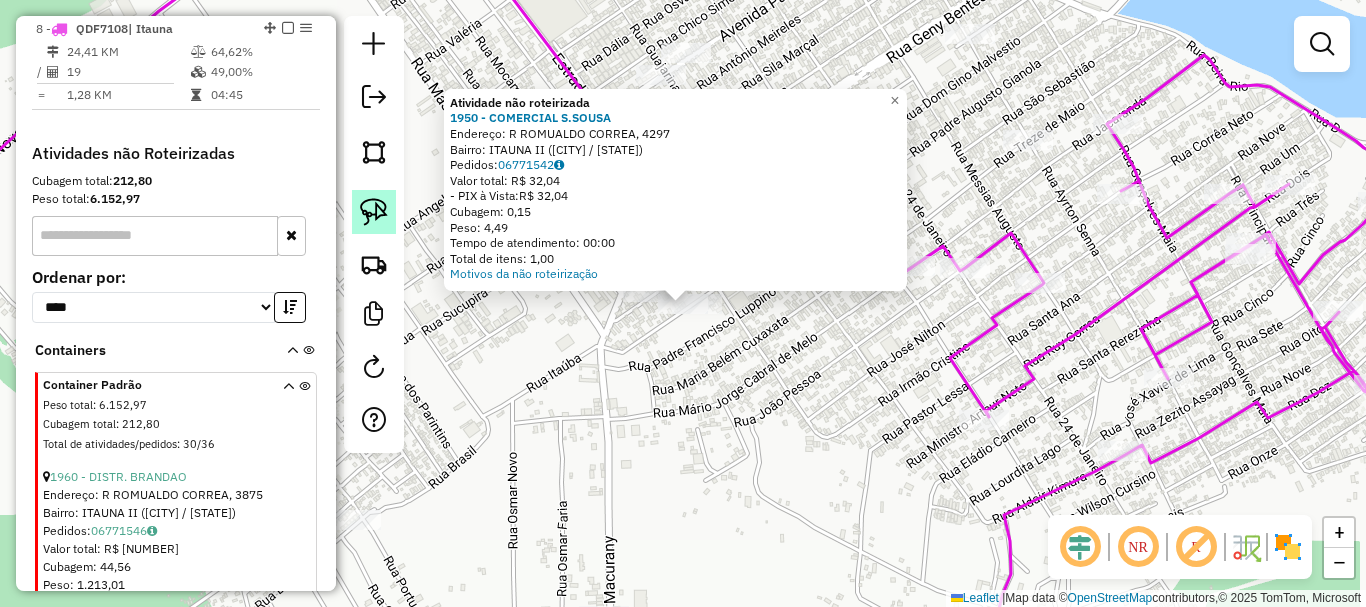 click 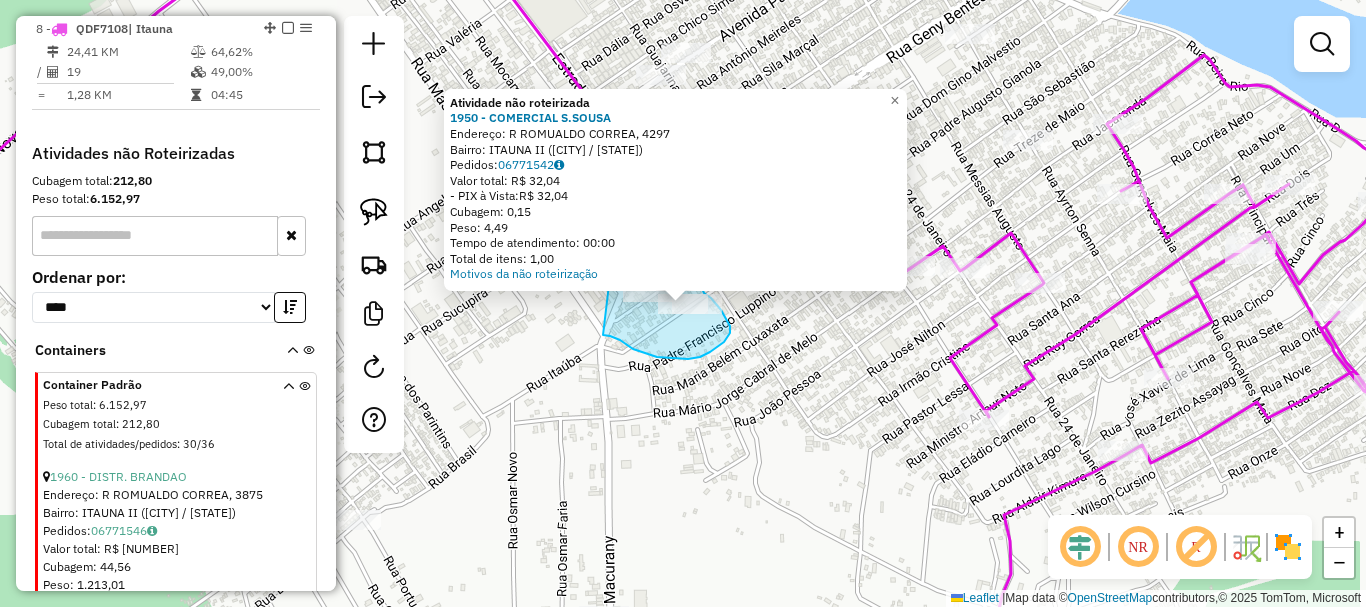 drag, startPoint x: 603, startPoint y: 335, endPoint x: 610, endPoint y: 323, distance: 13.892444 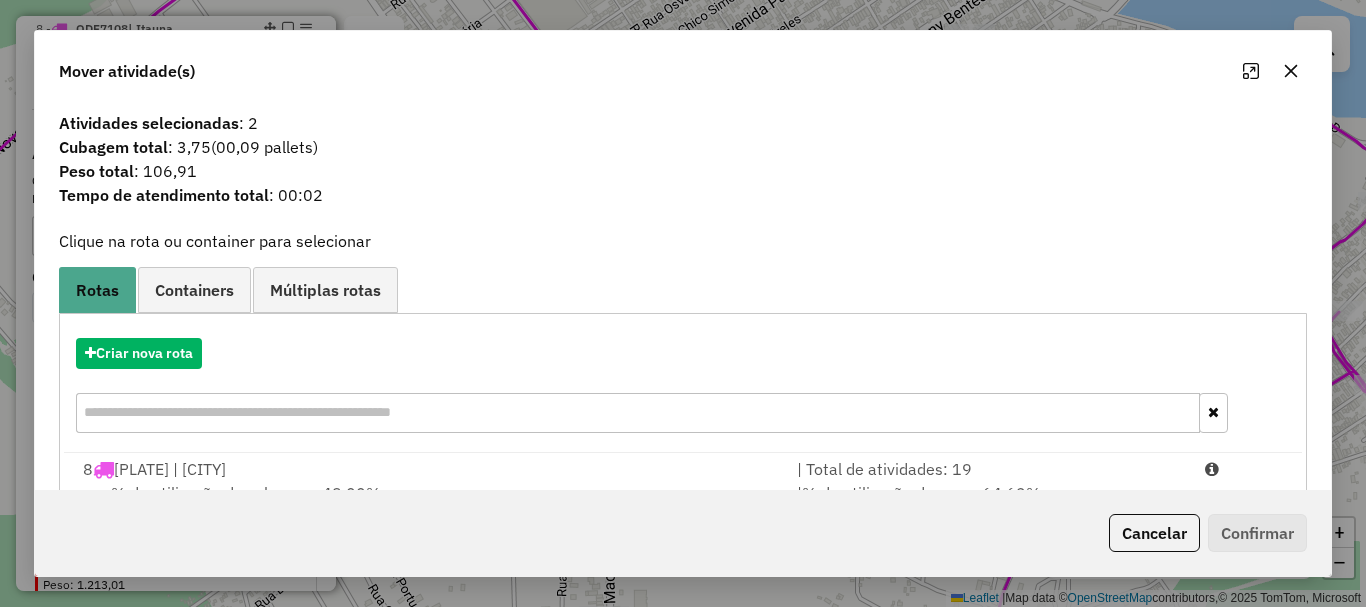 scroll, scrollTop: 78, scrollLeft: 0, axis: vertical 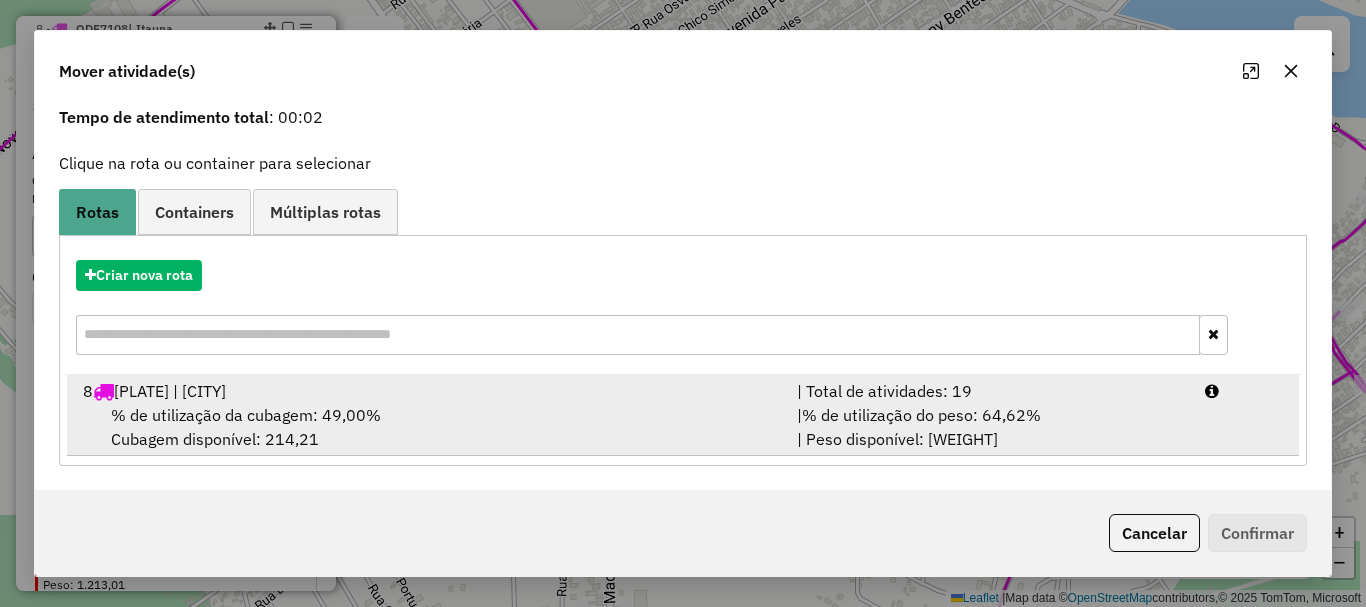 click on "% de utilização da cubagem: 49,00%  Cubagem disponível: 214,21" at bounding box center (428, 427) 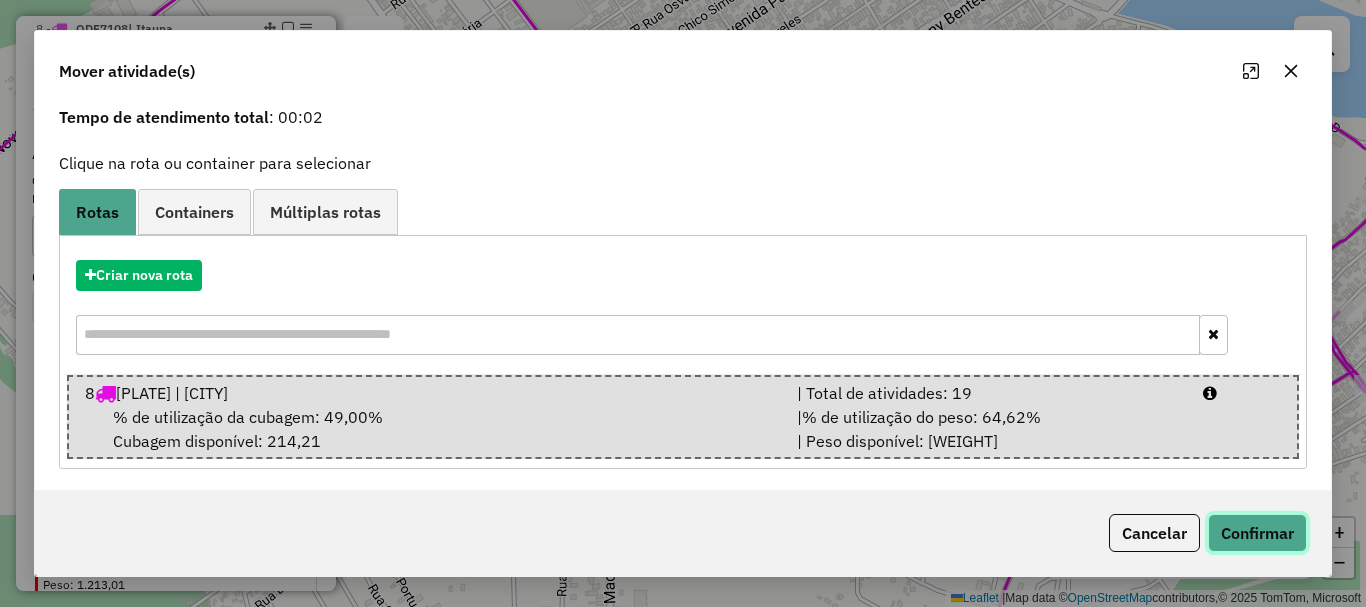 click on "Confirmar" 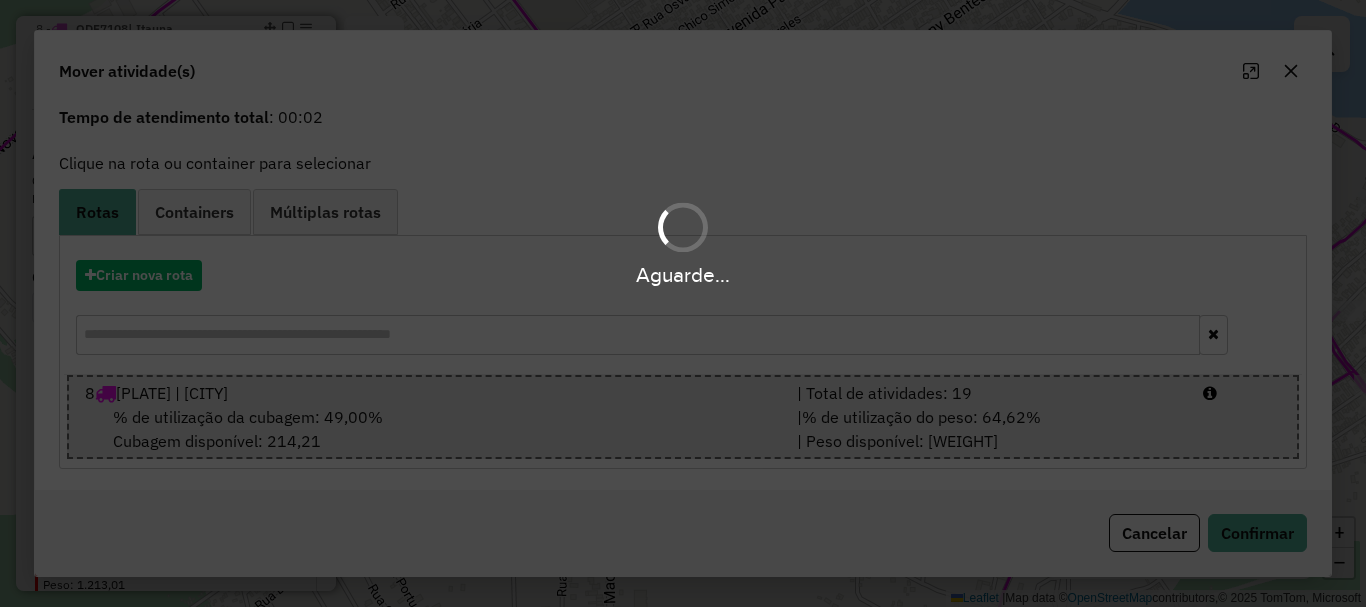 scroll, scrollTop: 0, scrollLeft: 0, axis: both 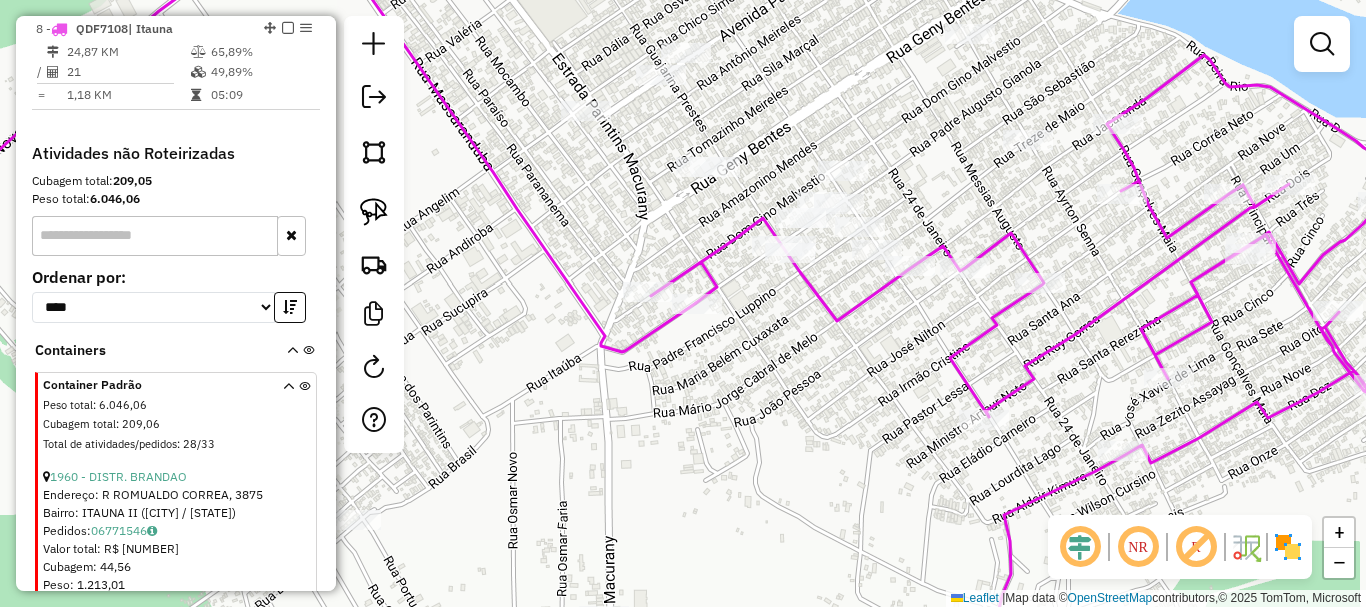 drag, startPoint x: 908, startPoint y: 352, endPoint x: 826, endPoint y: 372, distance: 84.40379 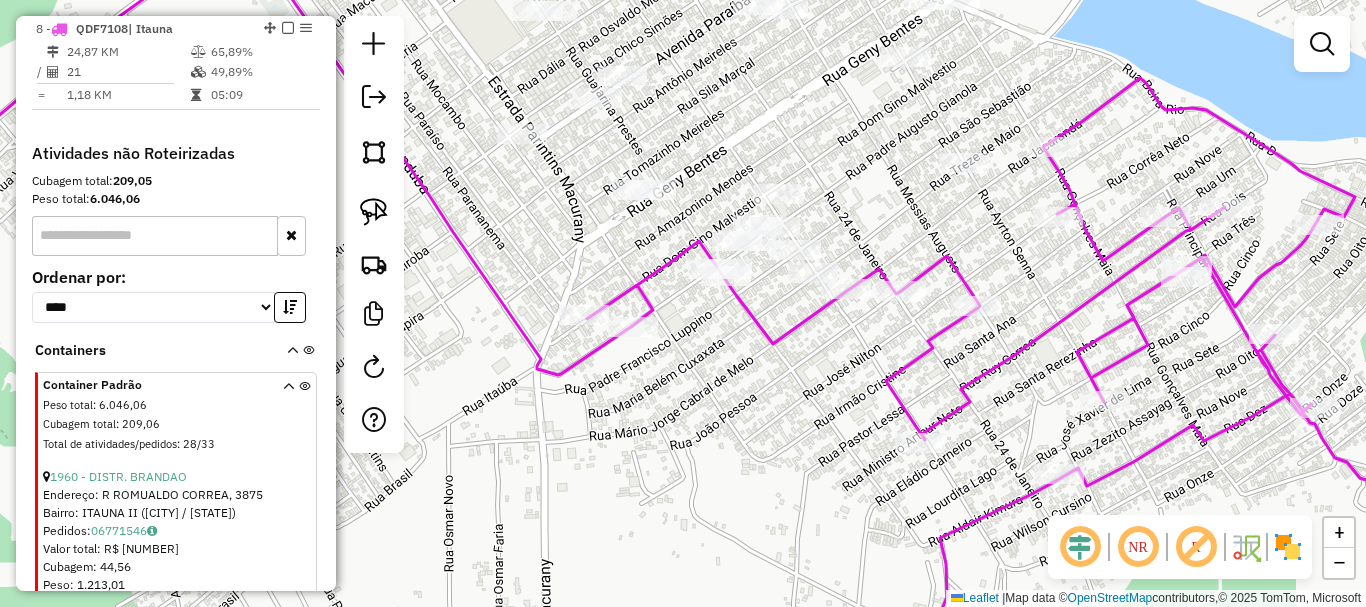 click on "Janela de atendimento Grade de atendimento Capacidade Transportadoras Veículos Cliente Pedidos  Rotas Selecione os dias de semana para filtrar as janelas de atendimento  Seg   Ter   Qua   Qui   Sex   Sáb   Dom  Informe o período da janela de atendimento: De: Até:  Filtrar exatamente a janela do cliente  Considerar janela de atendimento padrão  Selecione os dias de semana para filtrar as grades de atendimento  Seg   Ter   Qua   Qui   Sex   Sáb   Dom   Considerar clientes sem dia de atendimento cadastrado  Clientes fora do dia de atendimento selecionado Filtrar as atividades entre os valores definidos abaixo:  Peso mínimo:   Peso máximo:   Cubagem mínima:   Cubagem máxima:   De:   Até:  Filtrar as atividades entre o tempo de atendimento definido abaixo:  De:   Até:   Considerar capacidade total dos clientes não roteirizados Transportadora: Selecione um ou mais itens Tipo de veículo: Selecione um ou mais itens Veículo: Selecione um ou mais itens Motorista: Selecione um ou mais itens Nome: Rótulo:" 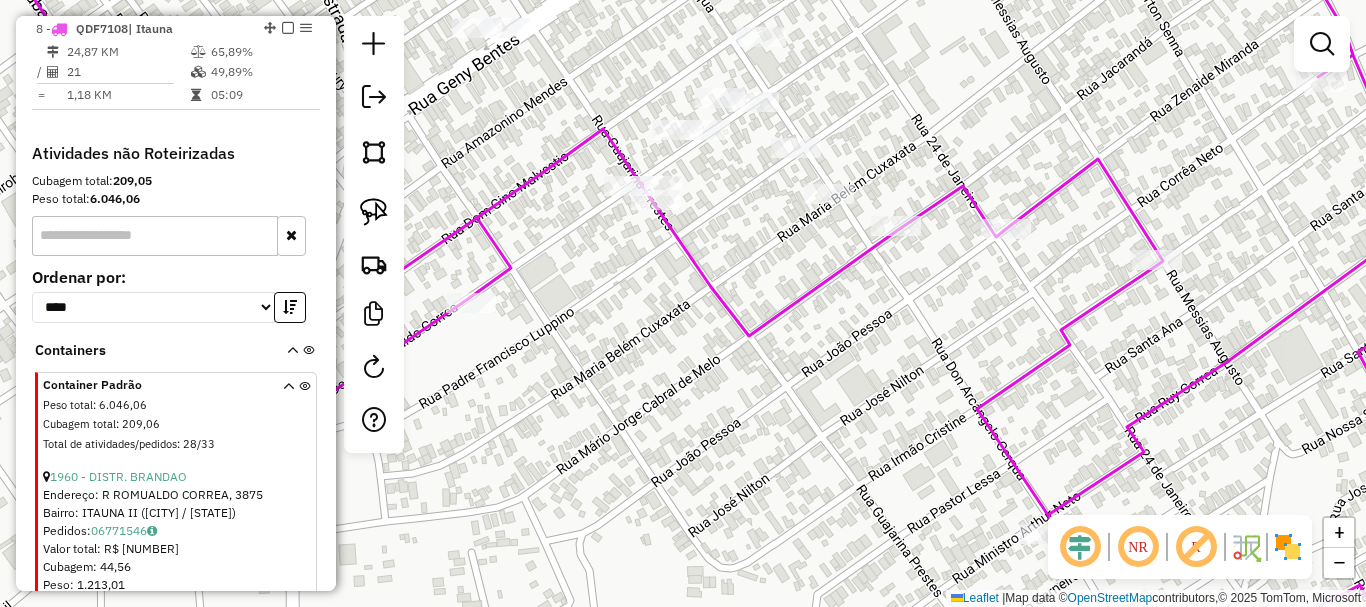 drag, startPoint x: 761, startPoint y: 344, endPoint x: 627, endPoint y: 319, distance: 136.31215 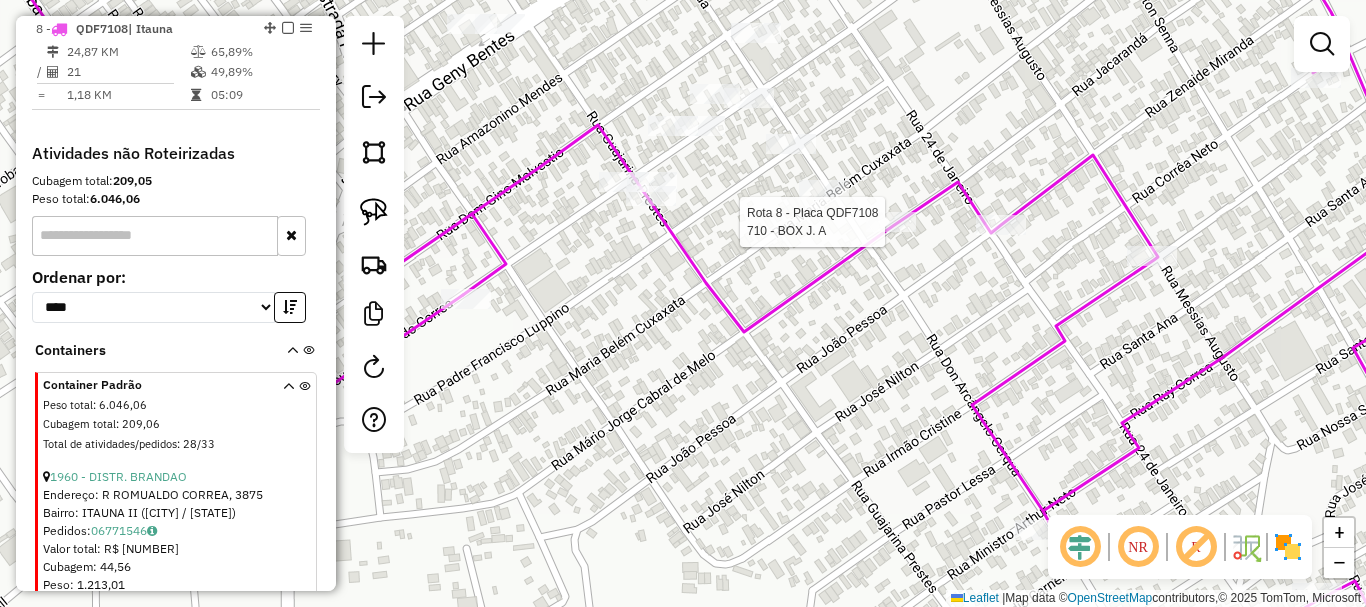 select on "**********" 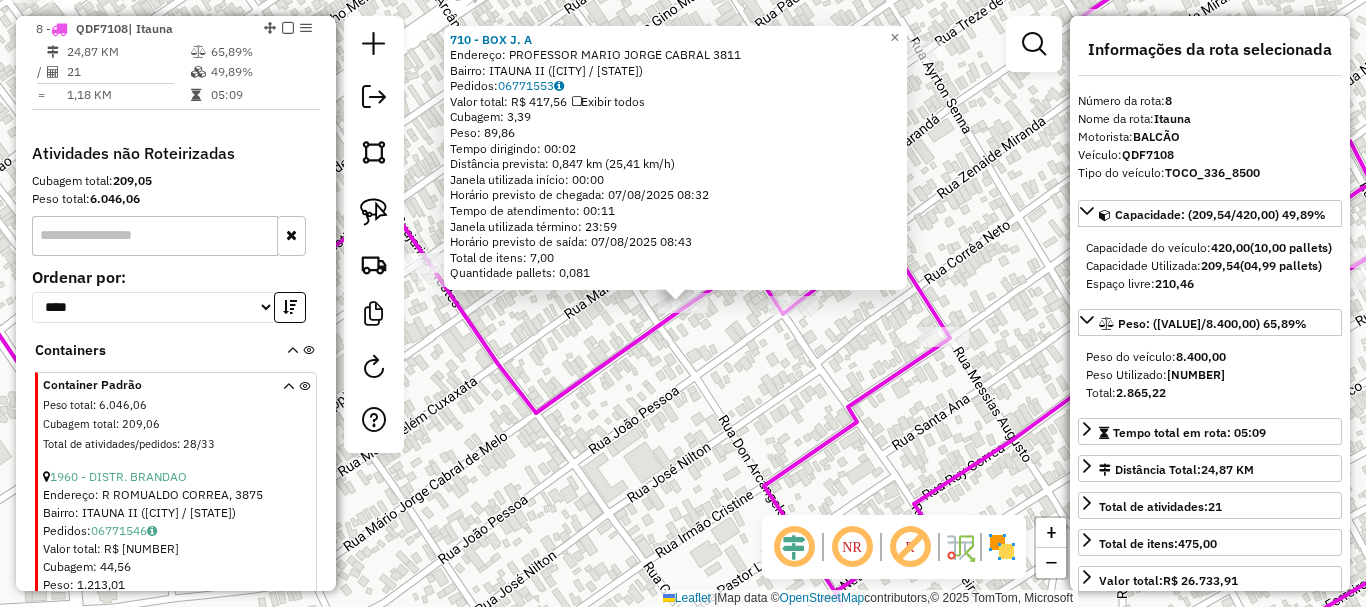 click on "710 - BOX  J. A  Endereço:  PROFESSOR MARIO JORGE CABRAL 3811   Bairro: ITAUNA II ([CITY] / AM)   Pedidos:  06771553   Valor total: R$ 417,56   Exibir todos   Cubagem: 3,39  Peso: 89,86  Tempo dirigindo: 00:02   Distância prevista: 0,847 km (25,41 km/h)   Janela utilizada início: 00:00   Horário previsto de chegada: 07/08/2025 08:32   Tempo de atendimento: 00:11   Janela utilizada término: 23:59   Horário previsto de saída: 07/08/2025 08:43   Total de itens: 7,00   Quantidade pallets: 0,081  × Janela de atendimento Grade de atendimento Capacidade Transportadoras Veículos Cliente Pedidos  Rotas Selecione os dias de semana para filtrar as janelas de atendimento  Seg   Ter   Qua   Qui   Sex   Sáb   Dom  Informe o período da janela de atendimento: De: Até:  Filtrar exatamente a janela do cliente  Considerar janela de atendimento padrão  Selecione os dias de semana para filtrar as grades de atendimento  Seg   Ter   Qua   Qui   Sex   Sáb   Dom   Considerar clientes sem dia de atendimento cadastrado" 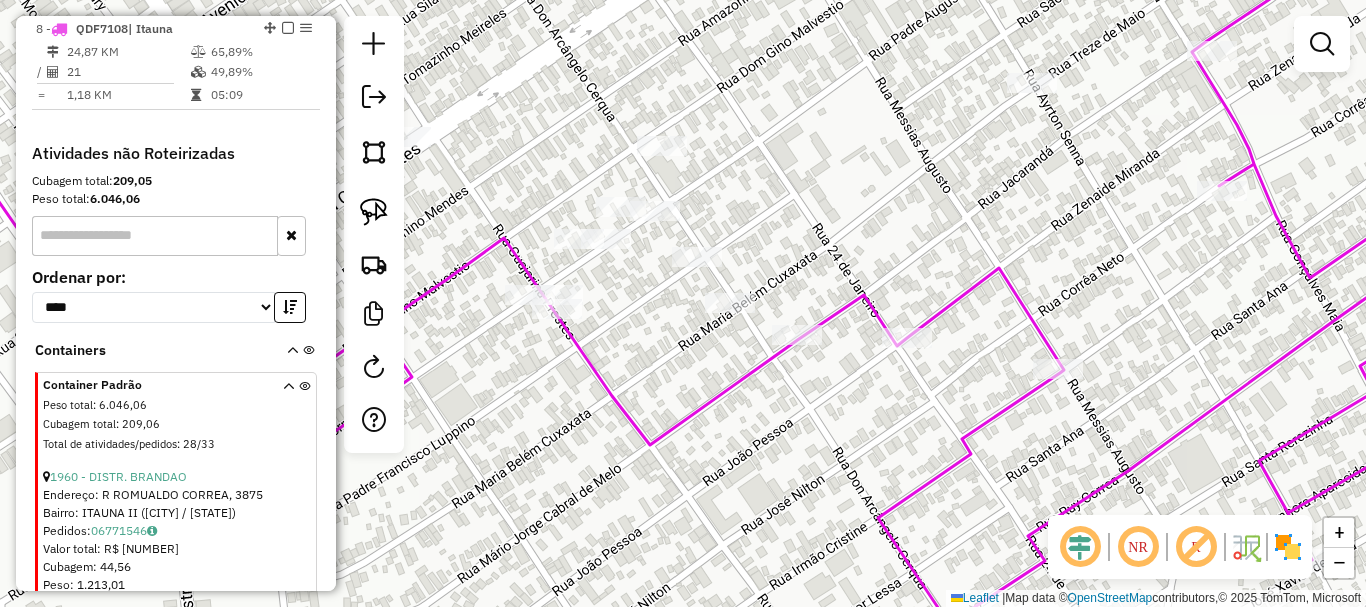 drag, startPoint x: 597, startPoint y: 527, endPoint x: 690, endPoint y: 523, distance: 93.08598 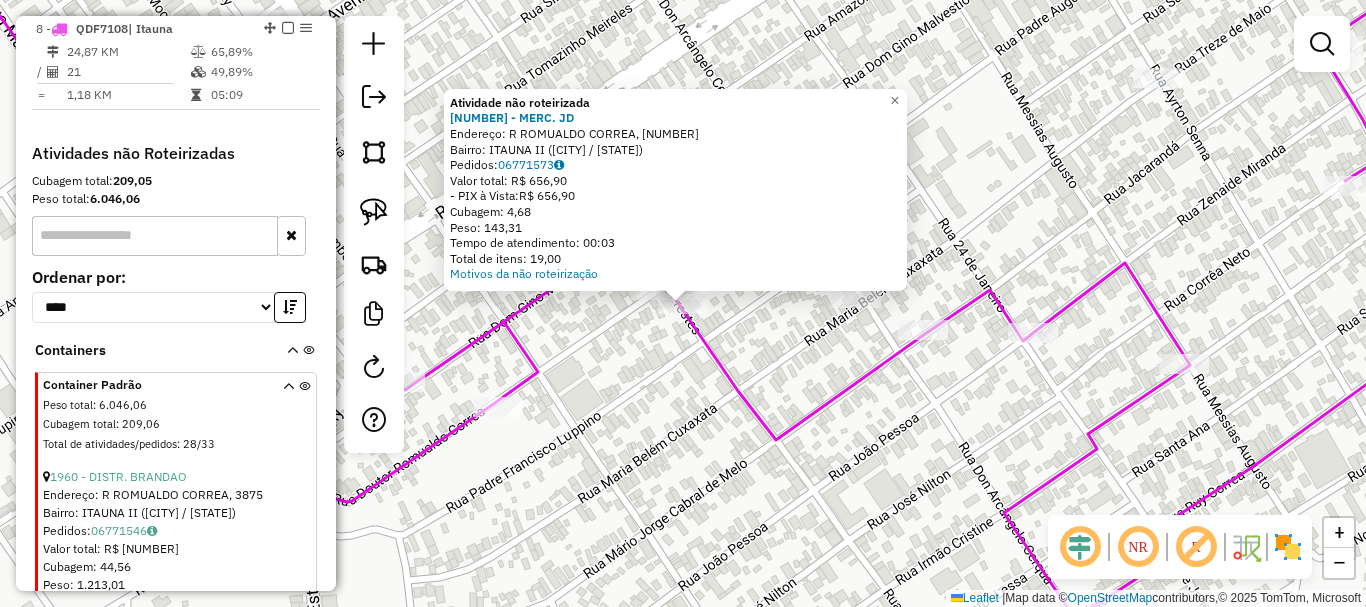 click 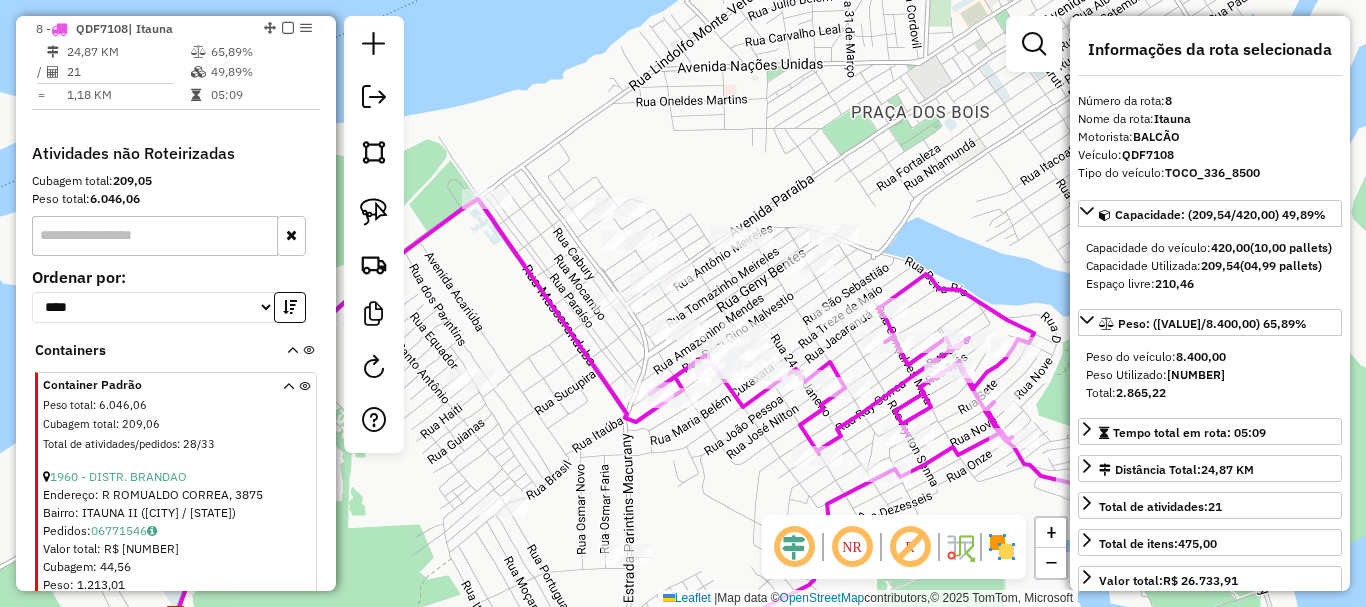 drag, startPoint x: 715, startPoint y: 536, endPoint x: 766, endPoint y: 327, distance: 215.13252 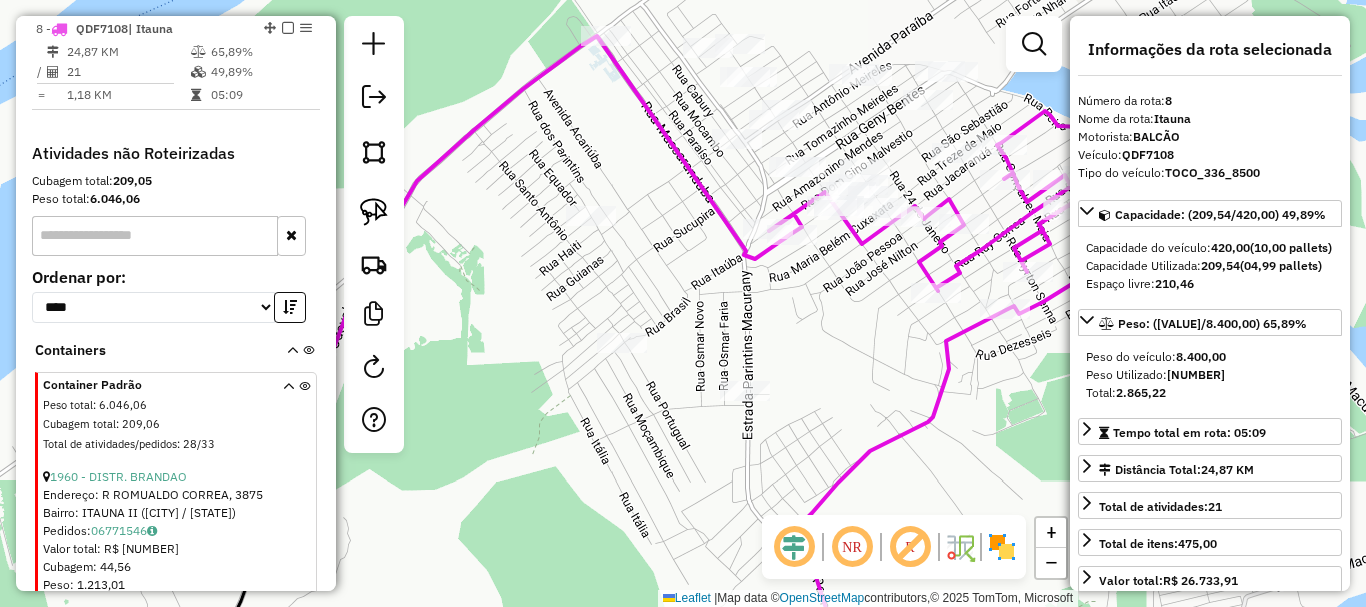 drag, startPoint x: 724, startPoint y: 404, endPoint x: 868, endPoint y: 466, distance: 156.7801 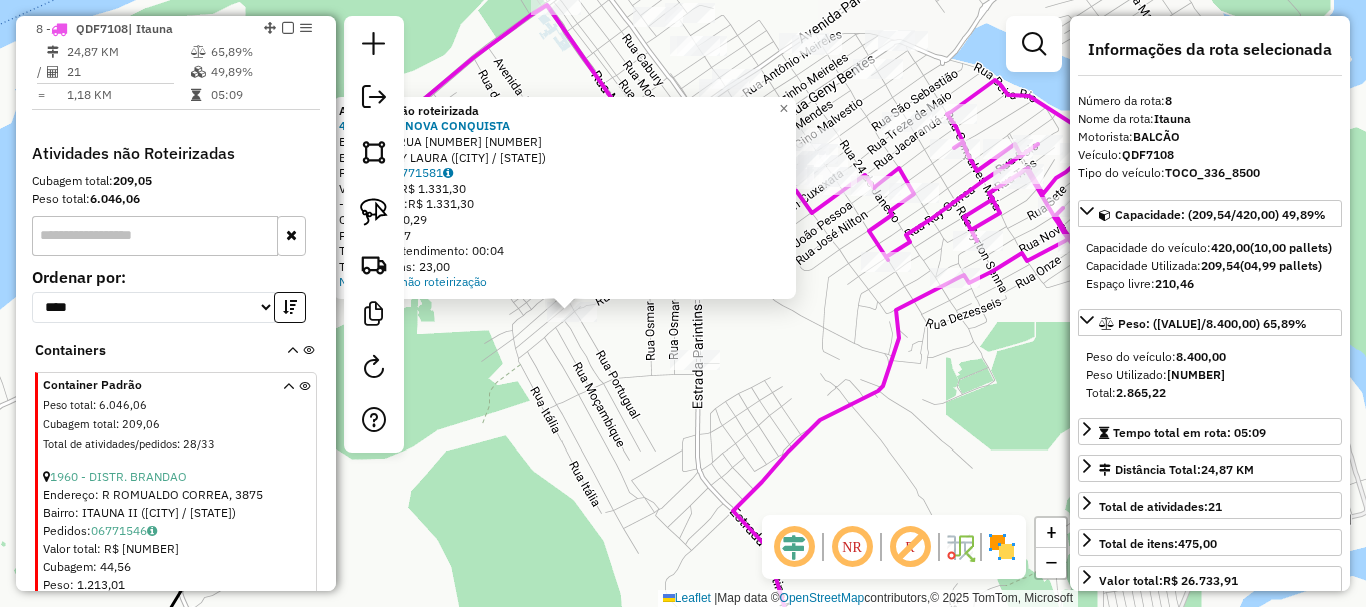 drag, startPoint x: 946, startPoint y: 385, endPoint x: 737, endPoint y: 373, distance: 209.34421 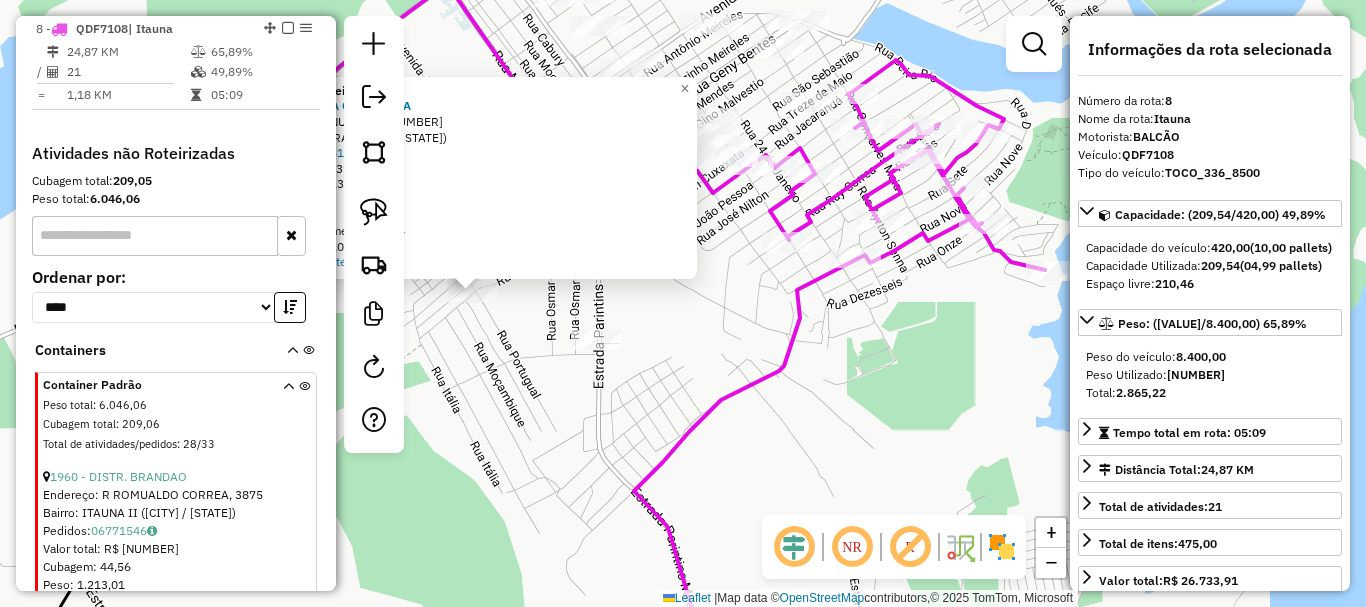 click on "Atividade não roteirizada [NUMBER] - [NAME]  Endereço:  [NAME] [NUMBER]   Bairro: [NAME] ([STATE])   Pedidos:  [ORDER_ID]   Valor total: R$ [PRICE]   - PIX à Vista:  R$ [PRICE]   Cubagem: [CUBAGE]   Peso: [WEIGHT]   Tempo de atendimento: [TIME]   Total de itens: [ITEMS]  Motivos da não roteirização × Janela de atendimento Grade de atendimento Capacidade Transportadoras Veículos Cliente Pedidos  Rotas Selecione os dias de semana para filtrar as janelas de atendimento  Seg   Ter   Qua   Qui   Sex   Sáb   Dom  Informe o período da janela de atendimento: De: [TIME] Até: [TIME]  Filtrar exatamente a janela do cliente  Considerar janela de atendimento padrão  Selecione os dias de semana para filtrar as grades de atendimento  Seg   Ter   Qua   Qui   Sex   Sáb   Dom   Considerar clientes sem dia de atendimento cadastrado  Clientes fora do dia de atendimento selecionado Filtrar as atividades entre os valores definidos abaixo:  Peso mínimo:   Peso máximo:   Cubagem mínima:   Cubagem máxima:   De: [TIME]   Até: [TIME]  De: [TIME]" 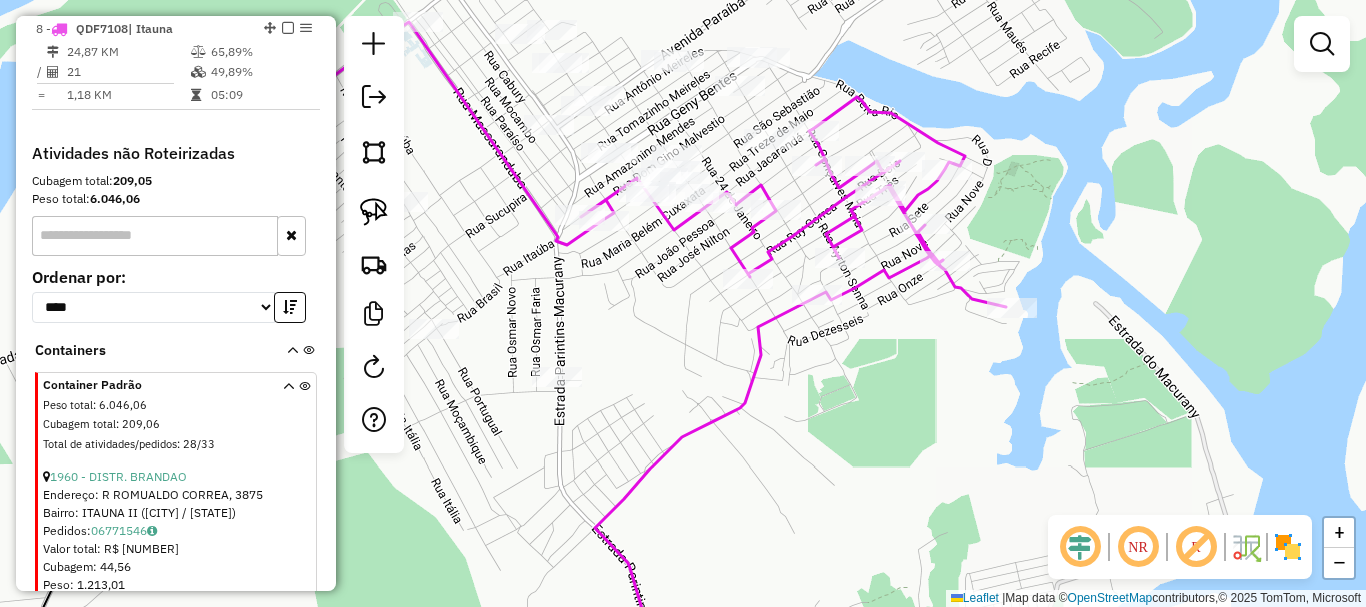drag, startPoint x: 866, startPoint y: 378, endPoint x: 826, endPoint y: 415, distance: 54.48853 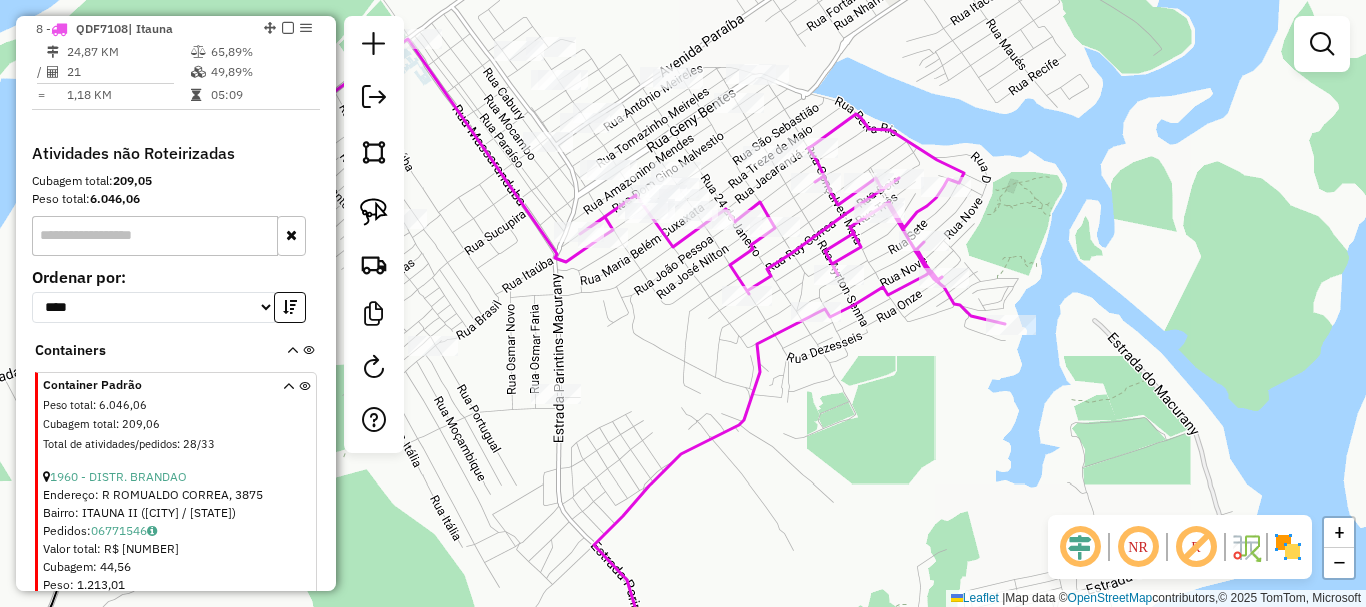 drag, startPoint x: 652, startPoint y: 397, endPoint x: 652, endPoint y: 416, distance: 19 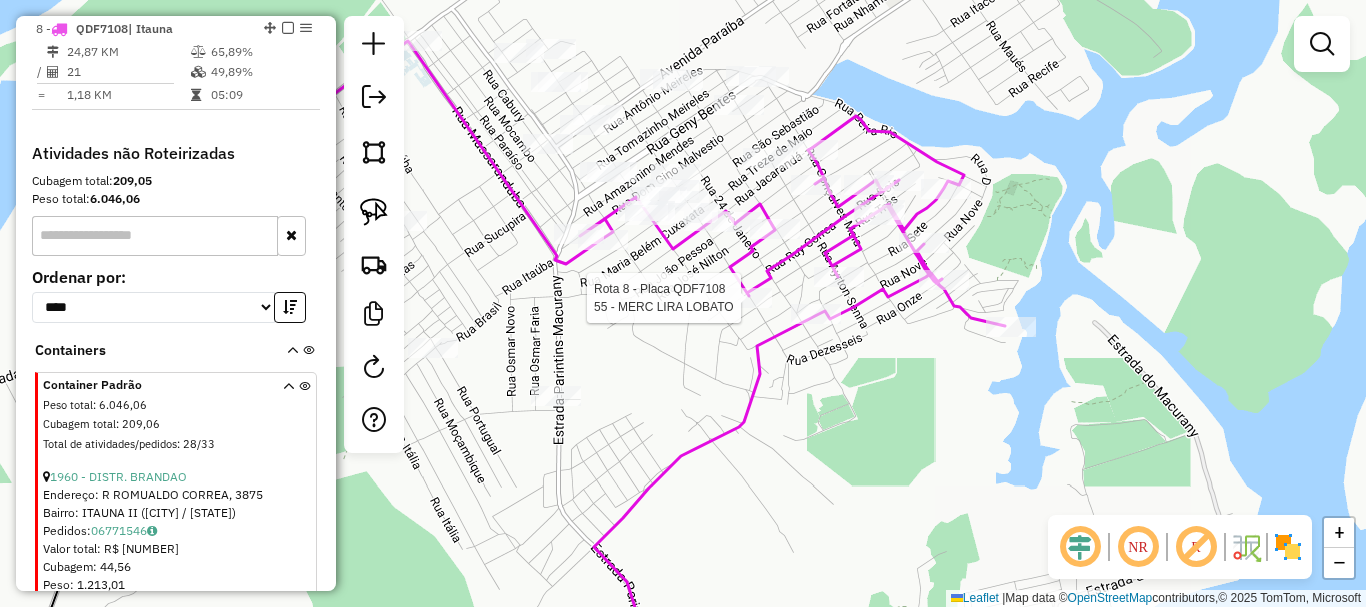 select on "**********" 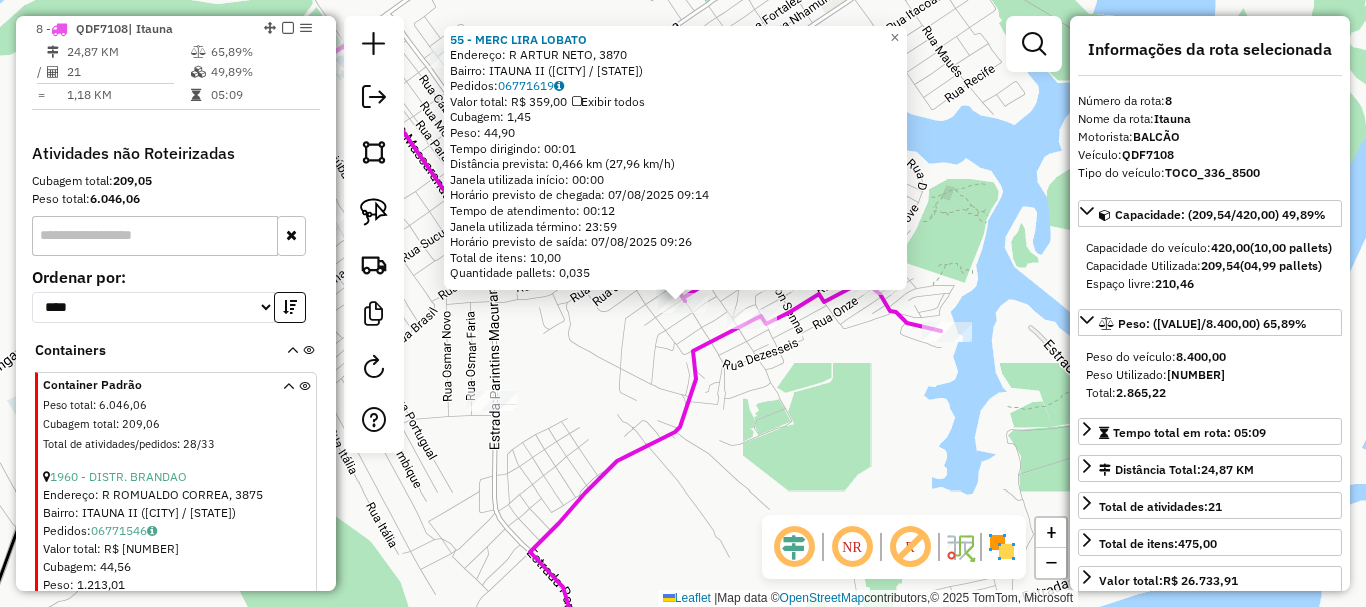 click on "[NUMBER] - MERC LIRA LOBATO Endereço: R ARTUR NETO, [NUMBER] Bairro: [CITY] ([CITY] / [STATE]) Pedidos: [ORDER_ID] Valor total: R$ [PRICE] Exibir todos Cubagem: [CUBAGE] Peso: [WEIGHT] Tempo dirigindo: [TIME] Distância prevista: [DISTANCE] km ([SPEED] km/h) Janela utilizada início: [TIME] Horário previsto de chegada: [DATE] [TIME] Tempo de atendimento: [TIME] Janela utilizada término: [TIME] Horário previsto de saída: [DATE] [TIME] Total de itens: [ITEMS] Quantidade pallets: [PALLETS] × Janela de atendimento Grade de atendimento Capacidade Transportadoras Veículos Cliente Pedidos Rotas Selecione os dias de semana para filtrar as janelas de atendimento Seg Ter Qua Qui Sex Sáb Dom Informe o período da janela de atendimento: De: Até: Filtrar exatamente a janela do cliente Considerar janela de atendimento padrão Selecione os dias de semana para filtrar as grades de atendimento Seg Ter Qua Qui Sex Sáb Dom Considerar clientes sem dia de atendimento cadastrado De: +" 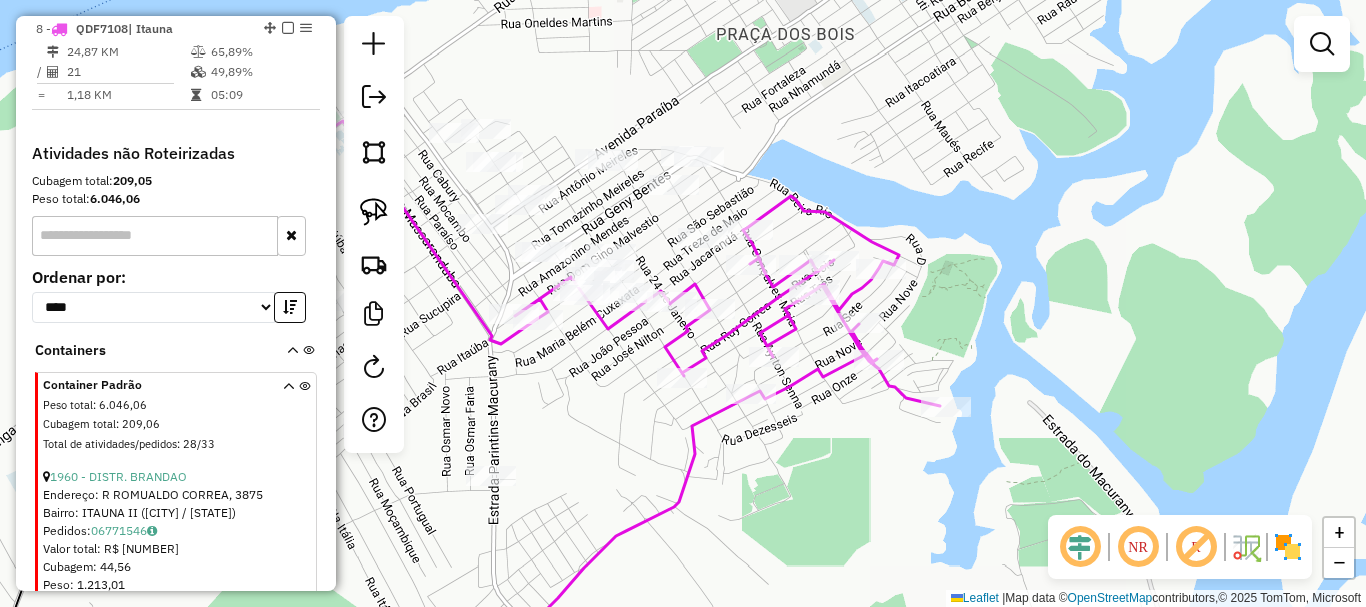 drag, startPoint x: 602, startPoint y: 363, endPoint x: 588, endPoint y: 439, distance: 77.27872 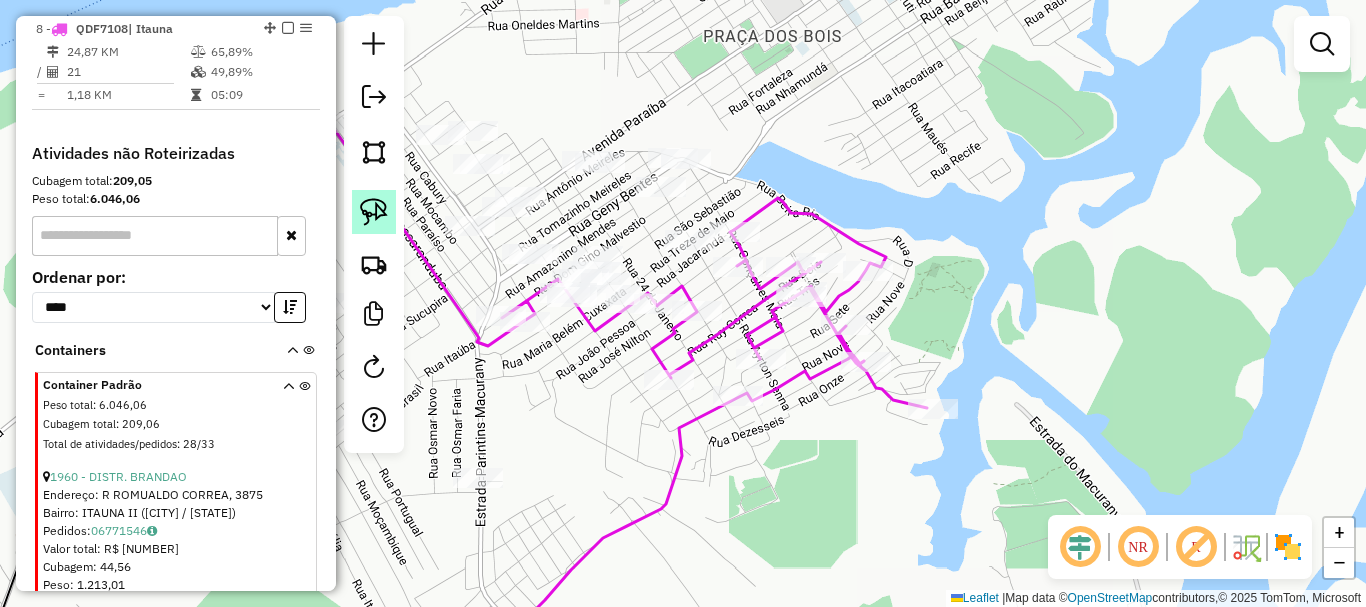 click 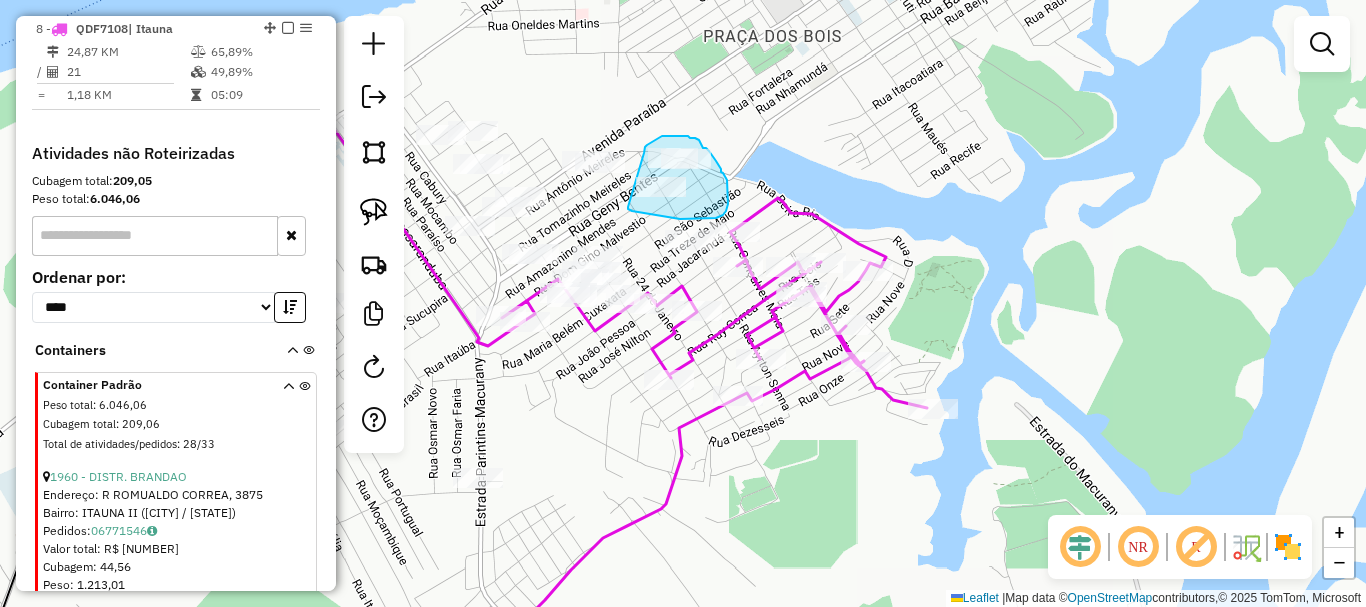 drag, startPoint x: 716, startPoint y: 218, endPoint x: 650, endPoint y: 167, distance: 83.40863 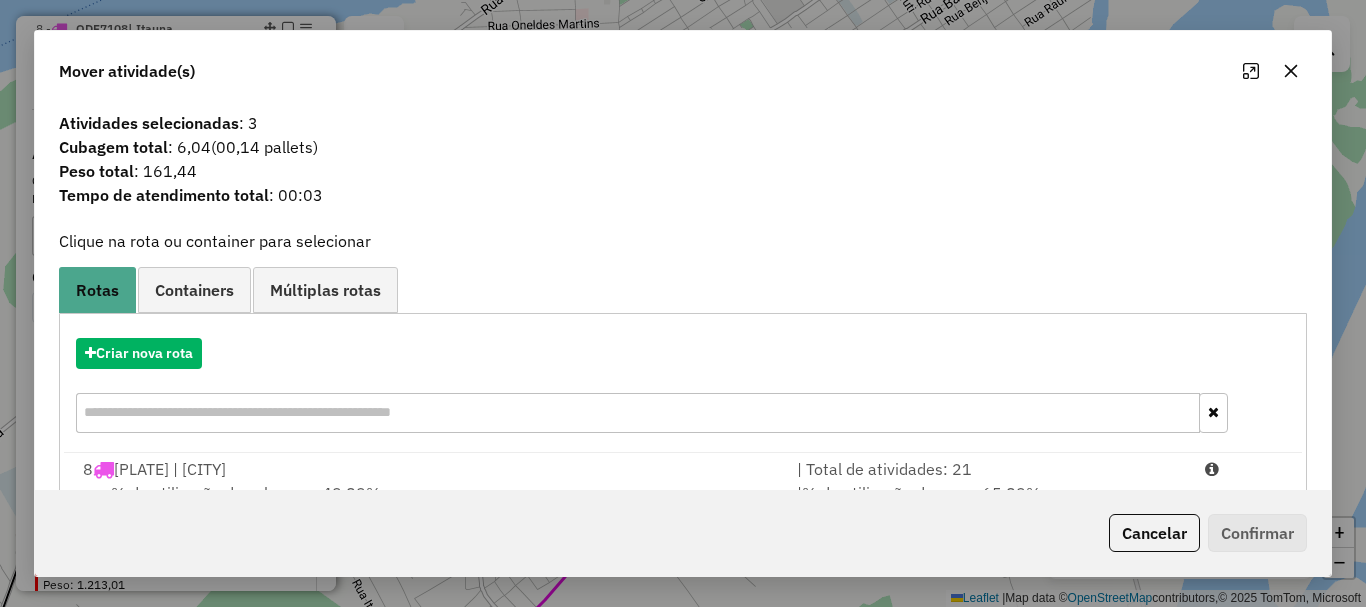 scroll, scrollTop: 78, scrollLeft: 0, axis: vertical 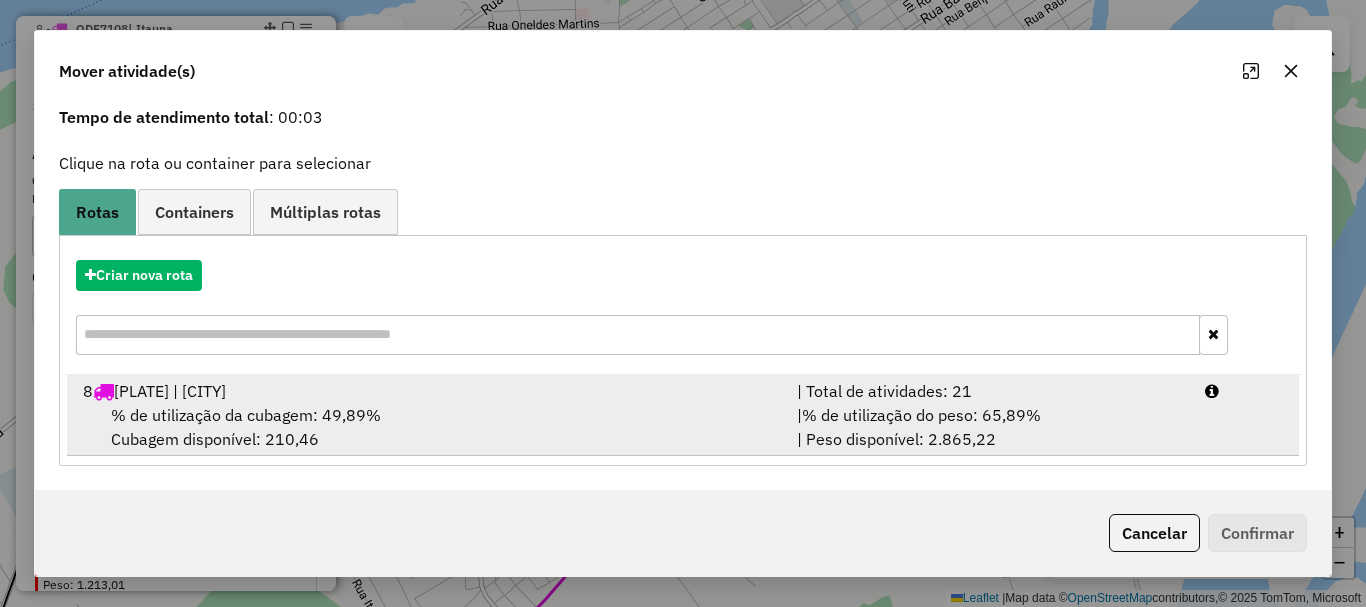 click on "[NUMBER] QDF7108 | Itauna" at bounding box center [428, 391] 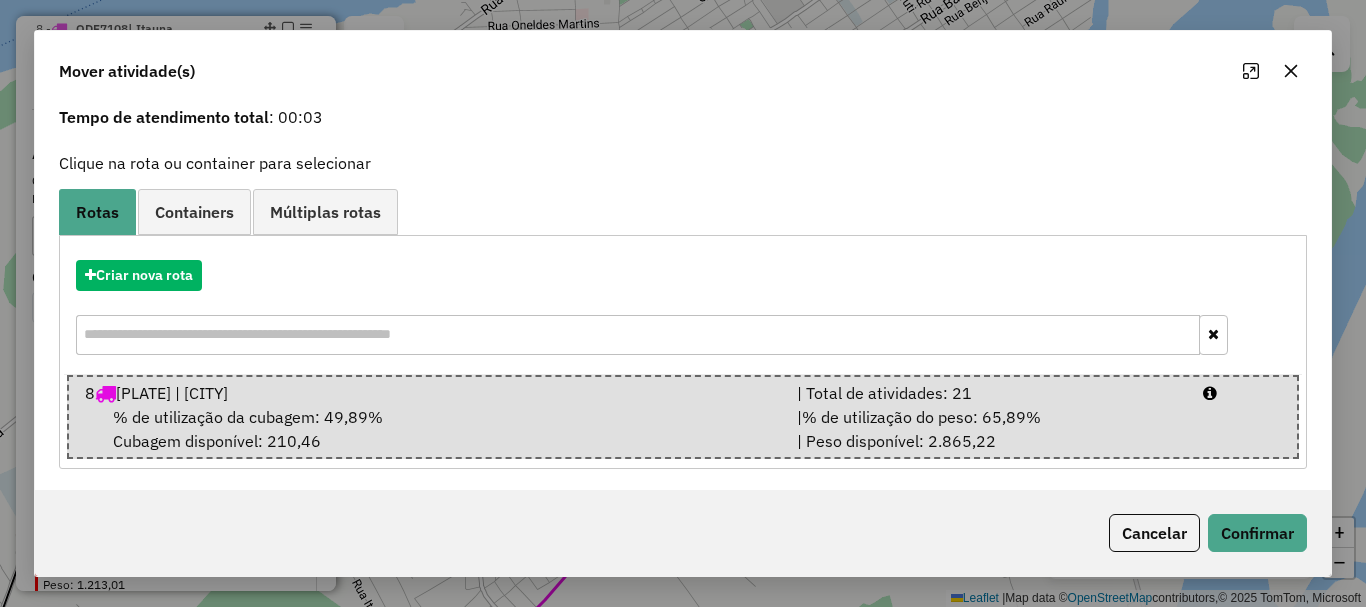 click on "Cancelar   Confirmar" 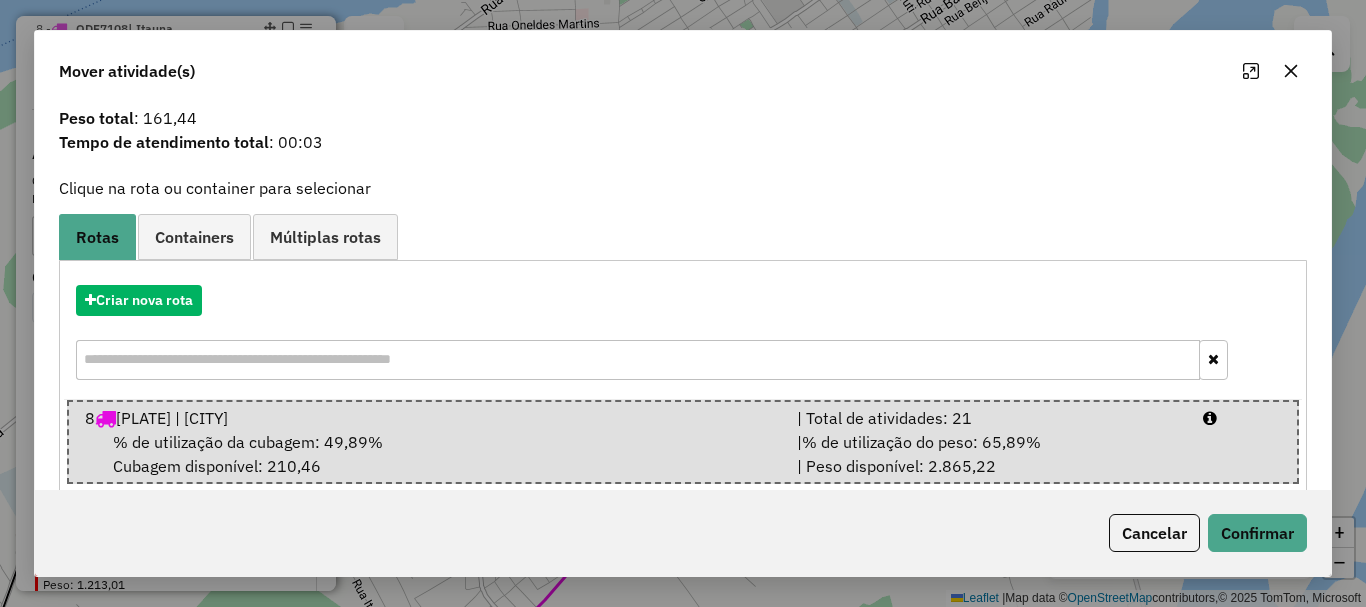 scroll, scrollTop: 81, scrollLeft: 0, axis: vertical 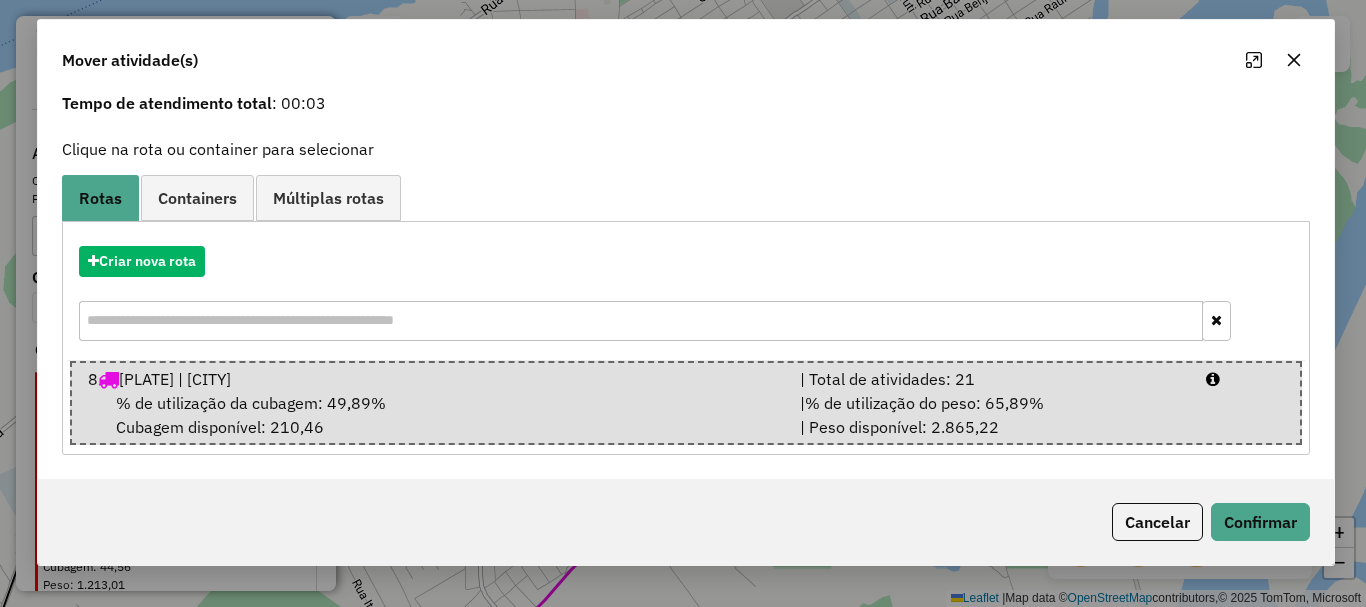 drag, startPoint x: 378, startPoint y: 55, endPoint x: 381, endPoint y: 42, distance: 13.341664 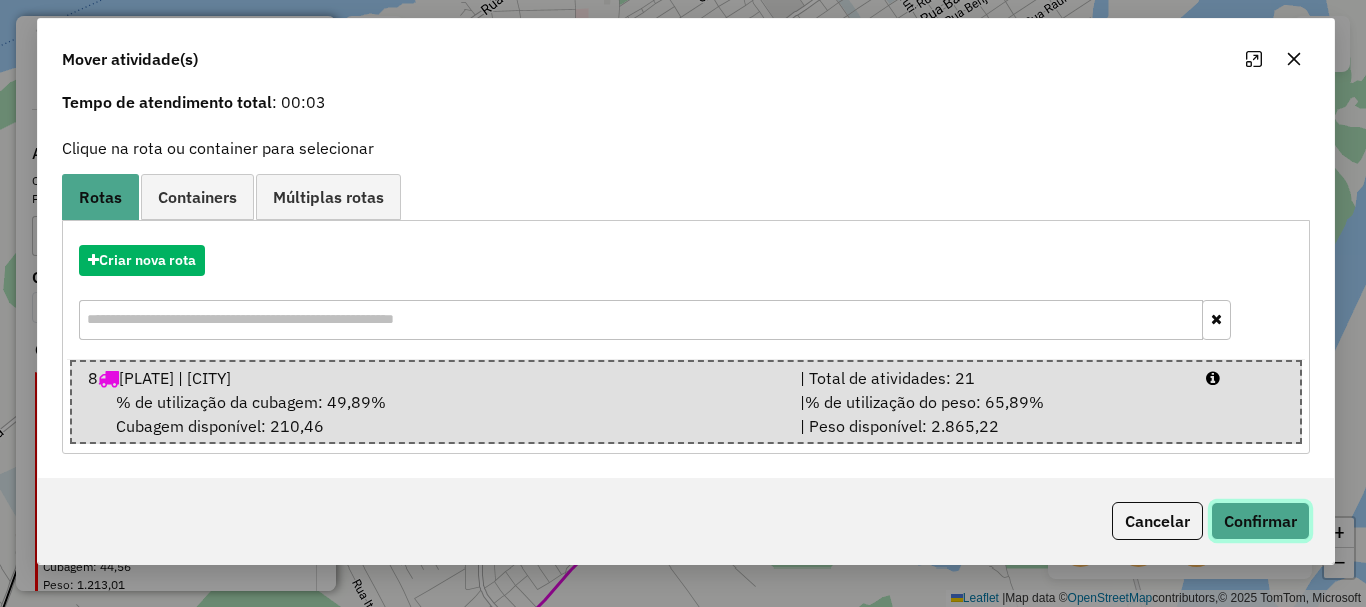click on "Confirmar" 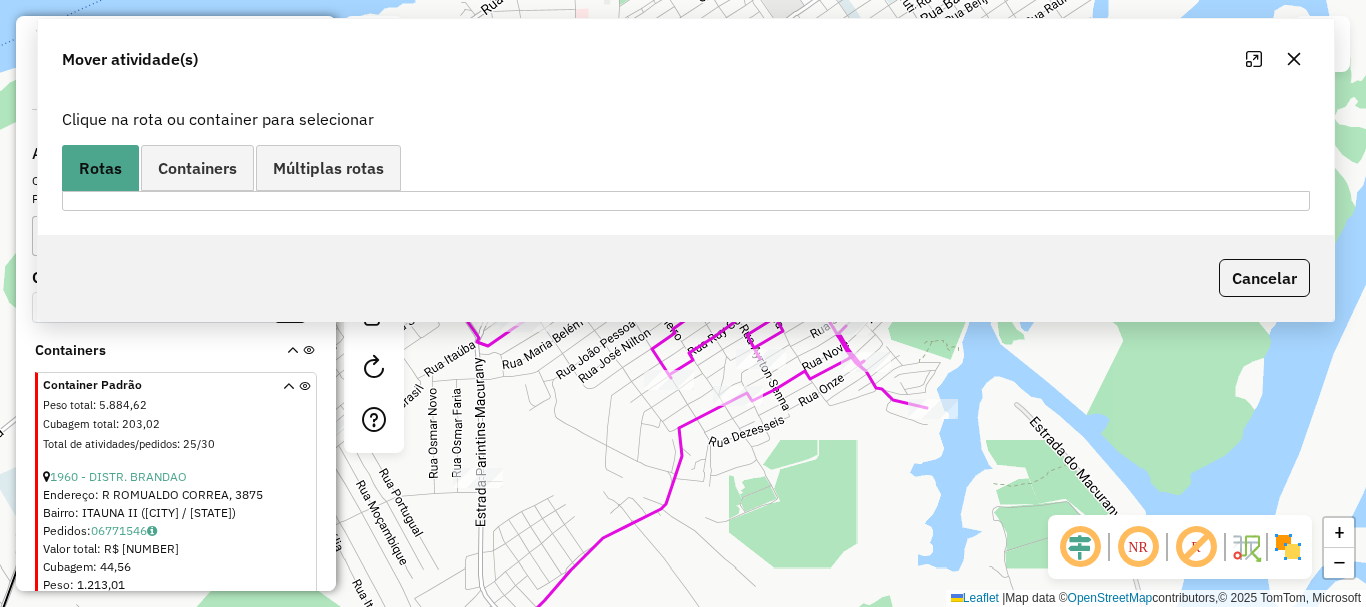 scroll, scrollTop: 0, scrollLeft: 0, axis: both 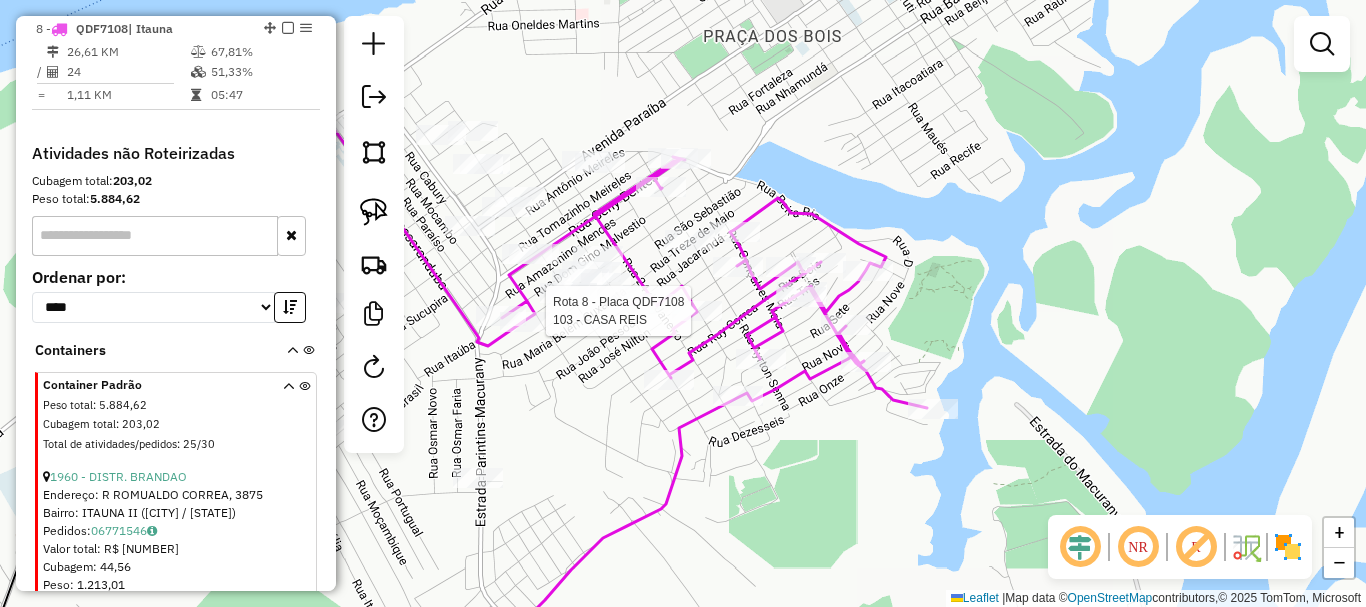 select on "**********" 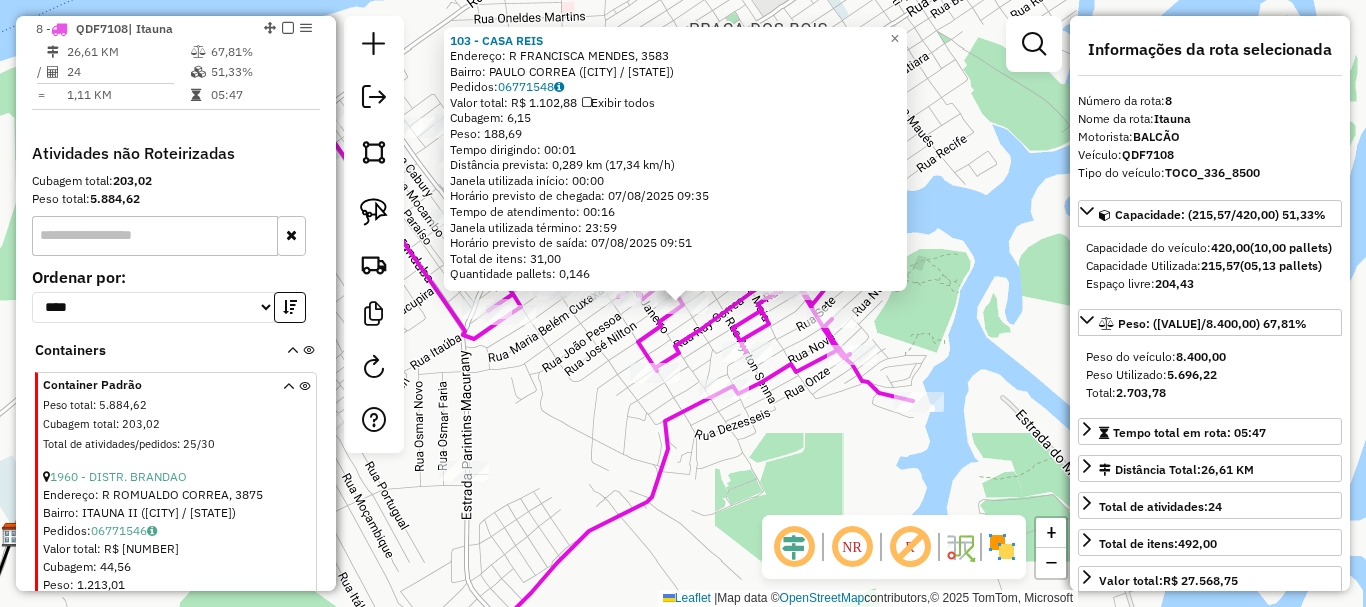 click on "[NUMBER] - CASA REIS  Endereço: R FRANCISCA MENDES, [NUMBER]   Bairro: PAULO CORREA (PARINTINS / AM)   Pedidos:  06771548   Valor total: R$ [NUMBER]   Exibir todos   Cubagem: [NUMBER]  Peso: [NUMBER]  Tempo dirigindo: [TIME]   Distância prevista: [NUMBER] km ([NUMBER] km/h)   Janela utilizada início: [TIME]   Horário previsto de chegada: [DATE] [TIME]   Tempo de atendimento: [TIME]   Janela utilizada término: [TIME]   Horário previsto de saída: [DATE] [TIME]   Total de itens: [NUMBER]   Quantidade pallets: [NUMBER]  × Janela de atendimento Grade de atendimento Capacidade Transportadoras Veículos Cliente Pedidos  Rotas Selecione os dias de semana para filtrar as janelas de atendimento  Seg   Ter   Qua   Qui   Sex   Sáb   Dom  Informe o período da janela de atendimento: De: [TIME] Até: [TIME]  Filtrar exatamente a janela do cliente  Considerar janela de atendimento padrão  Selecione os dias de semana para filtrar as grades de atendimento  Seg   Ter   Qua   Qui   Sex   Sáb   Dom   Considerar clientes sem dia de atendimento cadastrado +" 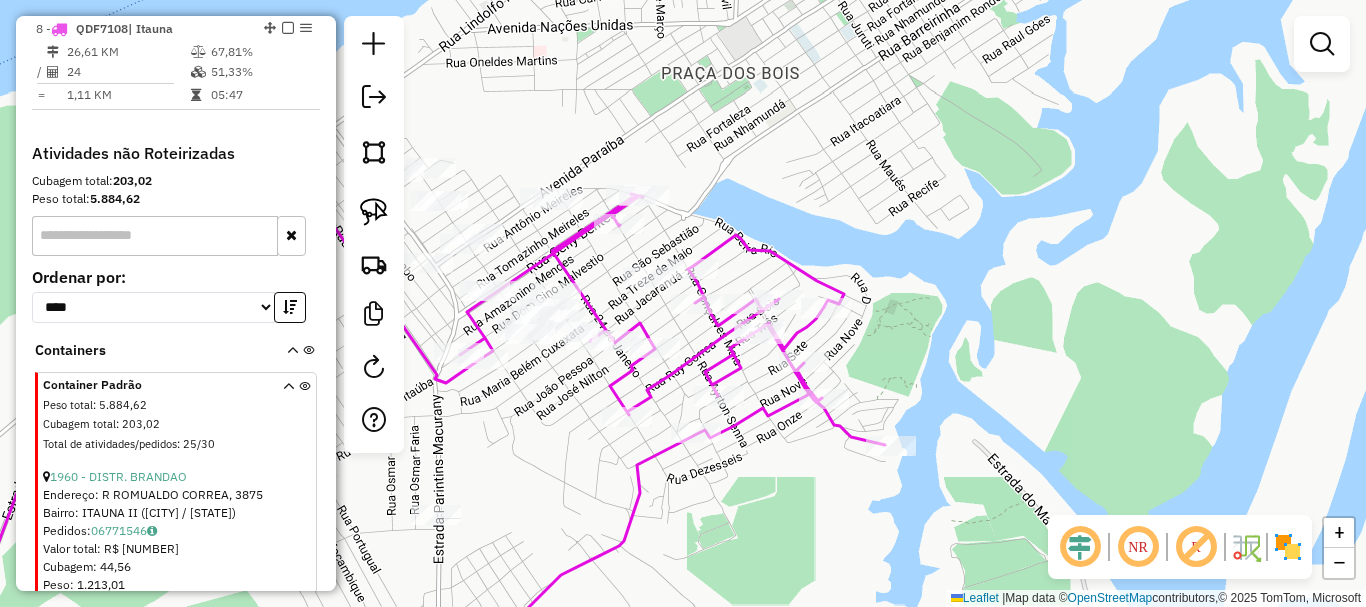 click on "Janela de atendimento Grade de atendimento Capacidade Transportadoras Veículos Cliente Pedidos  Rotas Selecione os dias de semana para filtrar as janelas de atendimento  Seg   Ter   Qua   Qui   Sex   Sáb   Dom  Informe o período da janela de atendimento: De: Até:  Filtrar exatamente a janela do cliente  Considerar janela de atendimento padrão  Selecione os dias de semana para filtrar as grades de atendimento  Seg   Ter   Qua   Qui   Sex   Sáb   Dom   Considerar clientes sem dia de atendimento cadastrado  Clientes fora do dia de atendimento selecionado Filtrar as atividades entre os valores definidos abaixo:  Peso mínimo:   Peso máximo:   Cubagem mínima:   Cubagem máxima:   De:   Até:  Filtrar as atividades entre o tempo de atendimento definido abaixo:  De:   Até:   Considerar capacidade total dos clientes não roteirizados Transportadora: Selecione um ou mais itens Tipo de veículo: Selecione um ou mais itens Veículo: Selecione um ou mais itens Motorista: Selecione um ou mais itens Nome: Rótulo:" 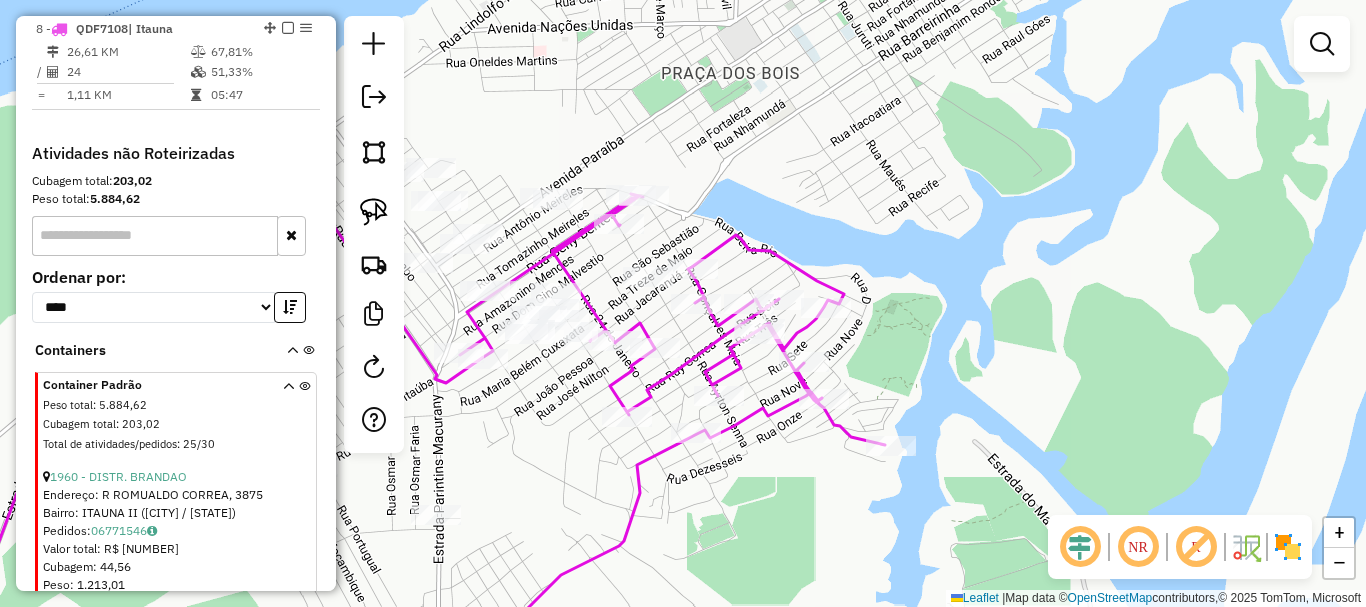click 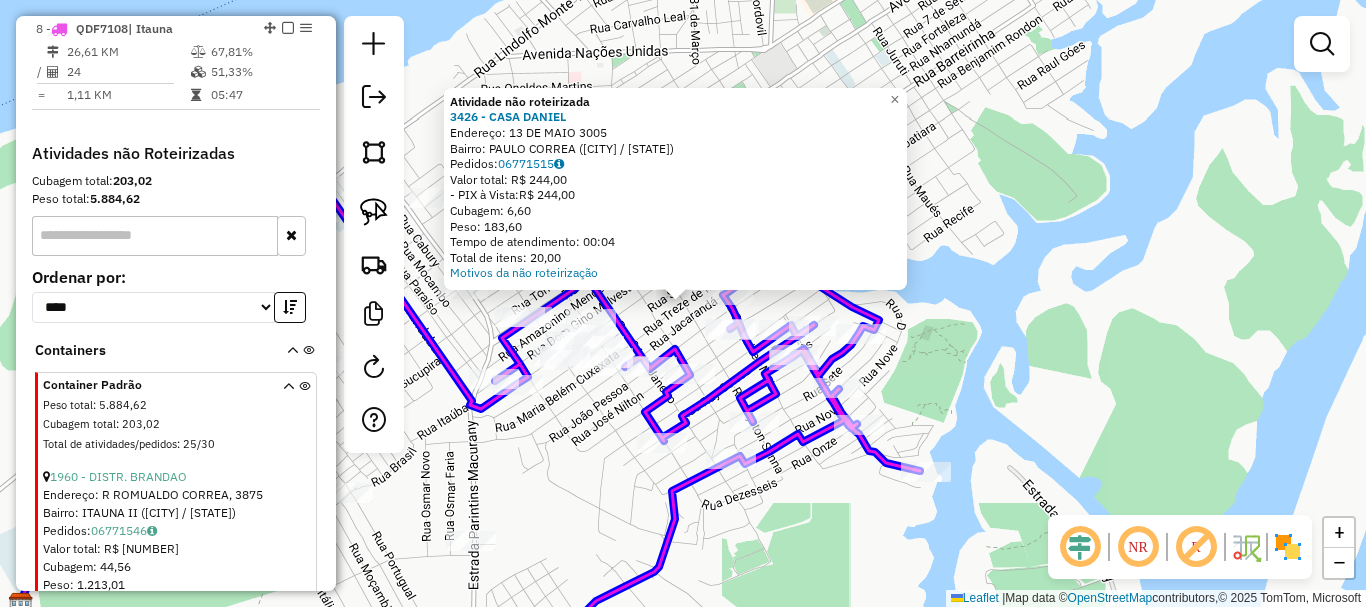 click 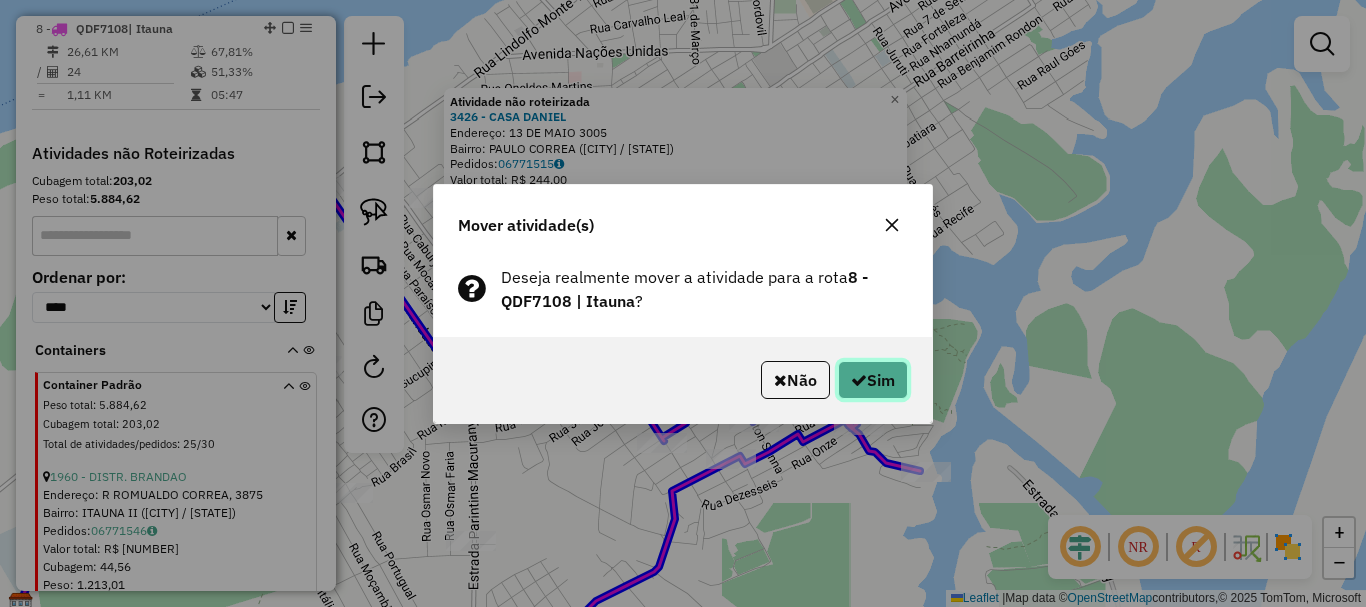 click on "Sim" 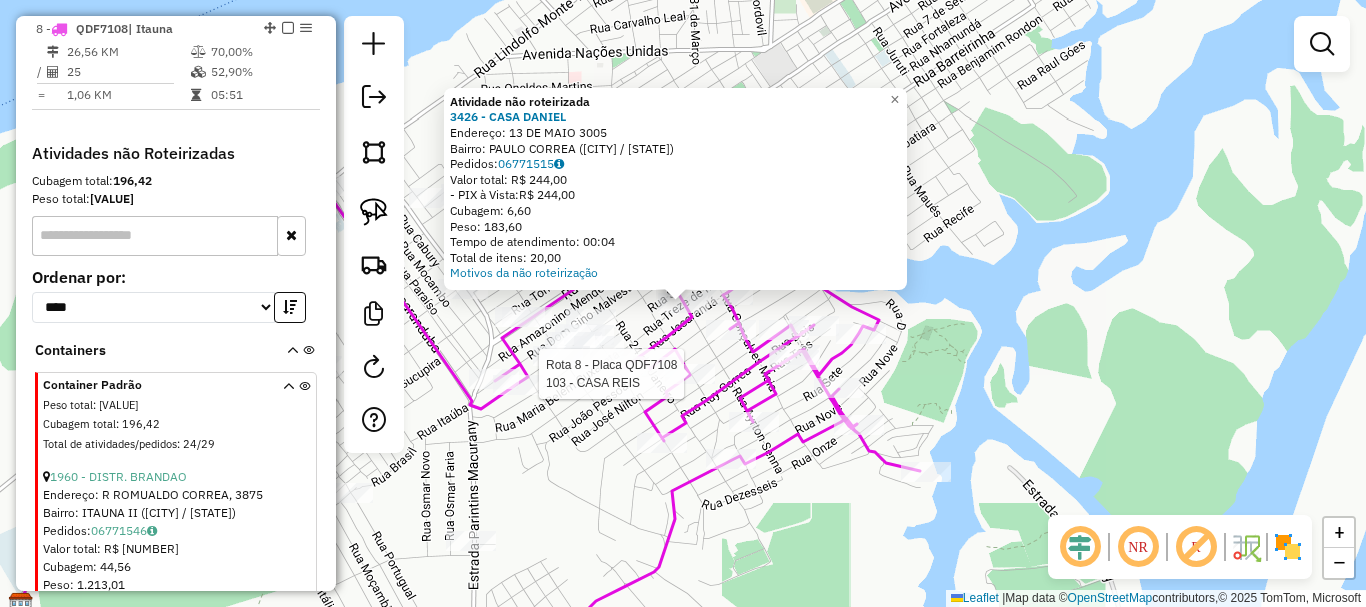 select on "**********" 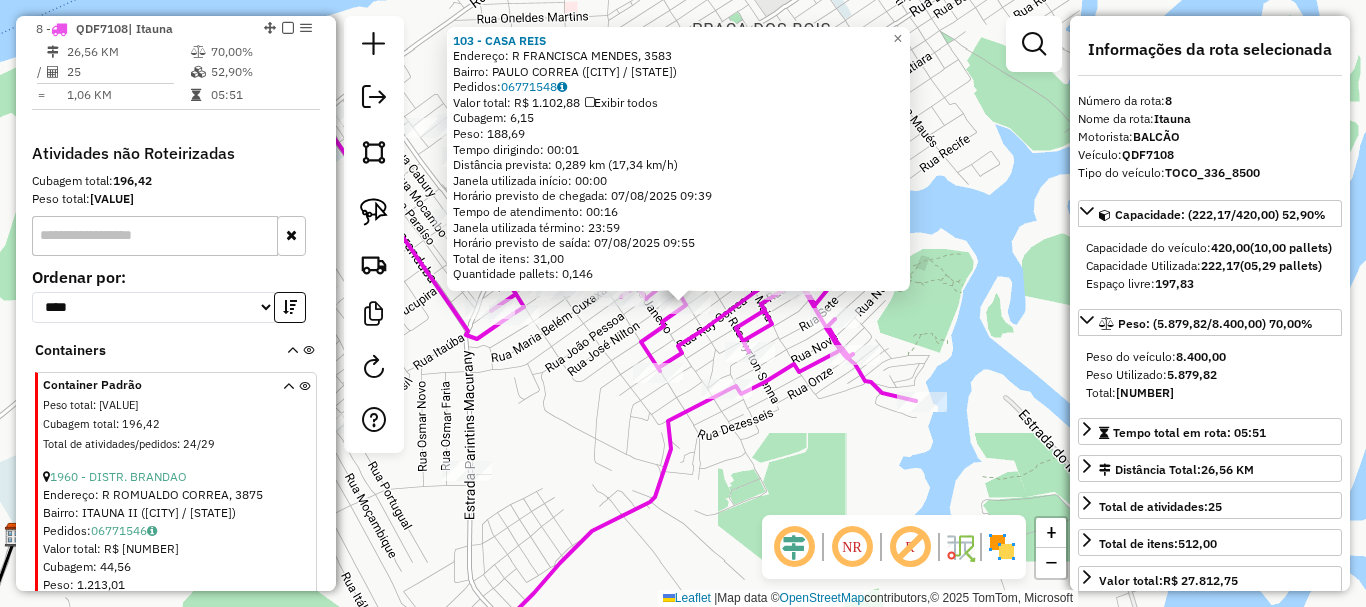 drag, startPoint x: 725, startPoint y: 526, endPoint x: 802, endPoint y: 485, distance: 87.23531 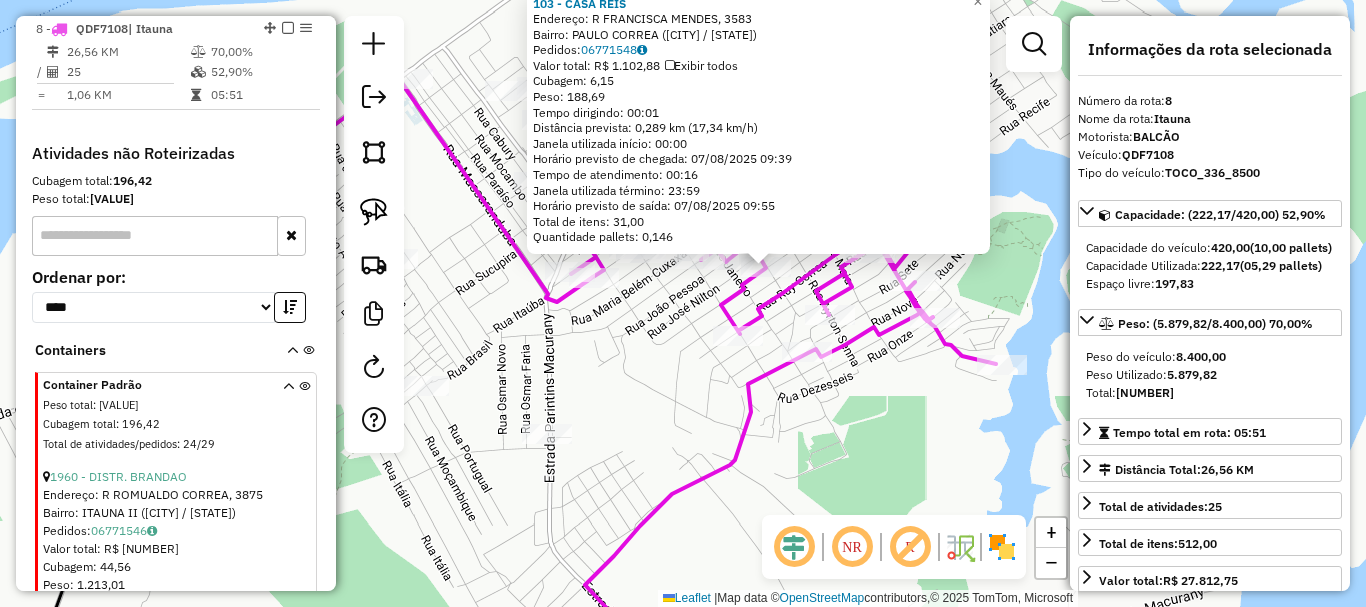 click on "[NUMBER] - [CLIENT_NAME] Endereço: R [STREET_NAME], [NUMBER] Bairro: [CITY] ([CITY] / [STATE]) Pedidos: [ORDER_ID] Valor total: R$ [PRICE] Exibir todos Cubagem: [CUBAGE] Peso: [WEIGHT] Tempo dirigindo: [TIME] Distância prevista: [DISTANCE] km ([SPEED] km/h) Janela utilizada início: [TIME] Horário previsto de chegada: [DATE] [TIME] Tempo de atendimento: [TIME] Janela utilizada término: [TIME] Horário previsto de saída: [DATE] [TIME] Total de itens: [ITEMS] Quantidade pallets: [PALLETS] × Janela de atendimento Grade de atendimento Capacidade Transportadoras Veículos Cliente Pedidos Rotas Selecione os dias de semana para filtrar as janelas de atendimento Seg Ter Qua Qui Sex Sáb Dom Informe o período da janela de atendimento: De: Até: Filtrar exatamente a janela do cliente Considerar janela de atendimento padrão Selecione os dias de semana para filtrar as grades de atendimento Seg Ter Qua Qui Sex Sáb Dom Considerar clientes sem dia de atendimento cadastrado +" 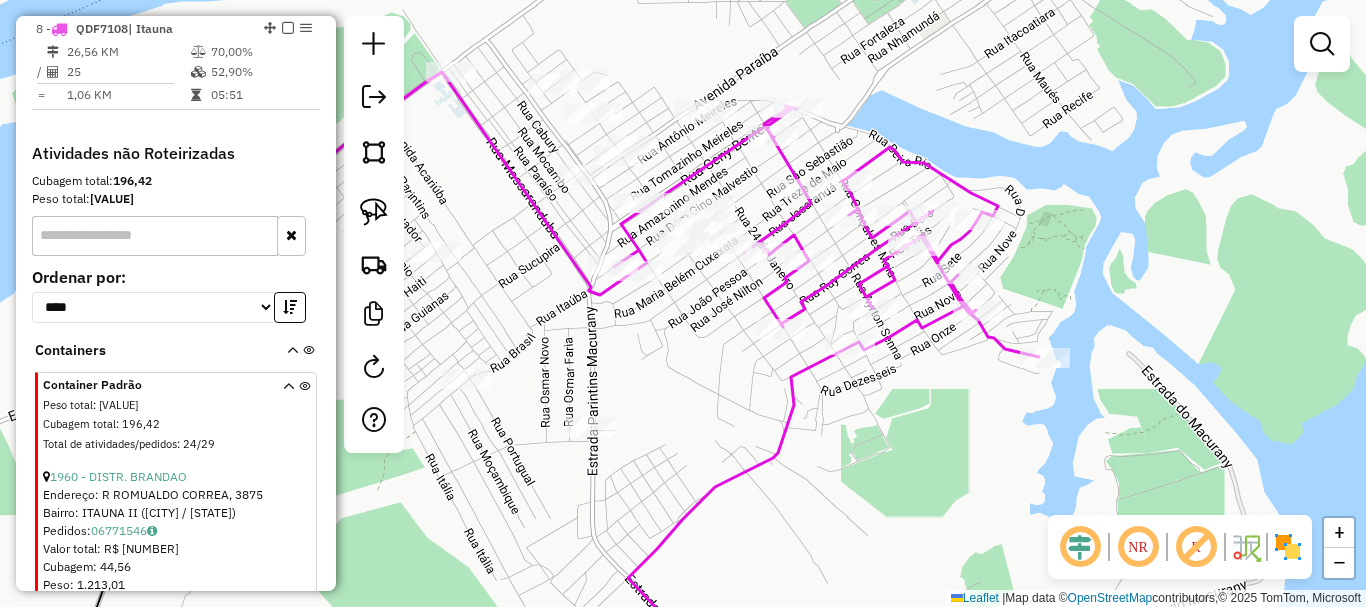 drag, startPoint x: 635, startPoint y: 329, endPoint x: 678, endPoint y: 322, distance: 43.56604 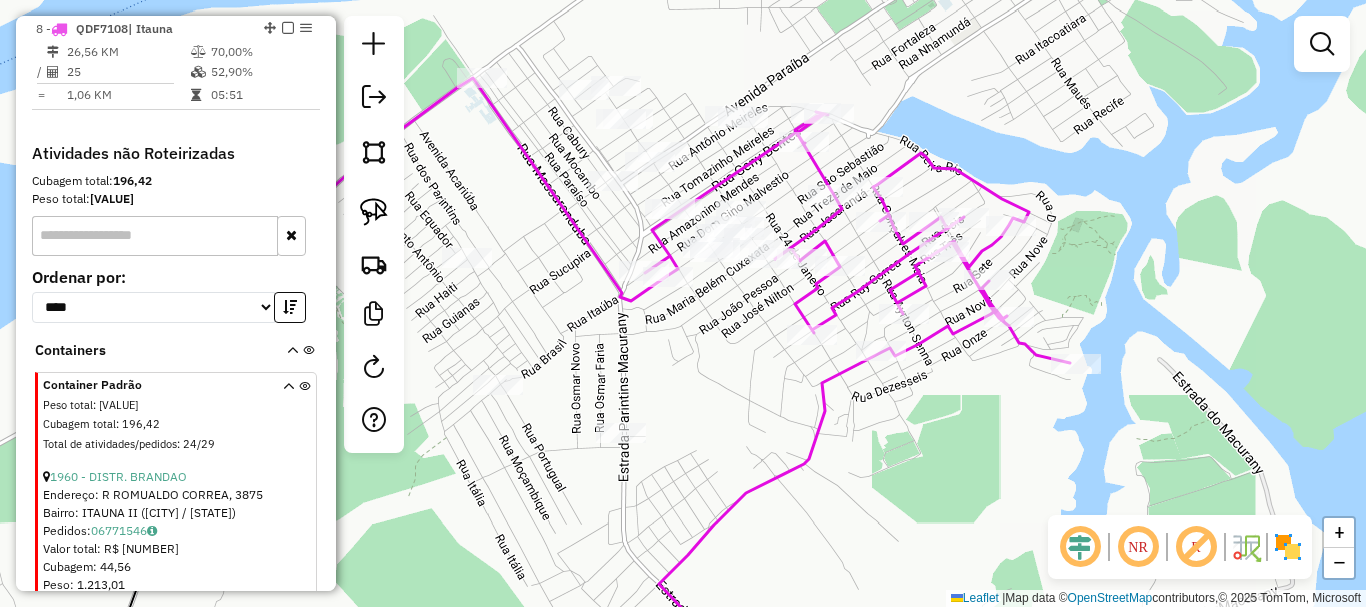 drag, startPoint x: 693, startPoint y: 299, endPoint x: 746, endPoint y: 306, distance: 53.460266 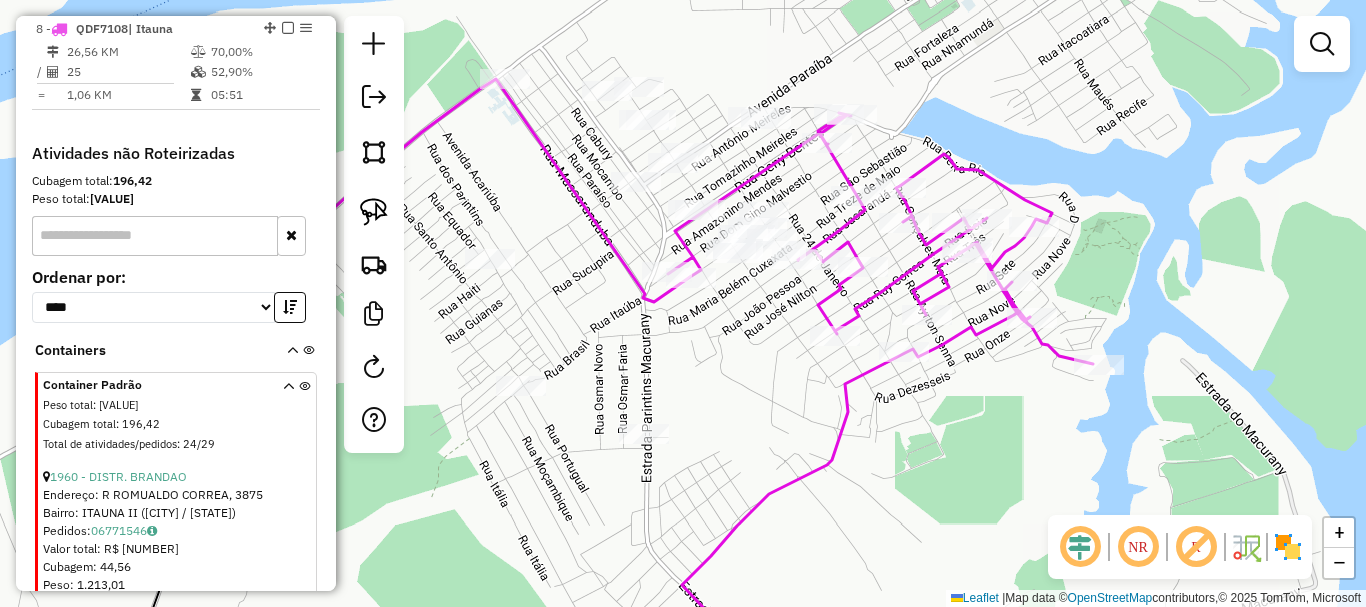 select on "**********" 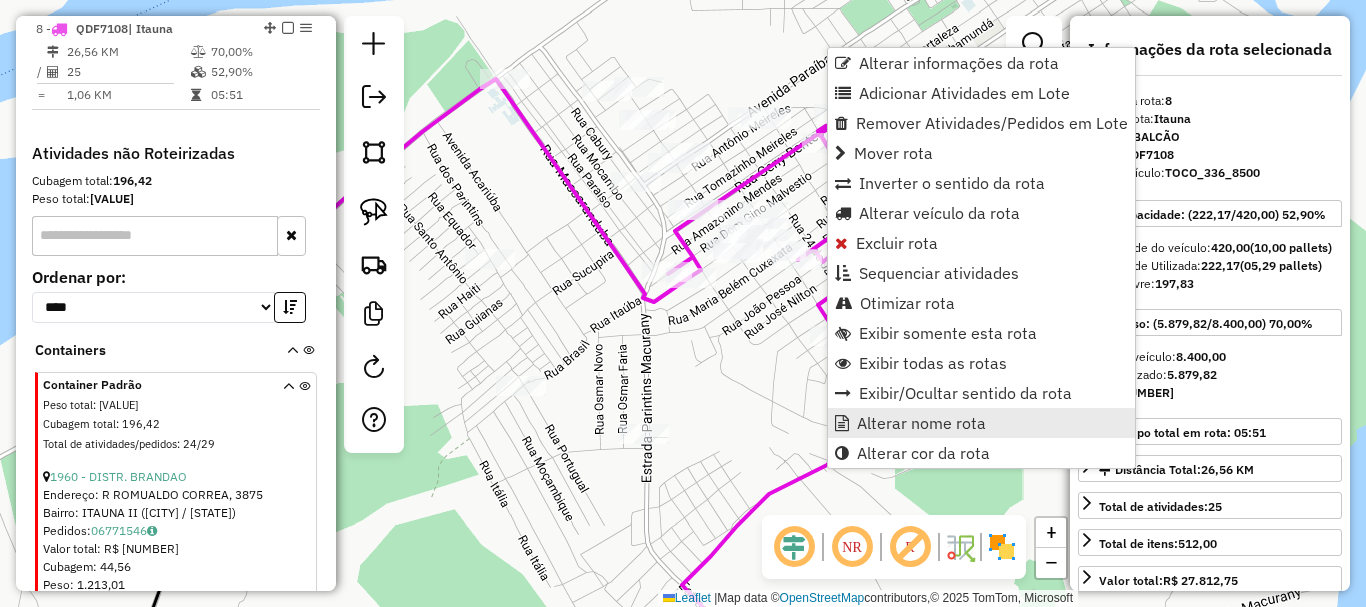 click on "Alterar nome rota" at bounding box center [921, 423] 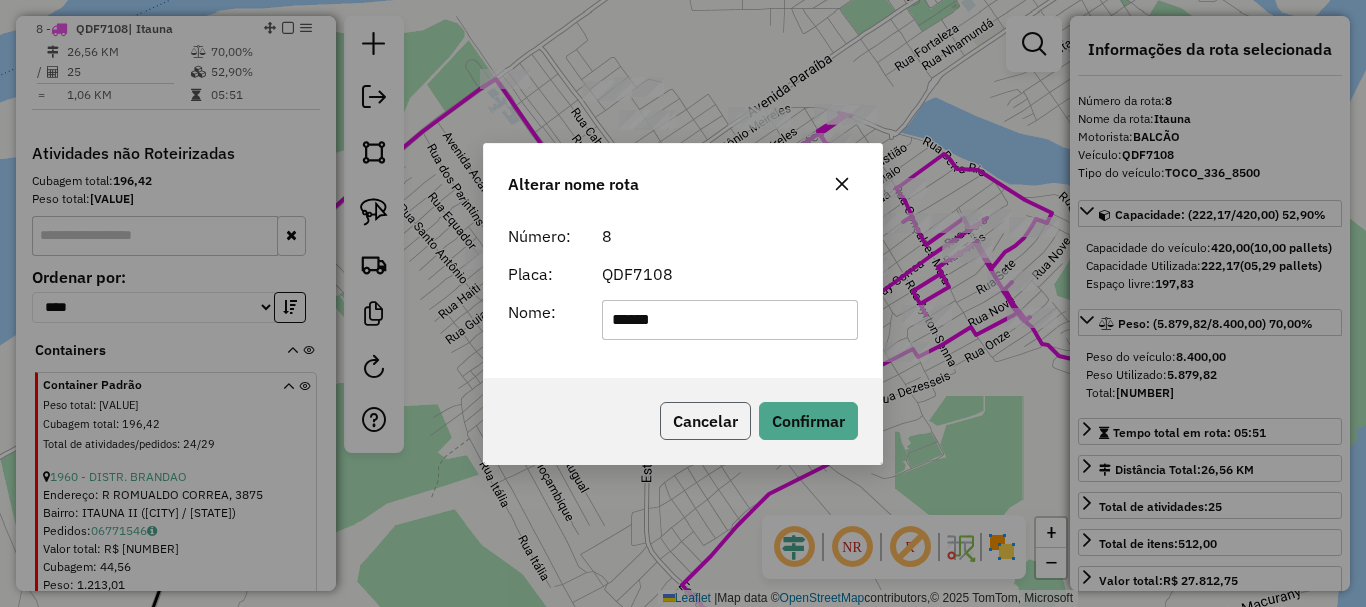 click on "Cancelar" 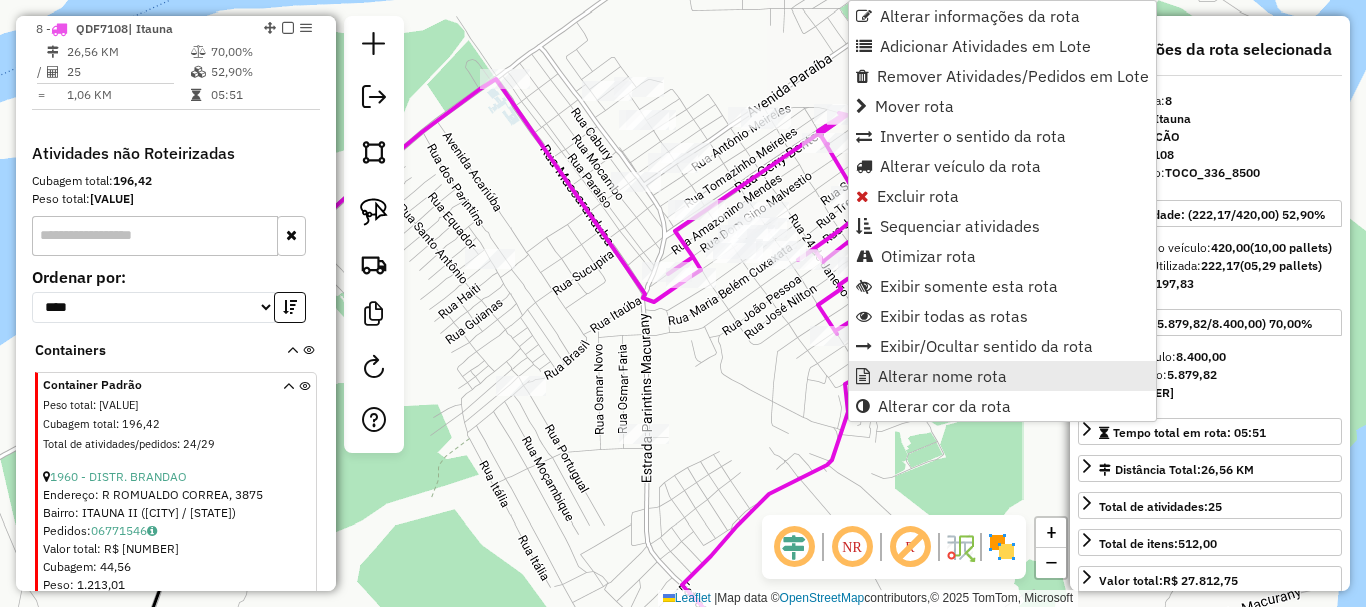 click on "Alterar nome rota" at bounding box center [942, 376] 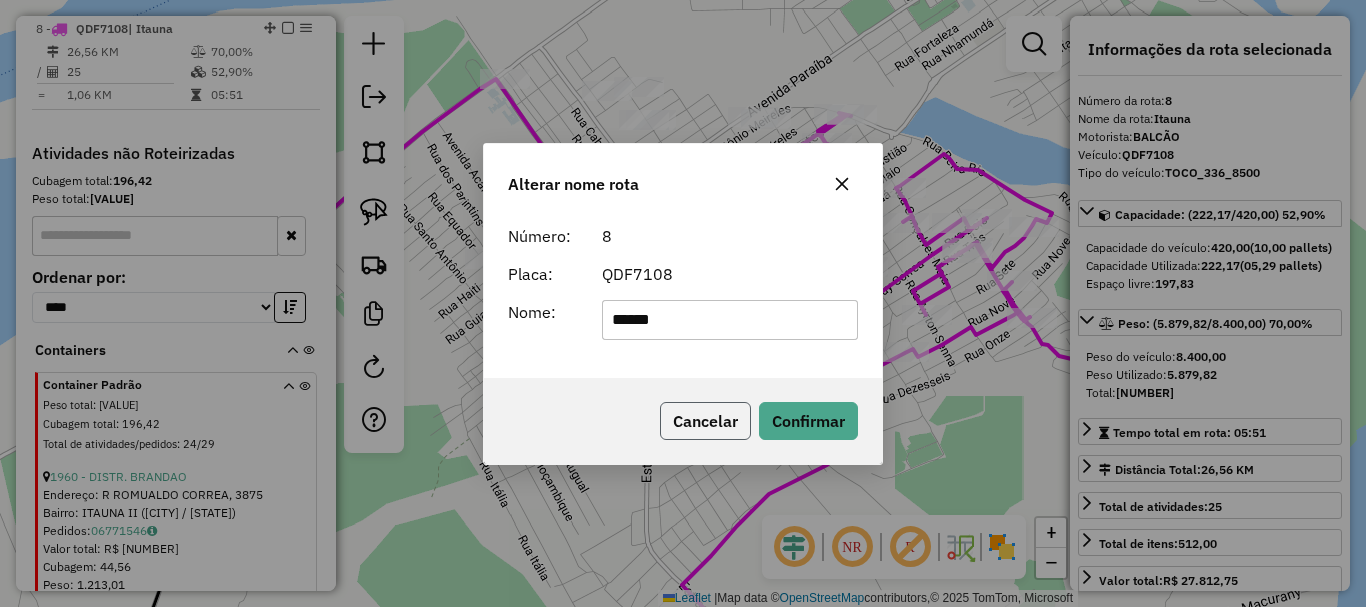 click on "Cancelar" 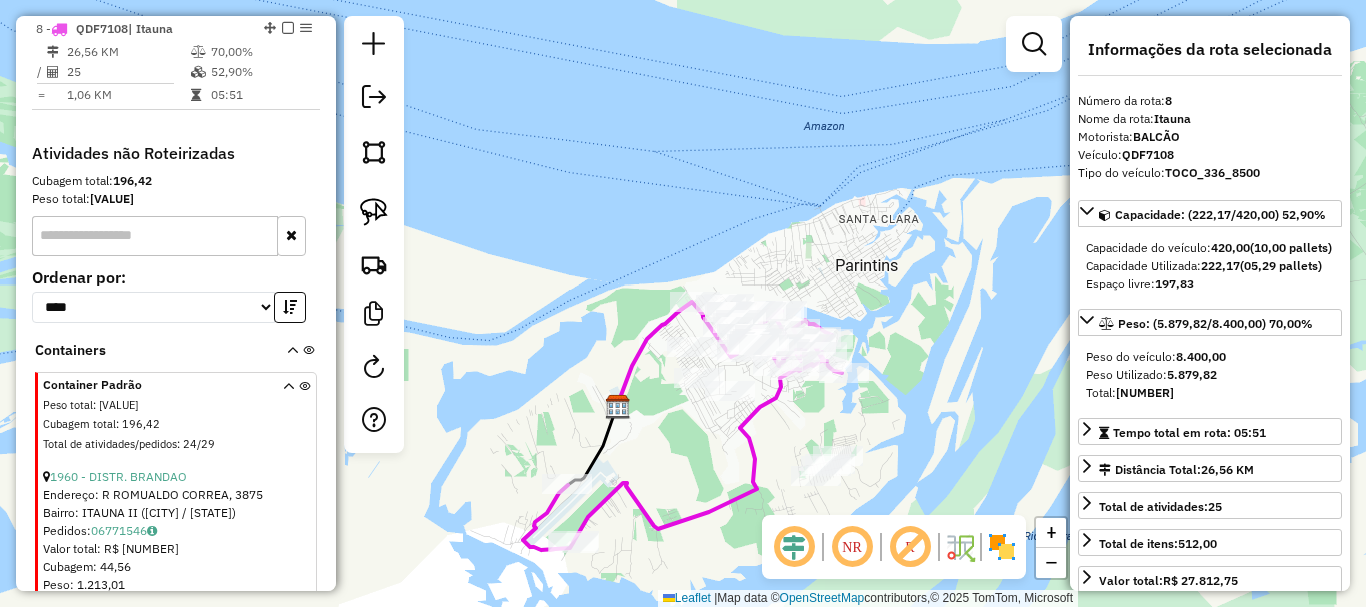 drag, startPoint x: 695, startPoint y: 450, endPoint x: 764, endPoint y: 328, distance: 140.16063 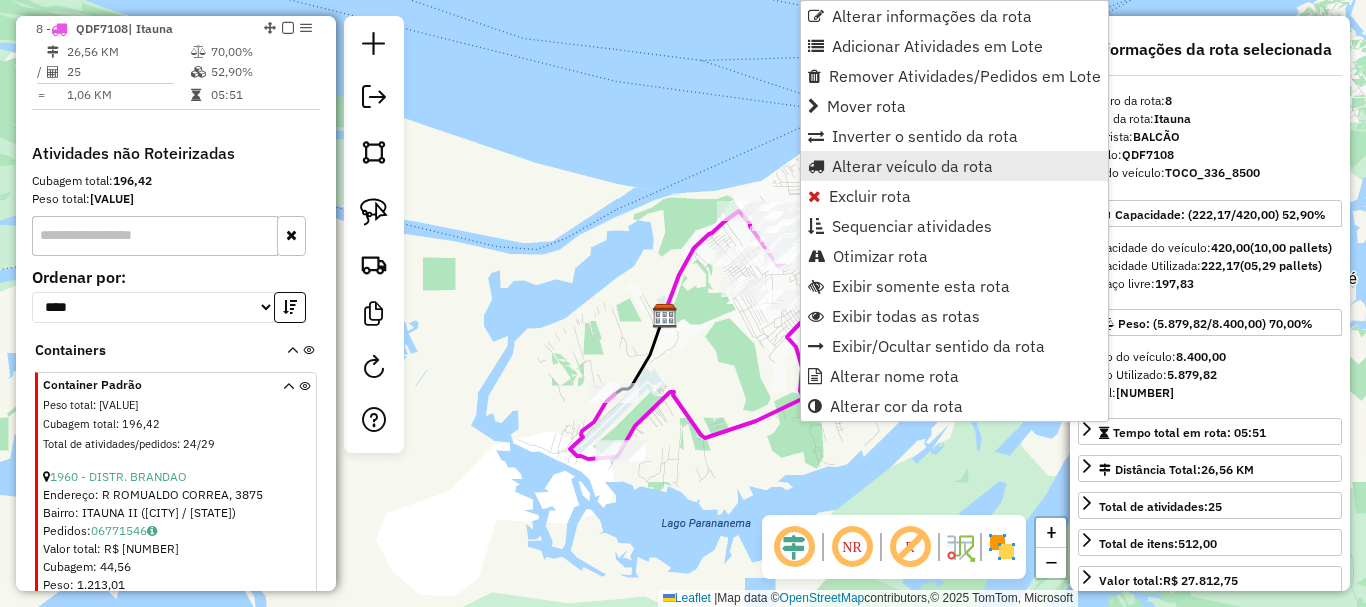 click on "Alterar veículo da rota" at bounding box center [912, 166] 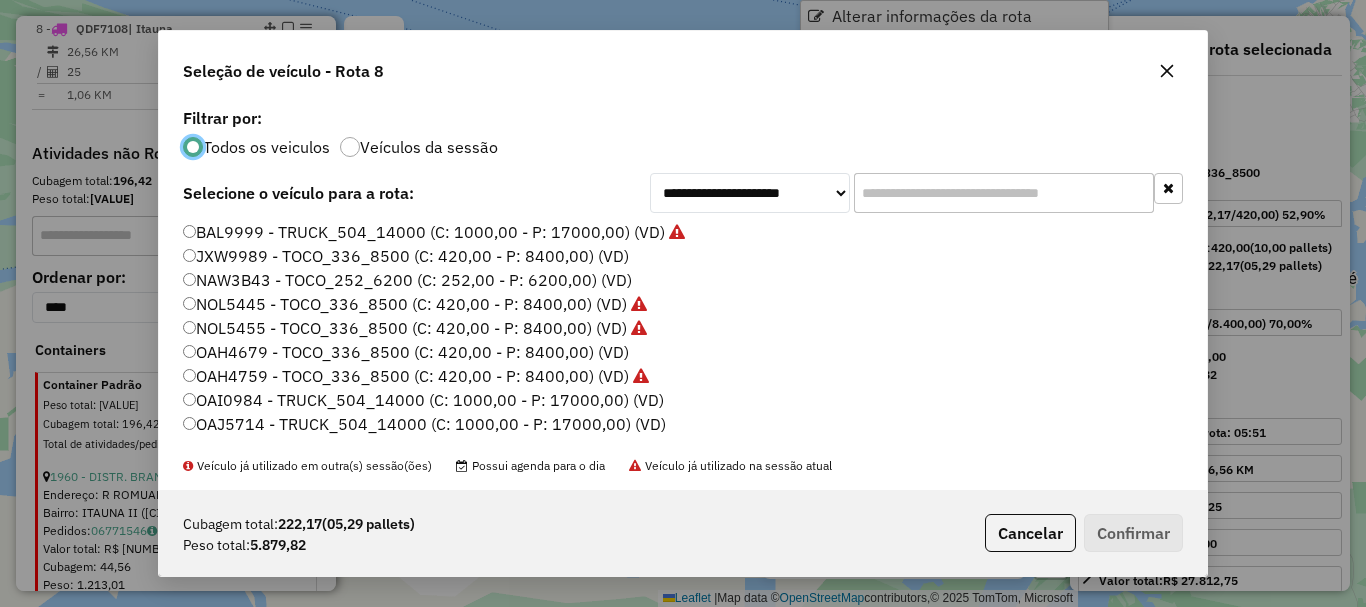 scroll, scrollTop: 11, scrollLeft: 6, axis: both 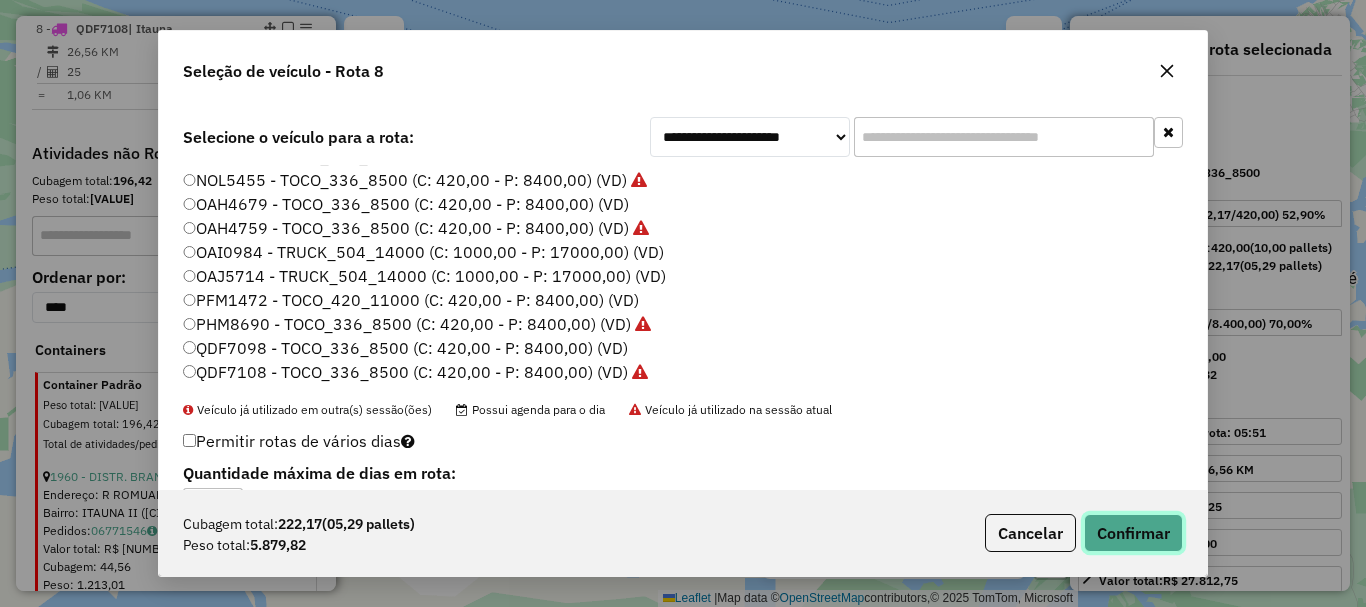 click on "Confirmar" 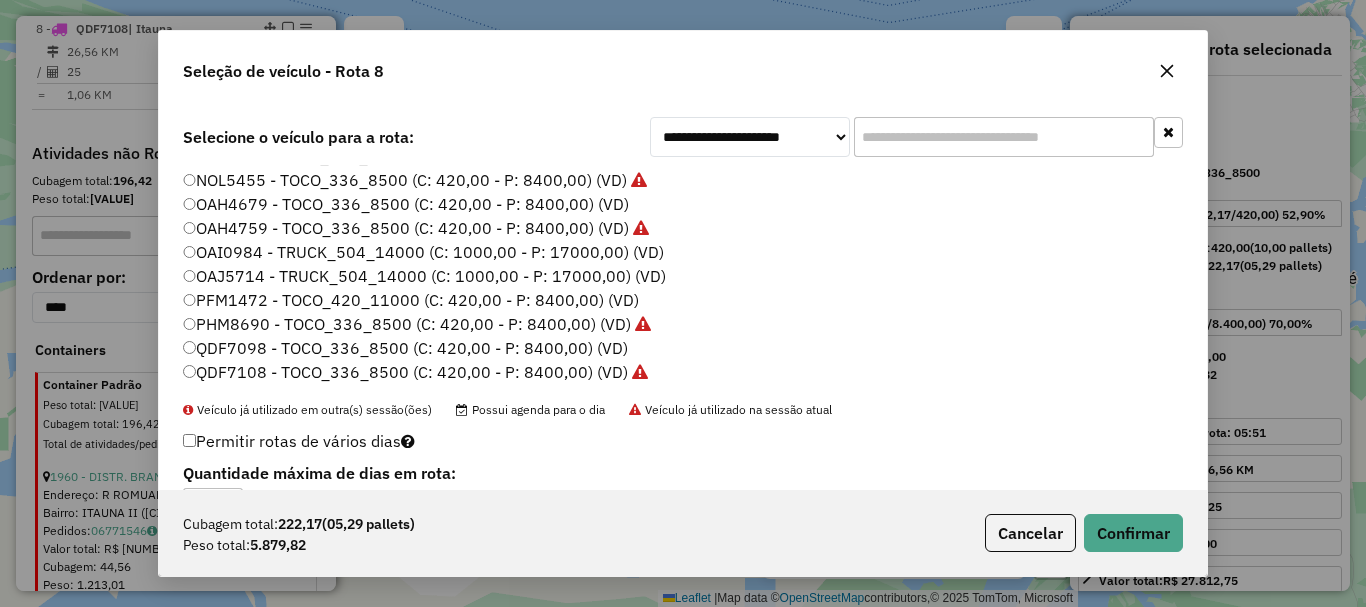 scroll, scrollTop: 0, scrollLeft: 0, axis: both 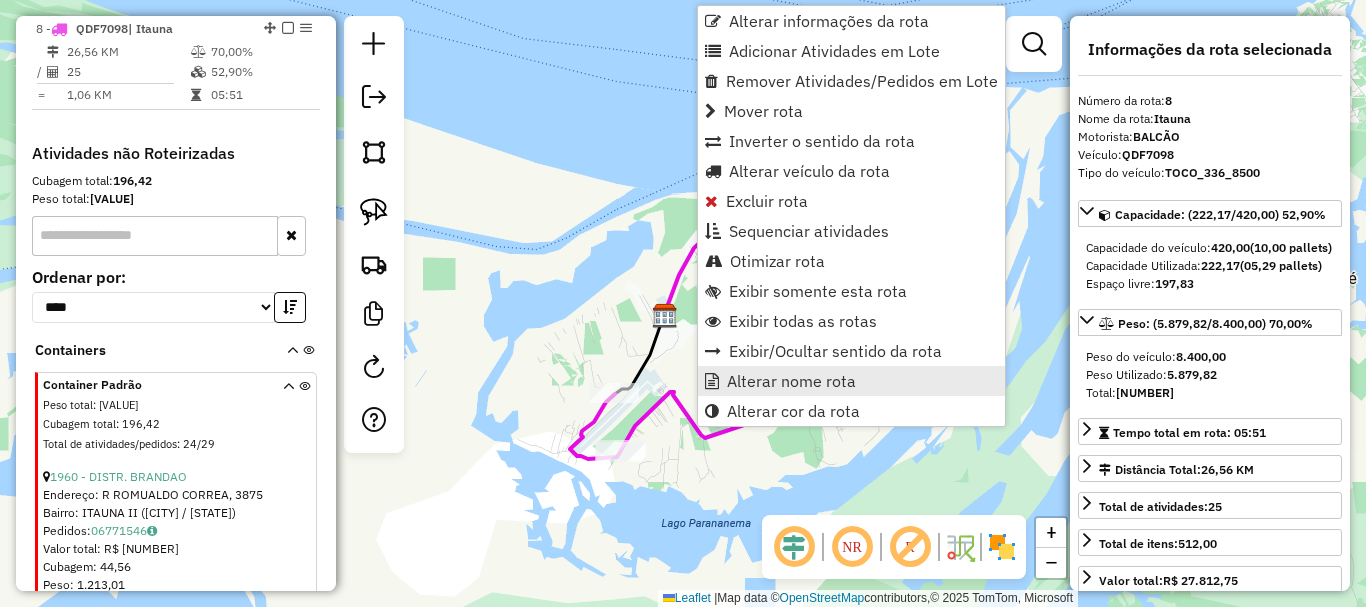 click on "Alterar nome rota" at bounding box center [791, 381] 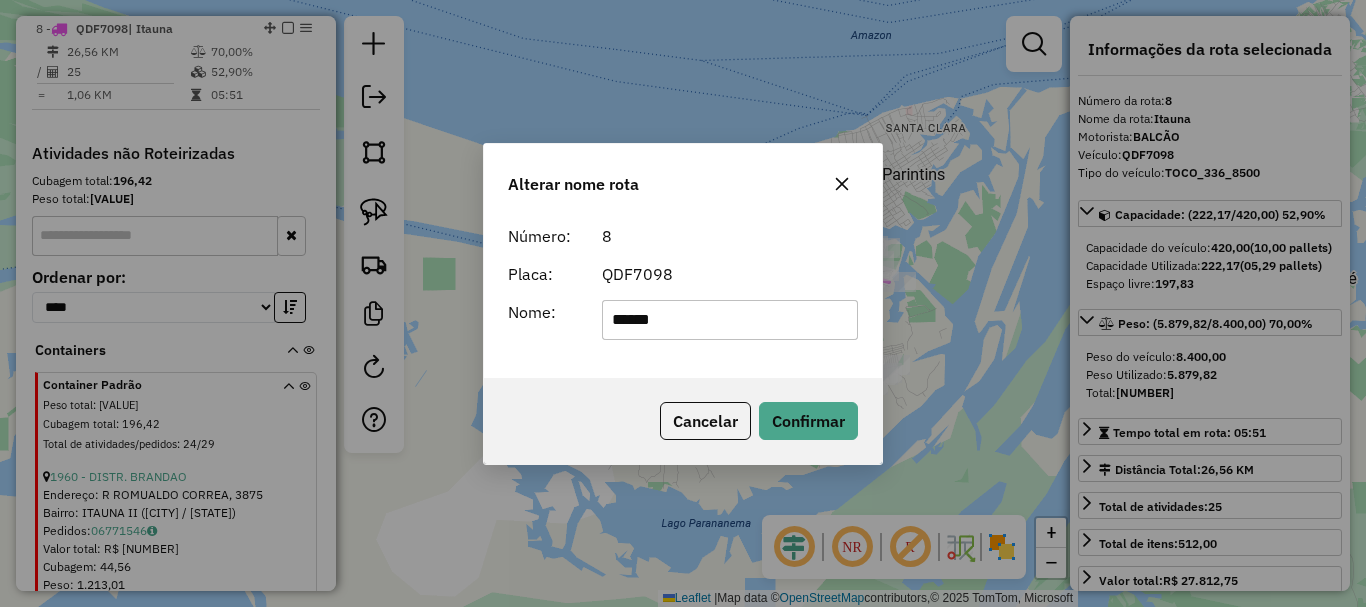 drag, startPoint x: 716, startPoint y: 309, endPoint x: 482, endPoint y: 251, distance: 241.0809 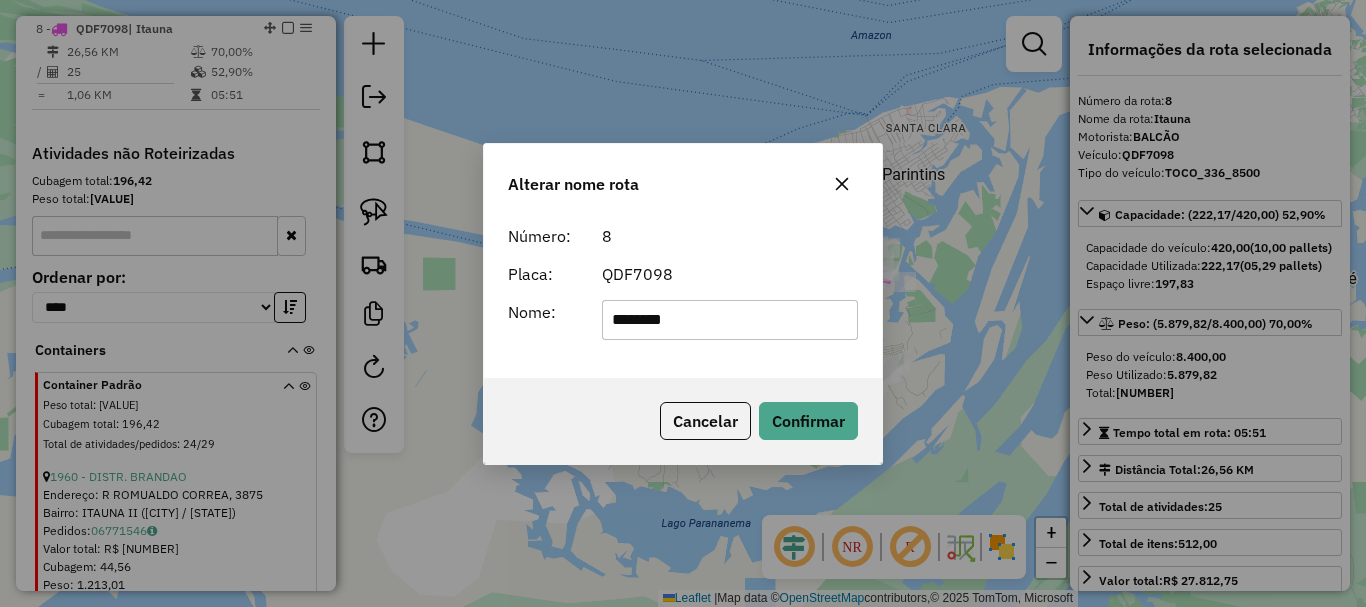 type on "********" 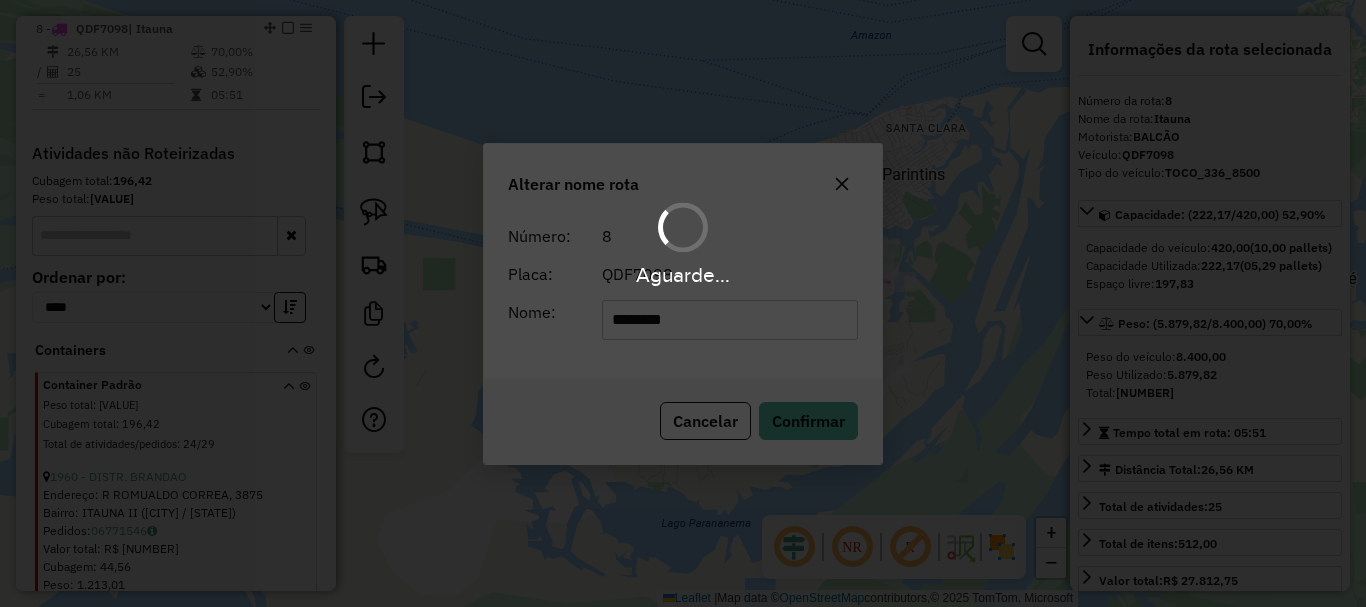type 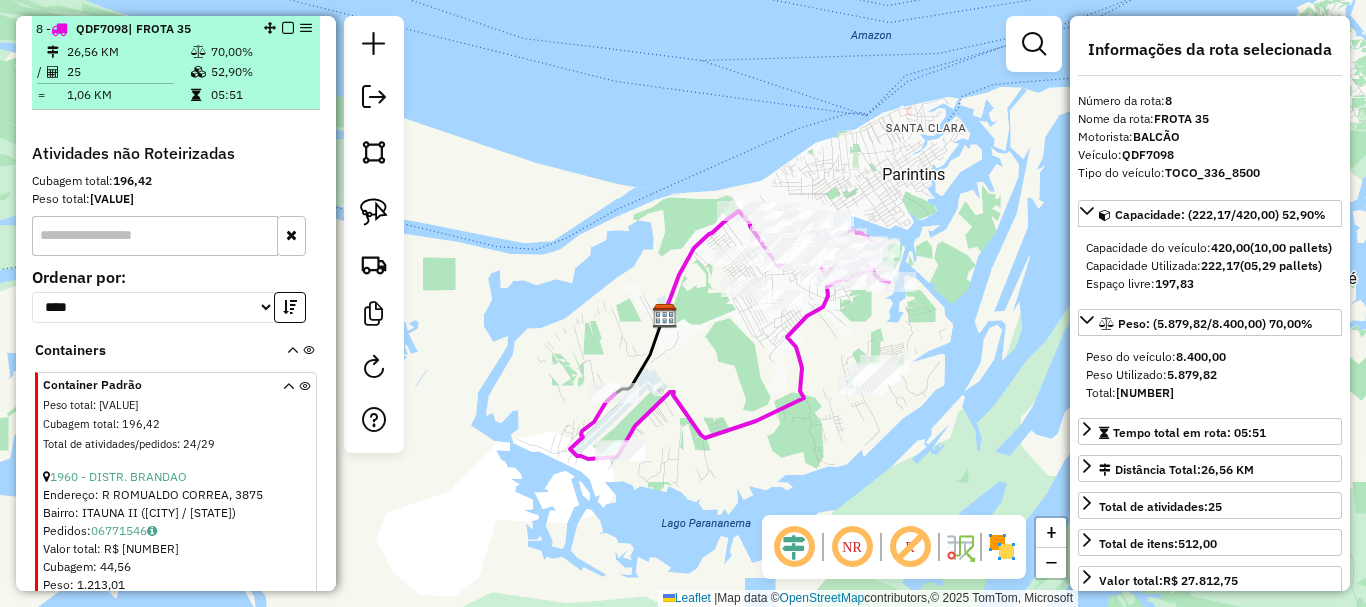 click on "8 -       QDF7098   | FROTA 35" at bounding box center (176, 29) 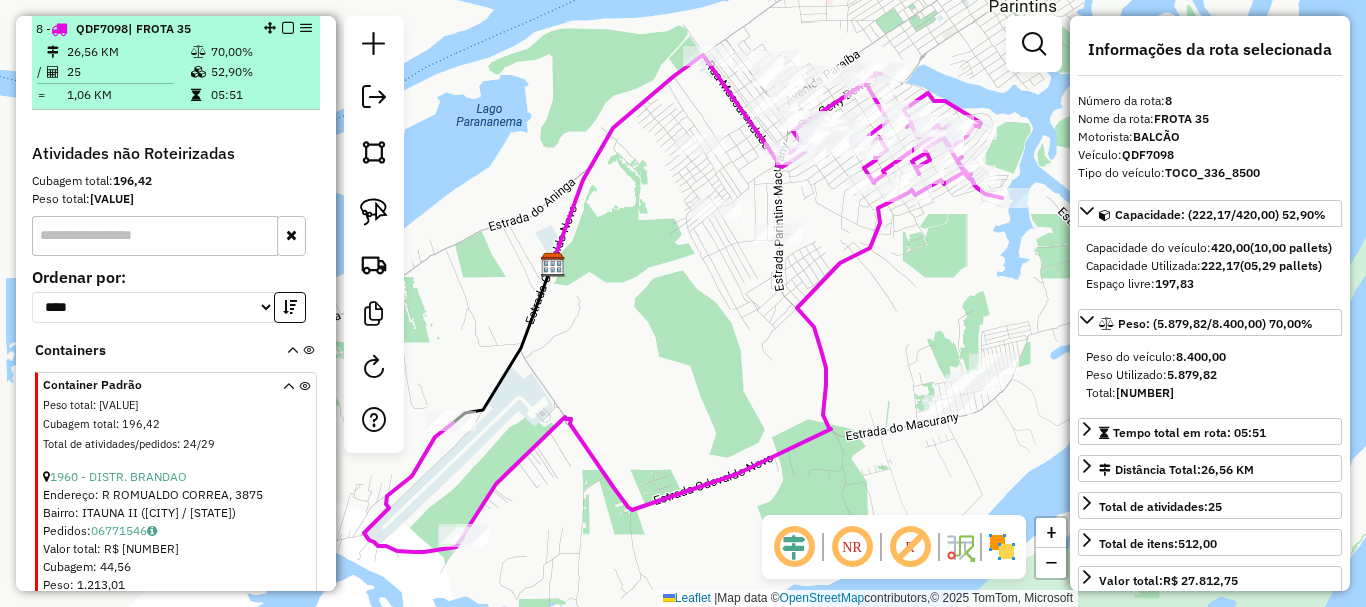 click at bounding box center (288, 28) 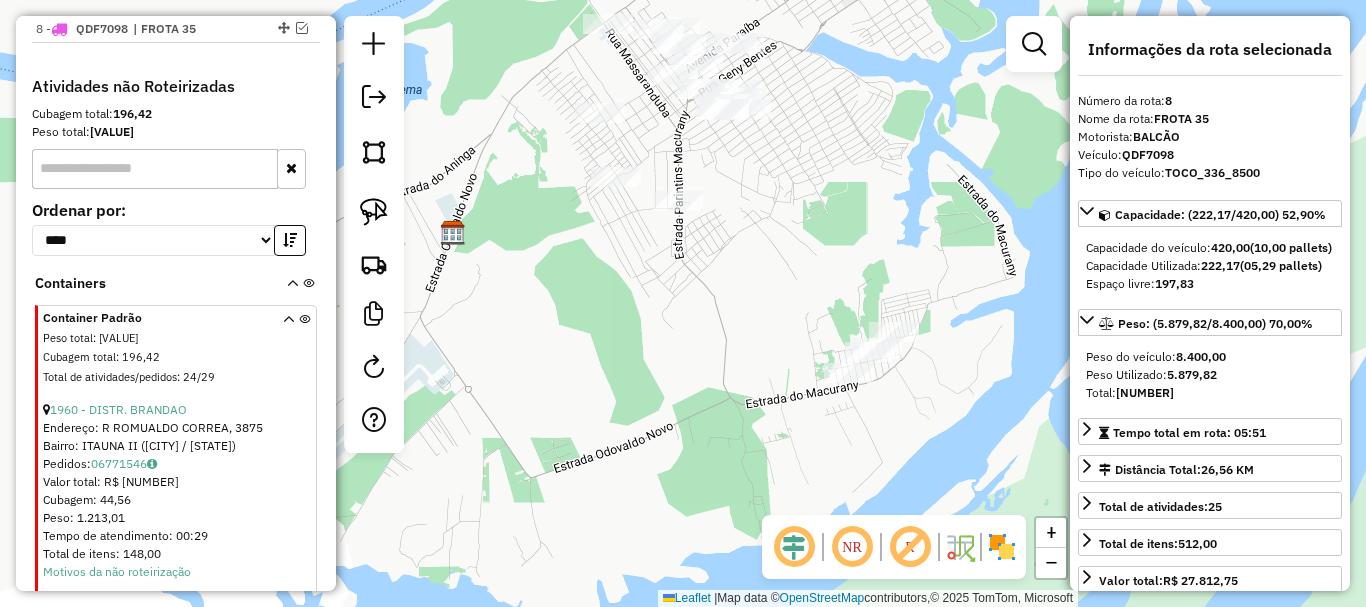 drag, startPoint x: 734, startPoint y: 352, endPoint x: 608, endPoint y: 328, distance: 128.26535 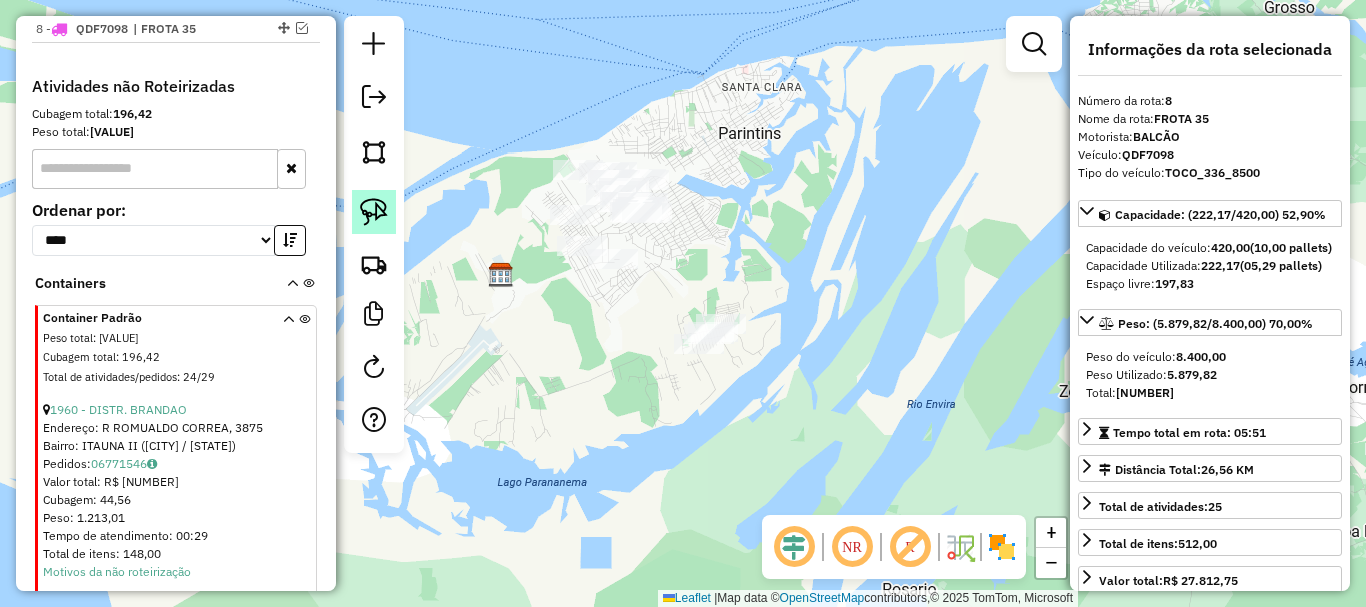 click 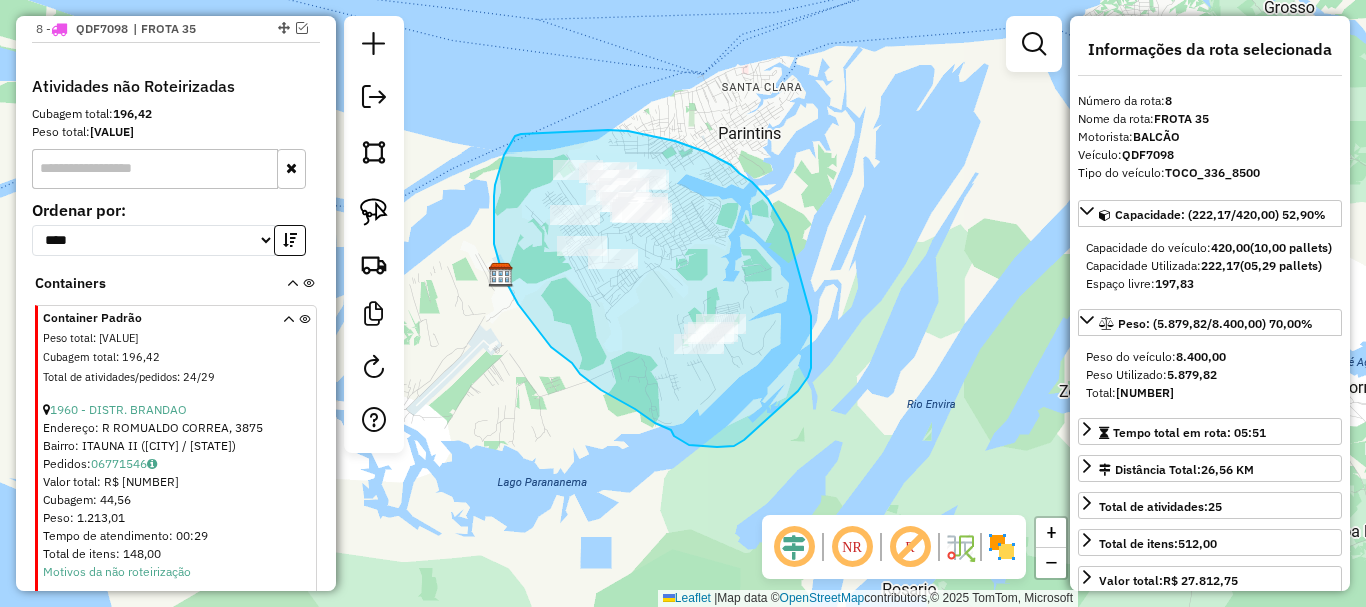 drag, startPoint x: 518, startPoint y: 134, endPoint x: 598, endPoint y: 134, distance: 80 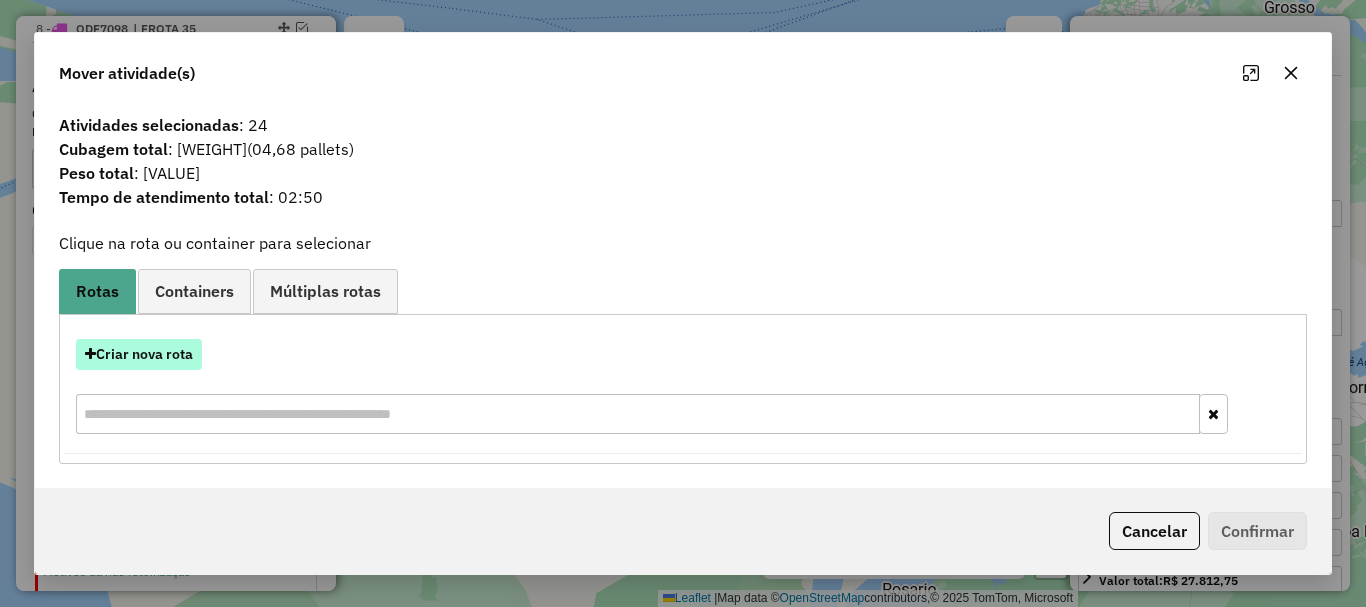 click on "Criar nova rota" at bounding box center (139, 354) 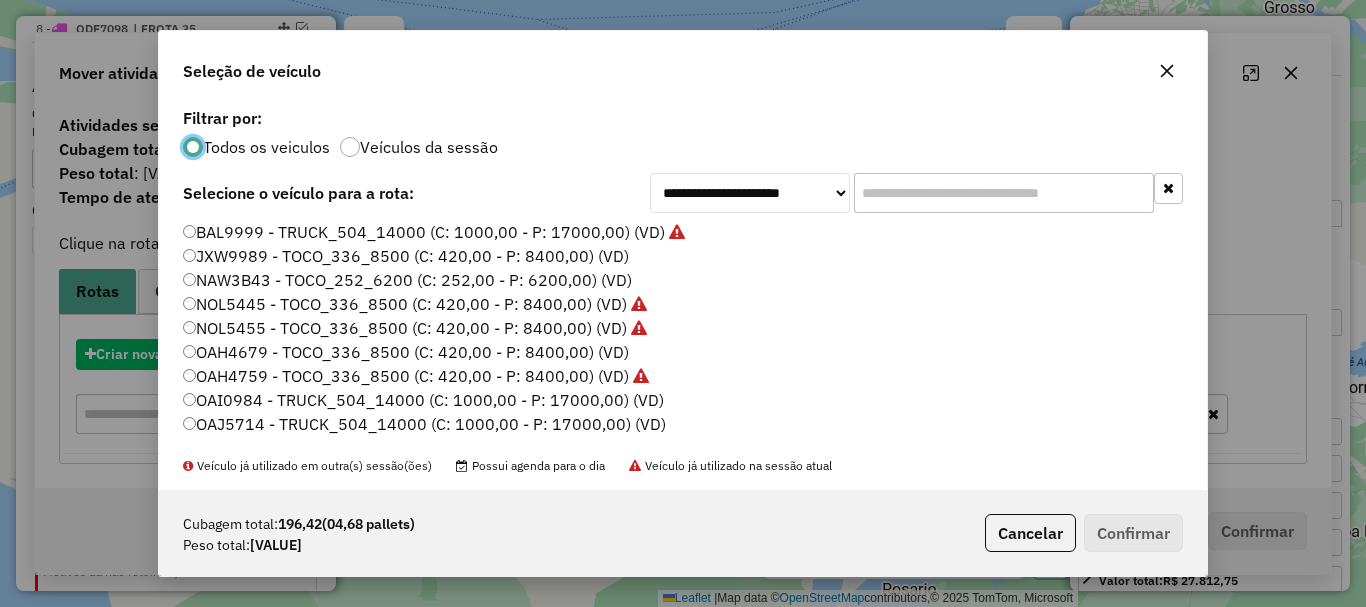 scroll, scrollTop: 11, scrollLeft: 6, axis: both 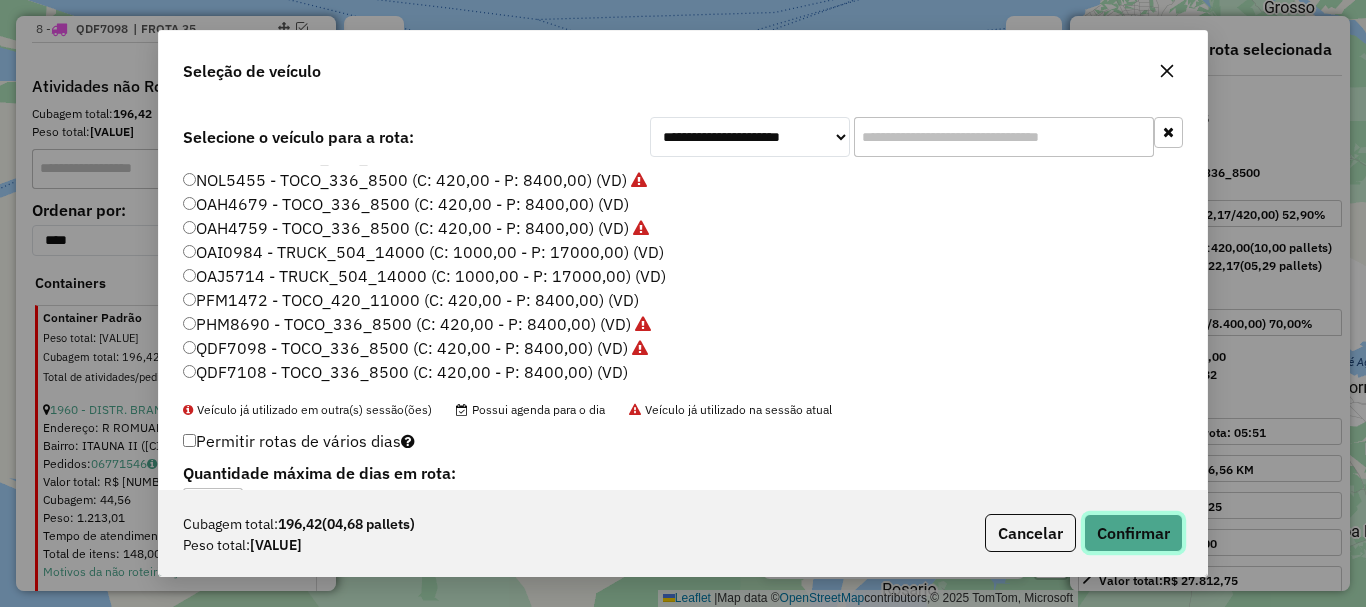 click on "Confirmar" 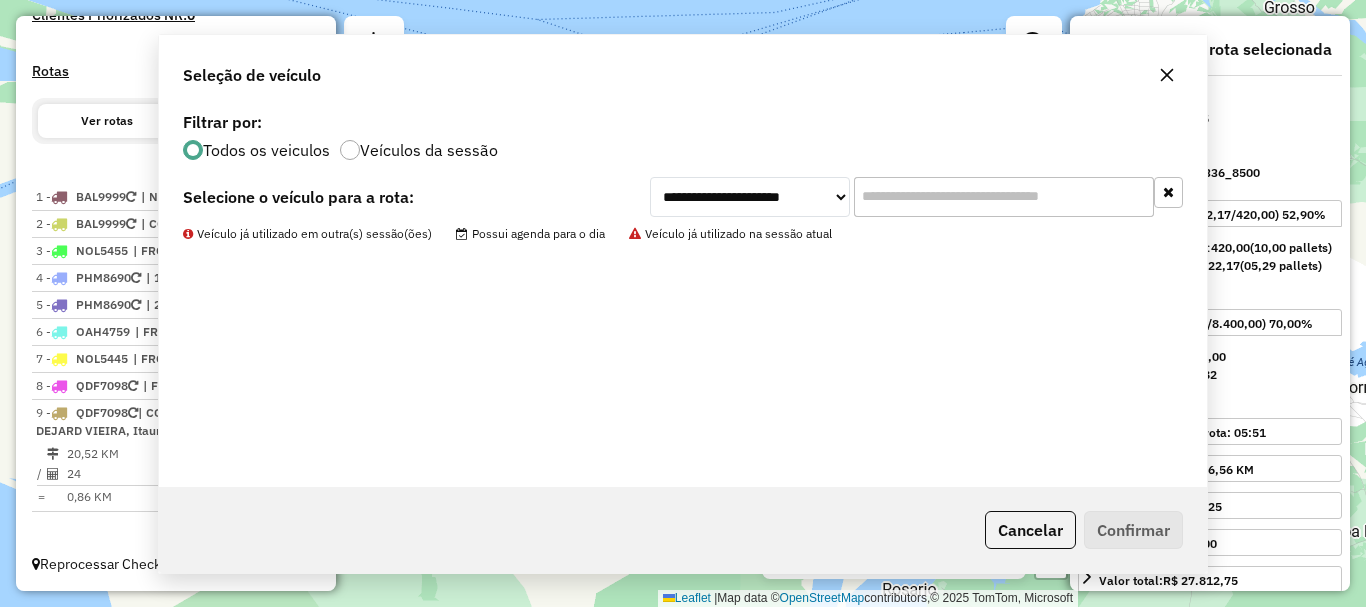 scroll, scrollTop: 0, scrollLeft: 0, axis: both 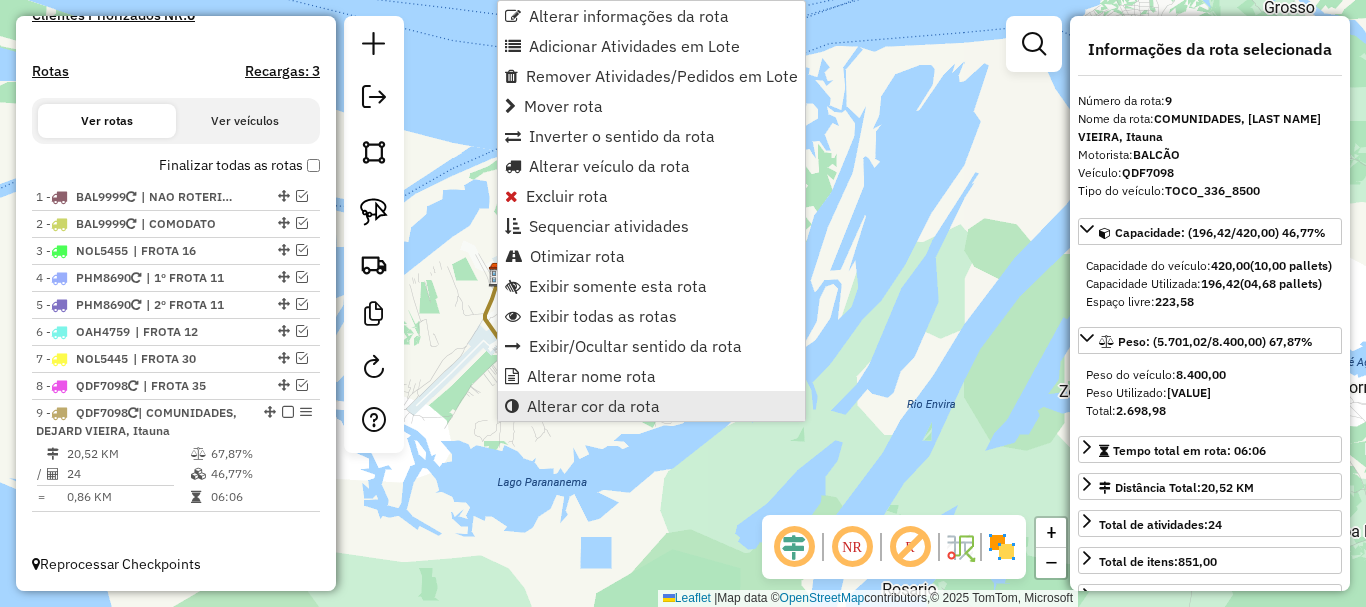 click on "Alterar cor da rota" at bounding box center [593, 406] 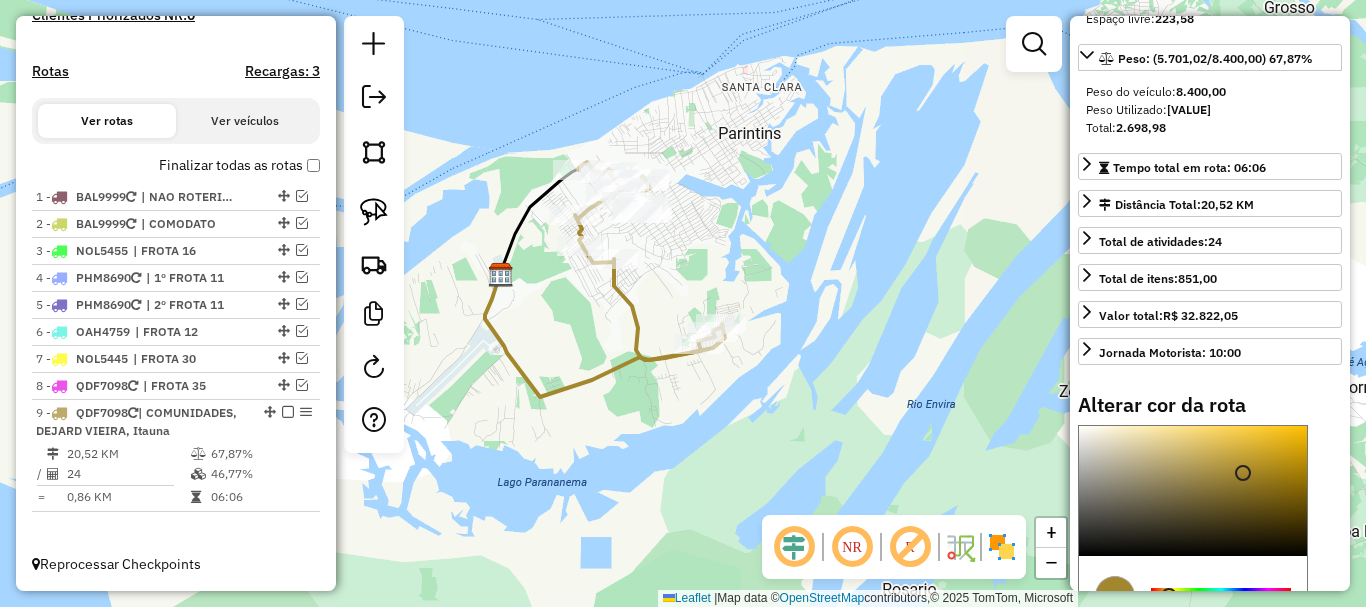scroll, scrollTop: 400, scrollLeft: 0, axis: vertical 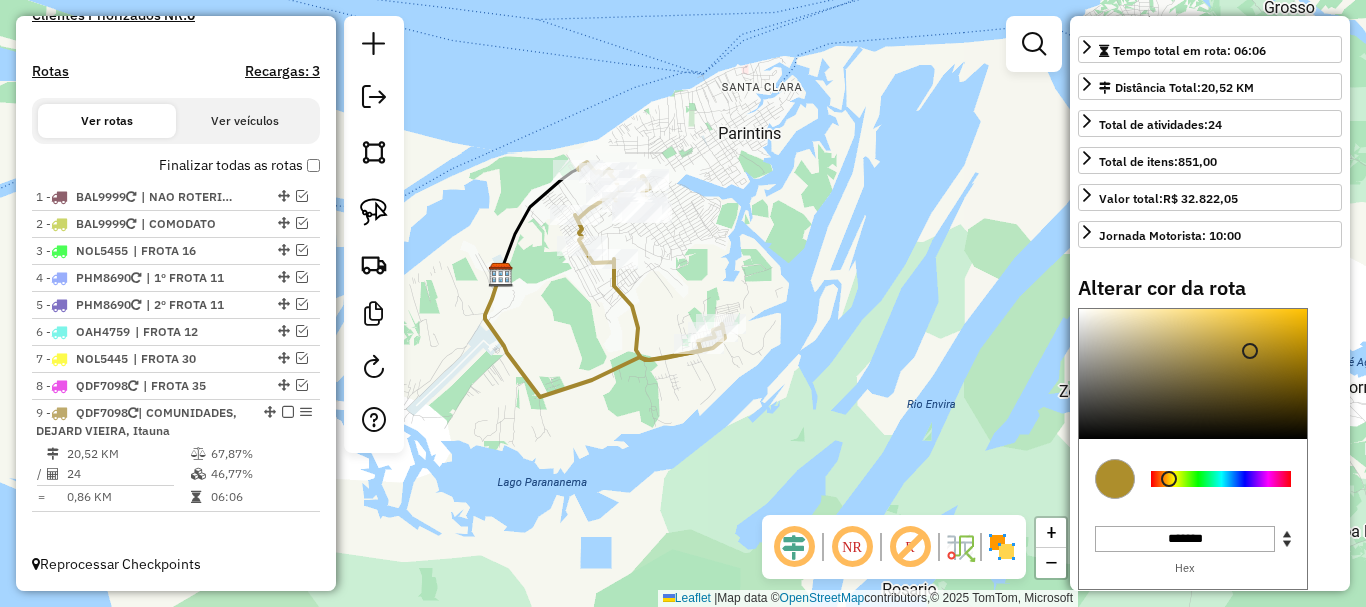 type on "*******" 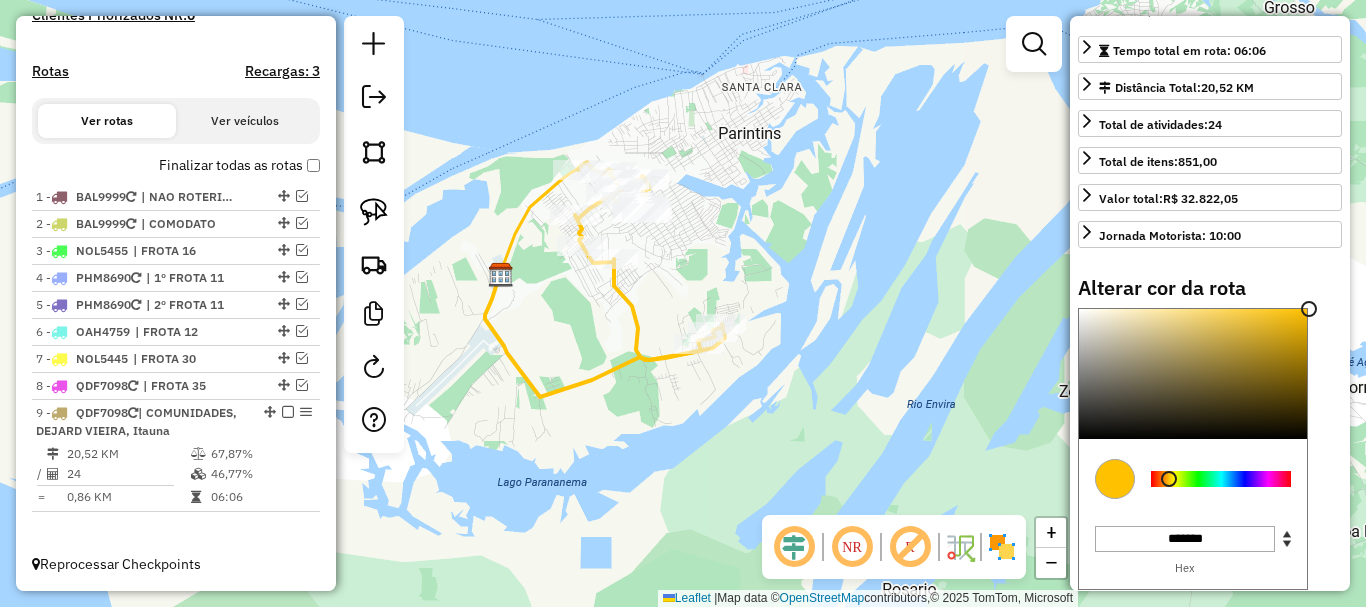 select on "**********" 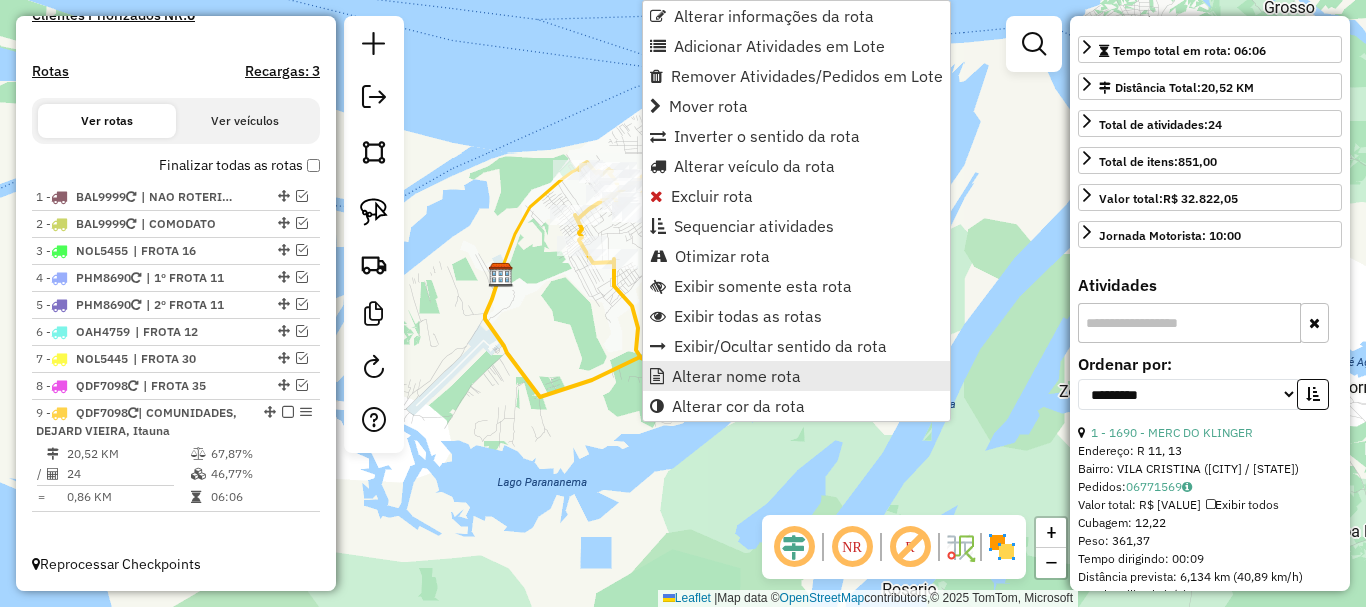 click on "Alterar nome rota" at bounding box center (736, 376) 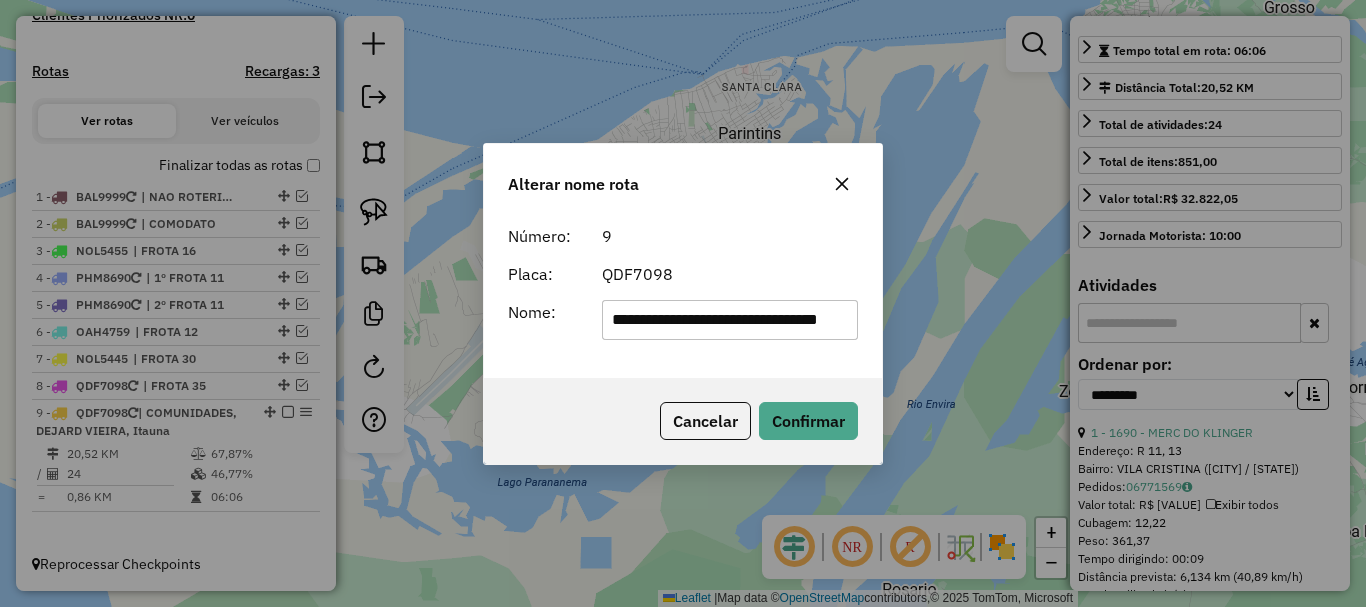 scroll, scrollTop: 0, scrollLeft: 0, axis: both 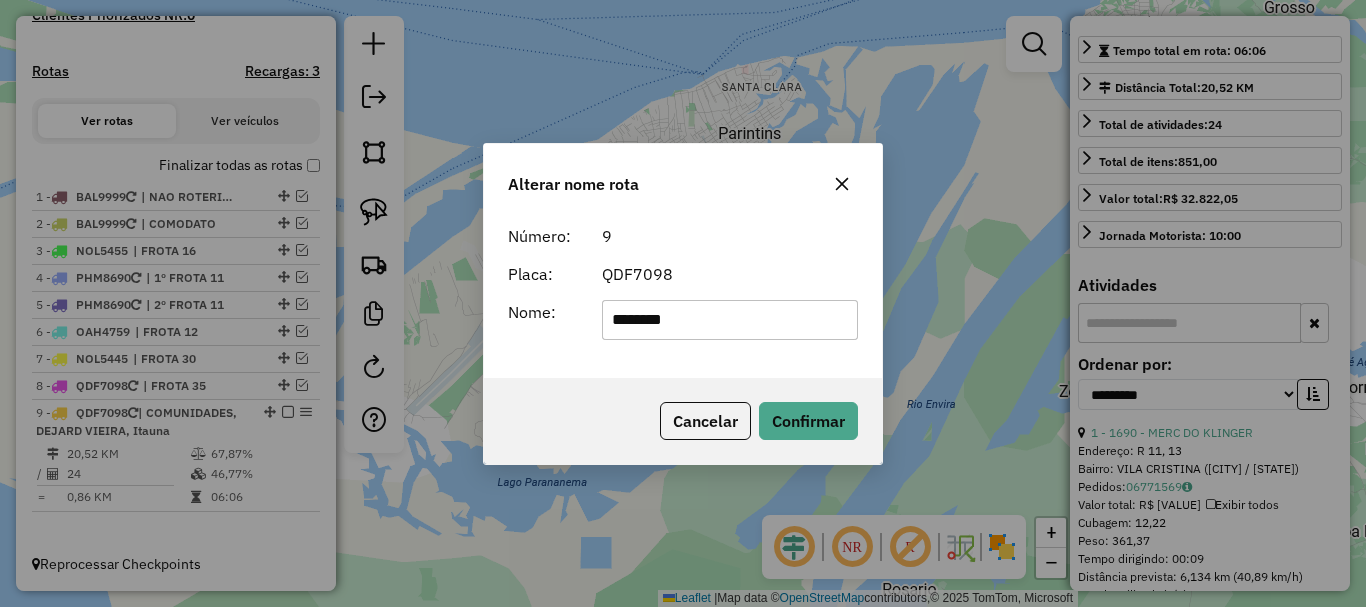 type on "********" 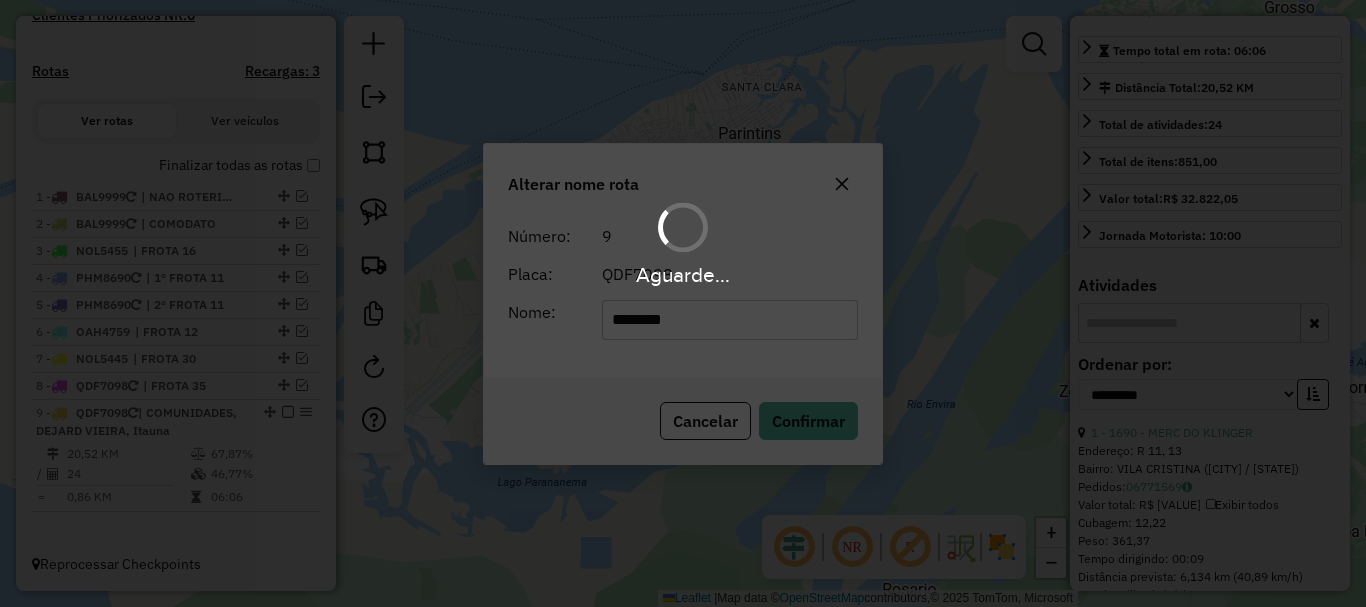 type 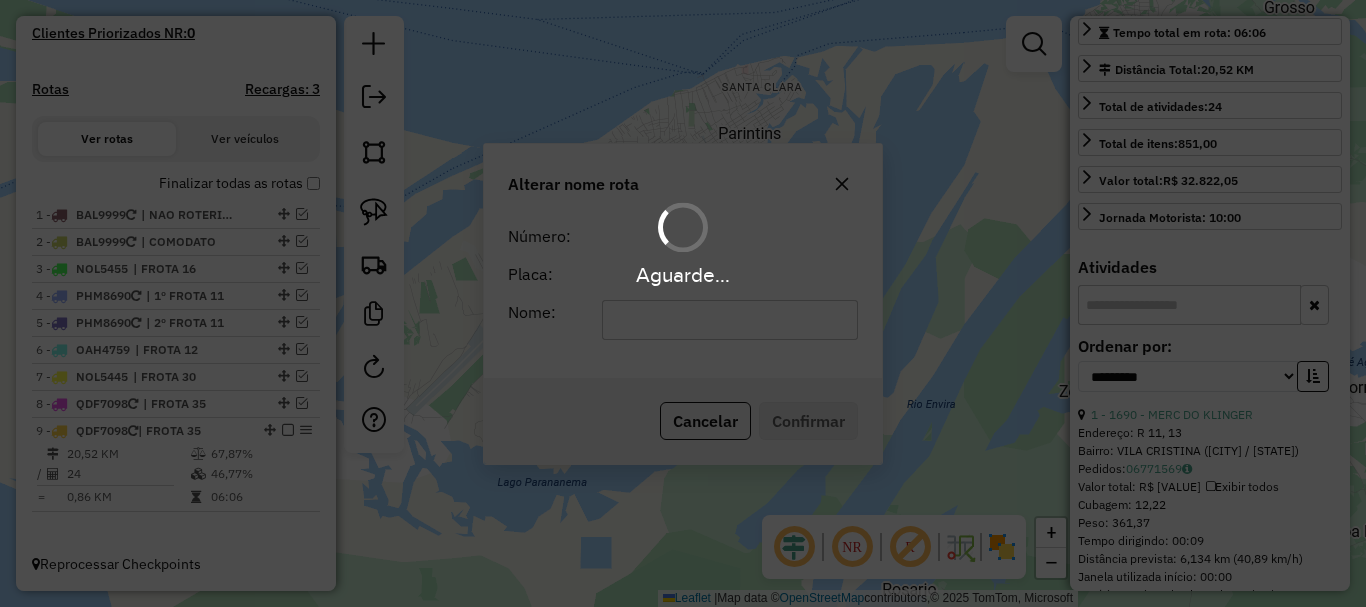 scroll, scrollTop: 588, scrollLeft: 0, axis: vertical 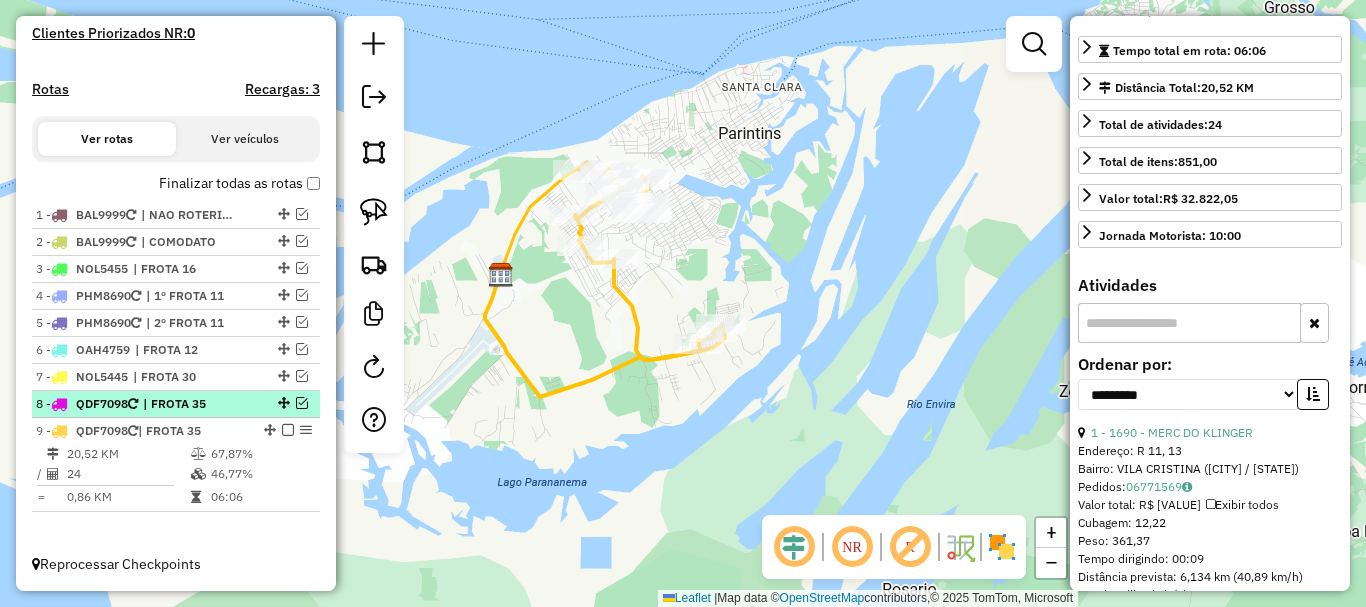 click on "| FROTA 35" at bounding box center [189, 404] 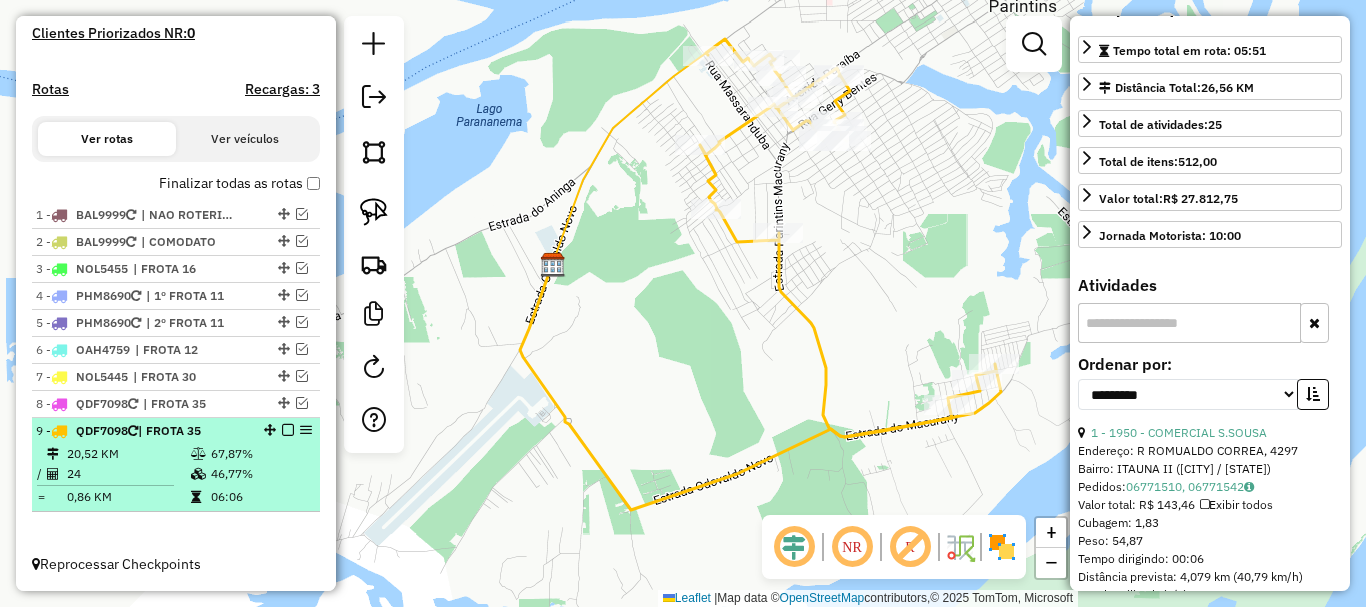 click at bounding box center (288, 430) 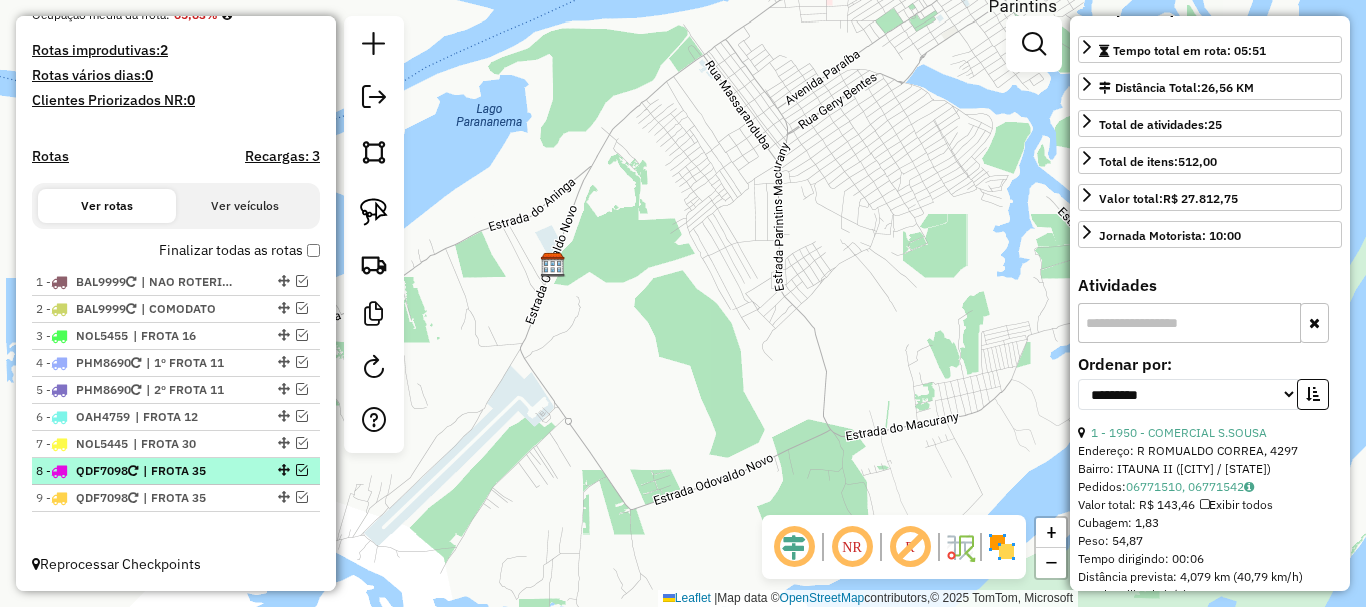 click at bounding box center [302, 470] 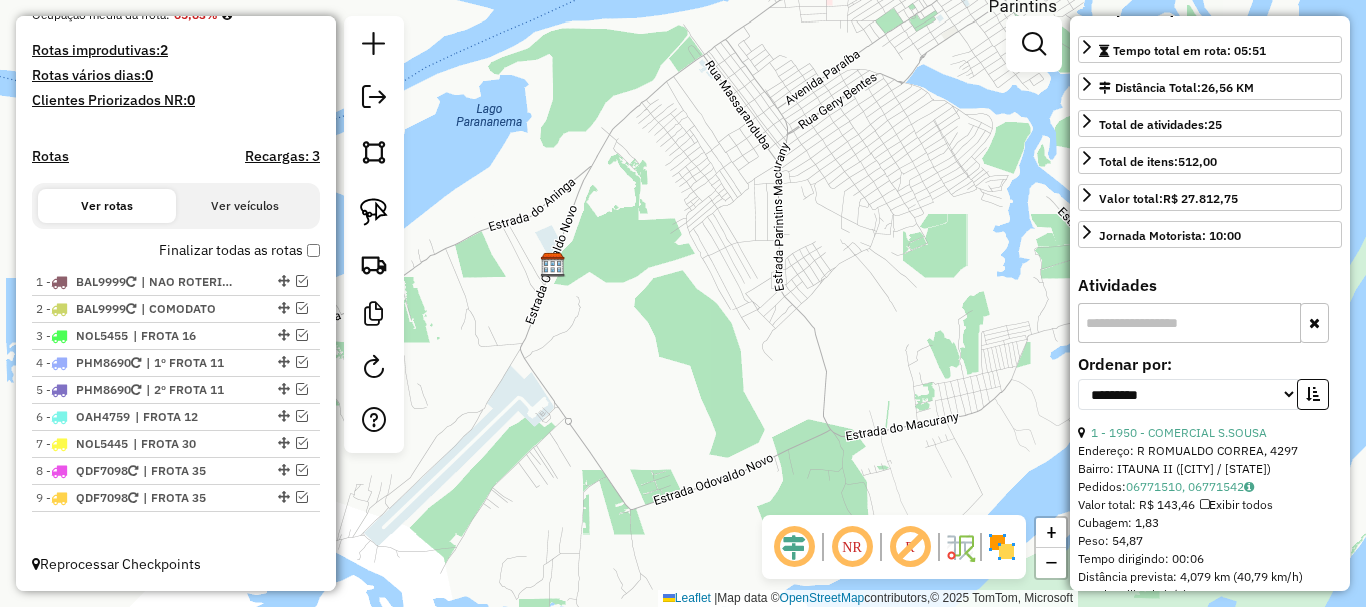 scroll, scrollTop: 588, scrollLeft: 0, axis: vertical 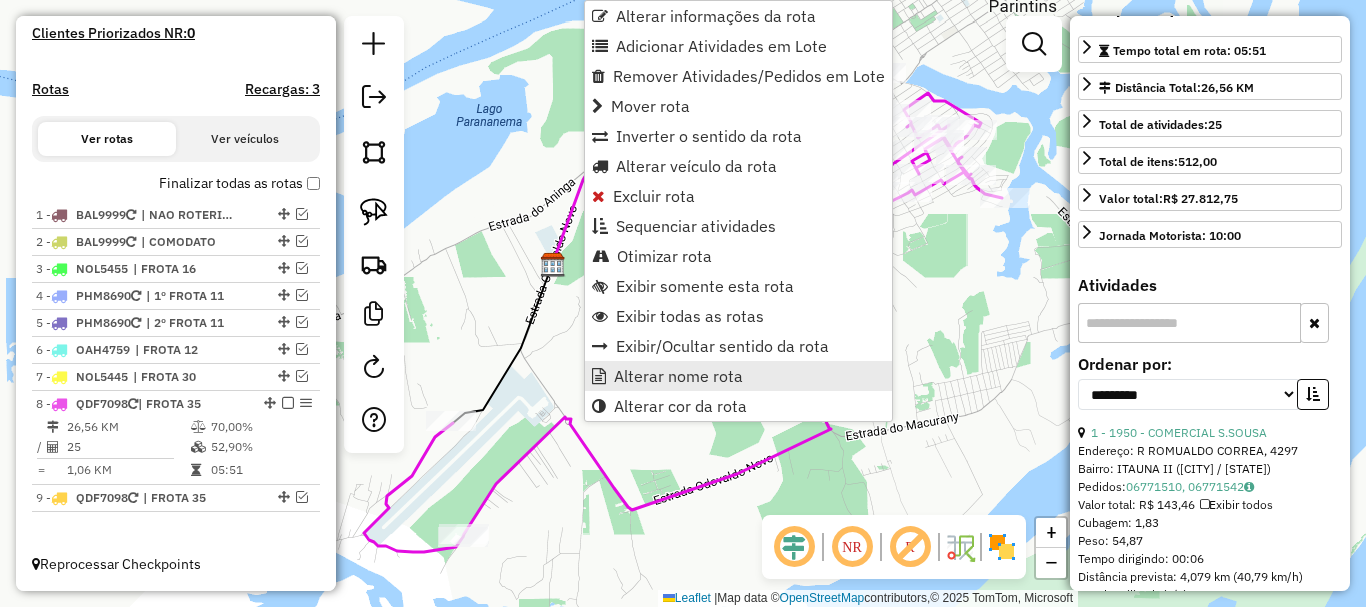 click on "Alterar nome rota" at bounding box center (678, 376) 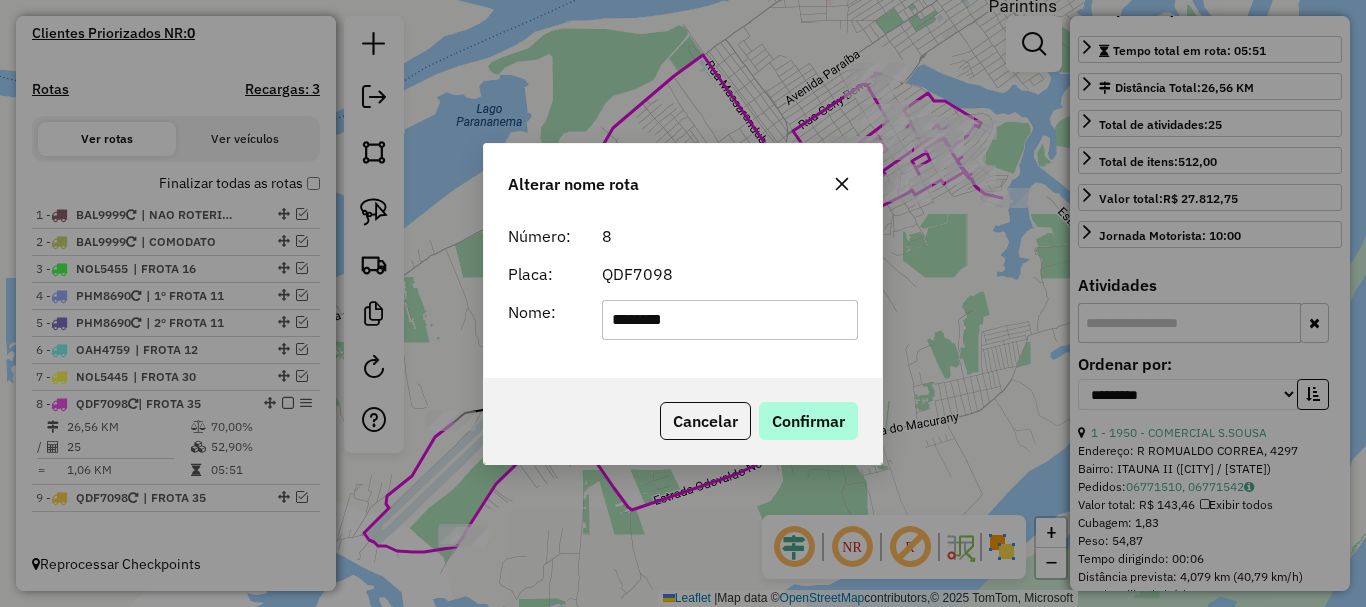 type on "********" 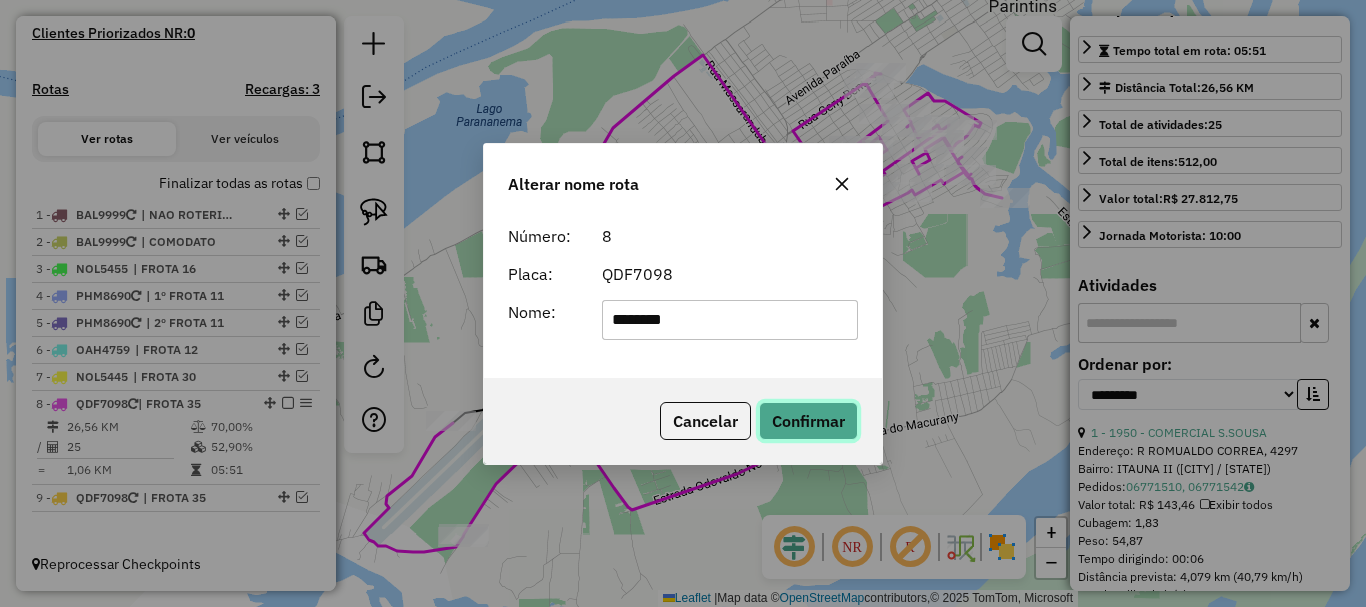 click on "Confirmar" 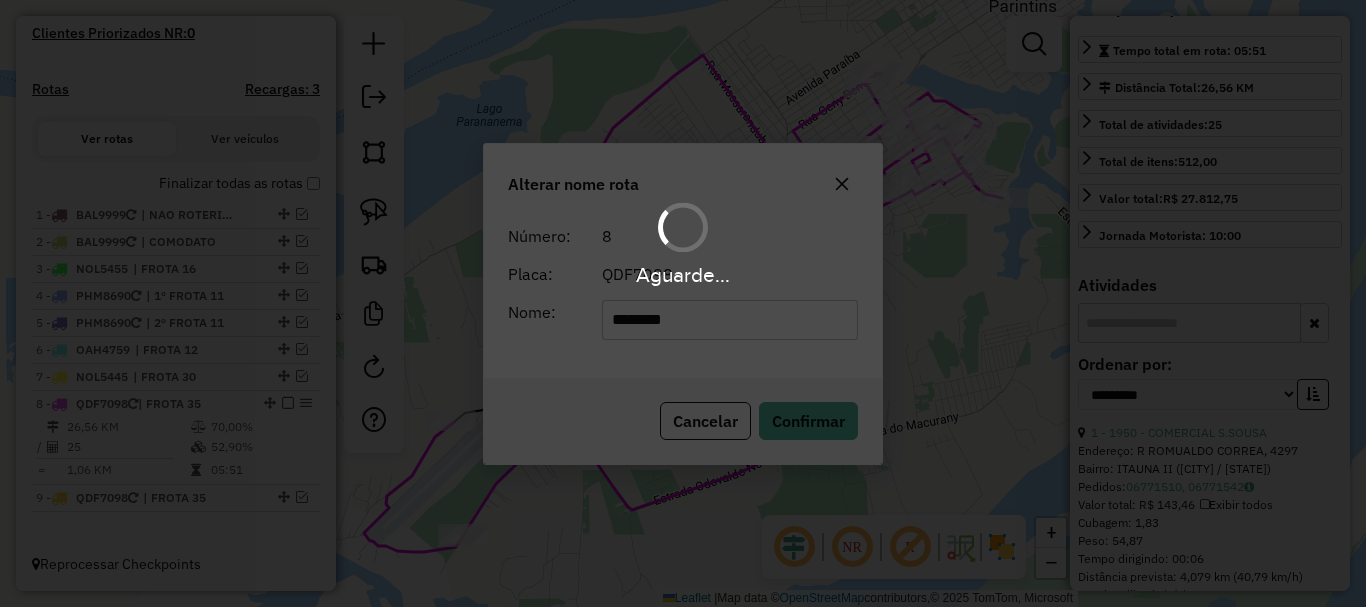 type 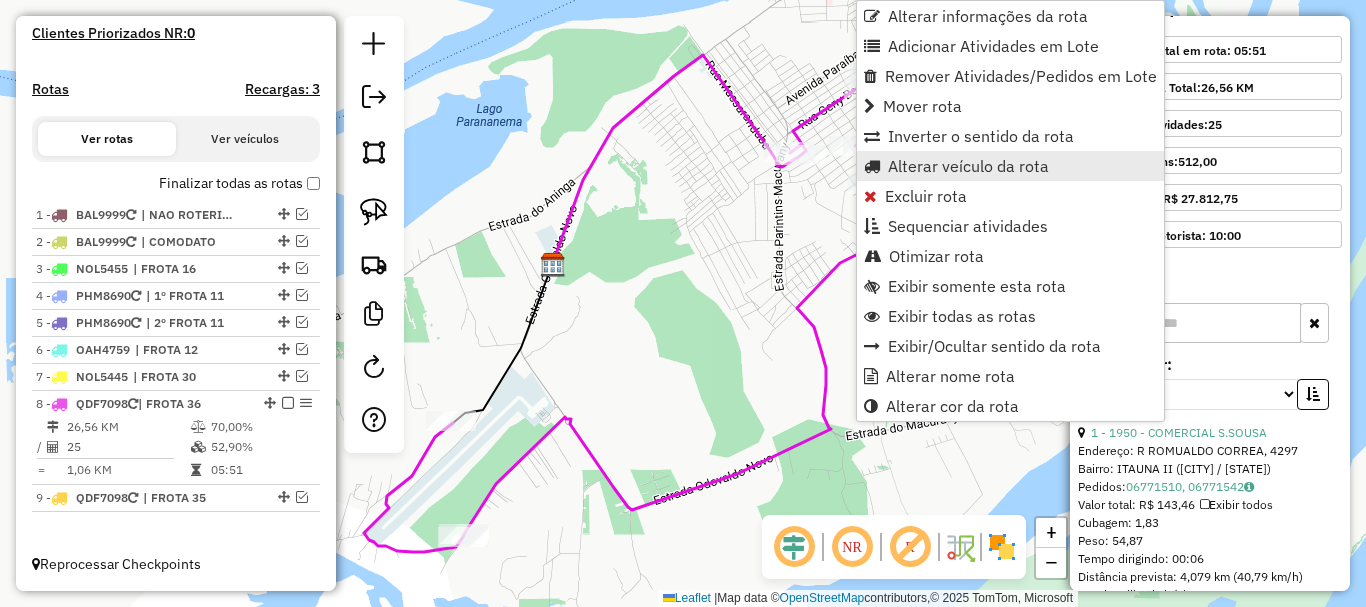 click on "Alterar veículo da rota" at bounding box center (968, 166) 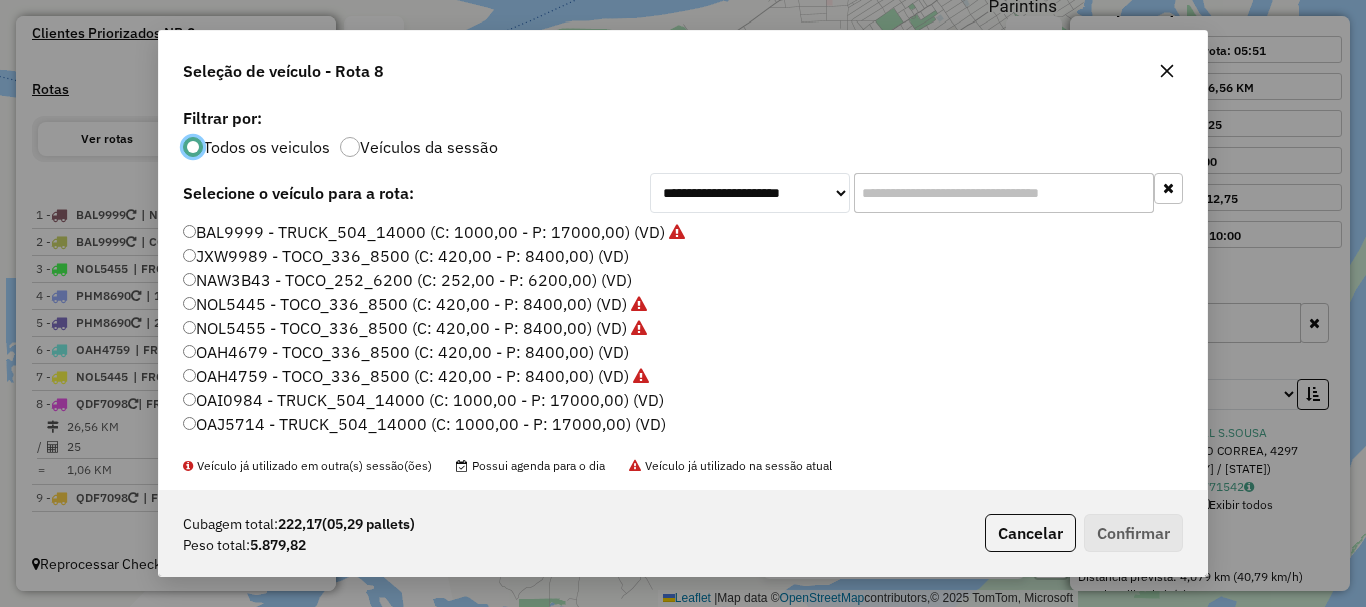 scroll, scrollTop: 11, scrollLeft: 6, axis: both 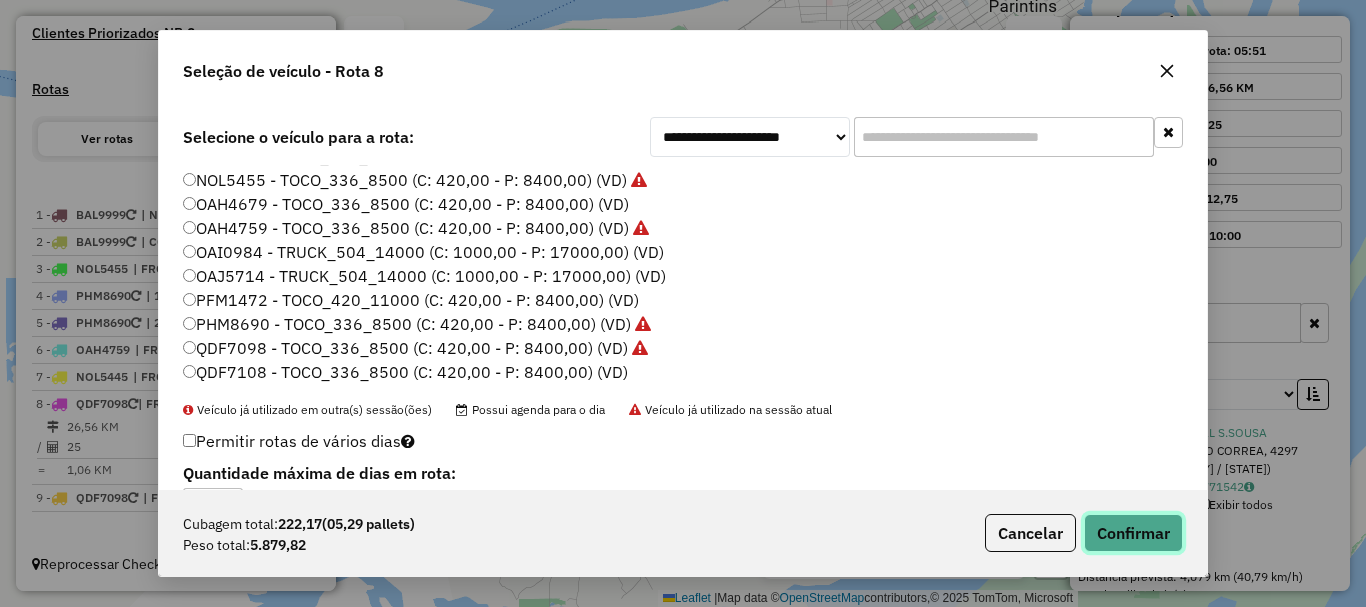 click on "Confirmar" 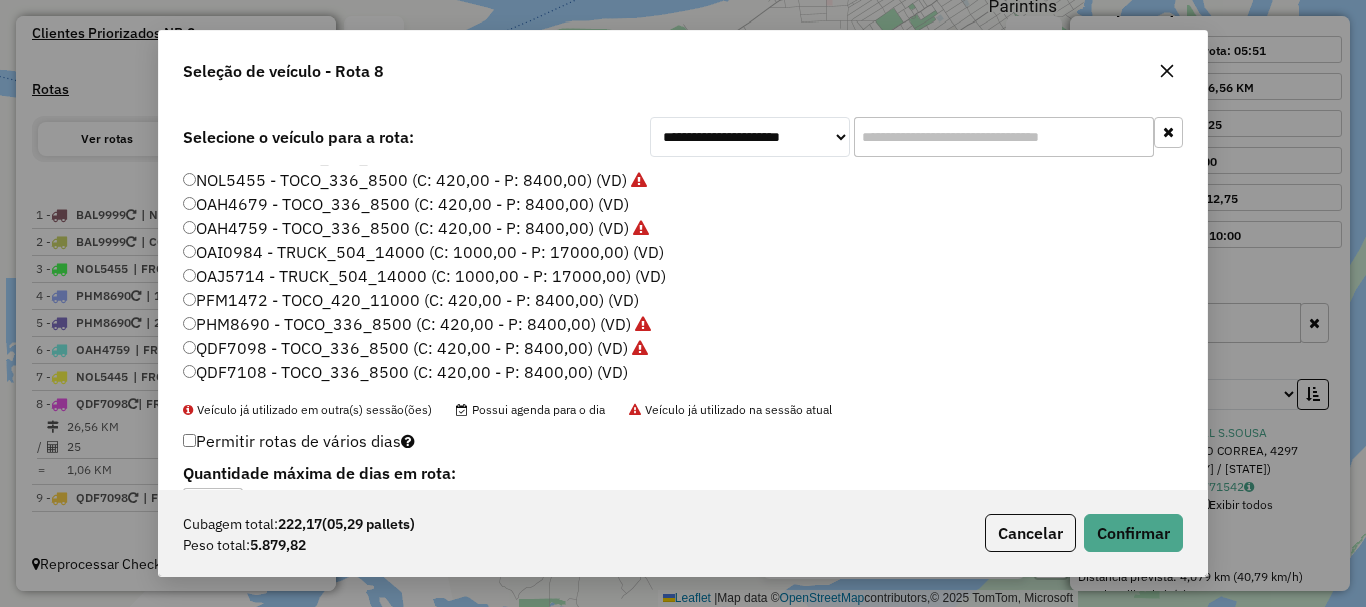 scroll, scrollTop: 0, scrollLeft: 0, axis: both 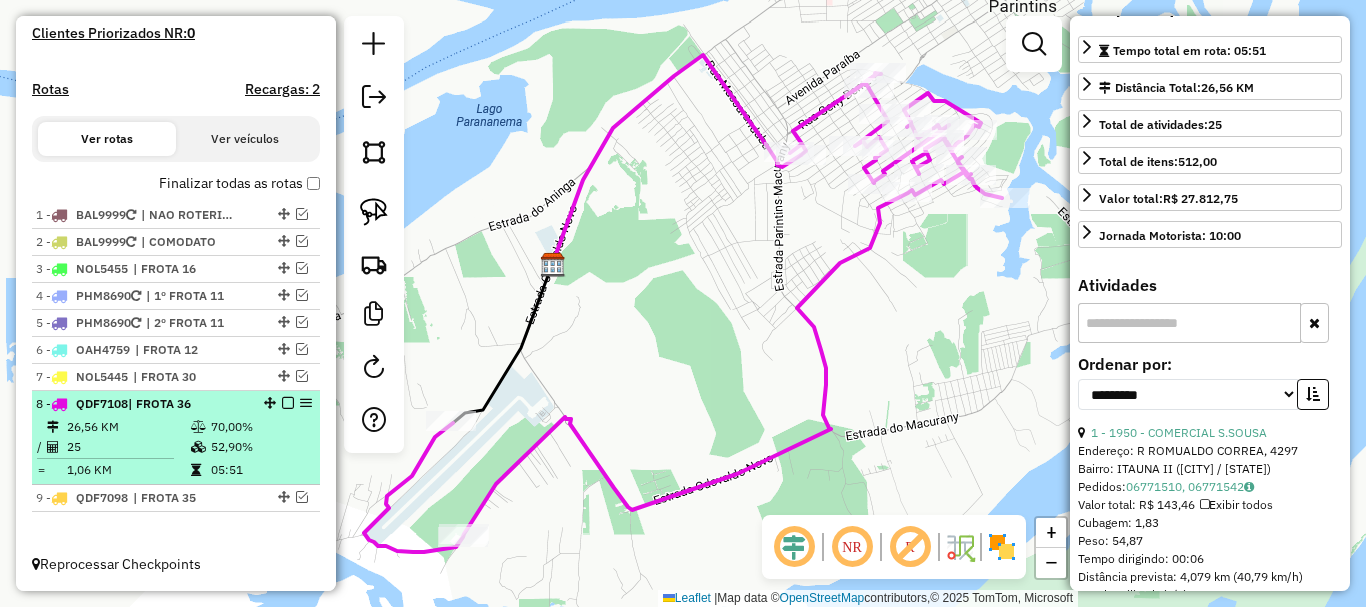 click at bounding box center [288, 403] 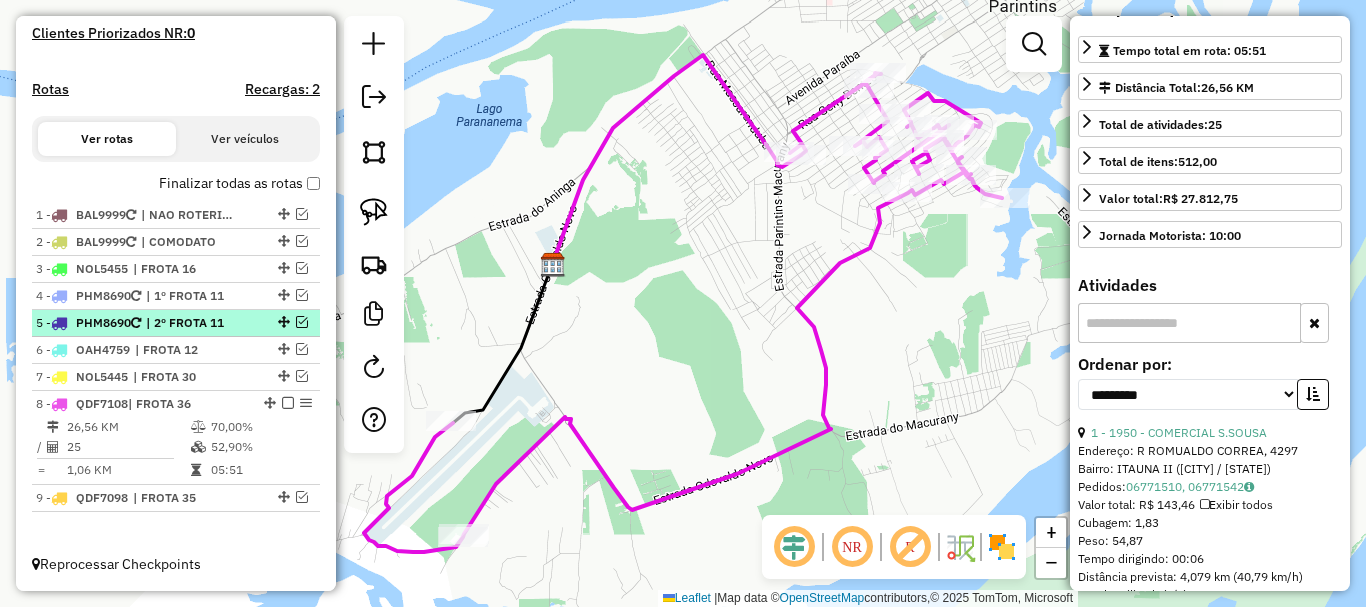 scroll, scrollTop: 521, scrollLeft: 0, axis: vertical 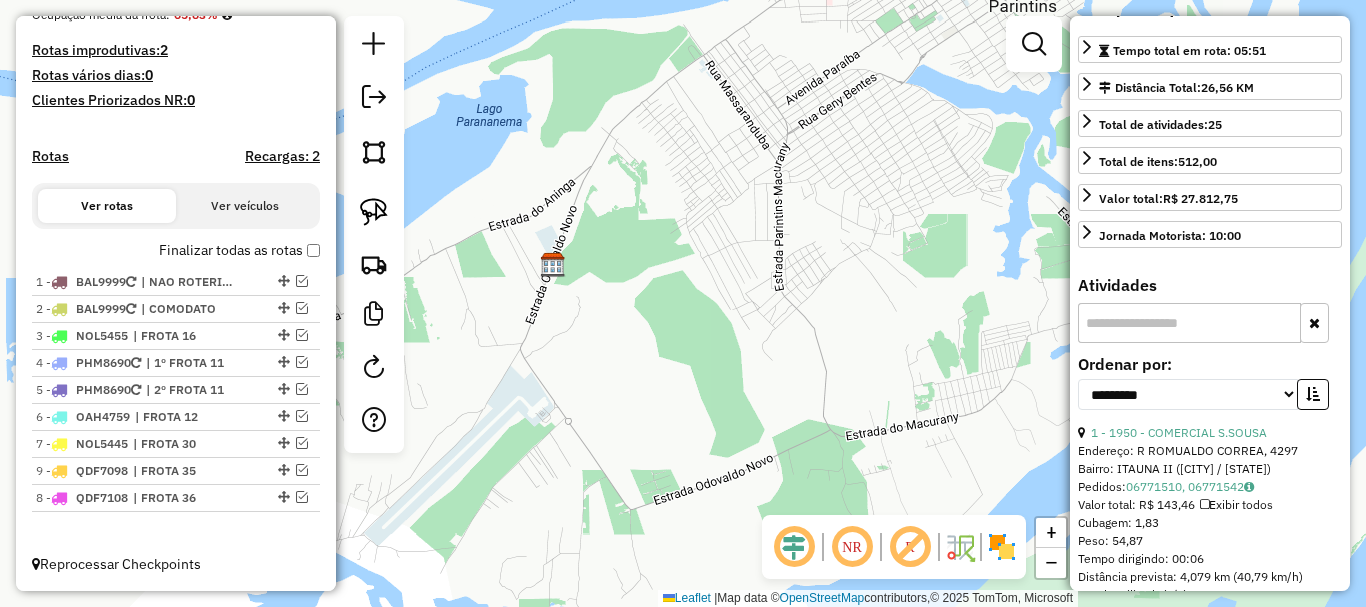 drag, startPoint x: 281, startPoint y: 466, endPoint x: 269, endPoint y: 501, distance: 37 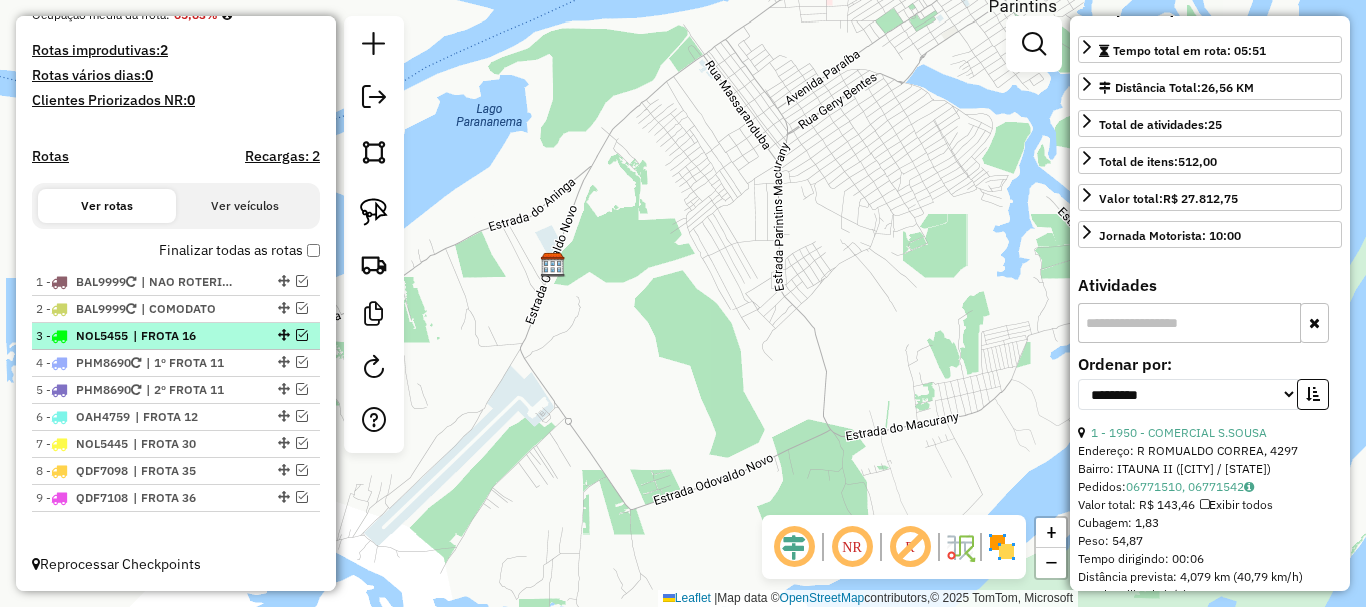 click on "| FROTA 16" at bounding box center (179, 336) 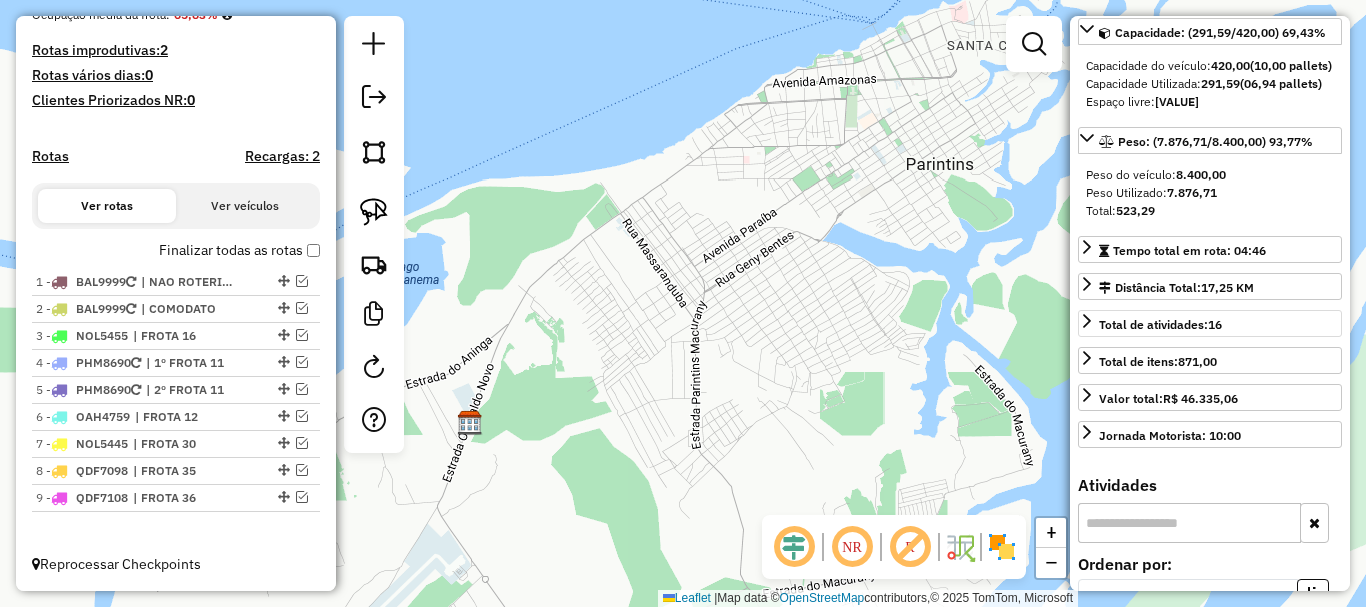 scroll, scrollTop: 82, scrollLeft: 0, axis: vertical 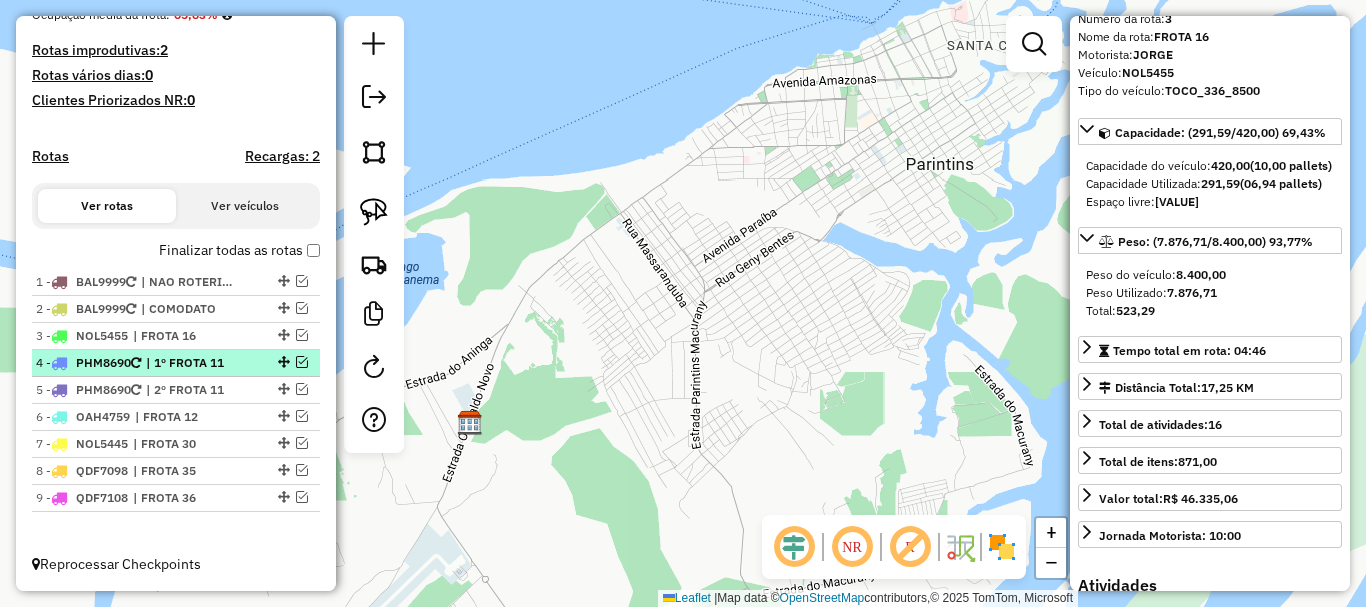 click on "| 1º FROTA 11" at bounding box center (192, 363) 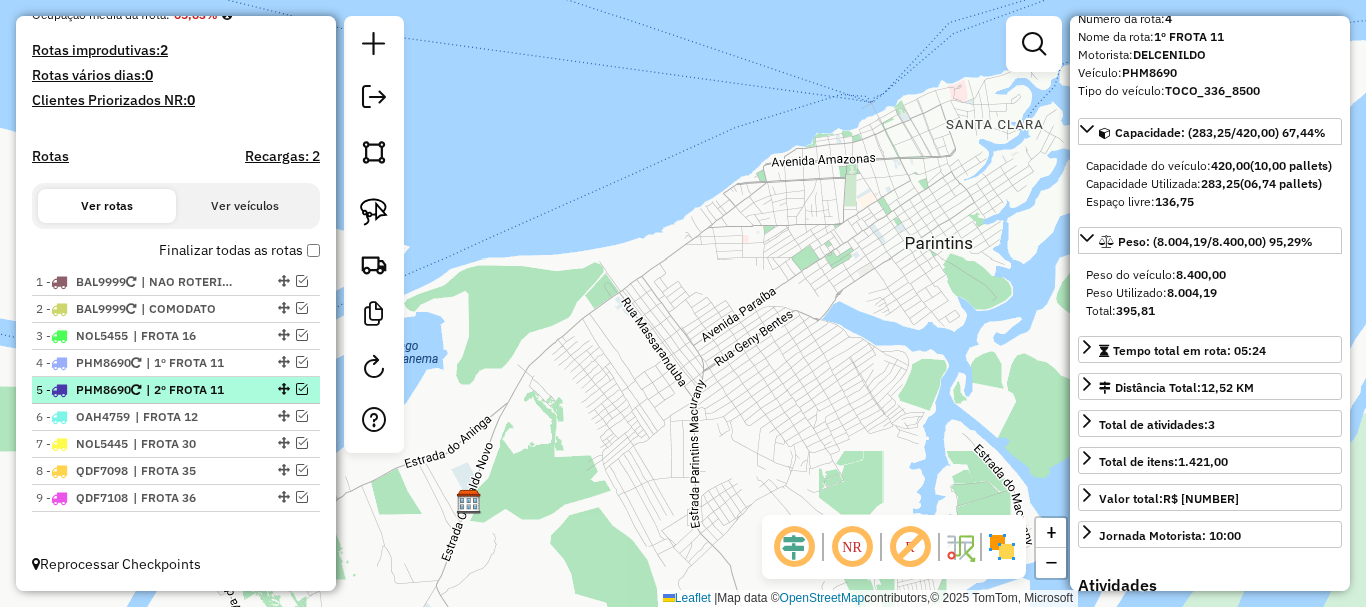 click on "| 2º FROTA 11" at bounding box center [192, 390] 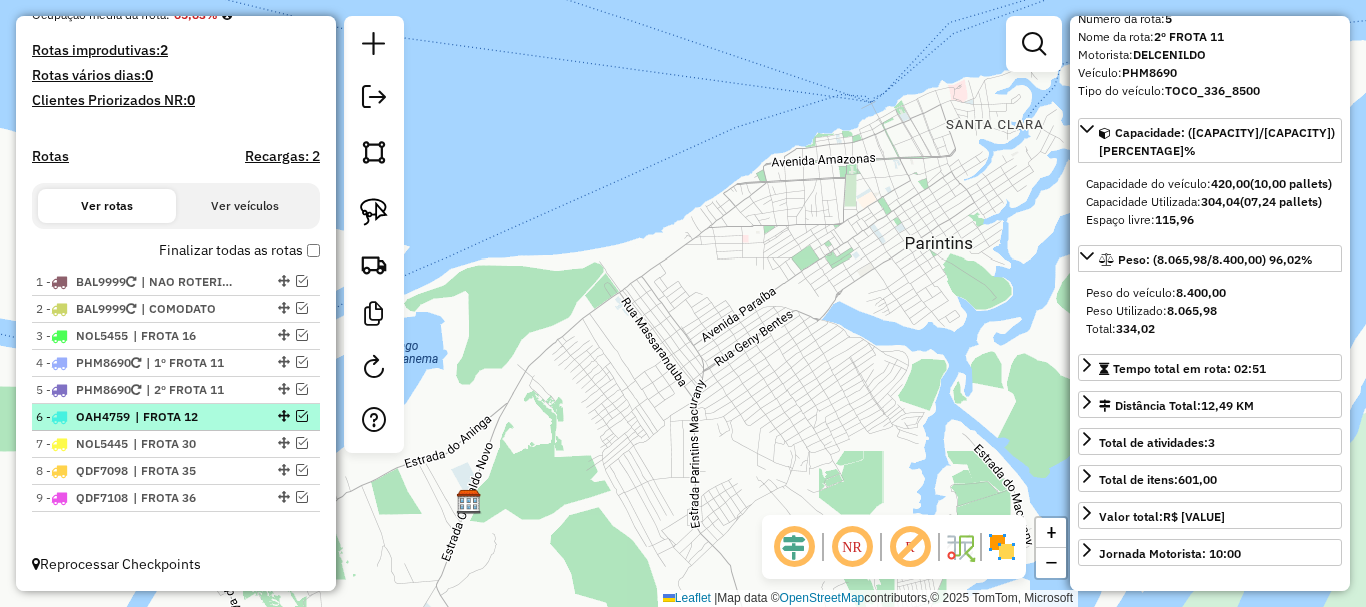 click on "| FROTA 12" at bounding box center (181, 417) 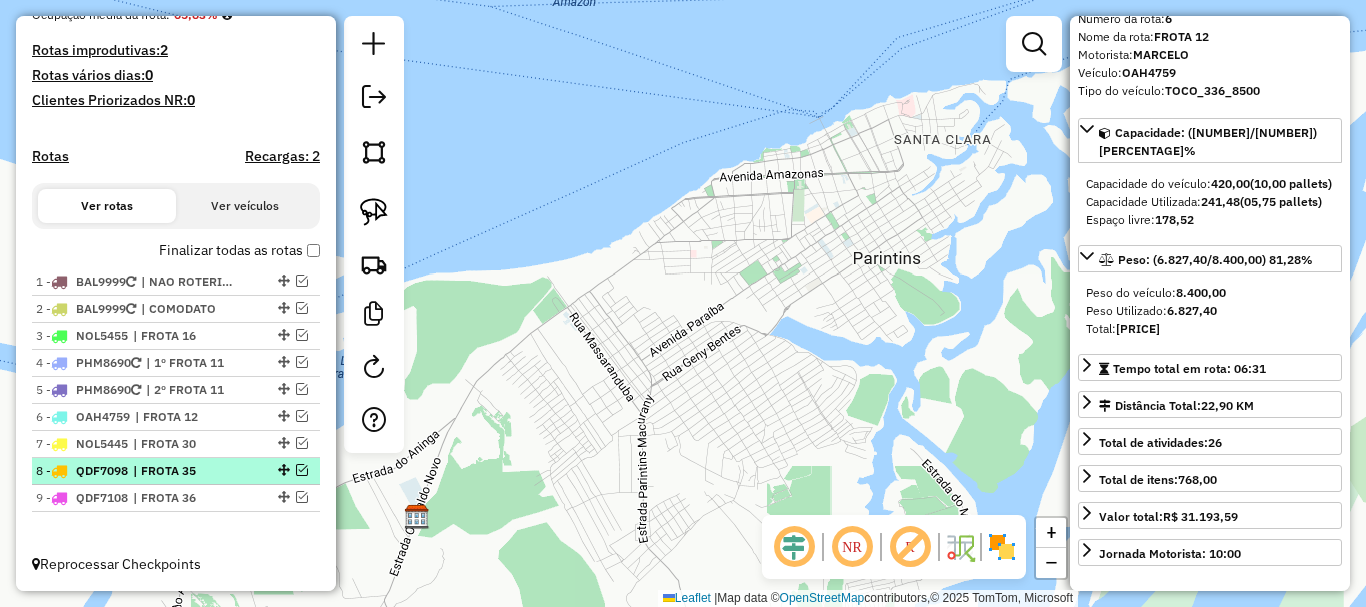 click on "| FROTA 35" at bounding box center [179, 471] 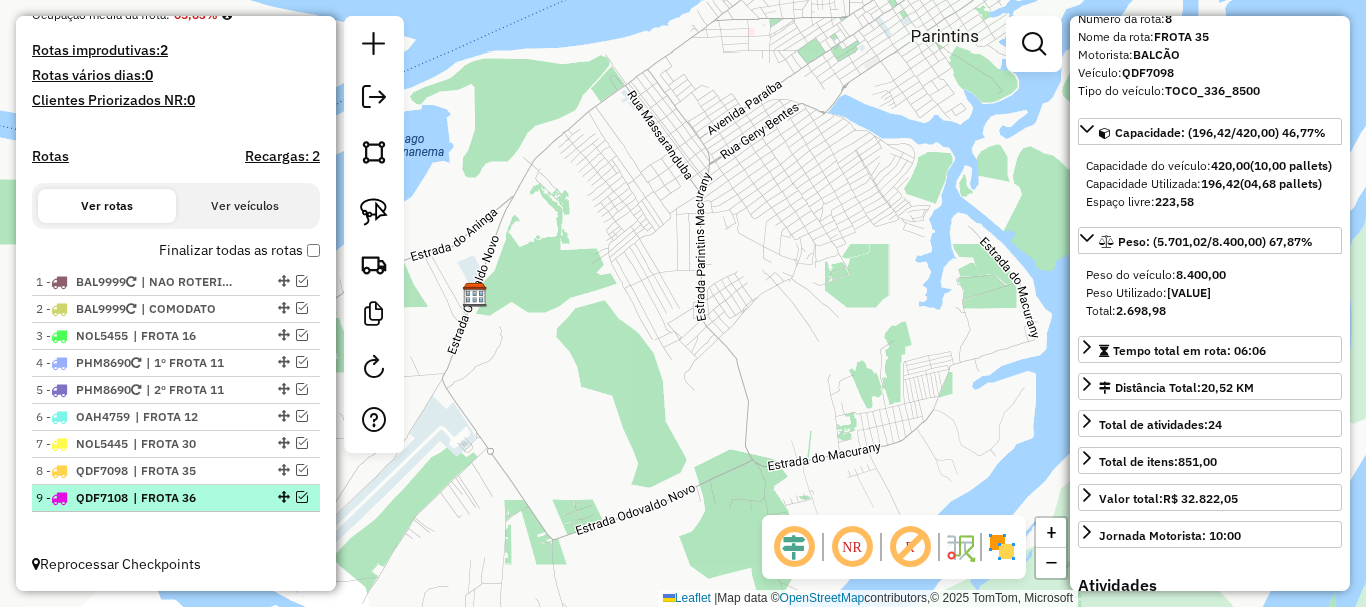 click on "9 -       QDF7108   | FROTA 36" at bounding box center [176, 498] 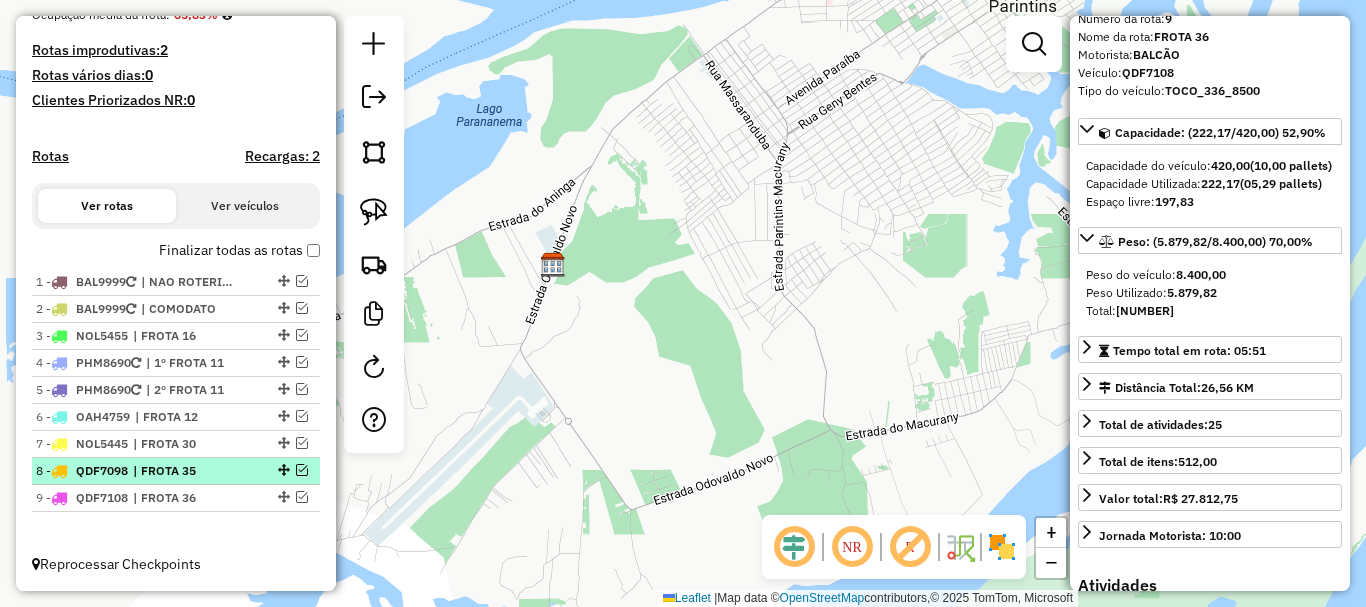 click on "| FROTA 35" at bounding box center (179, 471) 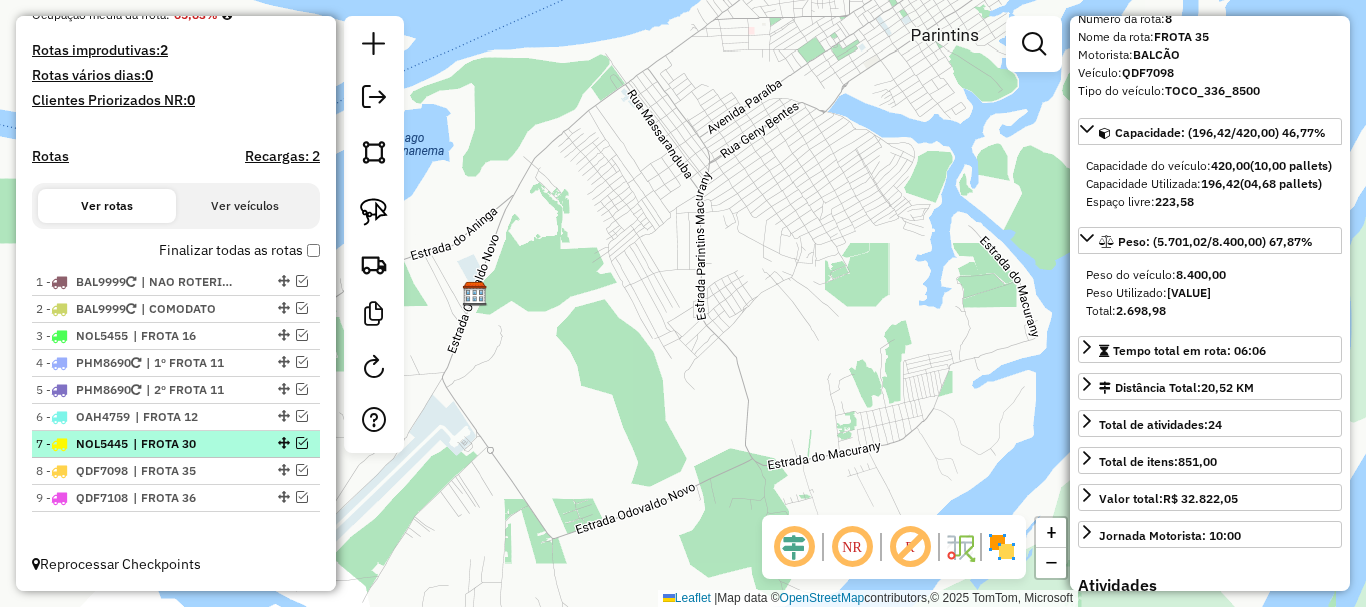 click on "| FROTA 30" at bounding box center (179, 444) 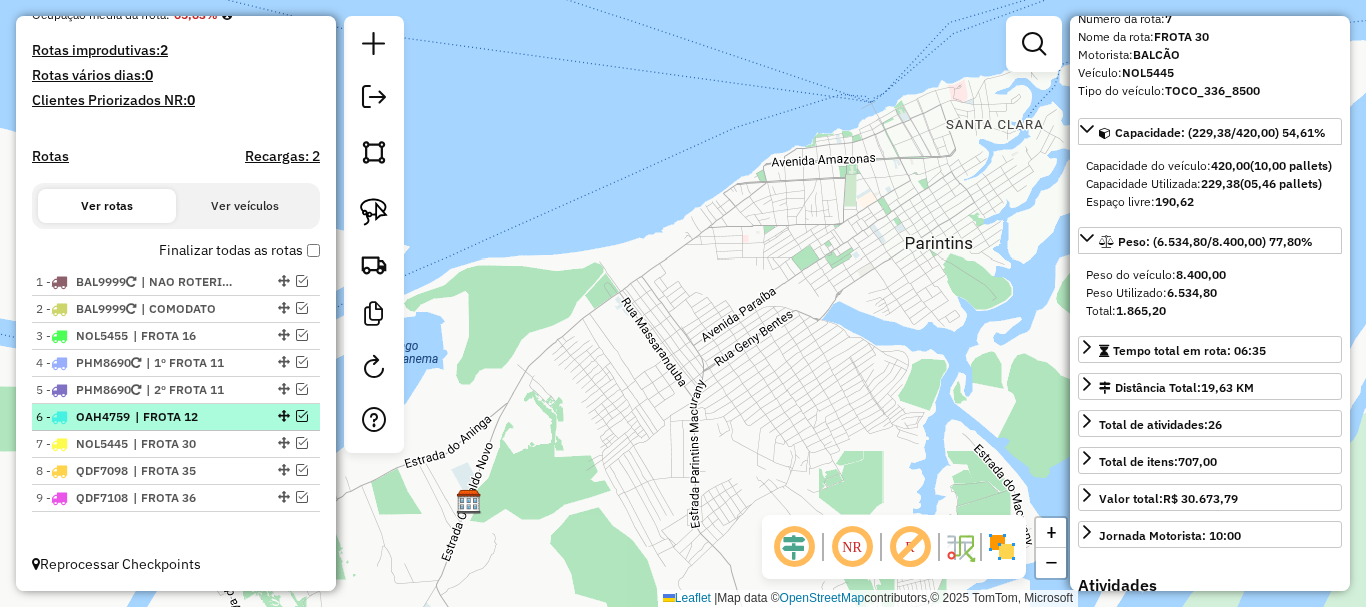click on "| FROTA 12" at bounding box center [181, 417] 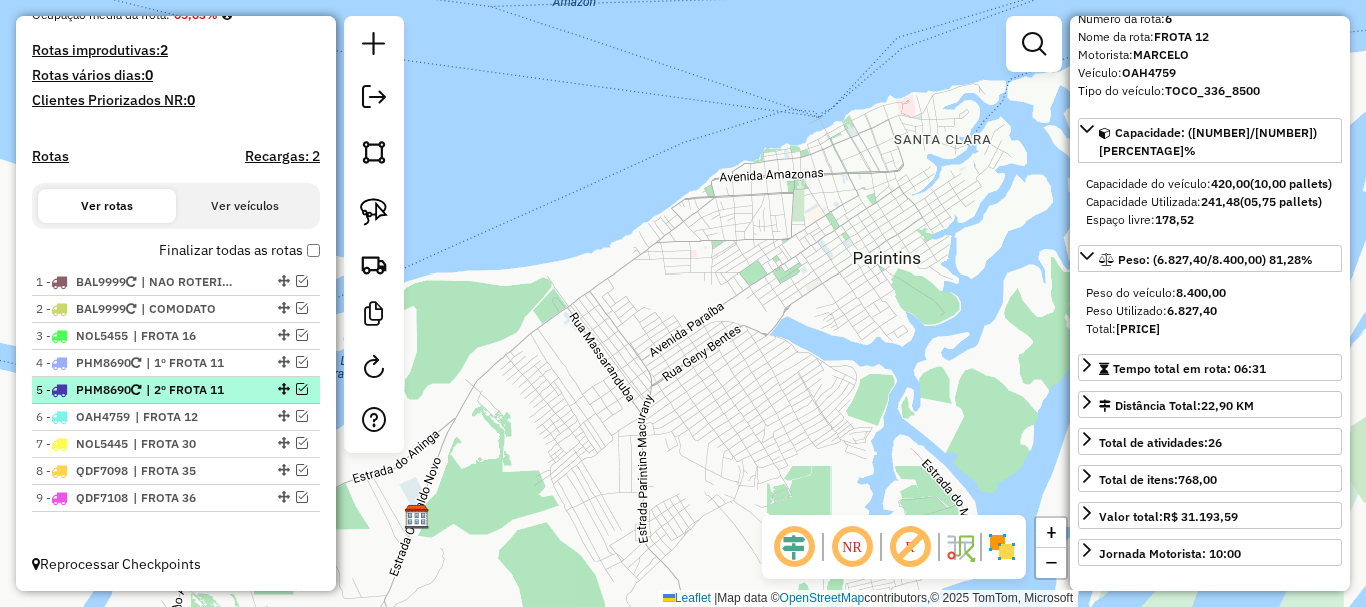 click on "| 2º FROTA 11" at bounding box center [192, 390] 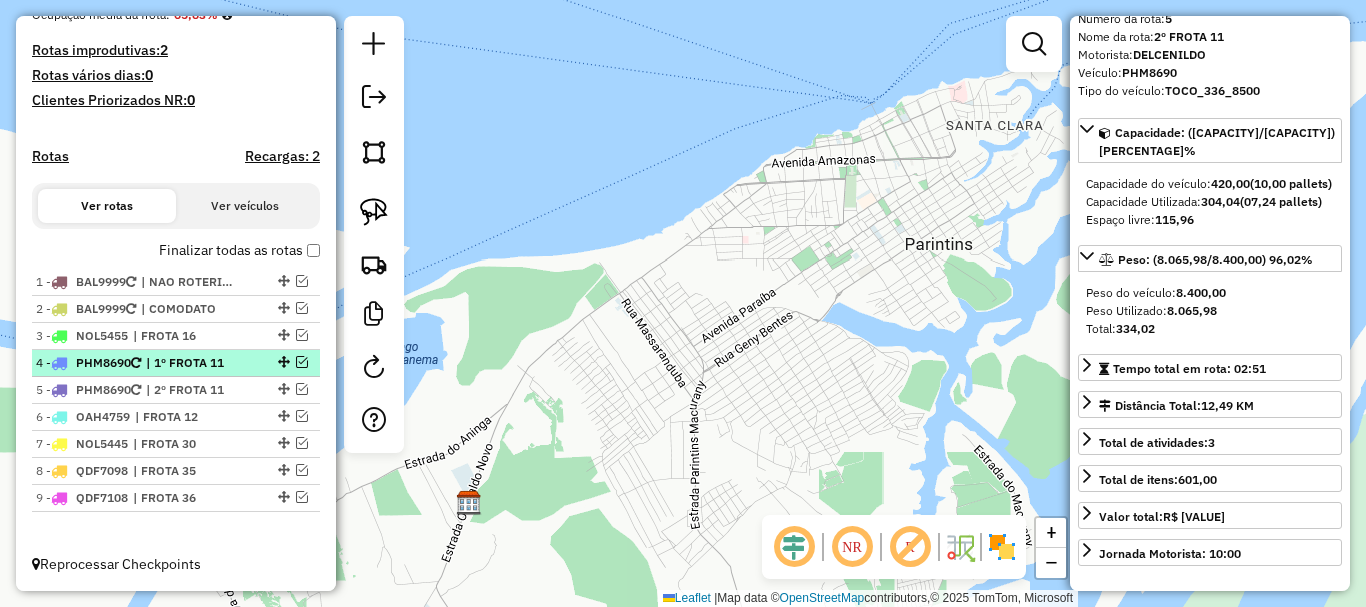 click on "| 1º FROTA 11" at bounding box center [192, 363] 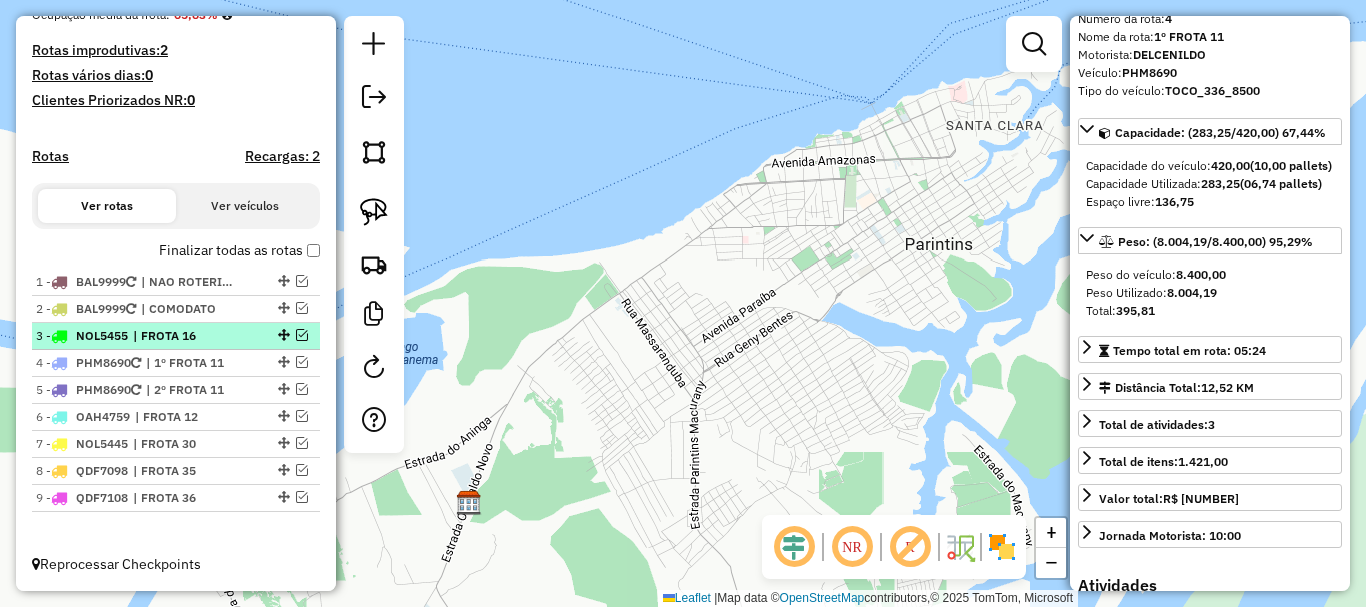 click on "3 -       NOL5455   | FROTA 16" at bounding box center (142, 336) 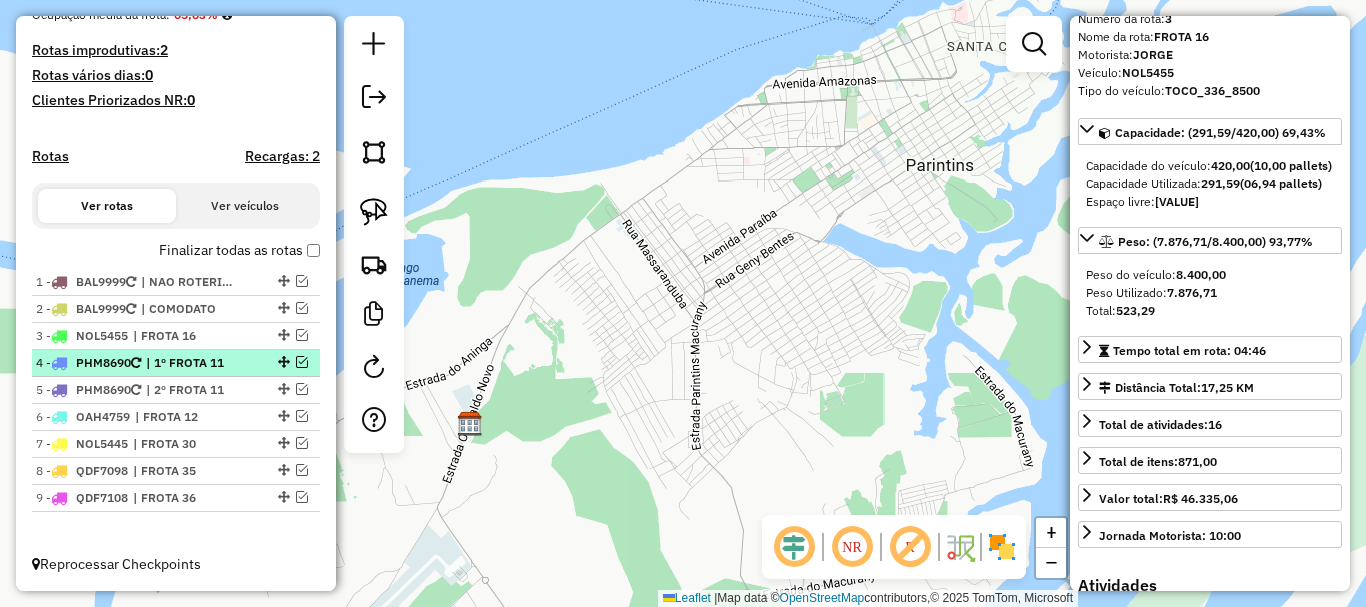 click on "| 1º FROTA 11" at bounding box center (192, 363) 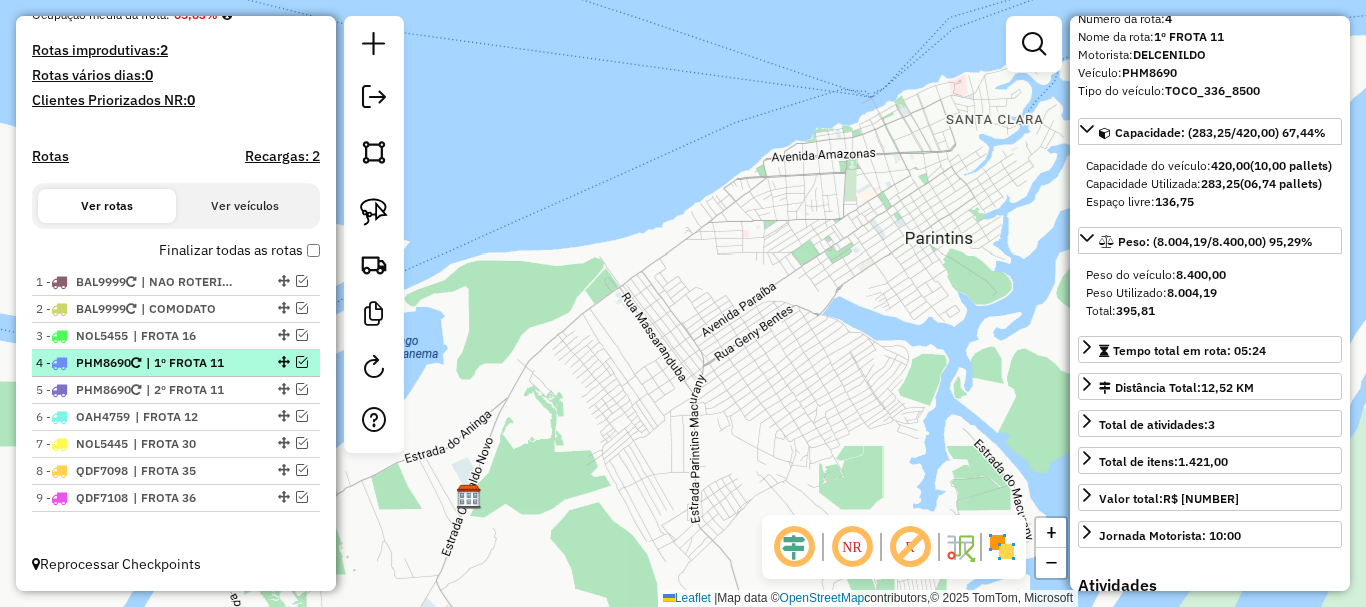 drag, startPoint x: 219, startPoint y: 397, endPoint x: 227, endPoint y: 371, distance: 27.202942 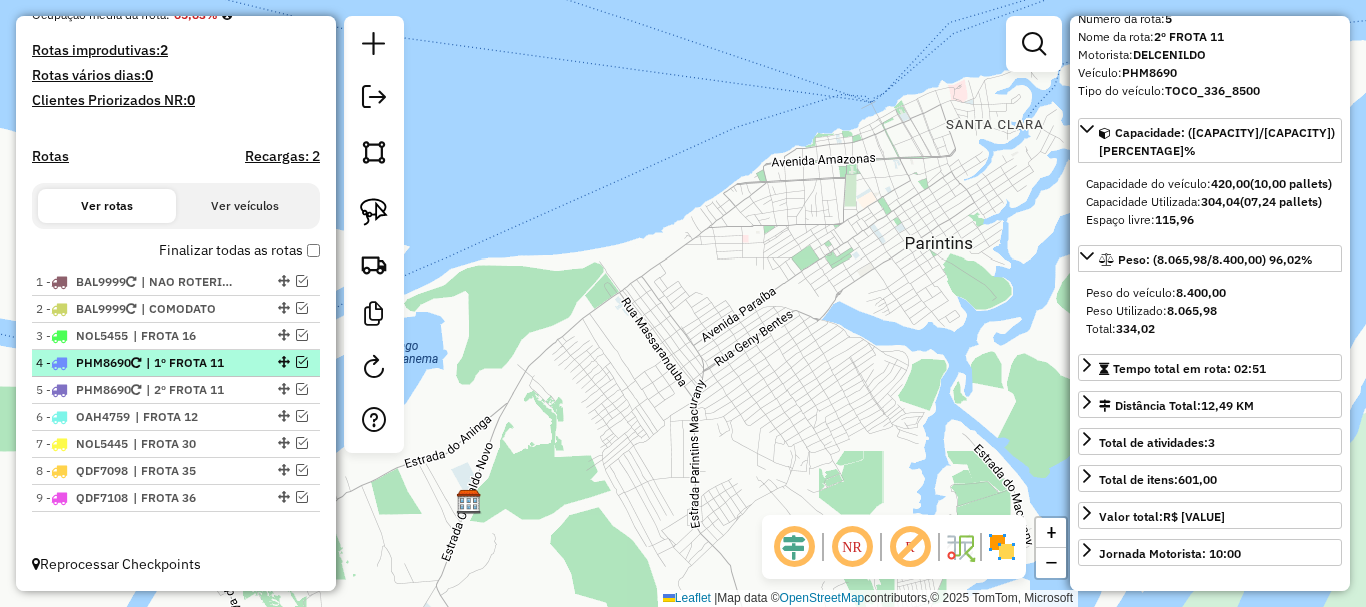 click on "| 1º FROTA 11" at bounding box center [192, 363] 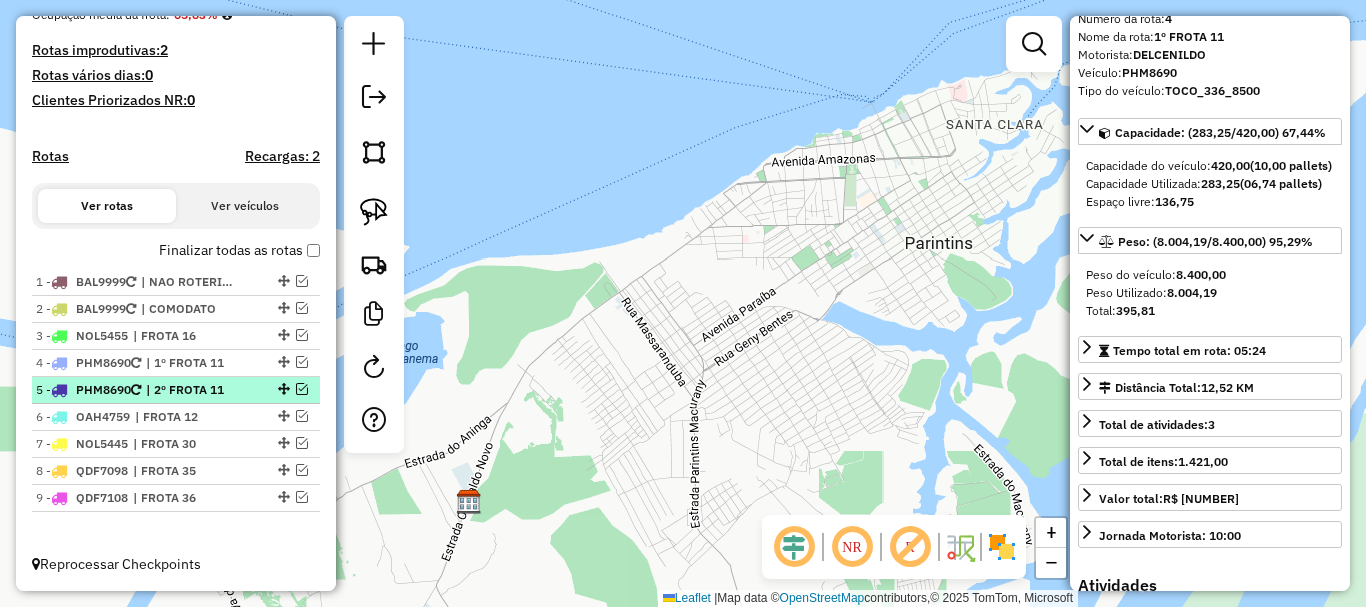 click on "| 2º FROTA 11" at bounding box center (192, 390) 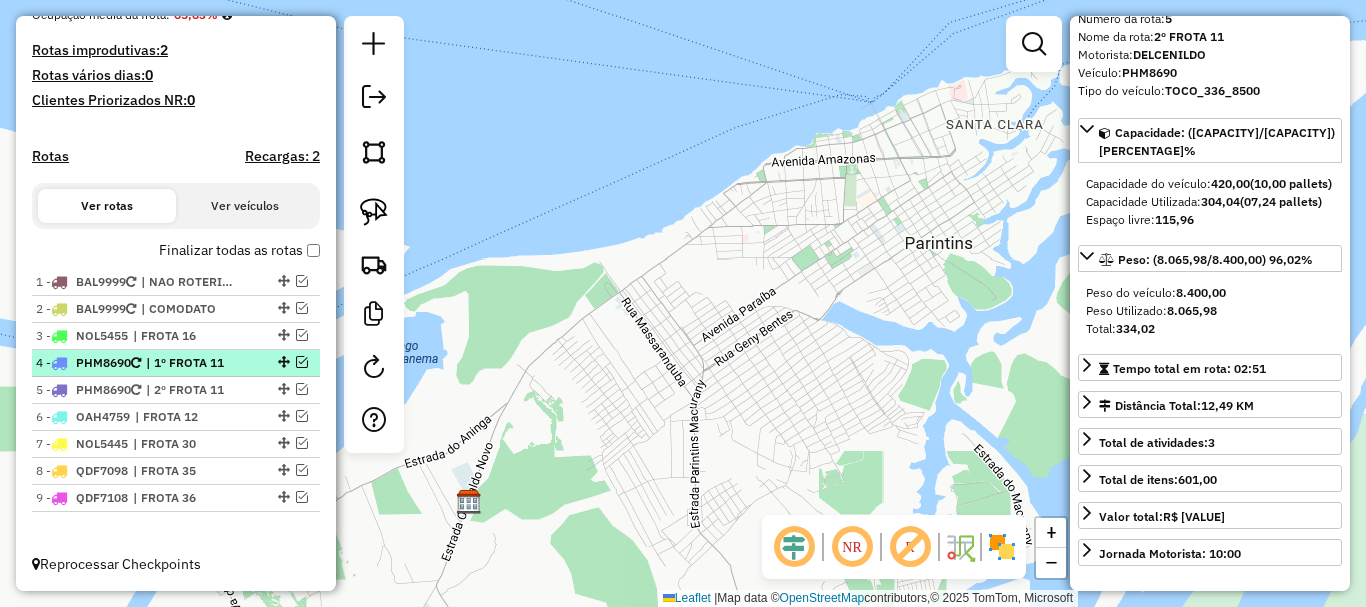 click on "| 1º FROTA 11" at bounding box center (192, 363) 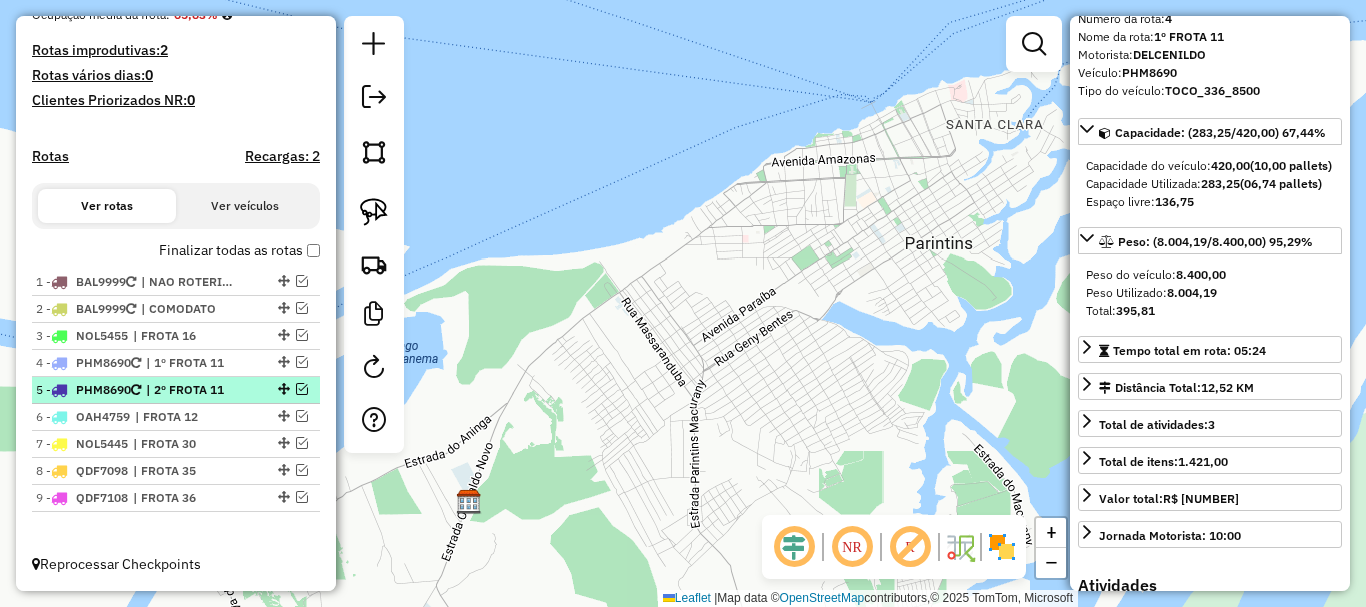 drag, startPoint x: 221, startPoint y: 401, endPoint x: 226, endPoint y: 383, distance: 18.681541 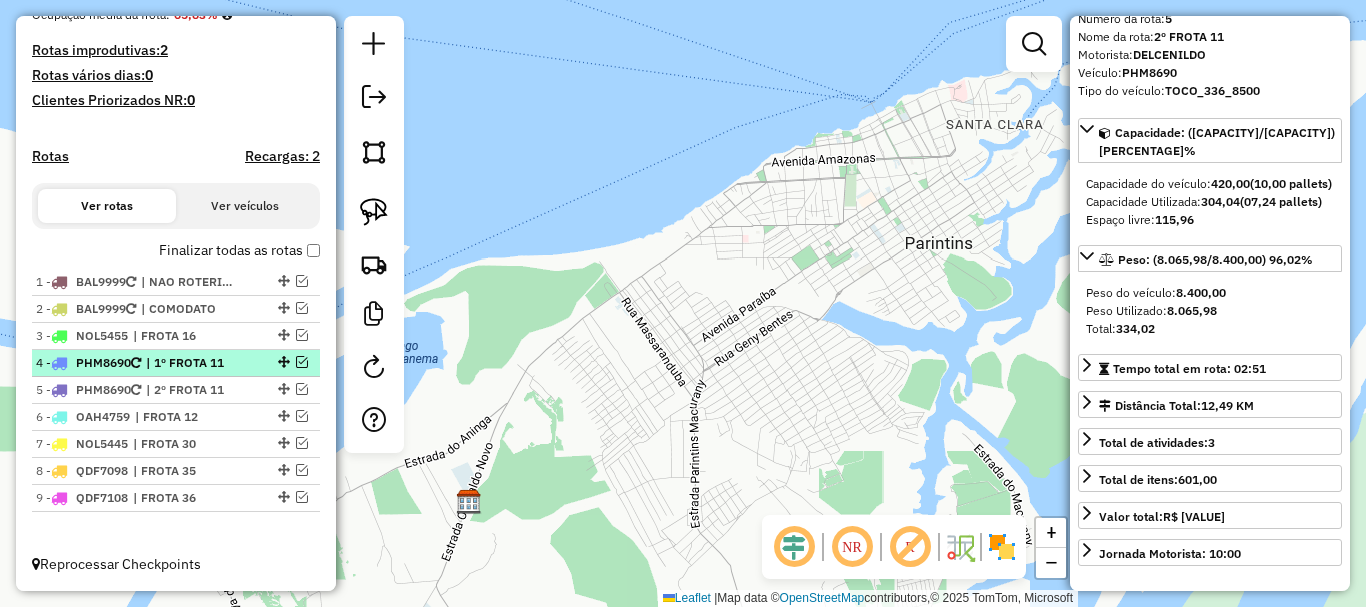 click on "[NUMBER] -    [VEHICLE_ID]   | 1º FROTA [NUMBER]" at bounding box center (176, 363) 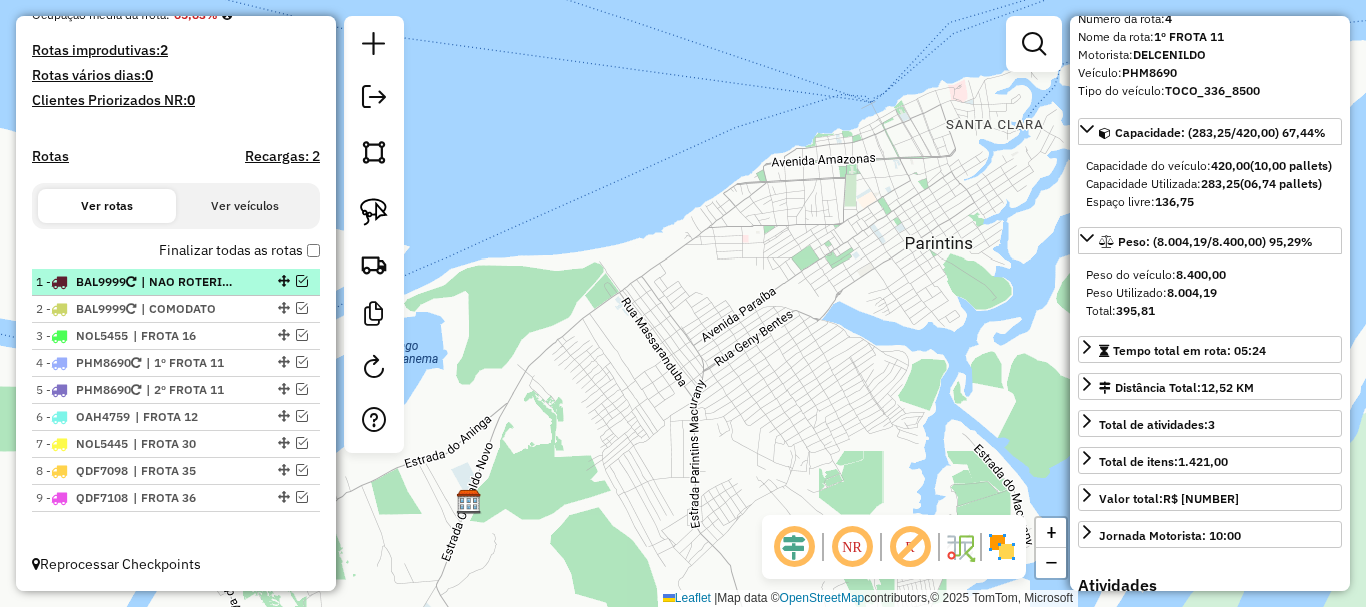 drag, startPoint x: 293, startPoint y: 281, endPoint x: 264, endPoint y: 299, distance: 34.132095 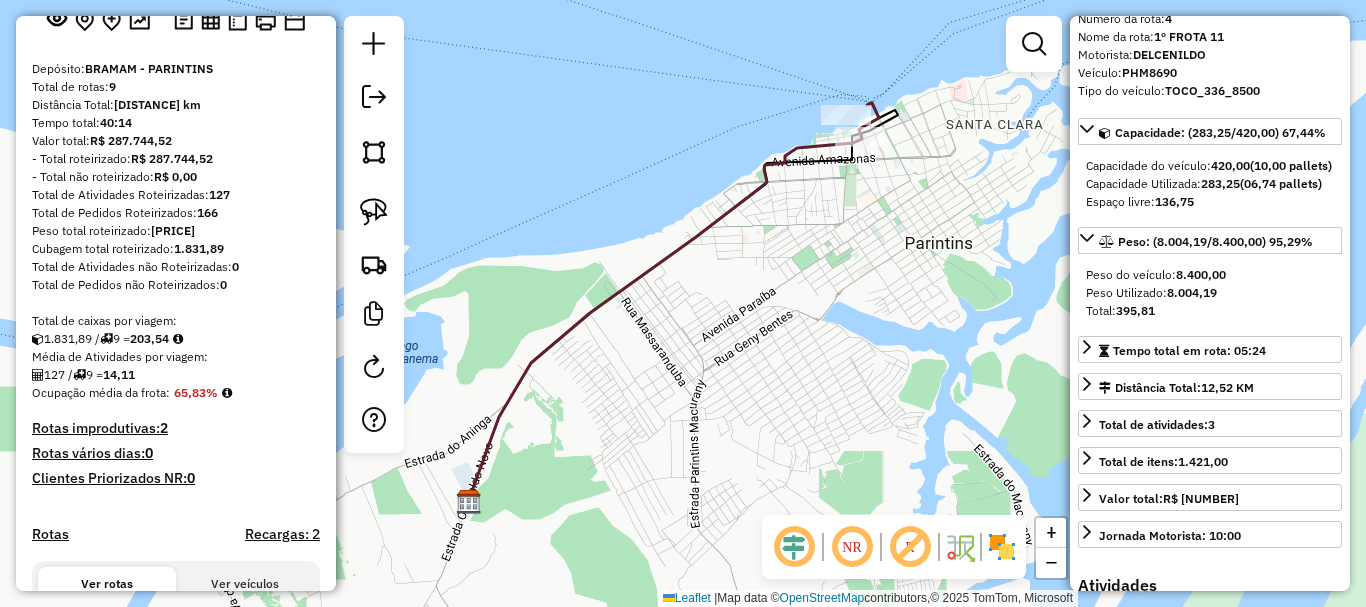 scroll, scrollTop: 121, scrollLeft: 0, axis: vertical 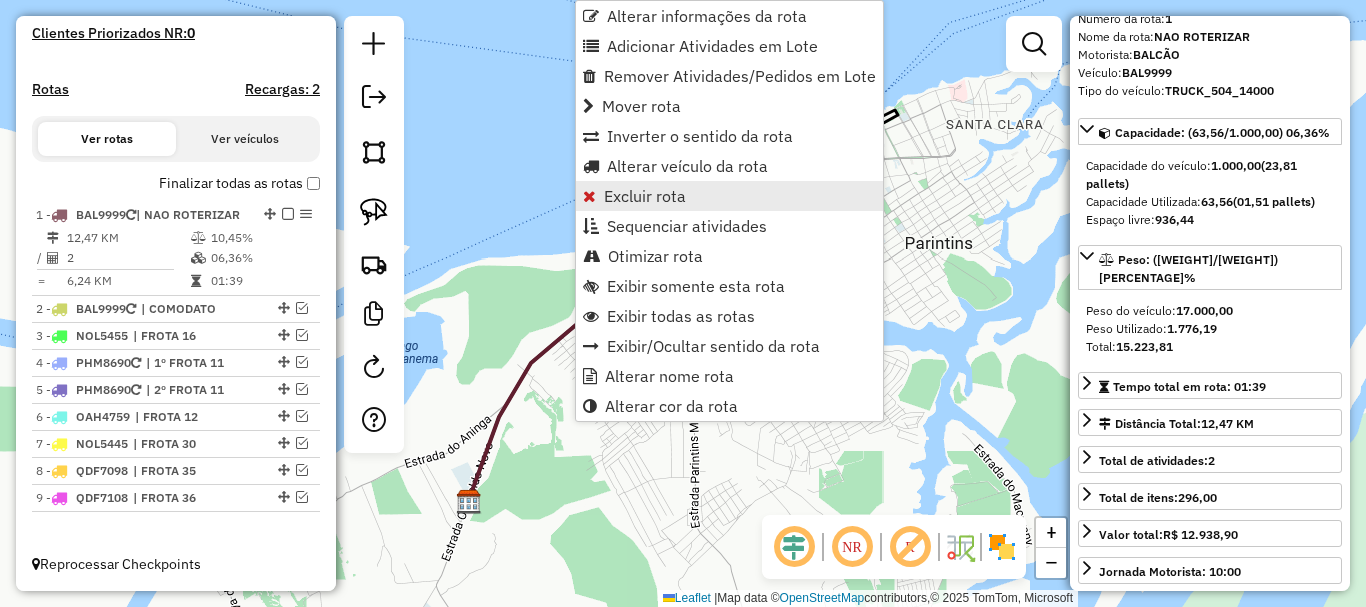 click on "Excluir rota" at bounding box center [729, 196] 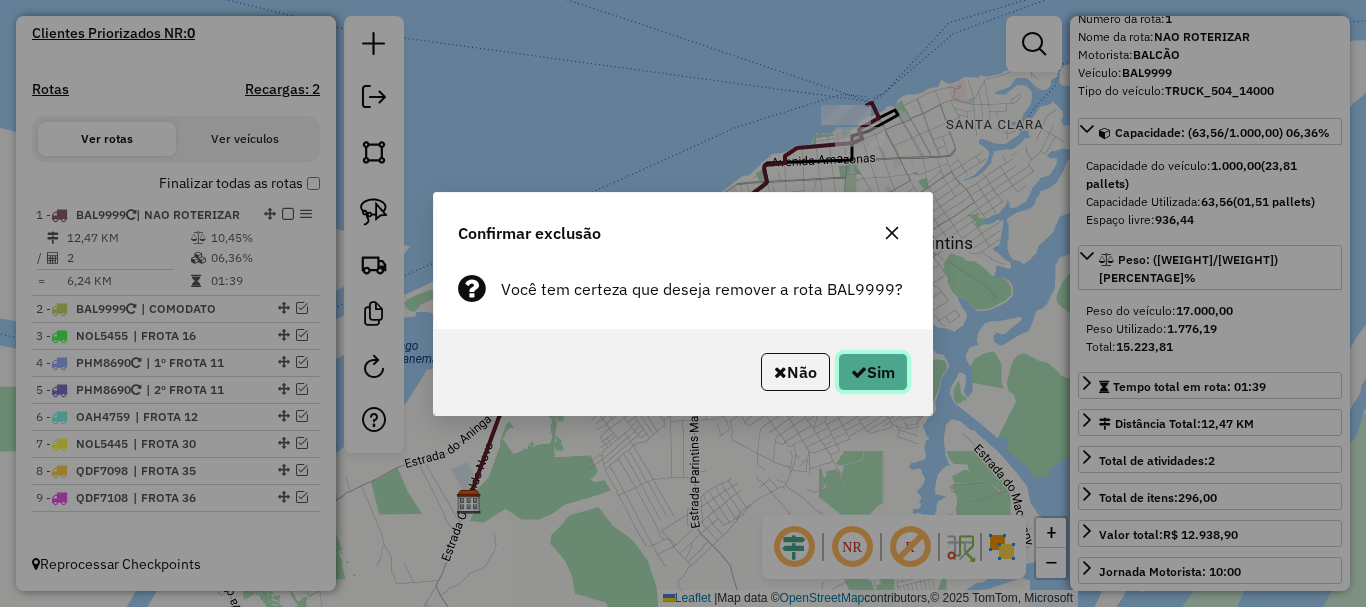 click 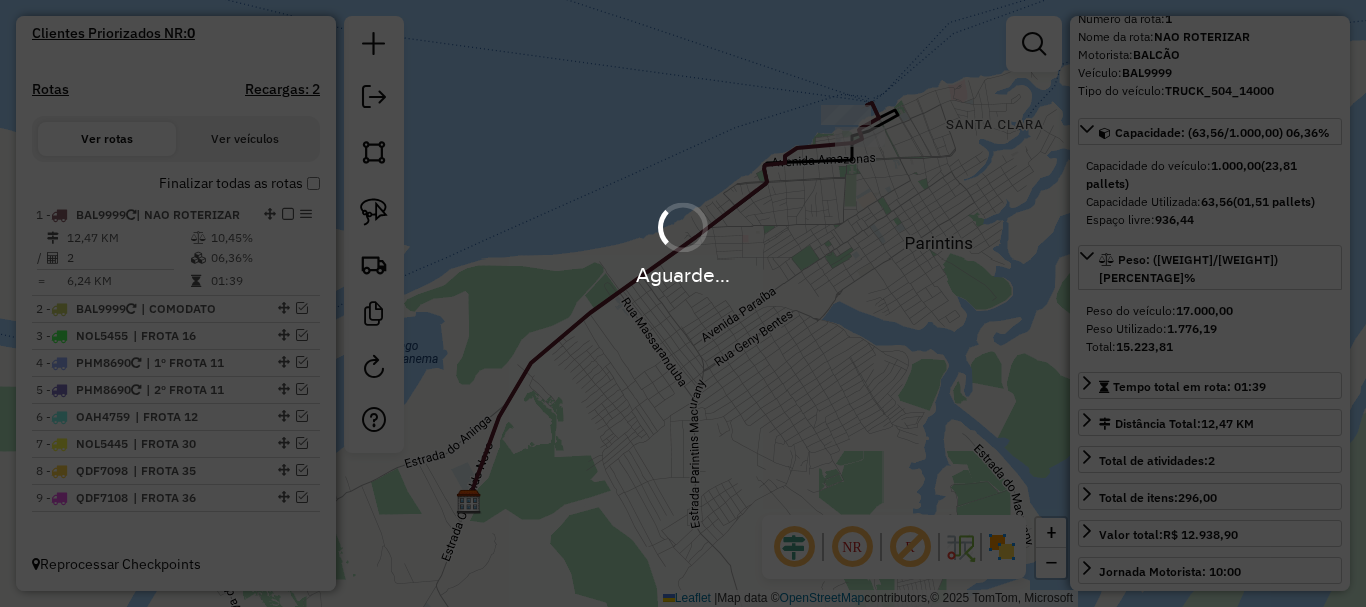 select on "*********" 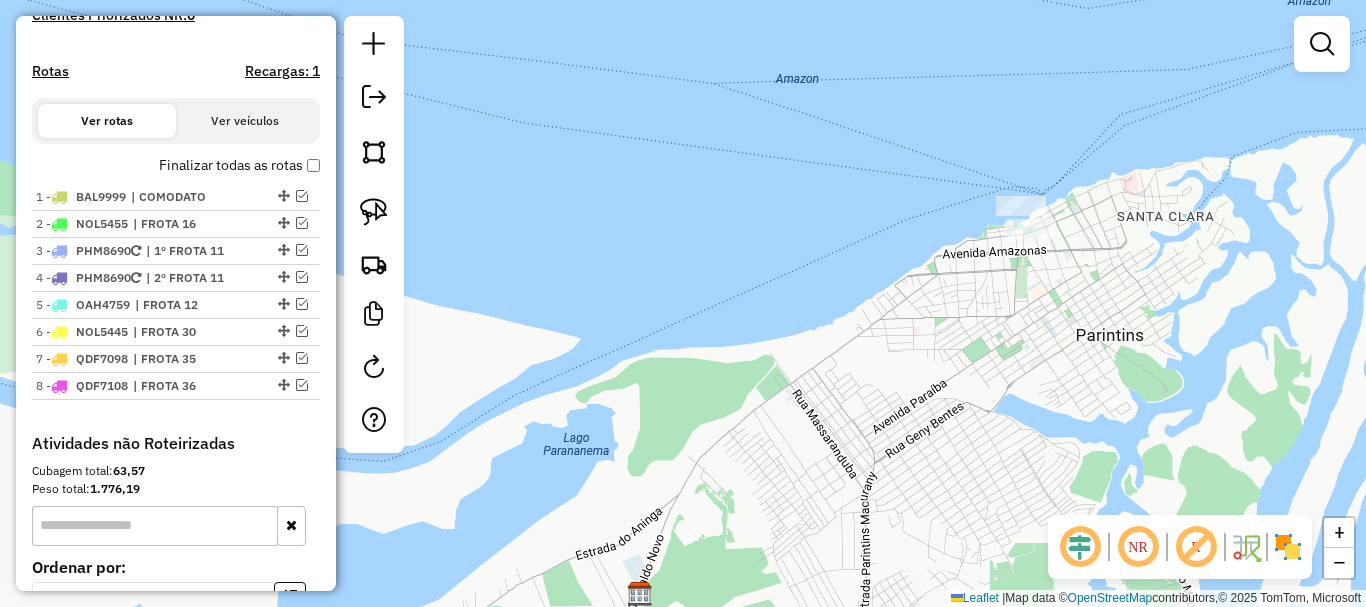 drag, startPoint x: 921, startPoint y: 453, endPoint x: 803, endPoint y: 388, distance: 134.71823 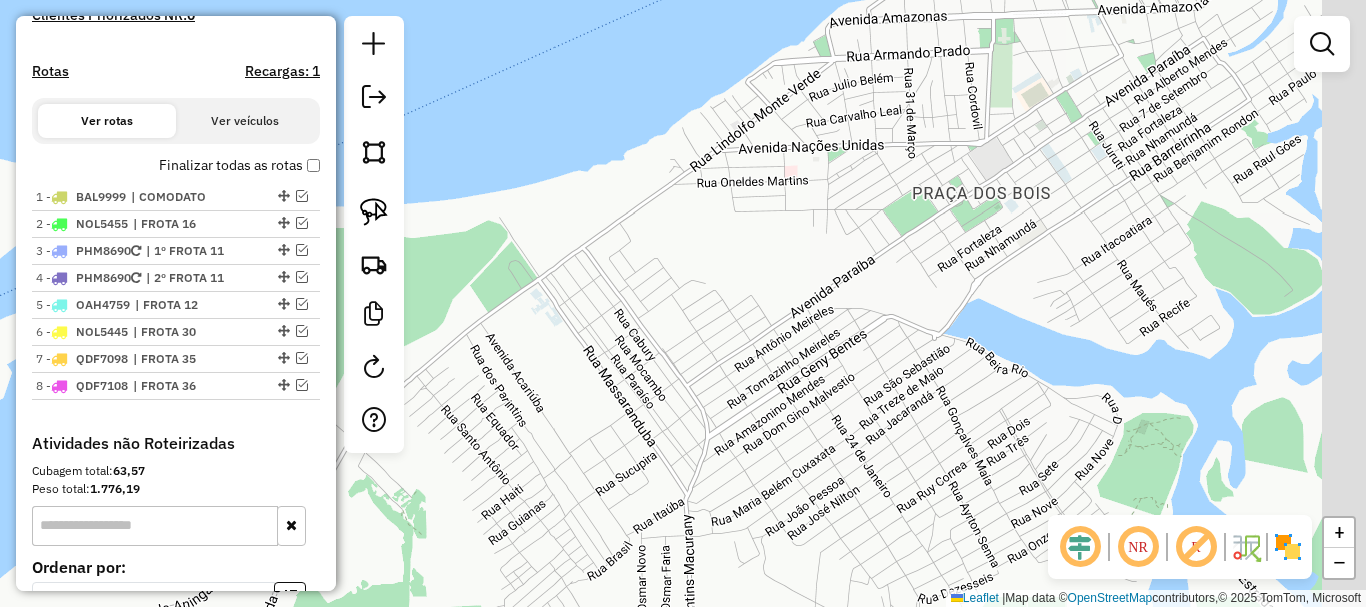 drag, startPoint x: 856, startPoint y: 375, endPoint x: 753, endPoint y: 335, distance: 110.49435 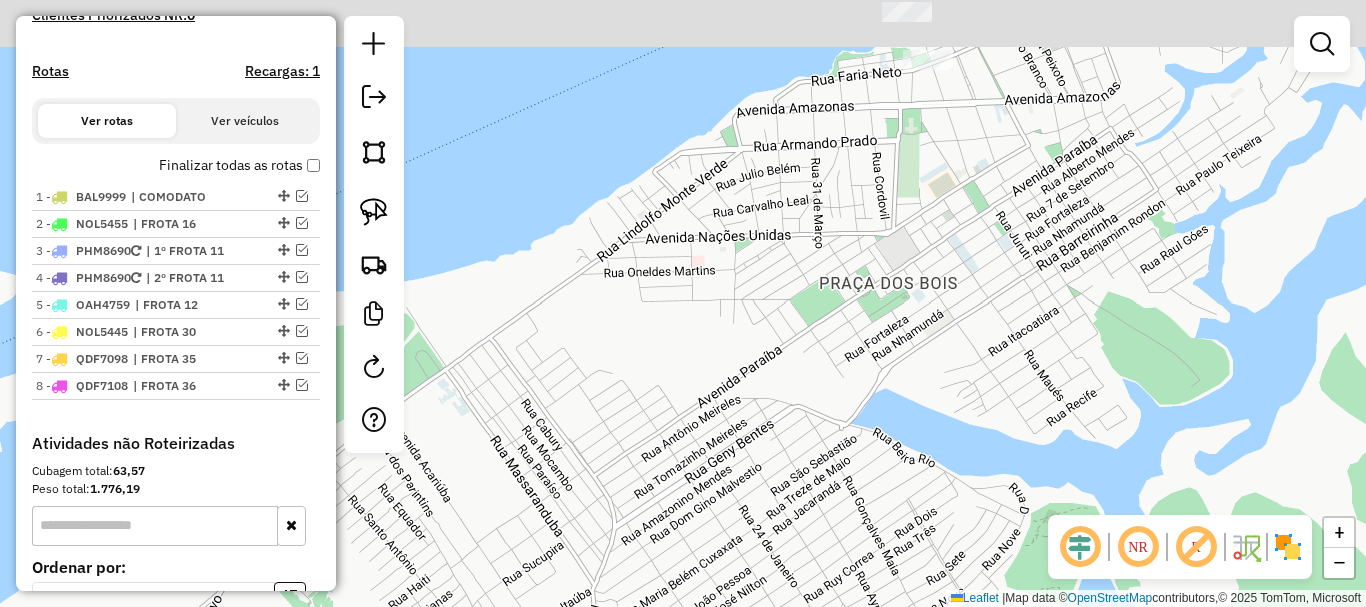 drag, startPoint x: 732, startPoint y: 301, endPoint x: 638, endPoint y: 385, distance: 126.06348 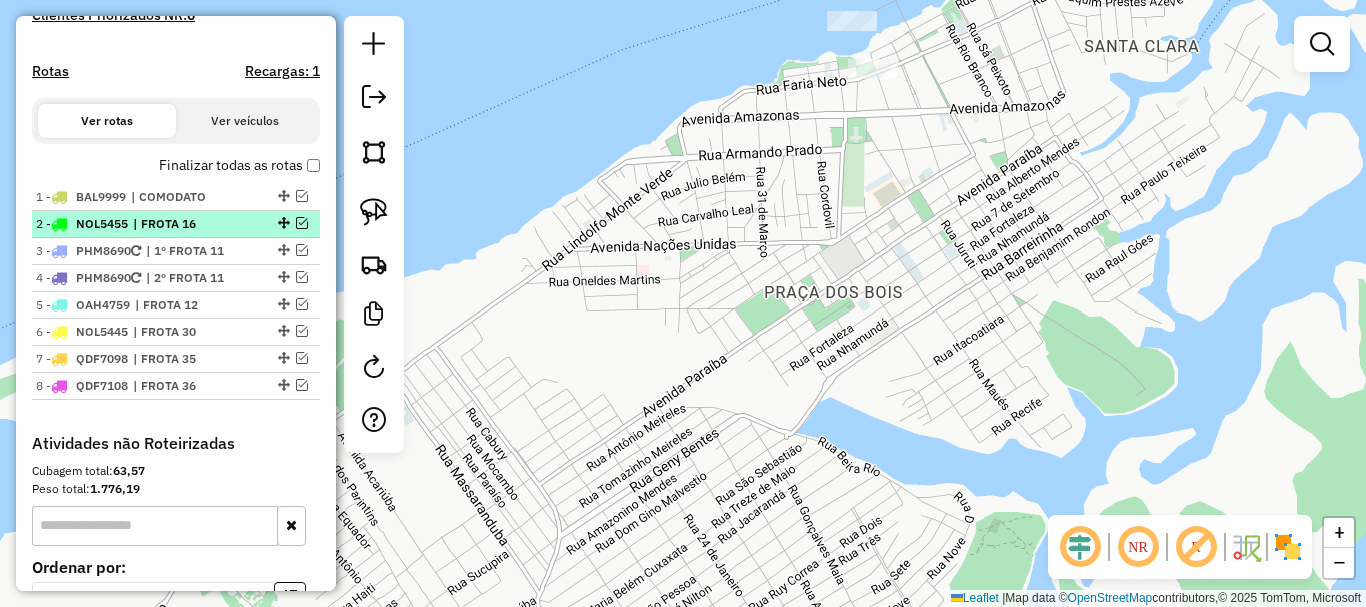 click on "| FROTA 16" at bounding box center [179, 224] 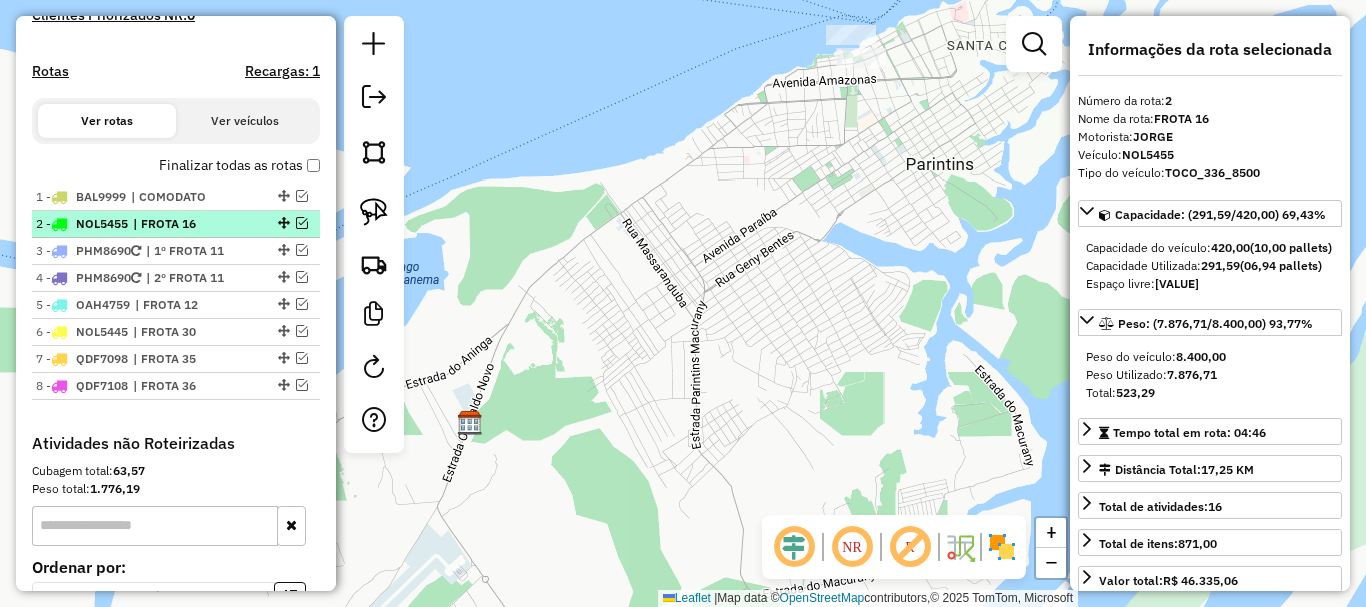 click on "[NUMBER] [PLATE] | FROTA [NUMBER]" at bounding box center (142, 224) 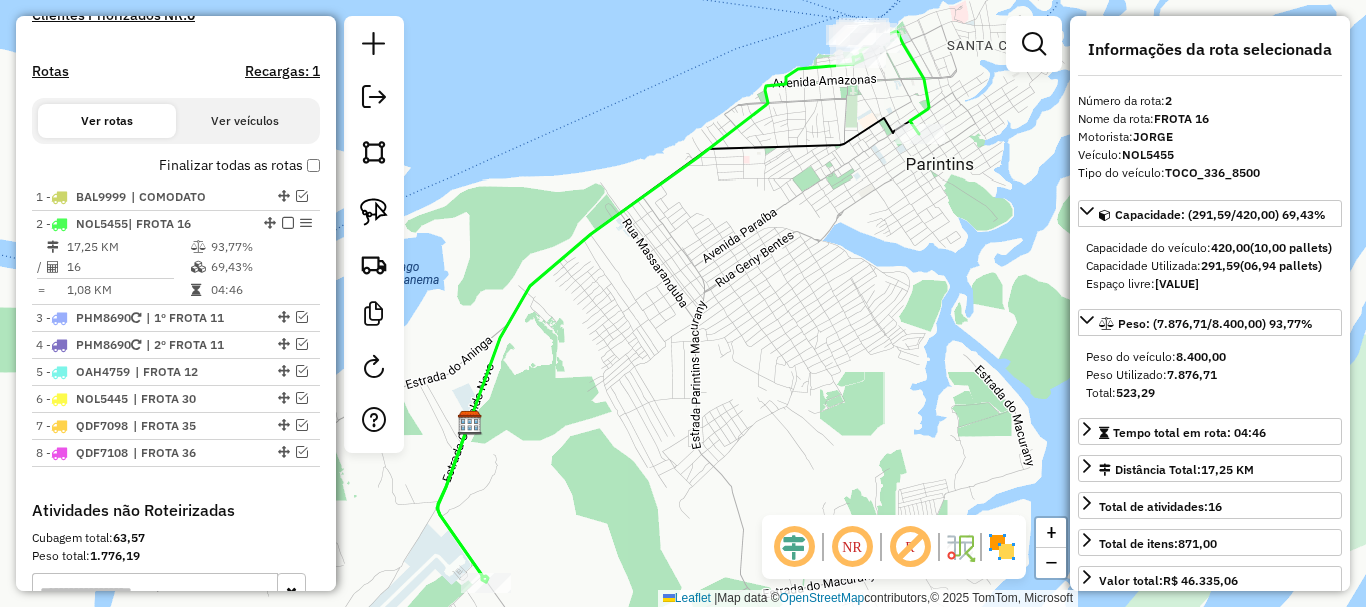 click 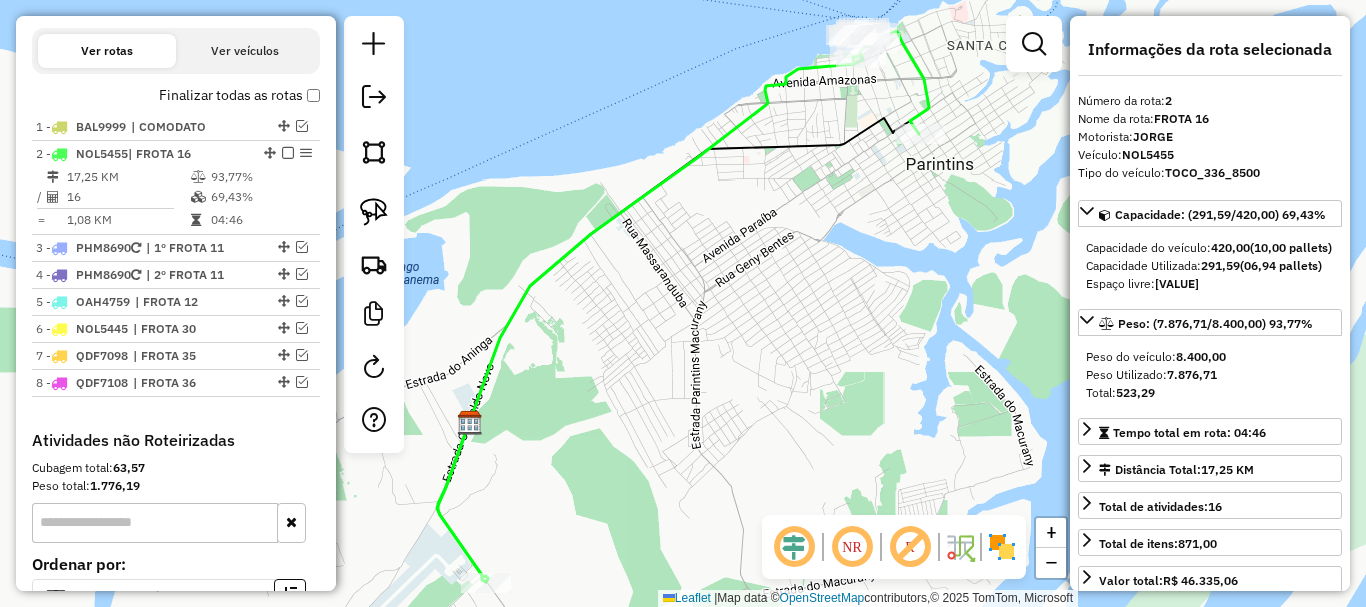 click 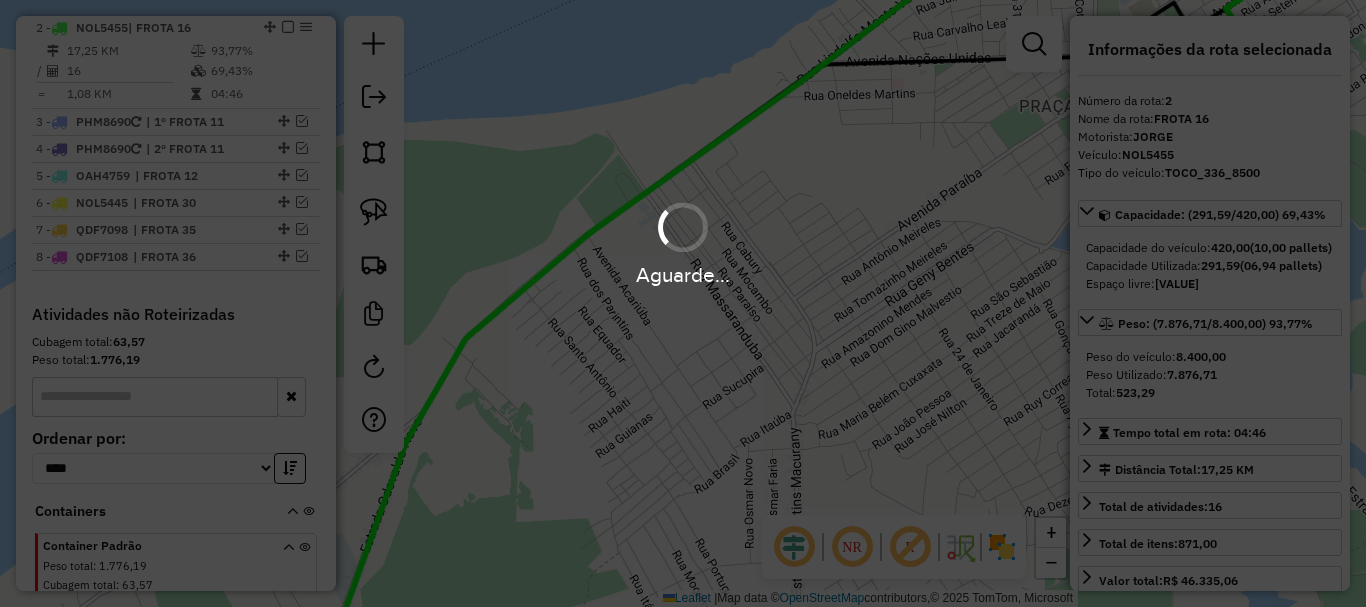 scroll, scrollTop: 801, scrollLeft: 0, axis: vertical 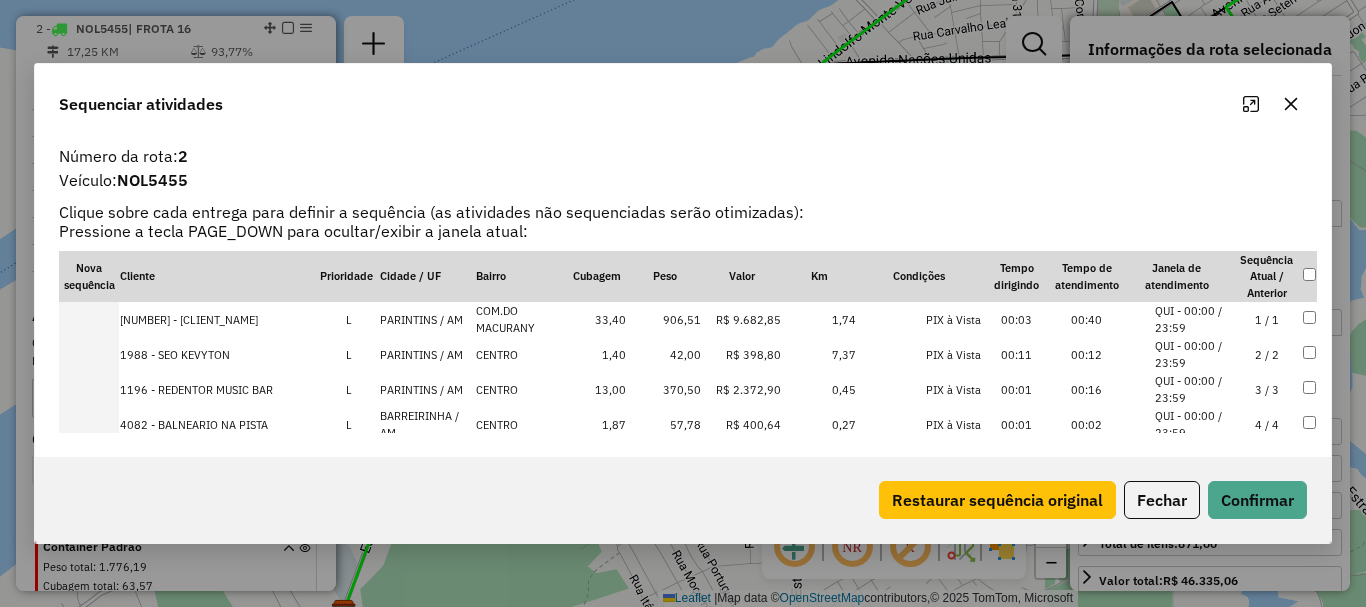 click at bounding box center [89, 354] 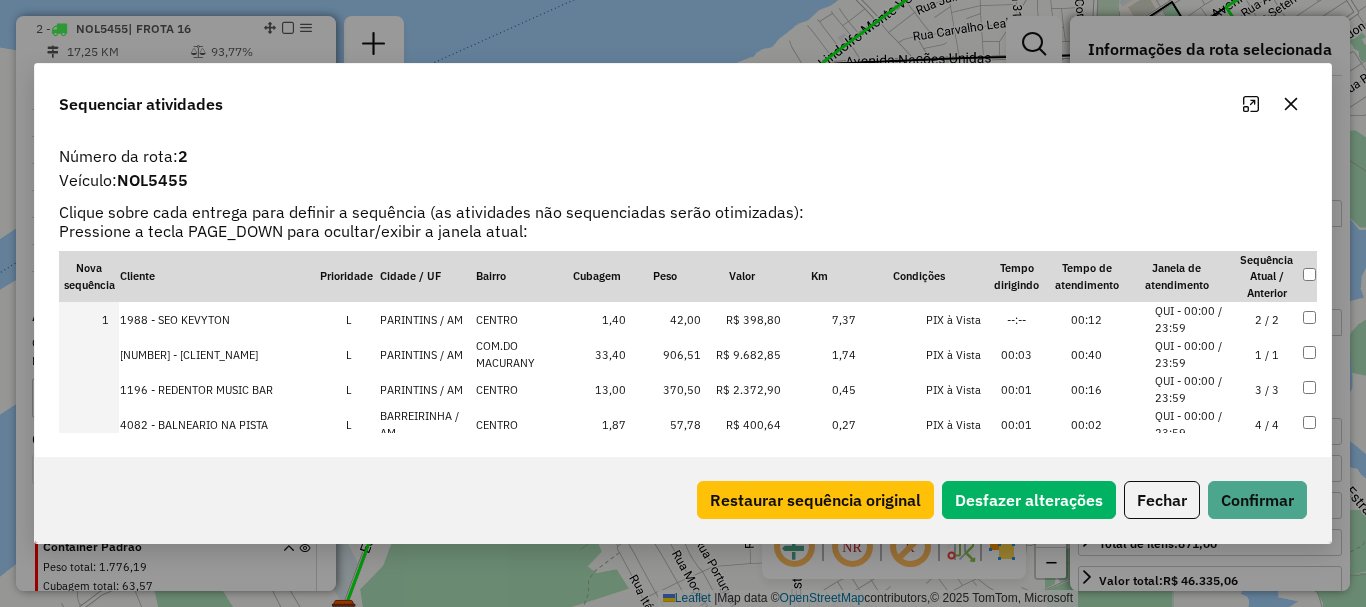 scroll, scrollTop: 2746, scrollLeft: 0, axis: vertical 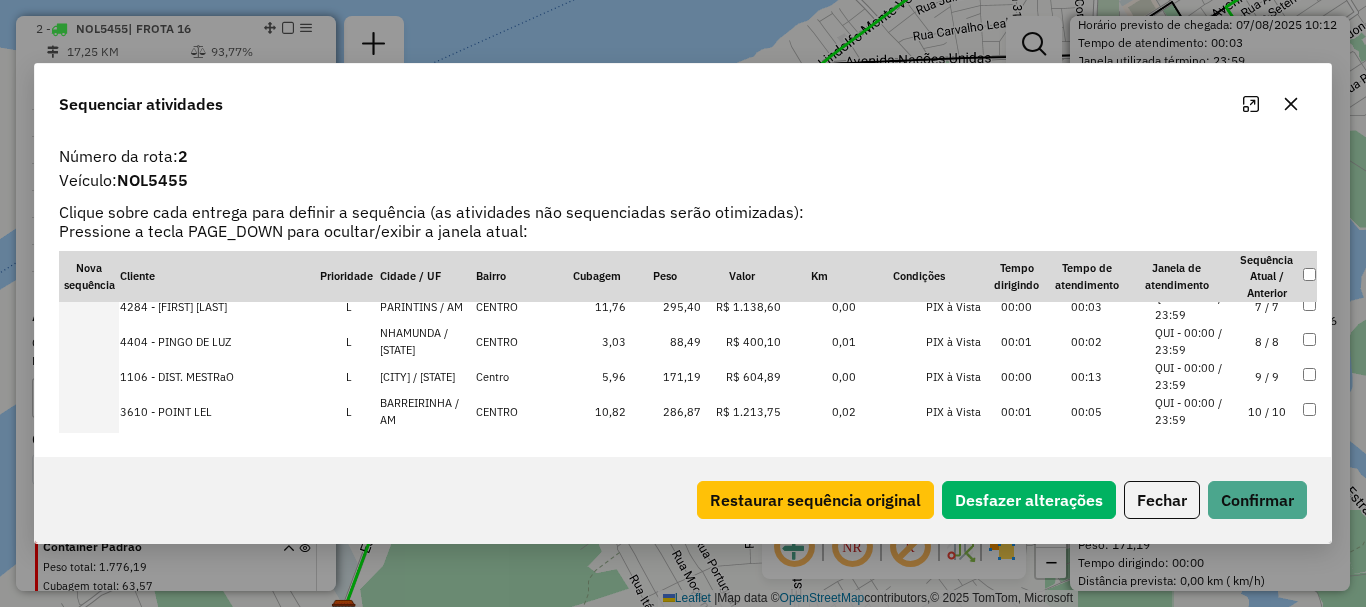 click at bounding box center (89, 341) 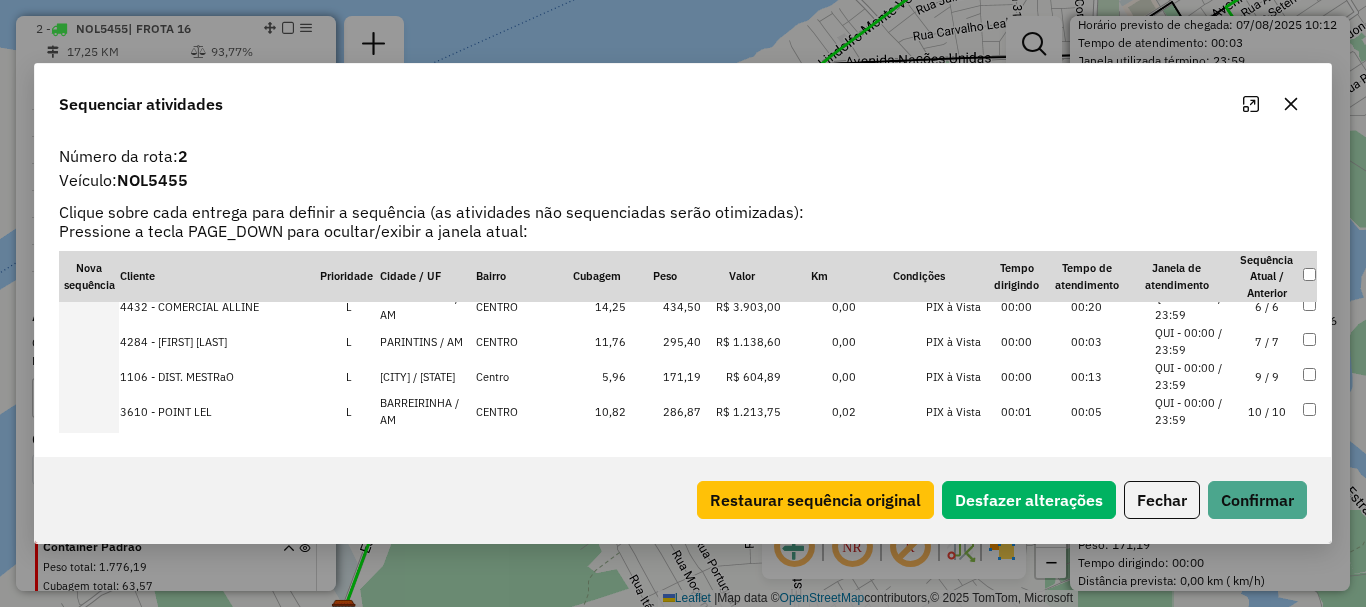 scroll, scrollTop: 258, scrollLeft: 0, axis: vertical 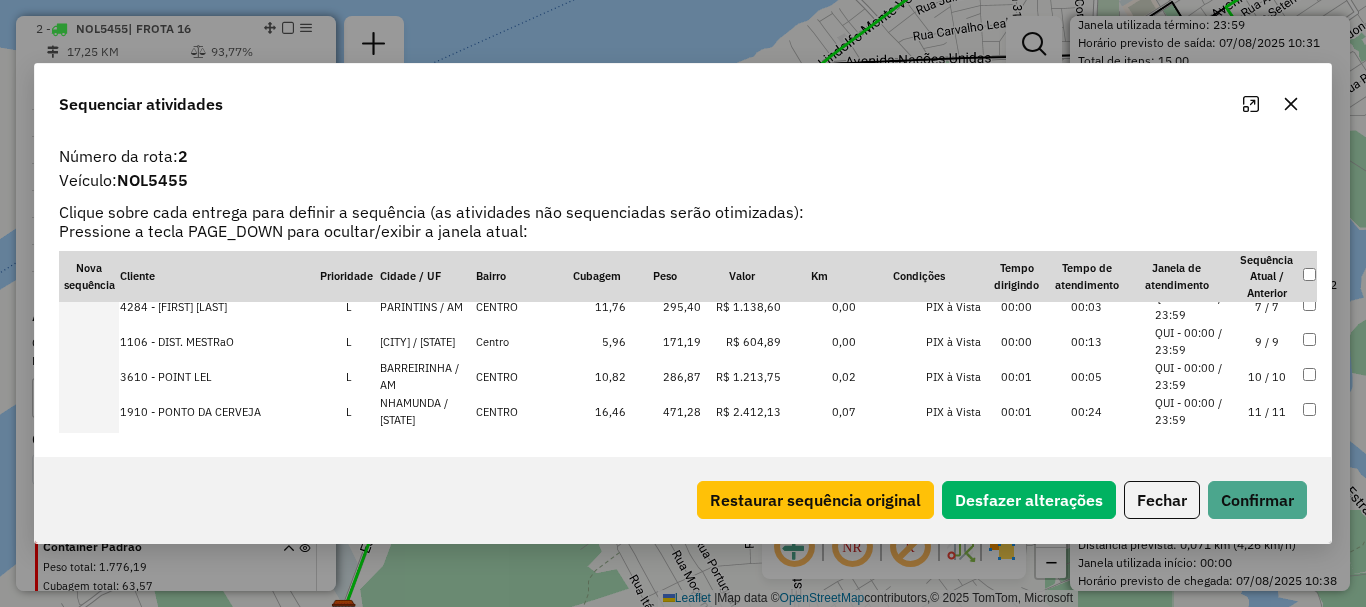 click at bounding box center [89, 376] 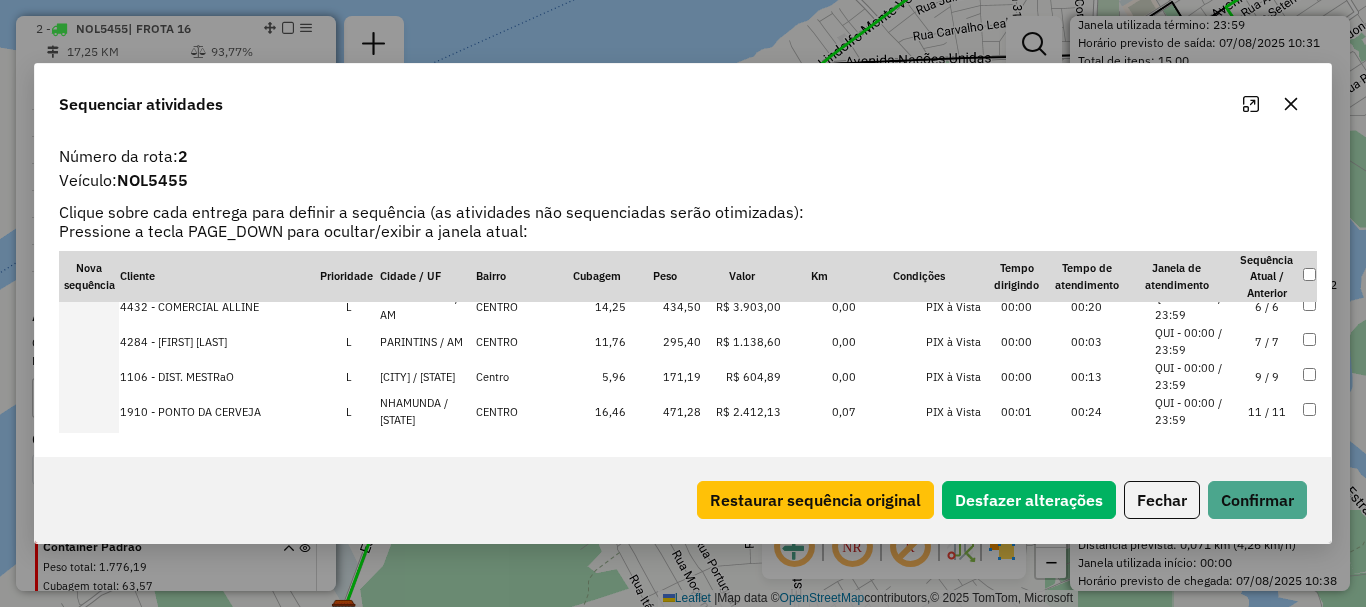 scroll, scrollTop: 293, scrollLeft: 0, axis: vertical 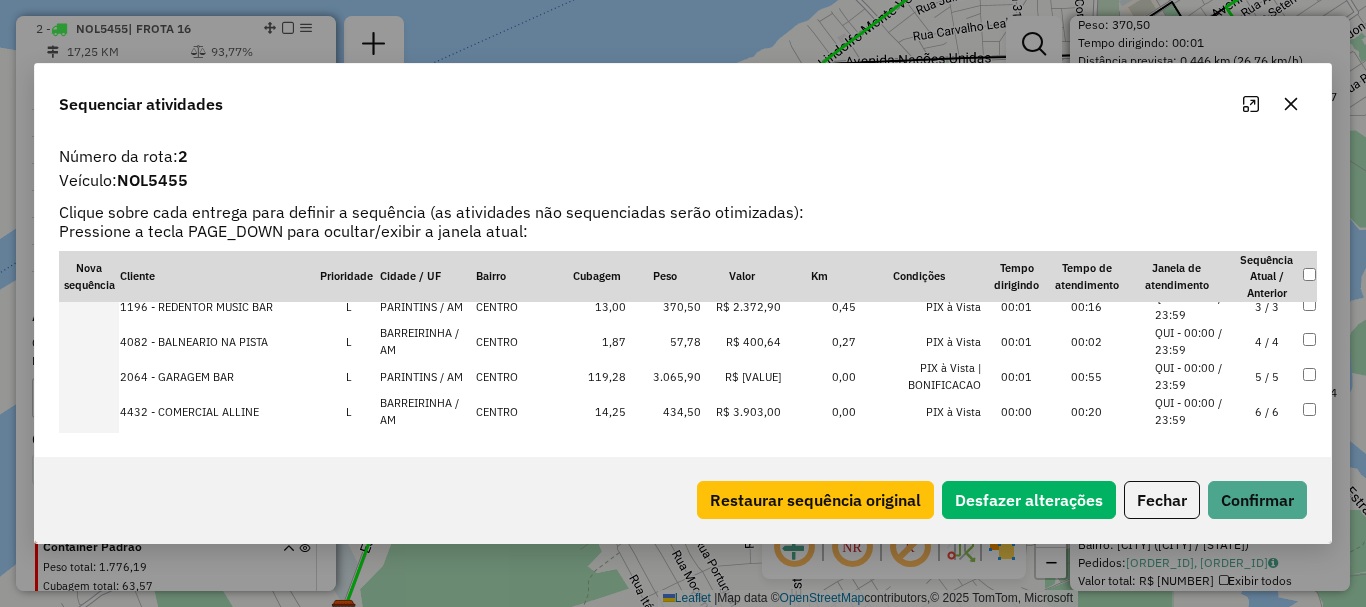 click at bounding box center (89, 341) 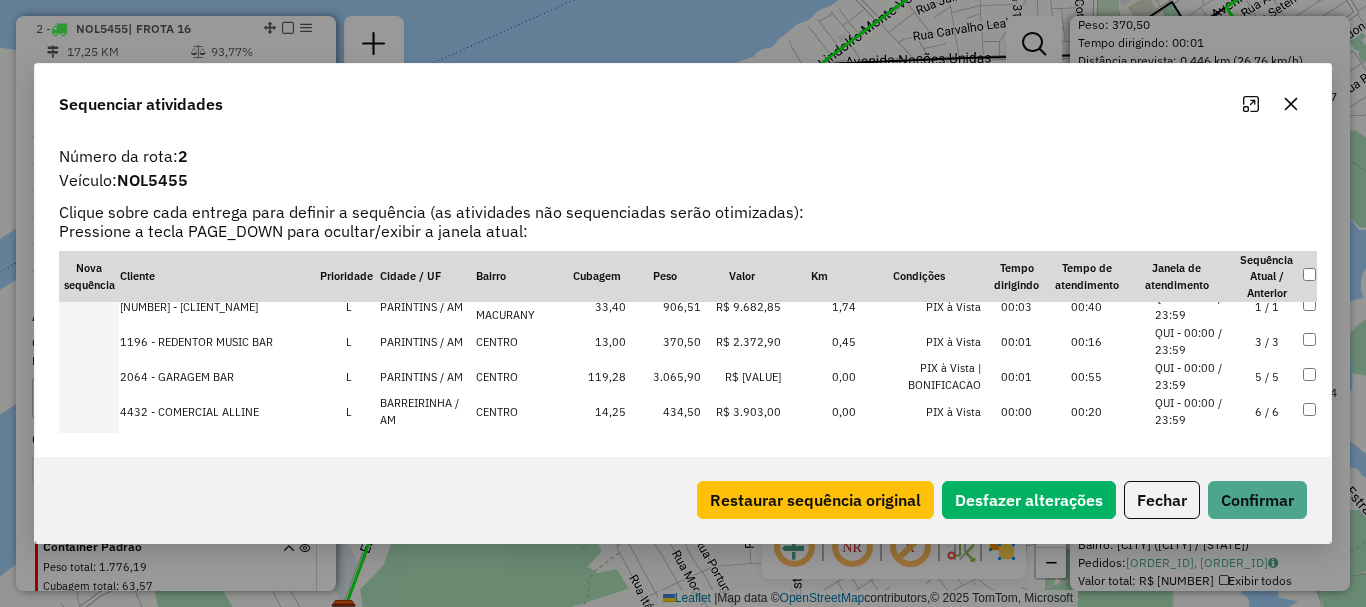 scroll, scrollTop: 363, scrollLeft: 0, axis: vertical 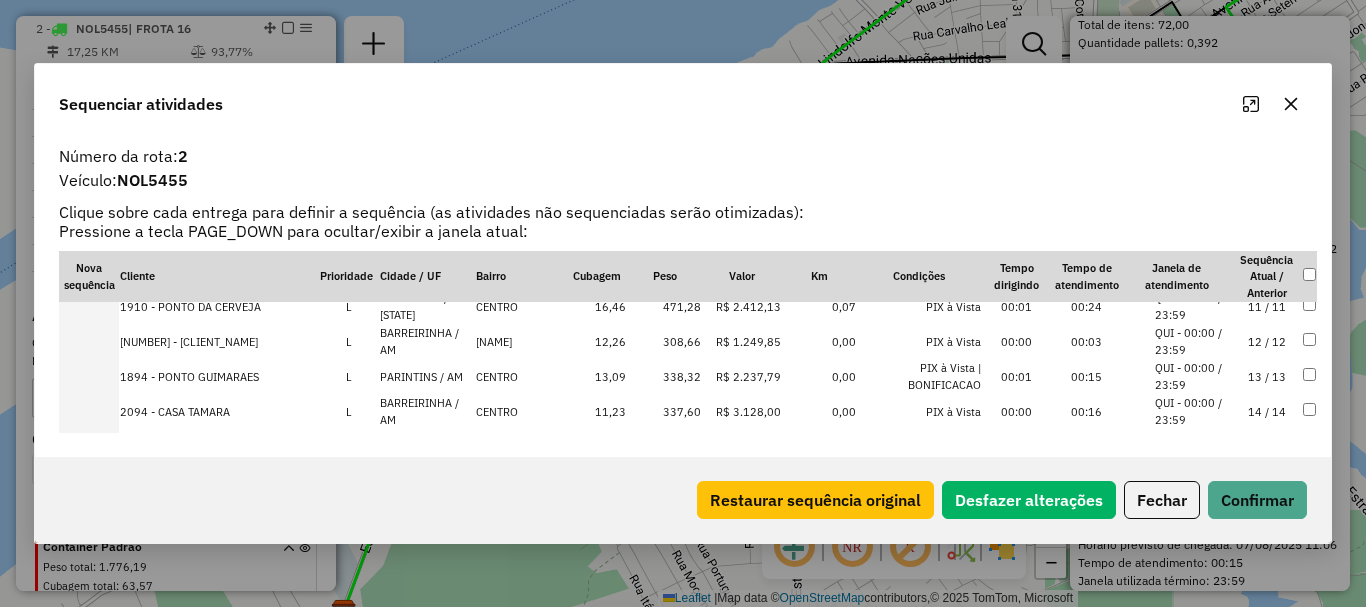 click at bounding box center (89, 341) 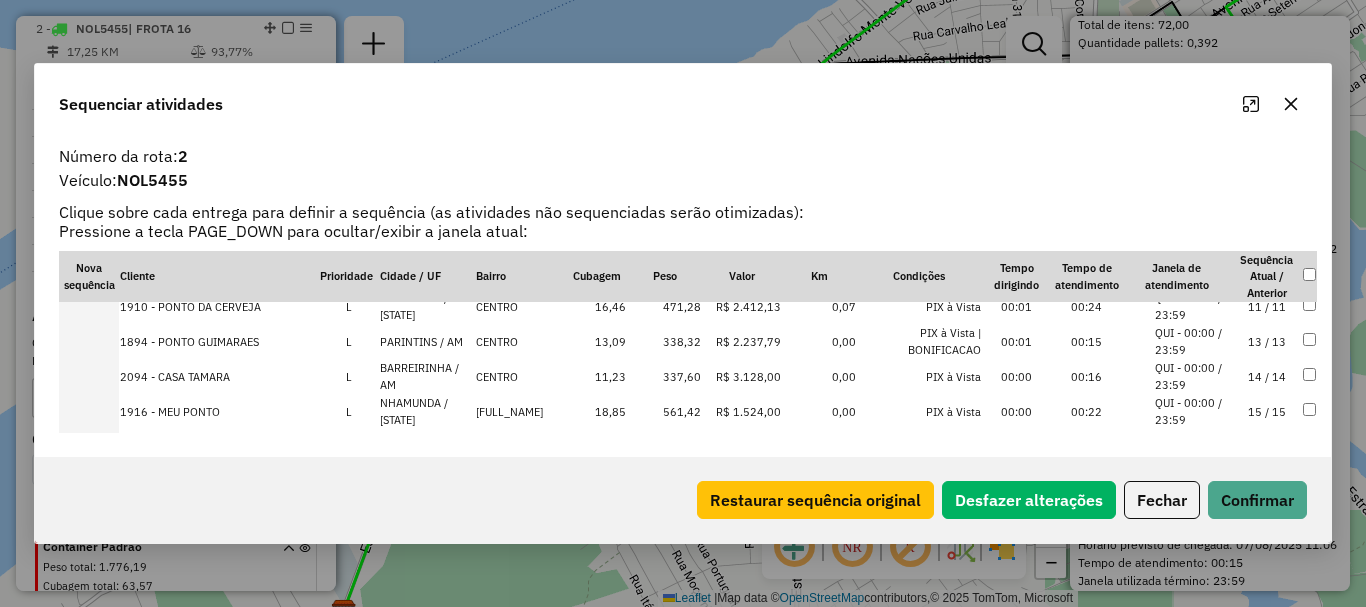 scroll, scrollTop: 4630, scrollLeft: 0, axis: vertical 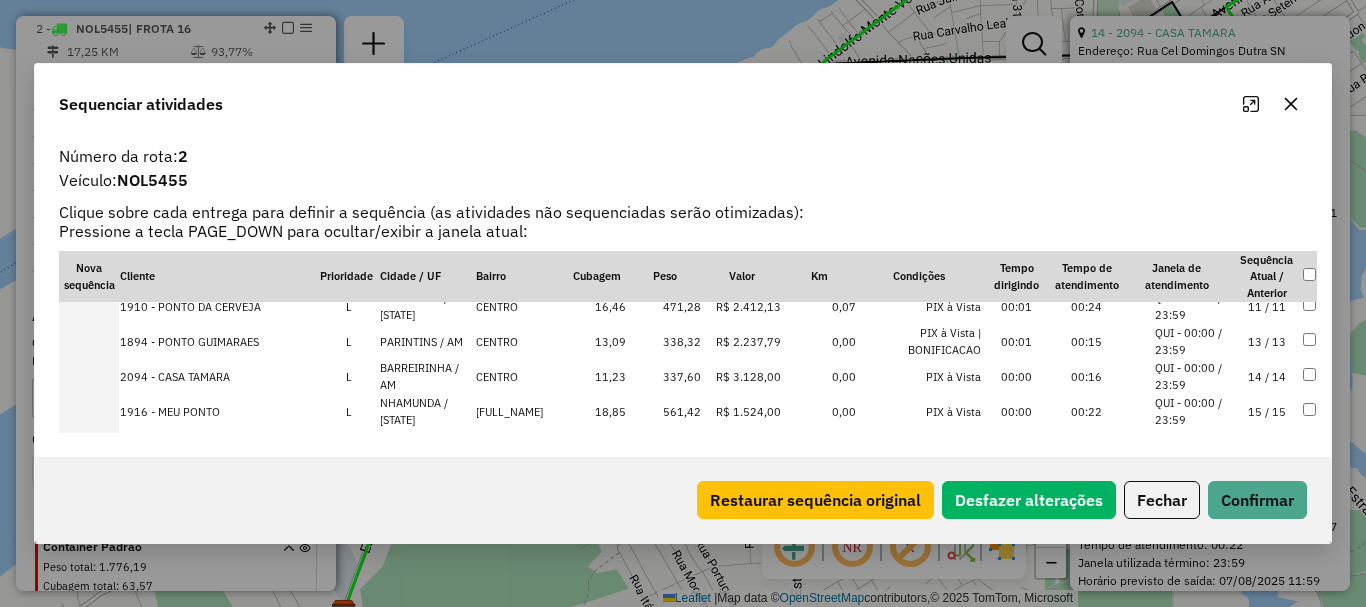 click at bounding box center [89, 376] 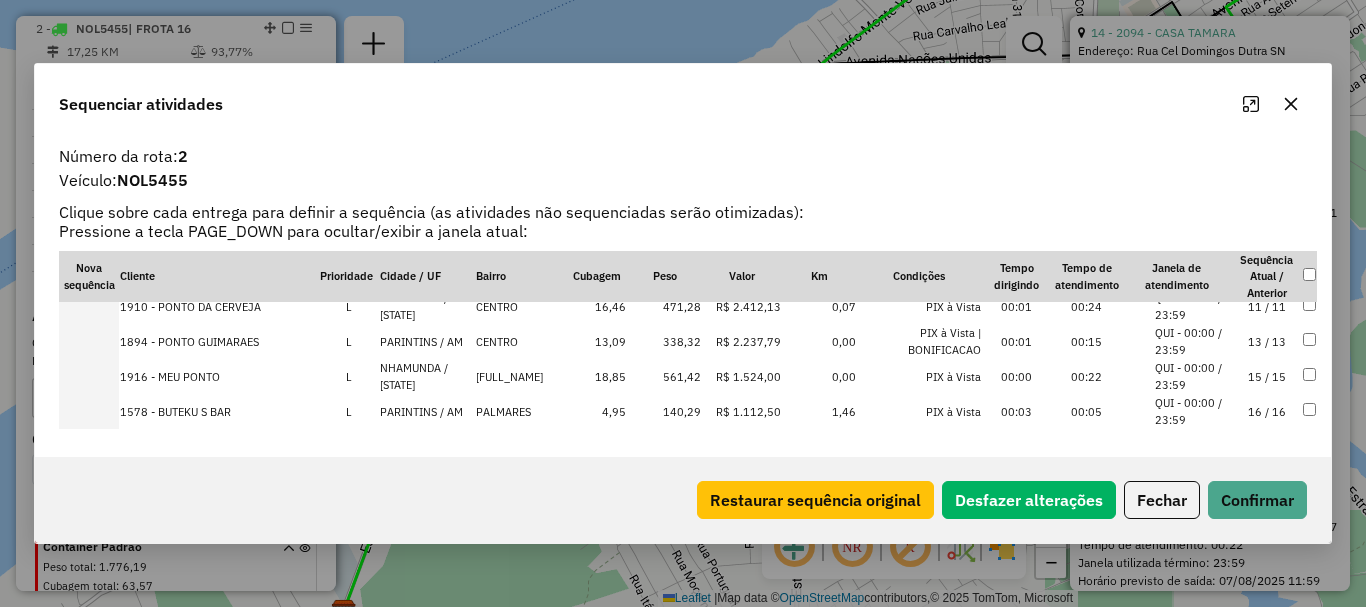 scroll, scrollTop: 2432, scrollLeft: 0, axis: vertical 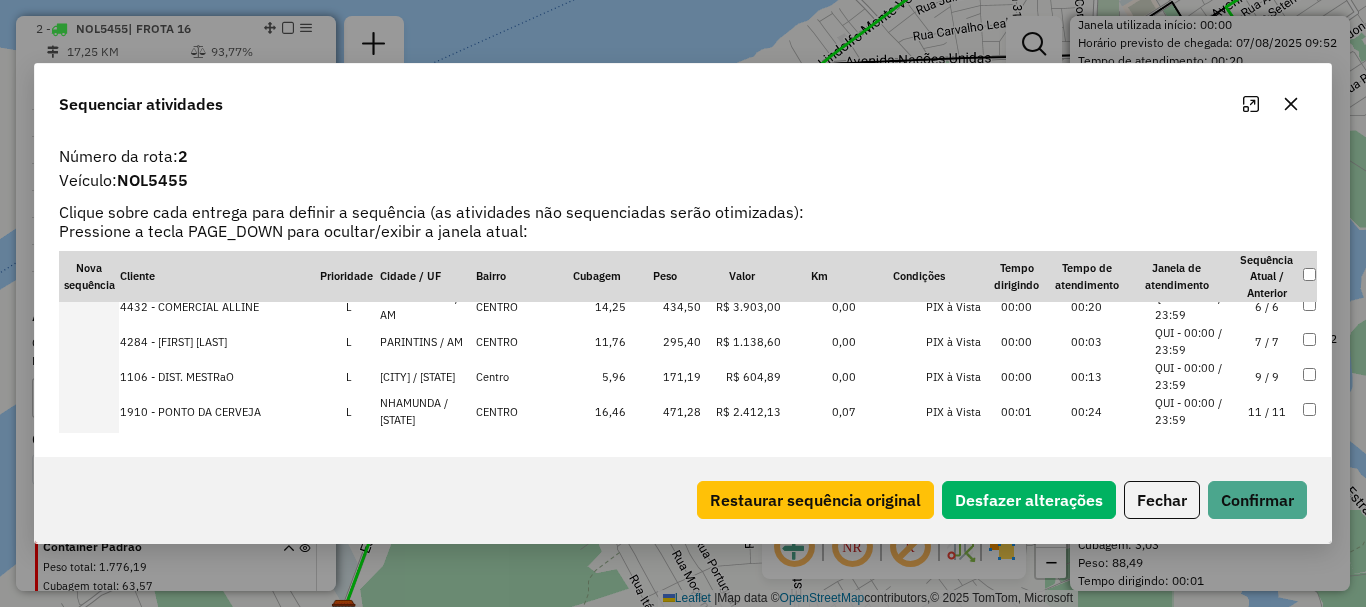 click at bounding box center (89, 341) 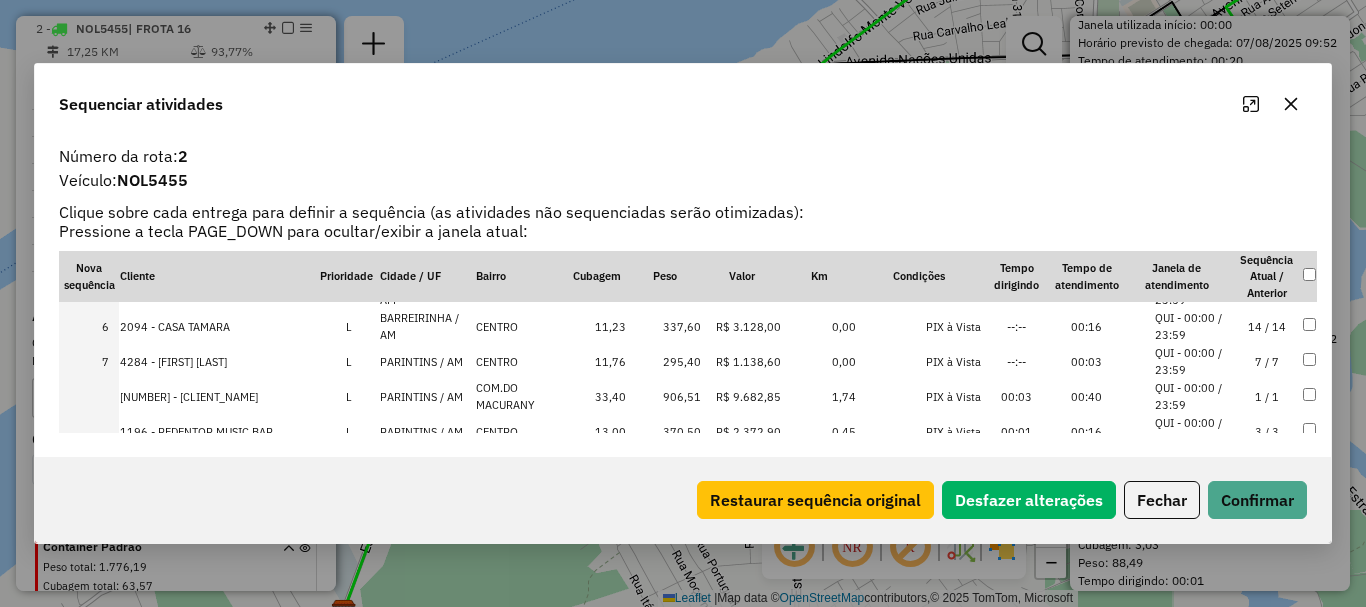 scroll, scrollTop: 200, scrollLeft: 0, axis: vertical 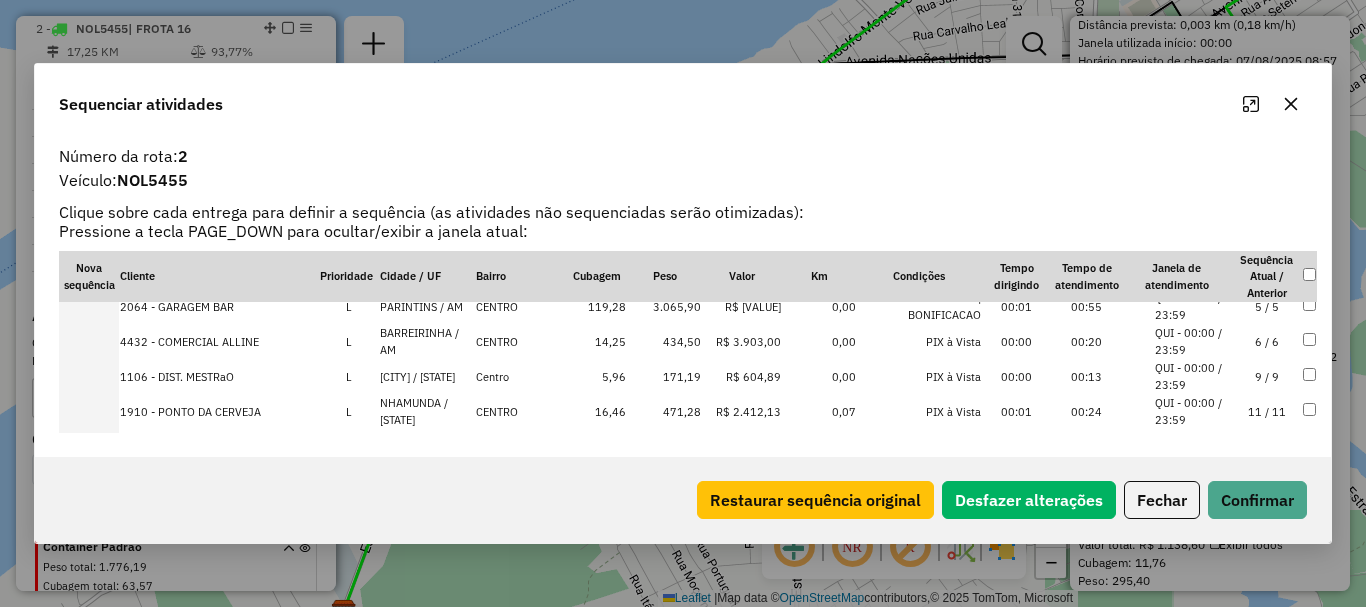 click at bounding box center (89, 341) 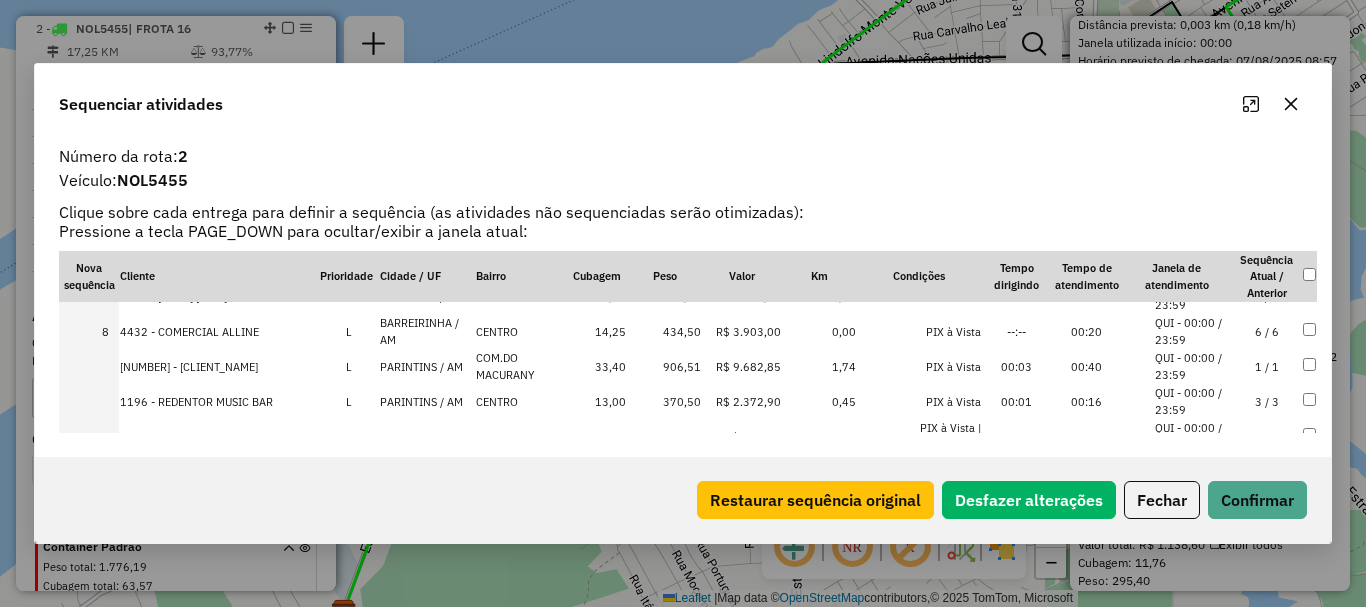 scroll, scrollTop: 263, scrollLeft: 0, axis: vertical 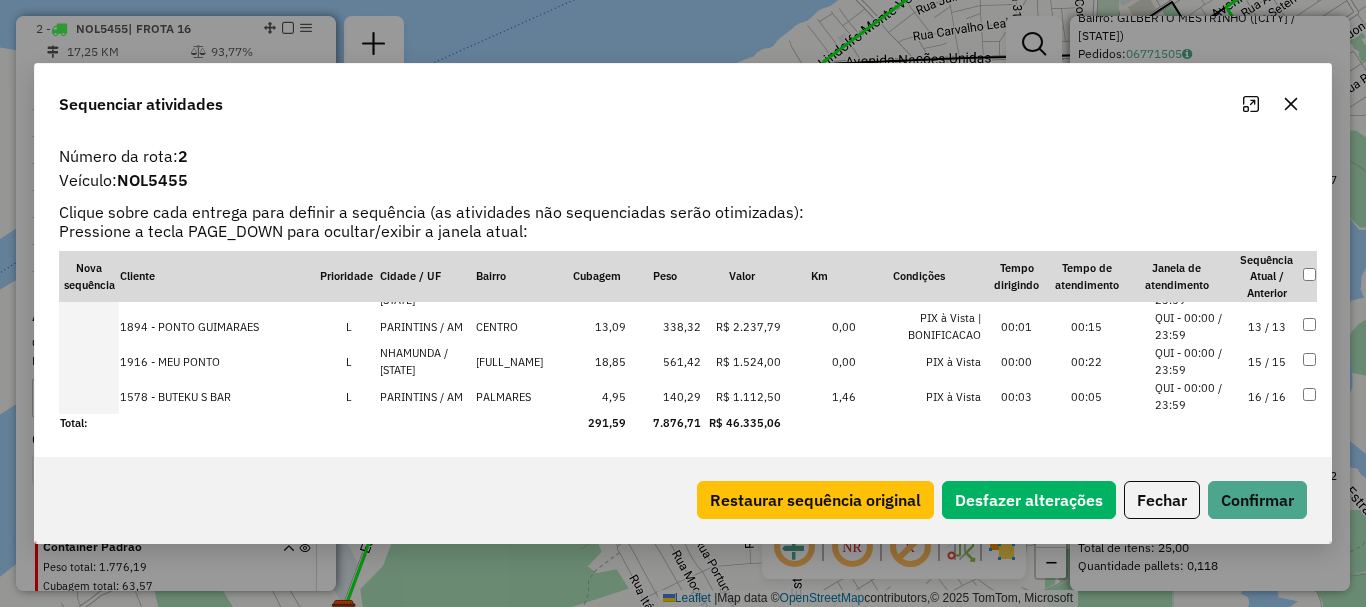 click at bounding box center (89, 396) 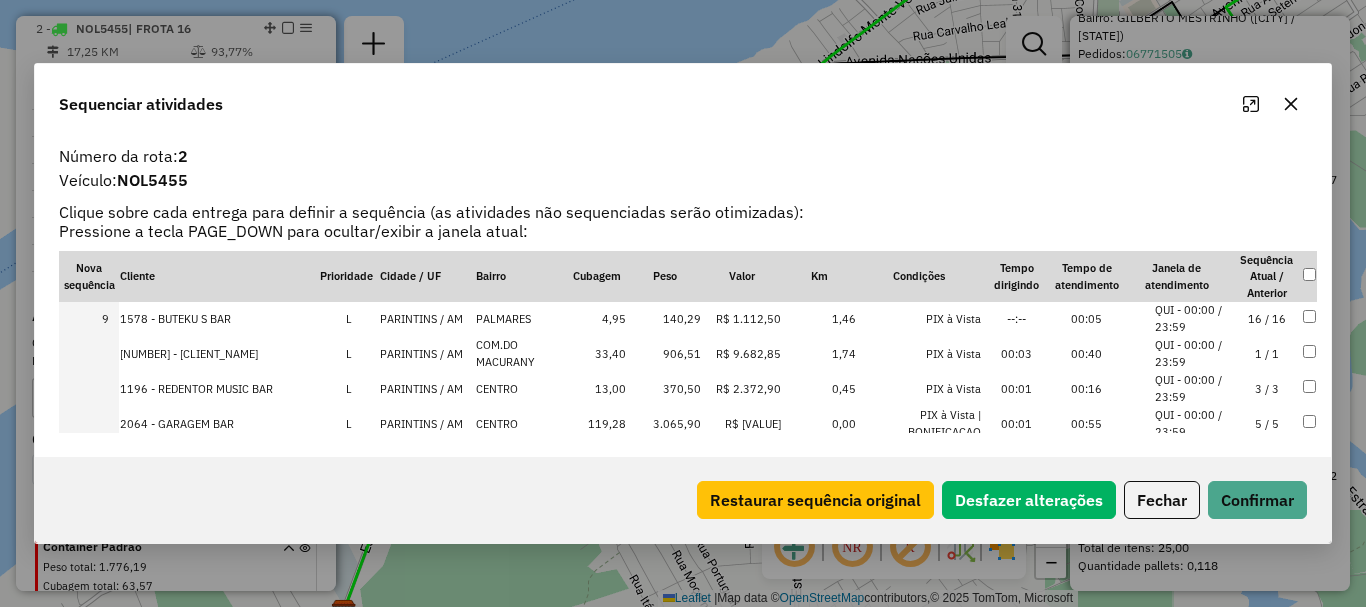 scroll, scrollTop: 248, scrollLeft: 0, axis: vertical 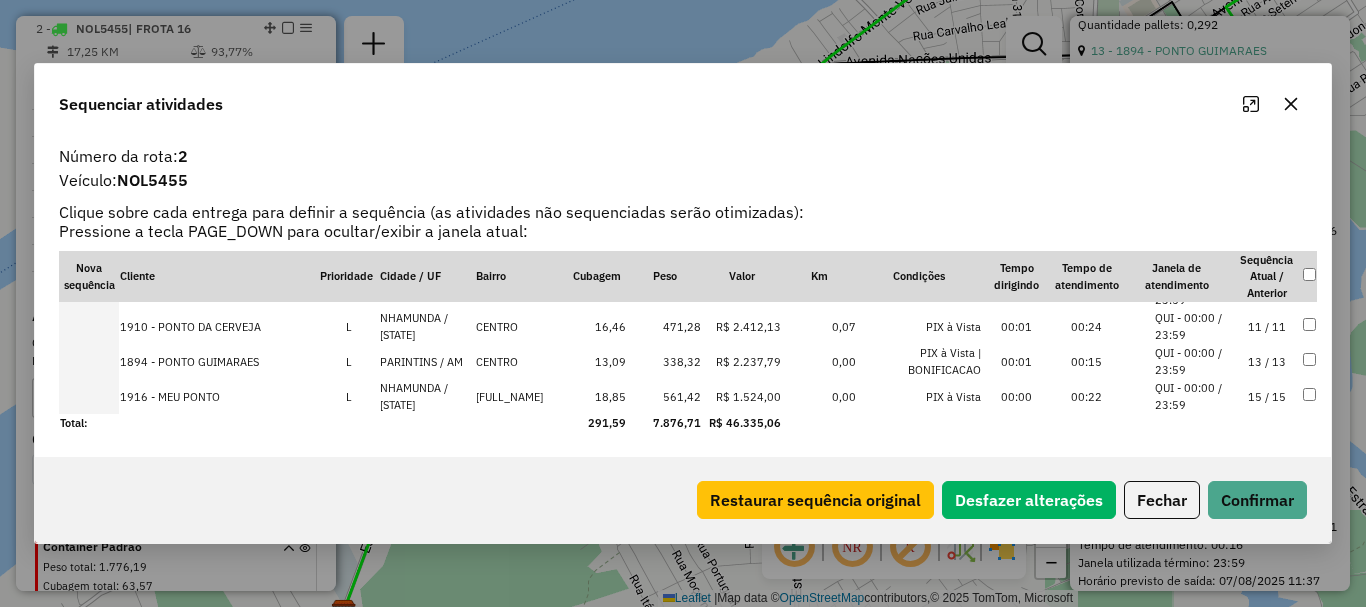 click at bounding box center [89, 361] 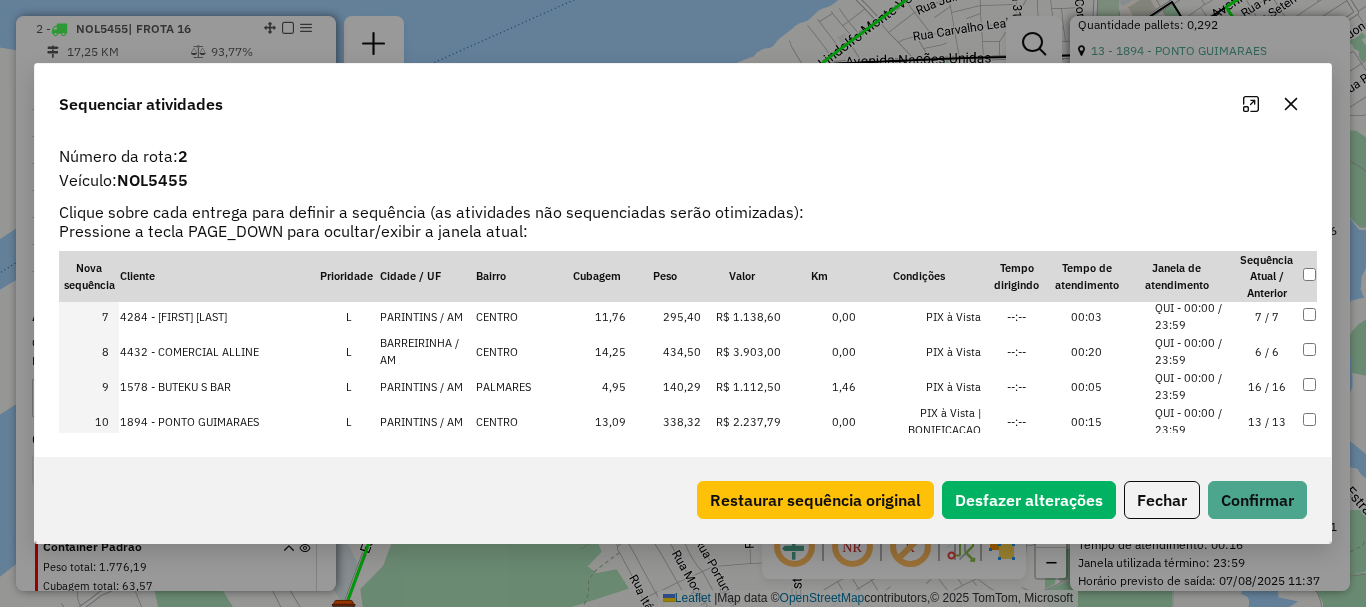 scroll, scrollTop: 248, scrollLeft: 0, axis: vertical 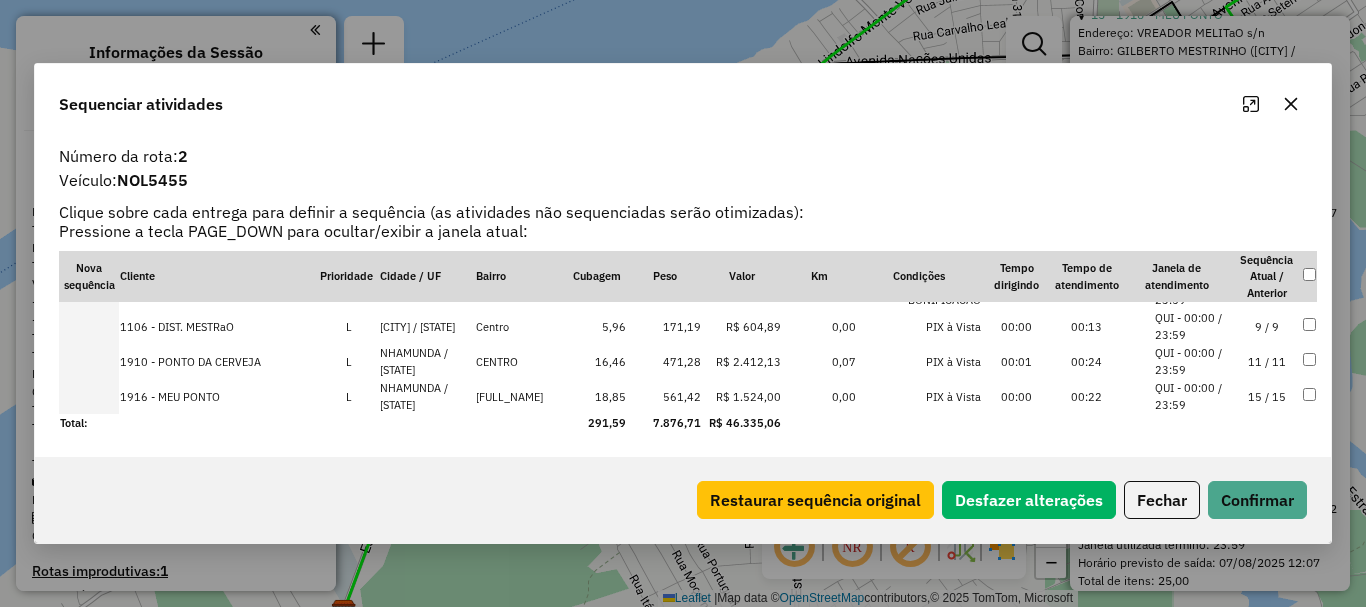 click at bounding box center [89, 396] 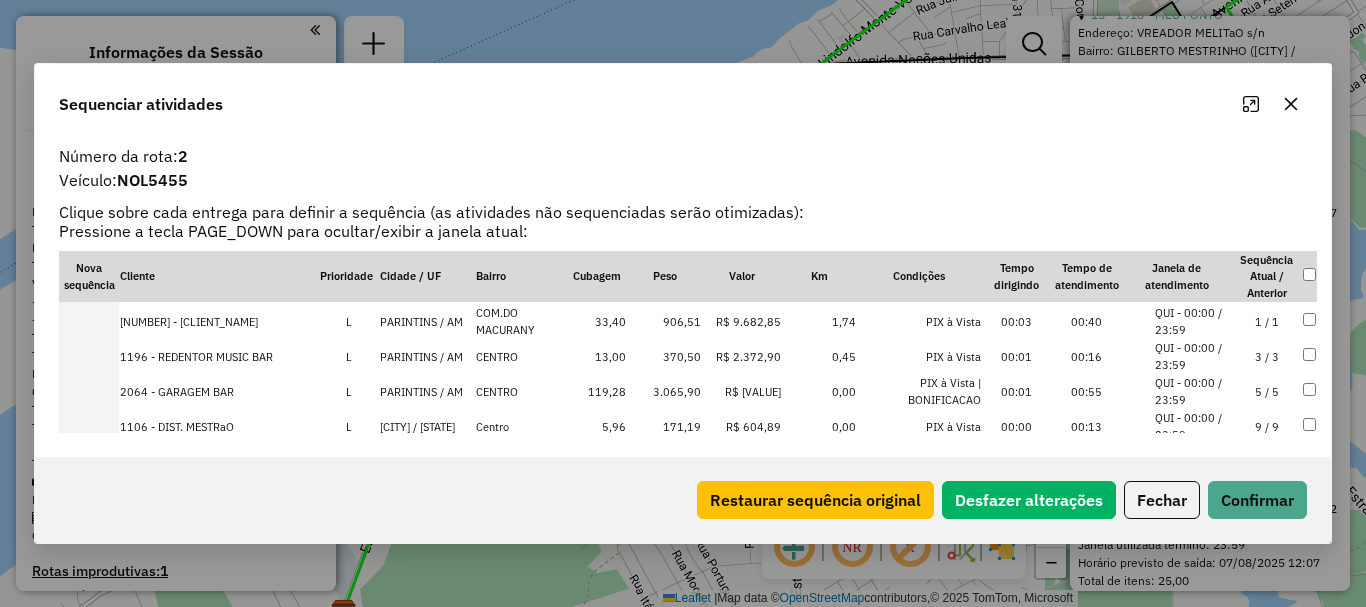 scroll, scrollTop: 348, scrollLeft: 0, axis: vertical 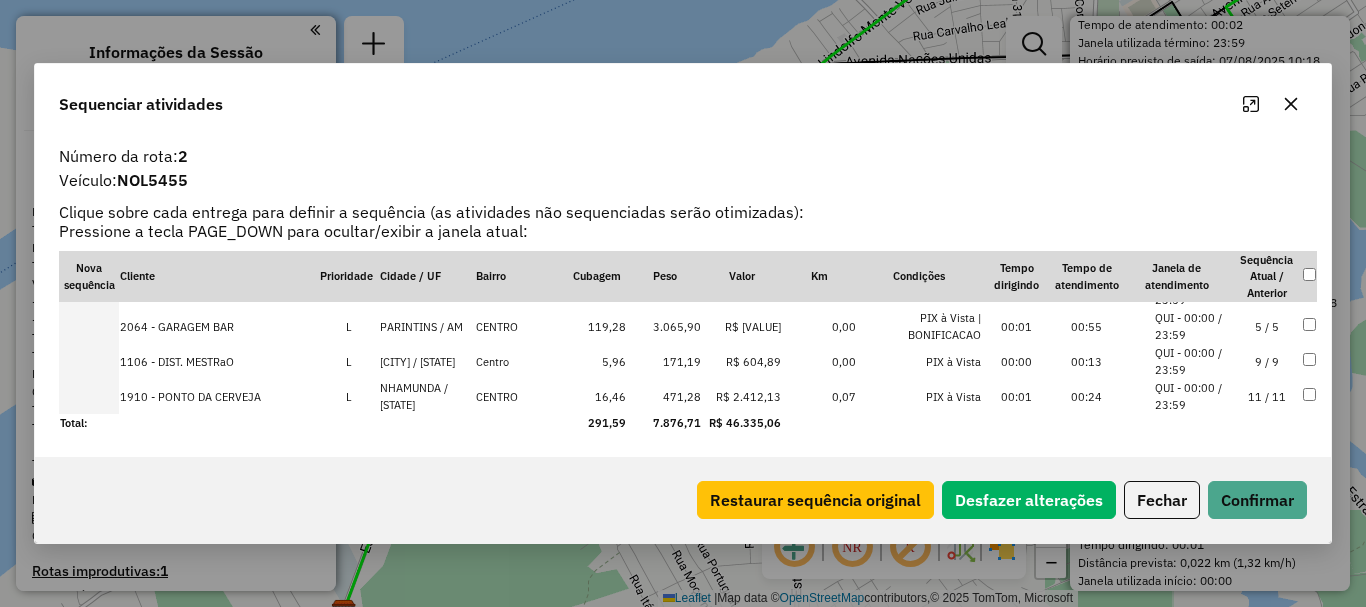 click at bounding box center [89, 361] 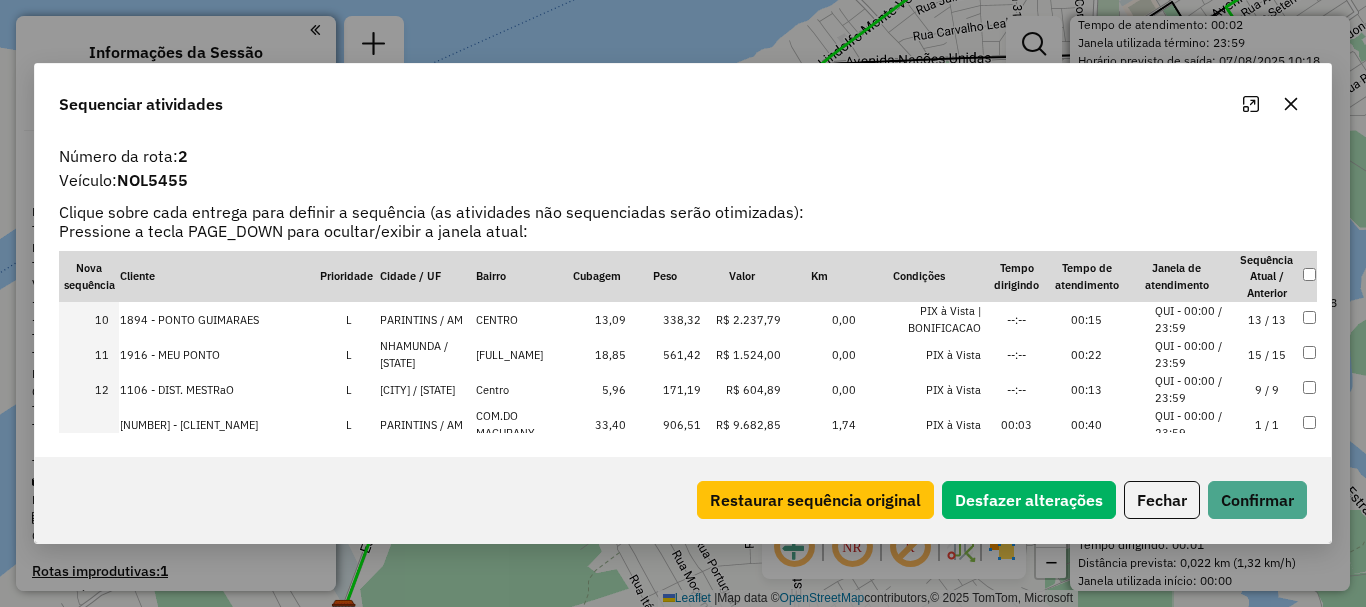 scroll, scrollTop: 348, scrollLeft: 0, axis: vertical 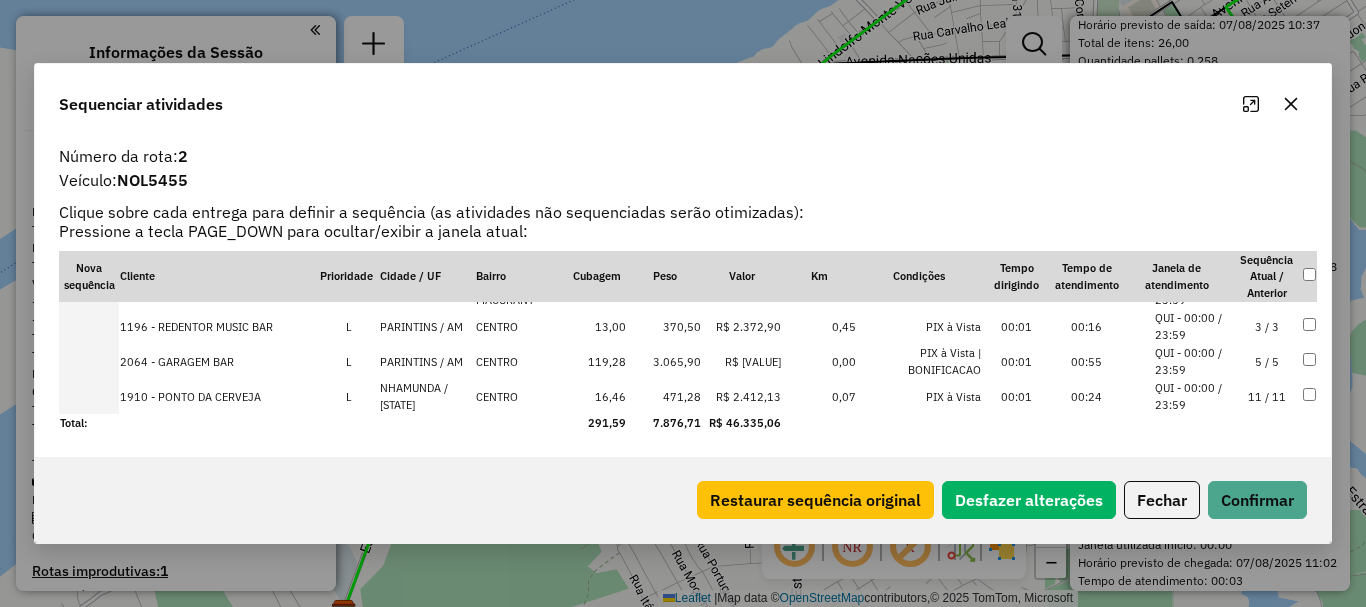 click at bounding box center (89, 396) 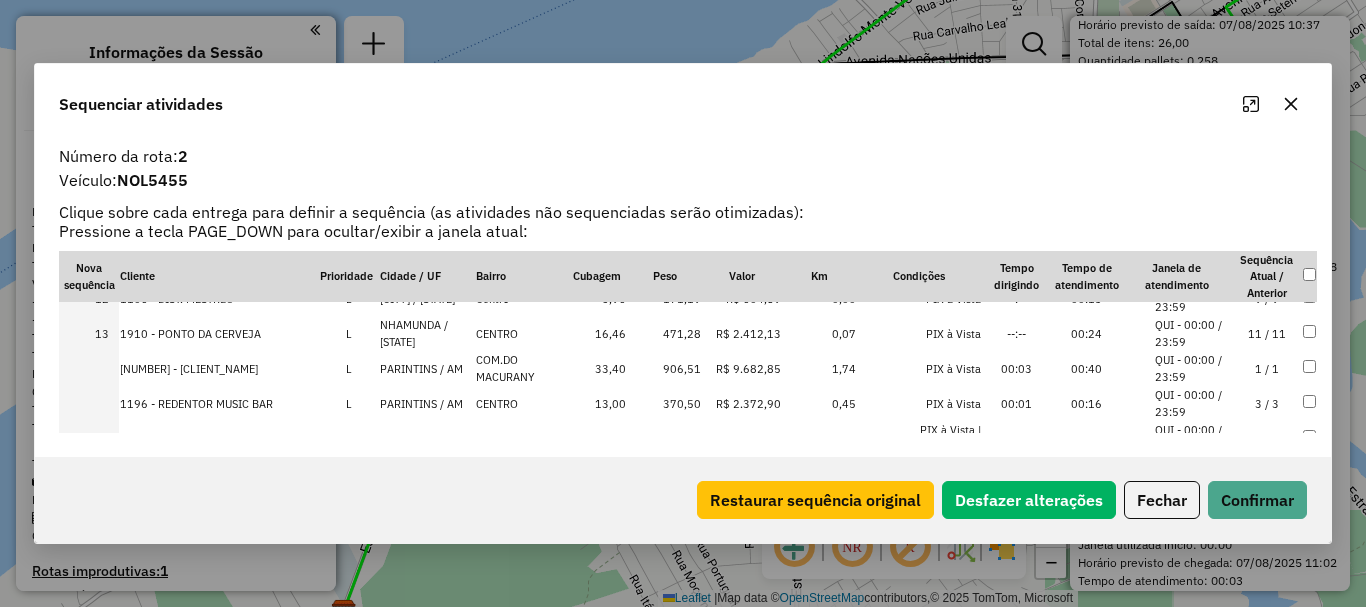 scroll, scrollTop: 448, scrollLeft: 0, axis: vertical 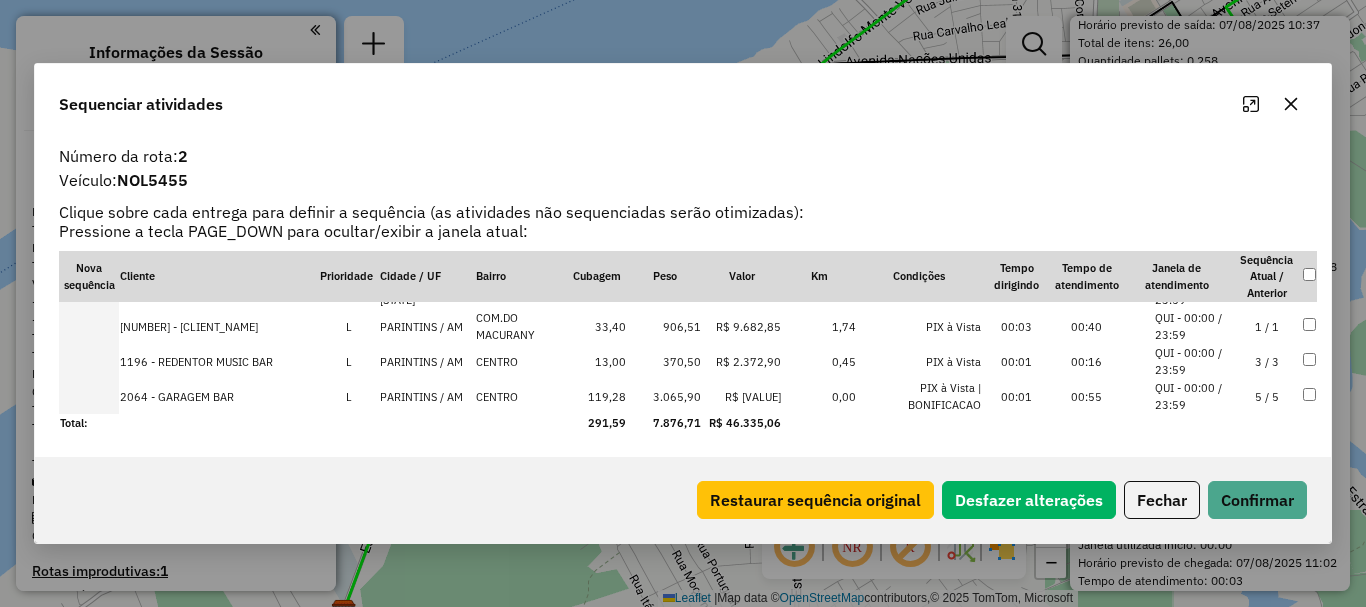 click at bounding box center [89, 326] 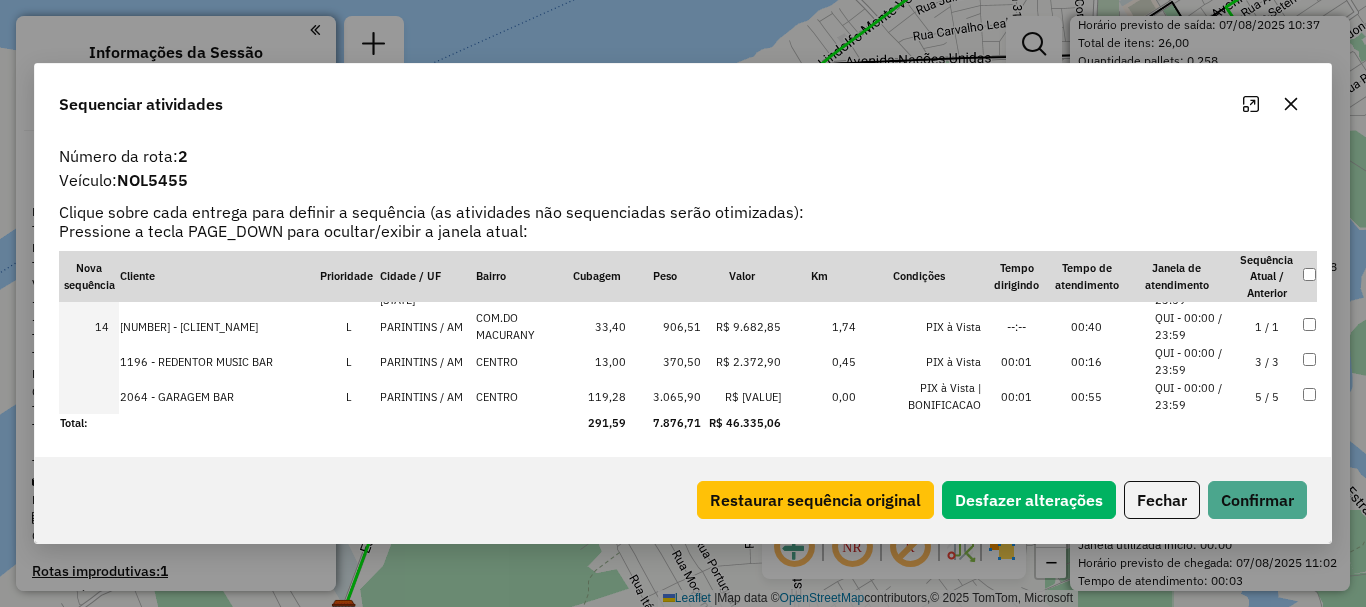 click at bounding box center [89, 361] 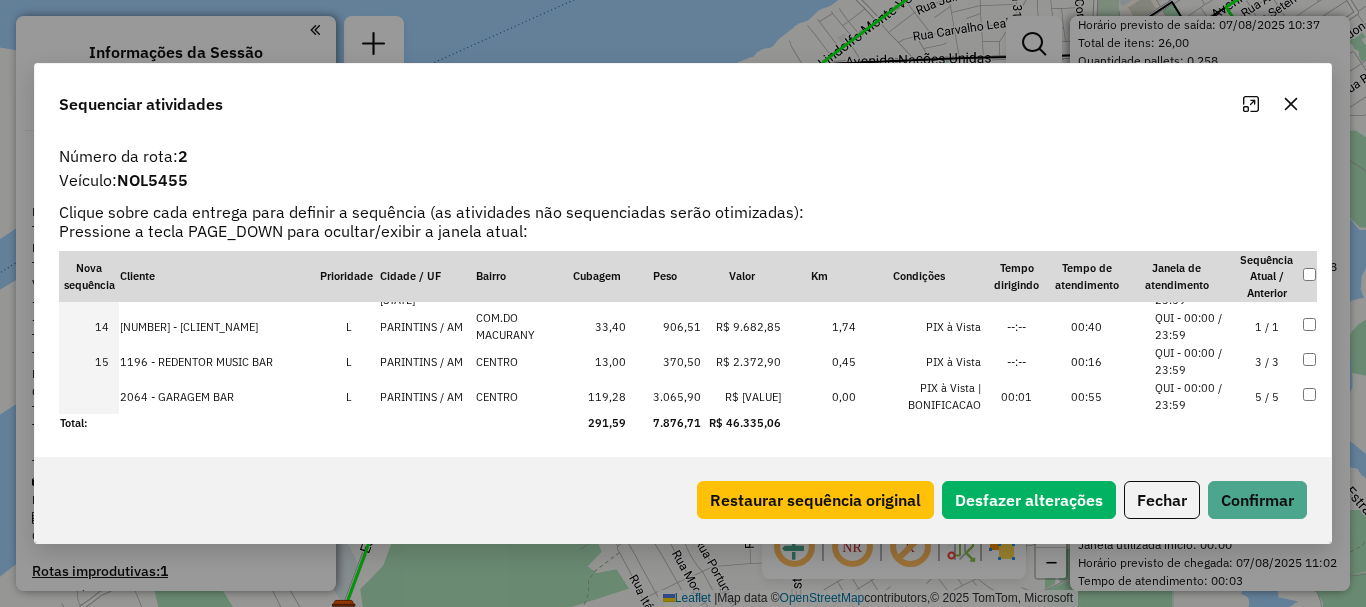 click at bounding box center [89, 396] 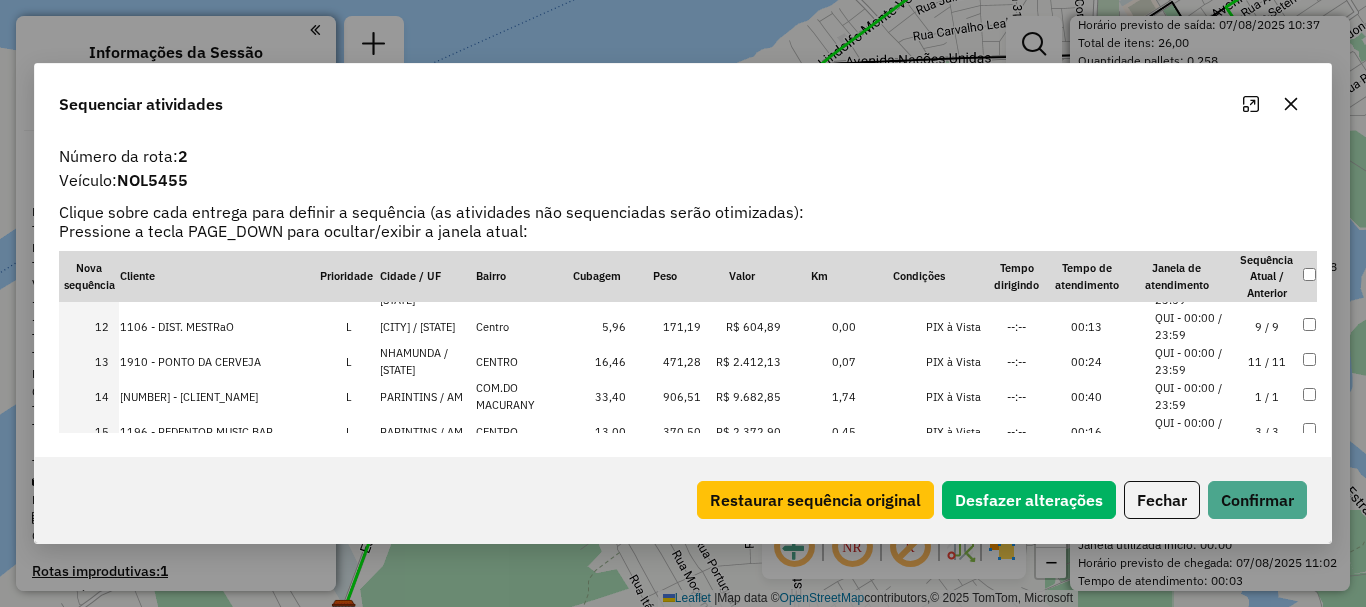 scroll, scrollTop: 448, scrollLeft: 0, axis: vertical 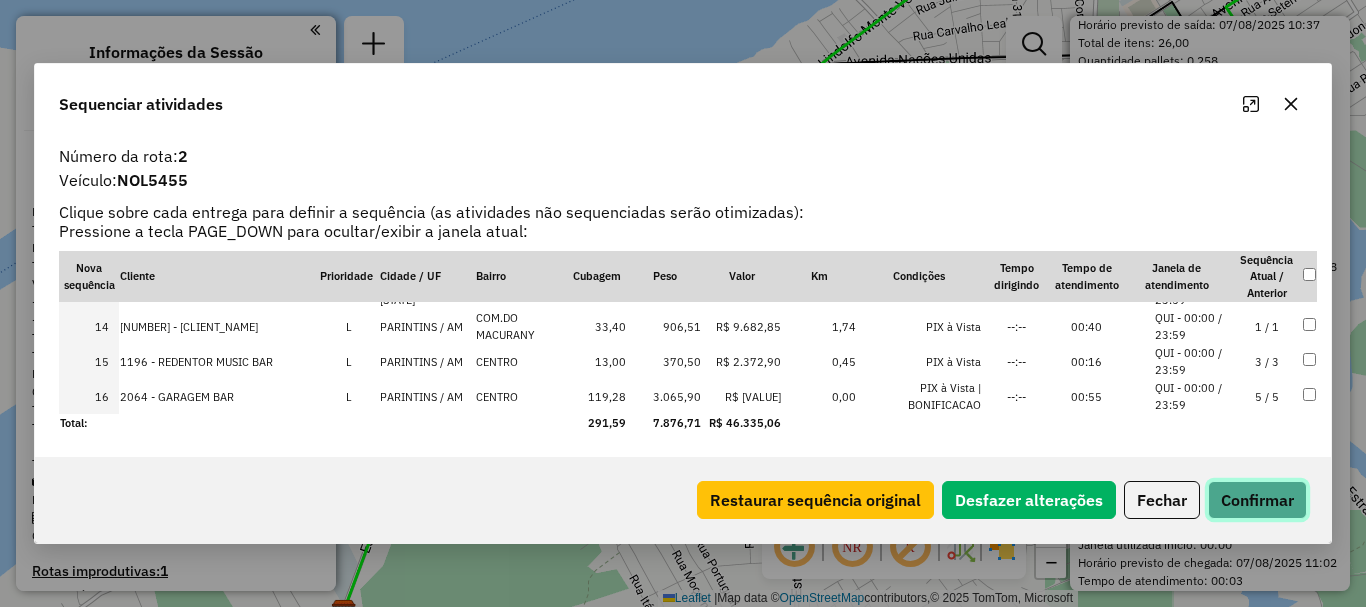 click on "Confirmar" 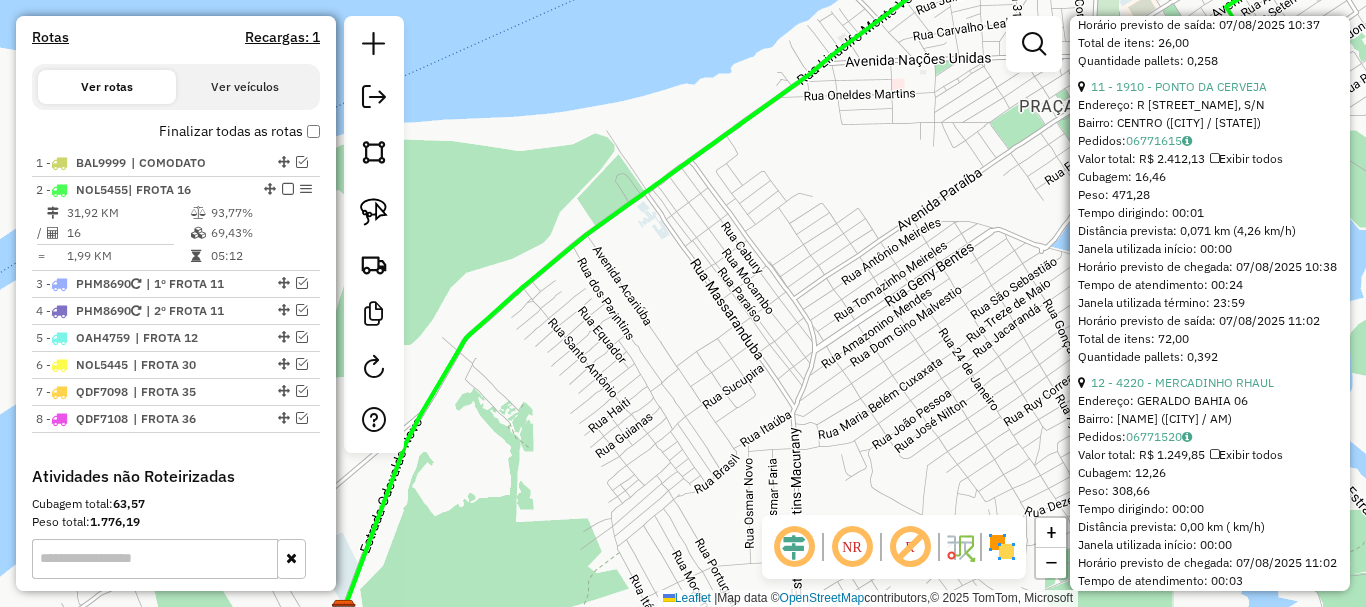 scroll, scrollTop: 801, scrollLeft: 0, axis: vertical 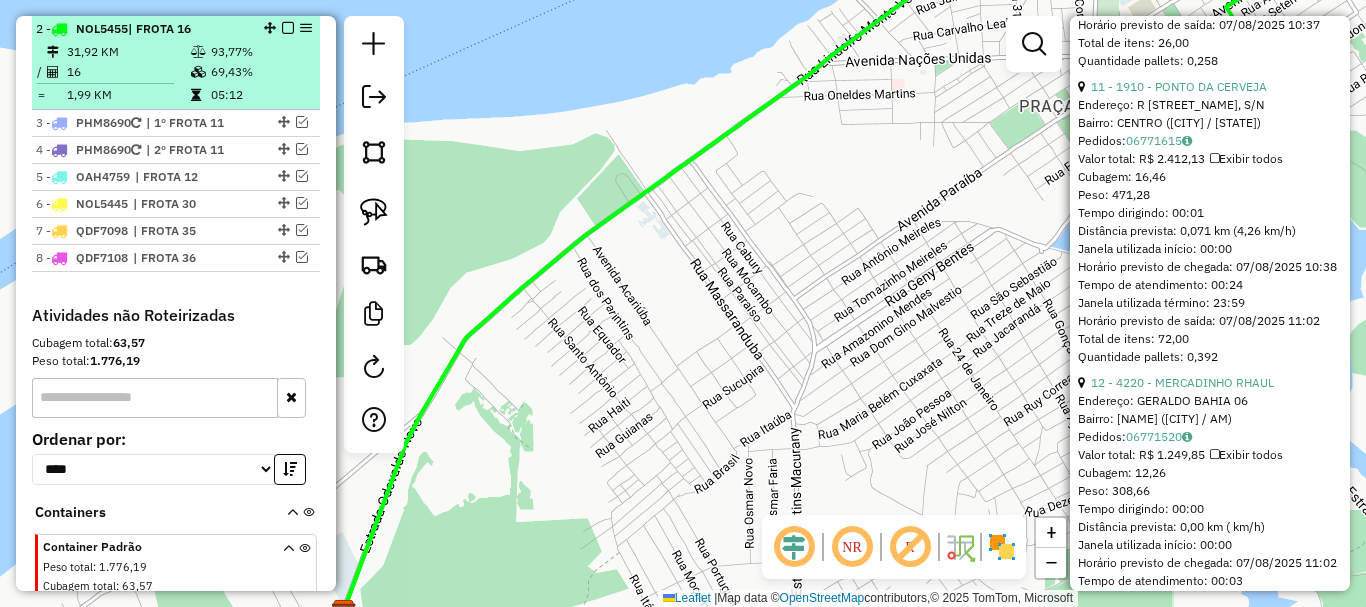 drag, startPoint x: 285, startPoint y: 25, endPoint x: 265, endPoint y: 36, distance: 22.825424 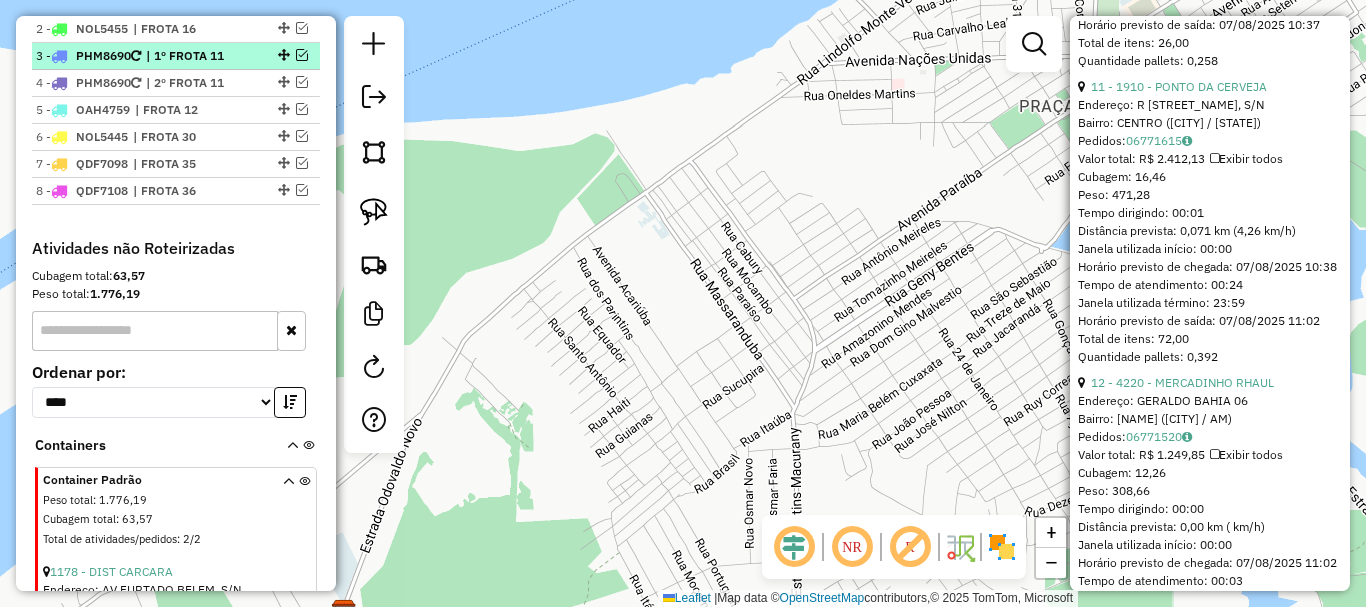 click at bounding box center [302, 55] 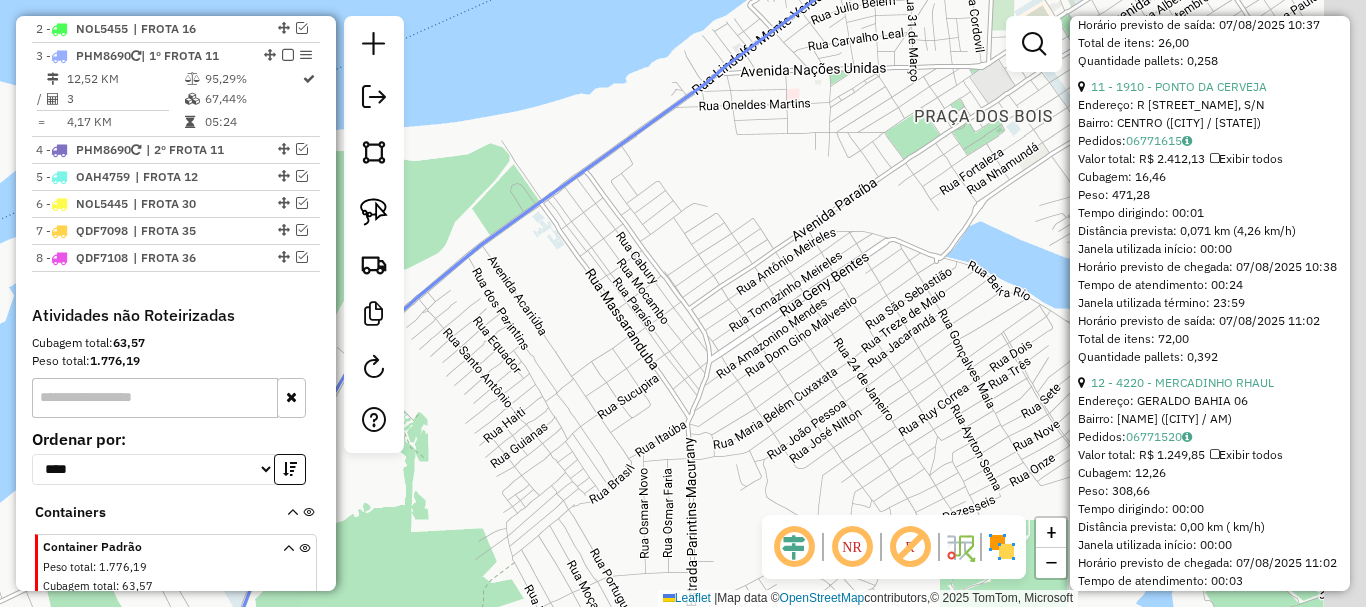 drag, startPoint x: 698, startPoint y: 266, endPoint x: 563, endPoint y: 257, distance: 135.29967 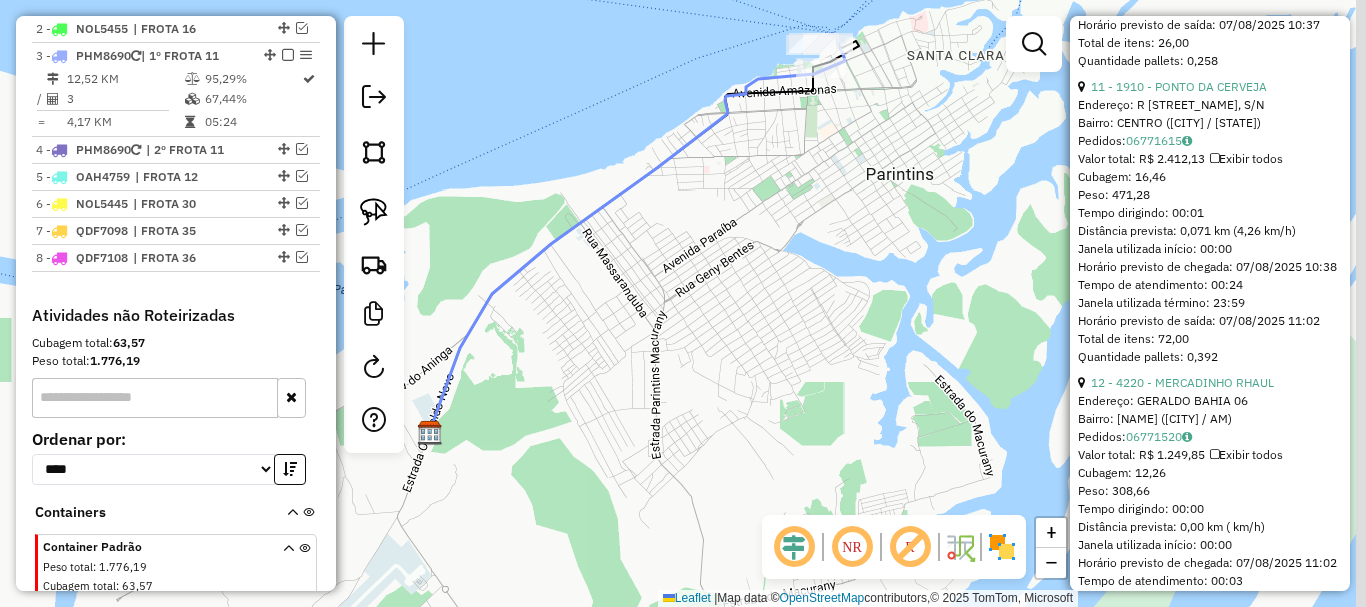 drag, startPoint x: 775, startPoint y: 206, endPoint x: 722, endPoint y: 251, distance: 69.52697 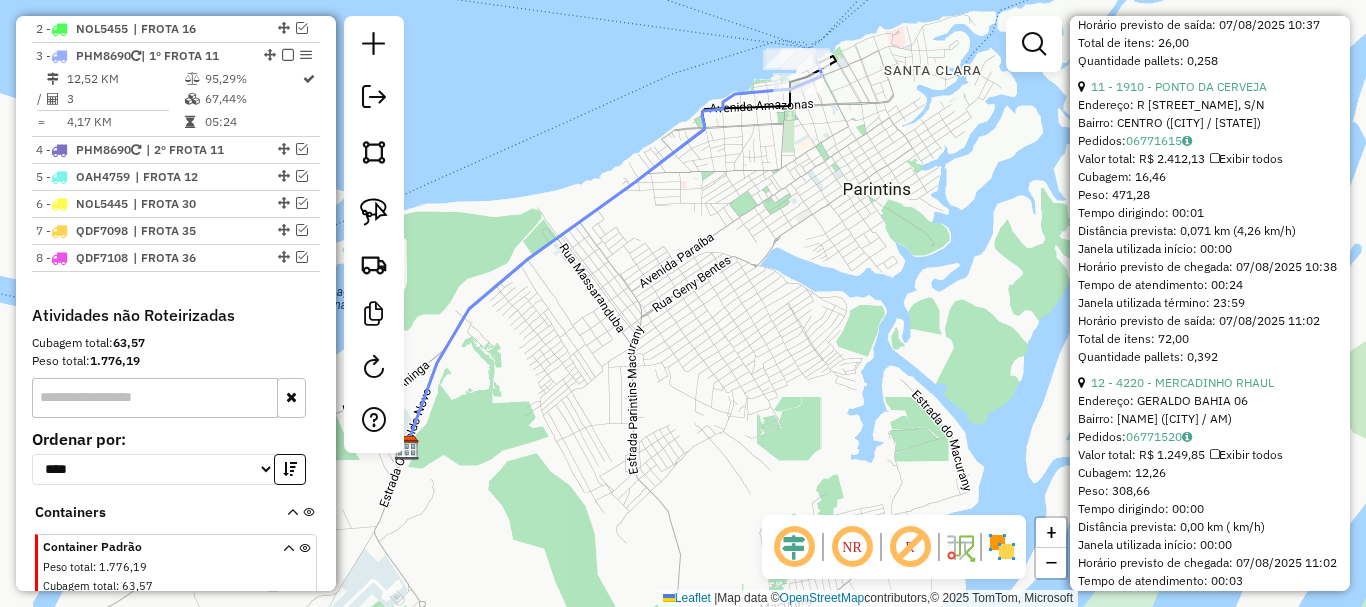 click 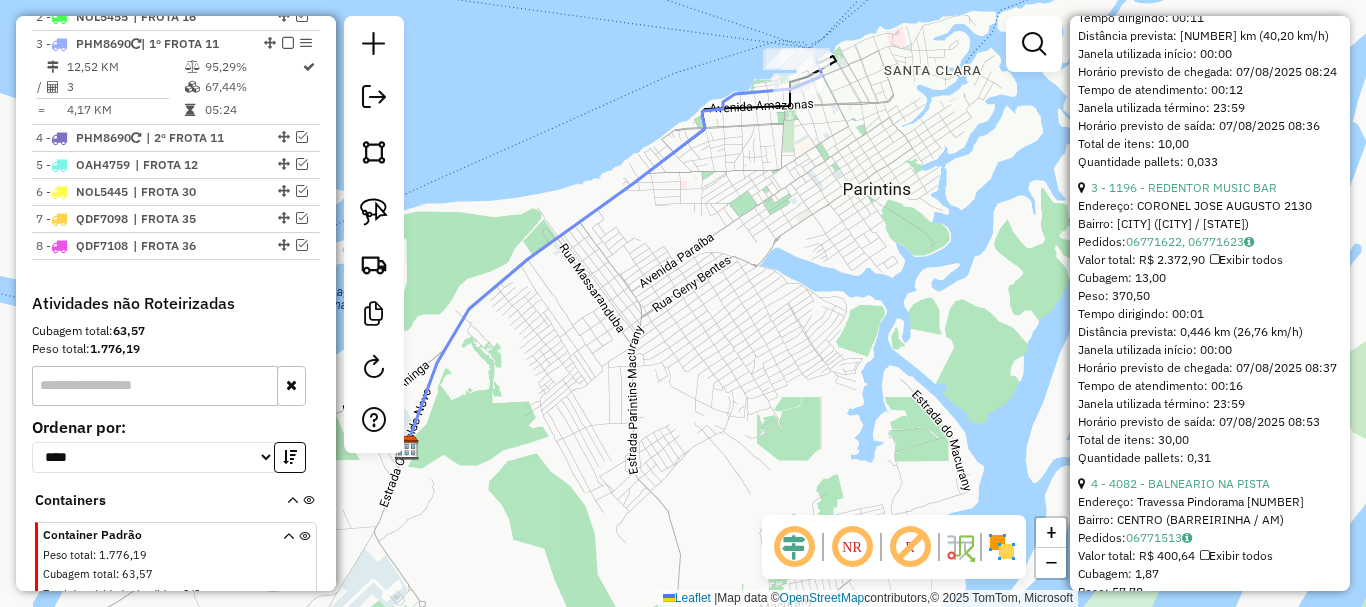 click 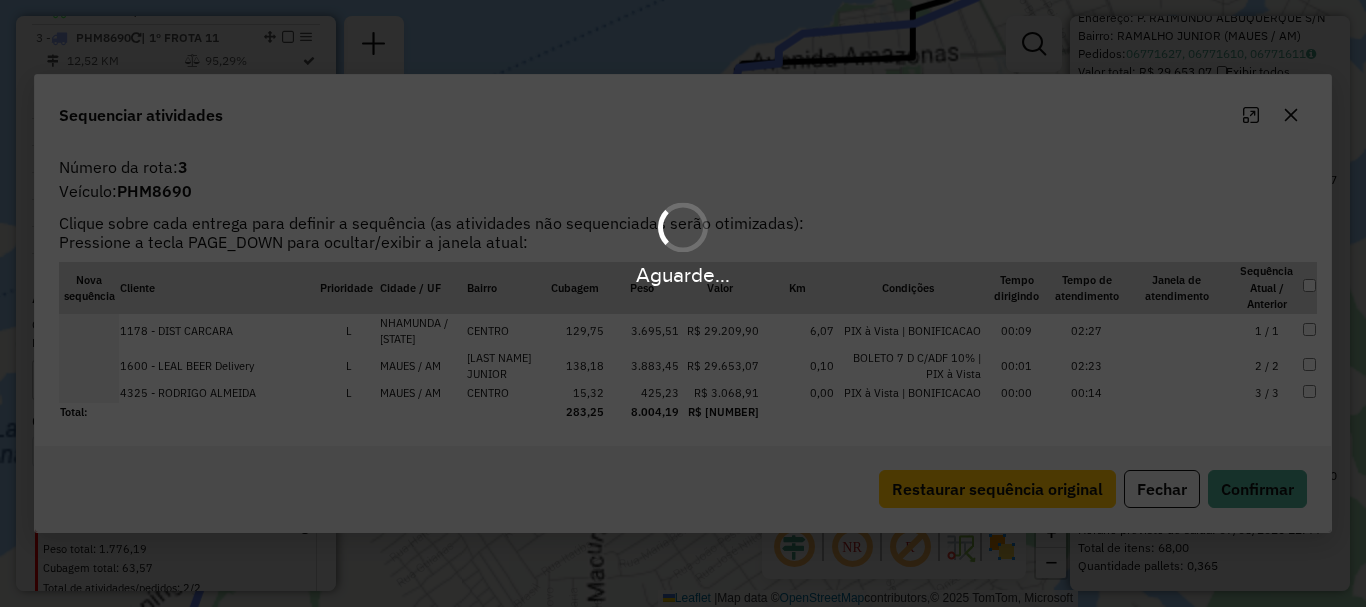 scroll, scrollTop: 828, scrollLeft: 0, axis: vertical 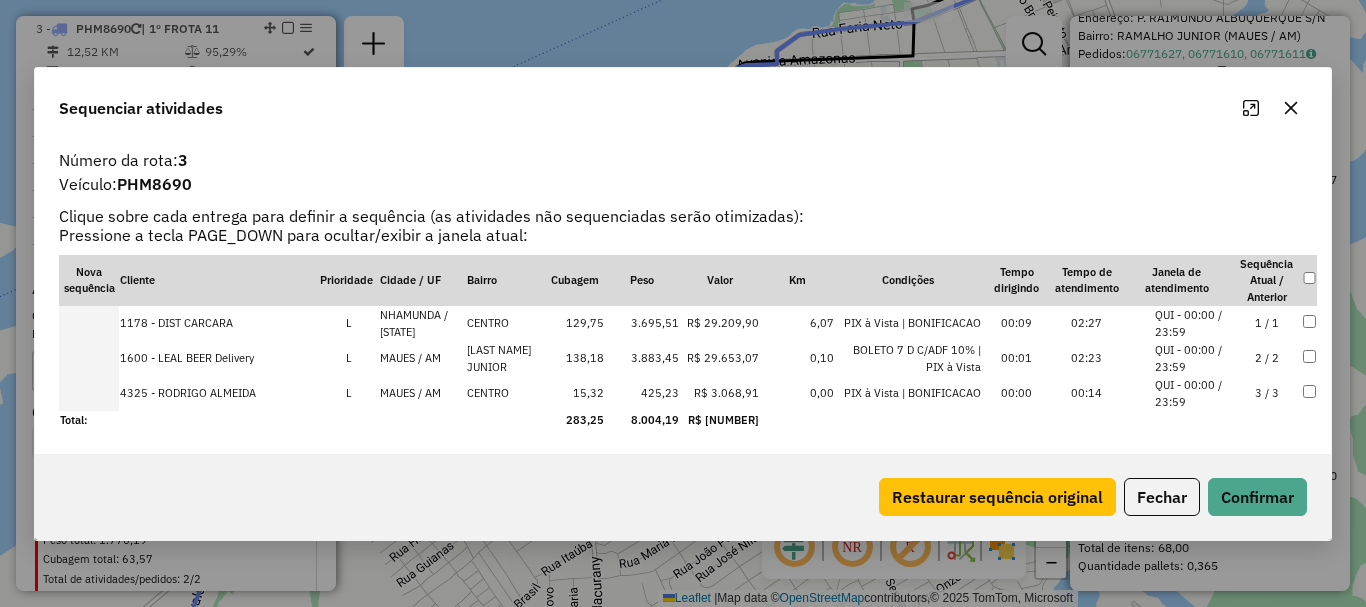 click at bounding box center (89, 323) 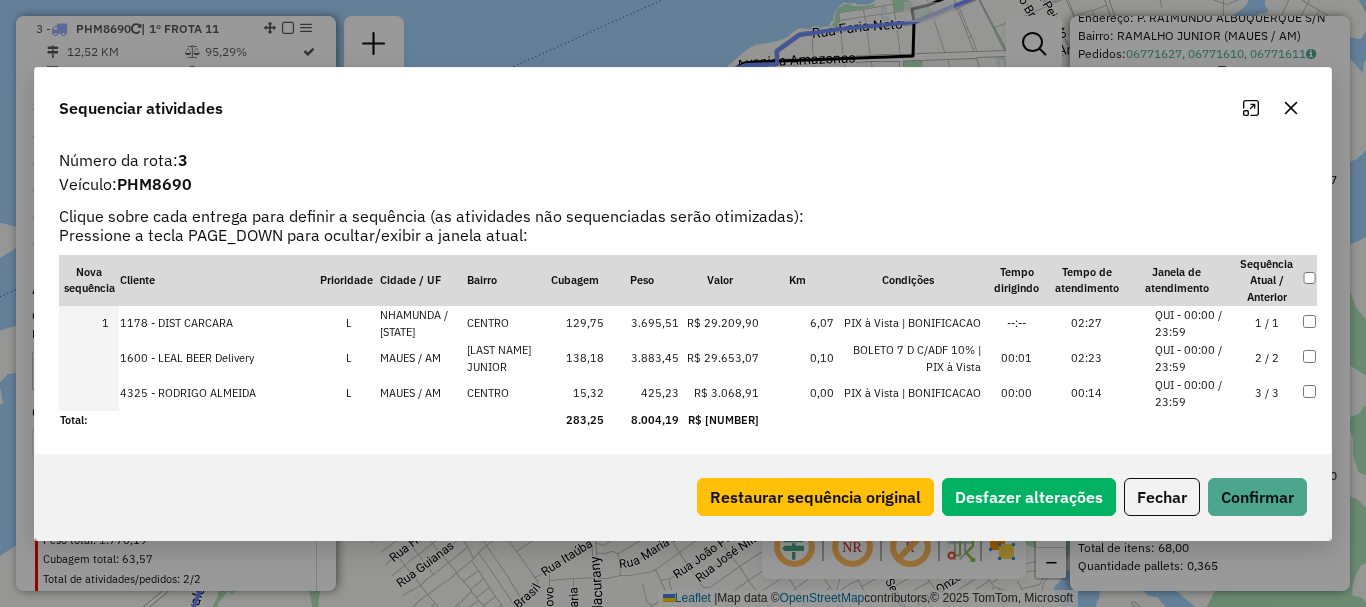 click at bounding box center [89, 358] 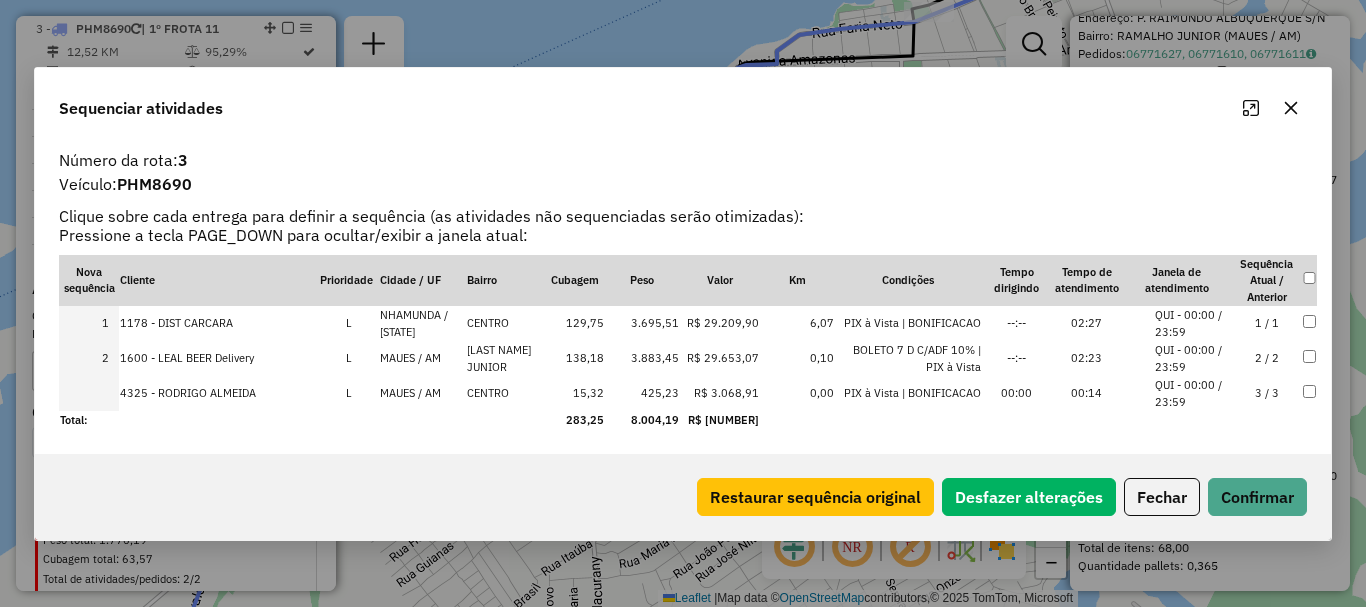 click on "4325 - RODRIGO ALMEIDA" at bounding box center (219, 393) 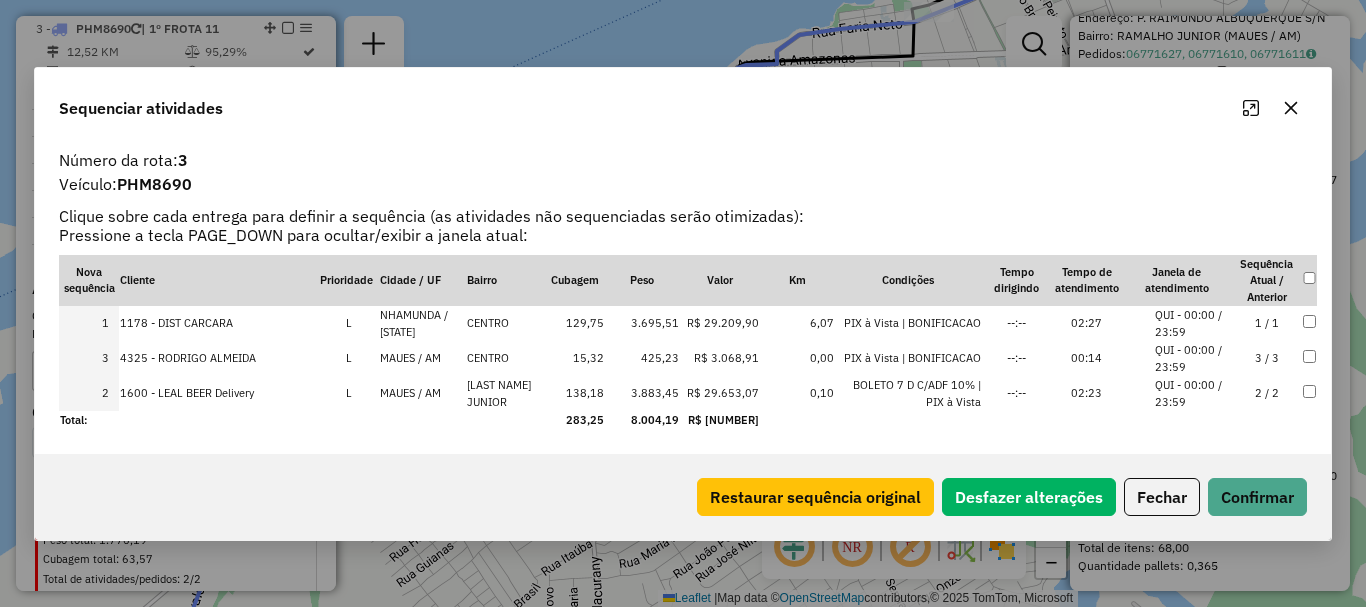 drag, startPoint x: 123, startPoint y: 394, endPoint x: 114, endPoint y: 353, distance: 41.976185 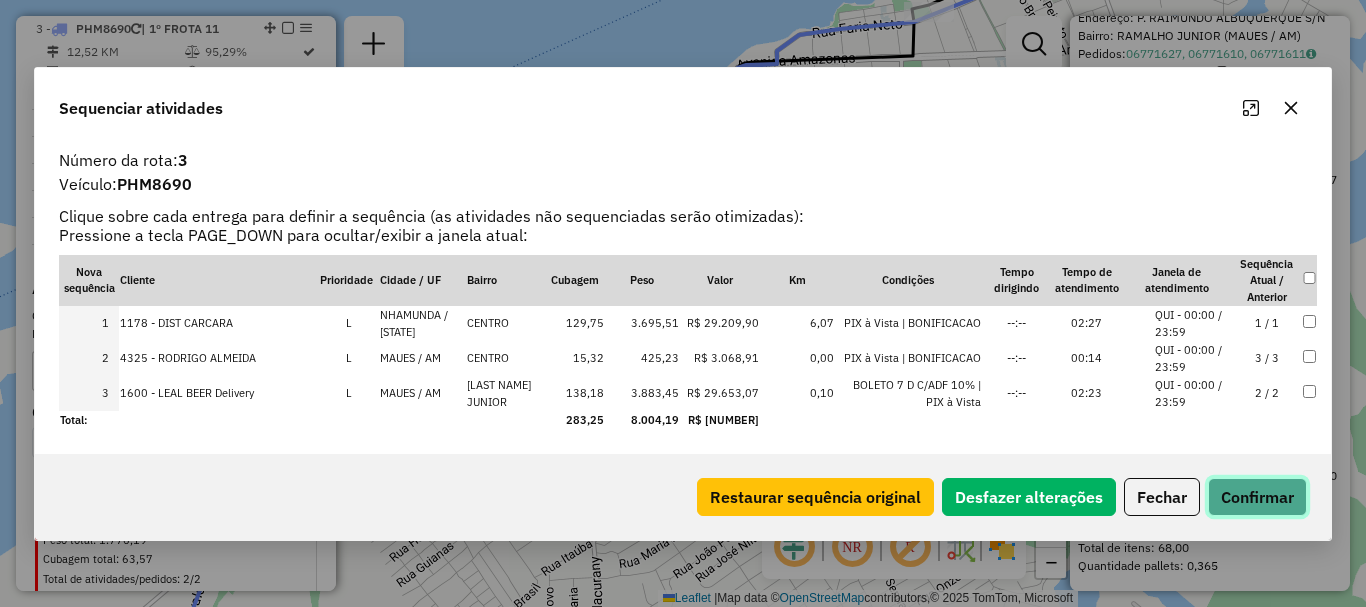 click on "Confirmar" 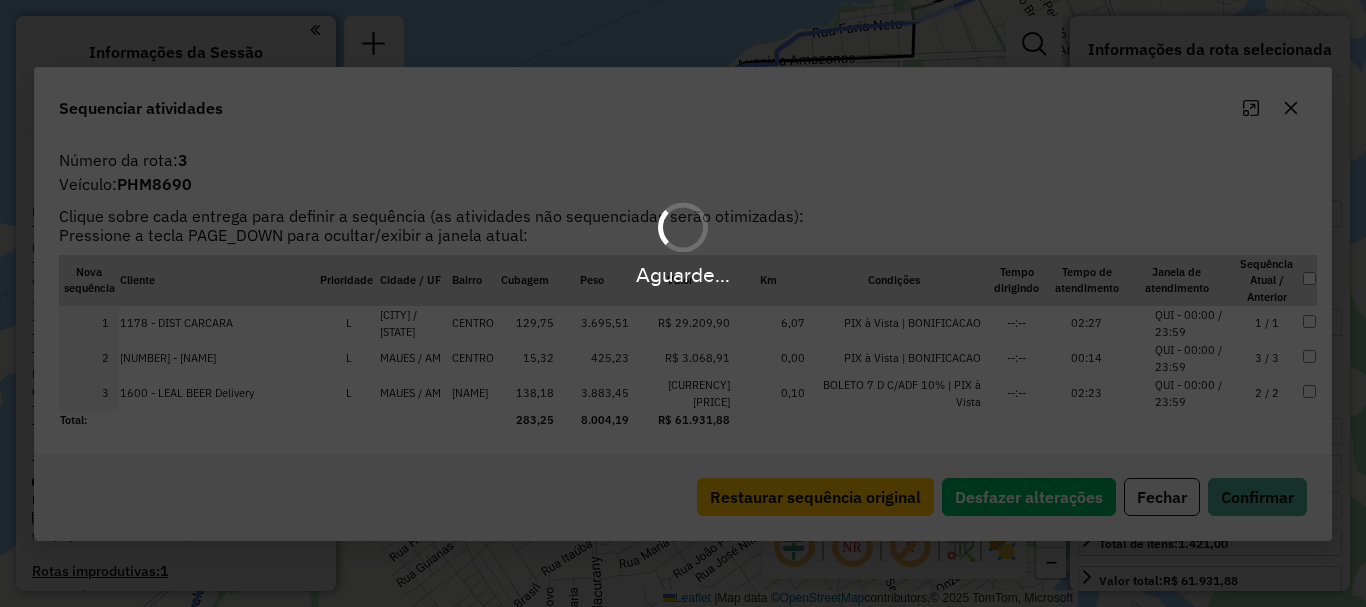 select on "*********" 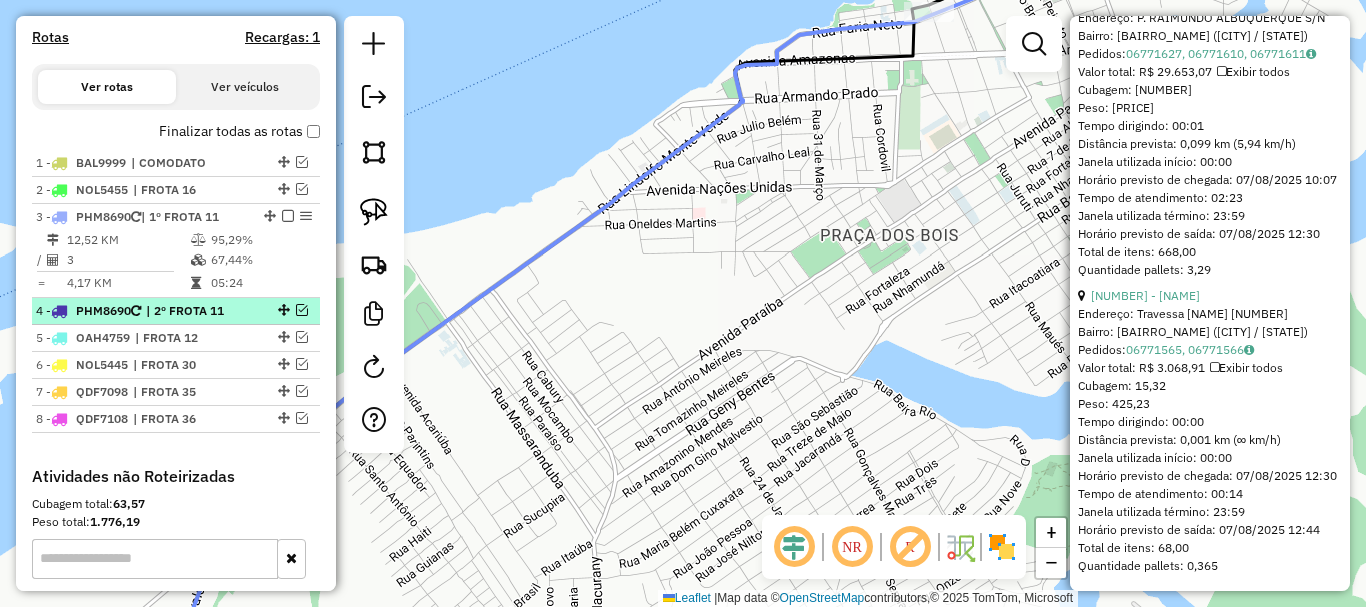 scroll, scrollTop: 628, scrollLeft: 0, axis: vertical 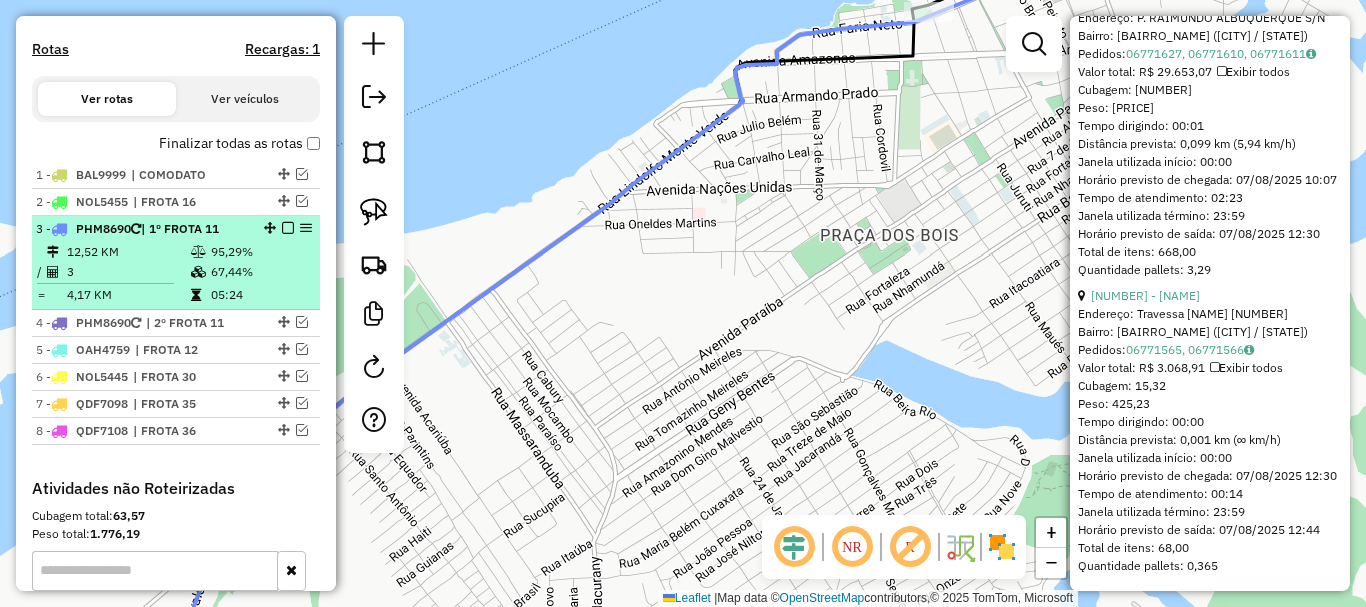click on "| 1º FROTA 11" at bounding box center [180, 228] 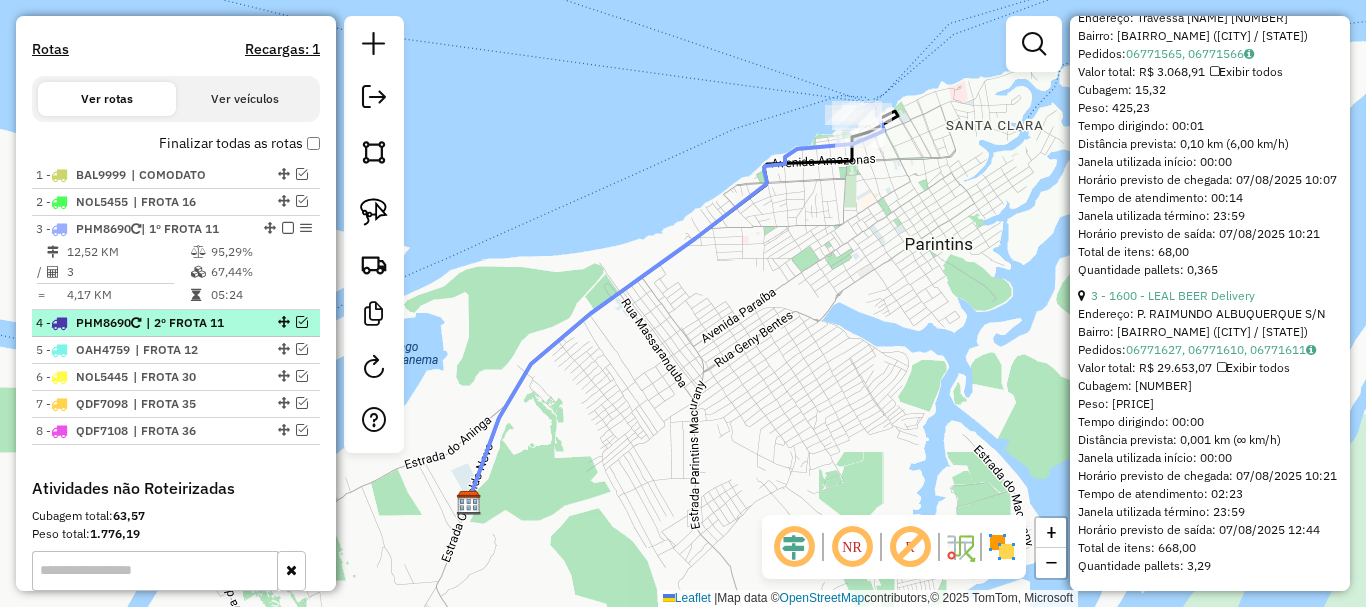 click at bounding box center [302, 322] 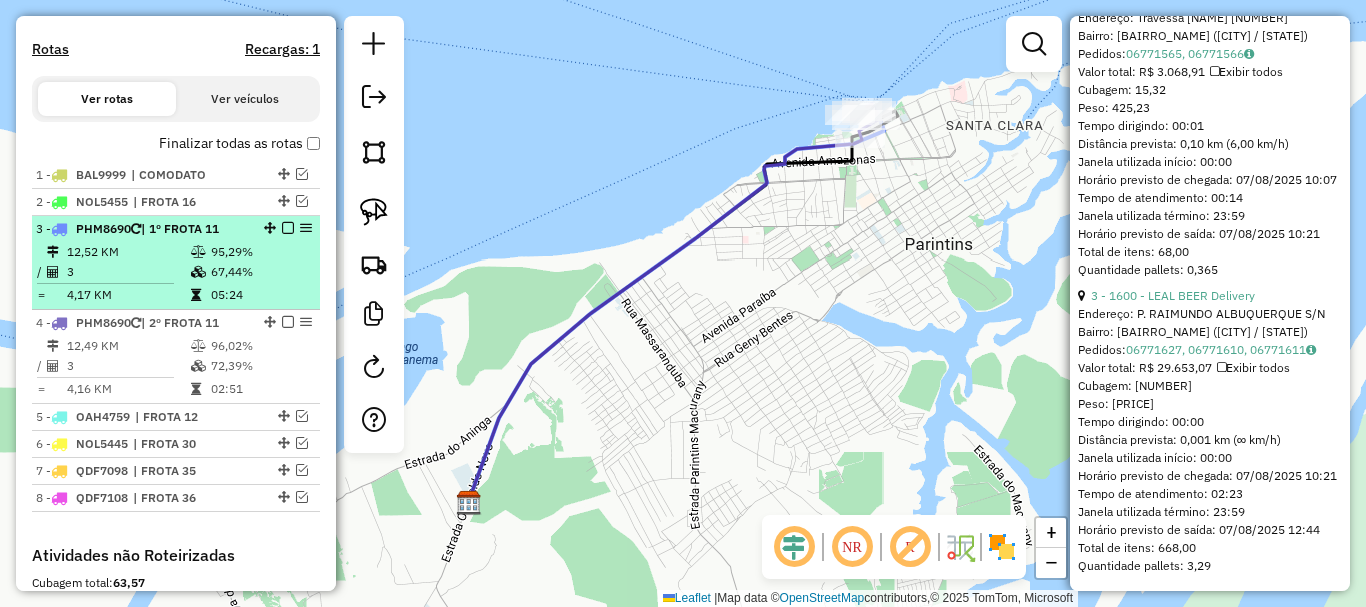 click at bounding box center [288, 228] 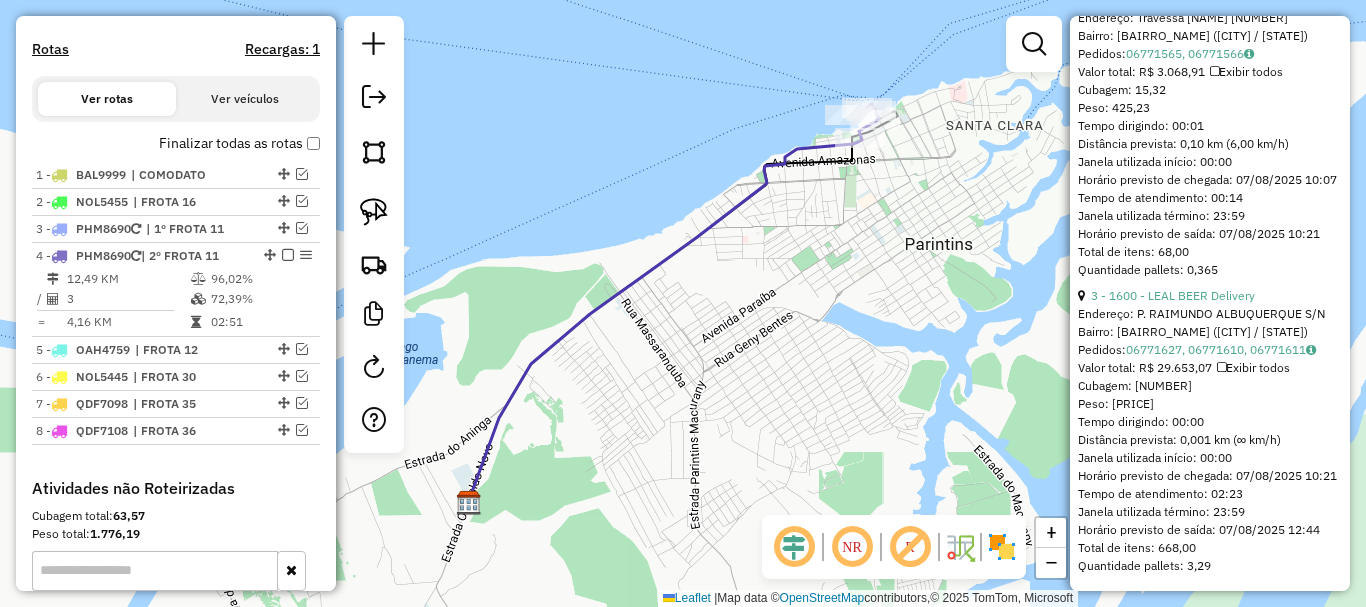 click 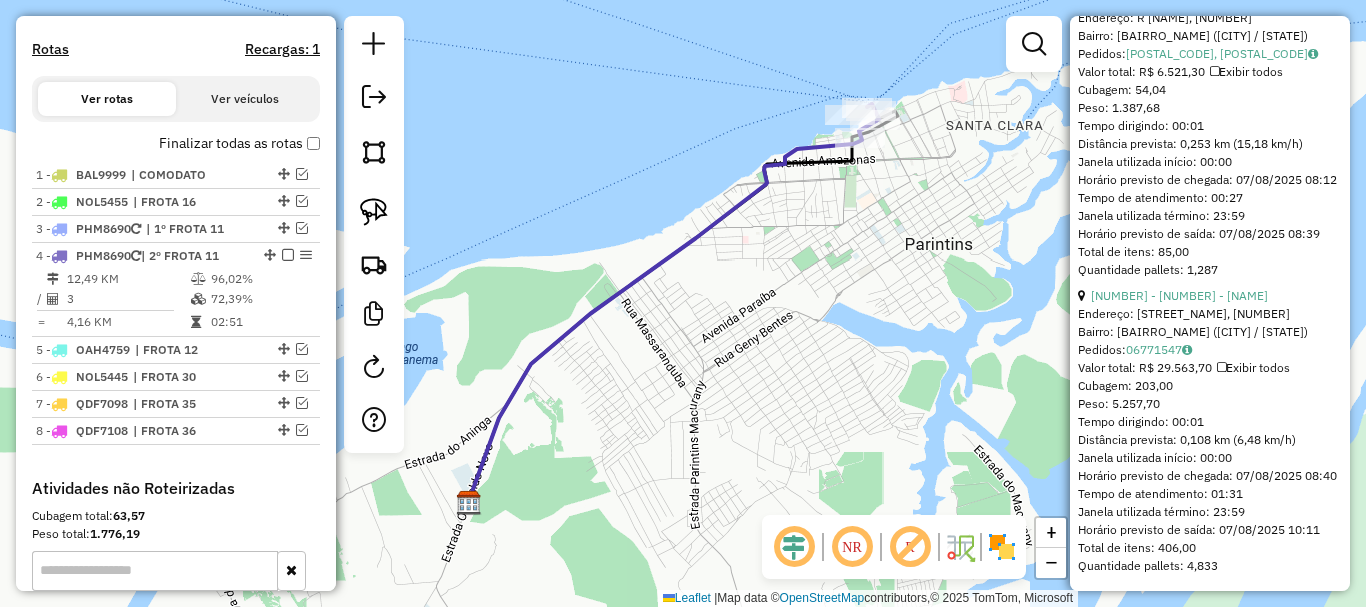 scroll, scrollTop: 1201, scrollLeft: 0, axis: vertical 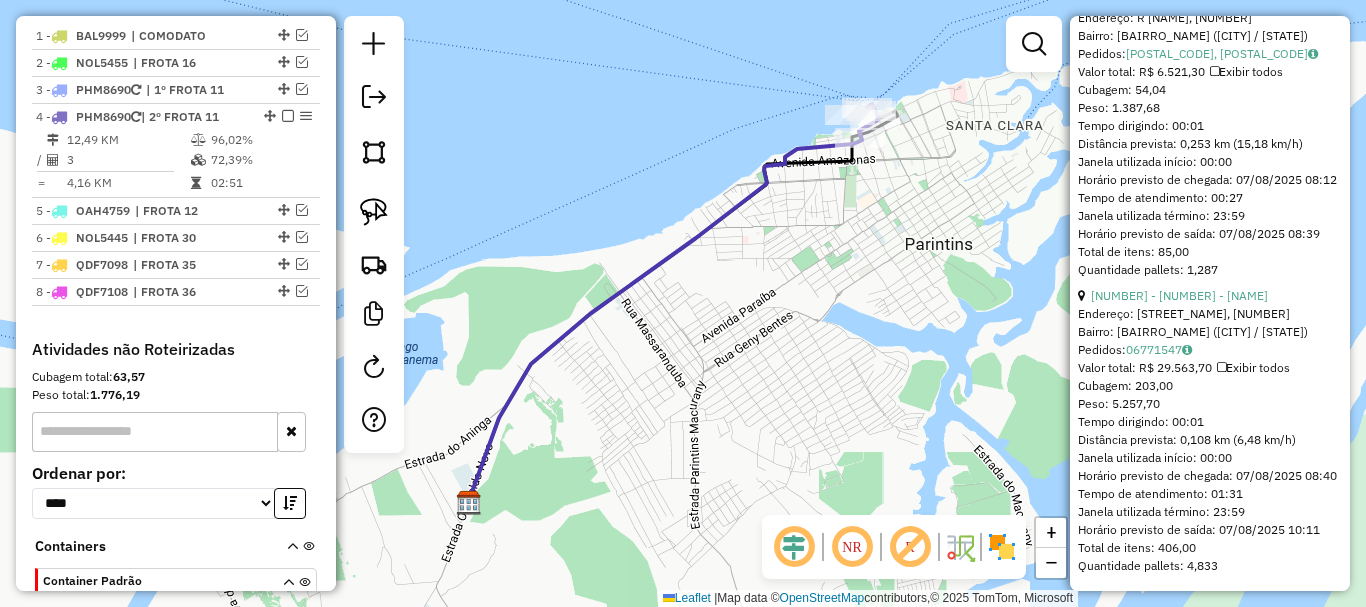 click 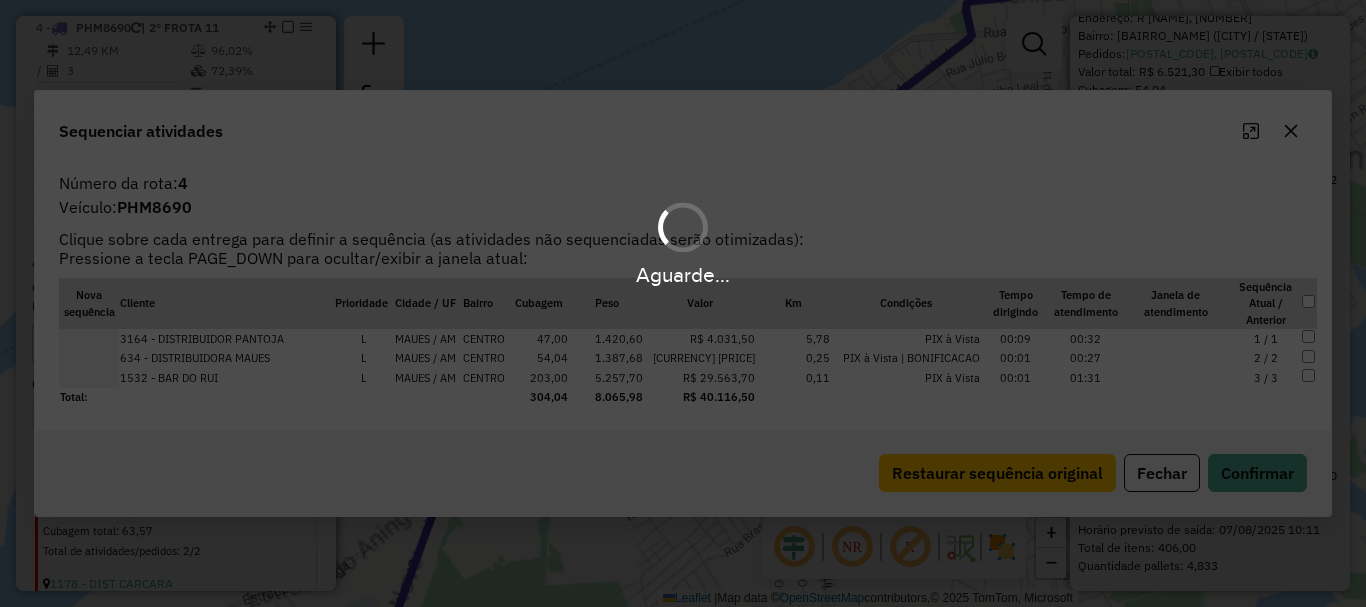 scroll, scrollTop: 855, scrollLeft: 0, axis: vertical 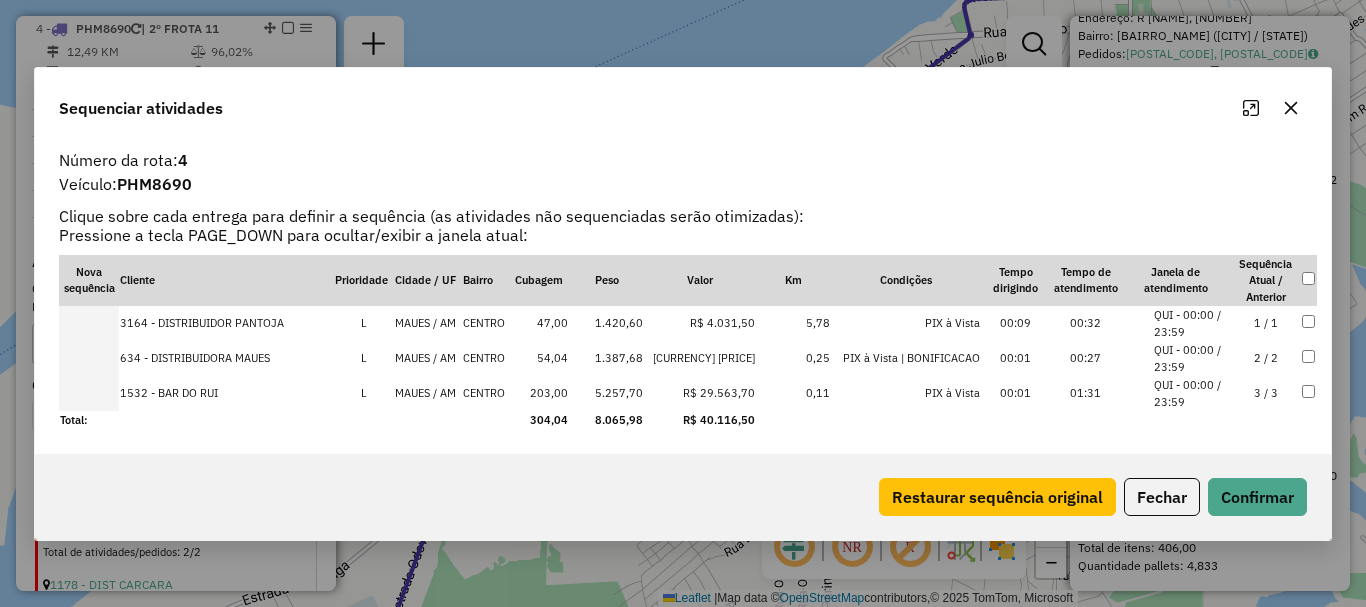 click at bounding box center (89, 358) 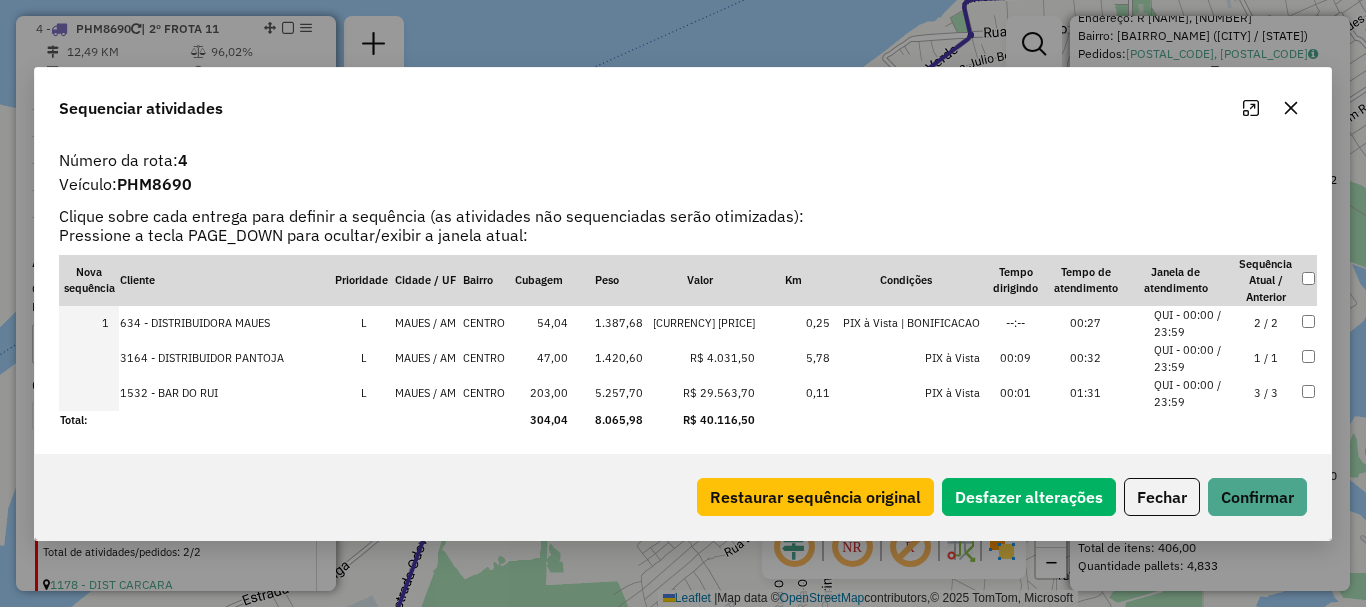 click at bounding box center (89, 393) 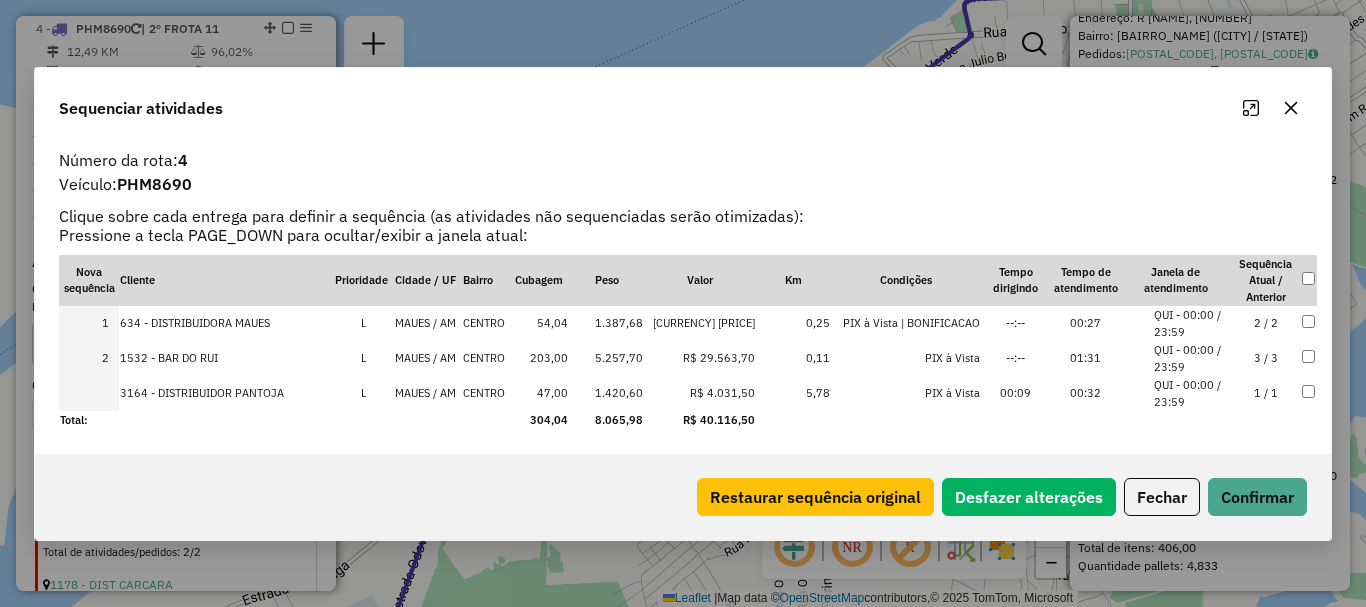 click at bounding box center (89, 393) 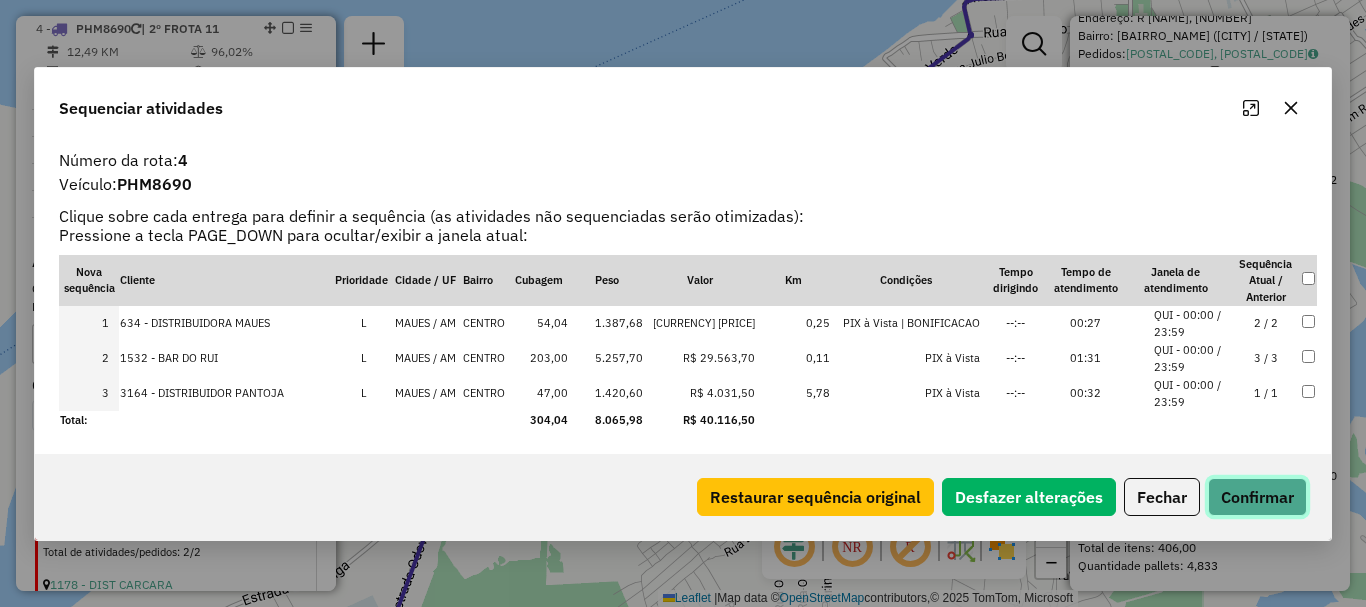 click on "Confirmar" 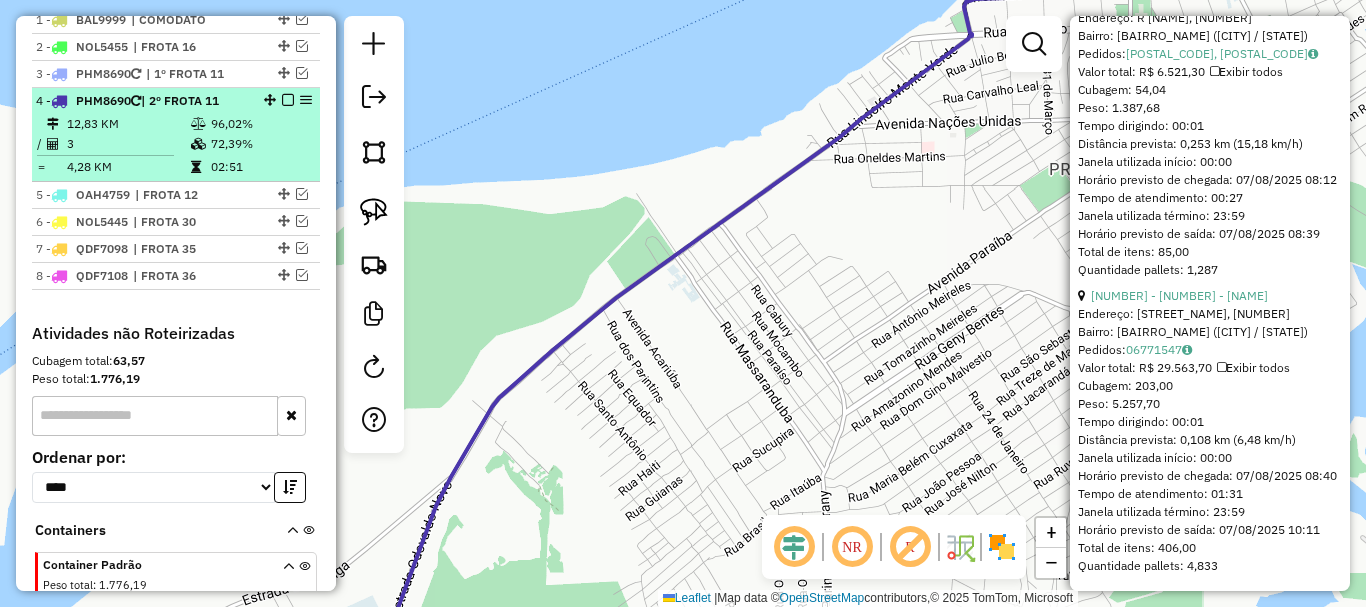 scroll, scrollTop: 755, scrollLeft: 0, axis: vertical 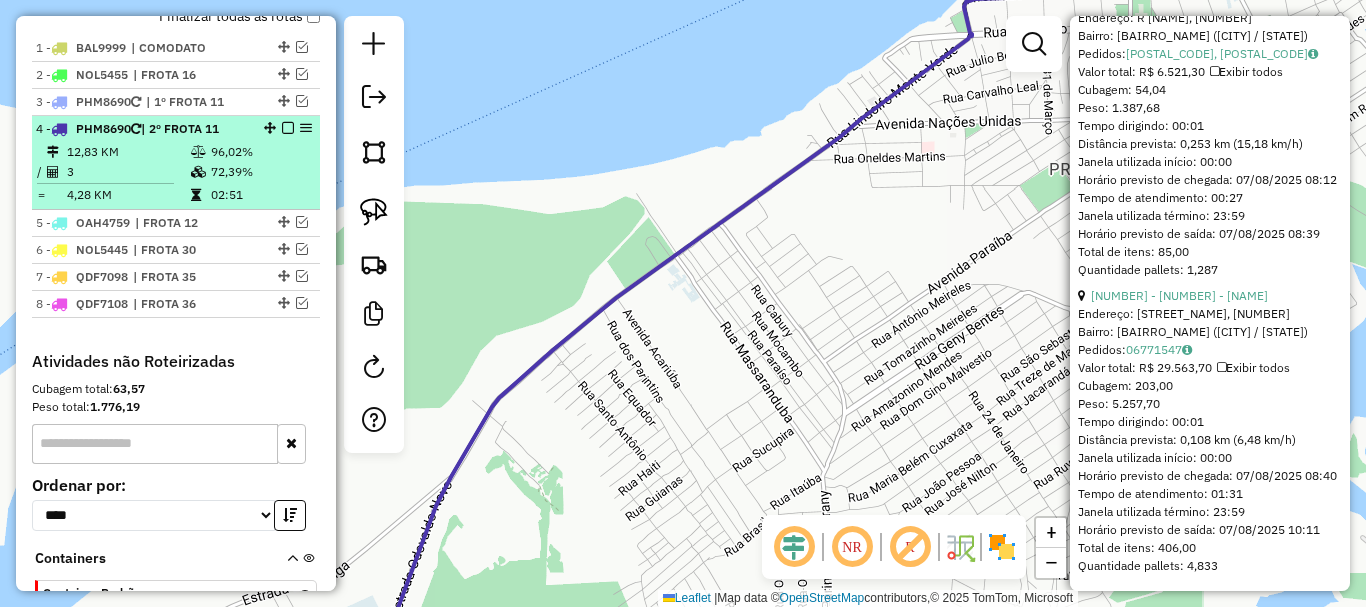 click at bounding box center (288, 128) 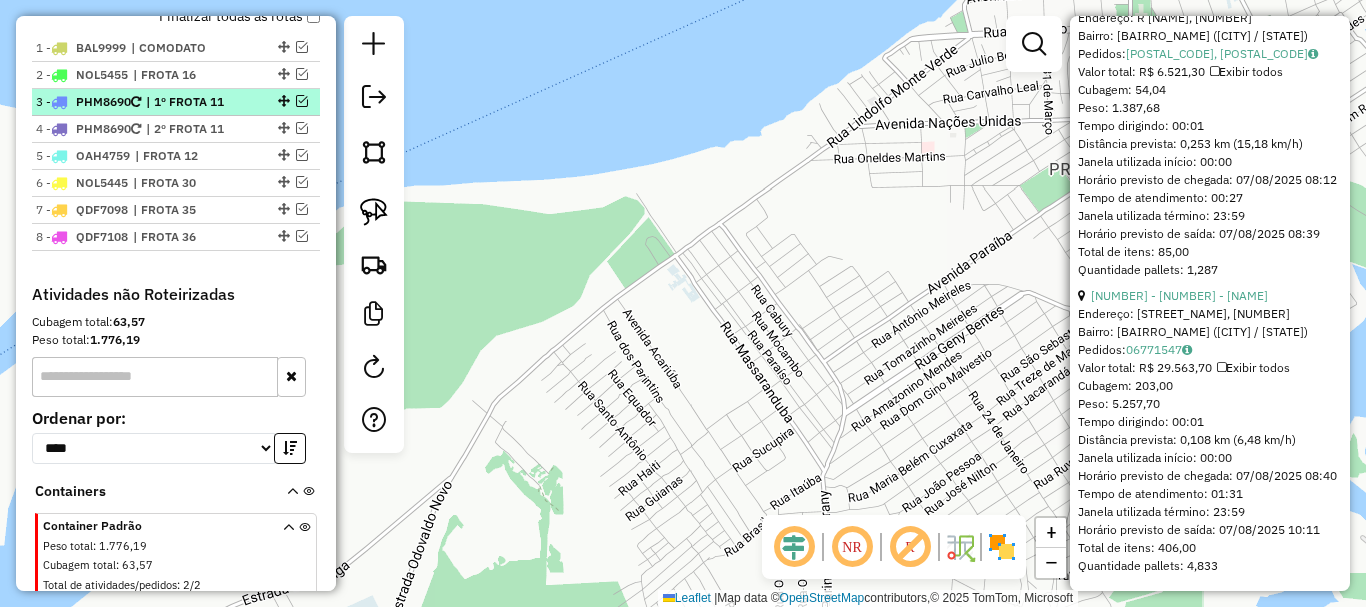 click at bounding box center (302, 101) 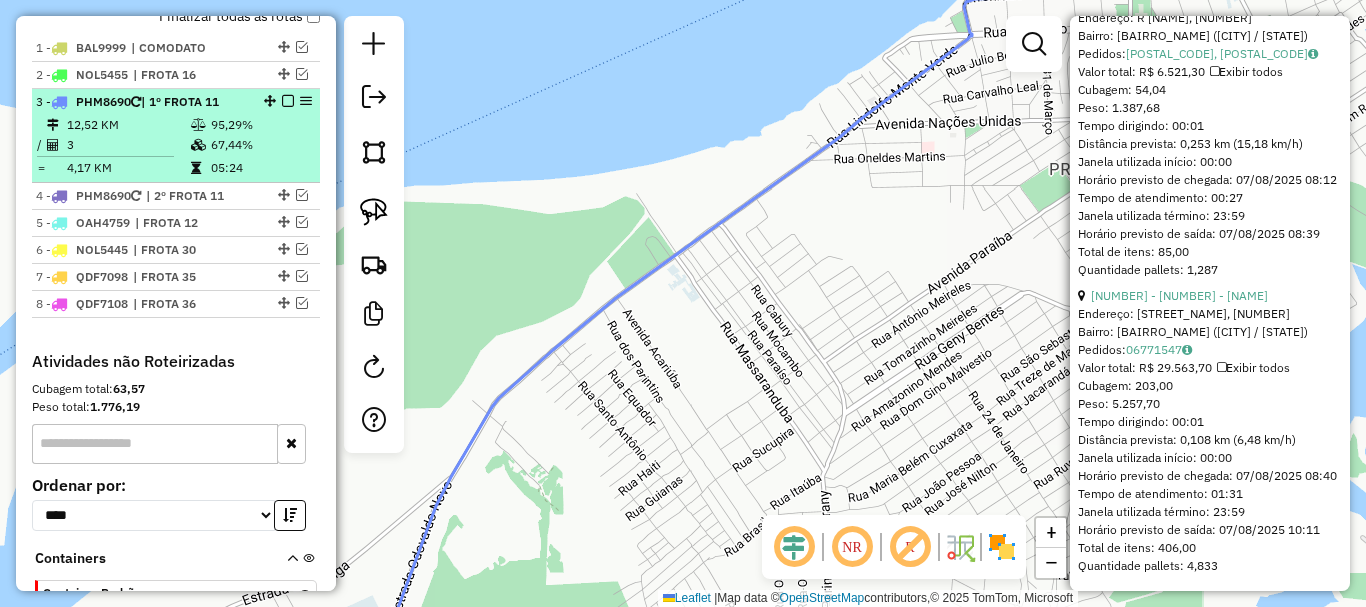 click on "[NUMBER]       [PLATE]   | [NUMBER] FROTA [NUMBER]" at bounding box center (142, 102) 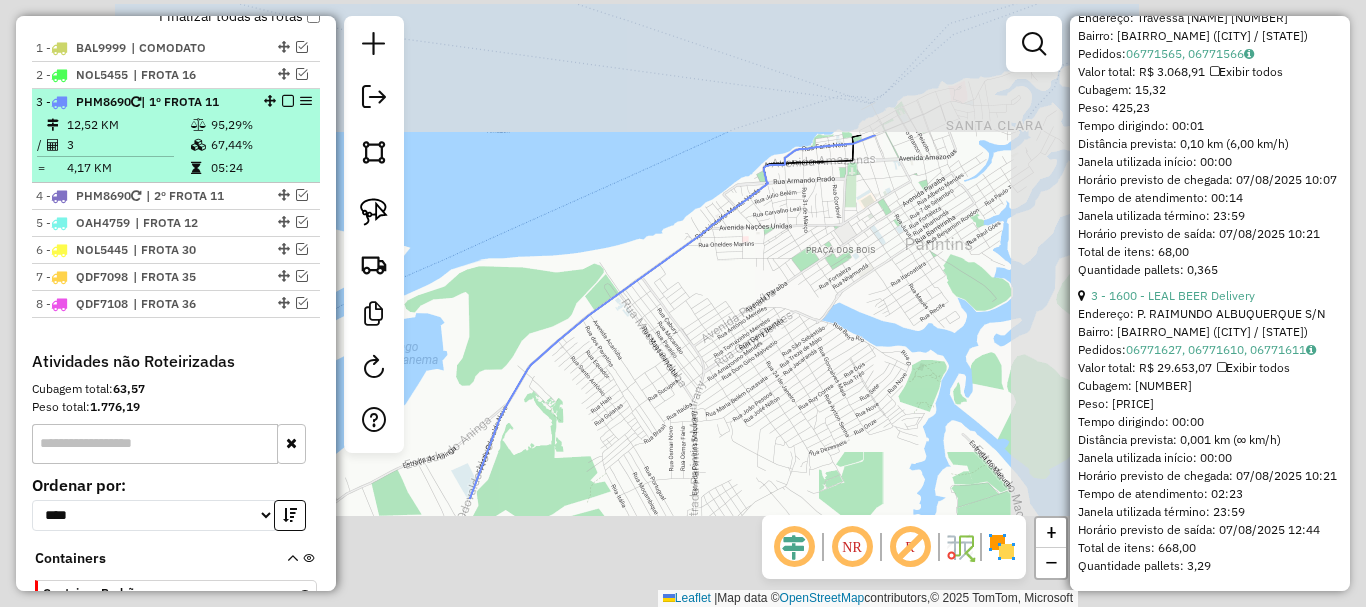 scroll, scrollTop: 1219, scrollLeft: 0, axis: vertical 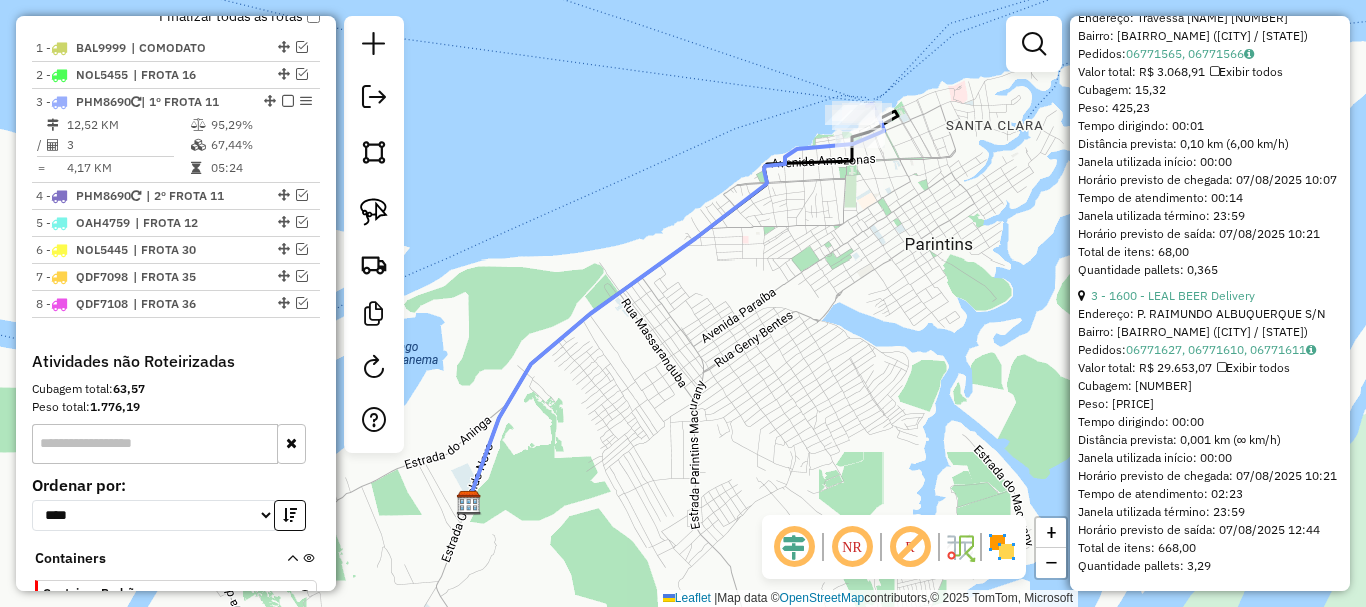 click 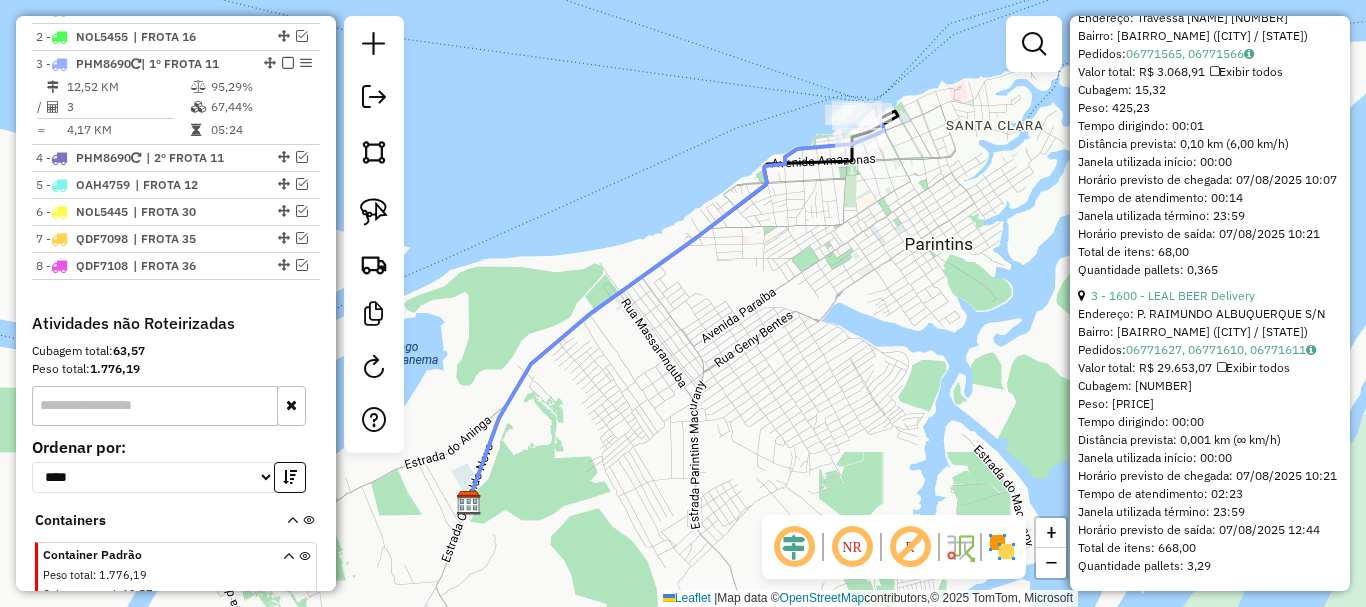 click 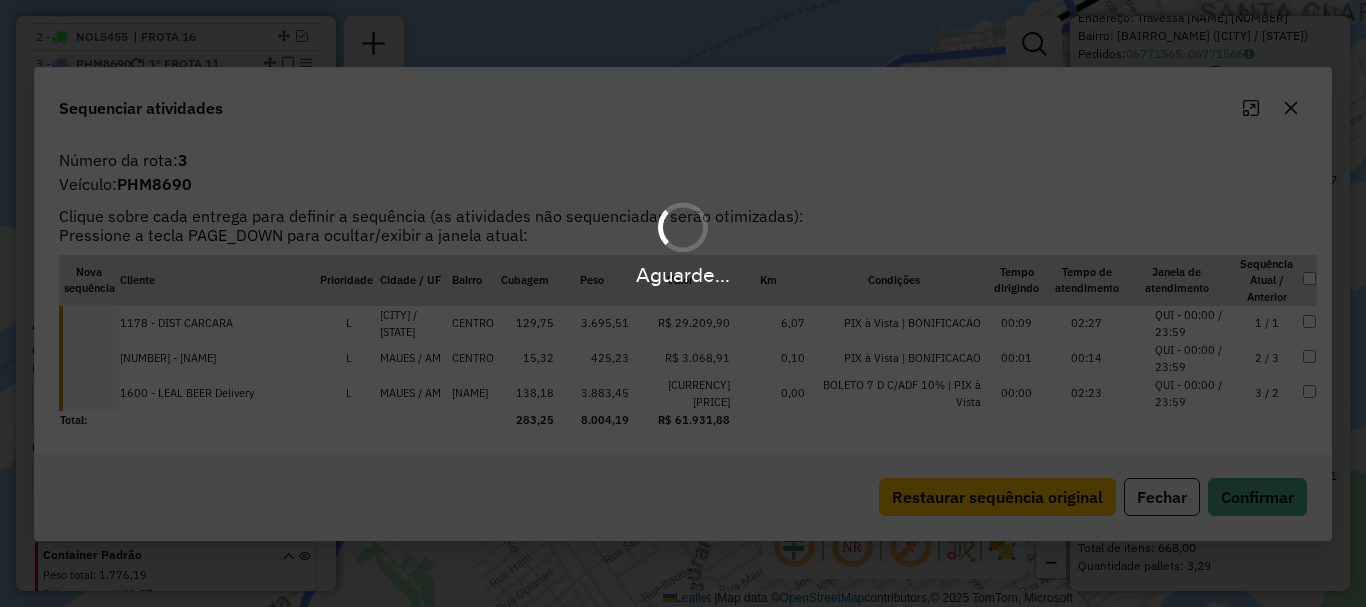 scroll, scrollTop: 828, scrollLeft: 0, axis: vertical 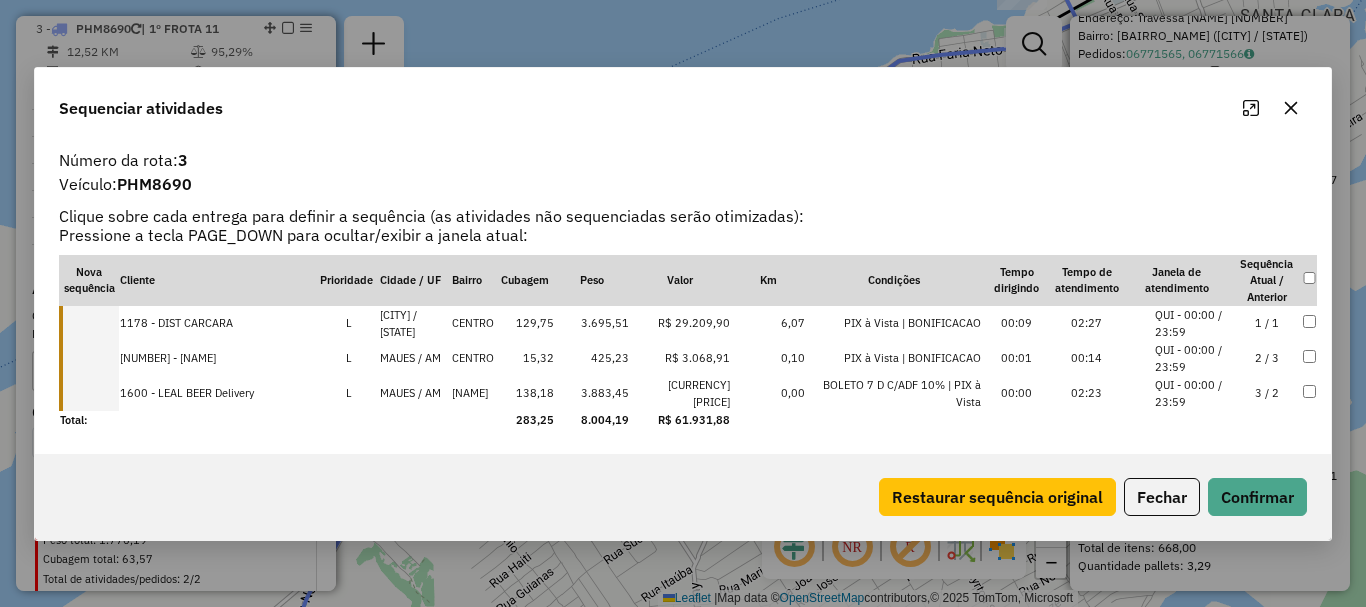 click at bounding box center (89, 323) 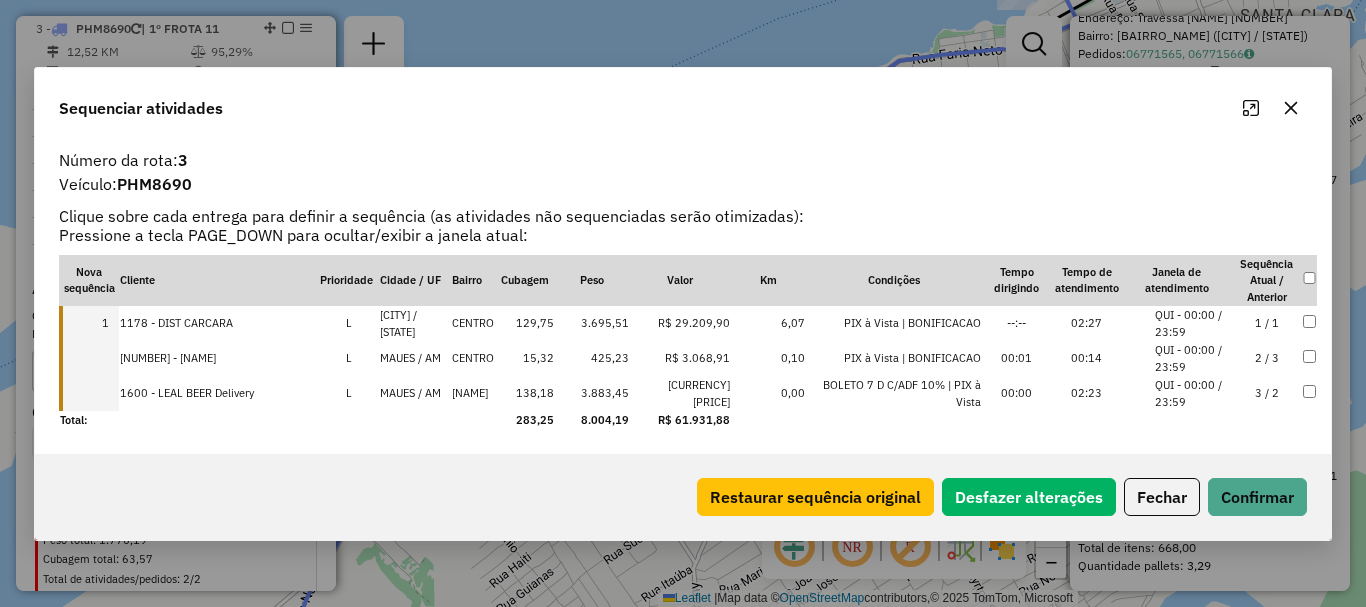 click at bounding box center (89, 358) 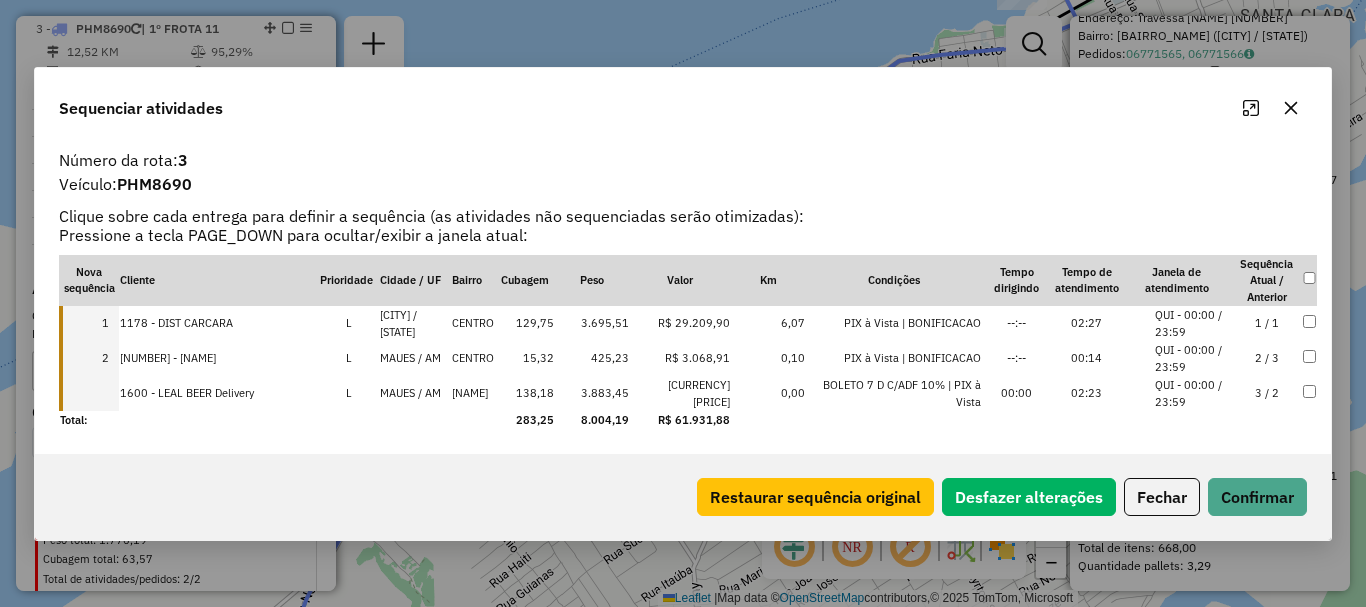 click at bounding box center (89, 393) 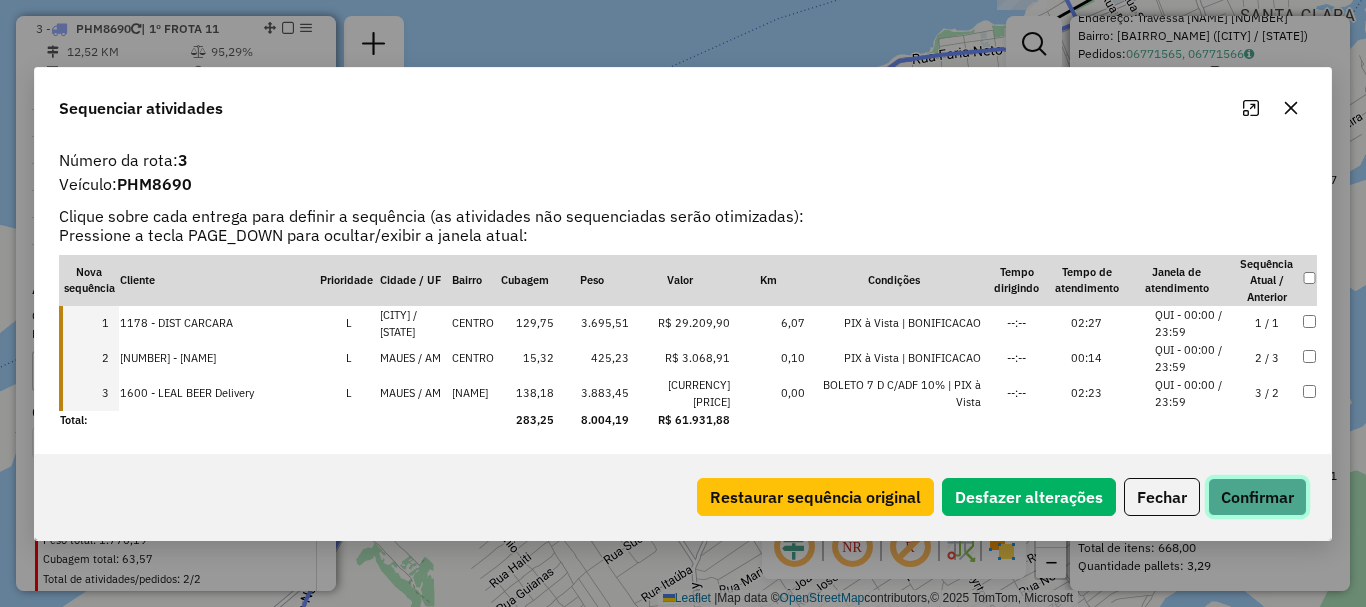 click on "Confirmar" 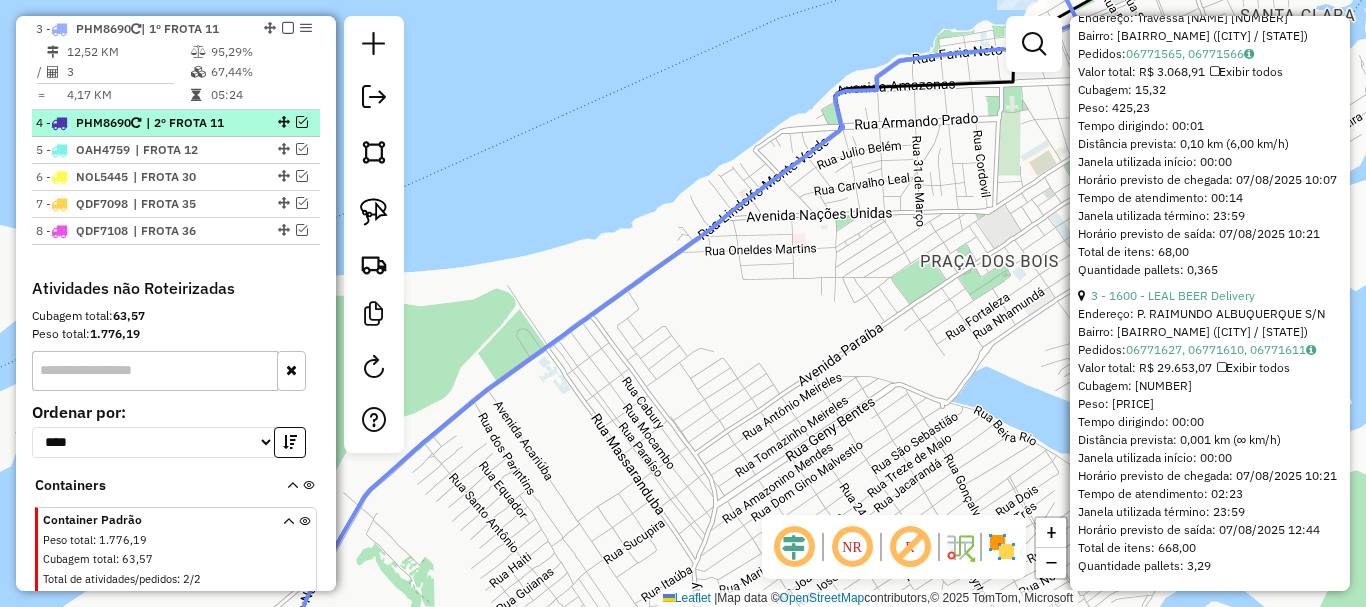 click at bounding box center (302, 122) 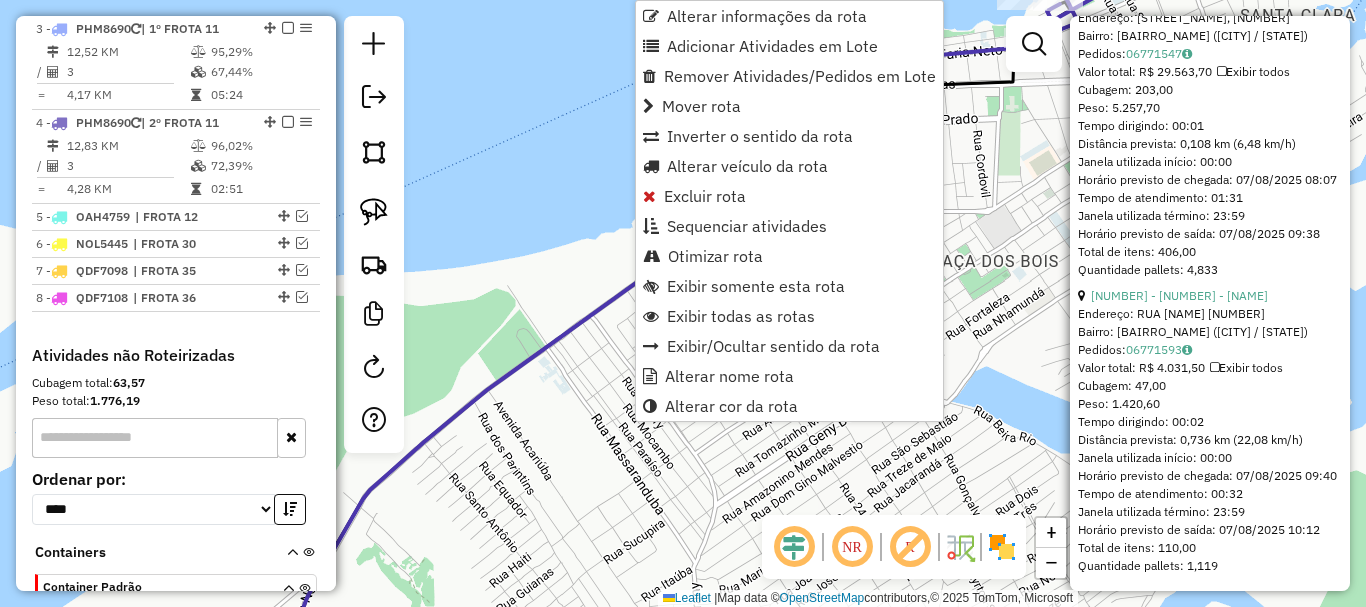scroll, scrollTop: 1201, scrollLeft: 0, axis: vertical 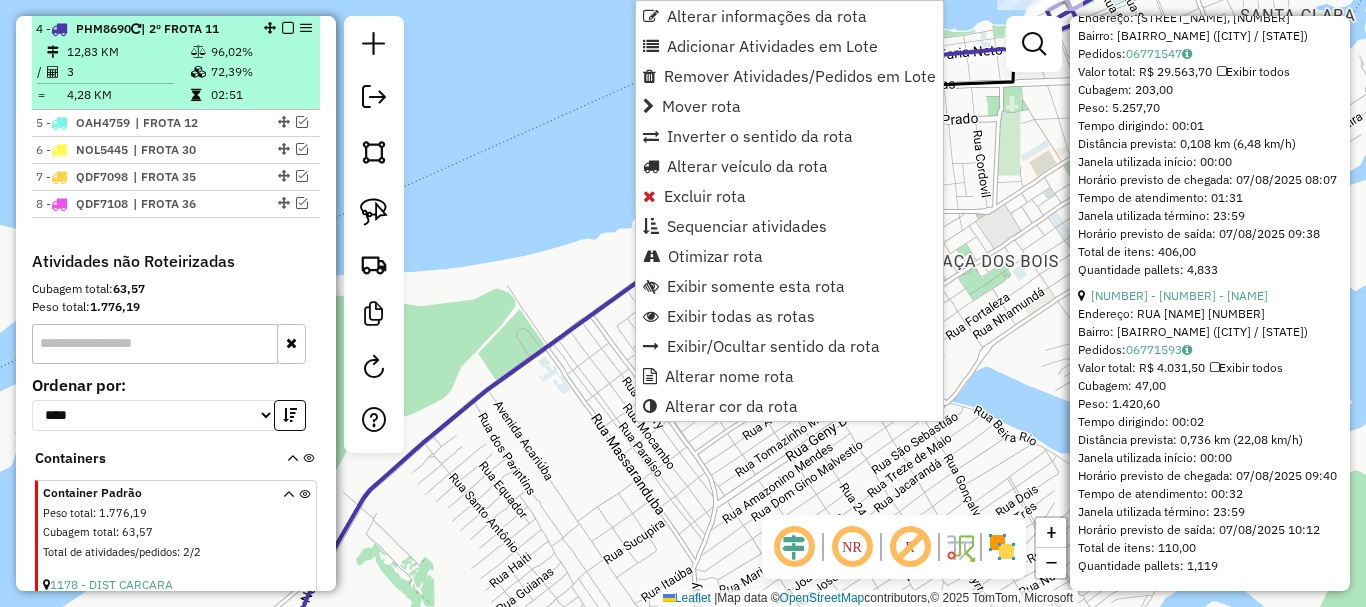 click at bounding box center (288, 28) 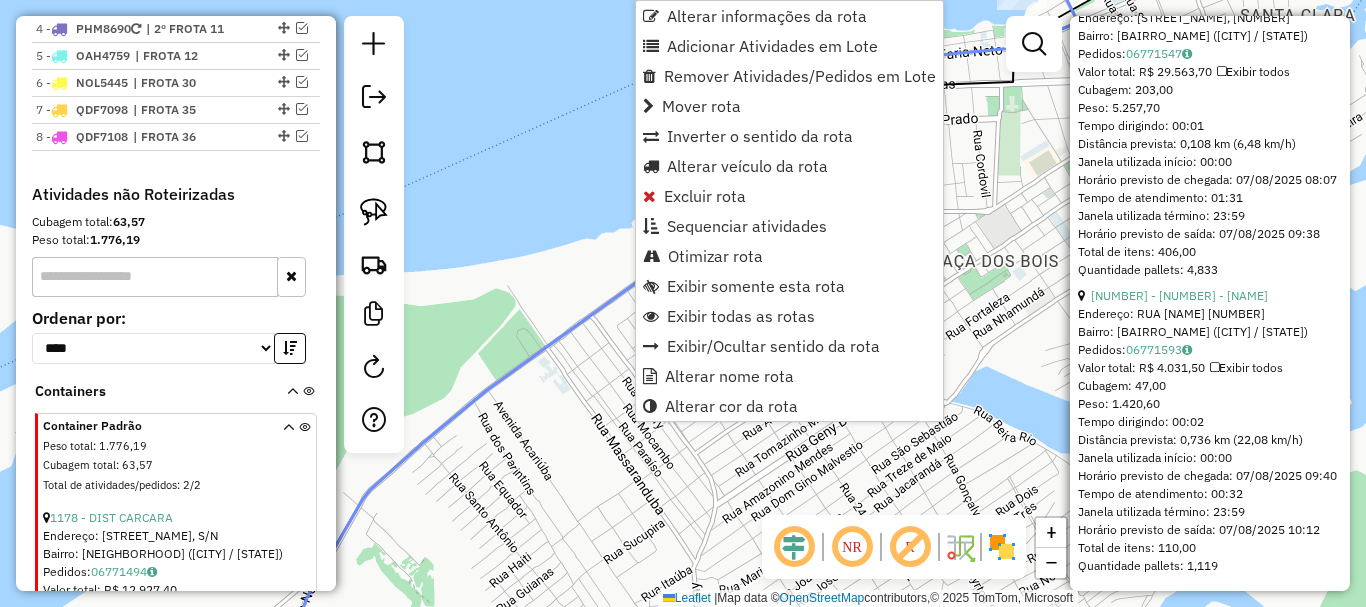 scroll, scrollTop: 1219, scrollLeft: 0, axis: vertical 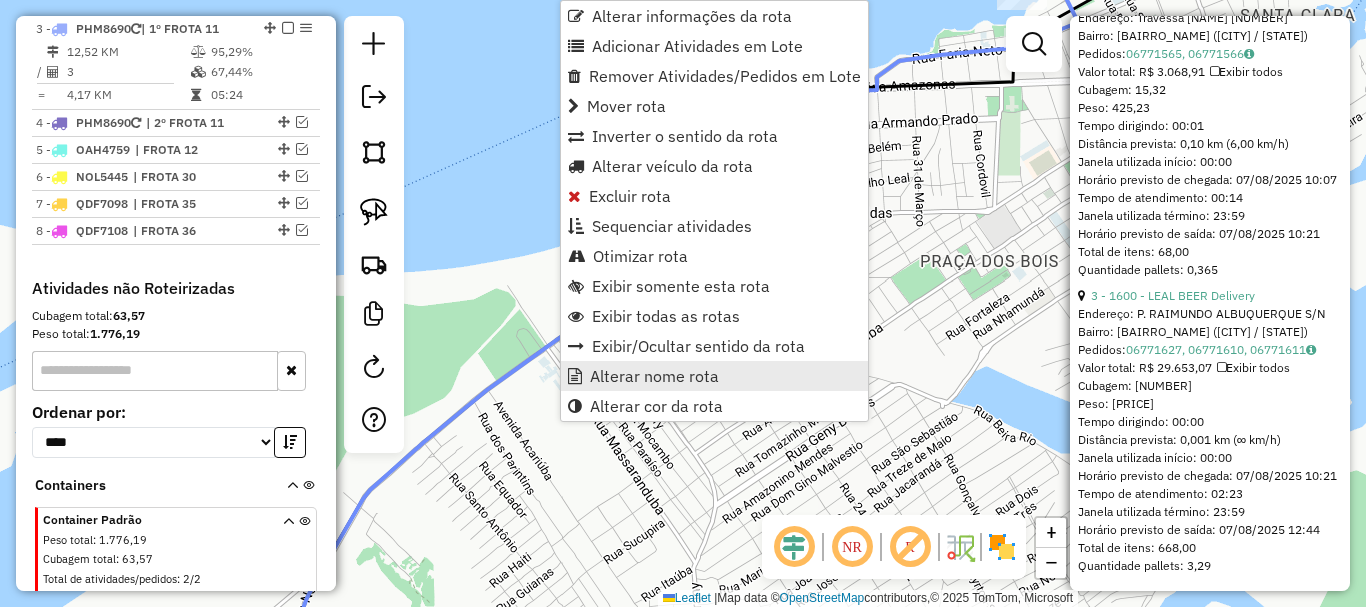 click on "Alterar nome rota" at bounding box center (654, 376) 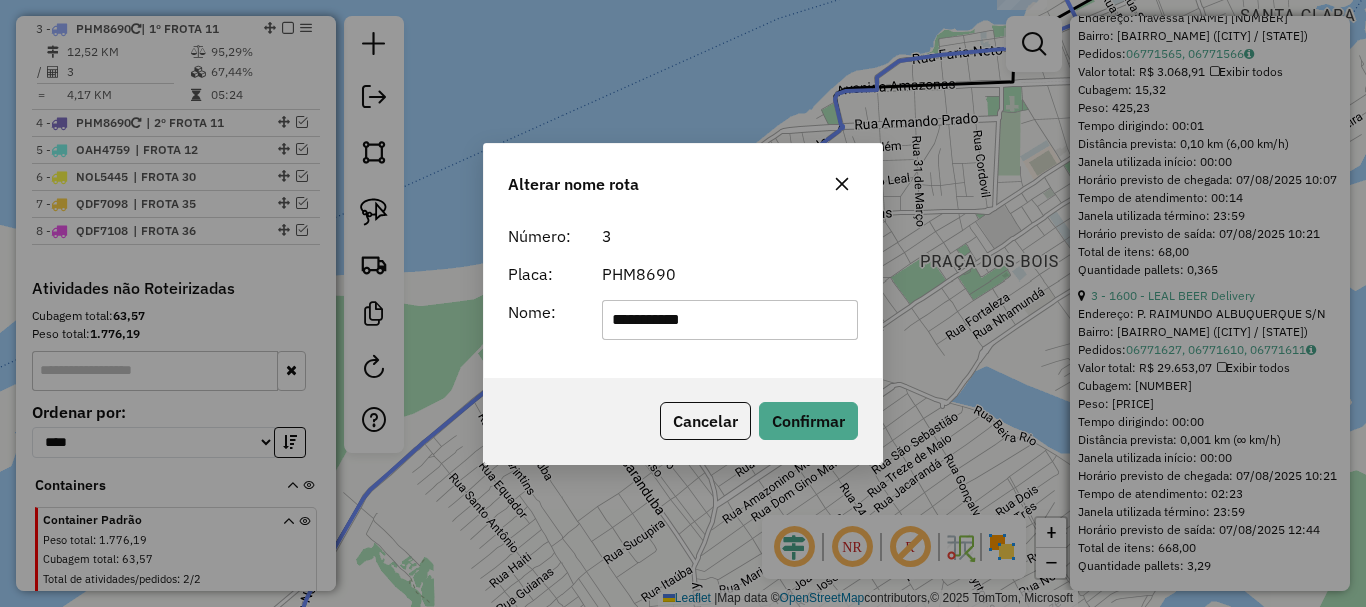 click on "**********" 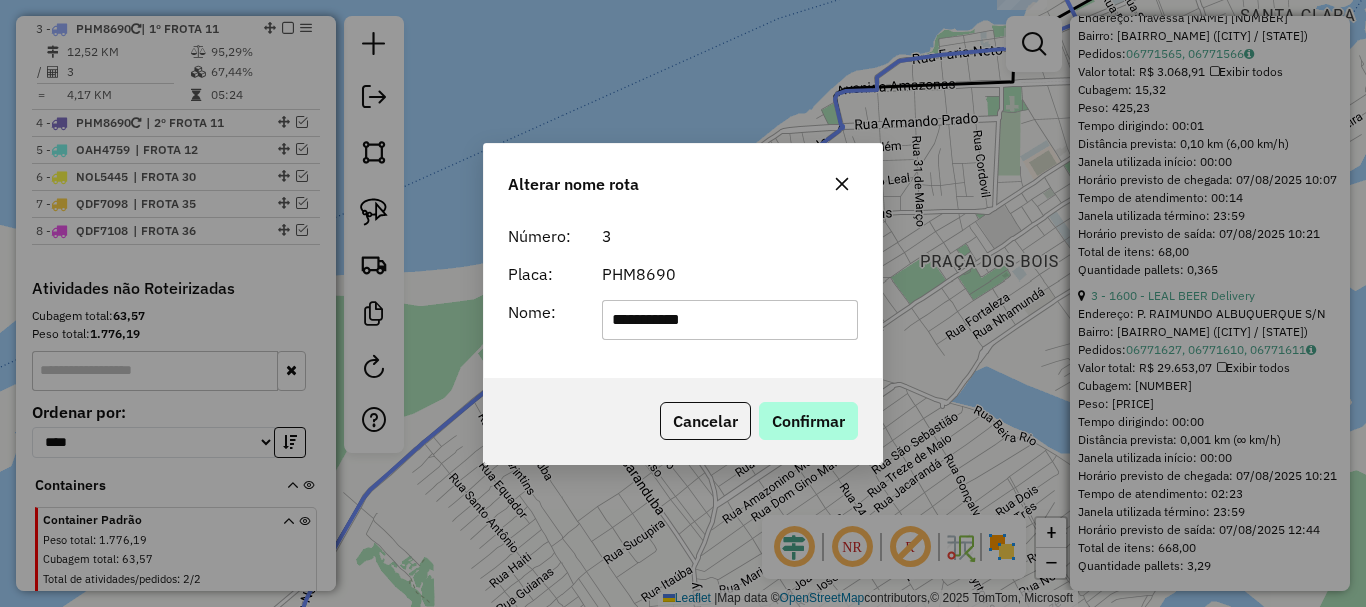 type on "**********" 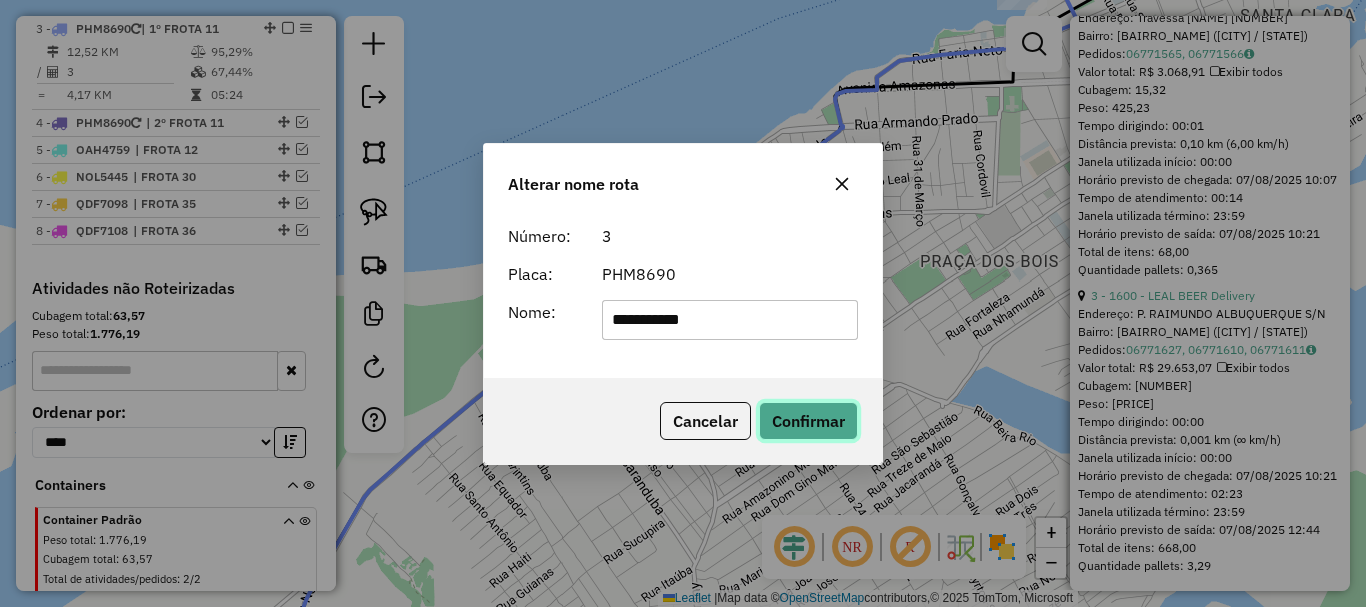 click on "Confirmar" 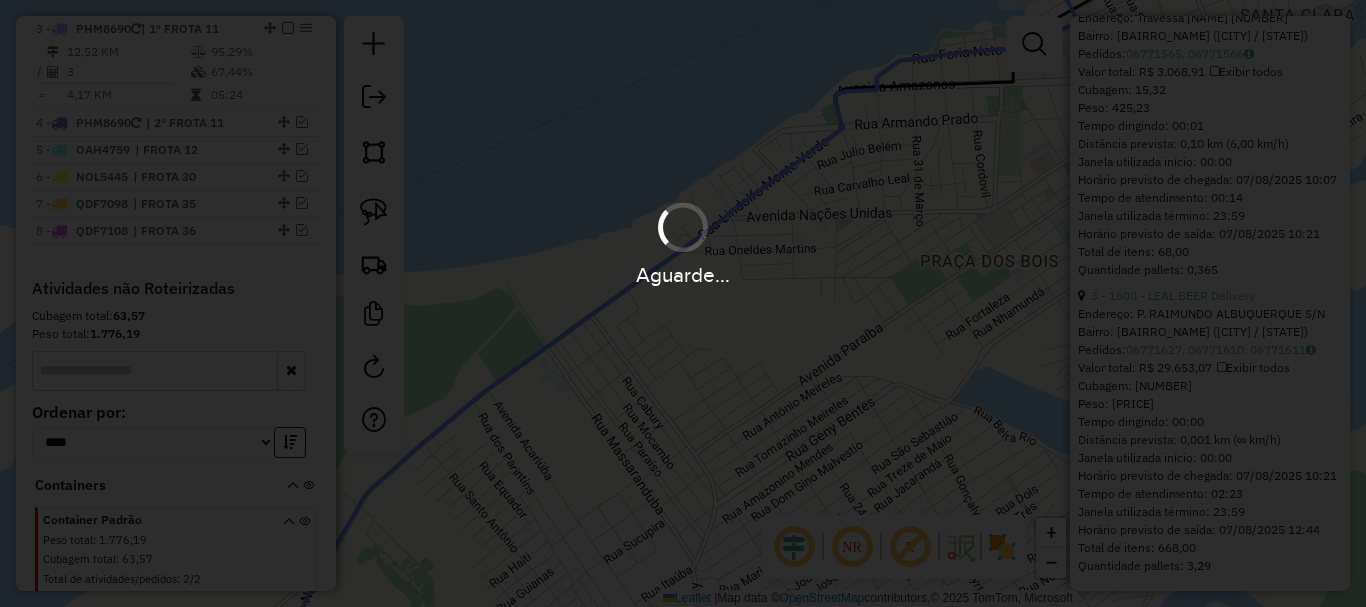type 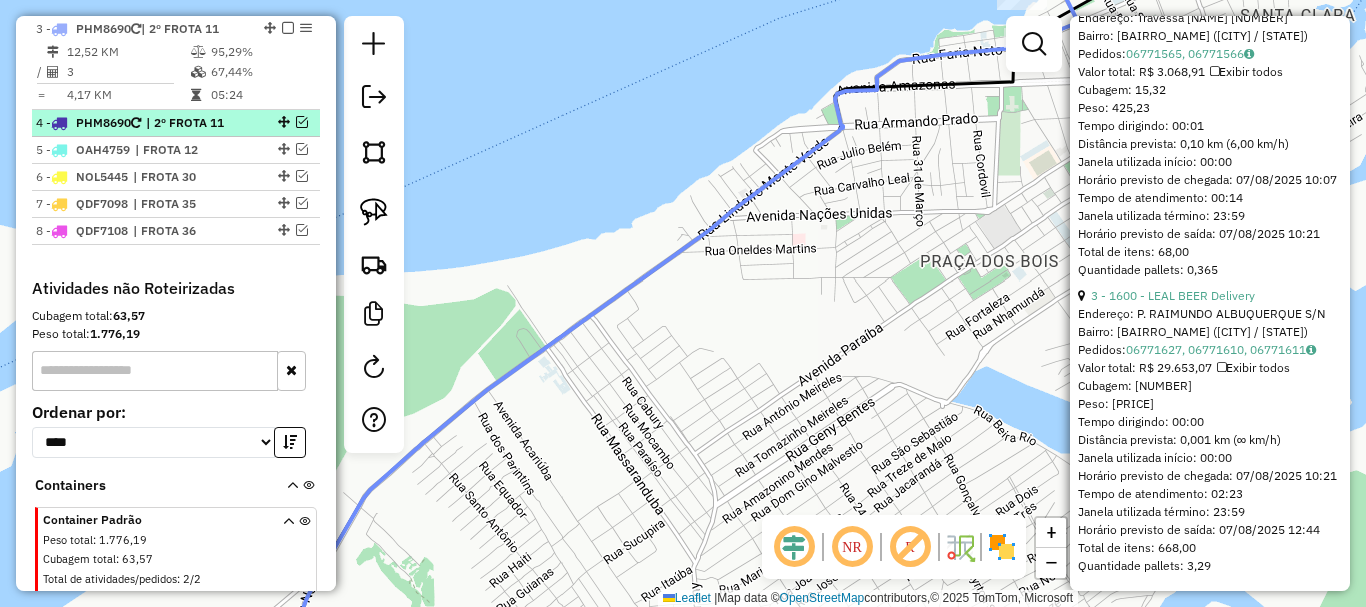 click at bounding box center (282, 122) 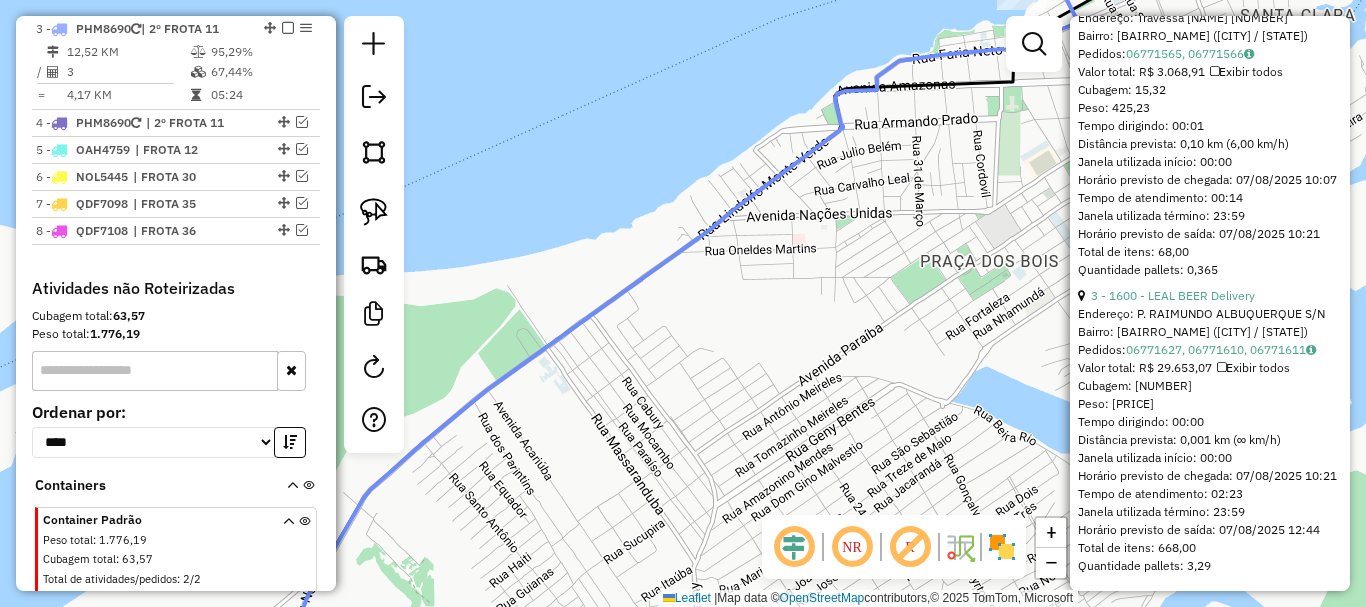 scroll, scrollTop: 1201, scrollLeft: 0, axis: vertical 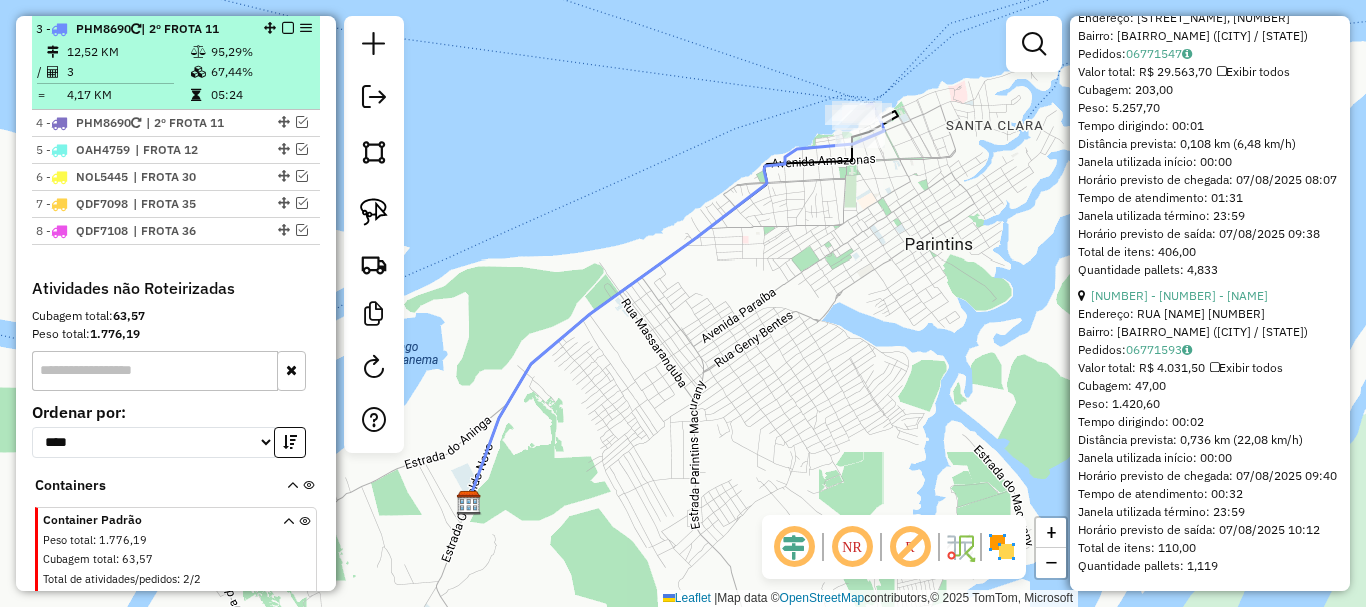 click on "3 -       PHM8690   | 2º FROTA 11" at bounding box center [176, 29] 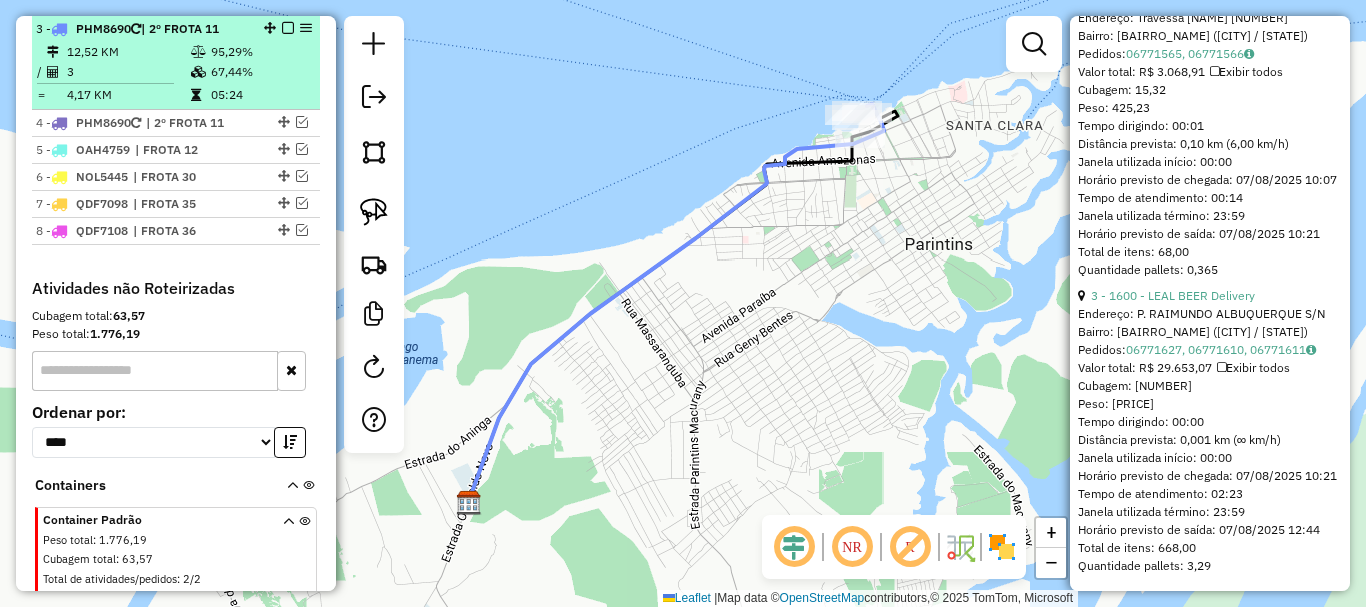 click at bounding box center (288, 28) 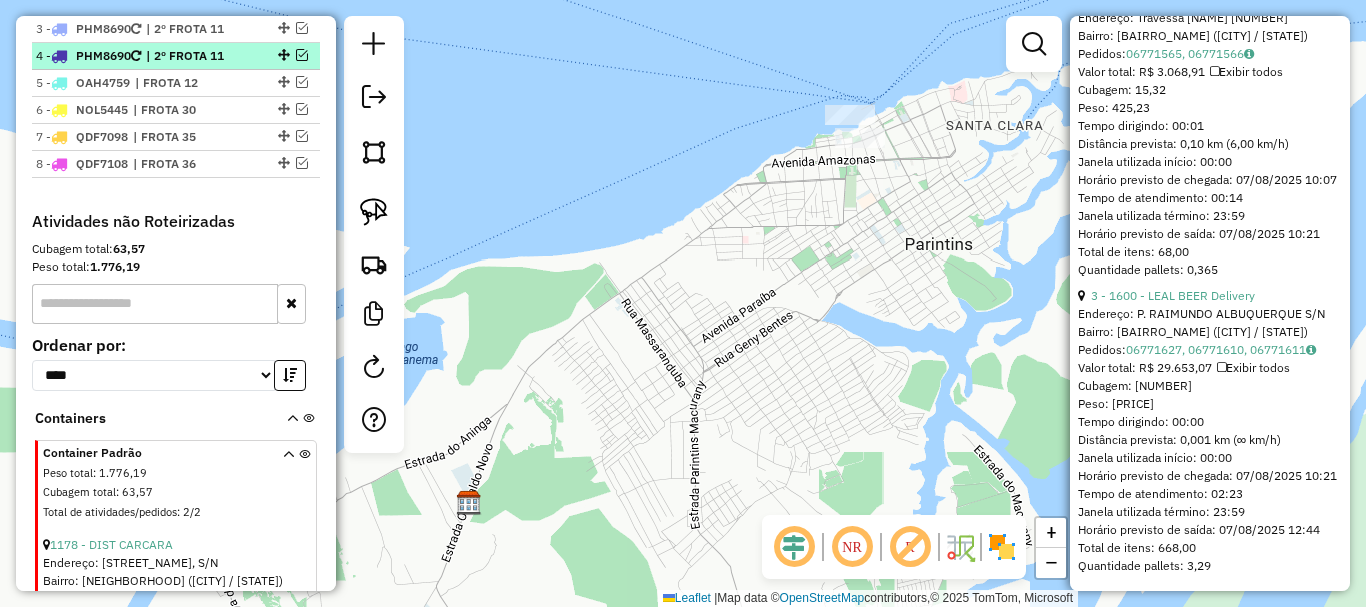 click at bounding box center [302, 55] 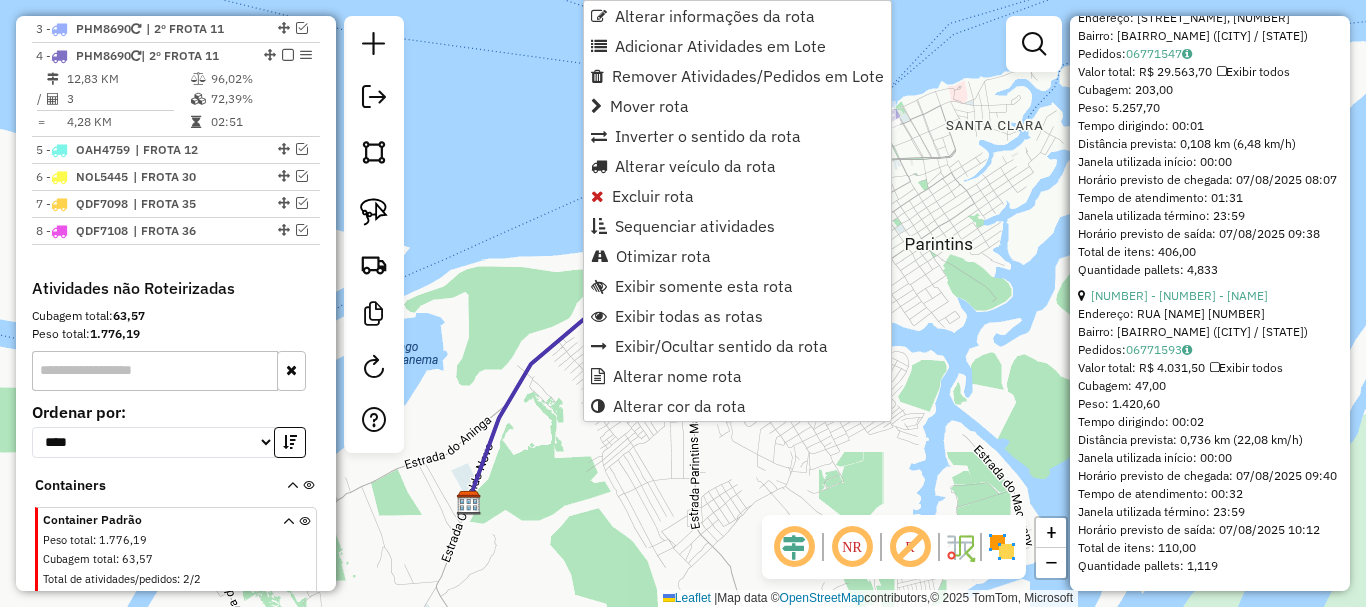 scroll, scrollTop: 1201, scrollLeft: 0, axis: vertical 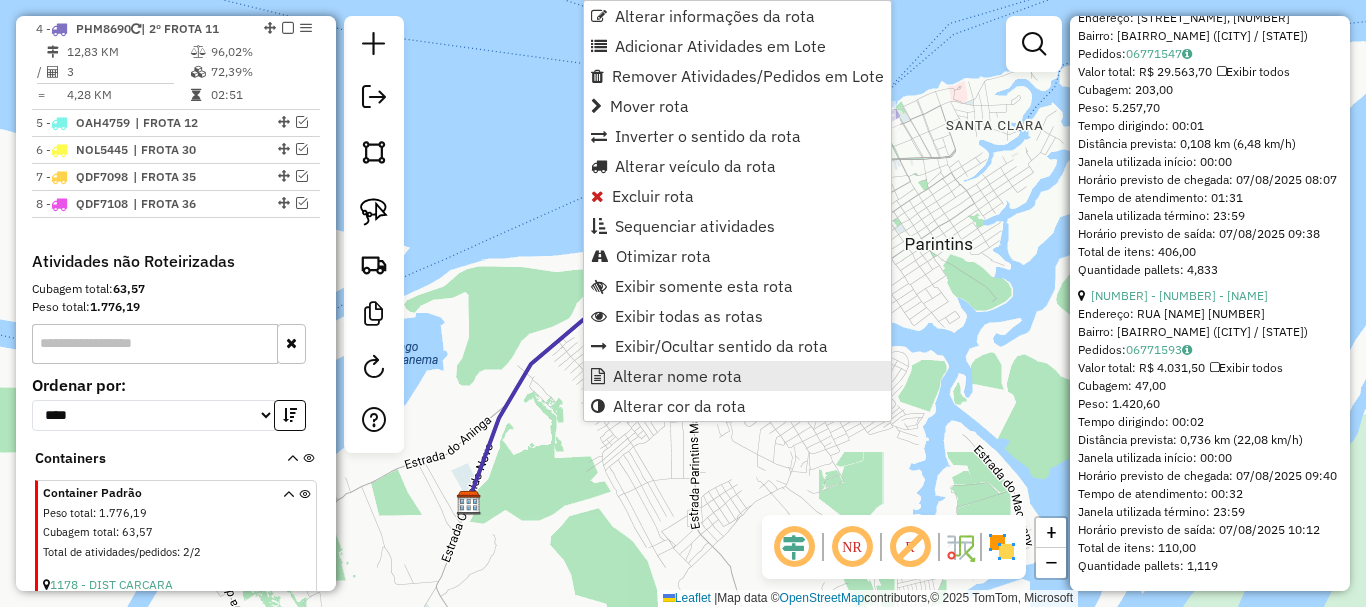 click on "Alterar nome rota" at bounding box center (677, 376) 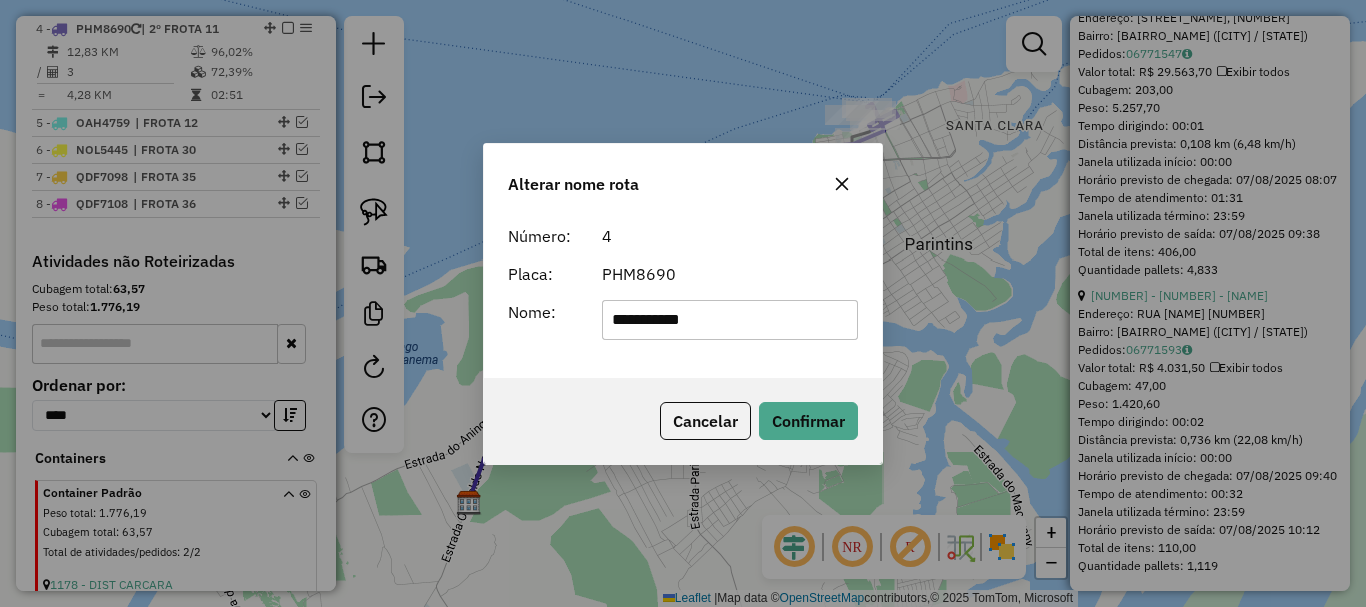 click on "**********" 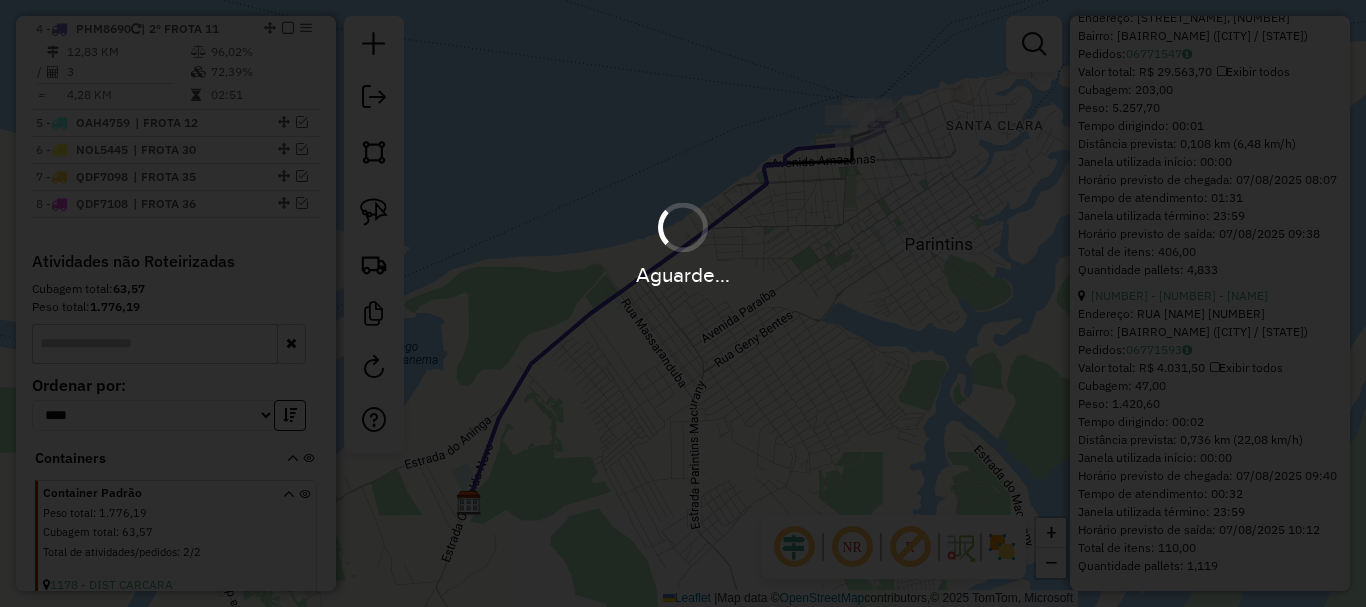 type 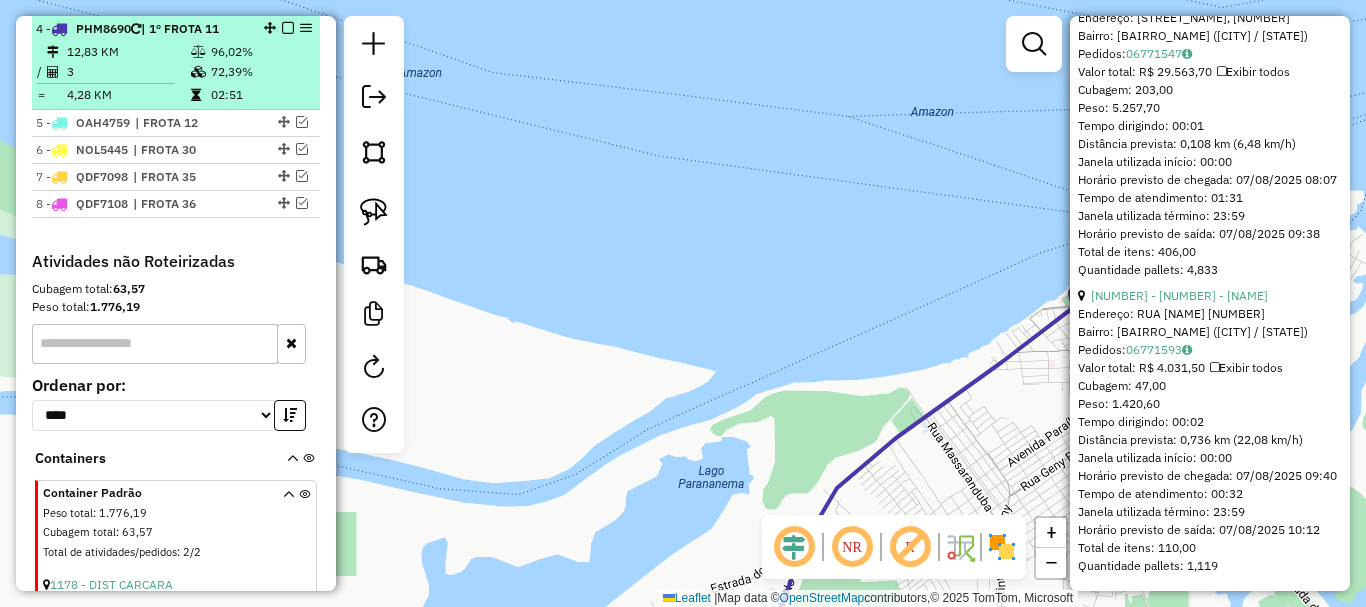 scroll, scrollTop: 755, scrollLeft: 0, axis: vertical 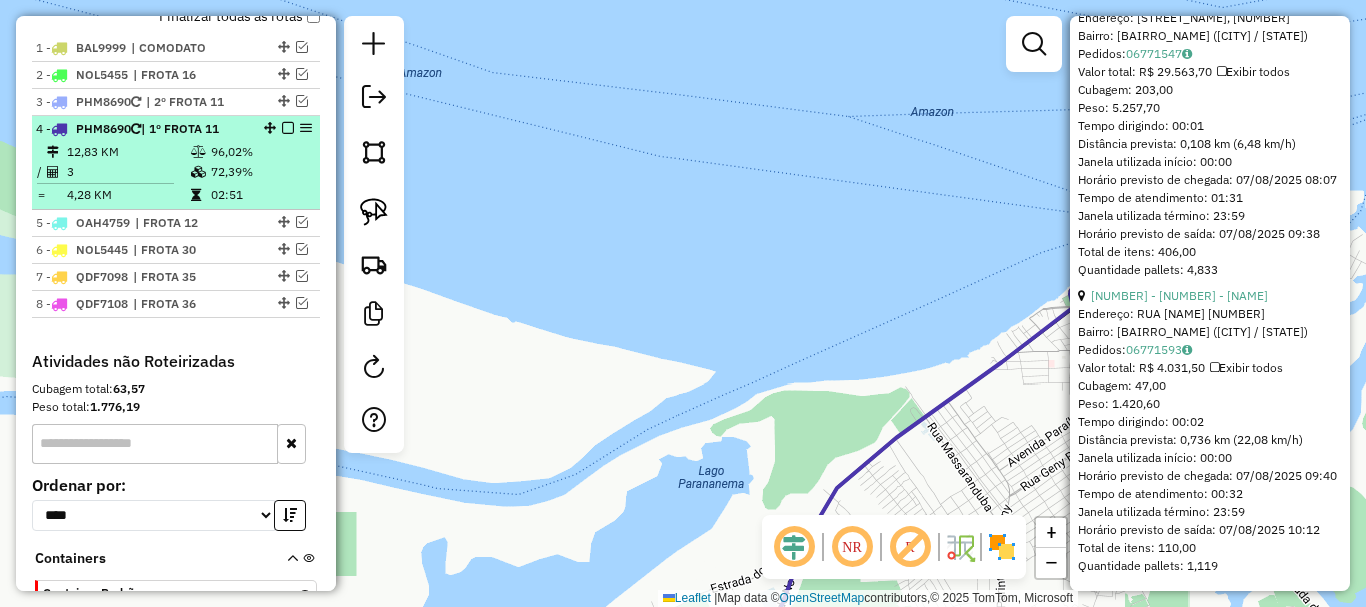 click at bounding box center [288, 128] 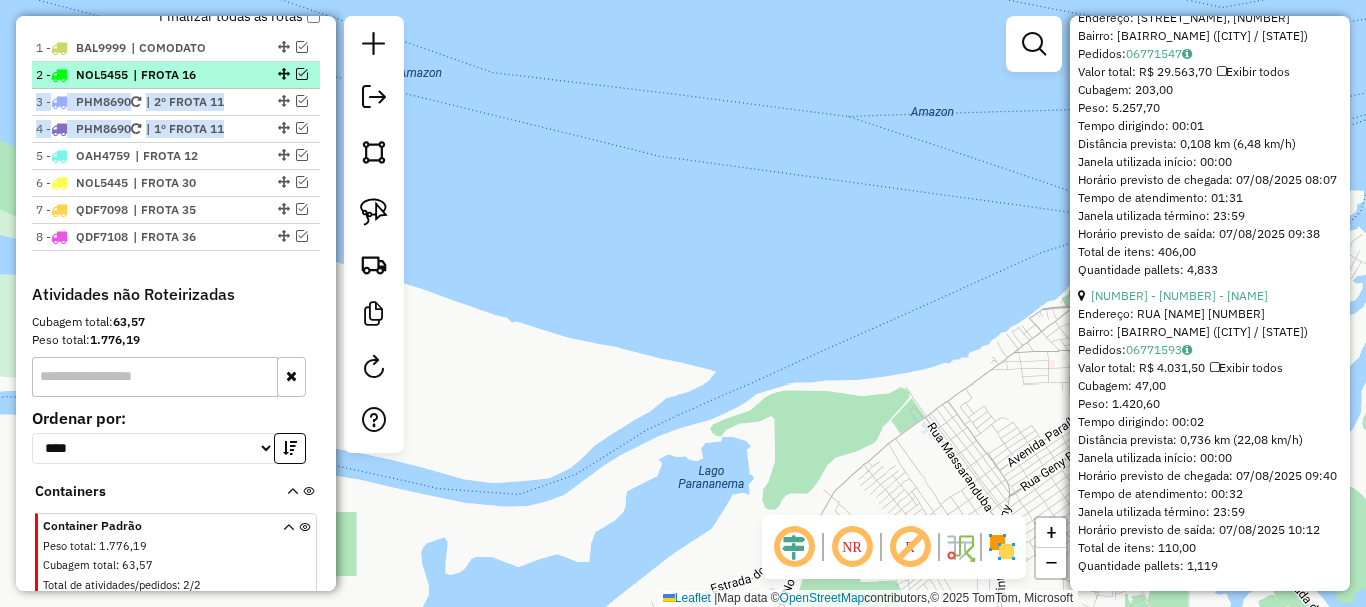 drag, startPoint x: 285, startPoint y: 126, endPoint x: 286, endPoint y: 109, distance: 17.029387 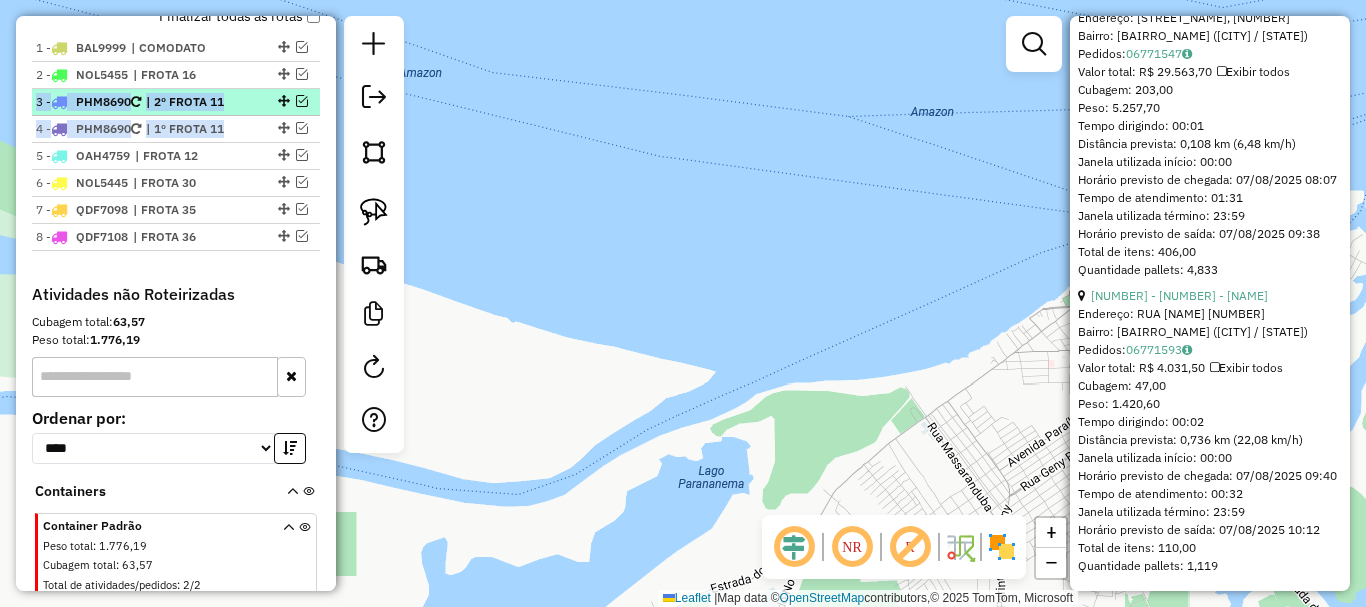 click on "1 -       BAL9999   | COMODATO   2 -       NOL5455   | FROTA 16   3 -       PHM8690   | 2º FROTA 11   4 -       PHM8690   | 1º FROTA 11   5 -       OAH4759   | FROTA 12   6 -       NOL5445   | FROTA 30   7 -       QDF7098   | FROTA 35   8 -       QDF7108   | FROTA 36" at bounding box center (176, 143) 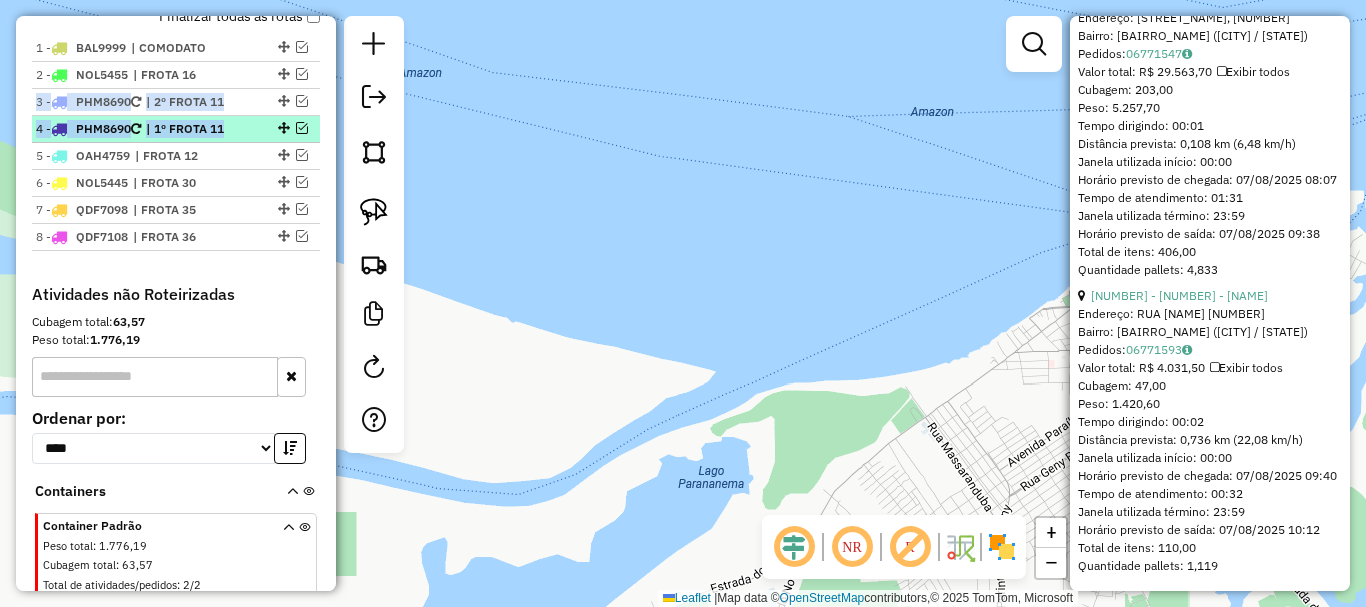 click at bounding box center [284, 128] 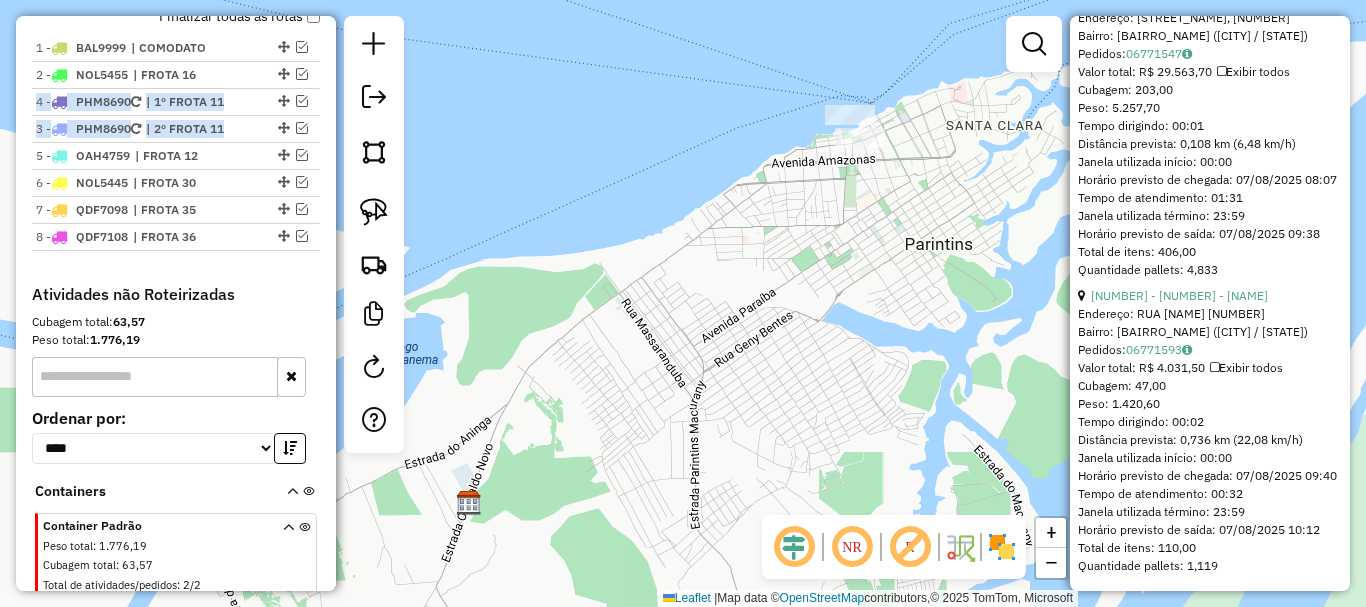 drag, startPoint x: 276, startPoint y: 118, endPoint x: 279, endPoint y: 97, distance: 21.213203 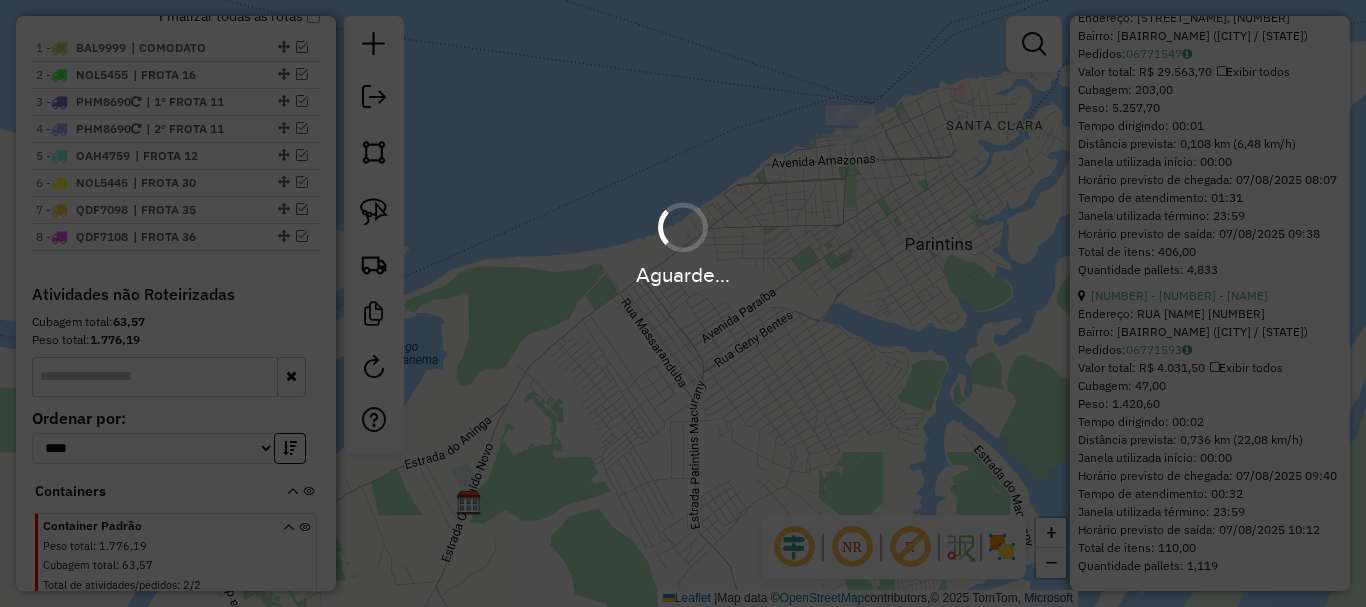 click on "Aguarde..." at bounding box center [683, 303] 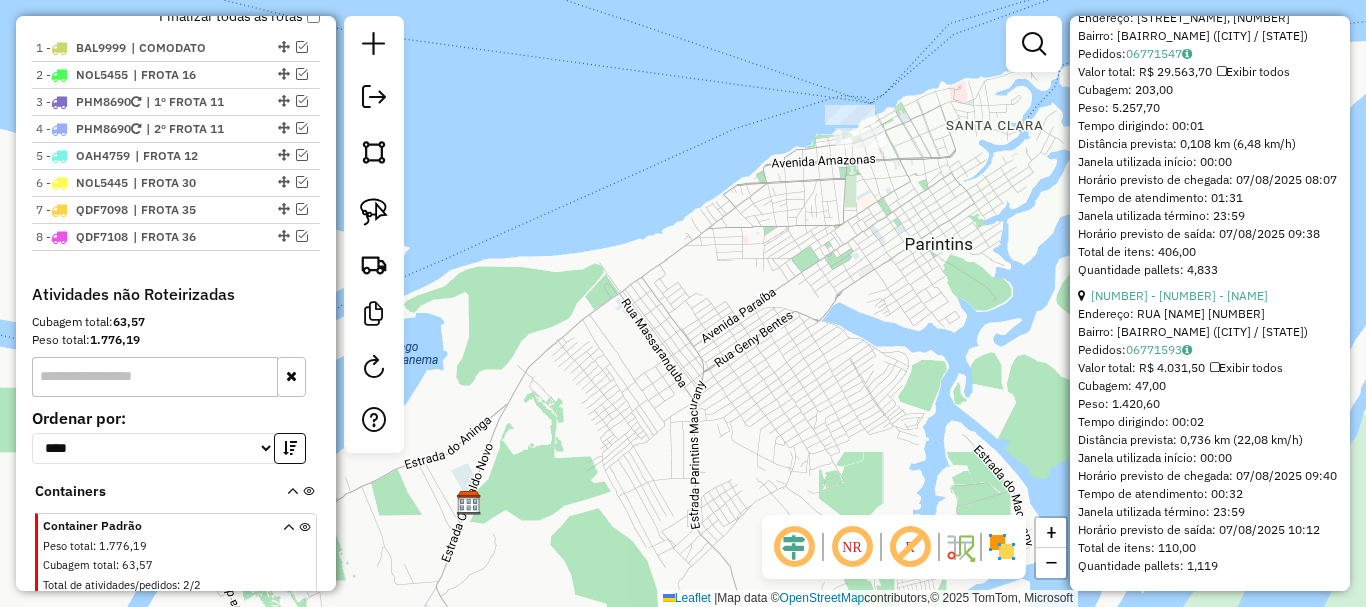 drag, startPoint x: 784, startPoint y: 319, endPoint x: 731, endPoint y: 330, distance: 54.129475 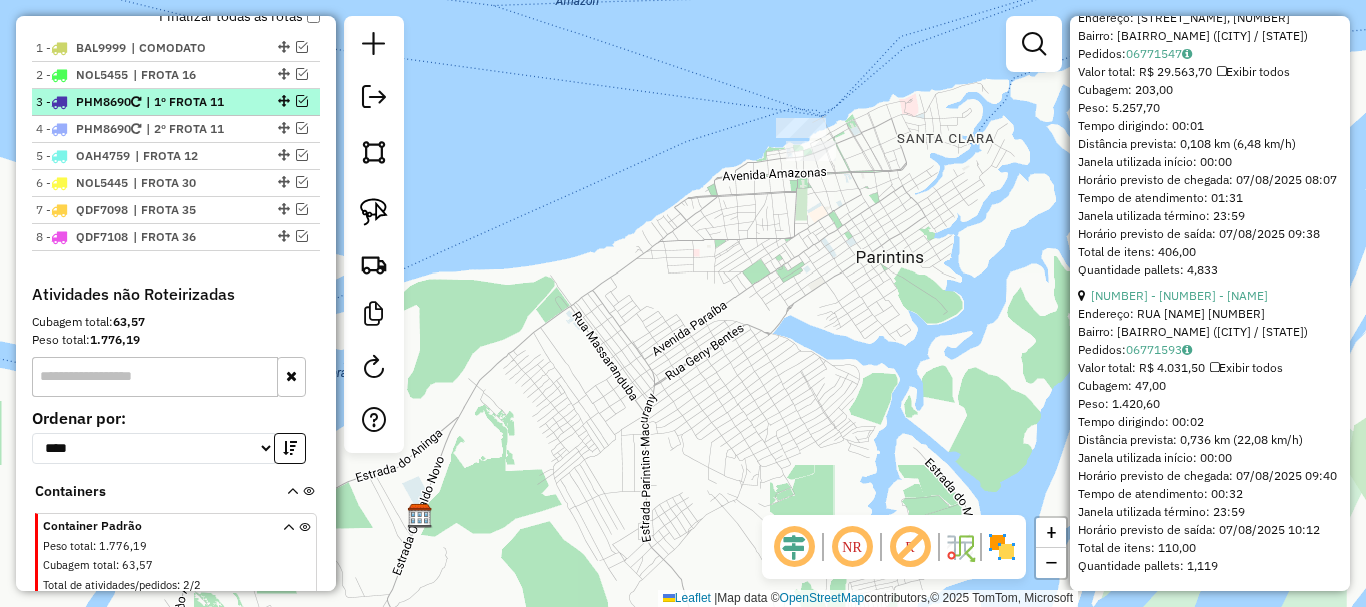 click at bounding box center (302, 101) 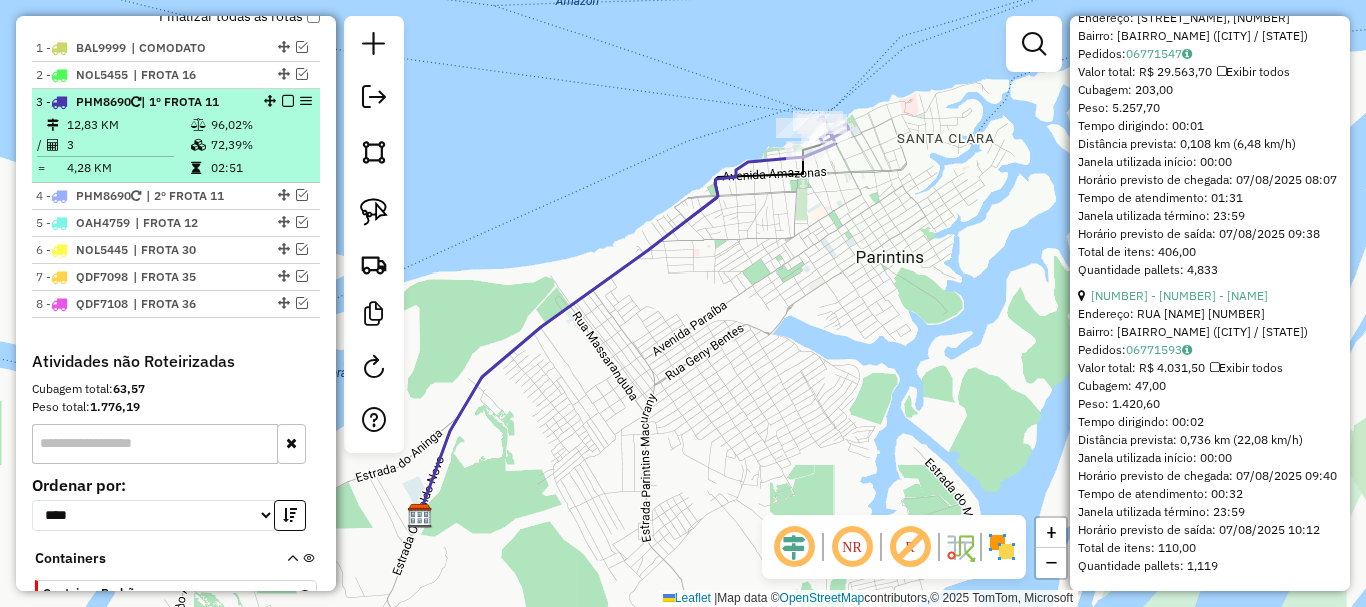 click on "3 -       PHM8690   | 1º FROTA 11" at bounding box center [176, 102] 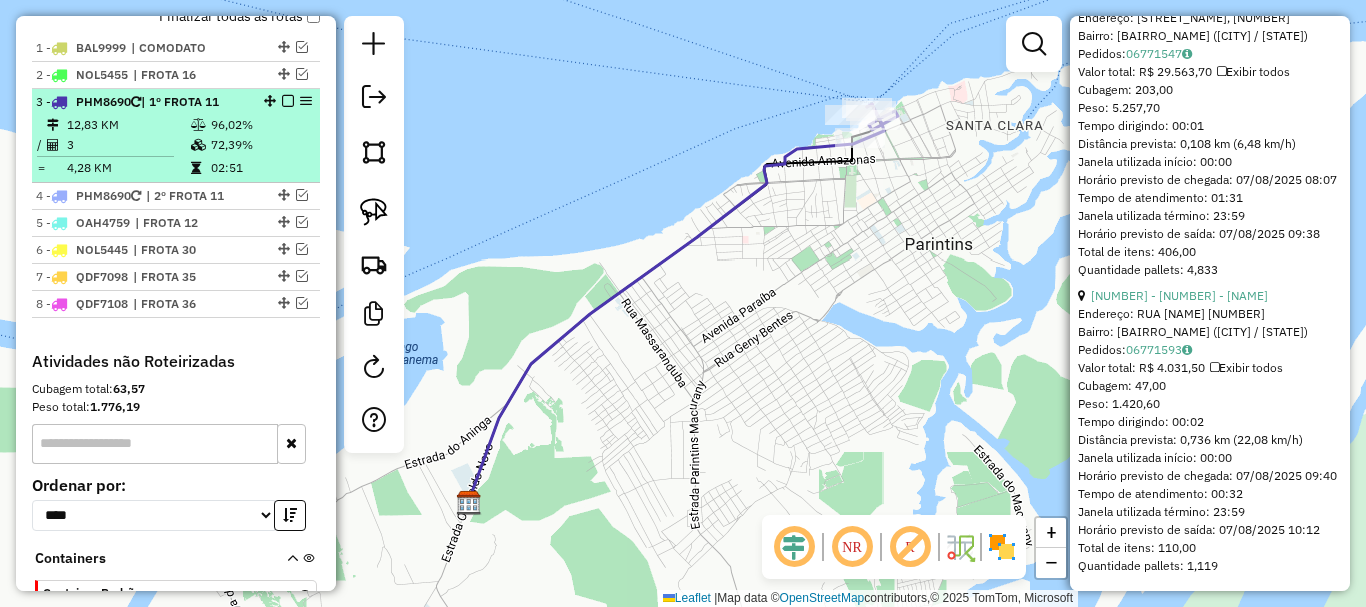 click at bounding box center [288, 101] 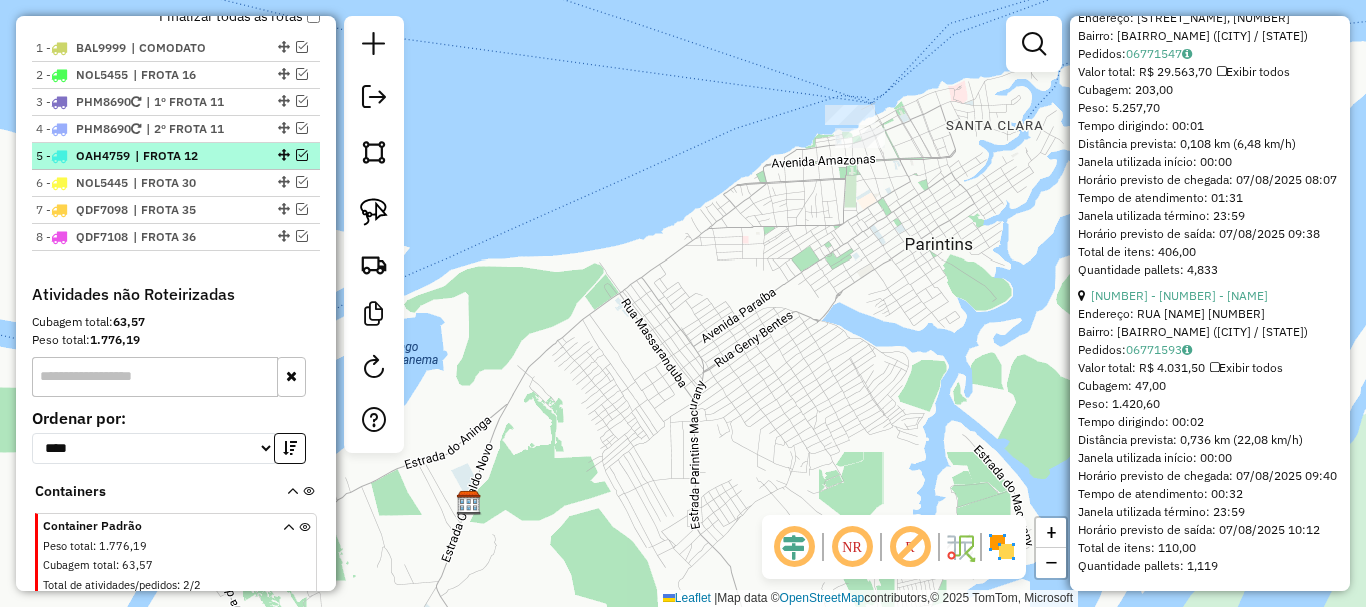 click at bounding box center [302, 155] 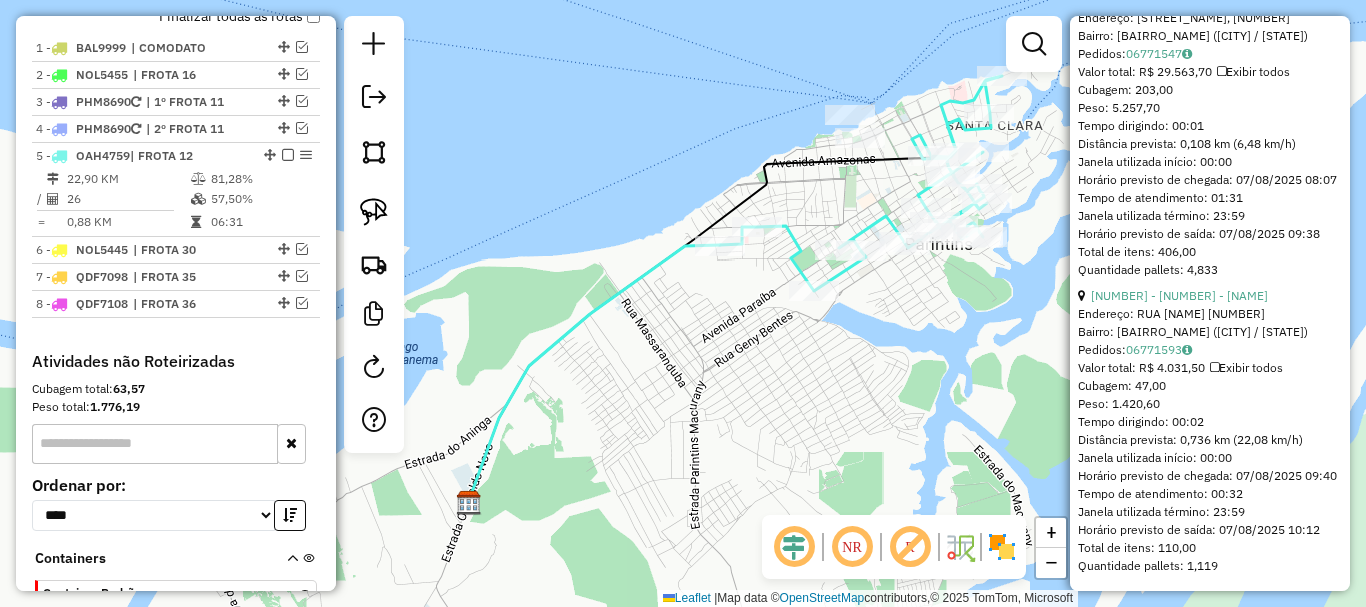 click 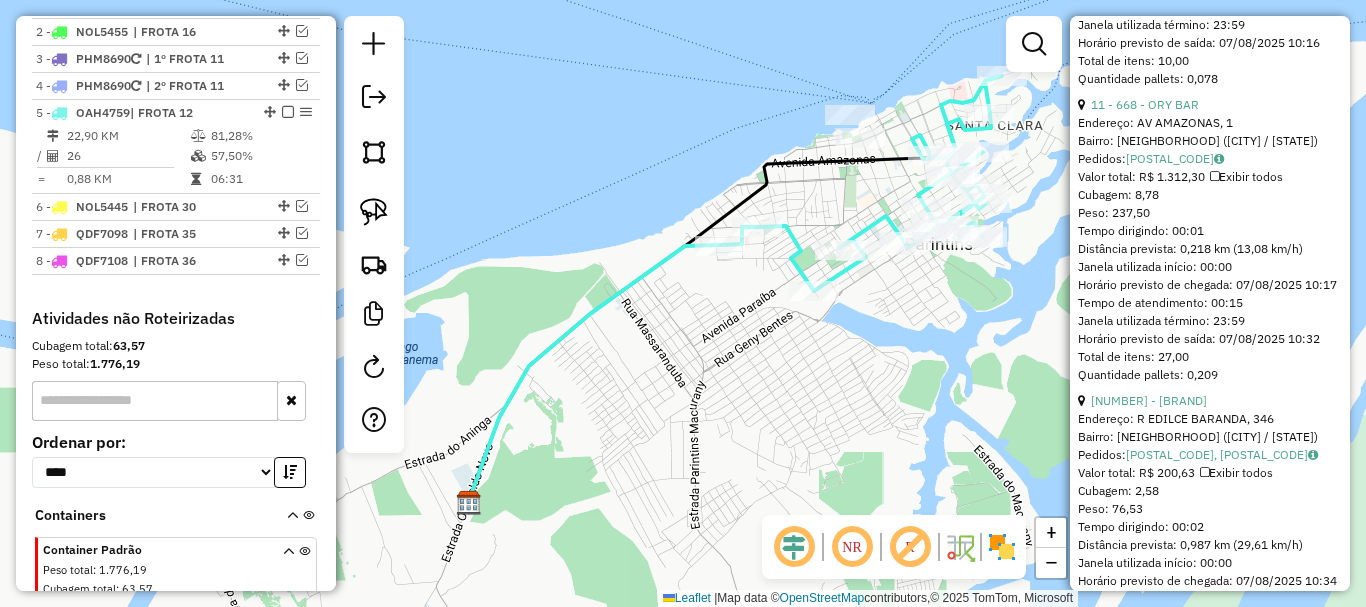 click 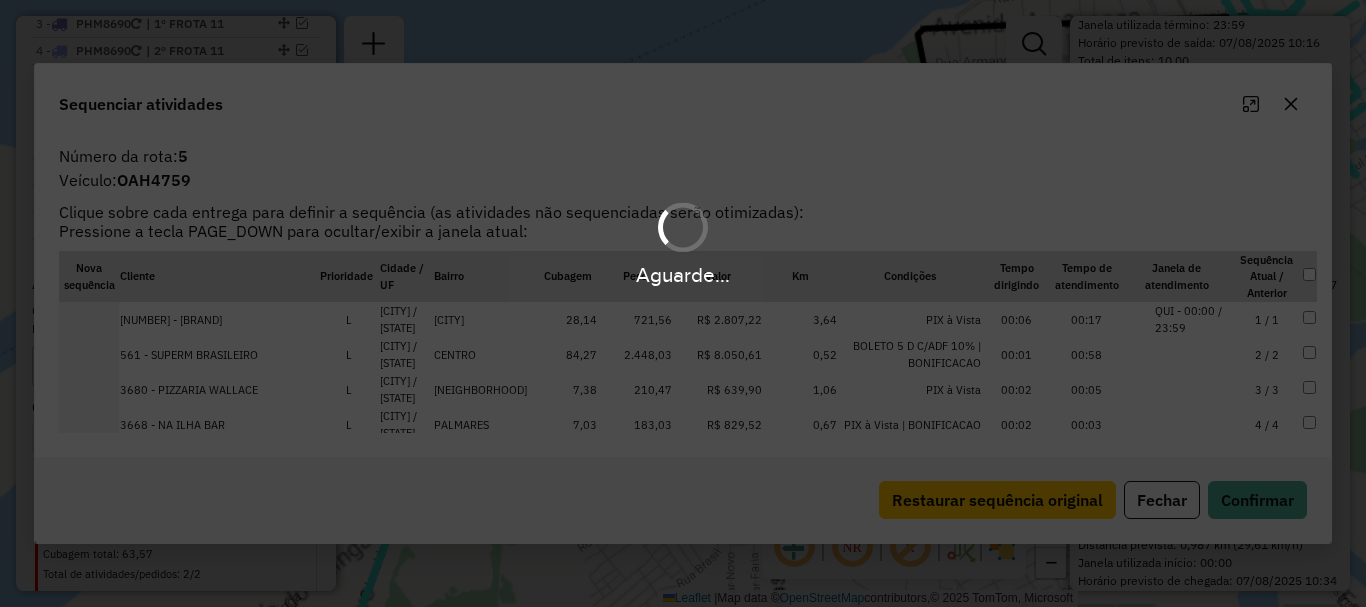 scroll, scrollTop: 882, scrollLeft: 0, axis: vertical 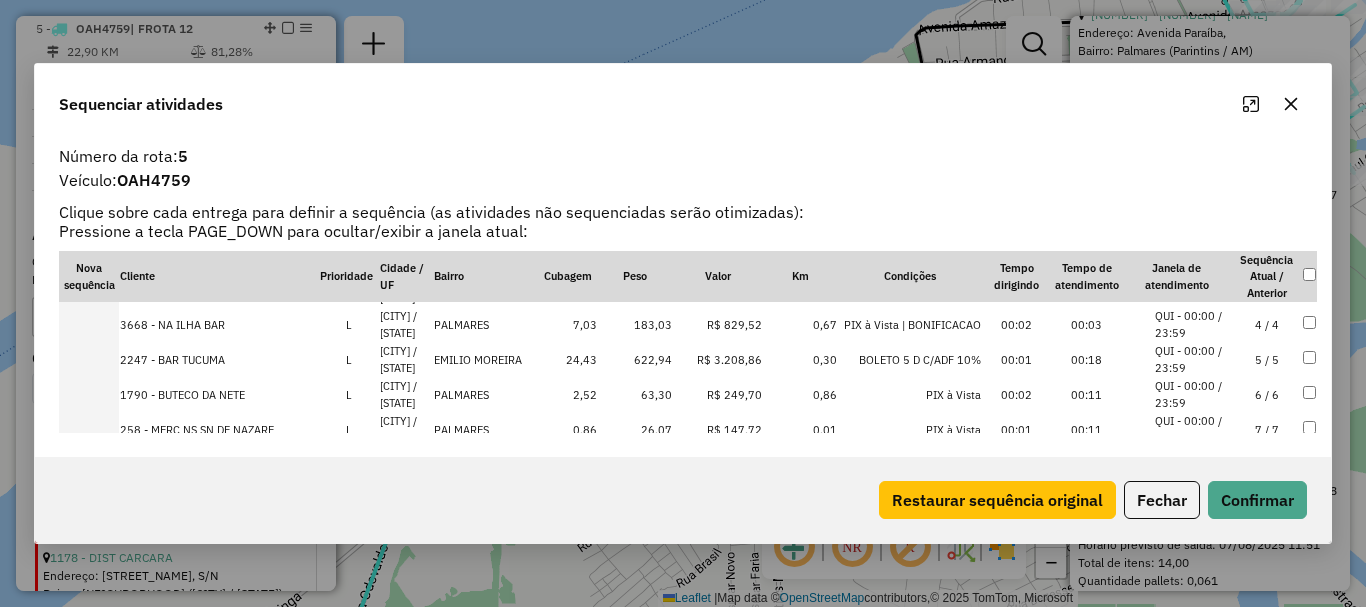 click on "Número da rota:  5 Veículo:  OAH4759 Clique sobre cada entrega para definir a sequência (as atividades não sequenciadas serão otimizadas): Pressione a tecla PAGE_DOWN para ocultar/exibir a janela atual:  Nova sequência   Cliente   Prioridade  Cidade / UF Bairro  Cubagem   Peso   Valor   Km   Condições   Tempo dirigindo   Tempo de atendimento   Janela de atendimento   Sequência Atual / Anterior      1664 - BOTECO DO BENTCO   L   Parintins / AM  São José  28,14   721,56   R$ 2.807,22   3,64   PIX à Vista   00:06   00:17  QUI - 00:00 / 23:59  1 / 1      561 - SUPERM BRASILEIRO   L   PARINTINS / AM  CENTRO  84,27   2.448,03   R$ 8.050,61   0,52   BOLETO 5 D C/ADF 10% | BONIFICACAO   00:01   00:58  QUI - 00:00 / 23:59  2 / 2      3680 - PIZZARIA WALLACE   L   PARINTINS / AM  NOSSA SENHORA DE NAZARE  7,38   210,47   R$ 639,90   1,06   PIX à Vista   00:02   00:05  QUI - 00:00 / 23:59  3 / 3      3668 - NA ILHA BAR   L   PARINTINS / AM  PALMARES  7,03   183,03   R$ 829,52   0,67   00:02   00:03" 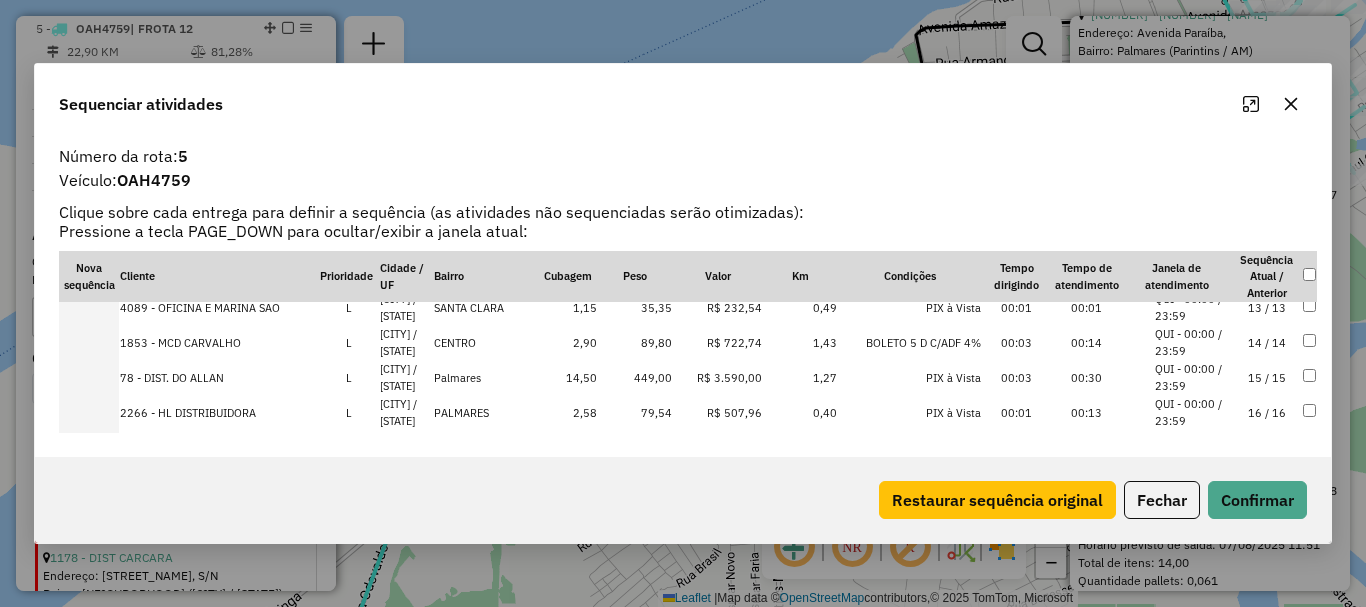 scroll, scrollTop: 400, scrollLeft: 0, axis: vertical 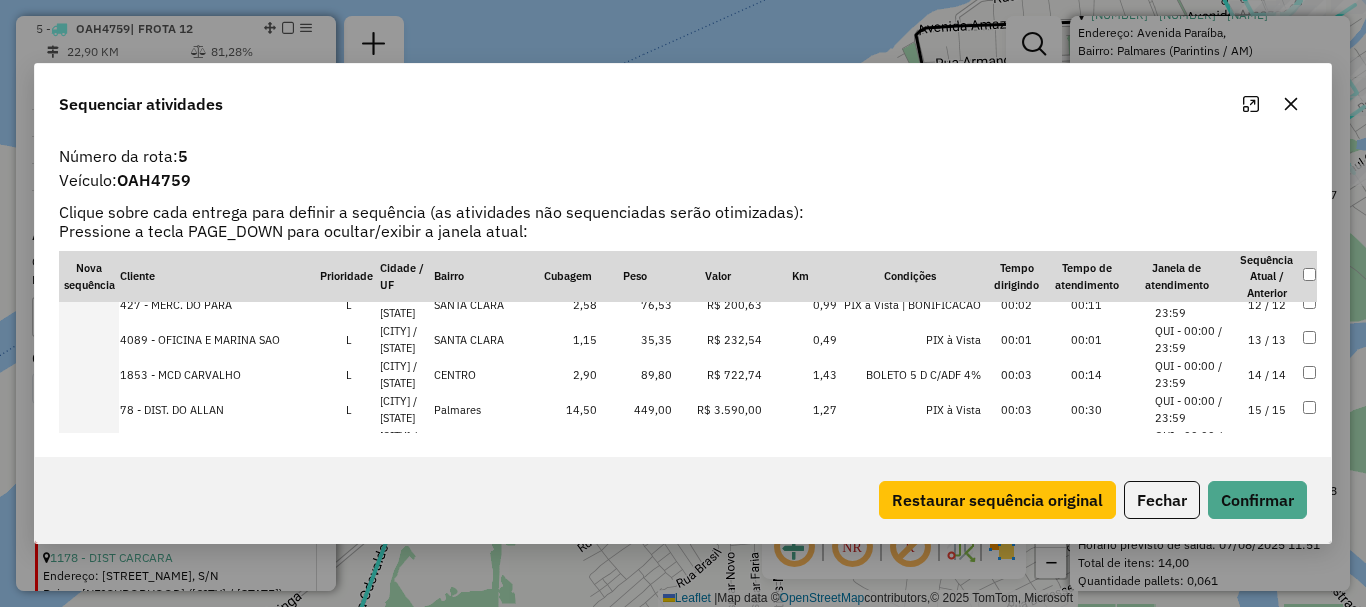 drag, startPoint x: 104, startPoint y: 405, endPoint x: 120, endPoint y: 405, distance: 16 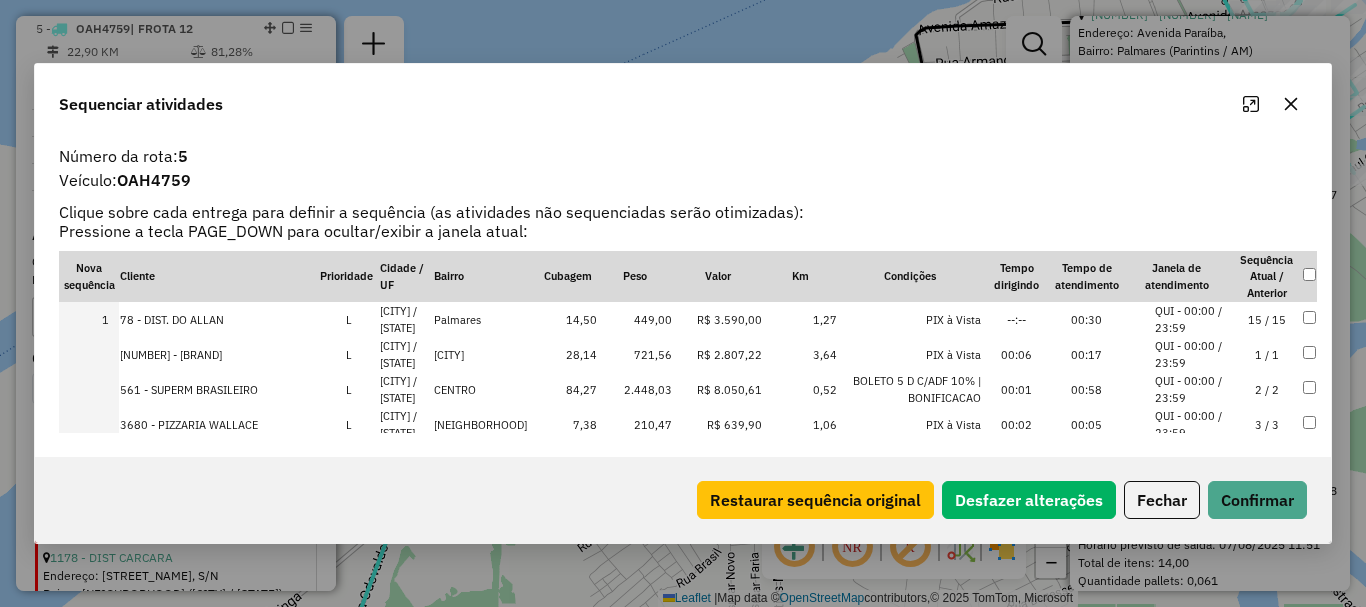 scroll, scrollTop: 573, scrollLeft: 0, axis: vertical 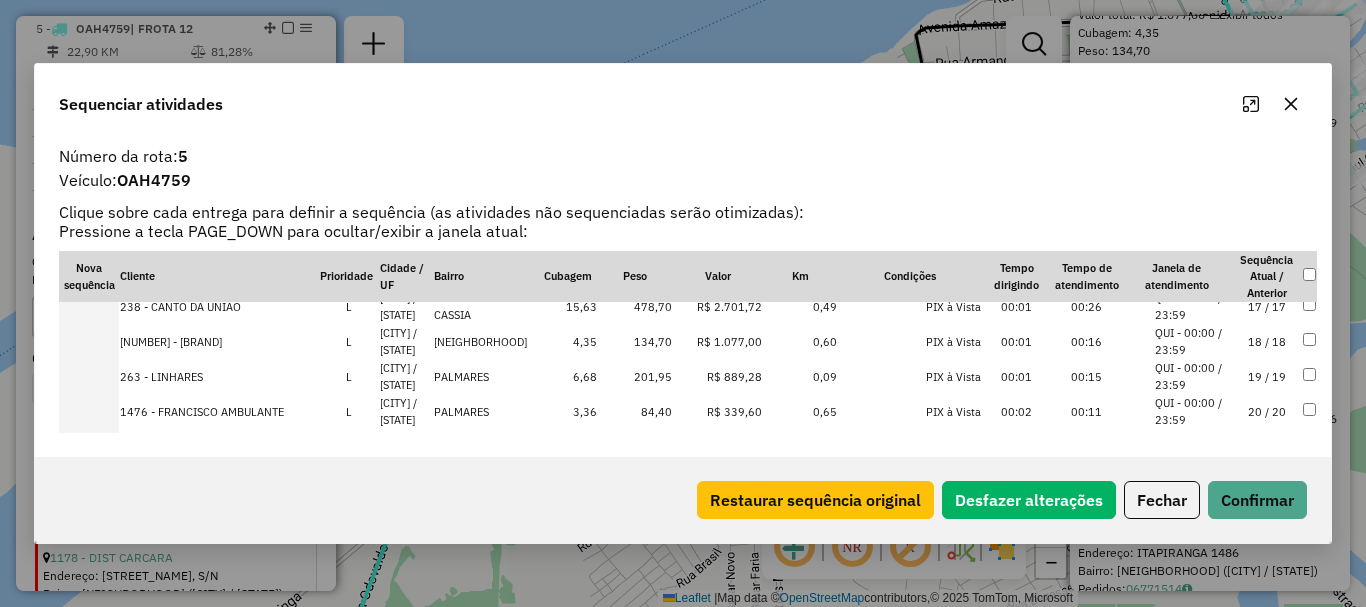 click at bounding box center (89, 341) 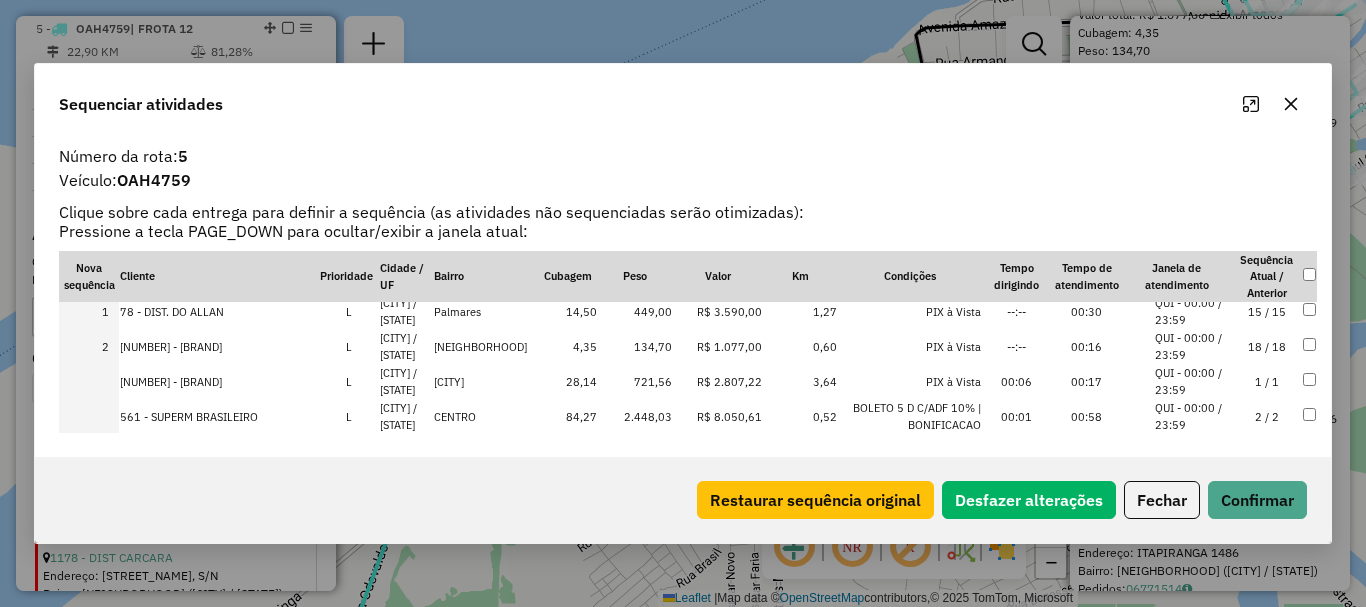 scroll, scrollTop: 0, scrollLeft: 0, axis: both 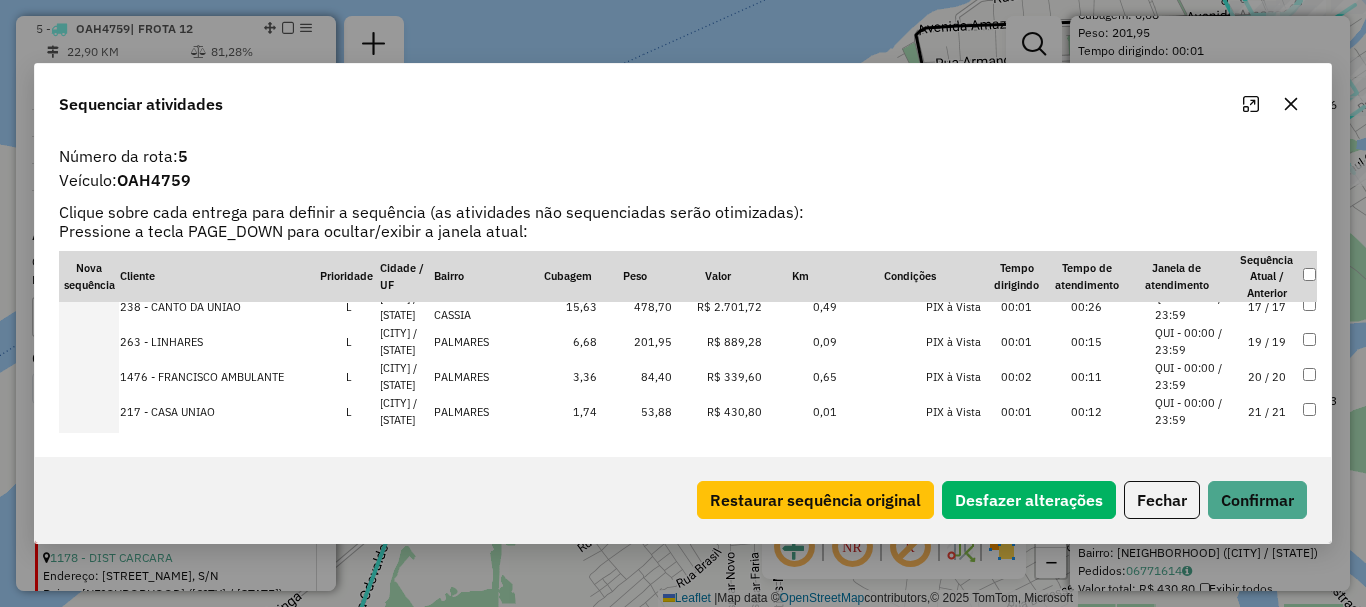 click at bounding box center [89, 341] 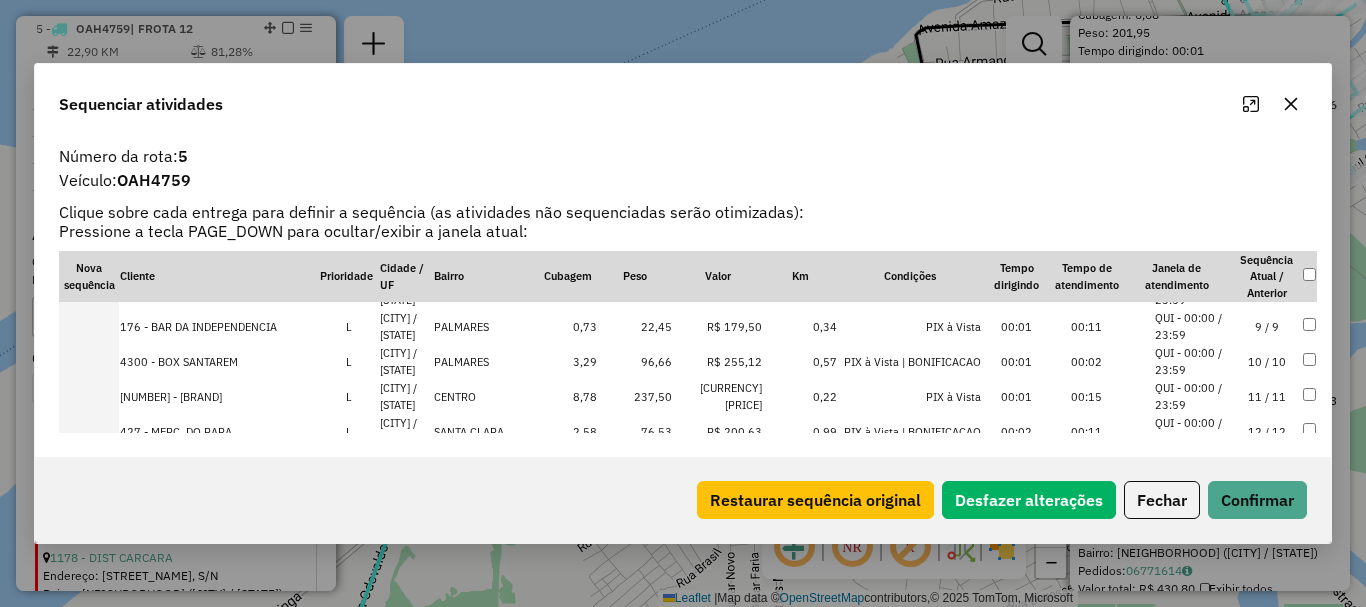 scroll, scrollTop: 343, scrollLeft: 0, axis: vertical 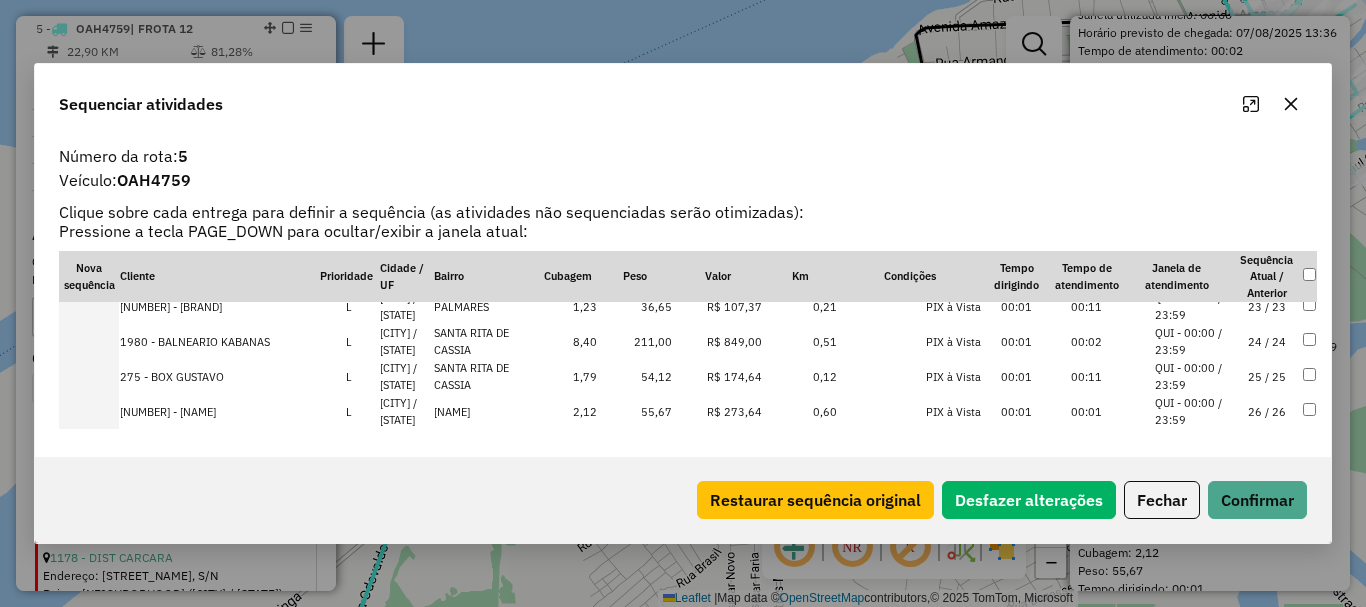 click at bounding box center [89, 341] 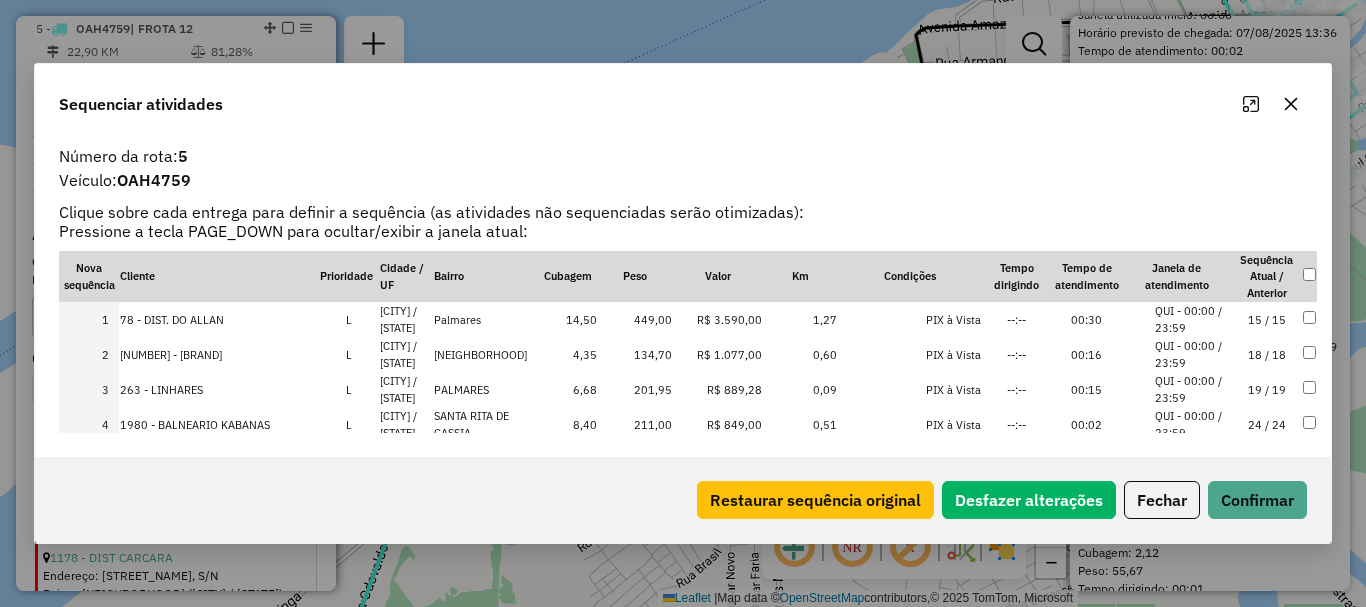 scroll, scrollTop: 100, scrollLeft: 0, axis: vertical 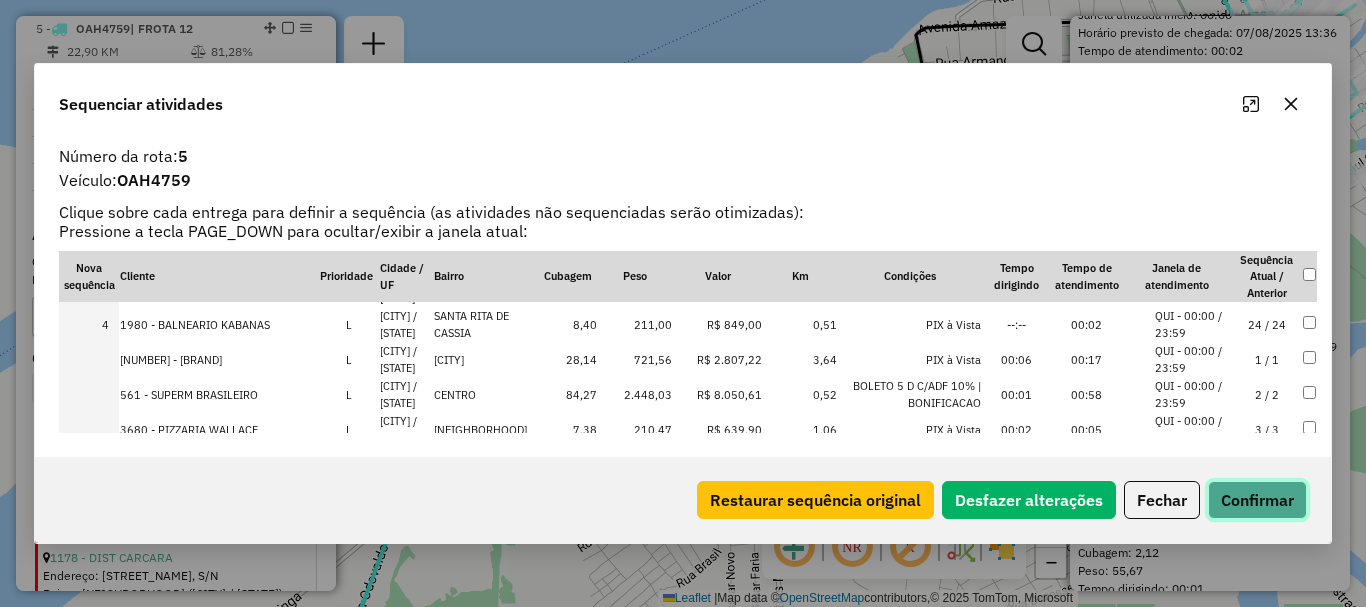 click on "Confirmar" 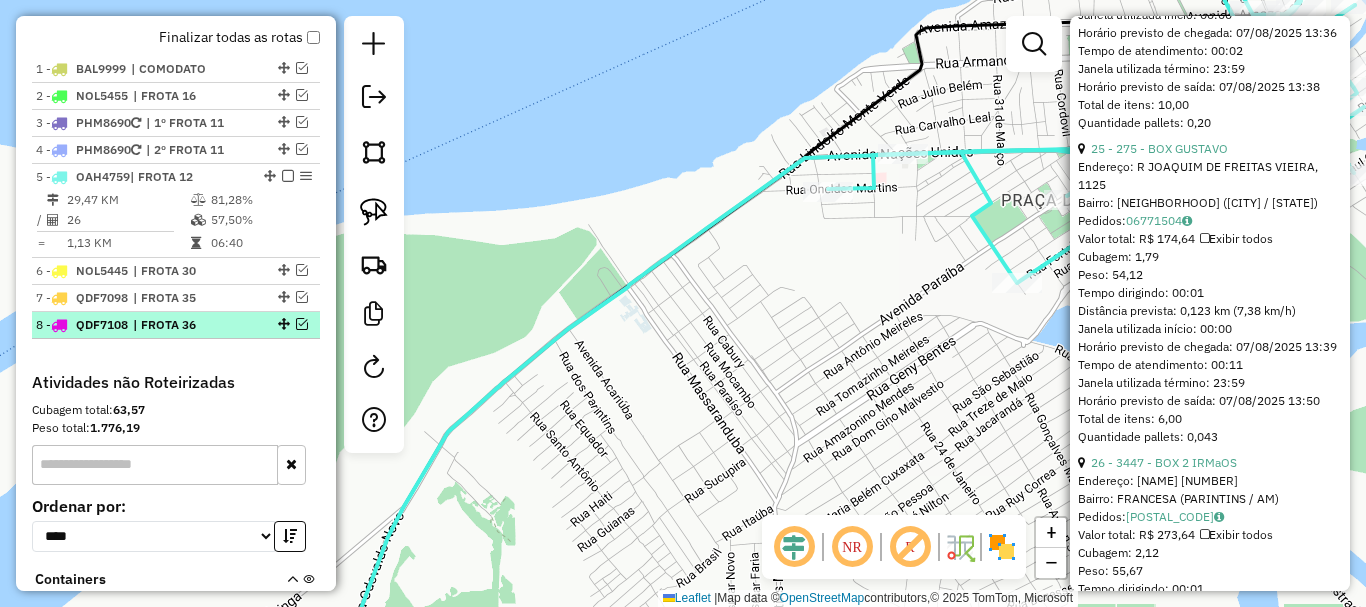 scroll, scrollTop: 782, scrollLeft: 0, axis: vertical 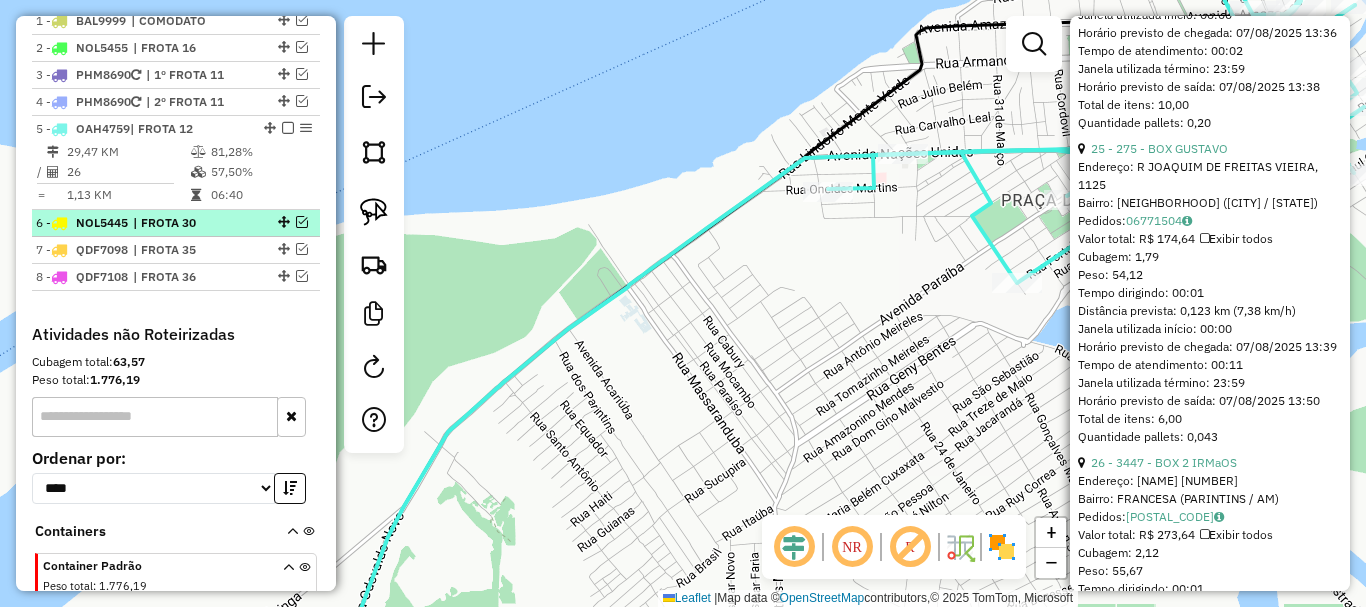 click on "6 -       NOL5445   | FROTA 30" at bounding box center [176, 223] 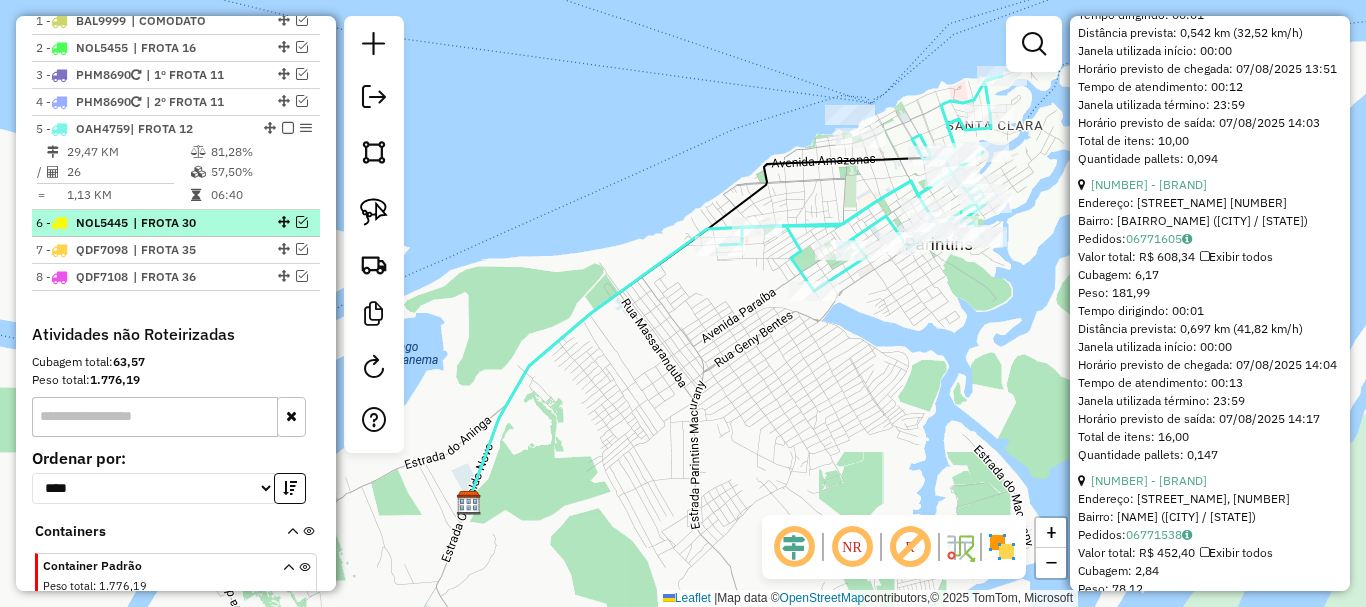 click at bounding box center [302, 222] 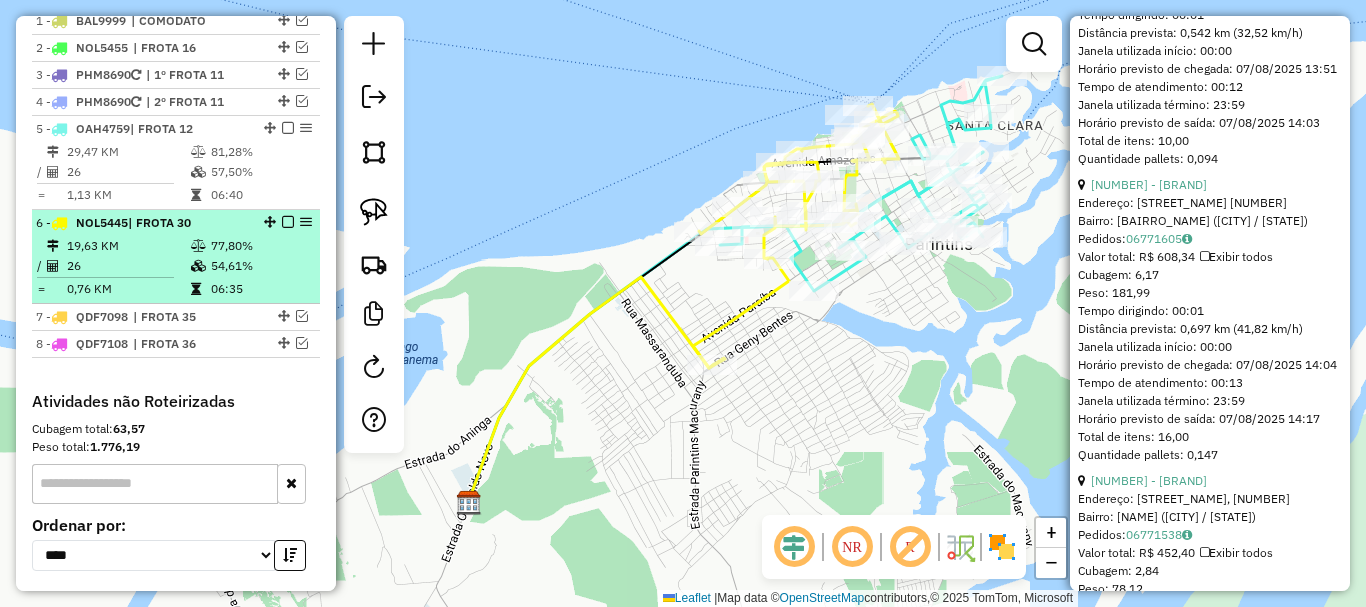 click at bounding box center [306, 222] 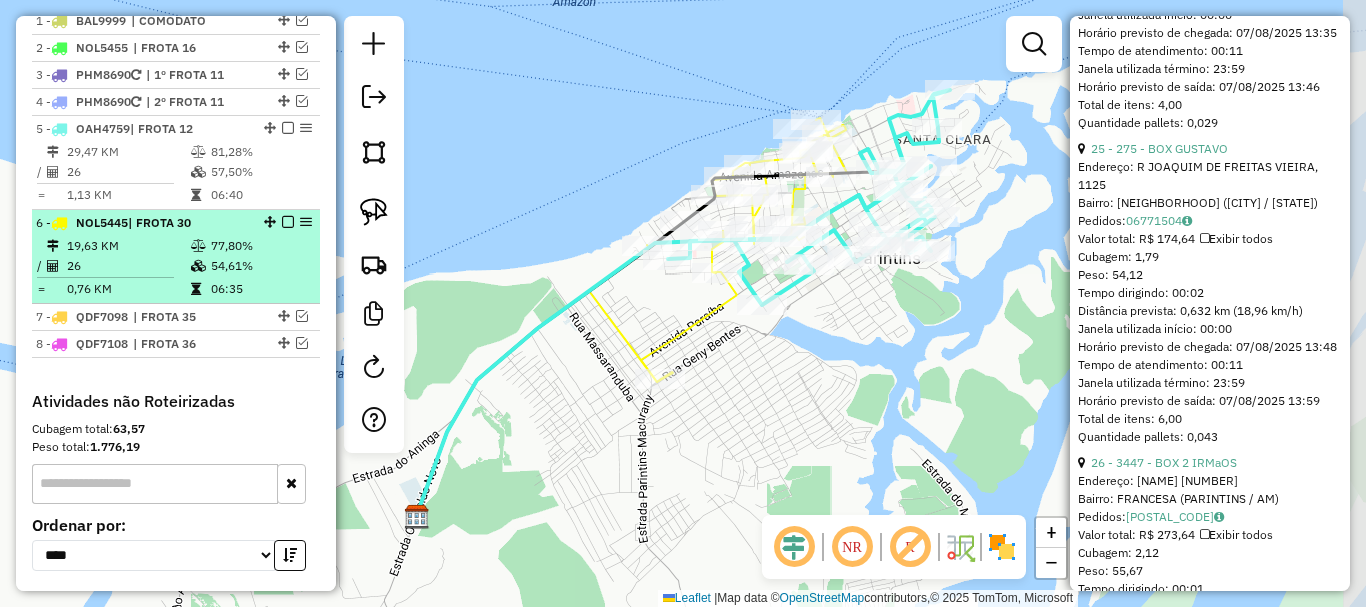 click at bounding box center [288, 222] 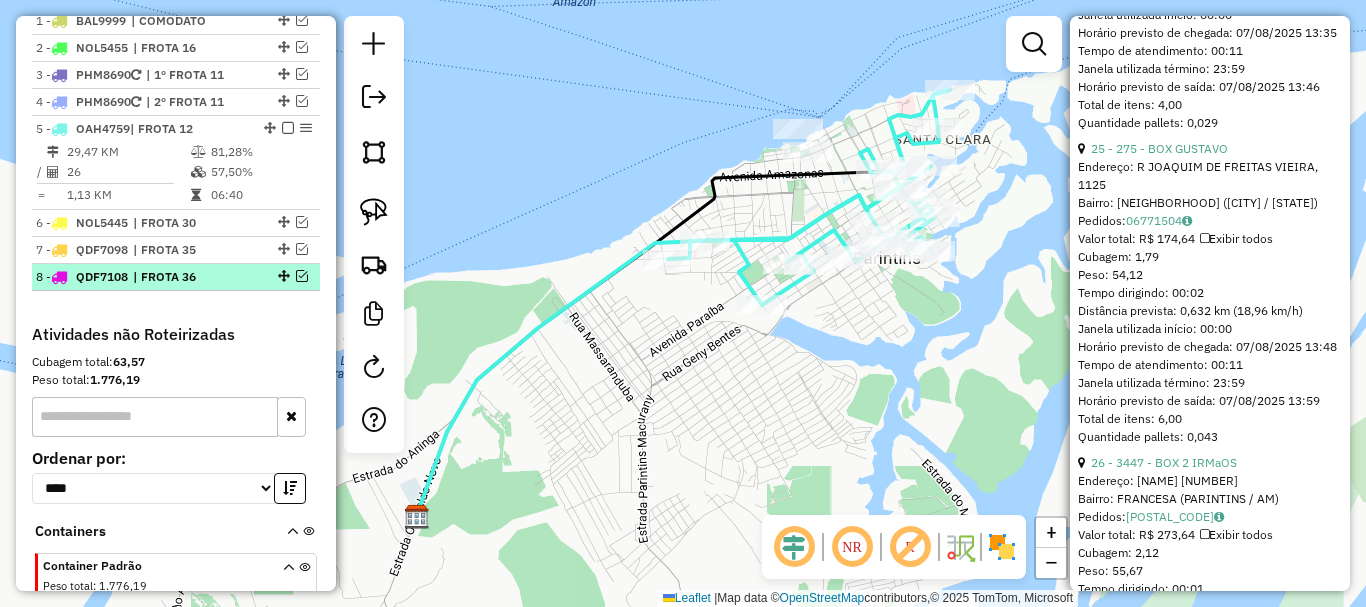 click at bounding box center [302, 276] 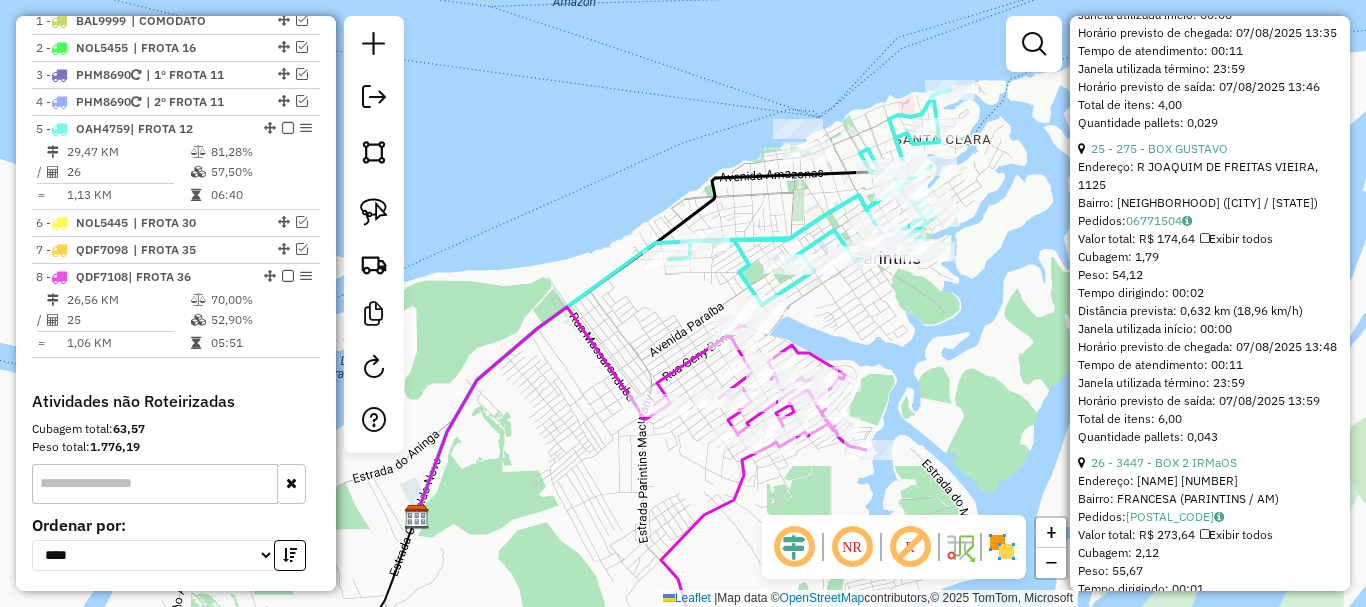 drag, startPoint x: 600, startPoint y: 527, endPoint x: 548, endPoint y: 128, distance: 402.3742 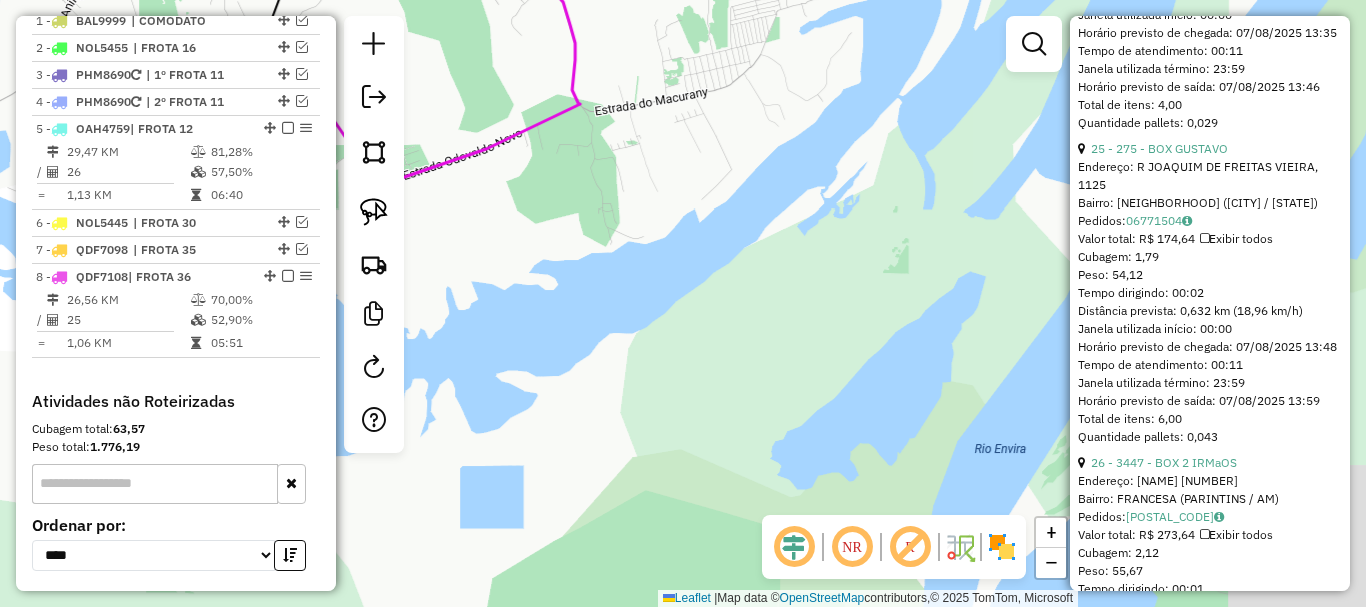 drag, startPoint x: 561, startPoint y: 200, endPoint x: 592, endPoint y: 141, distance: 66.64833 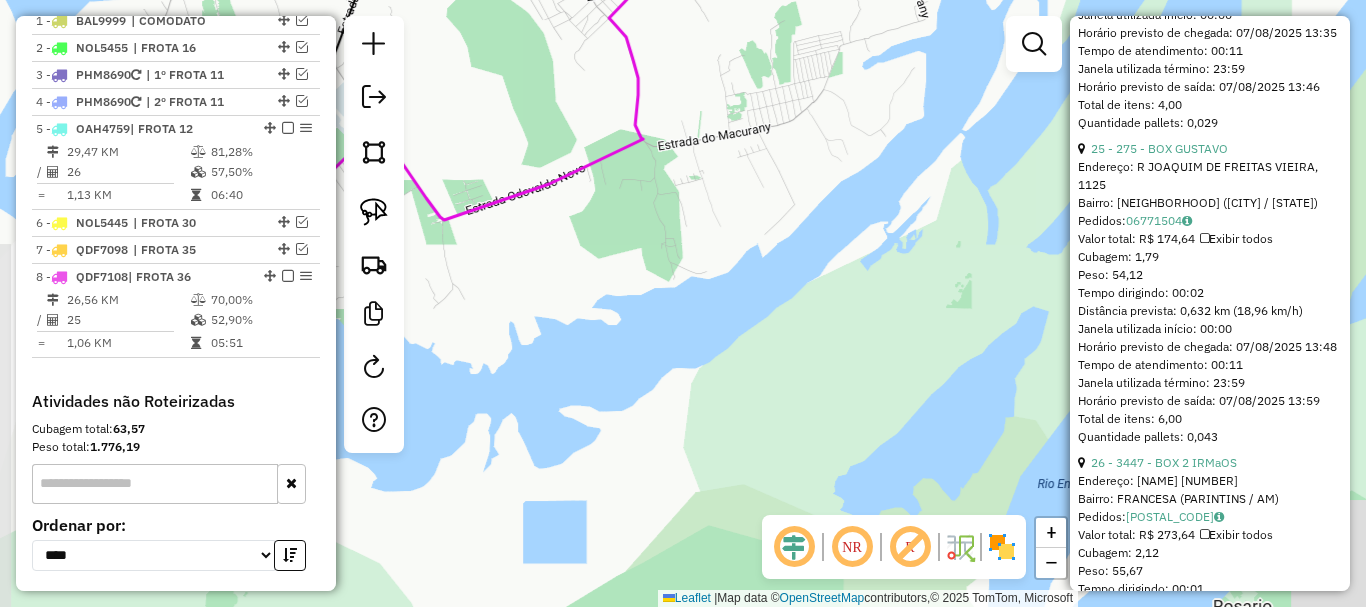 drag, startPoint x: 646, startPoint y: 158, endPoint x: 416, endPoint y: 185, distance: 231.57936 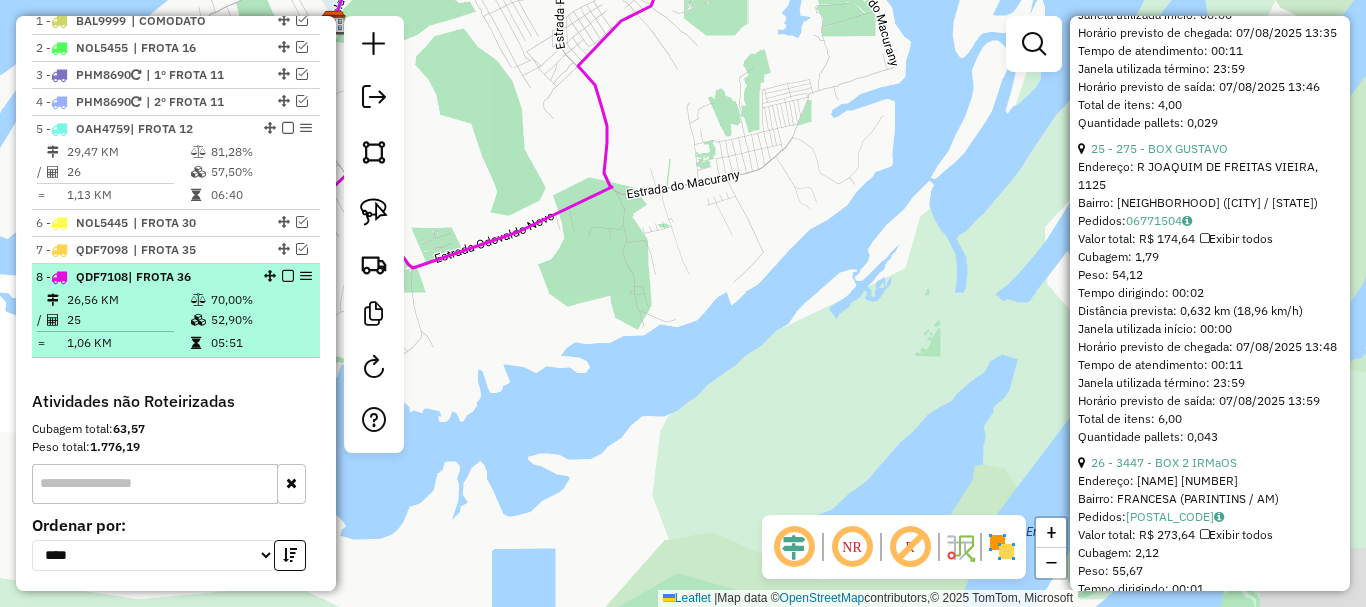 click at bounding box center [282, 276] 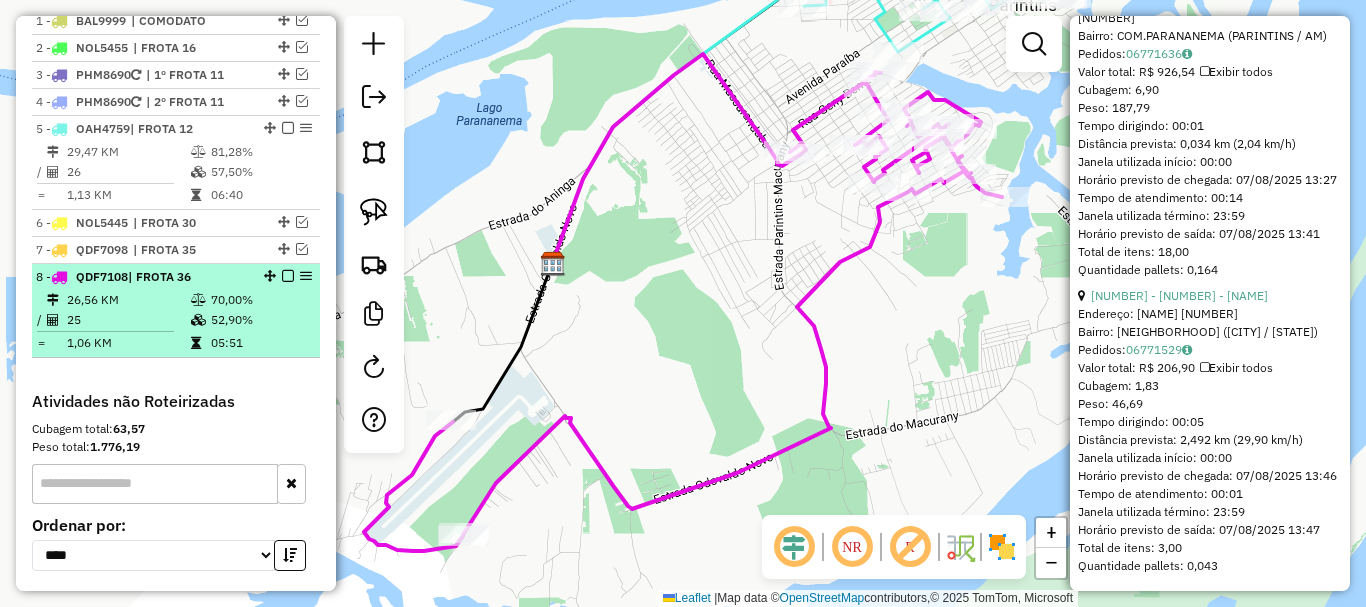 click at bounding box center [288, 276] 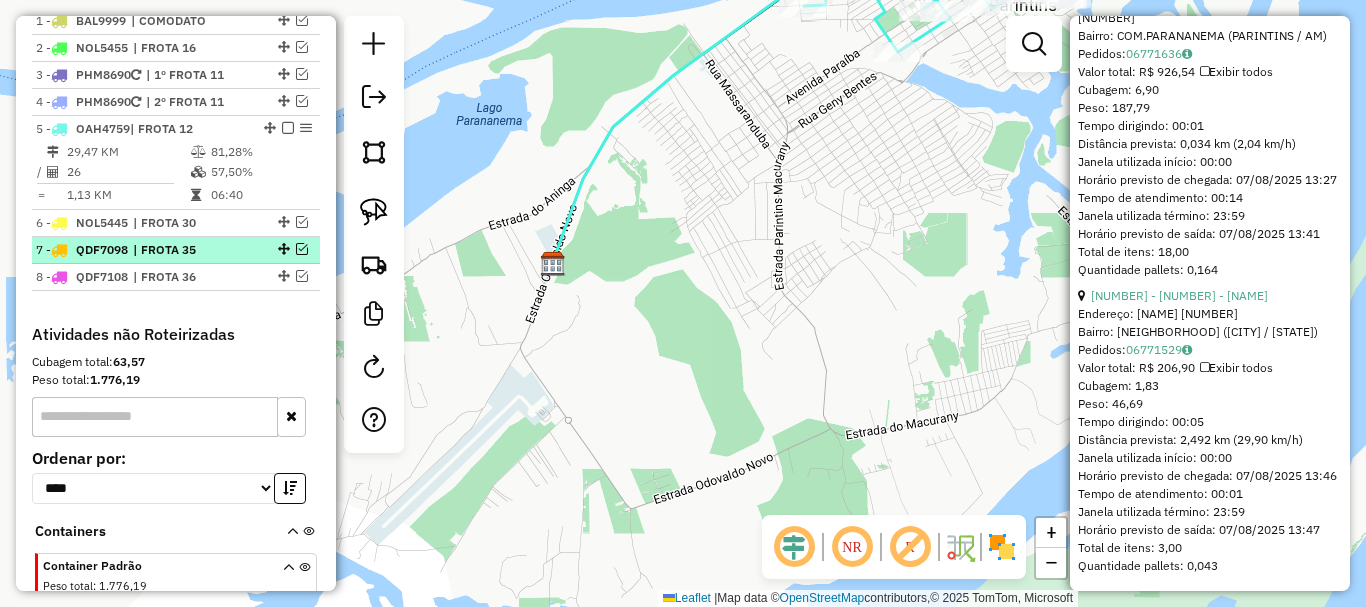 click at bounding box center (302, 249) 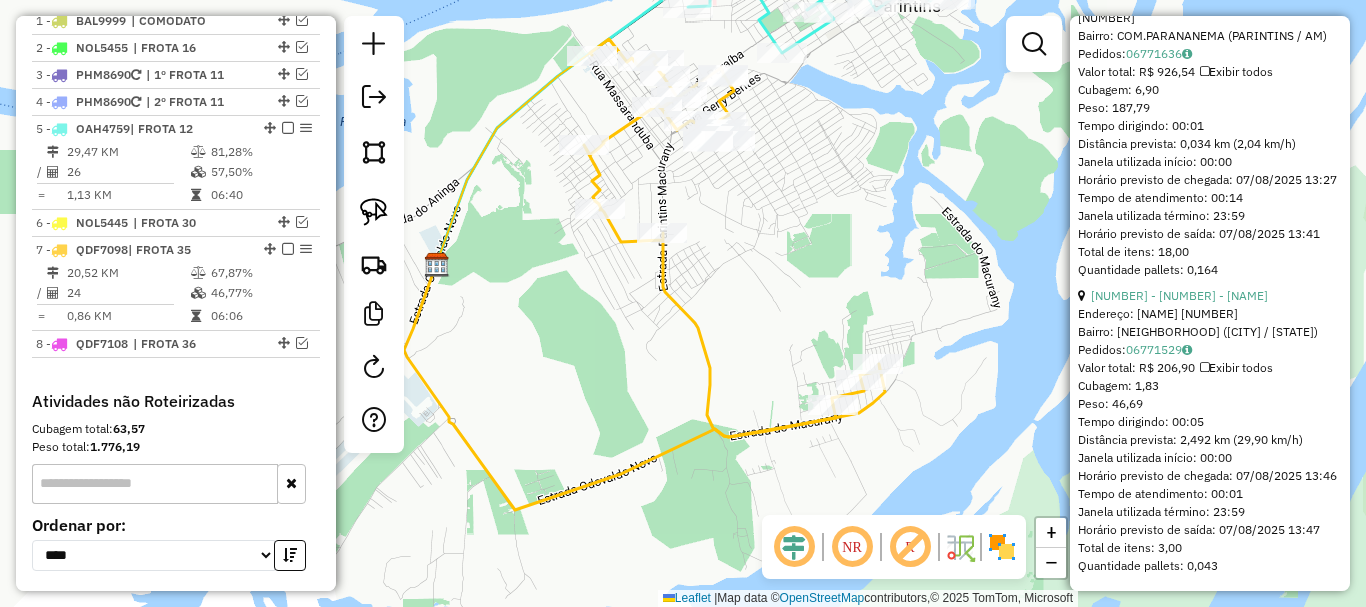 drag, startPoint x: 865, startPoint y: 400, endPoint x: 782, endPoint y: 385, distance: 84.34453 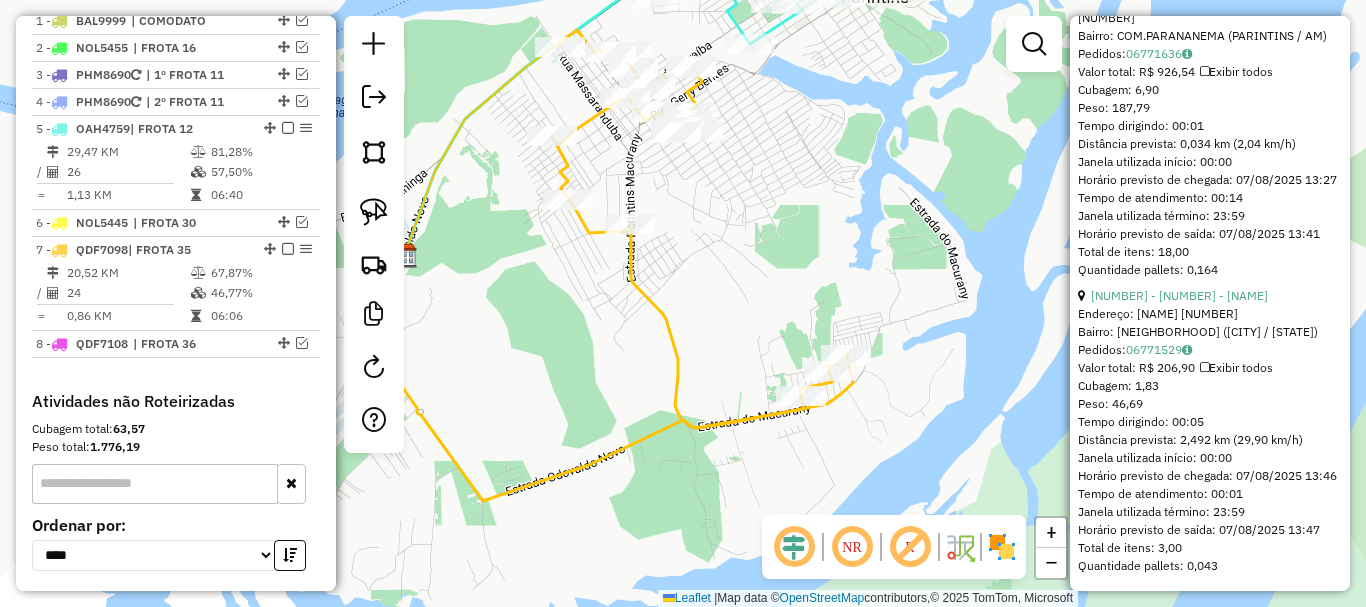 drag, startPoint x: 865, startPoint y: 417, endPoint x: 761, endPoint y: 414, distance: 104.04326 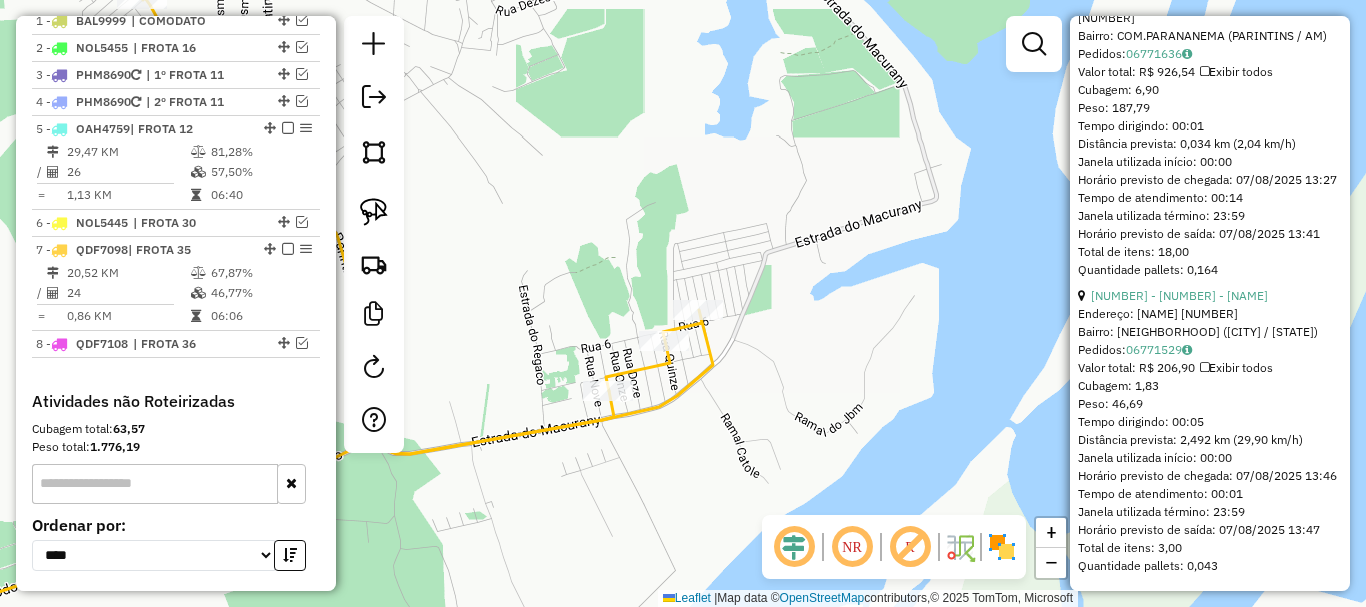 drag, startPoint x: 772, startPoint y: 411, endPoint x: 713, endPoint y: 416, distance: 59.211487 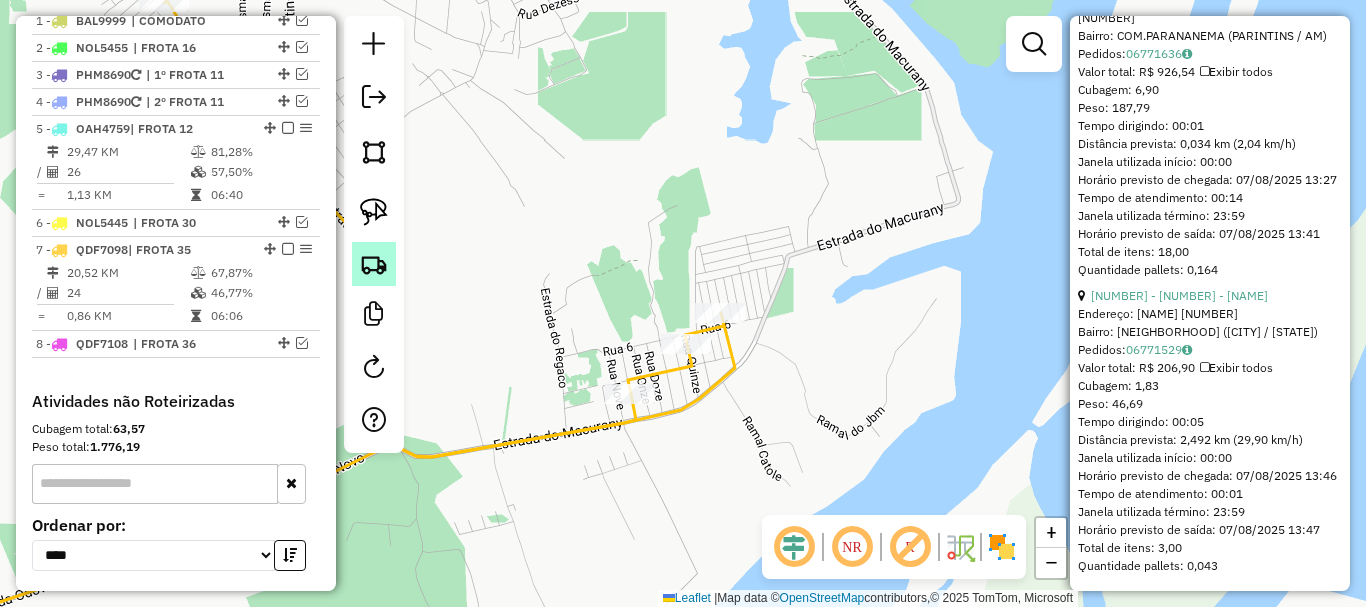 click 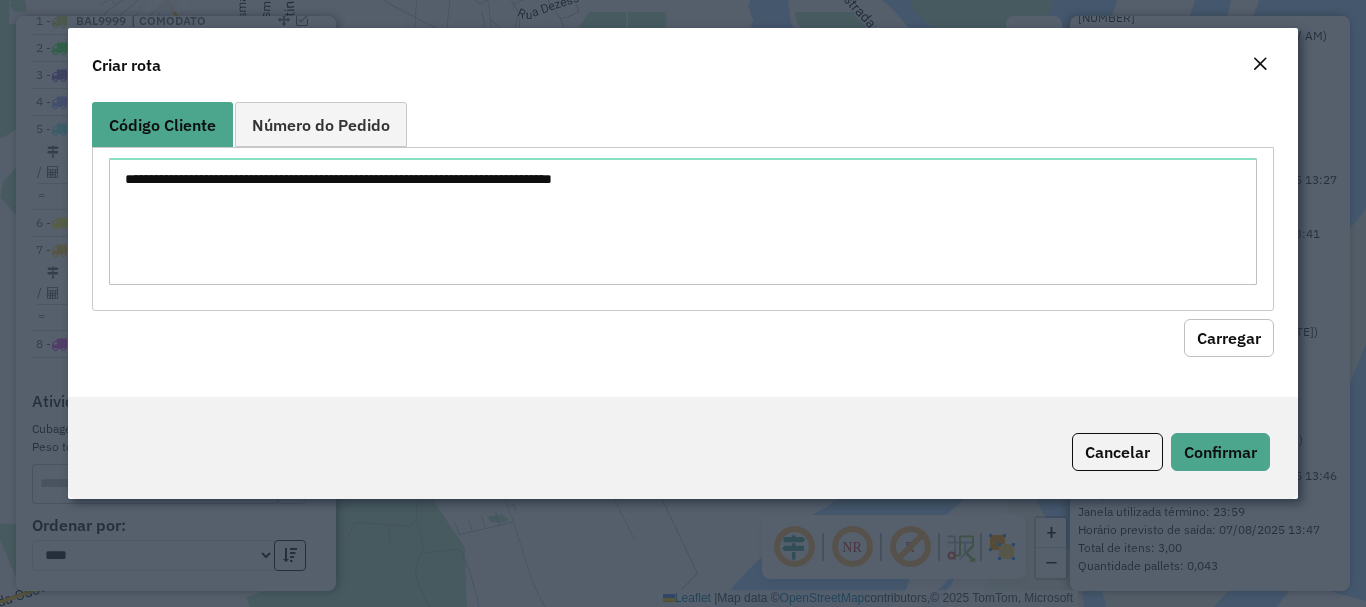 click 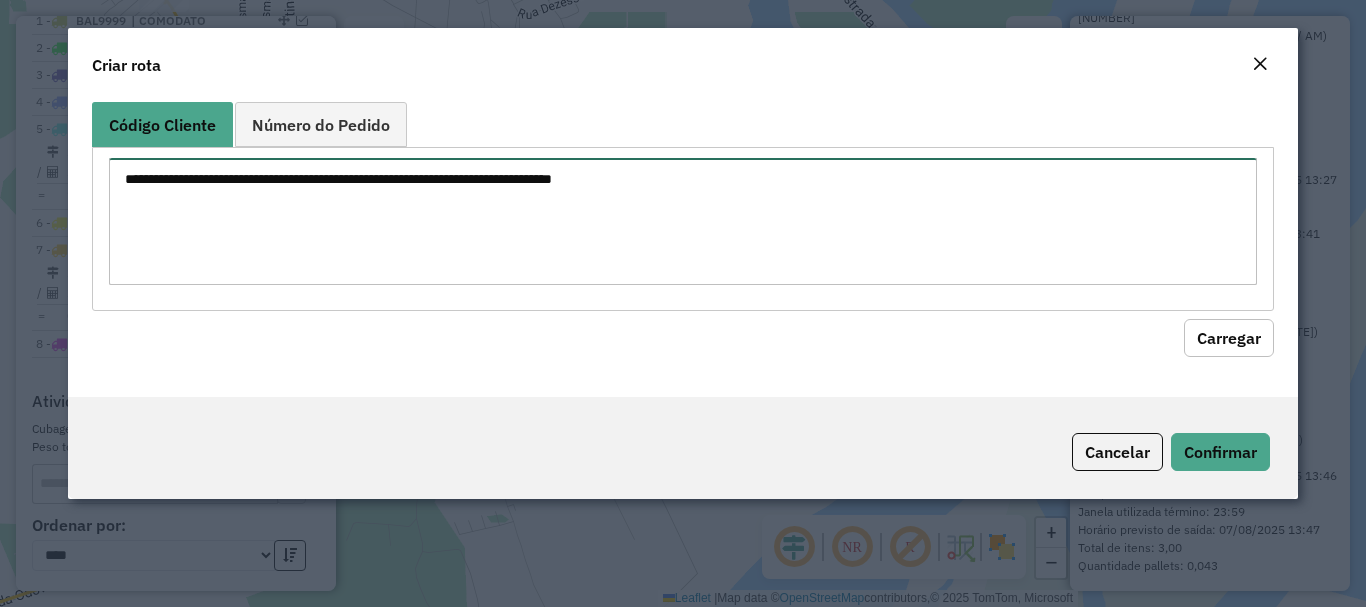 click at bounding box center (682, 221) 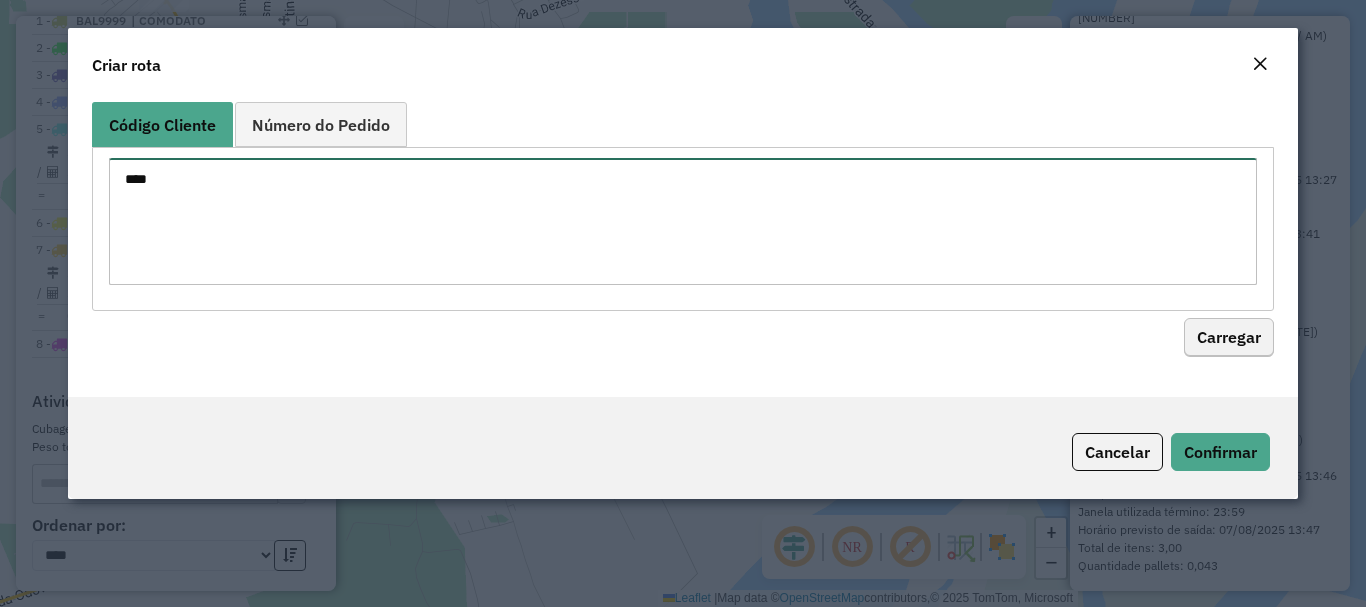 type on "****" 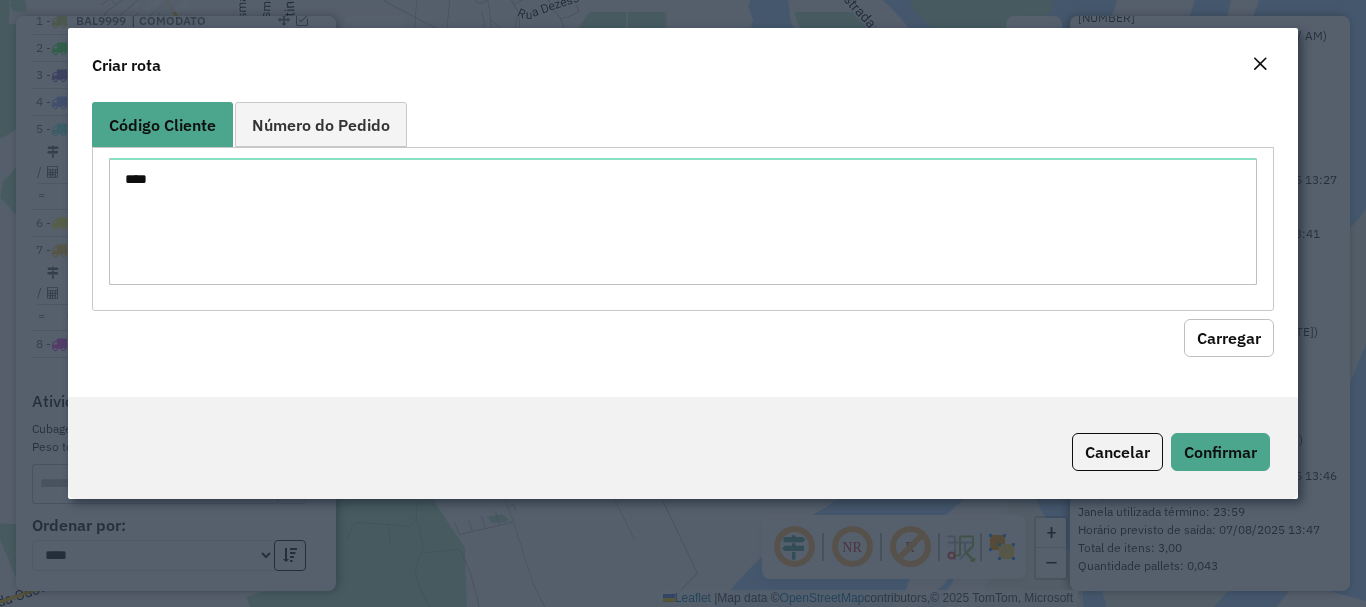 click on "Carregar" 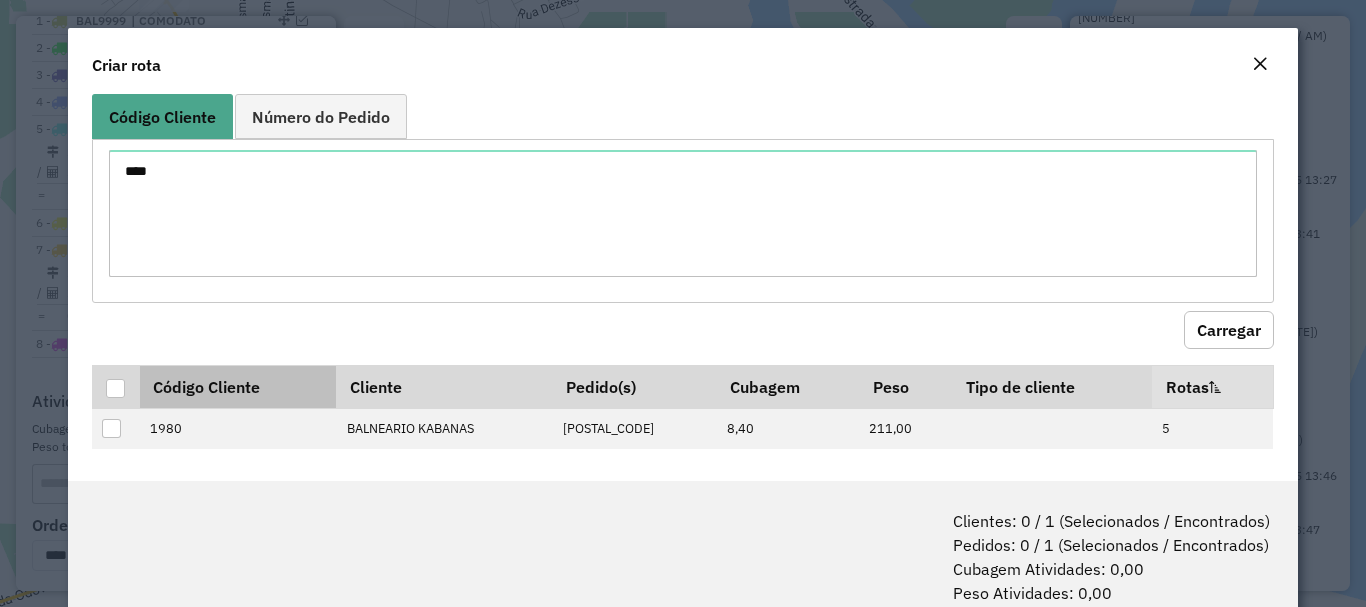 scroll, scrollTop: 15, scrollLeft: 0, axis: vertical 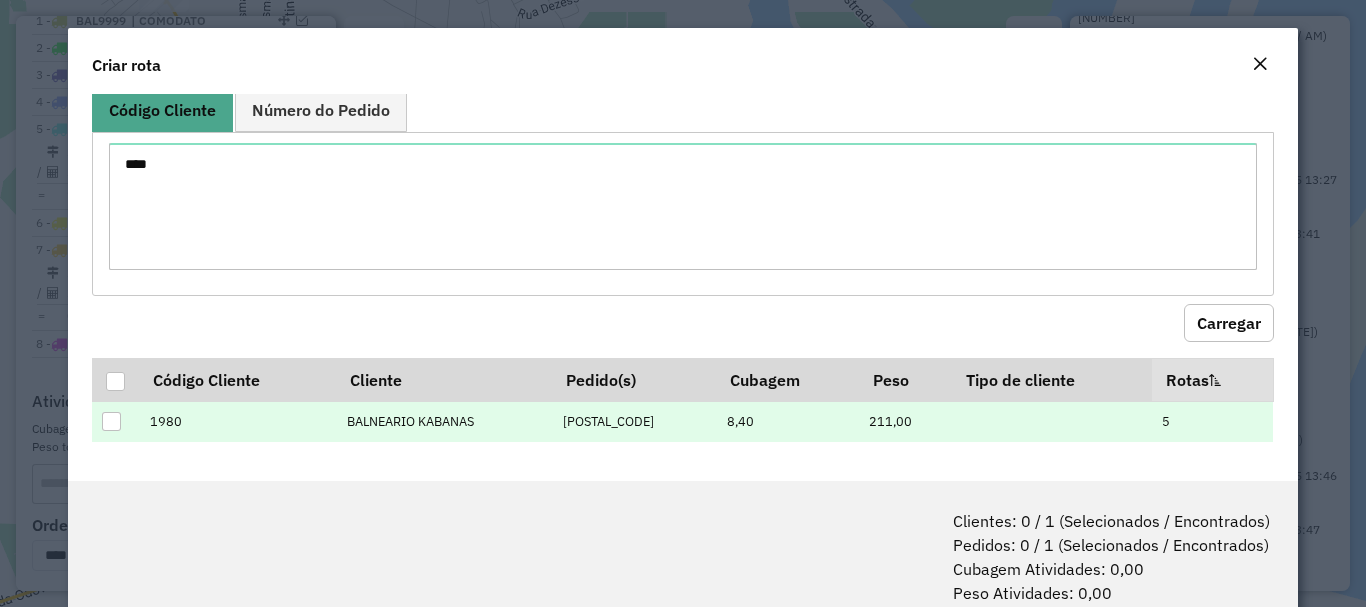 drag, startPoint x: 114, startPoint y: 382, endPoint x: 347, endPoint y: 437, distance: 239.40343 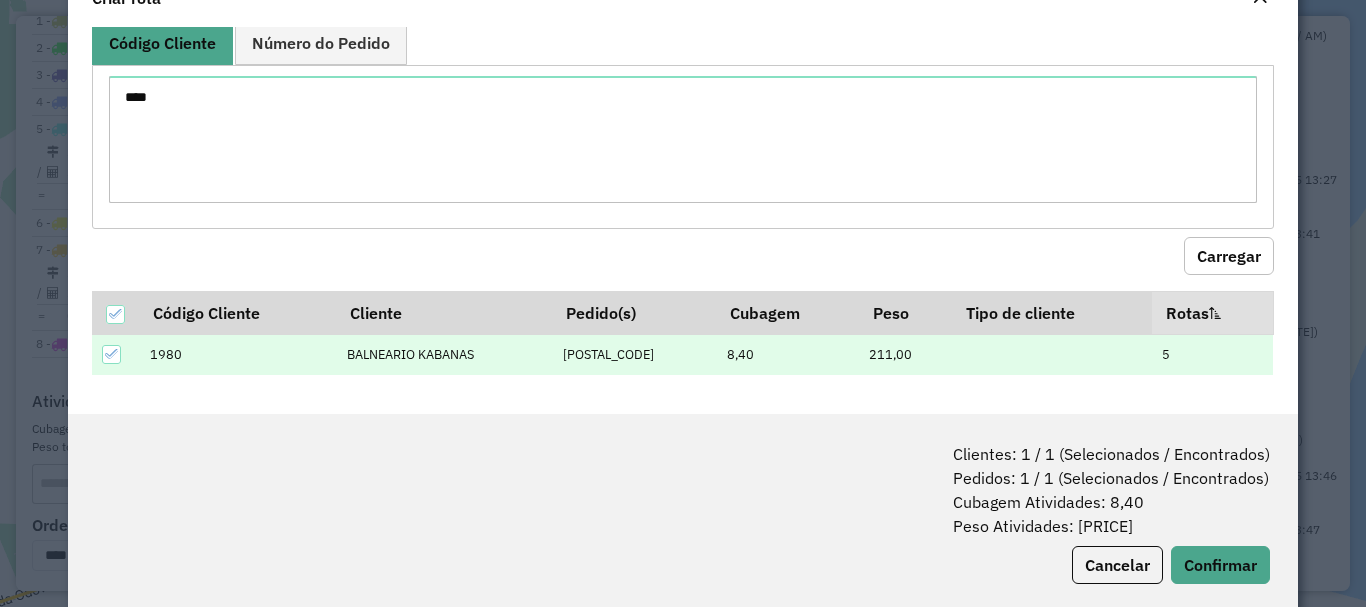 scroll, scrollTop: 100, scrollLeft: 0, axis: vertical 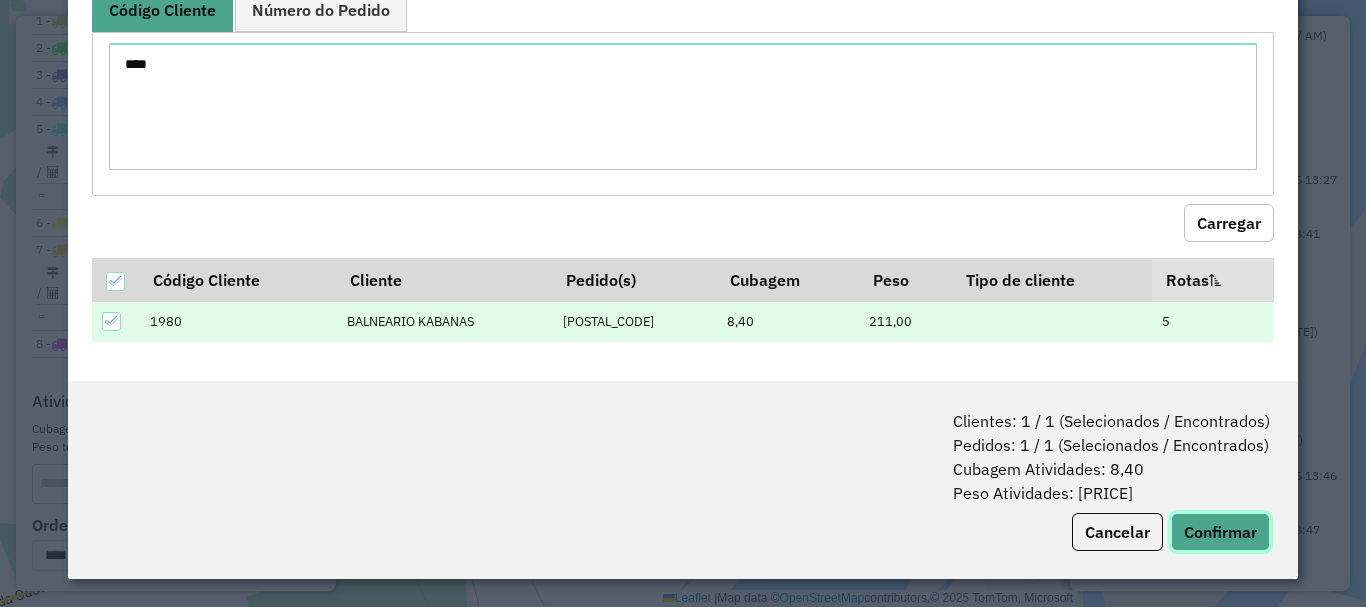 click on "Confirmar" 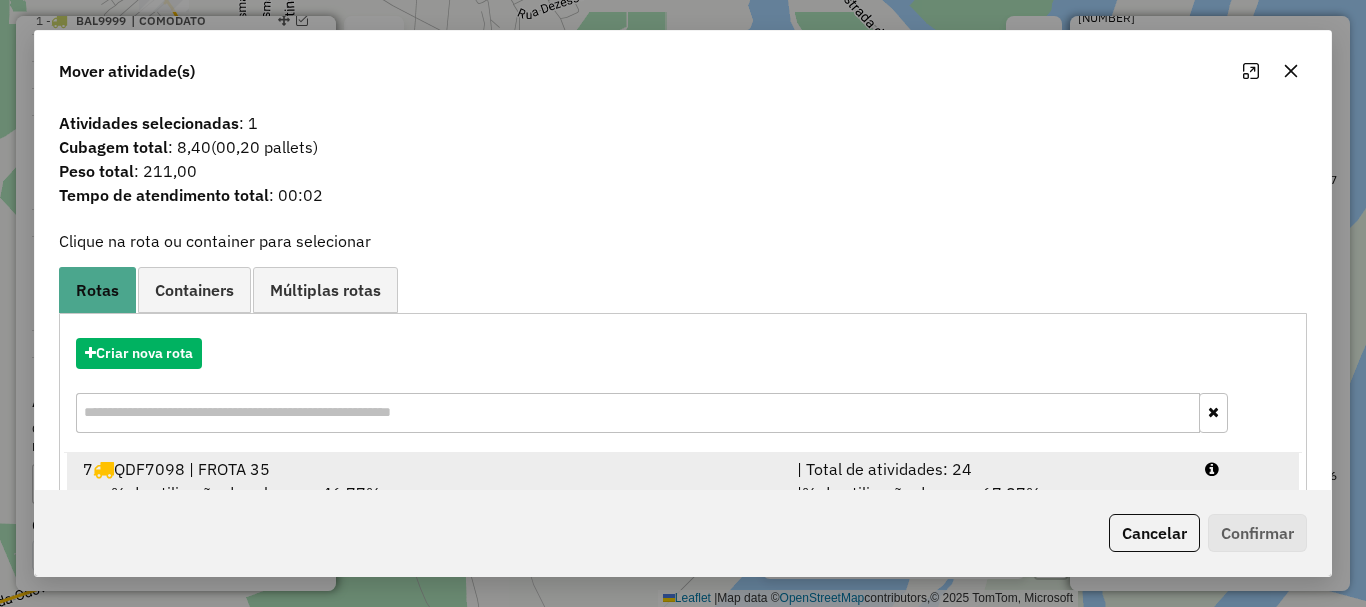scroll, scrollTop: 78, scrollLeft: 0, axis: vertical 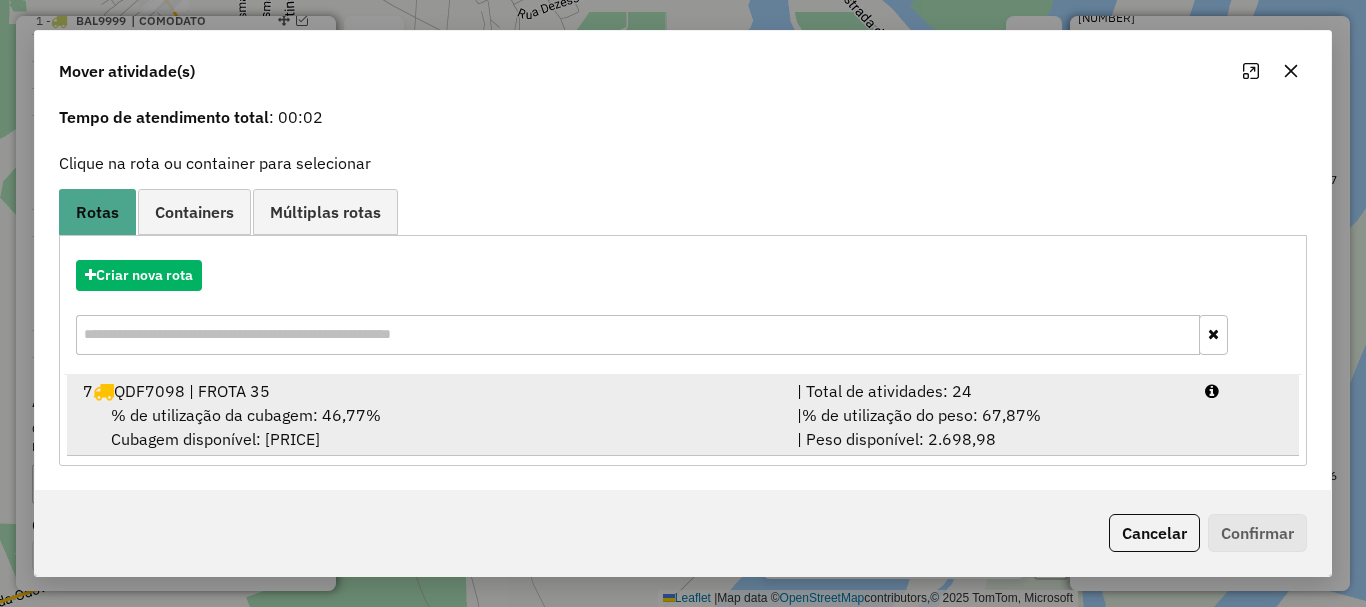 click on "% de utilização da cubagem: 46,77%  Cubagem disponível: 223,58" at bounding box center (428, 427) 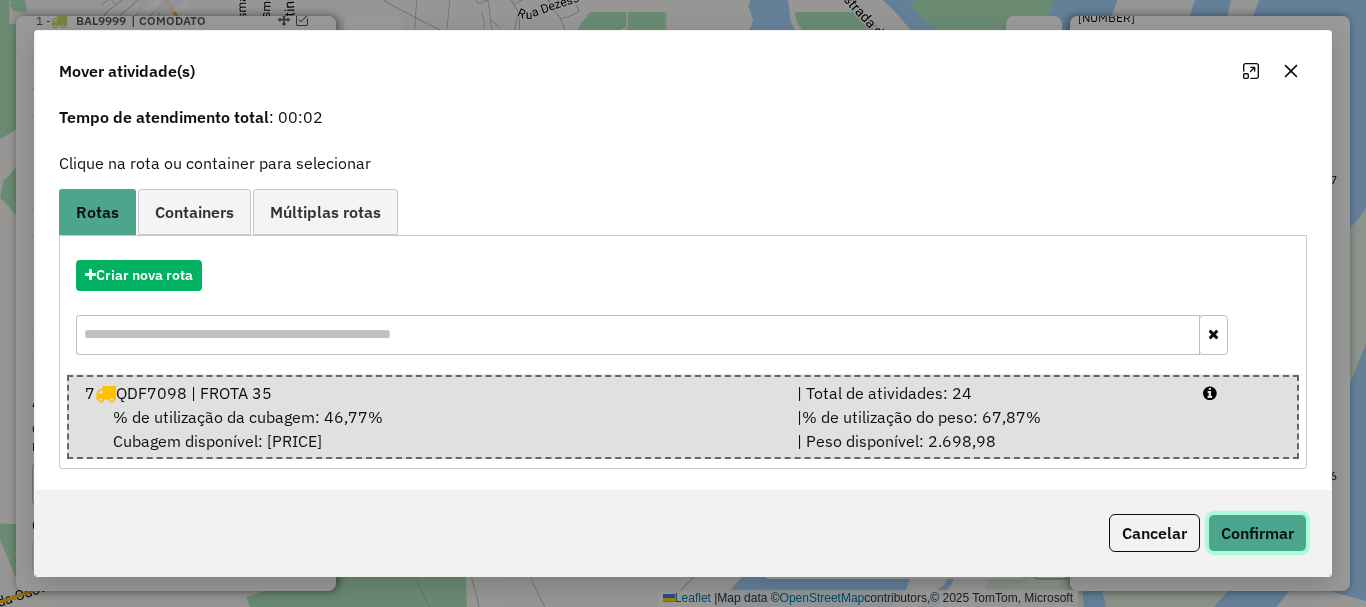 click on "Confirmar" 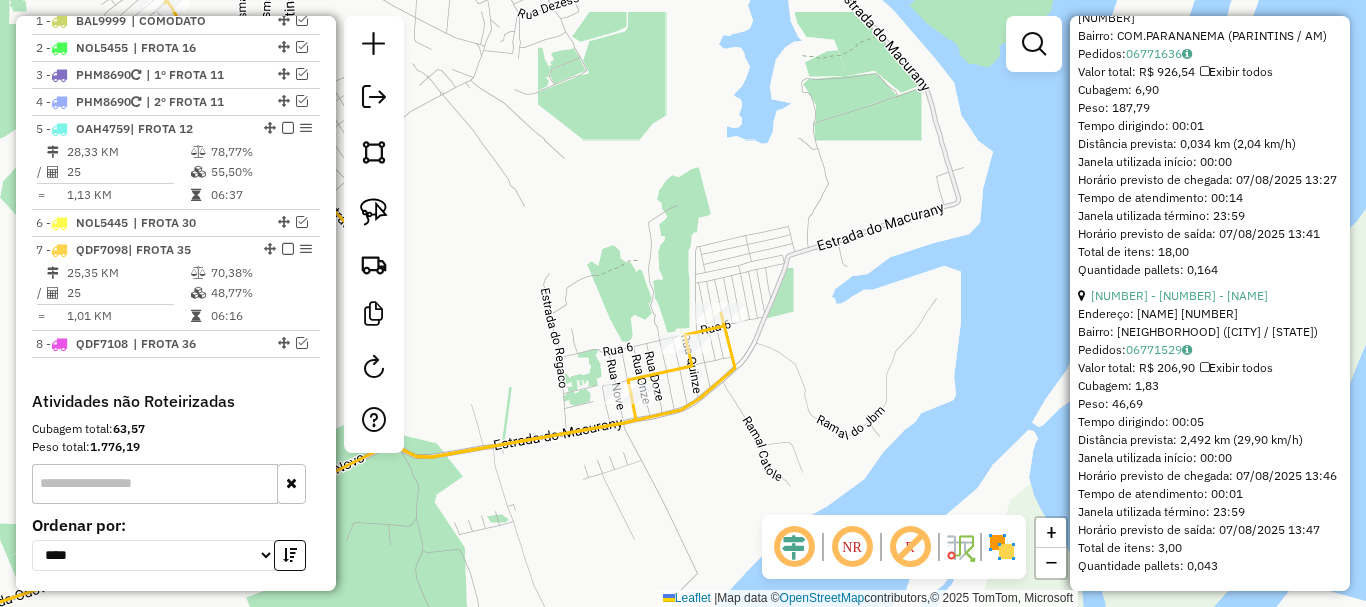scroll, scrollTop: 0, scrollLeft: 0, axis: both 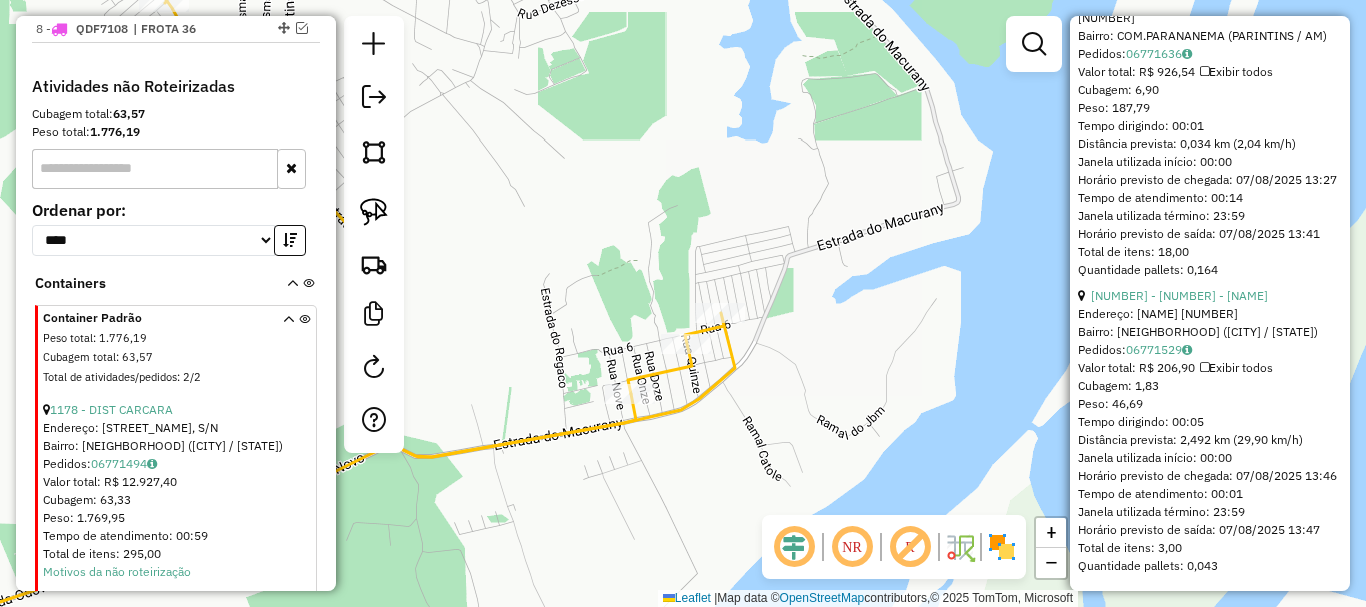 click 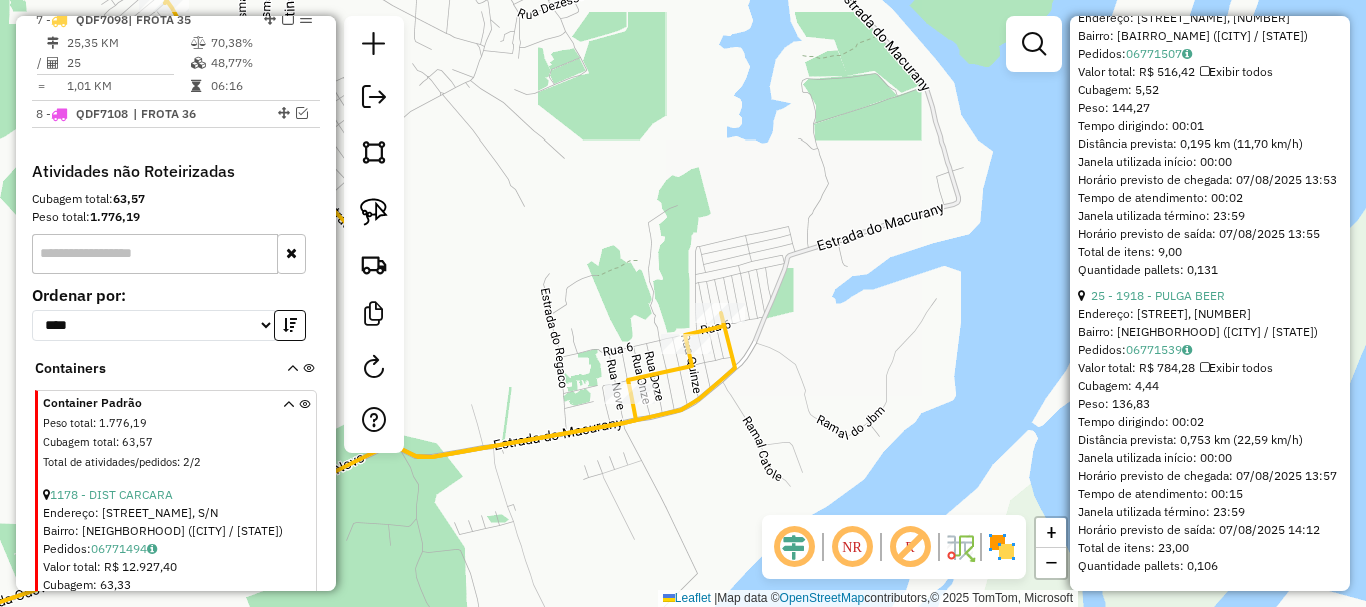 scroll, scrollTop: 1003, scrollLeft: 0, axis: vertical 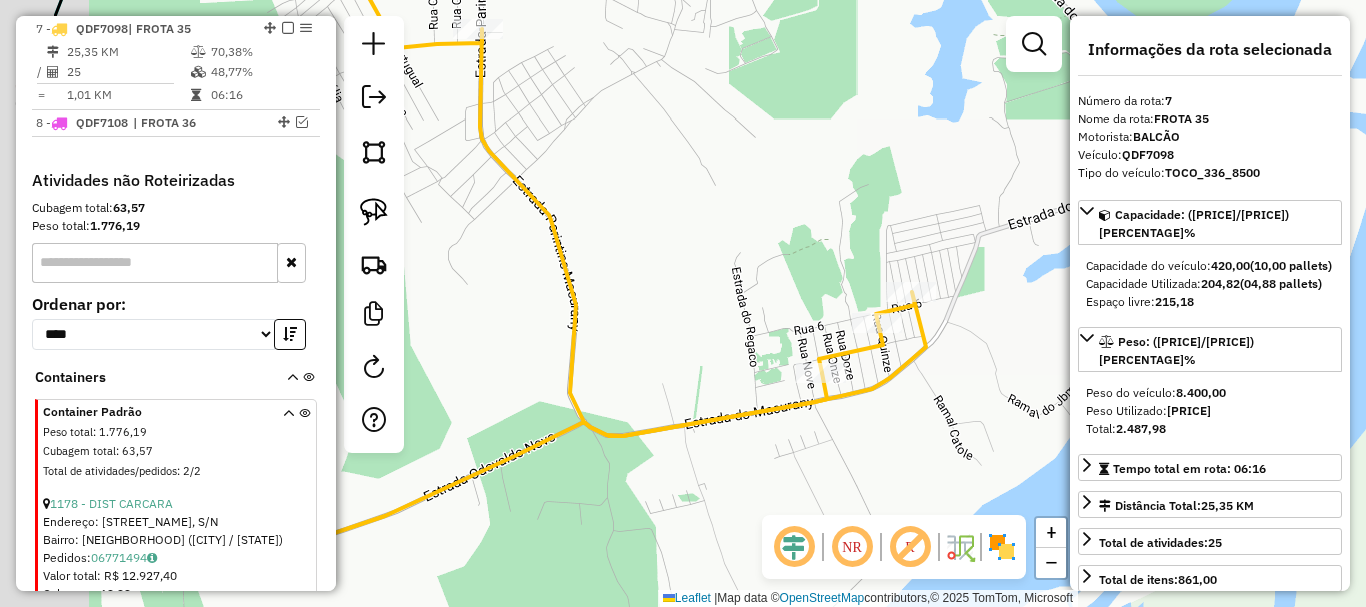 drag, startPoint x: 702, startPoint y: 271, endPoint x: 873, endPoint y: 241, distance: 173.61163 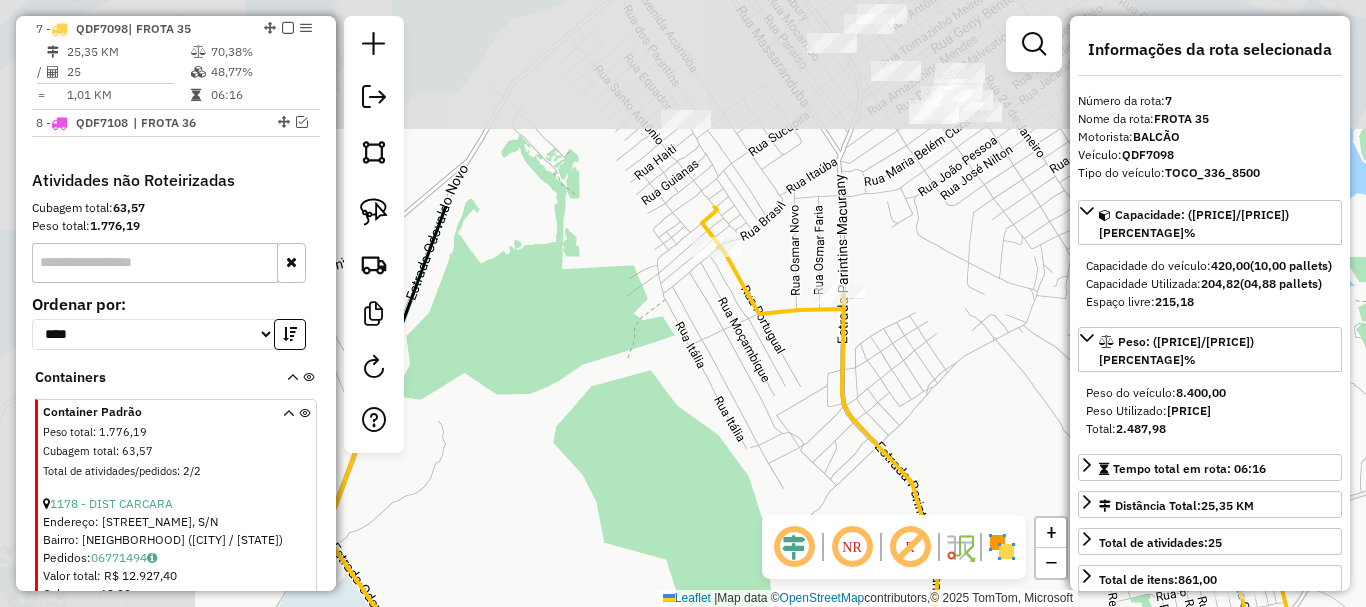 drag, startPoint x: 661, startPoint y: 177, endPoint x: 1020, endPoint y: 444, distance: 447.40363 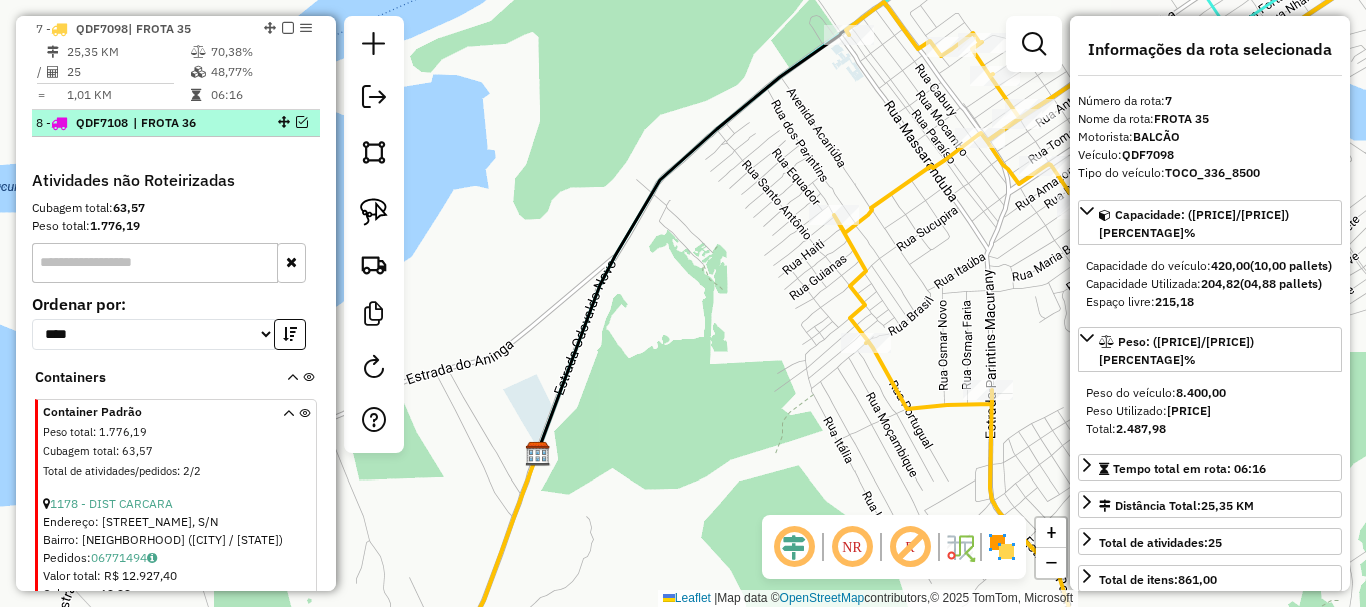 click on "8 -       QDF7108   | FROTA 36" at bounding box center (176, 123) 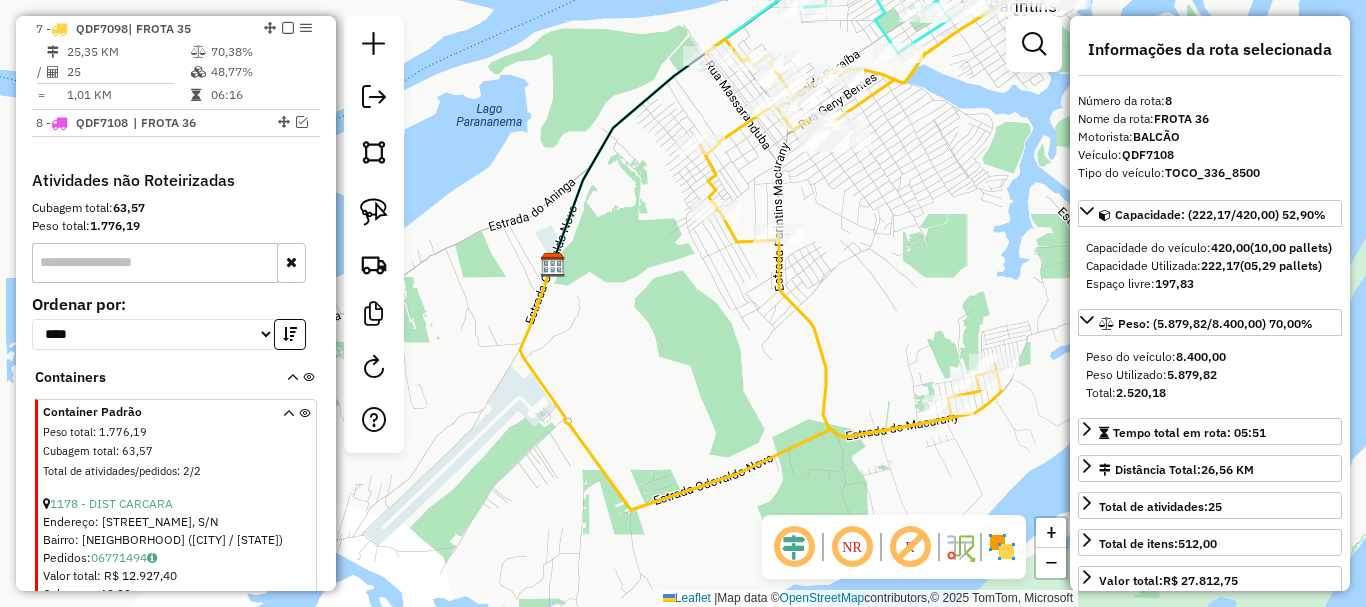 click 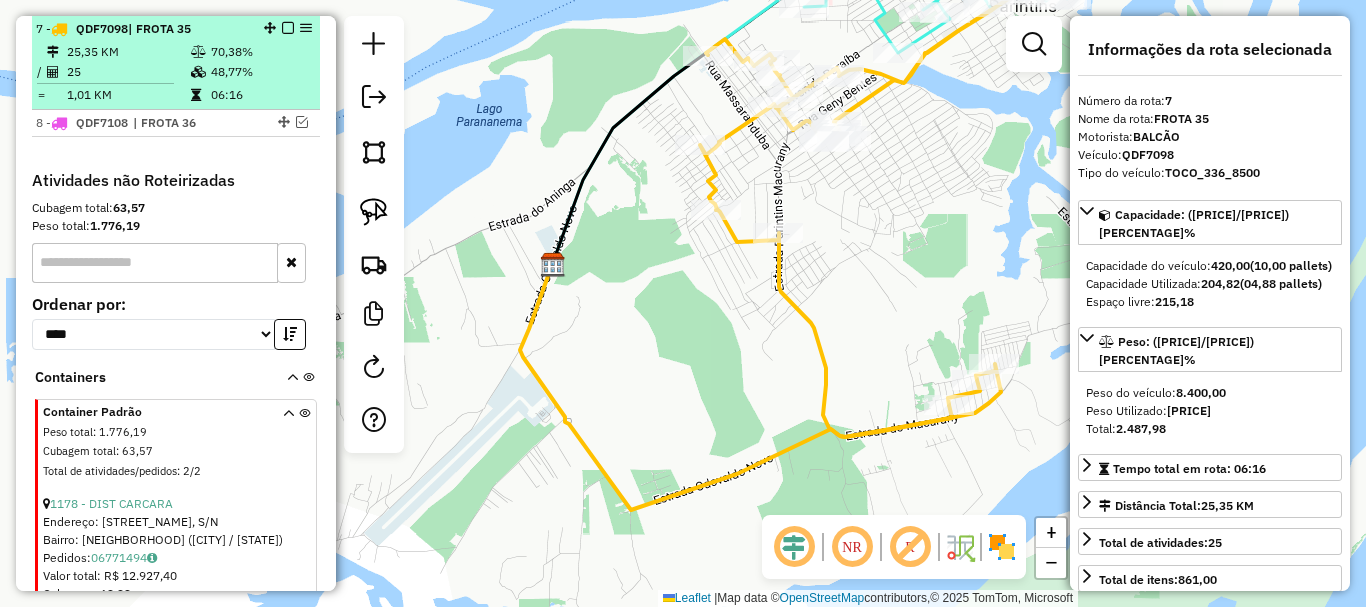 click at bounding box center (288, 28) 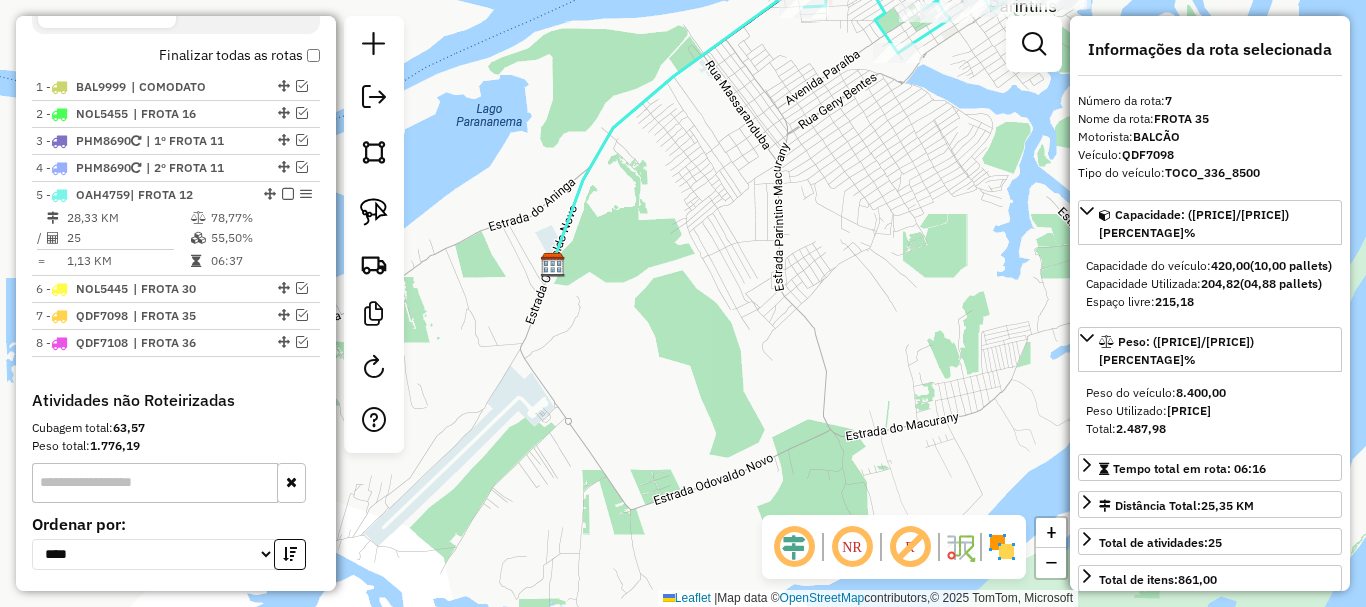 scroll, scrollTop: 603, scrollLeft: 0, axis: vertical 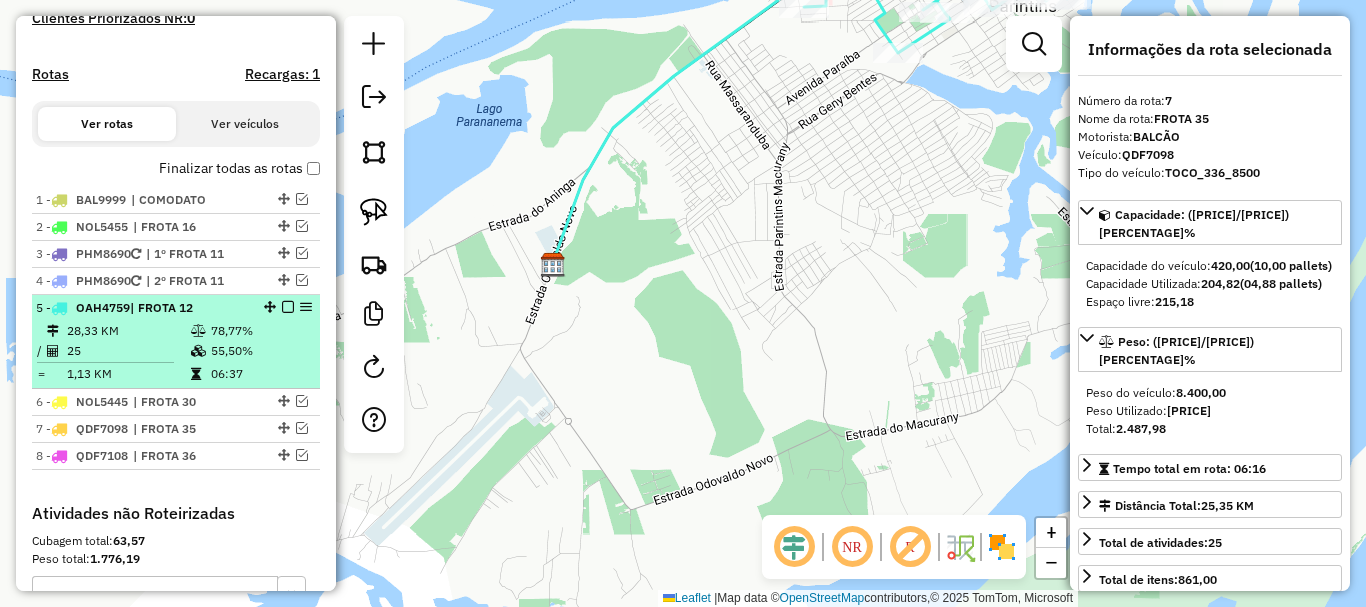 click on "| FROTA 12" at bounding box center [161, 307] 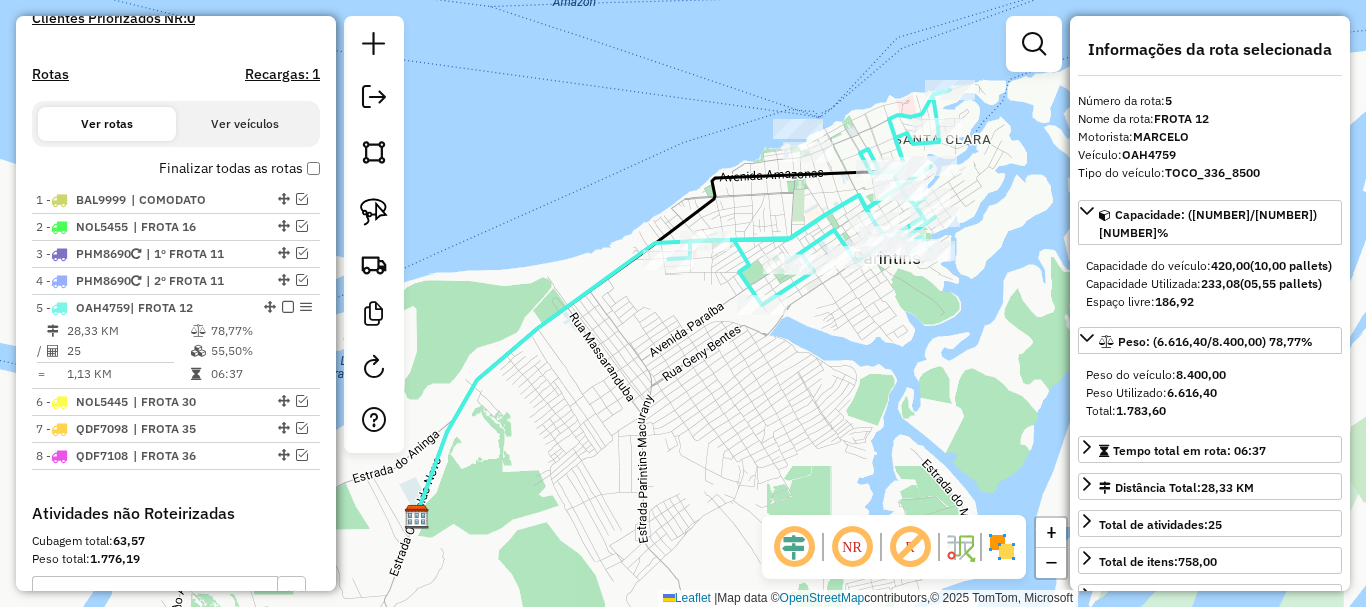 click 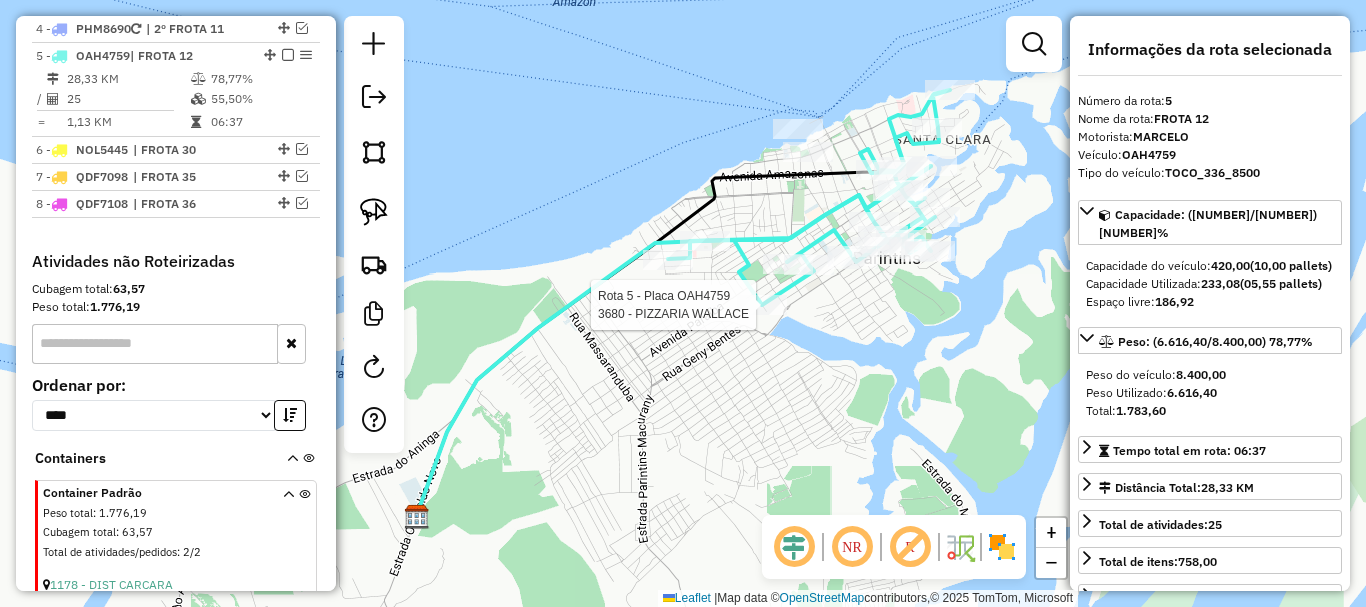 scroll, scrollTop: 882, scrollLeft: 0, axis: vertical 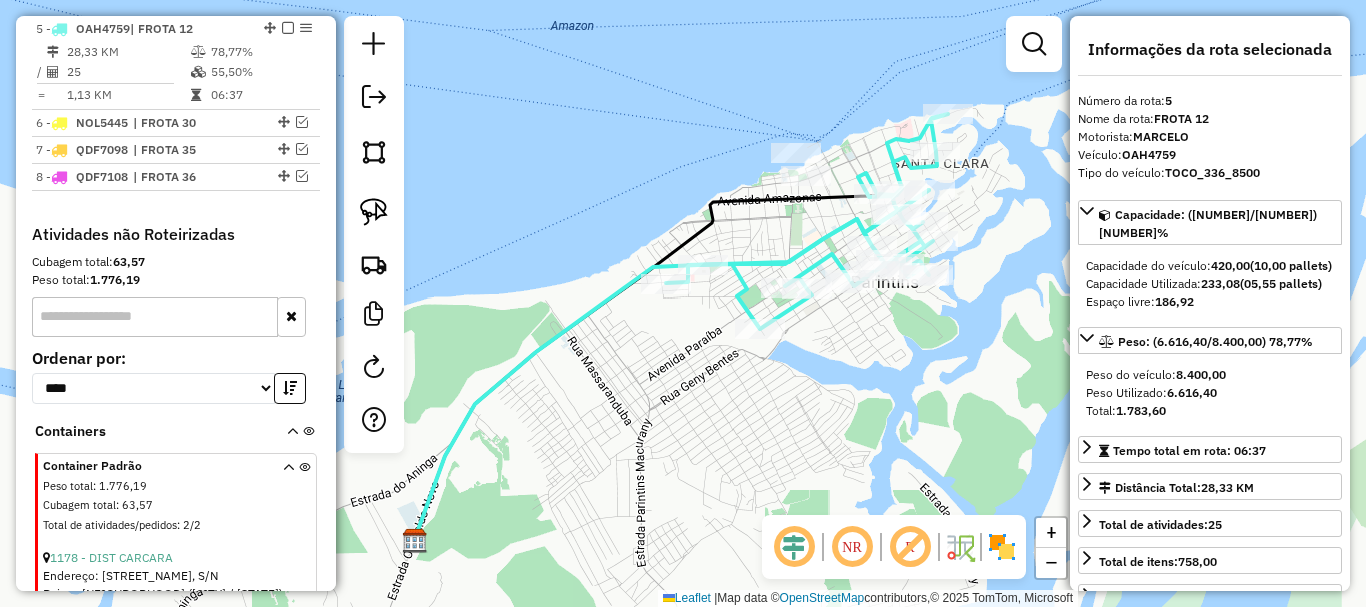 drag, startPoint x: 482, startPoint y: 316, endPoint x: 462, endPoint y: 307, distance: 21.931713 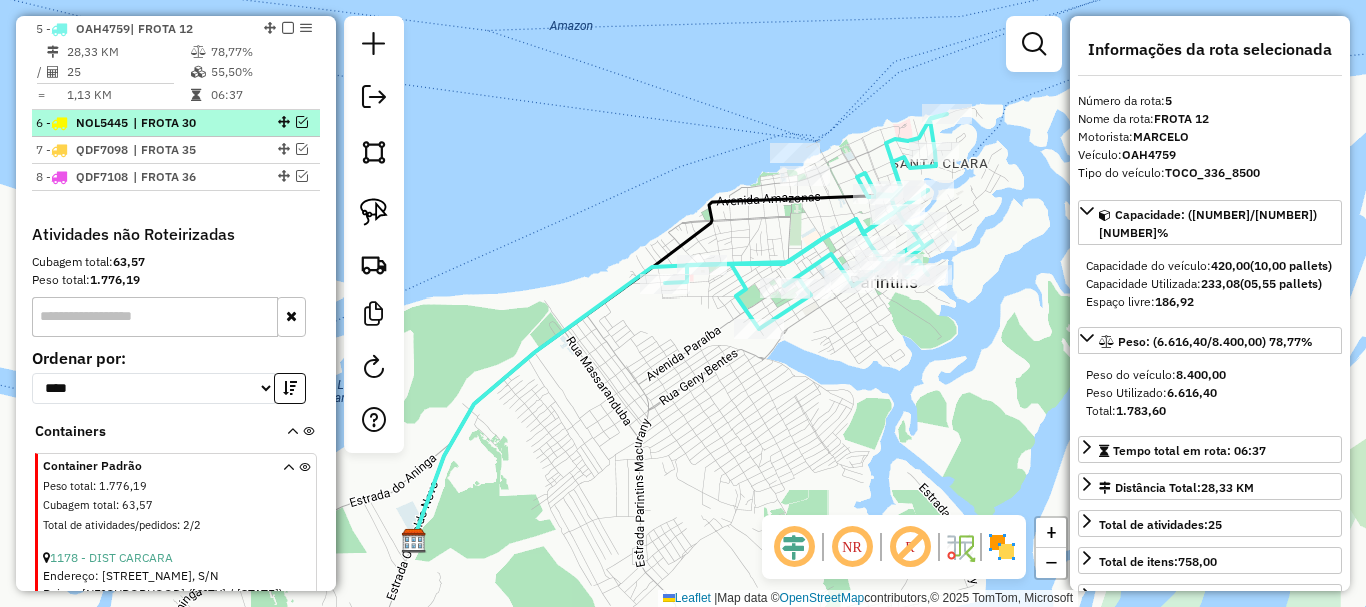 click on "6 -       NOL5445   | FROTA 30" at bounding box center [176, 123] 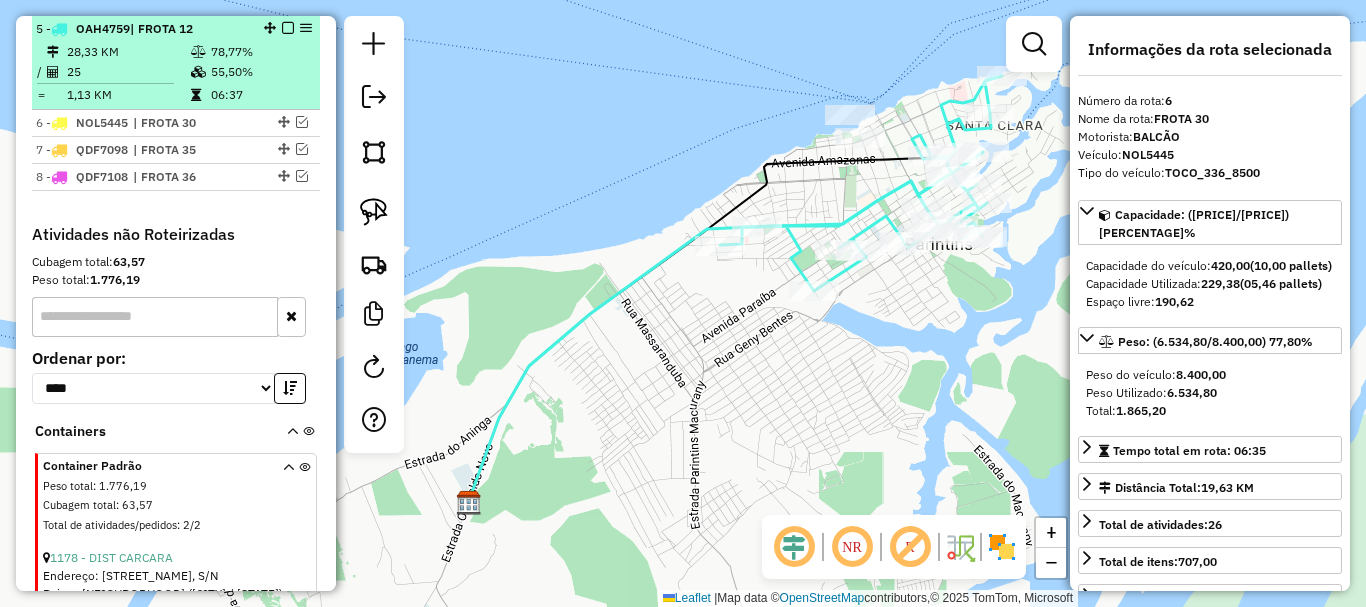 click on "5 -       OAH4759   | FROTA 12  28,33 KM   78,77%  /  25   55,50%     =  1,13 KM   06:37" at bounding box center (176, 63) 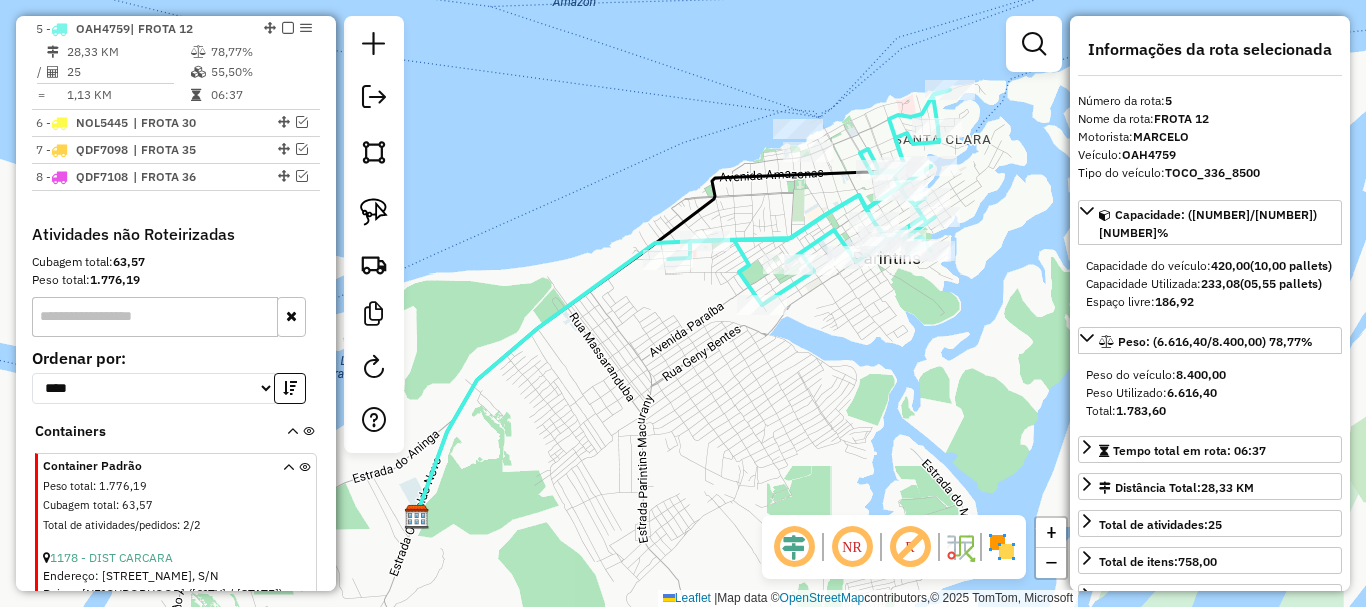 drag, startPoint x: 598, startPoint y: 379, endPoint x: 594, endPoint y: 428, distance: 49.162994 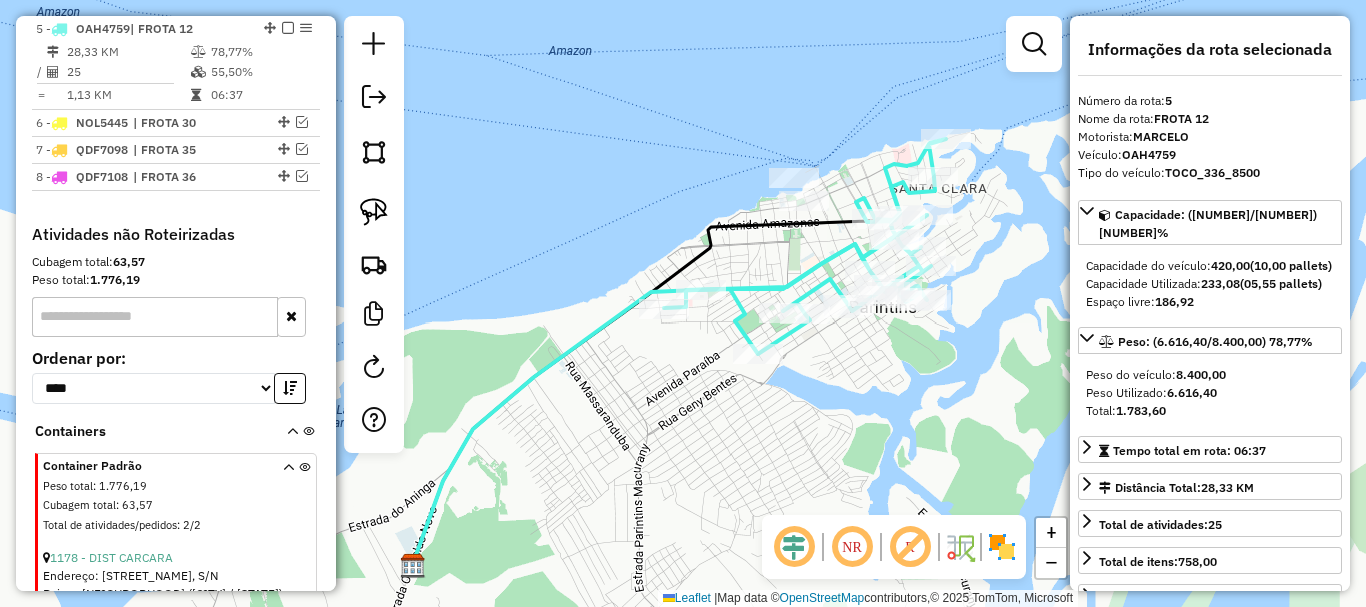click on "Janela de atendimento Grade de atendimento Capacidade Transportadoras Veículos Cliente Pedidos  Rotas Selecione os dias de semana para filtrar as janelas de atendimento  Seg   Ter   Qua   Qui   Sex   Sáb   Dom  Informe o período da janela de atendimento: De: Até:  Filtrar exatamente a janela do cliente  Considerar janela de atendimento padrão  Selecione os dias de semana para filtrar as grades de atendimento  Seg   Ter   Qua   Qui   Sex   Sáb   Dom   Considerar clientes sem dia de atendimento cadastrado  Clientes fora do dia de atendimento selecionado Filtrar as atividades entre os valores definidos abaixo:  Peso mínimo:   Peso máximo:   Cubagem mínima:   Cubagem máxima:   De:   Até:  Filtrar as atividades entre o tempo de atendimento definido abaixo:  De:   Até:   Considerar capacidade total dos clientes não roteirizados Transportadora: Selecione um ou mais itens Tipo de veículo: Selecione um ou mais itens Veículo: Selecione um ou mais itens Motorista: Selecione um ou mais itens Nome: Rótulo:" 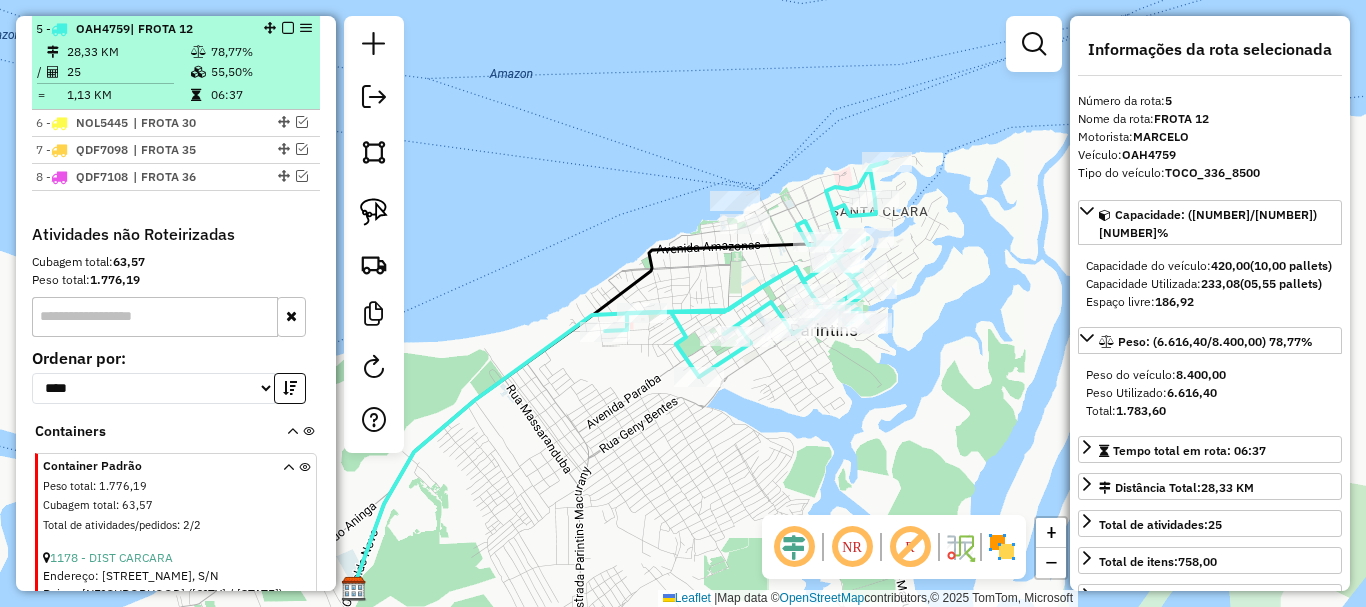 click at bounding box center (288, 28) 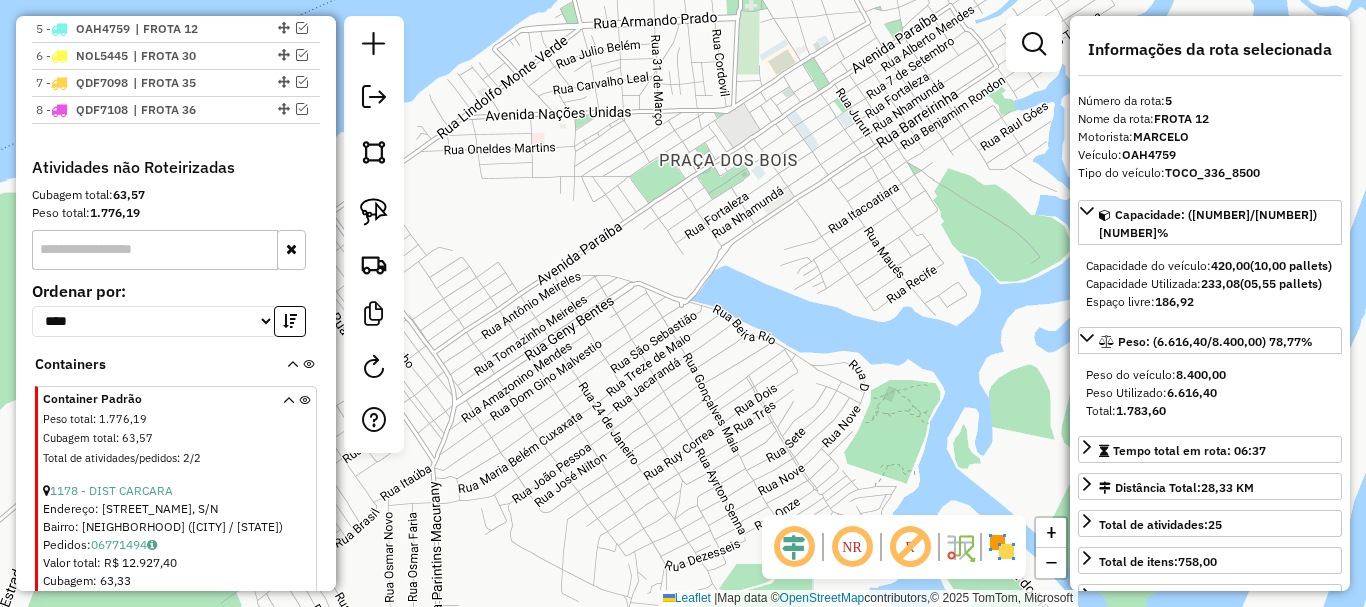 drag, startPoint x: 689, startPoint y: 304, endPoint x: 698, endPoint y: 346, distance: 42.953465 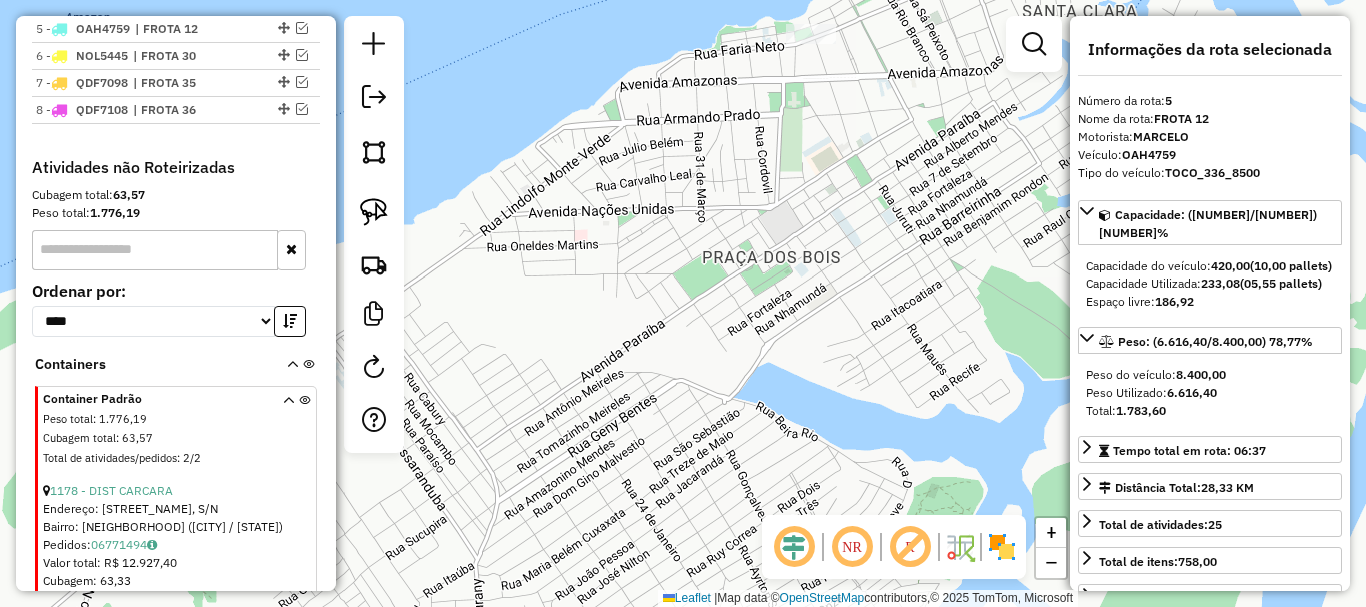 click on "Atividades não Roteirizadas" at bounding box center (176, 167) 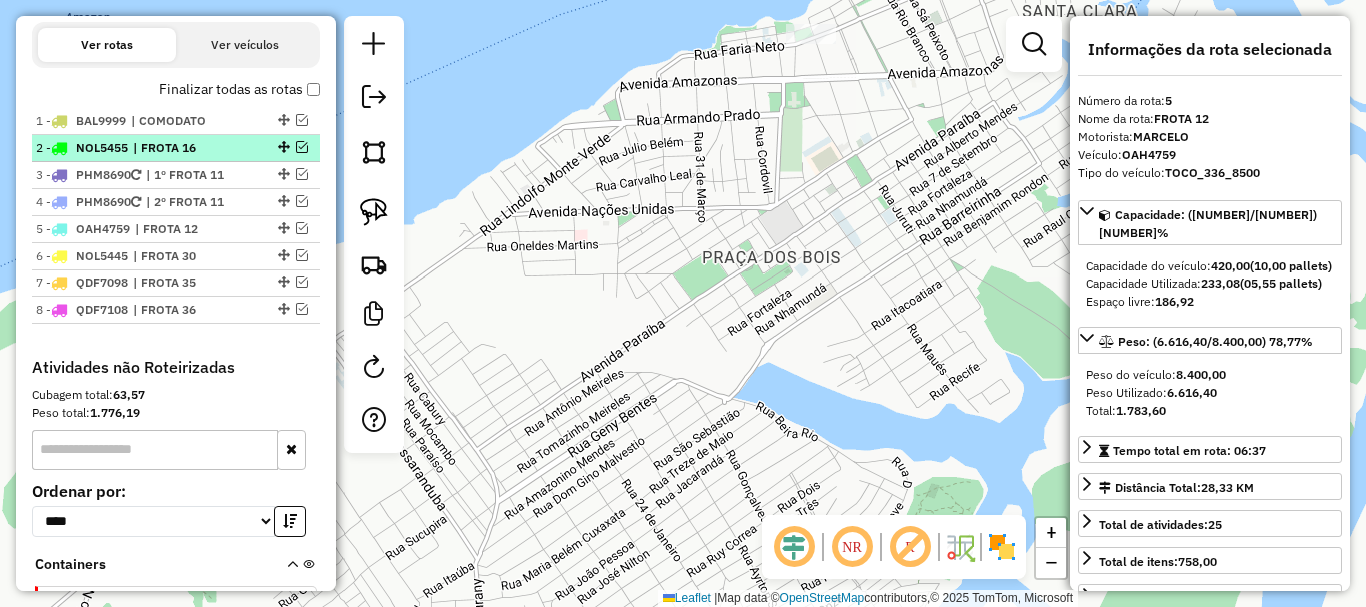 click on "| FROTA 16" at bounding box center [179, 148] 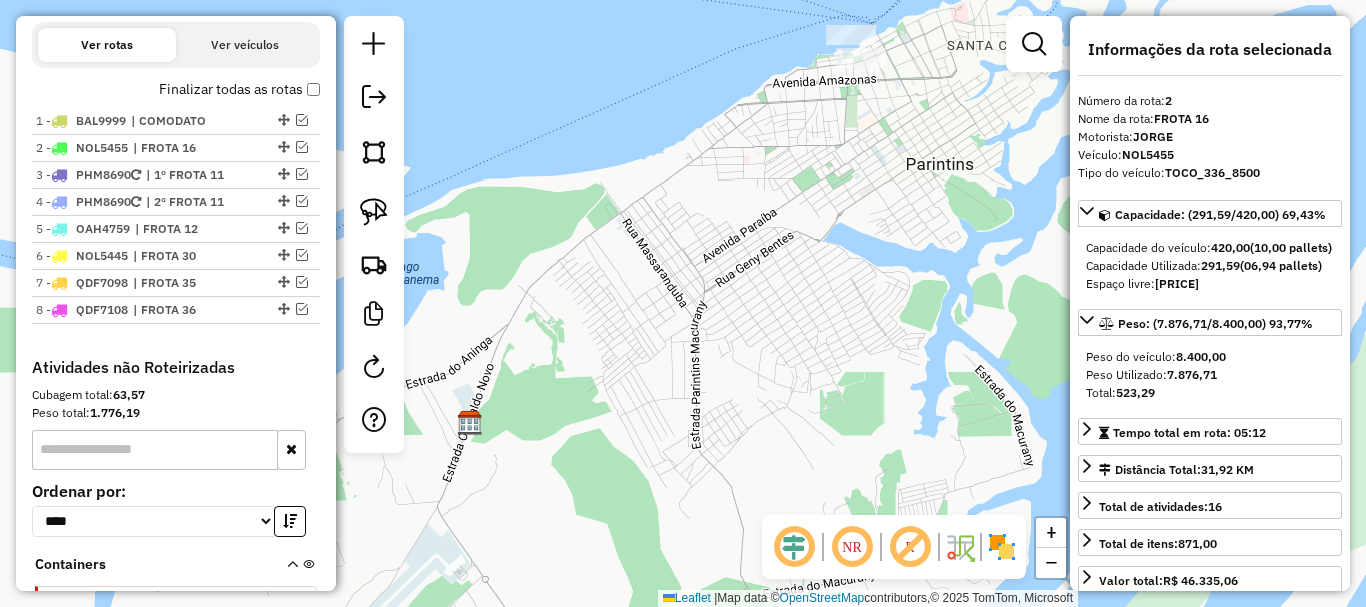 drag, startPoint x: 293, startPoint y: 148, endPoint x: 346, endPoint y: 163, distance: 55.081757 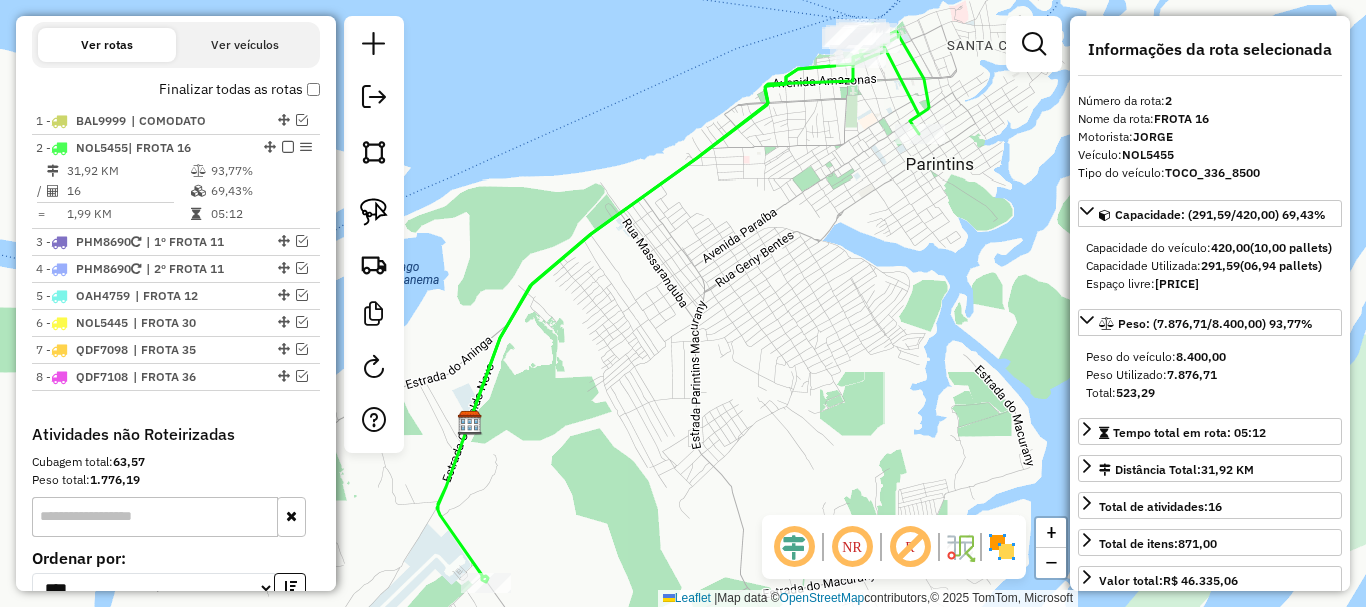 click 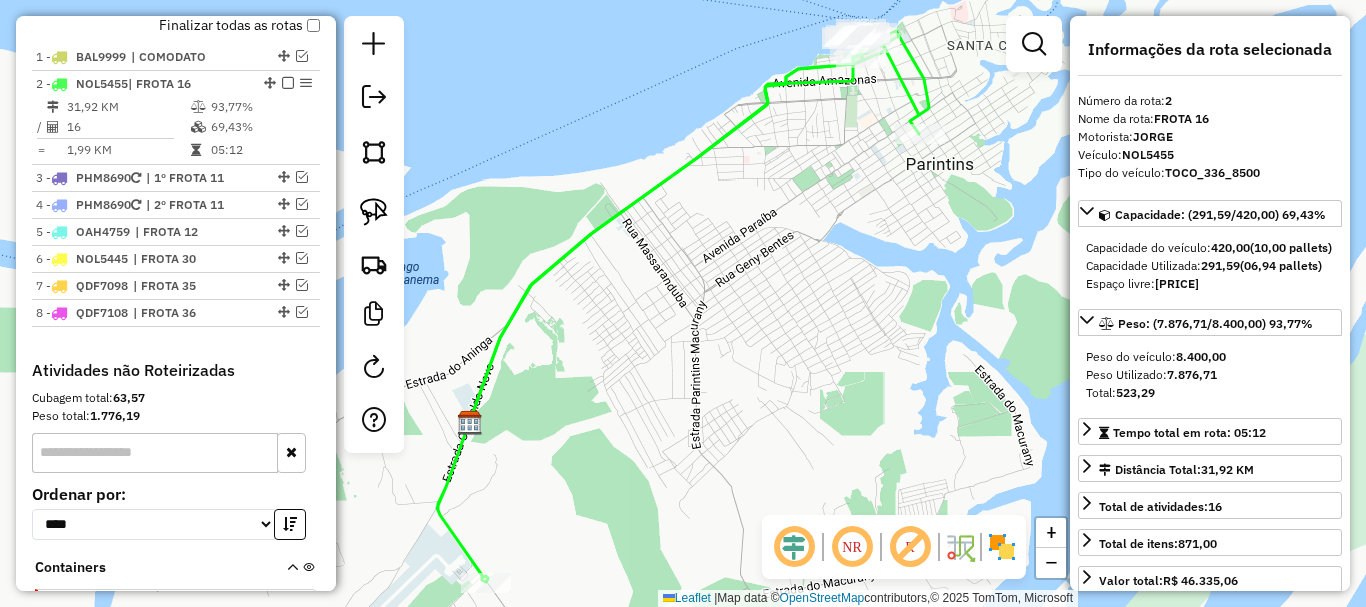 click 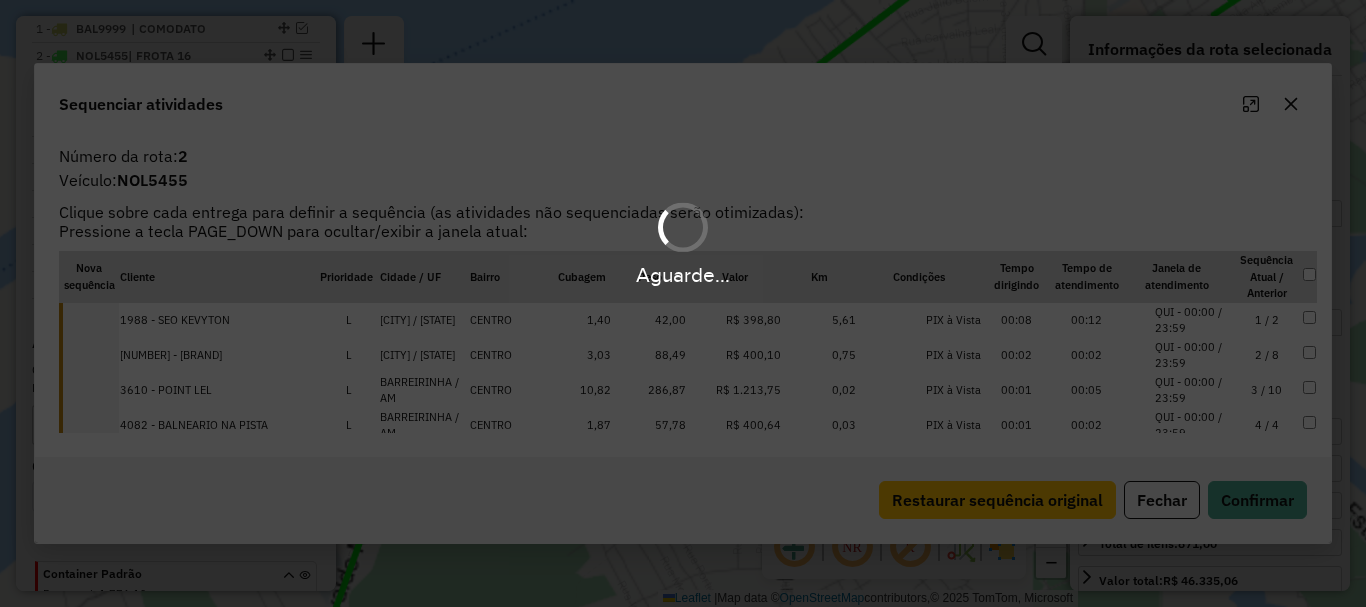scroll, scrollTop: 801, scrollLeft: 0, axis: vertical 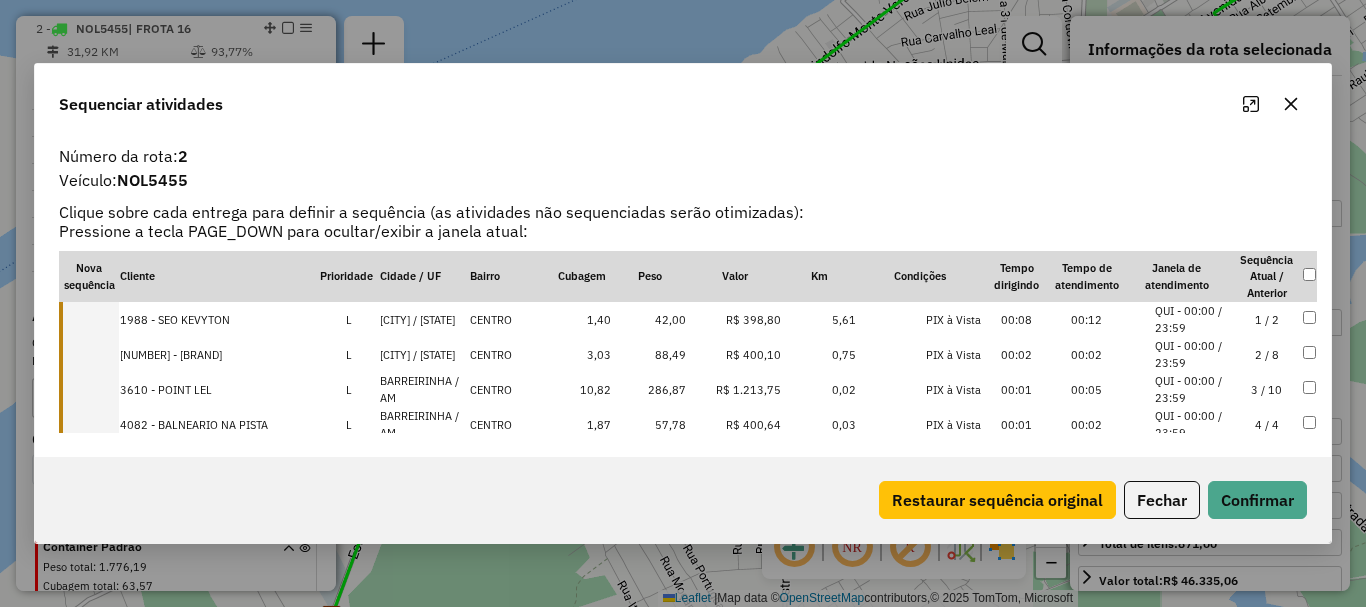 drag, startPoint x: 112, startPoint y: 317, endPoint x: 111, endPoint y: 328, distance: 11.045361 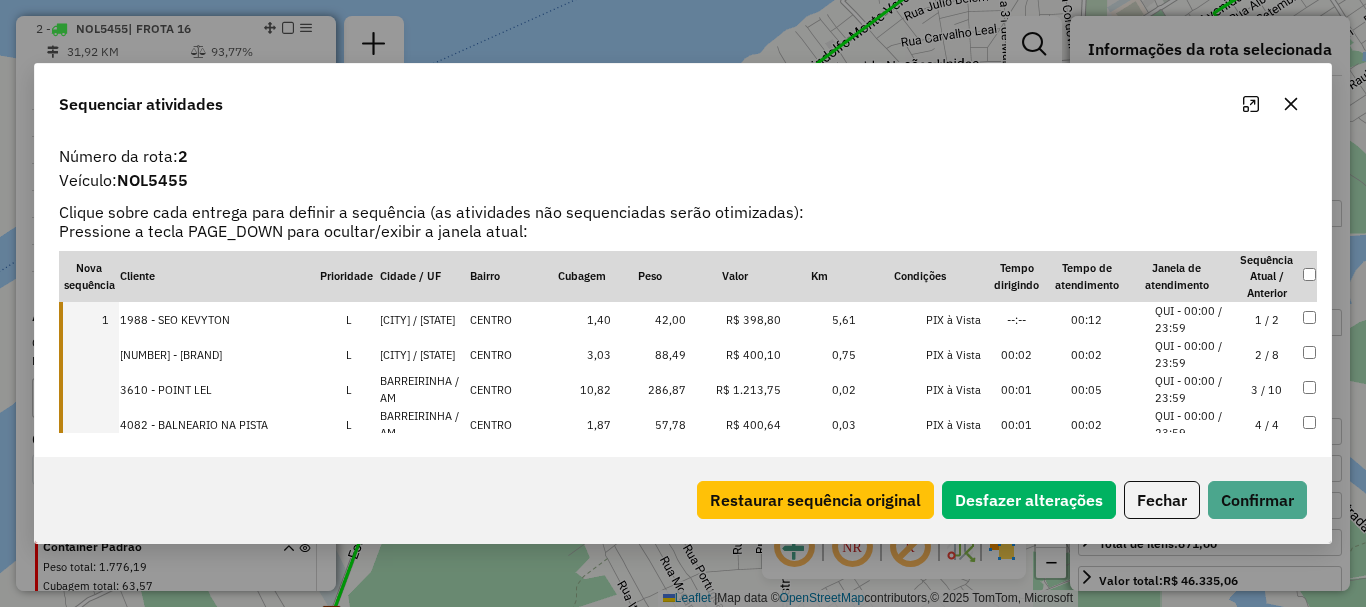 drag, startPoint x: 111, startPoint y: 344, endPoint x: 105, endPoint y: 376, distance: 32.55764 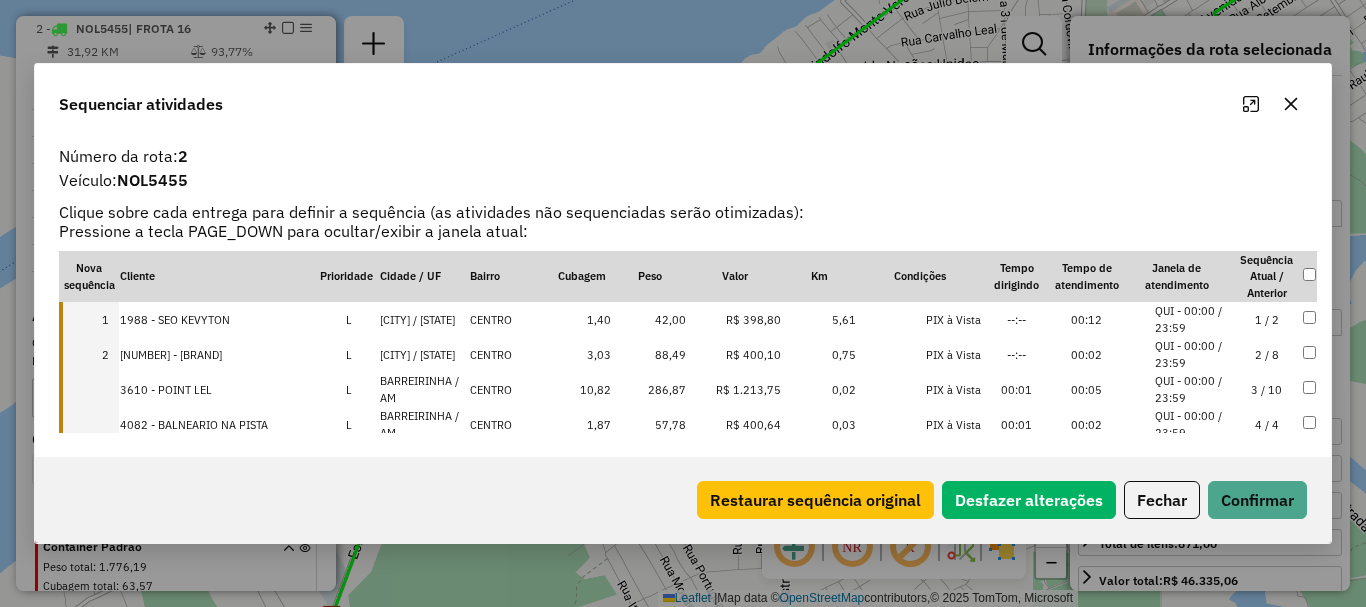 click at bounding box center [89, 389] 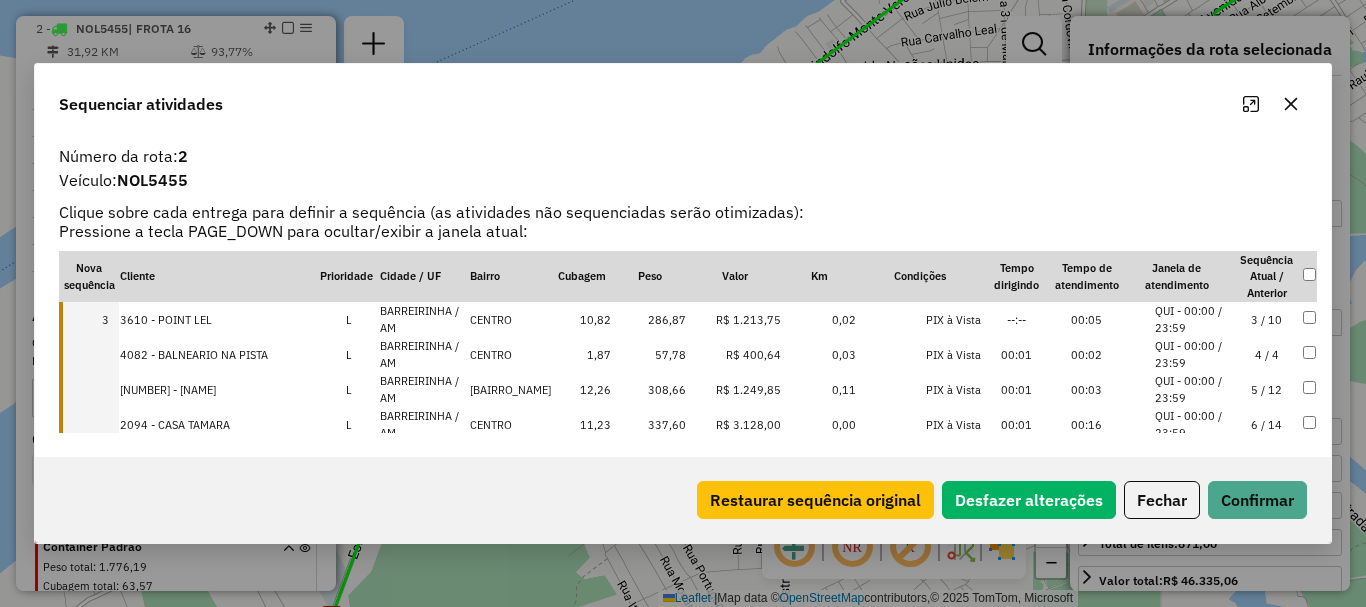 scroll, scrollTop: 100, scrollLeft: 0, axis: vertical 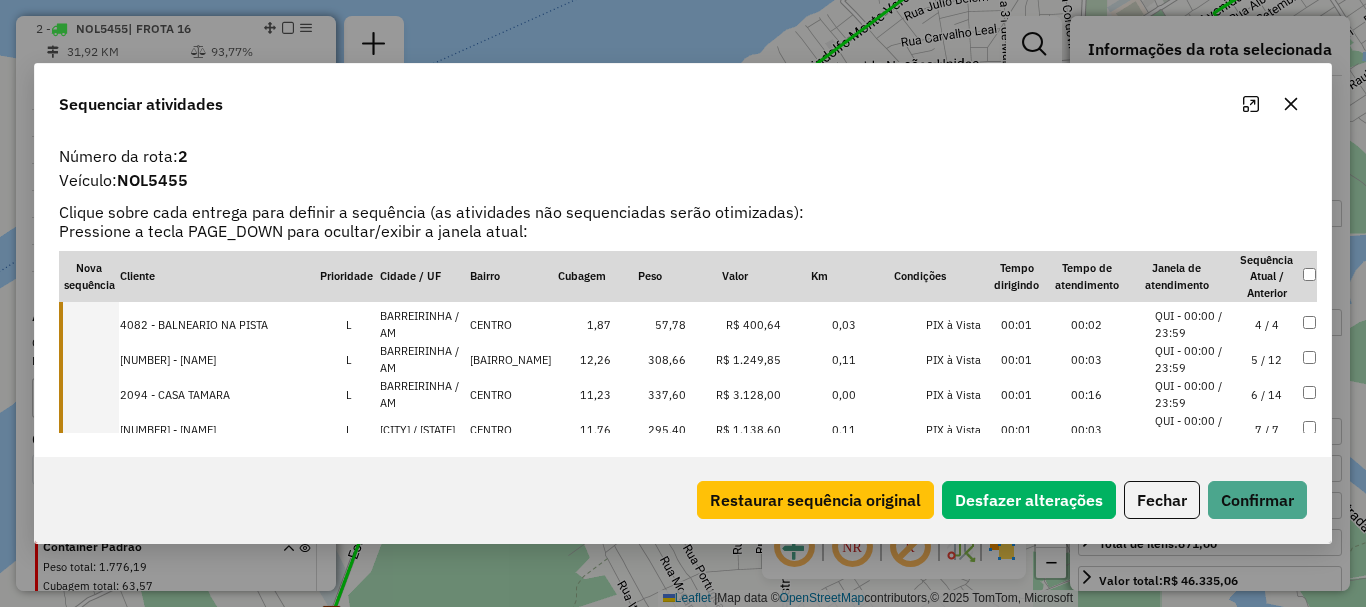 drag, startPoint x: 106, startPoint y: 326, endPoint x: 106, endPoint y: 349, distance: 23 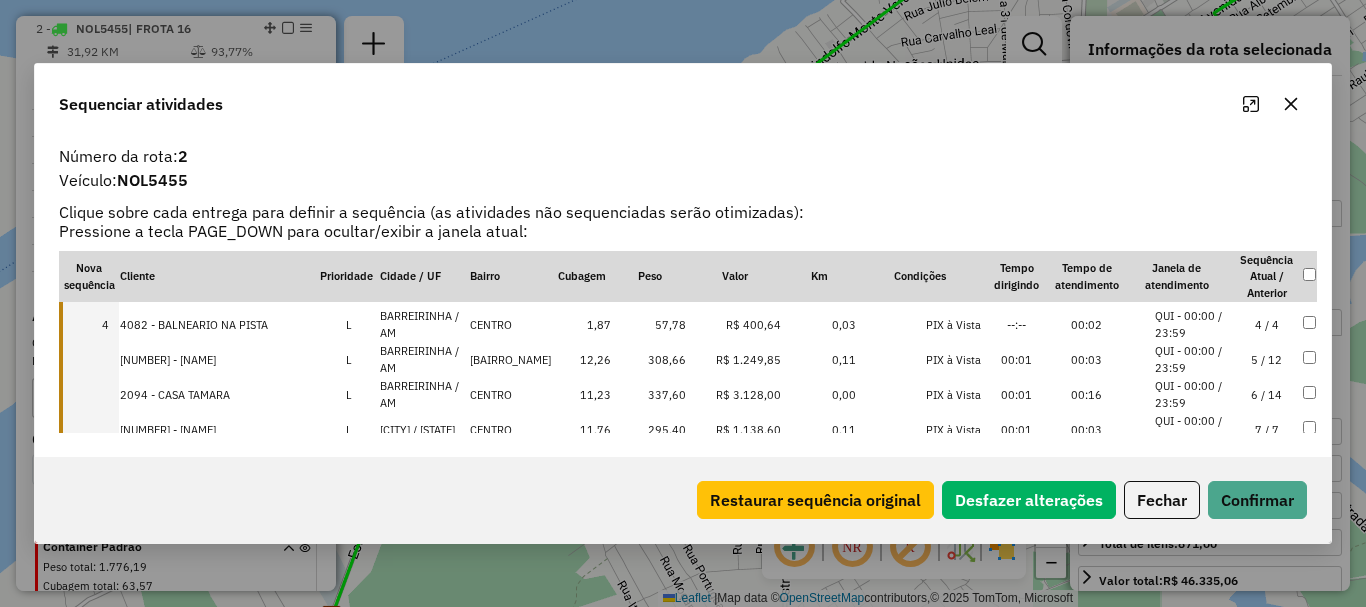 drag, startPoint x: 108, startPoint y: 357, endPoint x: 117, endPoint y: 389, distance: 33.24154 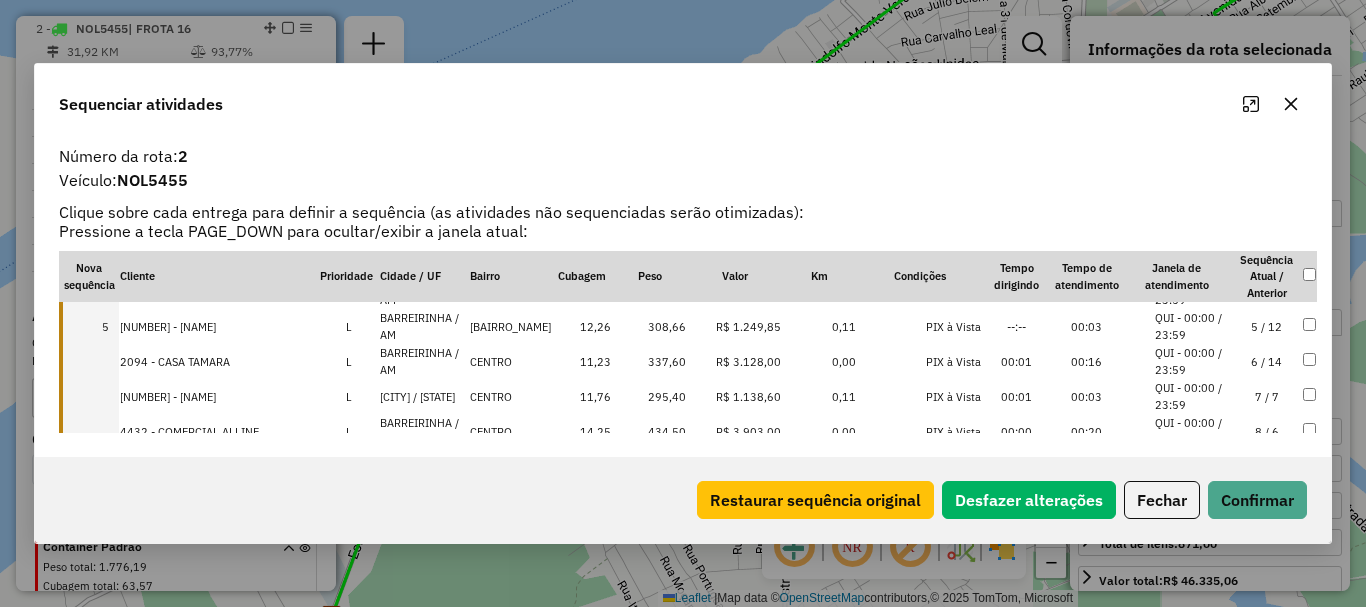 scroll, scrollTop: 100, scrollLeft: 0, axis: vertical 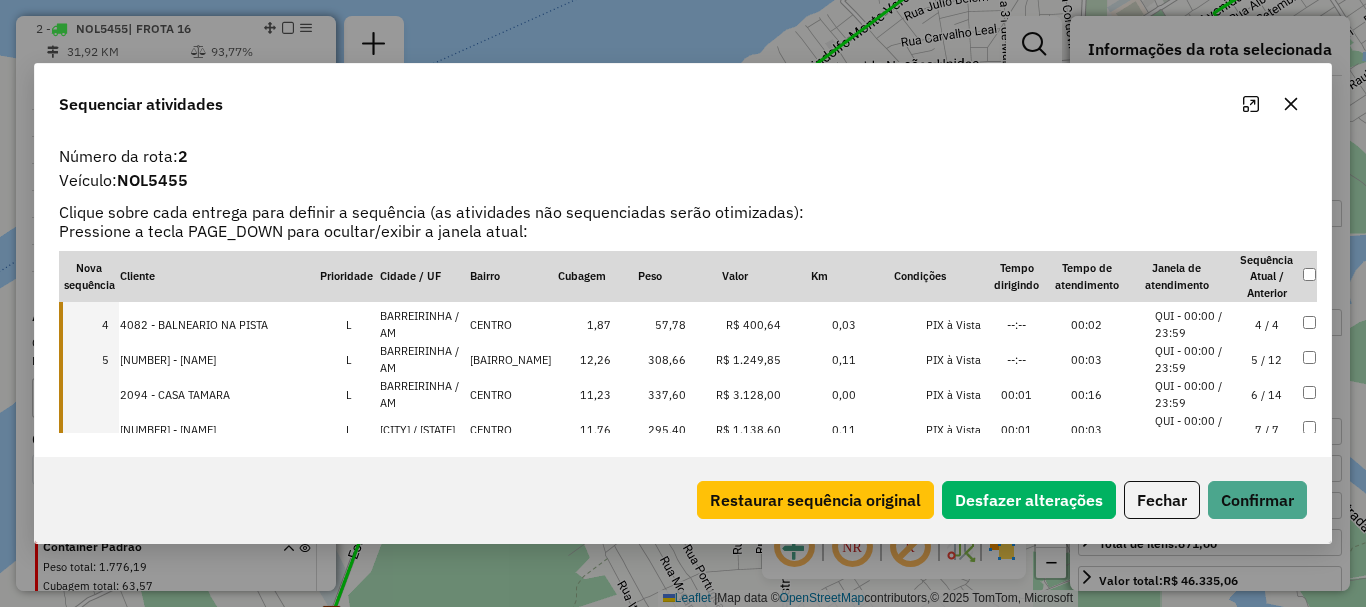 click at bounding box center [89, 394] 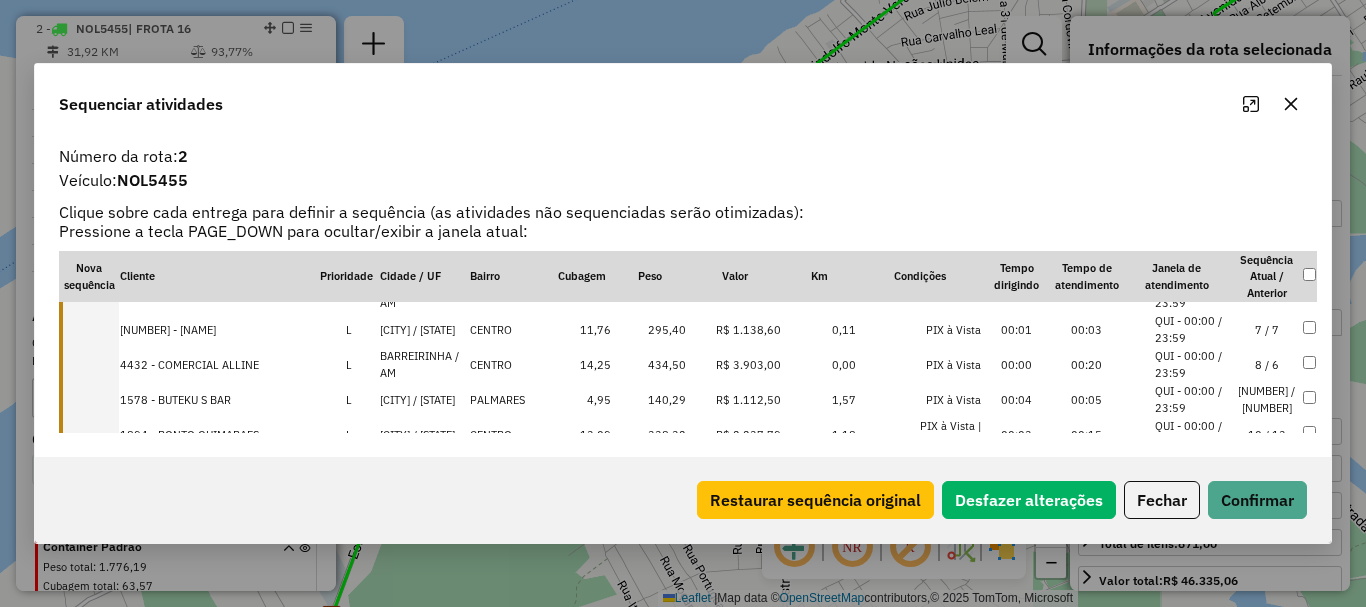 click at bounding box center (89, 329) 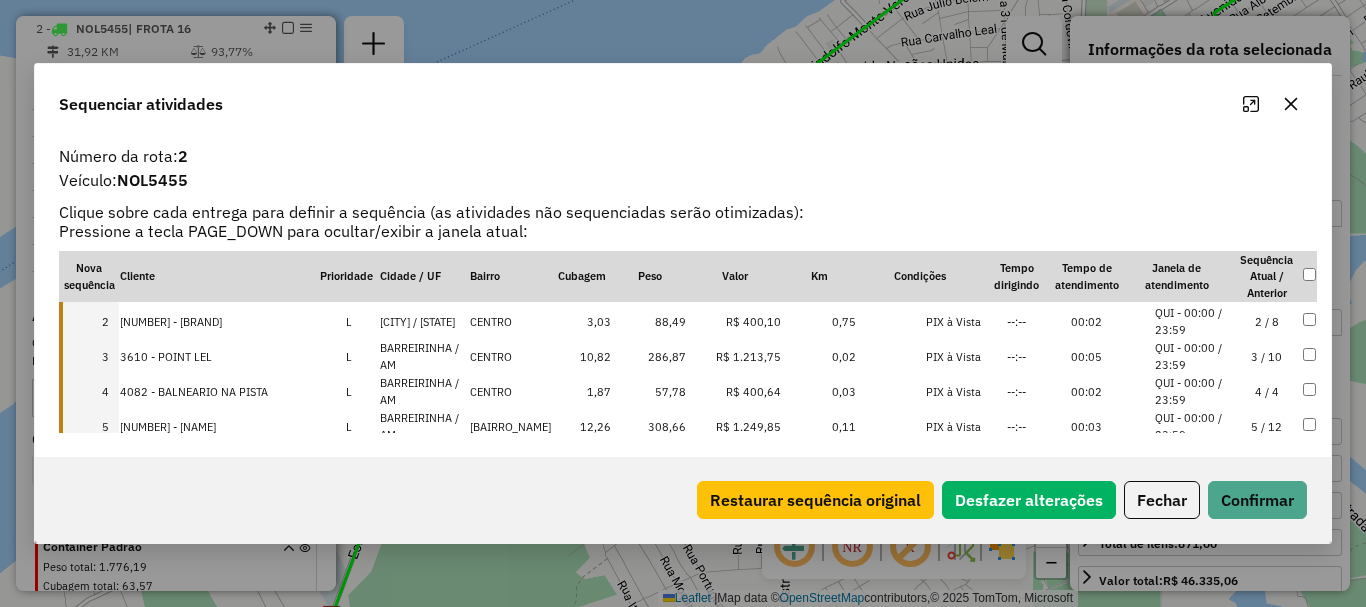 scroll, scrollTop: 0, scrollLeft: 0, axis: both 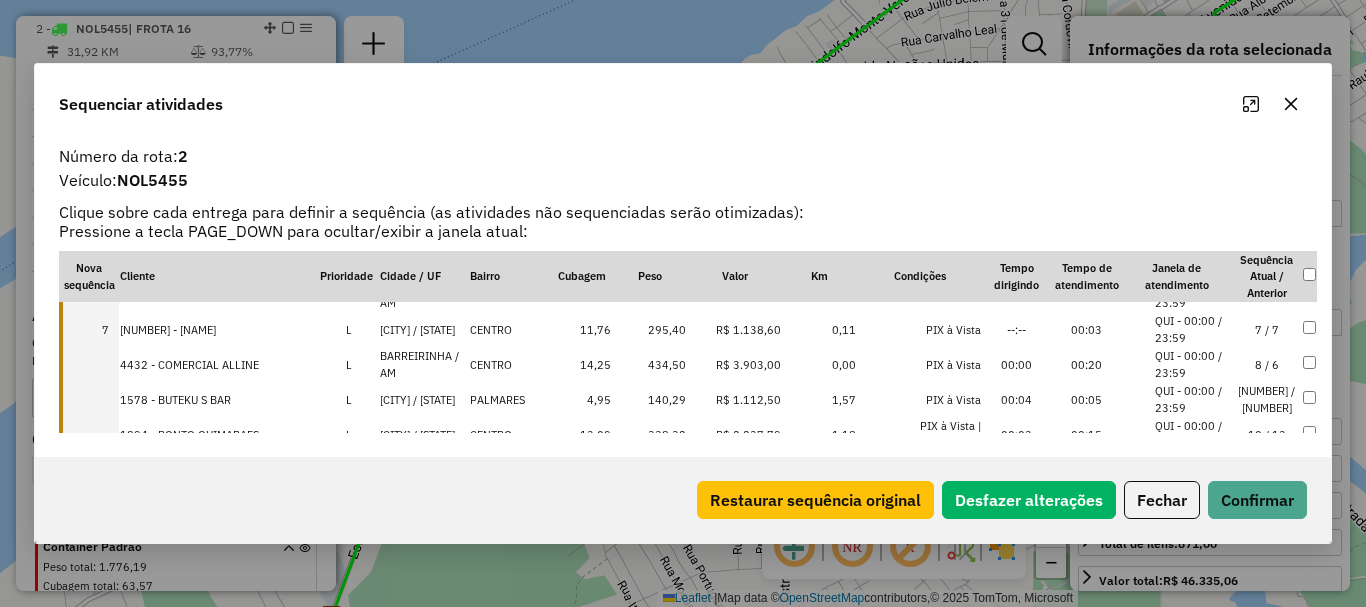 click at bounding box center [89, 364] 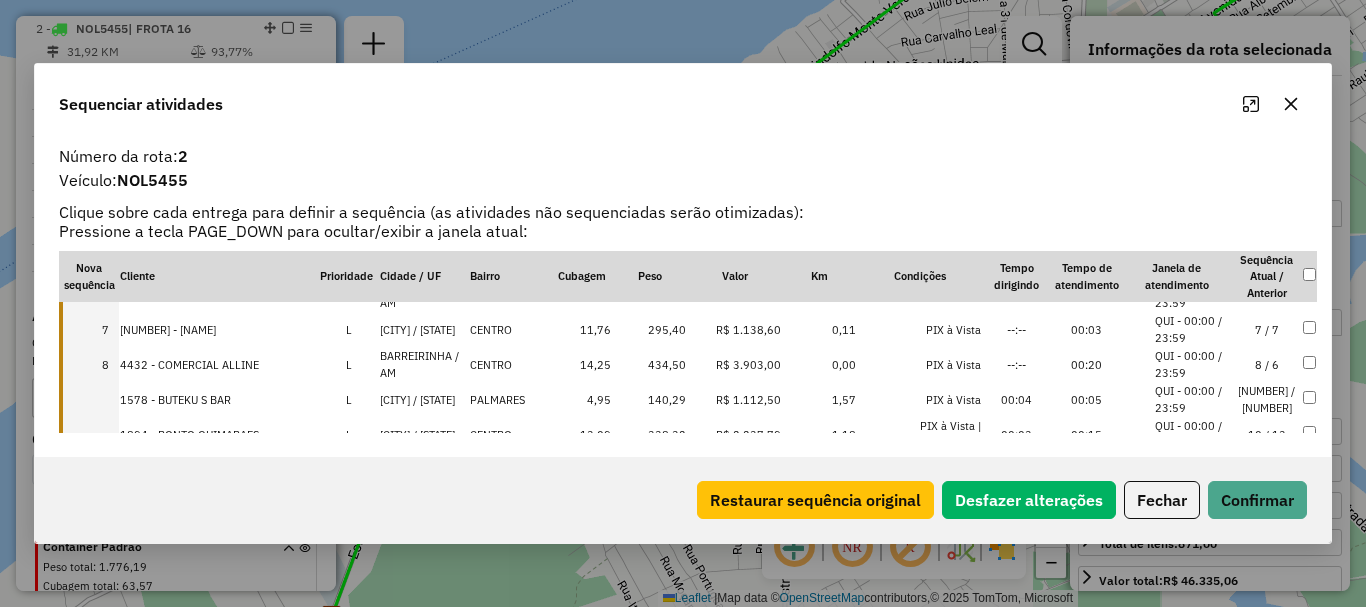scroll, scrollTop: 300, scrollLeft: 0, axis: vertical 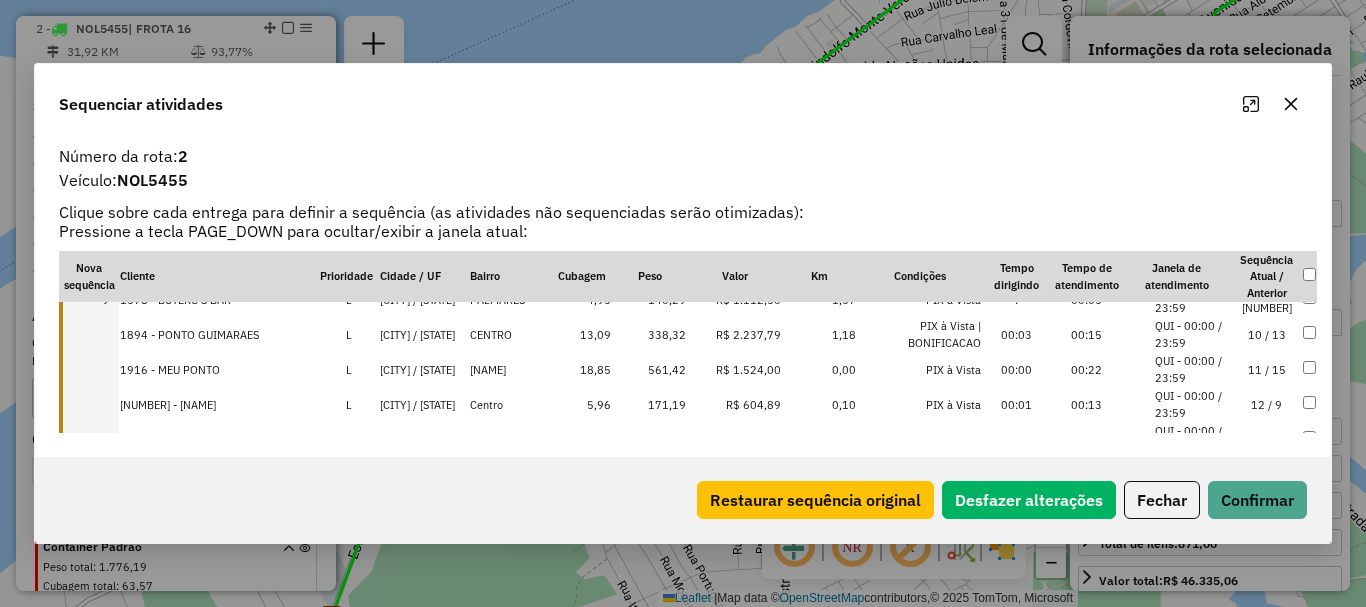 click at bounding box center (89, 334) 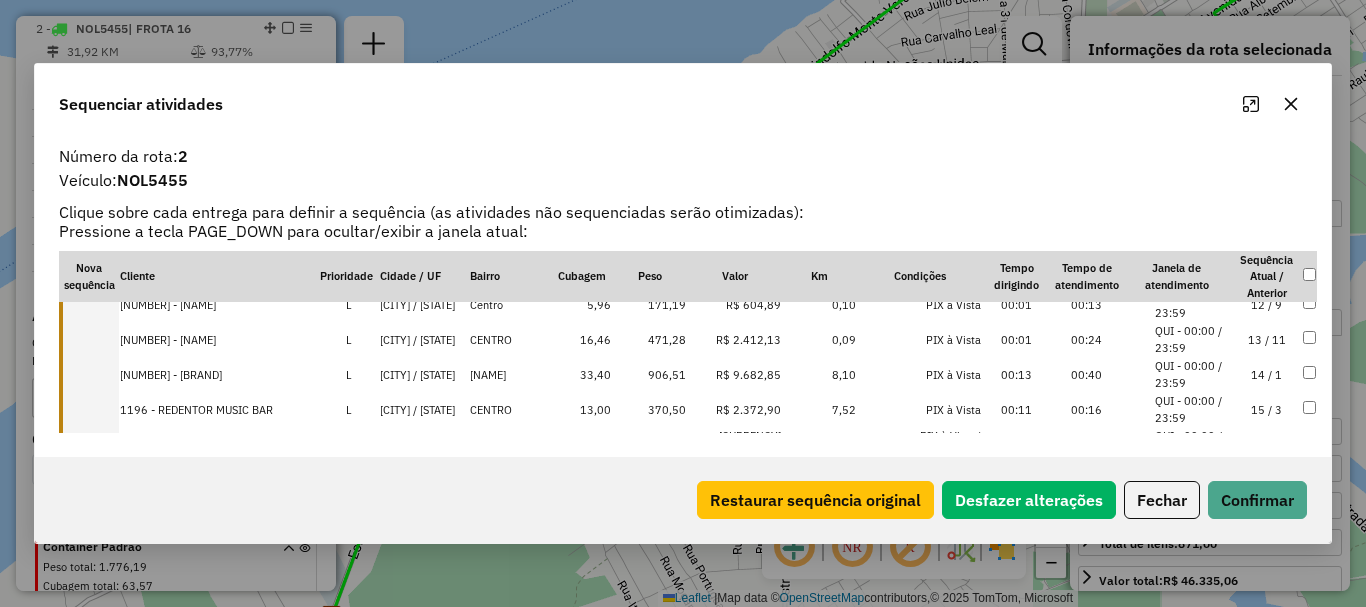 scroll, scrollTop: 300, scrollLeft: 0, axis: vertical 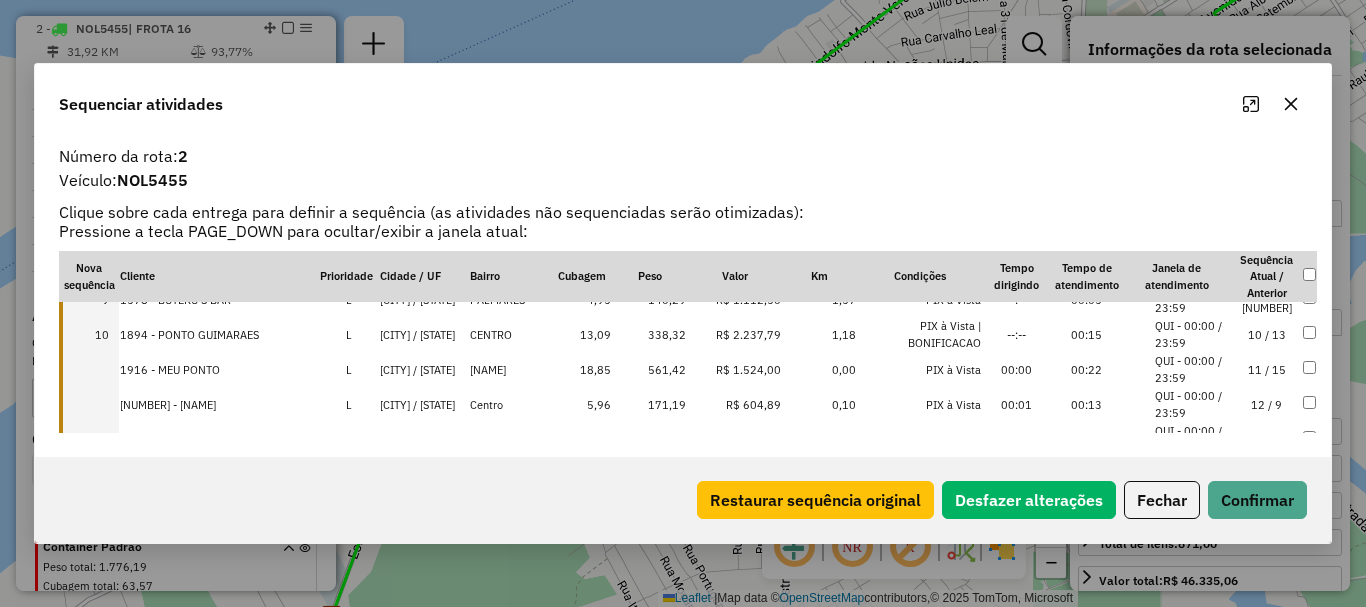 click at bounding box center (89, 369) 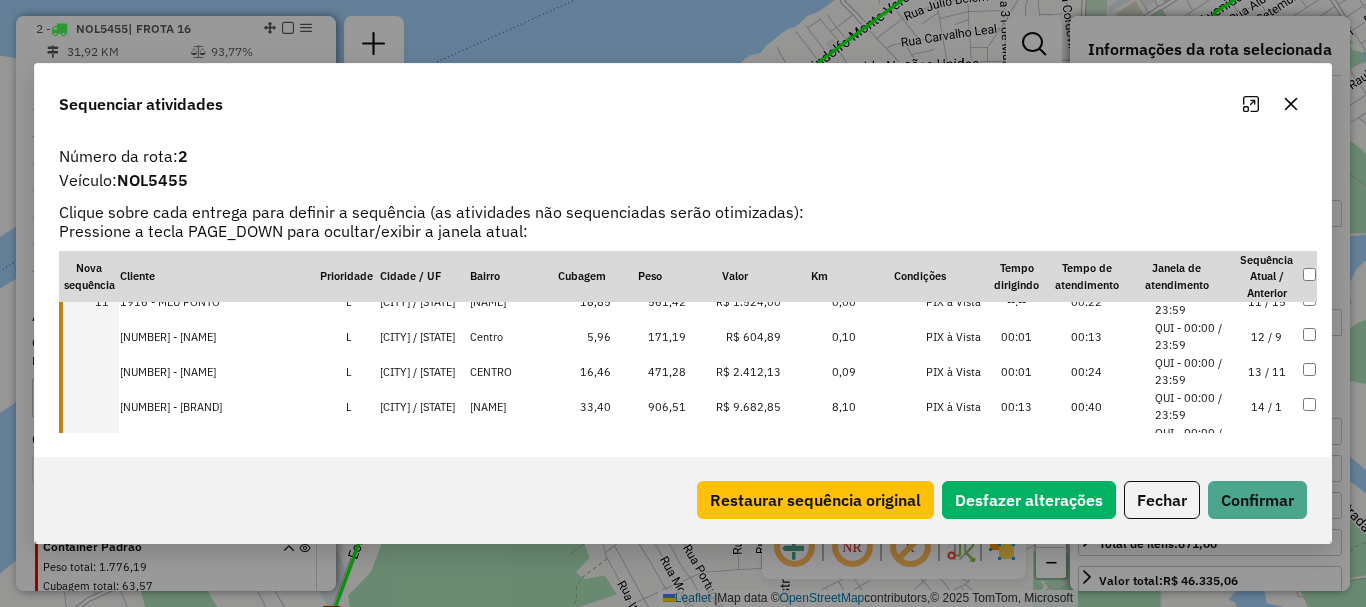 scroll, scrollTop: 400, scrollLeft: 0, axis: vertical 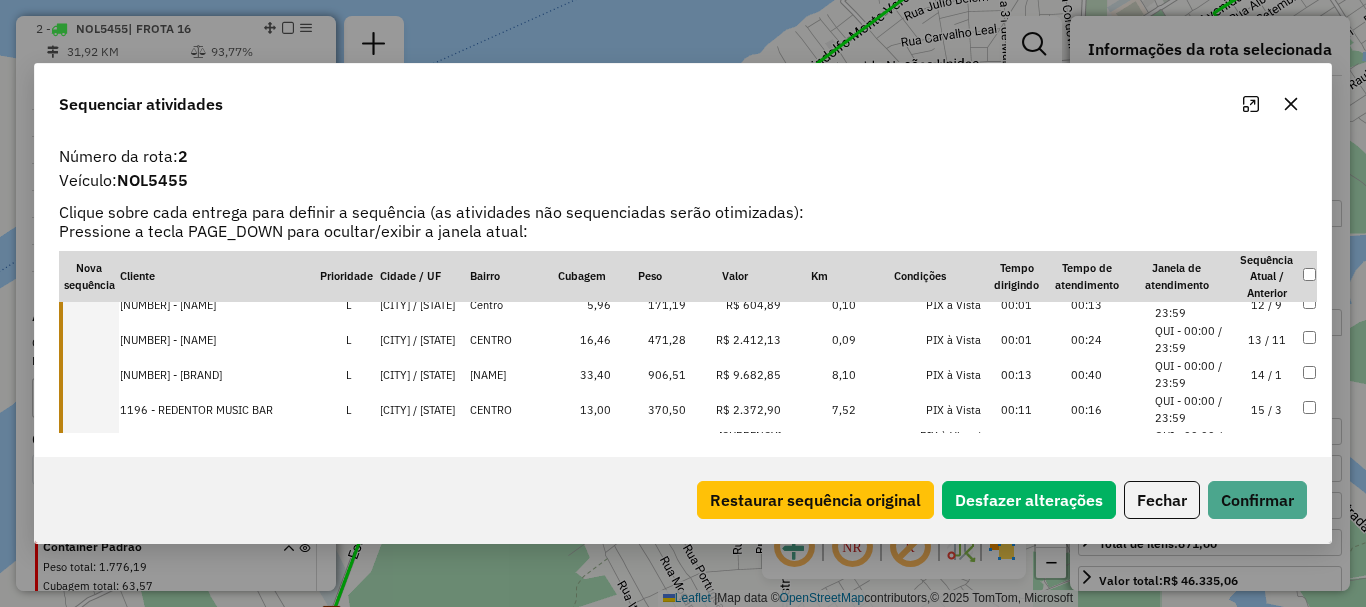 click at bounding box center [89, 304] 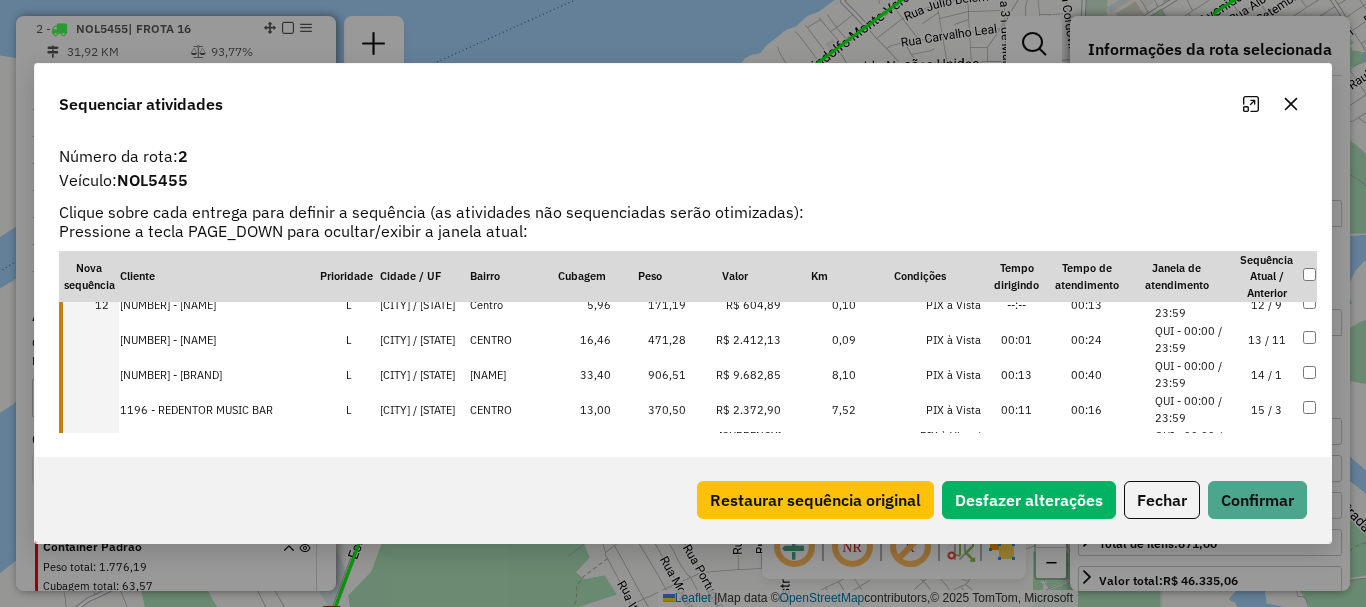 click at bounding box center [89, 339] 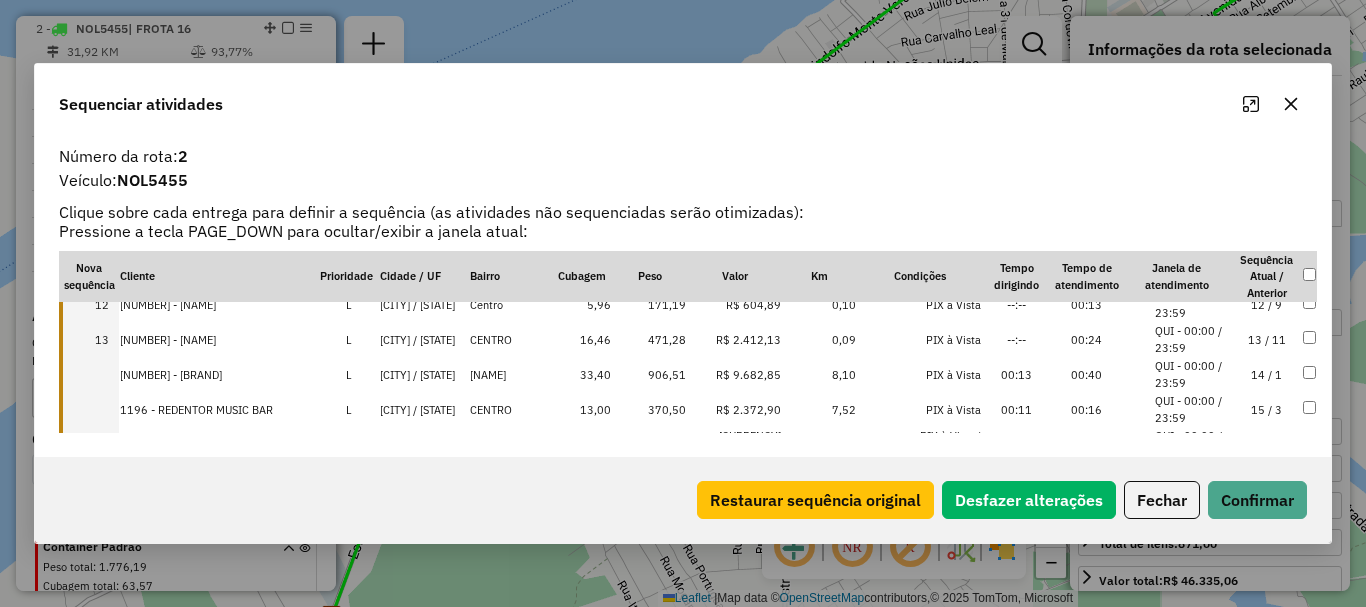 click at bounding box center [89, 374] 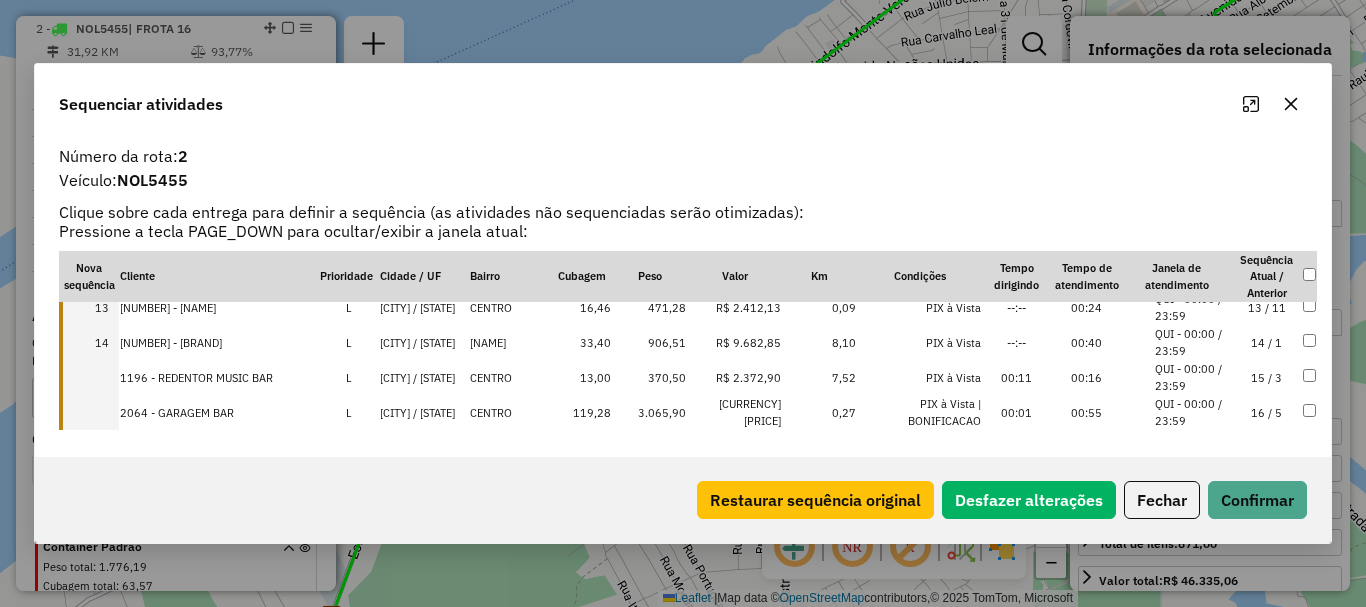 scroll, scrollTop: 448, scrollLeft: 0, axis: vertical 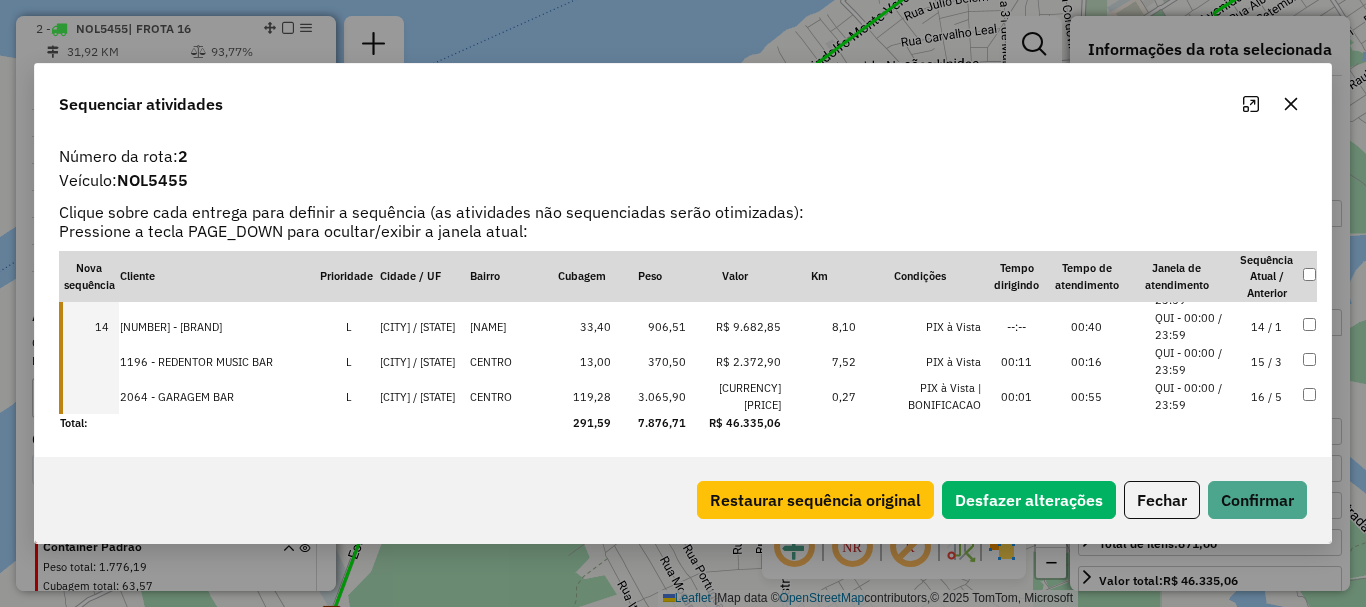 click at bounding box center [89, 361] 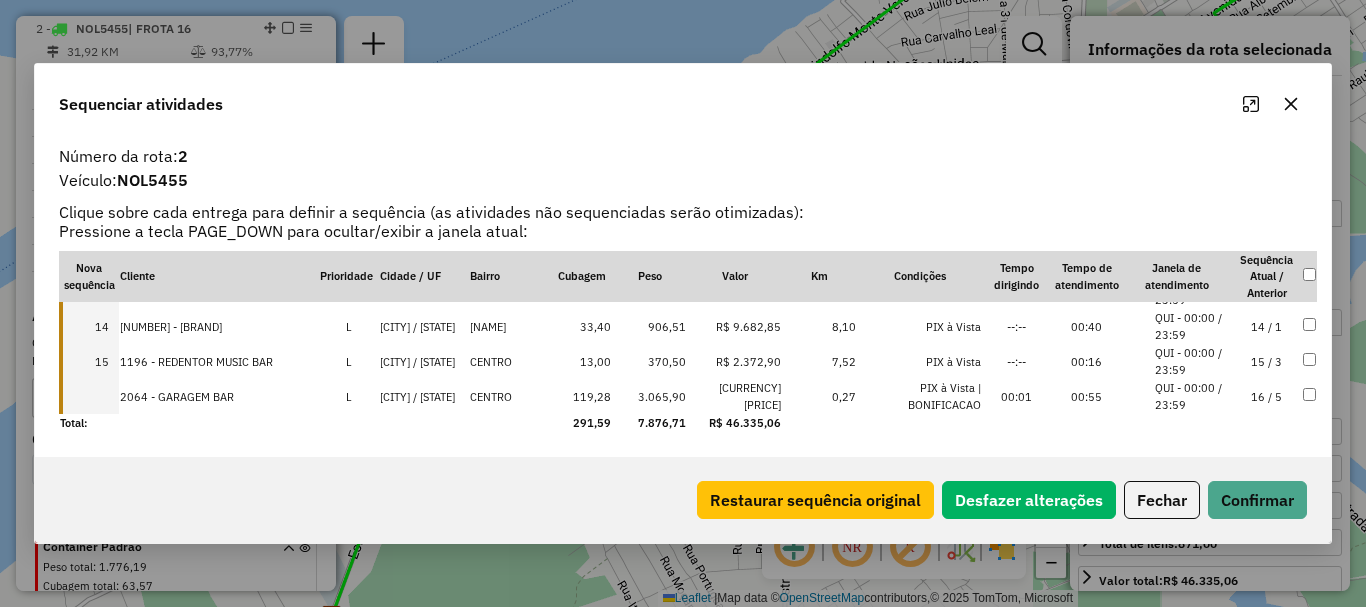 click at bounding box center (89, 396) 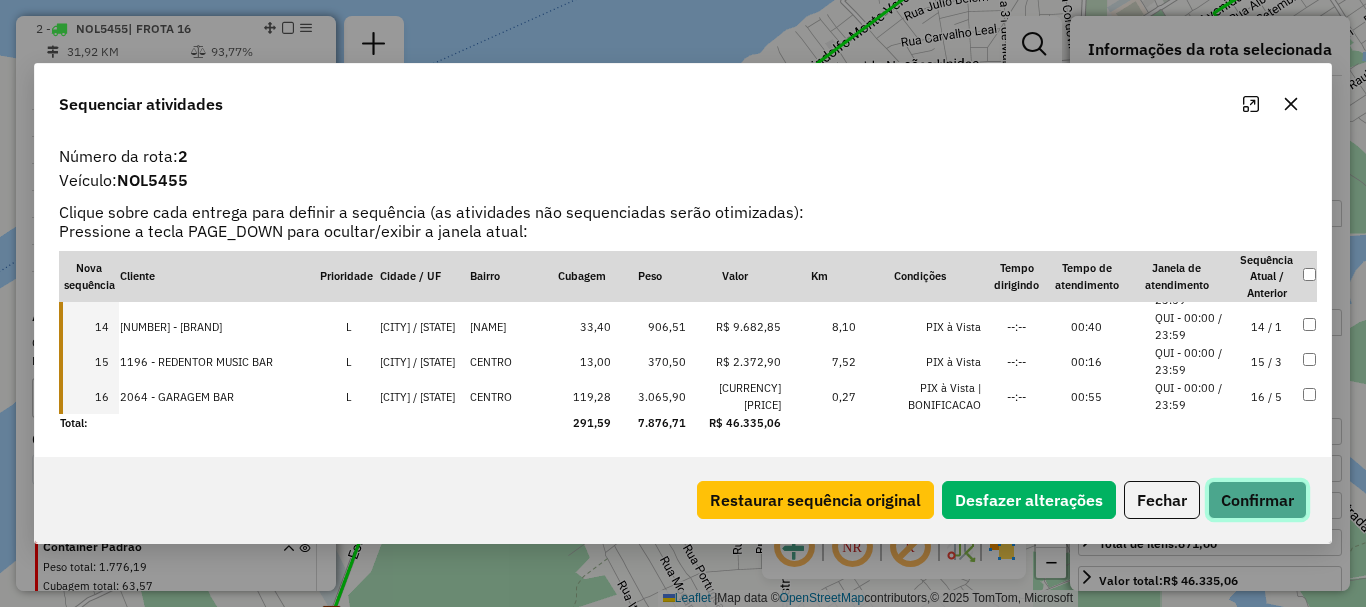 click on "Confirmar" 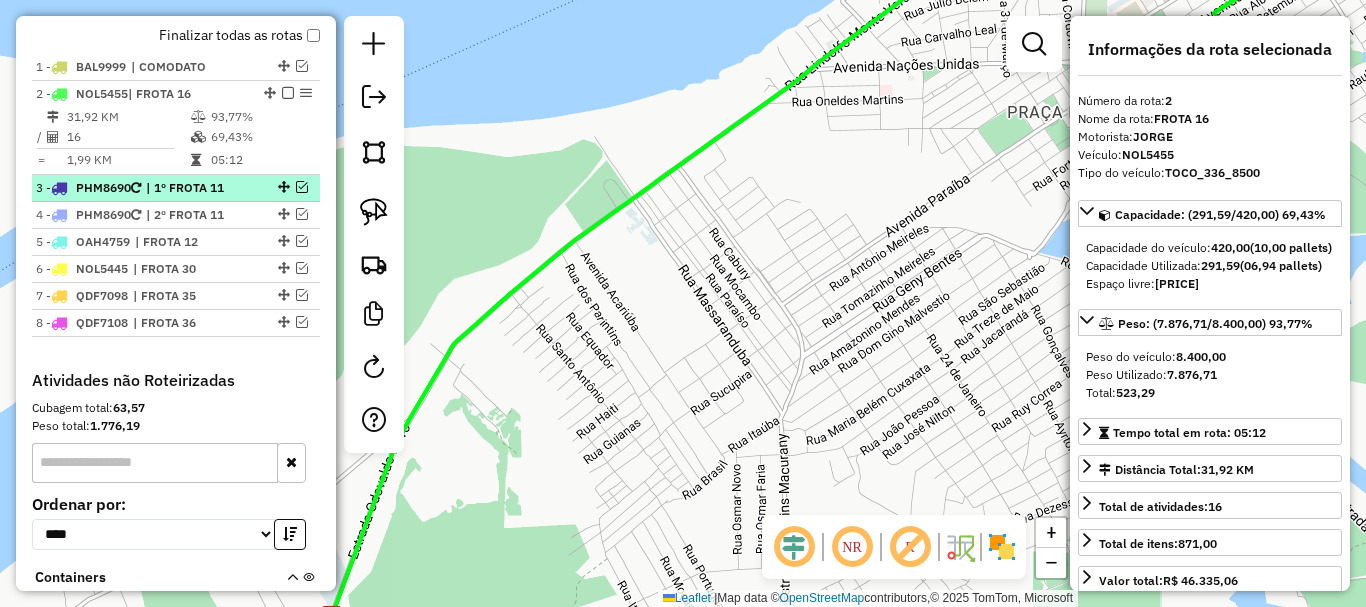 scroll, scrollTop: 701, scrollLeft: 0, axis: vertical 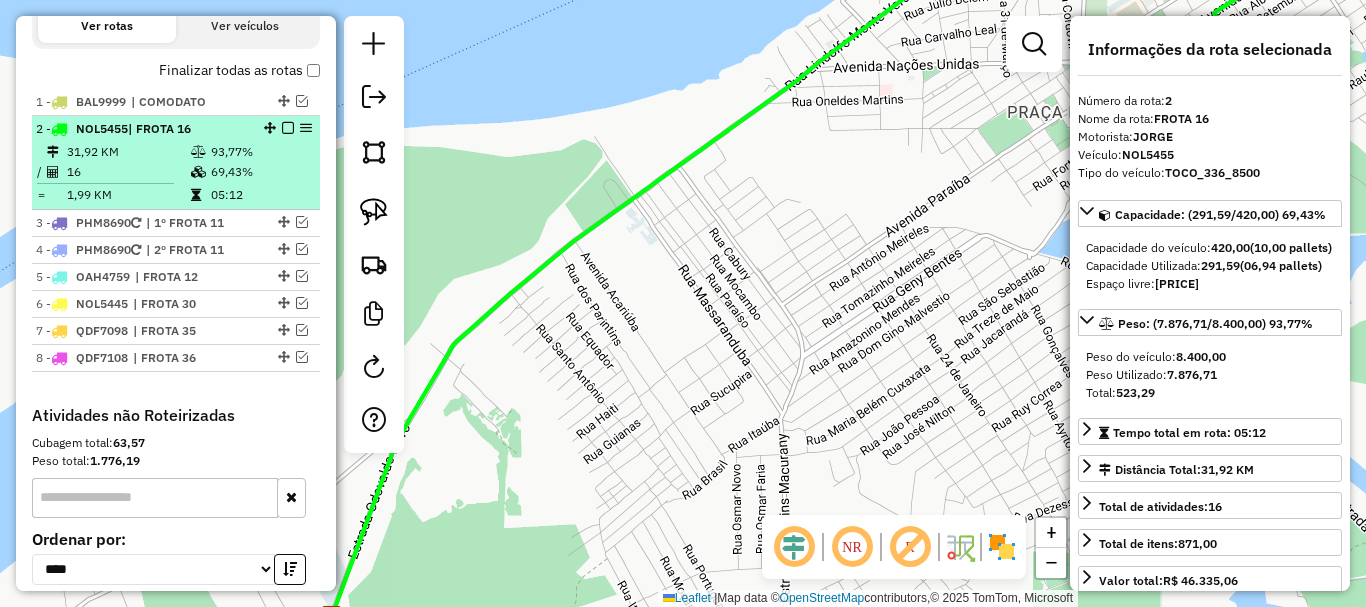 click at bounding box center (288, 128) 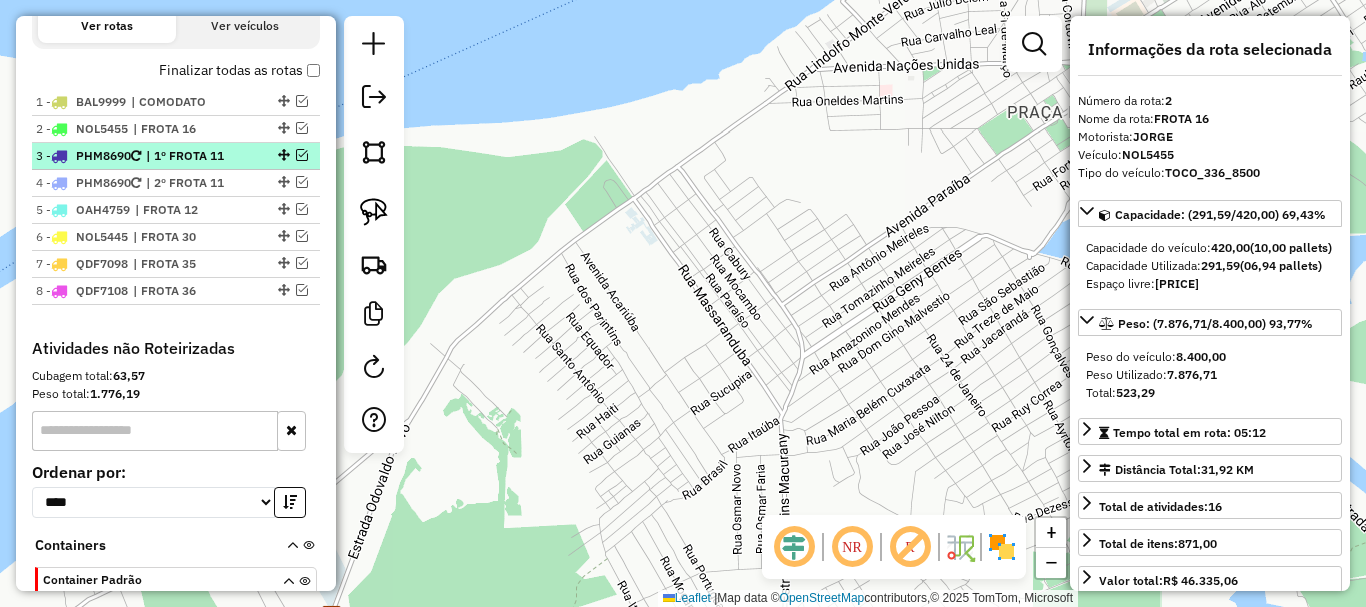 click at bounding box center (302, 155) 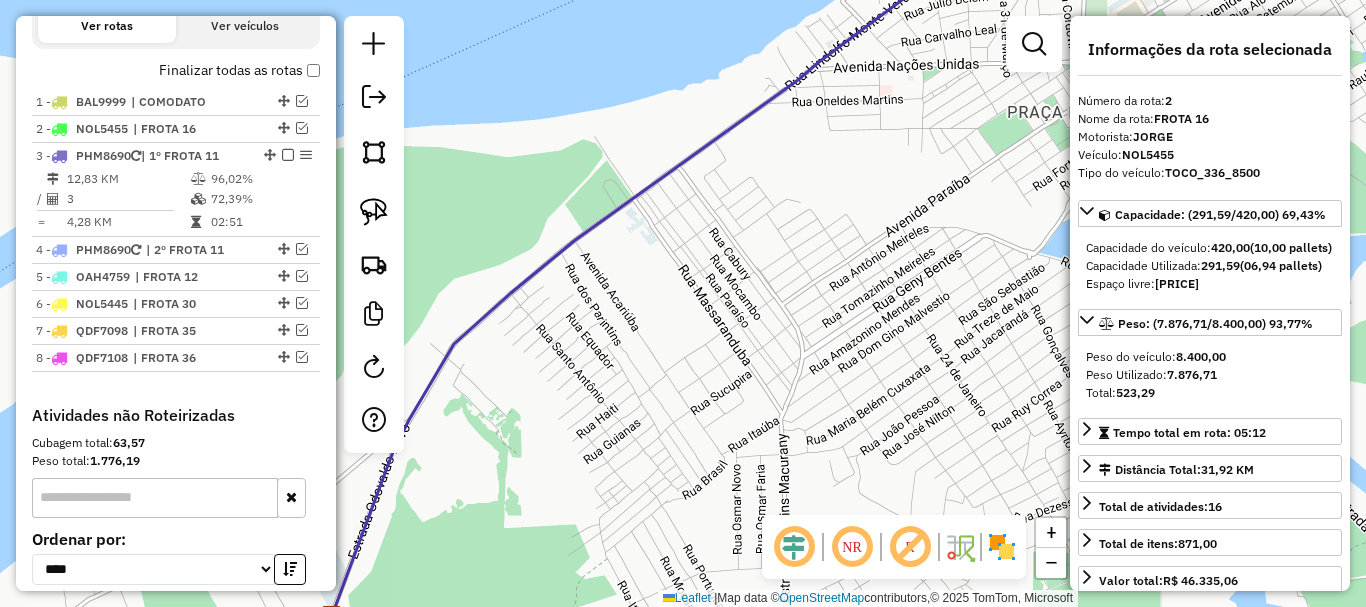 click 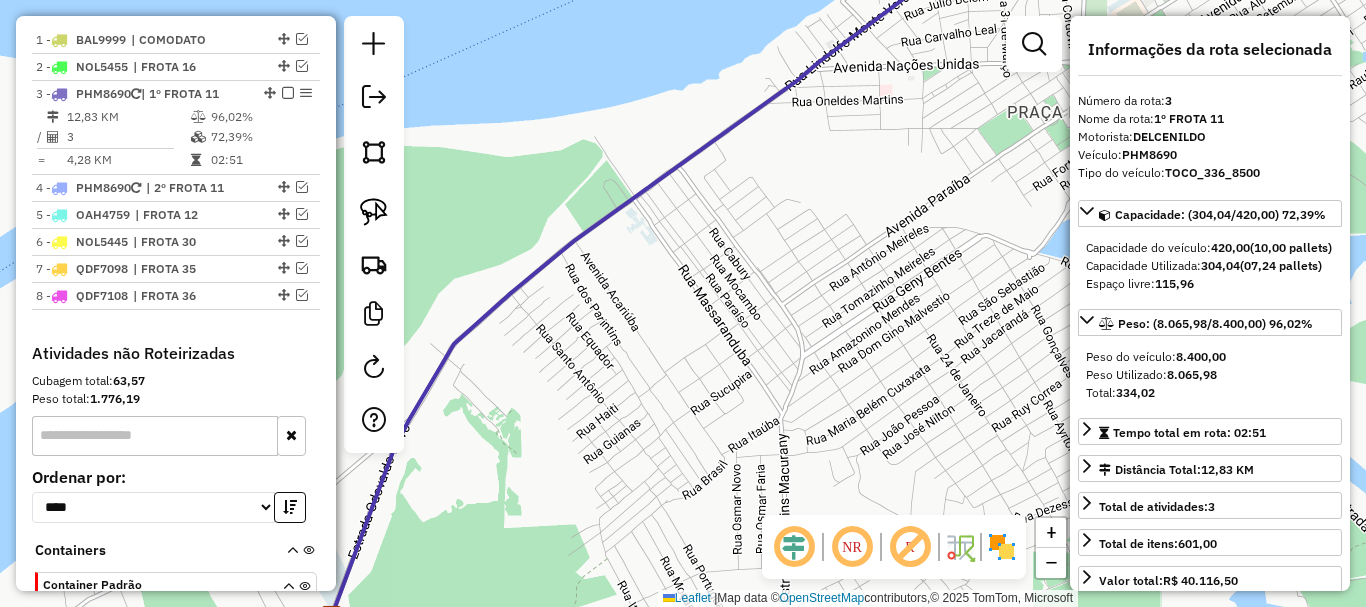 click 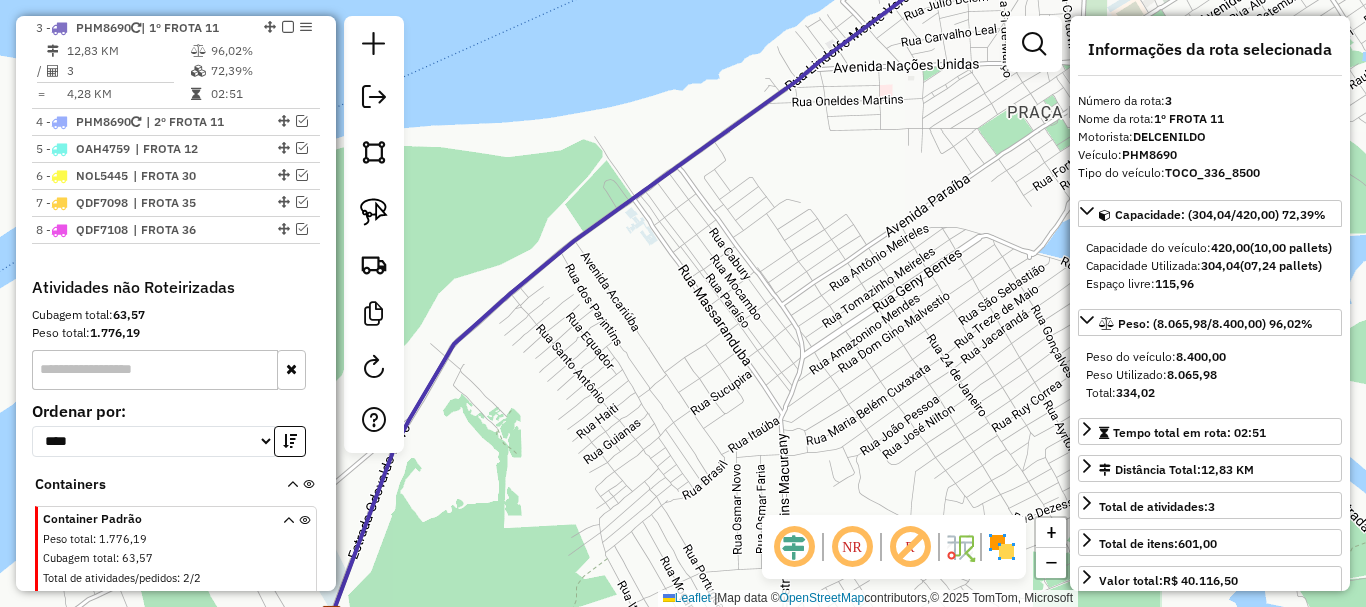 scroll, scrollTop: 828, scrollLeft: 0, axis: vertical 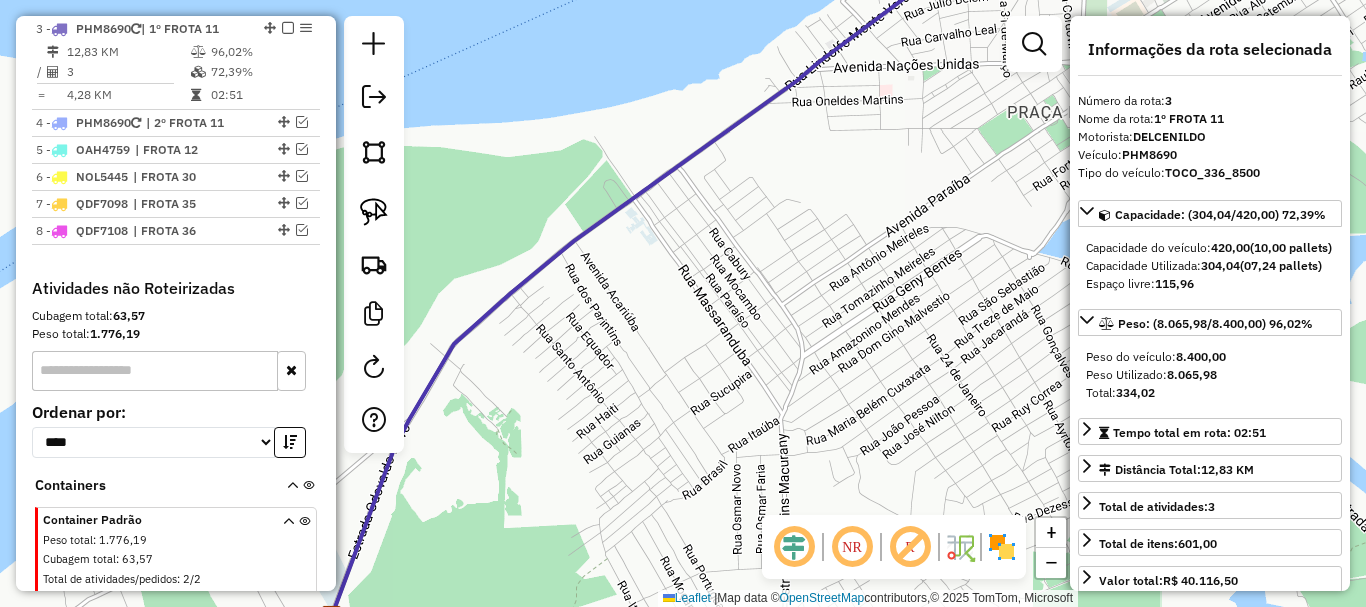 click 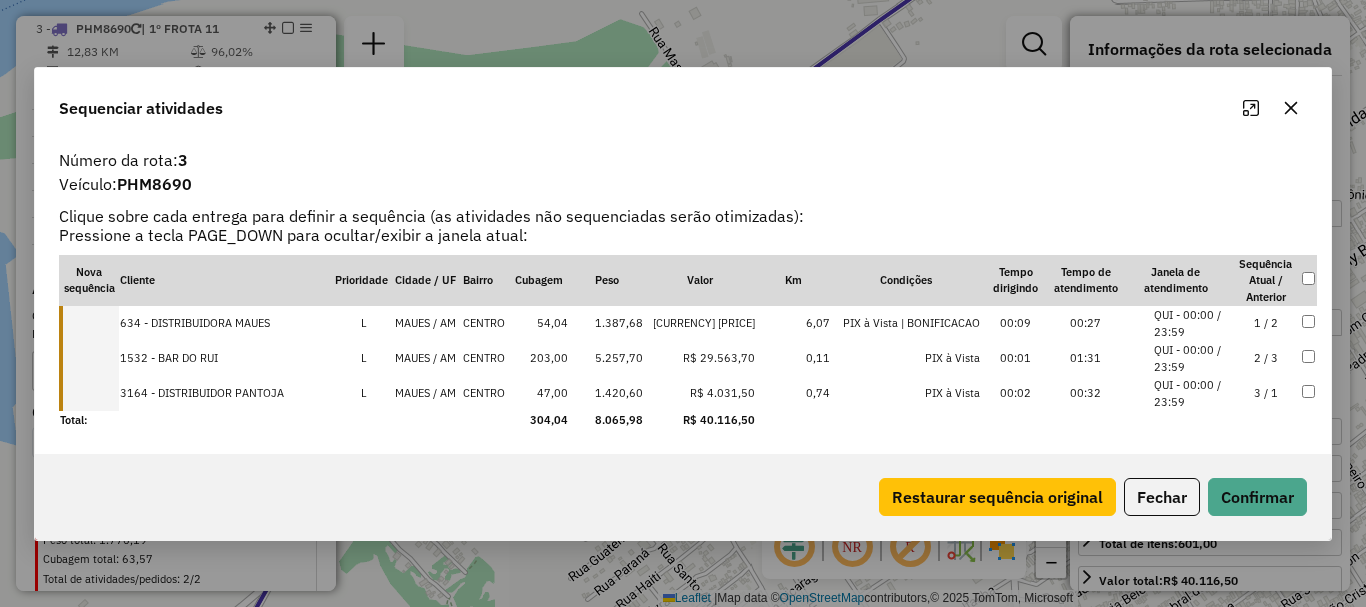click at bounding box center [89, 323] 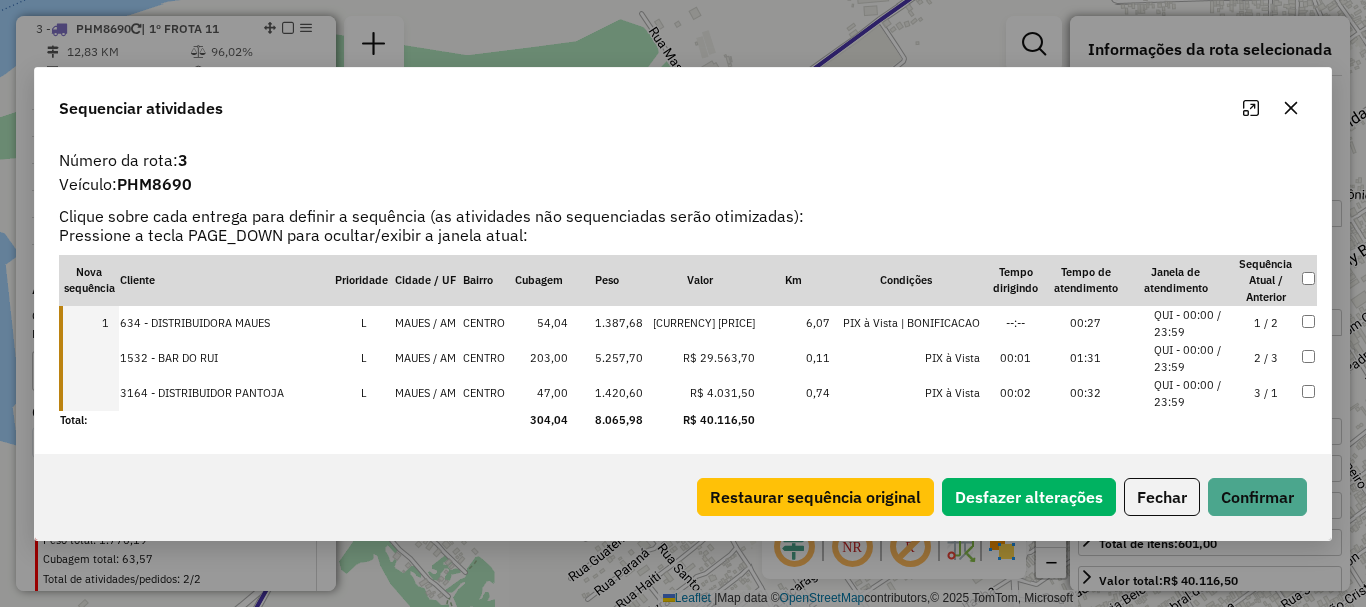 click at bounding box center [89, 358] 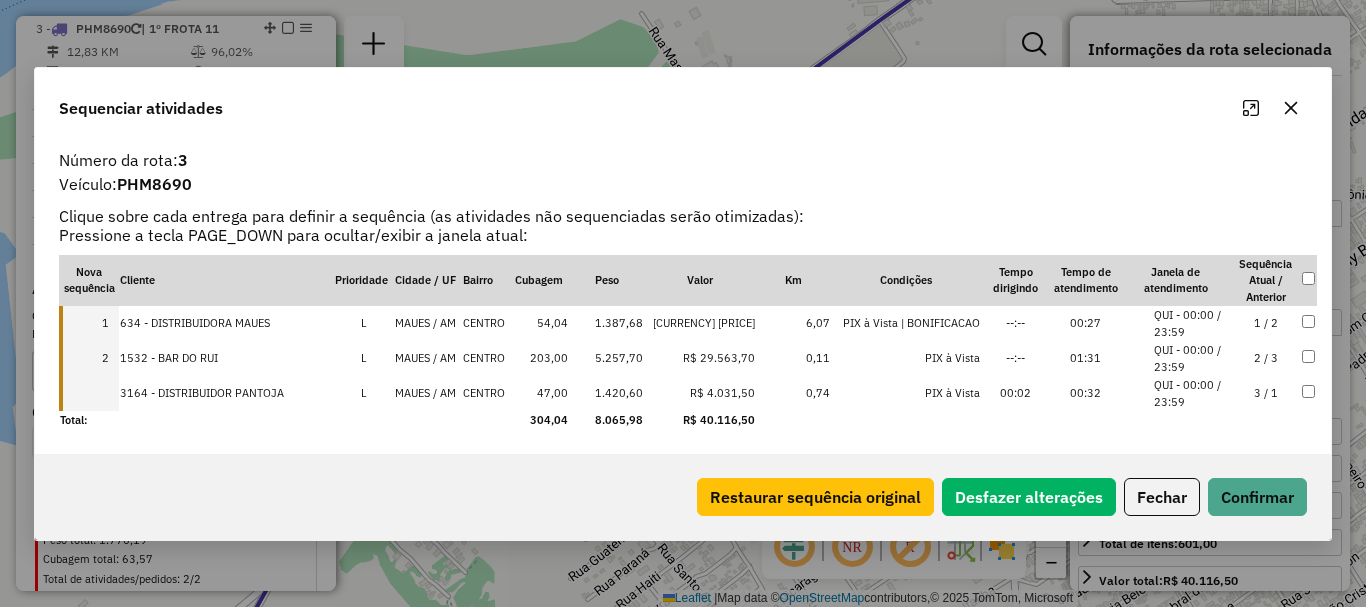 drag, startPoint x: 112, startPoint y: 393, endPoint x: 526, endPoint y: 535, distance: 437.6757 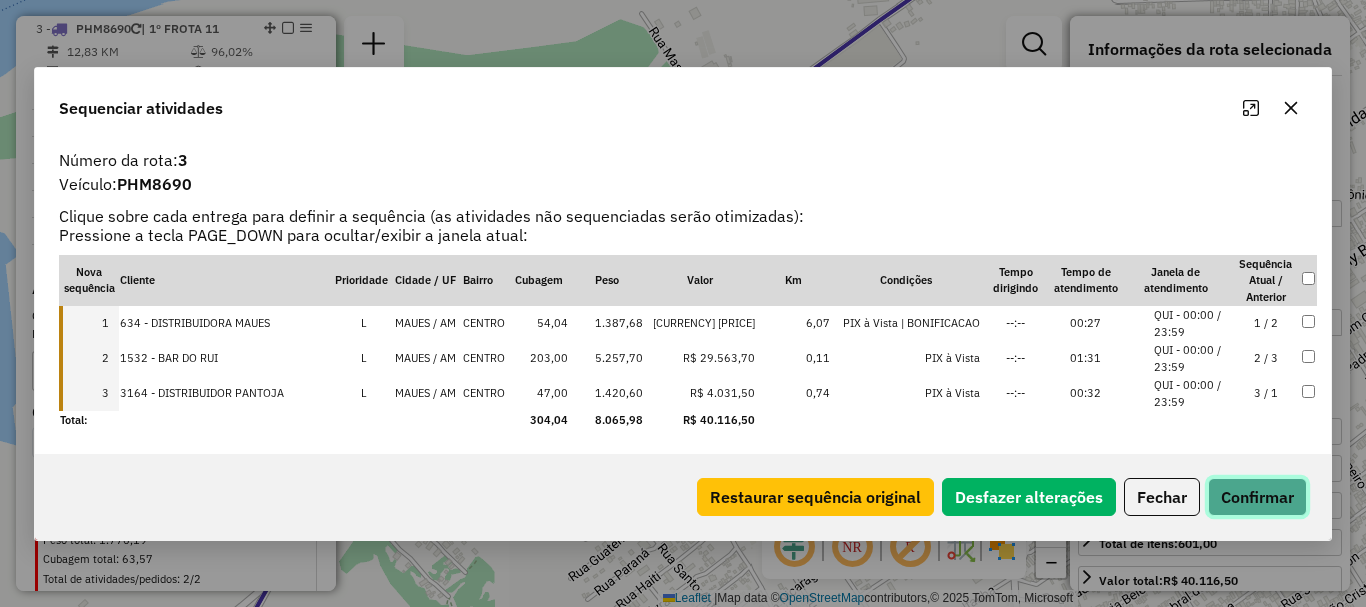 click on "Confirmar" 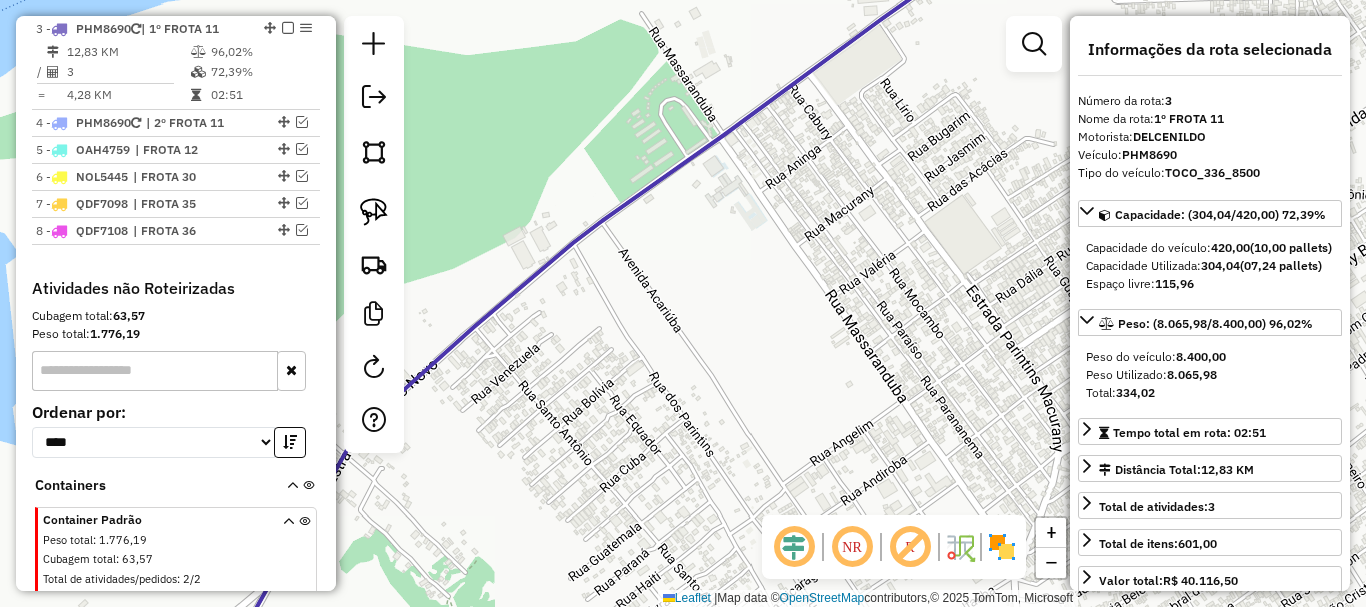 click on "Janela de atendimento Grade de atendimento Capacidade Transportadoras Veículos Cliente Pedidos  Rotas Selecione os dias de semana para filtrar as janelas de atendimento  Seg   Ter   Qua   Qui   Sex   Sáb   Dom  Informe o período da janela de atendimento: De: Até:  Filtrar exatamente a janela do cliente  Considerar janela de atendimento padrão  Selecione os dias de semana para filtrar as grades de atendimento  Seg   Ter   Qua   Qui   Sex   Sáb   Dom   Considerar clientes sem dia de atendimento cadastrado  Clientes fora do dia de atendimento selecionado Filtrar as atividades entre os valores definidos abaixo:  Peso mínimo:   Peso máximo:   Cubagem mínima:   Cubagem máxima:   De:   Até:  Filtrar as atividades entre o tempo de atendimento definido abaixo:  De:   Até:   Considerar capacidade total dos clientes não roteirizados Transportadora: Selecione um ou mais itens Tipo de veículo: Selecione um ou mais itens Veículo: Selecione um ou mais itens Motorista: Selecione um ou mais itens Nome: Rótulo:" 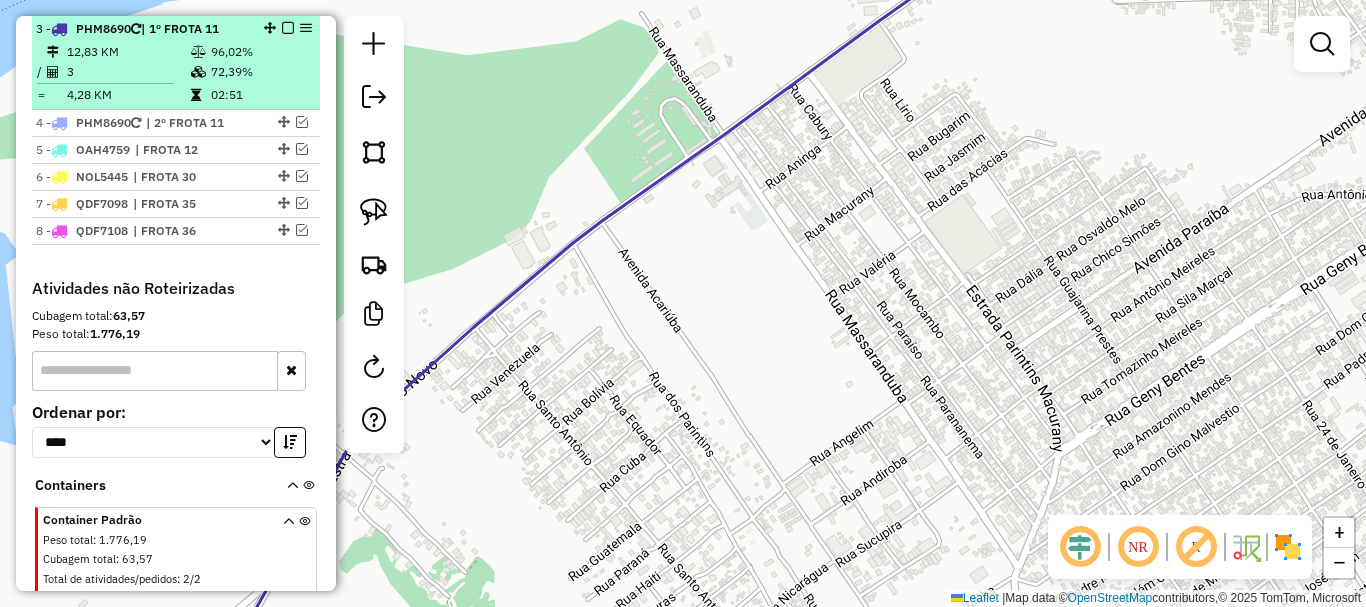 click at bounding box center [288, 28] 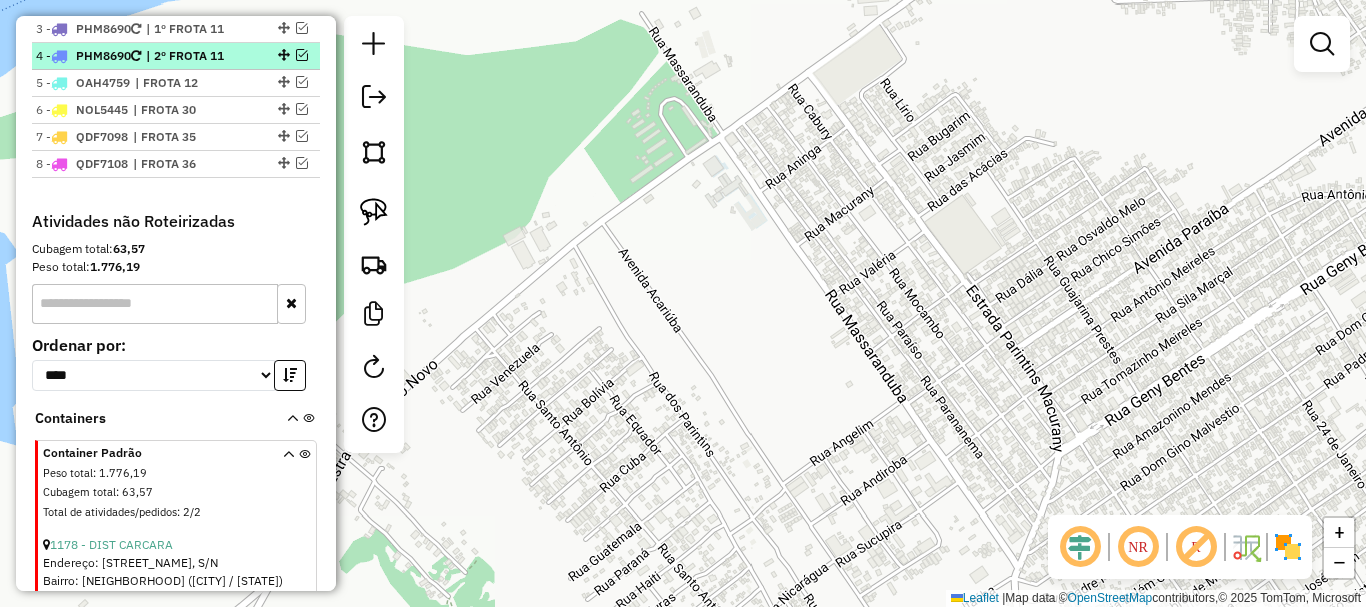 click at bounding box center [302, 55] 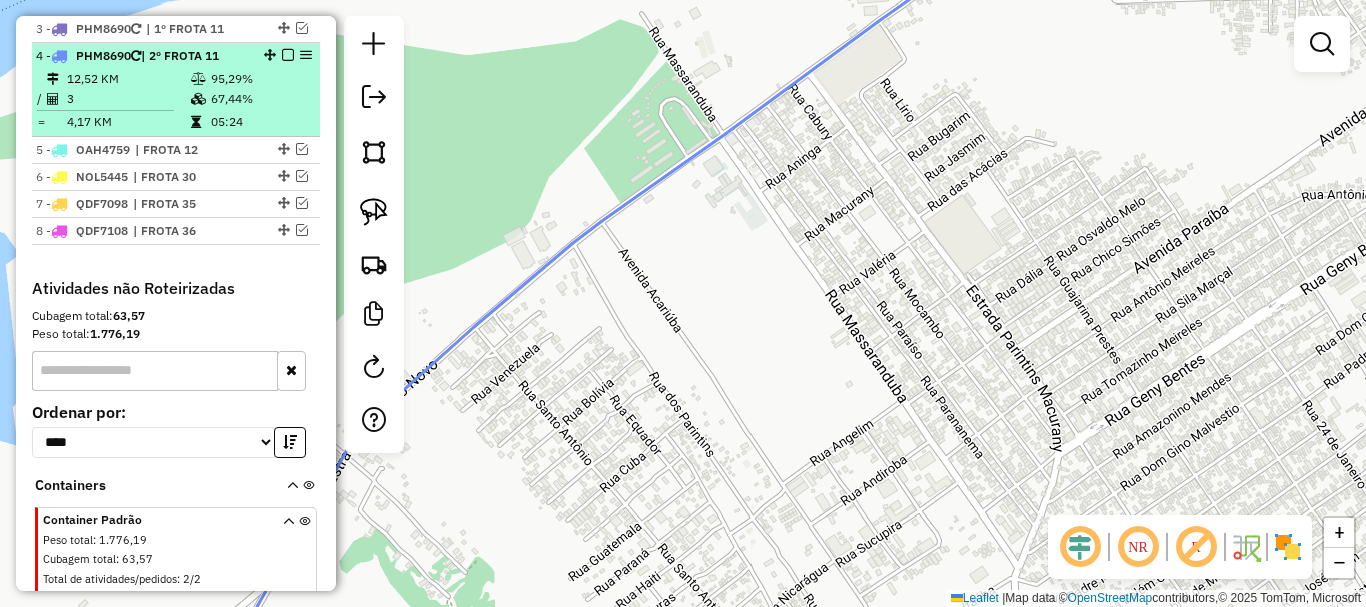 click on "4 -       PHM8690   | 2º FROTA 11  12,52 KM   95,29%  /  3   67,44%     =  4,17 KM   05:24" at bounding box center [176, 90] 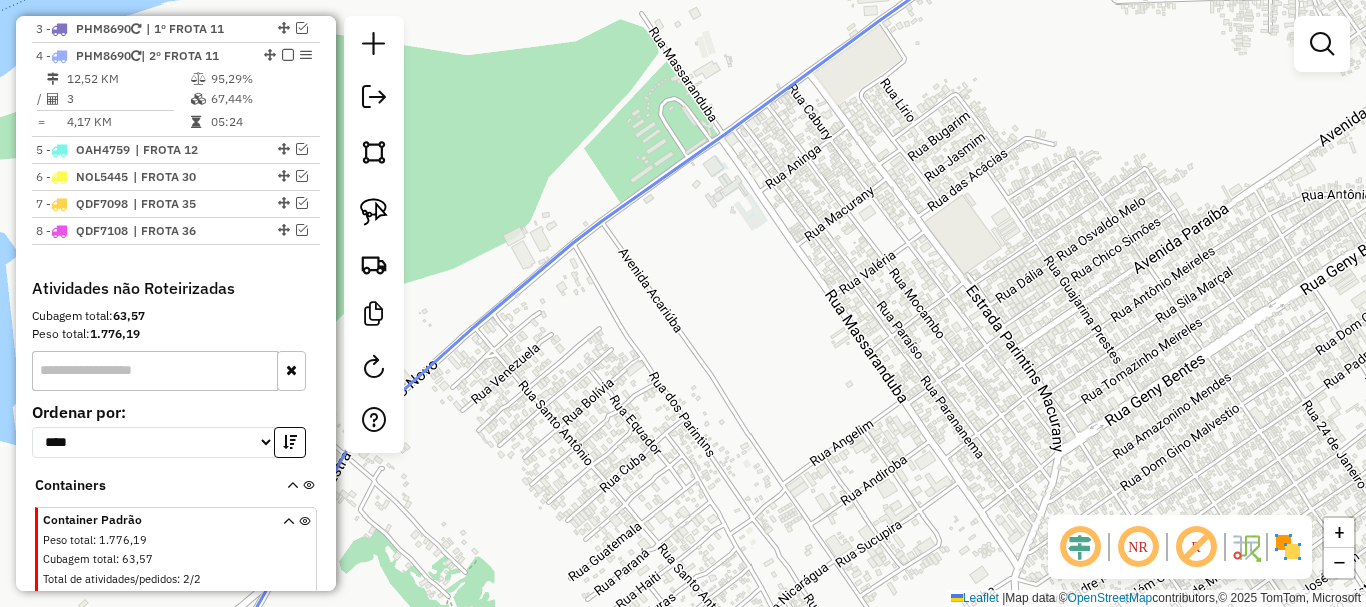 select on "**********" 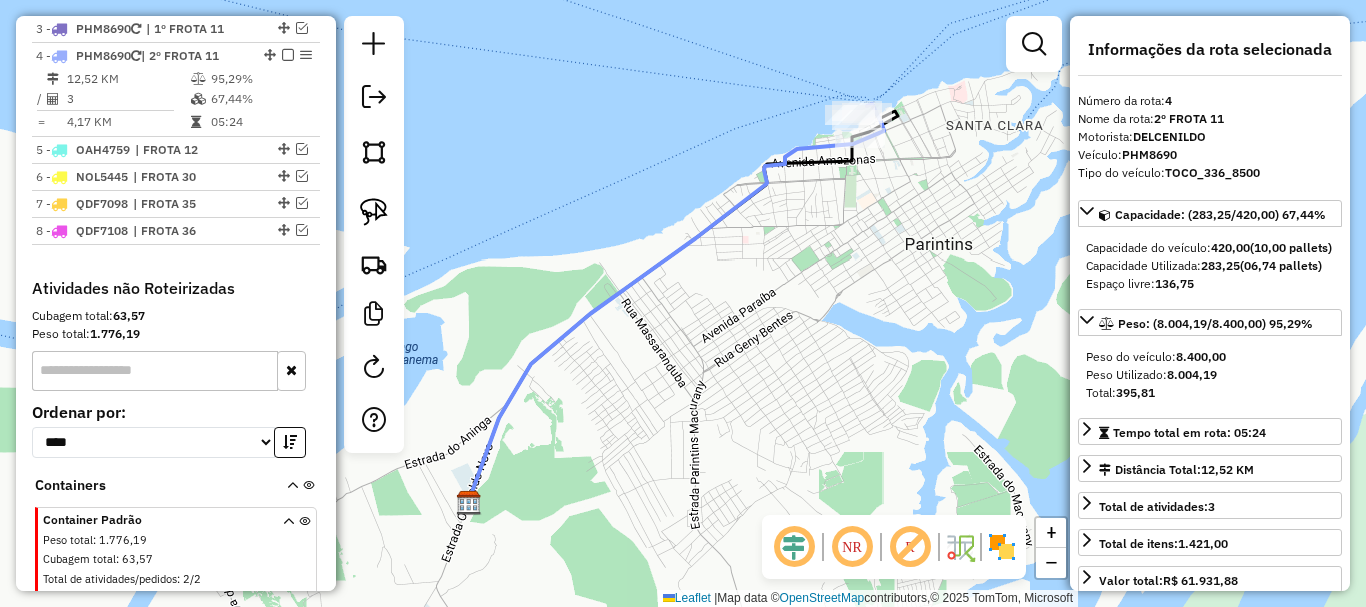 click 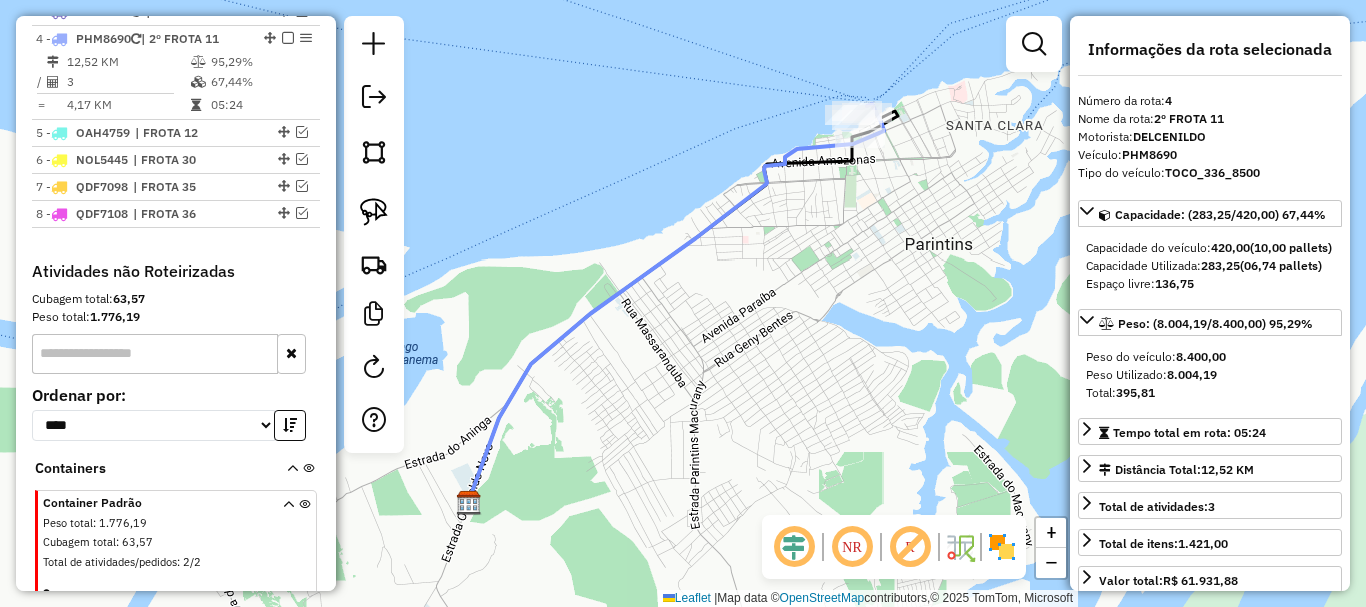 click 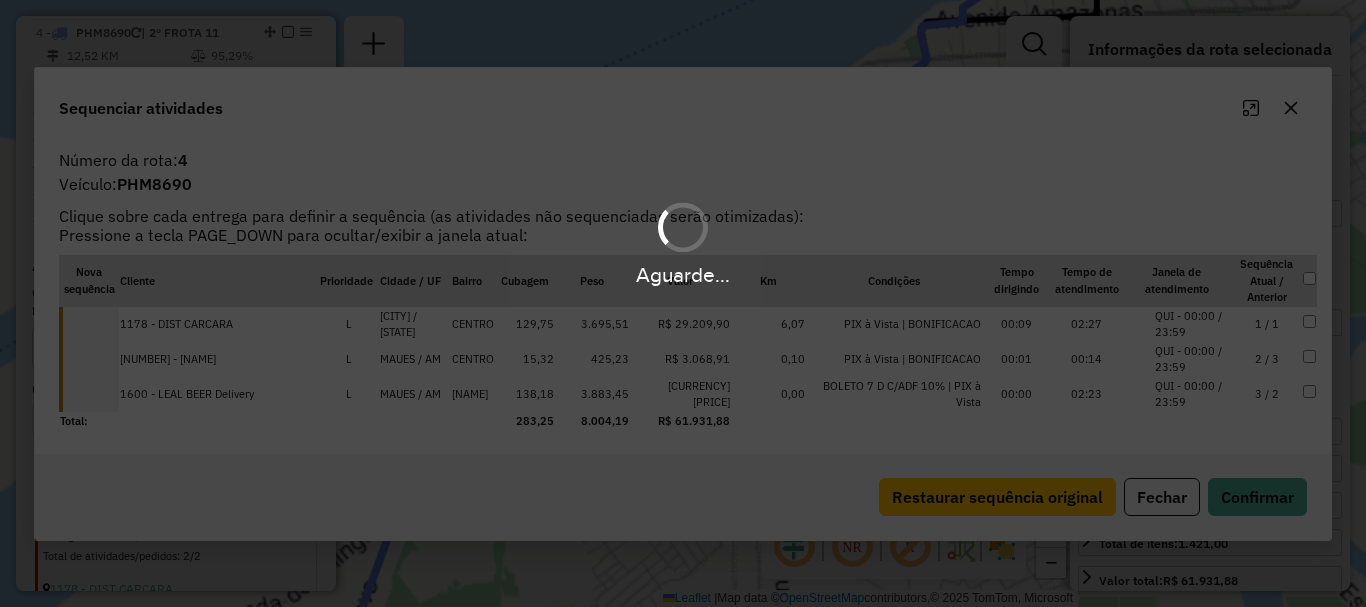 scroll, scrollTop: 855, scrollLeft: 0, axis: vertical 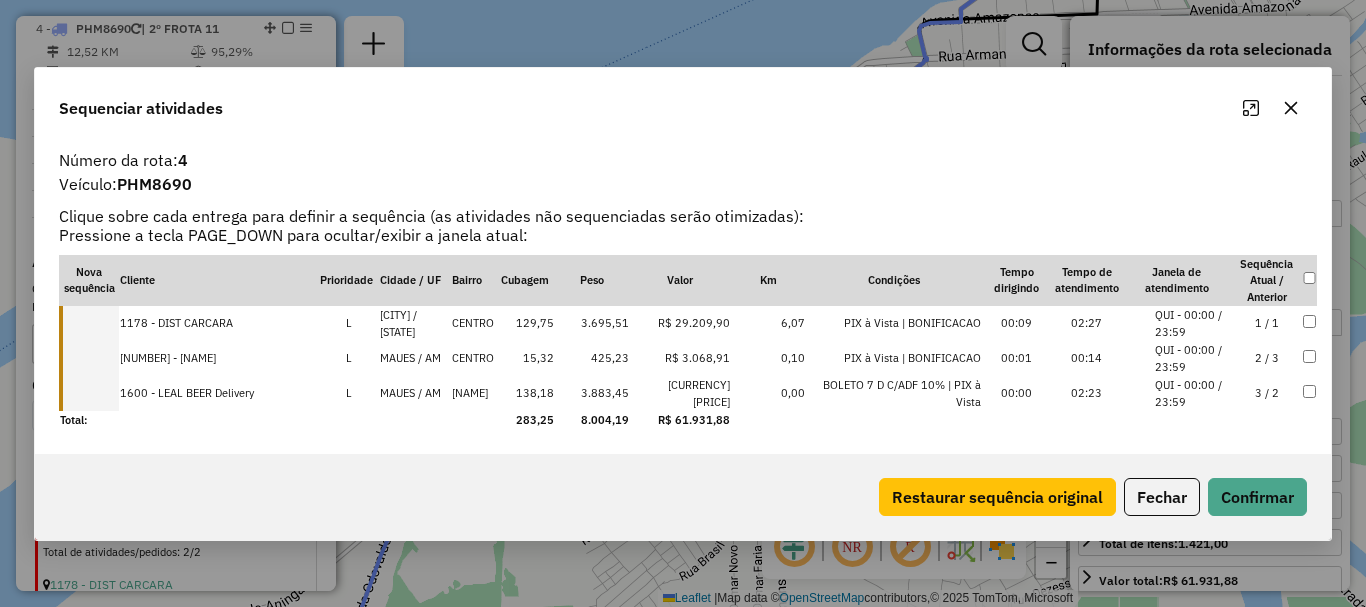 click at bounding box center (89, 323) 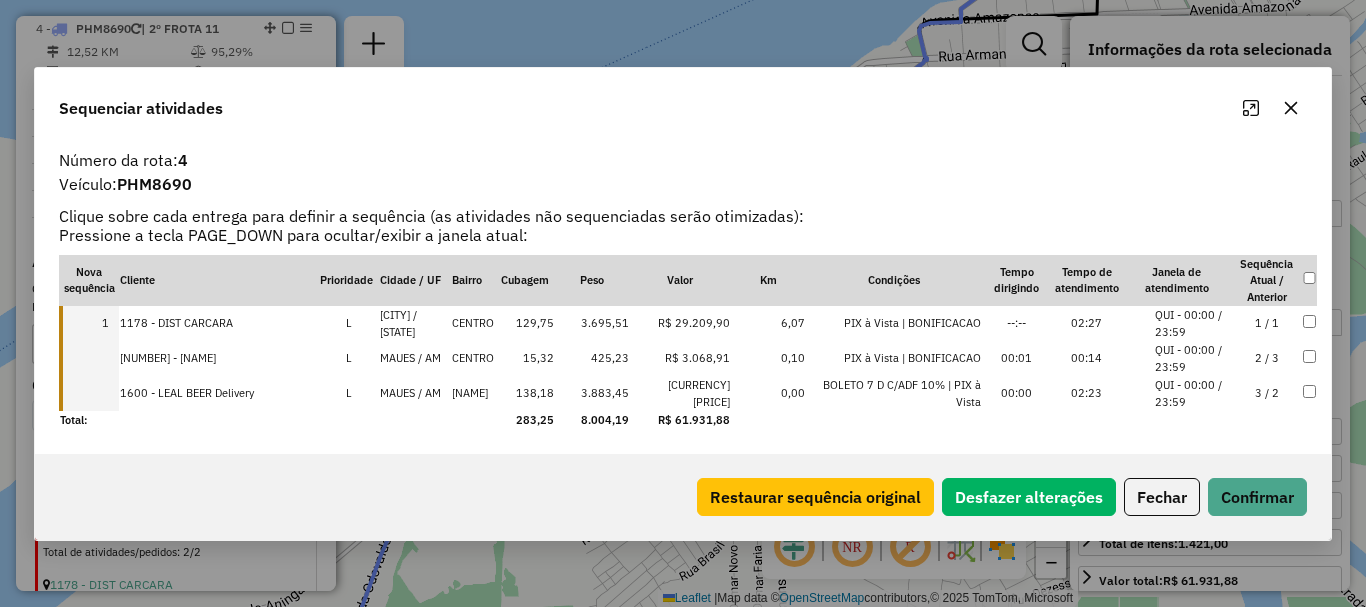 click at bounding box center (89, 358) 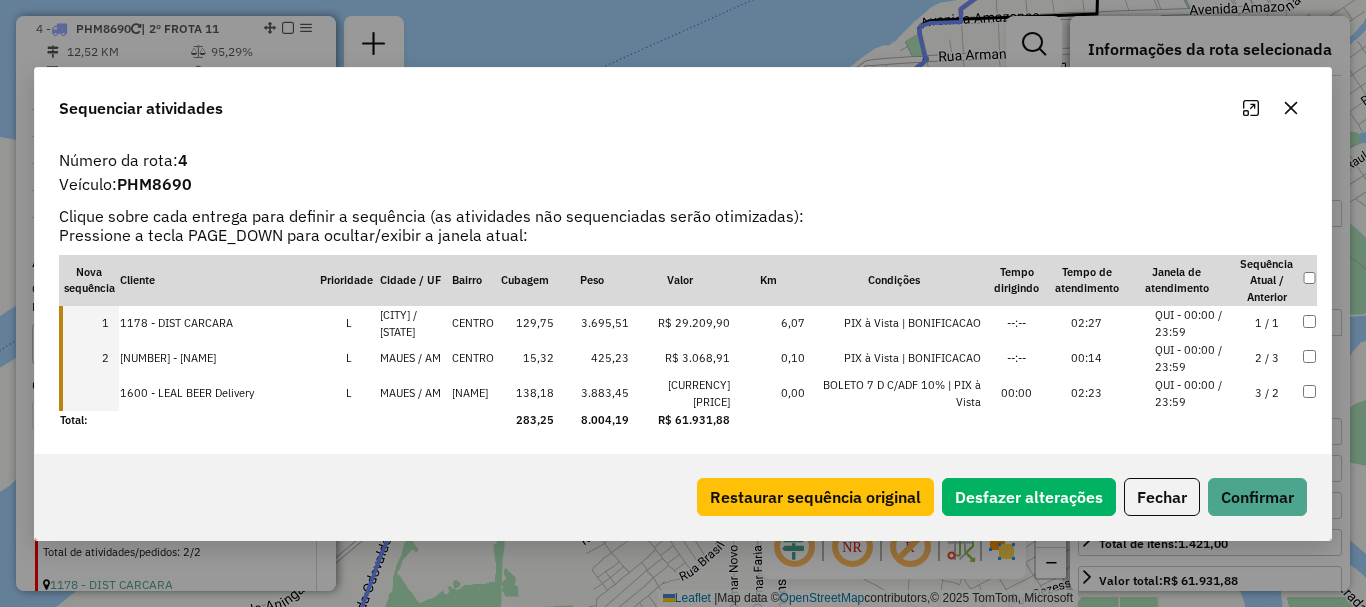 click at bounding box center [89, 393] 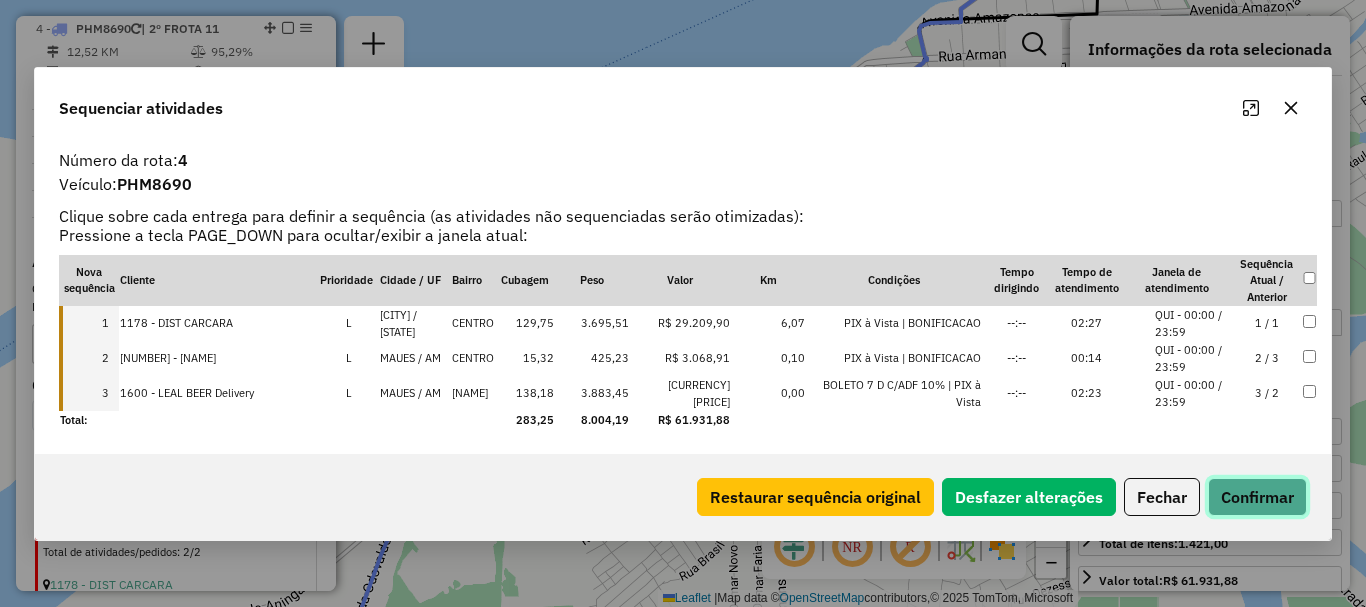 click on "Confirmar" 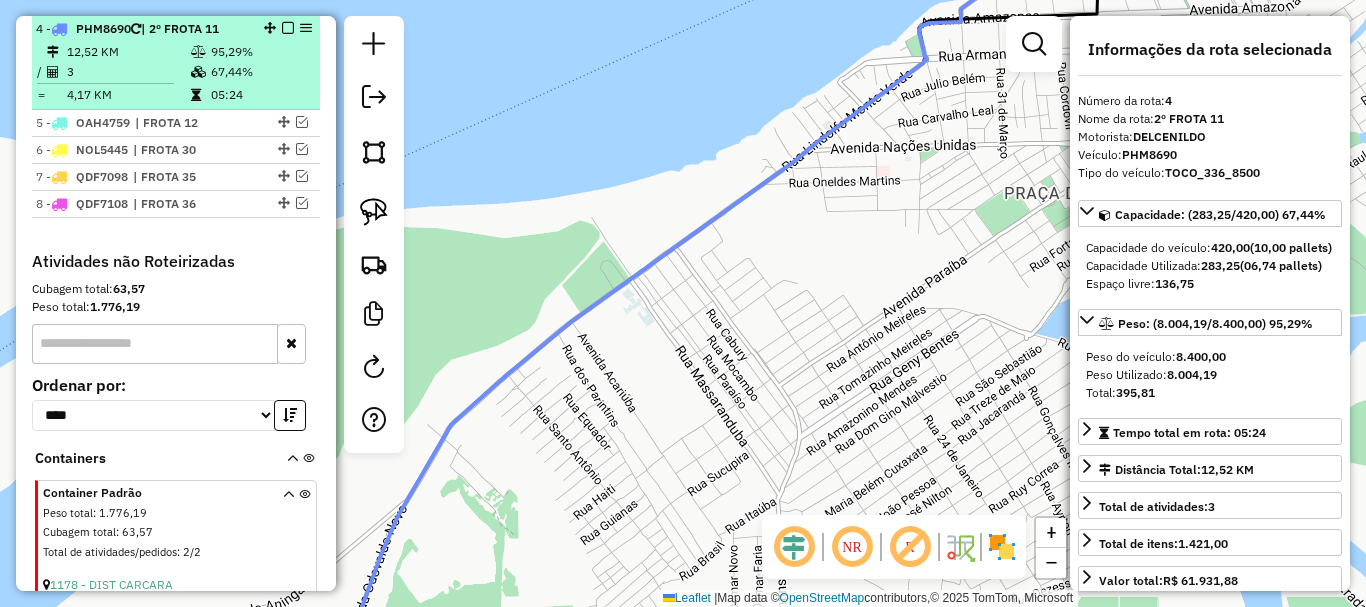 click at bounding box center [288, 28] 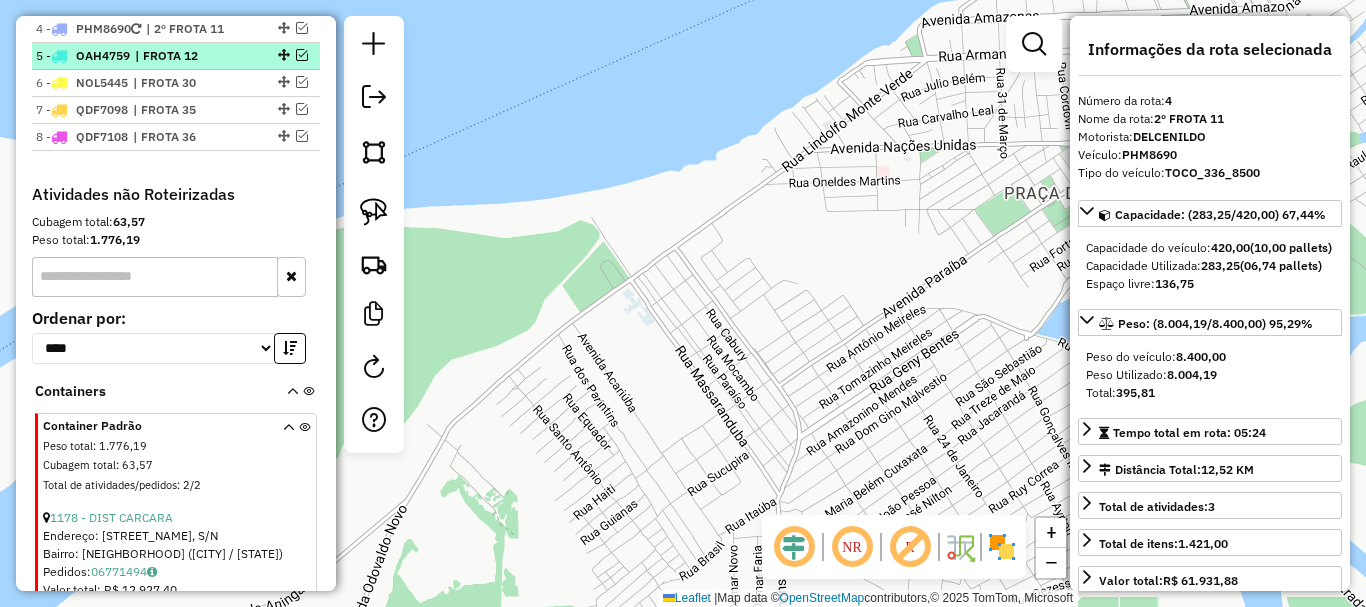 click at bounding box center [302, 55] 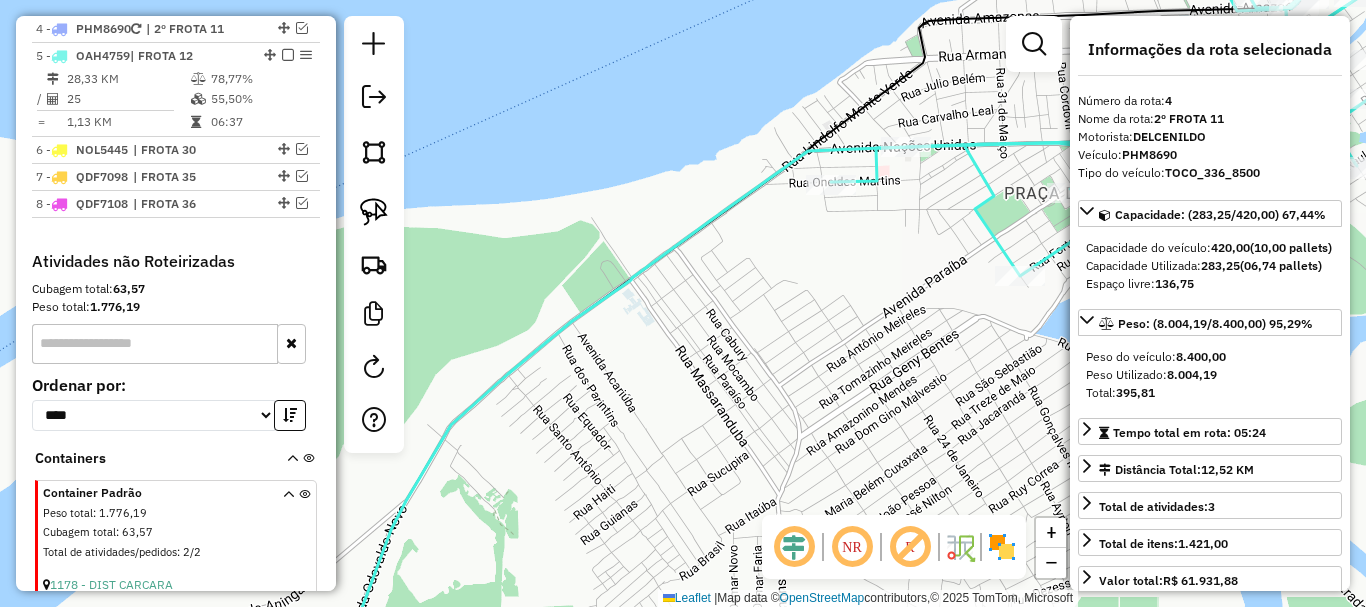 click 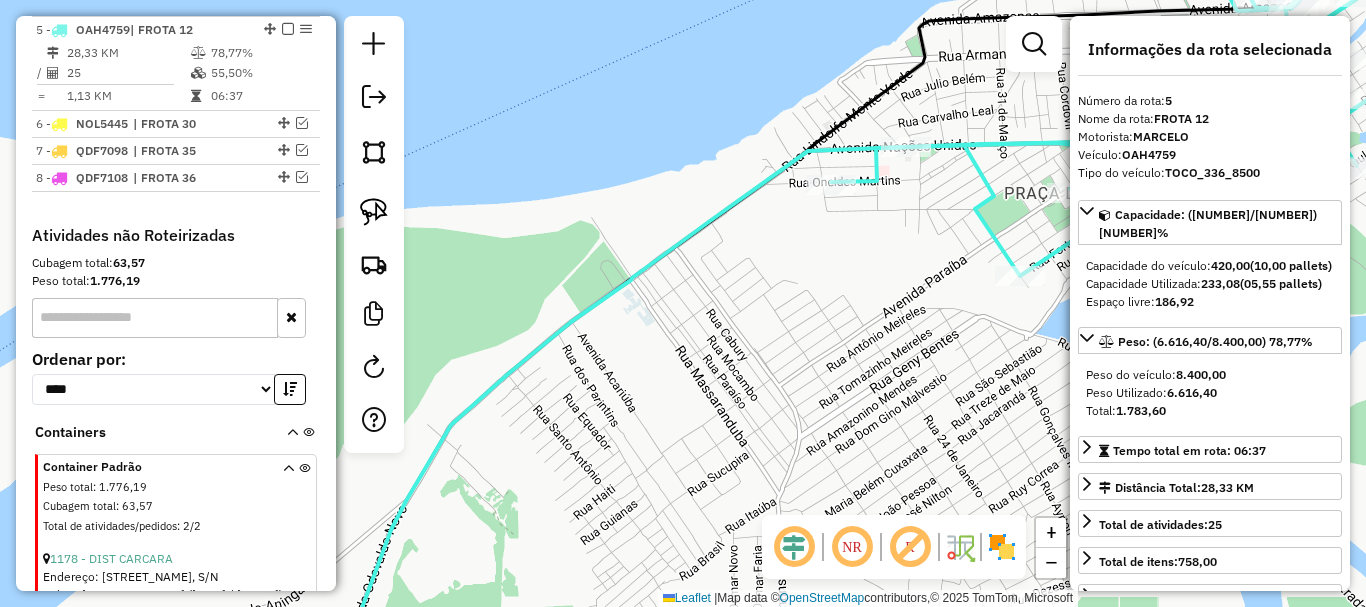 click 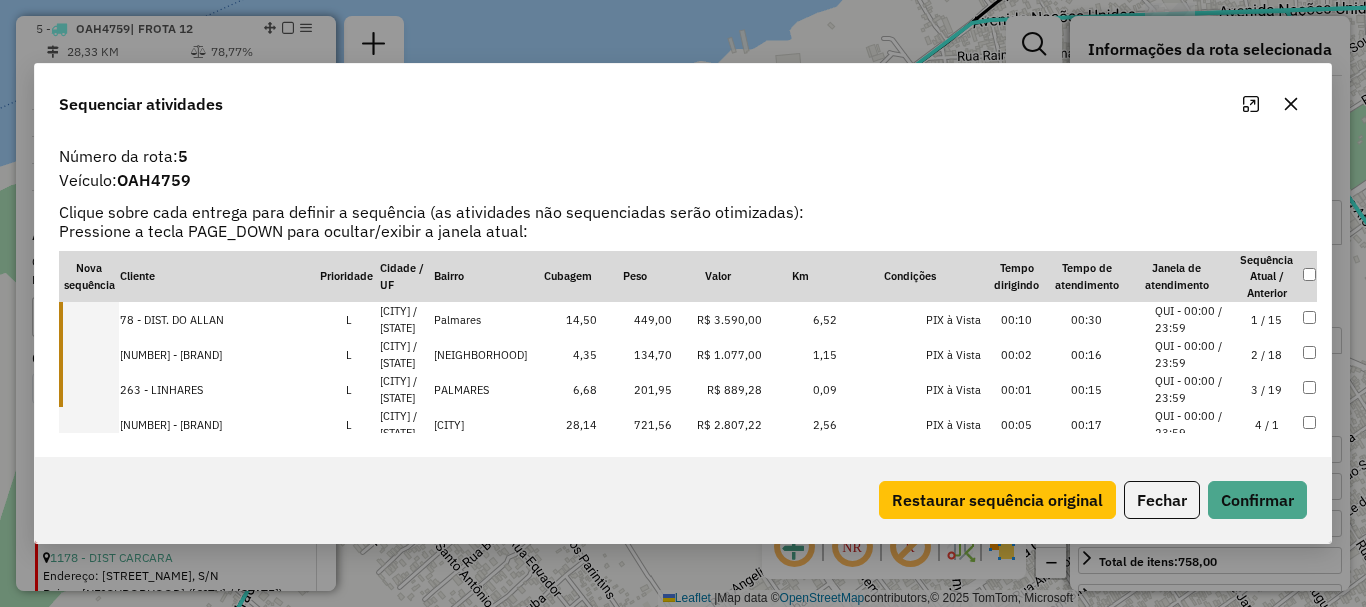 click at bounding box center [89, 319] 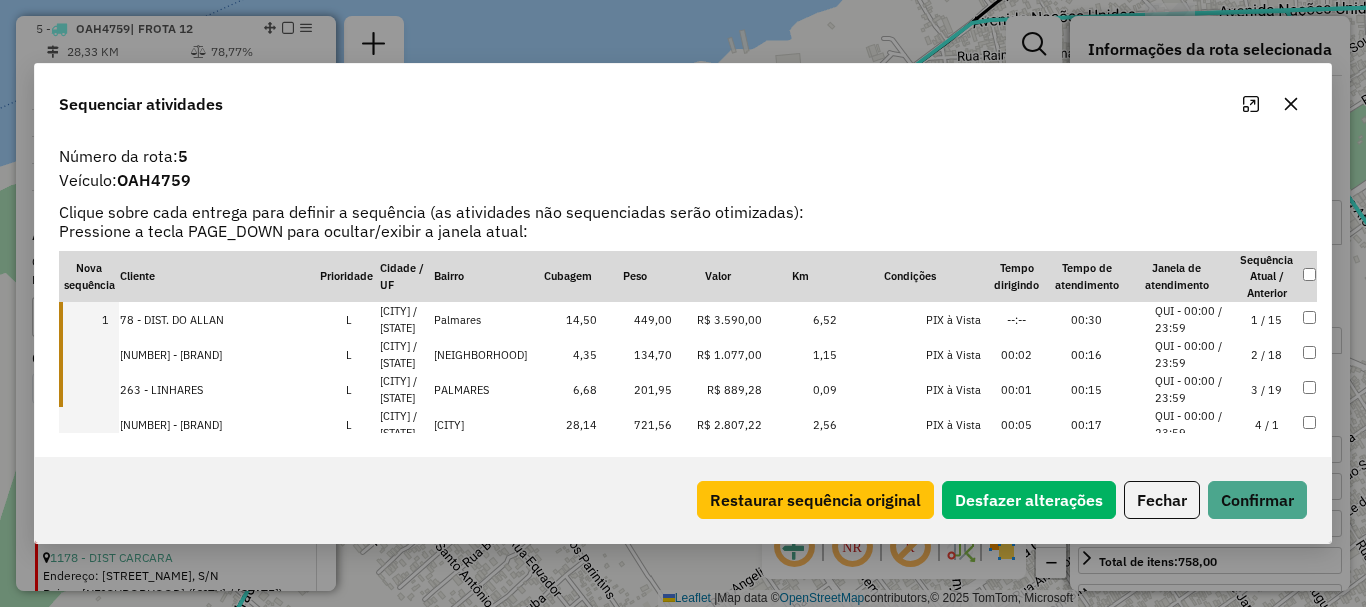 click at bounding box center [89, 354] 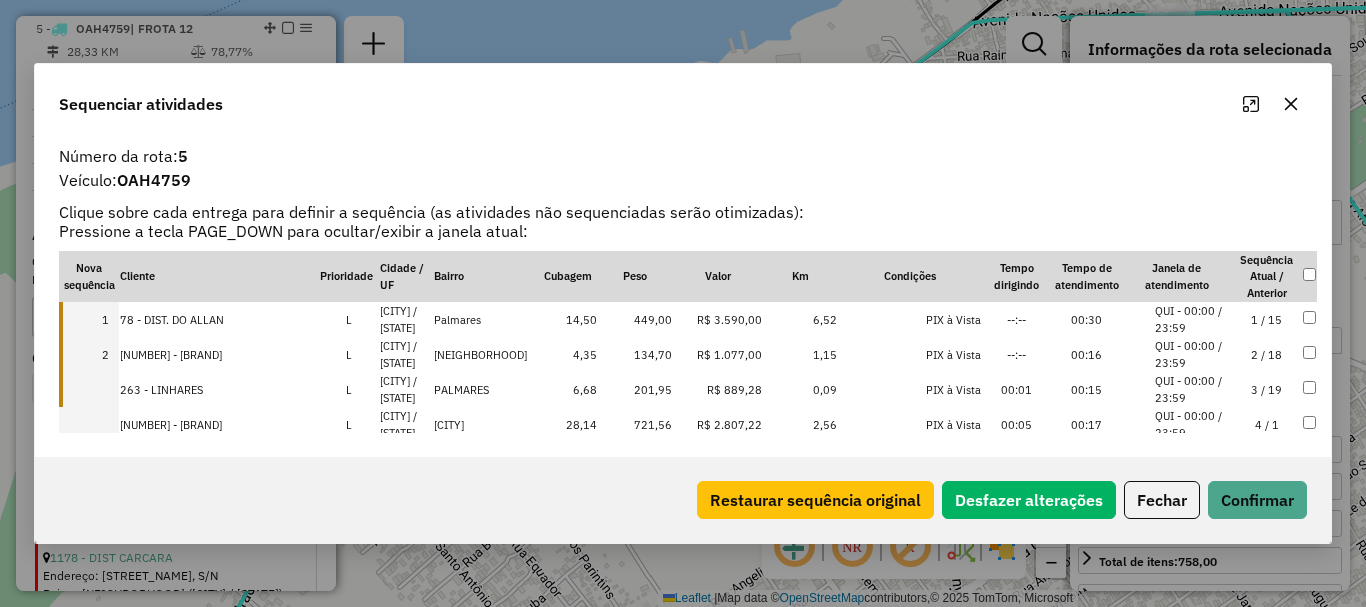 click at bounding box center [89, 389] 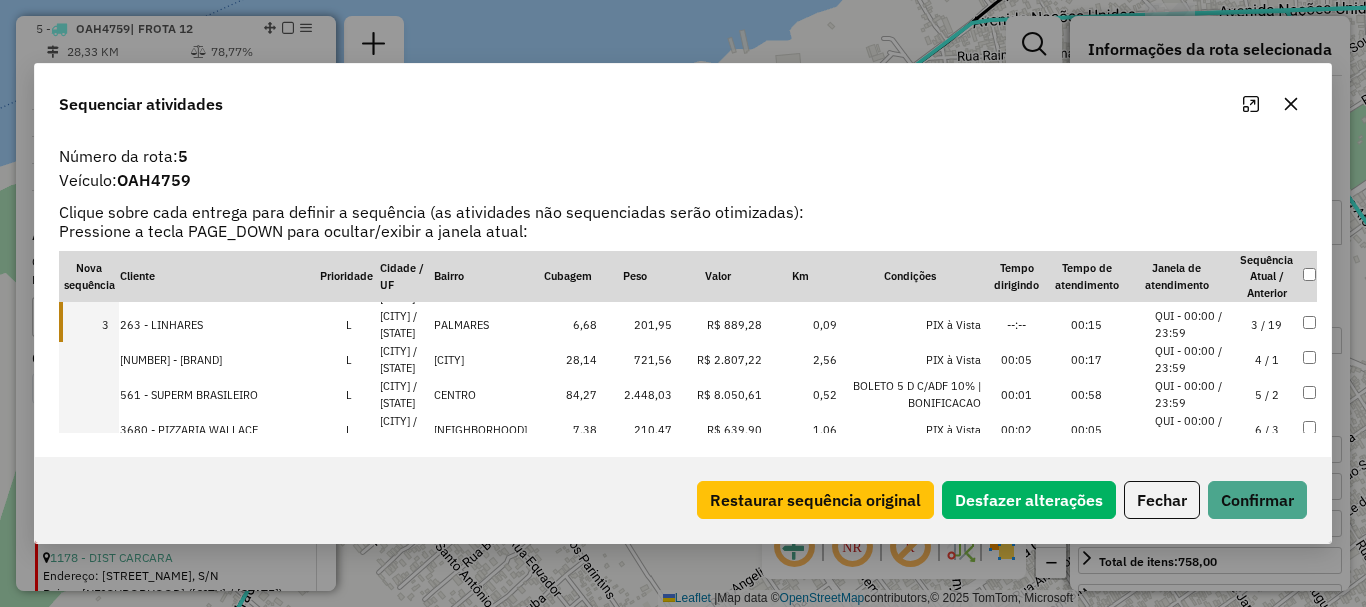 scroll, scrollTop: 100, scrollLeft: 0, axis: vertical 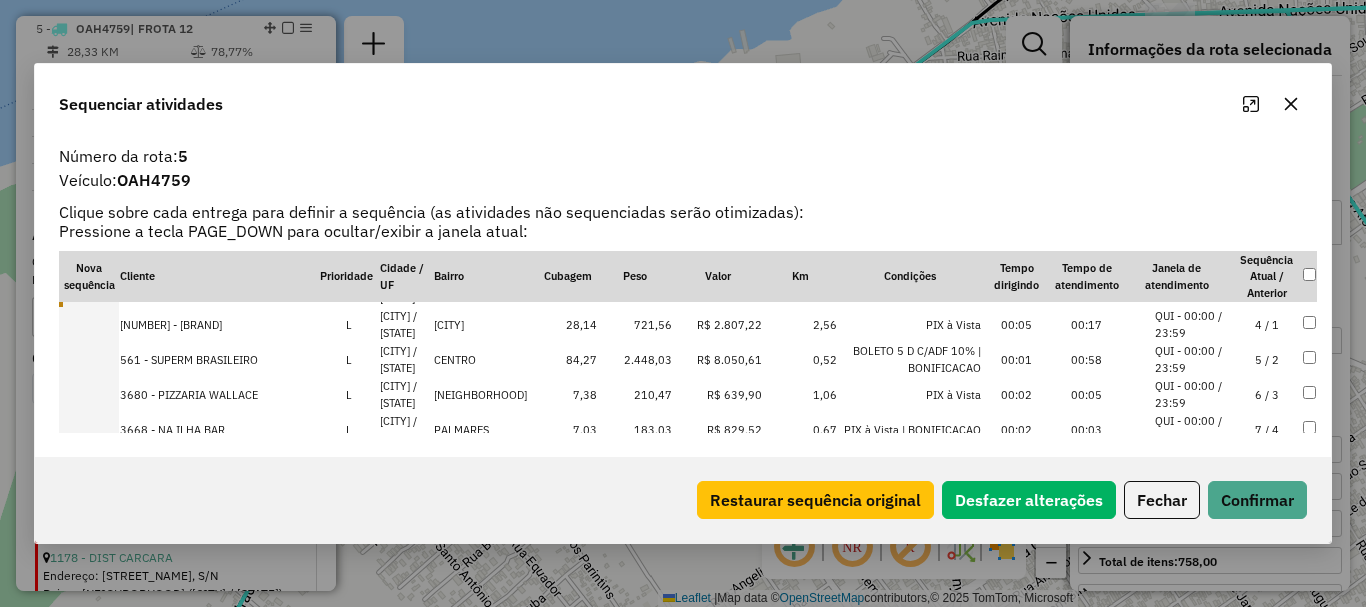 click at bounding box center [89, 359] 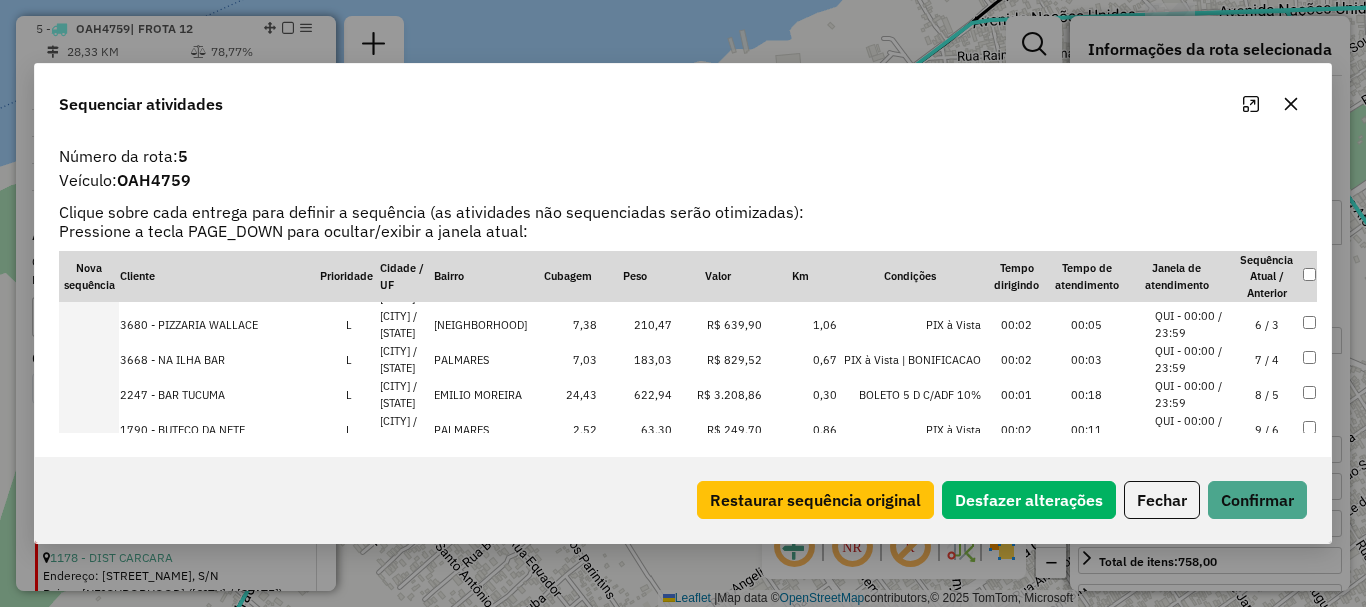 scroll, scrollTop: 200, scrollLeft: 0, axis: vertical 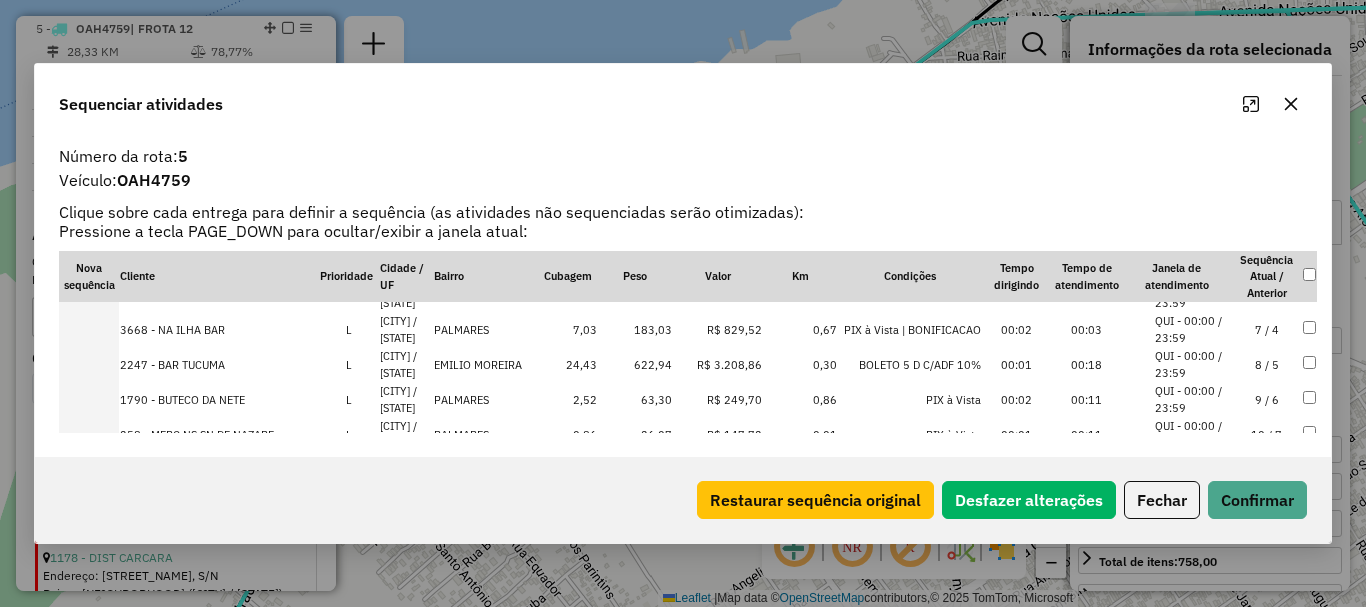 click at bounding box center (89, 364) 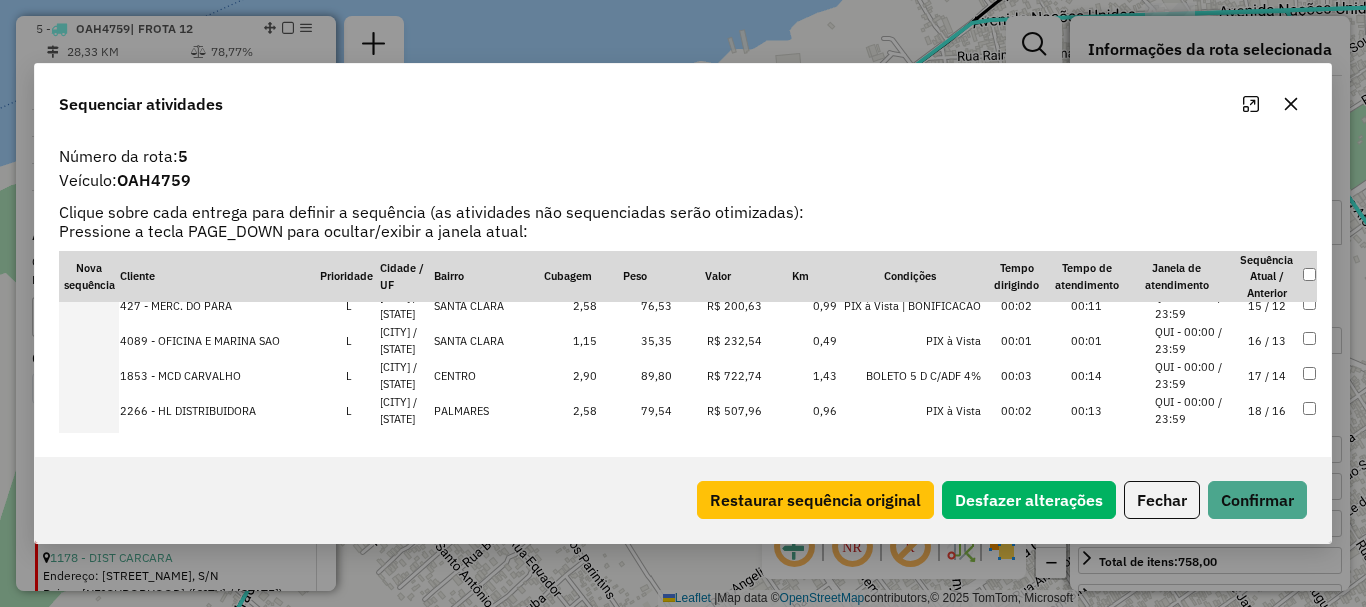 scroll, scrollTop: 535, scrollLeft: 0, axis: vertical 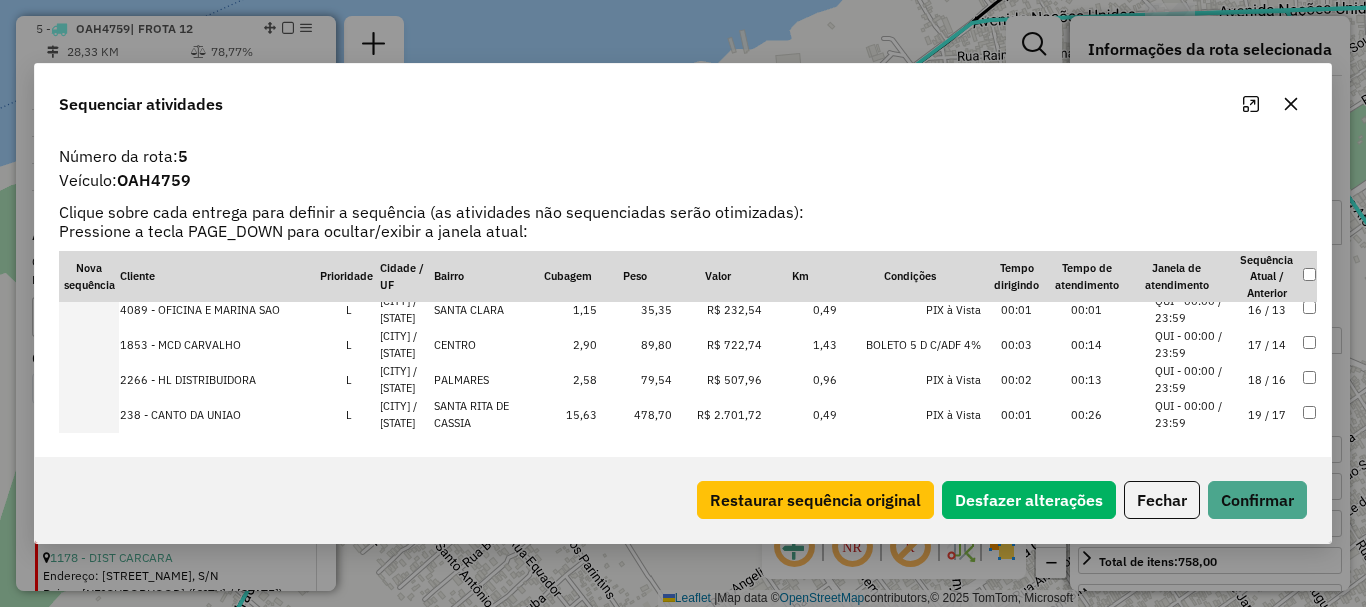 click at bounding box center (89, 344) 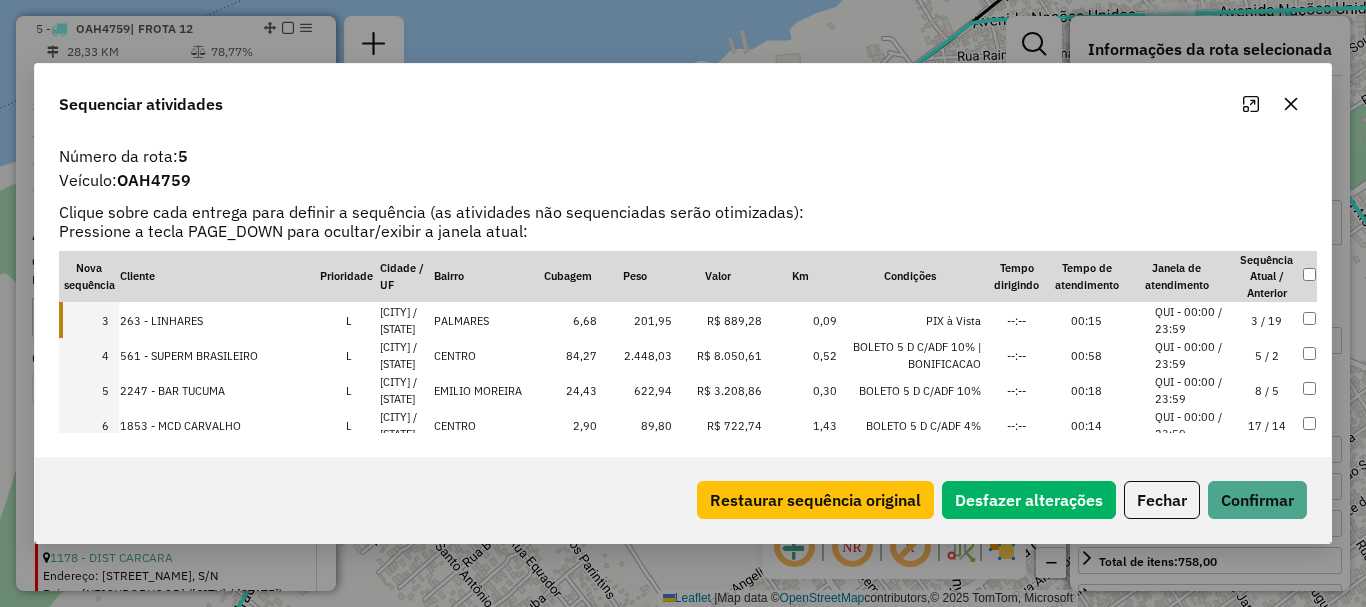 scroll, scrollTop: 100, scrollLeft: 0, axis: vertical 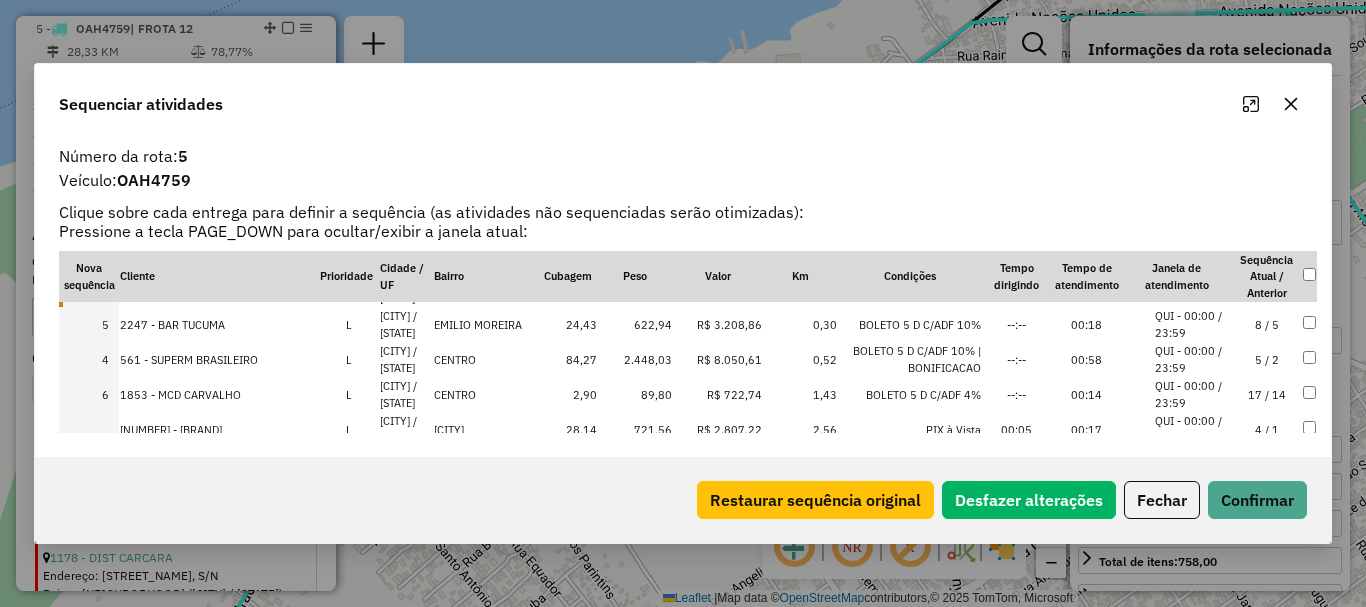 drag, startPoint x: 105, startPoint y: 355, endPoint x: 104, endPoint y: 322, distance: 33.01515 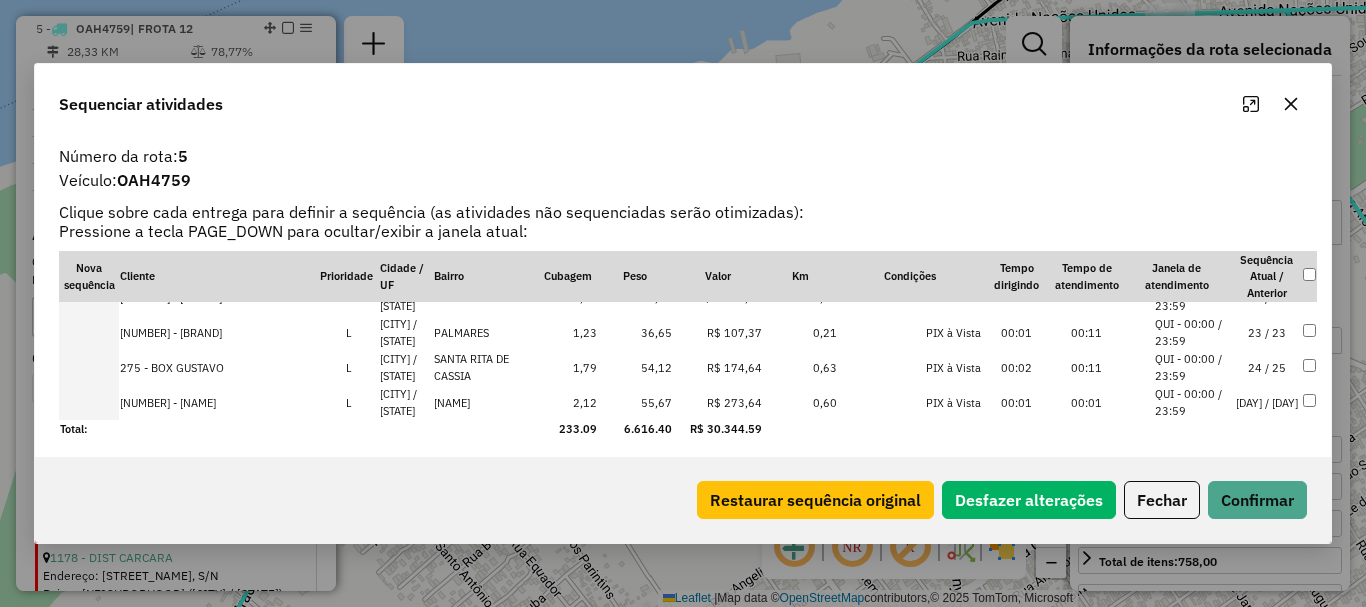 scroll, scrollTop: 763, scrollLeft: 0, axis: vertical 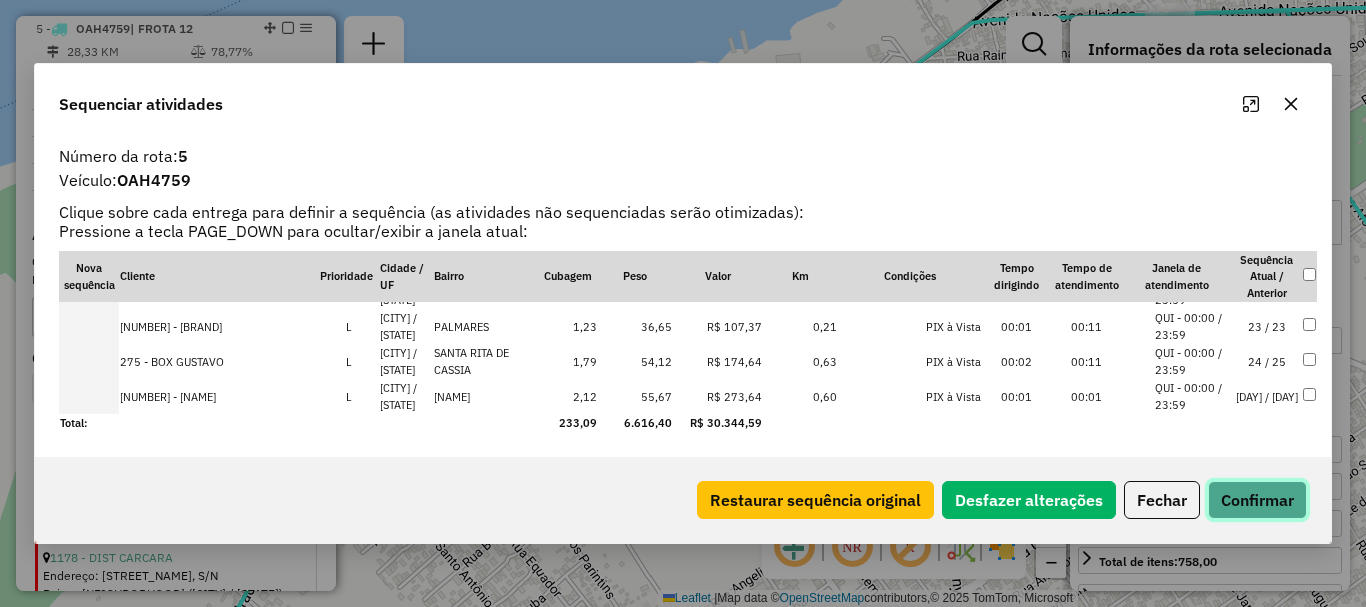 drag, startPoint x: 1259, startPoint y: 509, endPoint x: 1057, endPoint y: 427, distance: 218.00917 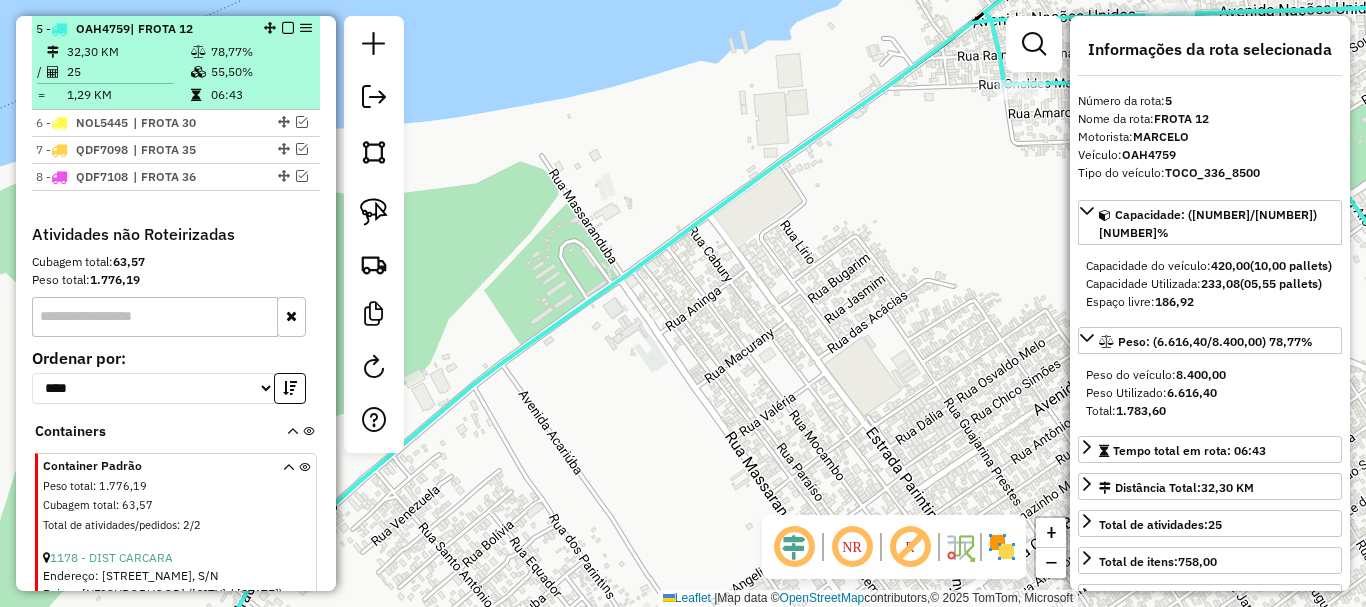 click at bounding box center (288, 28) 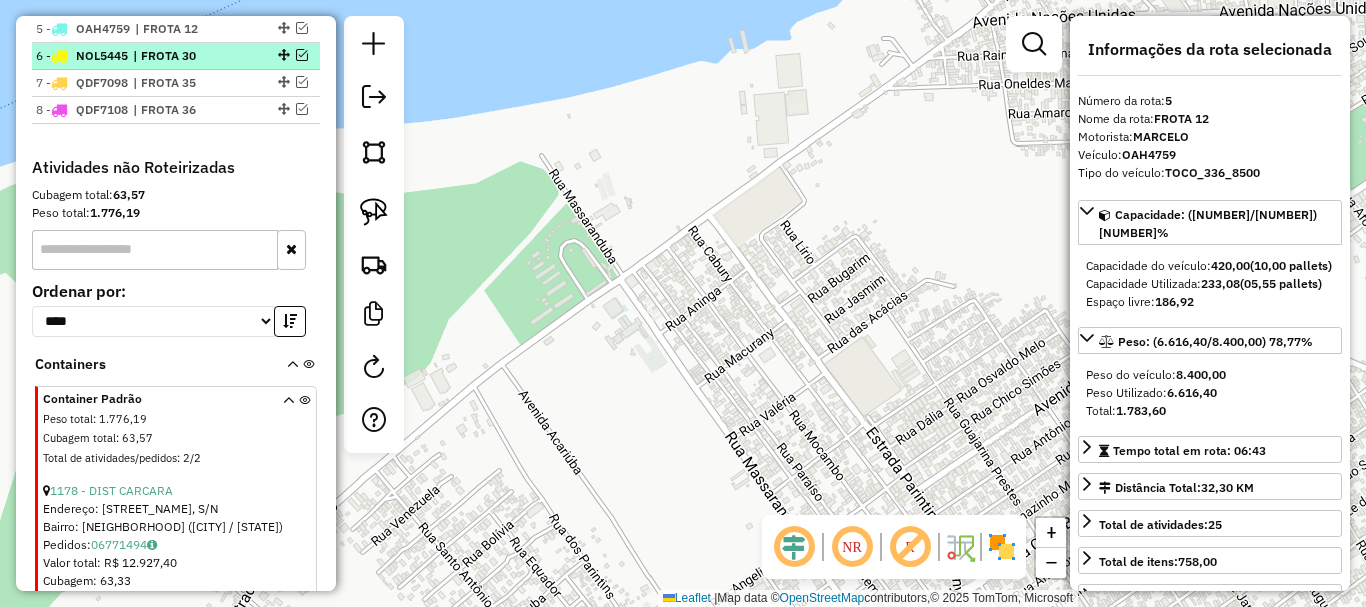 click at bounding box center [302, 55] 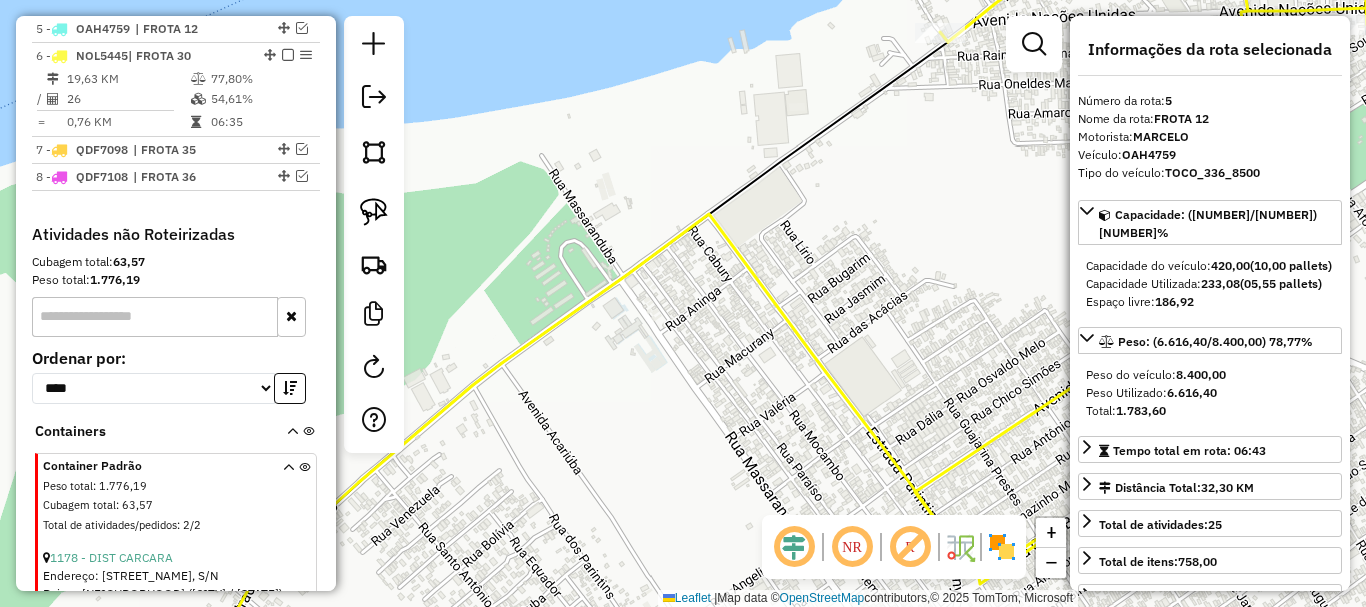 click 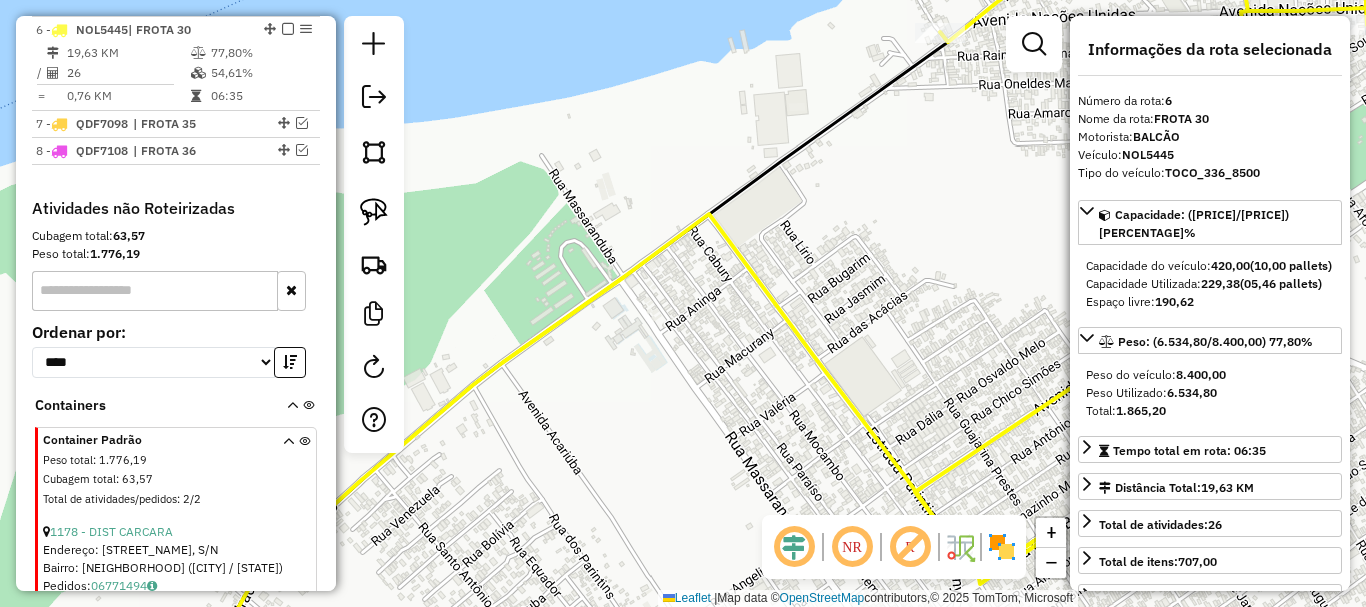 click 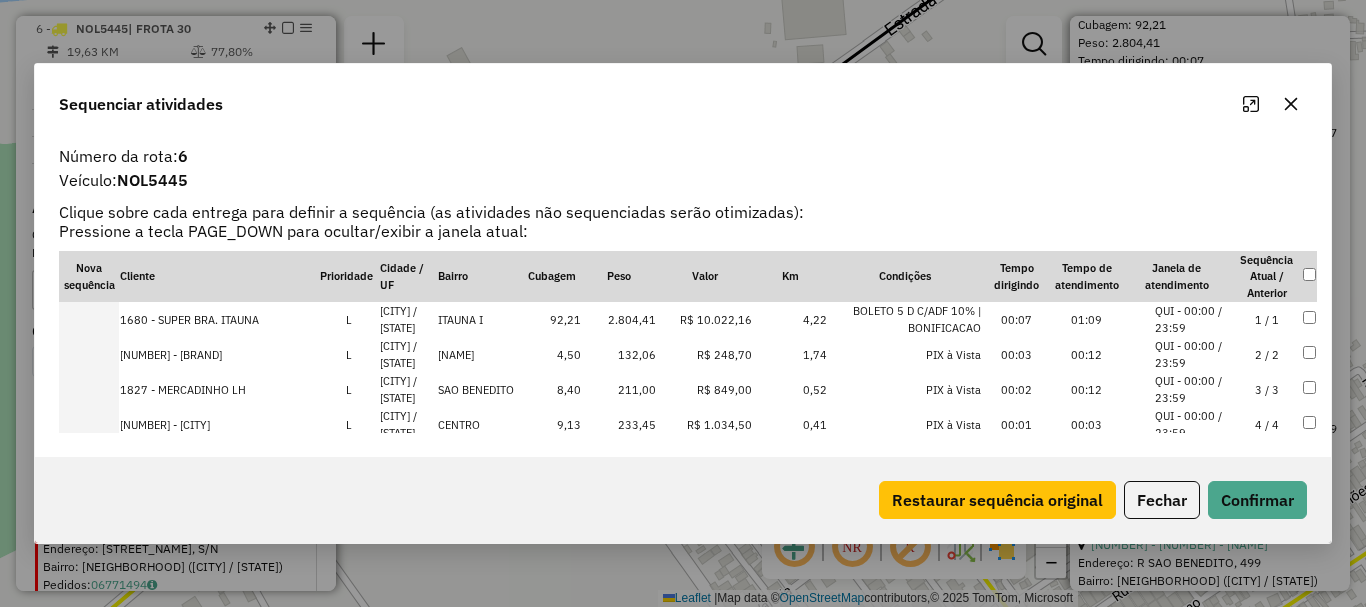 scroll, scrollTop: 4002, scrollLeft: 0, axis: vertical 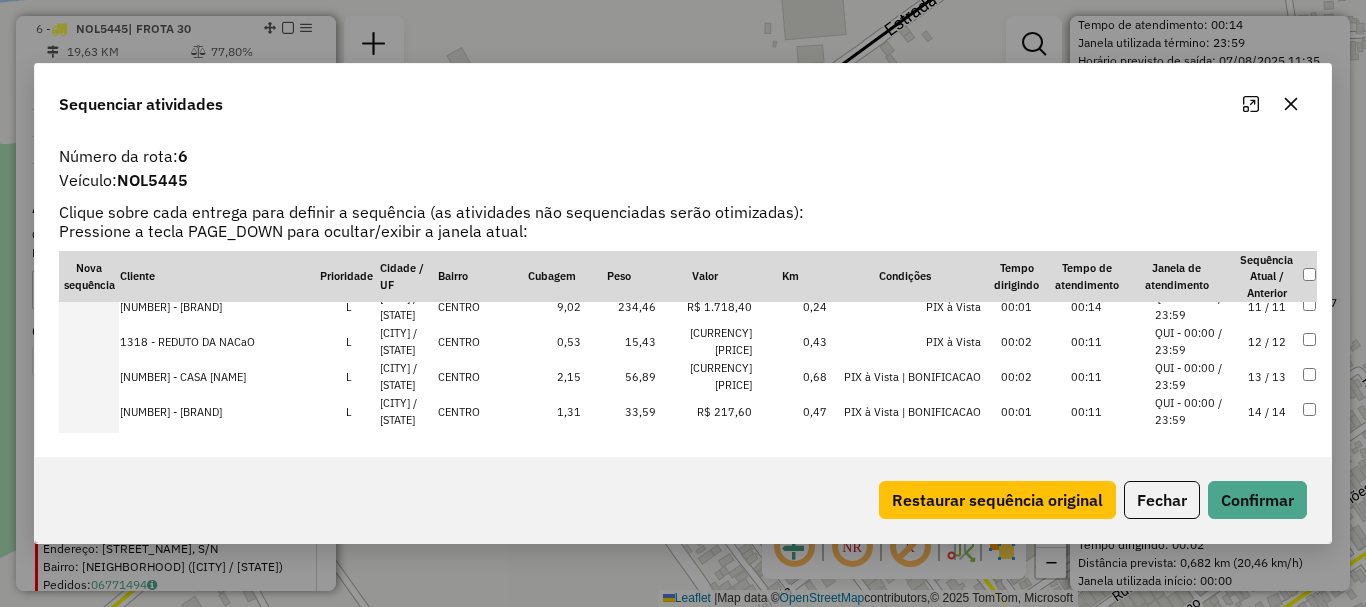 click at bounding box center [89, 341] 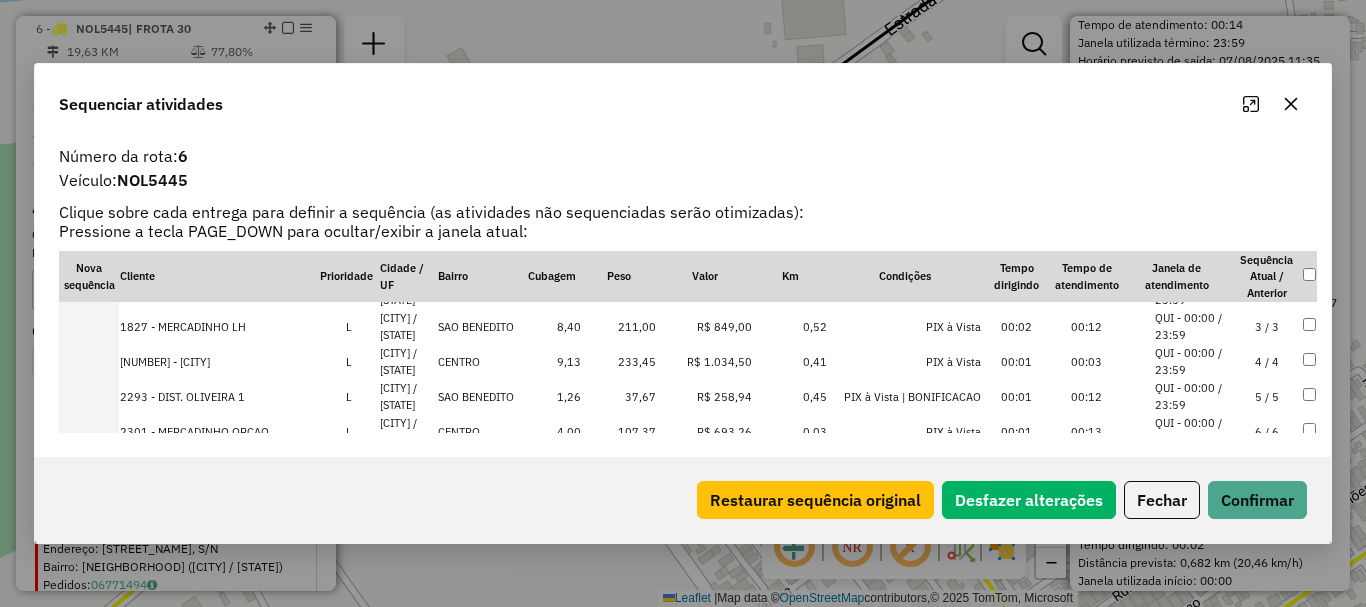 scroll, scrollTop: 0, scrollLeft: 0, axis: both 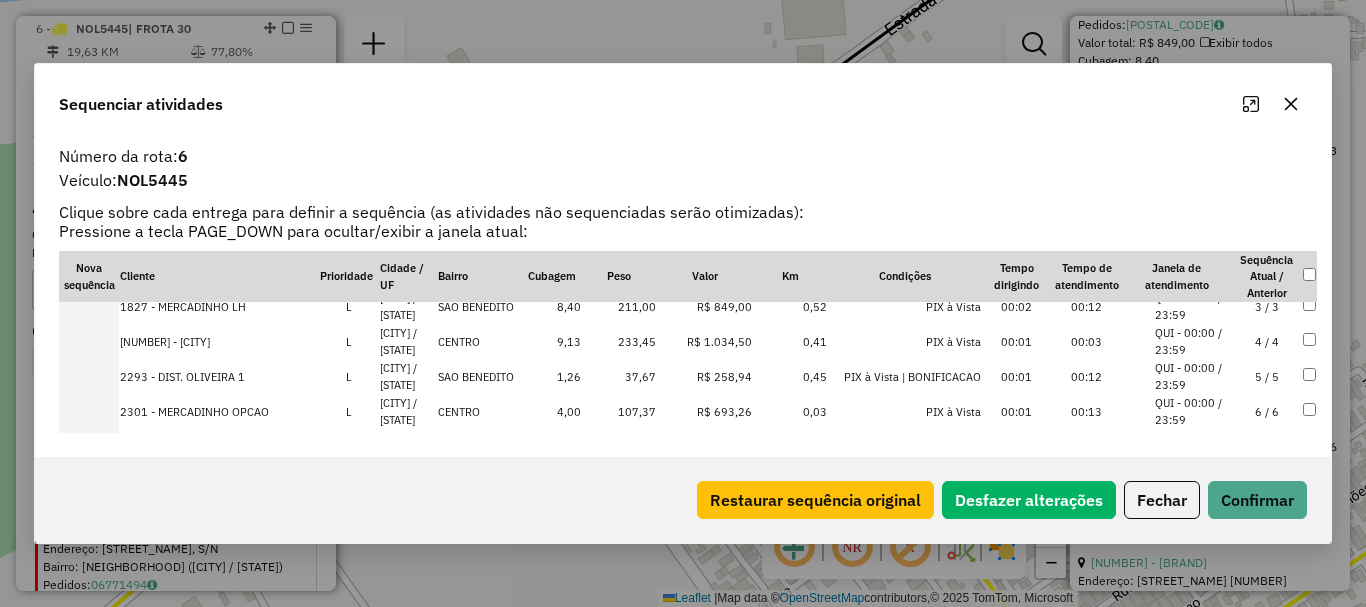 click at bounding box center (89, 341) 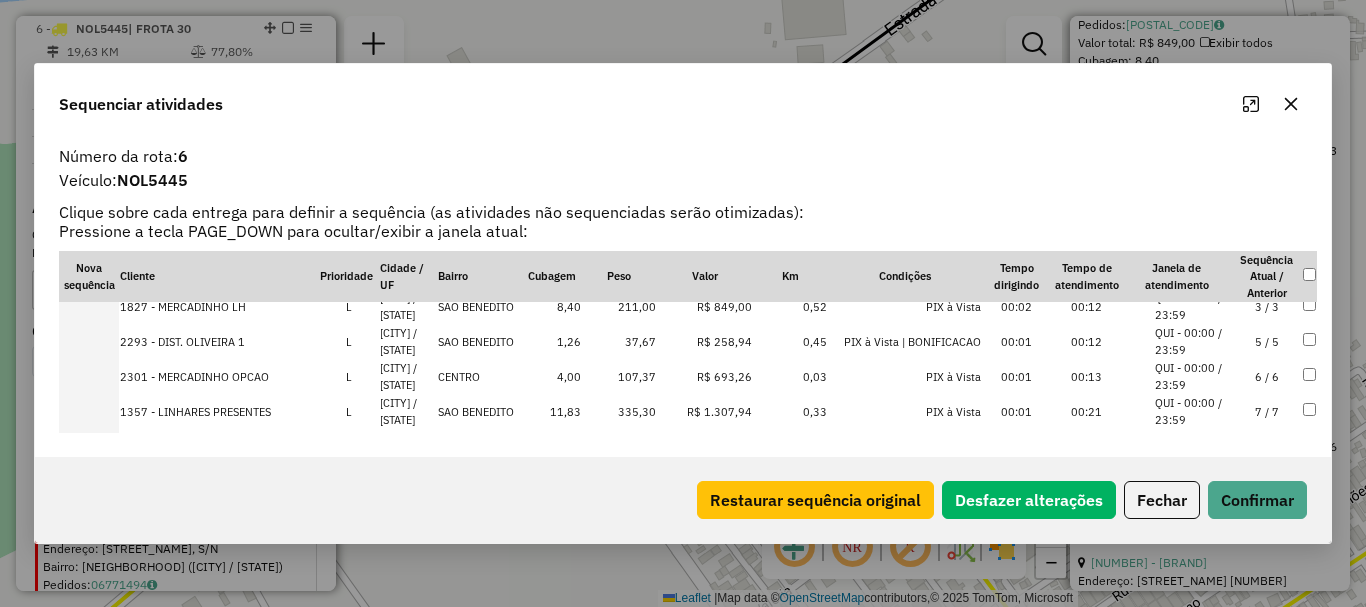 scroll, scrollTop: 468, scrollLeft: 0, axis: vertical 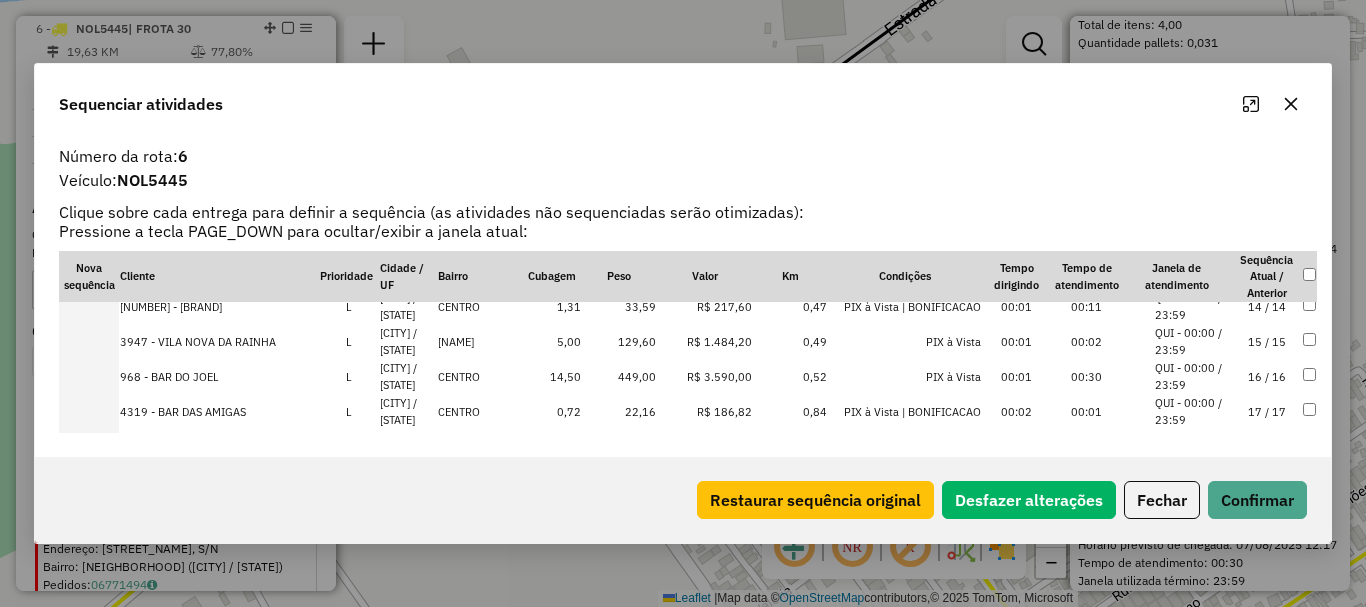 click at bounding box center (89, 341) 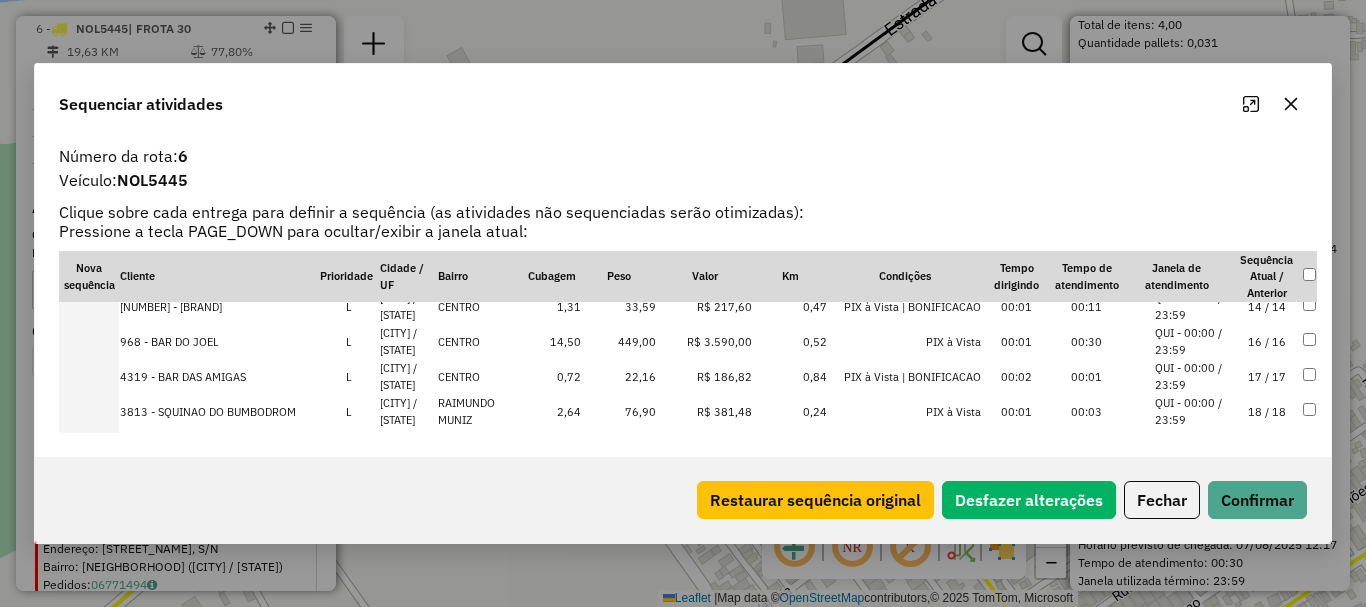 click at bounding box center [89, 341] 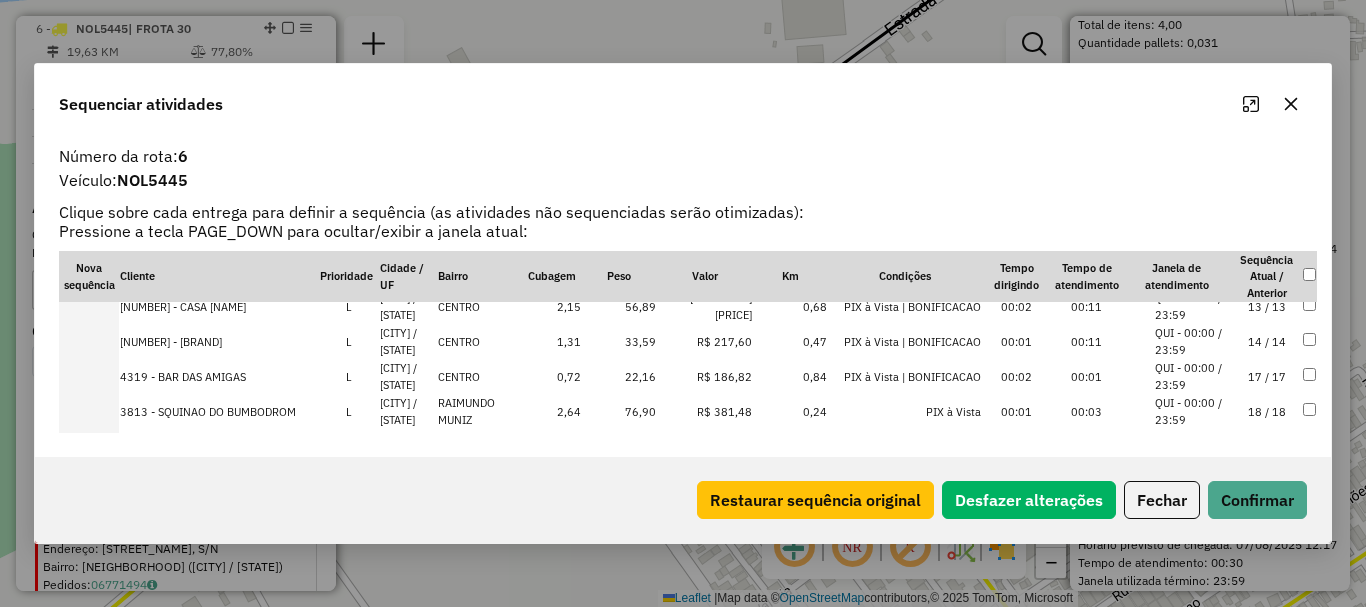 scroll, scrollTop: 538, scrollLeft: 0, axis: vertical 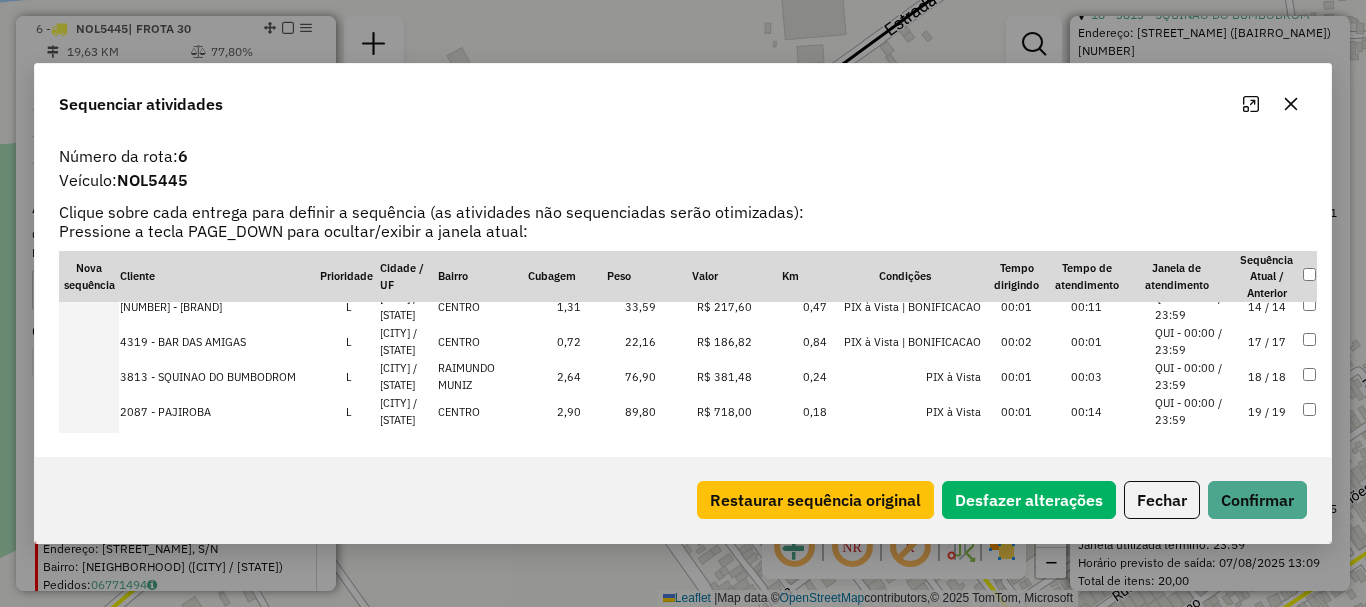 click at bounding box center (89, 376) 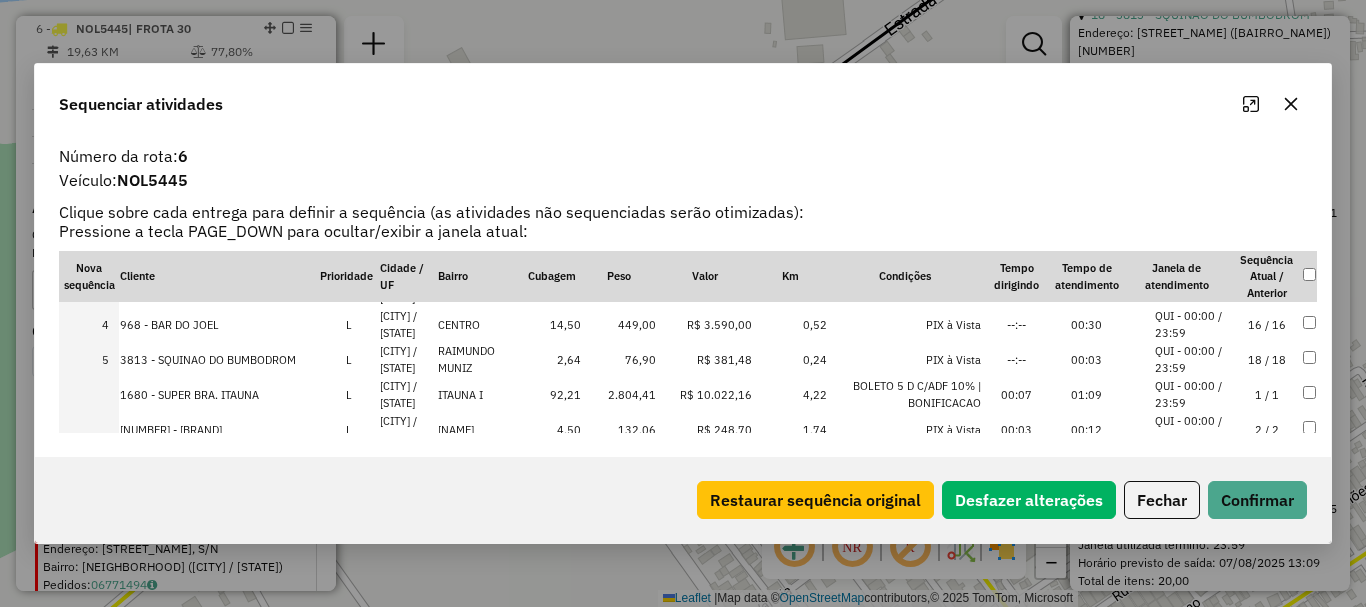 scroll, scrollTop: 0, scrollLeft: 0, axis: both 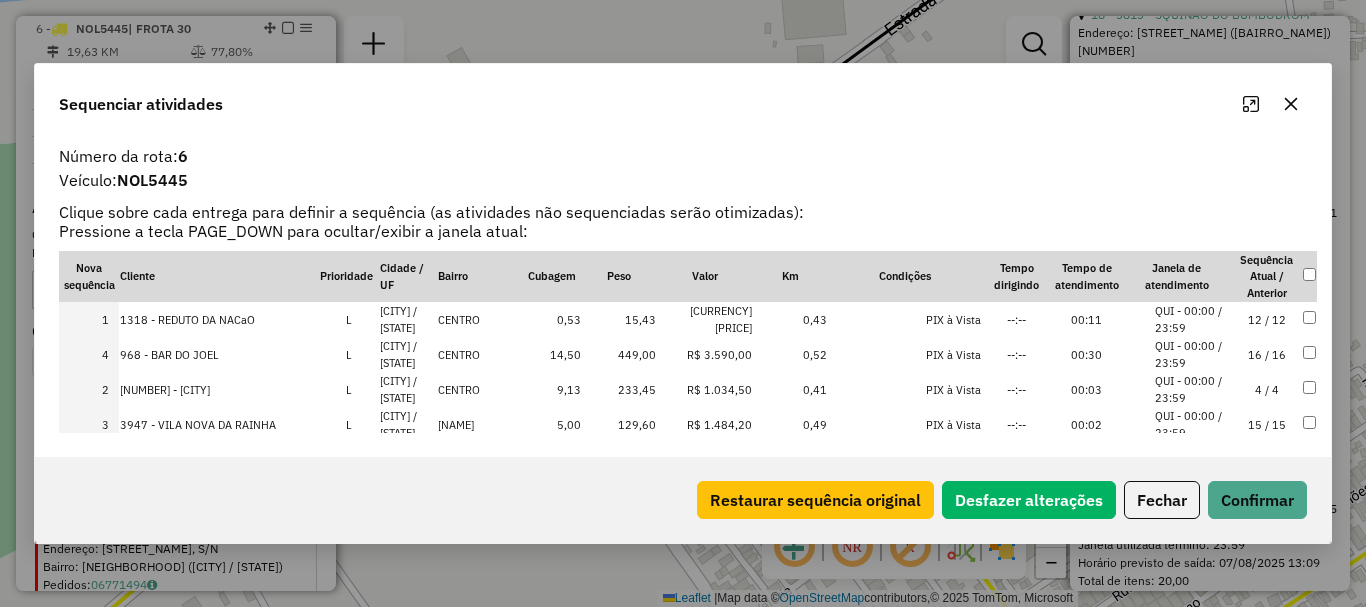 drag, startPoint x: 105, startPoint y: 418, endPoint x: 106, endPoint y: 333, distance: 85.00588 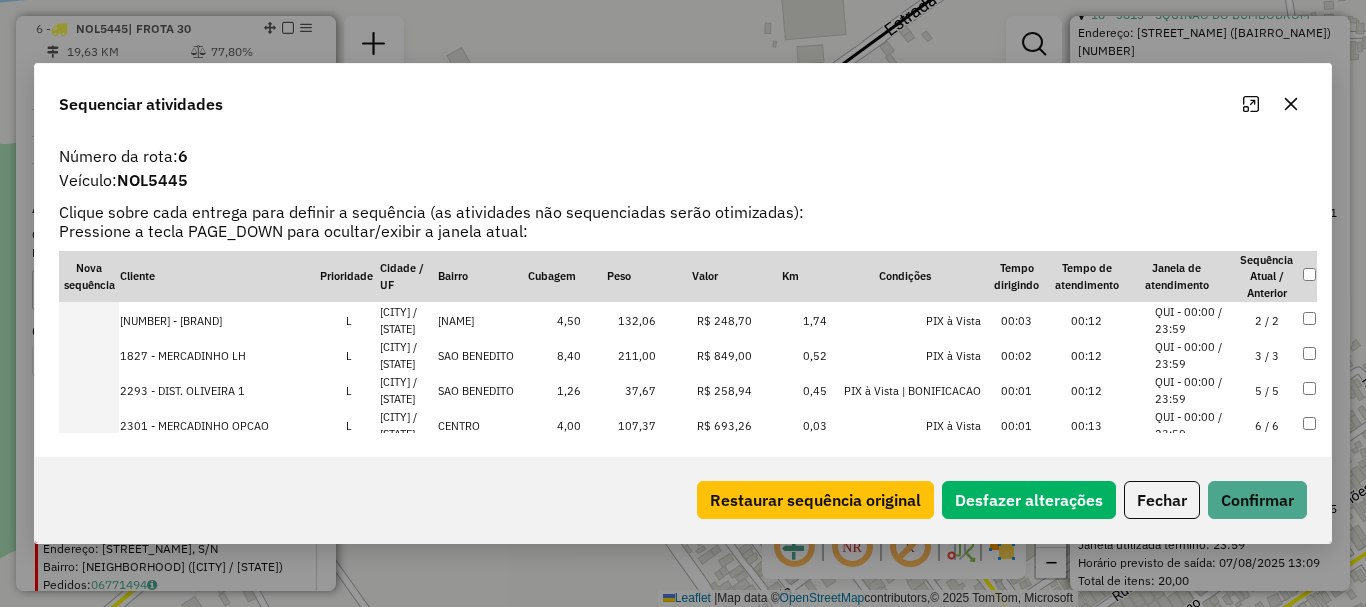 scroll, scrollTop: 100, scrollLeft: 0, axis: vertical 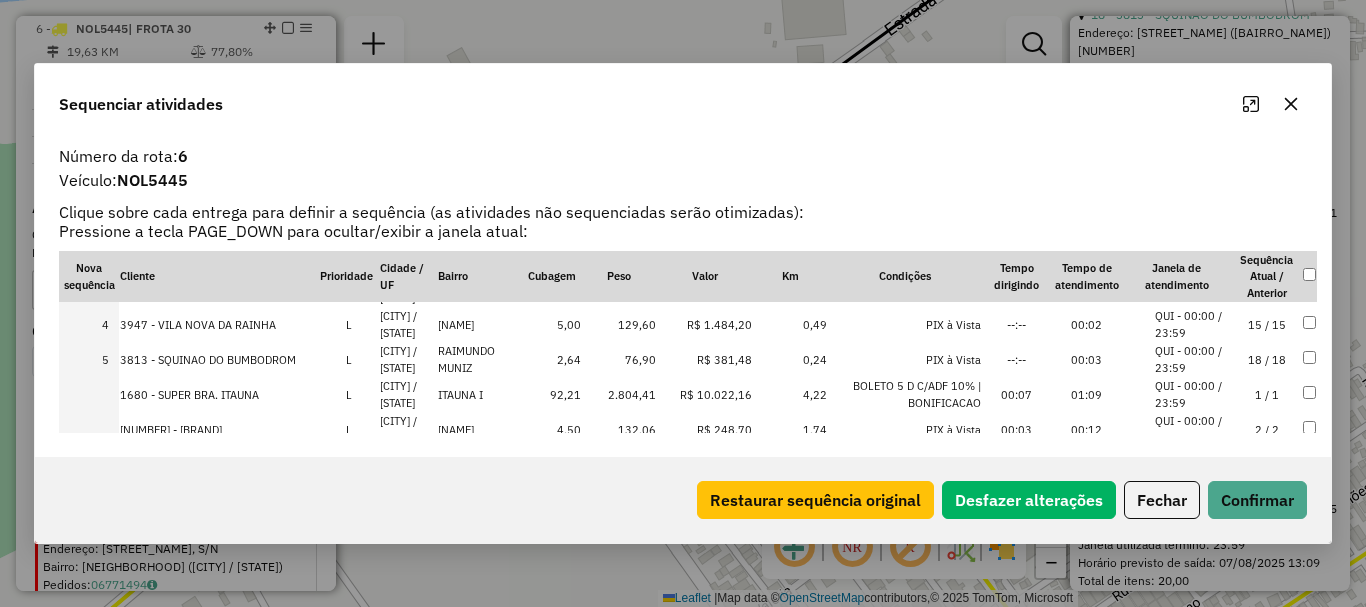 click at bounding box center (89, 394) 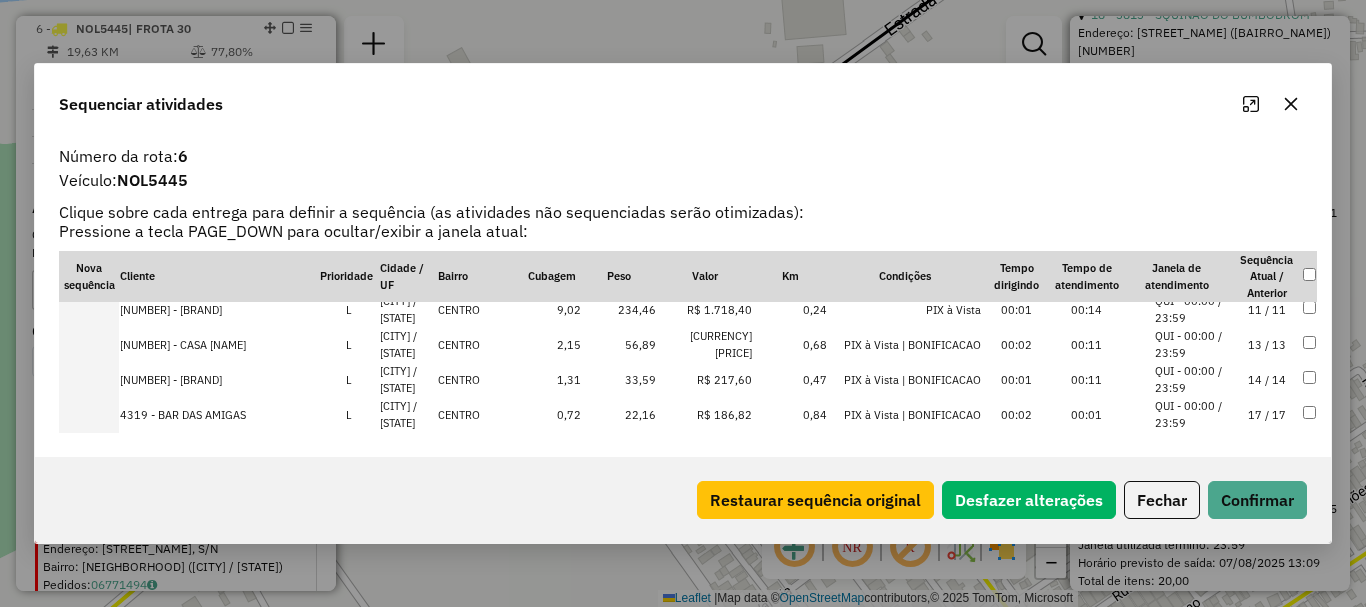 scroll, scrollTop: 798, scrollLeft: 0, axis: vertical 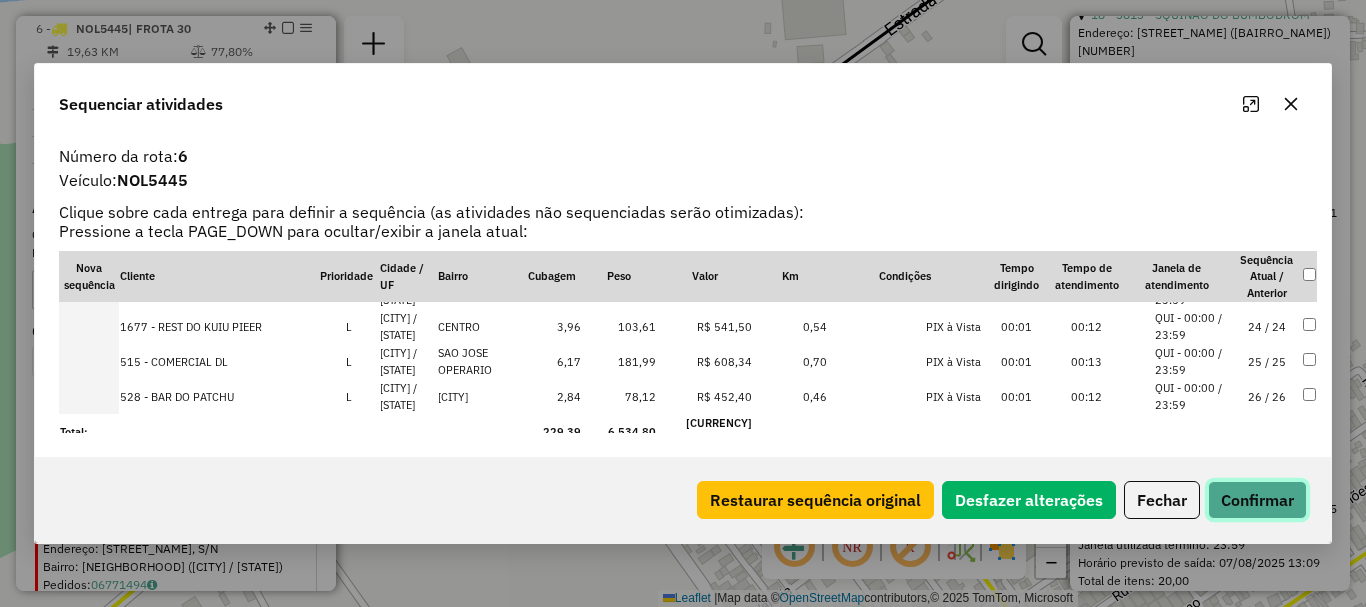 click on "Confirmar" 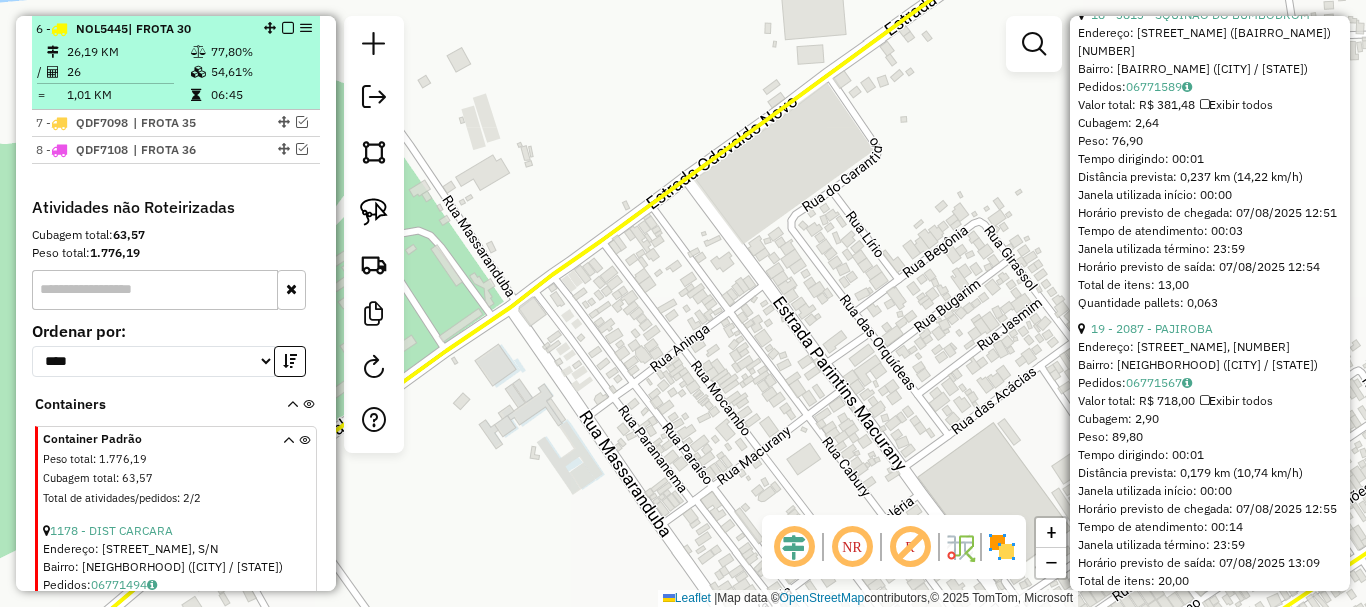 click at bounding box center [288, 28] 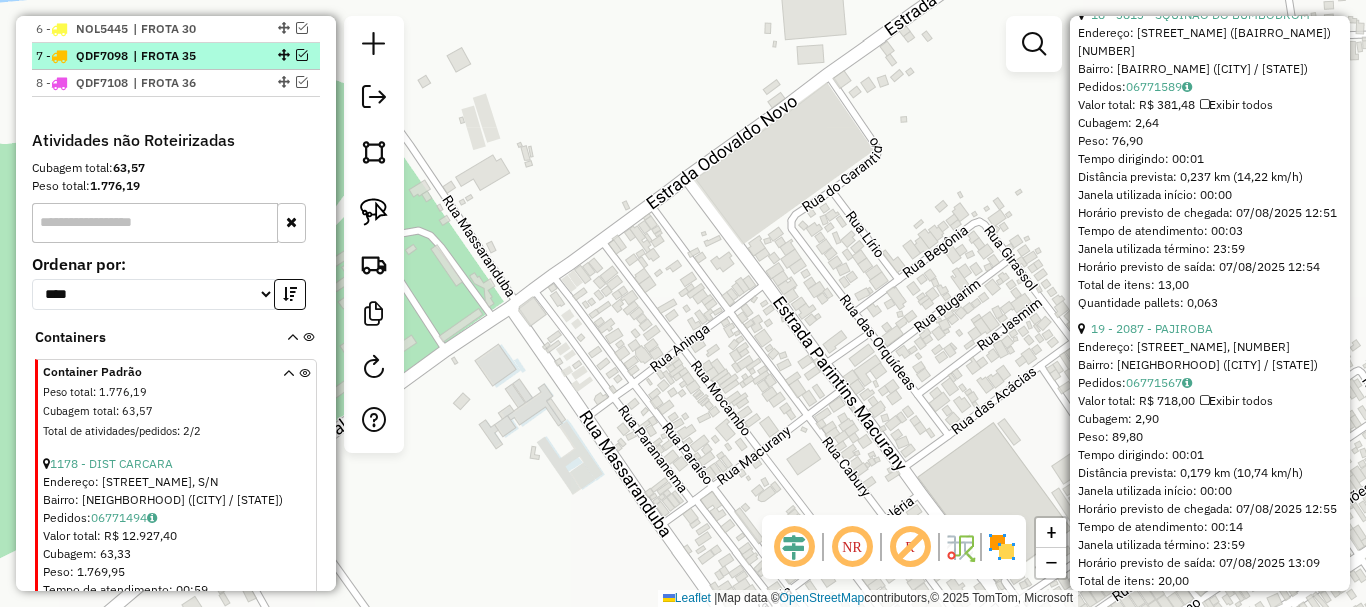 click at bounding box center (302, 55) 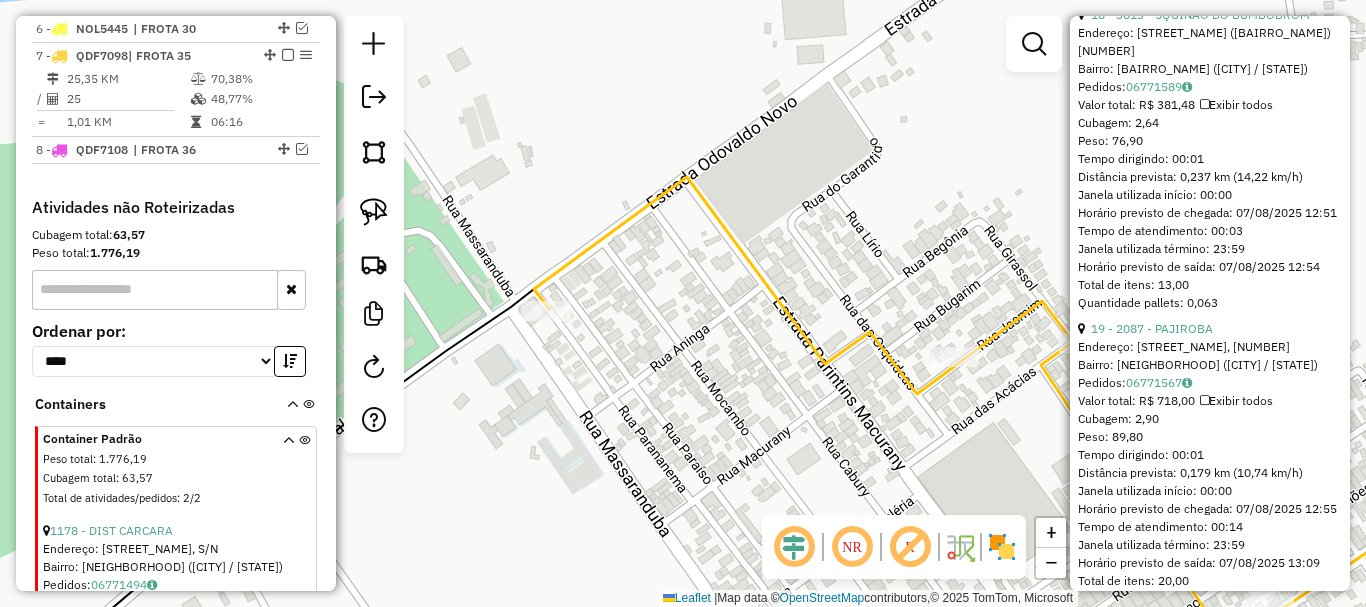 click 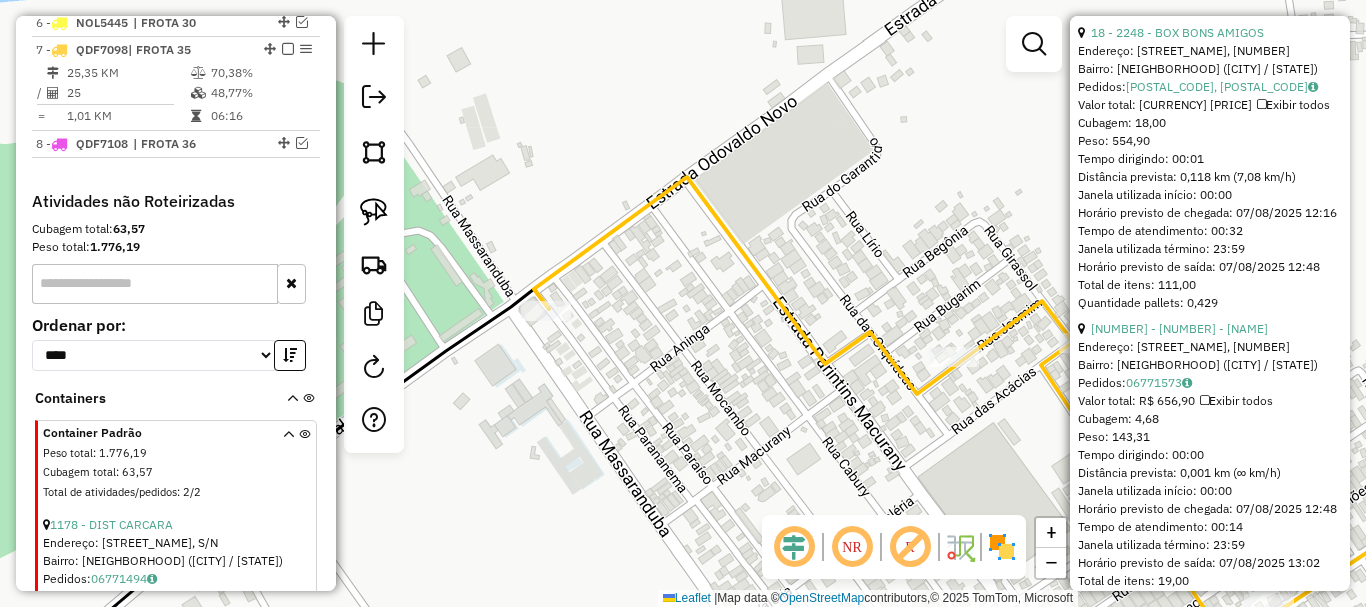click 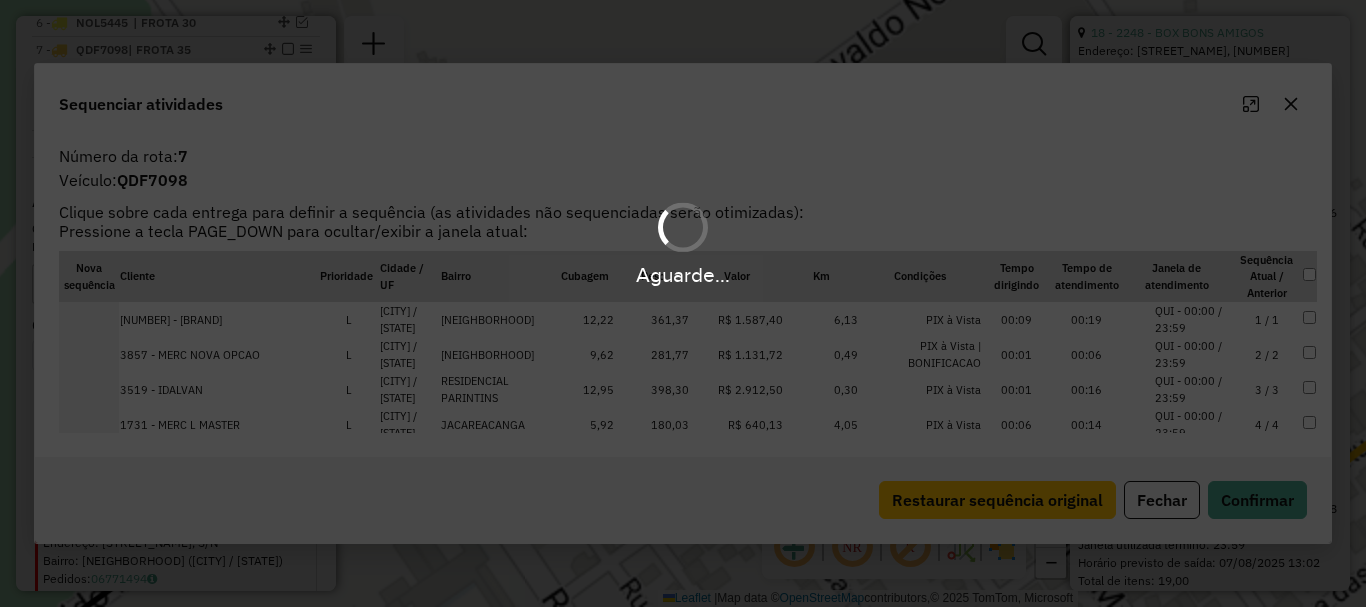 scroll, scrollTop: 936, scrollLeft: 0, axis: vertical 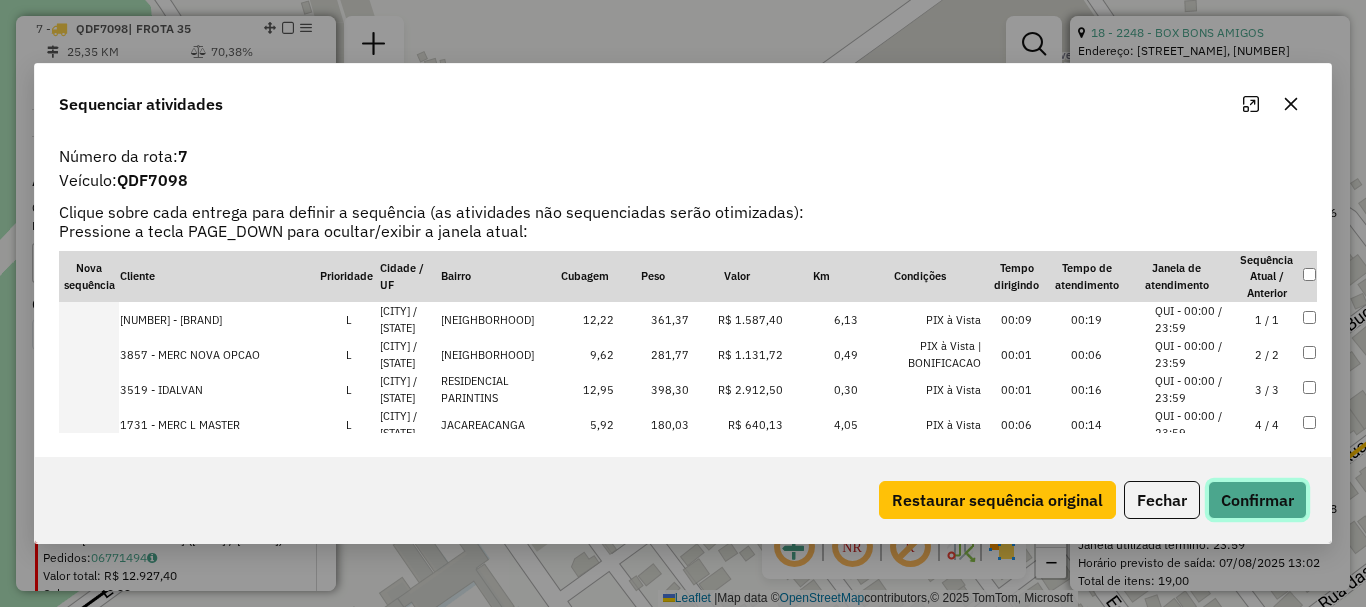 click on "Confirmar" 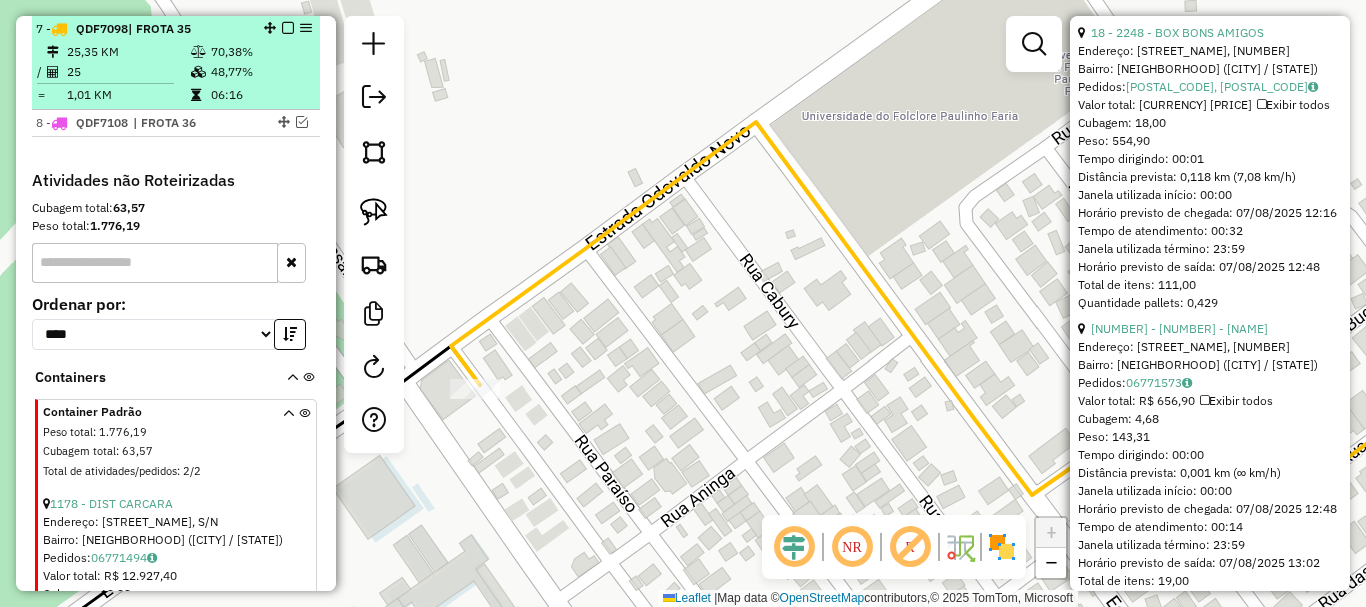 click at bounding box center (288, 28) 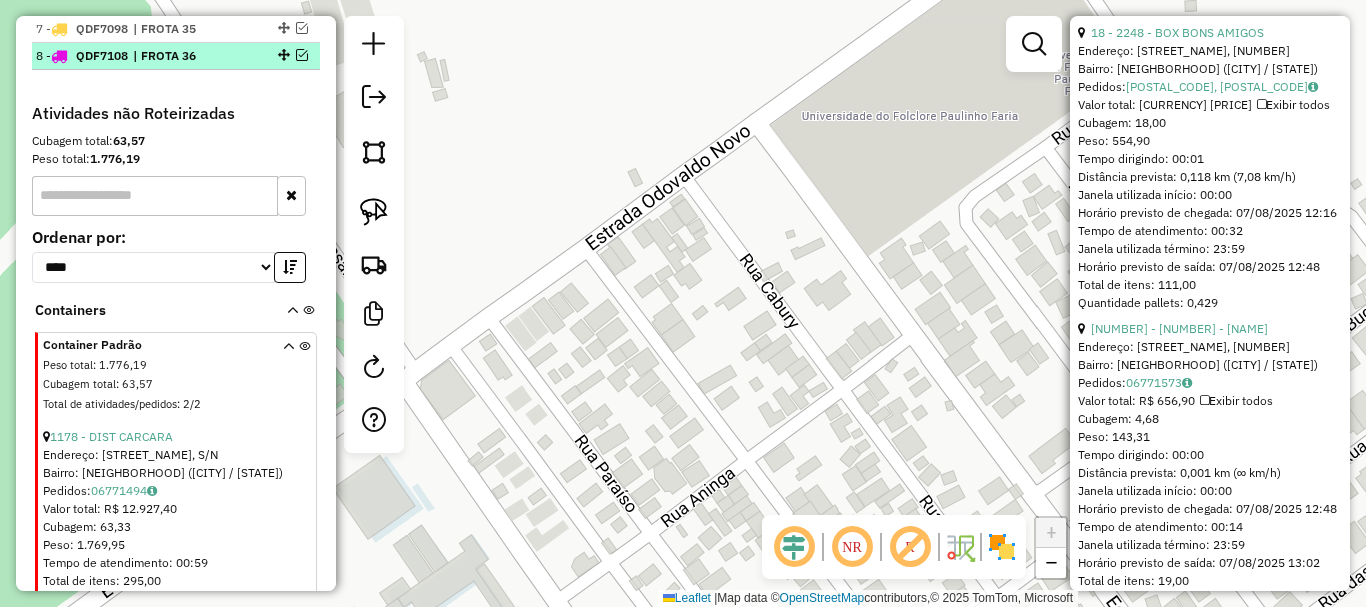 click at bounding box center (302, 55) 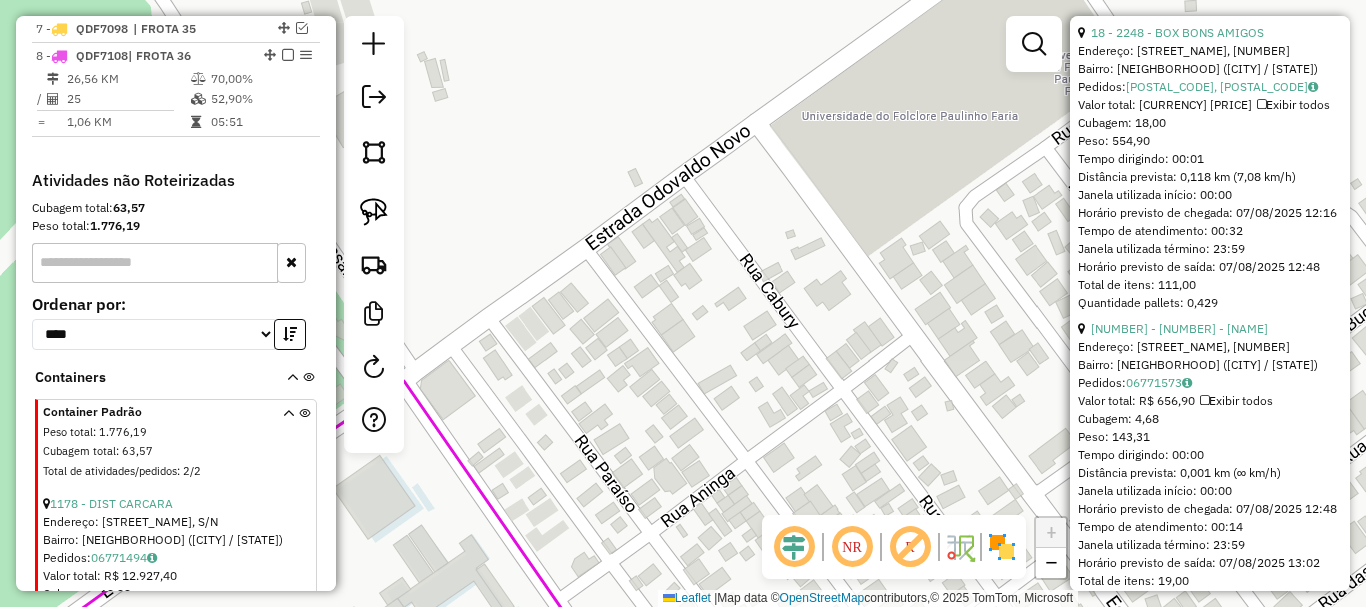 click 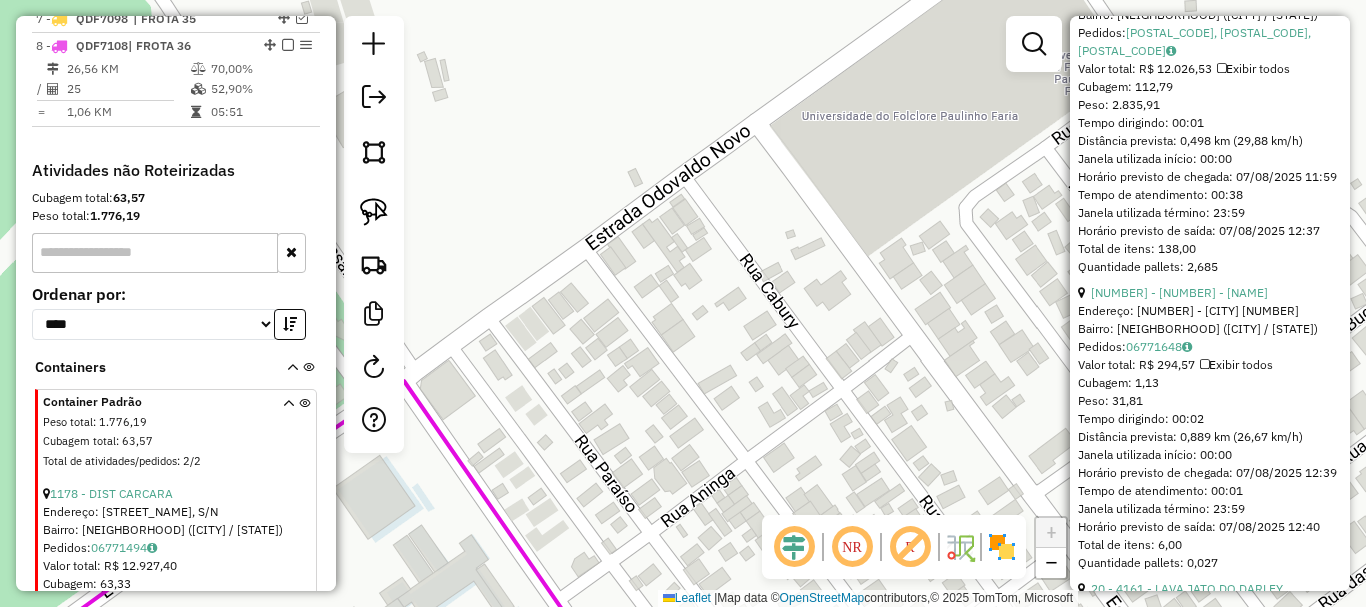click 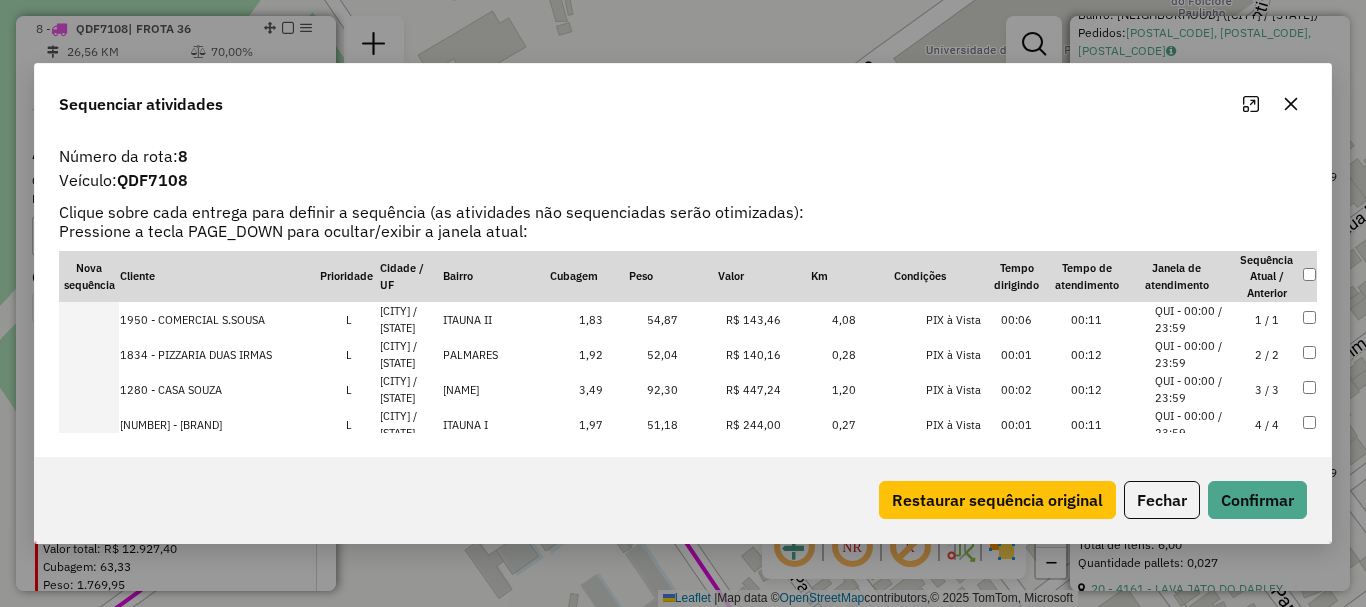 scroll, scrollTop: 1262, scrollLeft: 0, axis: vertical 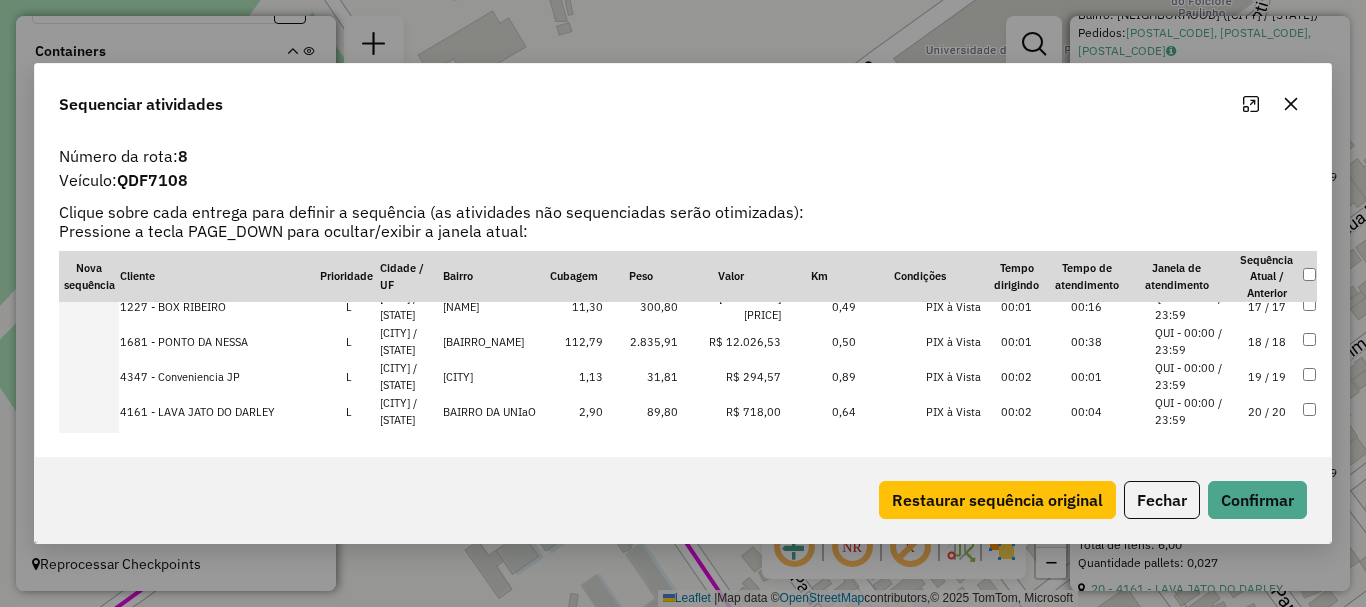 click at bounding box center (89, 341) 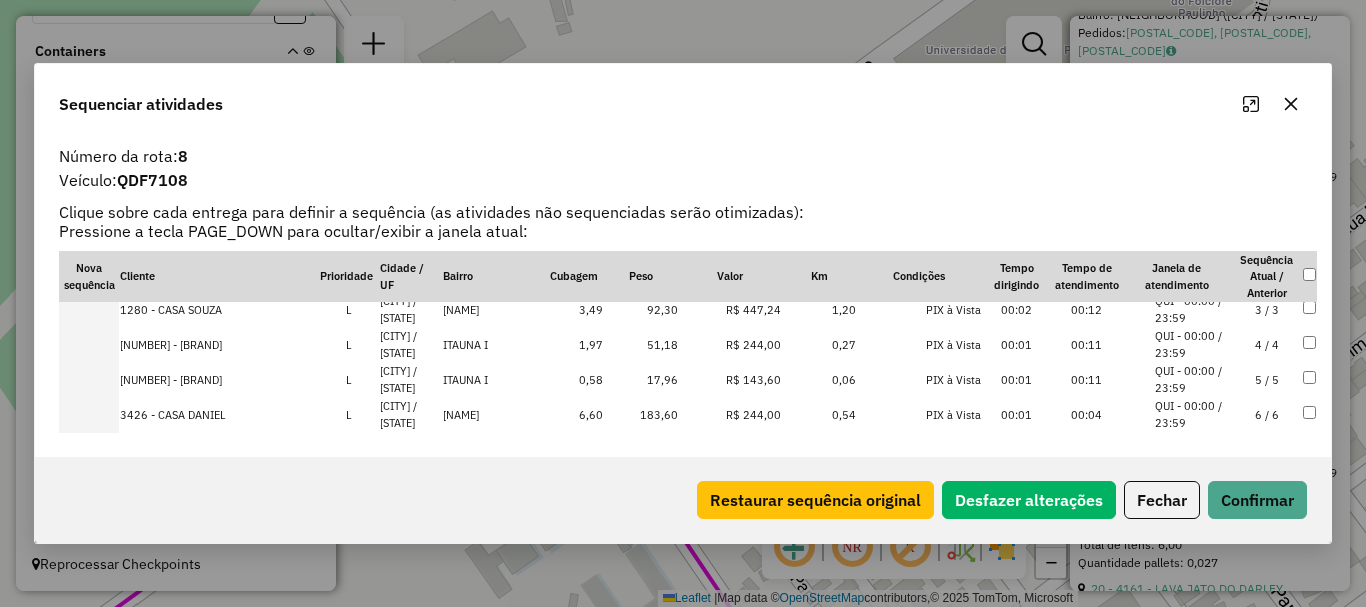 scroll, scrollTop: 0, scrollLeft: 0, axis: both 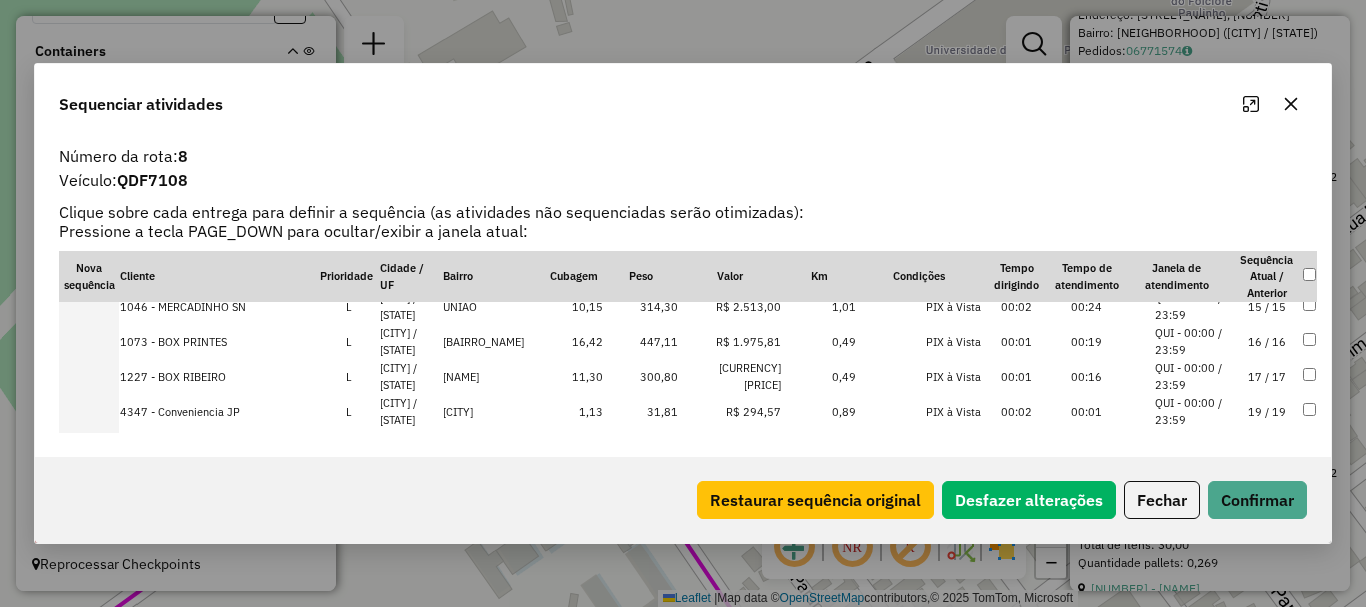 click at bounding box center (89, 341) 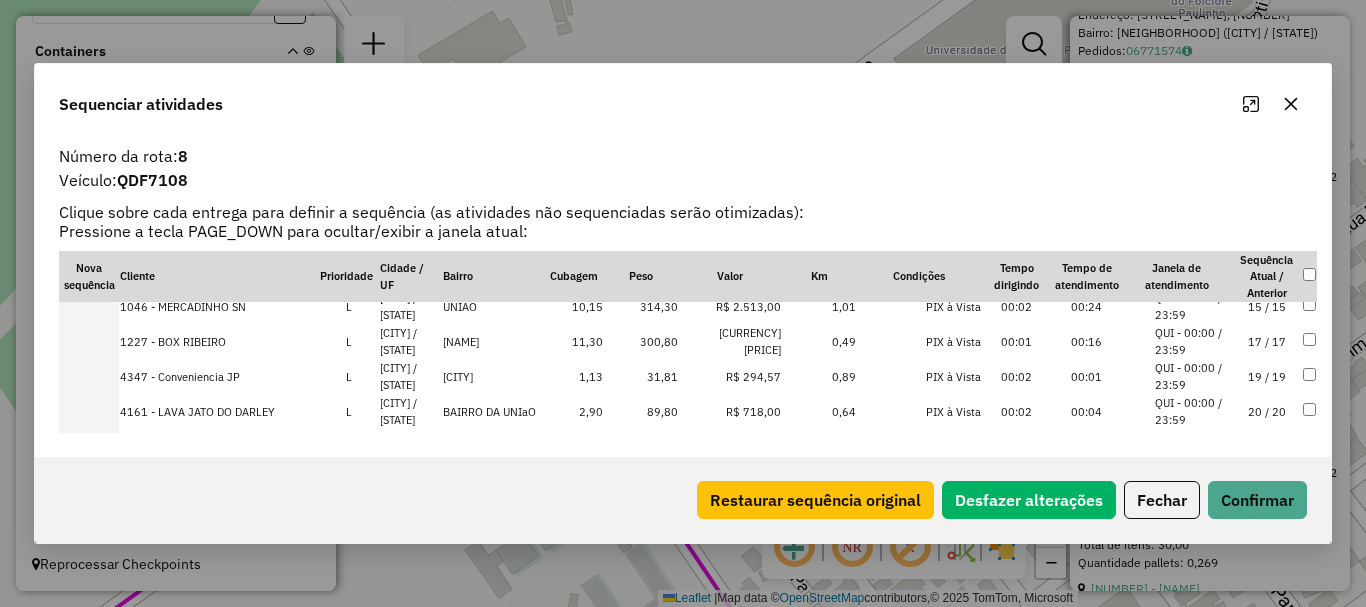 scroll, scrollTop: 748, scrollLeft: 0, axis: vertical 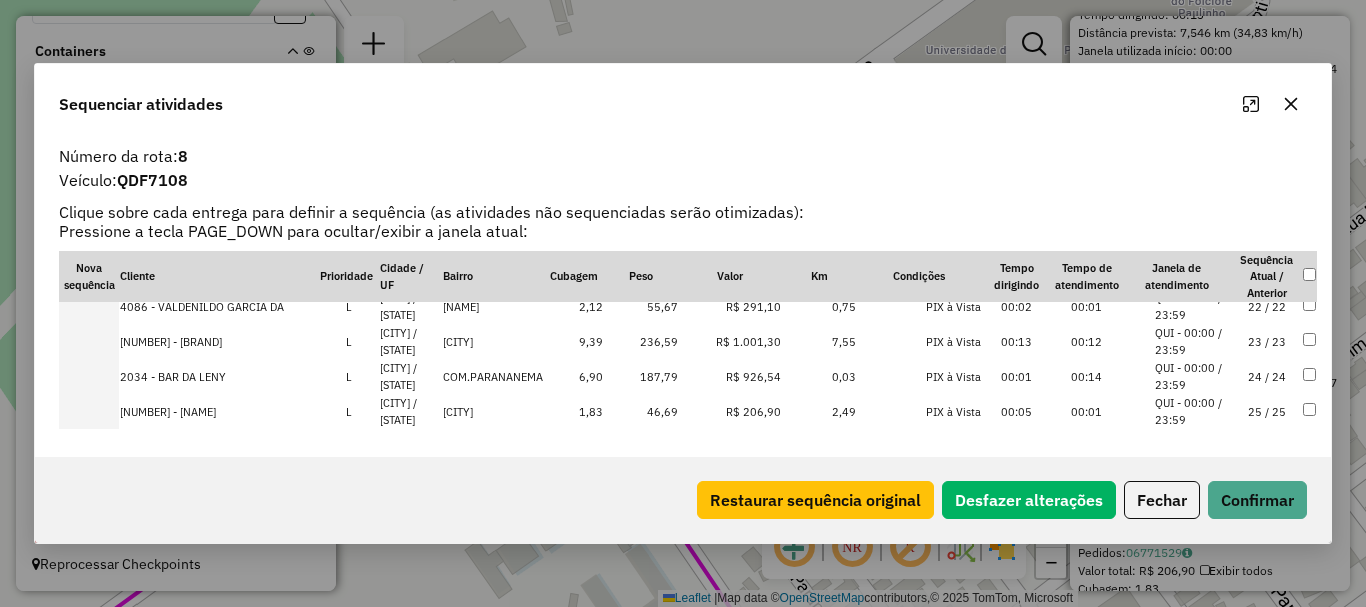 click at bounding box center (89, 341) 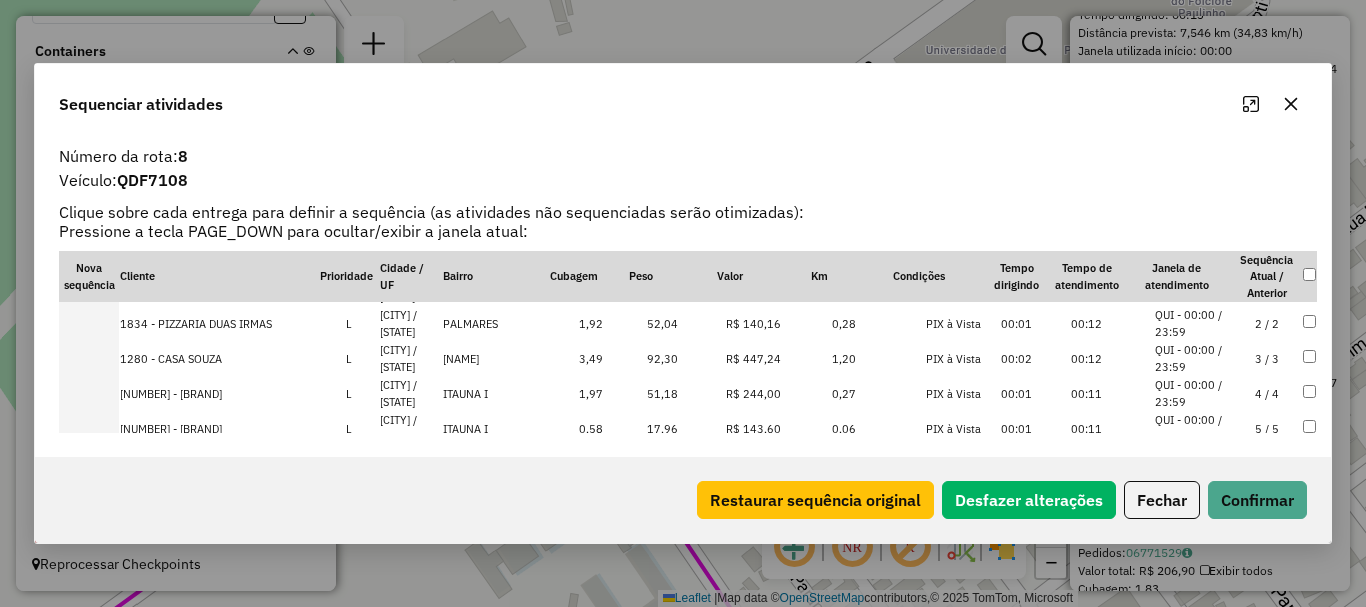 scroll, scrollTop: 0, scrollLeft: 0, axis: both 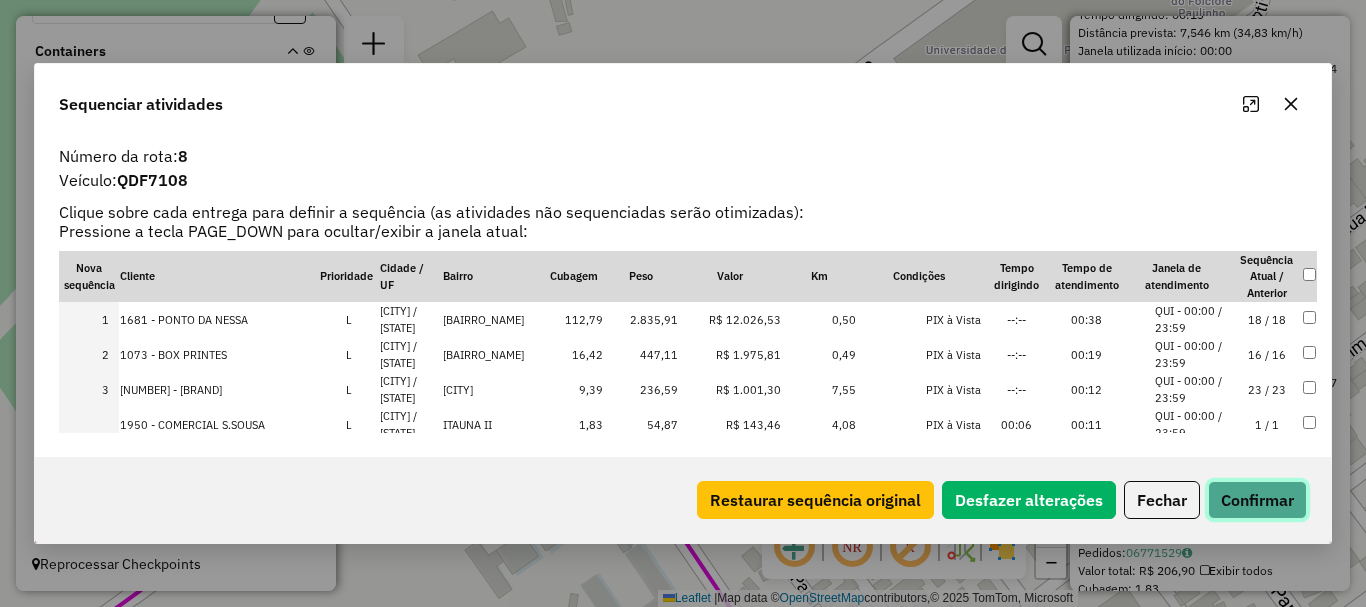 click on "Confirmar" 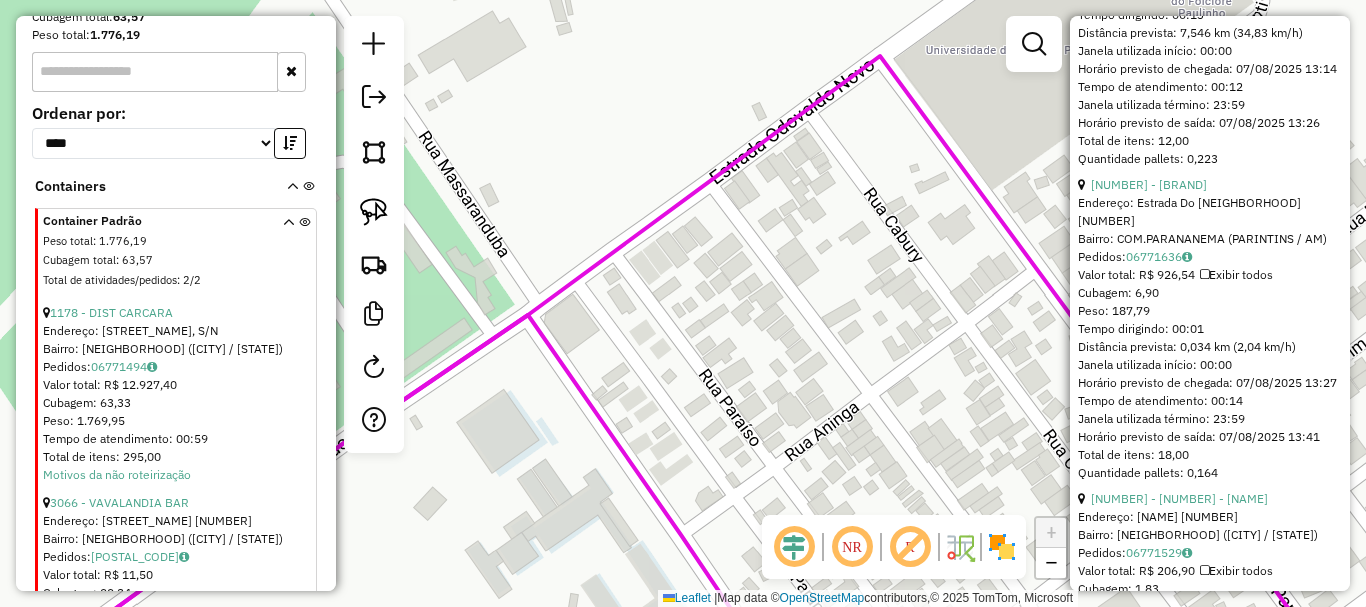 scroll, scrollTop: 963, scrollLeft: 0, axis: vertical 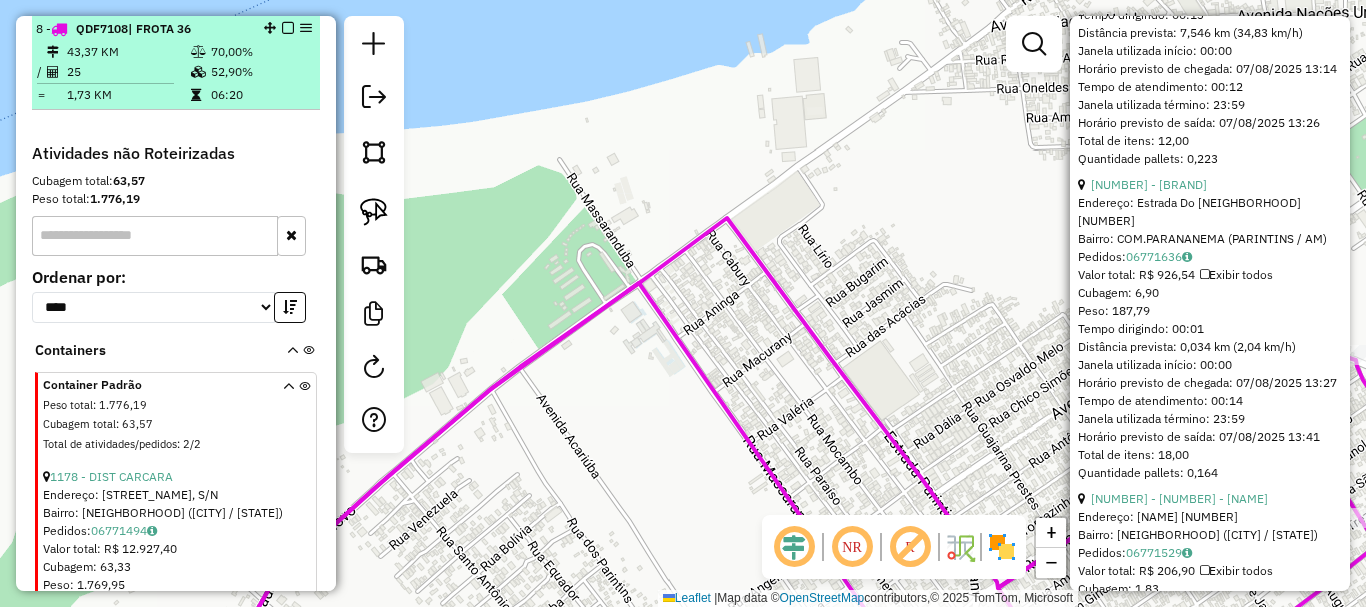 click at bounding box center [288, 28] 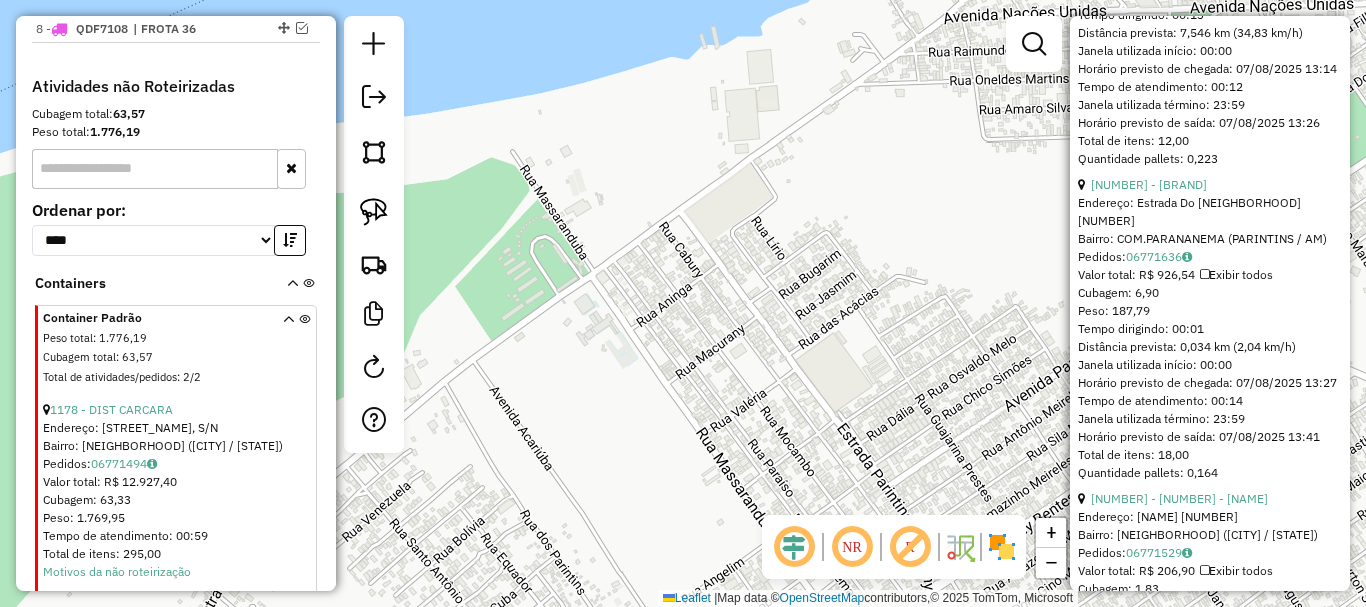 drag, startPoint x: 865, startPoint y: 331, endPoint x: 701, endPoint y: 281, distance: 171.45262 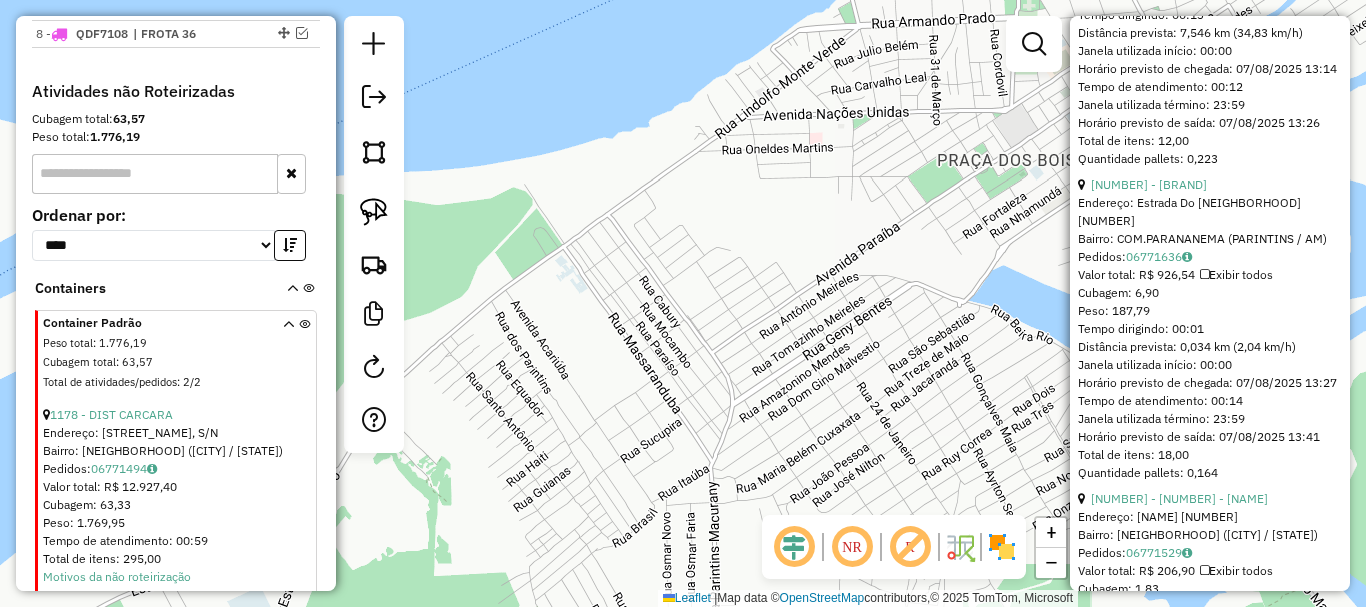 scroll, scrollTop: 663, scrollLeft: 0, axis: vertical 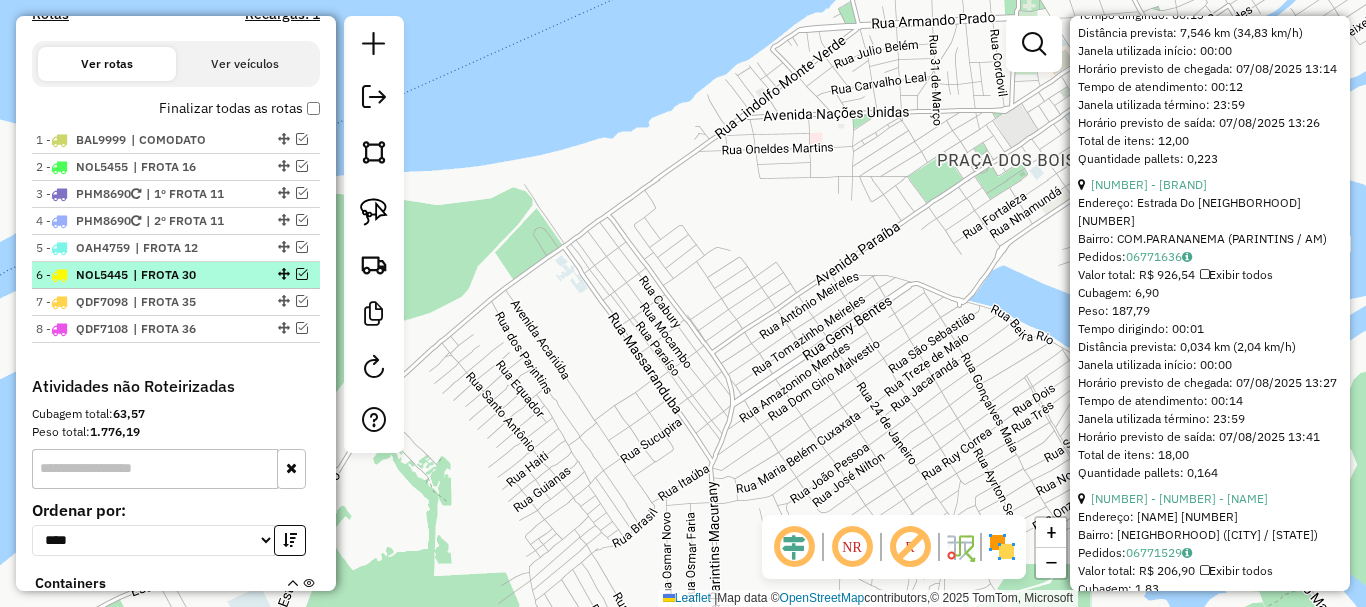 click on "| FROTA 30" at bounding box center [179, 275] 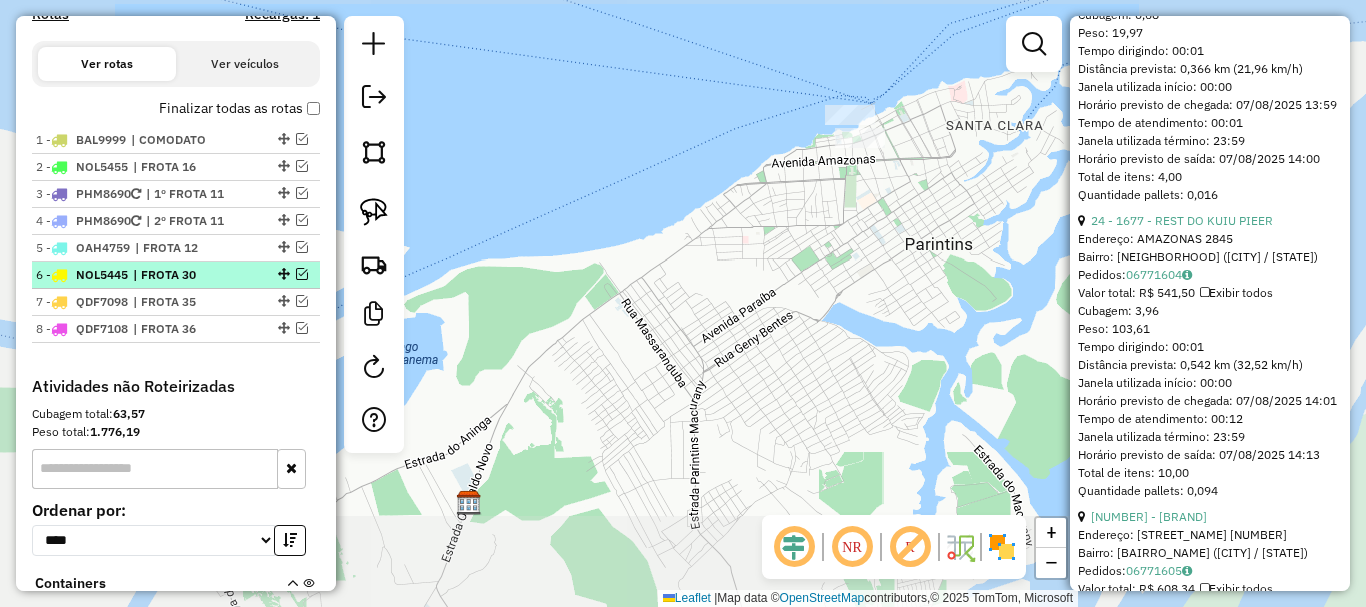 click at bounding box center (302, 274) 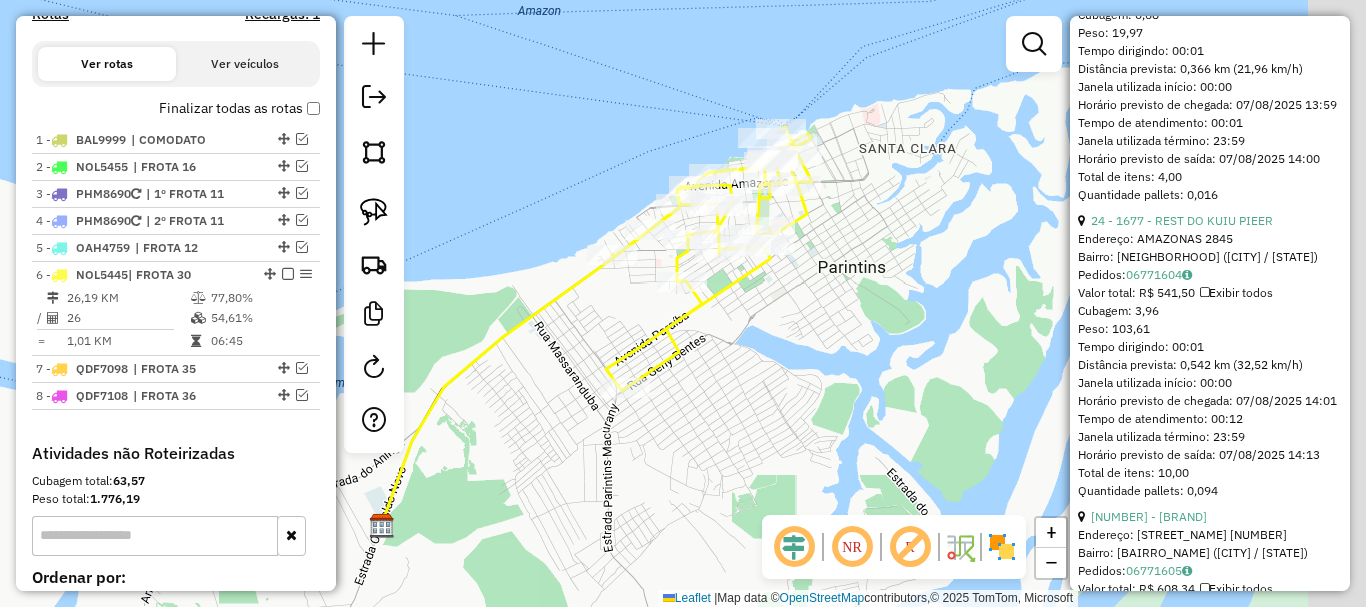 drag, startPoint x: 762, startPoint y: 344, endPoint x: 657, endPoint y: 347, distance: 105.04285 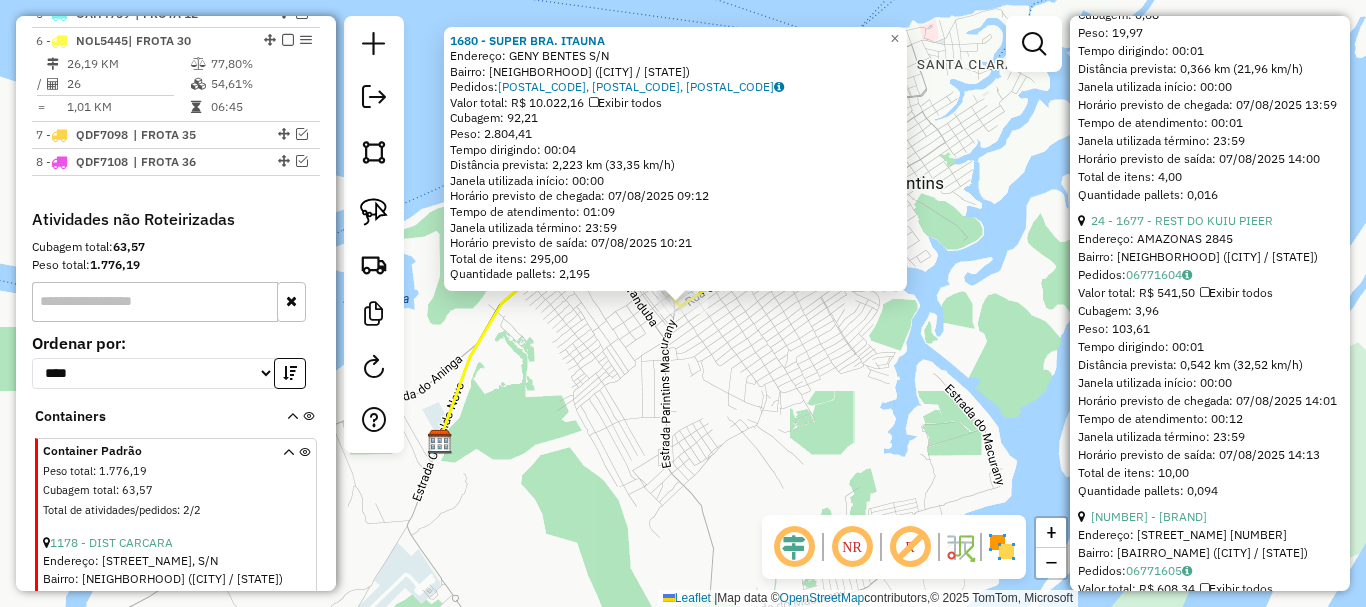 scroll, scrollTop: 909, scrollLeft: 0, axis: vertical 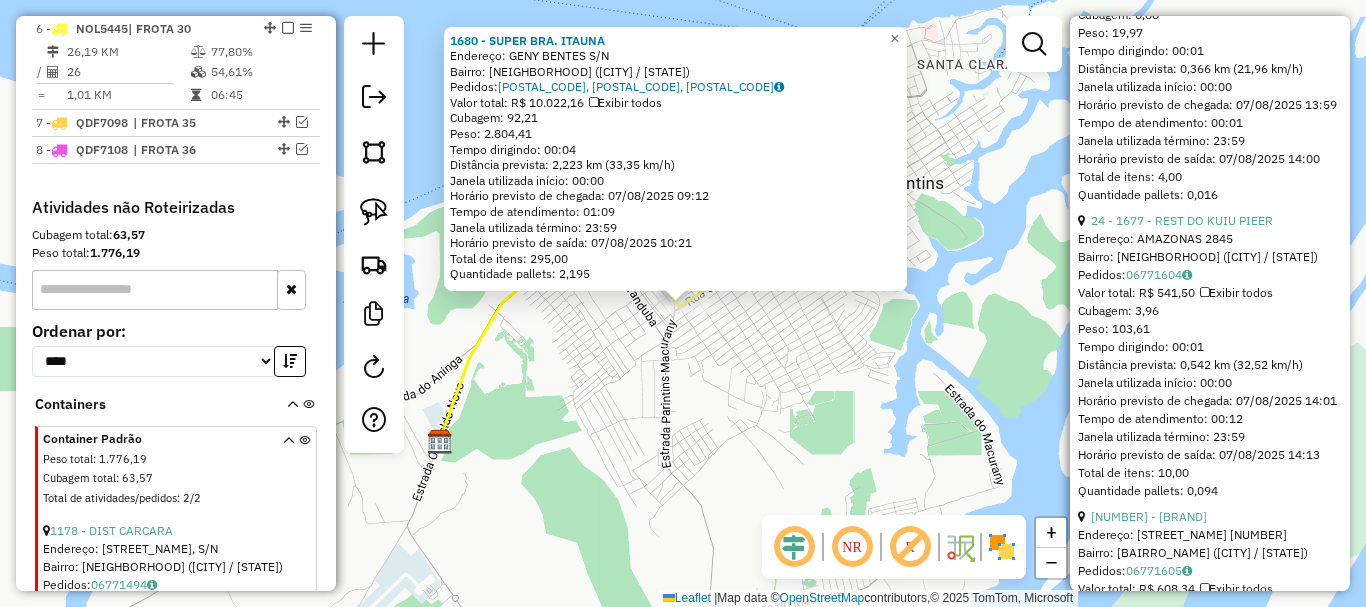 click on "1680 - SUPER BRA. ITAUNA  Endereço:  GENY BENTES S/N   Bairro: ITAUNA I (PARINTINS / AM)   Pedidos:  06771649, 06771650, 06771651   Valor total: R$ 10.022,16   Exibir todos   Cubagem: 92,21  Peso: 2.804,41  Tempo dirigindo: 00:04   Distância prevista: 2,223 km (33,35 km/h)   Janela utilizada início: 00:00   Horário previsto de chegada: 07/08/2025 09:12   Tempo de atendimento: 01:09   Janela utilizada término: 23:59   Horário previsto de saída: 07/08/2025 10:21   Total de itens: 295,00   Quantidade pallets: 2,195  × Janela de atendimento Grade de atendimento Capacidade Transportadoras Veículos Cliente Pedidos  Rotas Selecione os dias de semana para filtrar as janelas de atendimento  Seg   Ter   Qua   Qui   Sex   Sáb   Dom  Informe o período da janela de atendimento: De: Até:  Filtrar exatamente a janela do cliente  Considerar janela de atendimento padrão  Selecione os dias de semana para filtrar as grades de atendimento  Seg   Ter   Qua   Qui   Sex   Sáb   Dom   Peso mínimo:   Peso máximo:  De:" 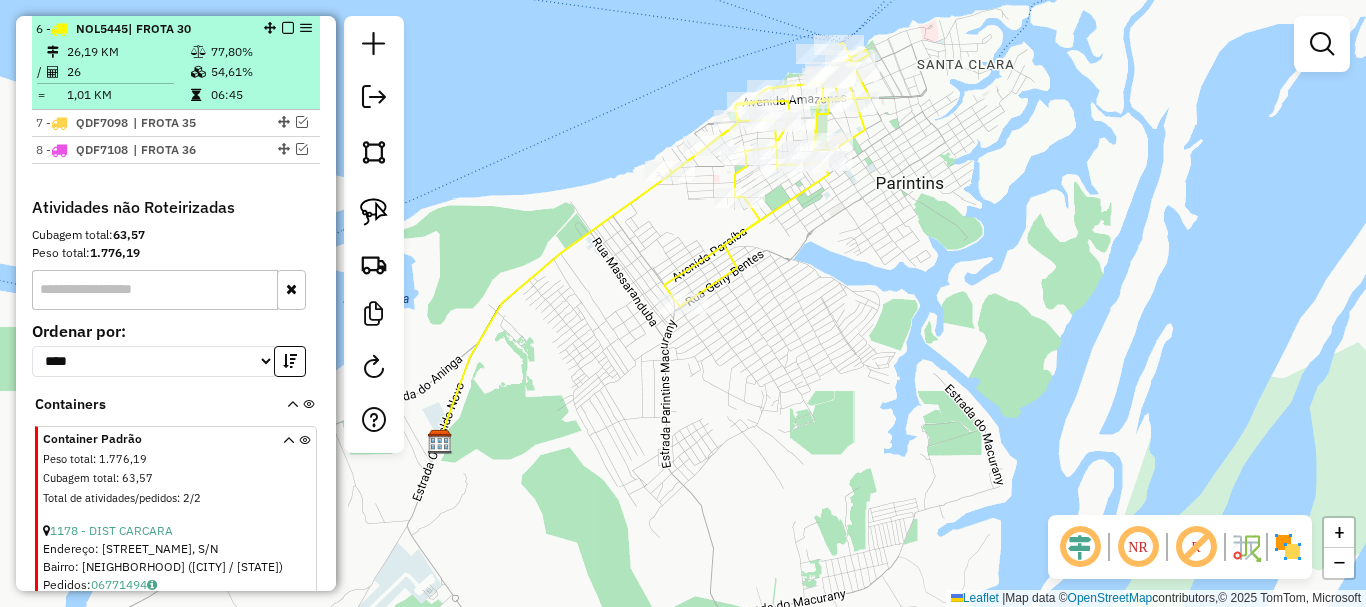 click on "6 -       NOL5445   | FROTA 30  26,19 KM   77,80%  /  26   54,61%     =  1,01 KM   06:45" at bounding box center (176, 63) 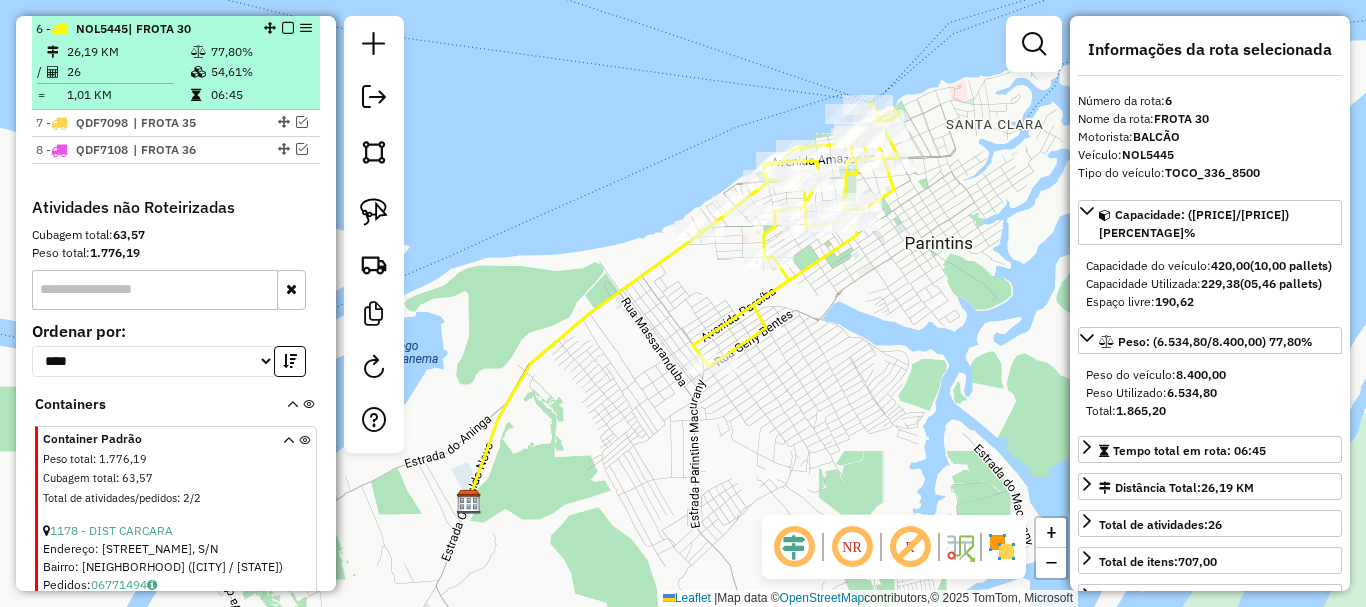 click at bounding box center (288, 28) 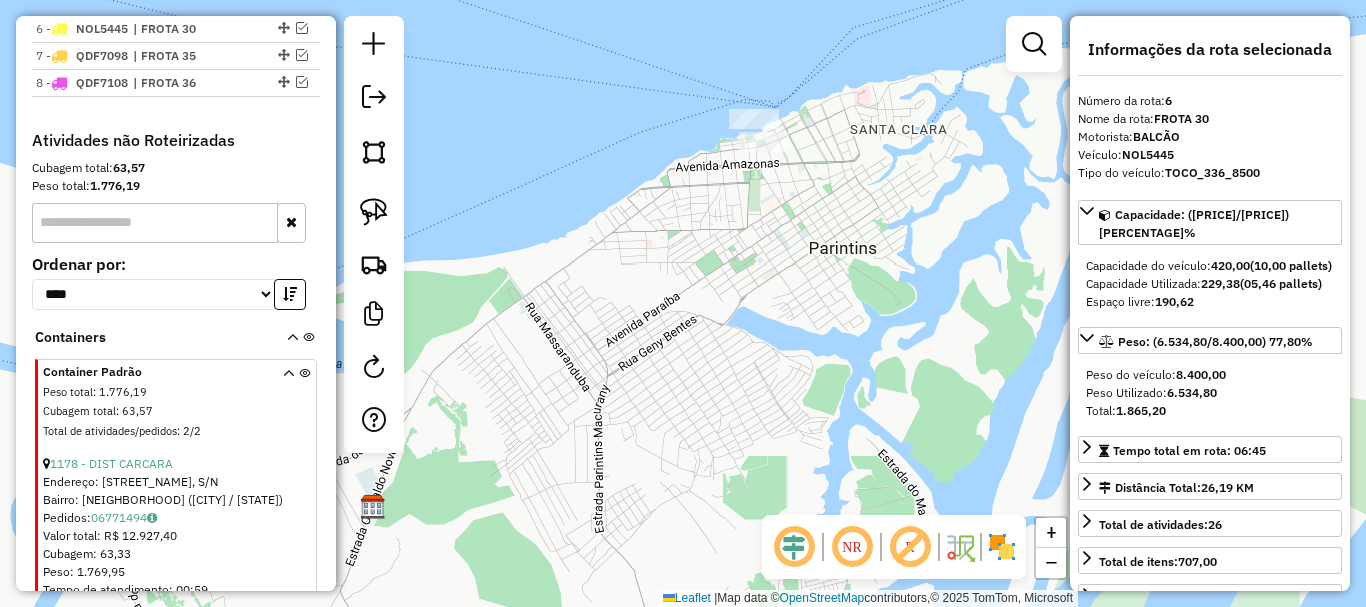 drag, startPoint x: 746, startPoint y: 429, endPoint x: 719, endPoint y: 427, distance: 27.073973 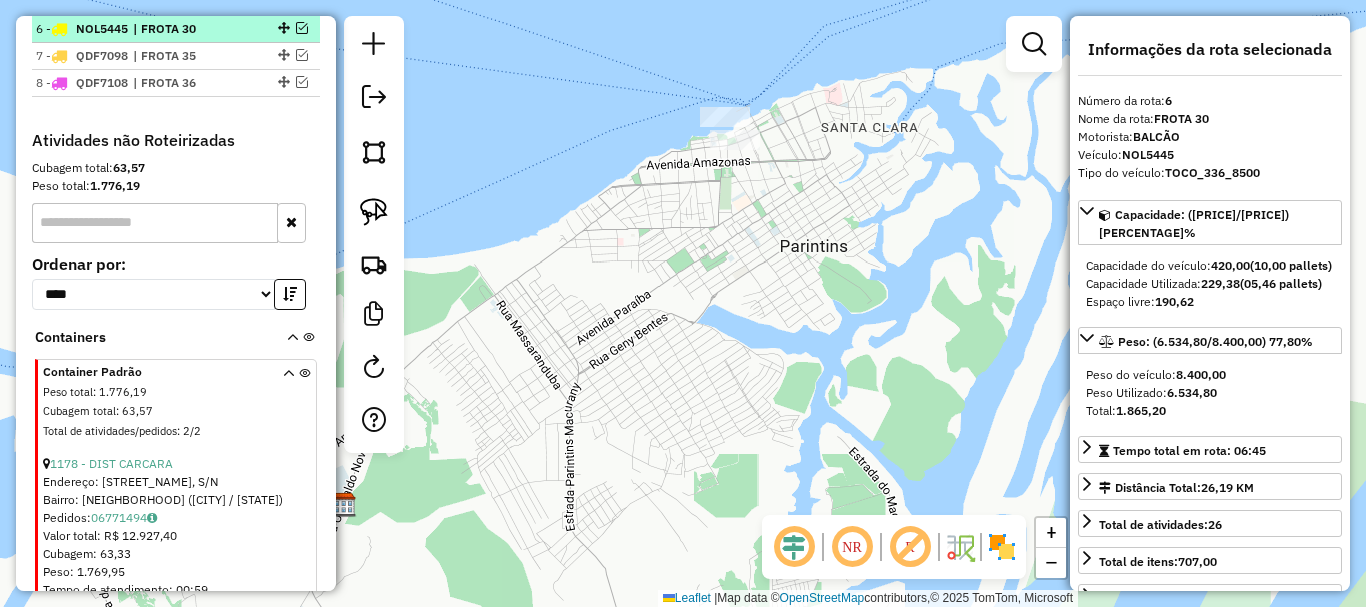 click on "6 -       NOL5445   | FROTA 30" at bounding box center (176, 29) 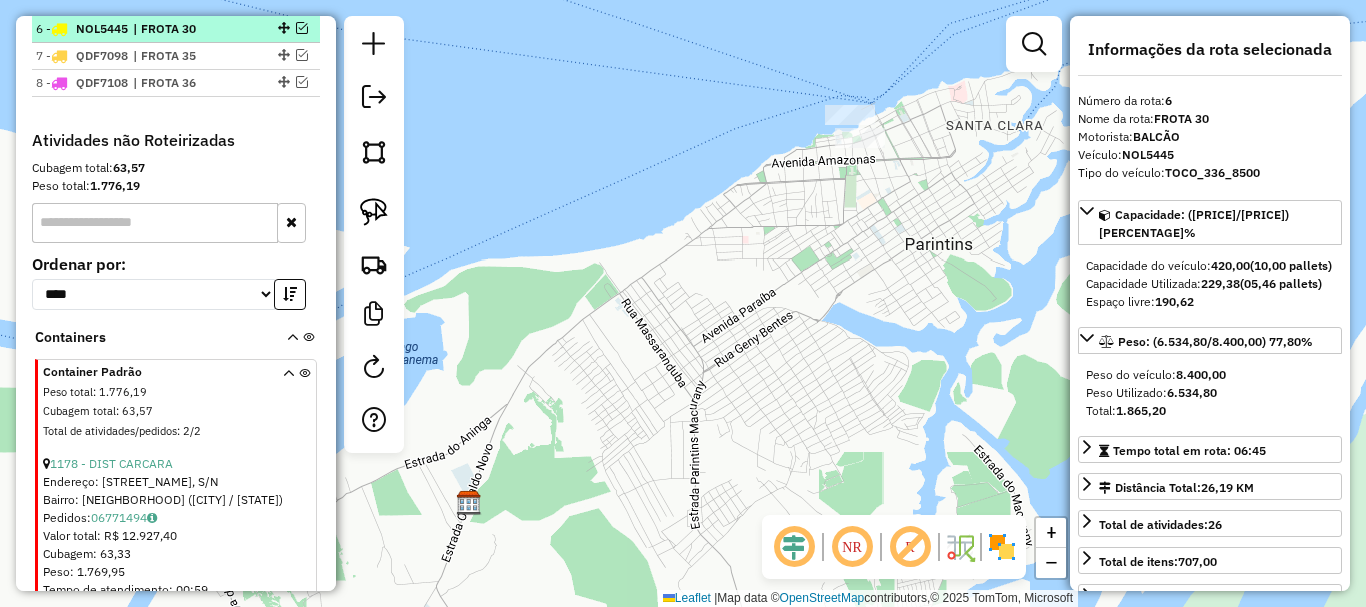 click on "6 -       NOL5445   | FROTA 30" at bounding box center (176, 29) 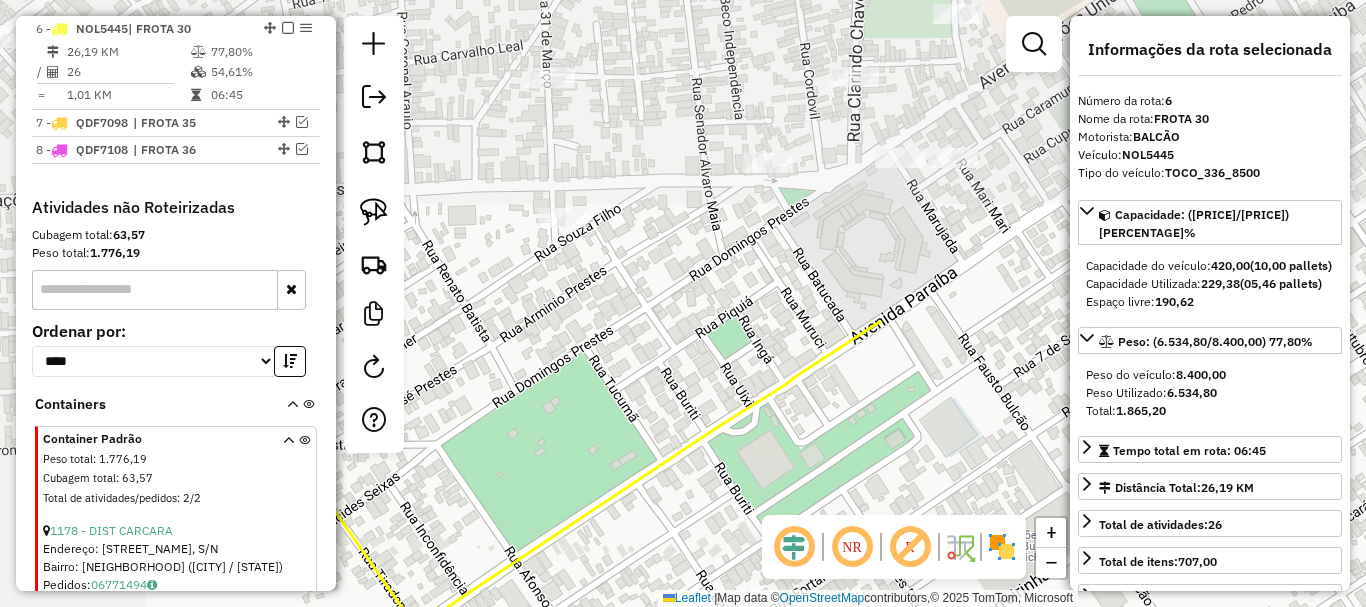 drag, startPoint x: 760, startPoint y: 224, endPoint x: 964, endPoint y: 584, distance: 413.78256 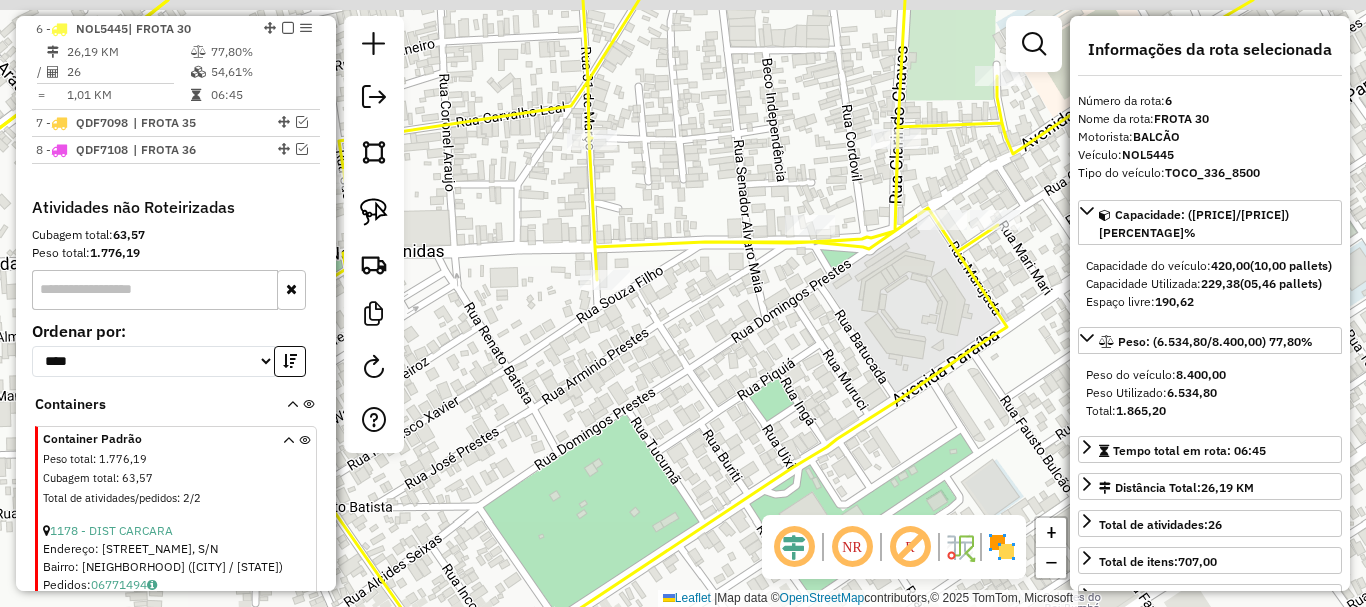drag, startPoint x: 771, startPoint y: 341, endPoint x: 812, endPoint y: 402, distance: 73.4983 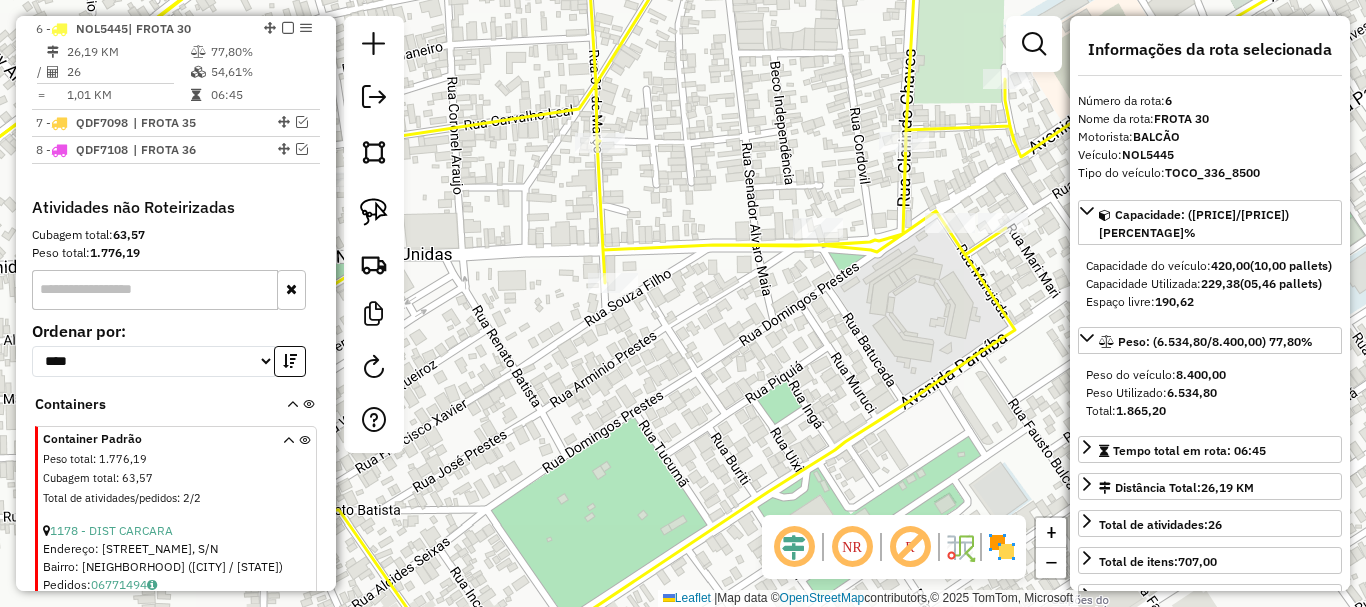 drag, startPoint x: 712, startPoint y: 350, endPoint x: 1044, endPoint y: 365, distance: 332.33868 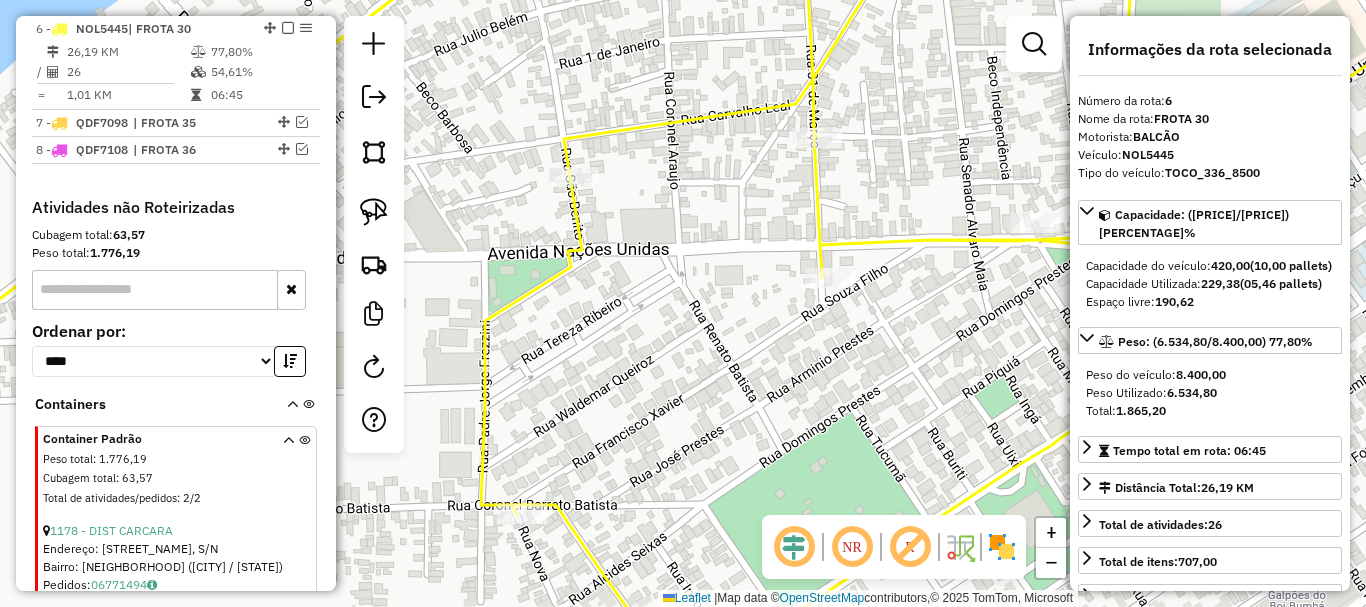 drag, startPoint x: 823, startPoint y: 415, endPoint x: 657, endPoint y: 377, distance: 170.29387 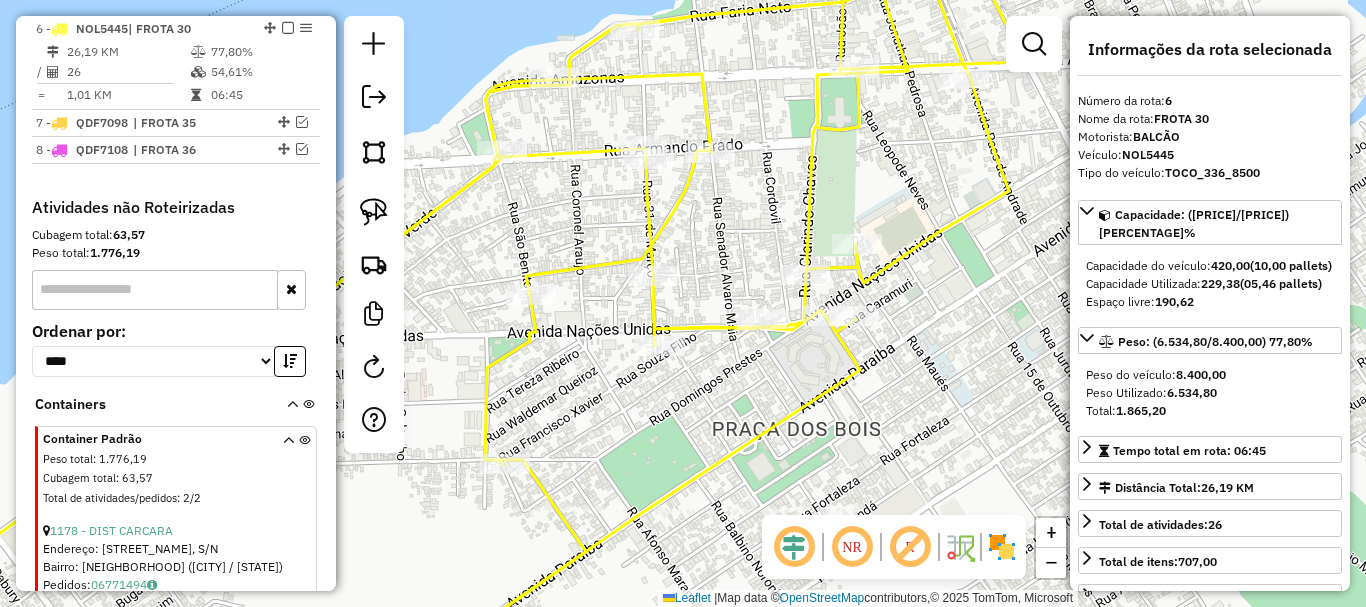 drag, startPoint x: 618, startPoint y: 420, endPoint x: 633, endPoint y: 397, distance: 27.45906 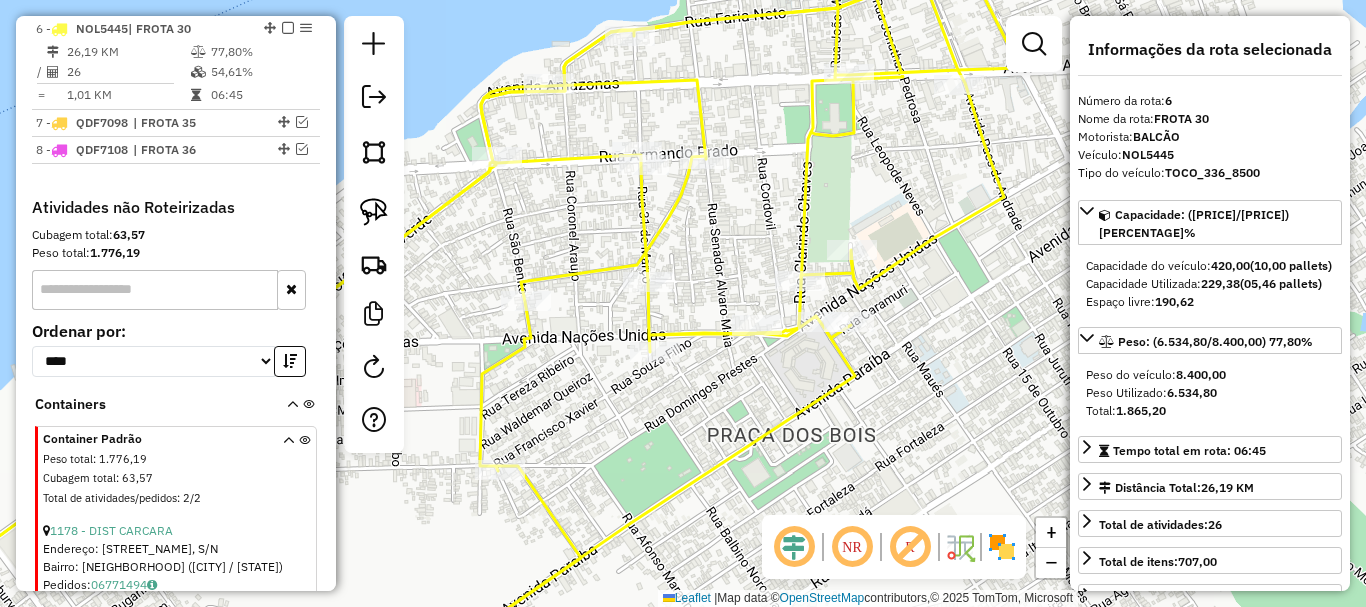 drag, startPoint x: 803, startPoint y: 395, endPoint x: 791, endPoint y: 253, distance: 142.50613 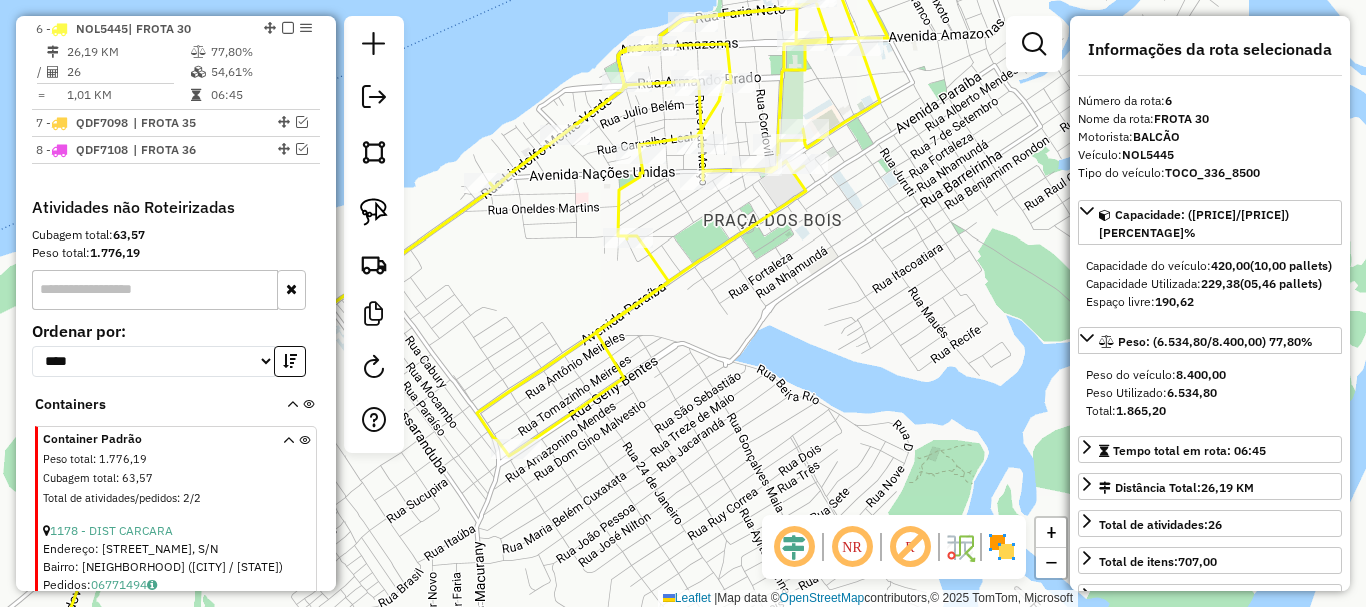 drag, startPoint x: 707, startPoint y: 449, endPoint x: 735, endPoint y: 310, distance: 141.7921 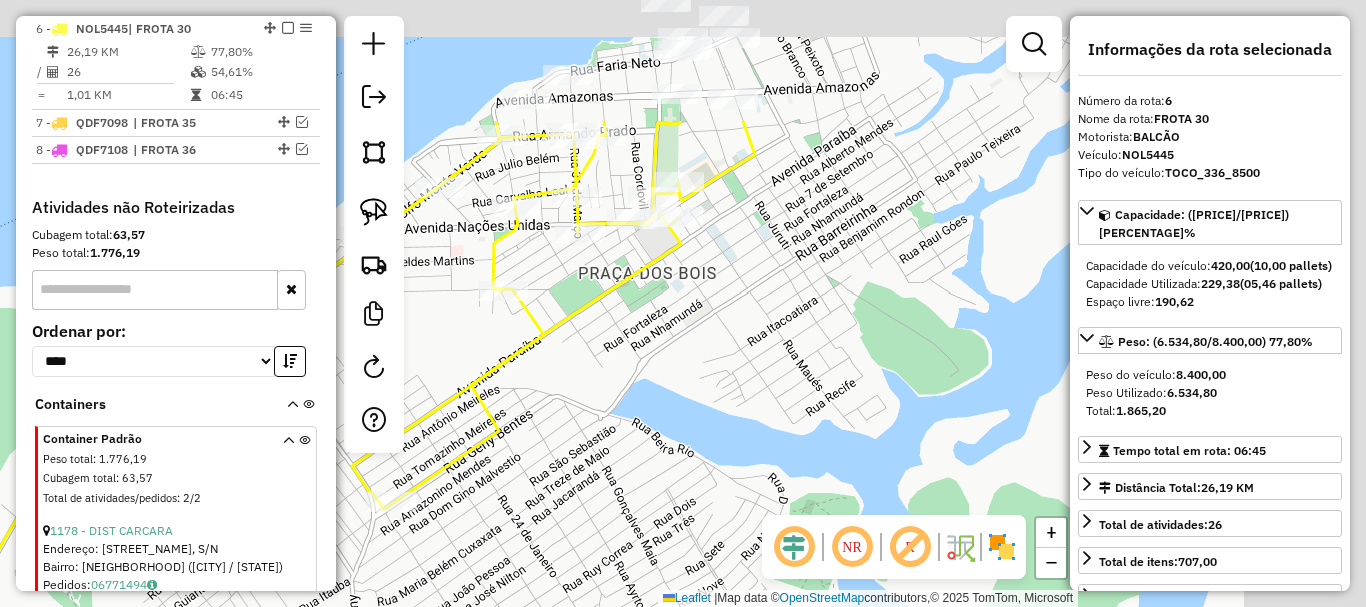 drag, startPoint x: 739, startPoint y: 340, endPoint x: 582, endPoint y: 522, distance: 240.36015 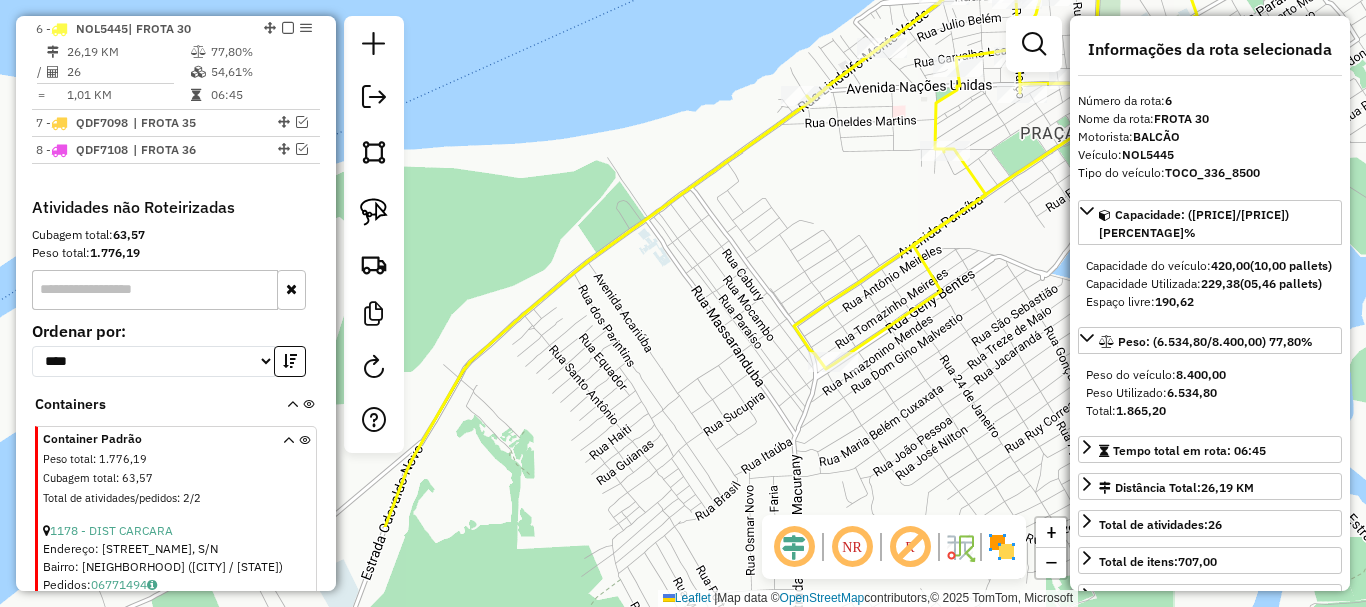 drag, startPoint x: 641, startPoint y: 435, endPoint x: 1095, endPoint y: 212, distance: 505.81122 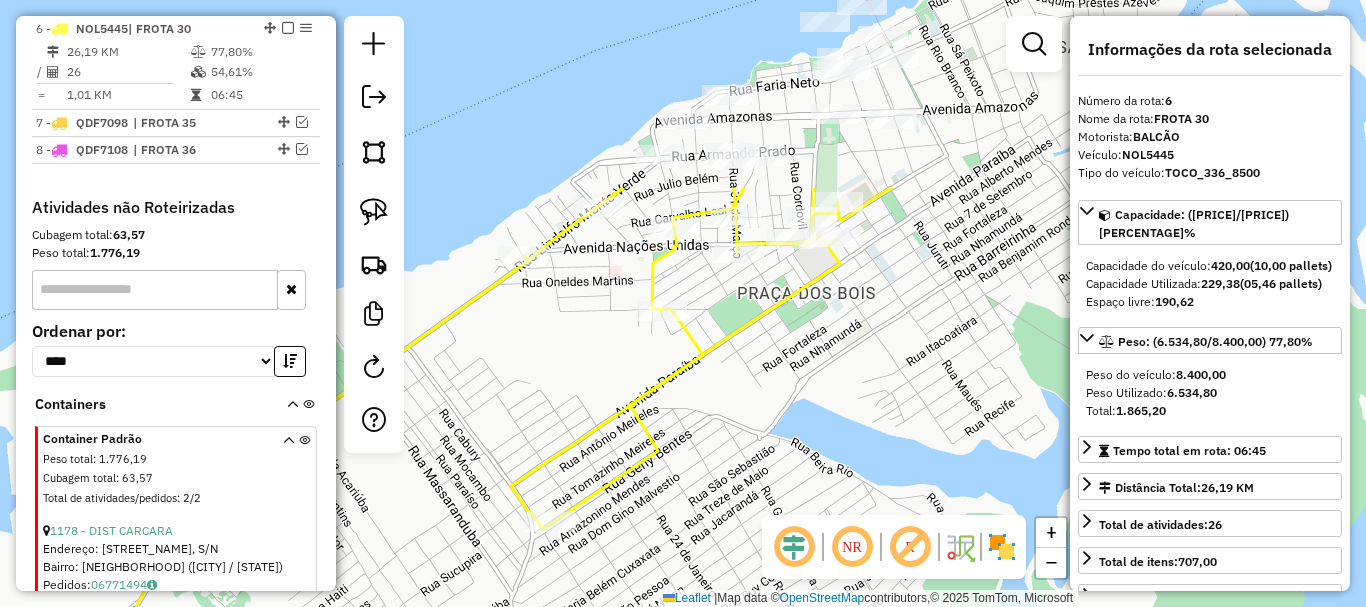 drag, startPoint x: 953, startPoint y: 230, endPoint x: 638, endPoint y: 483, distance: 404.02228 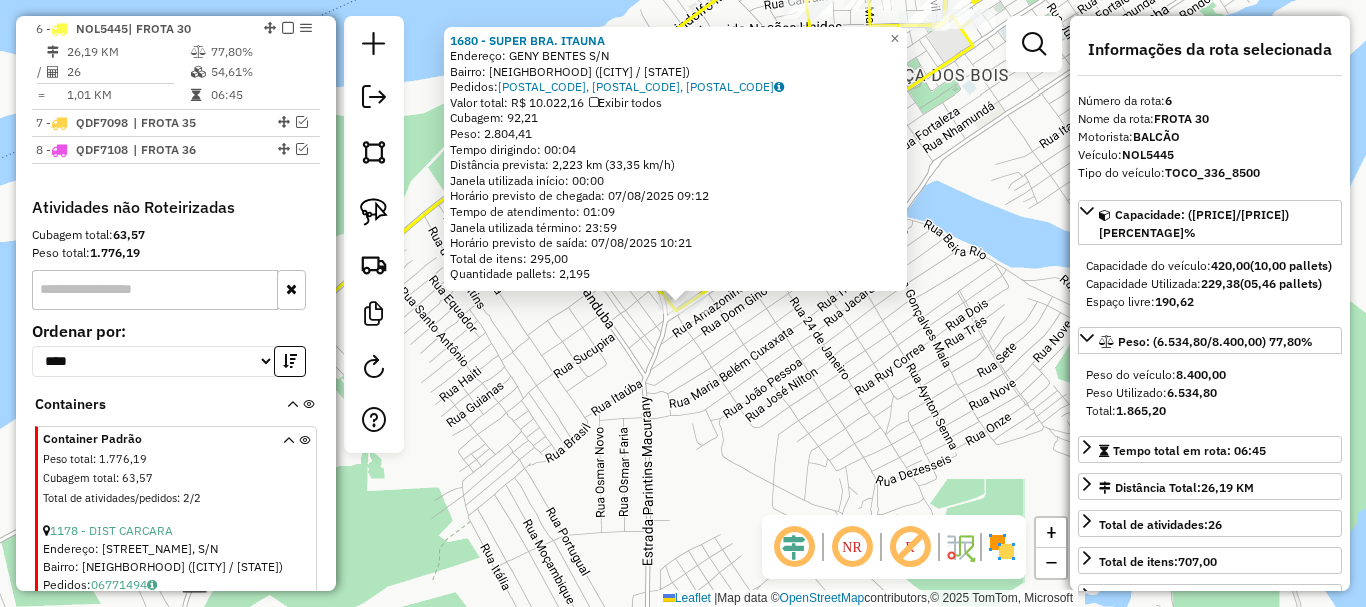 click on "1680 - SUPER BRA. ITAUNA  Endereço:  GENY BENTES S/N   Bairro: ITAUNA I (PARINTINS / AM)   Pedidos:  06771649, 06771650, 06771651   Valor total: R$ 10.022,16   Exibir todos   Cubagem: 92,21  Peso: 2.804,41  Tempo dirigindo: 00:04   Distância prevista: 2,223 km (33,35 km/h)   Janela utilizada início: 00:00   Horário previsto de chegada: 07/08/2025 09:12   Tempo de atendimento: 01:09   Janela utilizada término: 23:59   Horário previsto de saída: 07/08/2025 10:21   Total de itens: 295,00   Quantidade pallets: 2,195  × Janela de atendimento Grade de atendimento Capacidade Transportadoras Veículos Cliente Pedidos  Rotas Selecione os dias de semana para filtrar as janelas de atendimento  Seg   Ter   Qua   Qui   Sex   Sáb   Dom  Informe o período da janela de atendimento: De: Até:  Filtrar exatamente a janela do cliente  Considerar janela de atendimento padrão  Selecione os dias de semana para filtrar as grades de atendimento  Seg   Ter   Qua   Qui   Sex   Sáb   Dom   Peso mínimo:   Peso máximo:  De:" 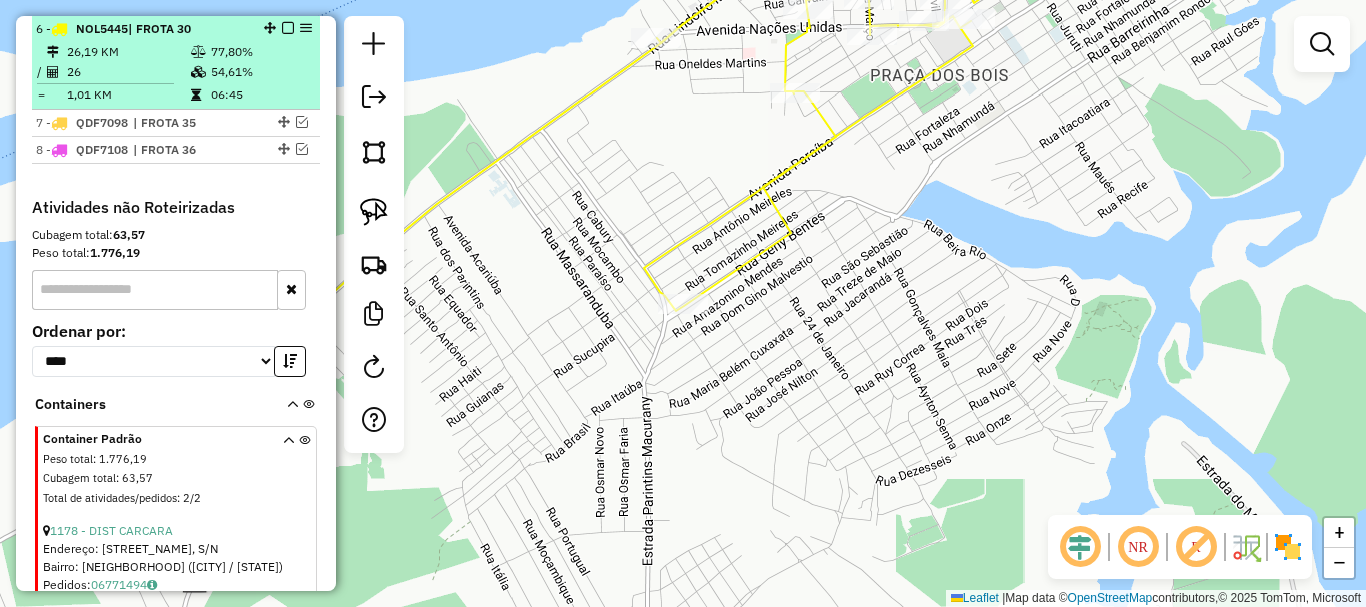 click at bounding box center (288, 28) 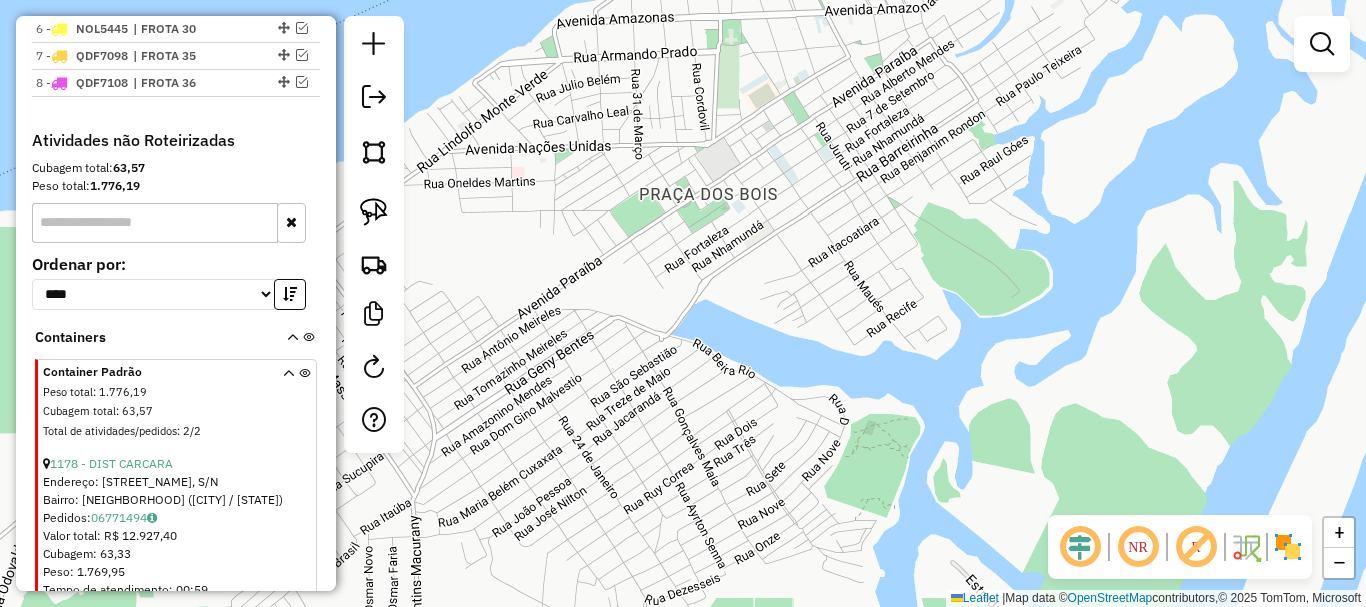 drag, startPoint x: 721, startPoint y: 255, endPoint x: 490, endPoint y: 374, distance: 259.84995 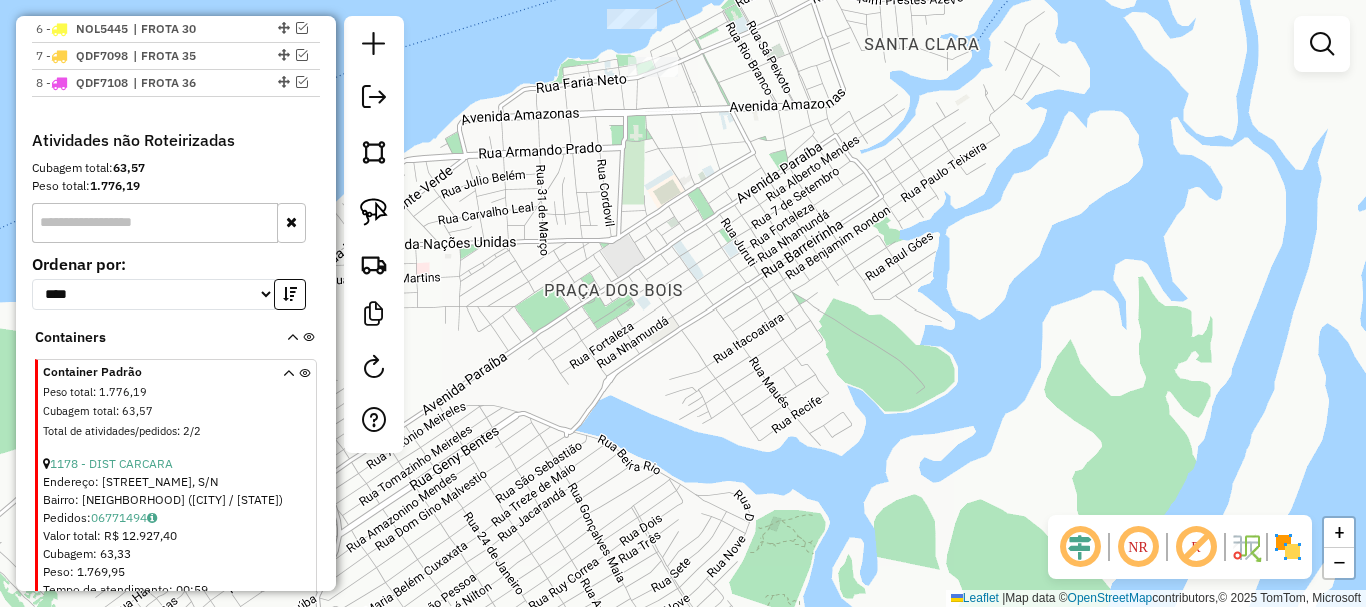 drag, startPoint x: 783, startPoint y: 260, endPoint x: 541, endPoint y: 259, distance: 242.00206 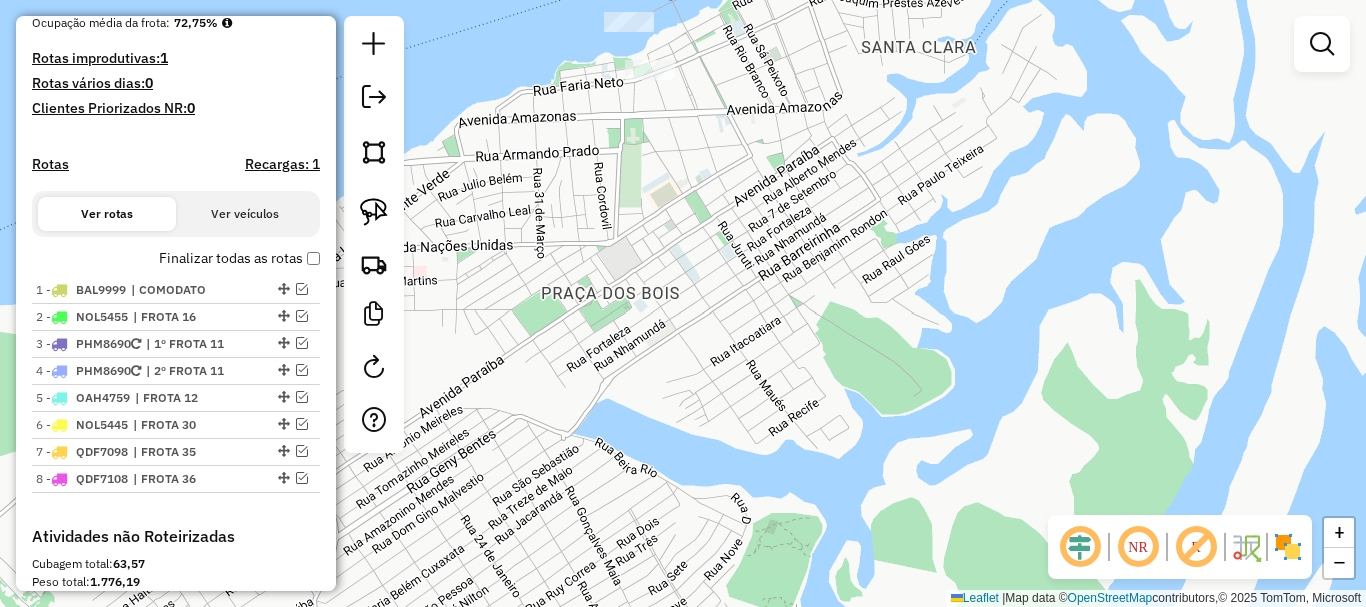 scroll, scrollTop: 509, scrollLeft: 0, axis: vertical 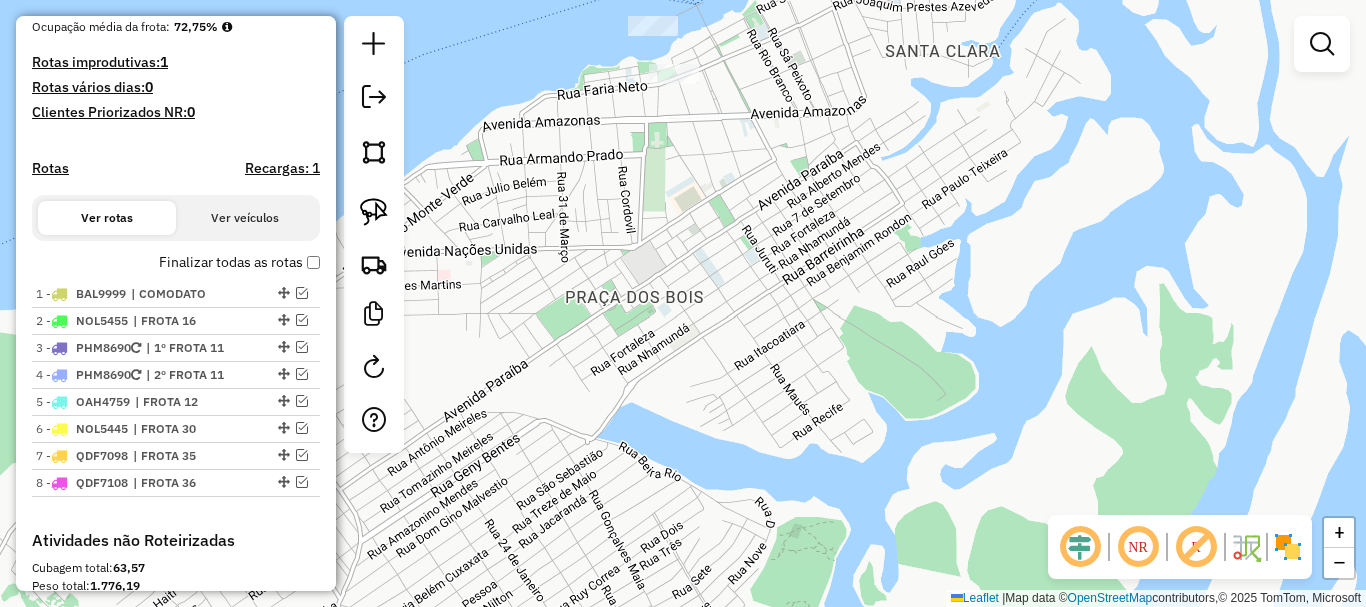 drag, startPoint x: 670, startPoint y: 222, endPoint x: 703, endPoint y: 226, distance: 33.24154 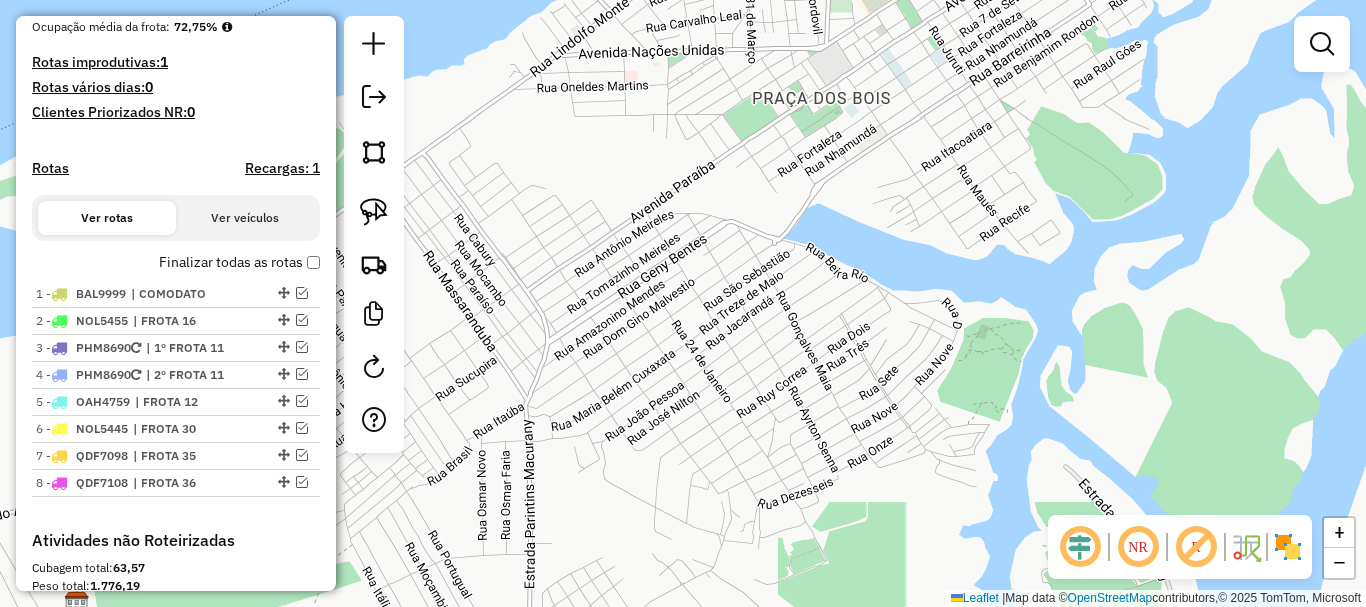 drag, startPoint x: 697, startPoint y: 396, endPoint x: 875, endPoint y: 197, distance: 266.99252 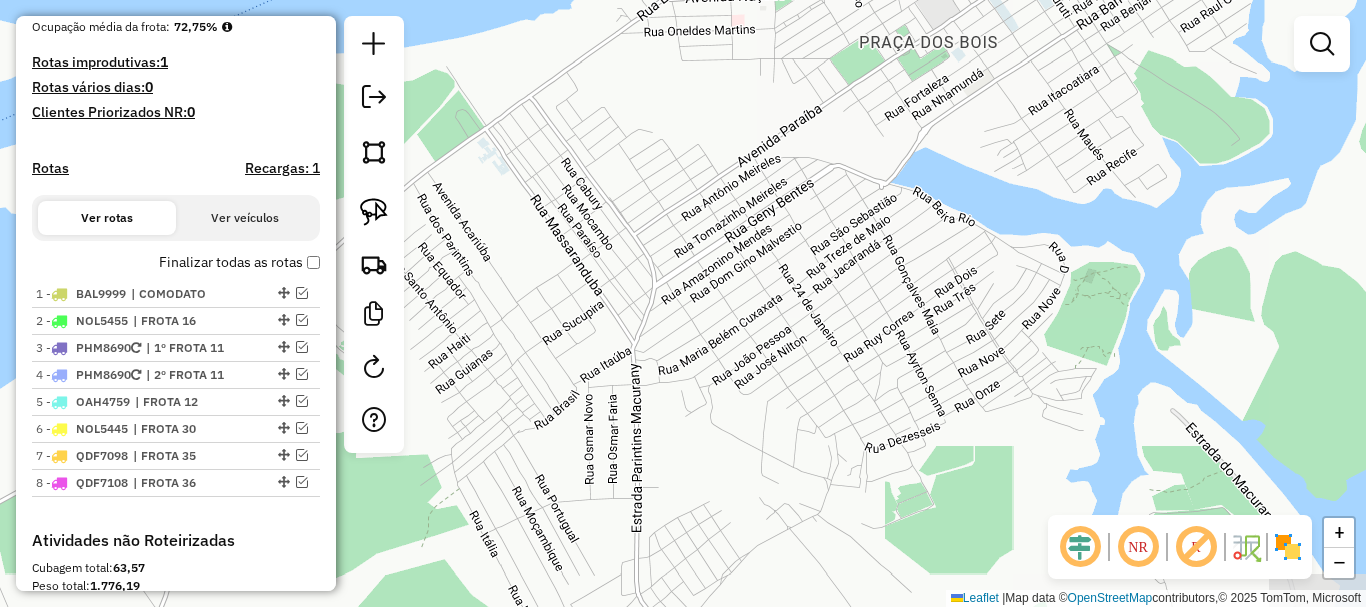 drag, startPoint x: 717, startPoint y: 302, endPoint x: 810, endPoint y: 253, distance: 105.11898 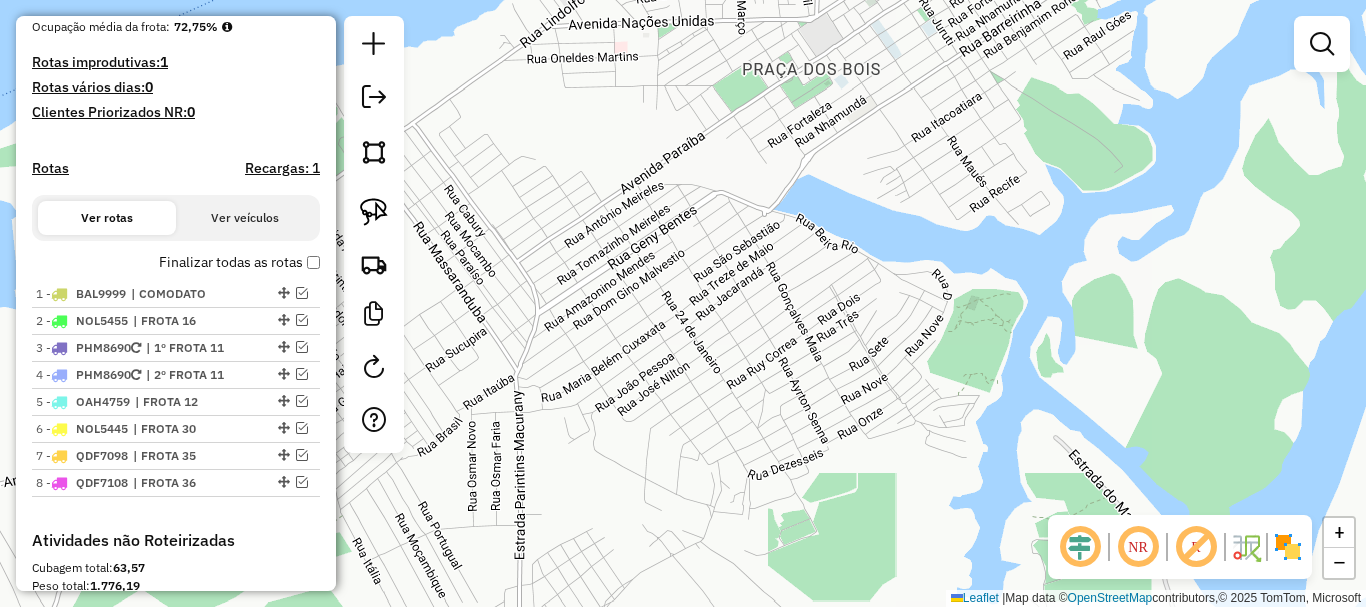 drag, startPoint x: 924, startPoint y: 261, endPoint x: 803, endPoint y: 288, distance: 123.97581 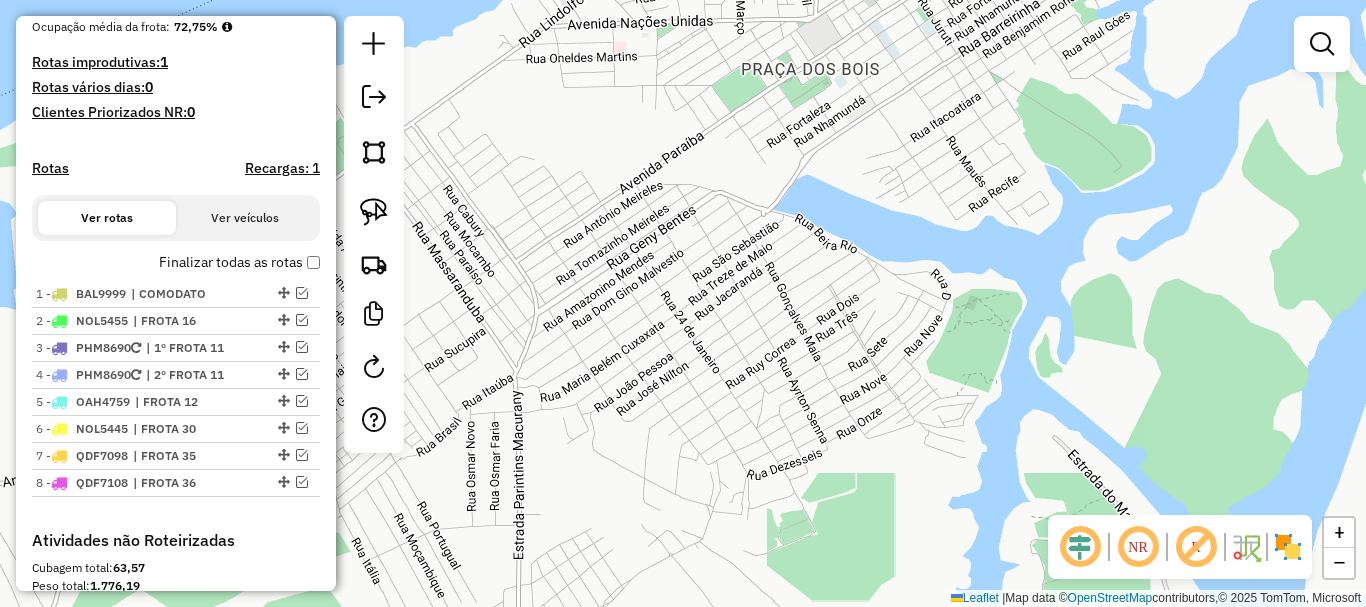 click on "Janela de atendimento Grade de atendimento Capacidade Transportadoras Veículos Cliente Pedidos  Rotas Selecione os dias de semana para filtrar as janelas de atendimento  Seg   Ter   Qua   Qui   Sex   Sáb   Dom  Informe o período da janela de atendimento: De: Até:  Filtrar exatamente a janela do cliente  Considerar janela de atendimento padrão  Selecione os dias de semana para filtrar as grades de atendimento  Seg   Ter   Qua   Qui   Sex   Sáb   Dom   Considerar clientes sem dia de atendimento cadastrado  Clientes fora do dia de atendimento selecionado Filtrar as atividades entre os valores definidos abaixo:  Peso mínimo:   Peso máximo:   Cubagem mínima:   Cubagem máxima:   De:   Até:  Filtrar as atividades entre o tempo de atendimento definido abaixo:  De:   Até:   Considerar capacidade total dos clientes não roteirizados Transportadora: Selecione um ou mais itens Tipo de veículo: Selecione um ou mais itens Veículo: Selecione um ou mais itens Motorista: Selecione um ou mais itens Nome: Rótulo:" 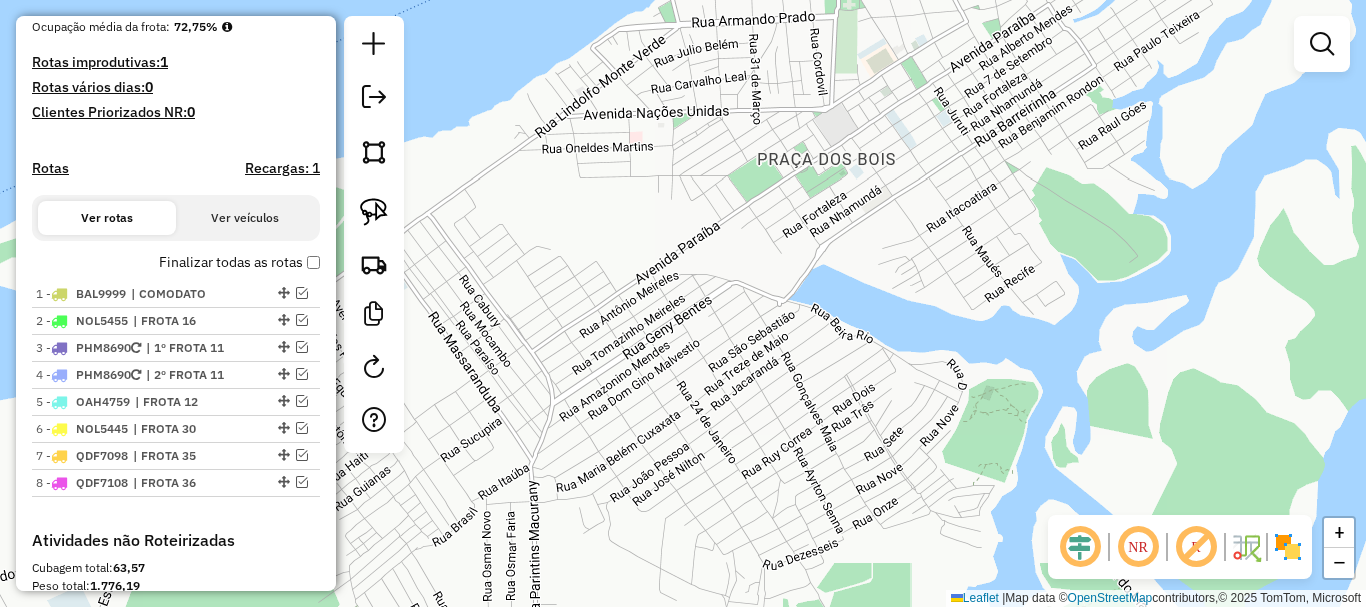 click on "Janela de atendimento Grade de atendimento Capacidade Transportadoras Veículos Cliente Pedidos  Rotas Selecione os dias de semana para filtrar as janelas de atendimento  Seg   Ter   Qua   Qui   Sex   Sáb   Dom  Informe o período da janela de atendimento: De: Até:  Filtrar exatamente a janela do cliente  Considerar janela de atendimento padrão  Selecione os dias de semana para filtrar as grades de atendimento  Seg   Ter   Qua   Qui   Sex   Sáb   Dom   Considerar clientes sem dia de atendimento cadastrado  Clientes fora do dia de atendimento selecionado Filtrar as atividades entre os valores definidos abaixo:  Peso mínimo:   Peso máximo:   Cubagem mínima:   Cubagem máxima:   De:   Até:  Filtrar as atividades entre o tempo de atendimento definido abaixo:  De:   Até:   Considerar capacidade total dos clientes não roteirizados Transportadora: Selecione um ou mais itens Tipo de veículo: Selecione um ou mais itens Veículo: Selecione um ou mais itens Motorista: Selecione um ou mais itens Nome: Rótulo:" 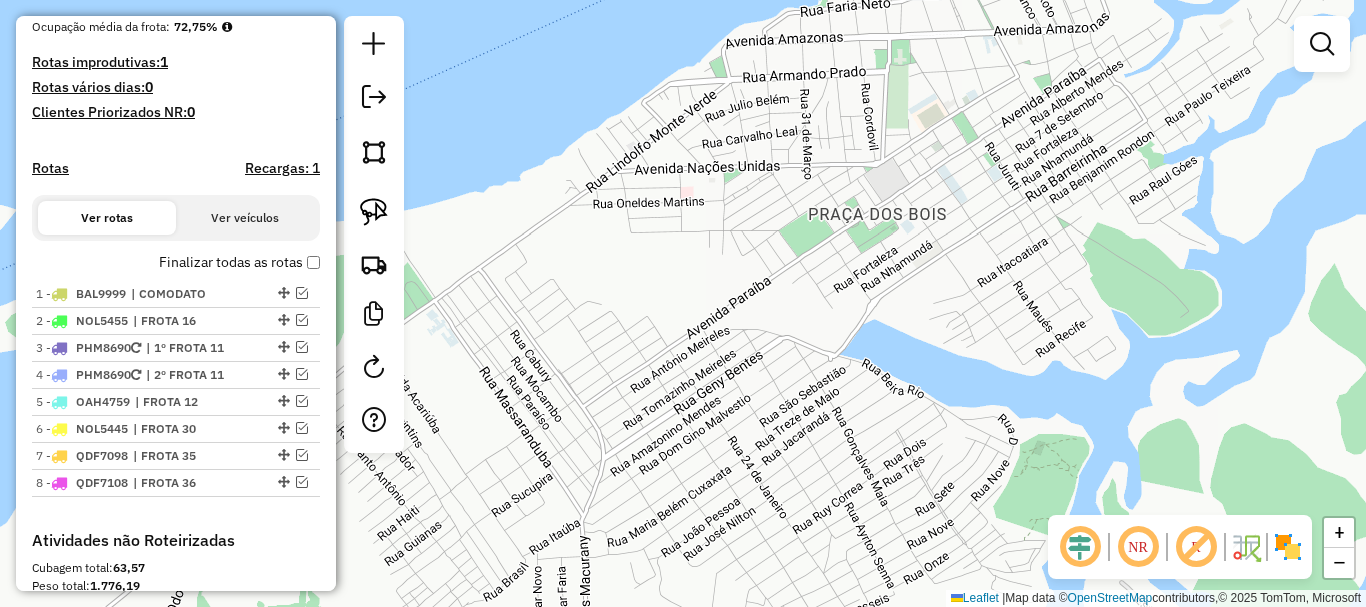 drag, startPoint x: 678, startPoint y: 330, endPoint x: 927, endPoint y: 252, distance: 260.93103 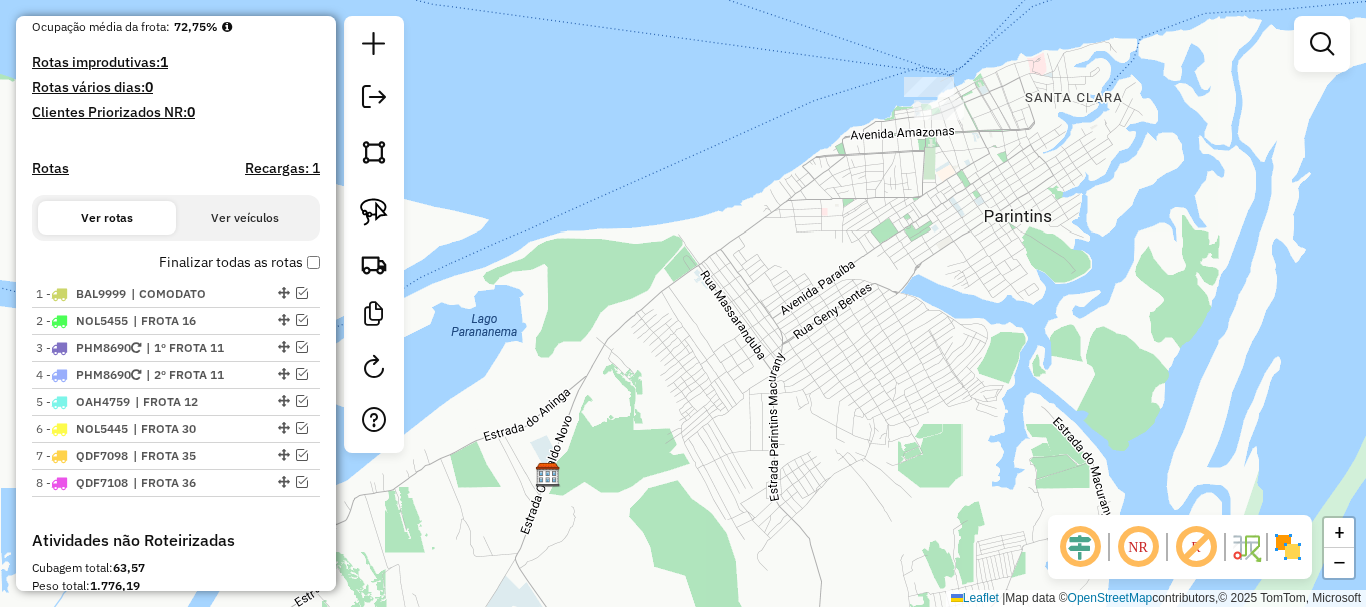drag, startPoint x: 907, startPoint y: 380, endPoint x: 817, endPoint y: 373, distance: 90.27181 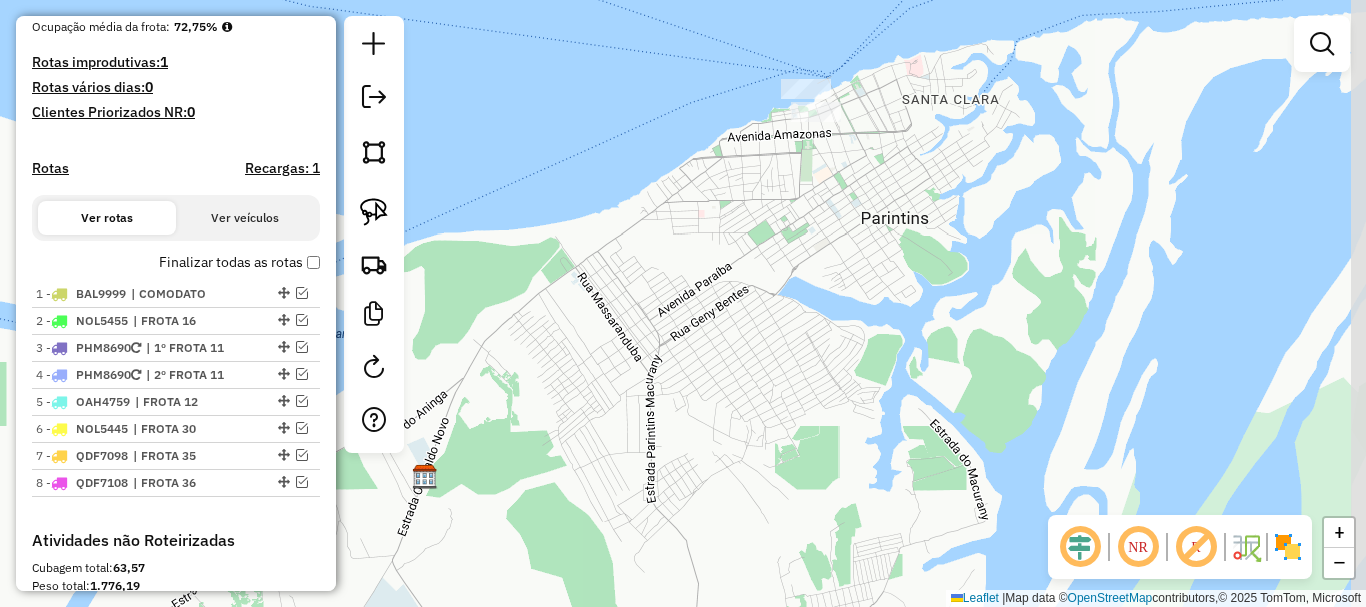 drag, startPoint x: 878, startPoint y: 405, endPoint x: 836, endPoint y: 407, distance: 42.047592 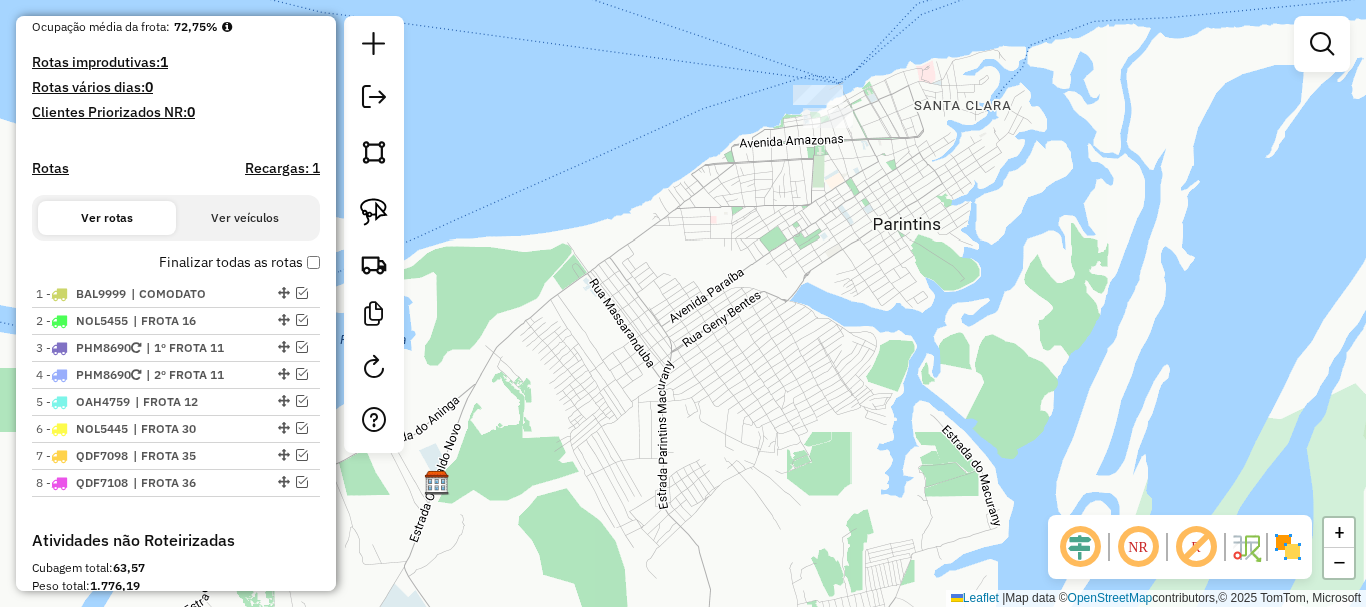click on "Janela de atendimento Grade de atendimento Capacidade Transportadoras Veículos Cliente Pedidos  Rotas Selecione os dias de semana para filtrar as janelas de atendimento  Seg   Ter   Qua   Qui   Sex   Sáb   Dom  Informe o período da janela de atendimento: De: Até:  Filtrar exatamente a janela do cliente  Considerar janela de atendimento padrão  Selecione os dias de semana para filtrar as grades de atendimento  Seg   Ter   Qua   Qui   Sex   Sáb   Dom   Considerar clientes sem dia de atendimento cadastrado  Clientes fora do dia de atendimento selecionado Filtrar as atividades entre os valores definidos abaixo:  Peso mínimo:   Peso máximo:   Cubagem mínima:   Cubagem máxima:   De:   Até:  Filtrar as atividades entre o tempo de atendimento definido abaixo:  De:   Até:   Considerar capacidade total dos clientes não roteirizados Transportadora: Selecione um ou mais itens Tipo de veículo: Selecione um ou mais itens Veículo: Selecione um ou mais itens Motorista: Selecione um ou mais itens Nome: Rótulo:" 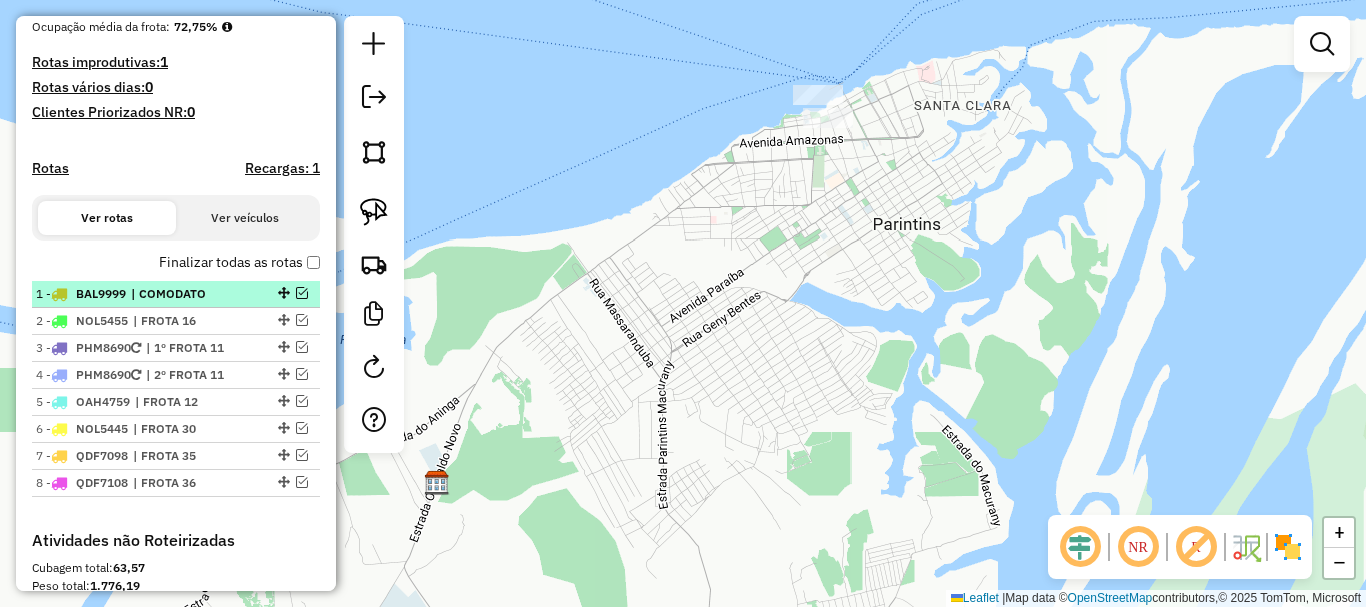 click on "| COMODATO" at bounding box center (177, 294) 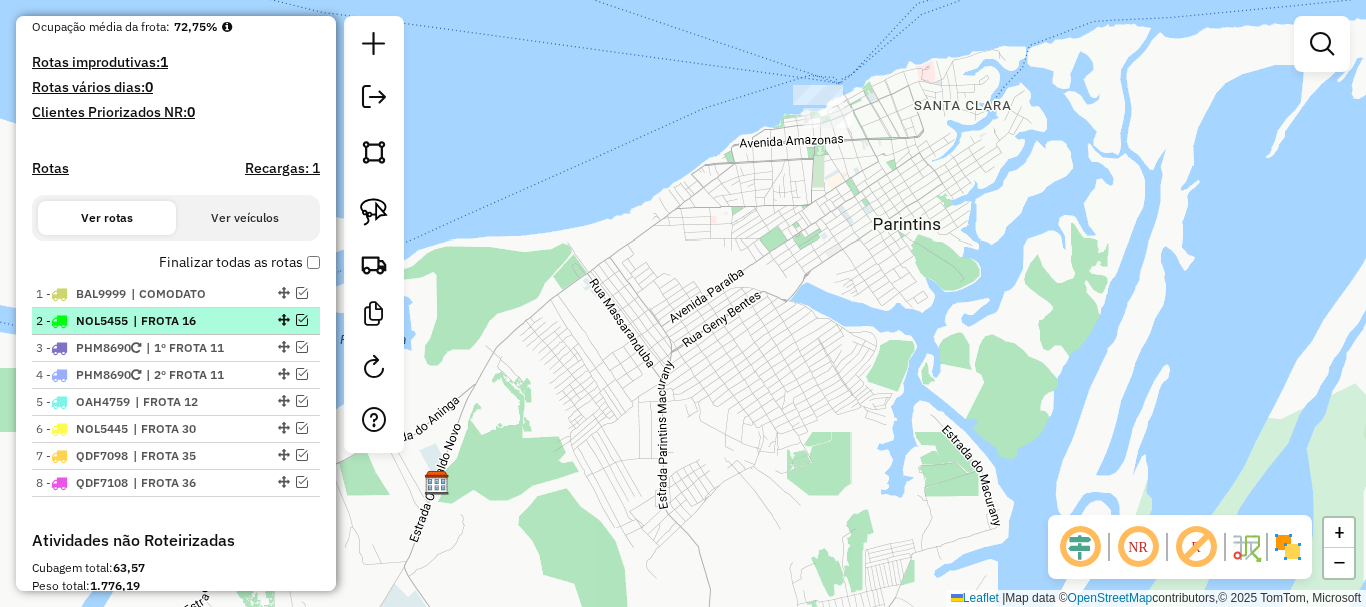 select on "**********" 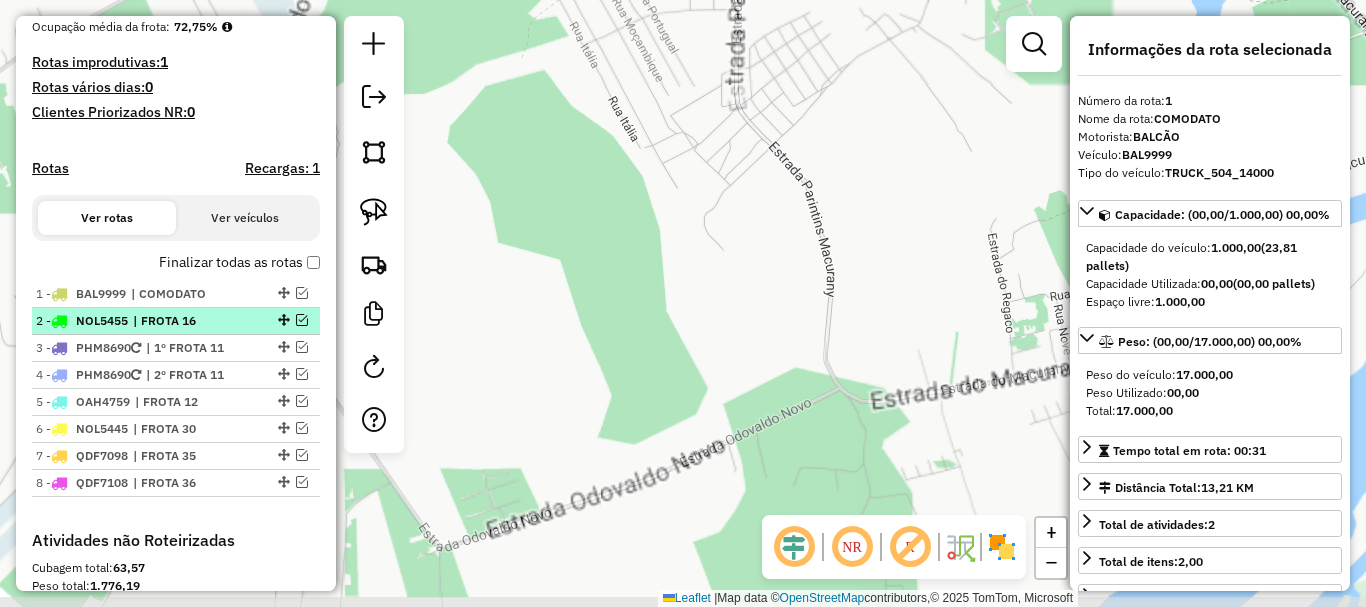 click on "| FROTA 16" at bounding box center [179, 321] 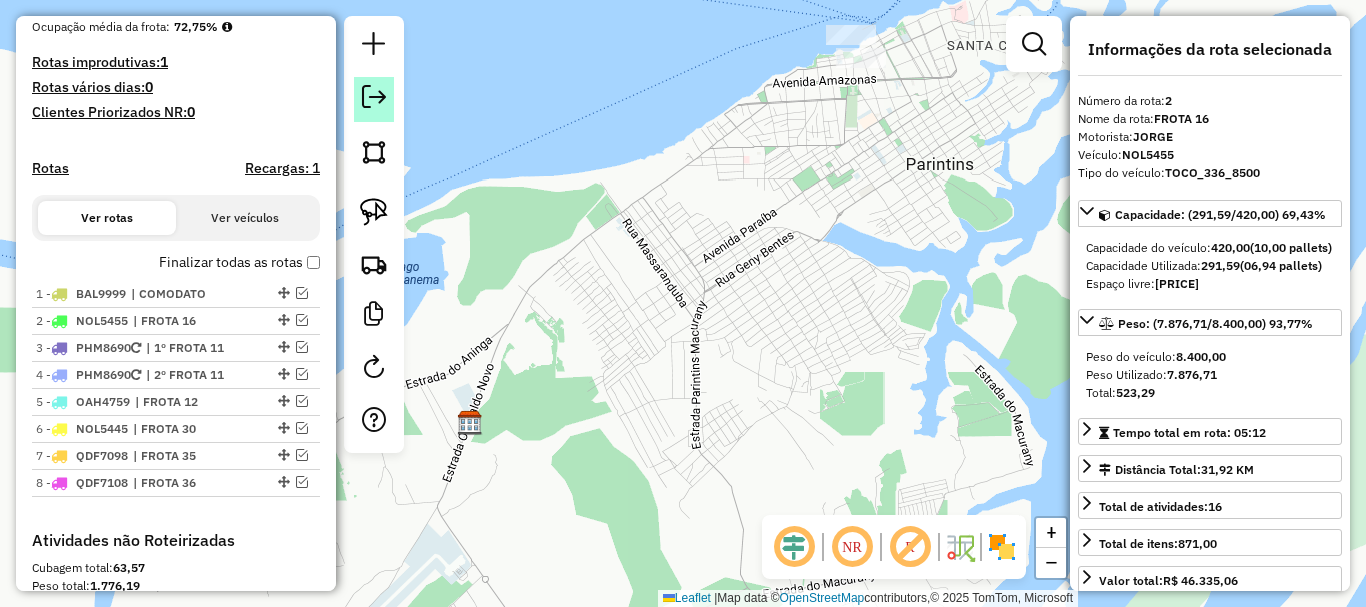 click 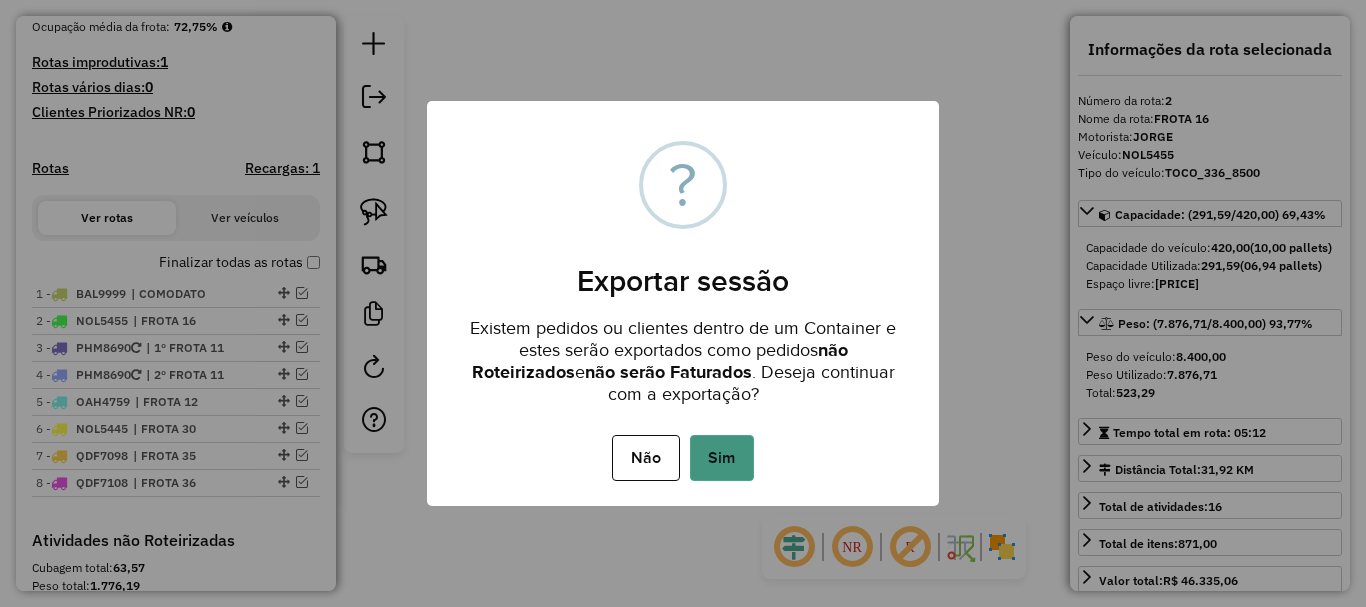 click on "Sim" at bounding box center (722, 458) 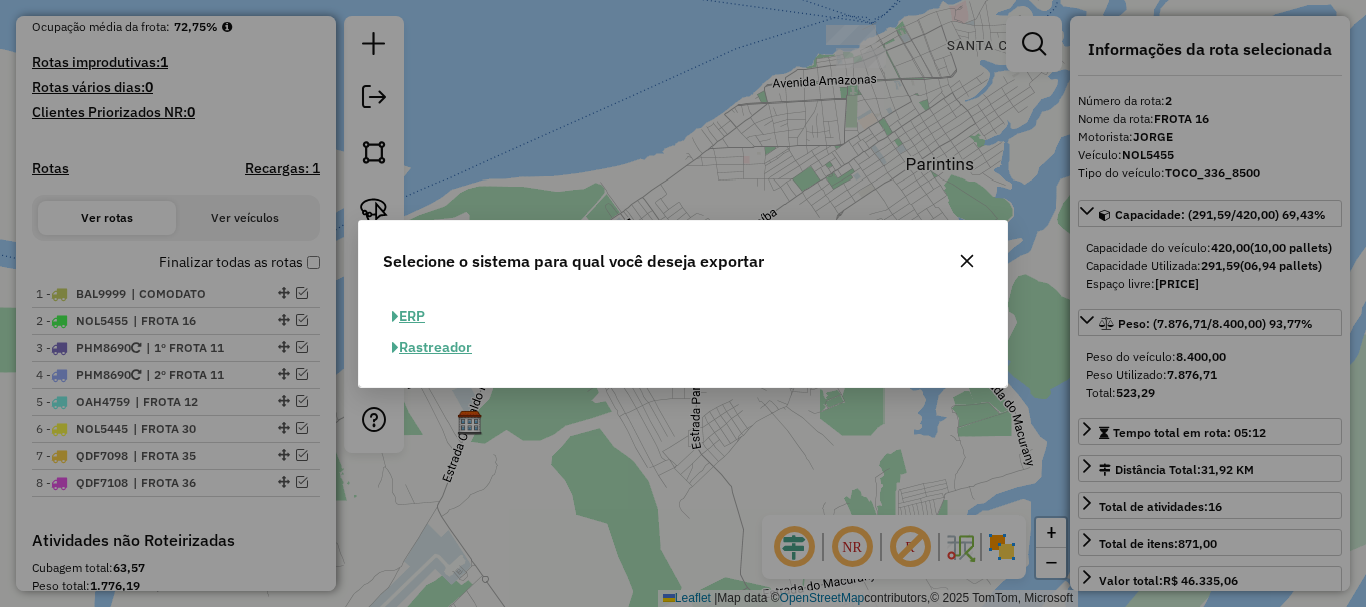 click on "ERP" 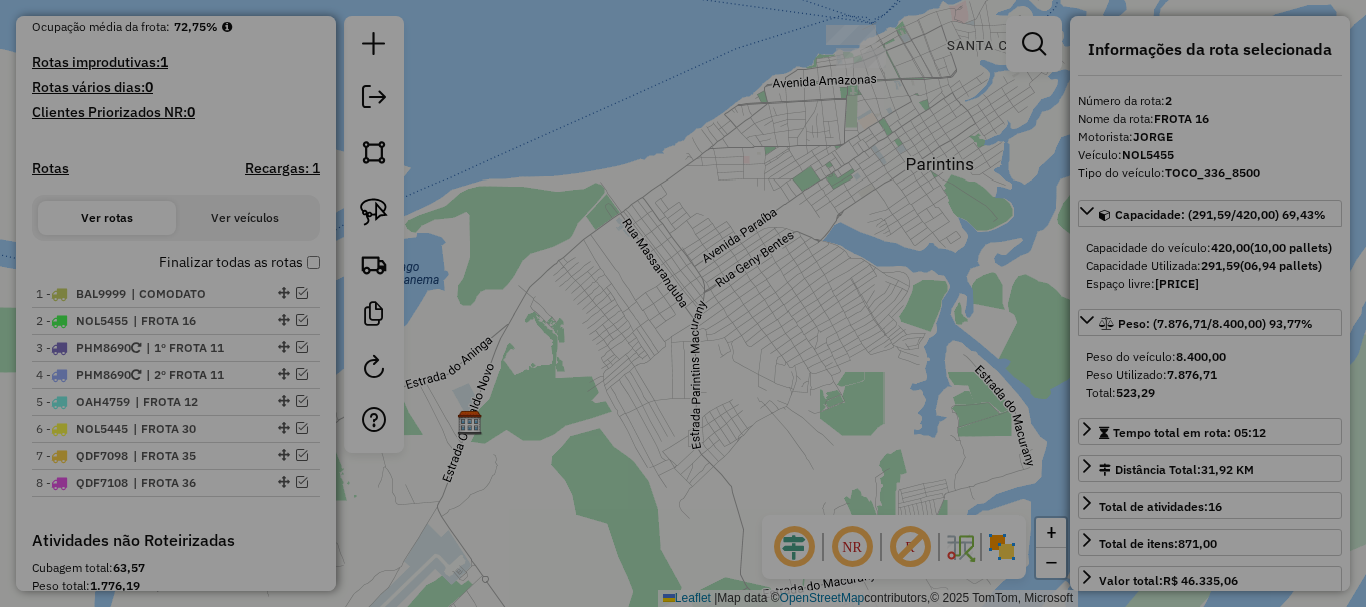 select on "**" 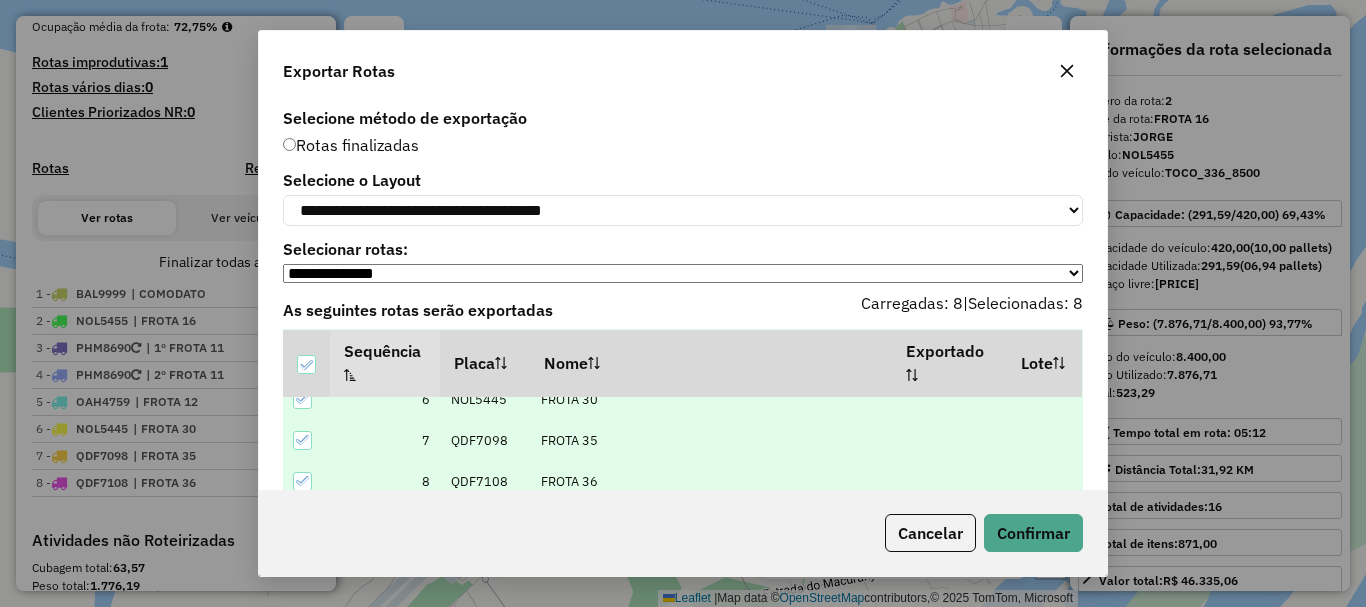 scroll, scrollTop: 226, scrollLeft: 0, axis: vertical 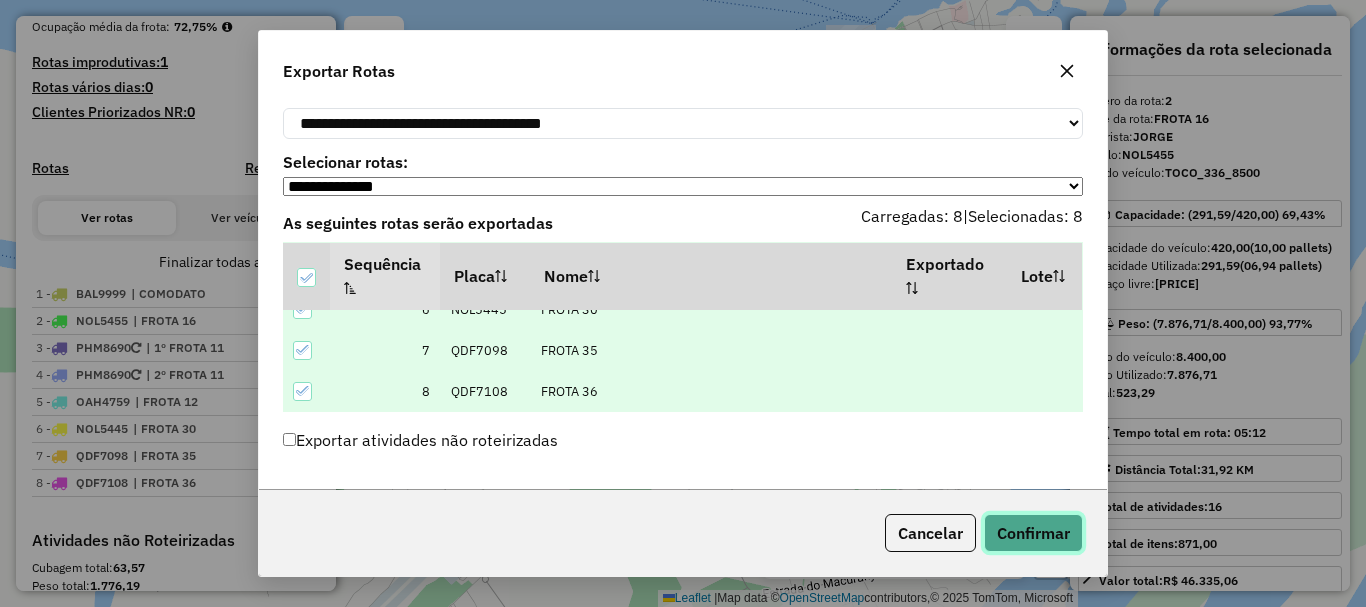 click on "Confirmar" 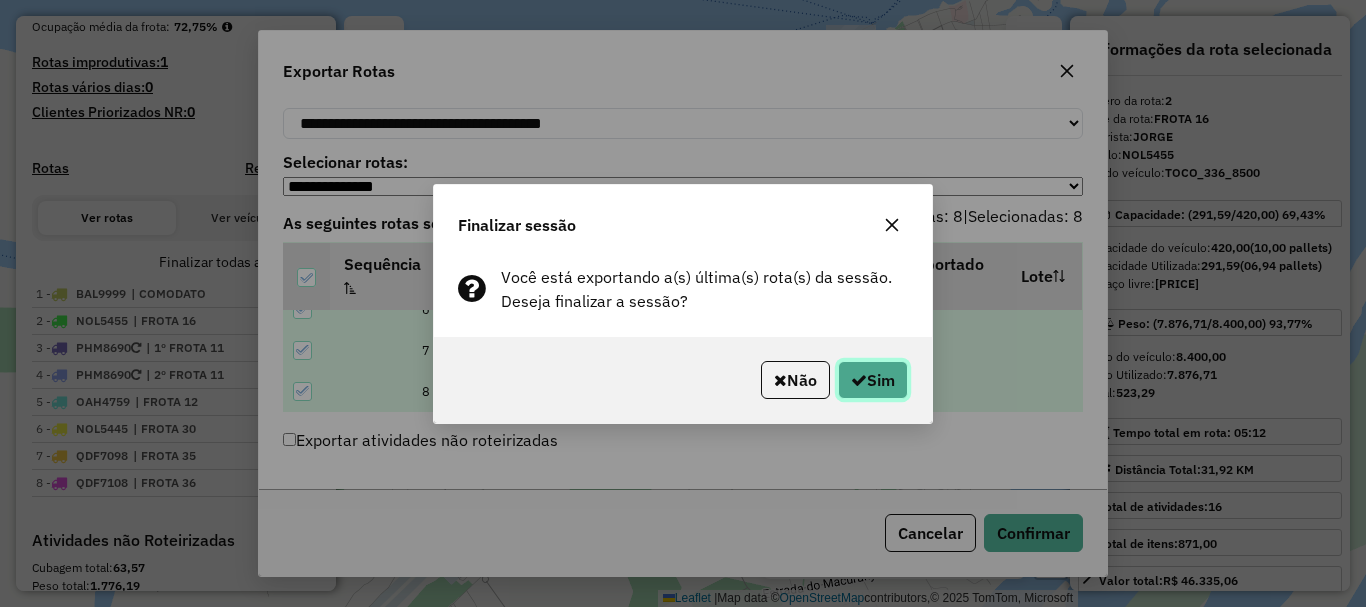 click on "Sim" 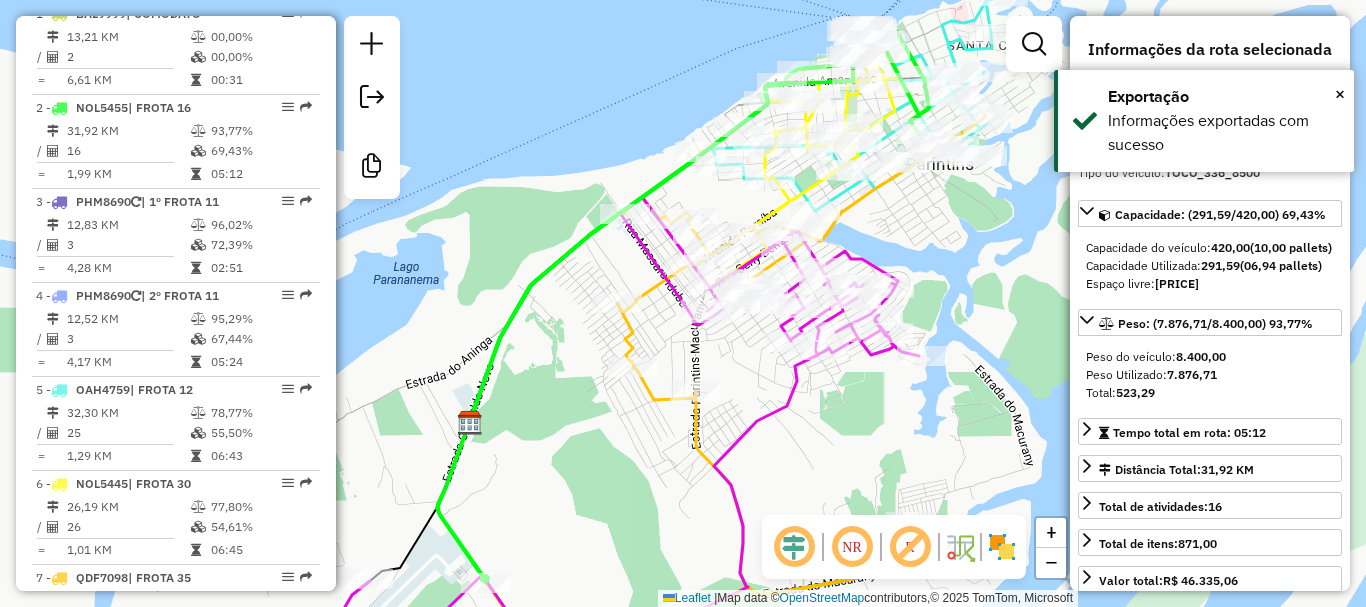 scroll, scrollTop: 882, scrollLeft: 0, axis: vertical 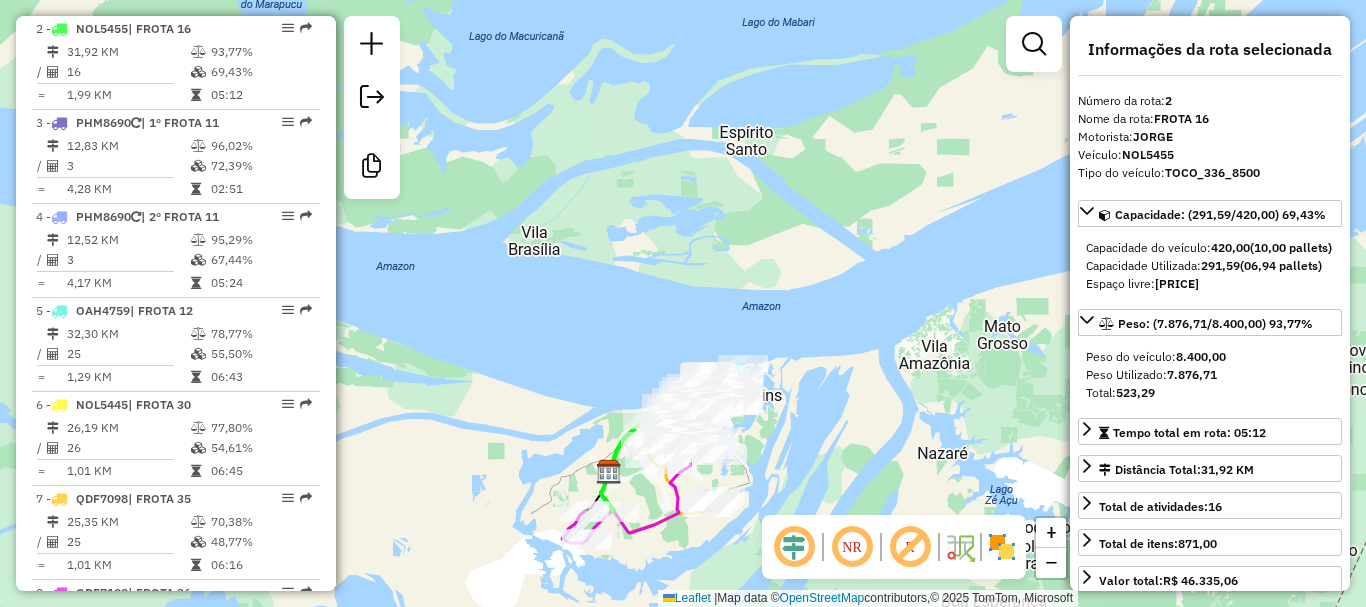 drag, startPoint x: 807, startPoint y: 476, endPoint x: 851, endPoint y: 381, distance: 104.69479 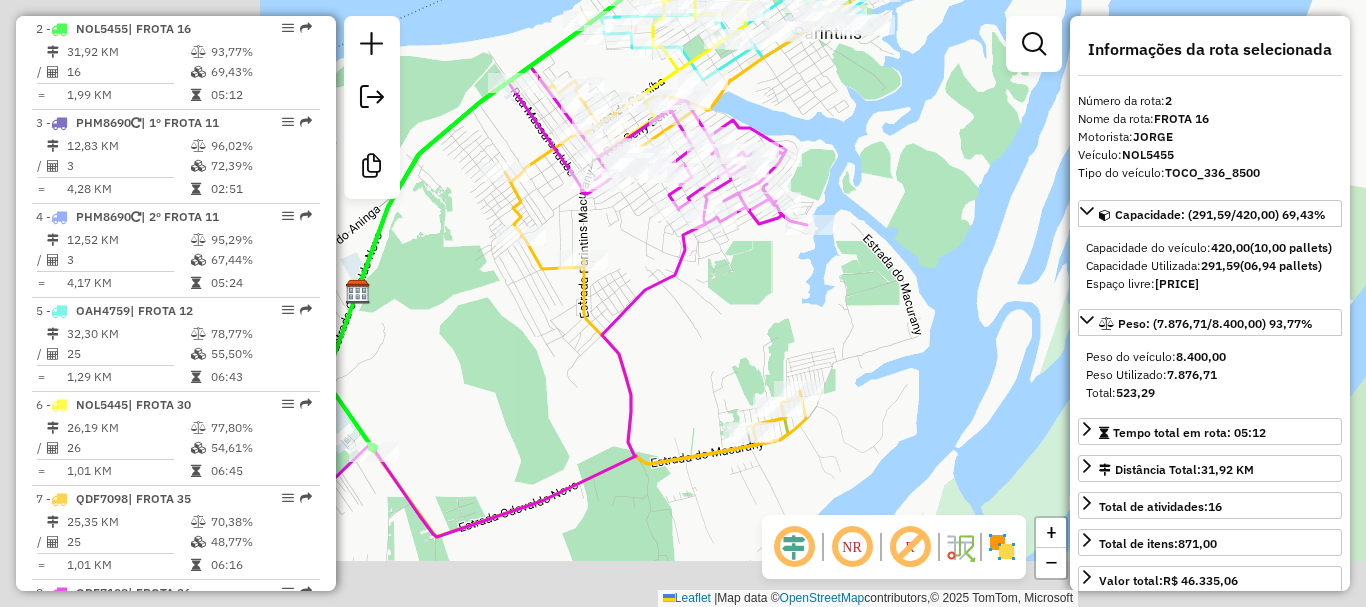 drag, startPoint x: 767, startPoint y: 399, endPoint x: 1080, endPoint y: 320, distance: 322.81573 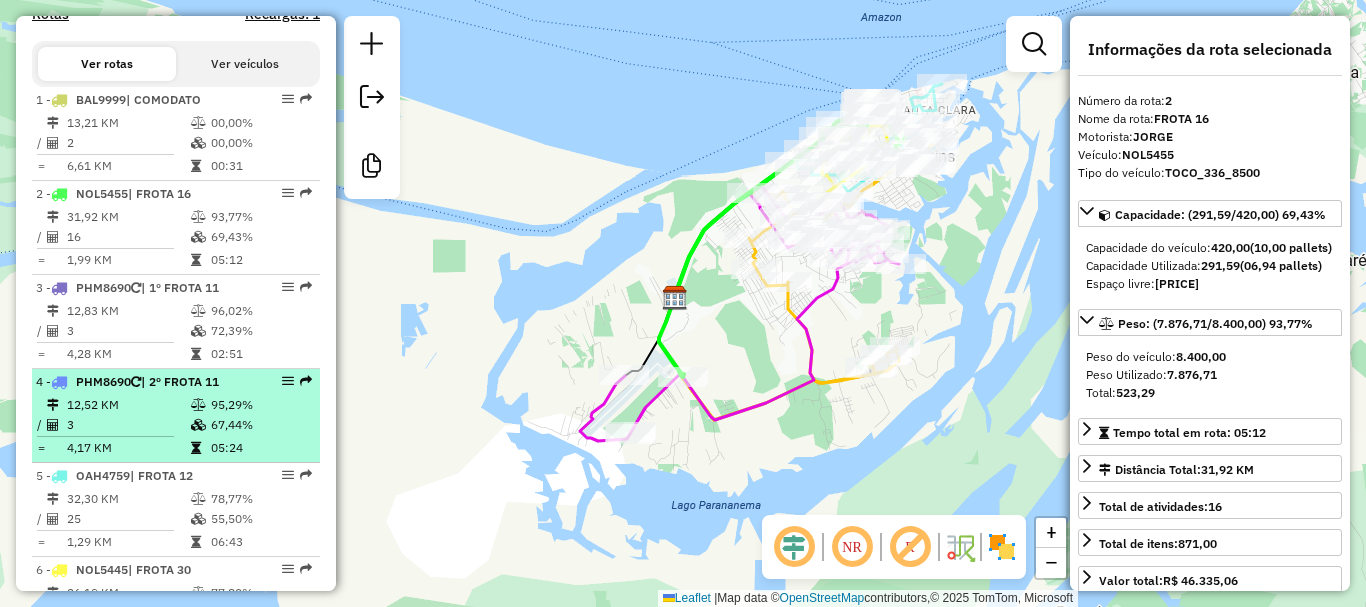 scroll, scrollTop: 682, scrollLeft: 0, axis: vertical 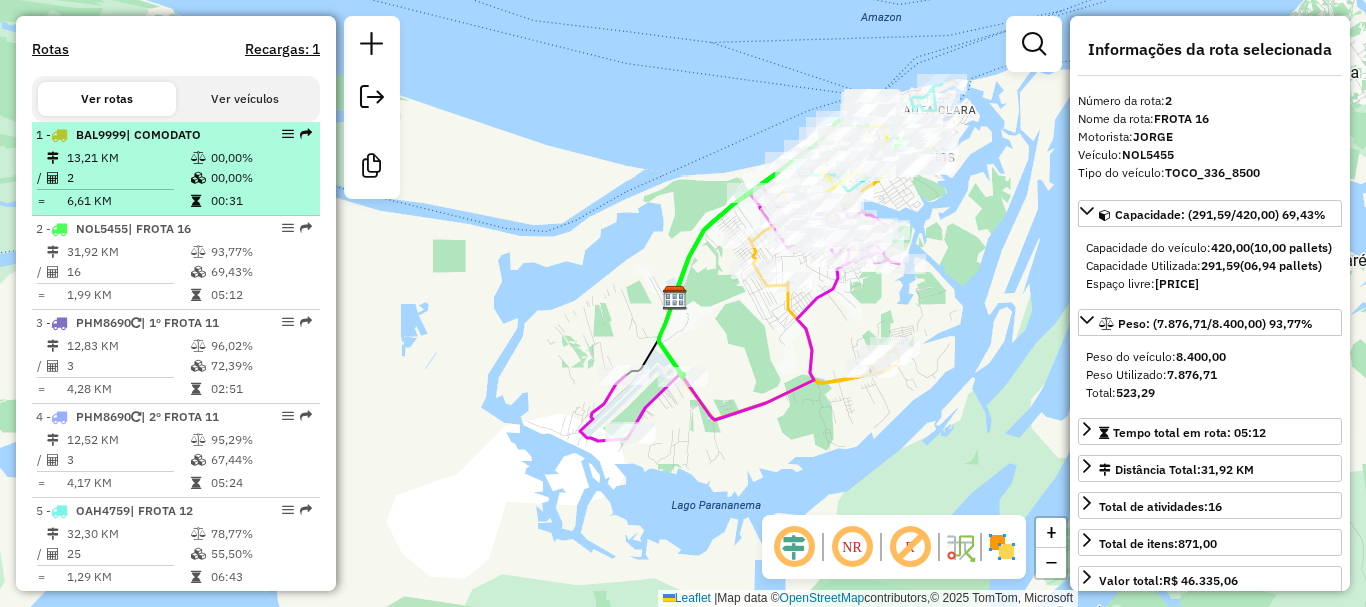 click on "13,21 KM" at bounding box center [128, 158] 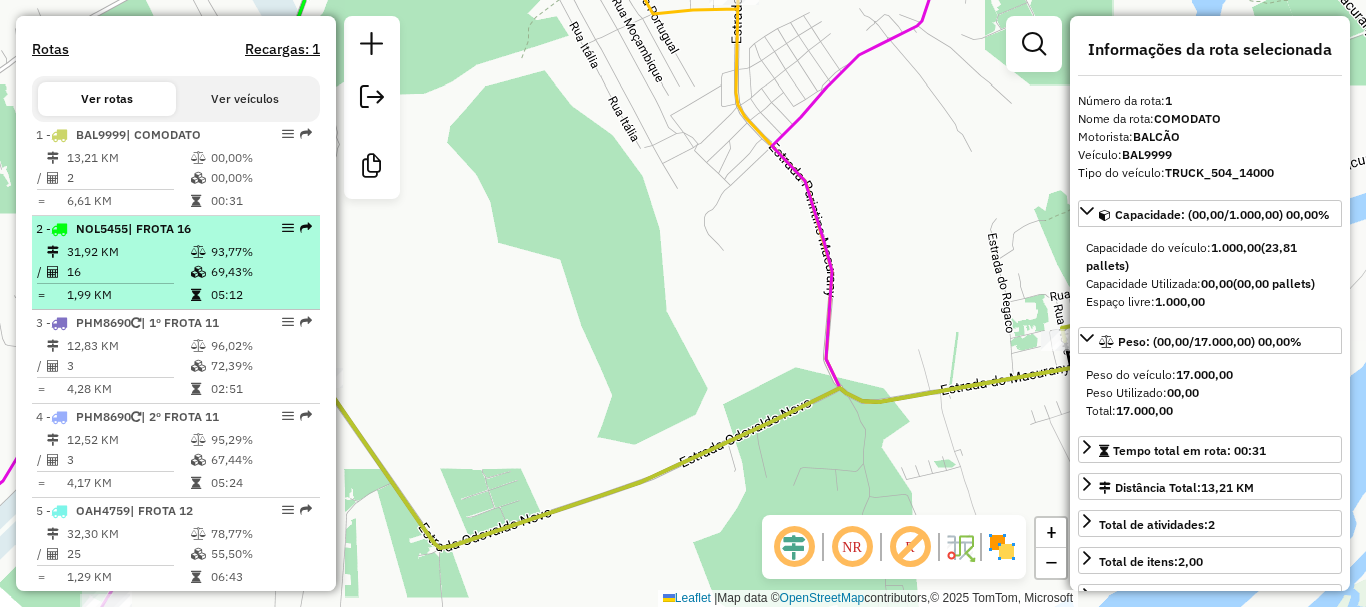 click on "16" at bounding box center (128, 272) 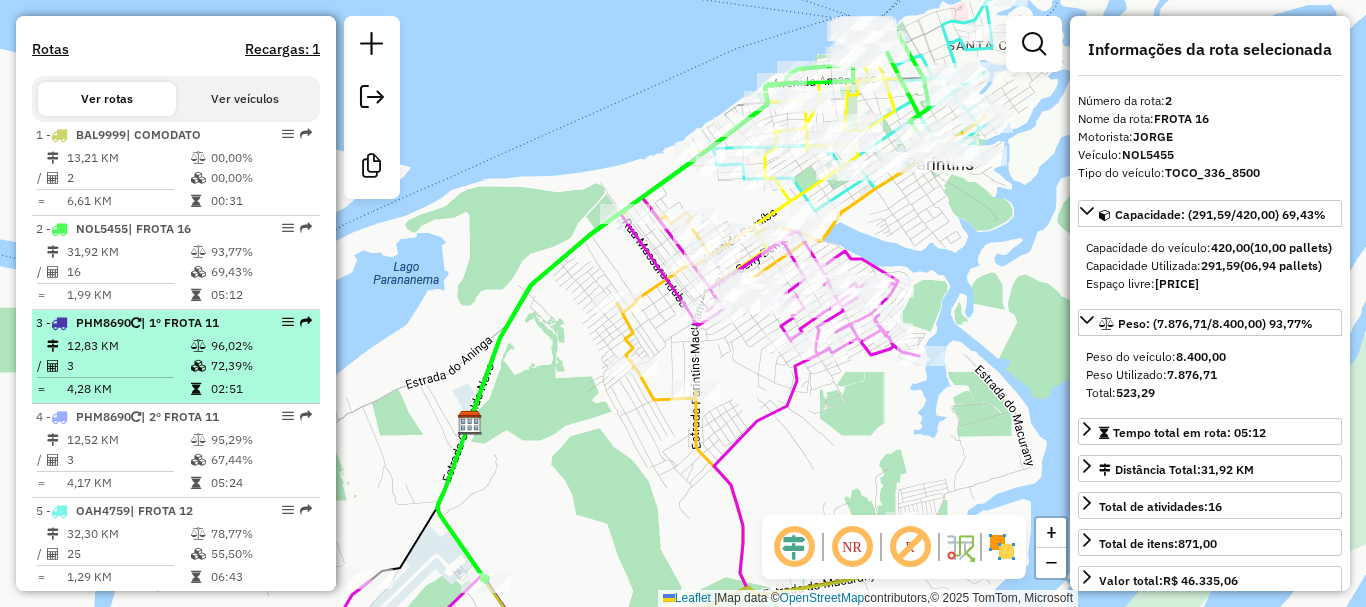 click on "12,83 KM" at bounding box center (128, 346) 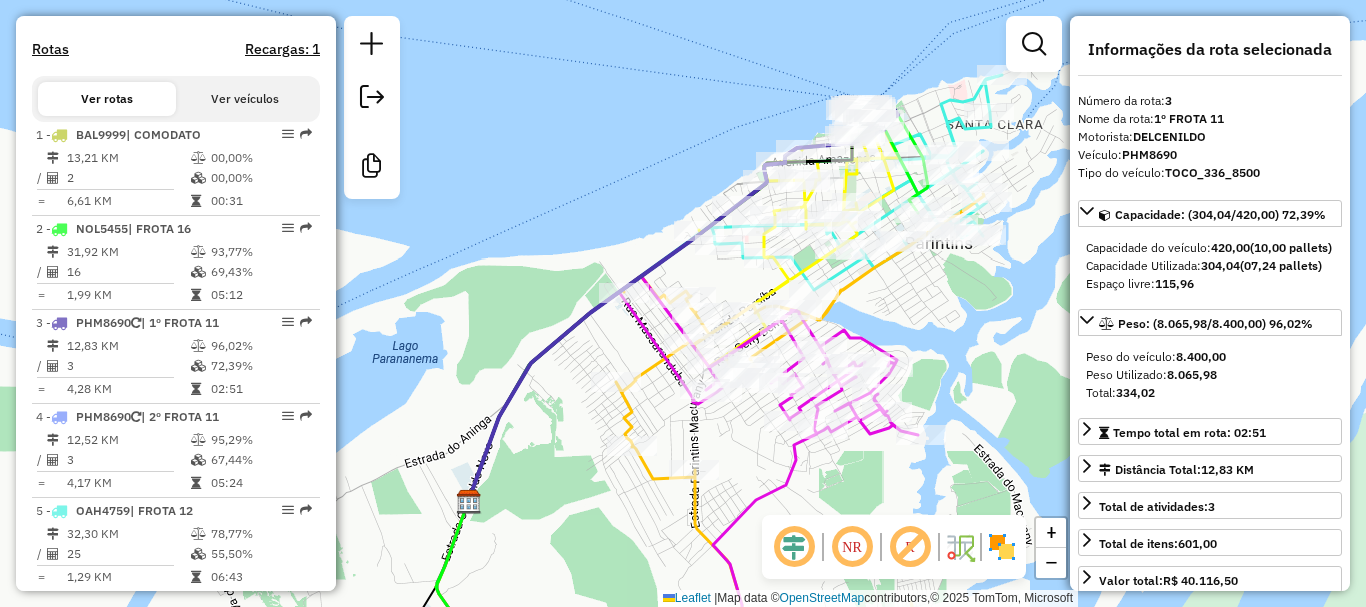 click 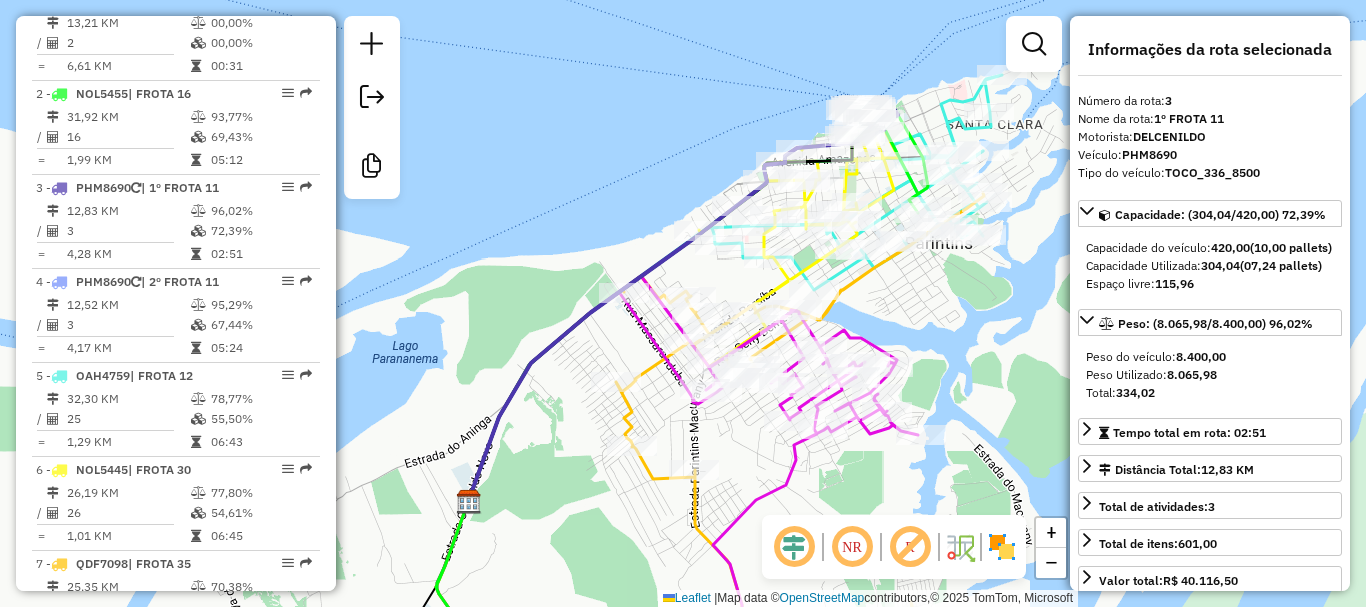 click 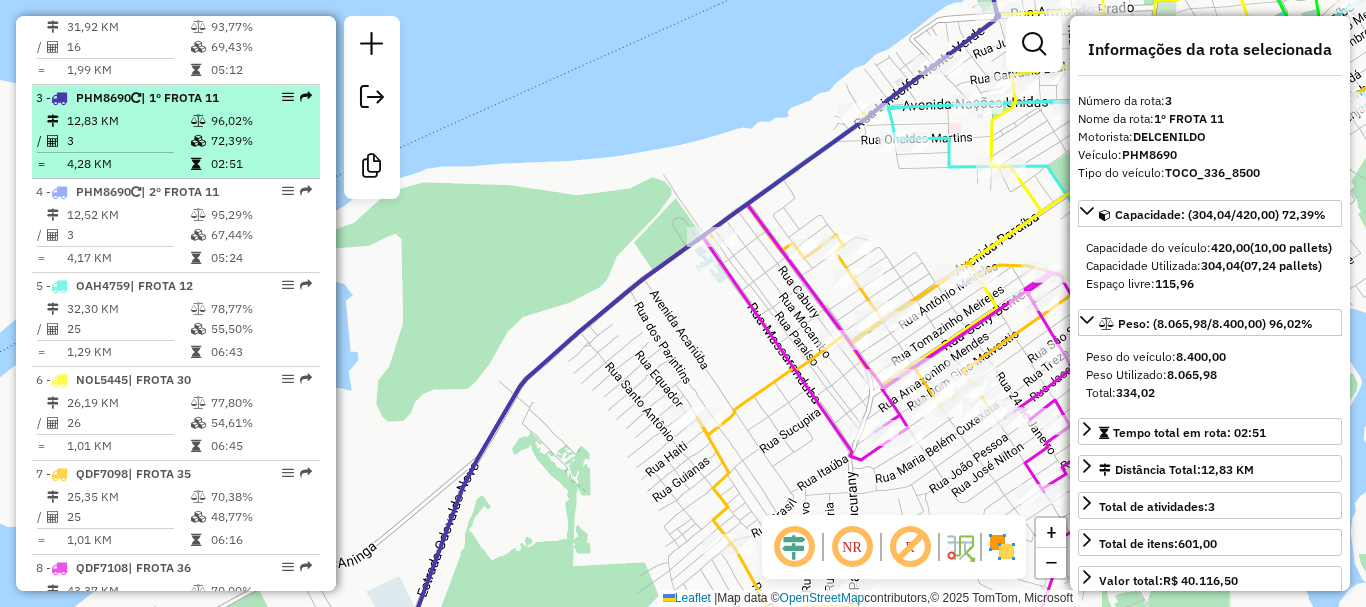 scroll, scrollTop: 876, scrollLeft: 0, axis: vertical 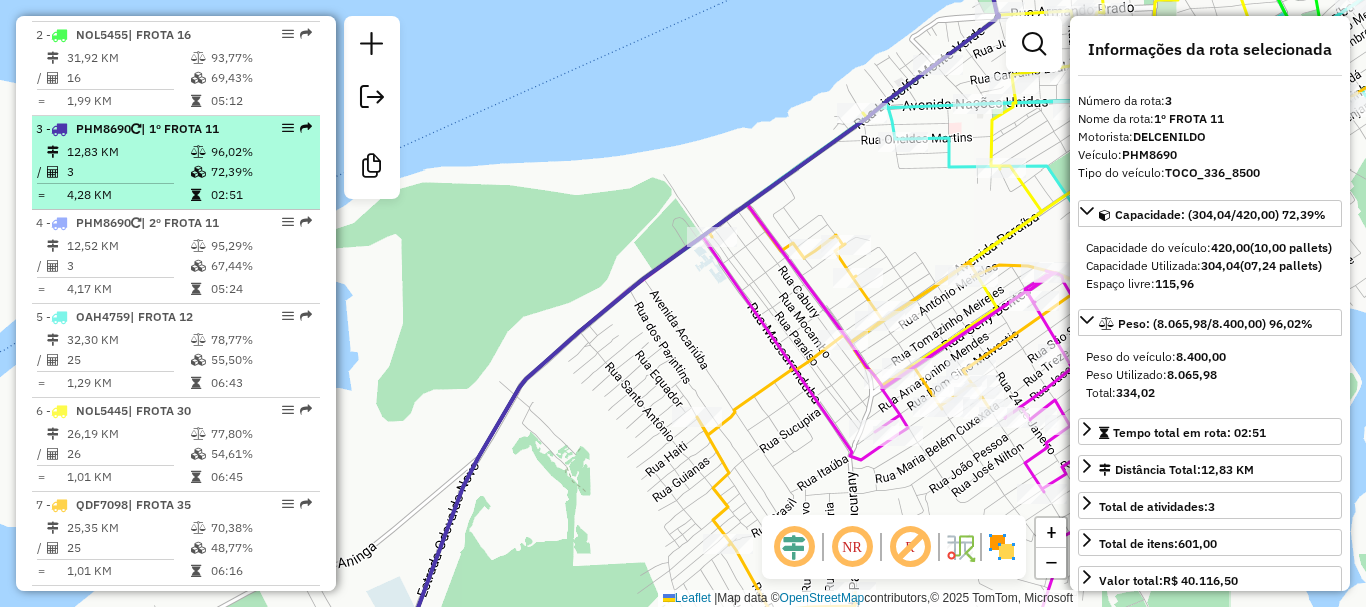 click on "96,02%" at bounding box center [260, 152] 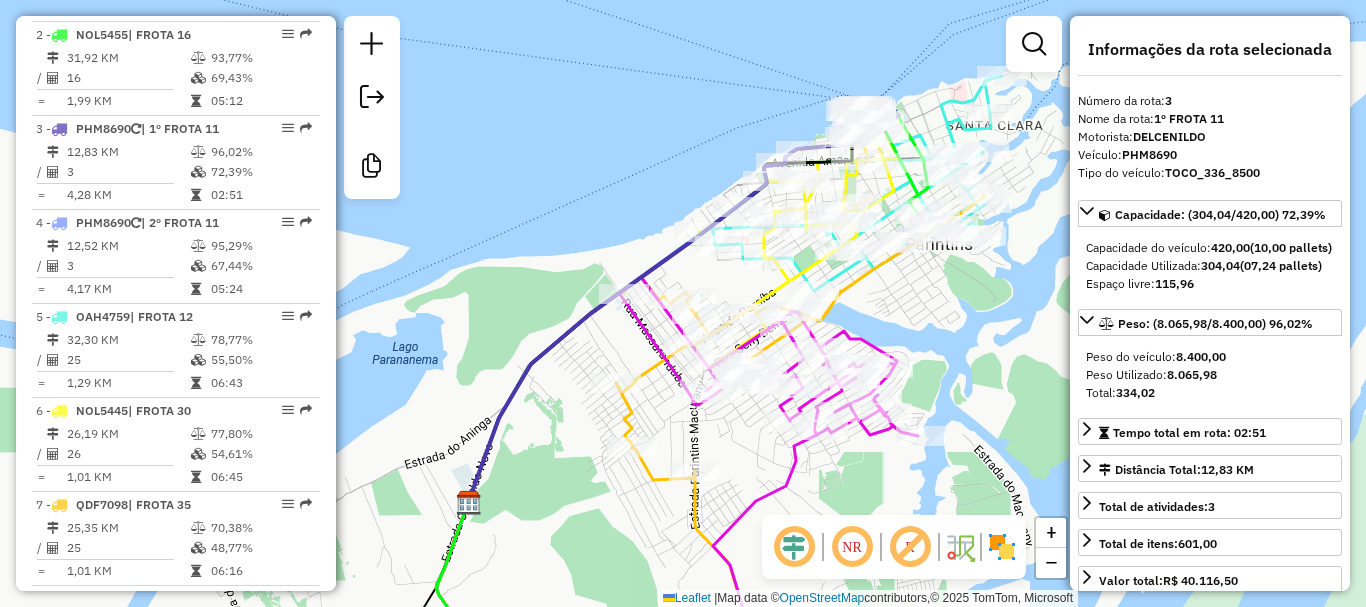 click 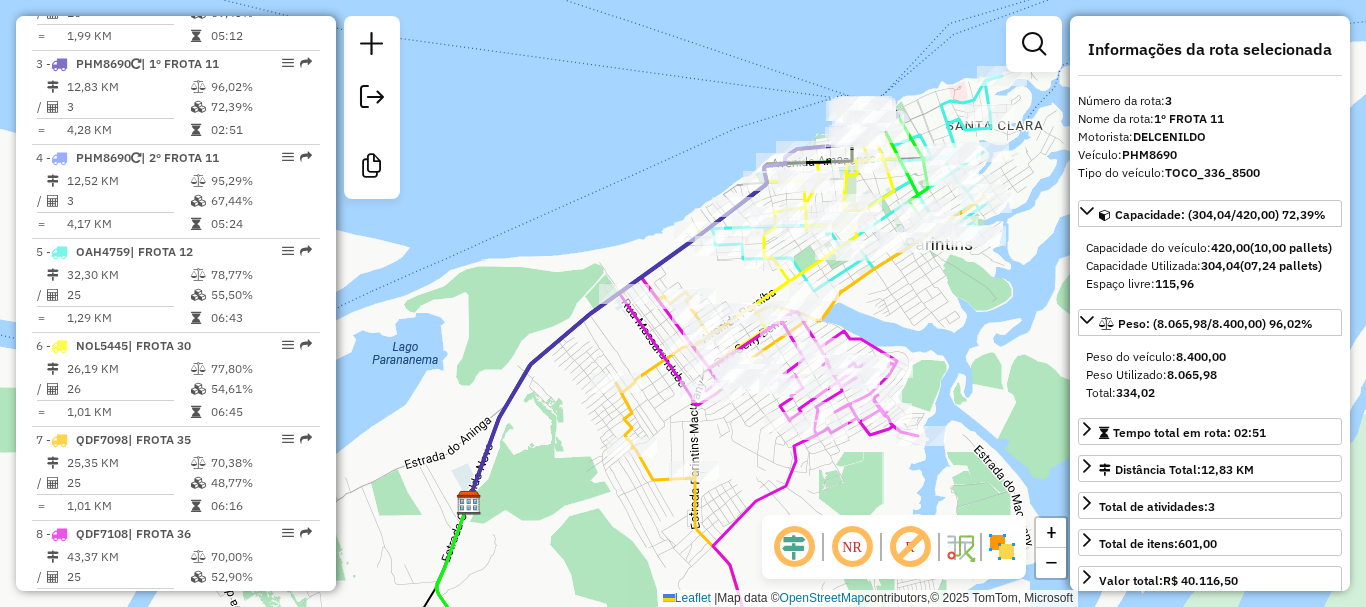 click 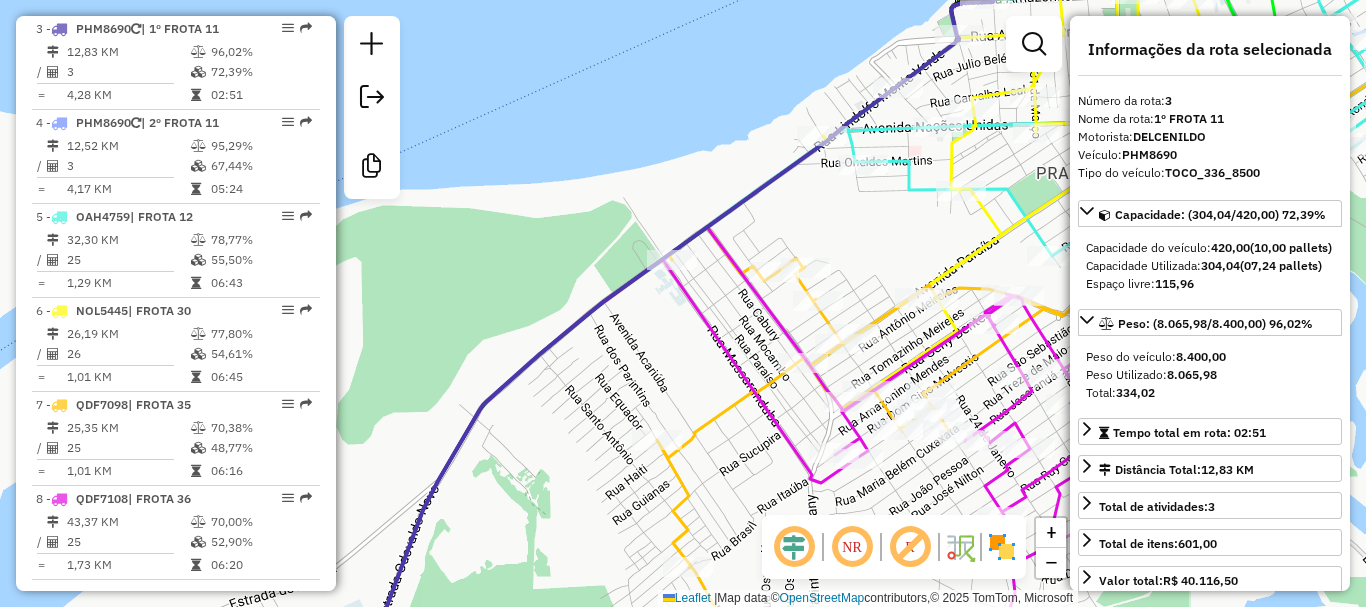 click 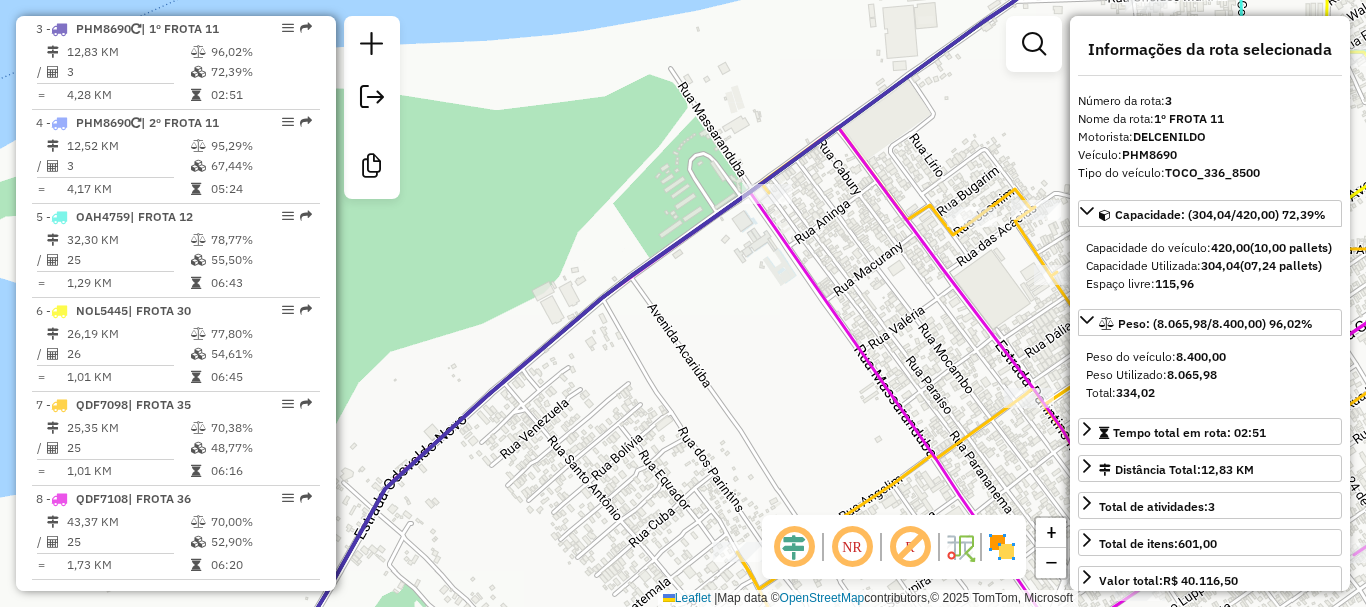 click 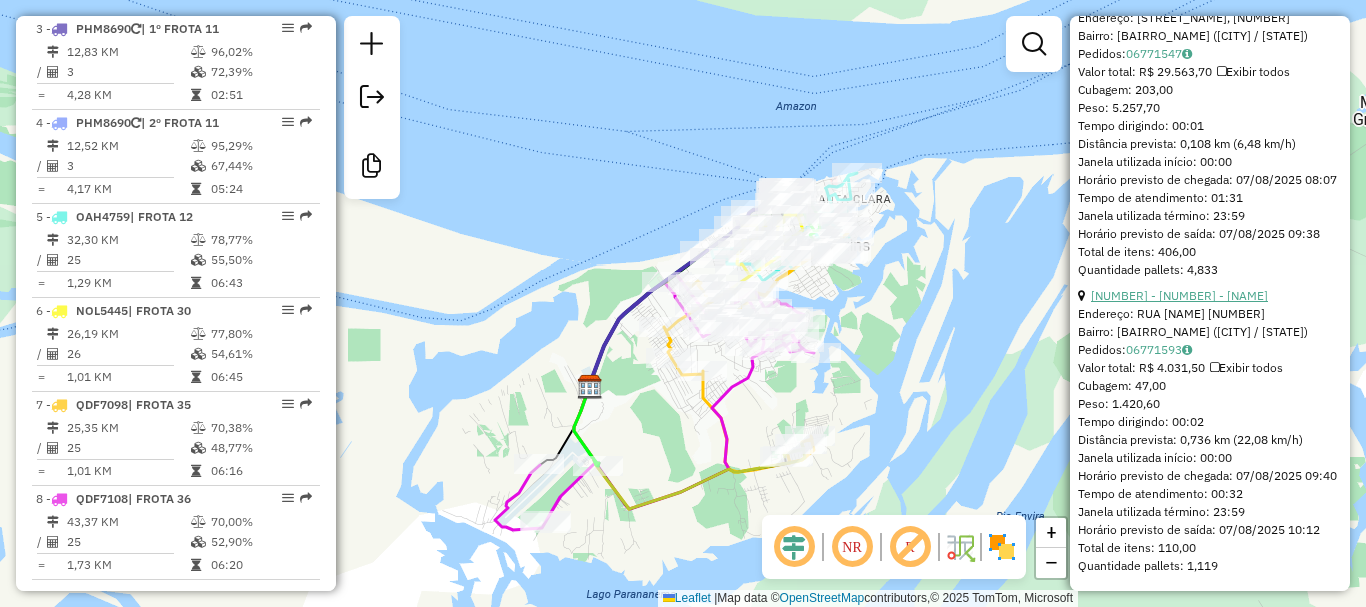 scroll, scrollTop: 1201, scrollLeft: 0, axis: vertical 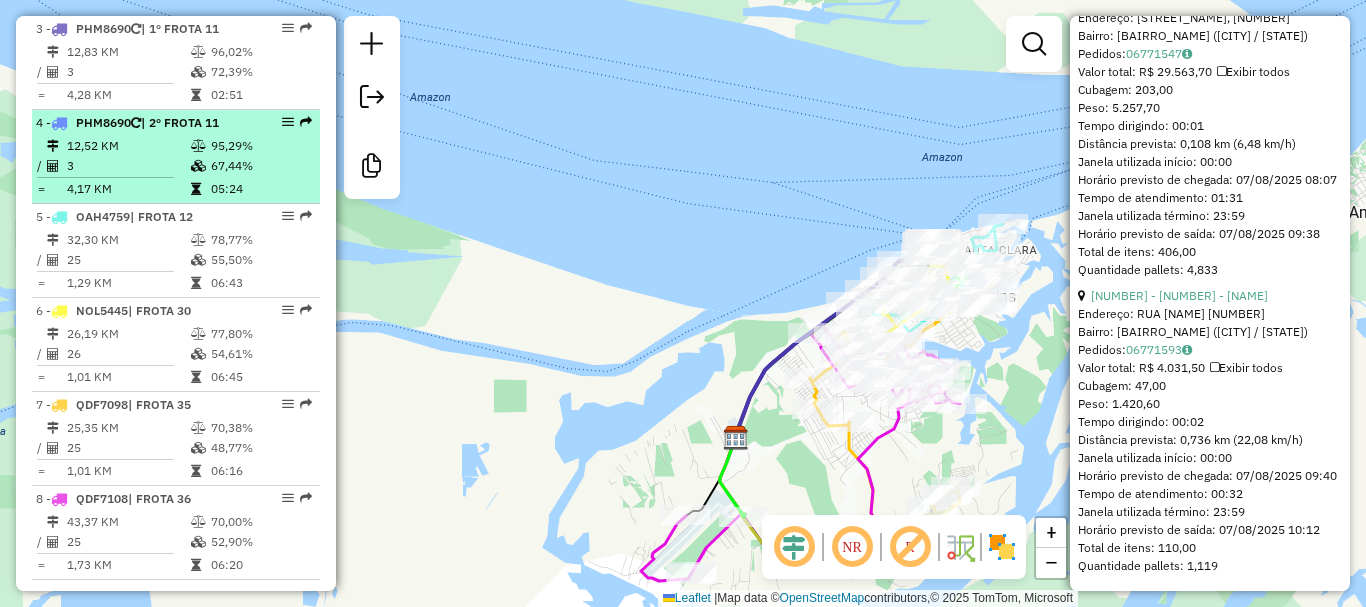 click on "3" at bounding box center [128, 166] 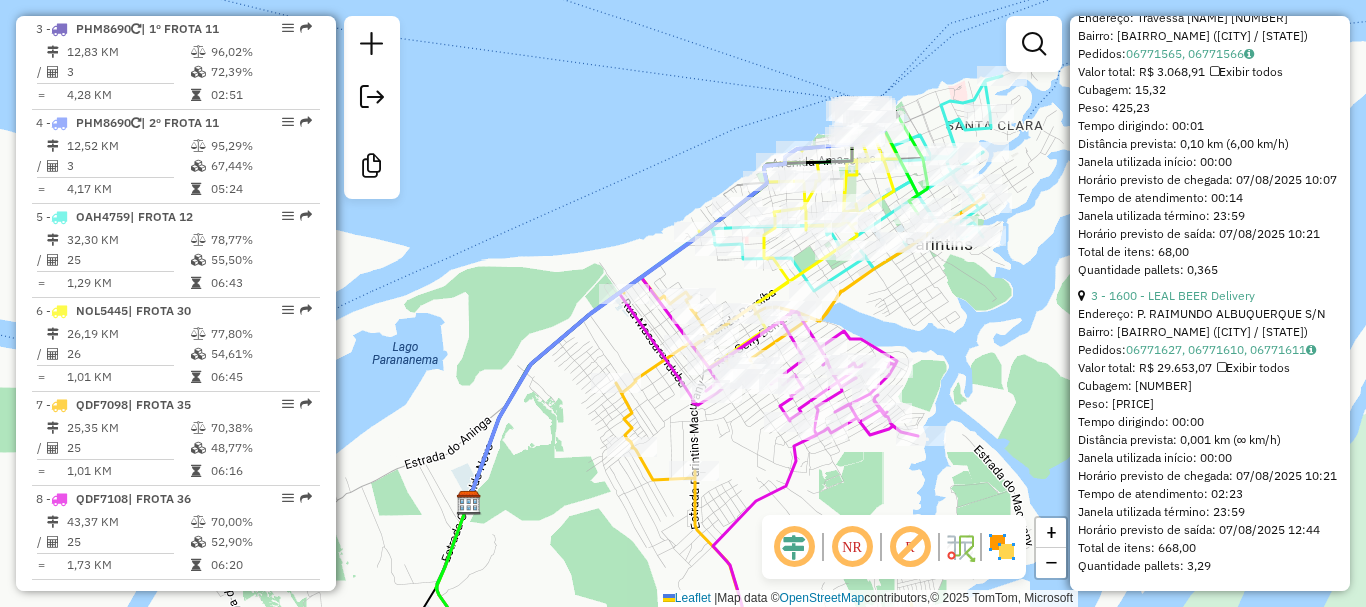 scroll, scrollTop: 1201, scrollLeft: 0, axis: vertical 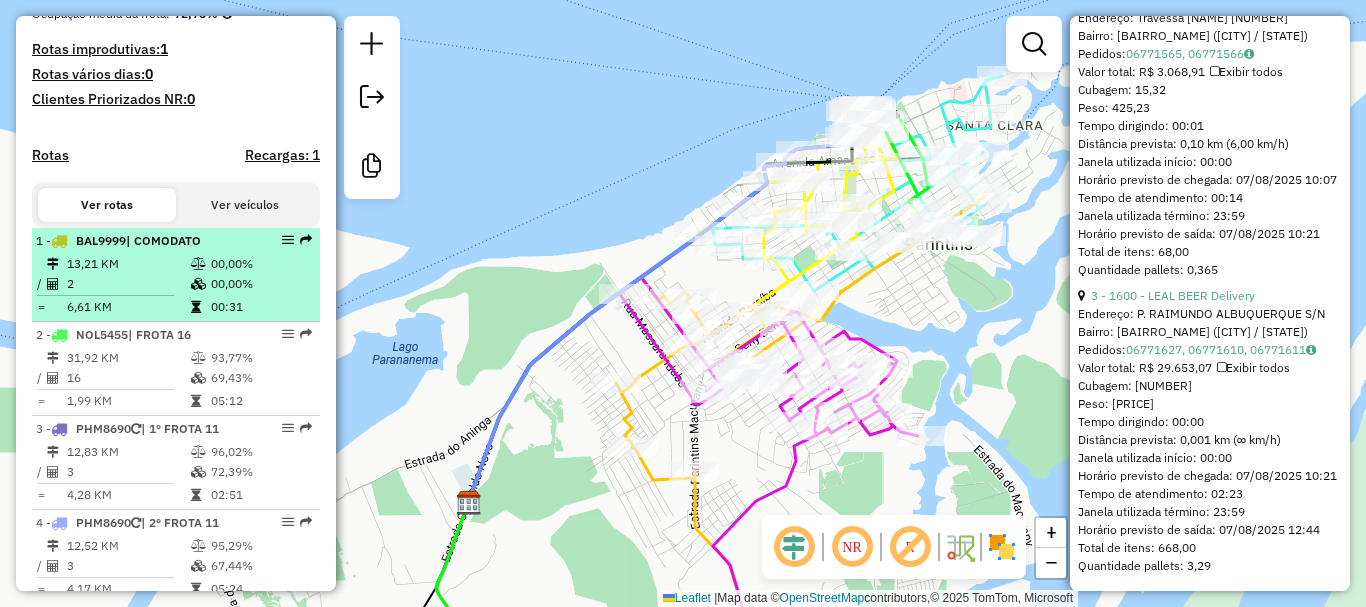 click on "1 -       BAL9999   | COMODATO" at bounding box center [142, 241] 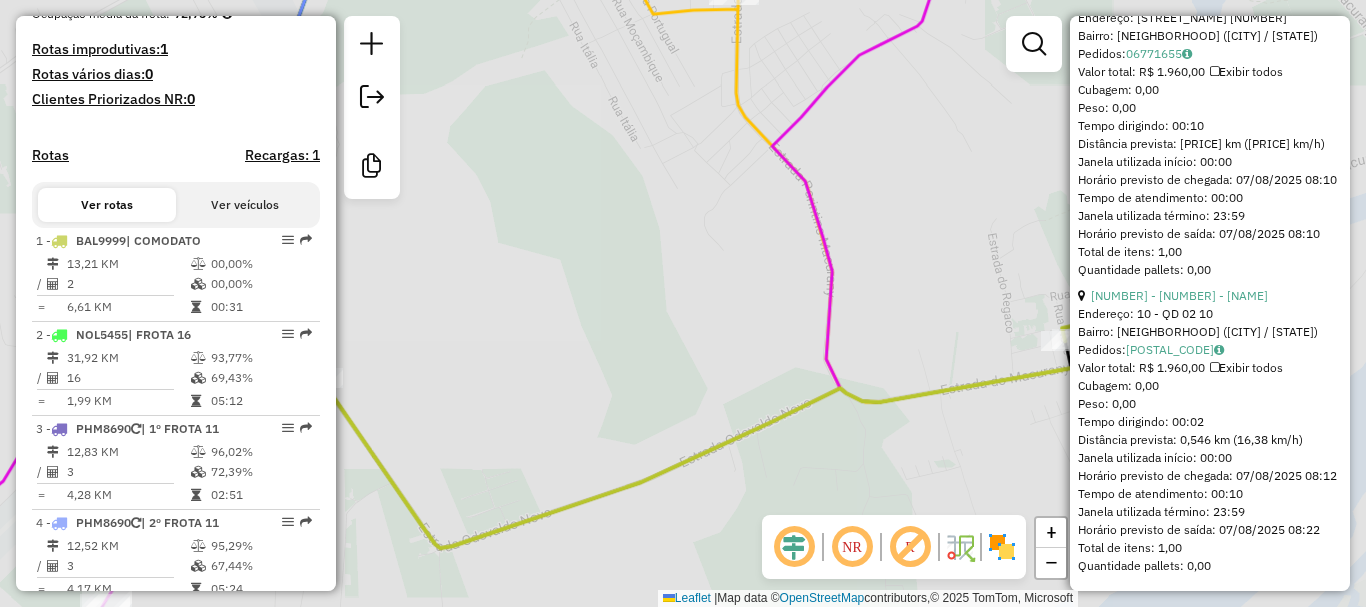 scroll, scrollTop: 869, scrollLeft: 0, axis: vertical 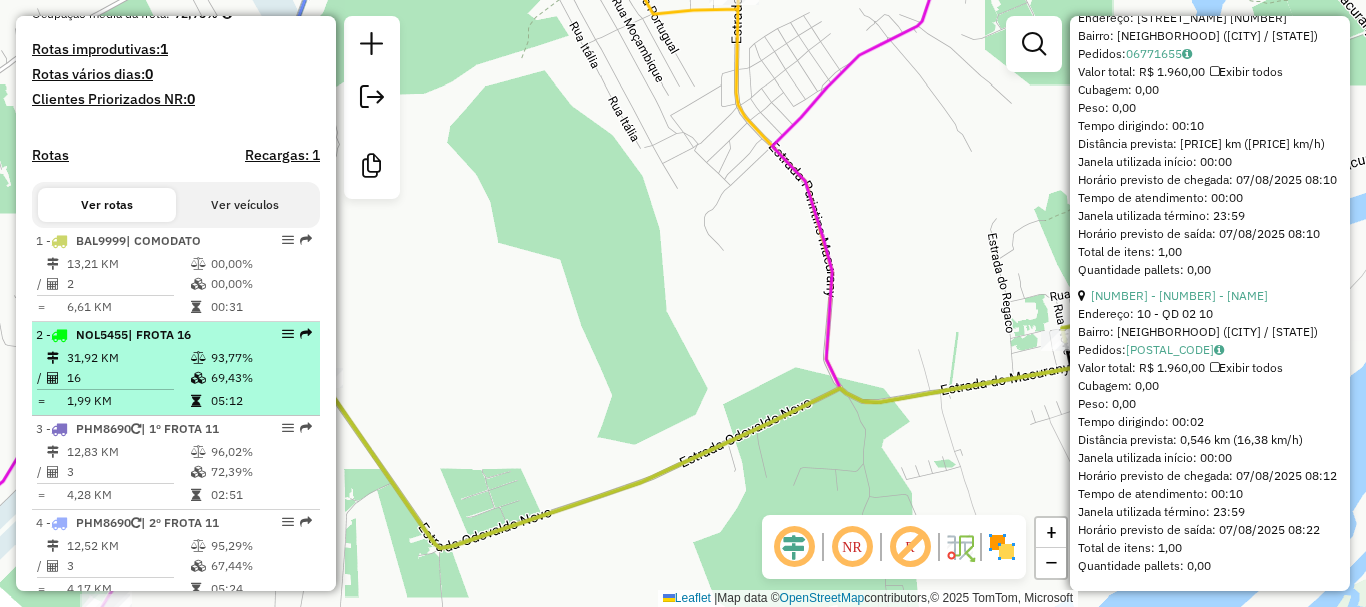 click on "| FROTA 16" at bounding box center [159, 334] 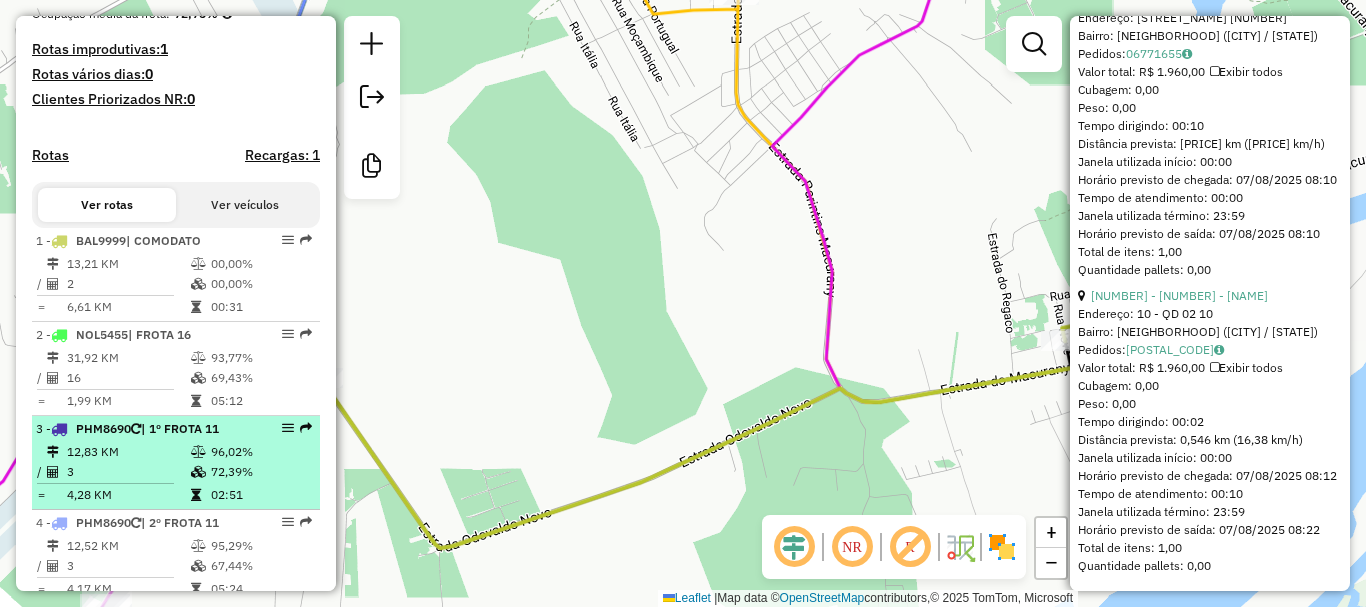 scroll, scrollTop: 1201, scrollLeft: 0, axis: vertical 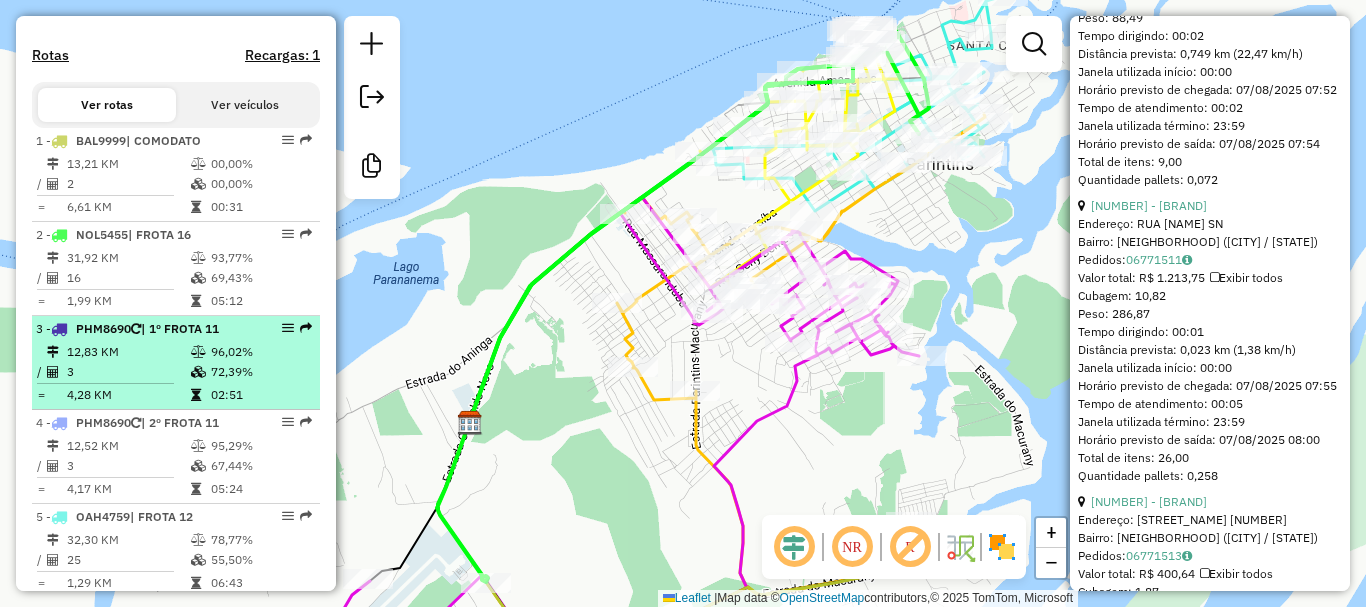 click on "12,83 KM" at bounding box center [128, 352] 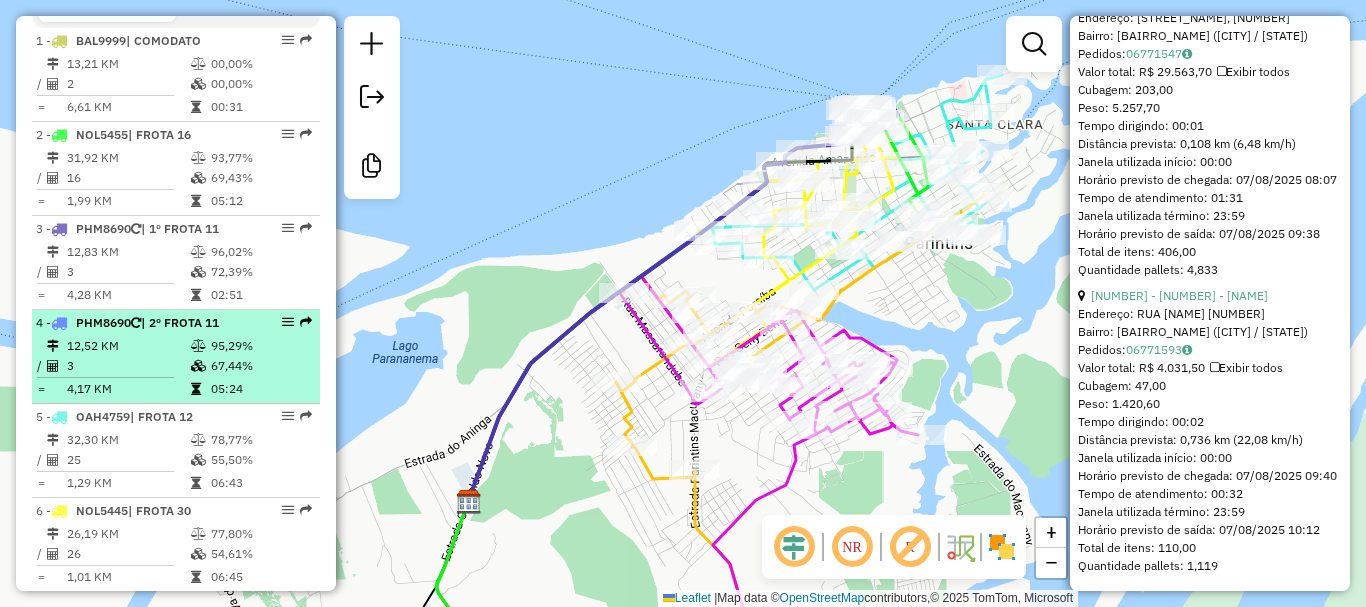 click on "12,52 KM" at bounding box center [128, 346] 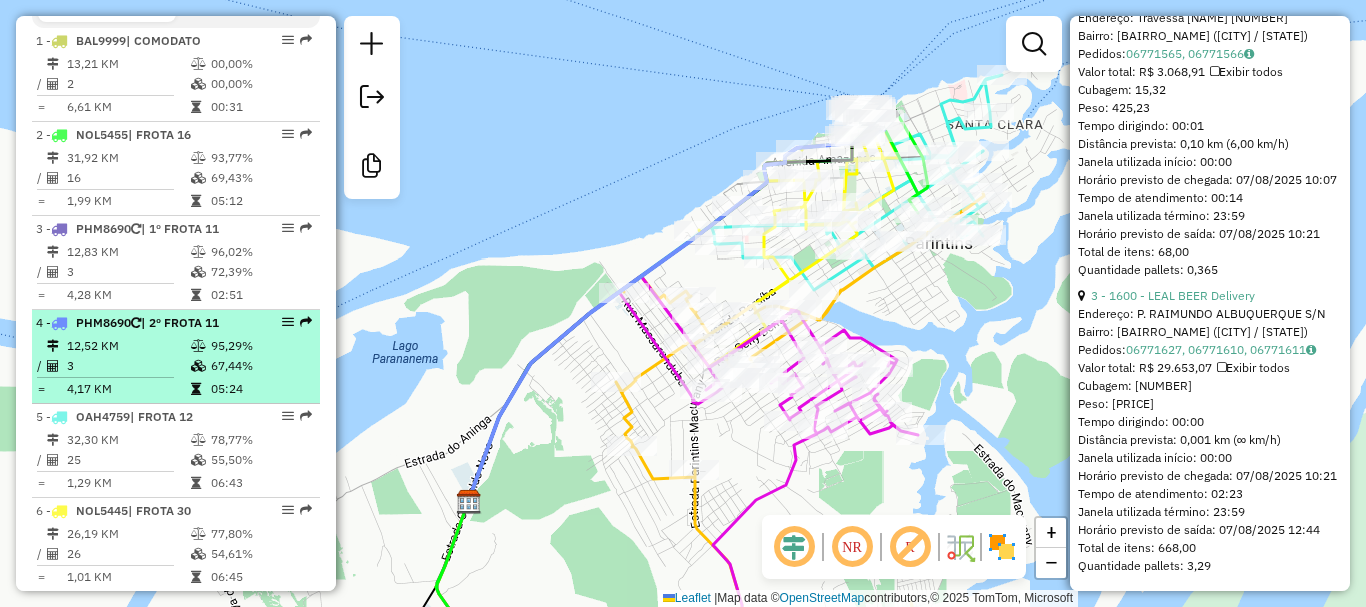 scroll, scrollTop: 876, scrollLeft: 0, axis: vertical 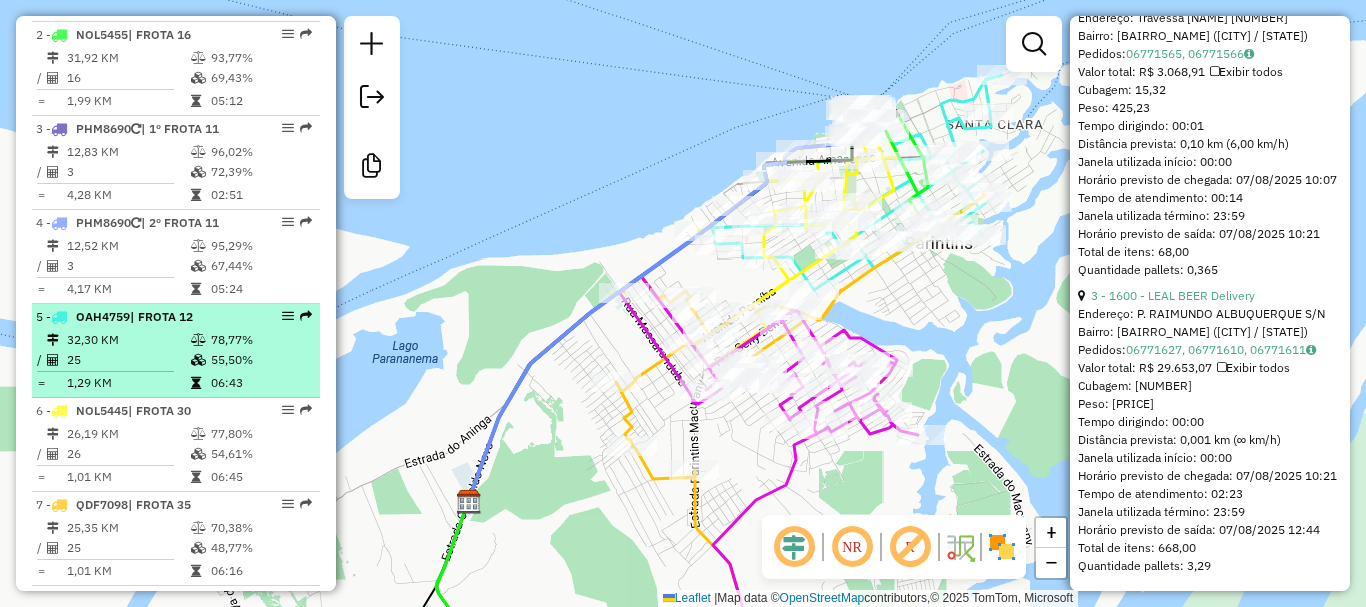 click on "32,30 KM" at bounding box center [128, 340] 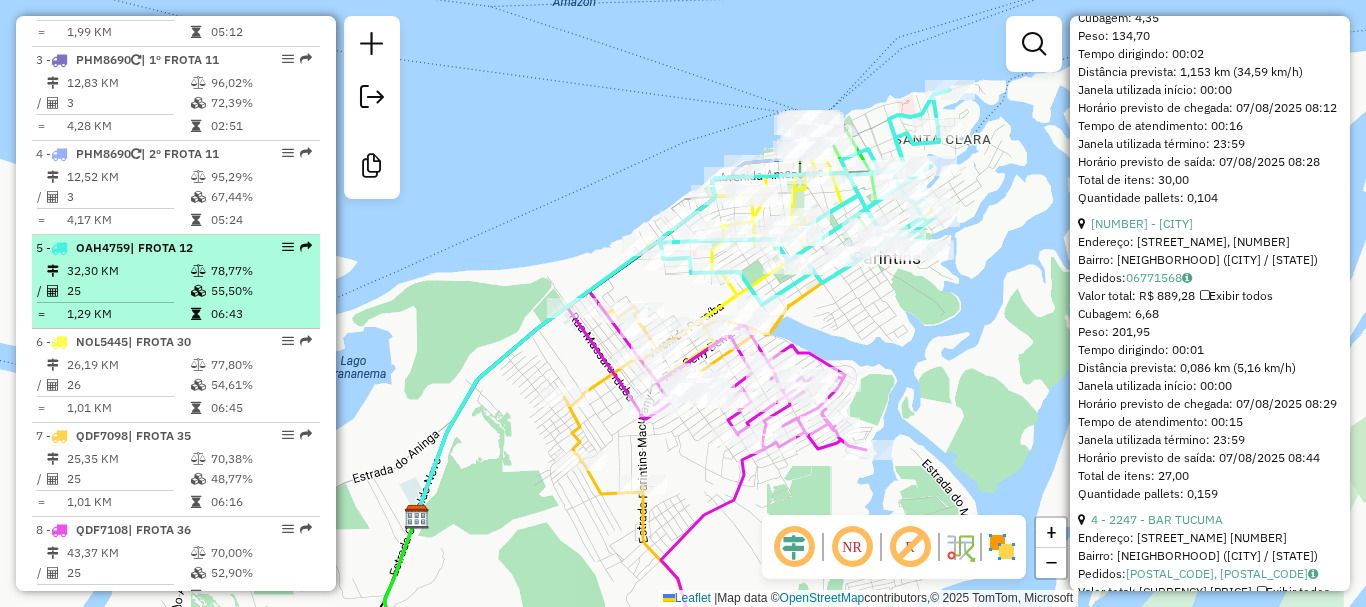 scroll, scrollTop: 976, scrollLeft: 0, axis: vertical 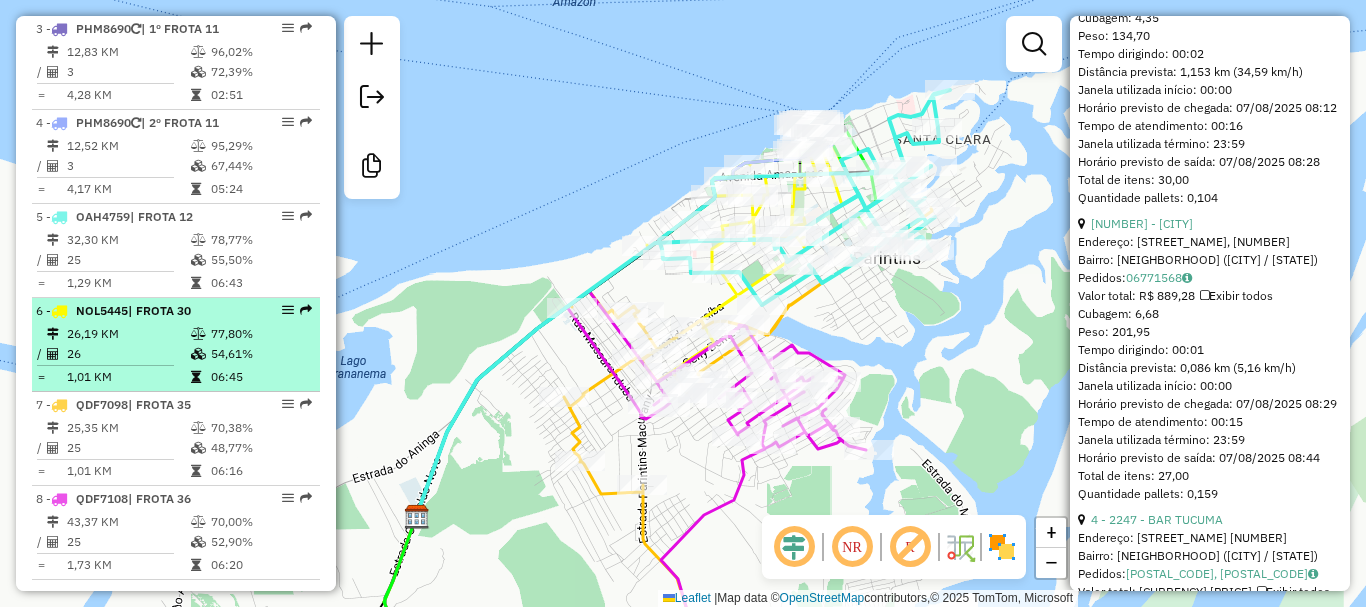 click on "26,19 KM" at bounding box center [128, 334] 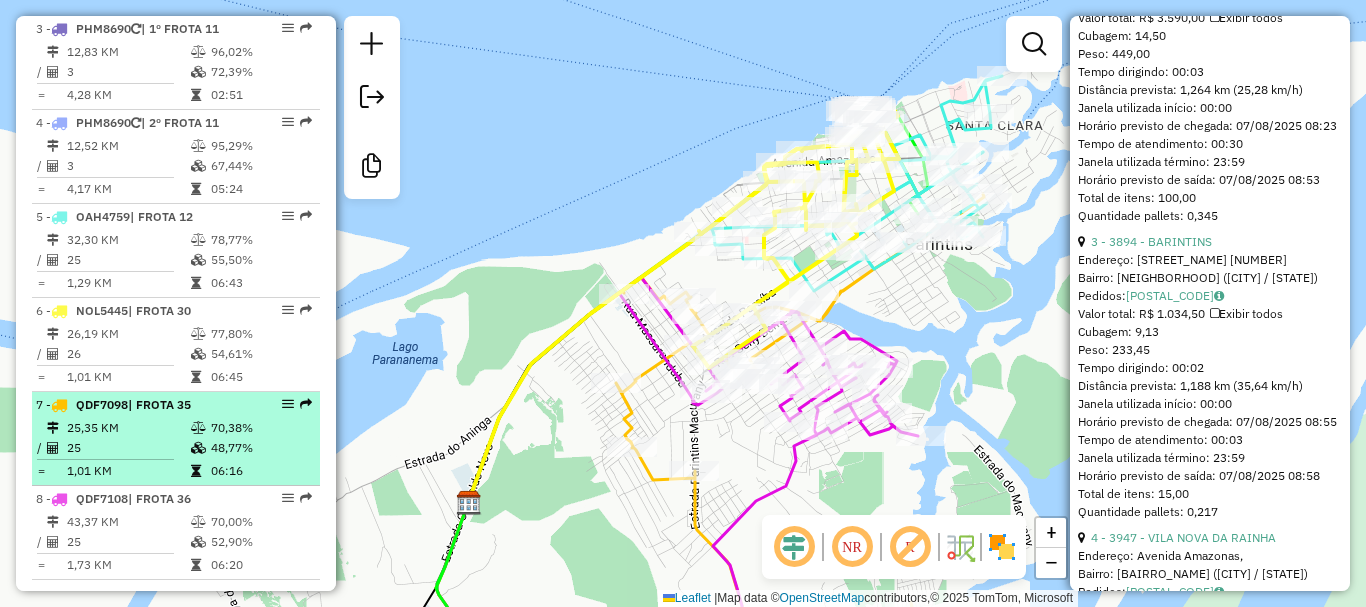click on "7 -       QDF7098   | FROTA 35  25,35 KM   70,38%  /  25   48,77%     =  1,01 KM   06:16" at bounding box center (176, 439) 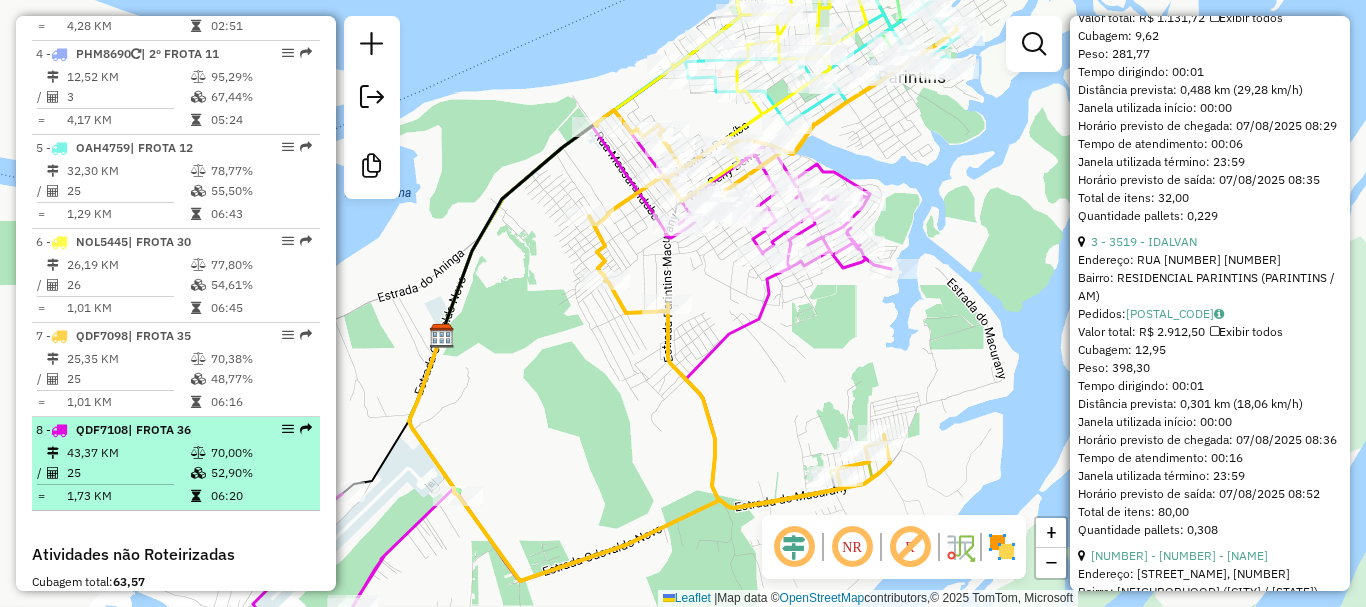 scroll, scrollTop: 1076, scrollLeft: 0, axis: vertical 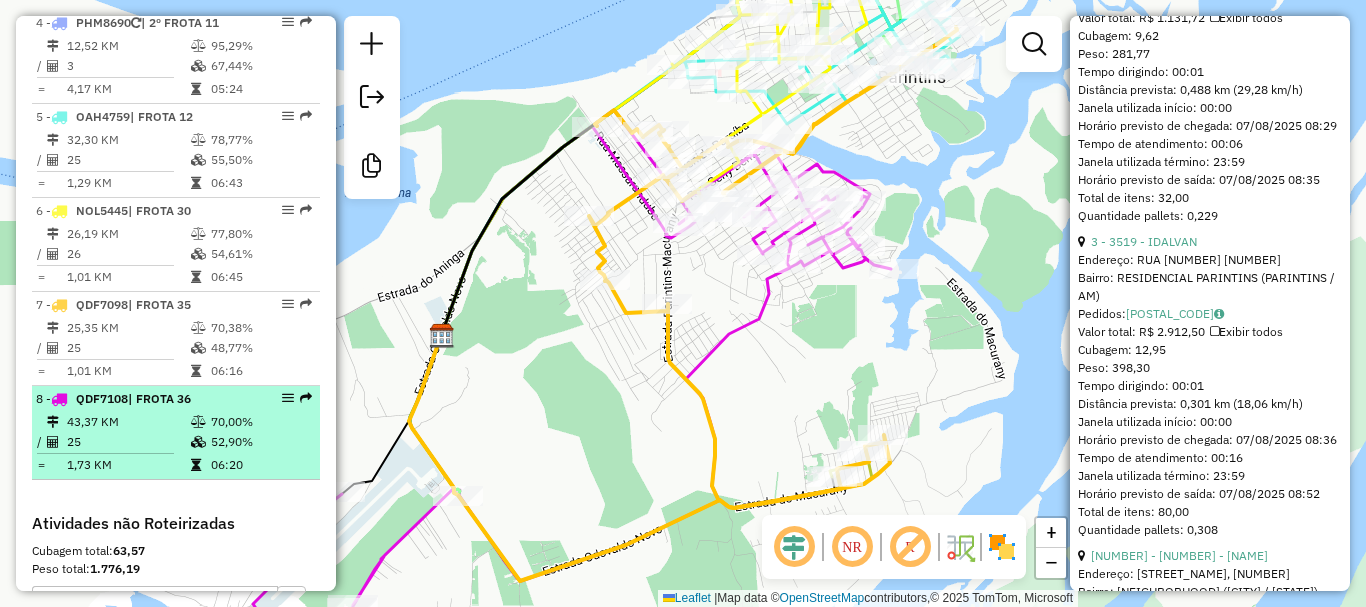 click on "43,37 KM" at bounding box center (128, 422) 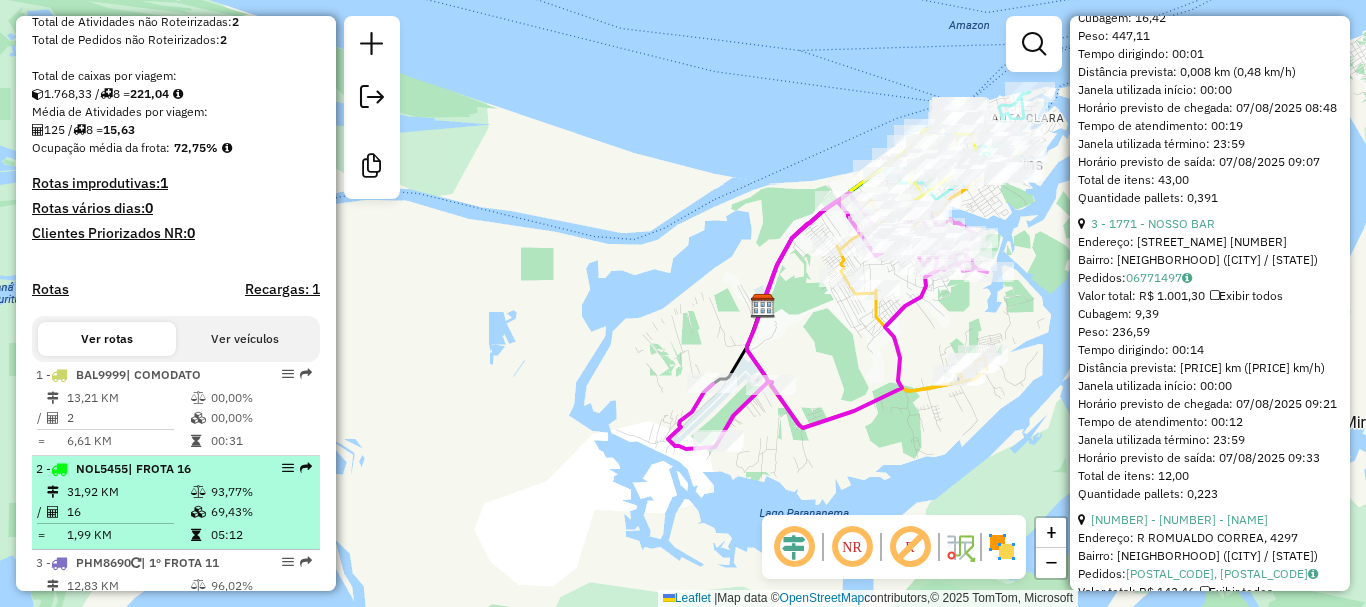 scroll, scrollTop: 476, scrollLeft: 0, axis: vertical 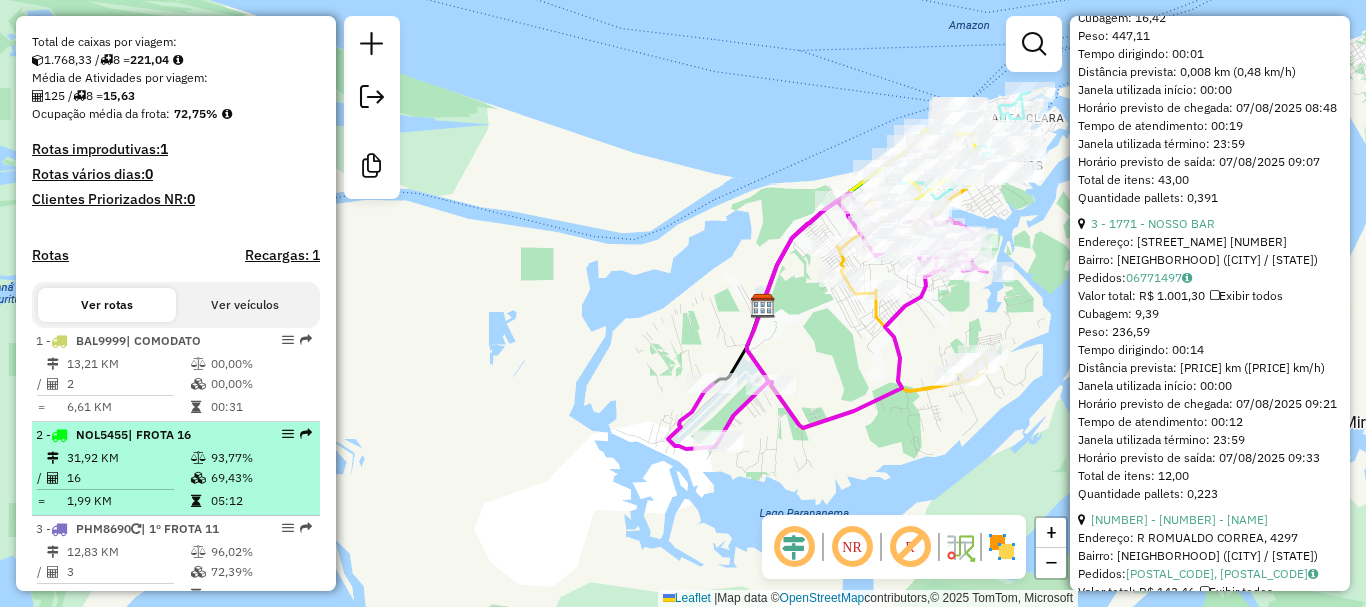 click on "| FROTA 16" at bounding box center (159, 434) 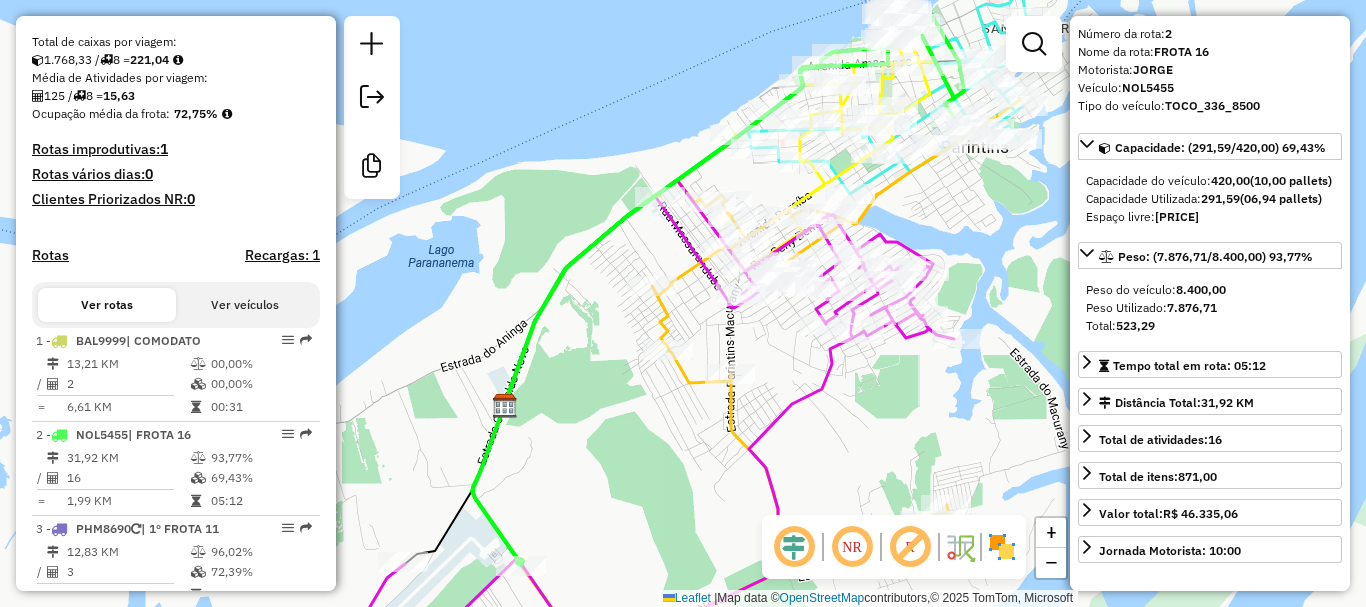 scroll, scrollTop: 100, scrollLeft: 0, axis: vertical 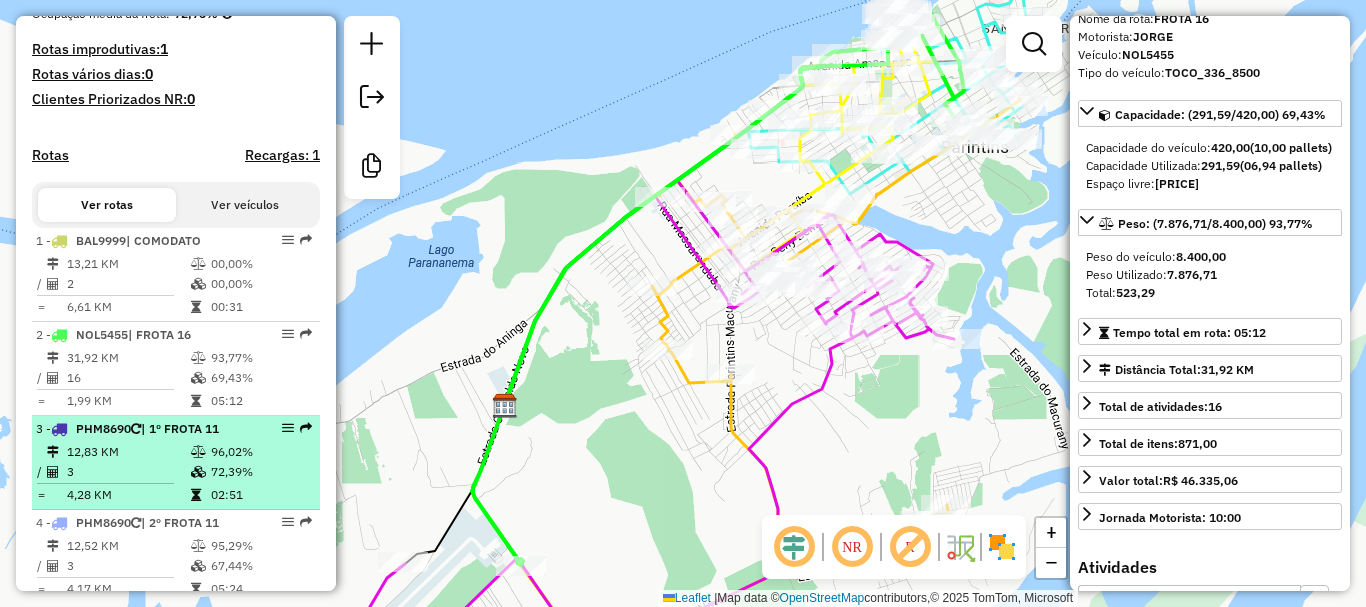 click on "12,83 KM" at bounding box center [128, 452] 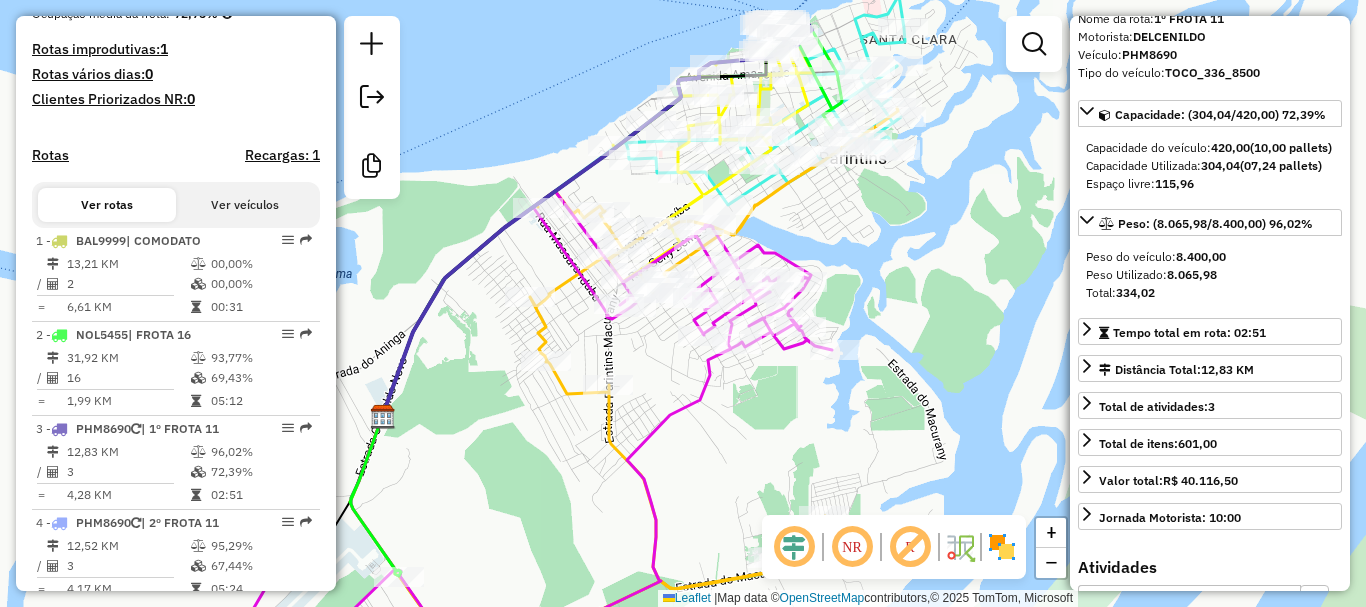 drag, startPoint x: 900, startPoint y: 432, endPoint x: 918, endPoint y: 410, distance: 28.42534 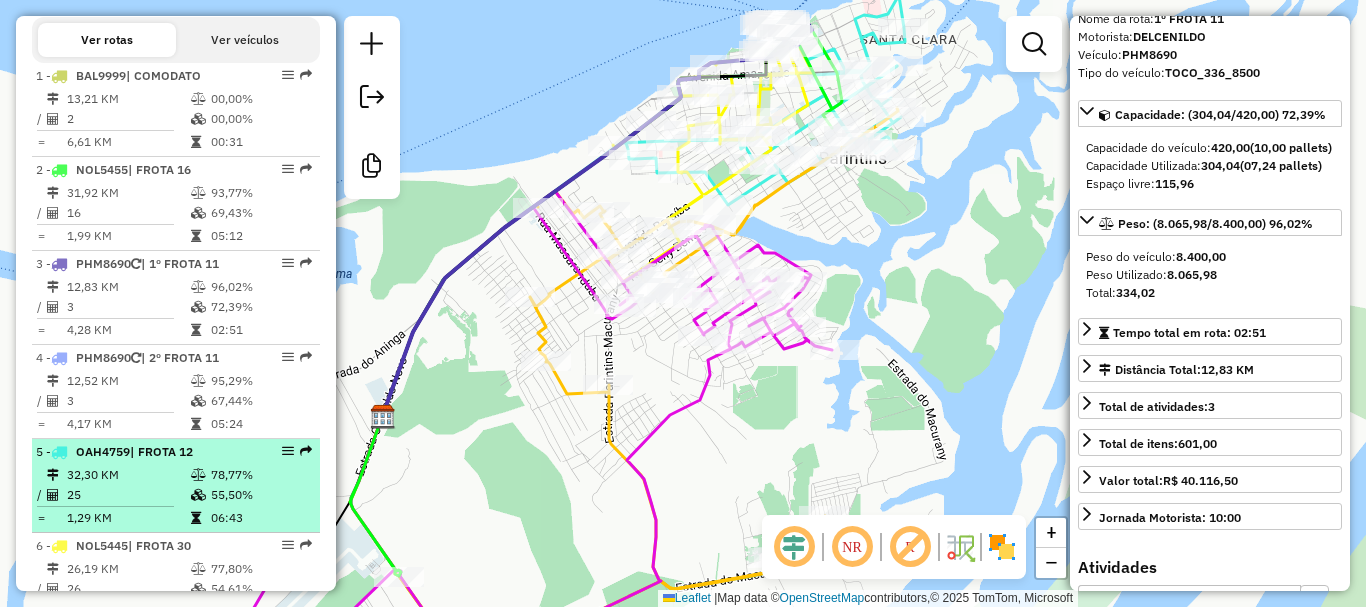 scroll, scrollTop: 776, scrollLeft: 0, axis: vertical 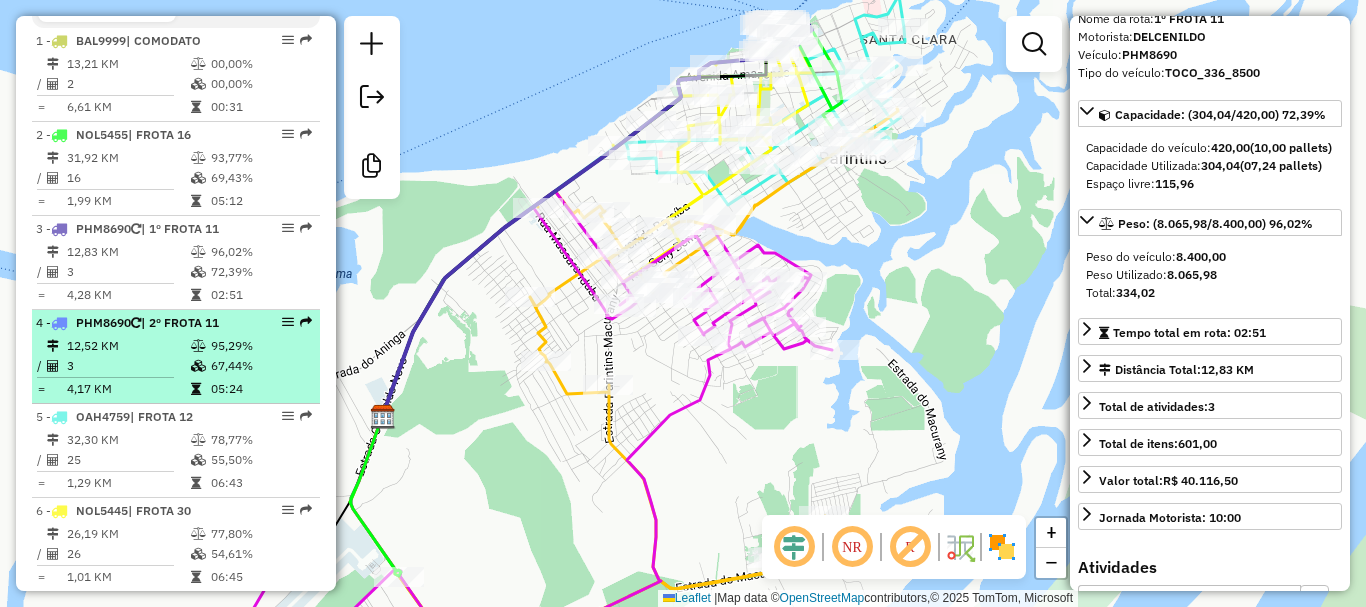 click on "4 -       PHM8690   | 2º FROTA 11" at bounding box center [142, 323] 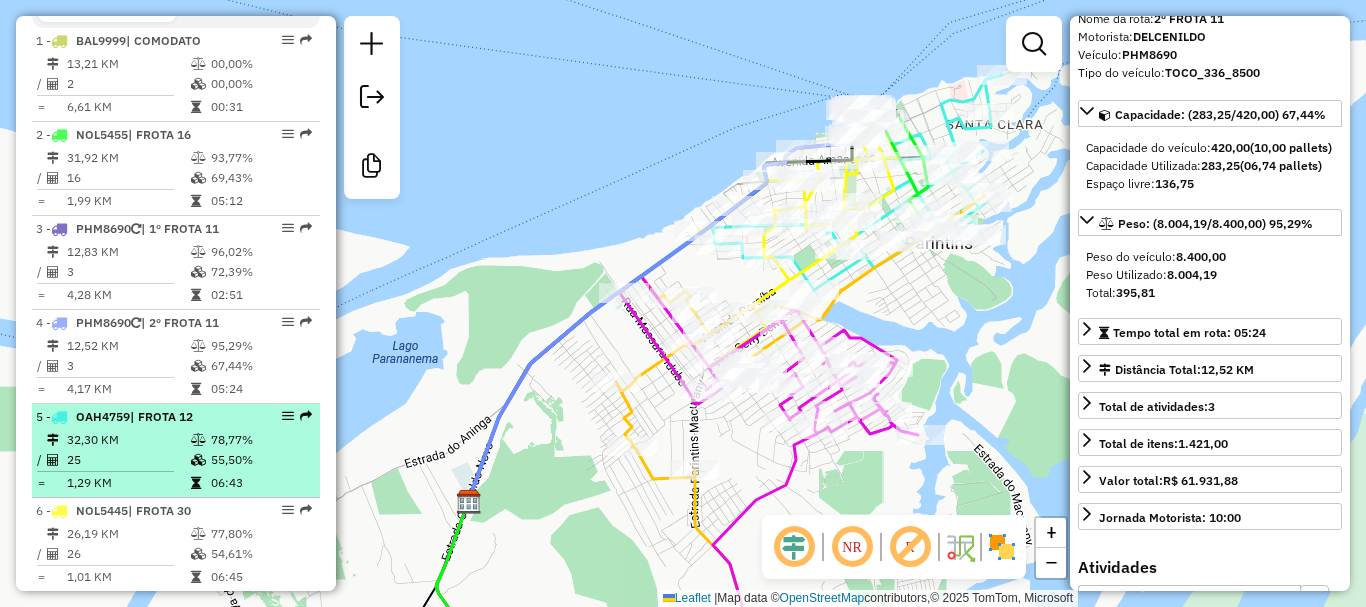 click on "32,30 KM" at bounding box center (128, 440) 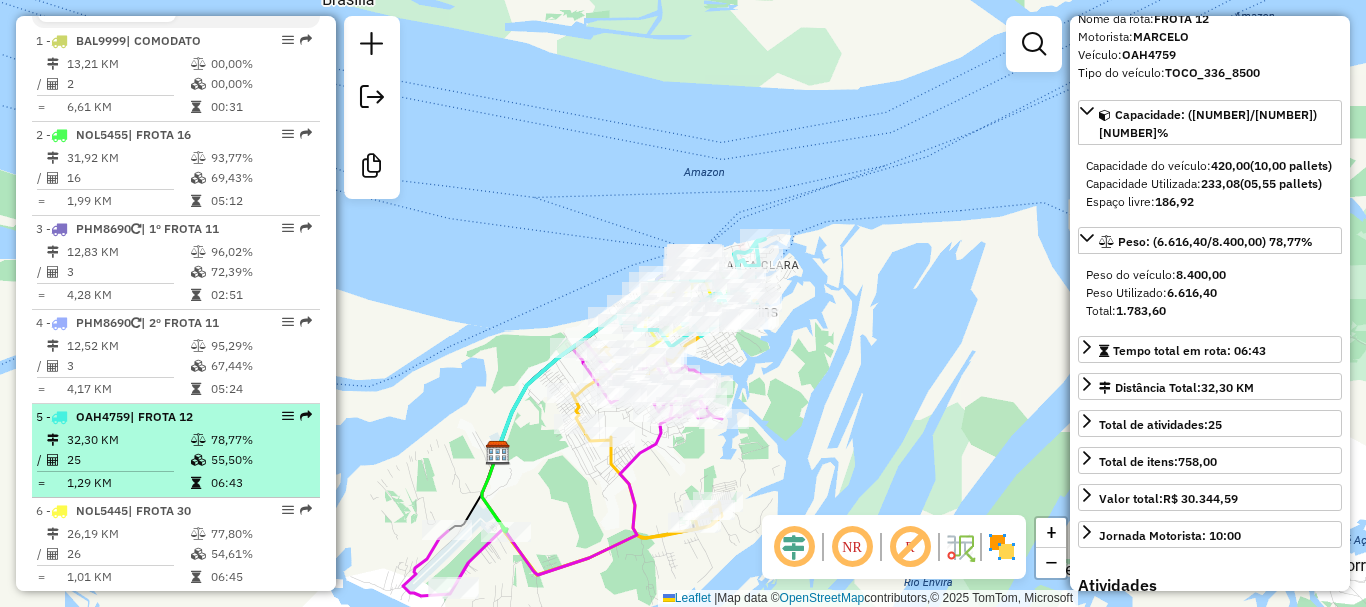 click on "5 -       OAH4759   | FROTA 12" at bounding box center (142, 417) 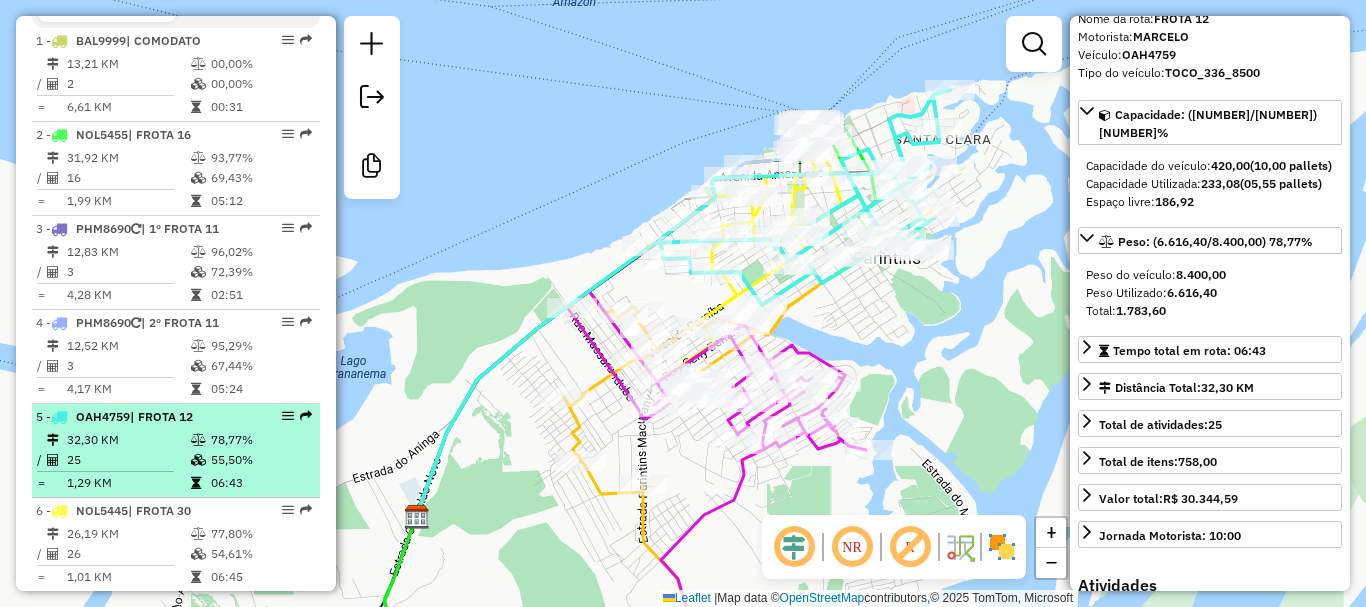 click on "| FROTA 12" at bounding box center (161, 416) 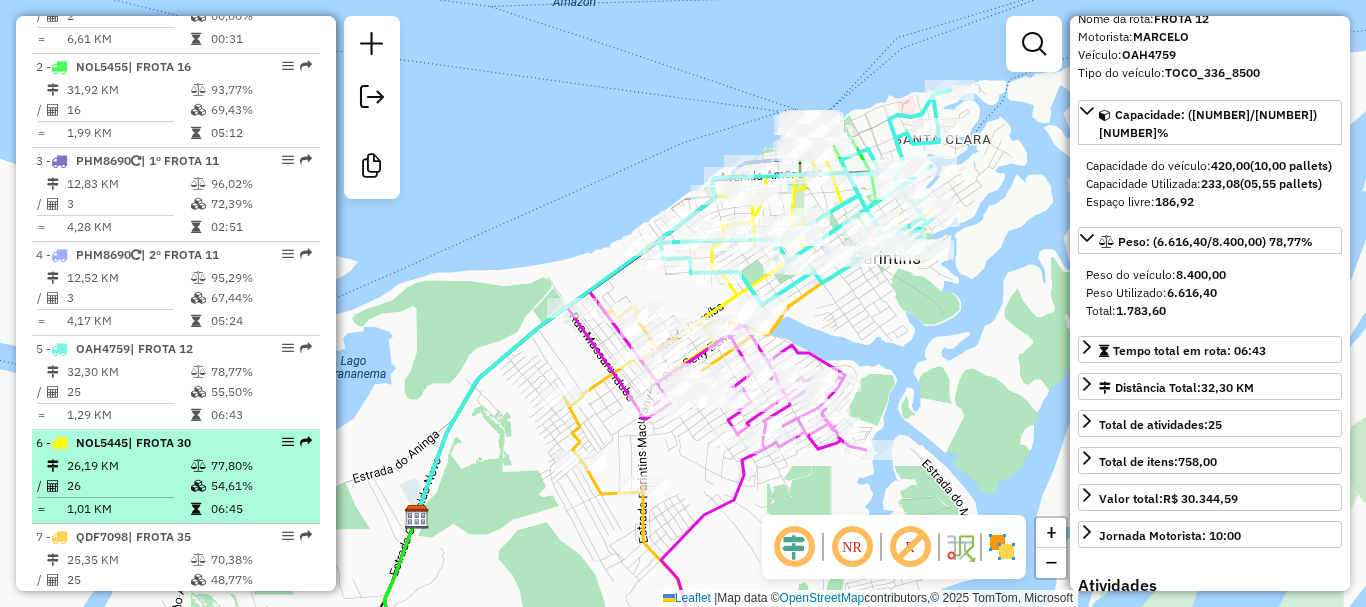 scroll, scrollTop: 876, scrollLeft: 0, axis: vertical 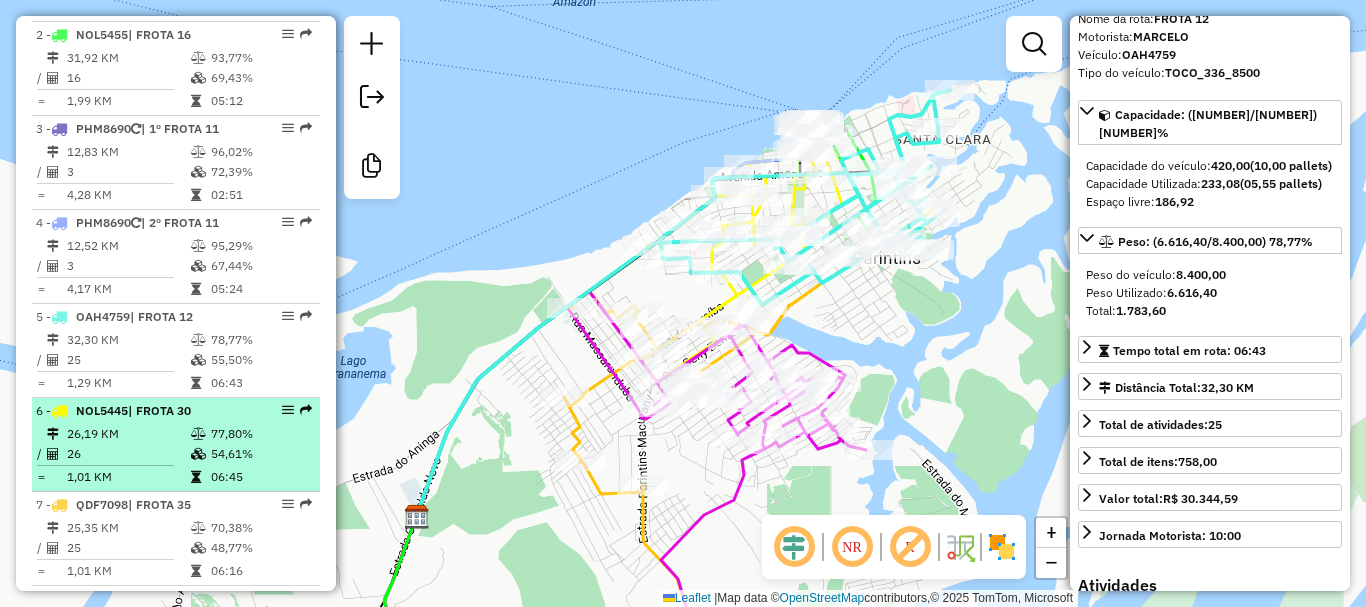 click on "26,19 KM" at bounding box center (128, 434) 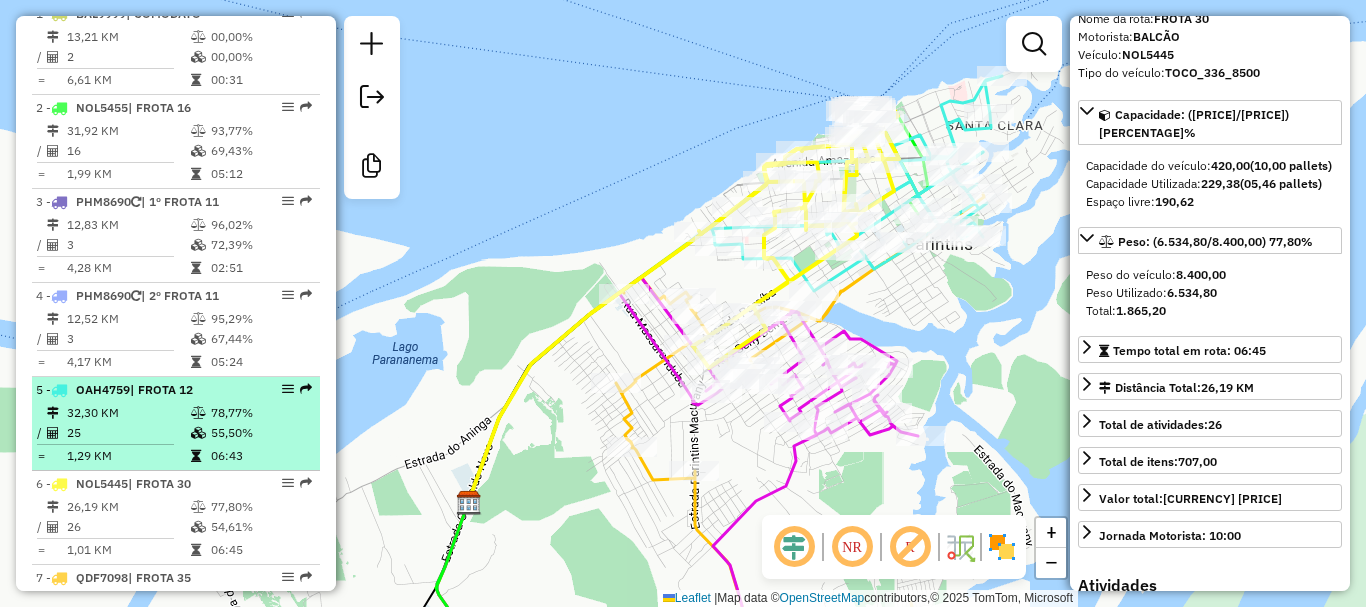 scroll, scrollTop: 776, scrollLeft: 0, axis: vertical 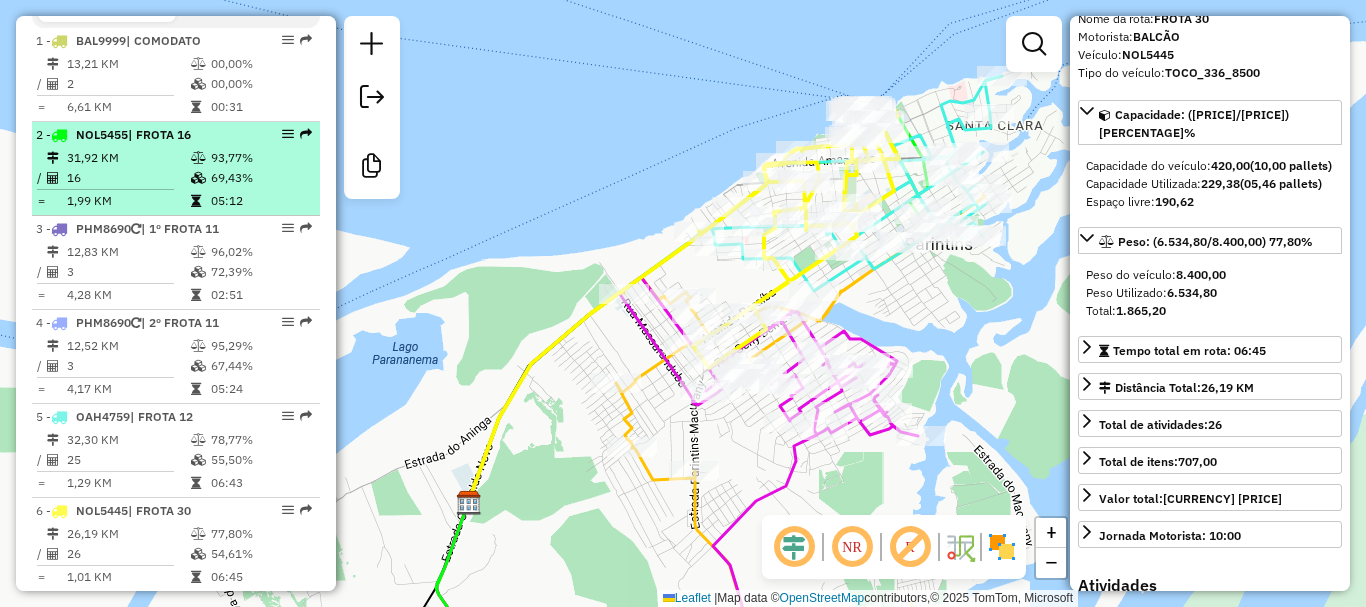click on "31,92 KM" at bounding box center [128, 158] 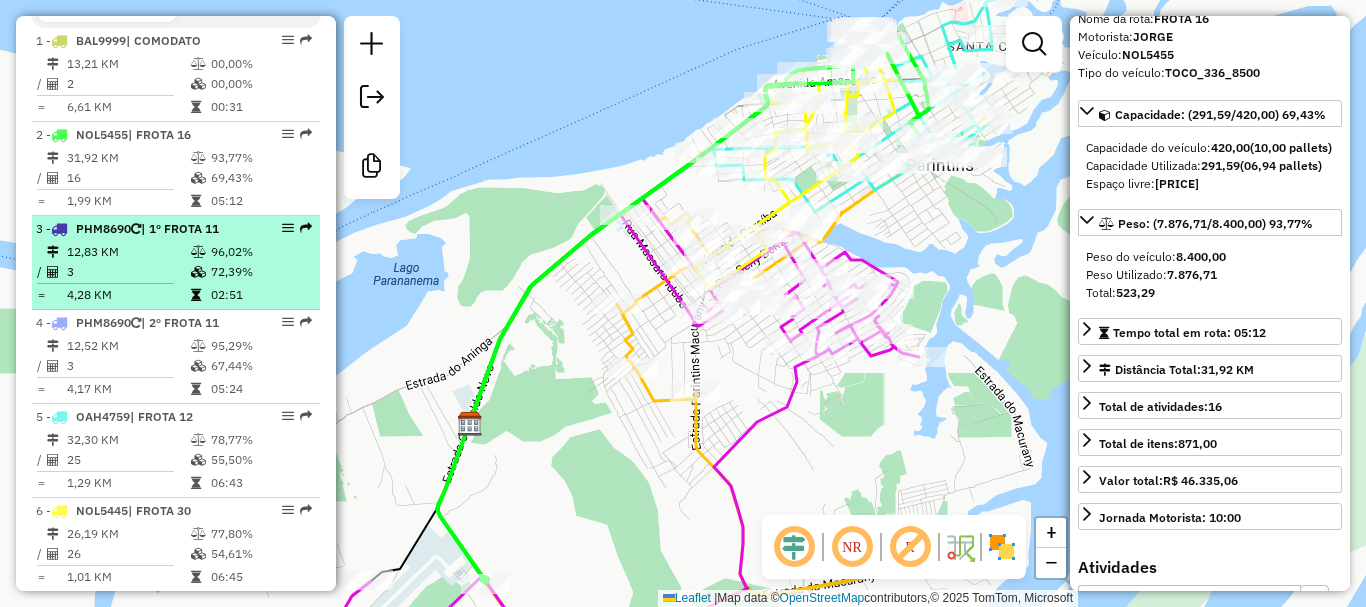 click on "| 1º FROTA 11" at bounding box center [180, 228] 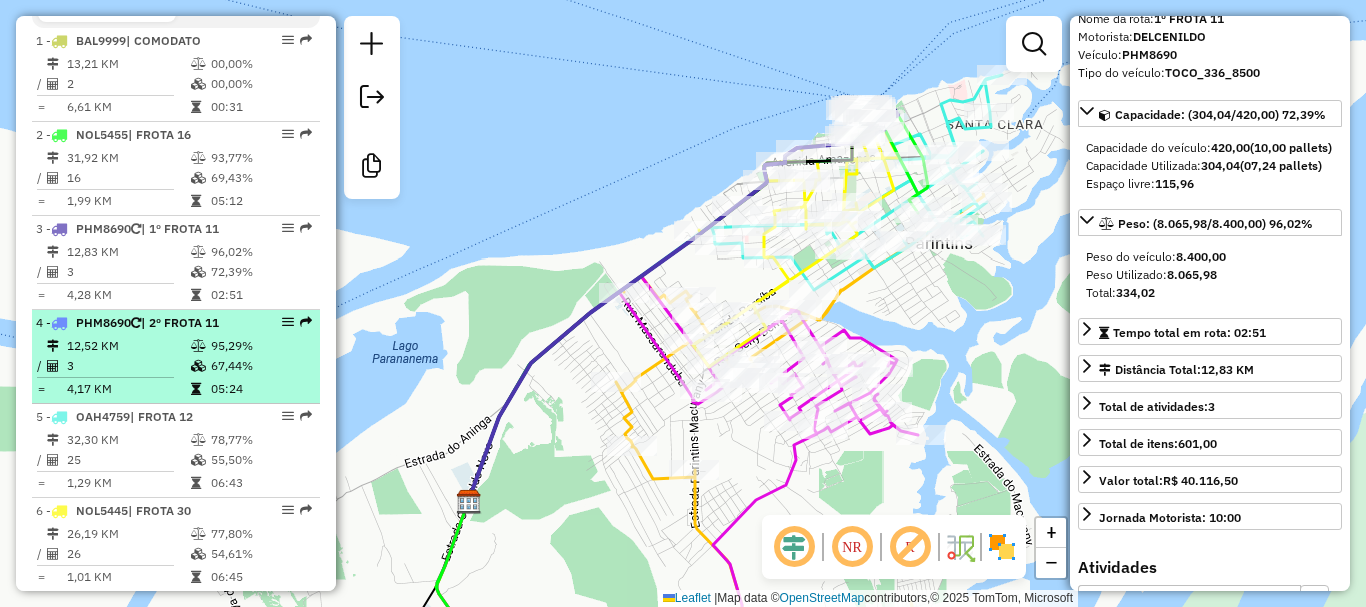 click on "3" at bounding box center (128, 366) 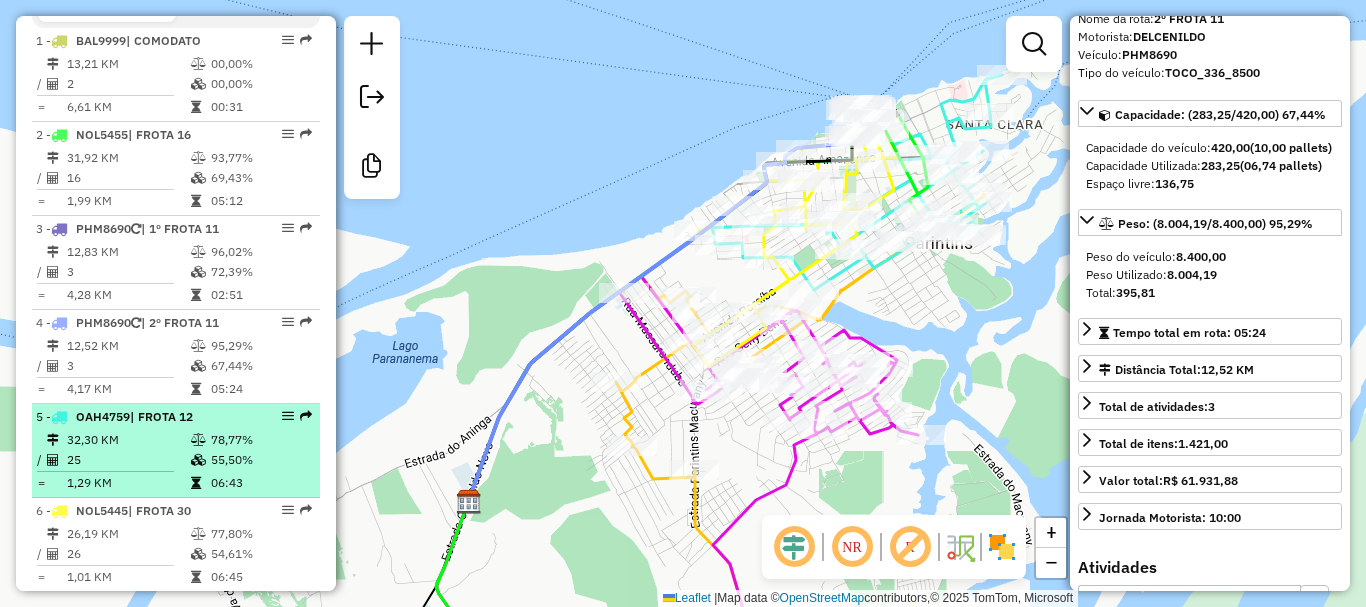 click on "32,30 KM" at bounding box center [128, 440] 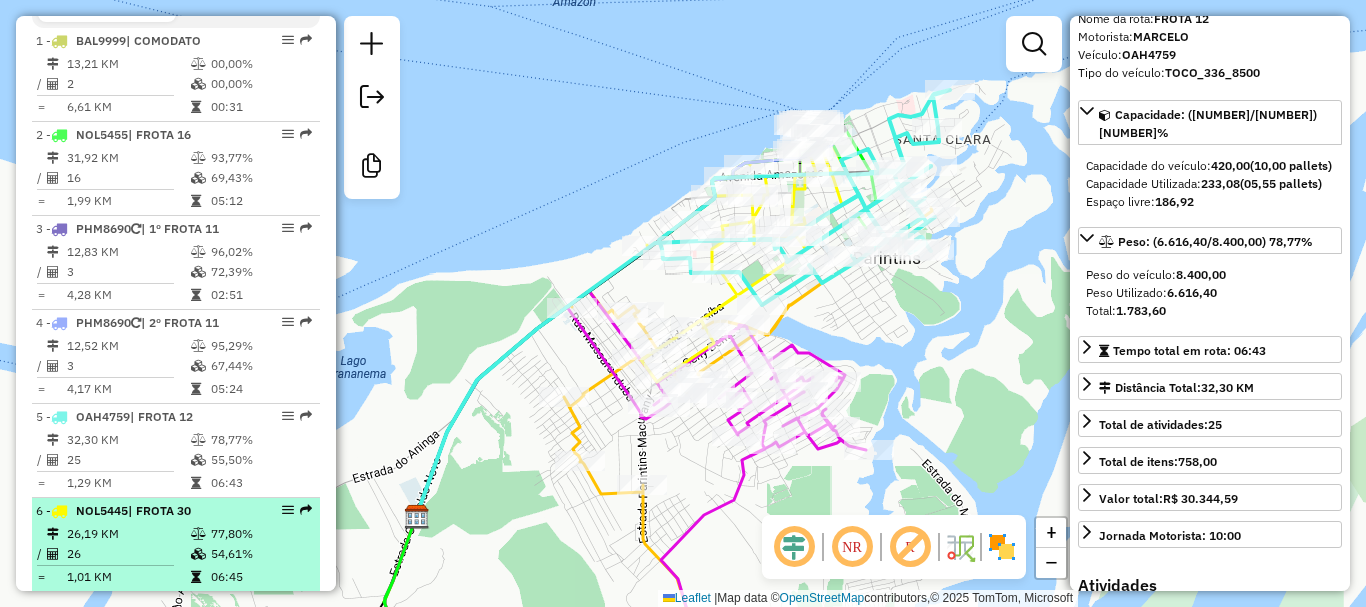 drag, startPoint x: 150, startPoint y: 527, endPoint x: 162, endPoint y: 529, distance: 12.165525 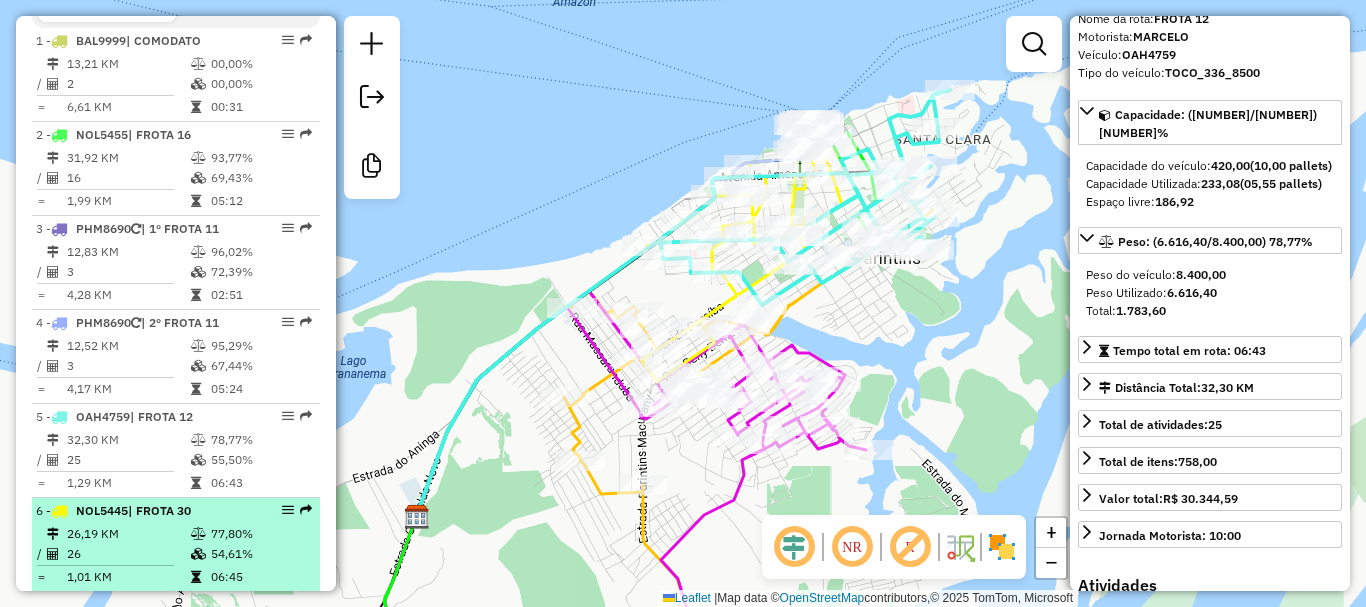 click on "26,19 KM" at bounding box center [128, 534] 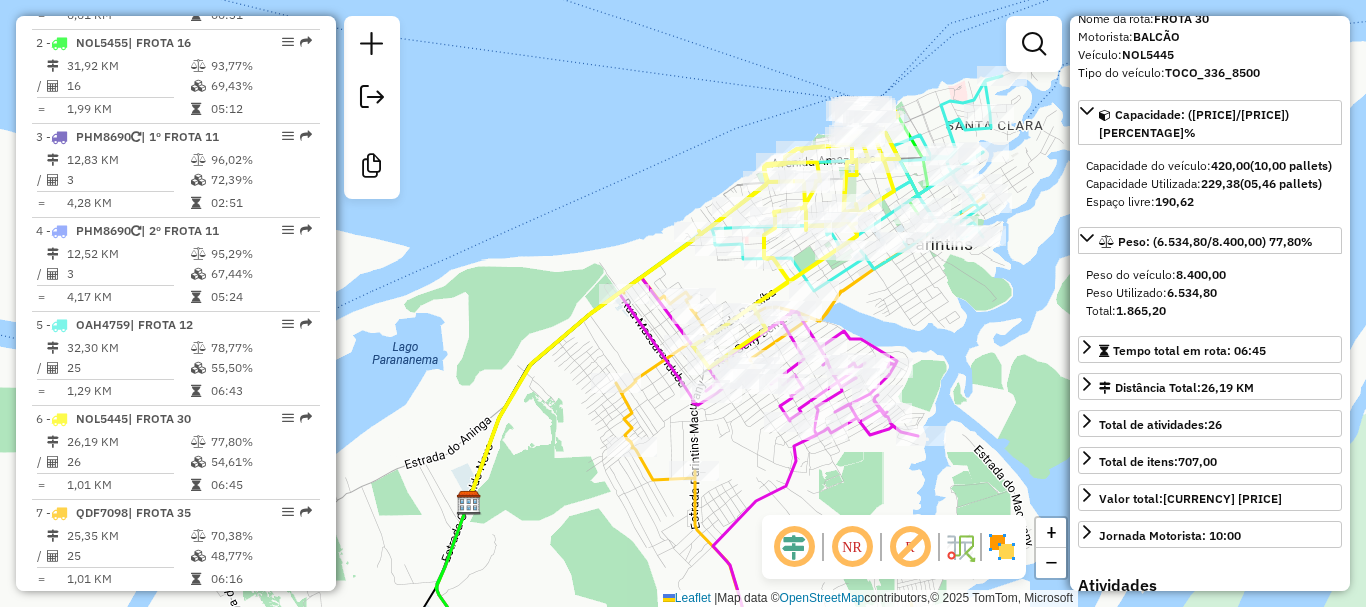 scroll, scrollTop: 976, scrollLeft: 0, axis: vertical 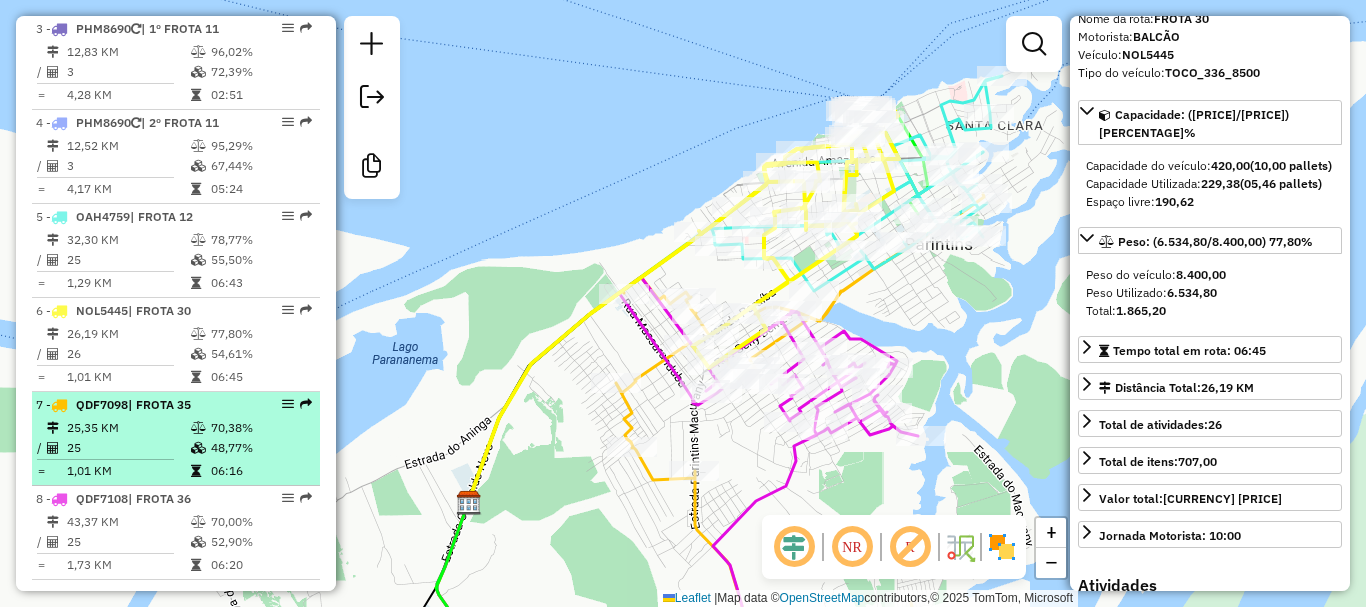 drag, startPoint x: 171, startPoint y: 418, endPoint x: 177, endPoint y: 464, distance: 46.389652 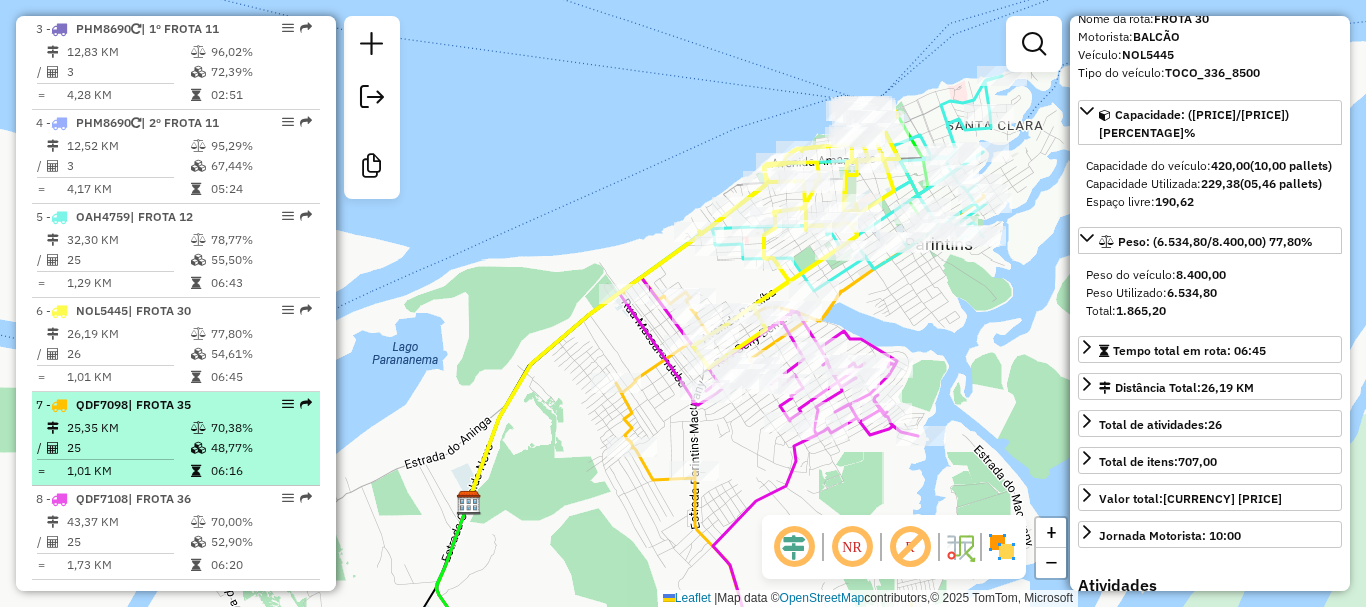 click on "25,35 KM" at bounding box center (128, 428) 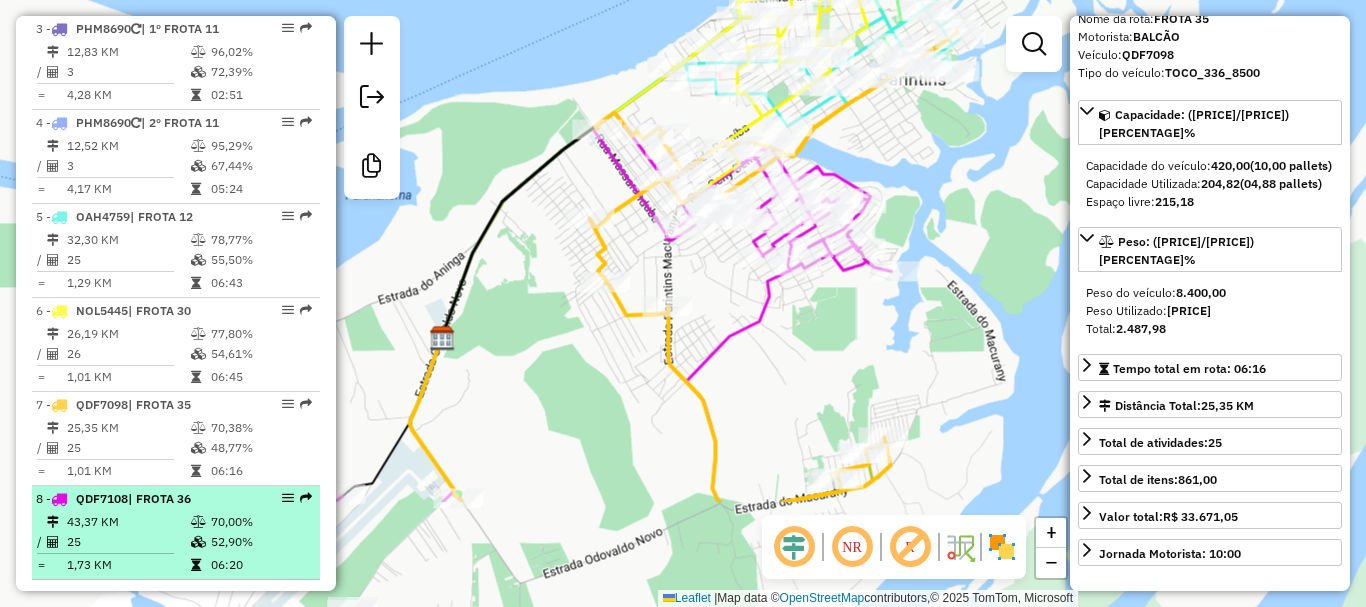 click on "| FROTA 36" at bounding box center [159, 498] 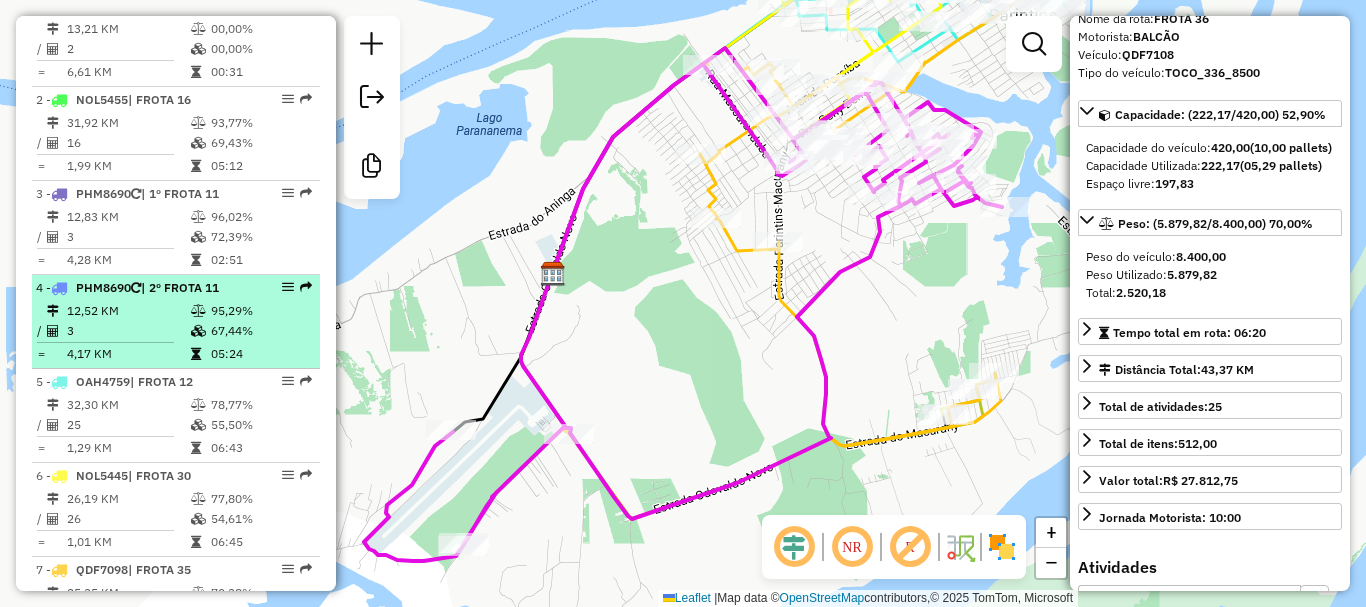 scroll, scrollTop: 776, scrollLeft: 0, axis: vertical 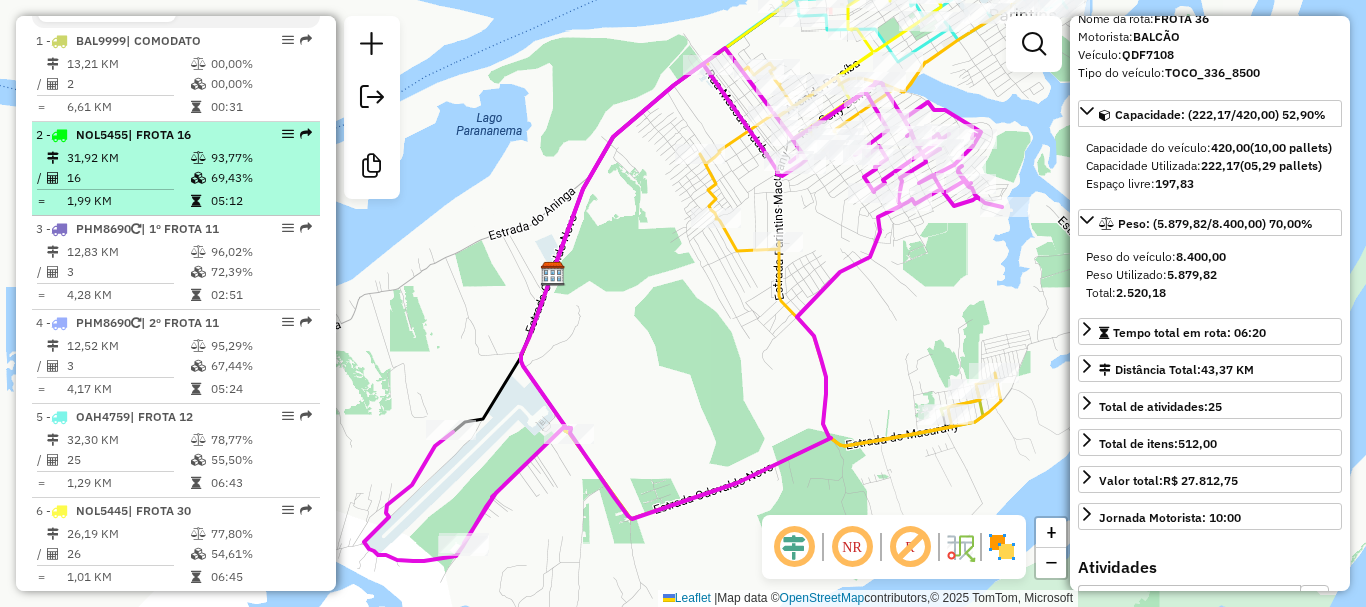 click on "| FROTA 16" at bounding box center [159, 134] 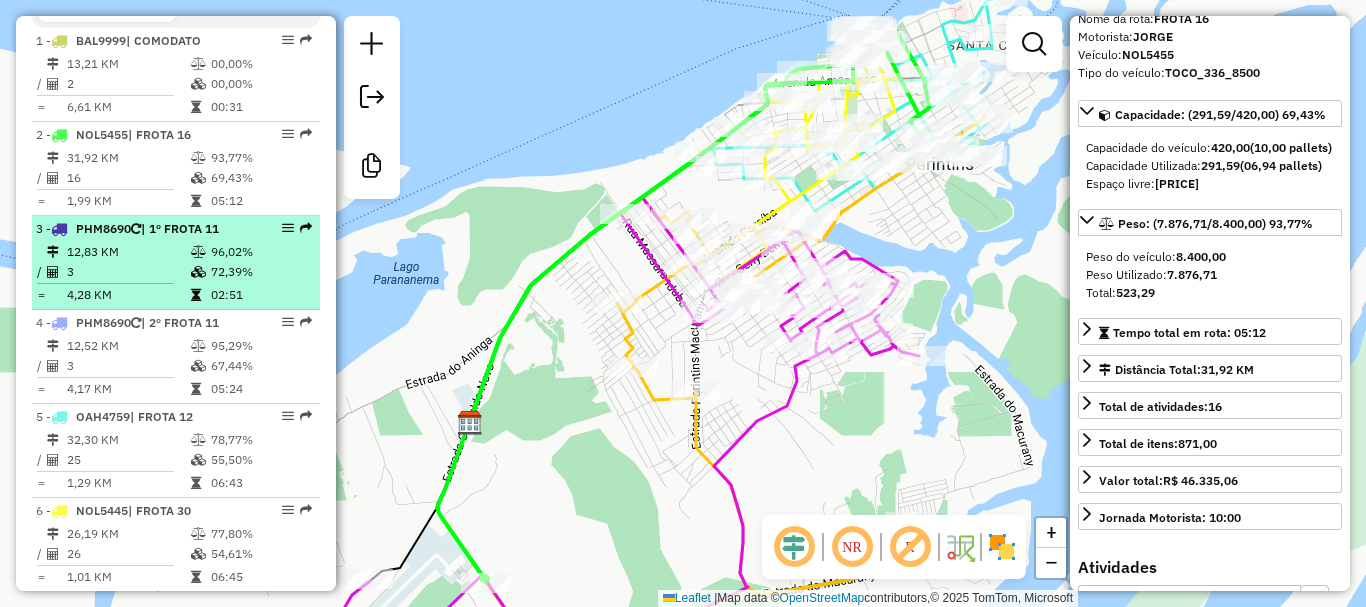 click on "3" at bounding box center (128, 272) 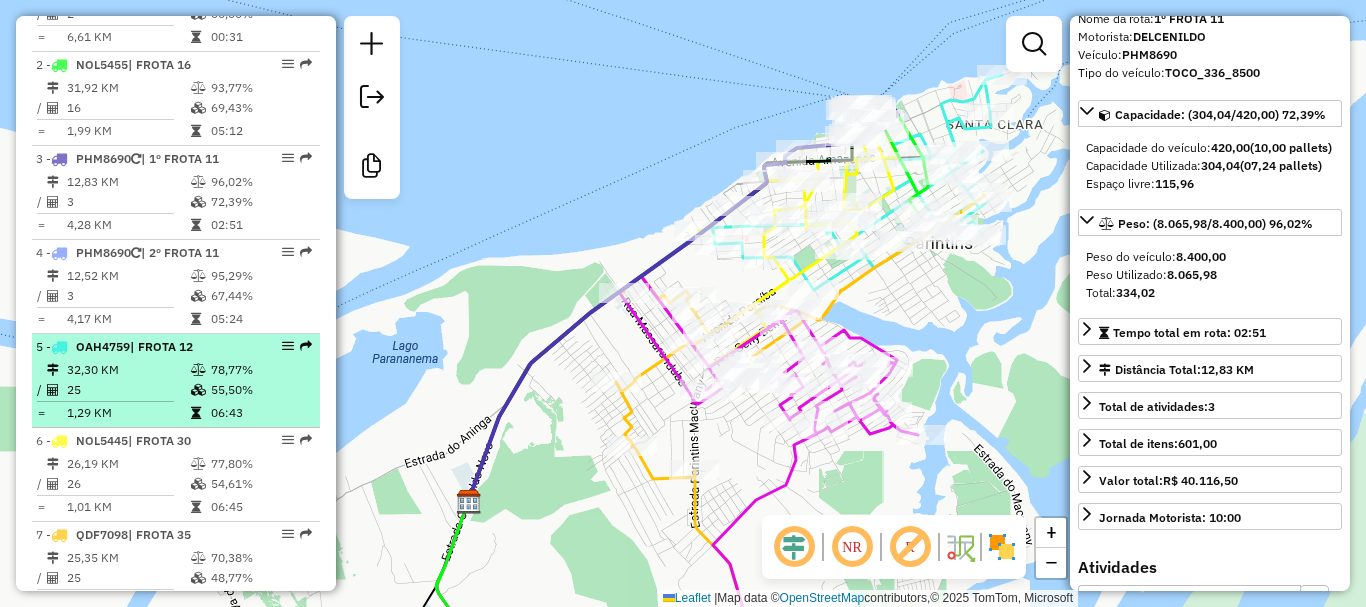 scroll, scrollTop: 876, scrollLeft: 0, axis: vertical 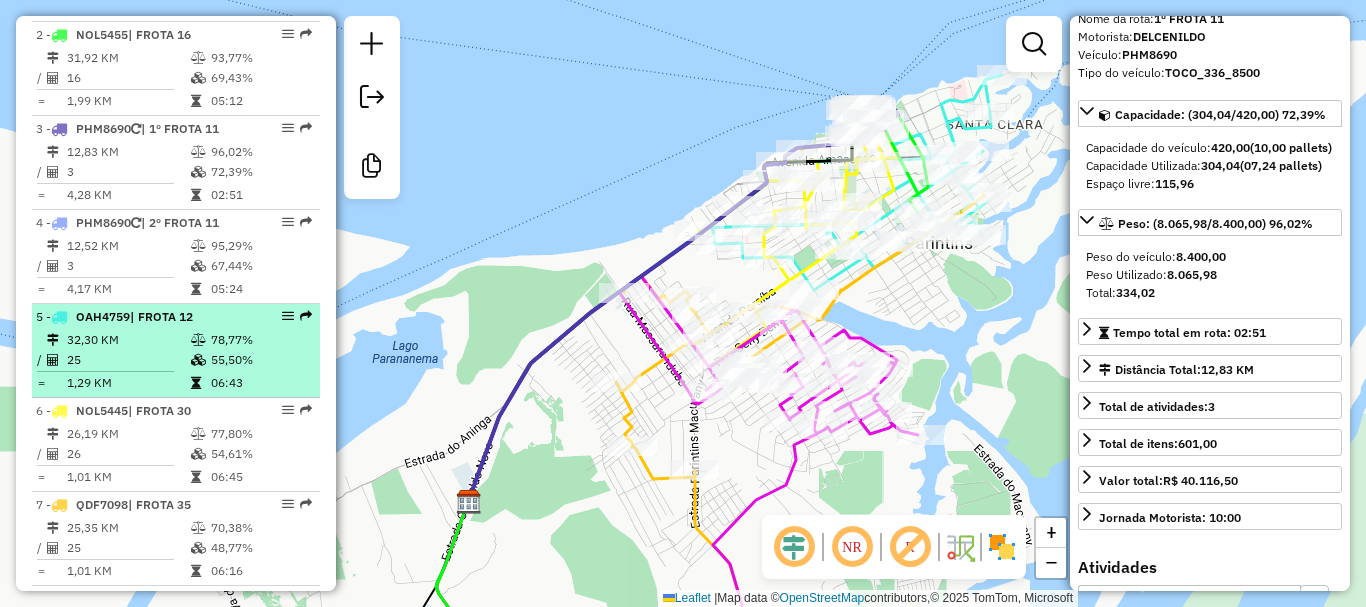 click on "32,30 KM" at bounding box center (128, 340) 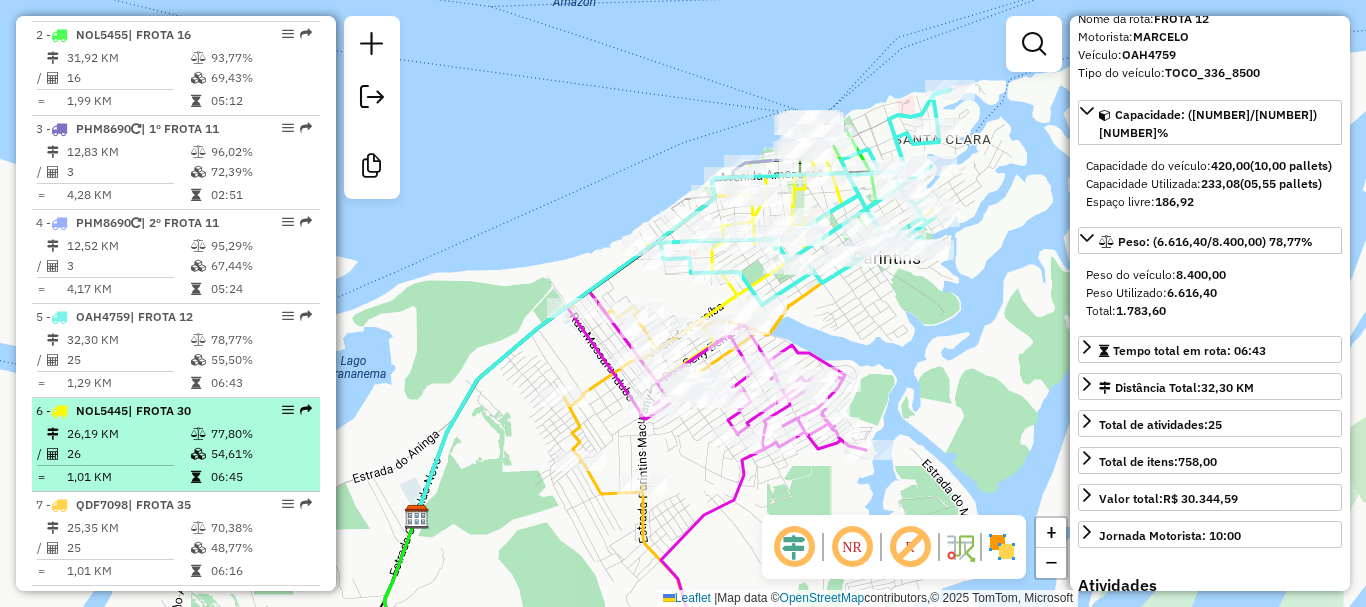 click on "6 -       NOL5445   | FROTA 30  26,19 KM   77,80%  /  26   54,61%     =  1,01 KM   06:45" at bounding box center (176, 445) 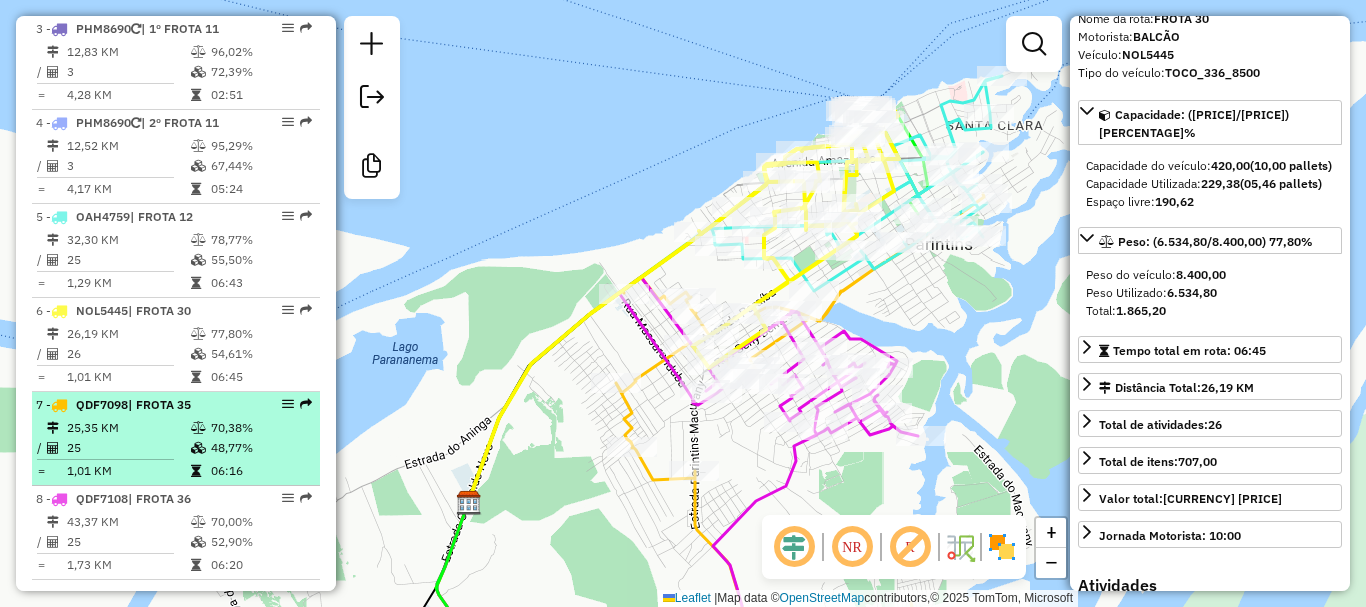 click on "25,35 KM   70,38%  /  25   48,77%     =  1,01 KM   06:16" at bounding box center [176, 449] 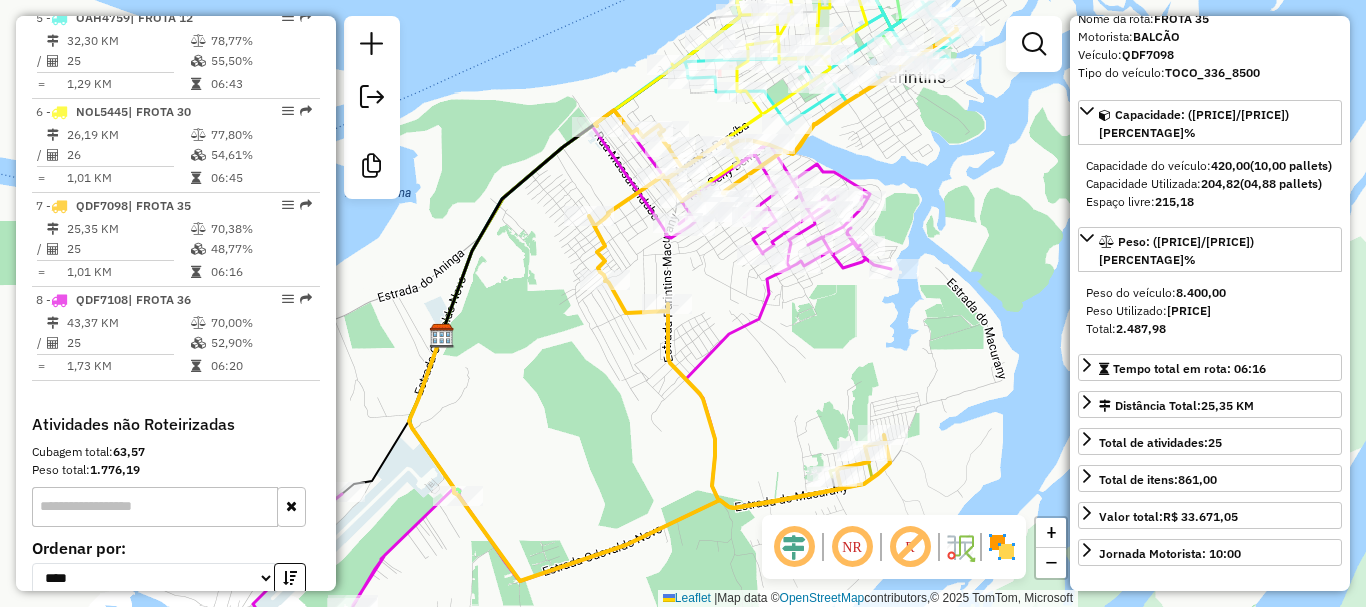 scroll, scrollTop: 1176, scrollLeft: 0, axis: vertical 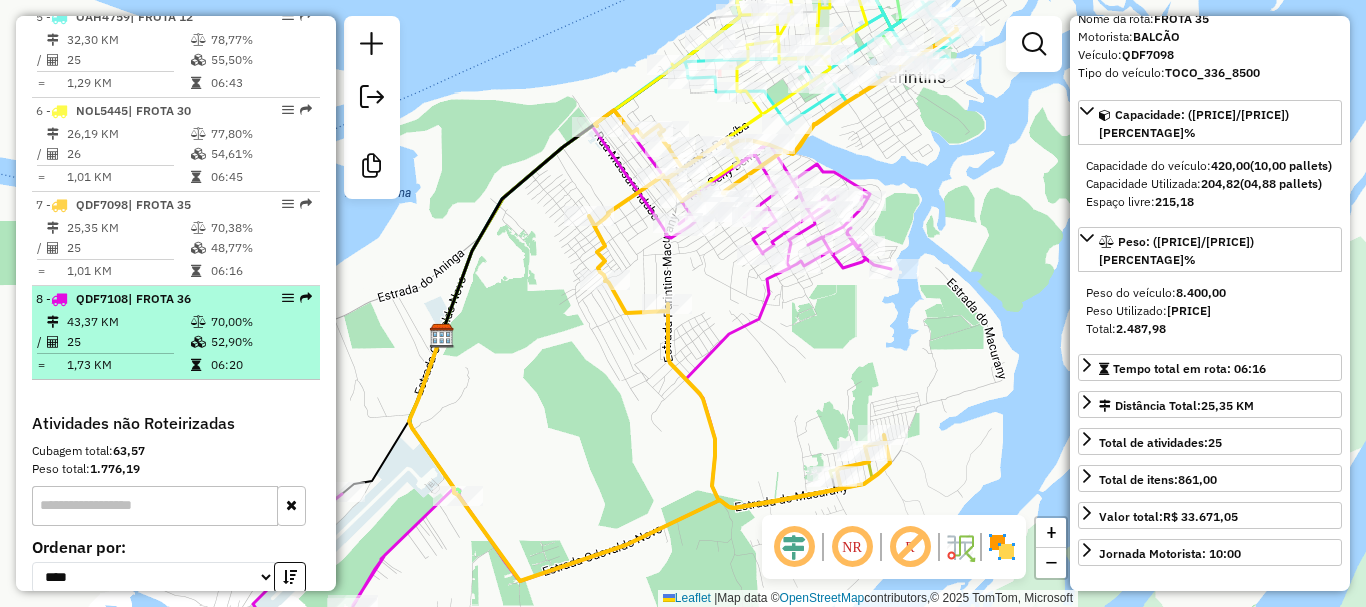 click on "43,37 KM" at bounding box center (128, 322) 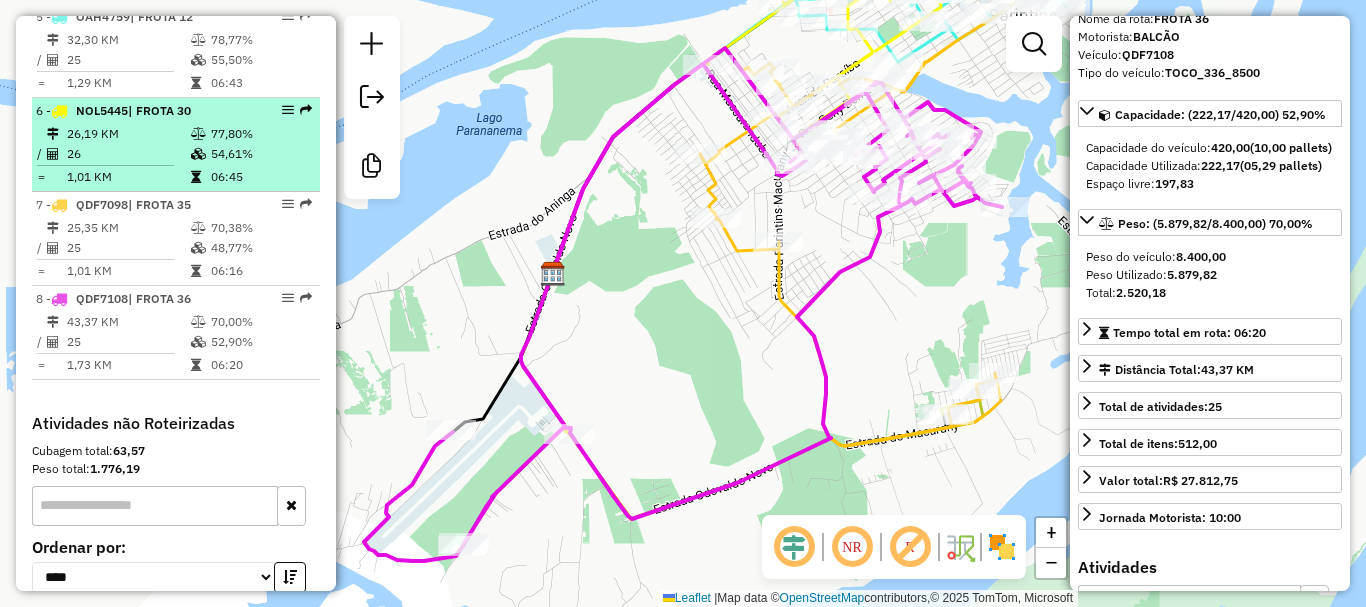 click on "26,19 KM" at bounding box center [128, 134] 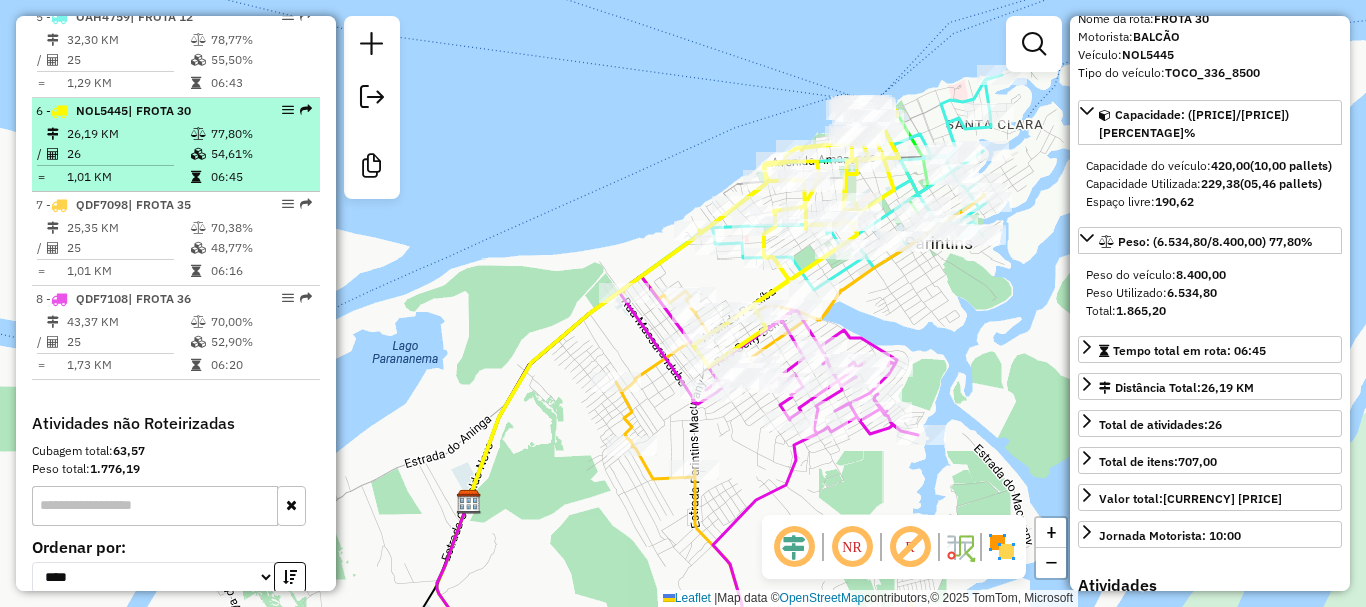 click on "26" at bounding box center [128, 154] 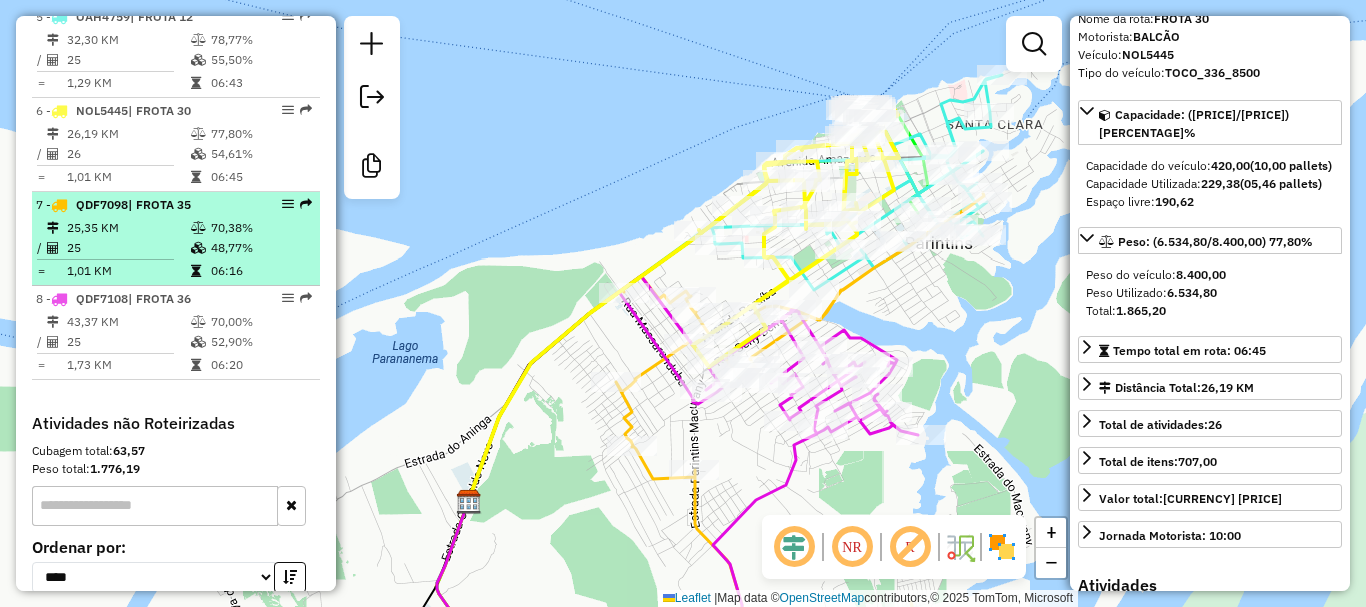 click on "| FROTA 35" at bounding box center (159, 204) 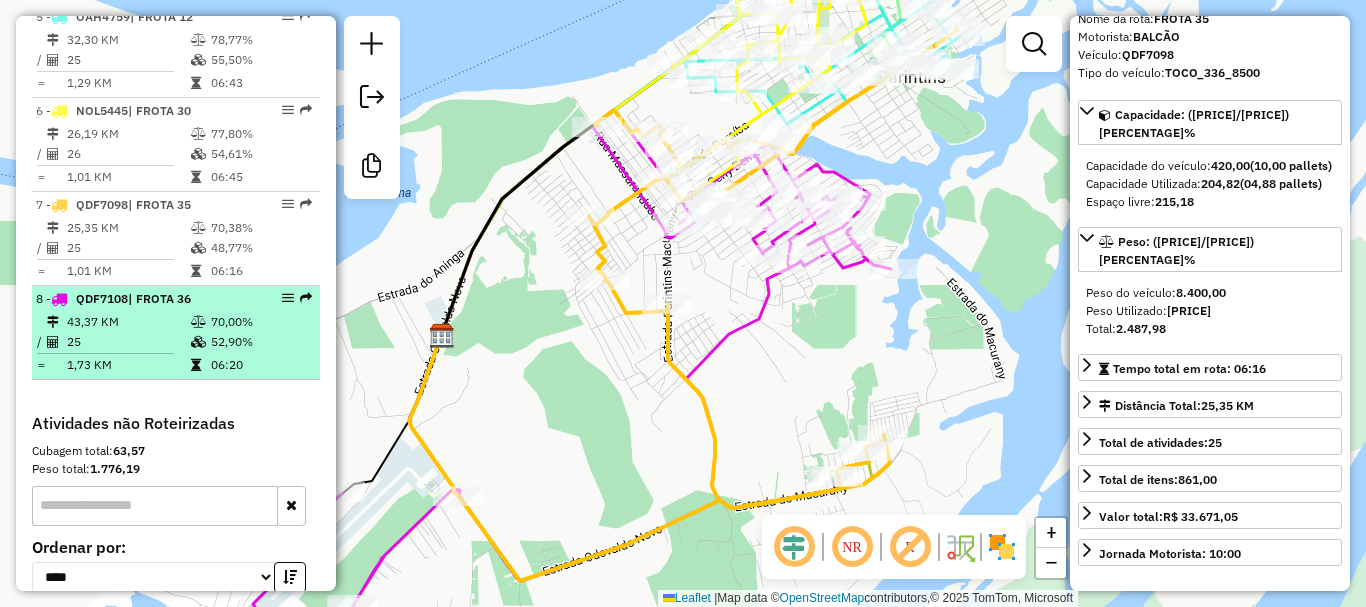 click on "QDF7108" at bounding box center [102, 298] 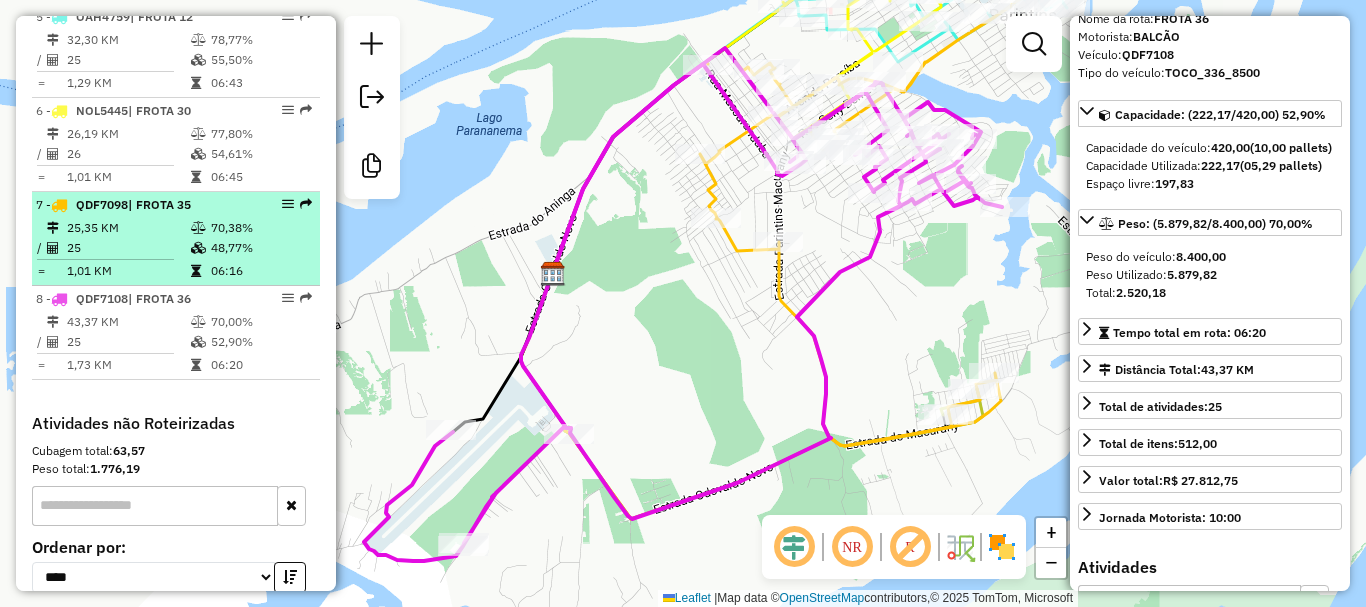 click on "| FROTA 35" at bounding box center [159, 204] 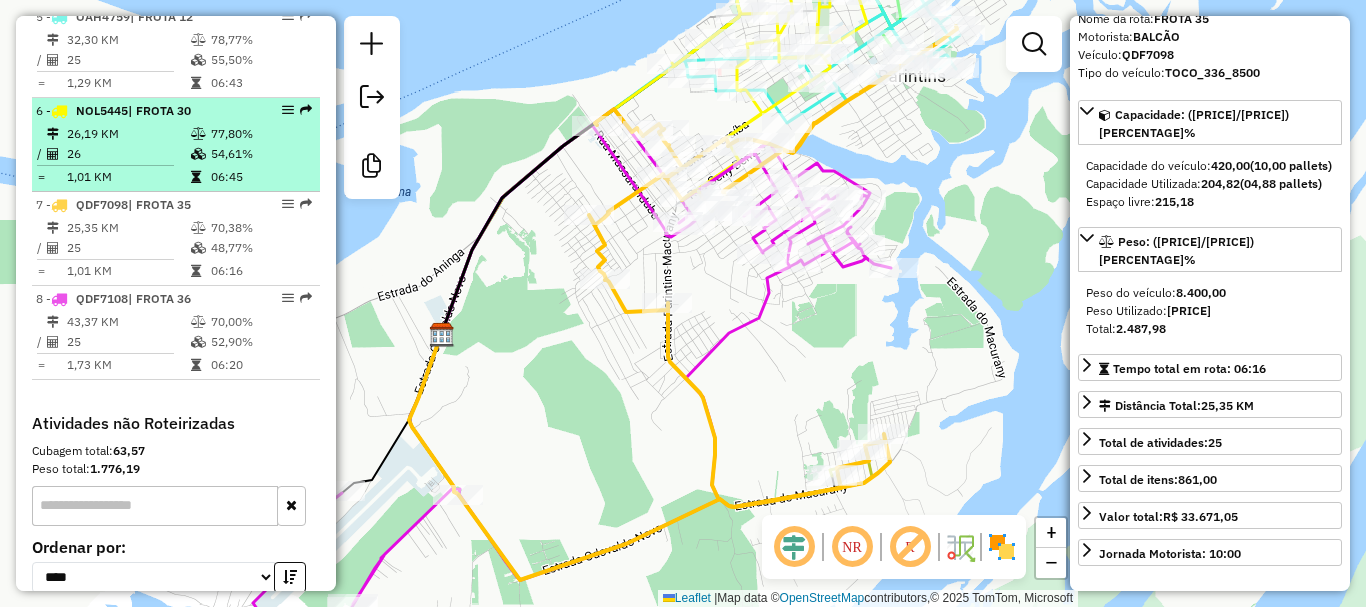 click on "NOL5445" at bounding box center [102, 110] 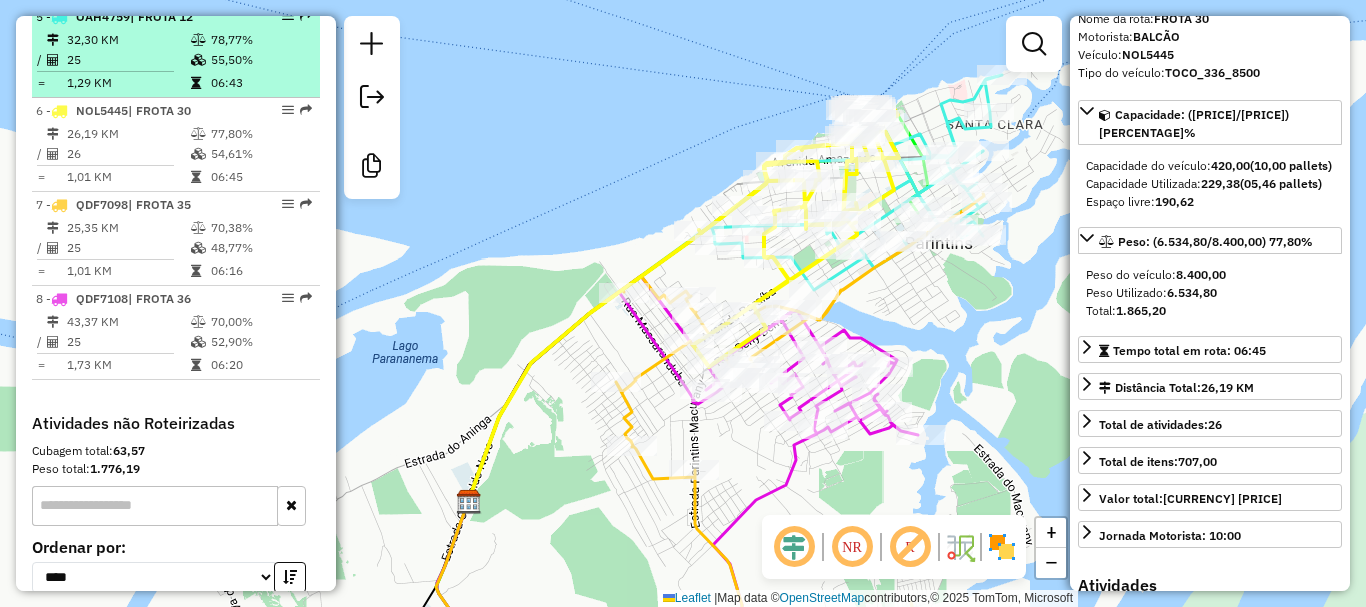 click on "32,30 KM" at bounding box center [128, 40] 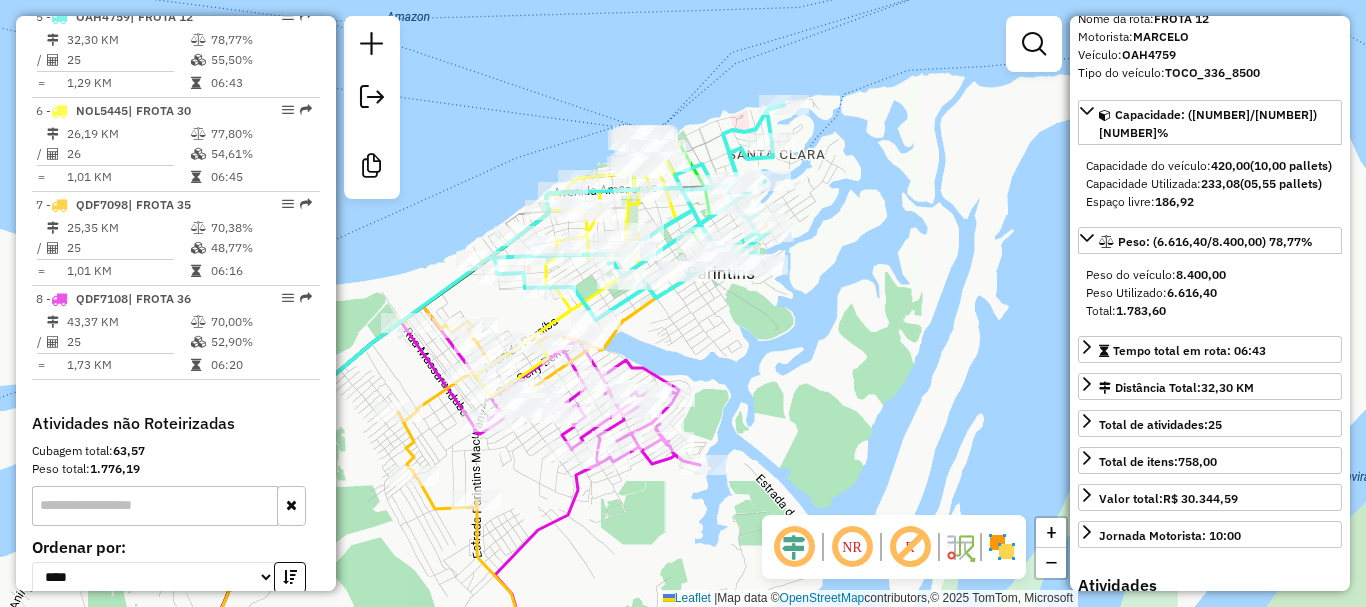 drag, startPoint x: 908, startPoint y: 312, endPoint x: 691, endPoint y: 340, distance: 218.799 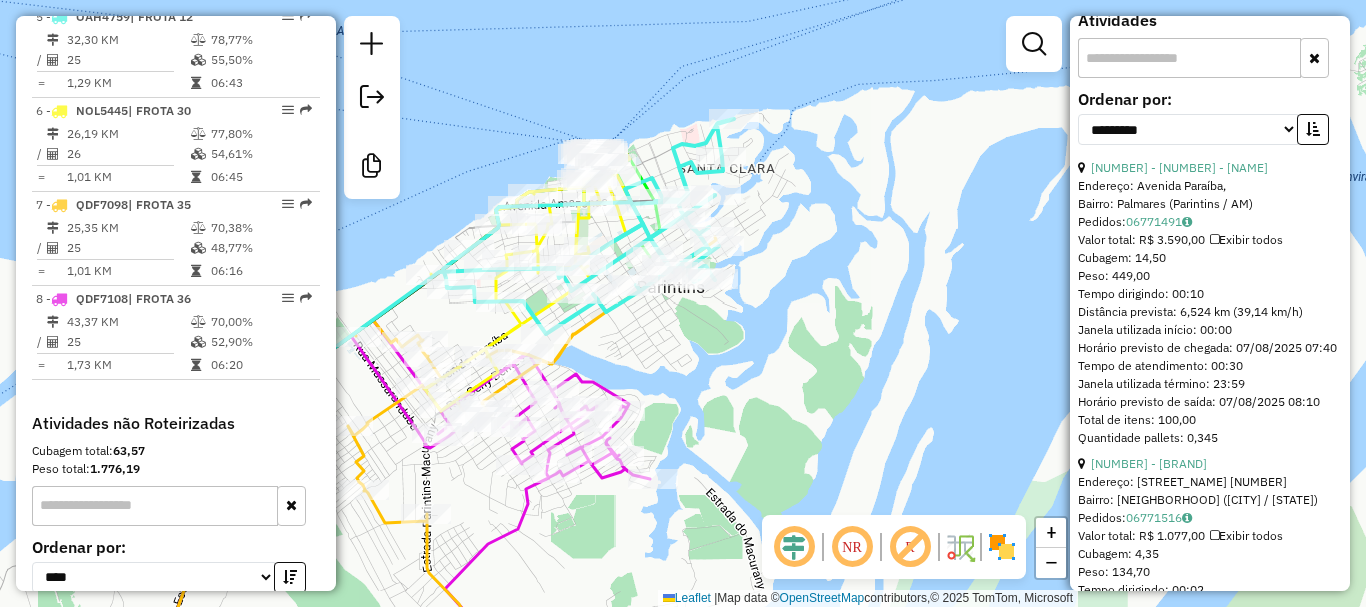 scroll, scrollTop: 700, scrollLeft: 0, axis: vertical 